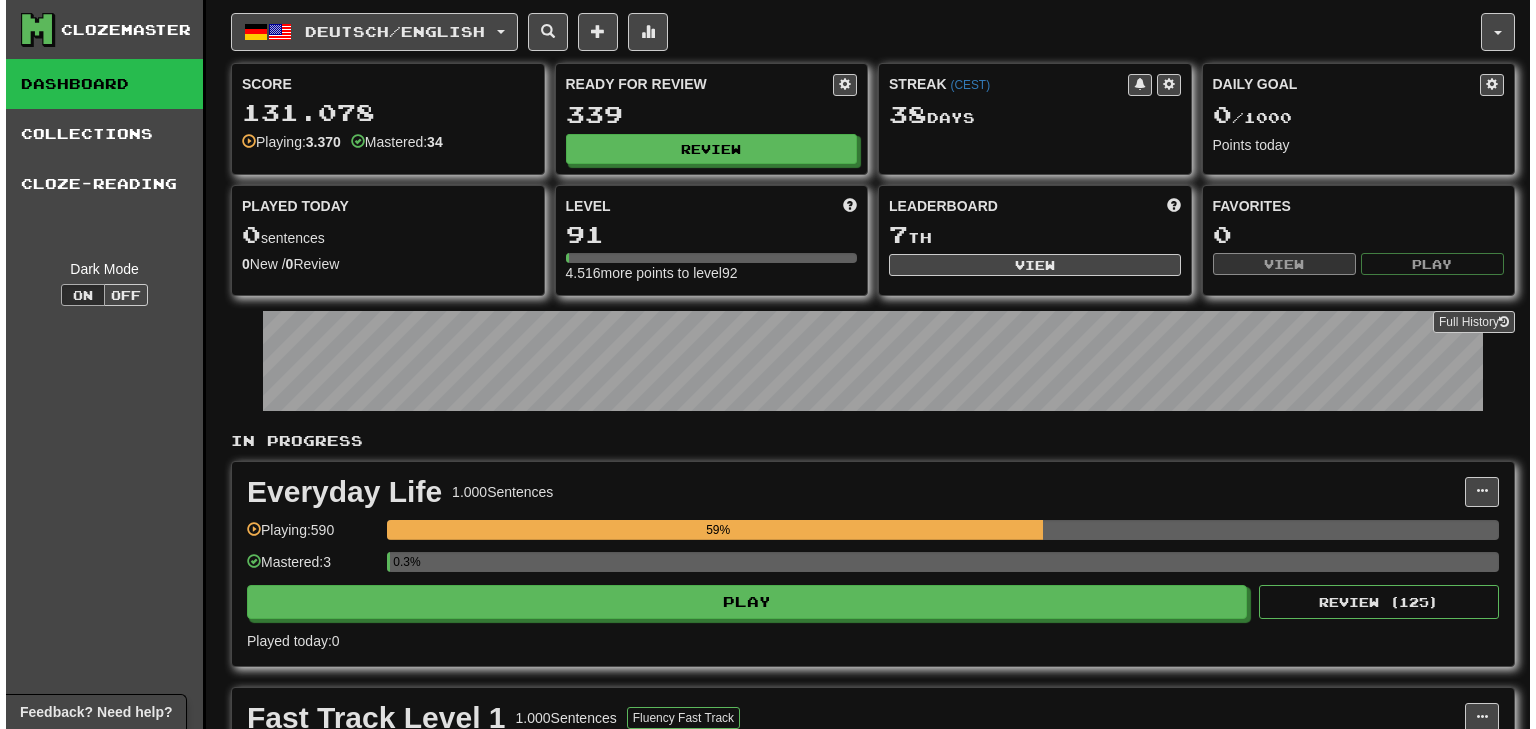 scroll, scrollTop: 0, scrollLeft: 0, axis: both 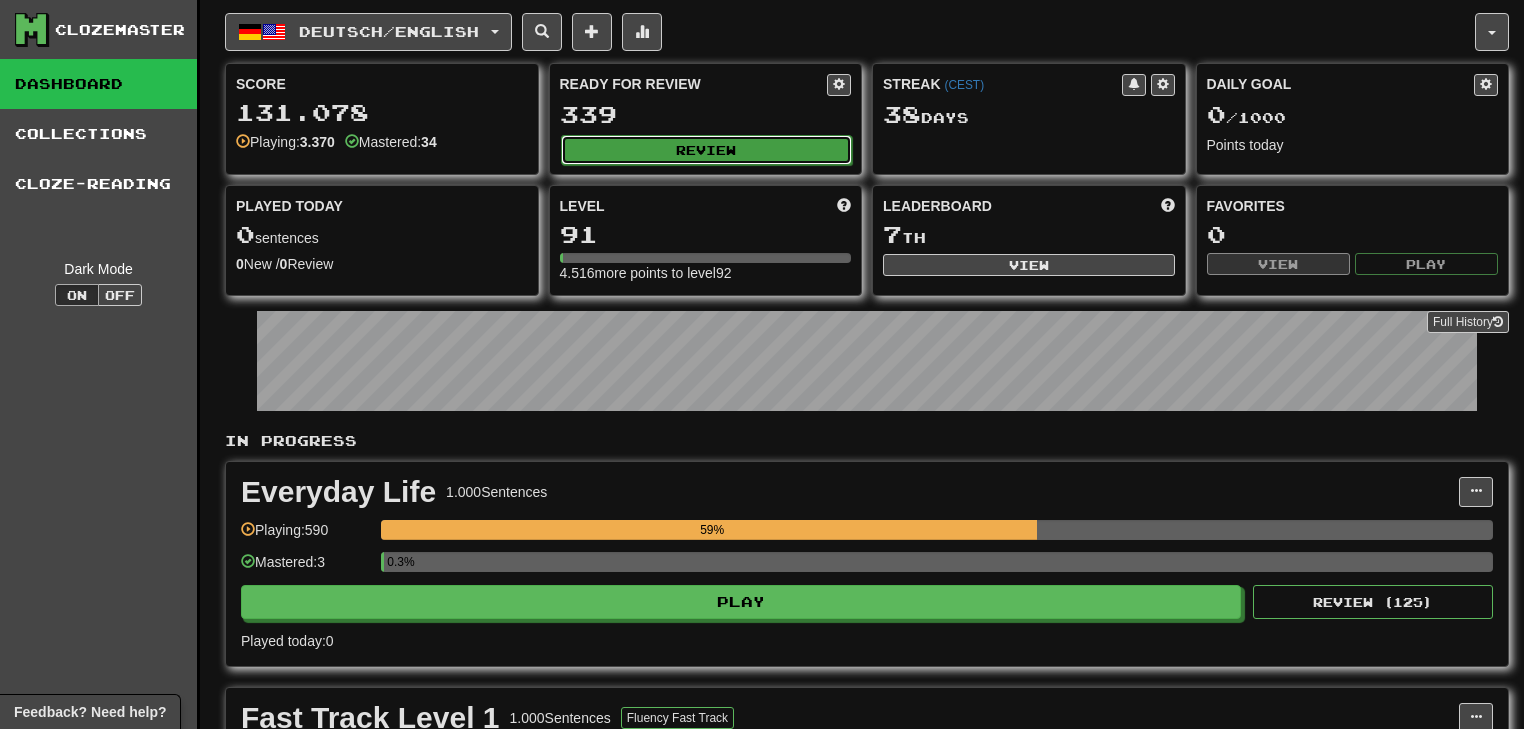 click on "Review" at bounding box center (707, 150) 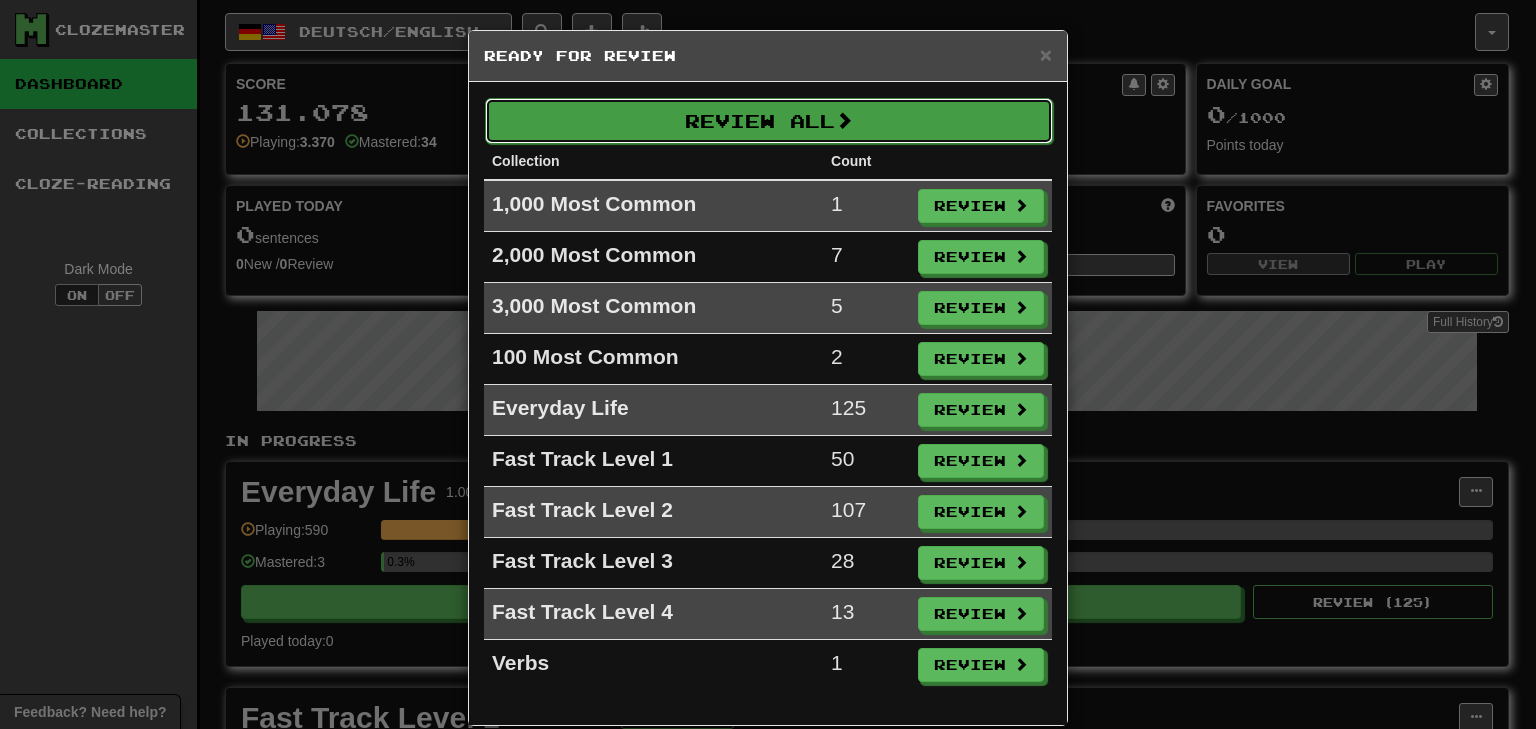 click on "Review All" at bounding box center [769, 121] 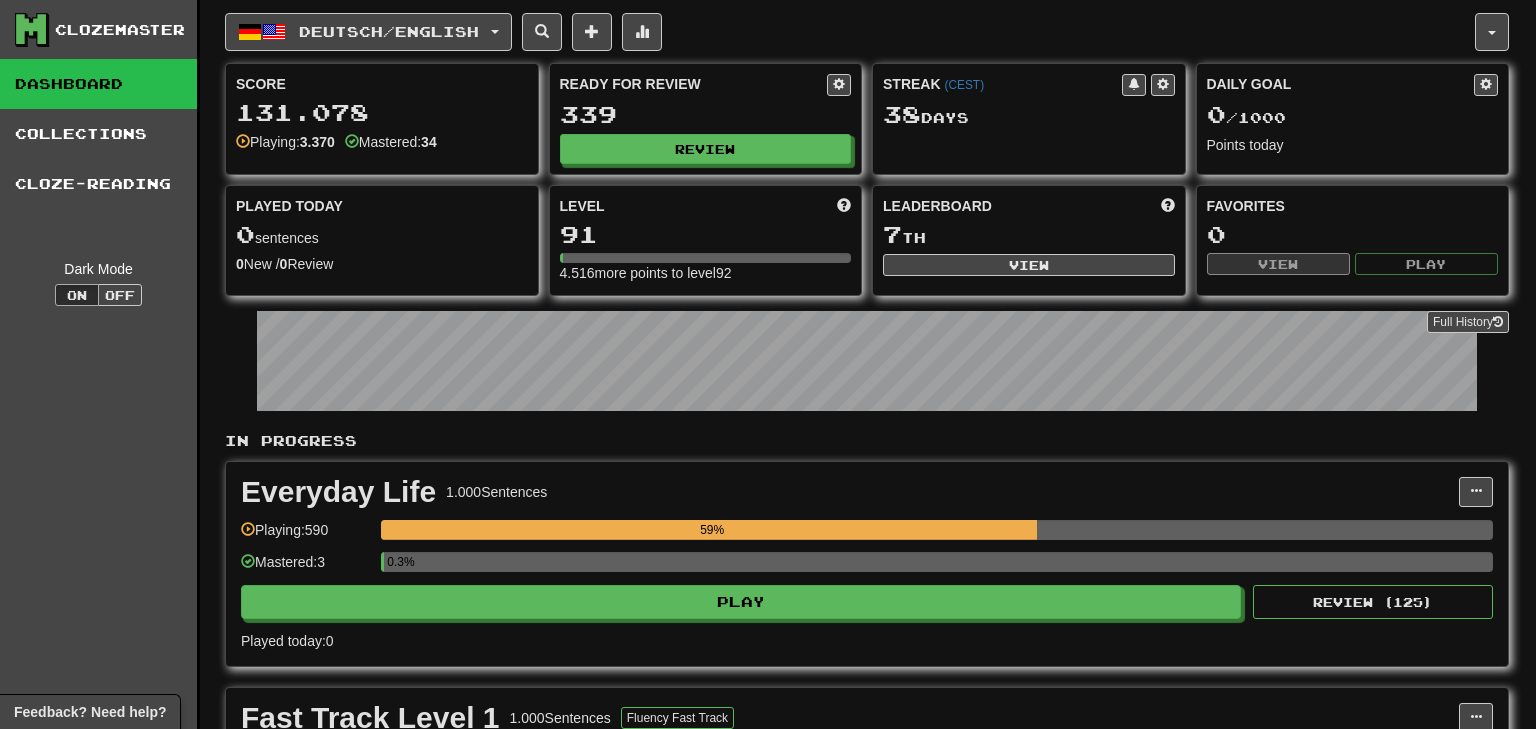 select on "**" 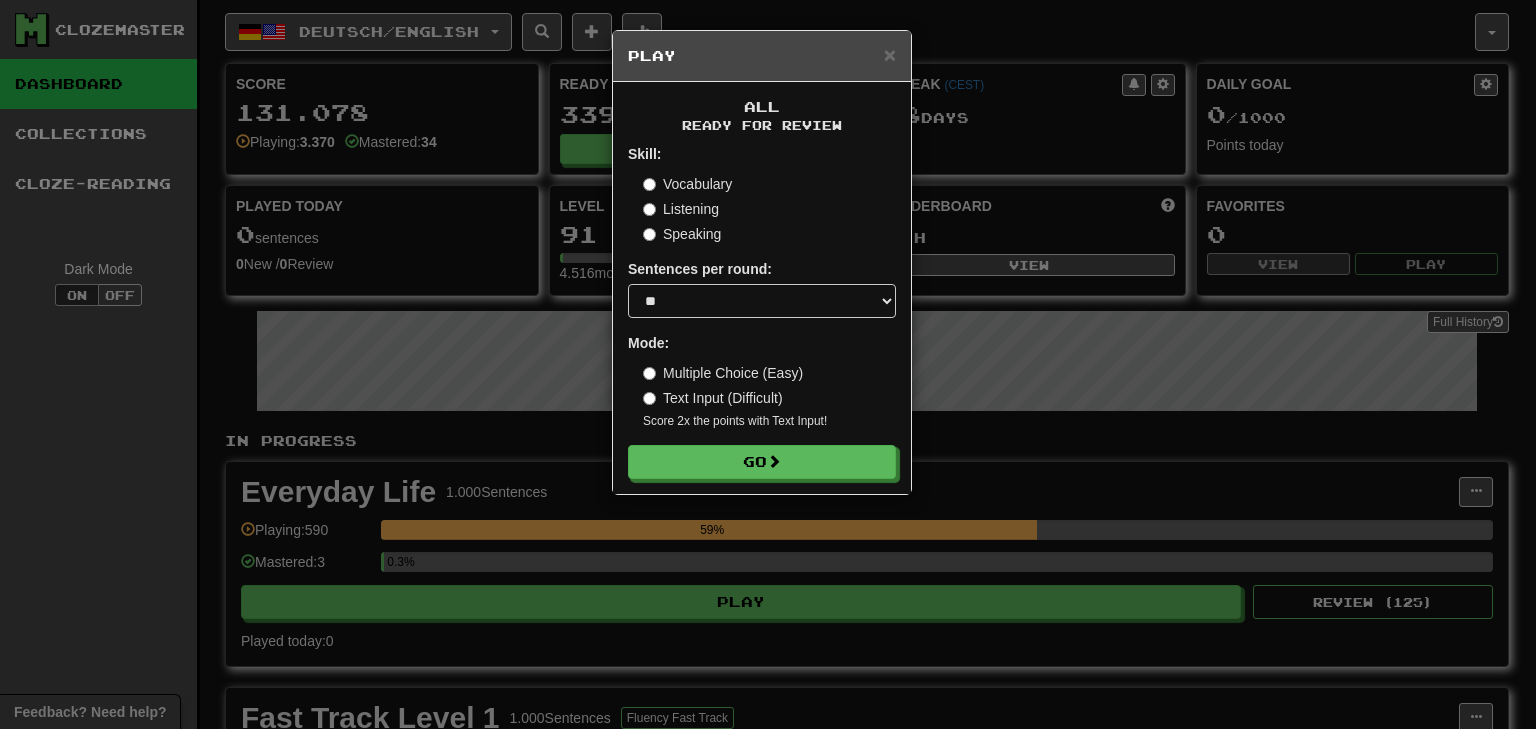 click on "Listening" at bounding box center (681, 209) 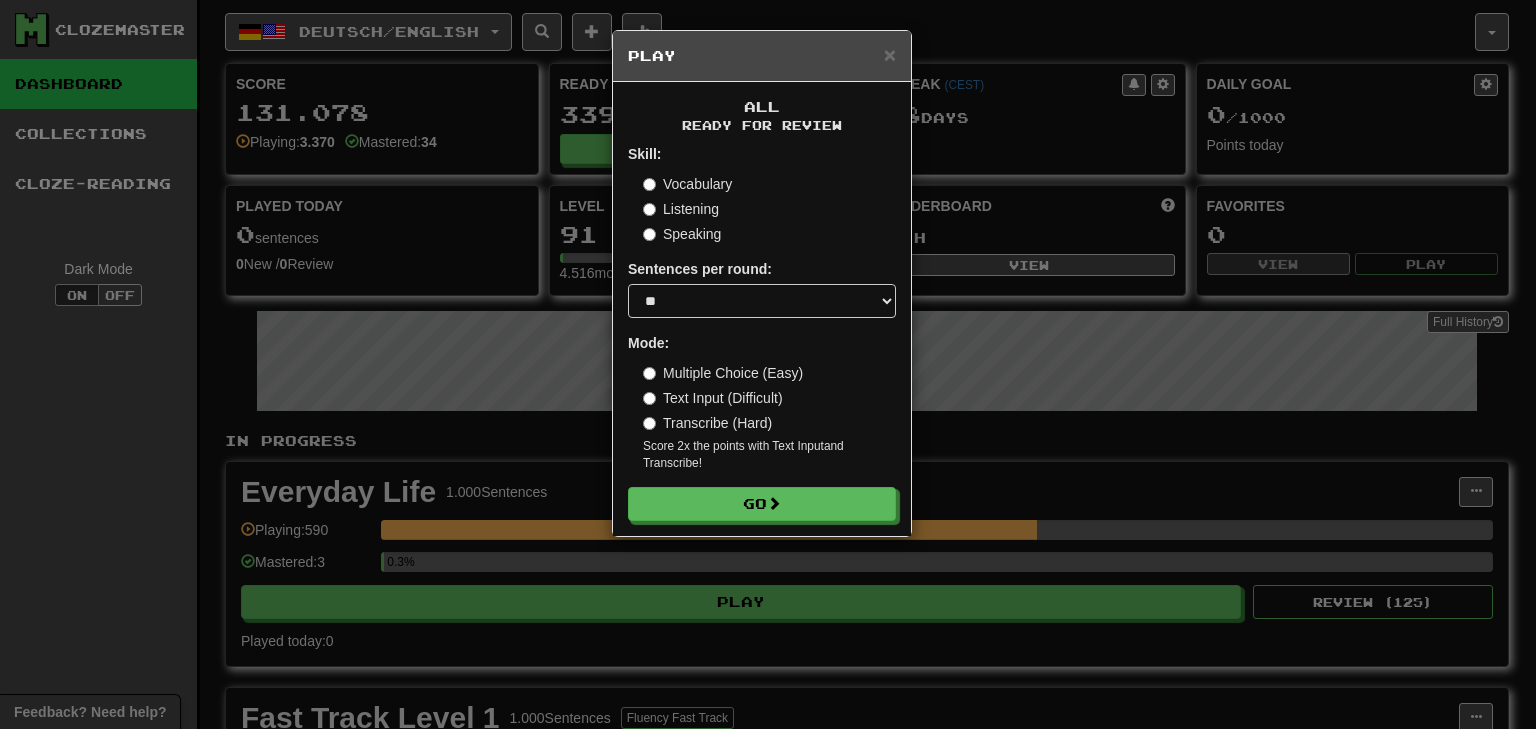 click on "Text Input (Difficult)" at bounding box center [713, 398] 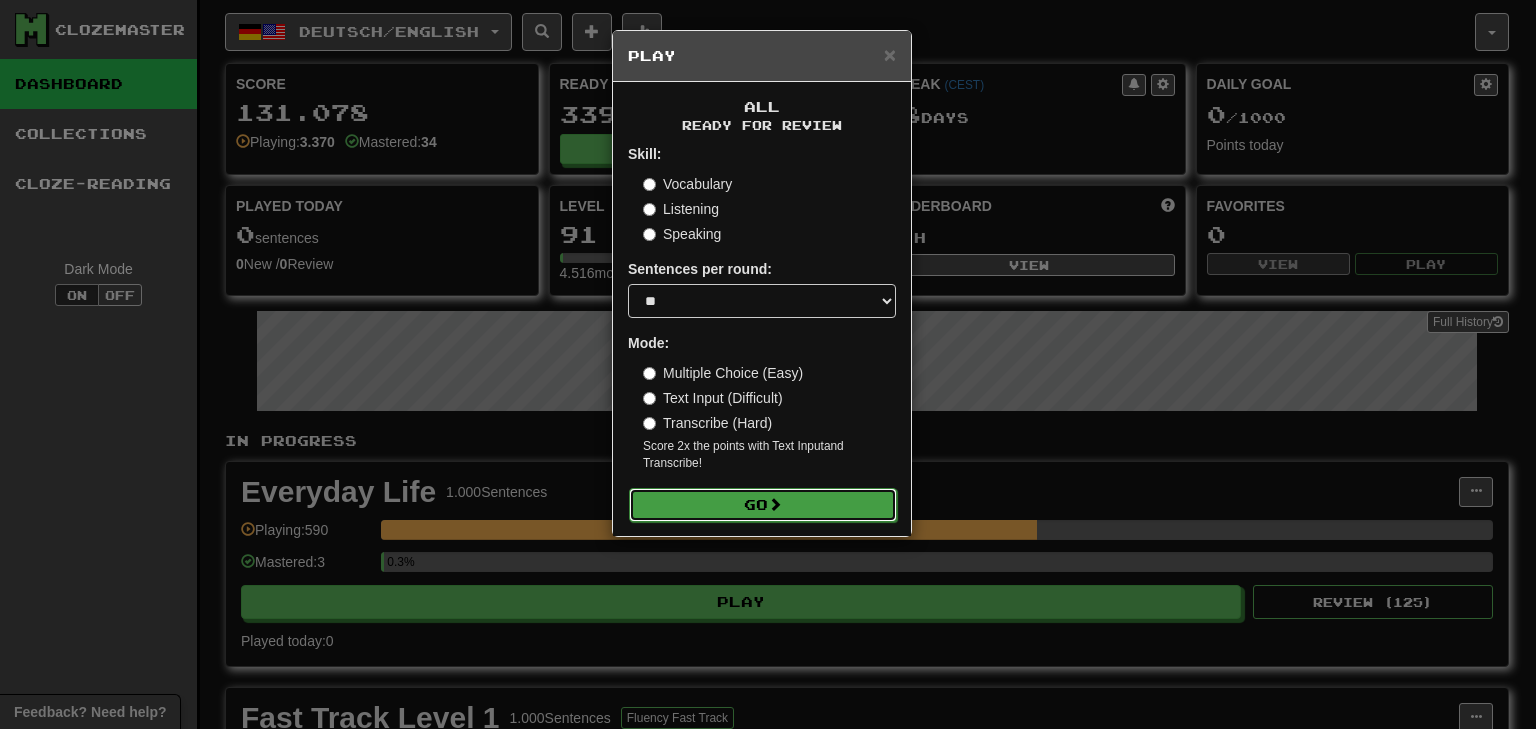 click on "Go" at bounding box center (763, 505) 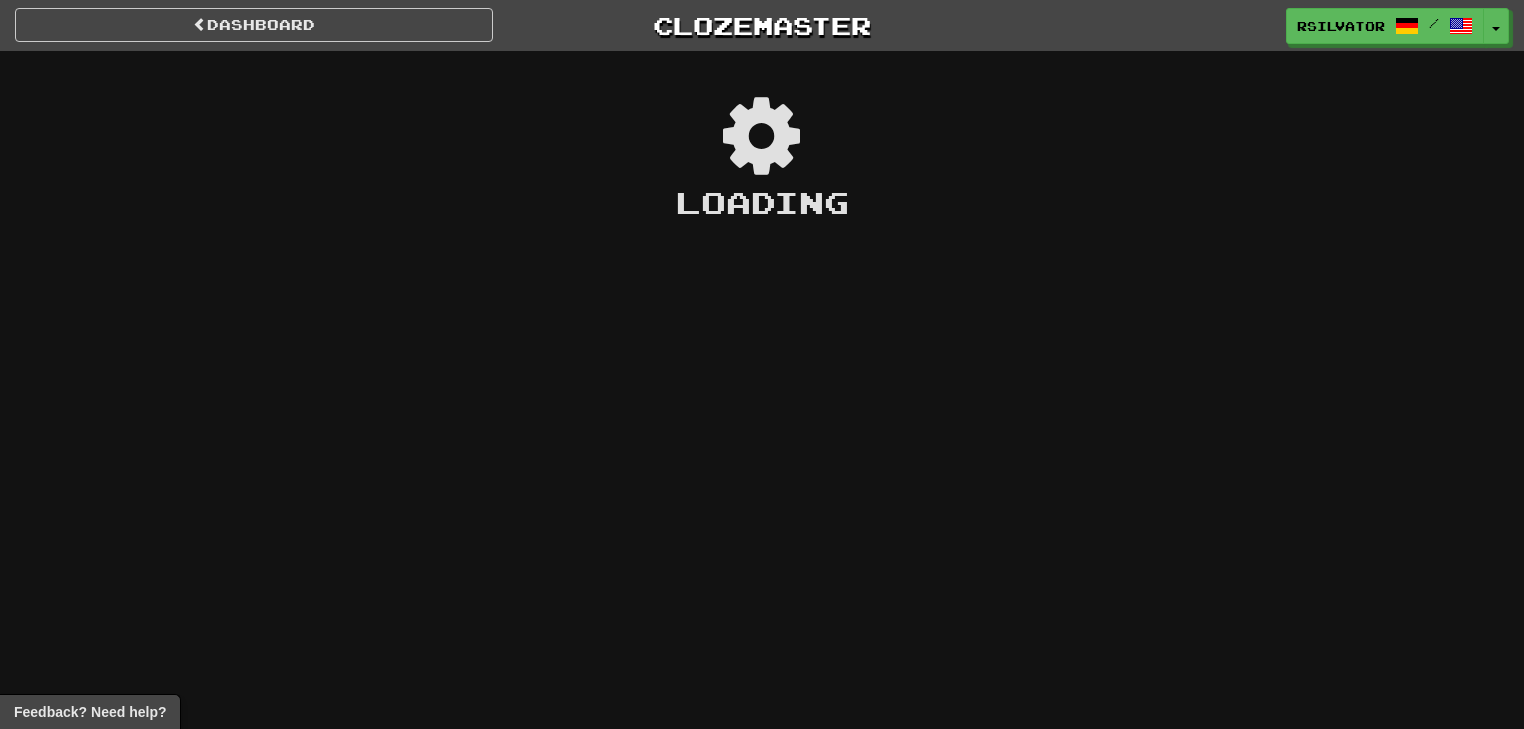 scroll, scrollTop: 0, scrollLeft: 0, axis: both 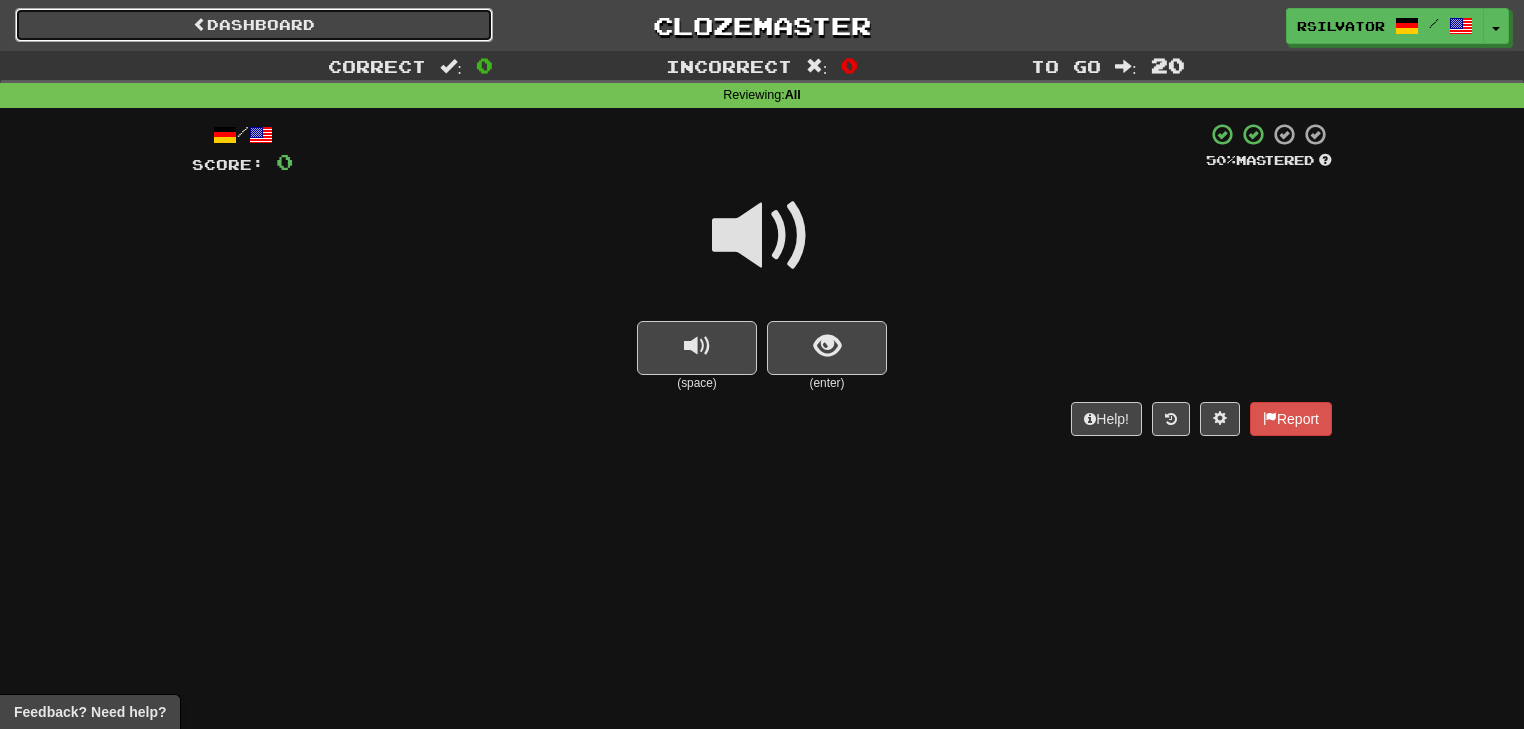 click on "Dashboard" at bounding box center [254, 25] 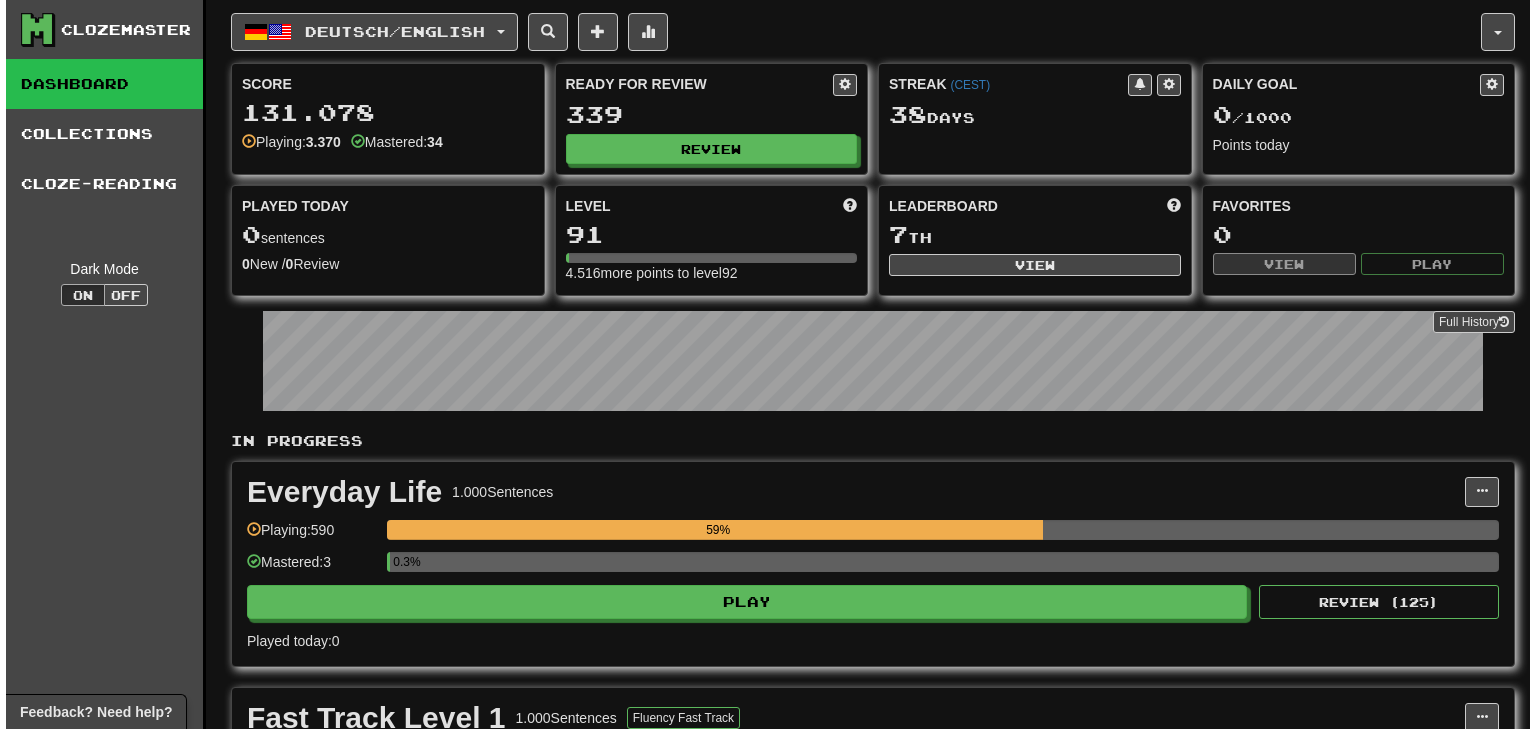 scroll, scrollTop: 0, scrollLeft: 0, axis: both 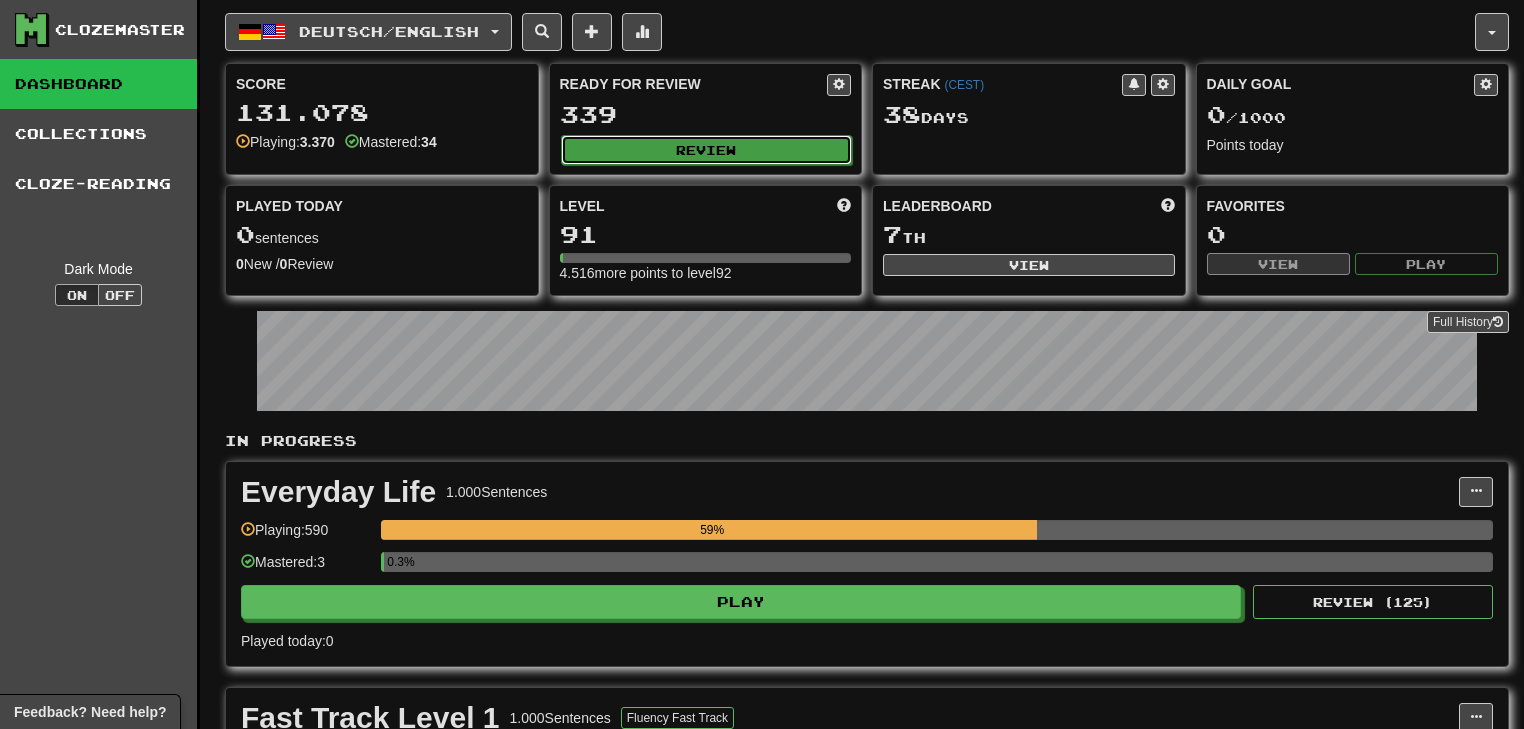 click on "Review" at bounding box center [707, 150] 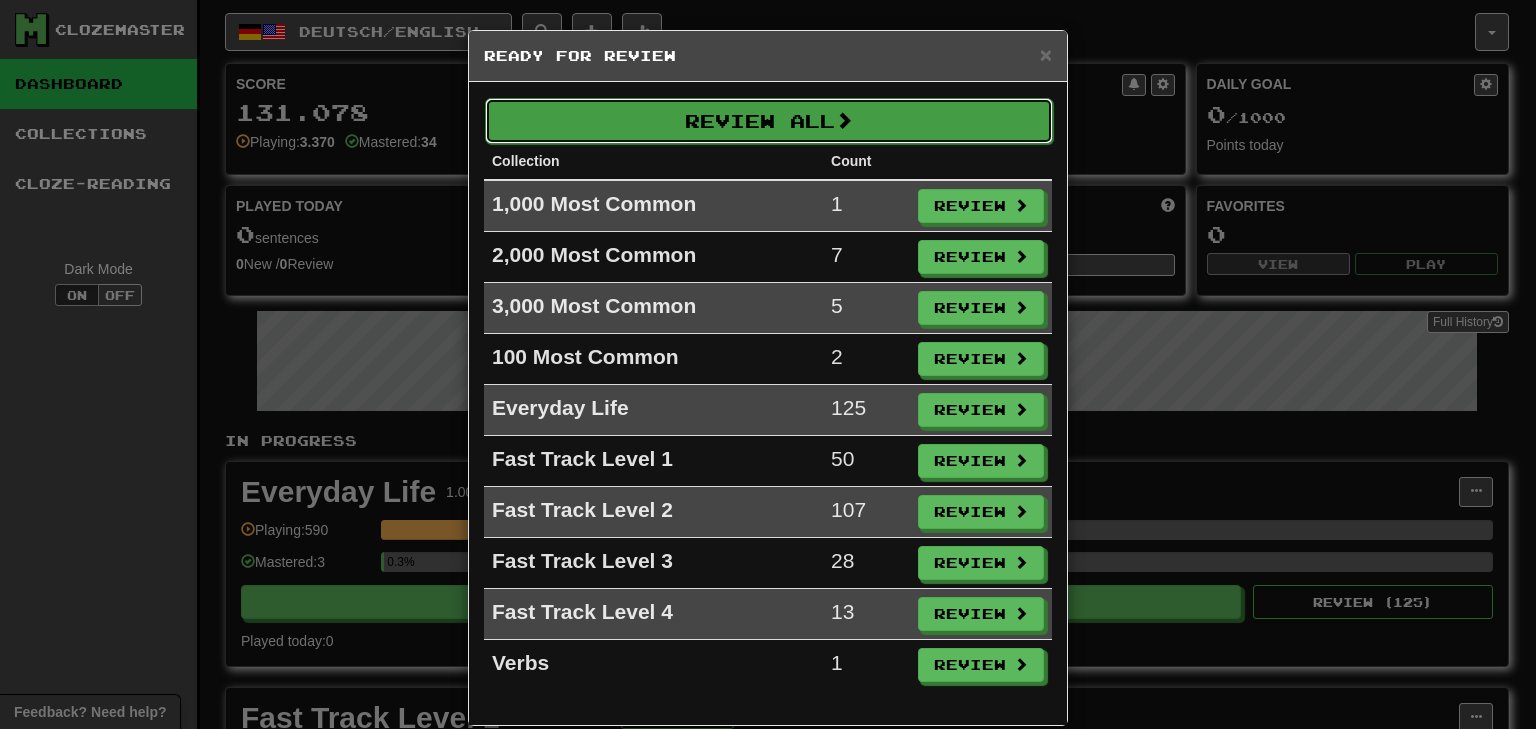 click on "Review All" at bounding box center [769, 121] 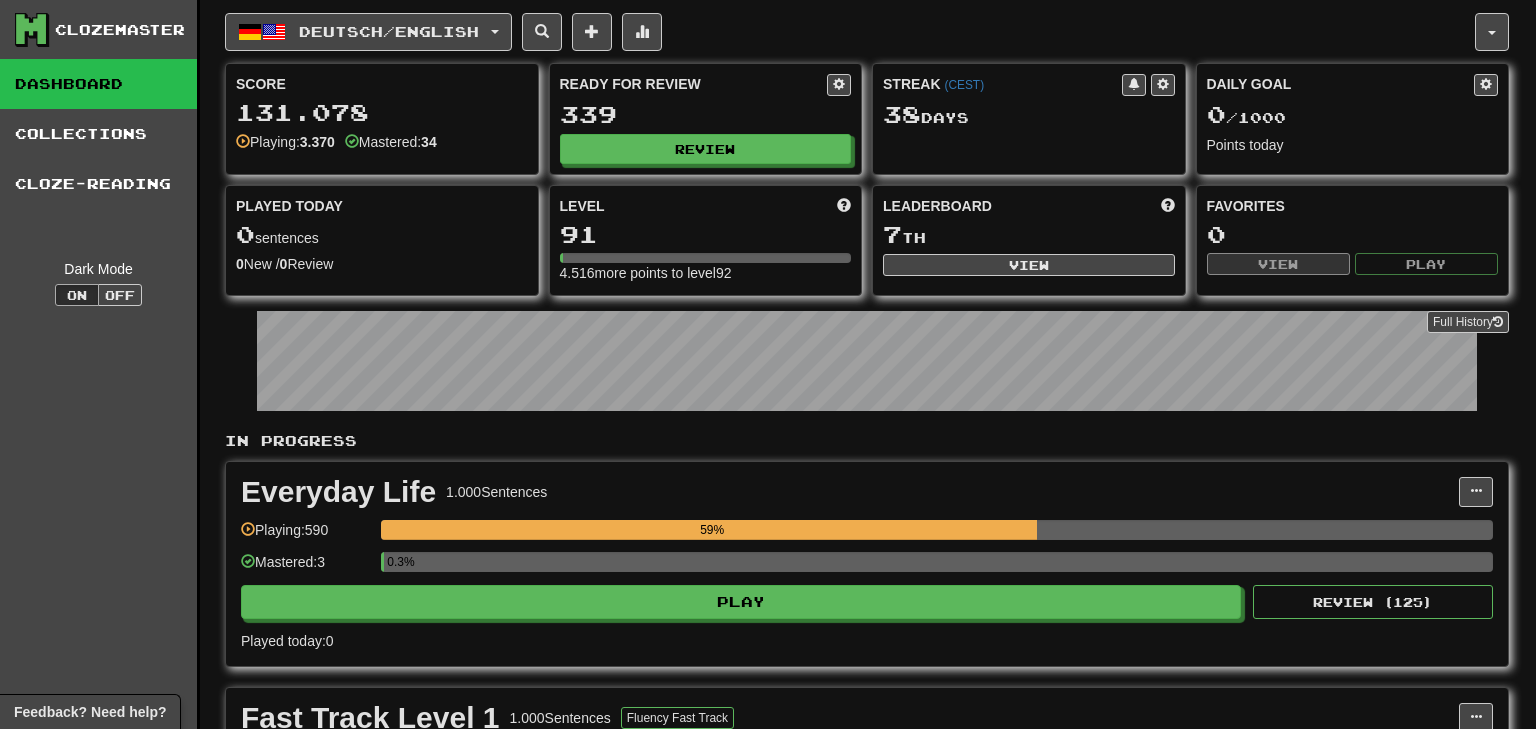 select on "**" 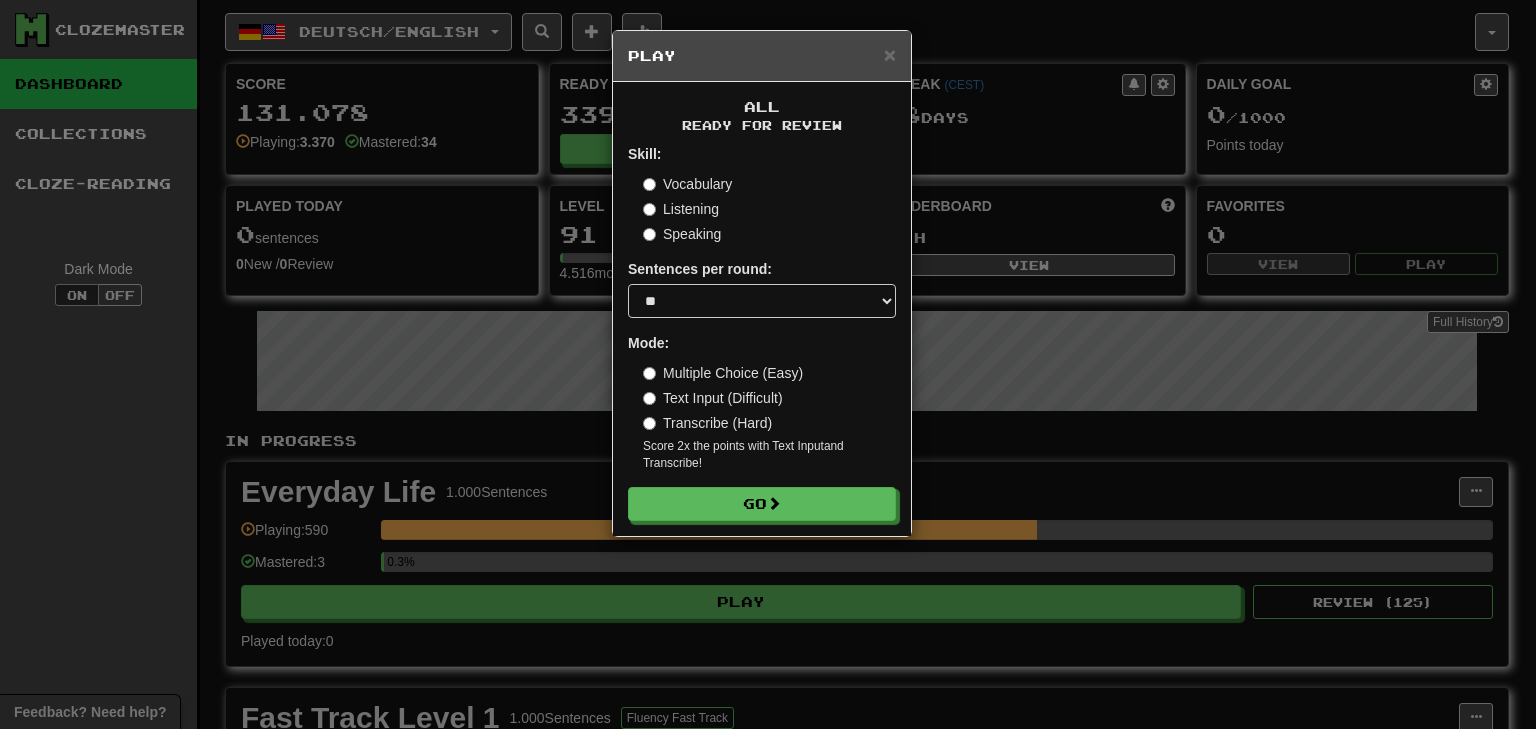 click on "Transcribe (Hard)" at bounding box center (707, 423) 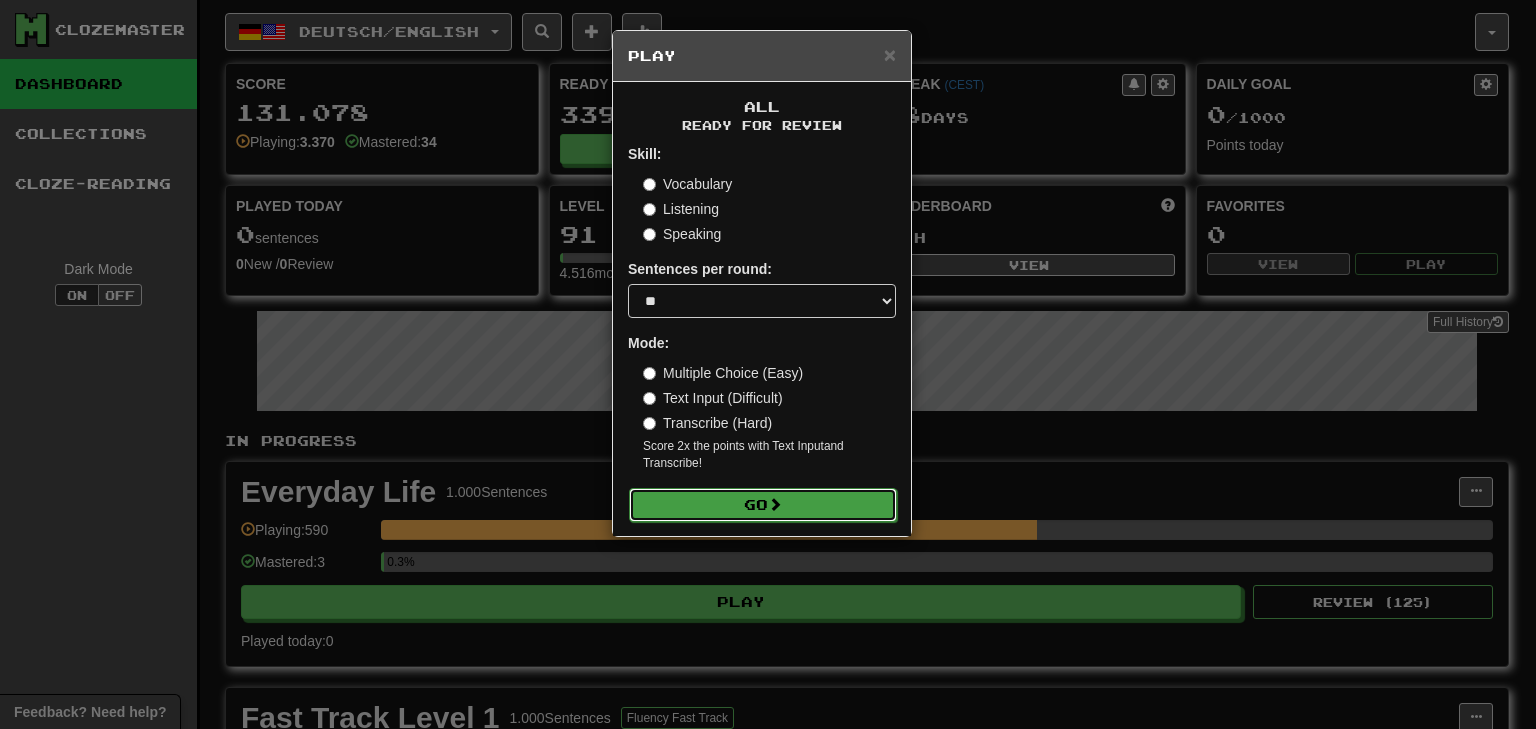 click on "Go" at bounding box center [763, 505] 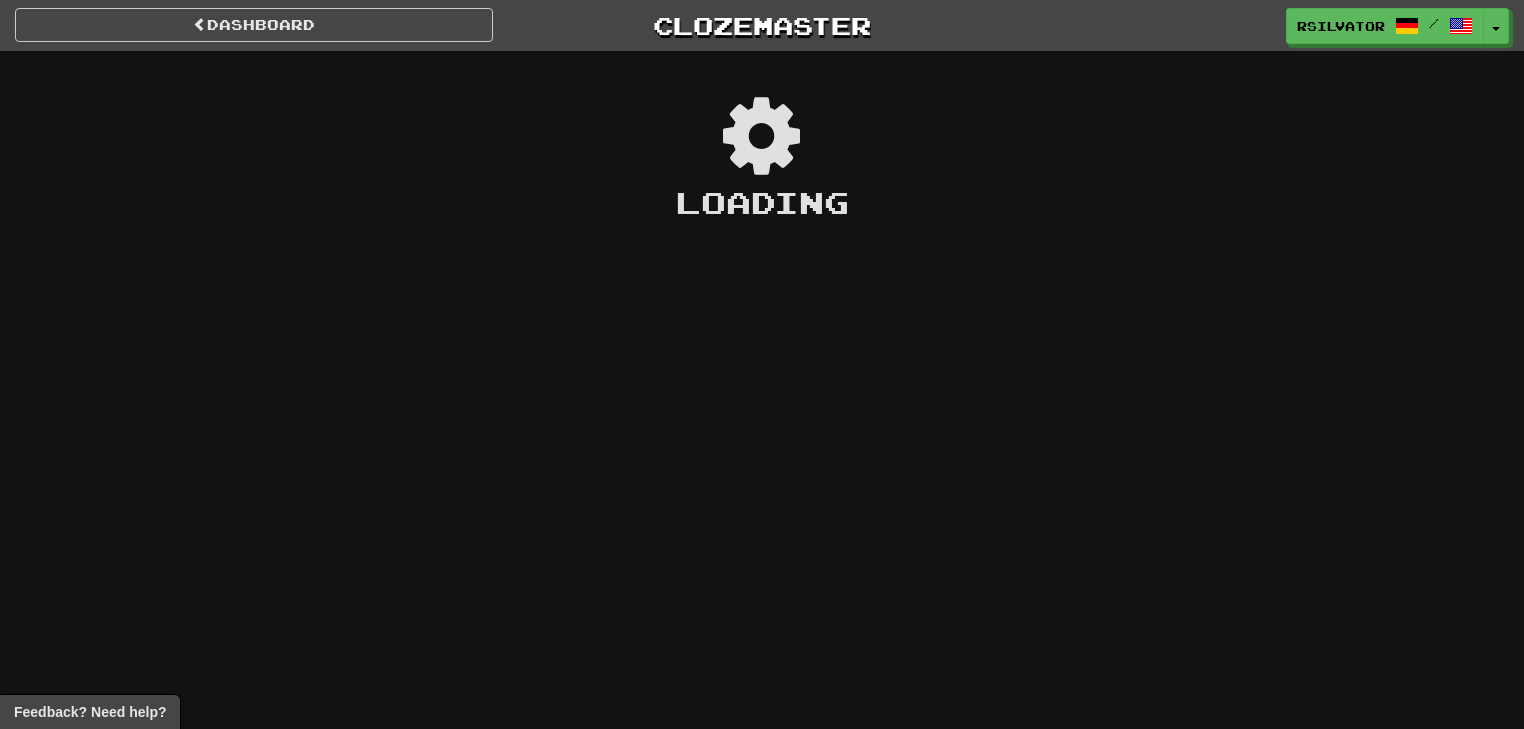 scroll, scrollTop: 0, scrollLeft: 0, axis: both 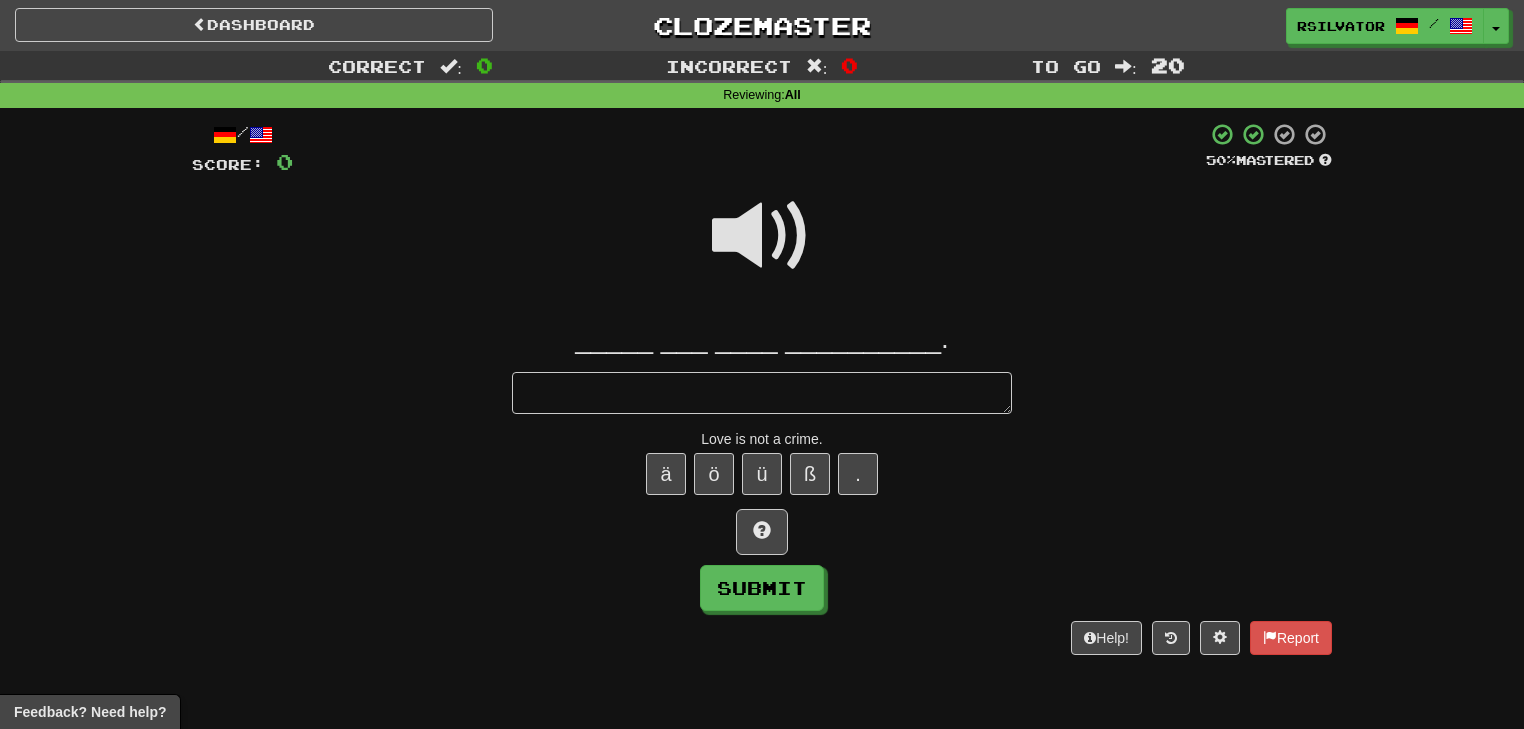 type on "*" 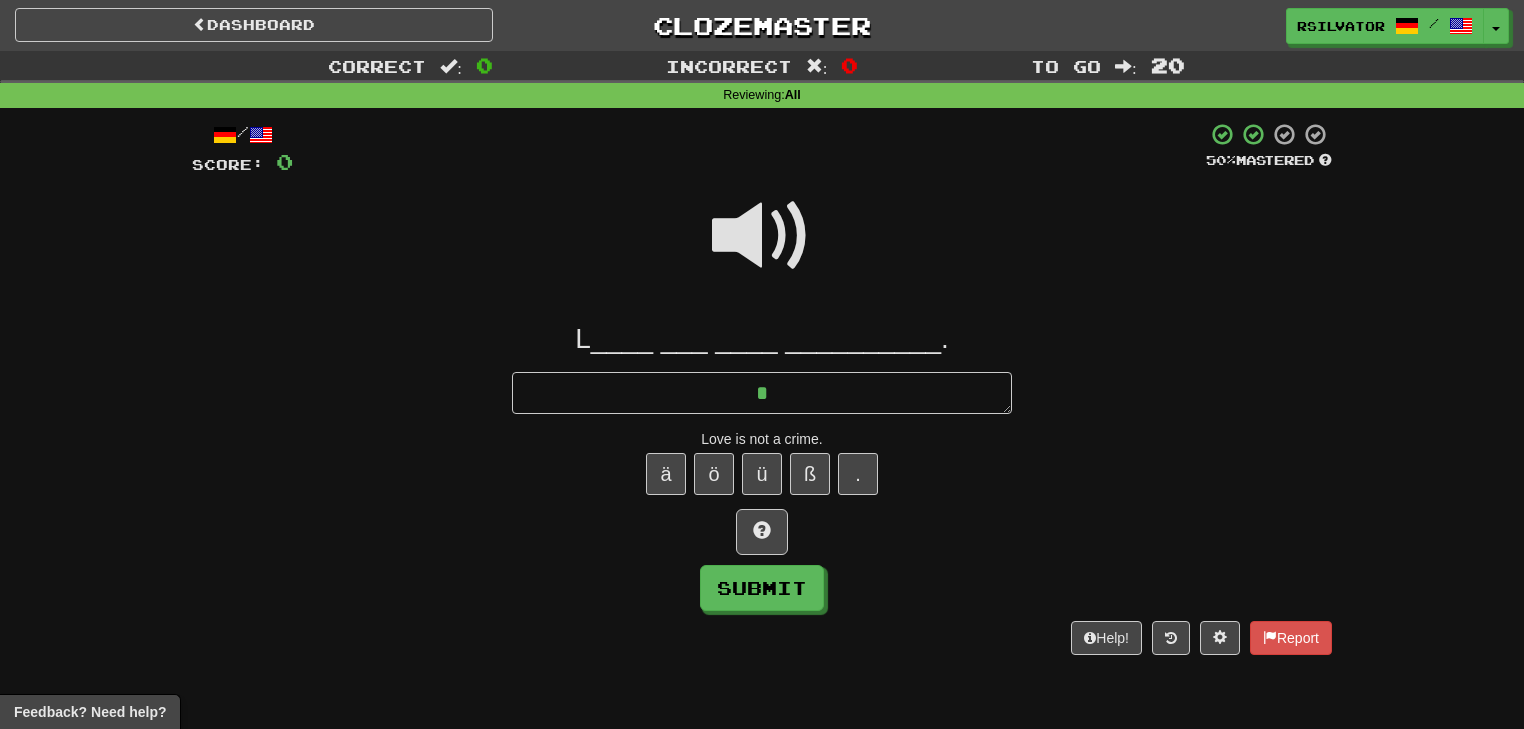 type on "*" 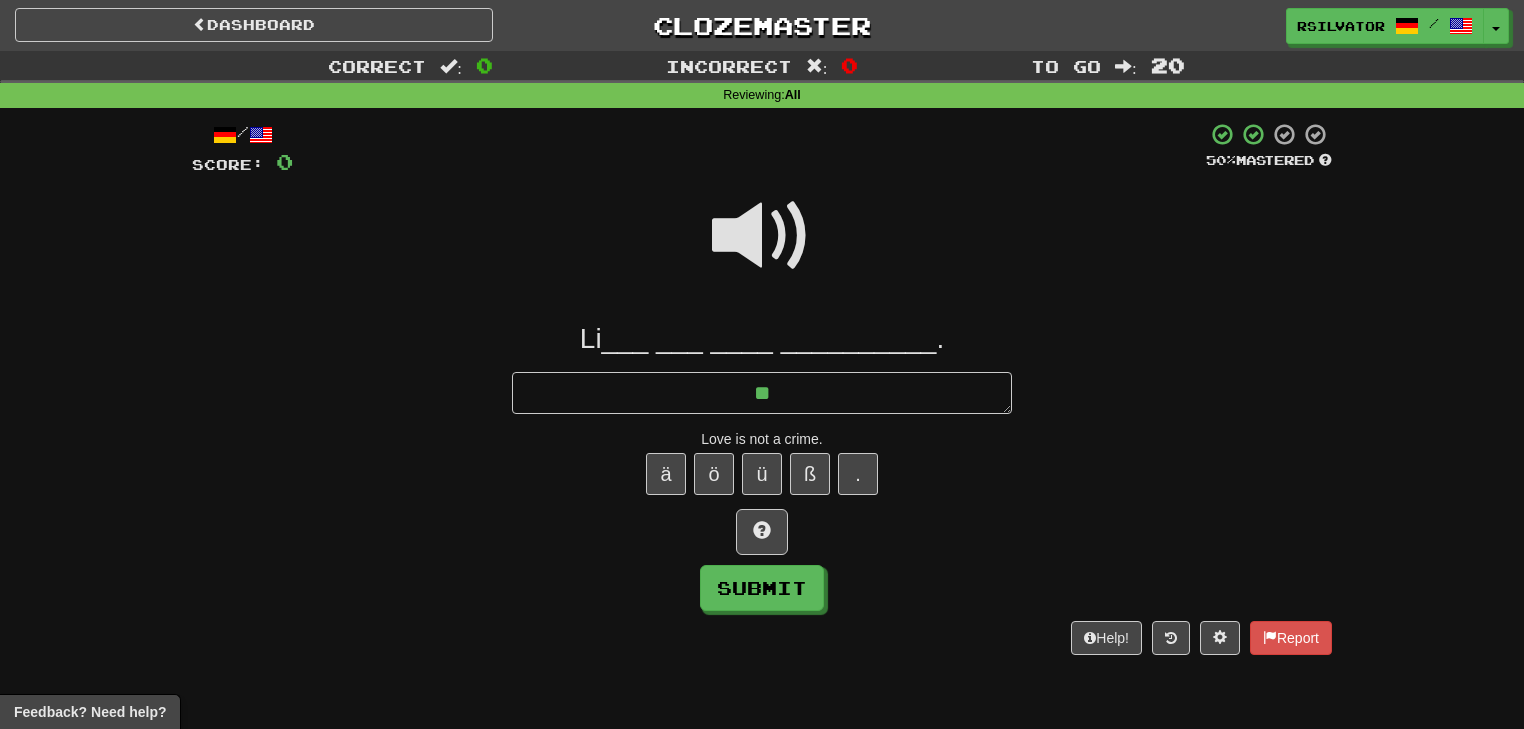 type on "*" 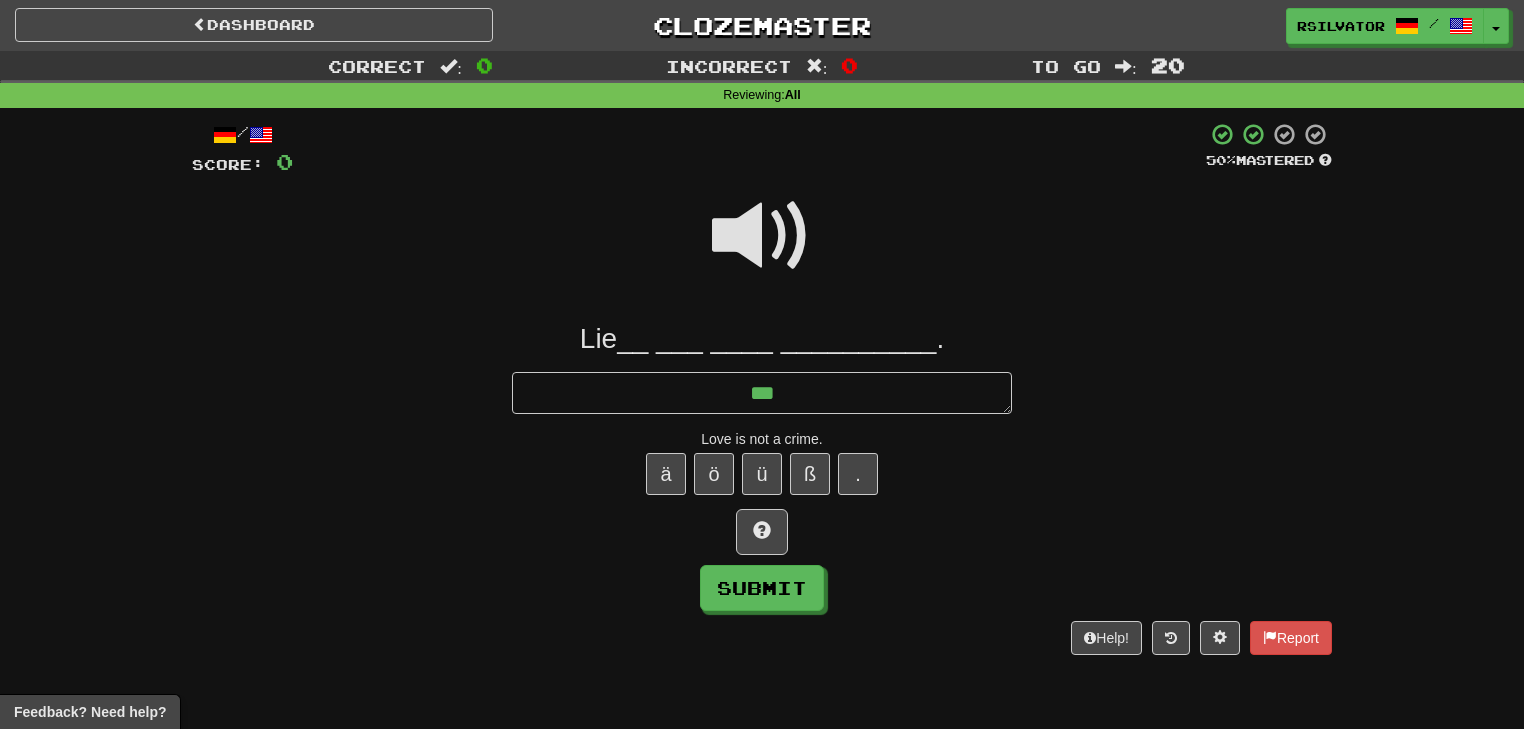type on "*" 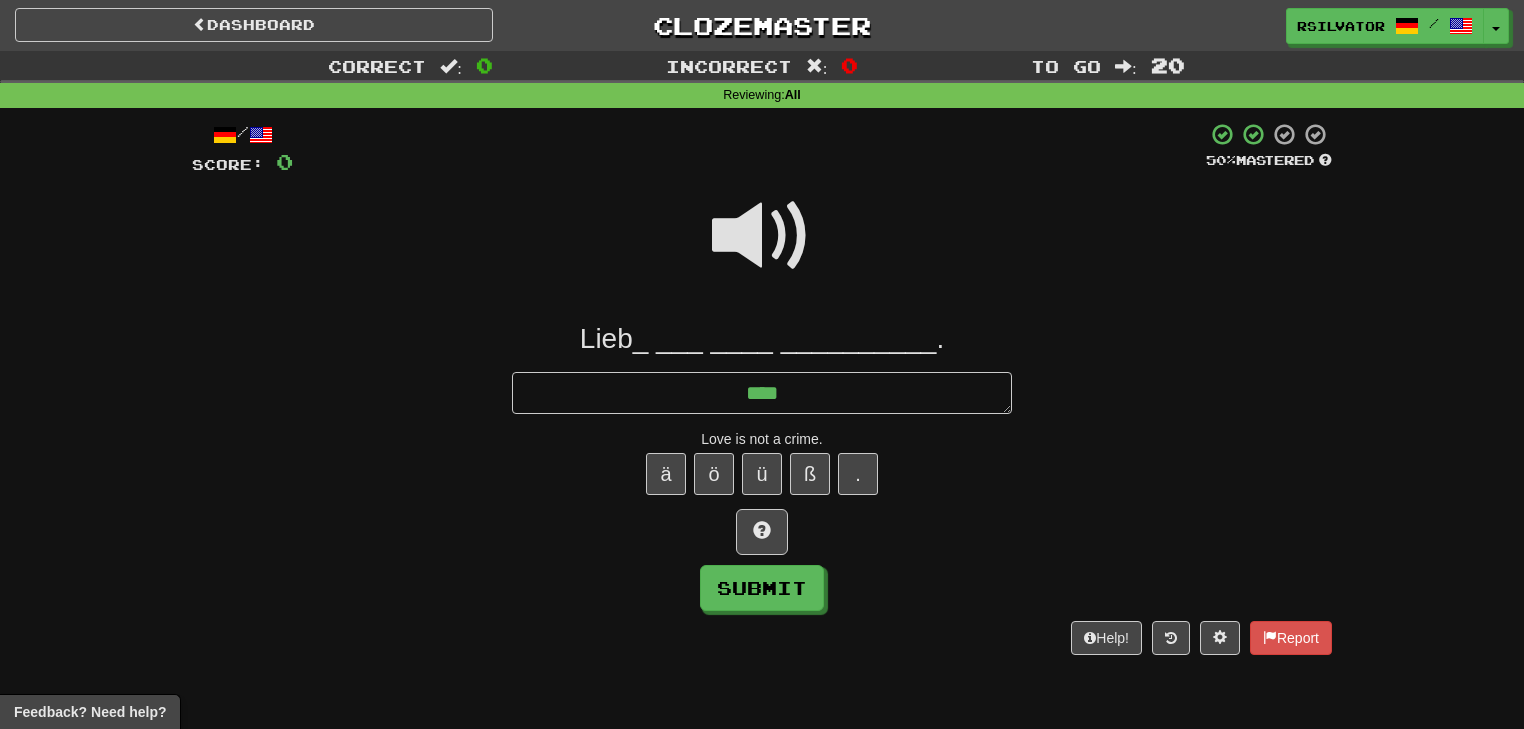 type on "*" 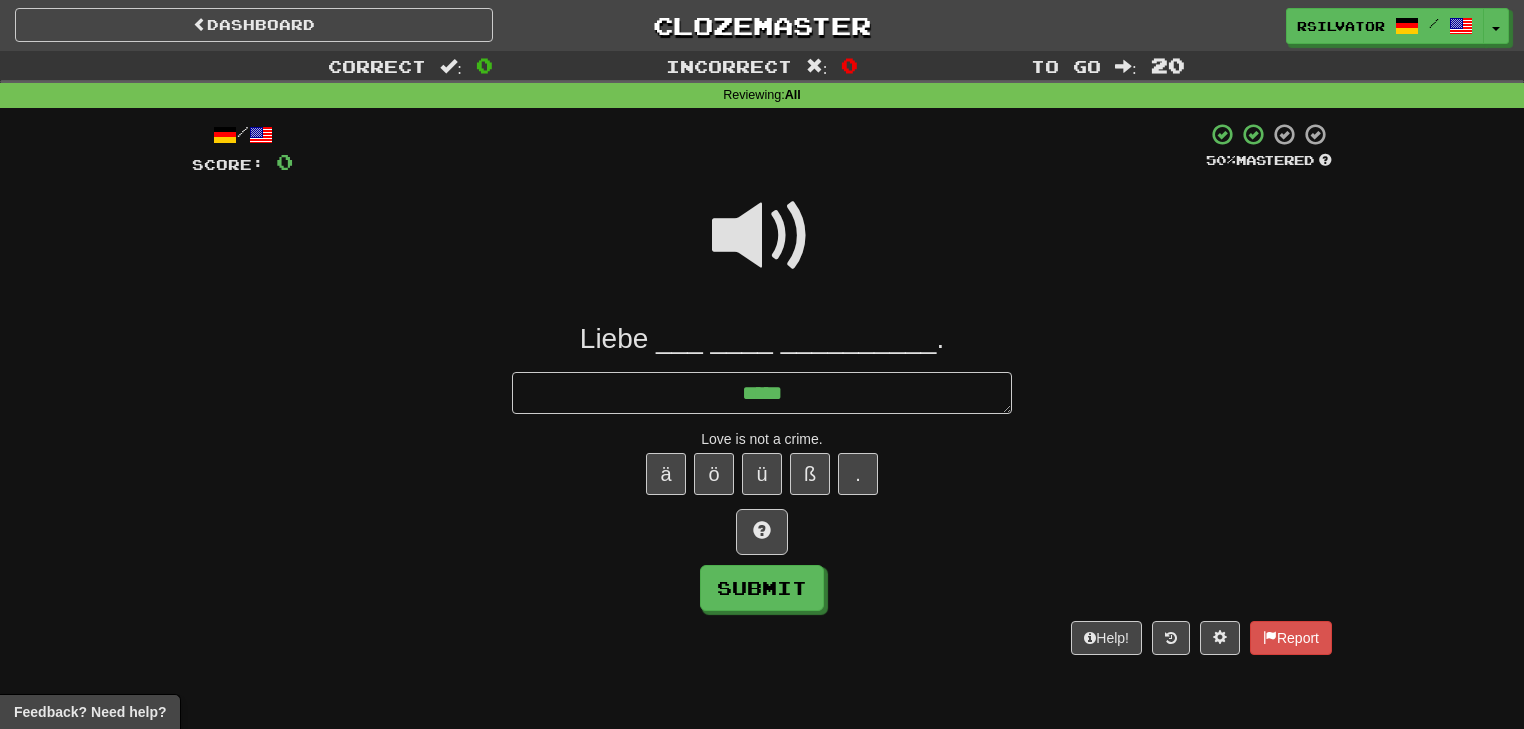 type on "*" 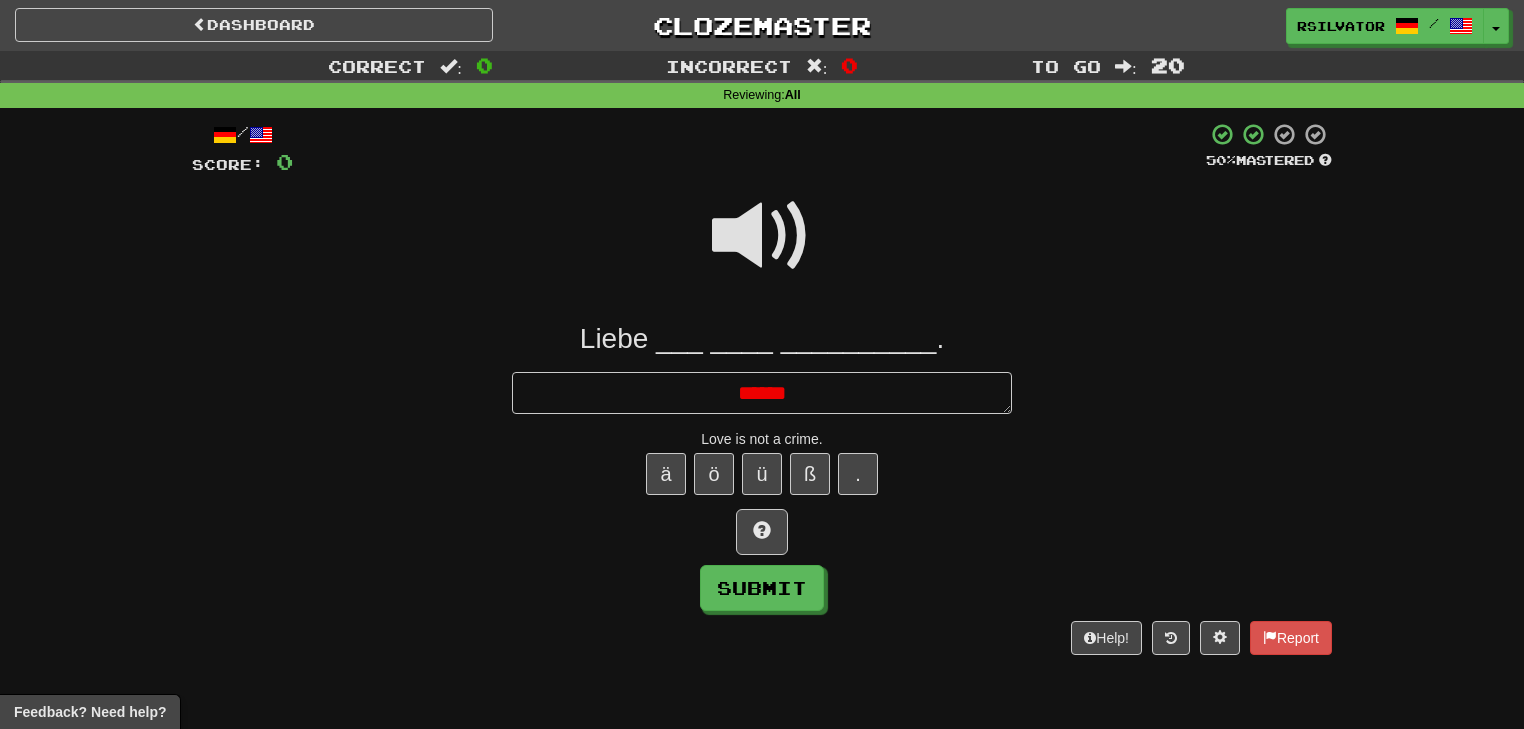 type on "*" 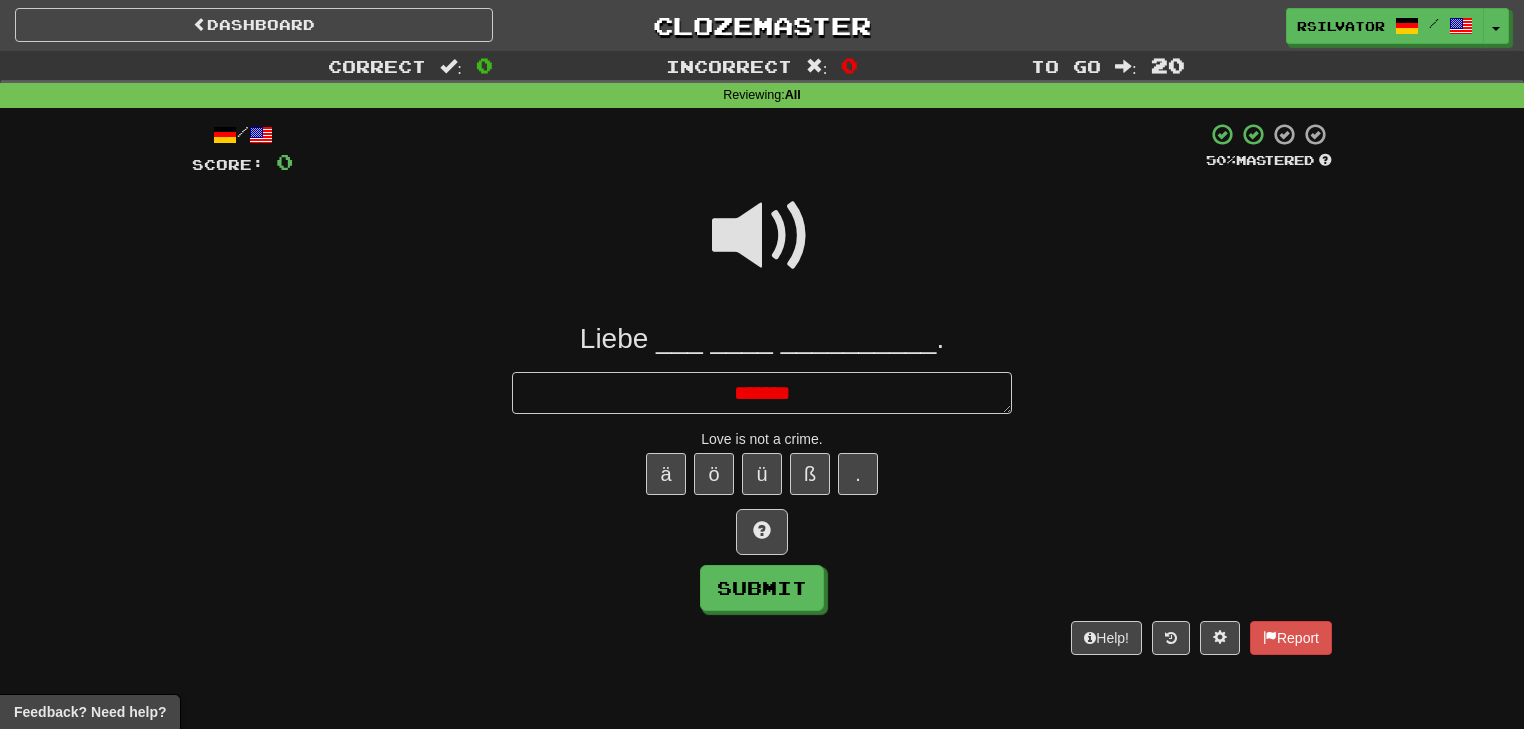 type on "*" 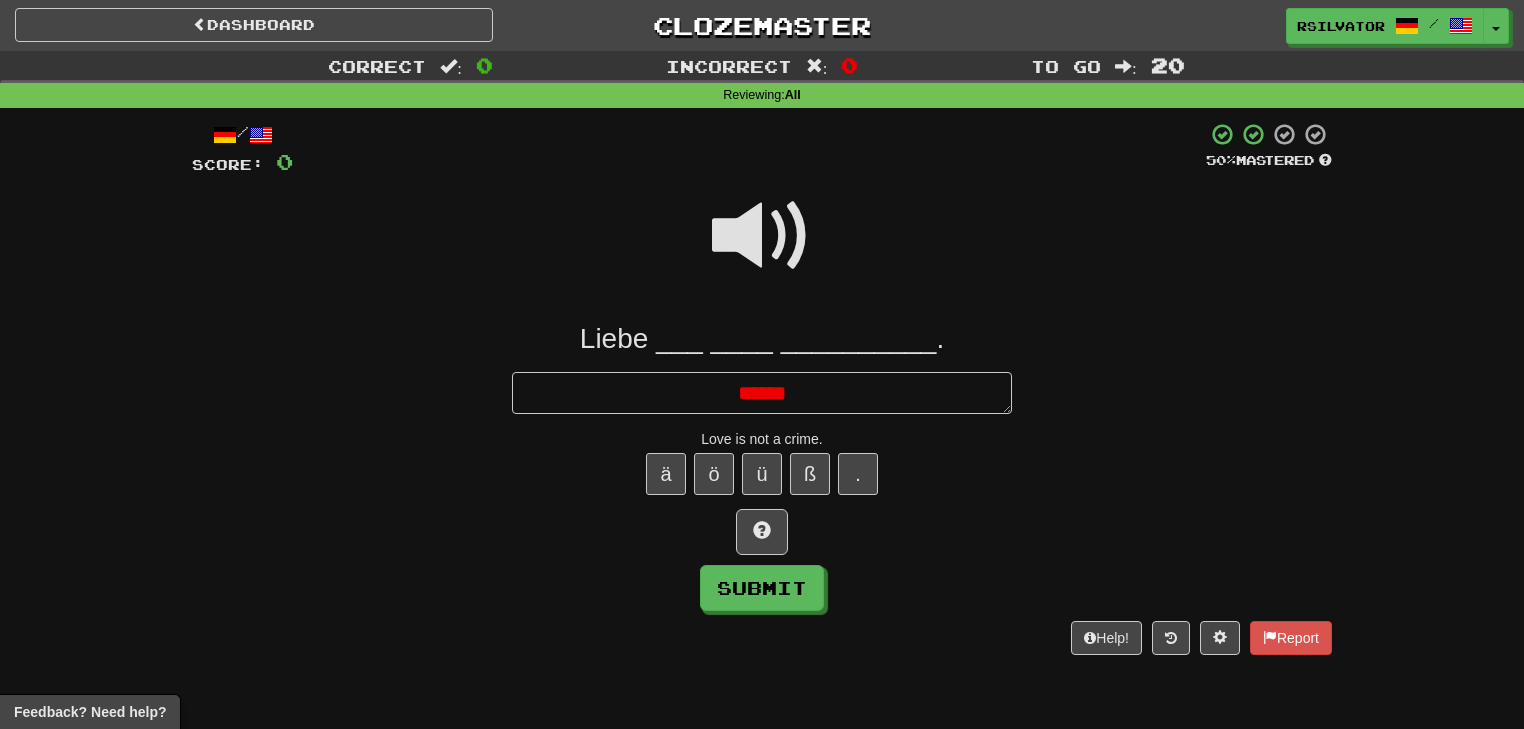 type on "*" 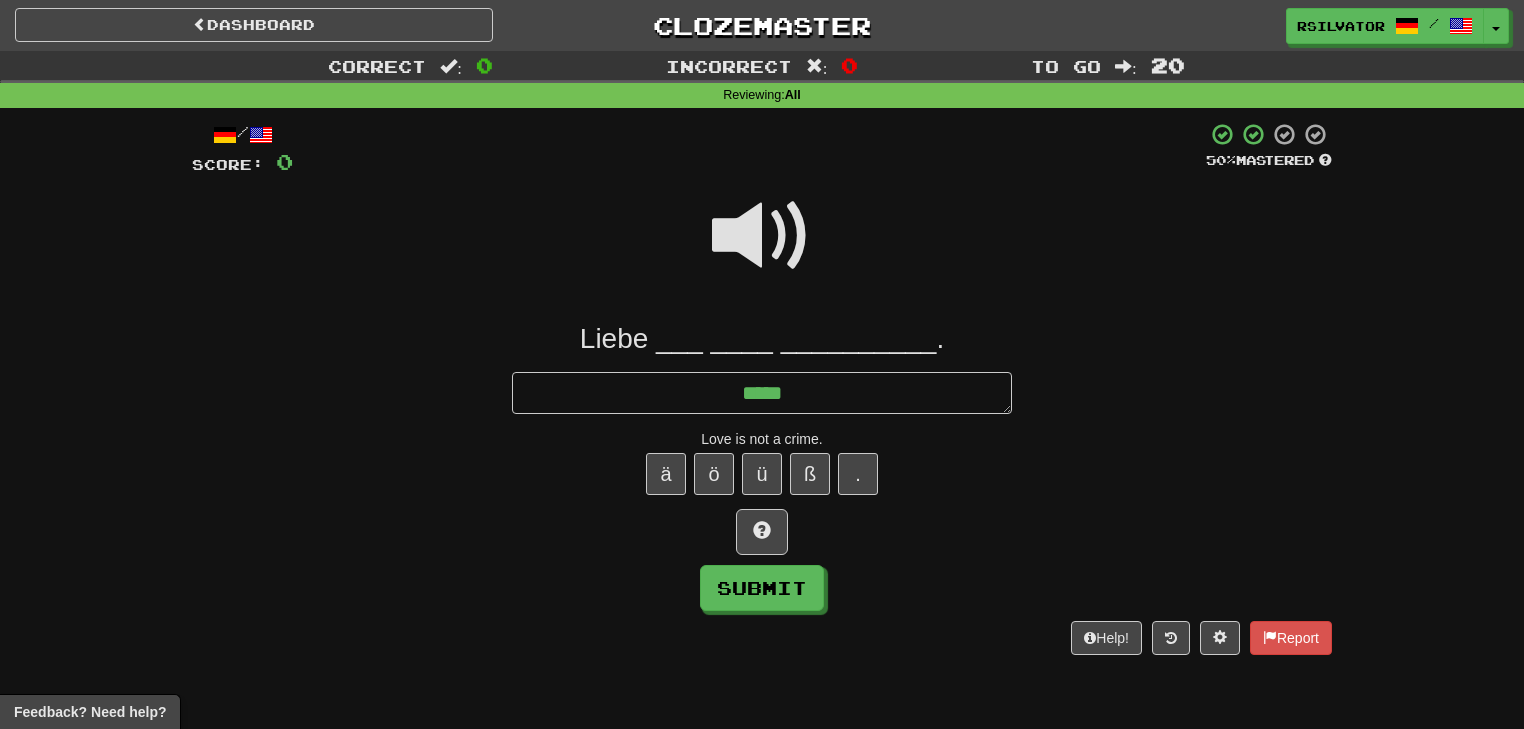 type on "*" 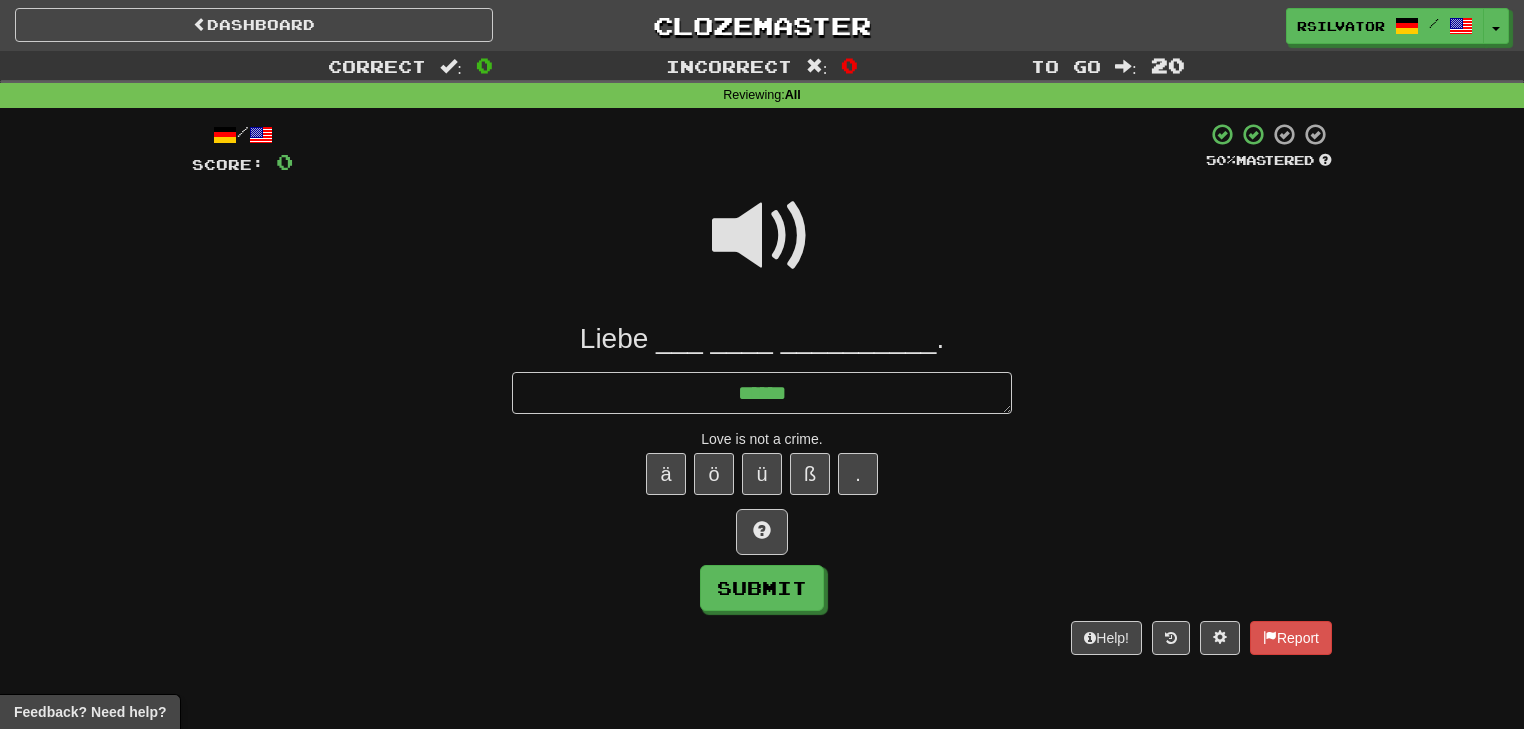 type on "*" 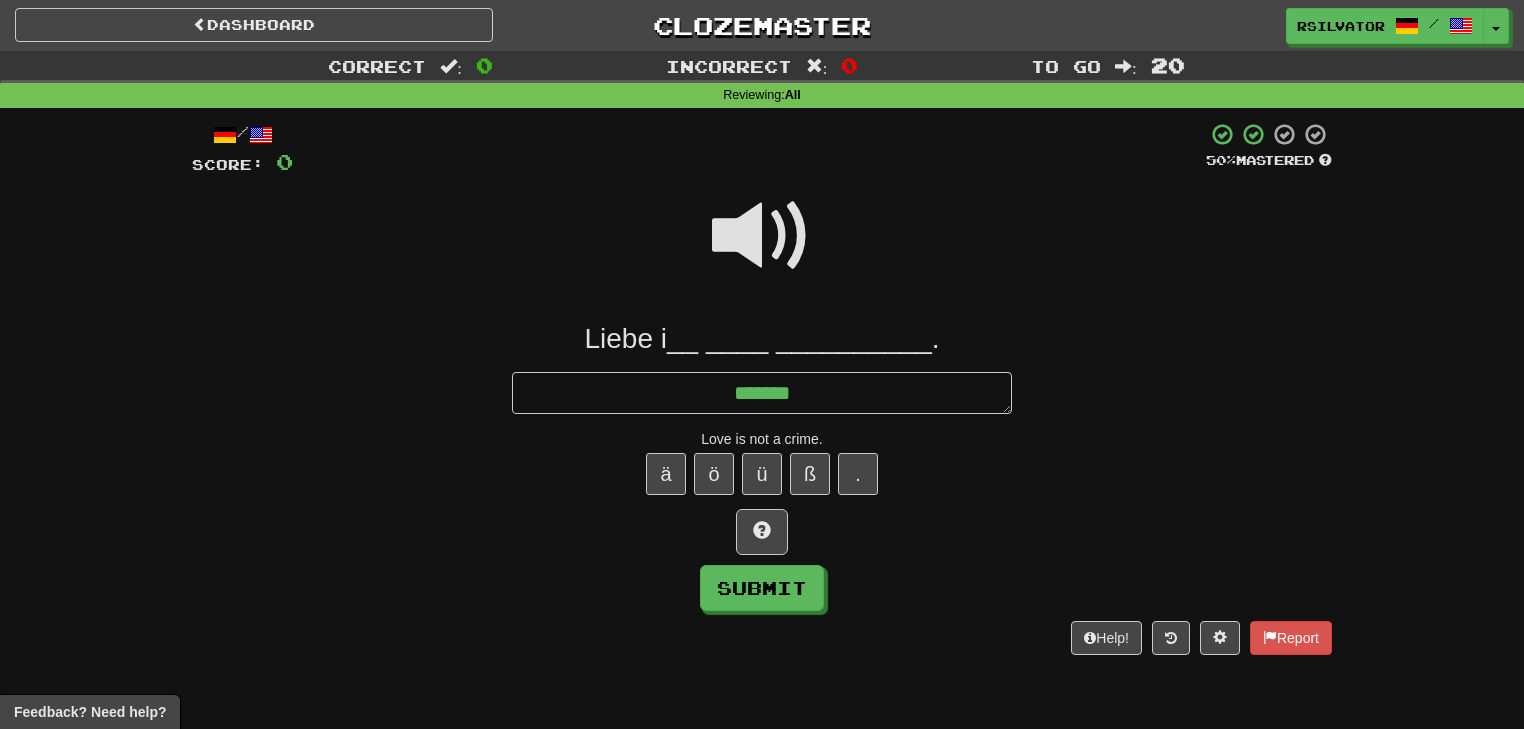 type on "*" 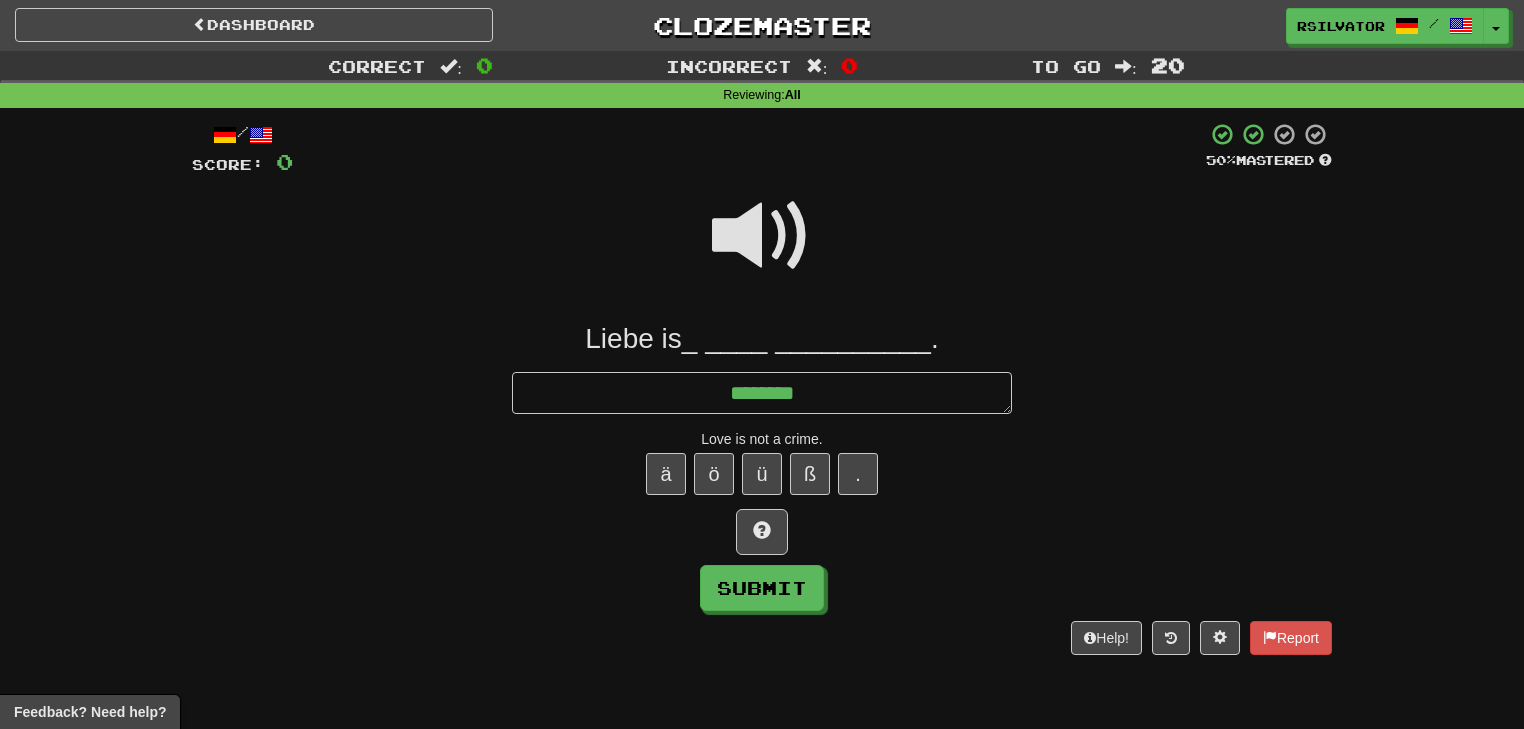 type on "*" 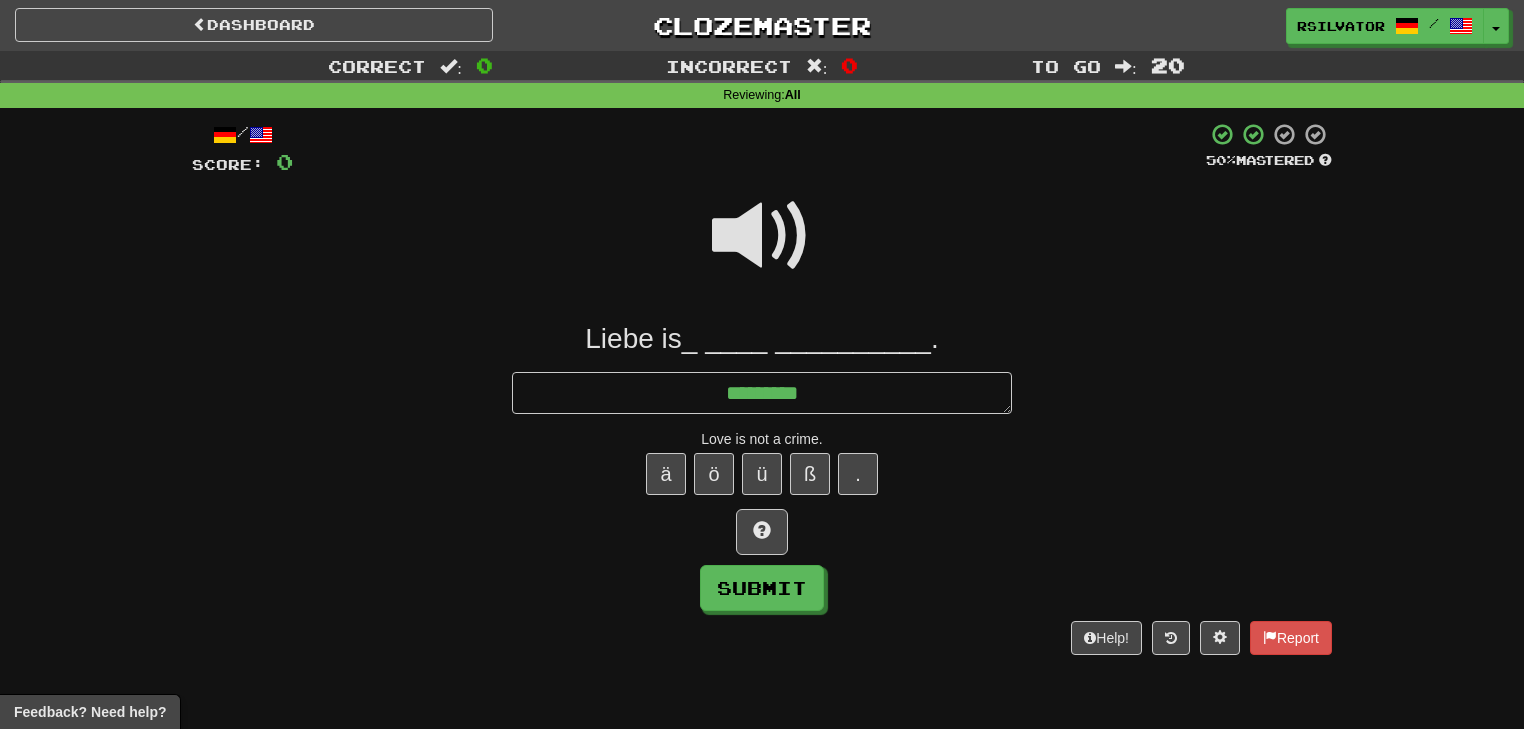 type on "*" 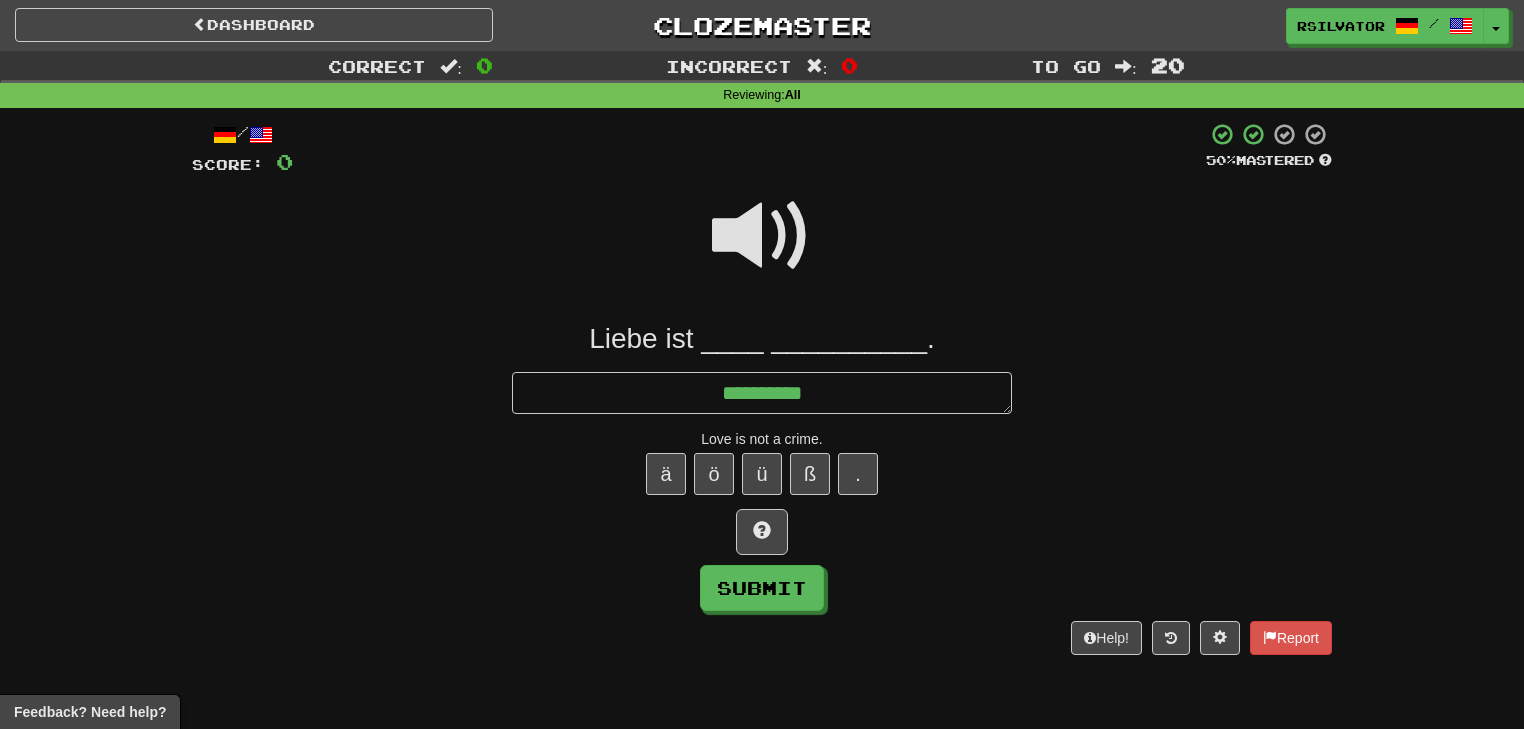 type on "*" 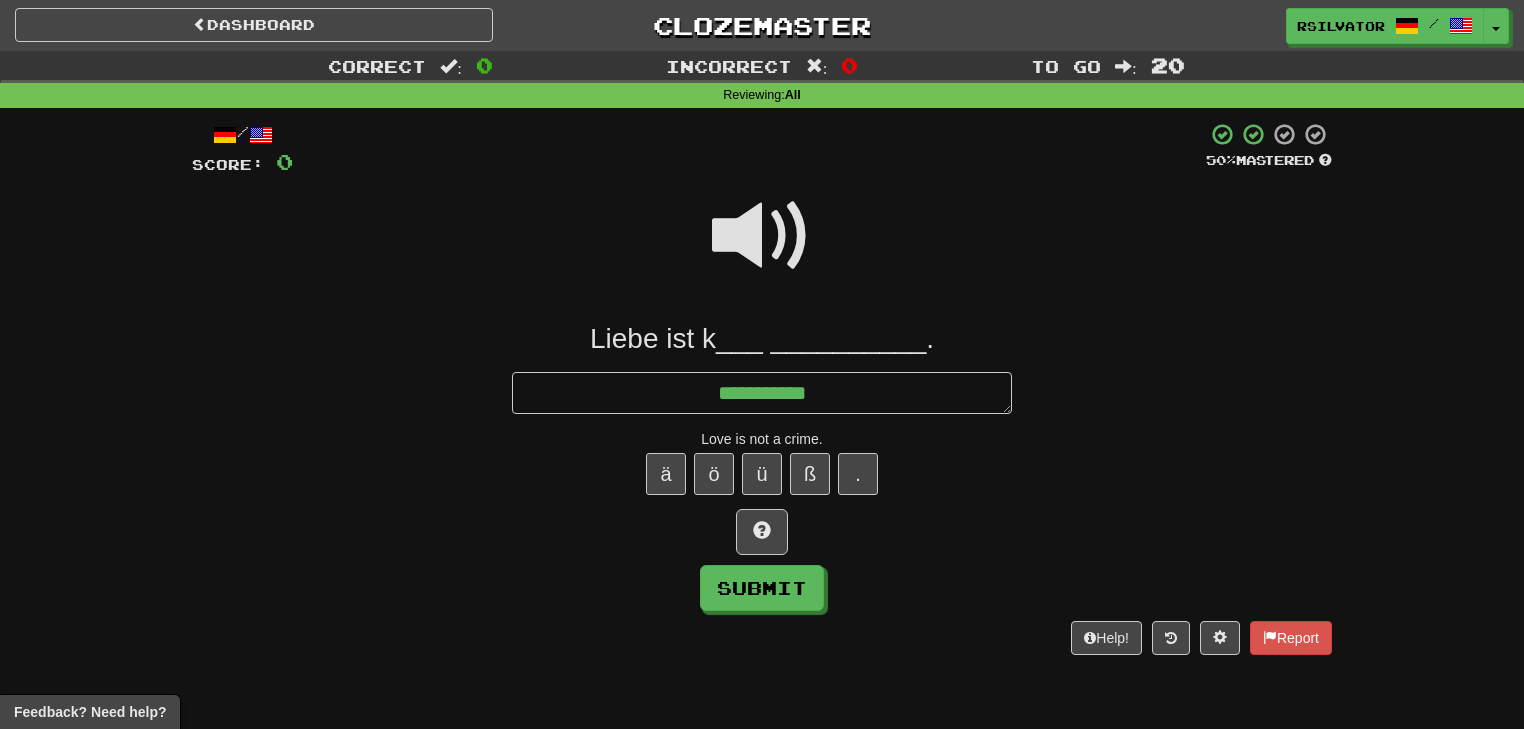 type on "*" 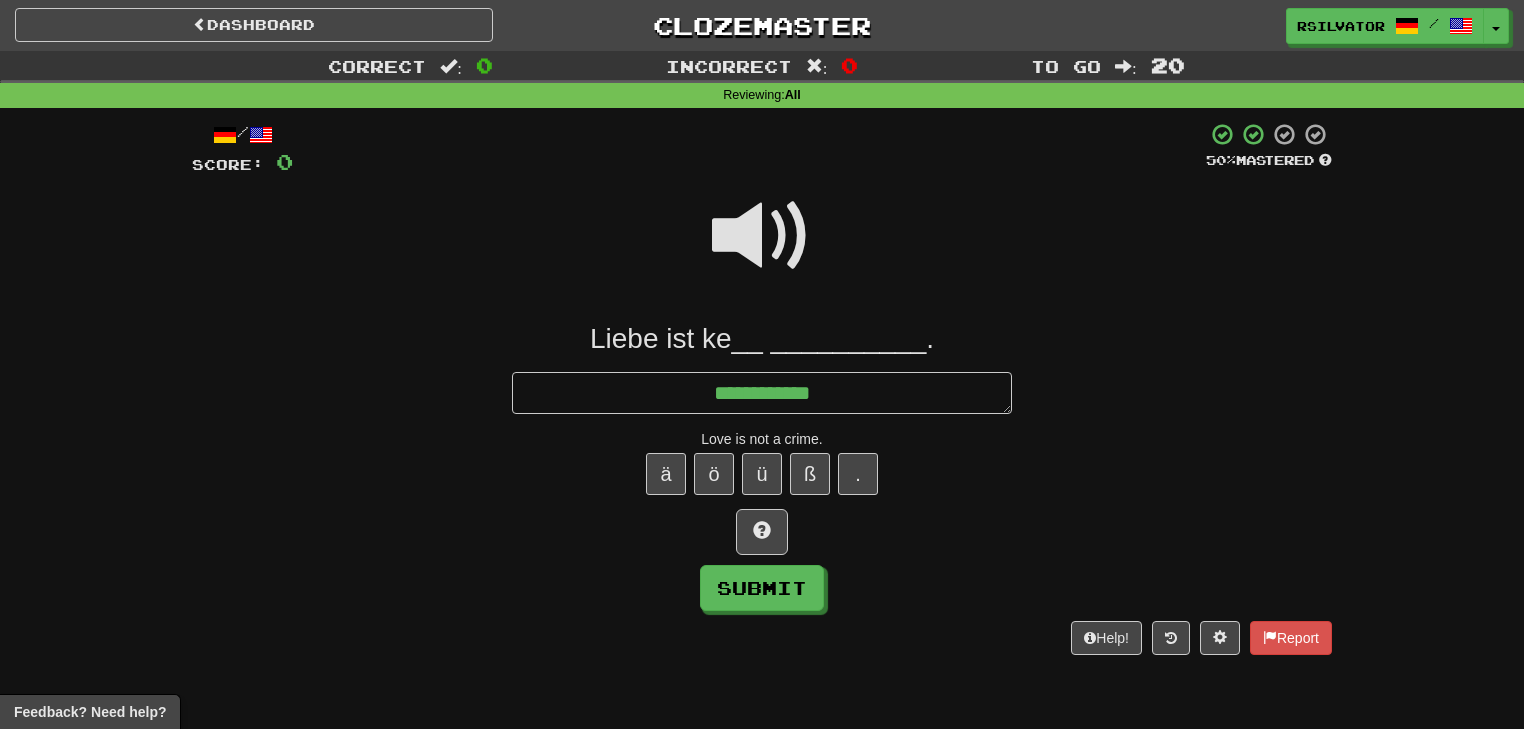 type on "*" 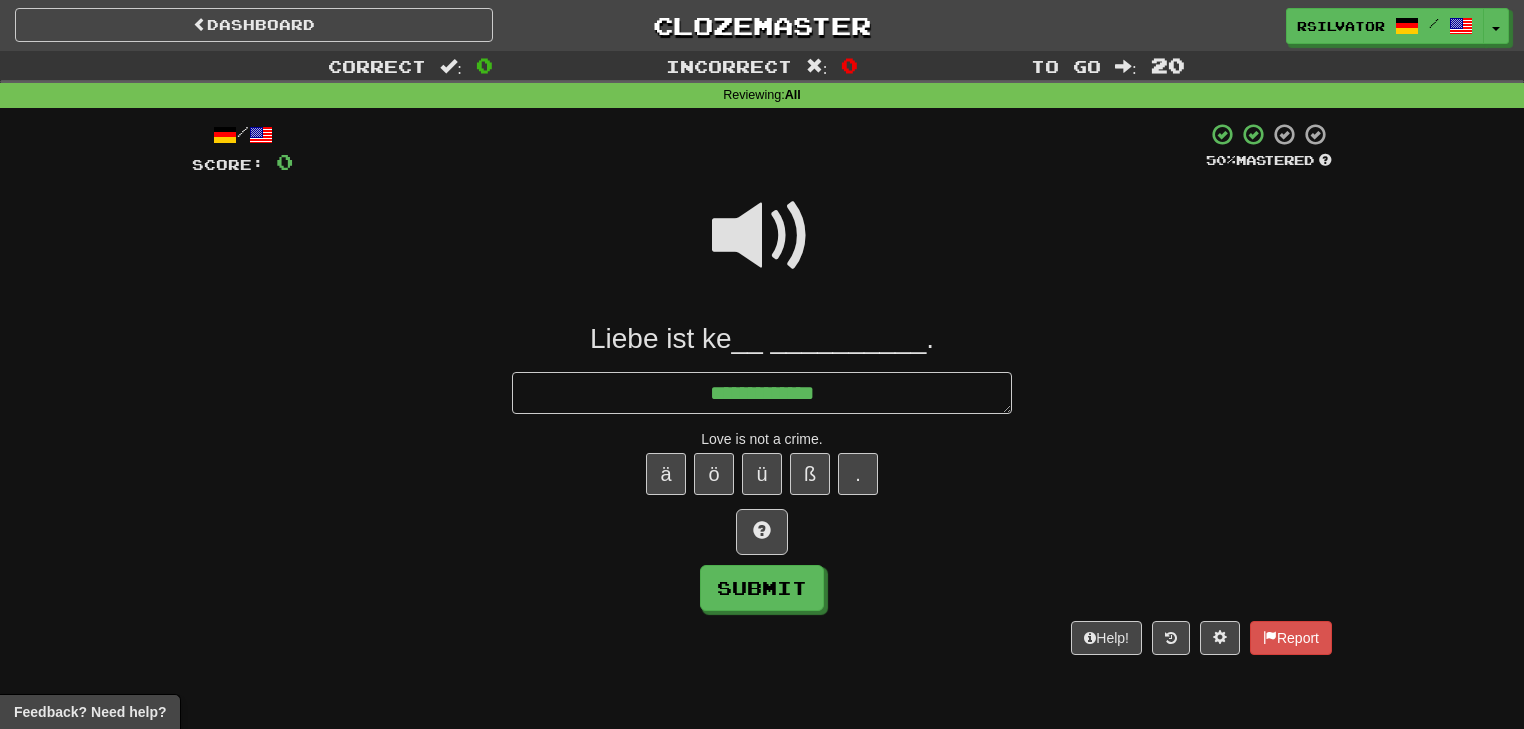 type on "*" 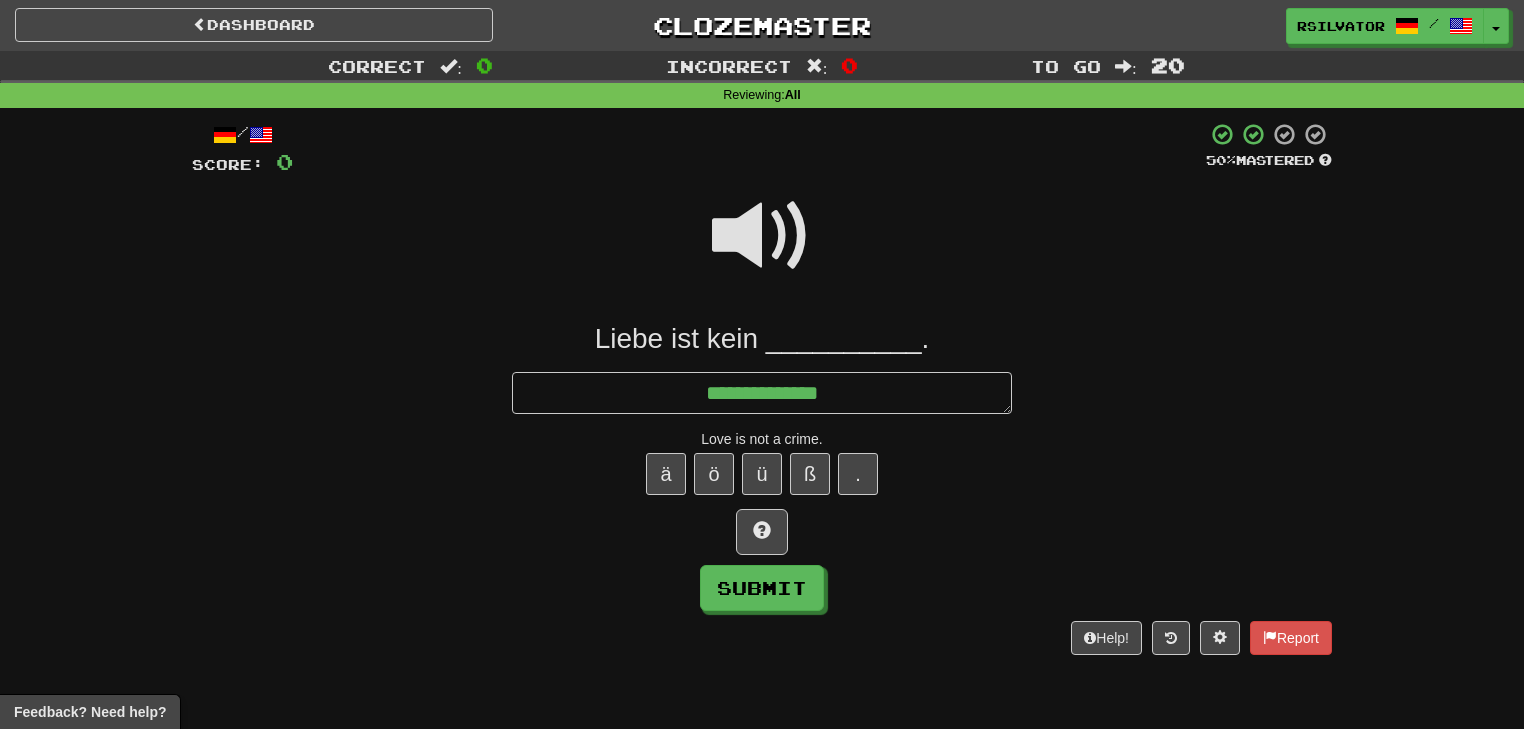 type on "*" 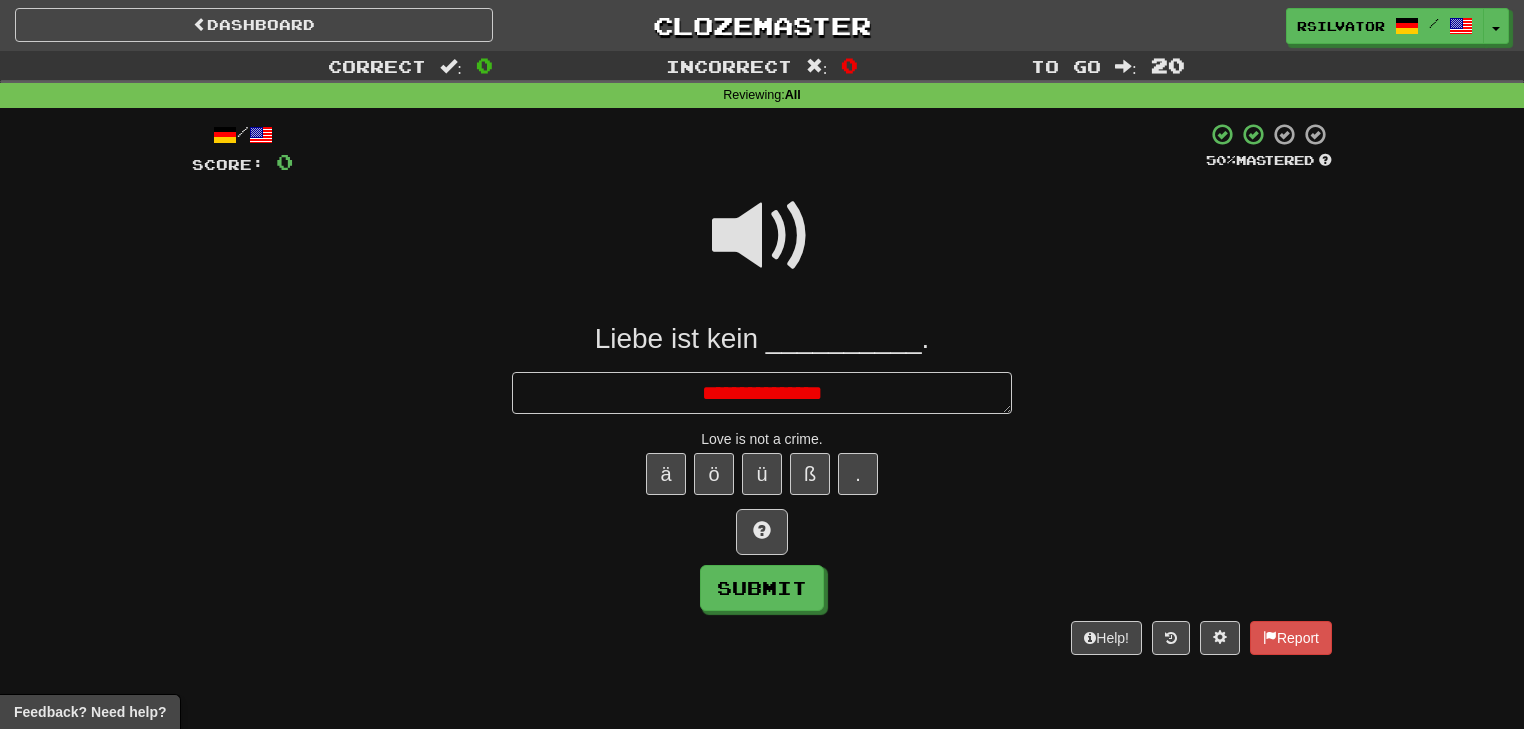 type on "*" 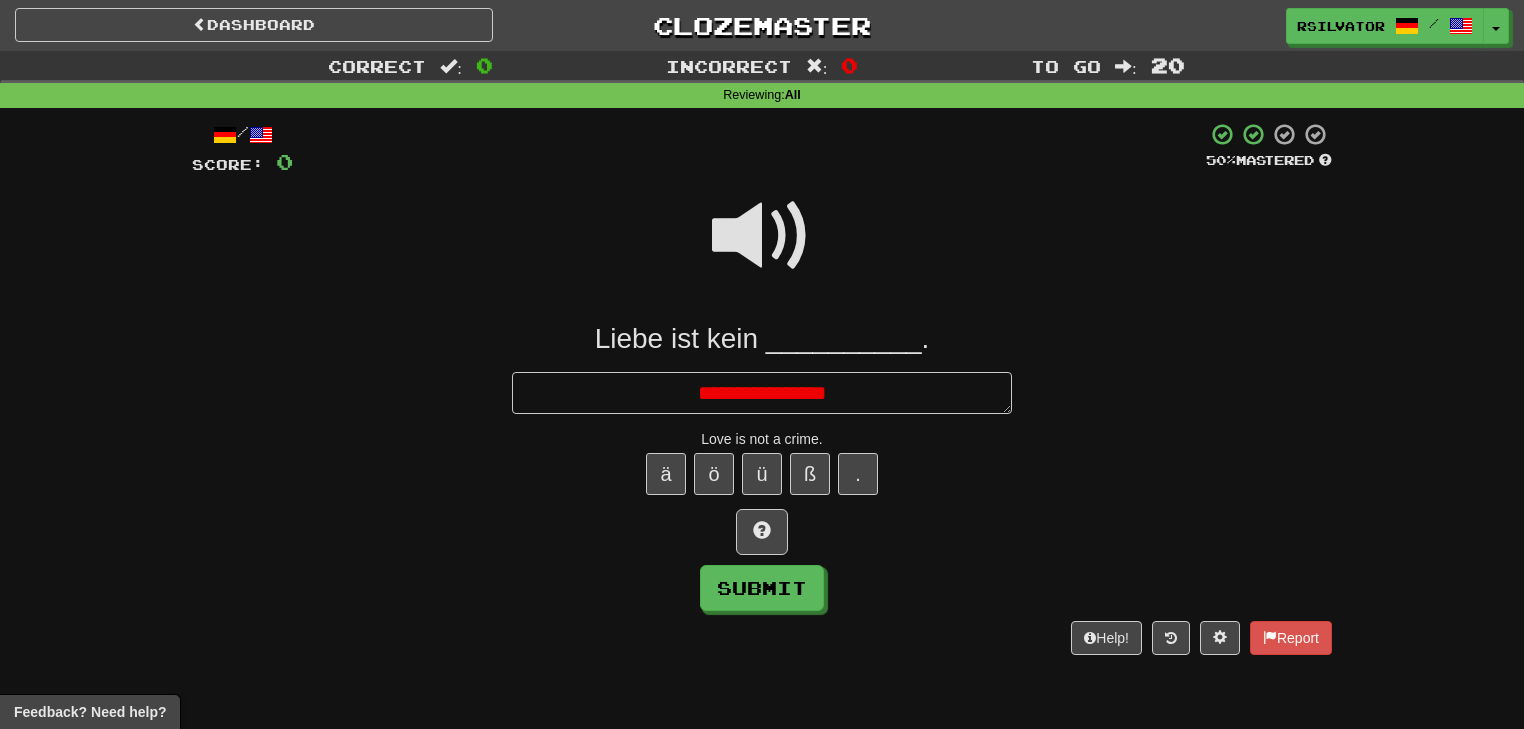 type on "*" 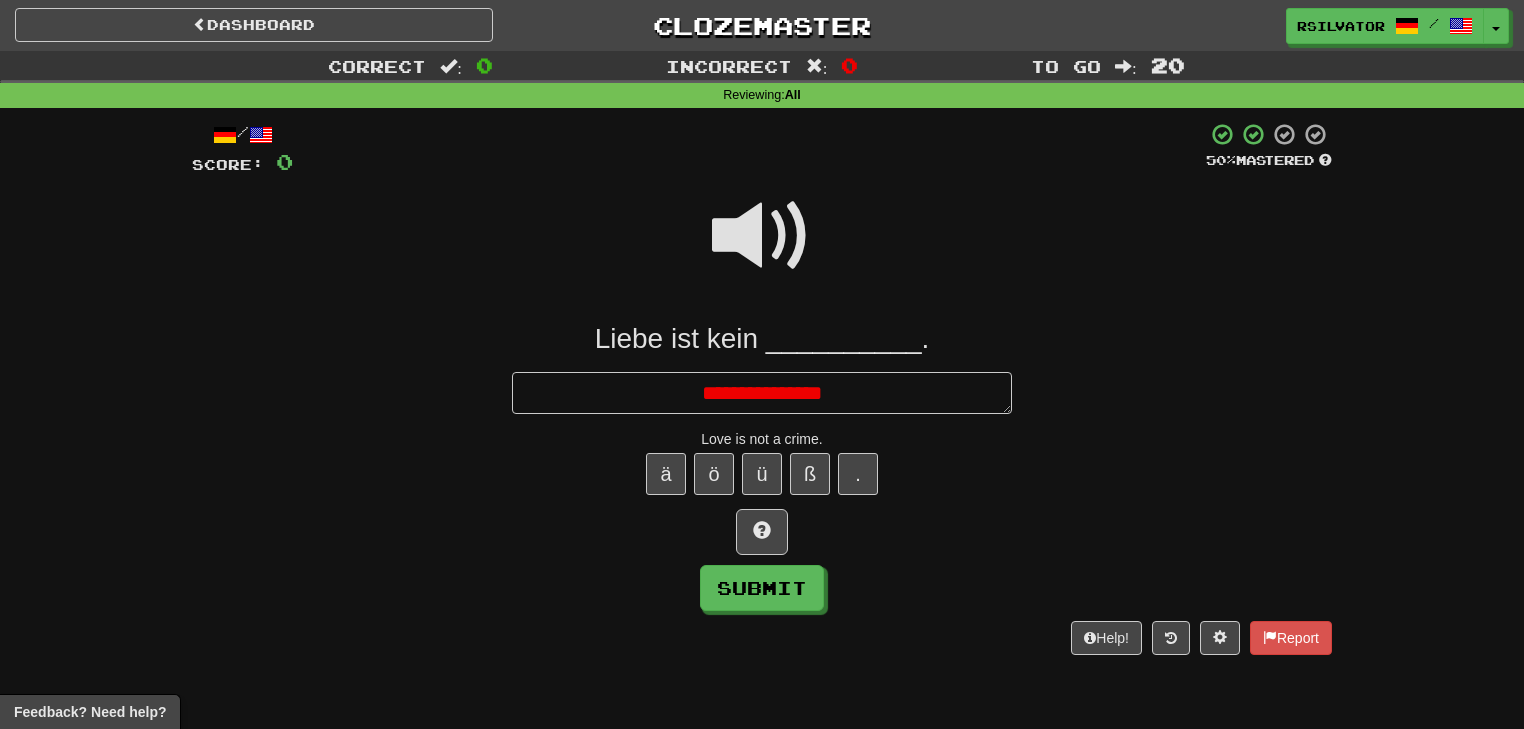 type on "*" 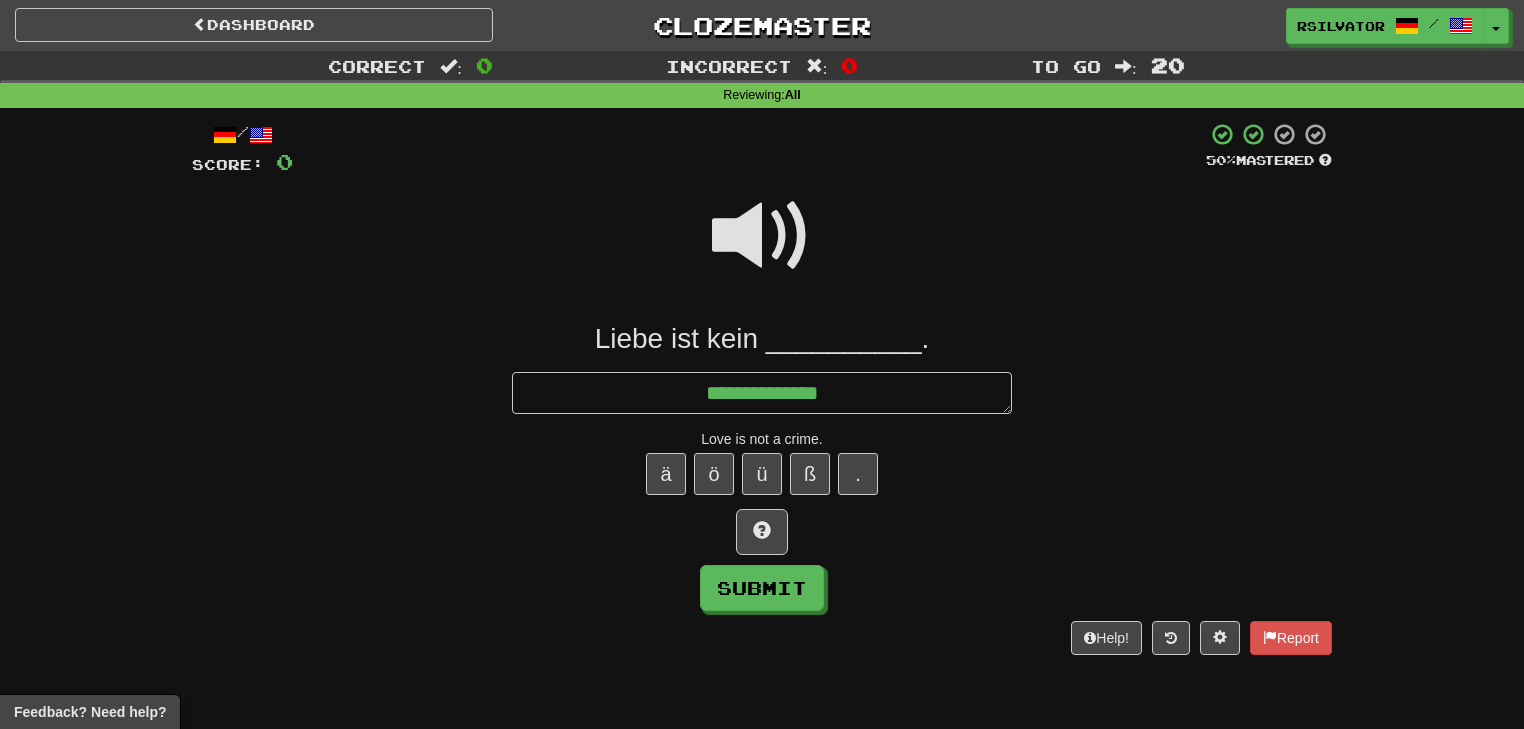 type on "*" 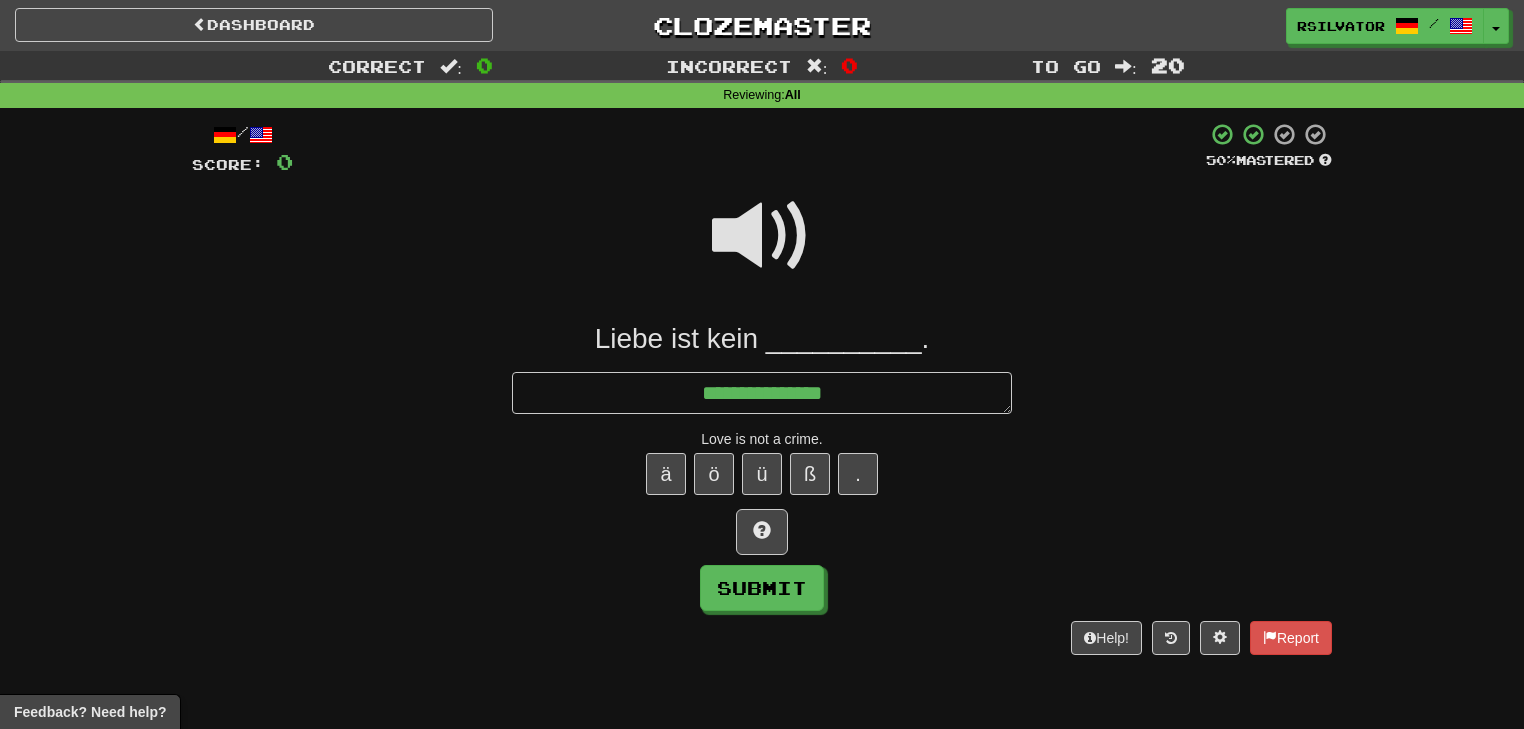 type on "*" 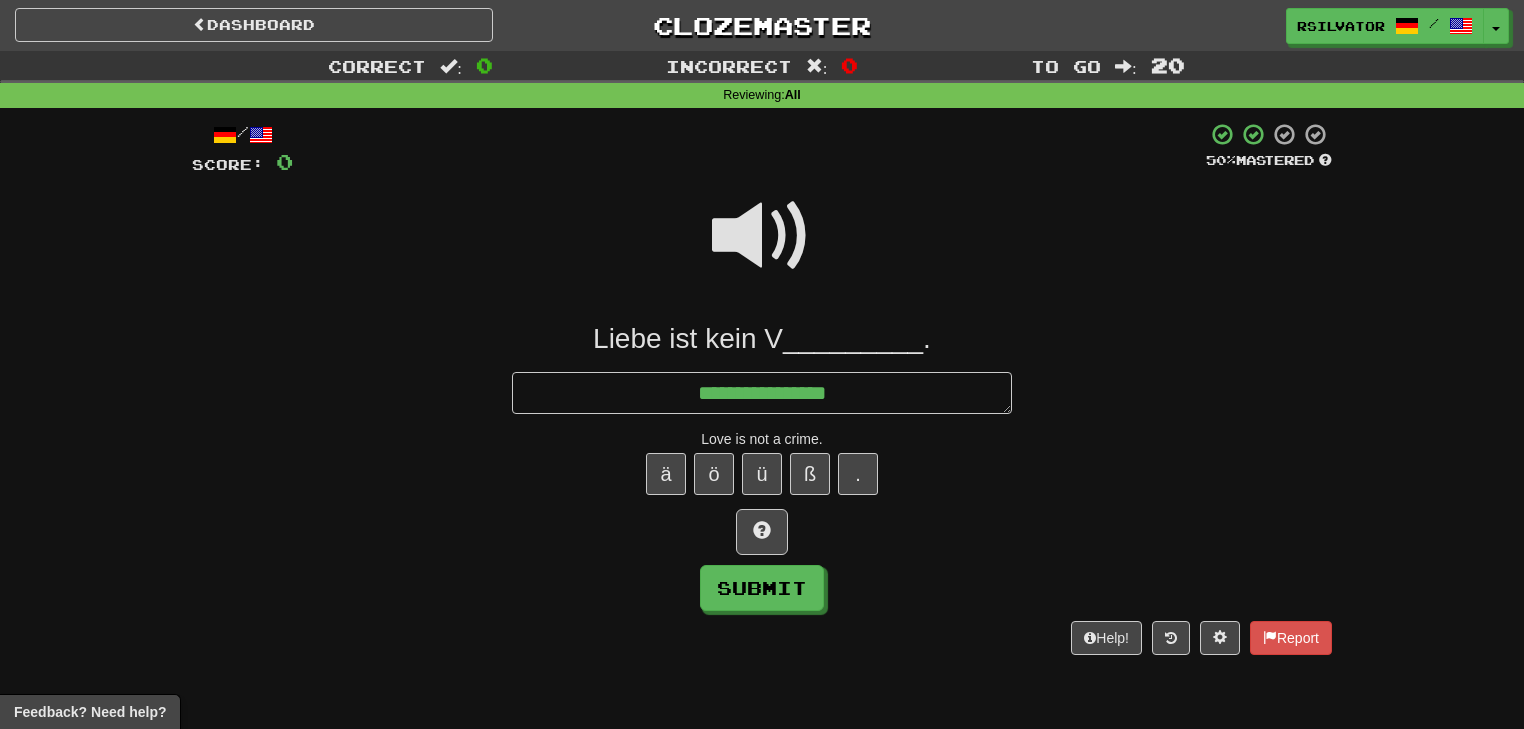 type on "*" 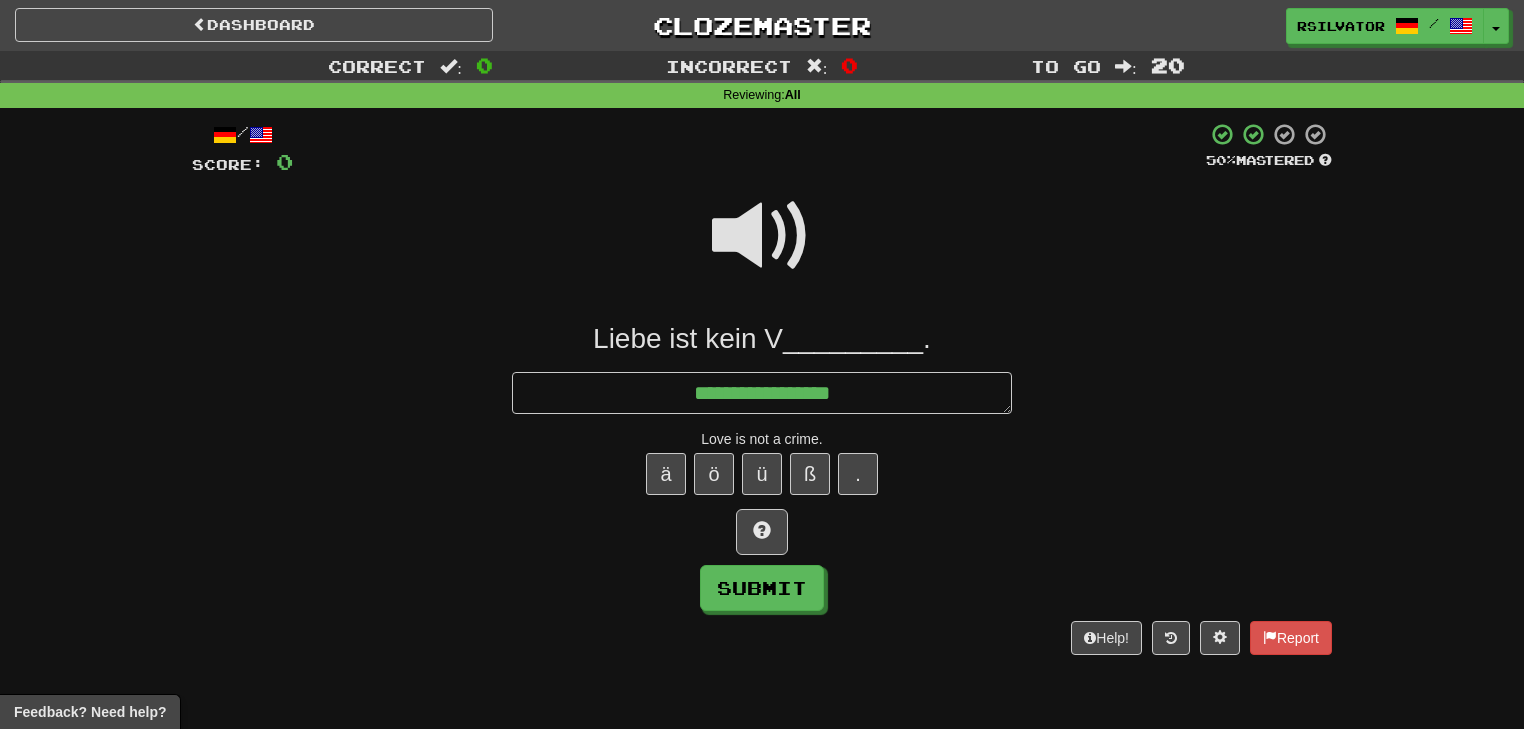 type on "*" 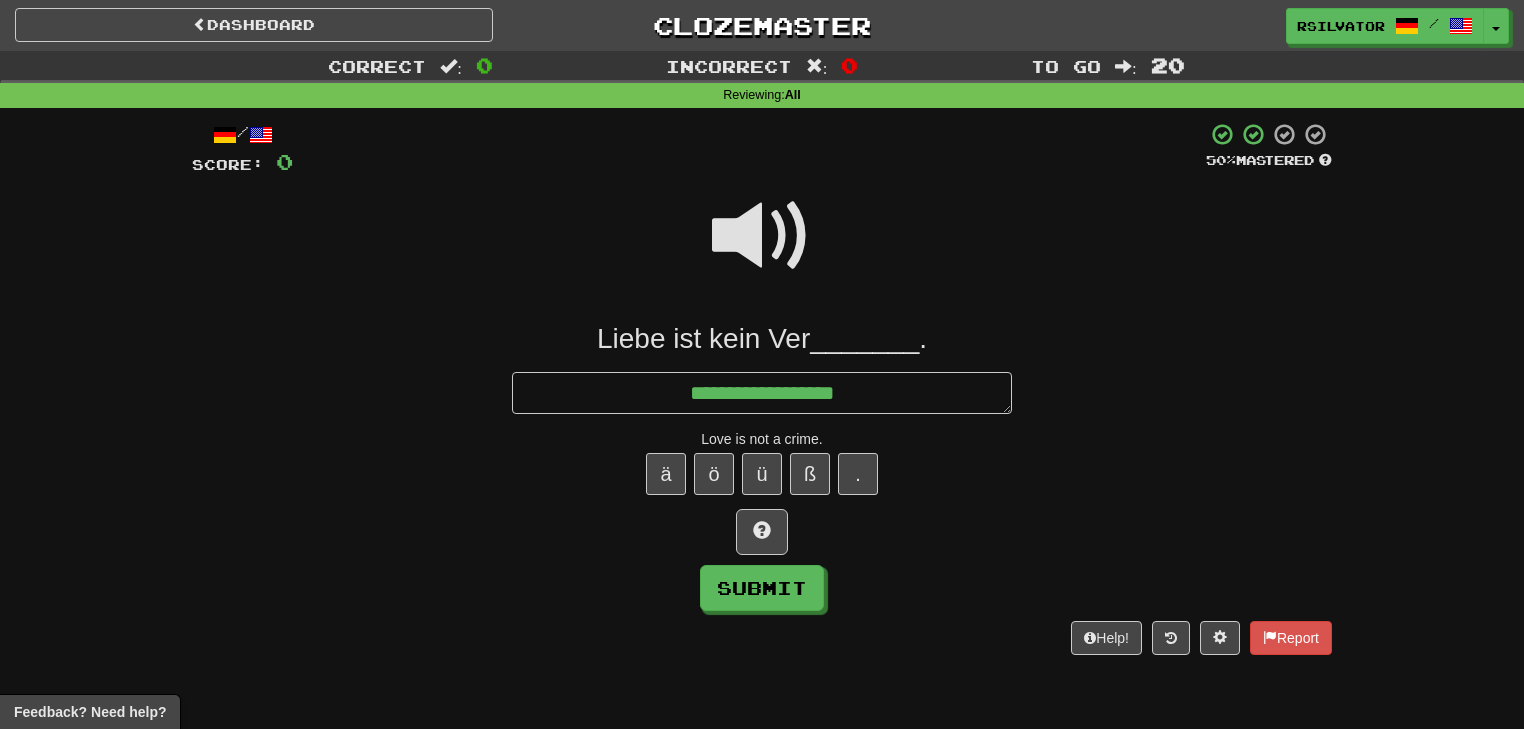 type on "*" 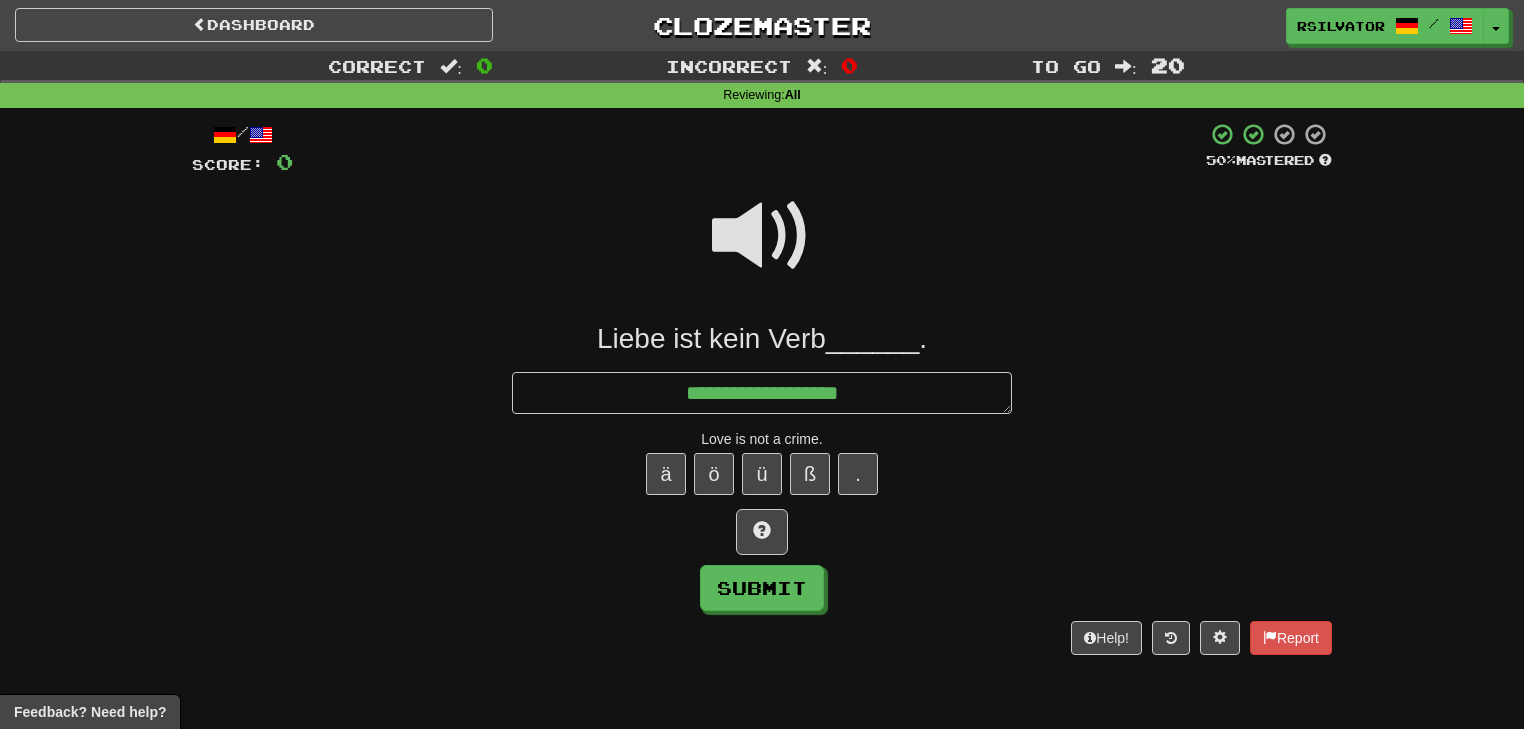 type on "*" 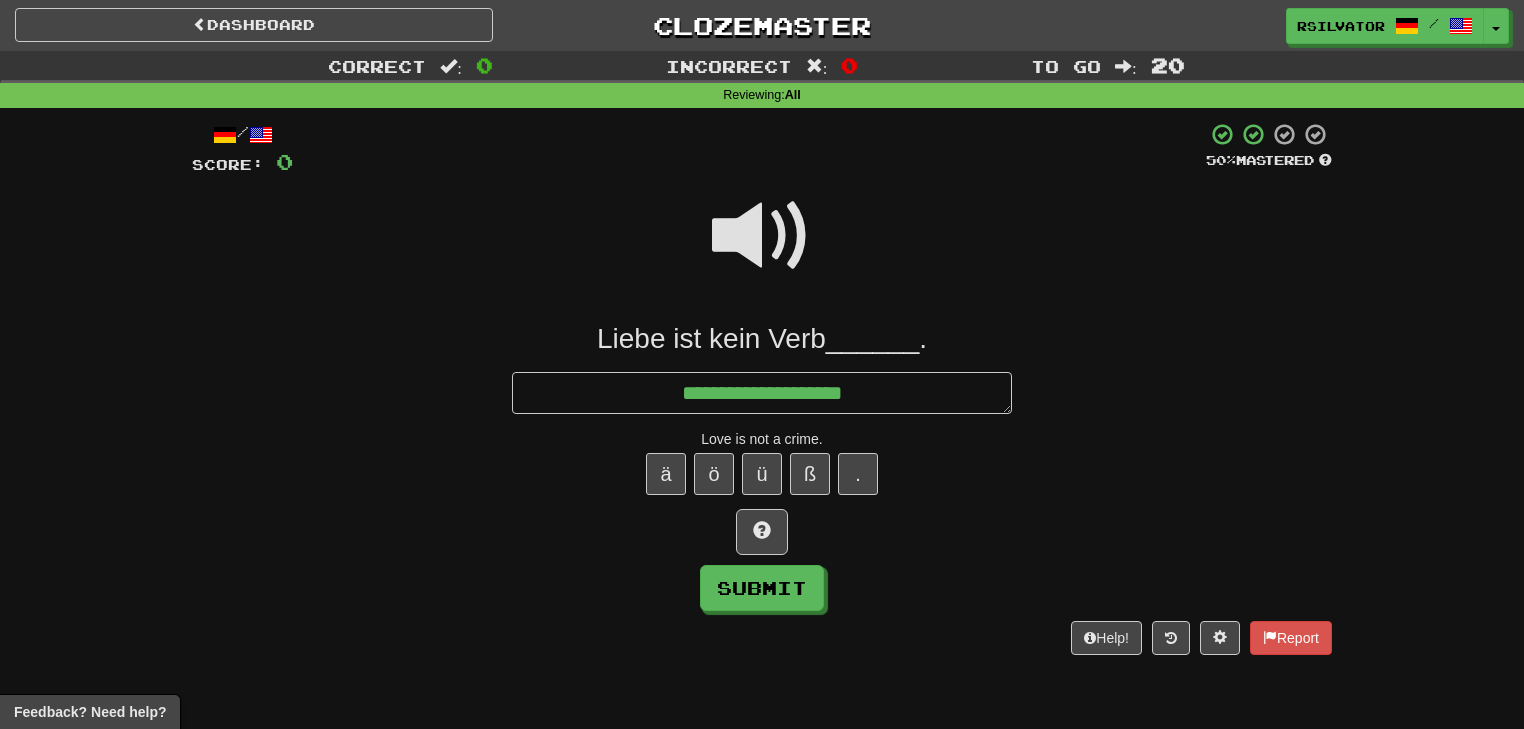 type on "*" 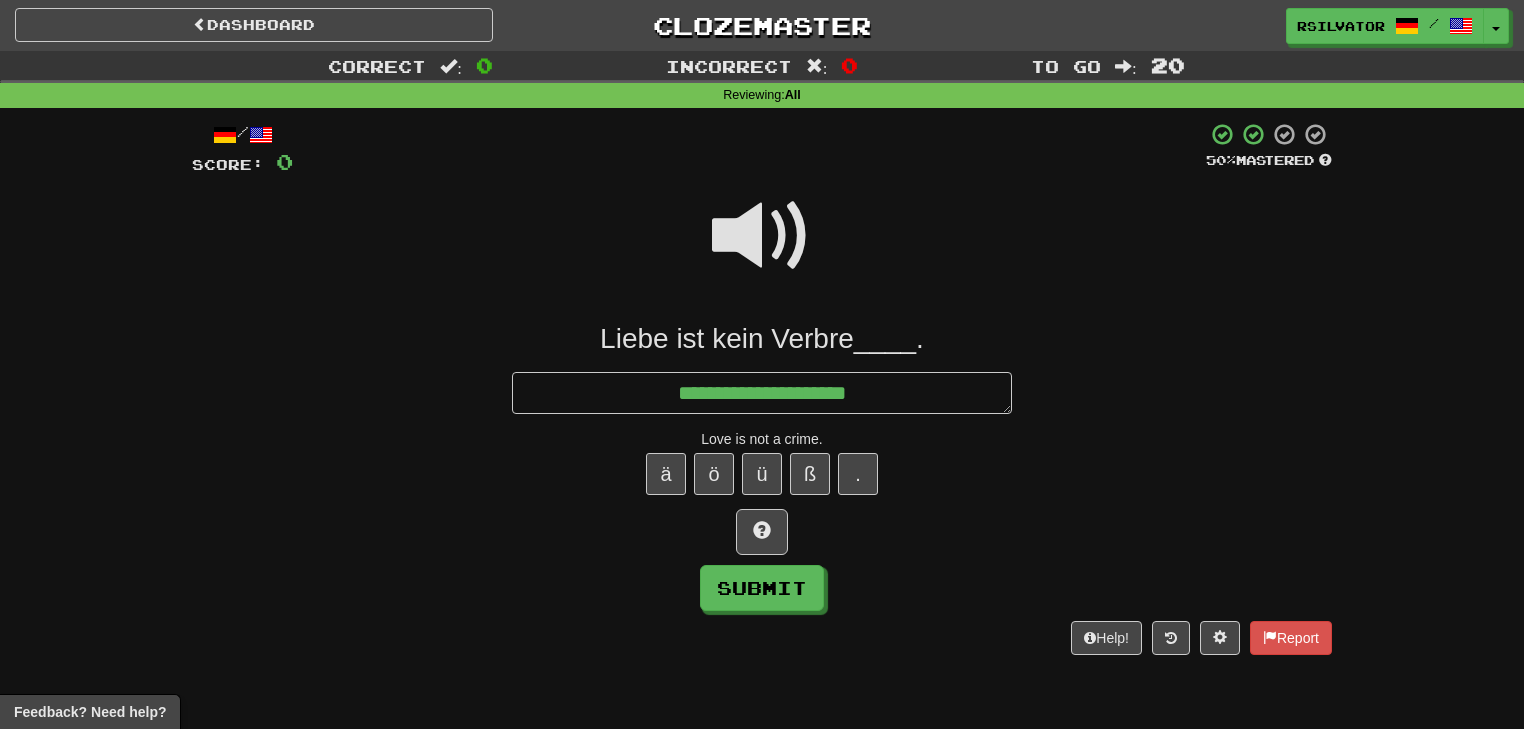 type on "*" 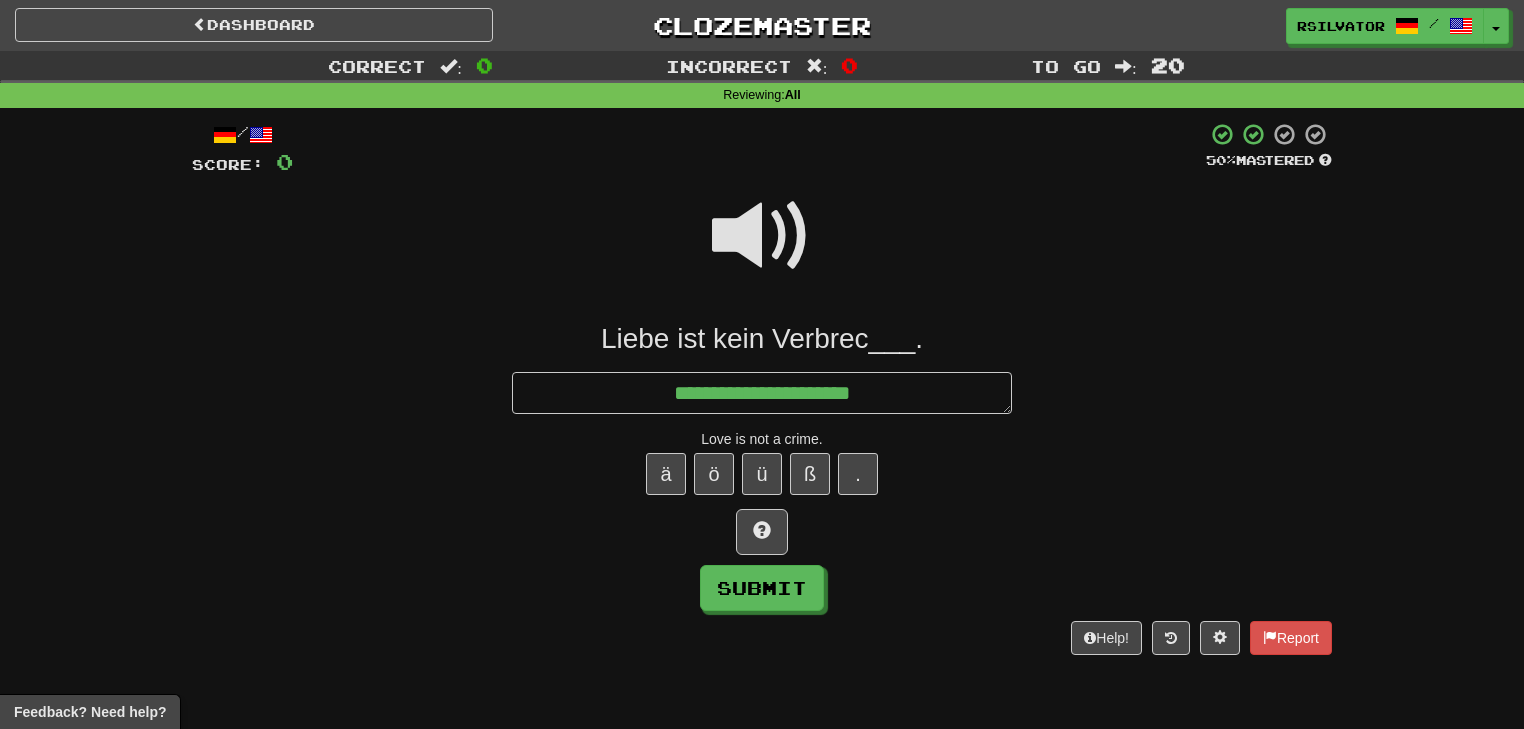 type on "*" 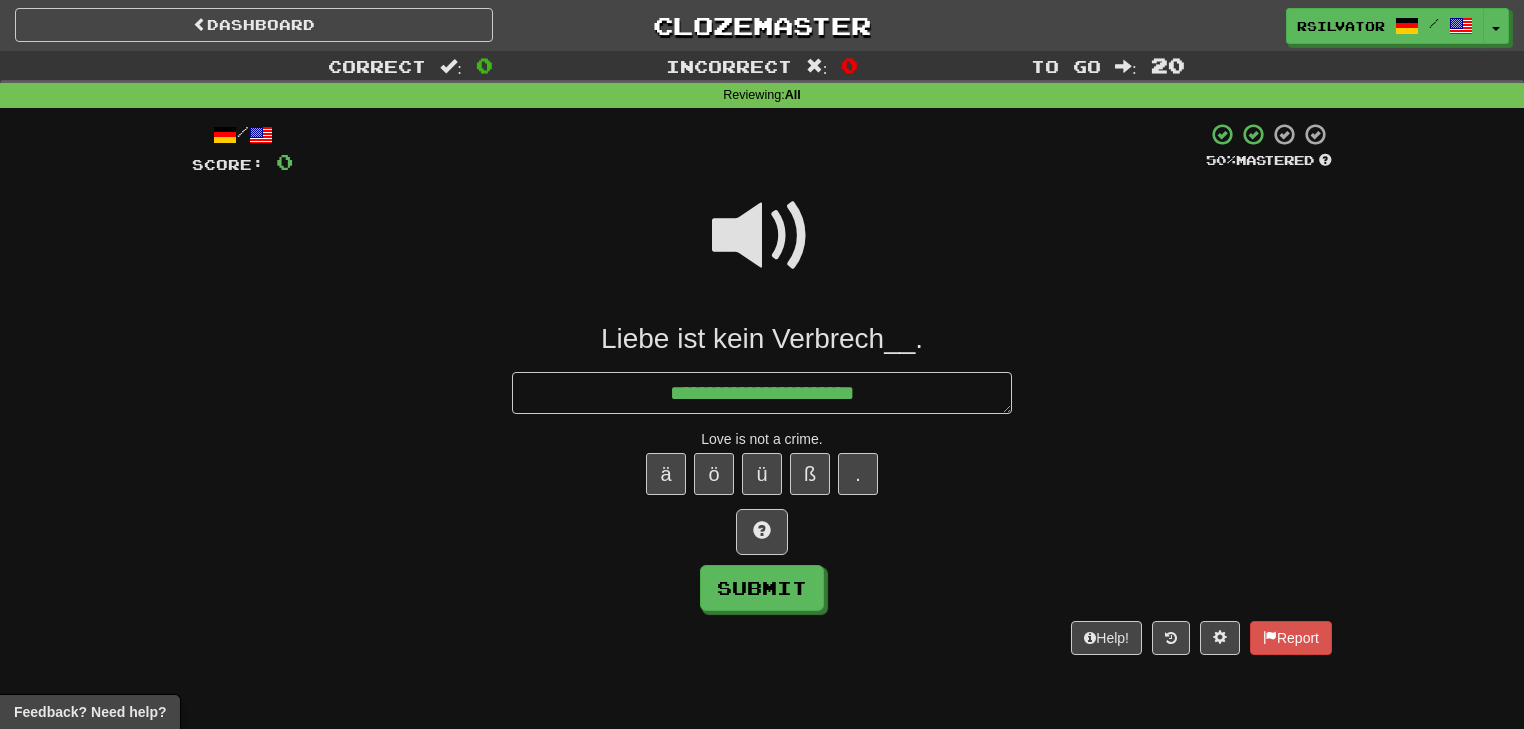 type on "*" 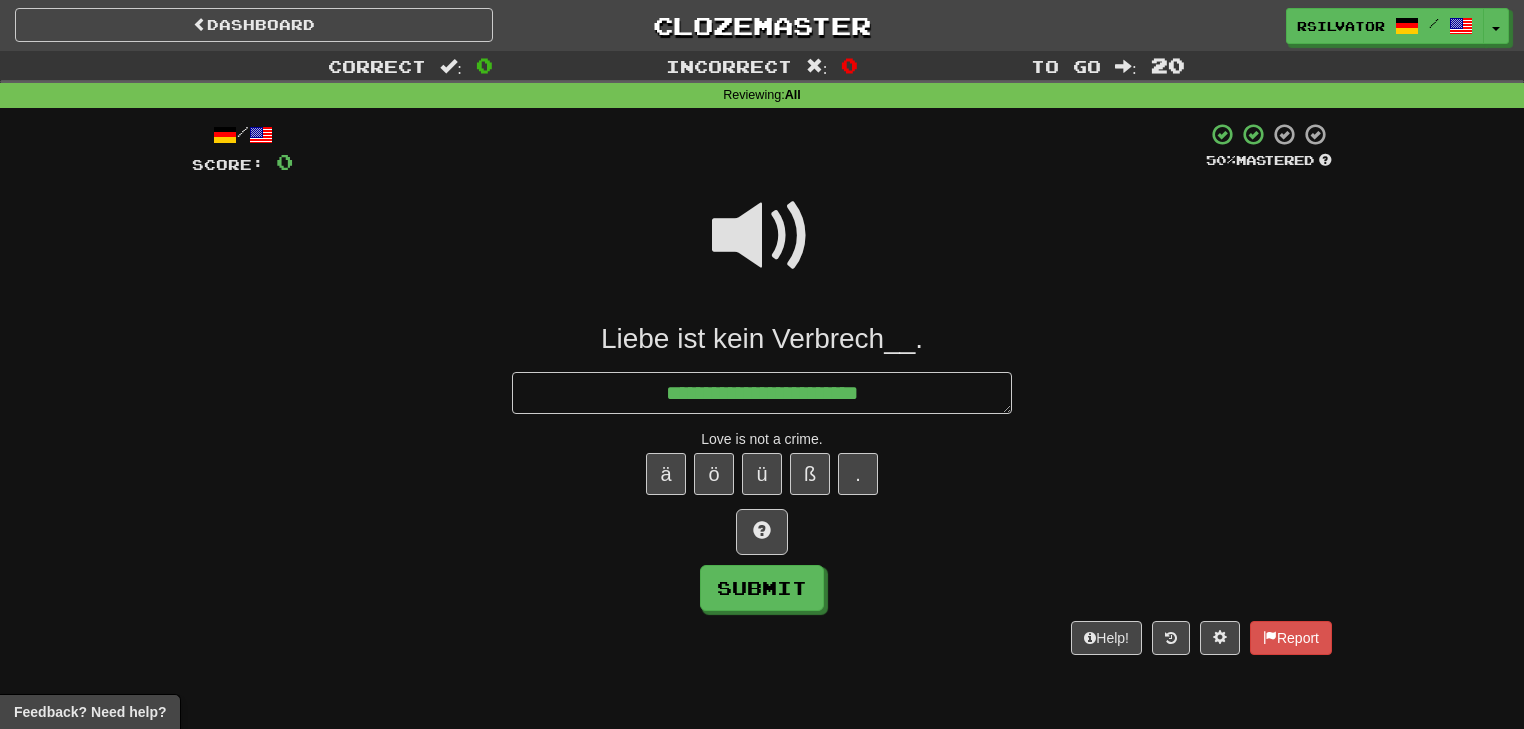 type on "*" 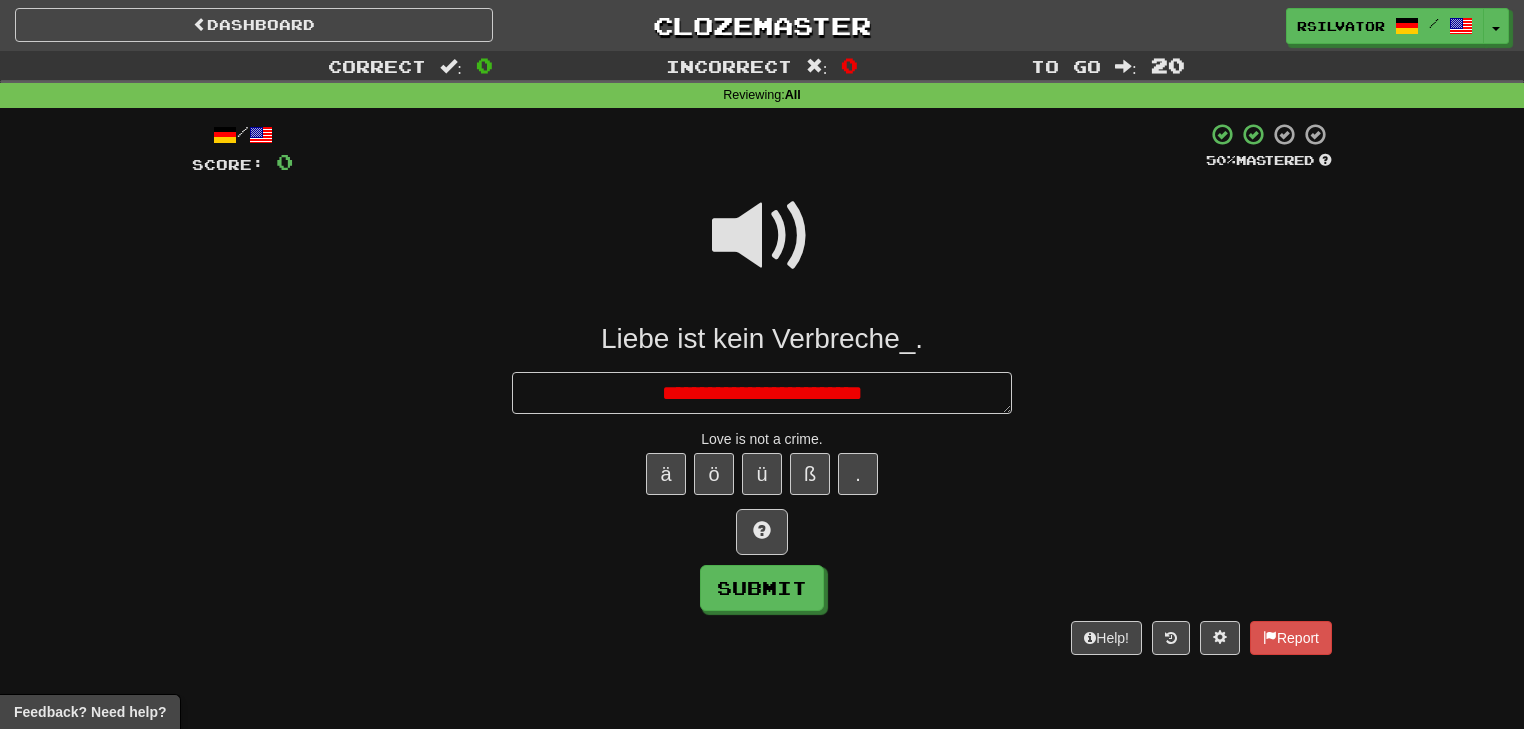 type on "*" 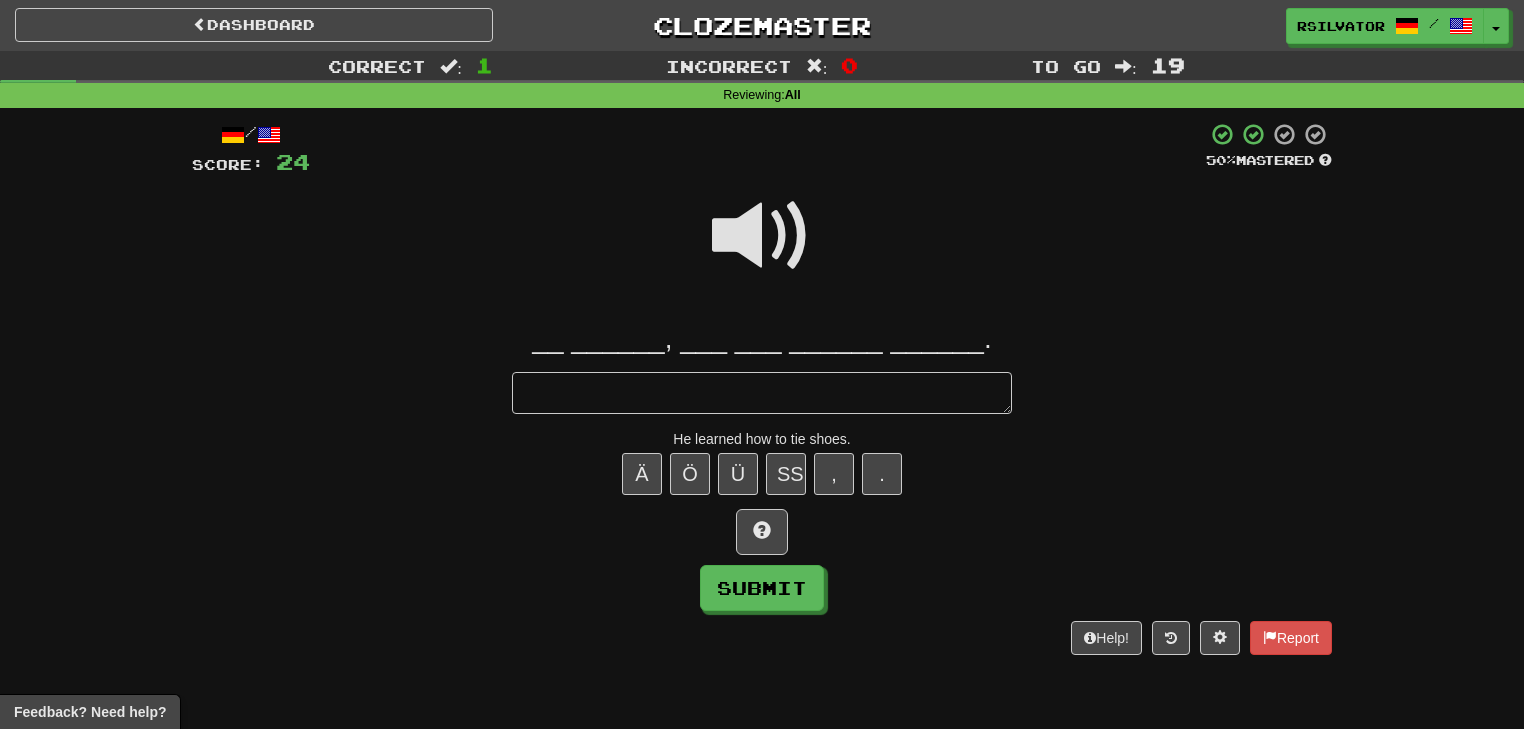 type on "*" 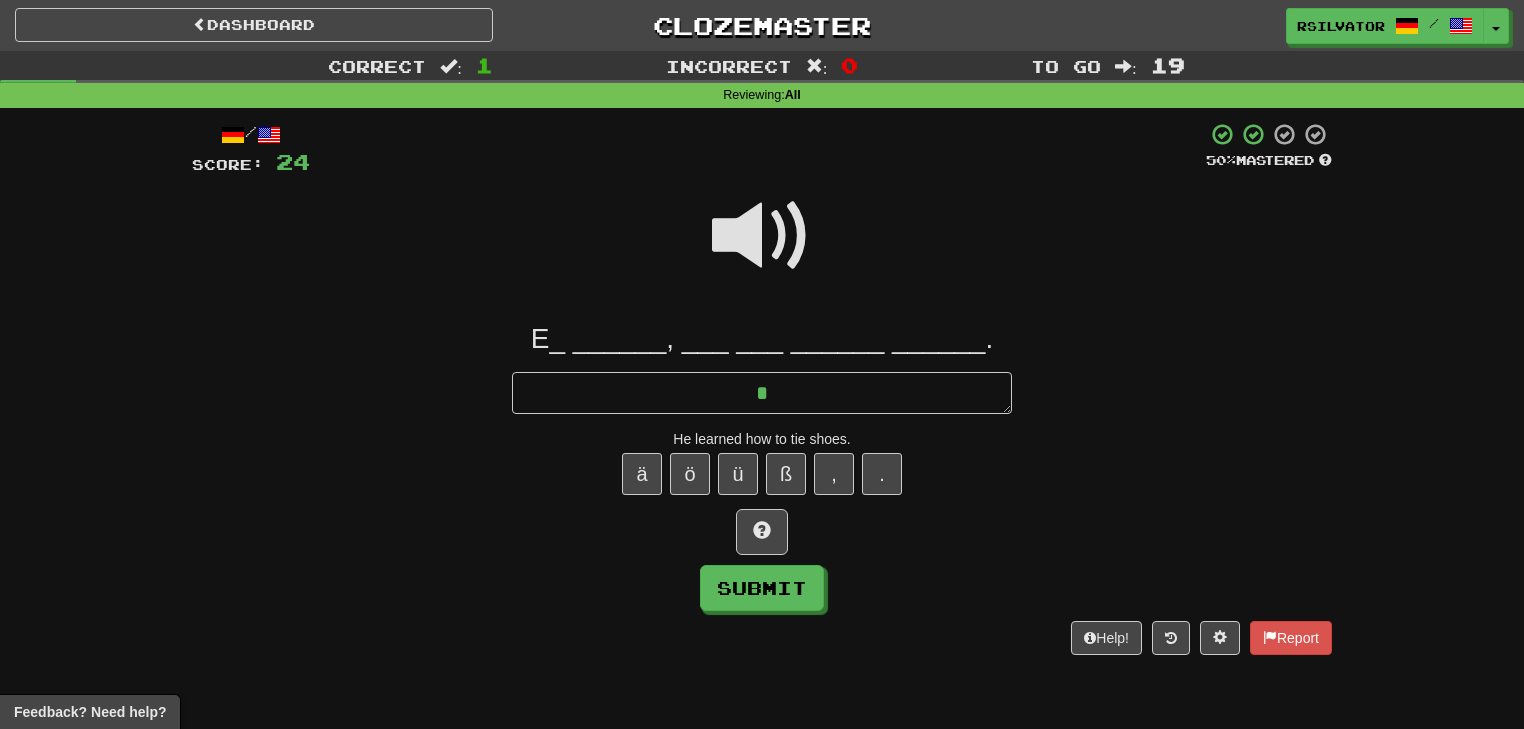 type on "*" 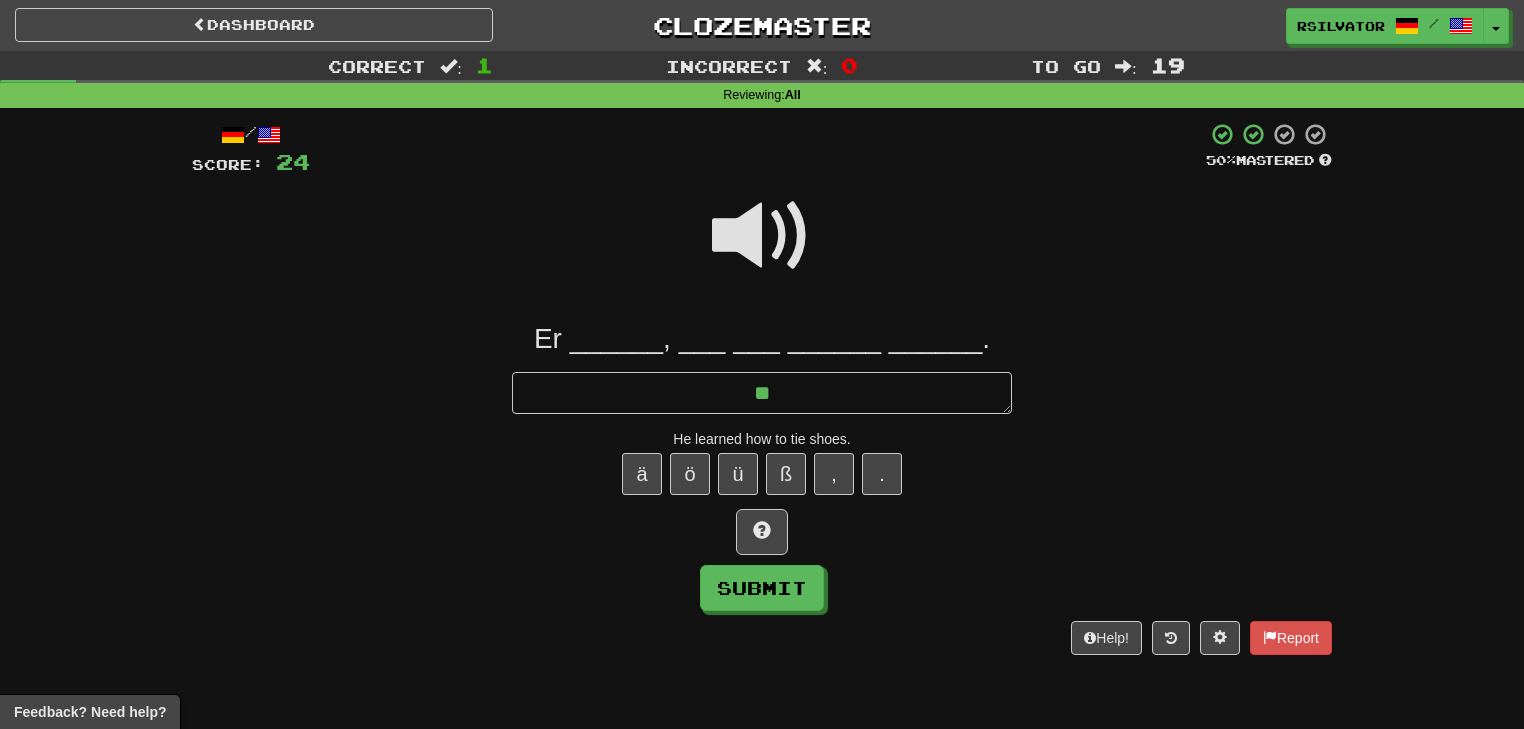 type on "*" 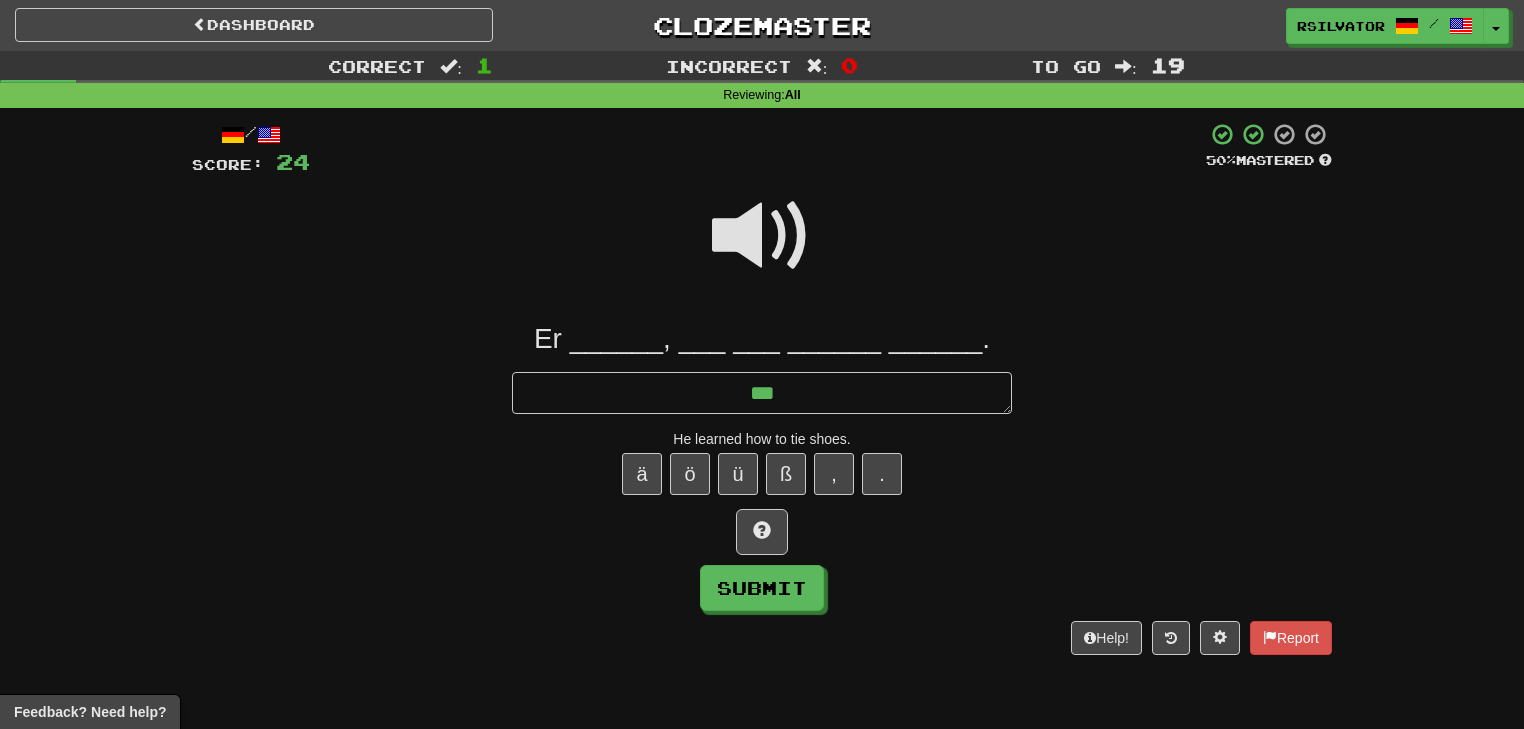 type on "*" 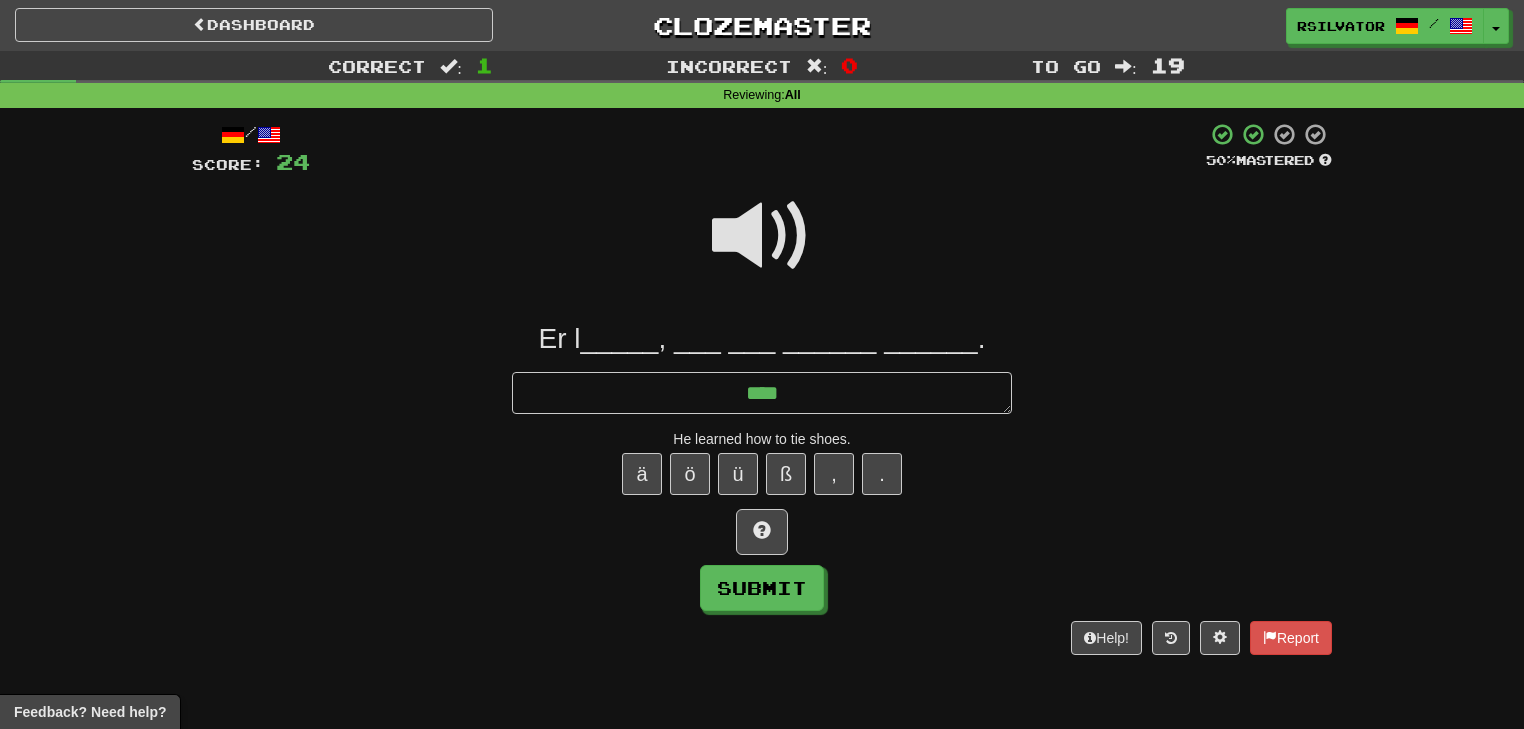 type on "*" 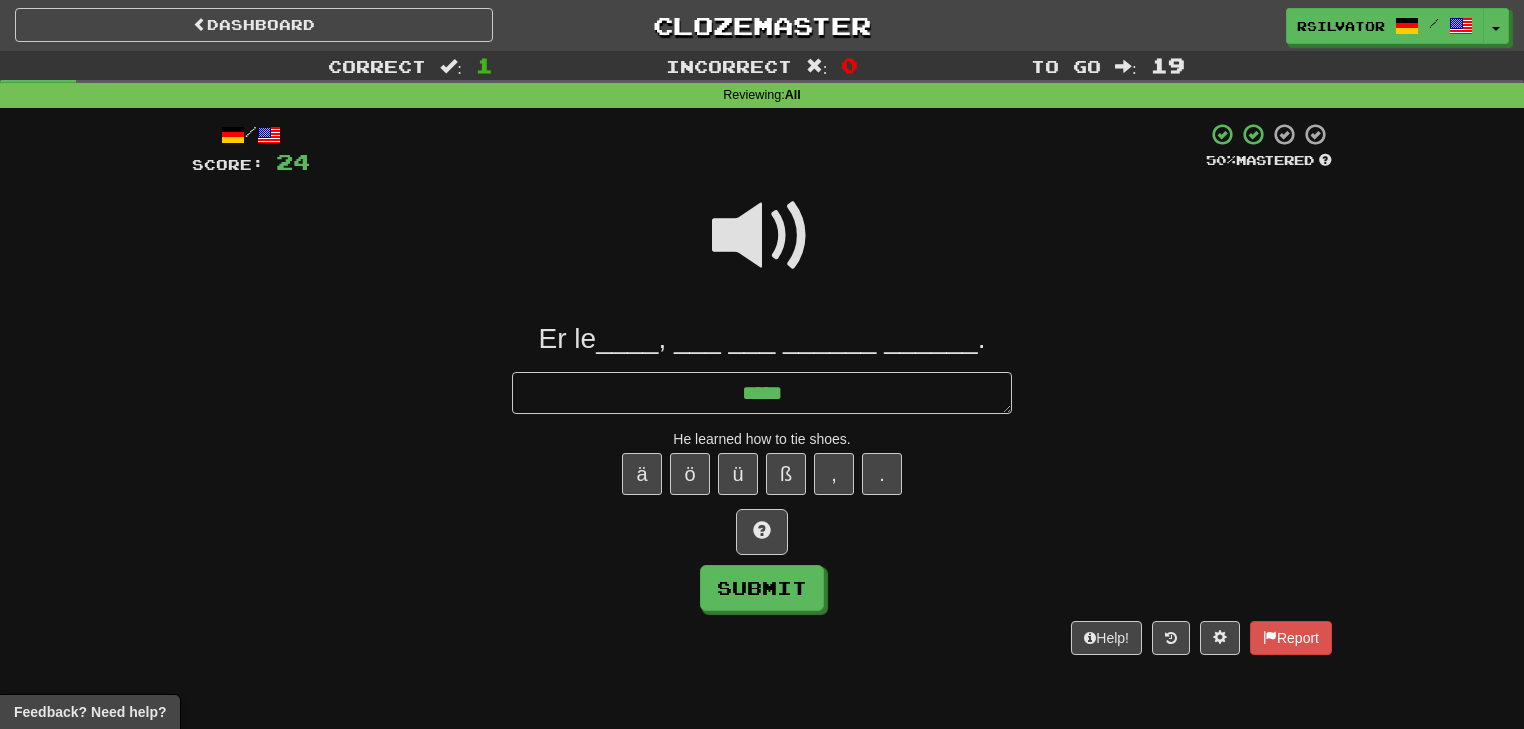 type on "*" 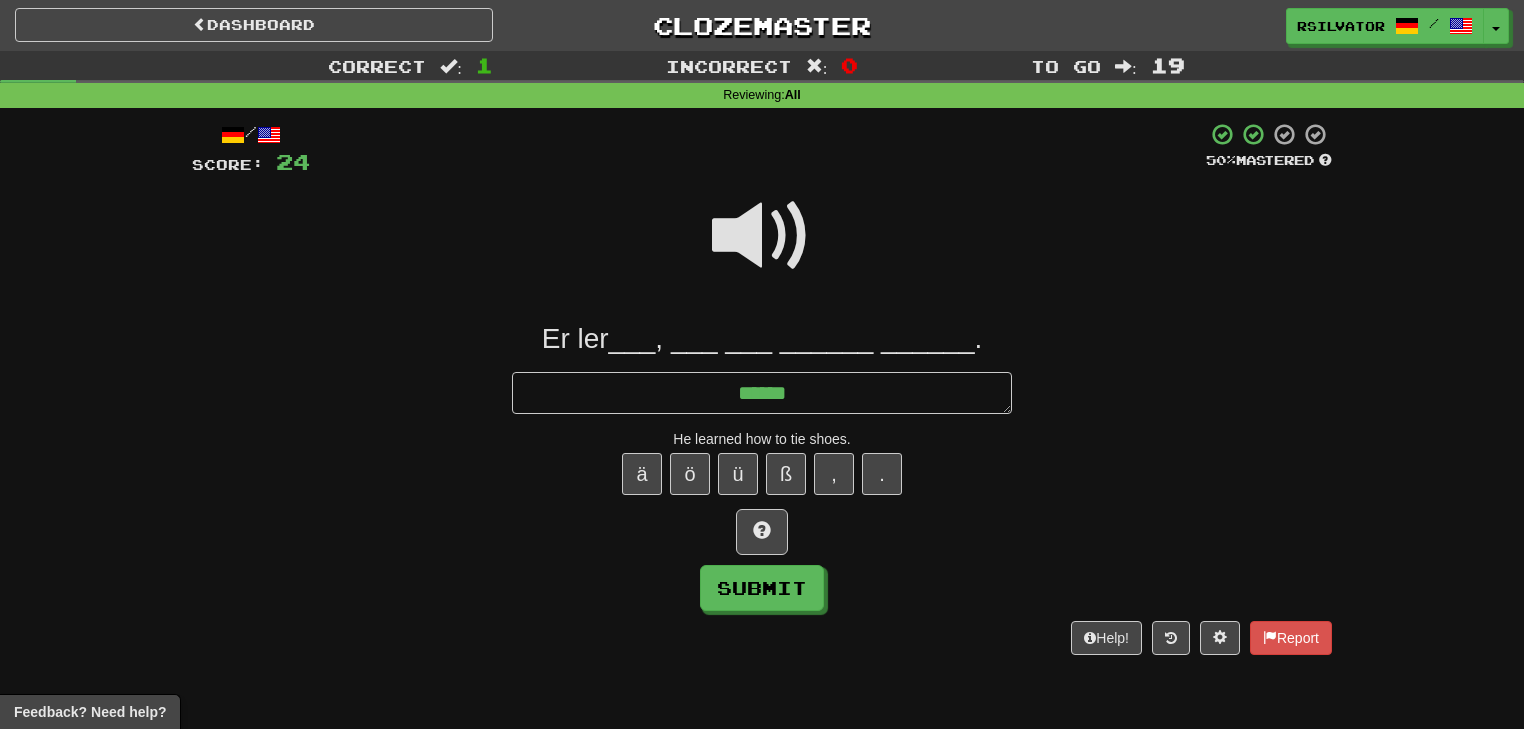 type on "*" 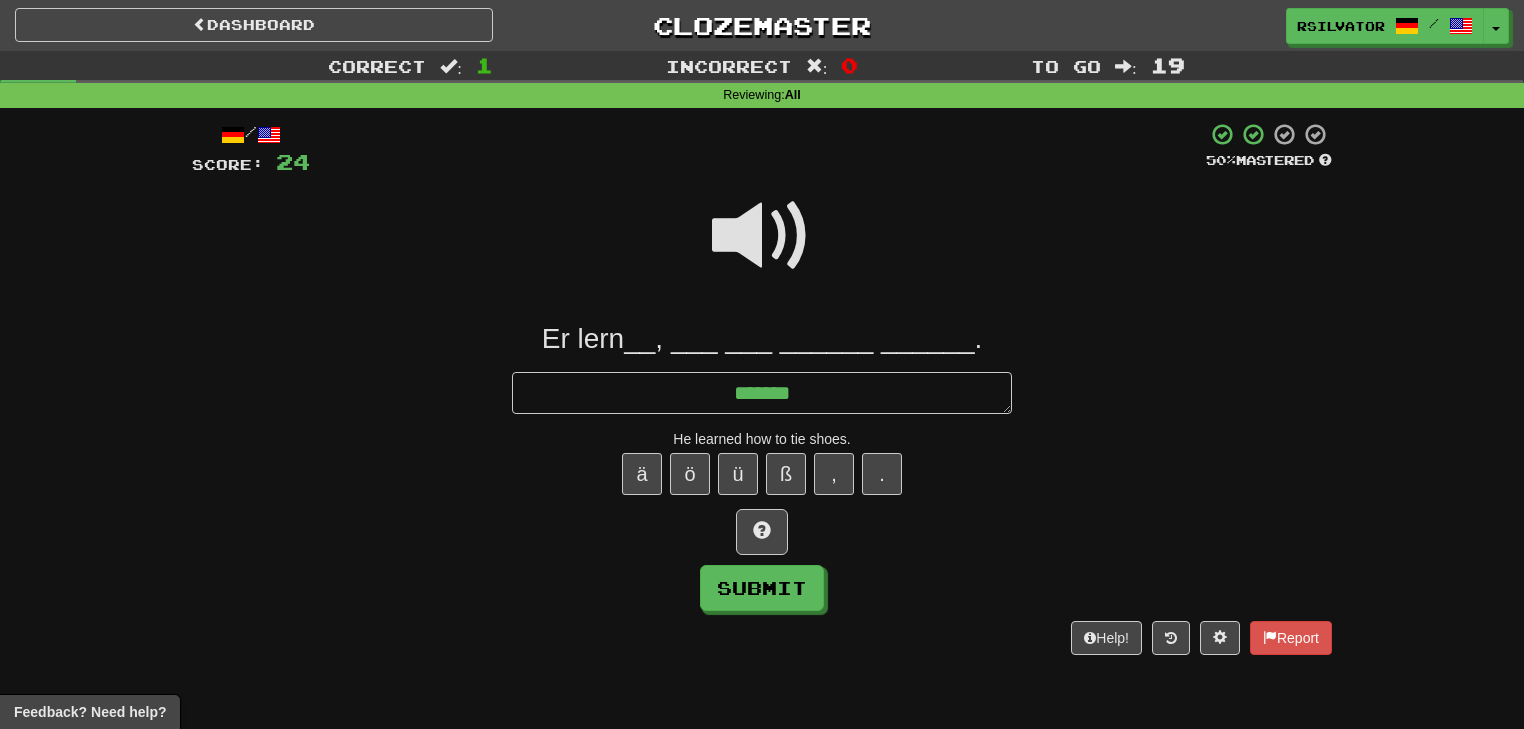 type on "*" 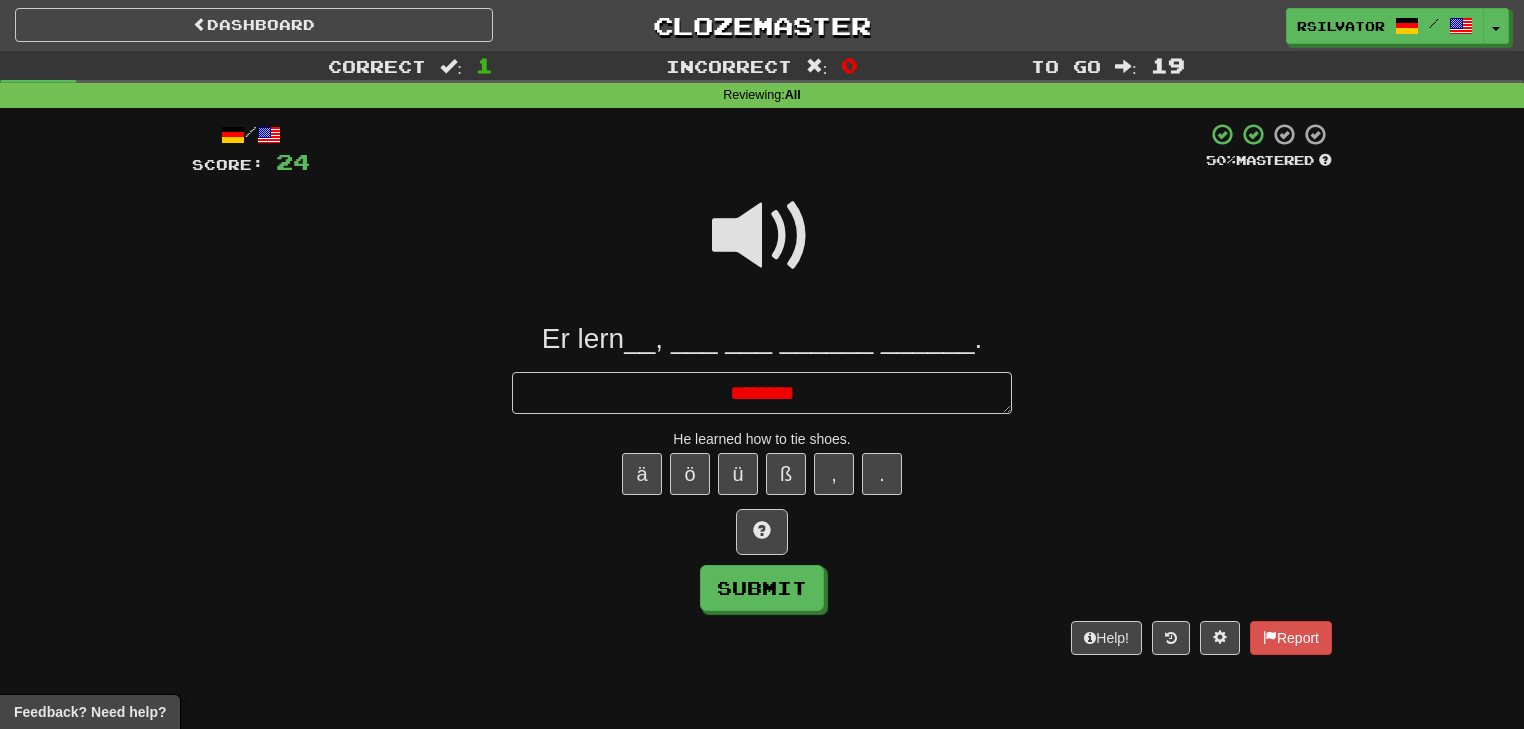 type on "*" 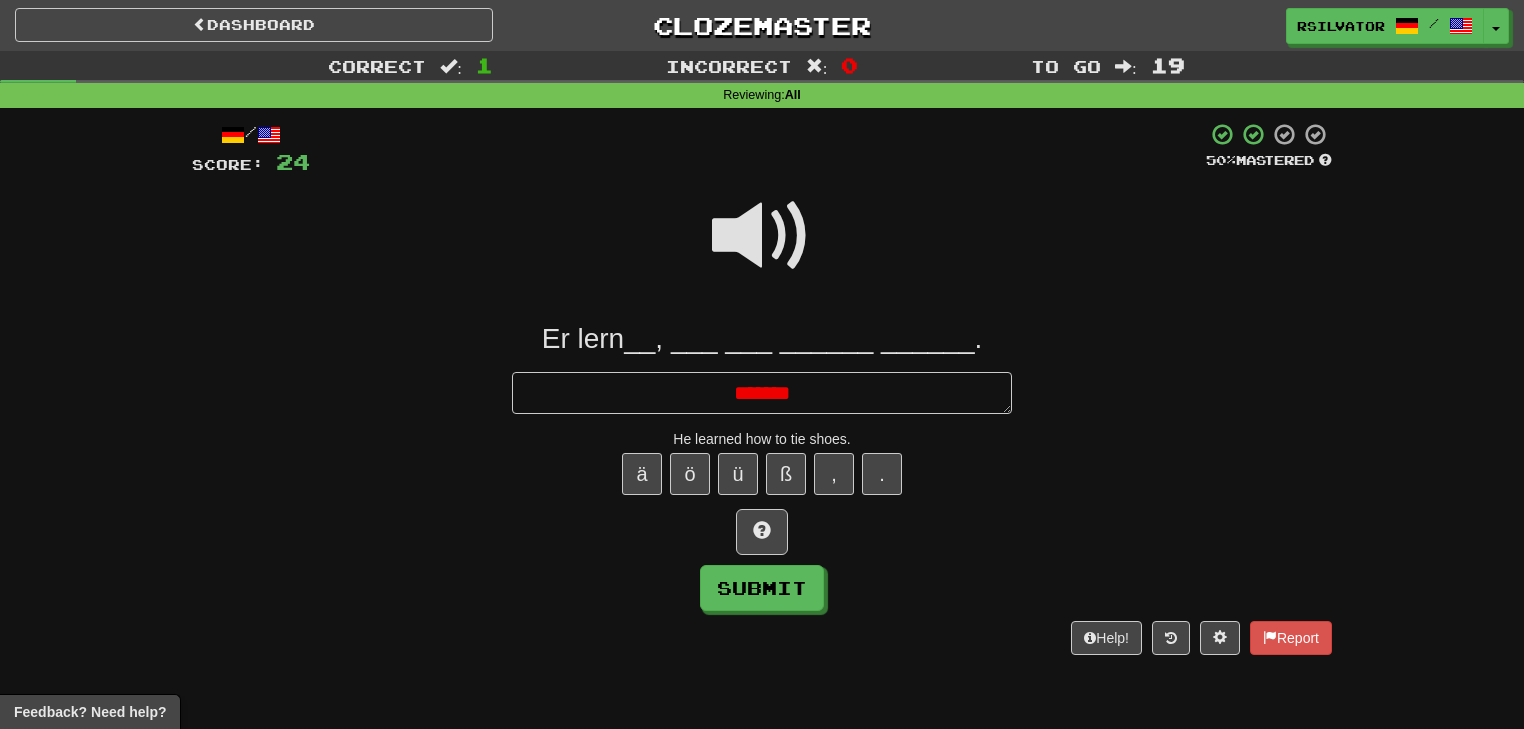 type on "*" 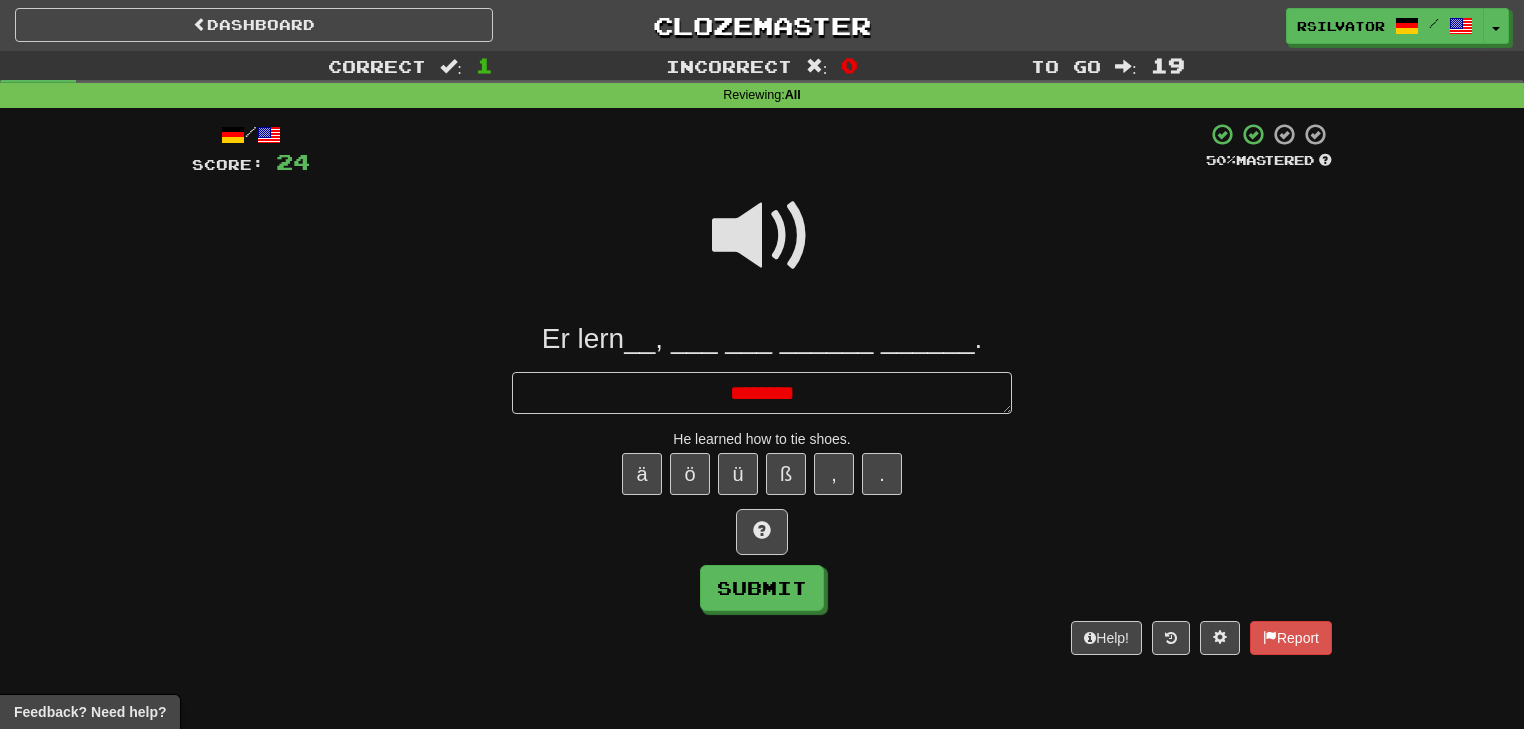 type on "*" 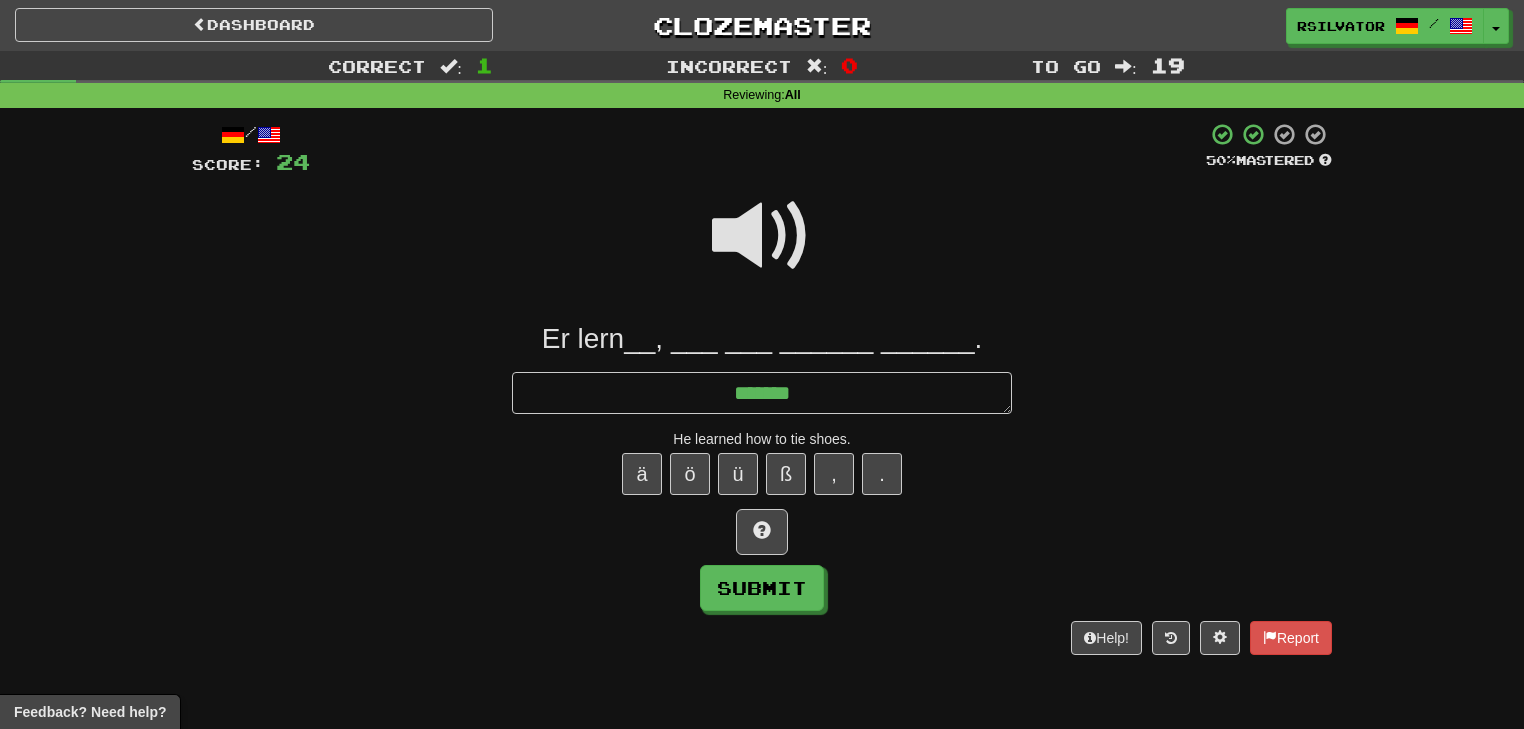 type on "*" 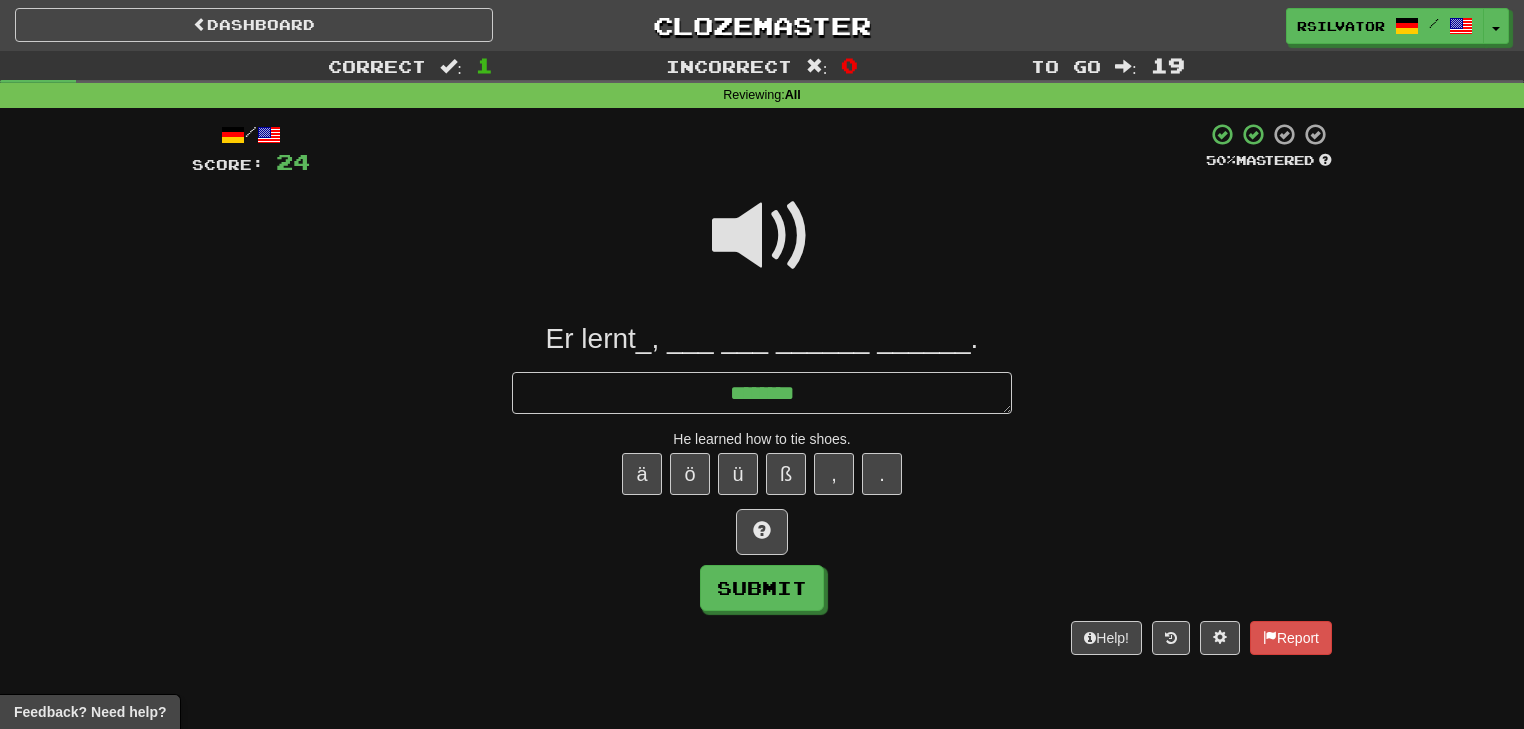 type on "*" 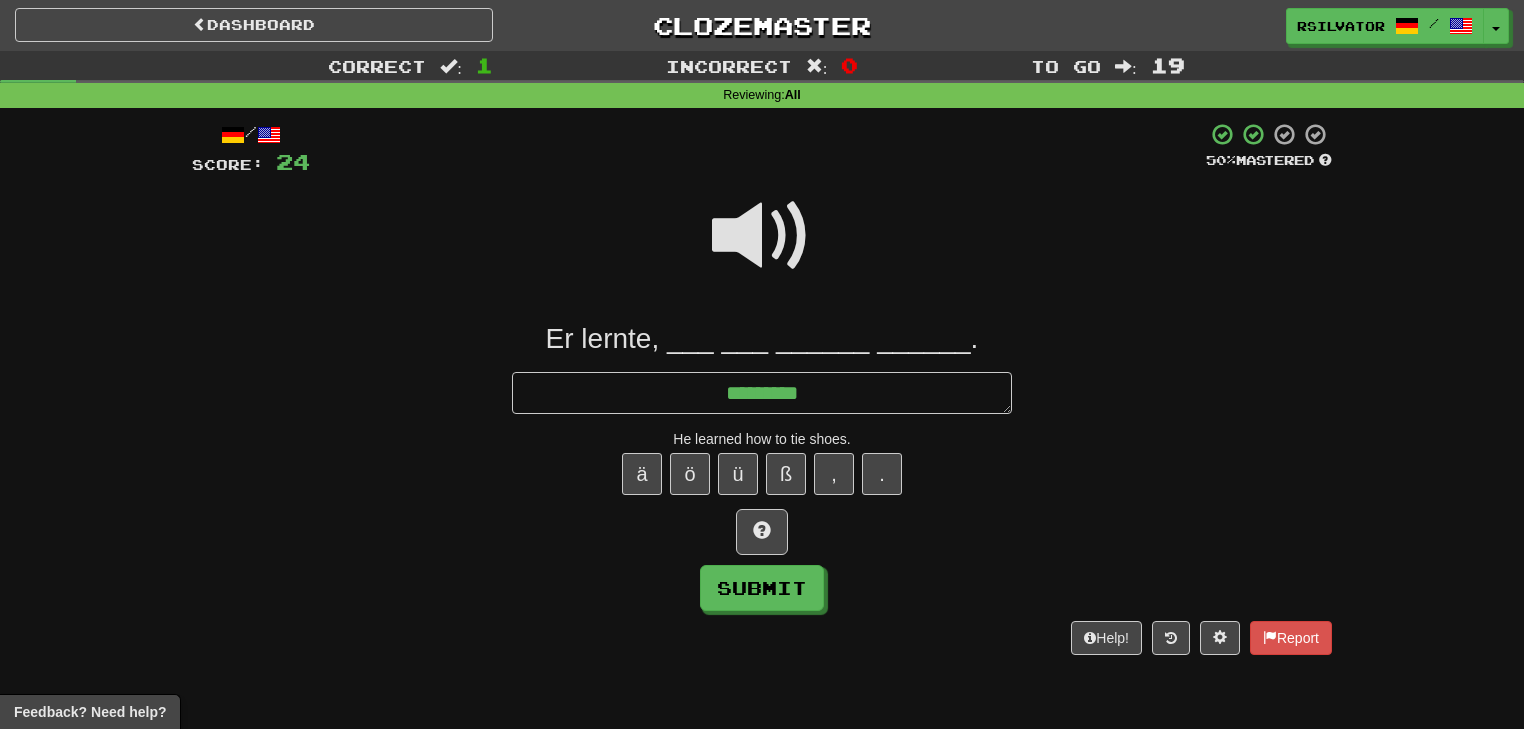 type on "*" 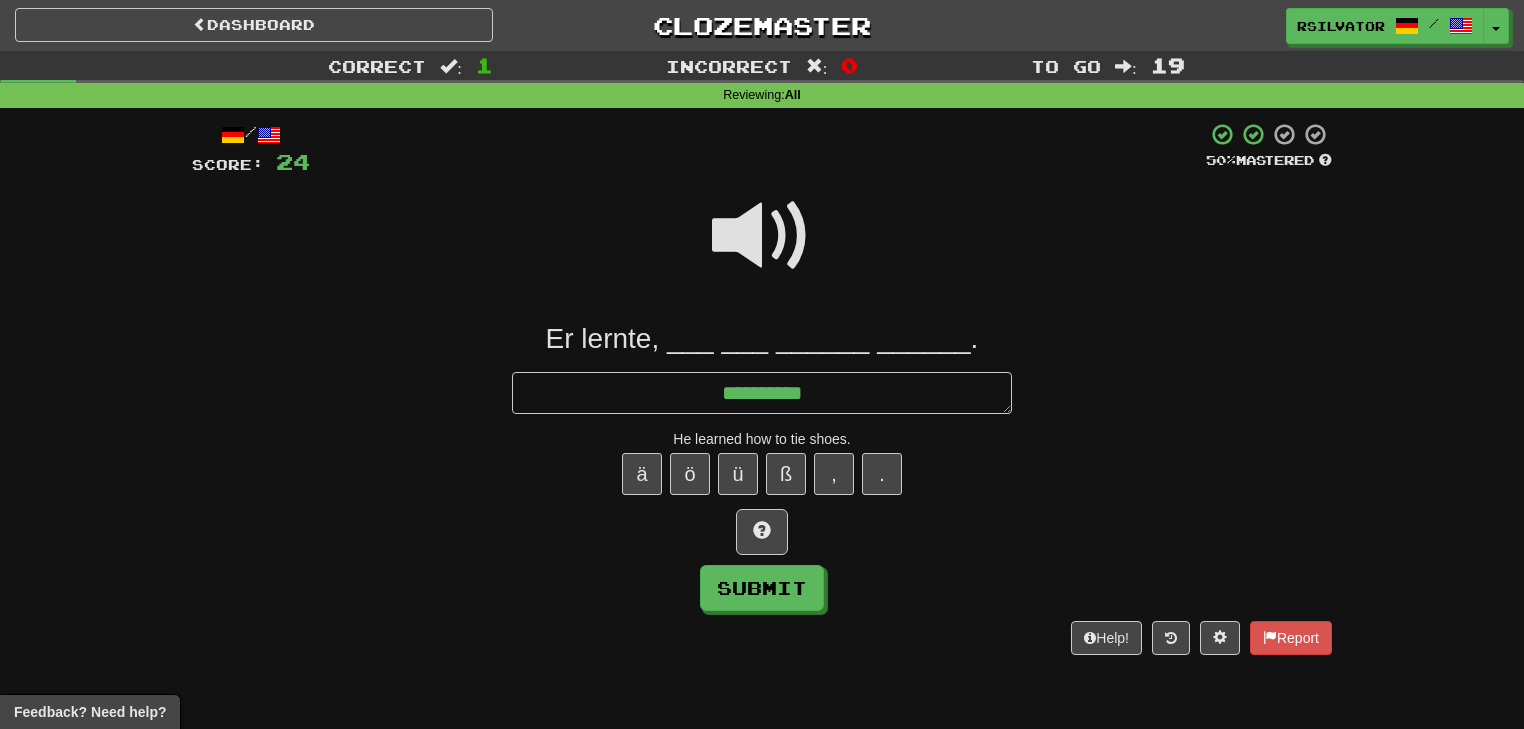 type on "*" 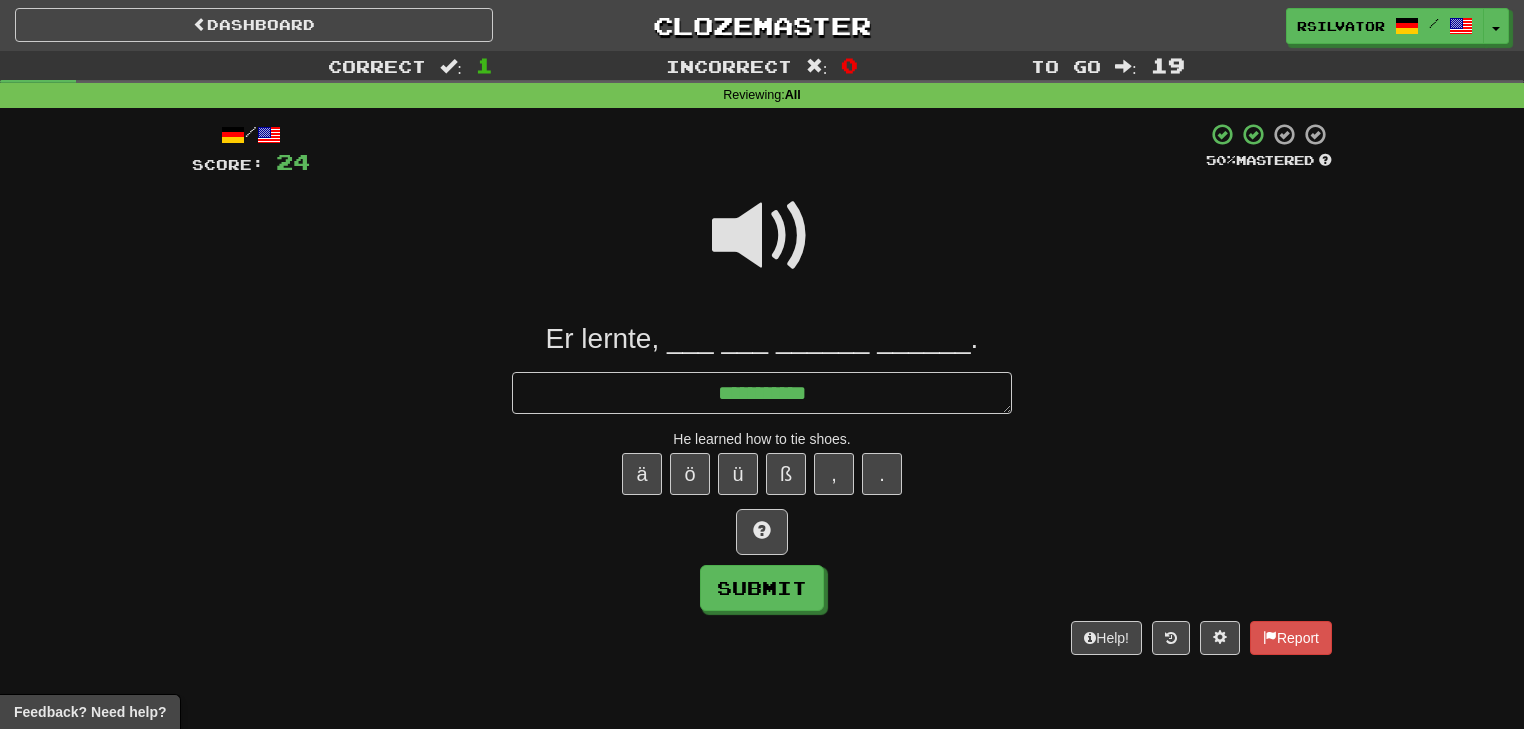 type on "*" 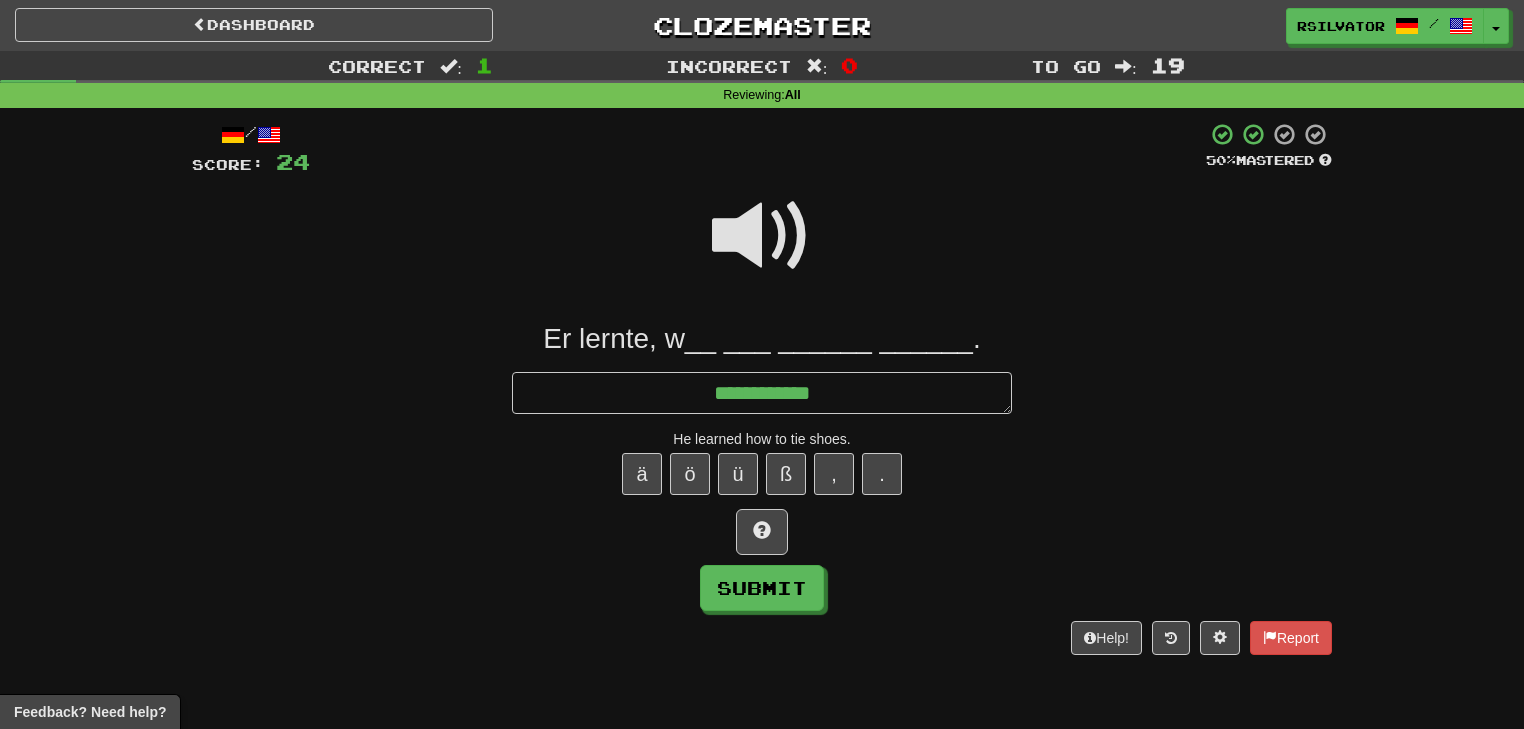 type on "*" 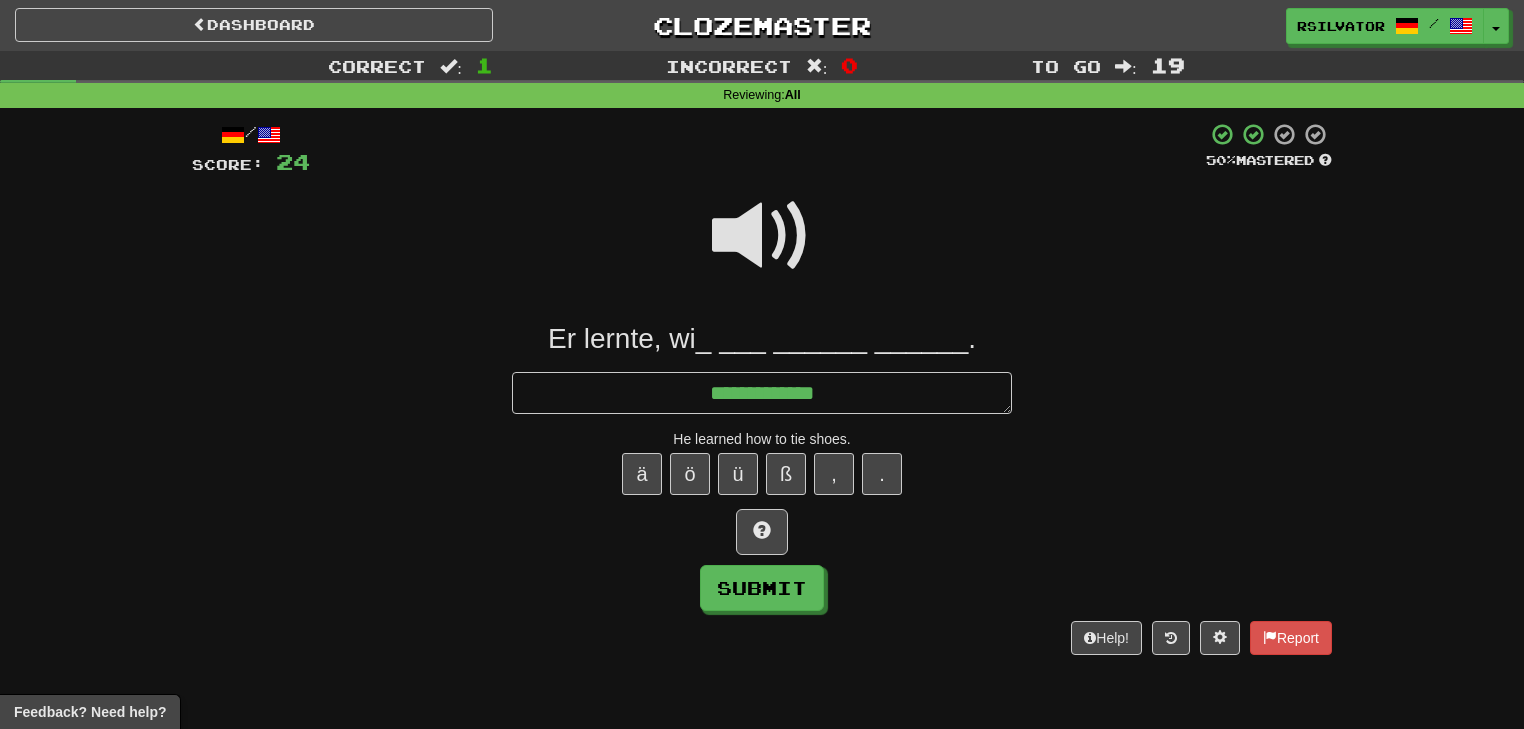 type on "*" 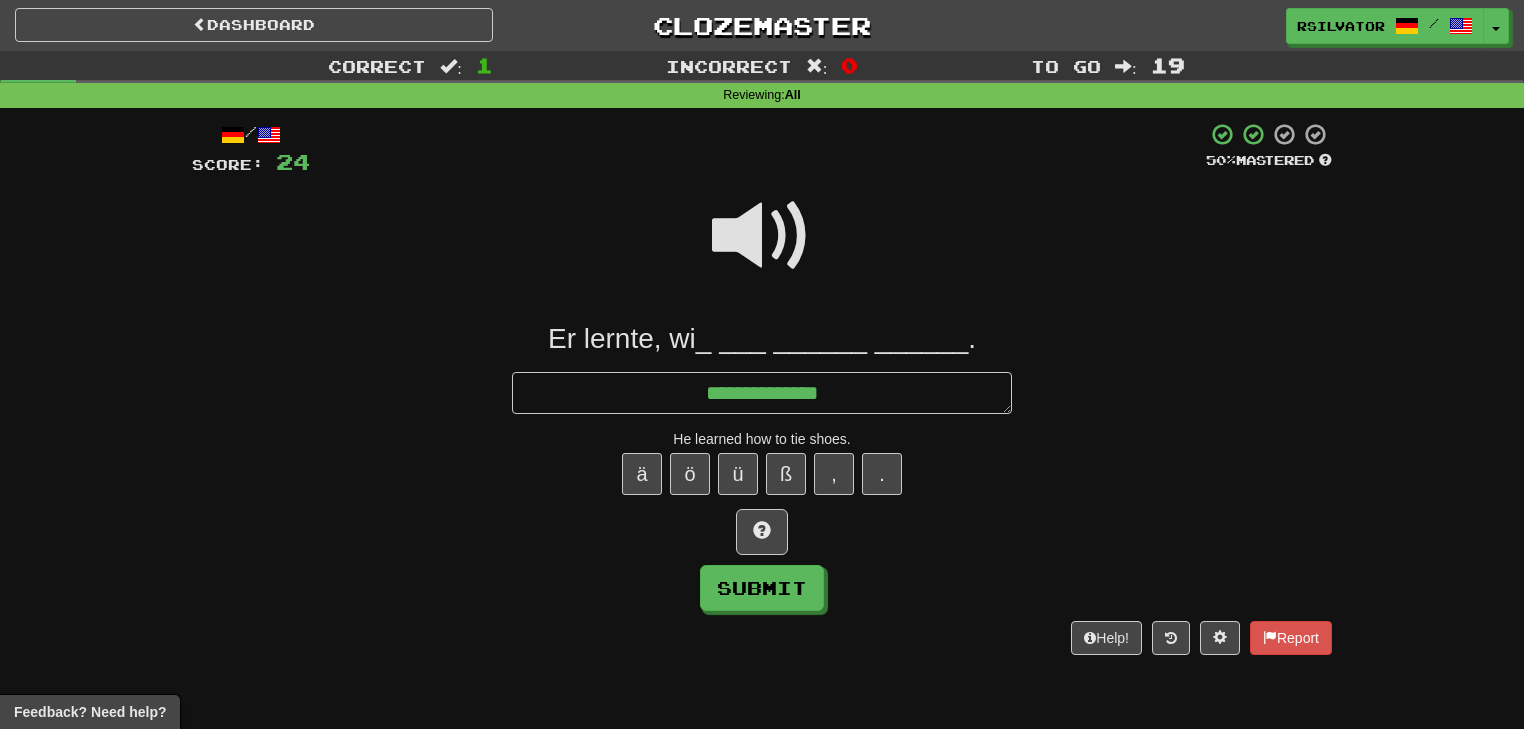 type on "*" 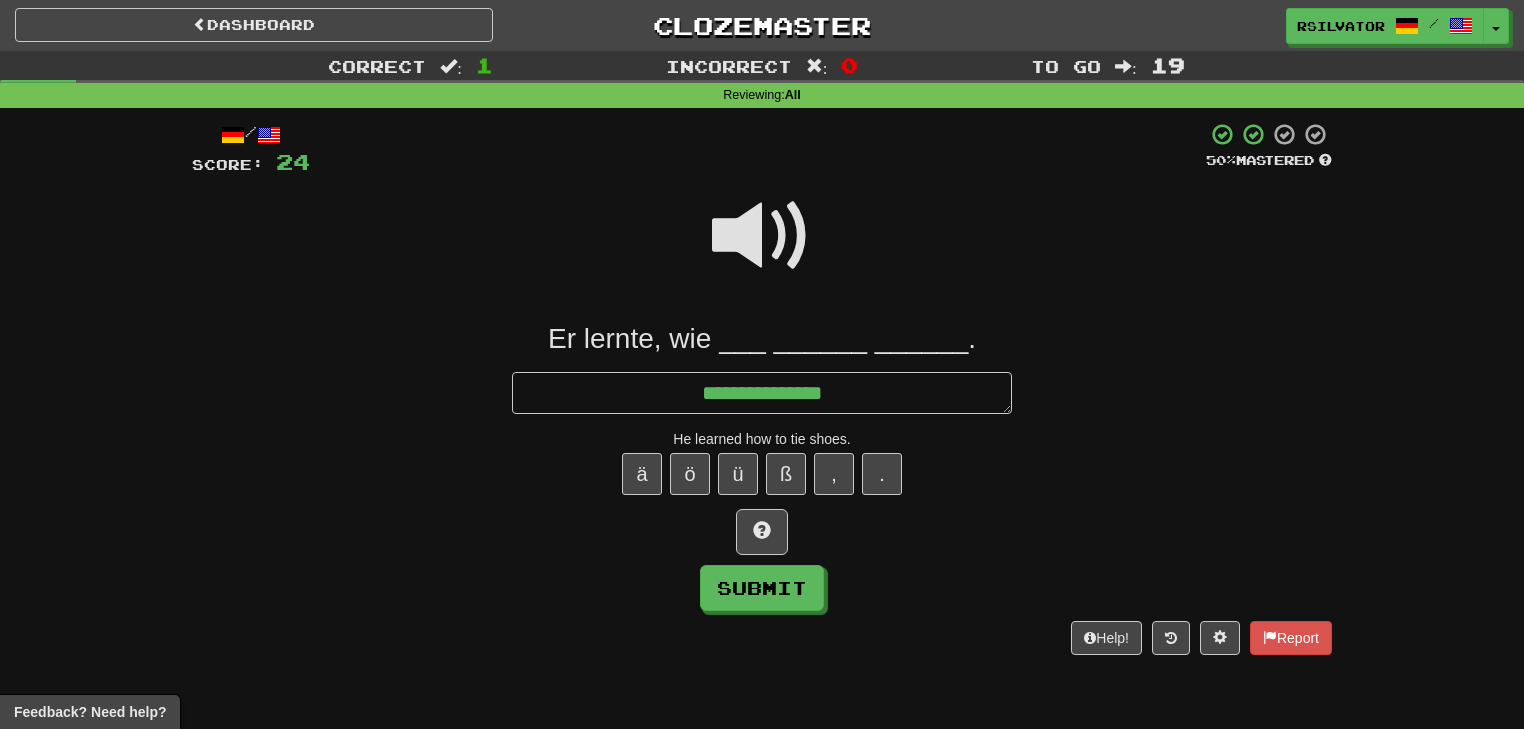 type on "*" 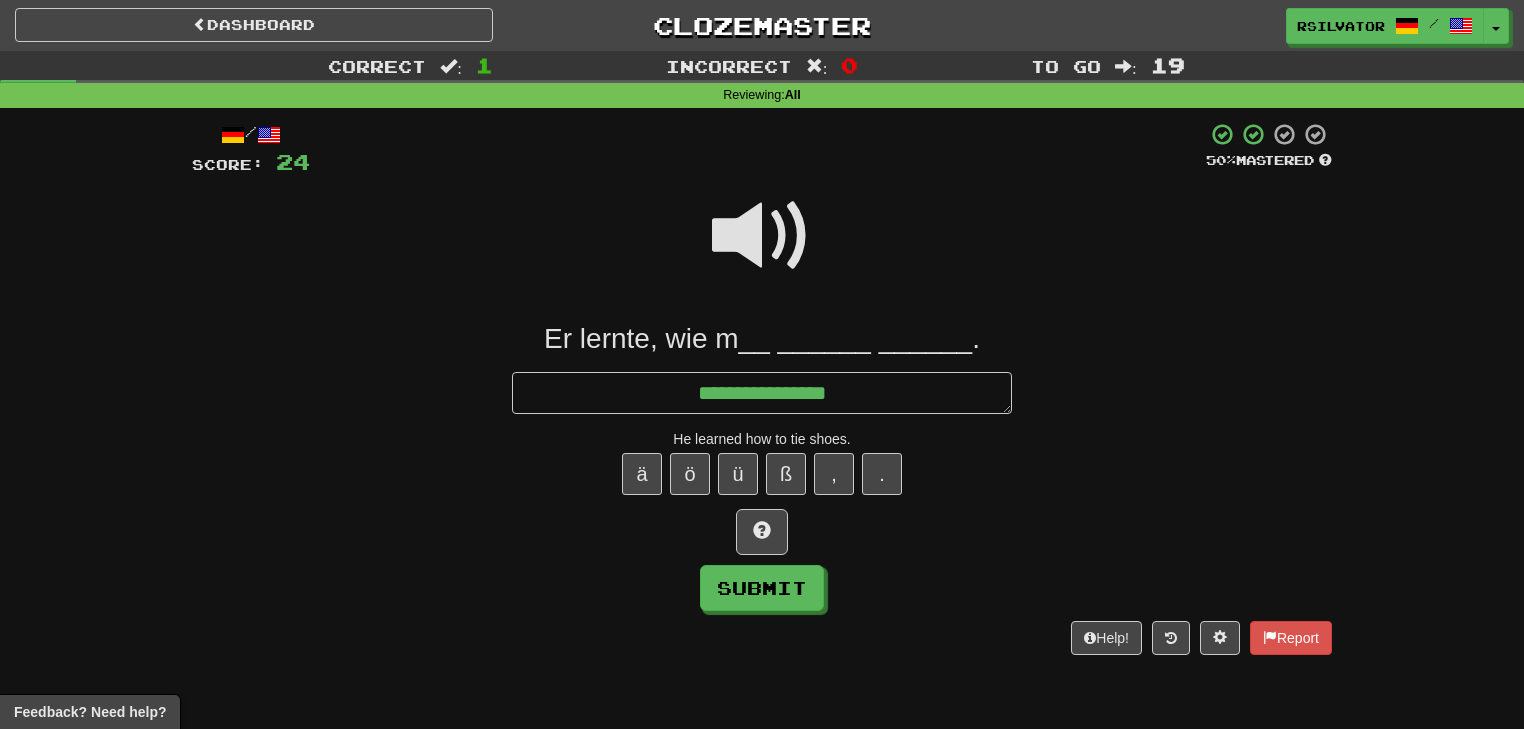 type on "*" 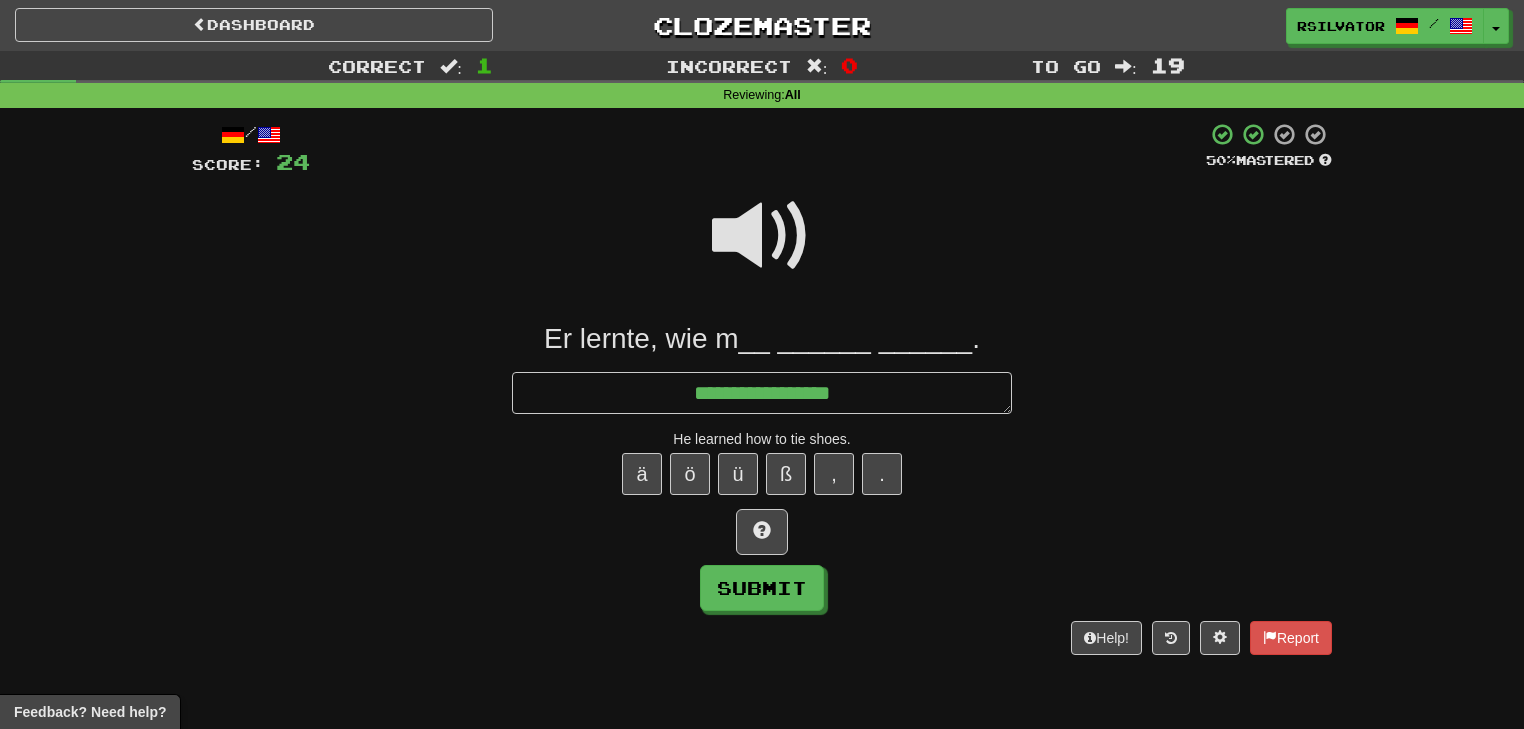 type on "*" 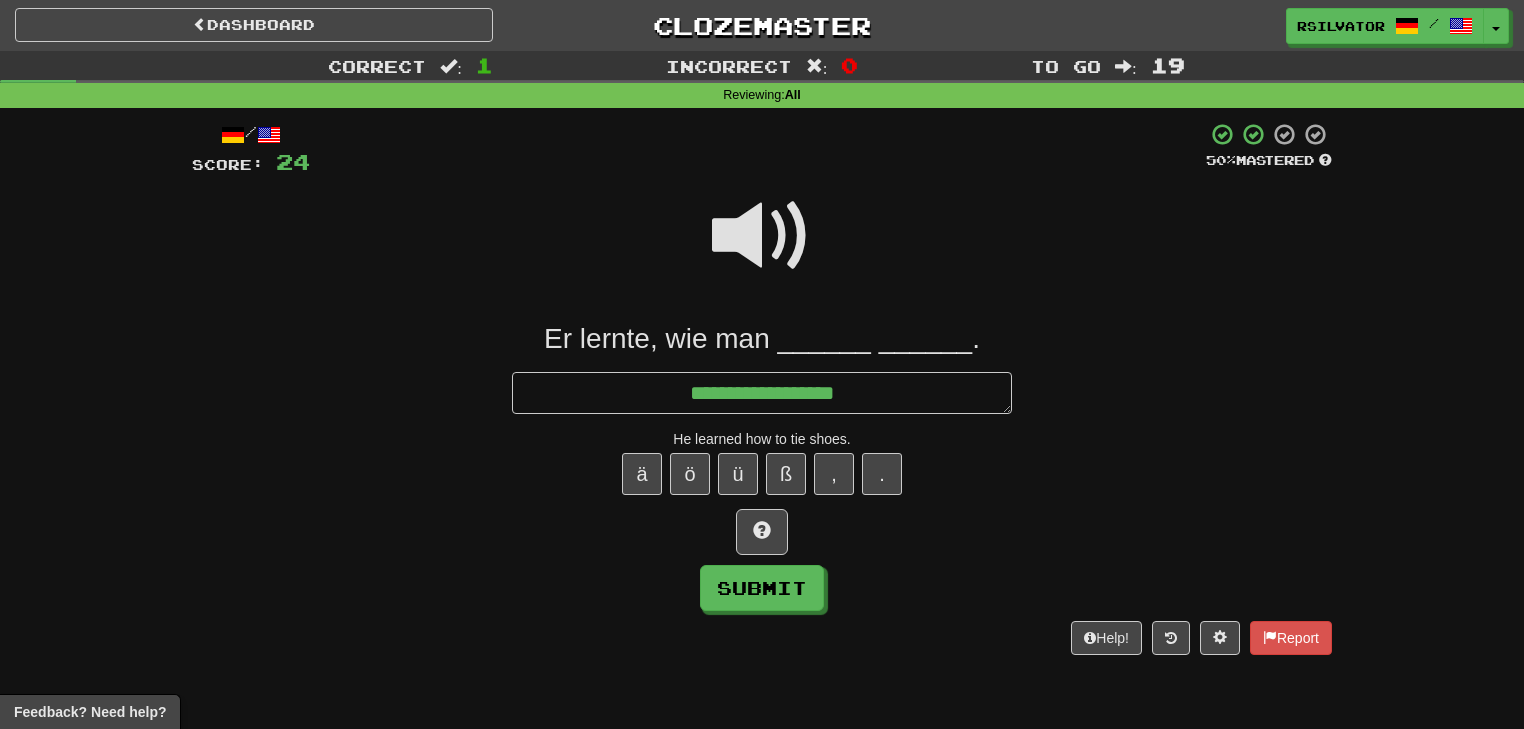 type on "*" 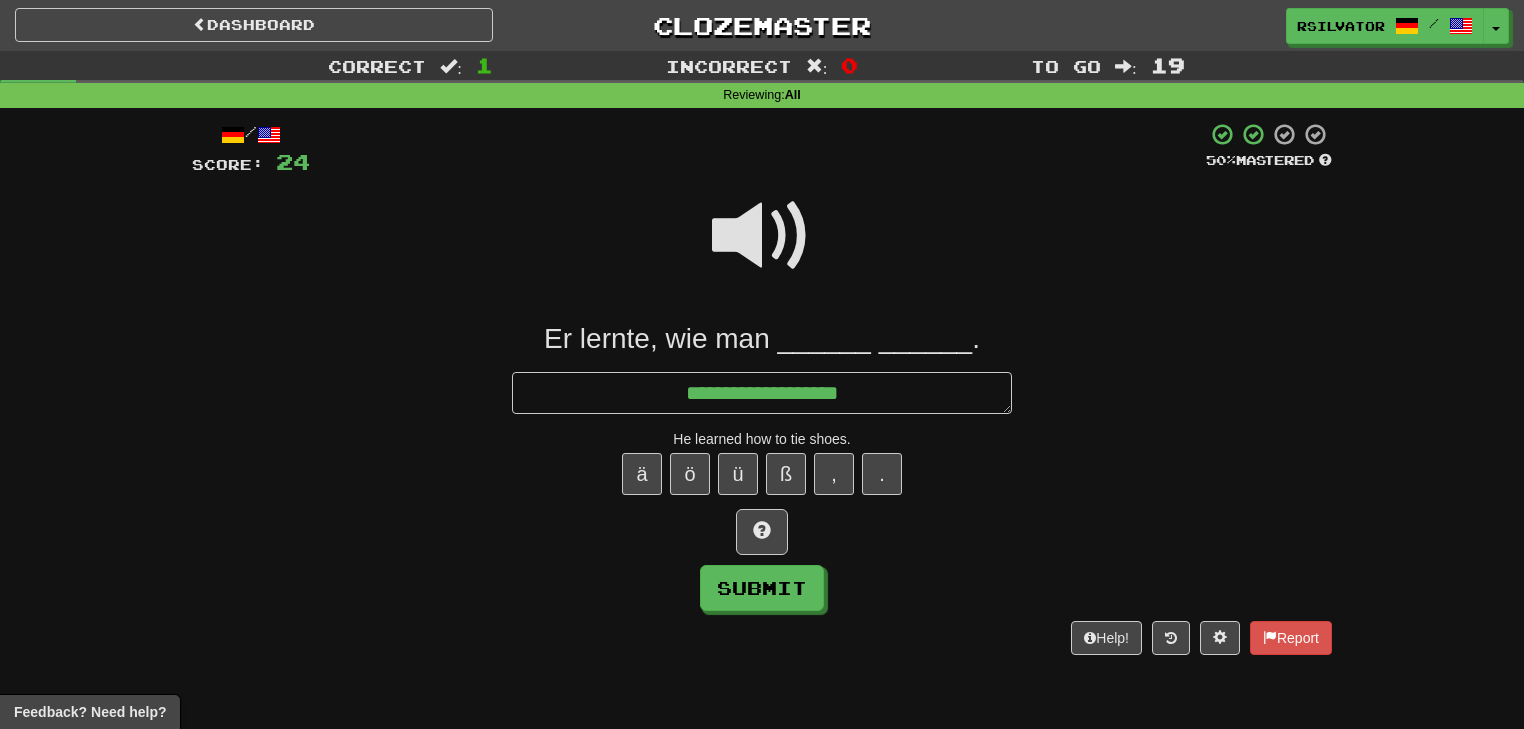 type on "*" 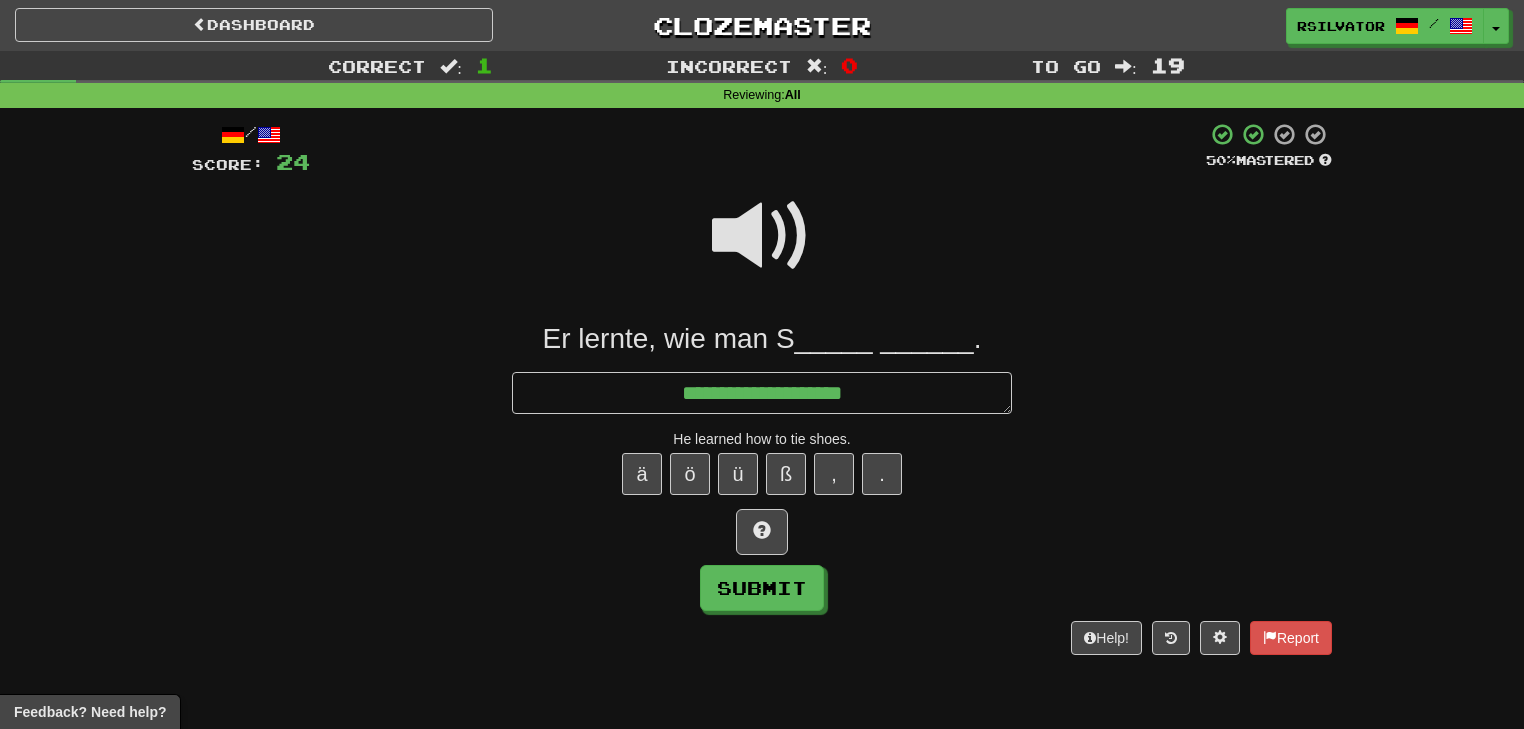 type on "*" 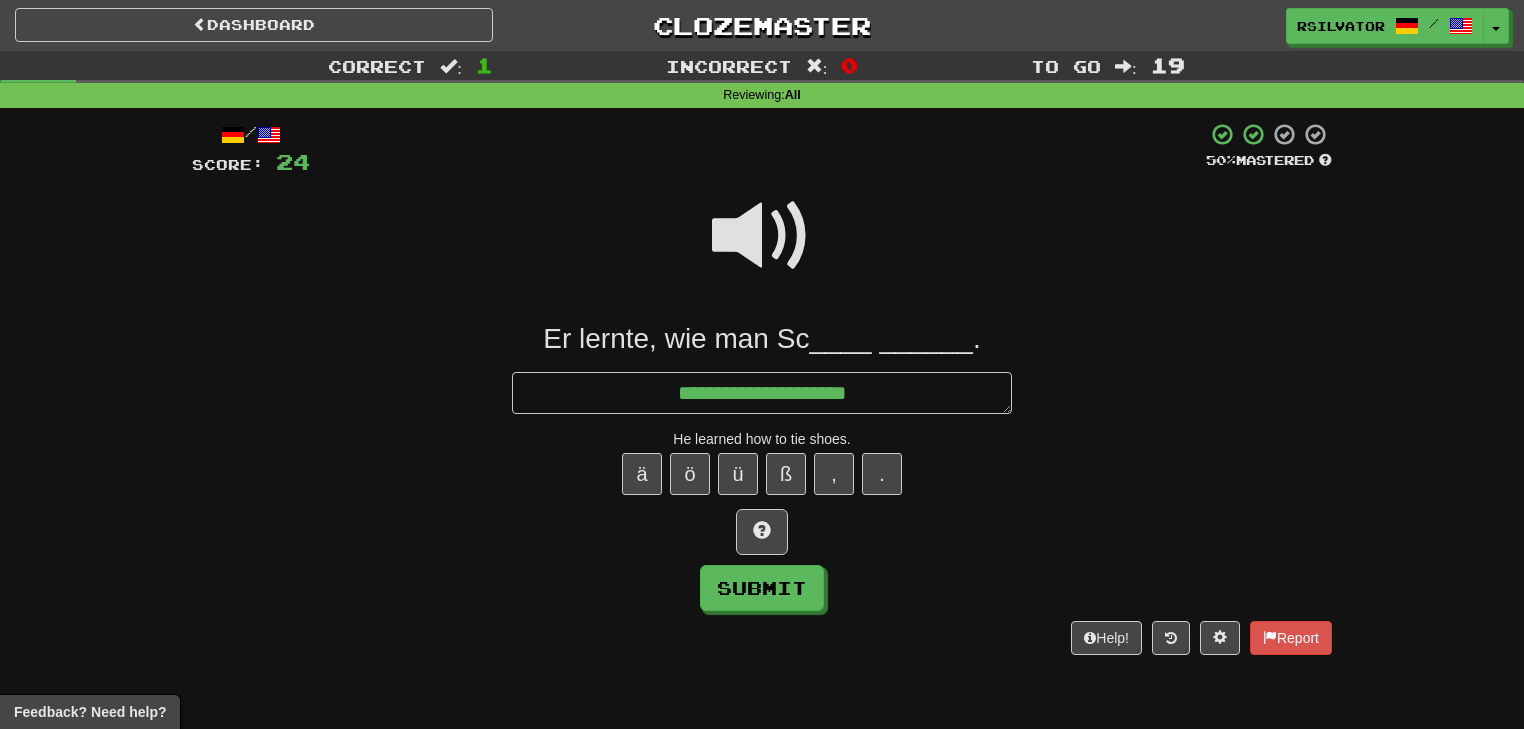type on "*" 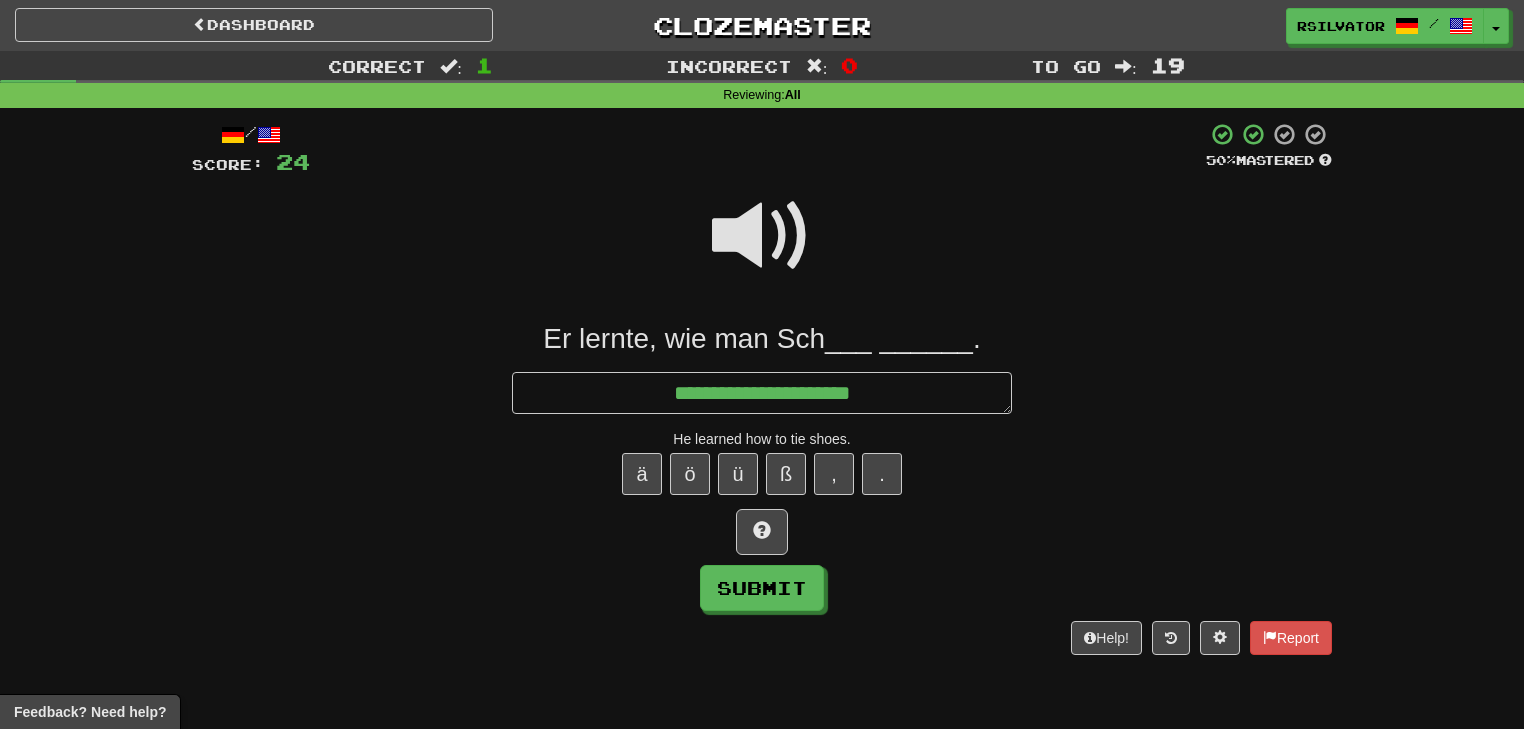 type on "*" 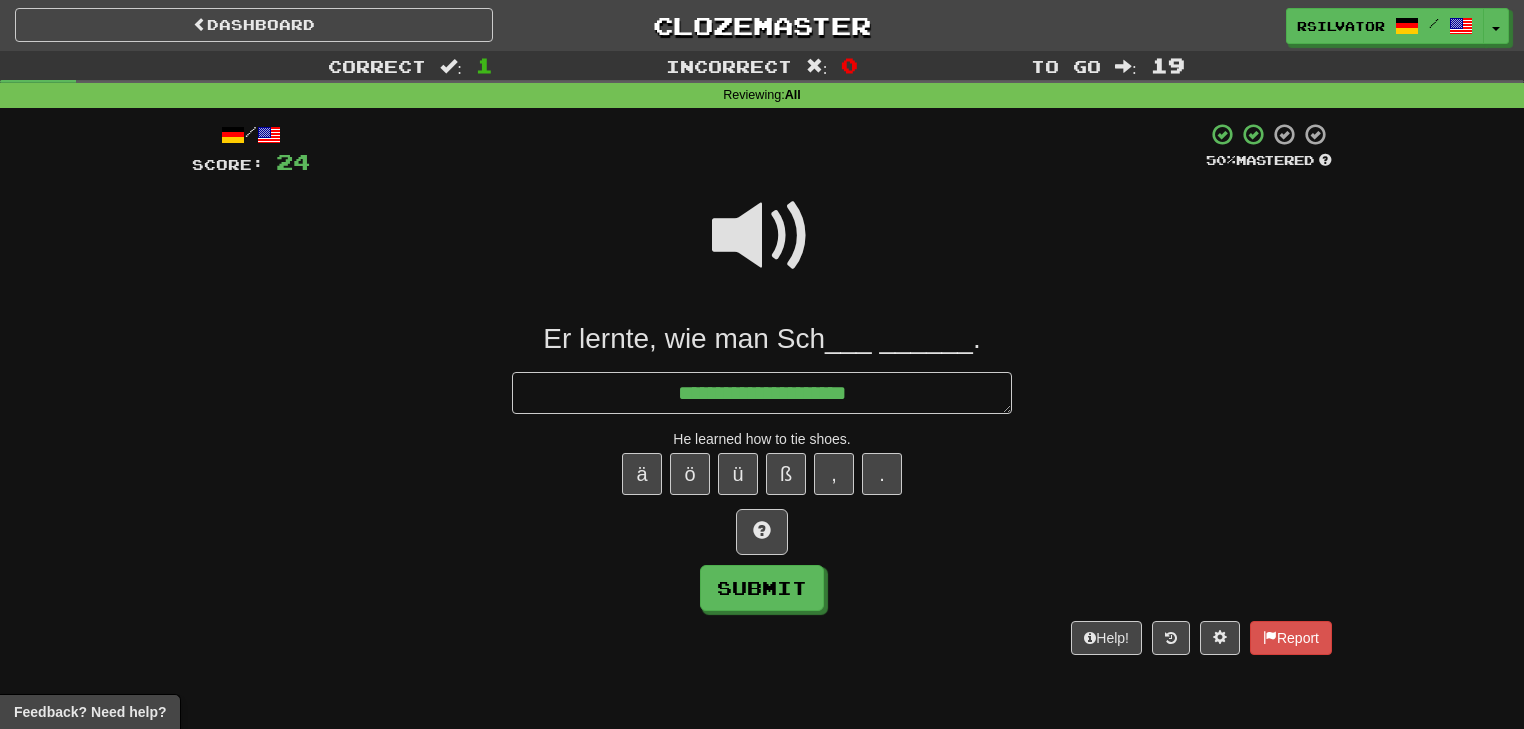 type on "*" 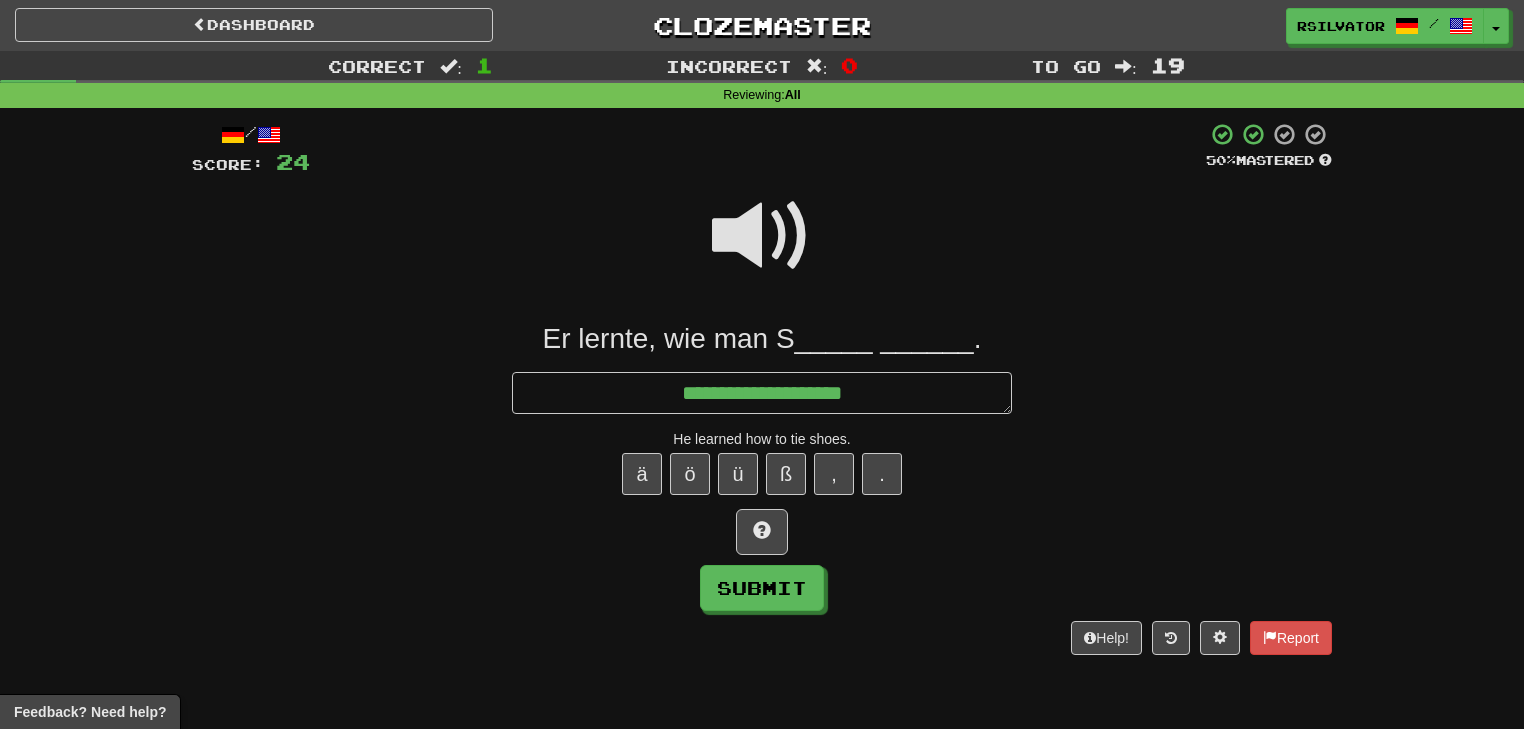 type on "*" 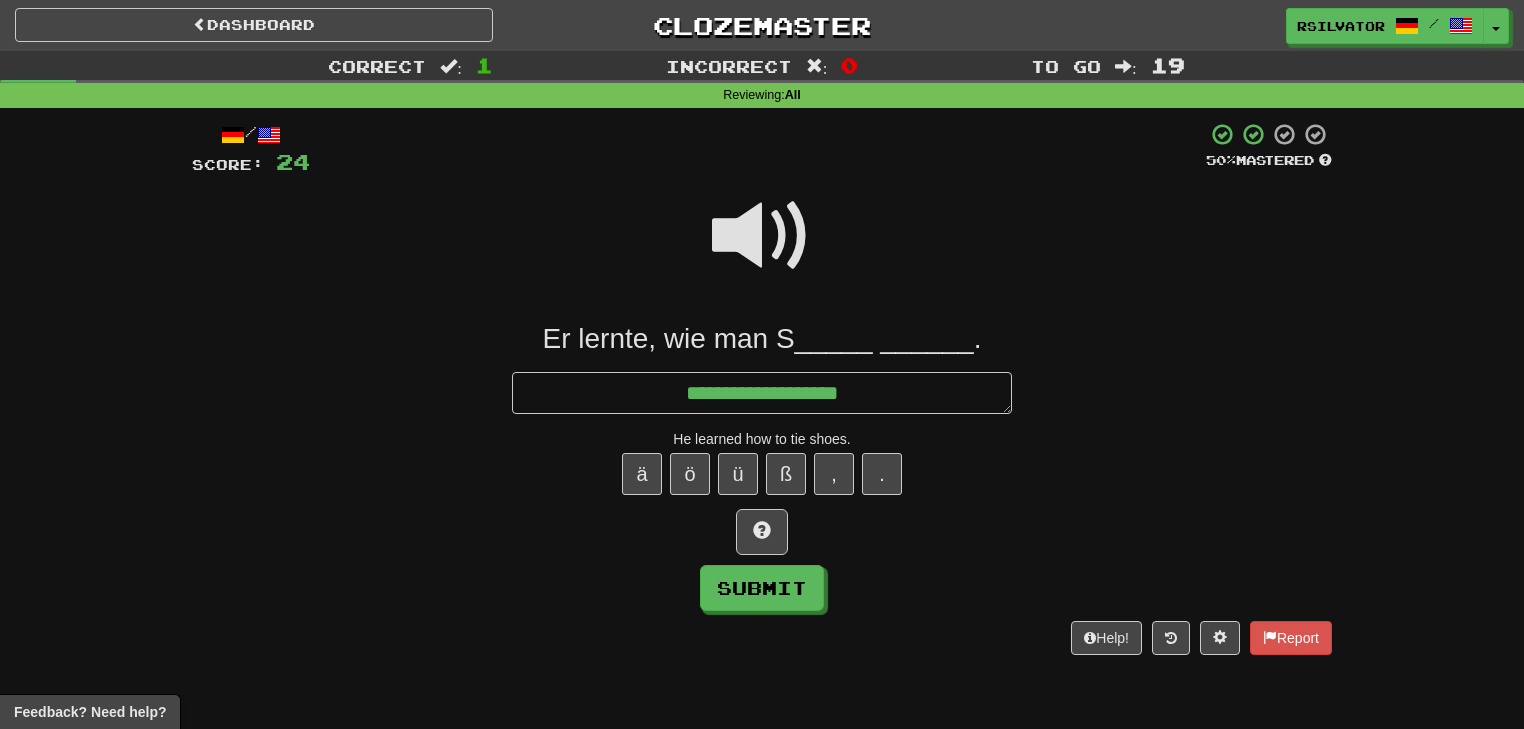 type on "*" 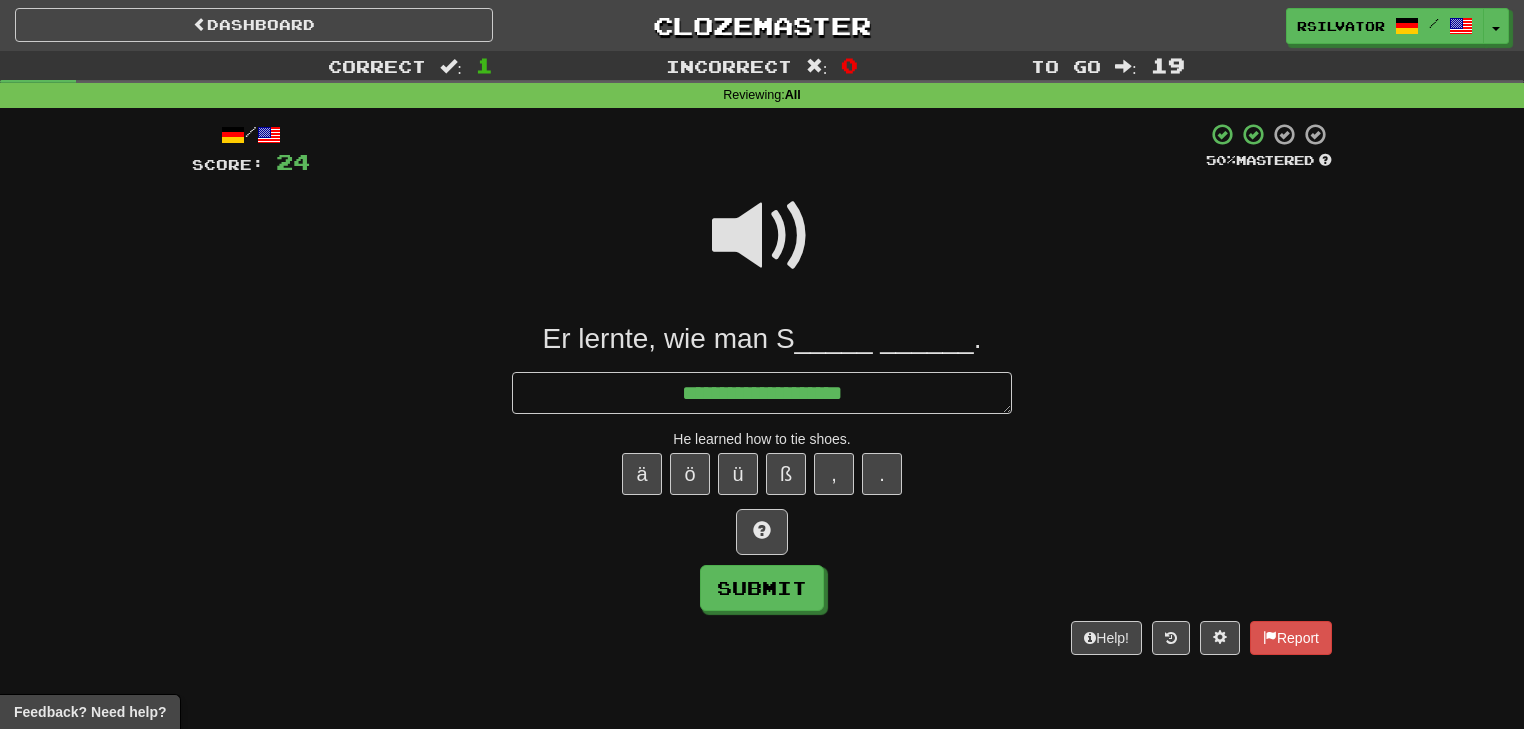 type on "*" 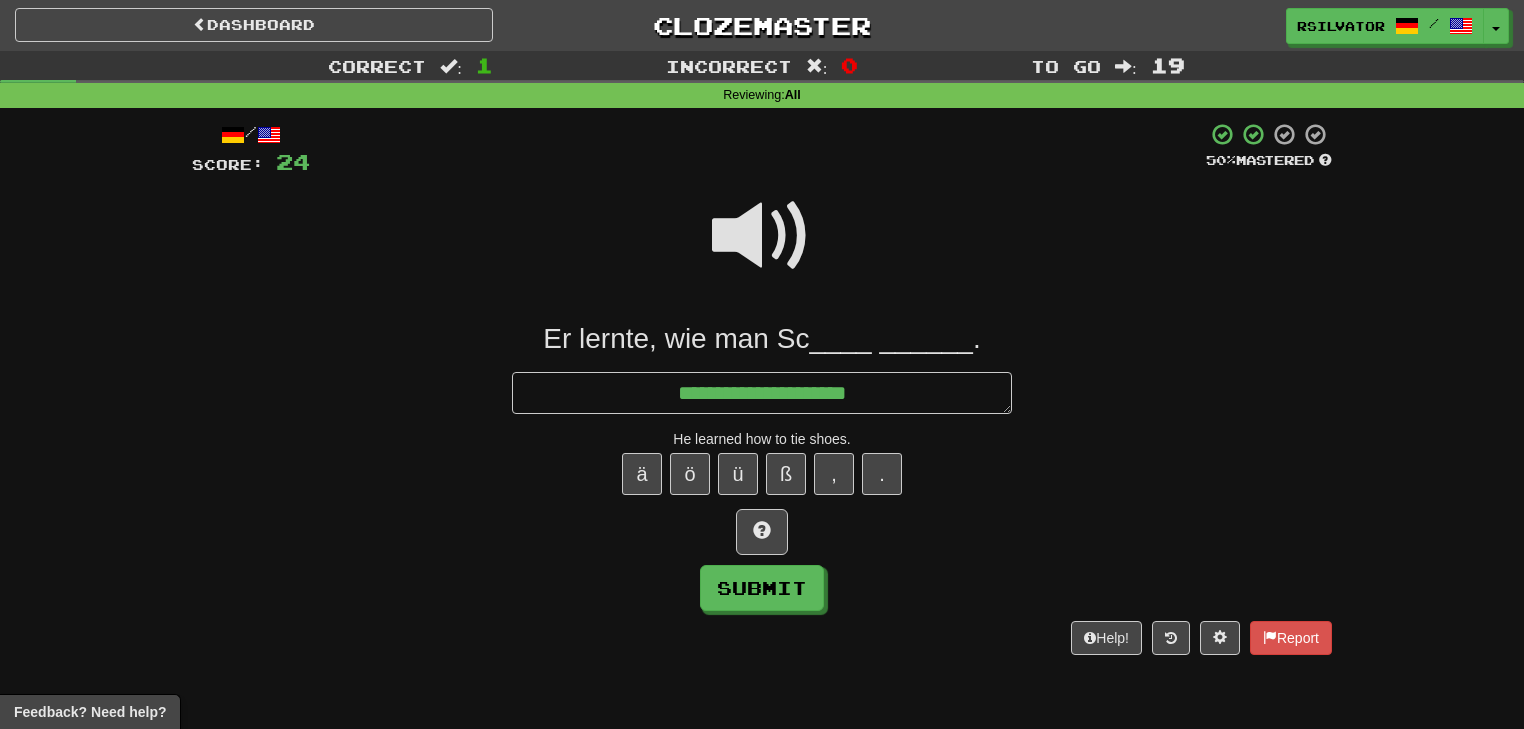 type on "*" 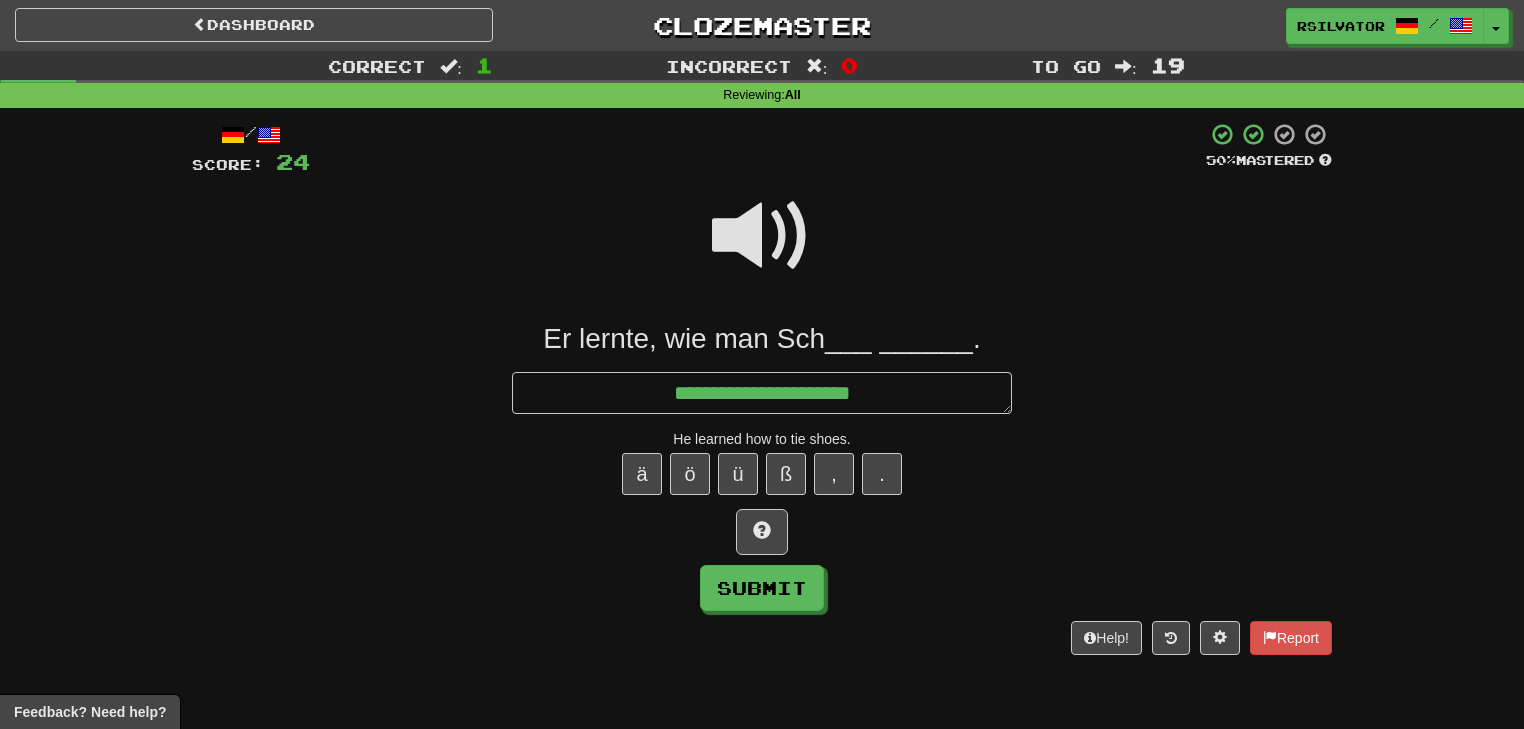 type on "**********" 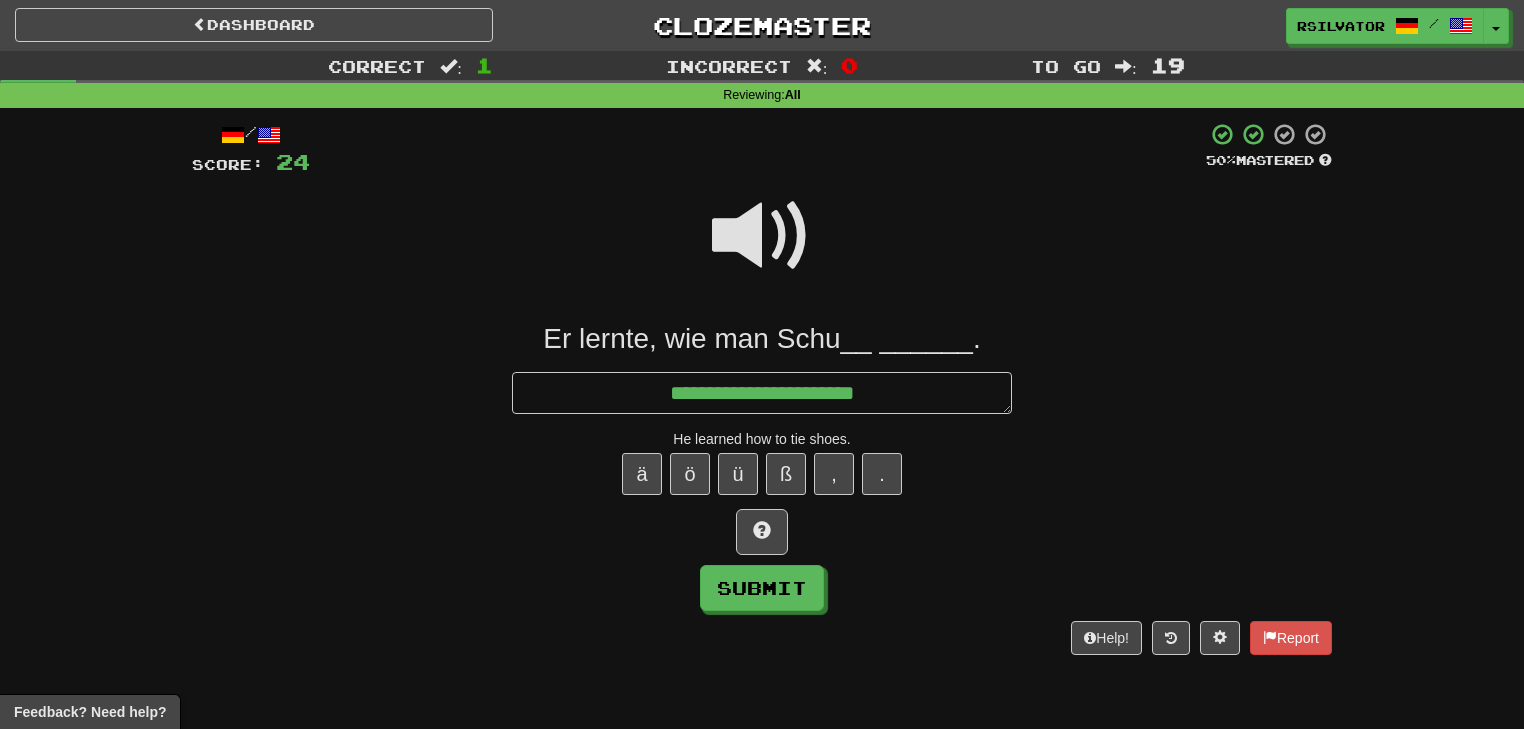 type on "*" 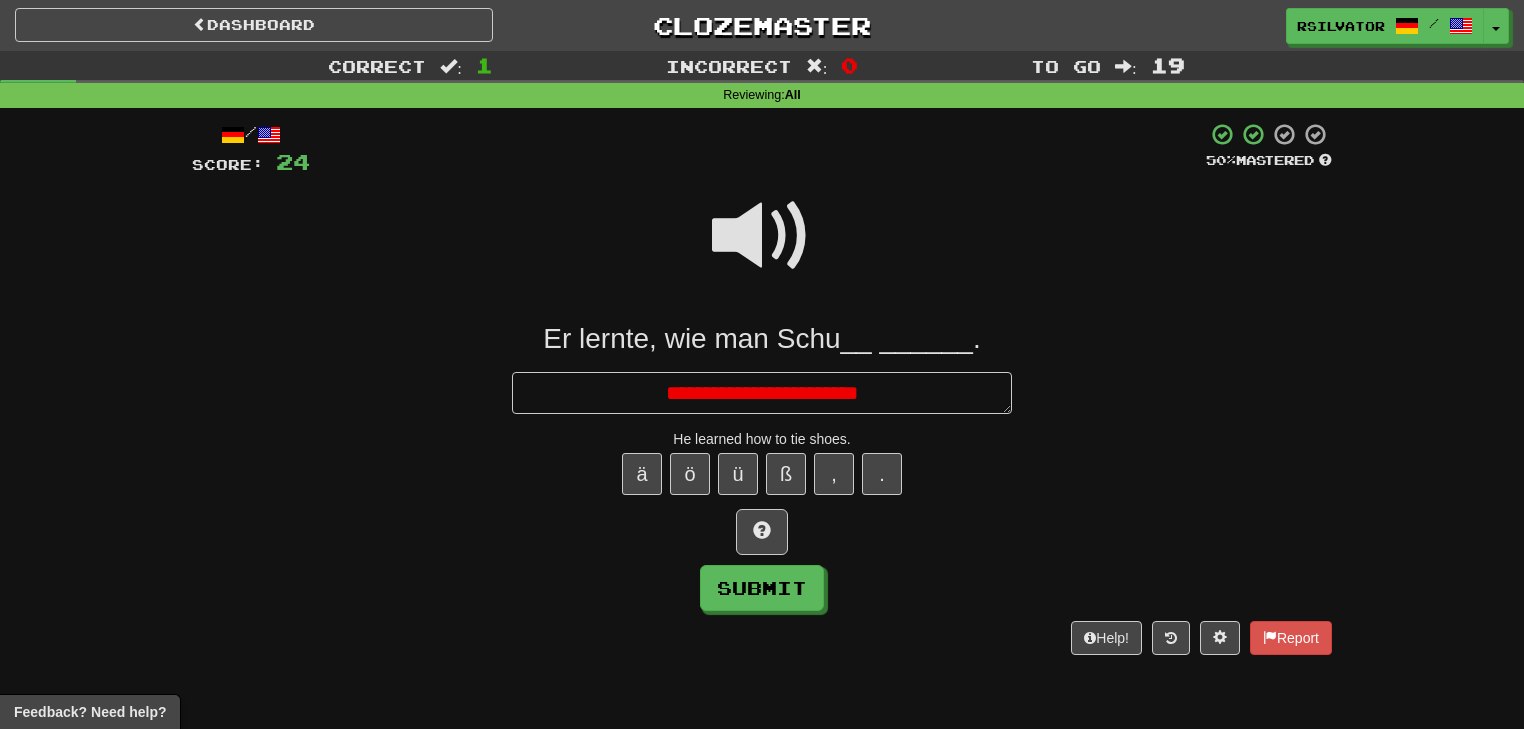 type on "*" 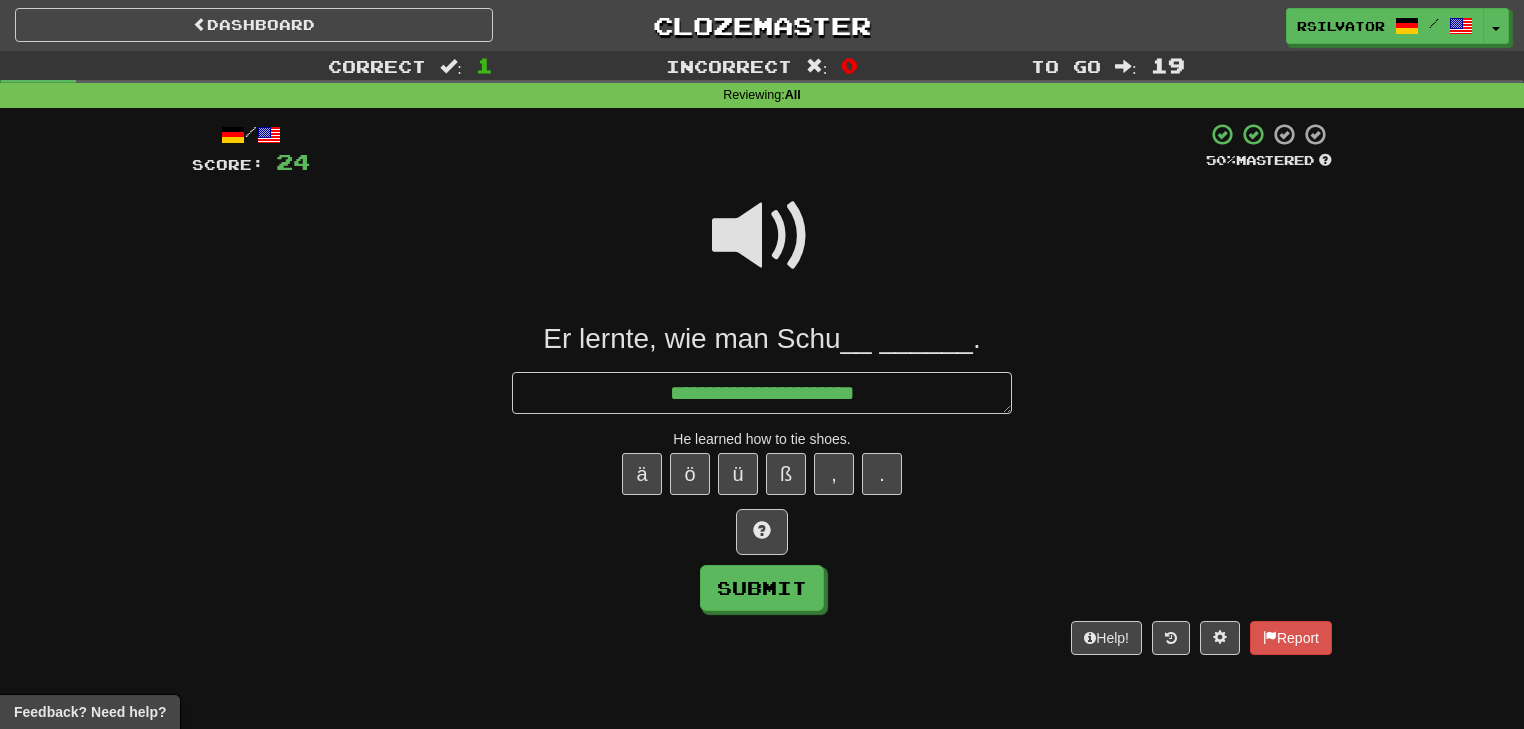 type on "*" 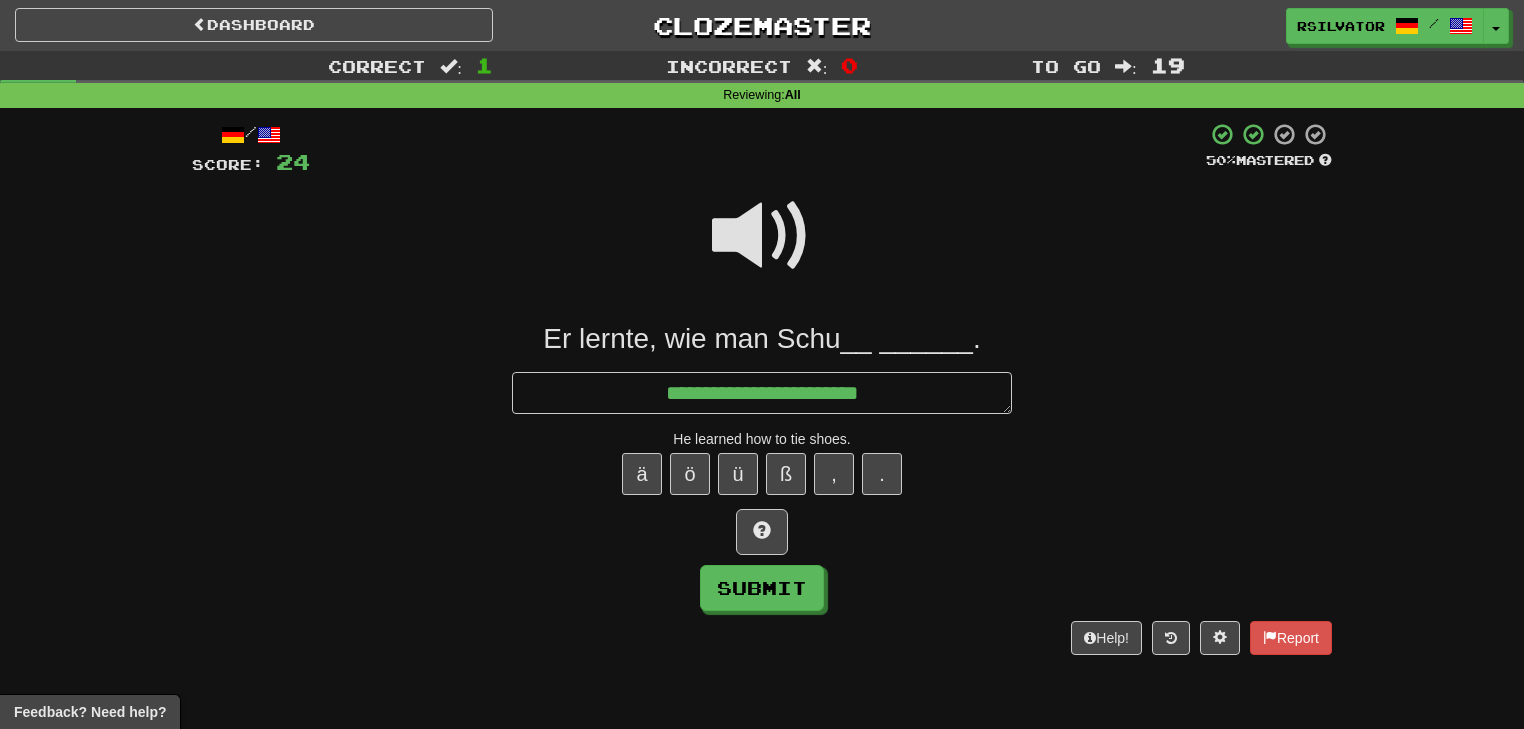 type on "*" 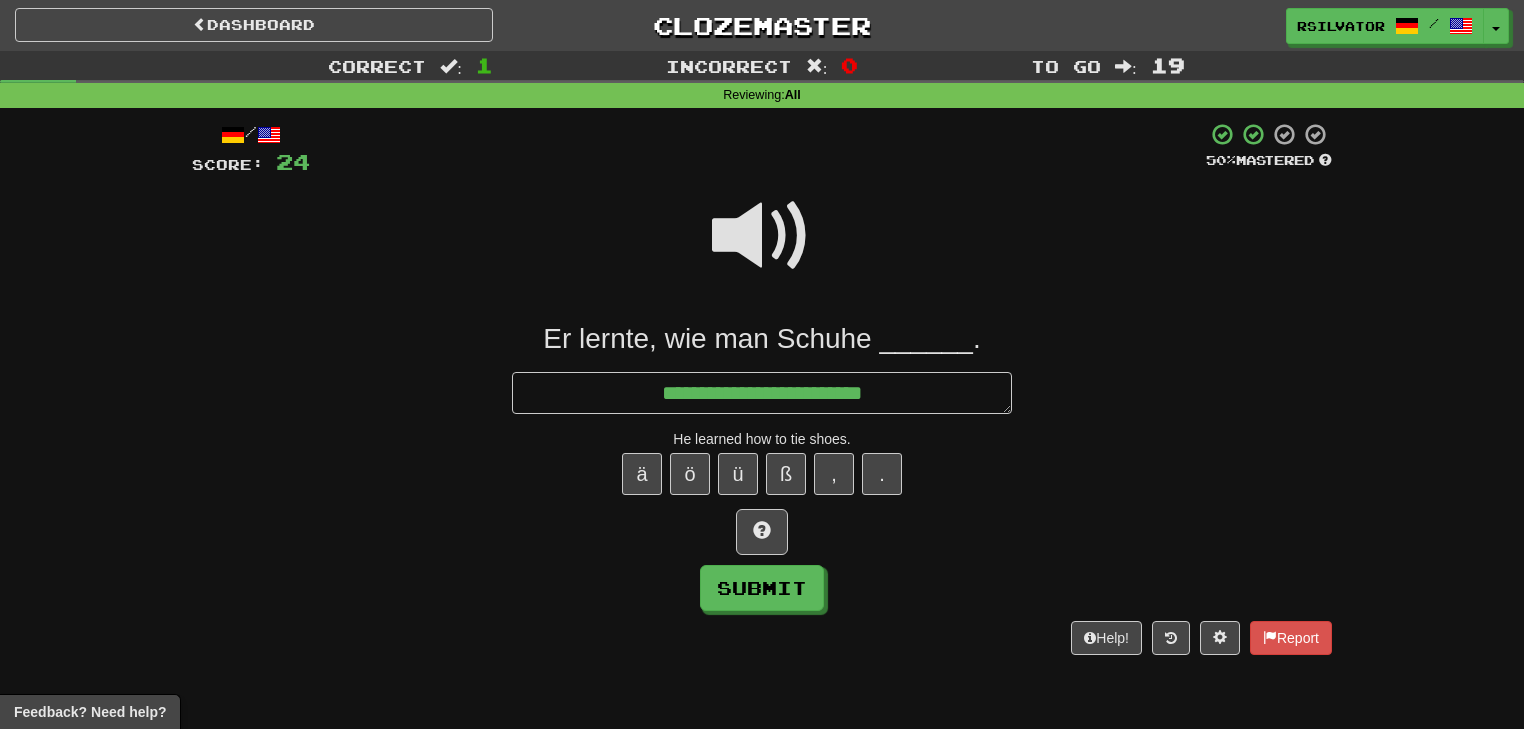 type on "*" 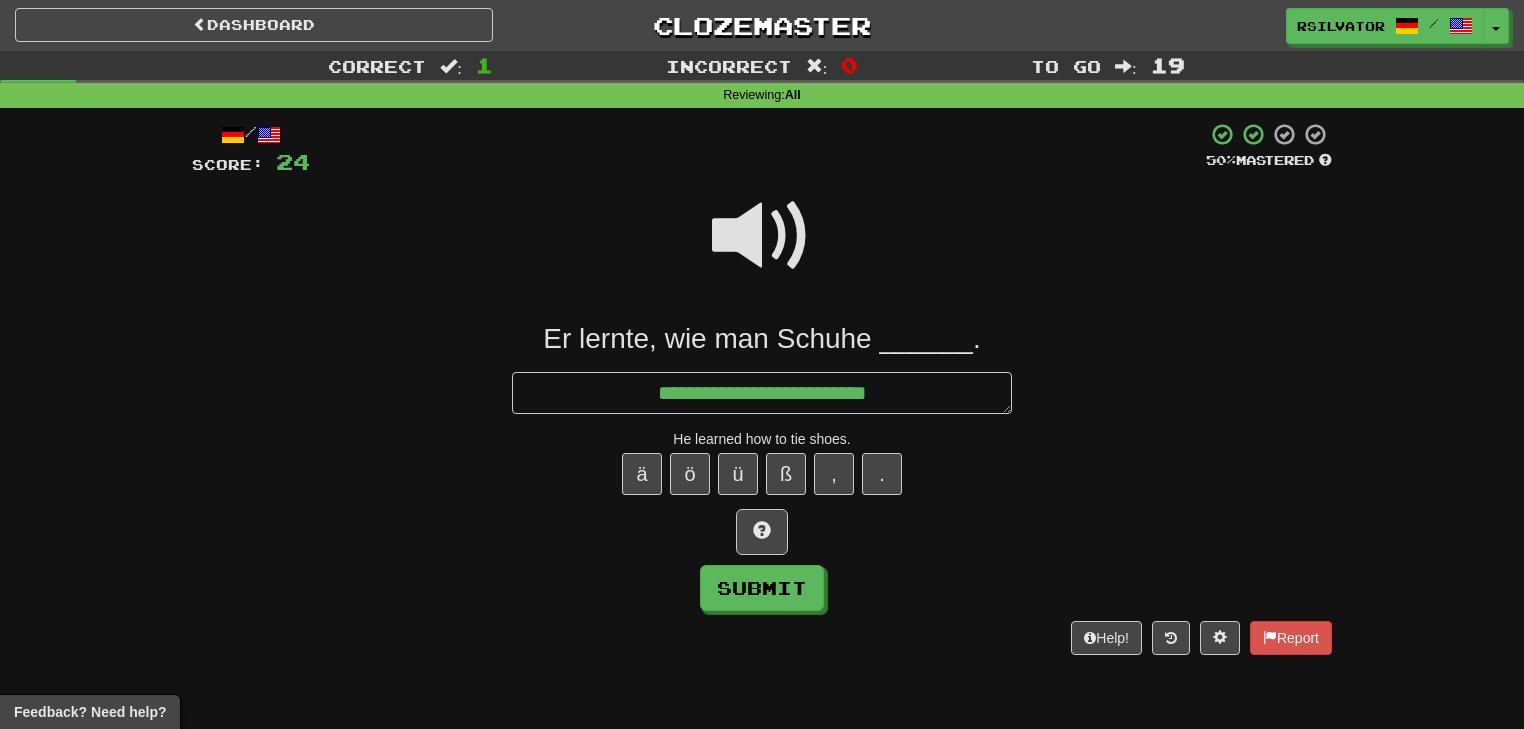 type on "*" 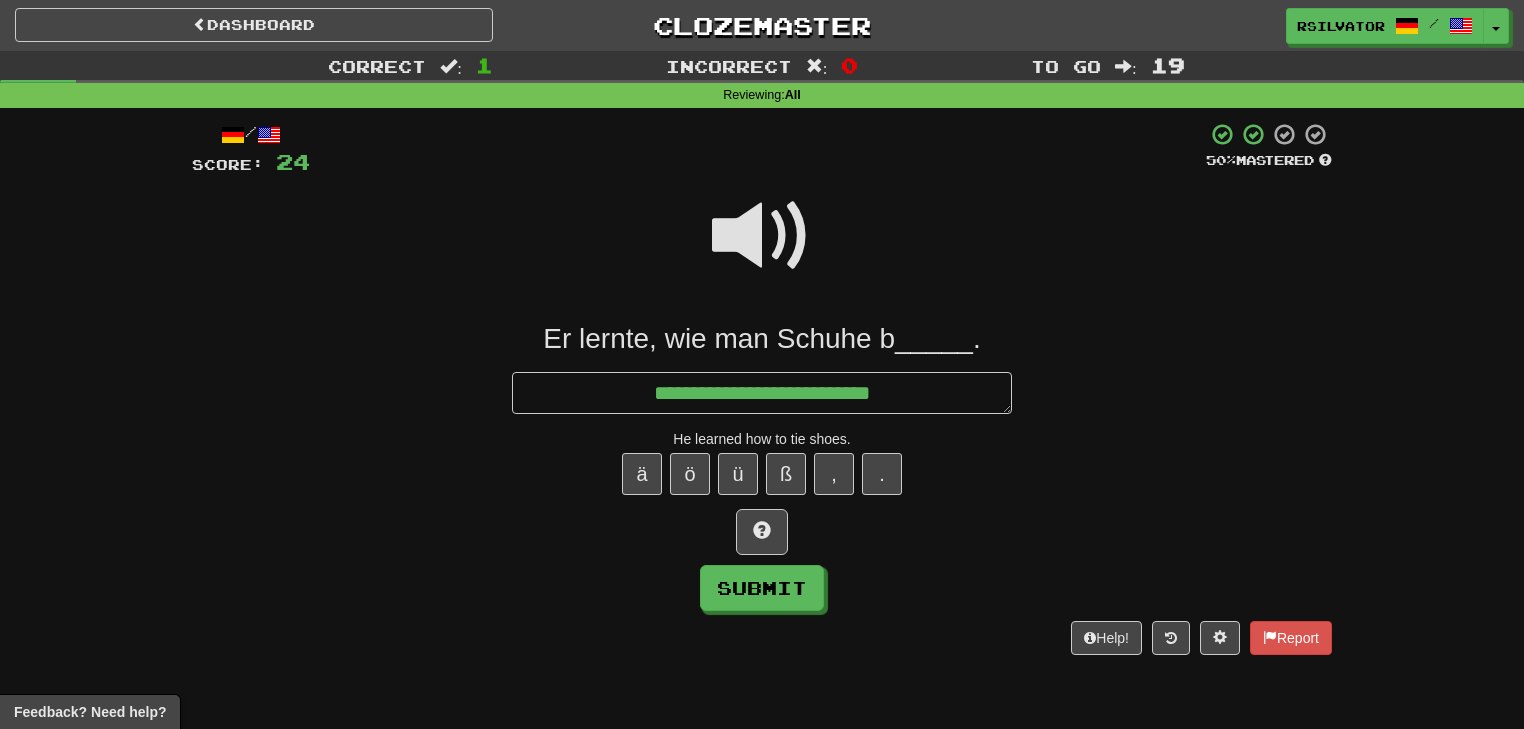 type on "*" 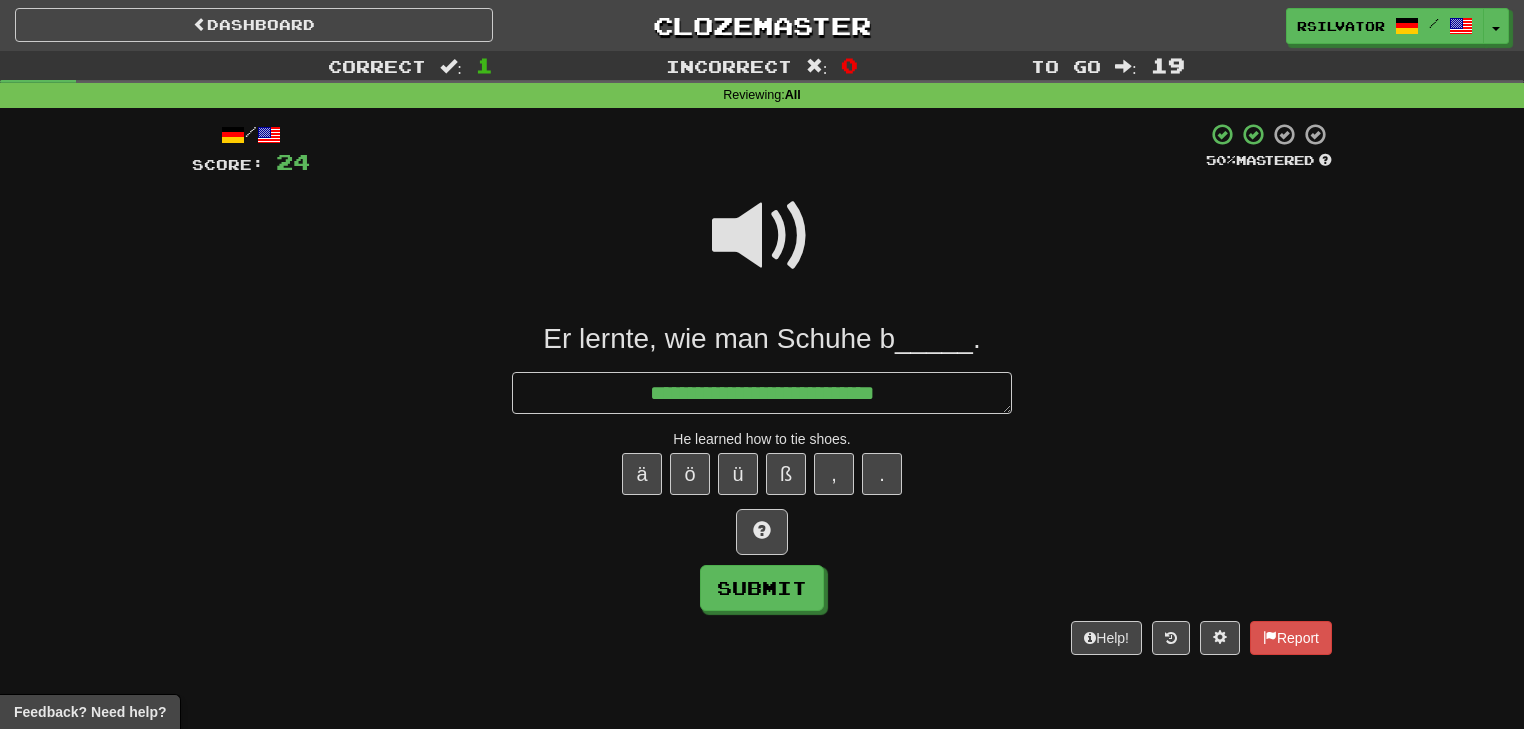 type on "*" 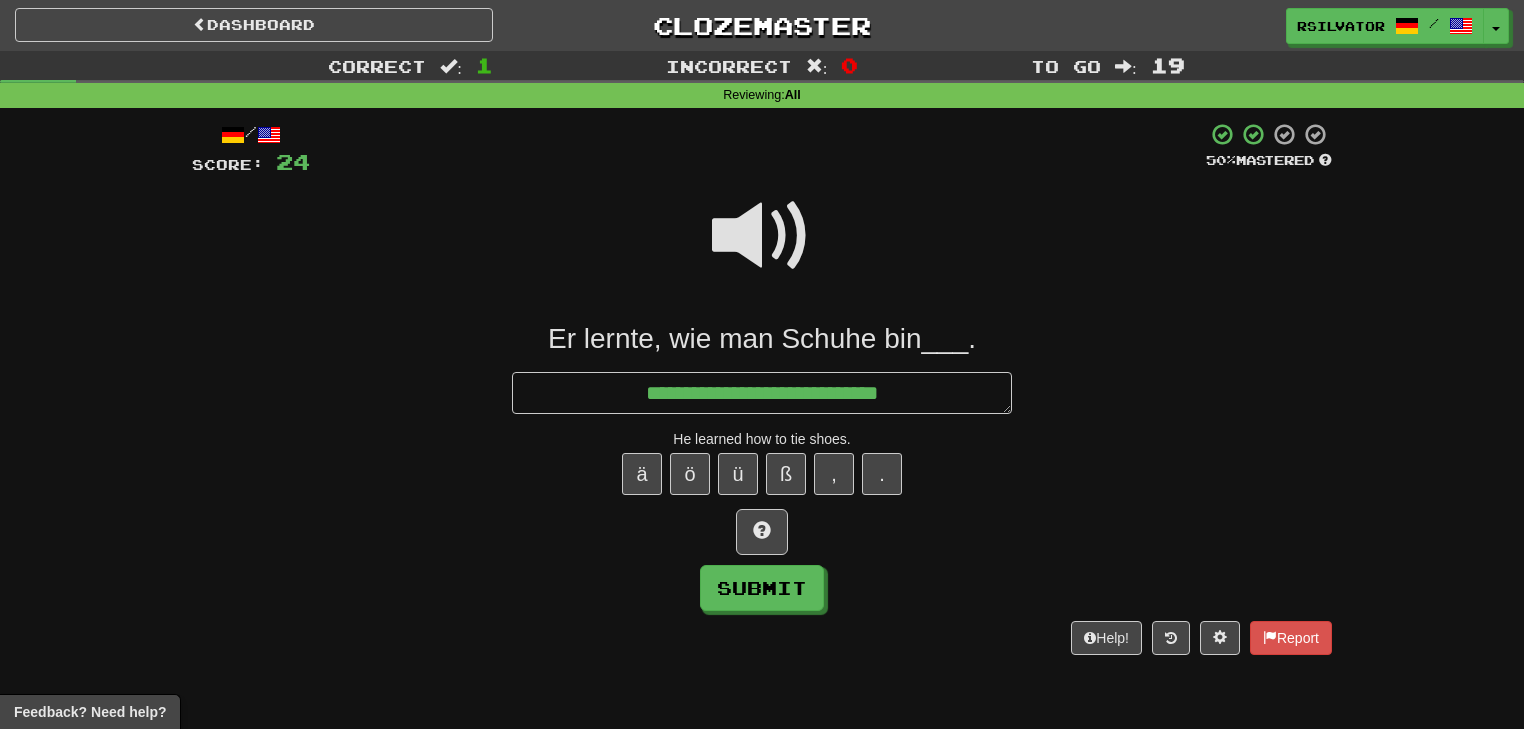 type on "*" 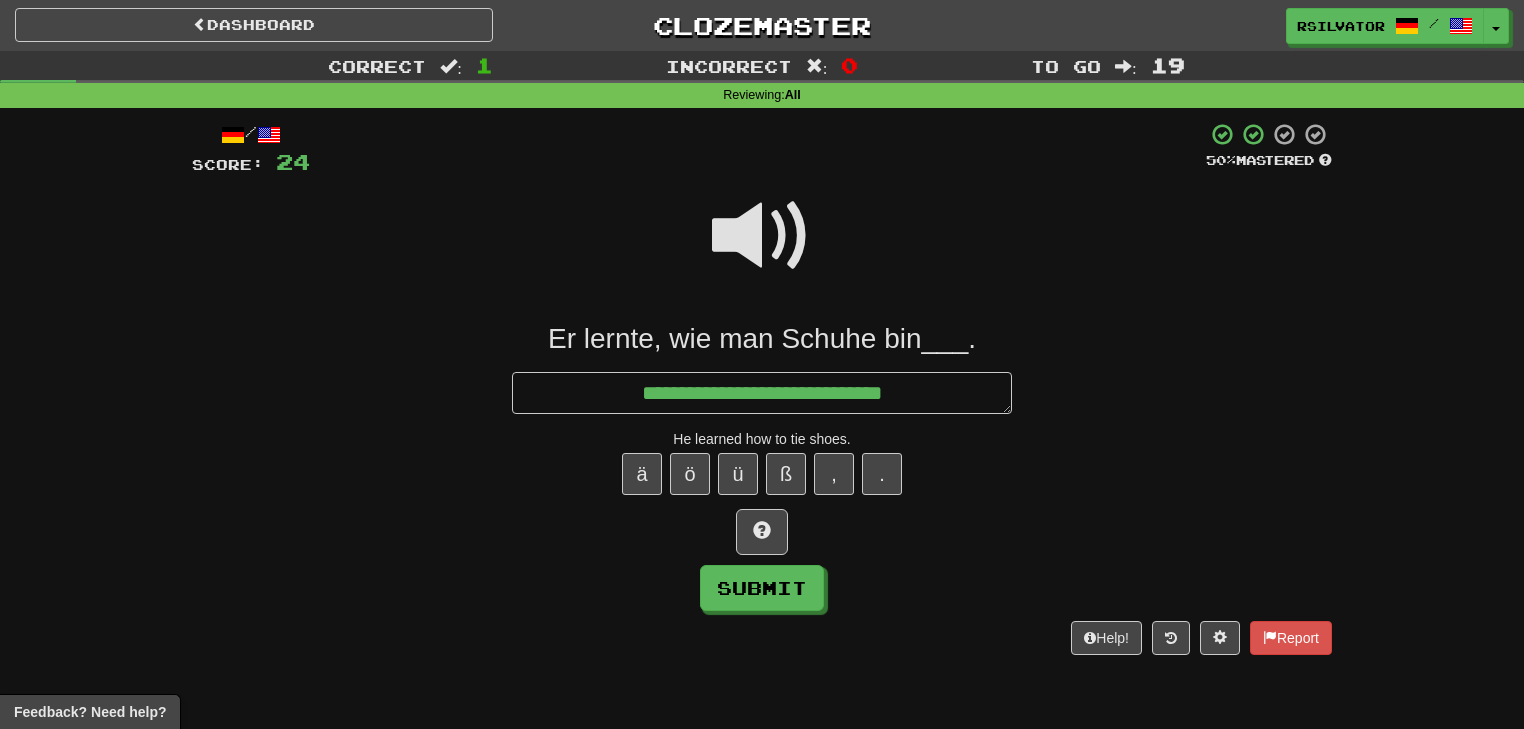 type on "*" 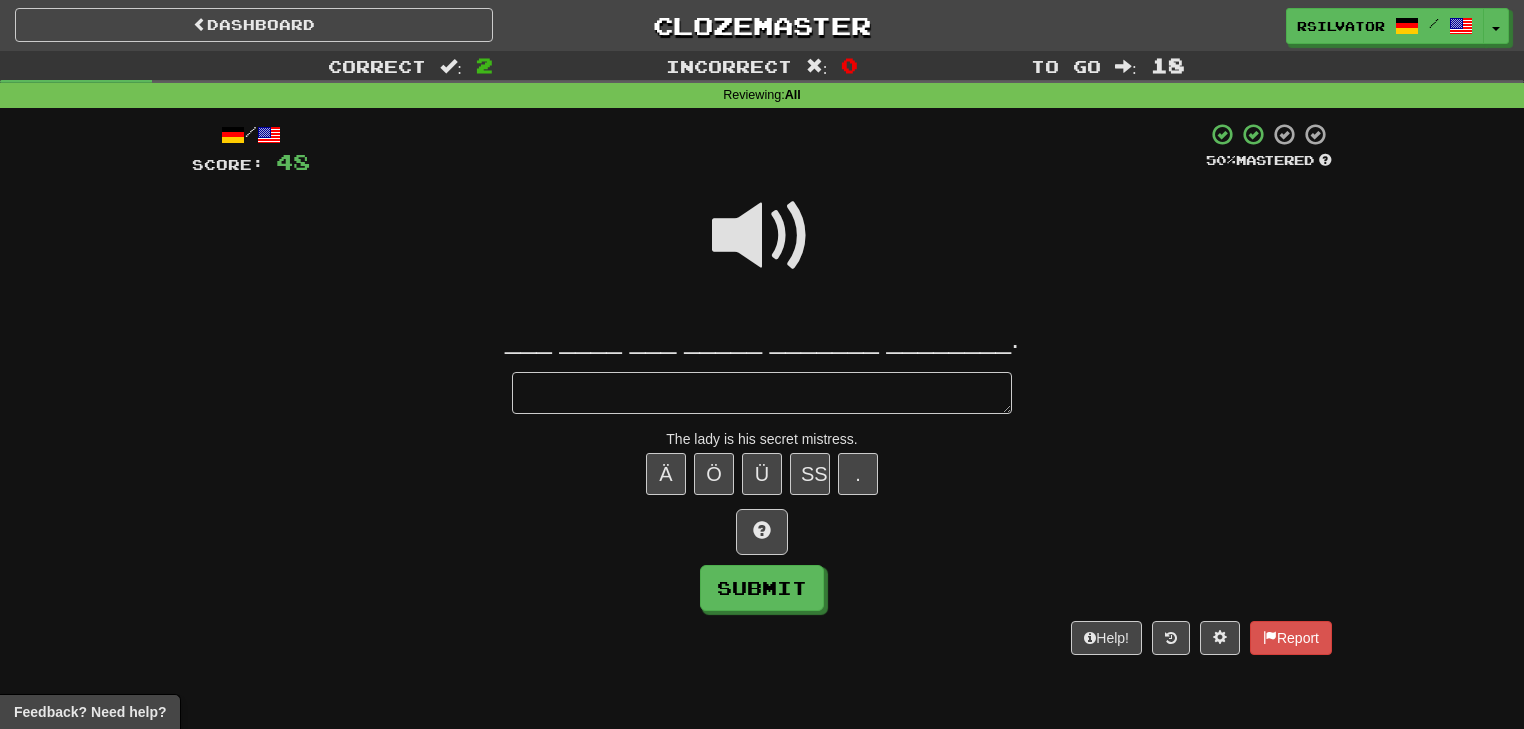 type on "*" 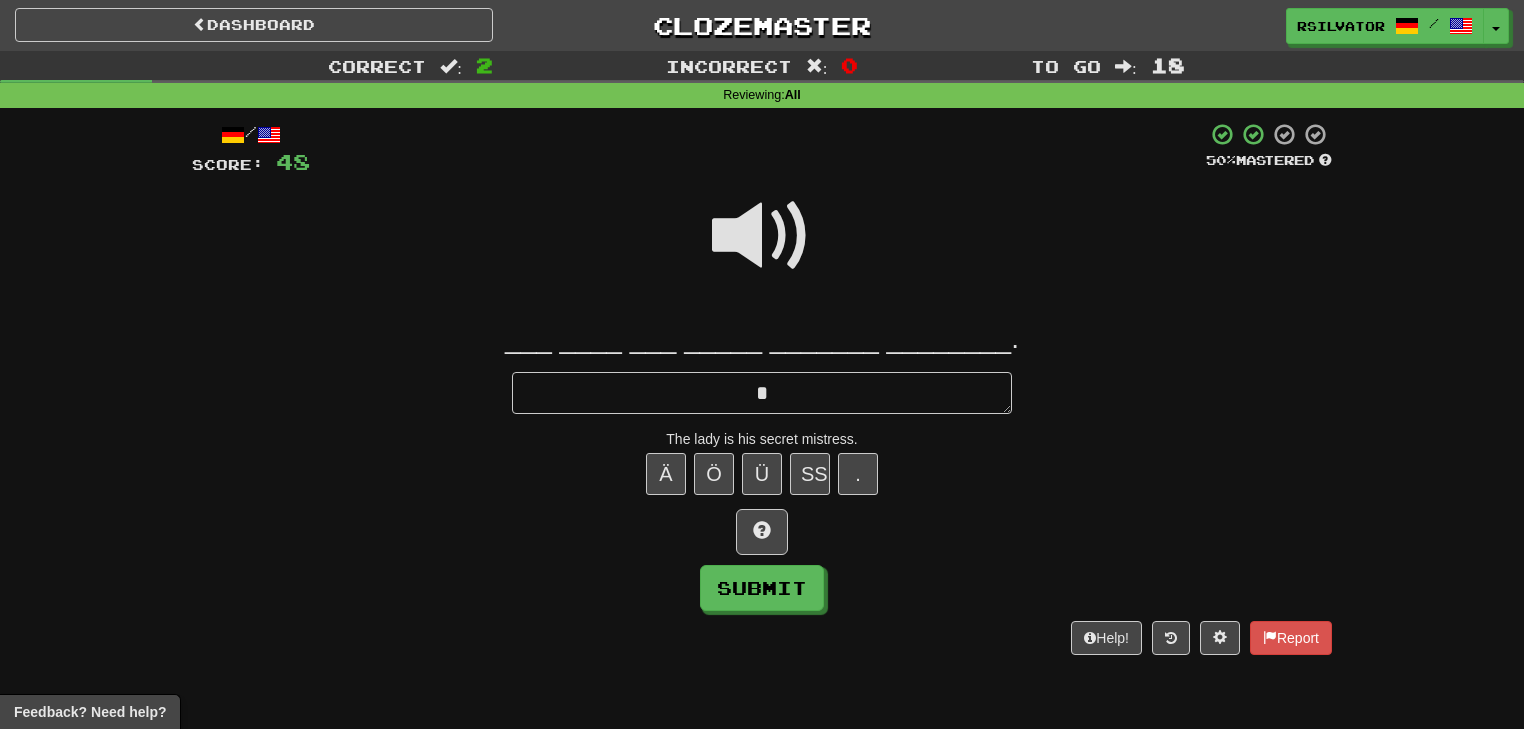 type on "*" 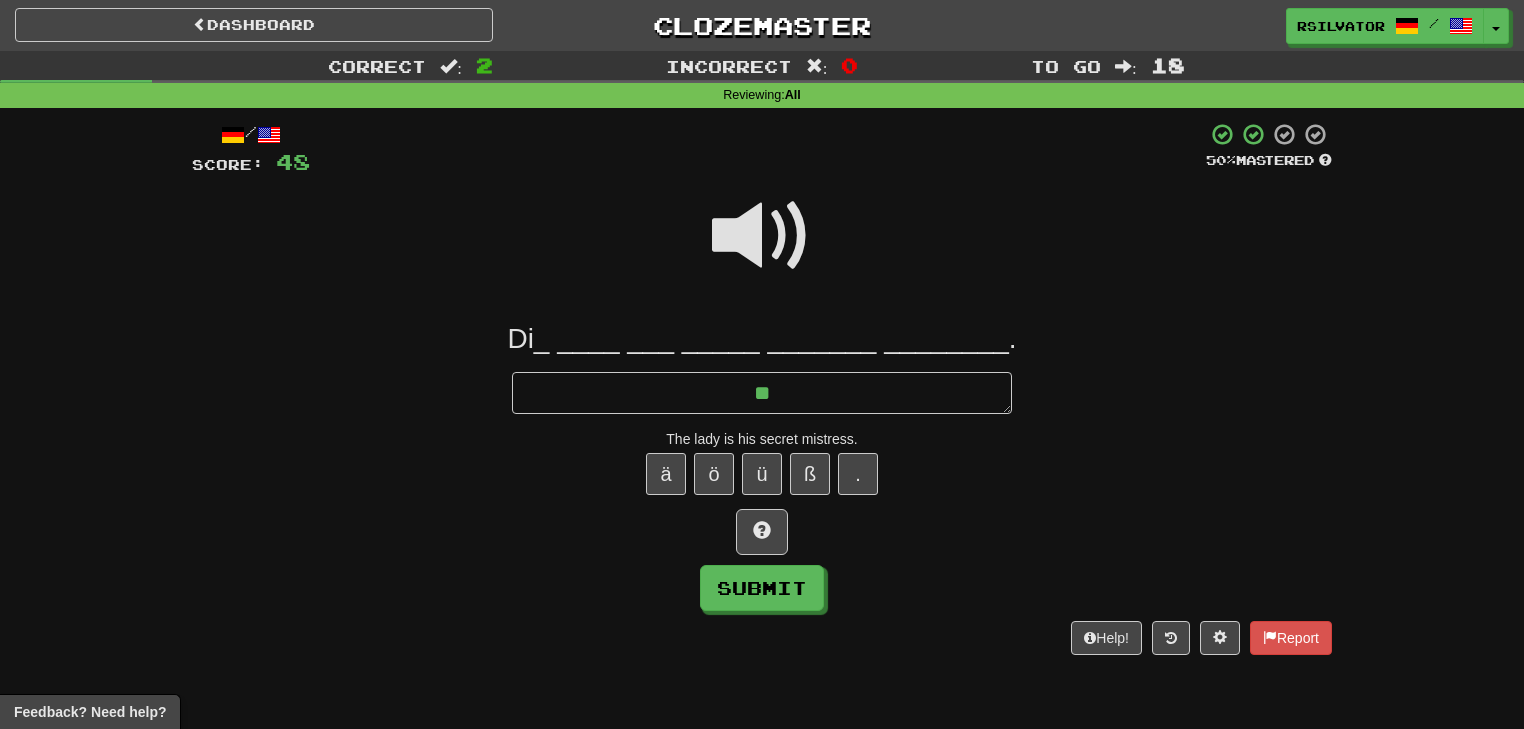 type on "*" 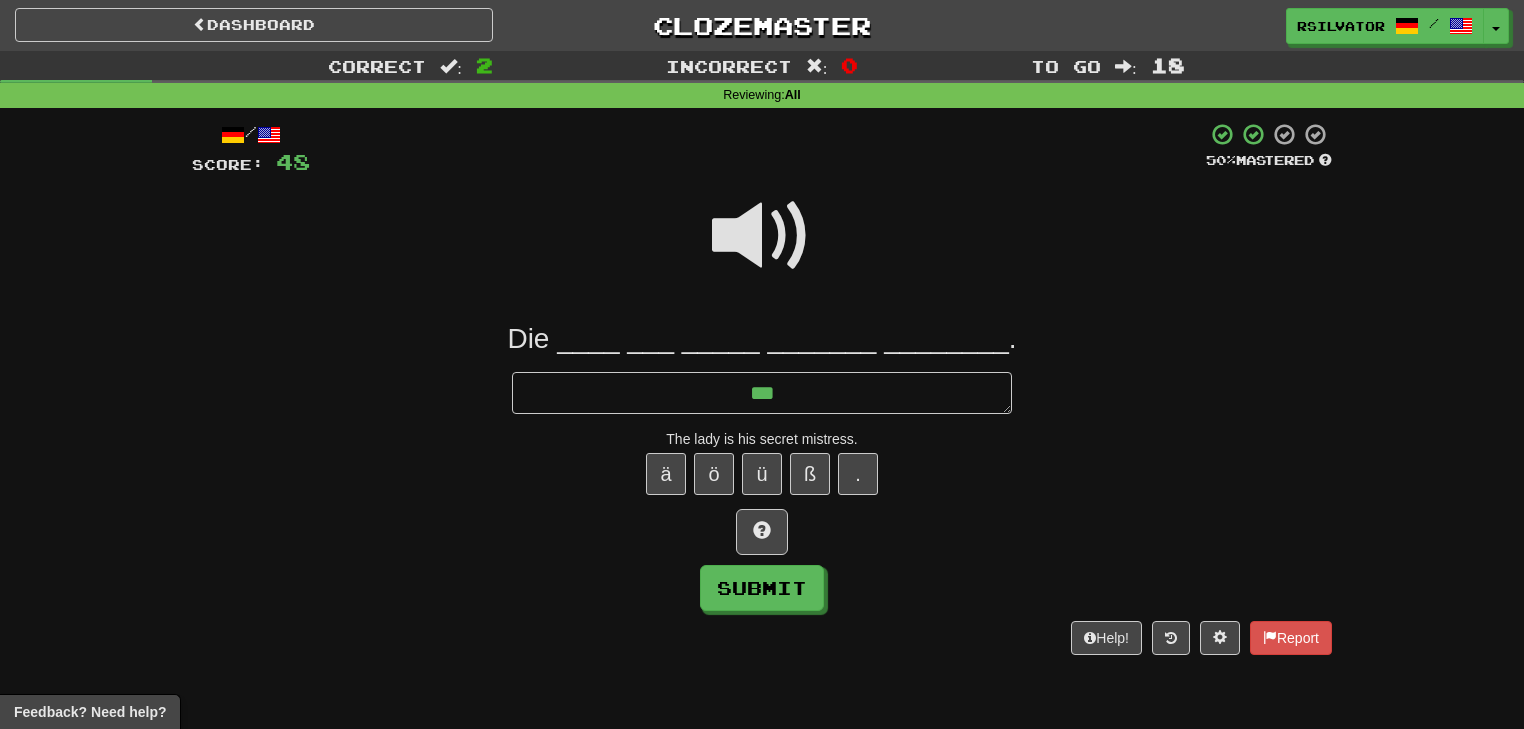 type on "*" 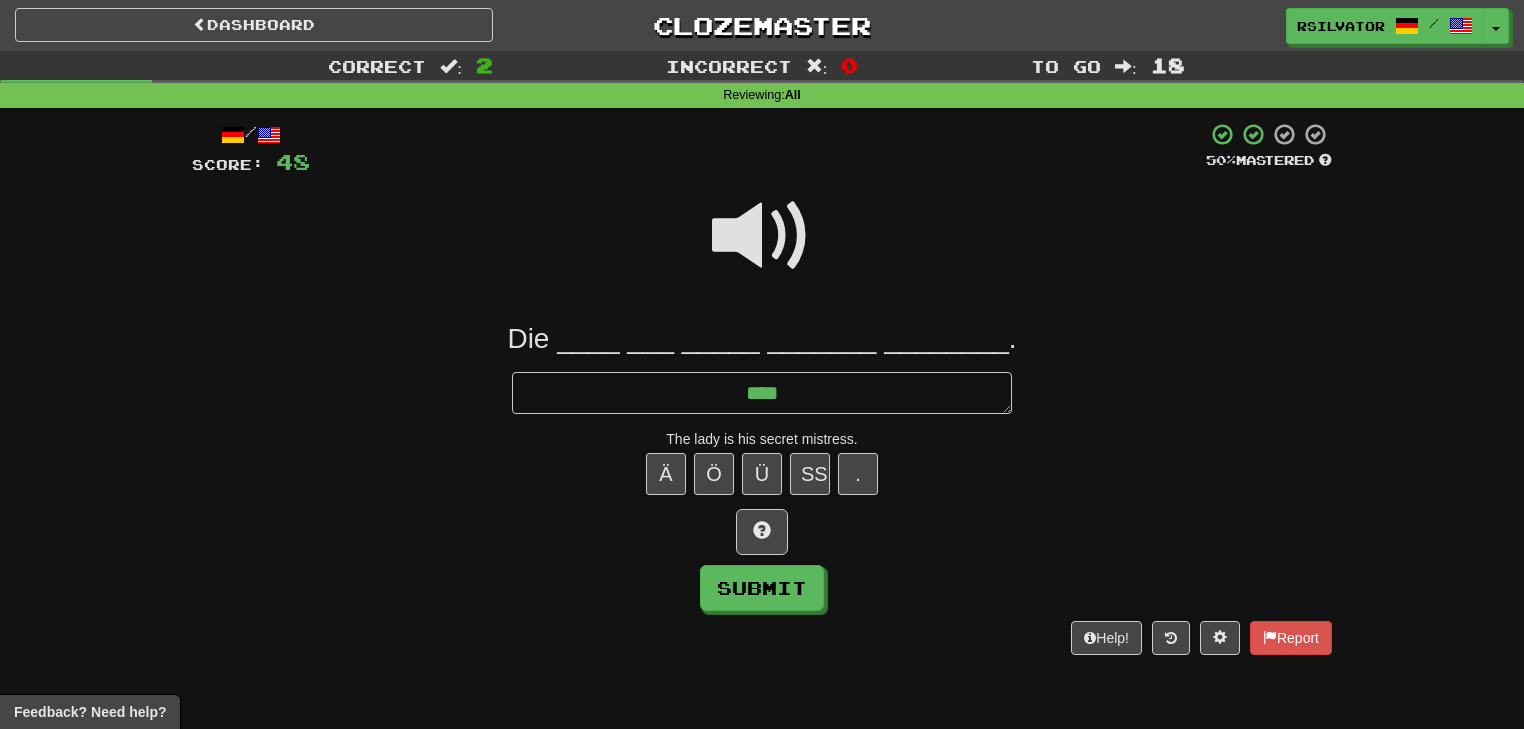 type on "*" 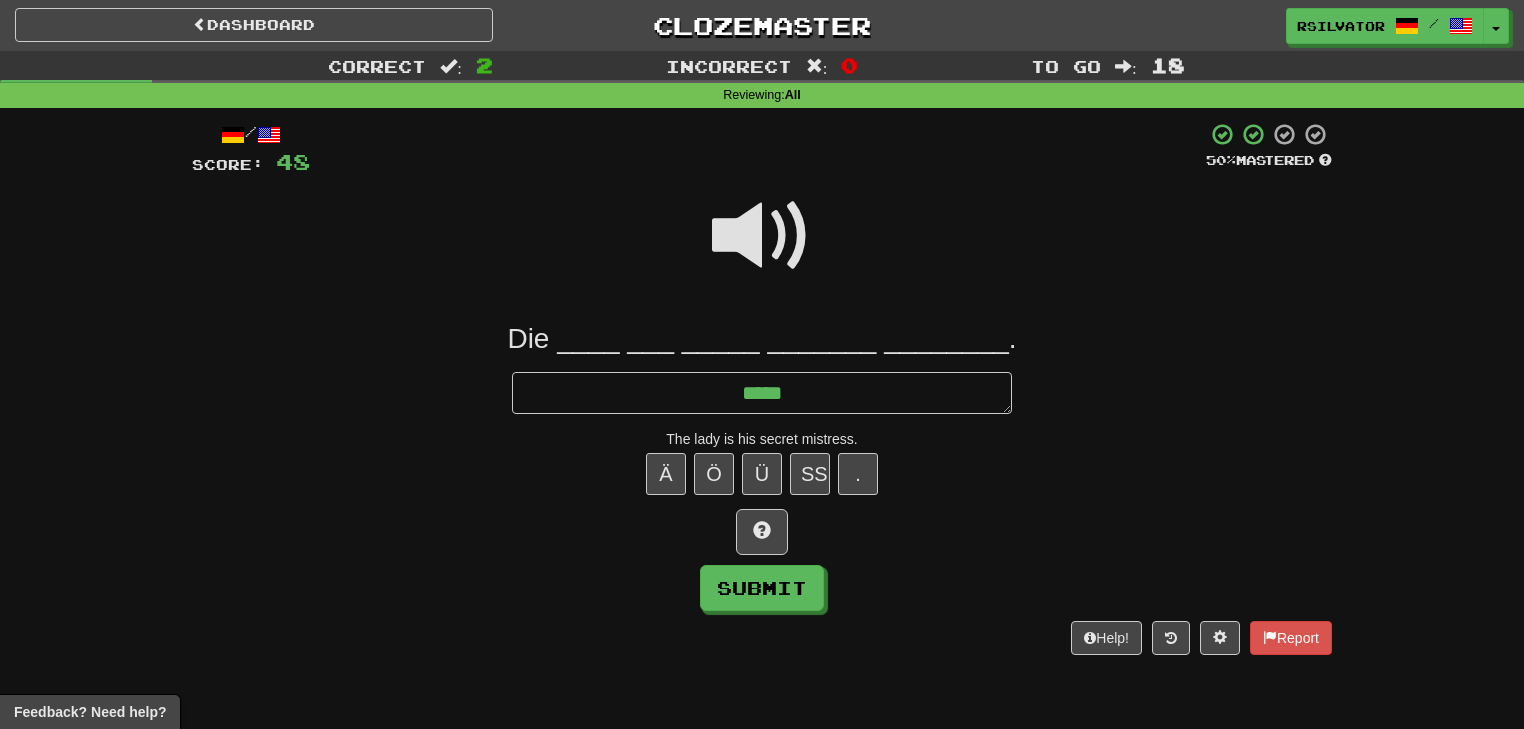 type on "*" 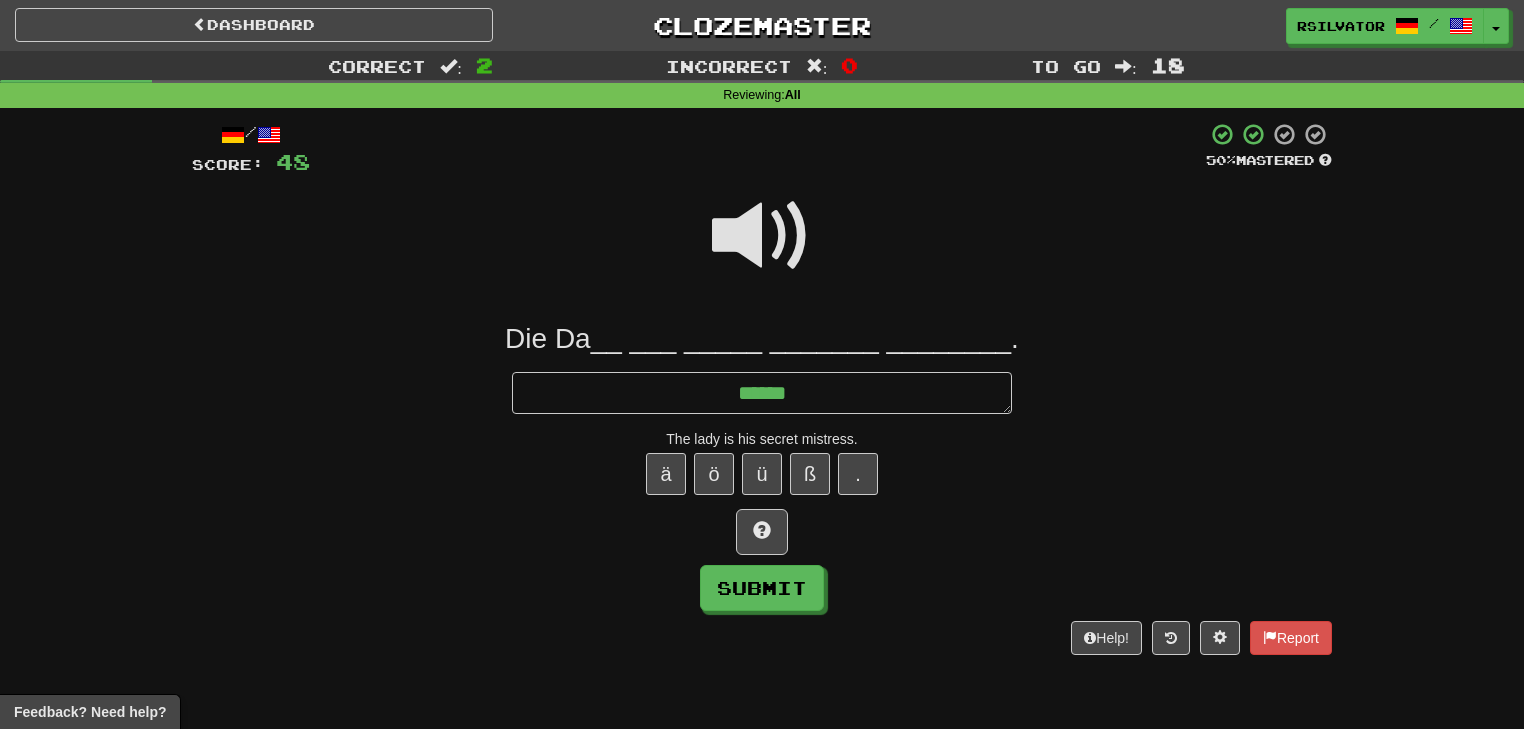 type on "*" 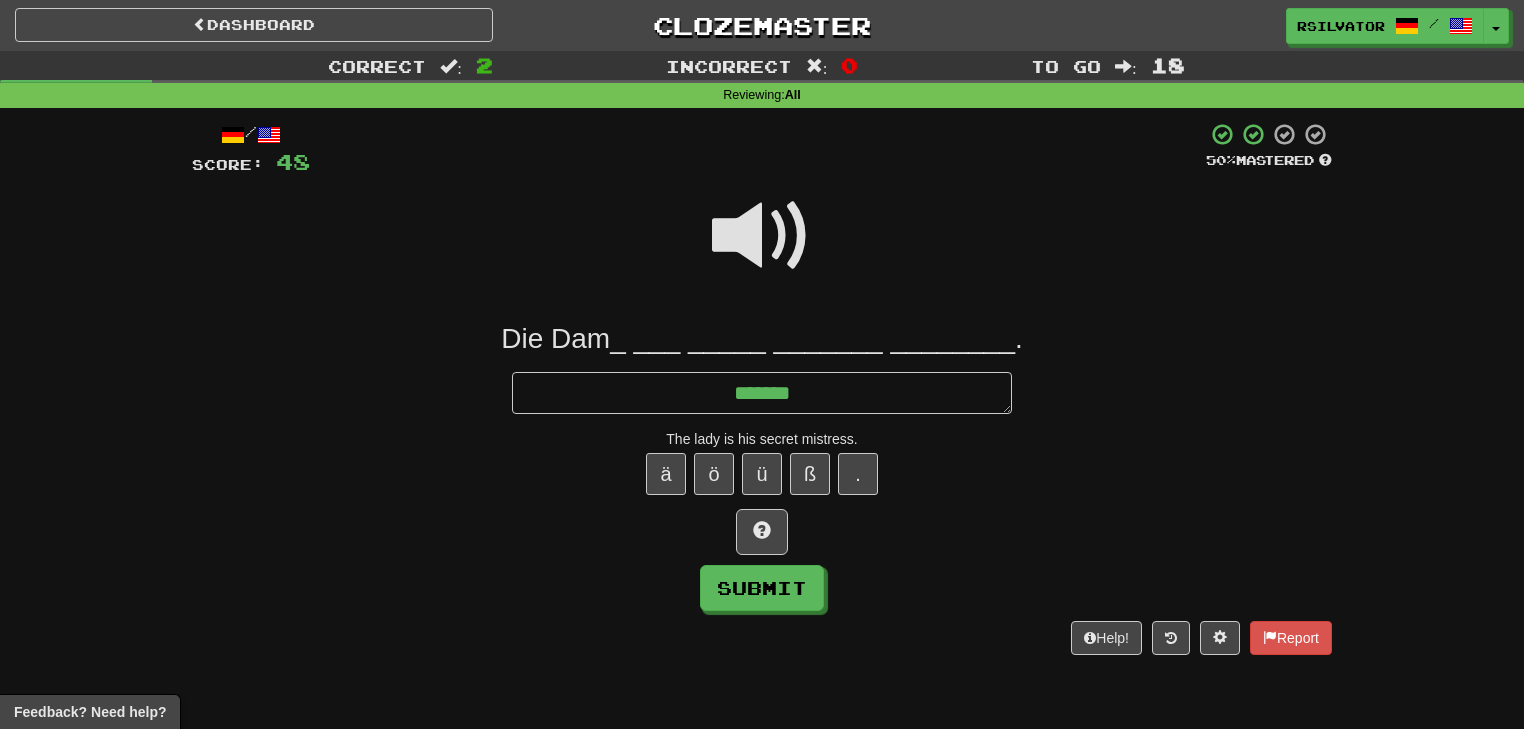 type on "*" 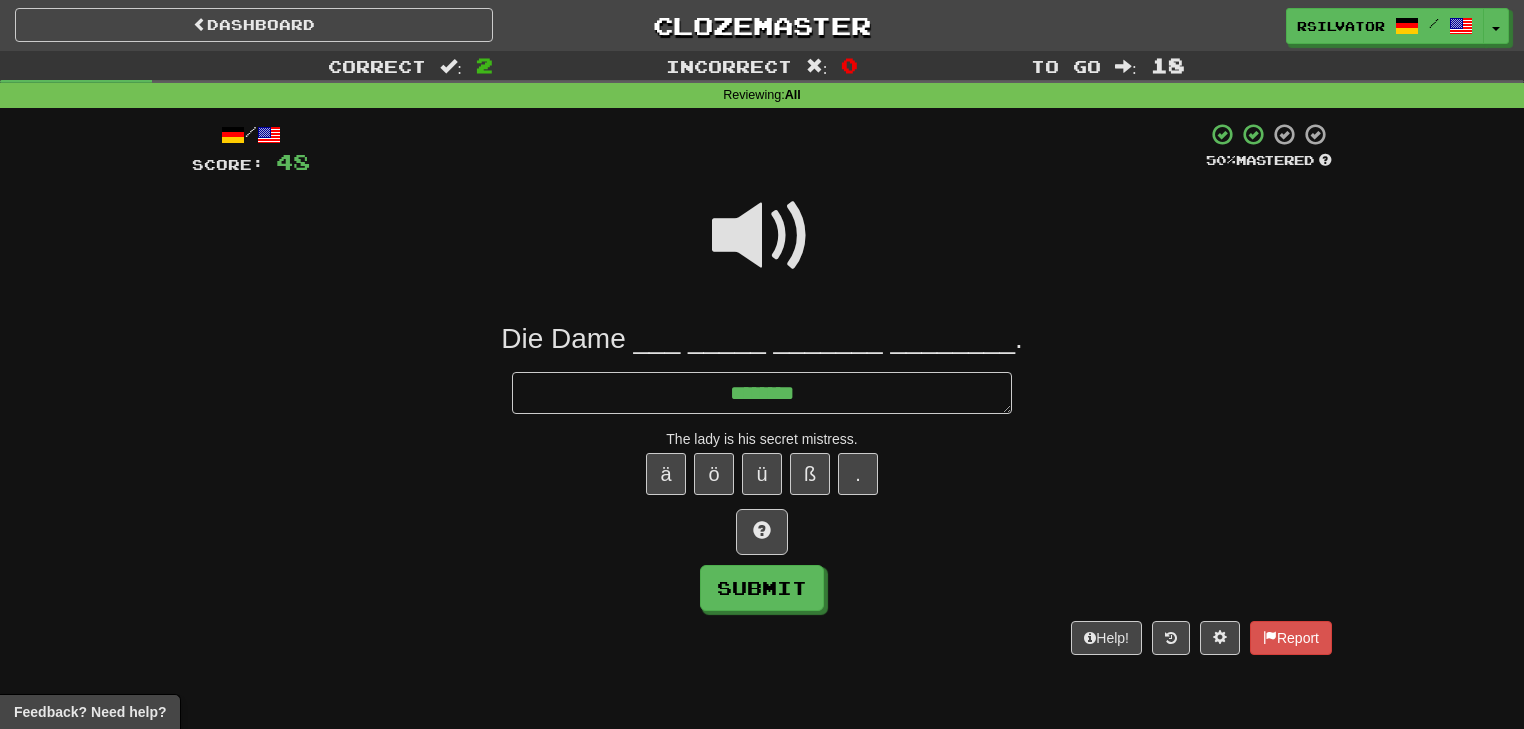 type on "*" 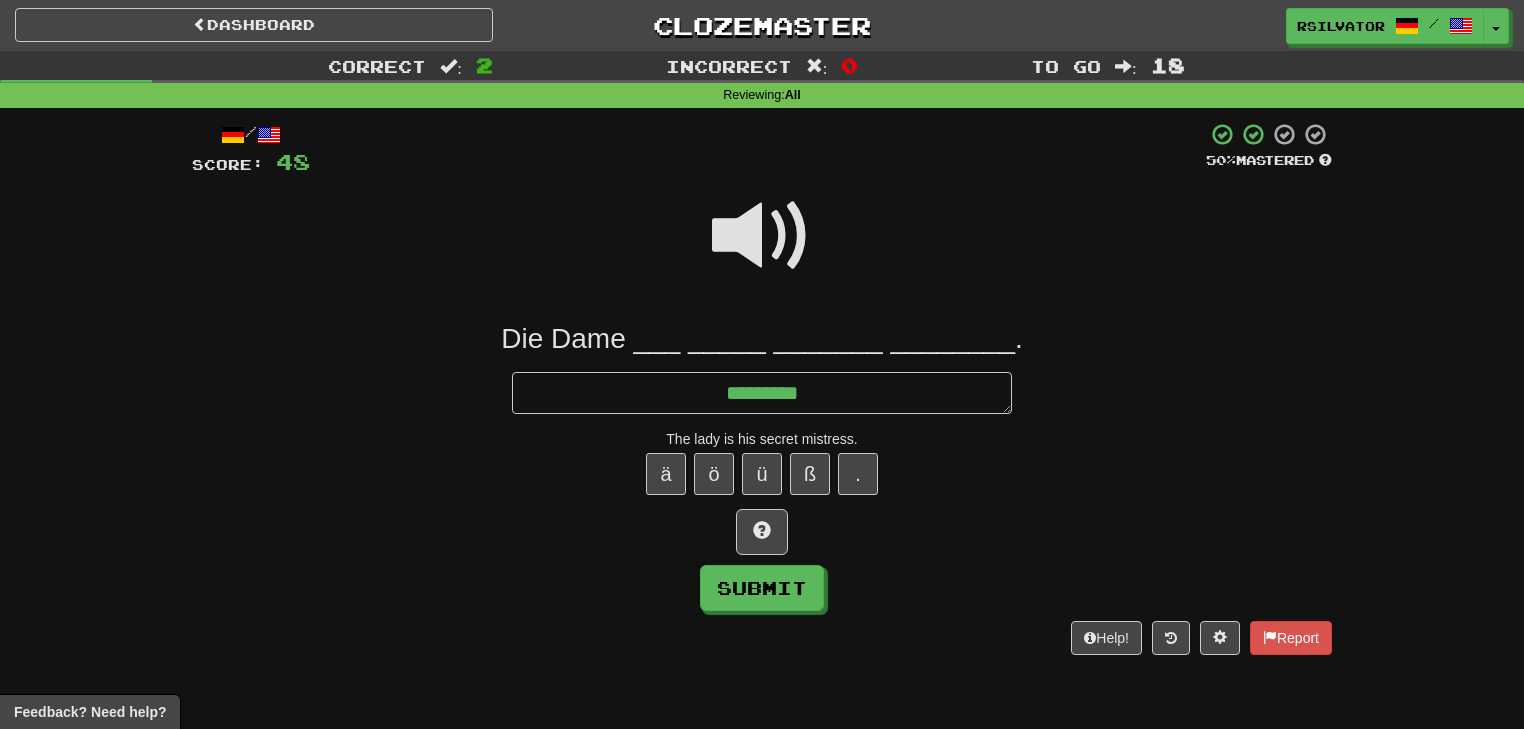 type on "*" 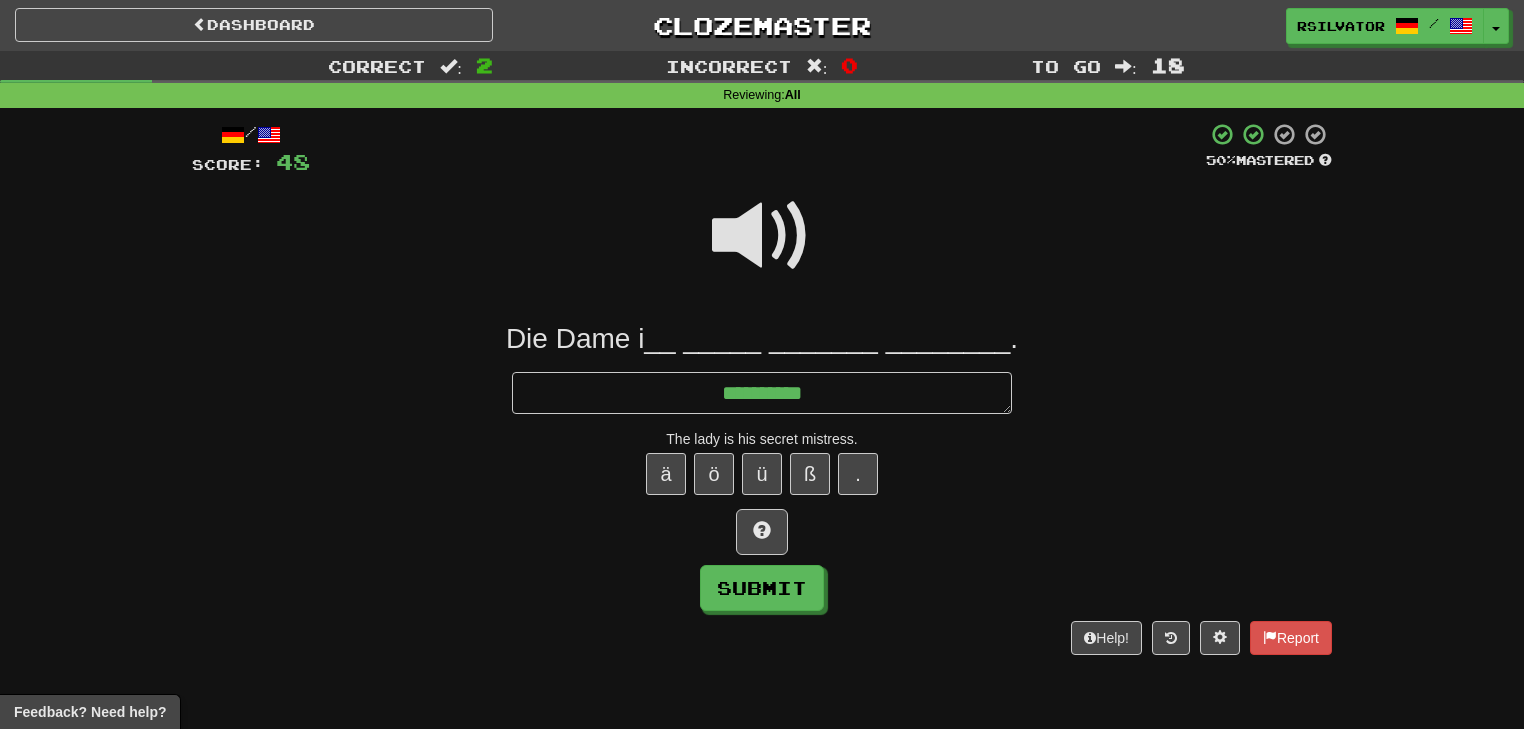 type on "*" 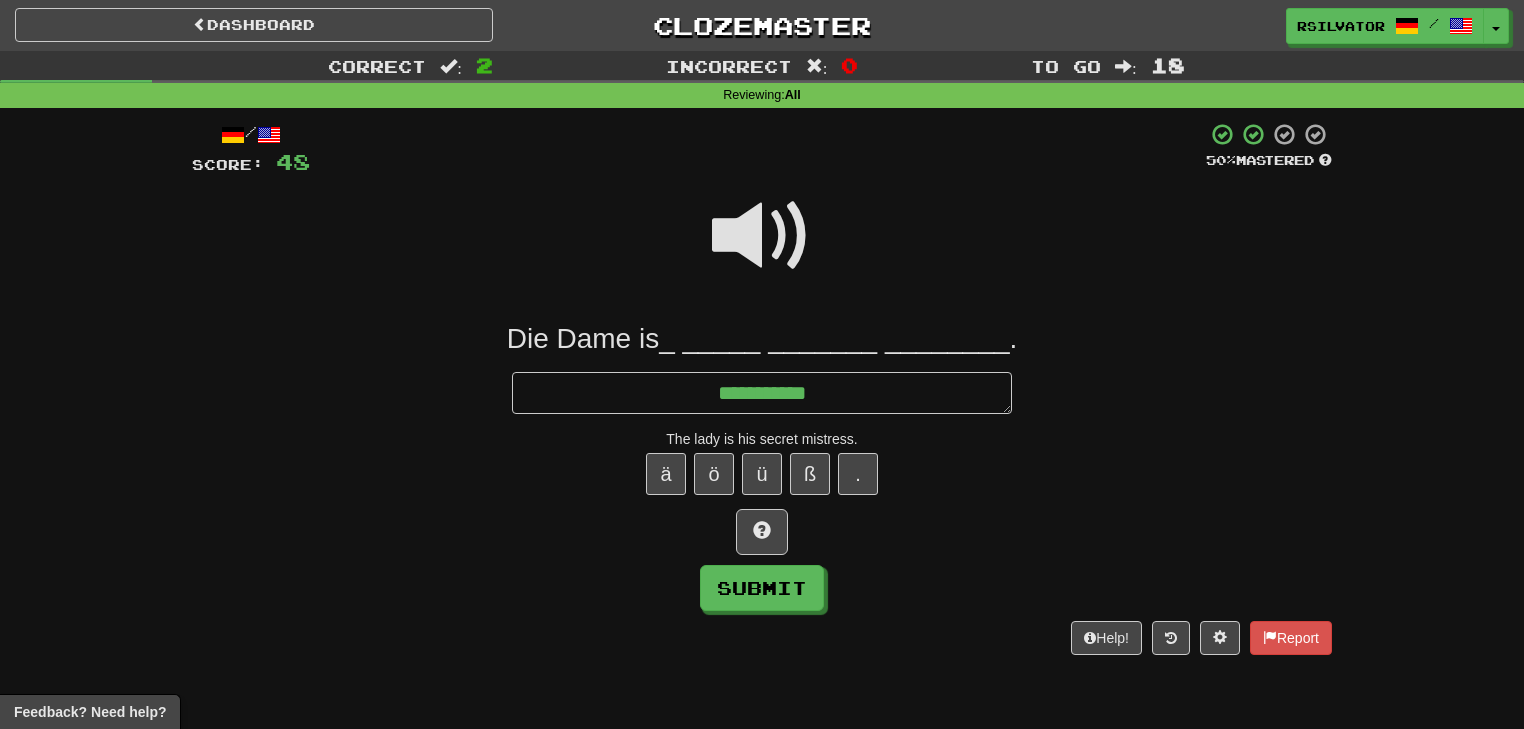 type on "*" 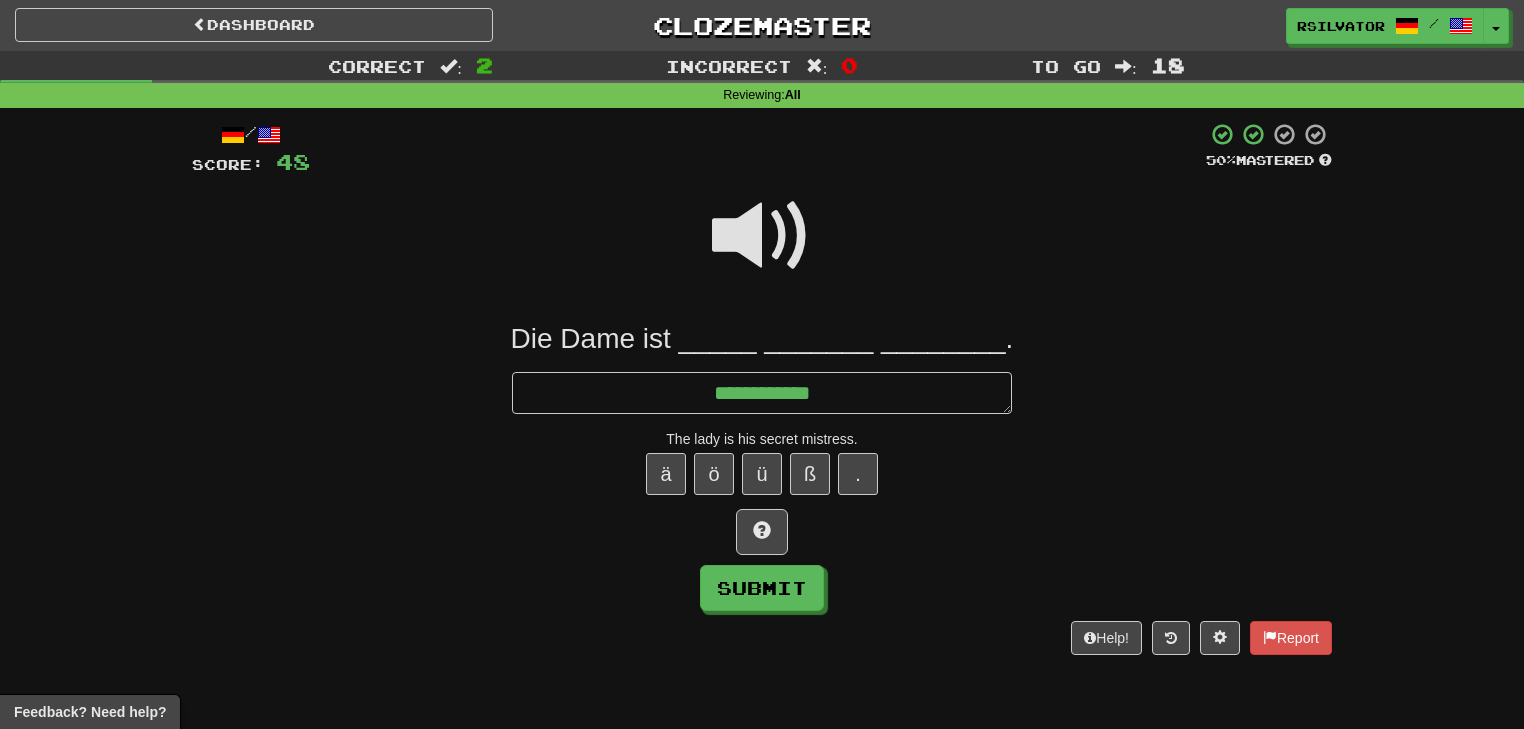 type on "*" 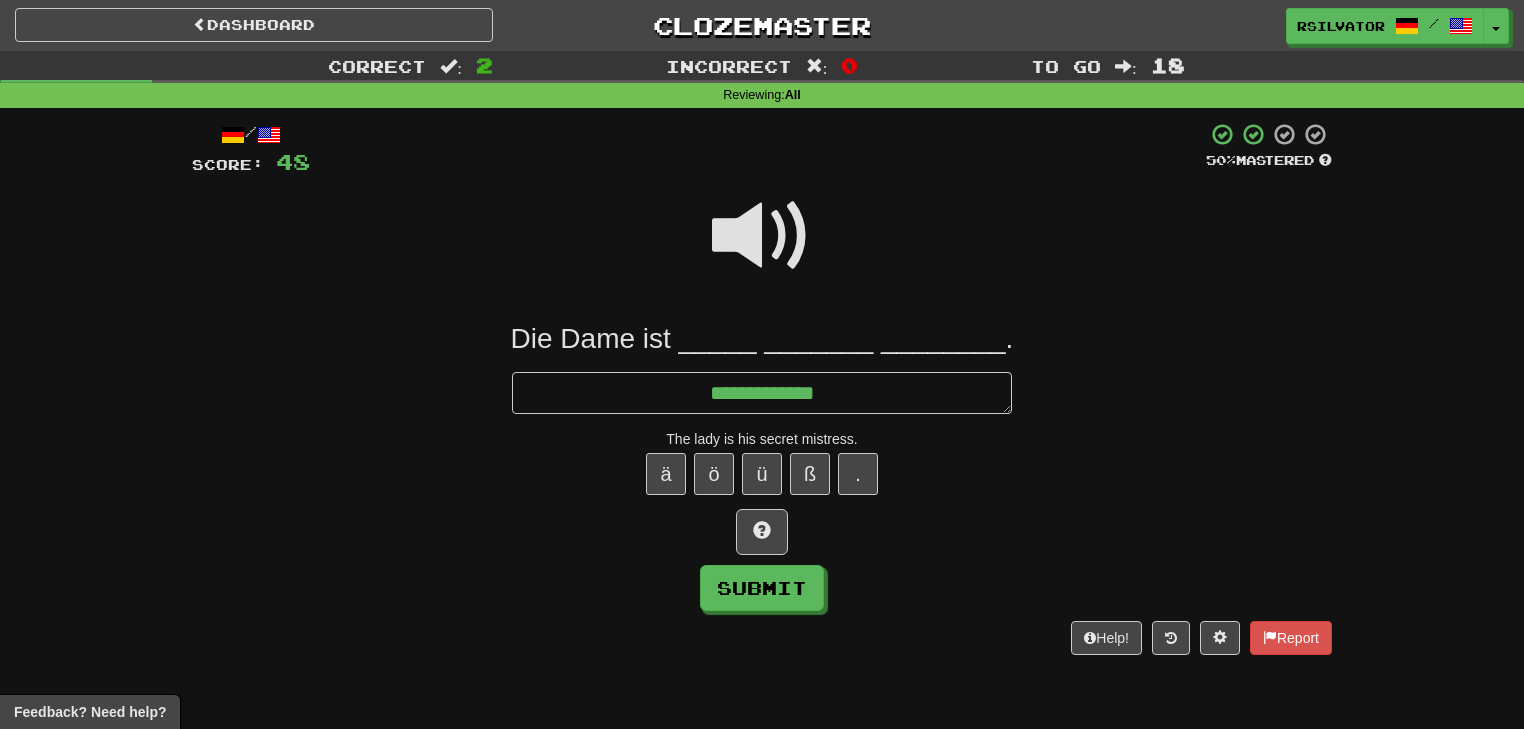 type on "*" 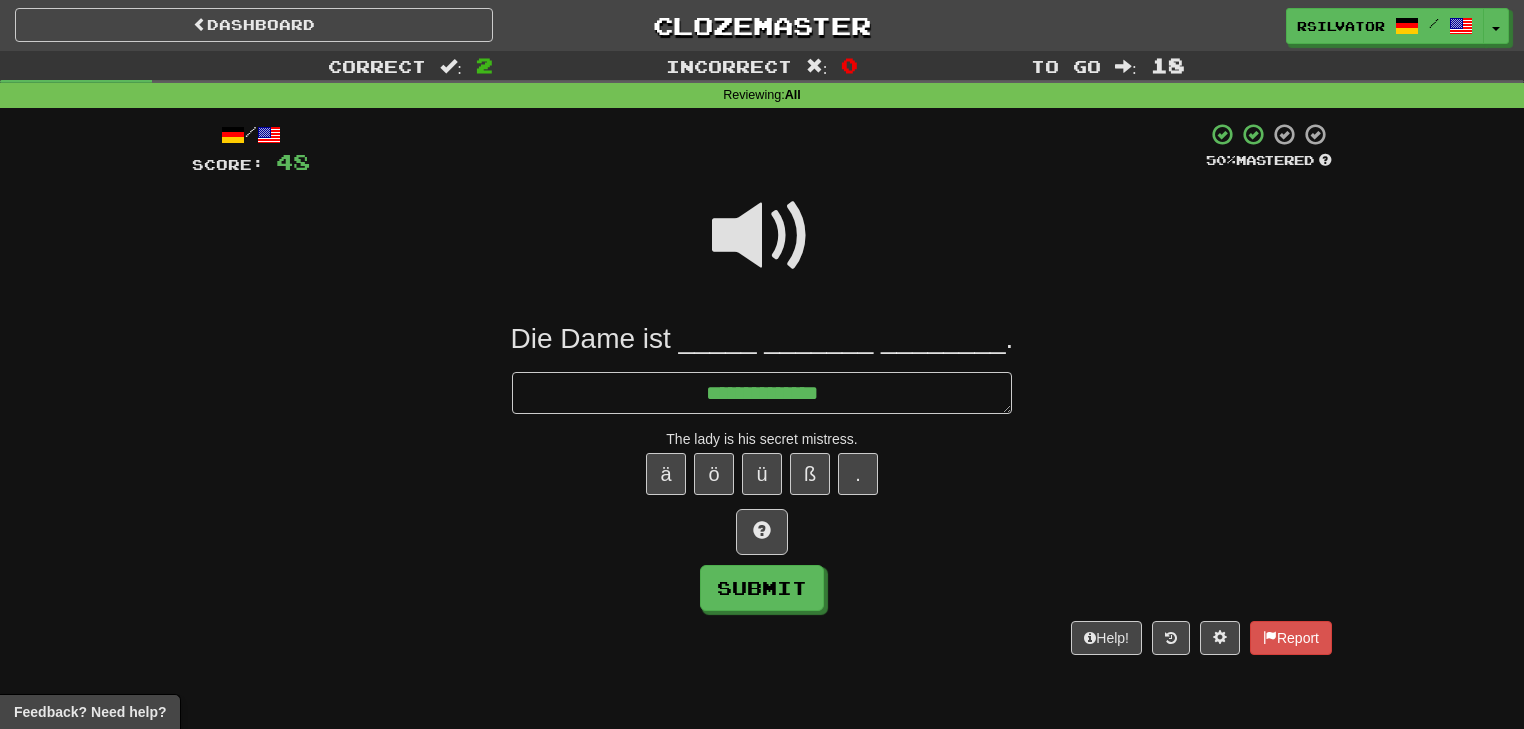 type on "*" 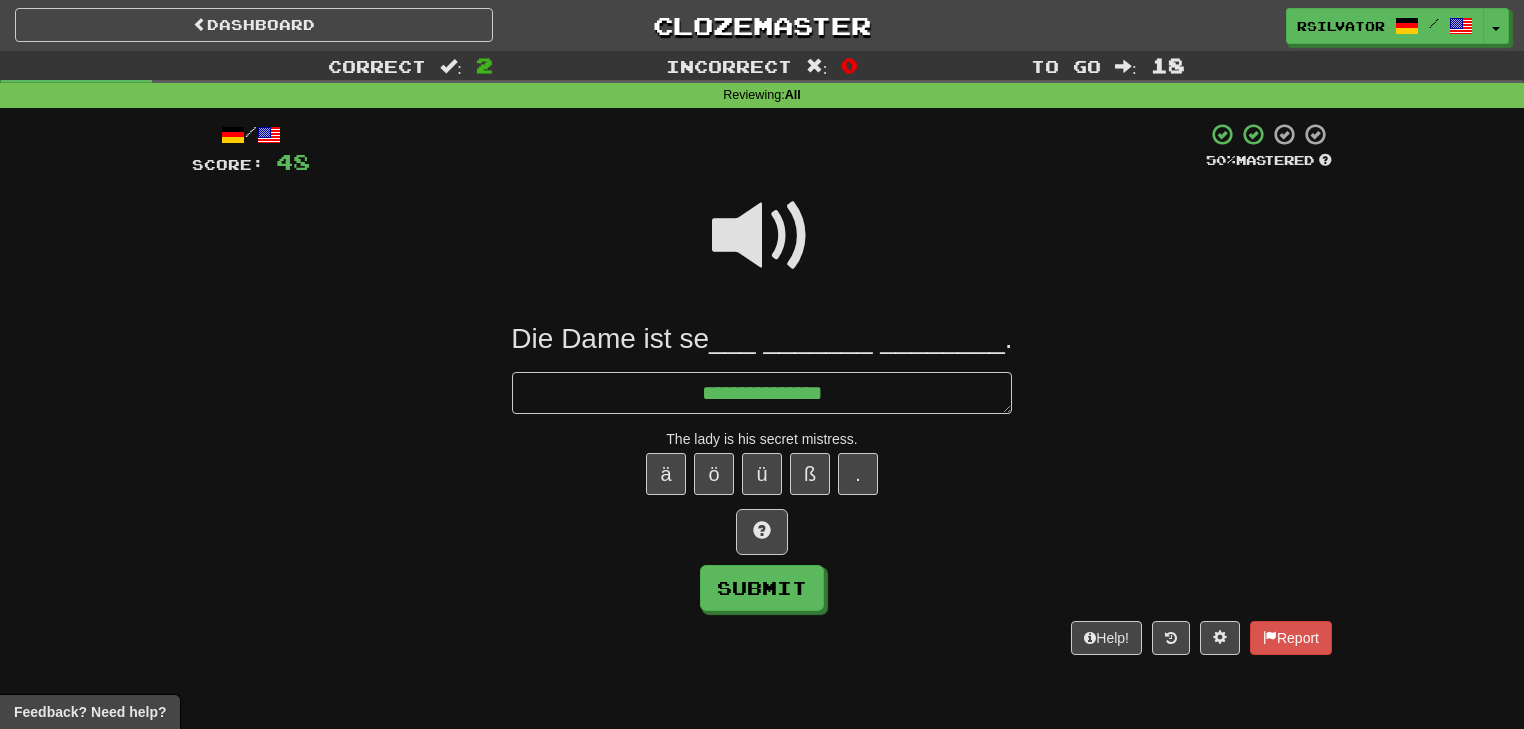 type on "*" 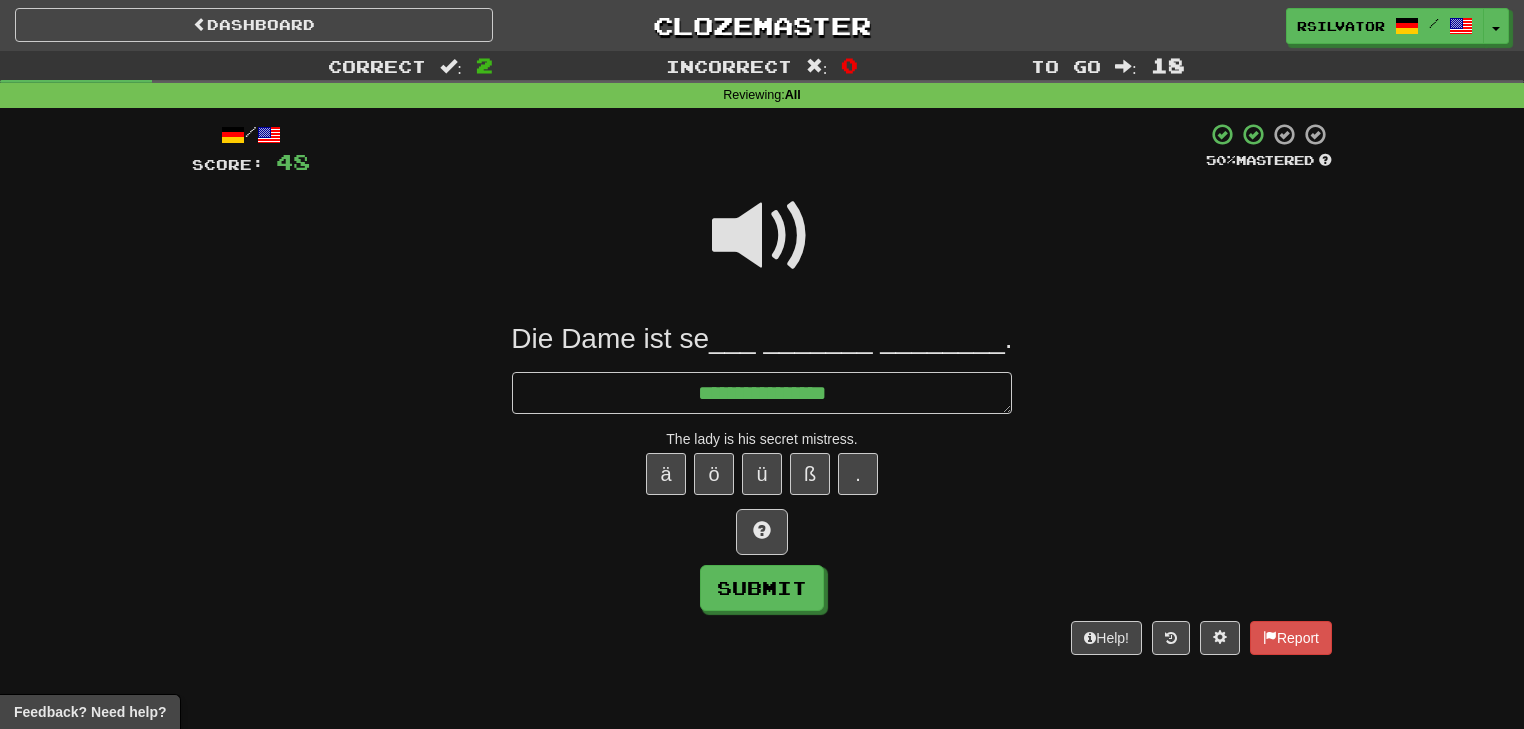 type on "**********" 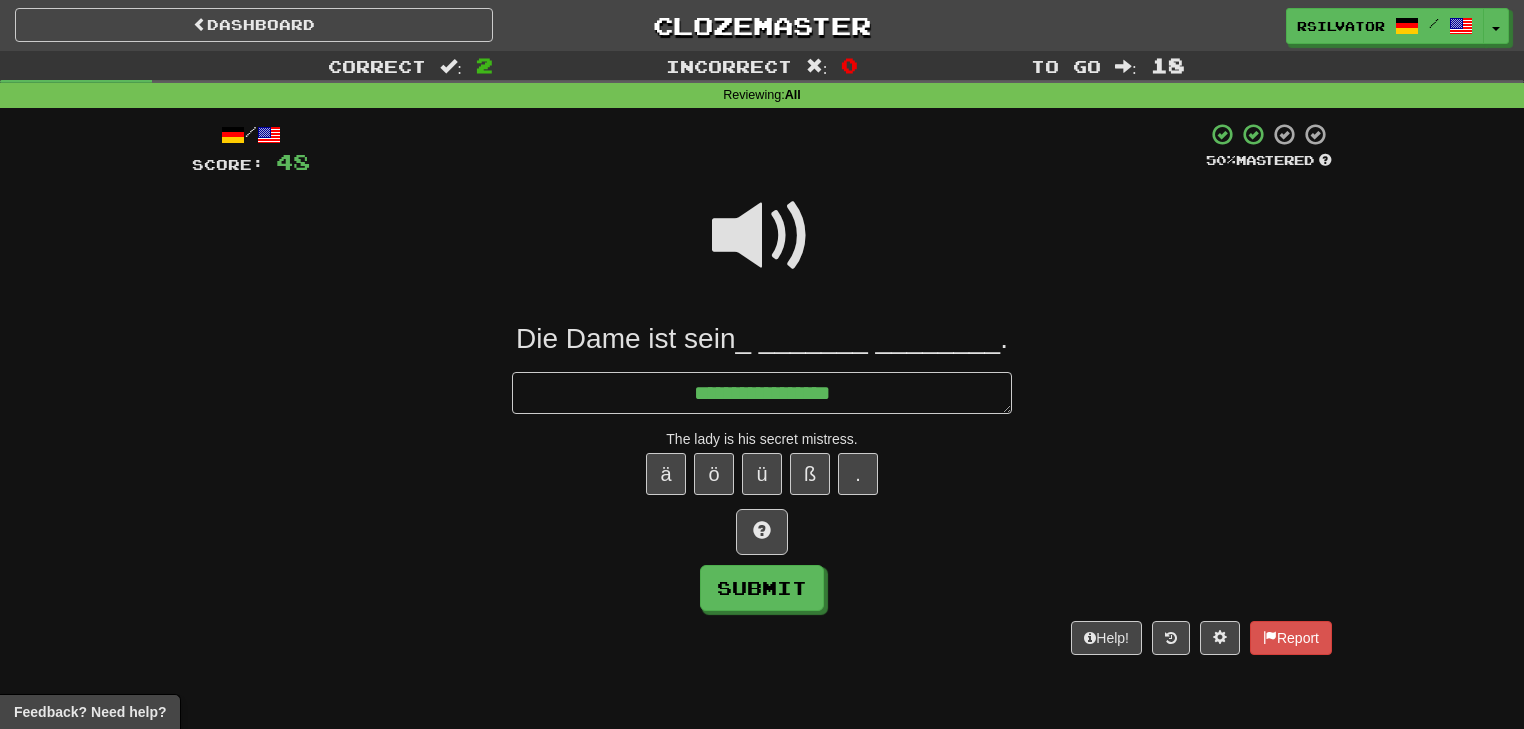 type on "*" 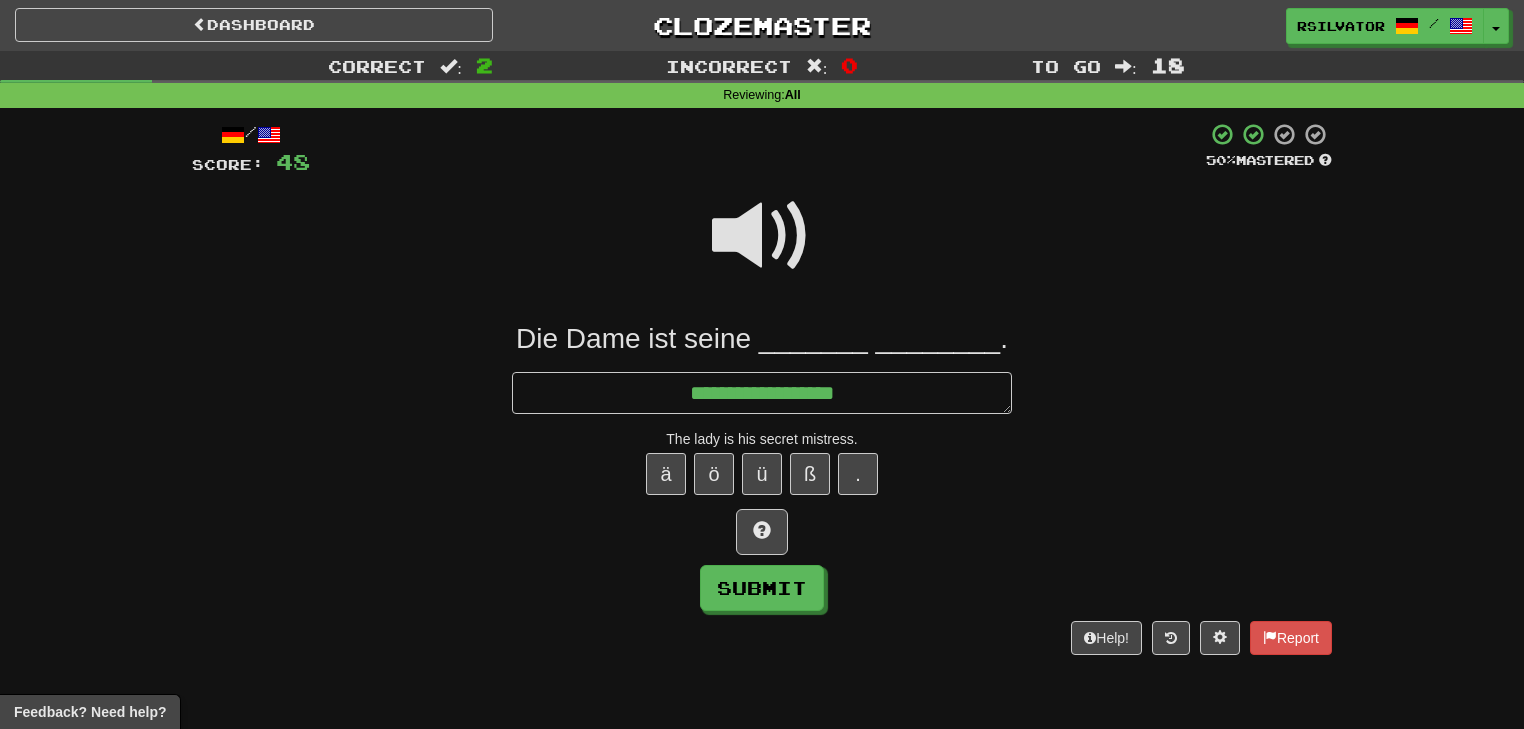 type on "*" 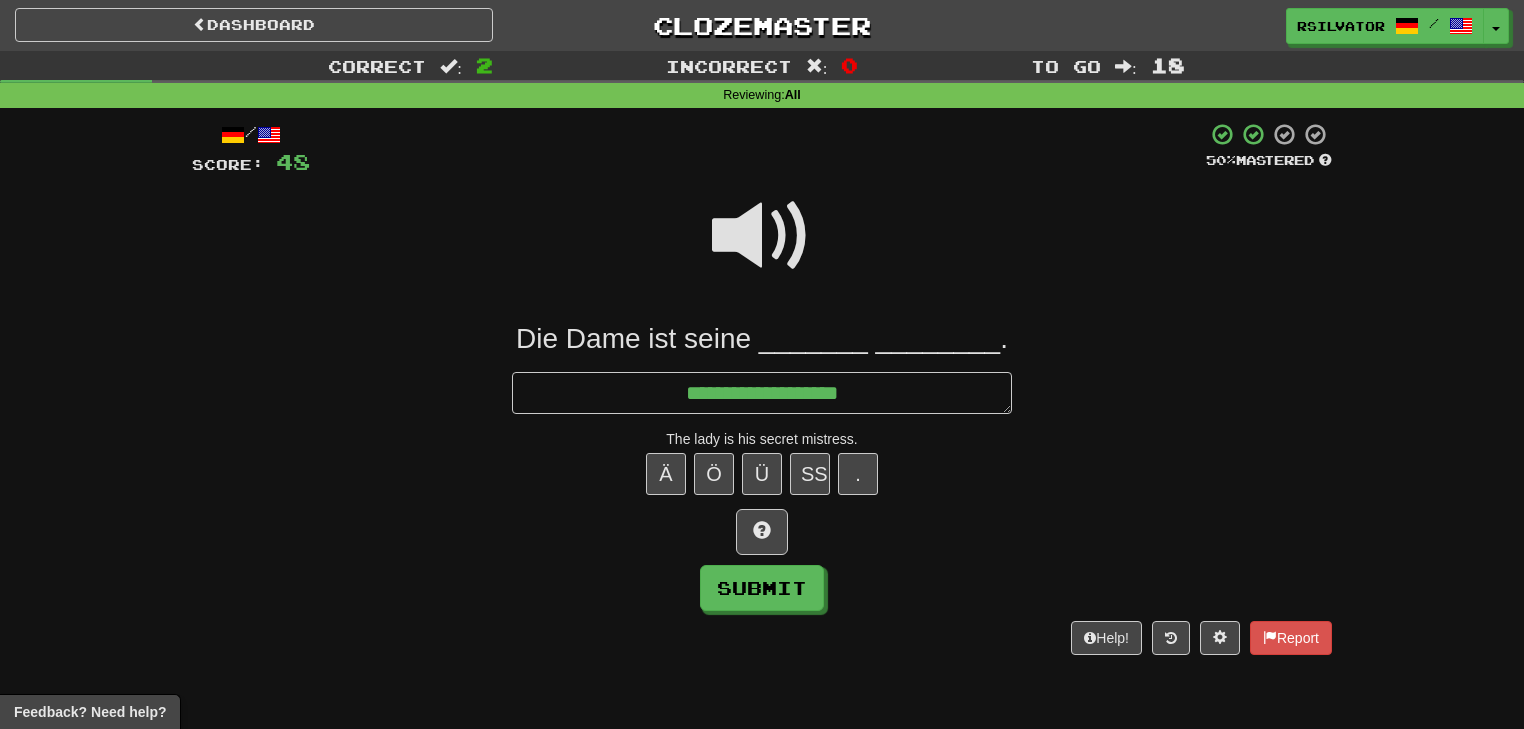 type on "*" 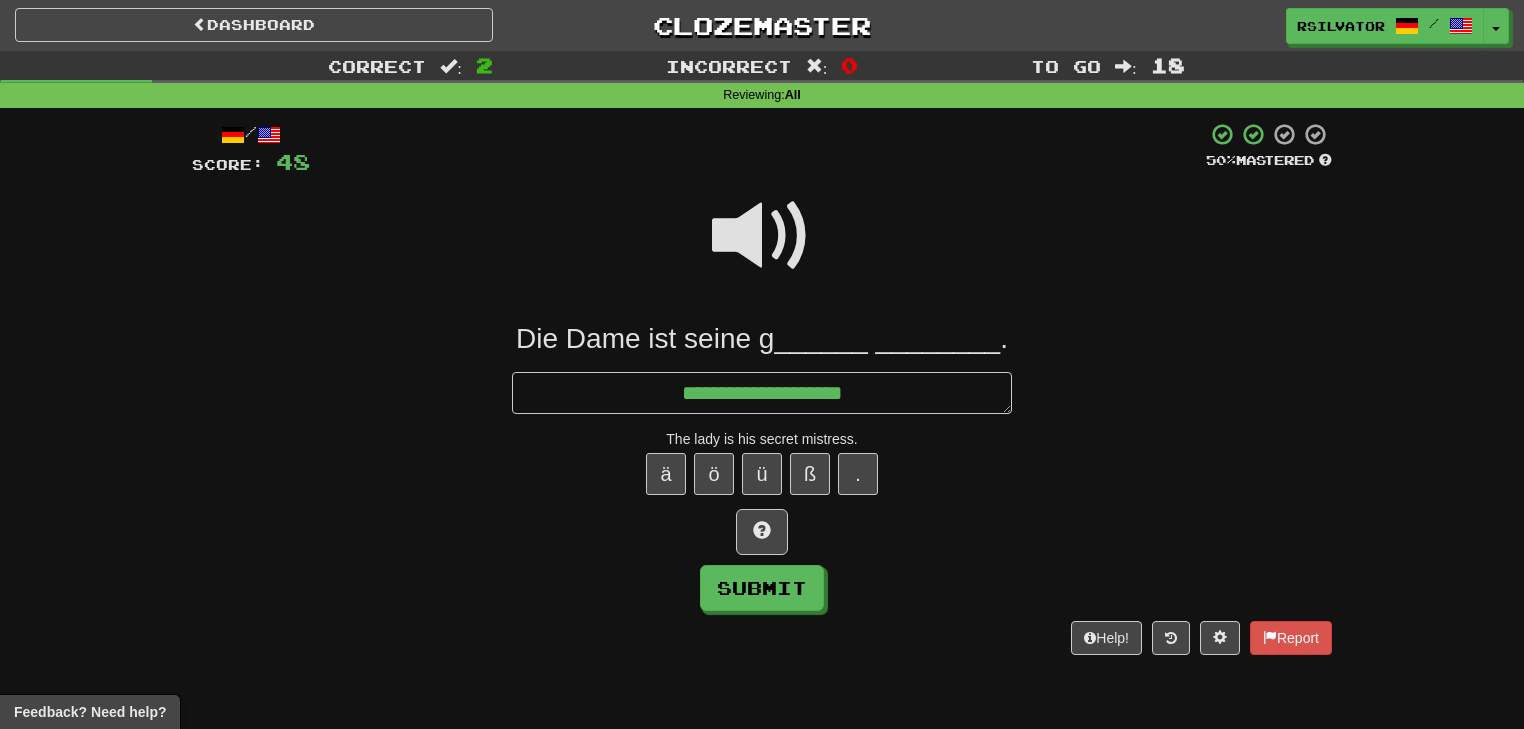 type on "*" 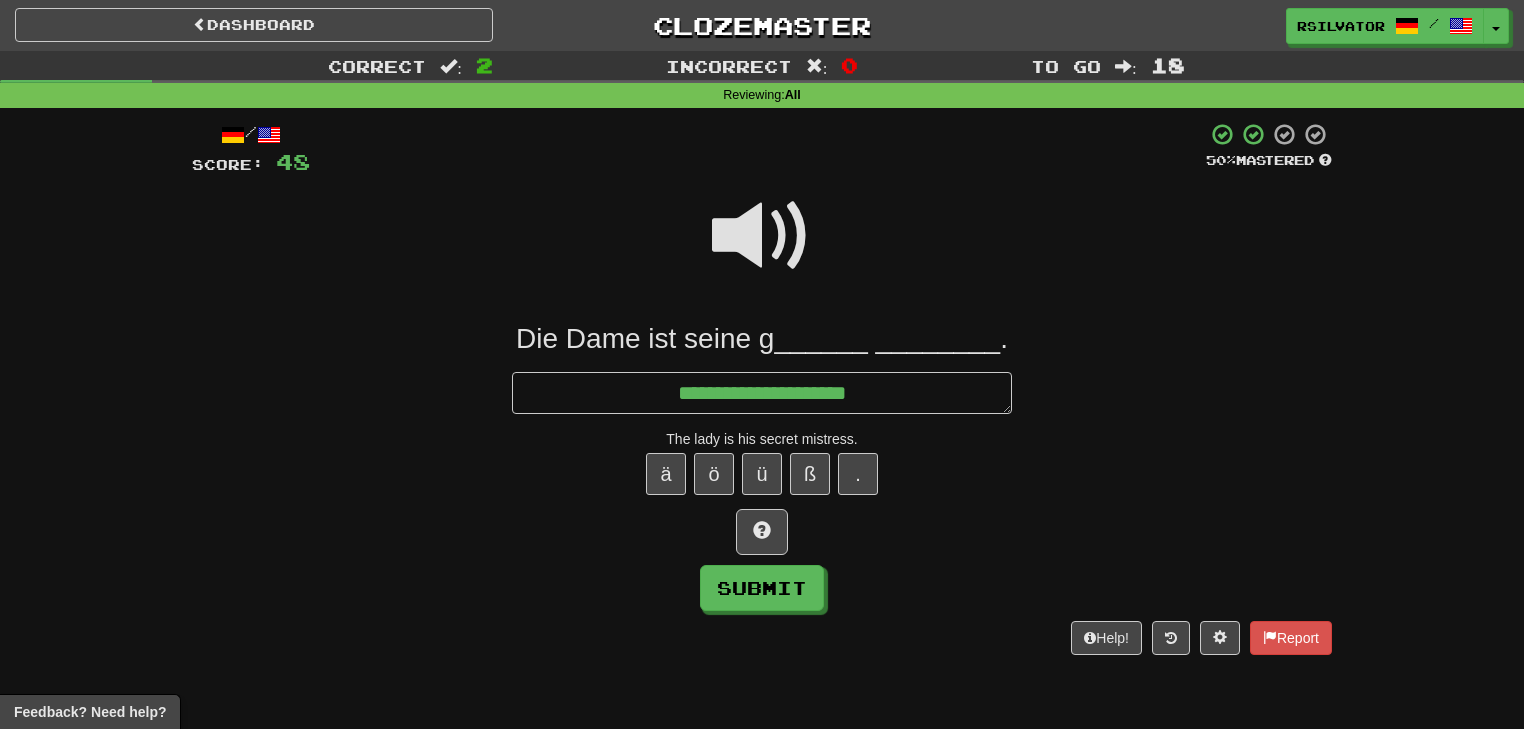 type on "*" 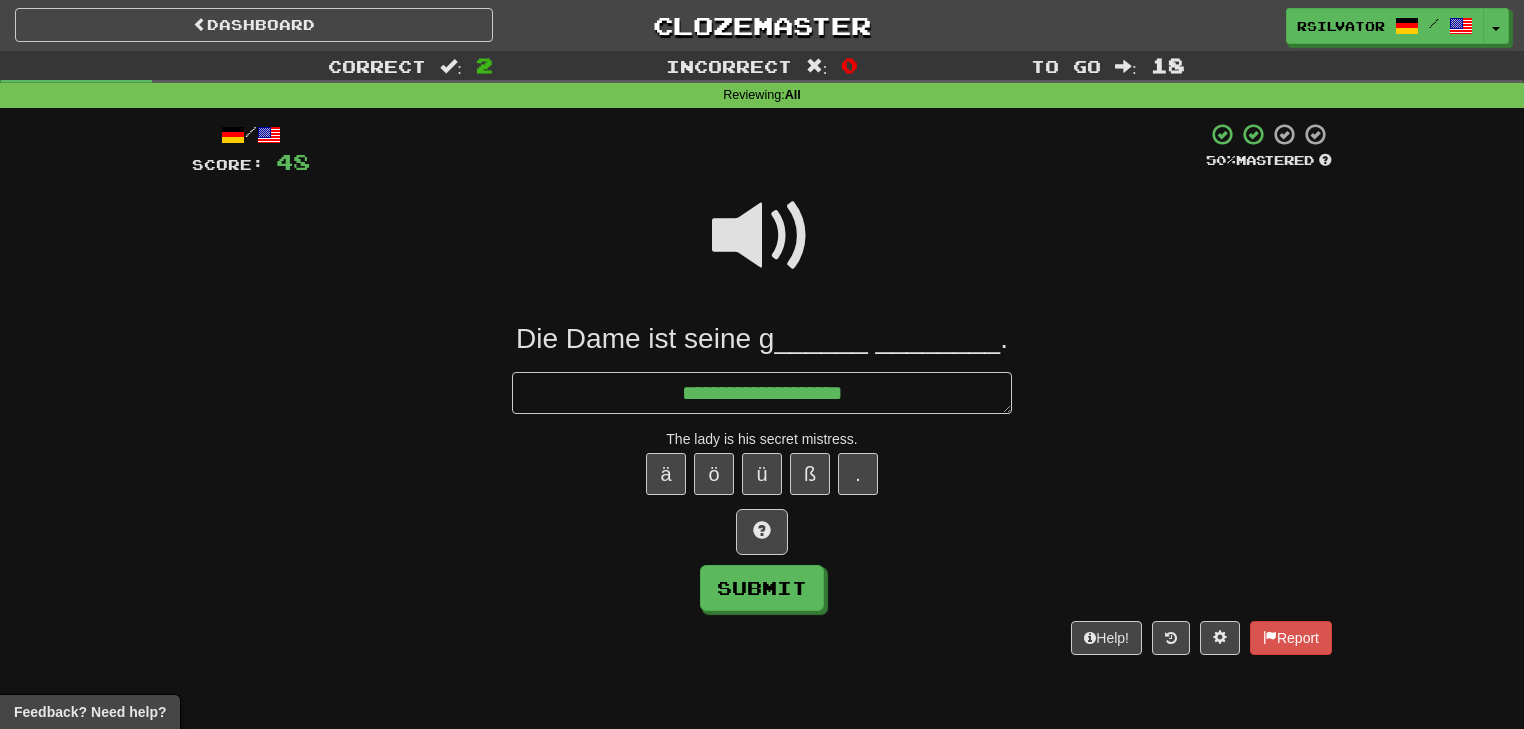 type on "*" 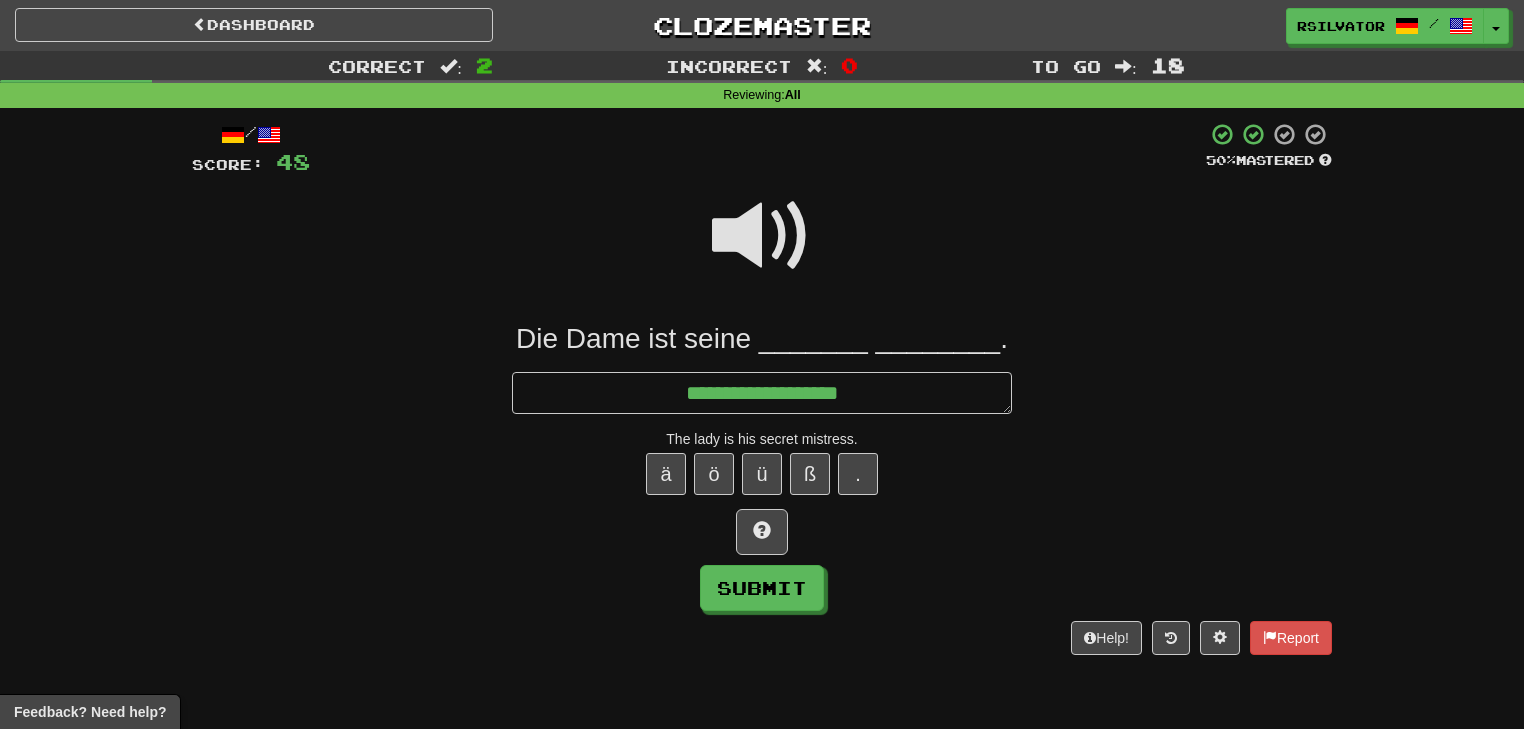 type on "*" 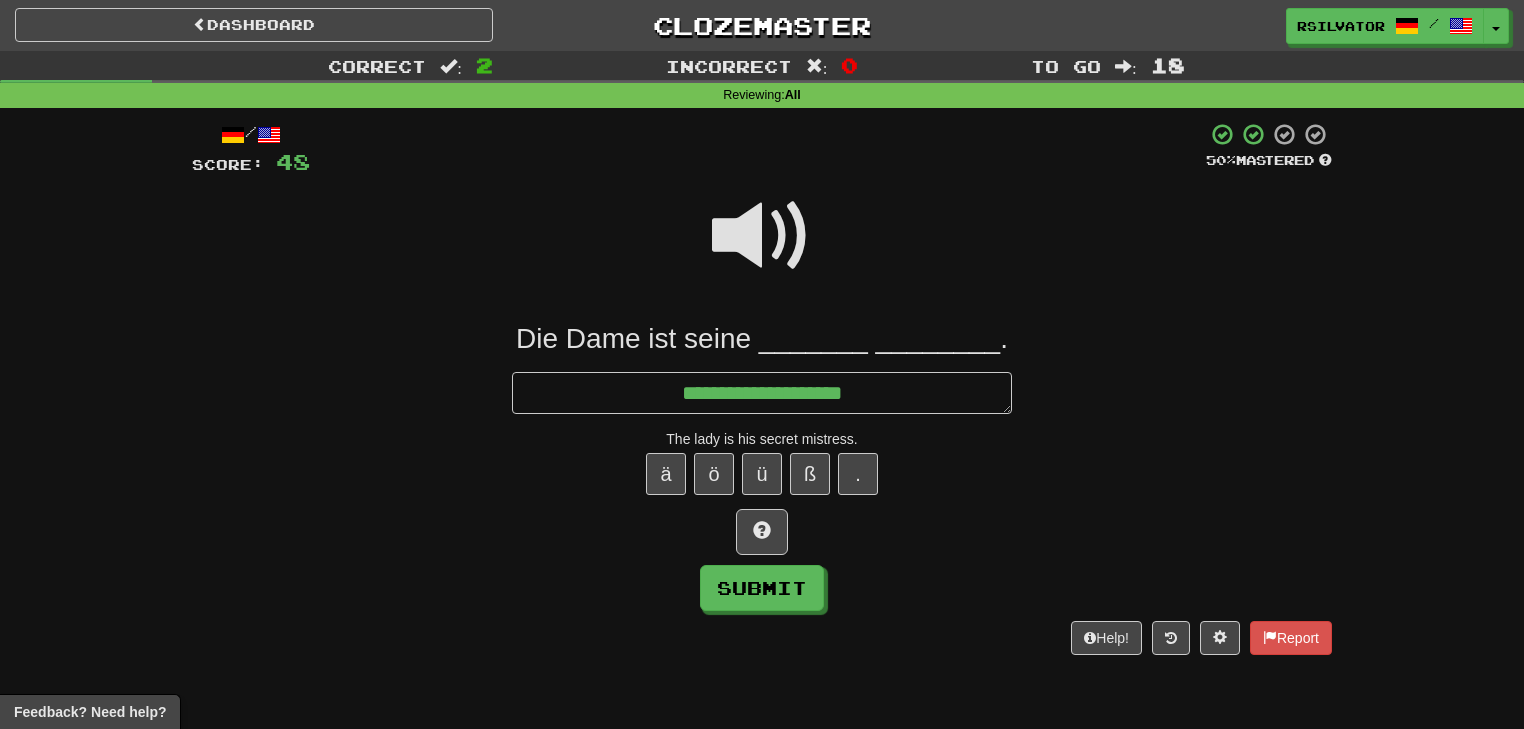 type on "*" 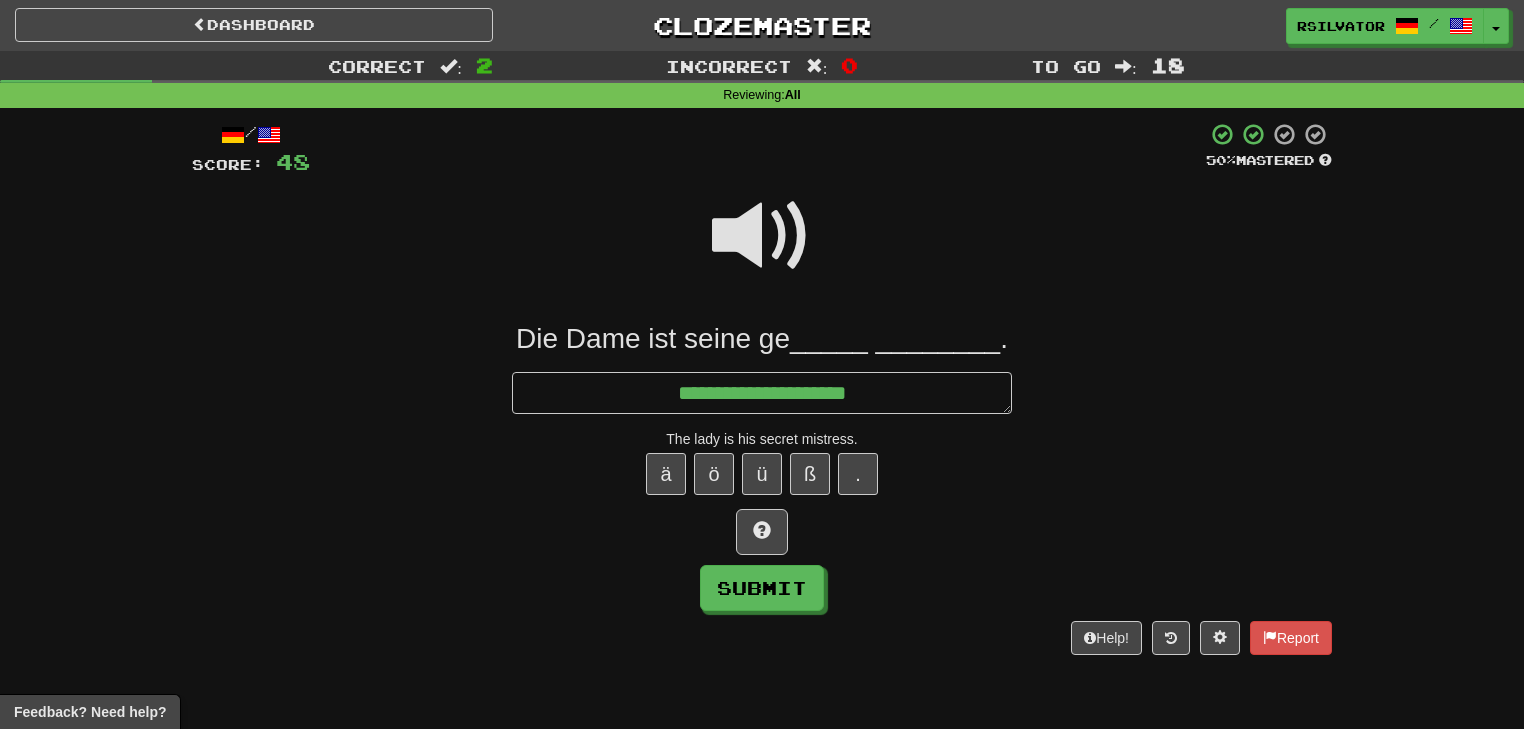 type 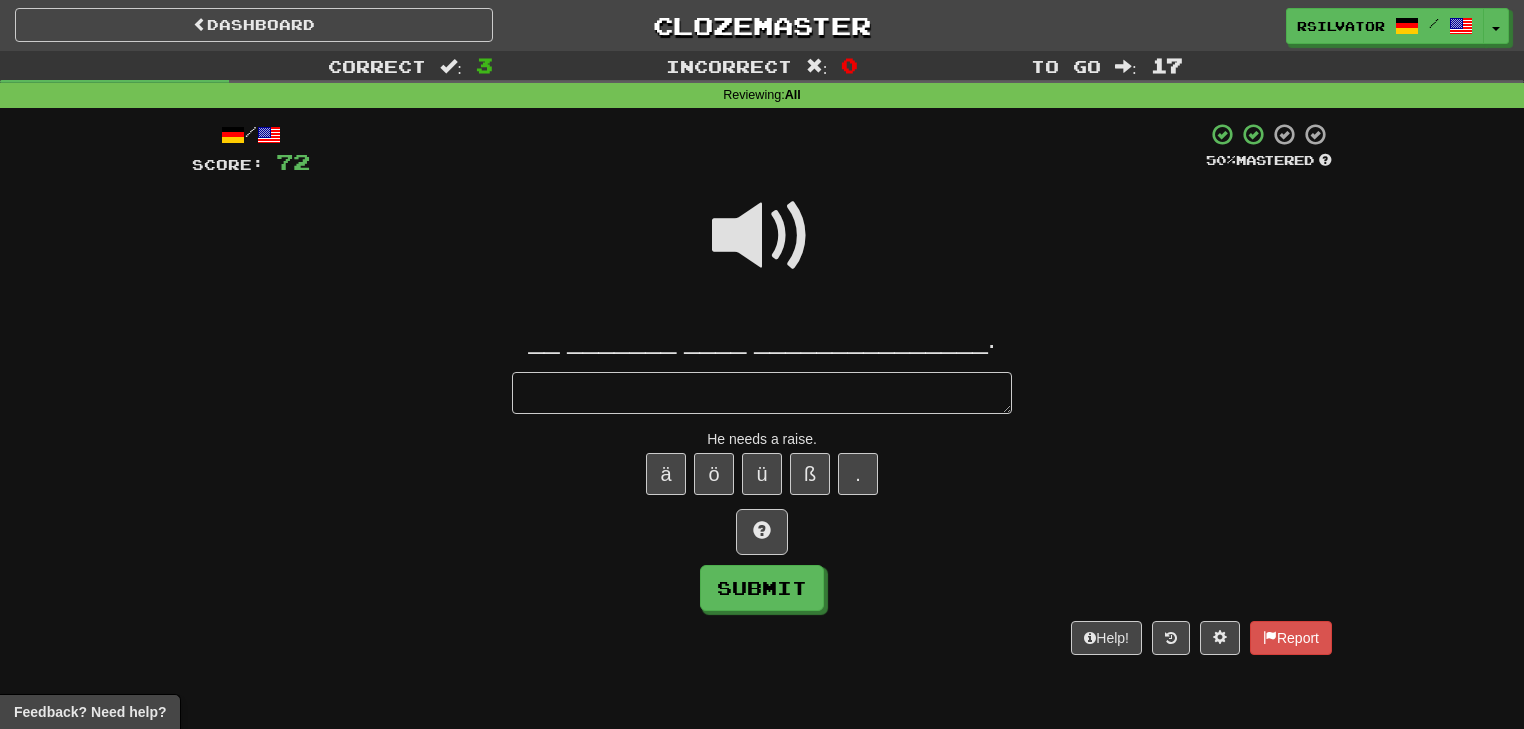 click at bounding box center [762, 236] 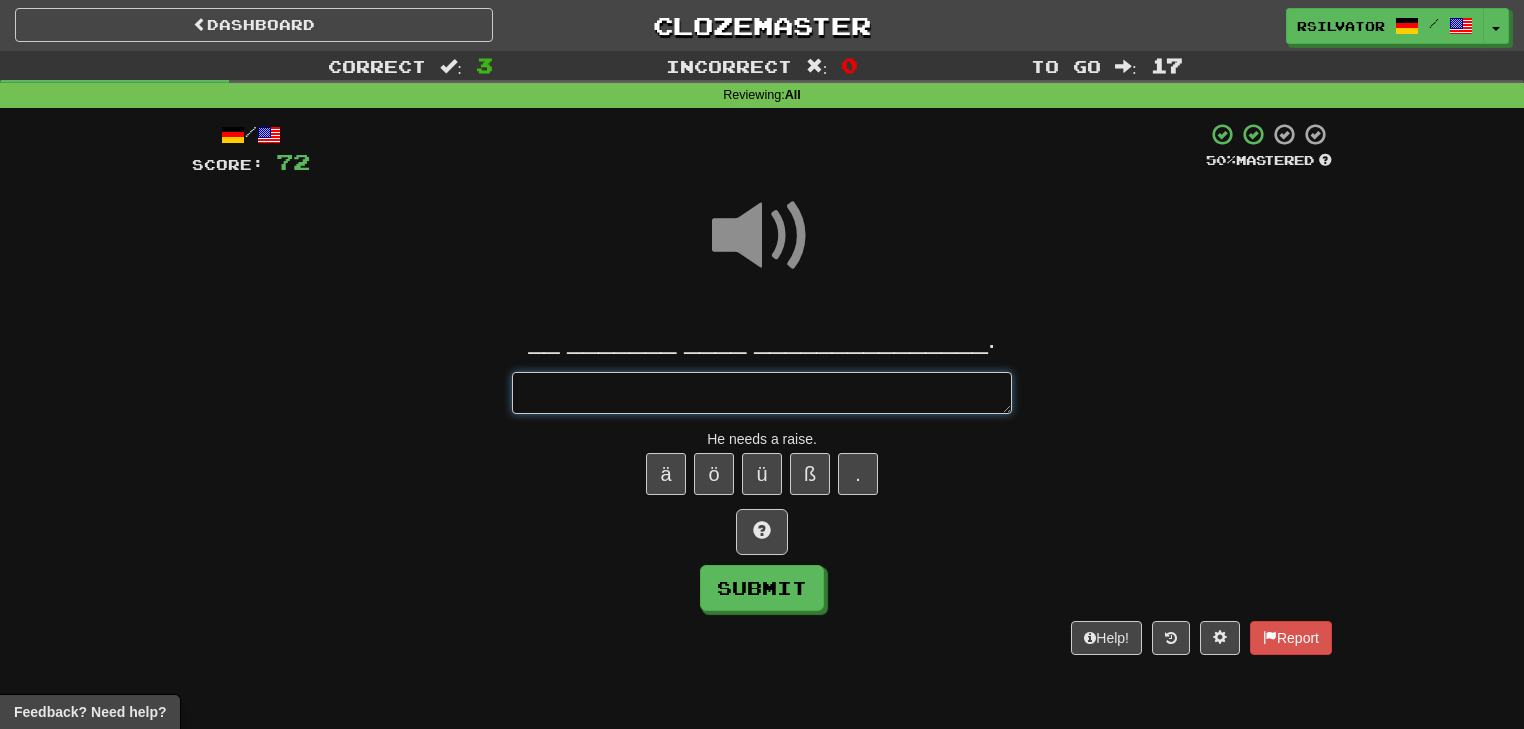 click at bounding box center (762, 393) 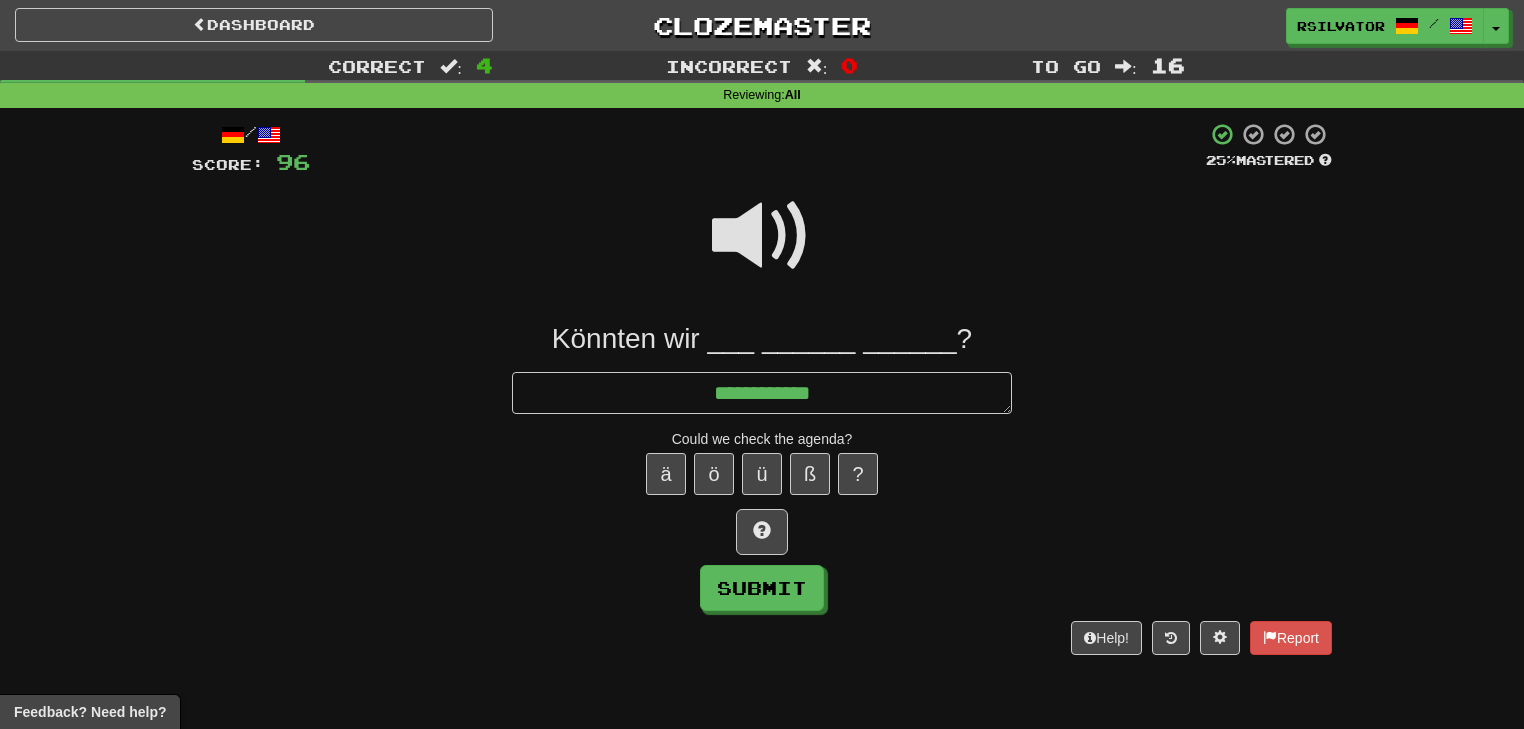 click at bounding box center (762, 236) 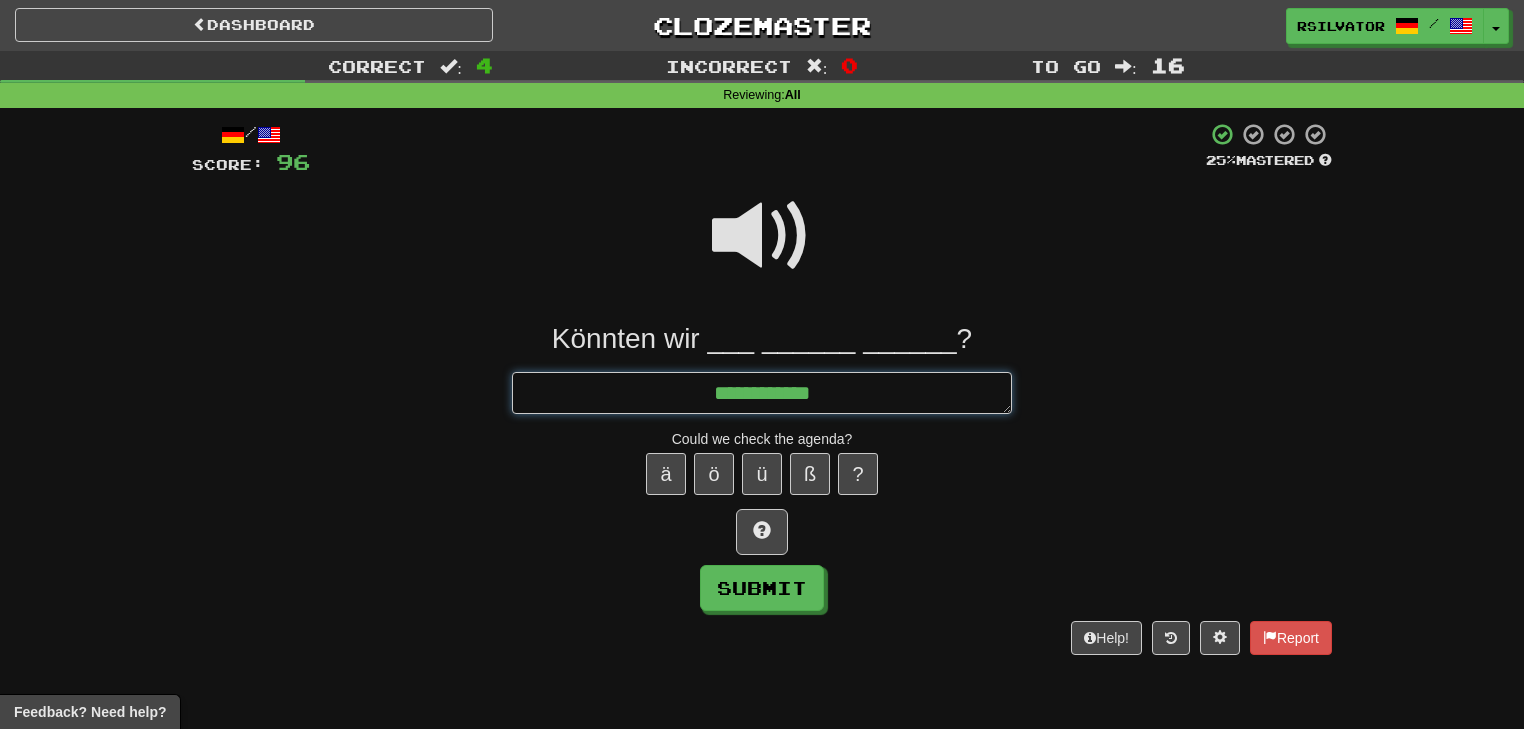 click on "**********" at bounding box center (762, 393) 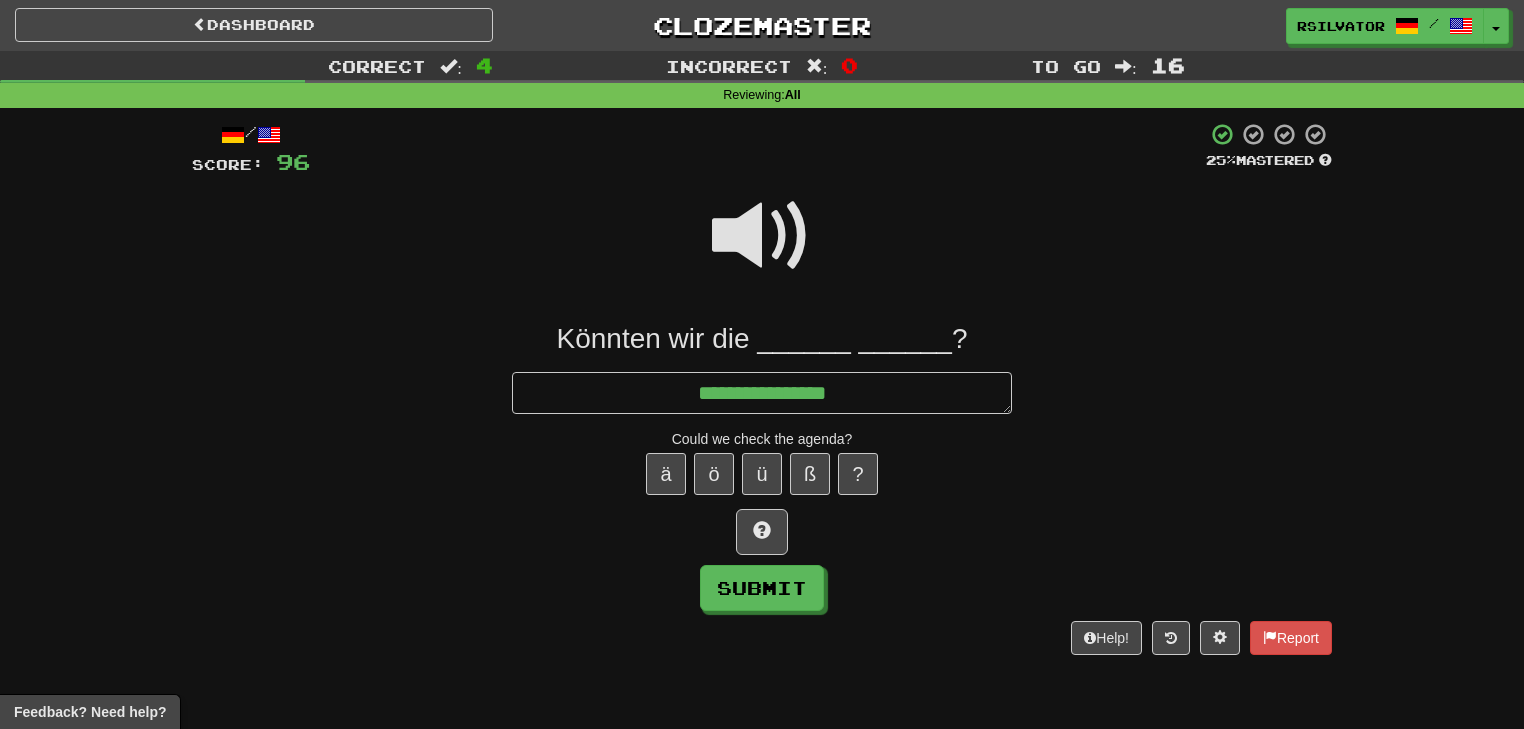 click at bounding box center [762, 236] 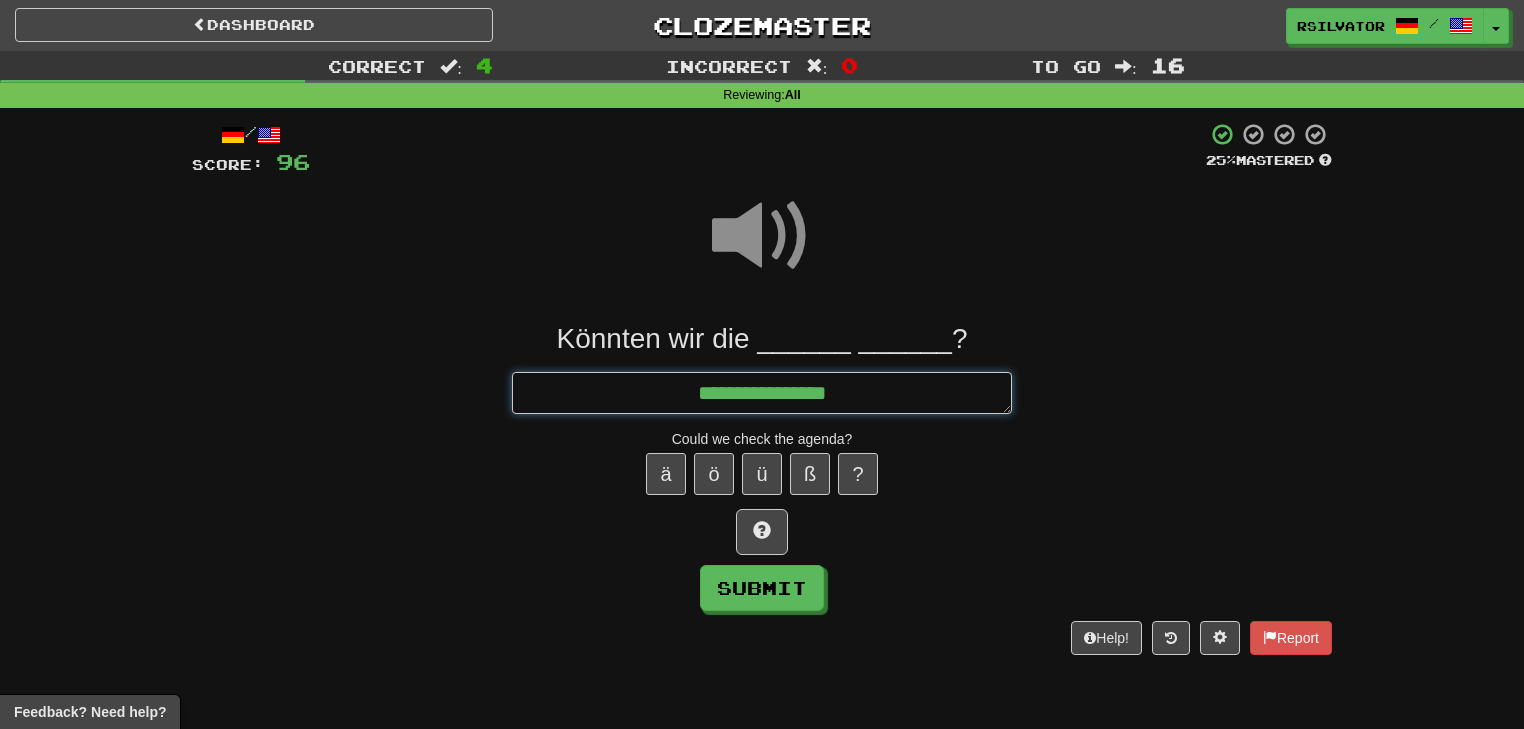 click on "**********" at bounding box center [762, 393] 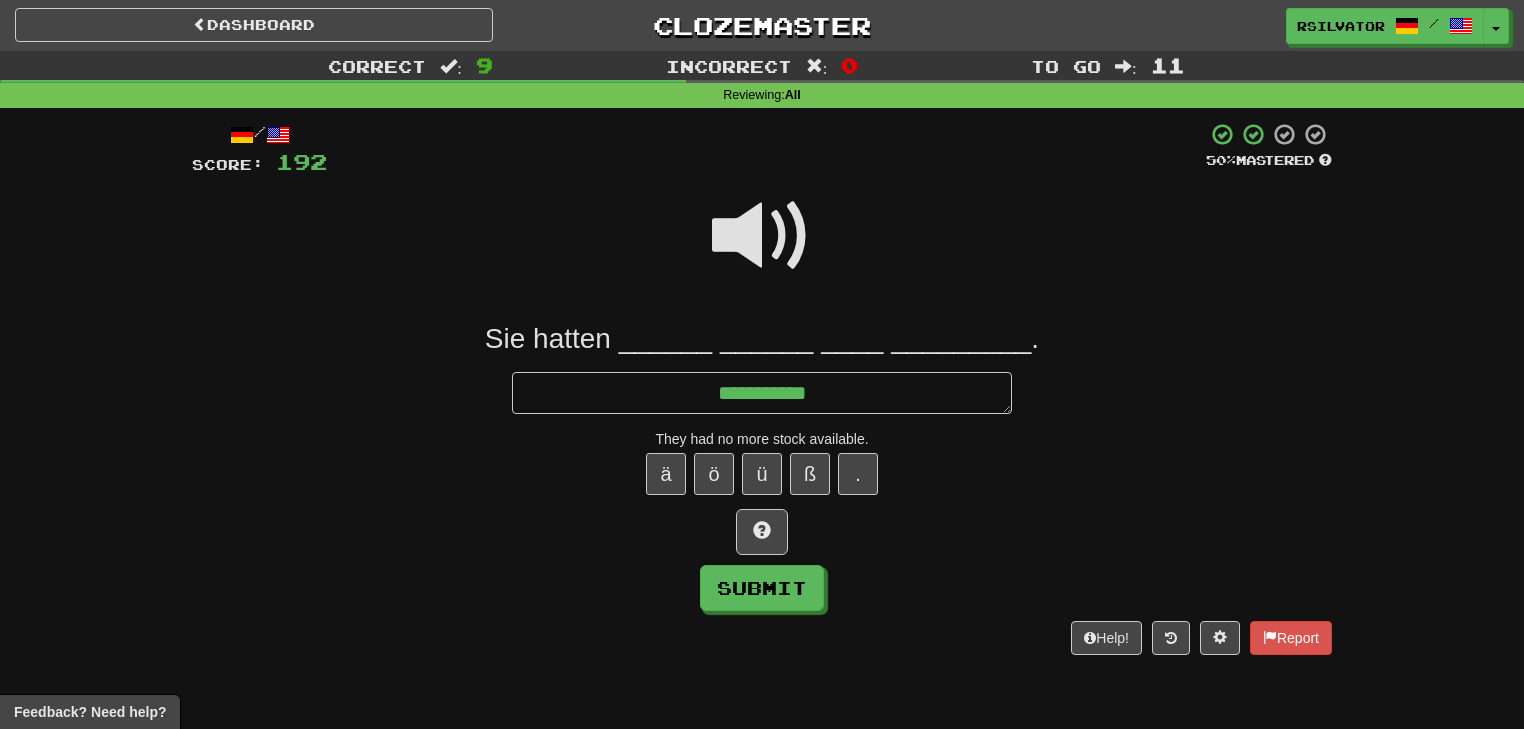 click at bounding box center (762, 236) 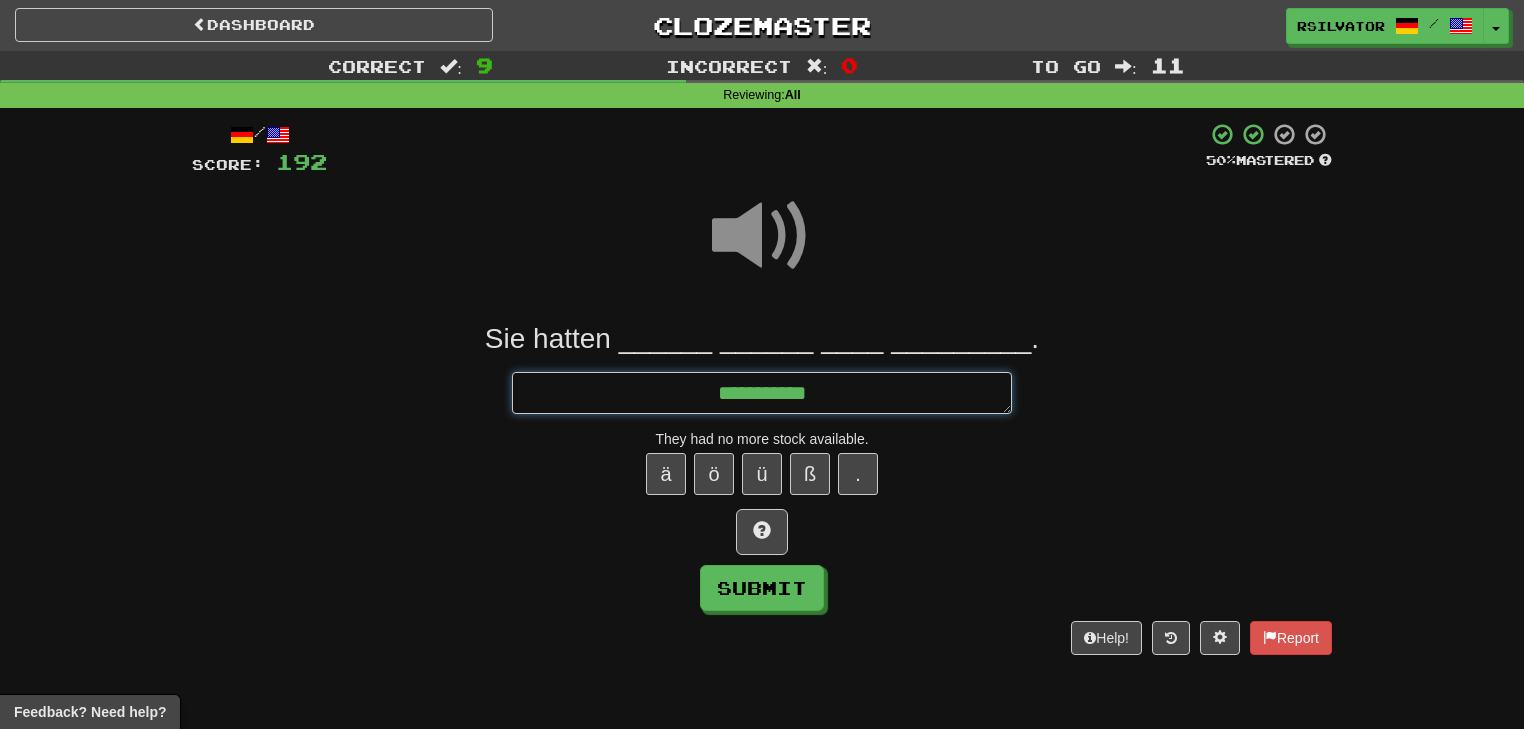 click on "**********" at bounding box center (762, 393) 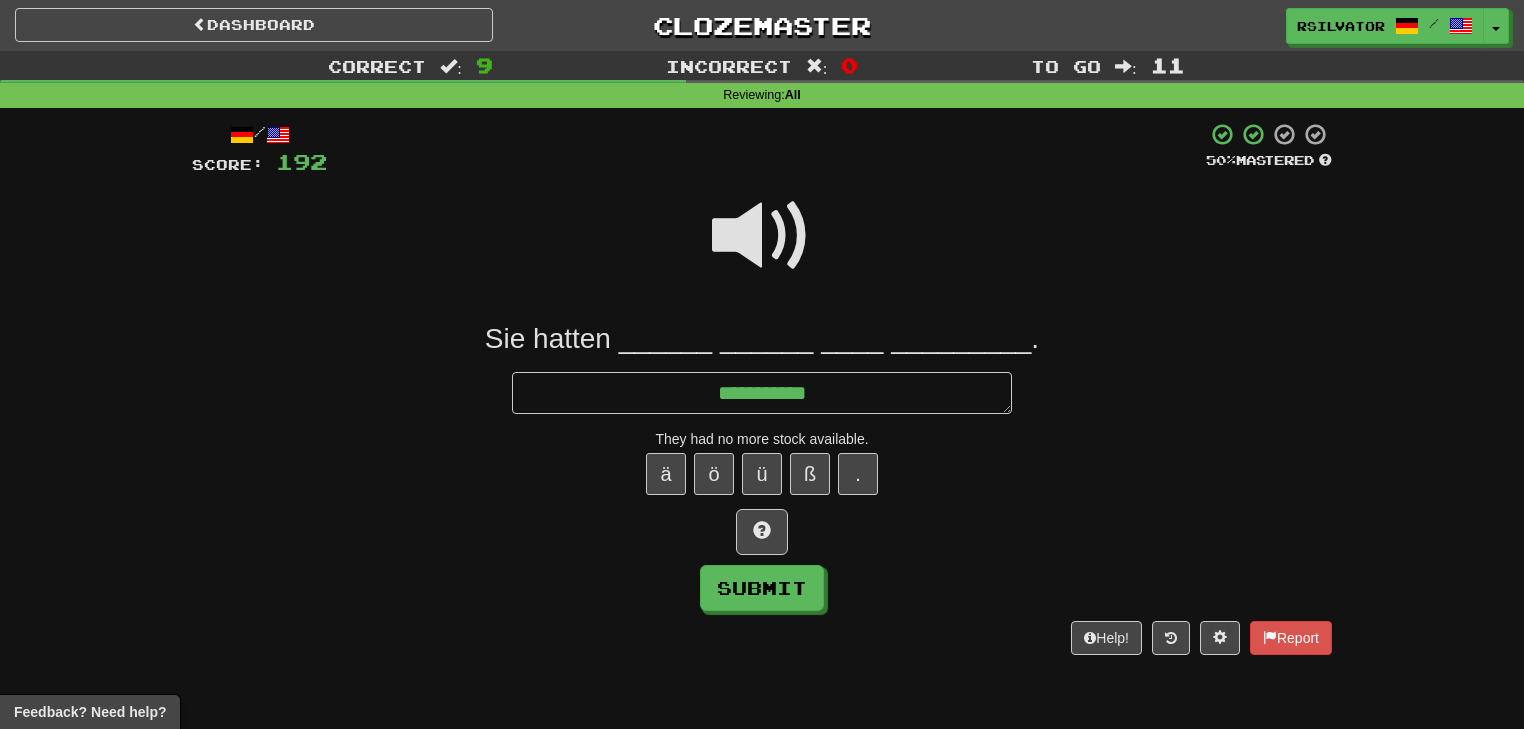 click at bounding box center [762, 236] 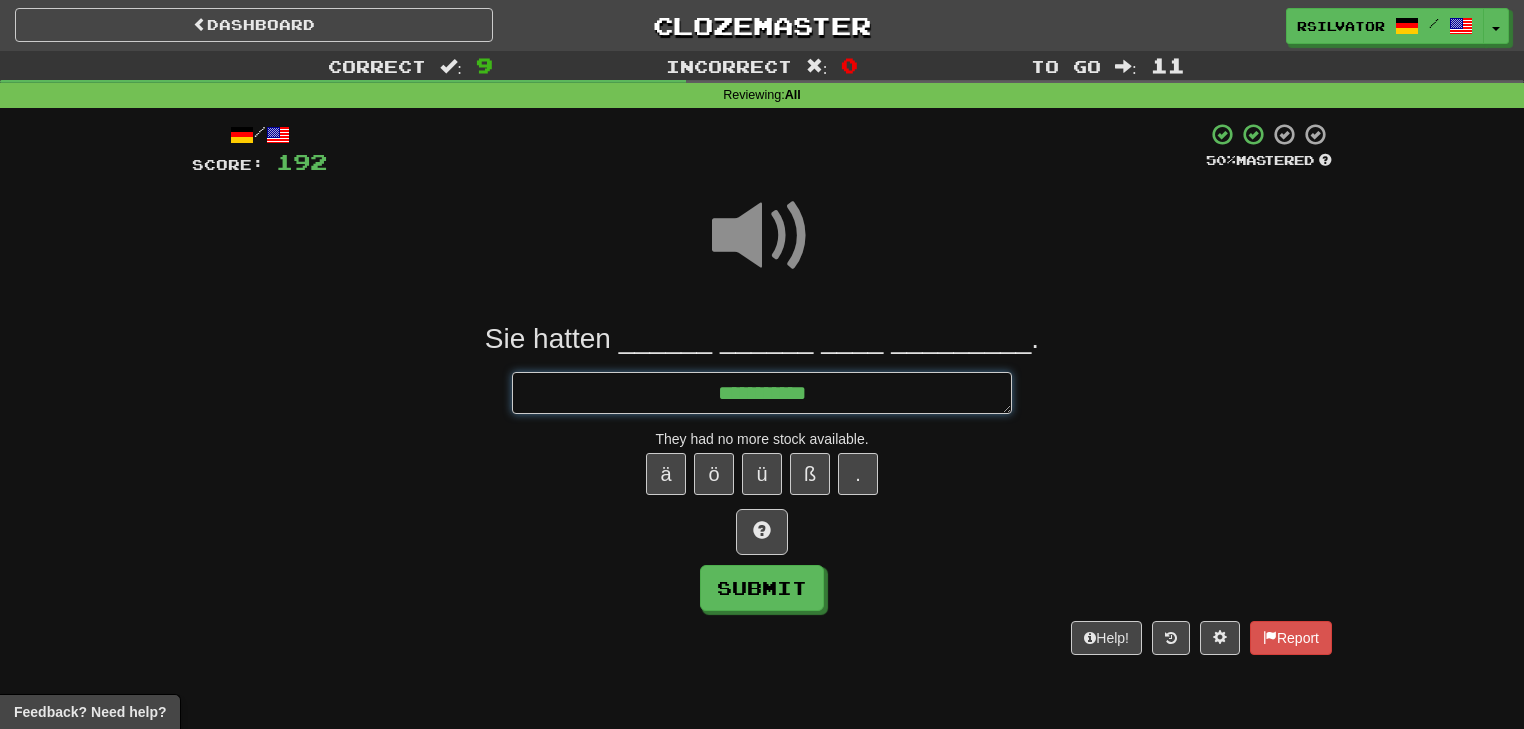 click on "**********" at bounding box center (762, 393) 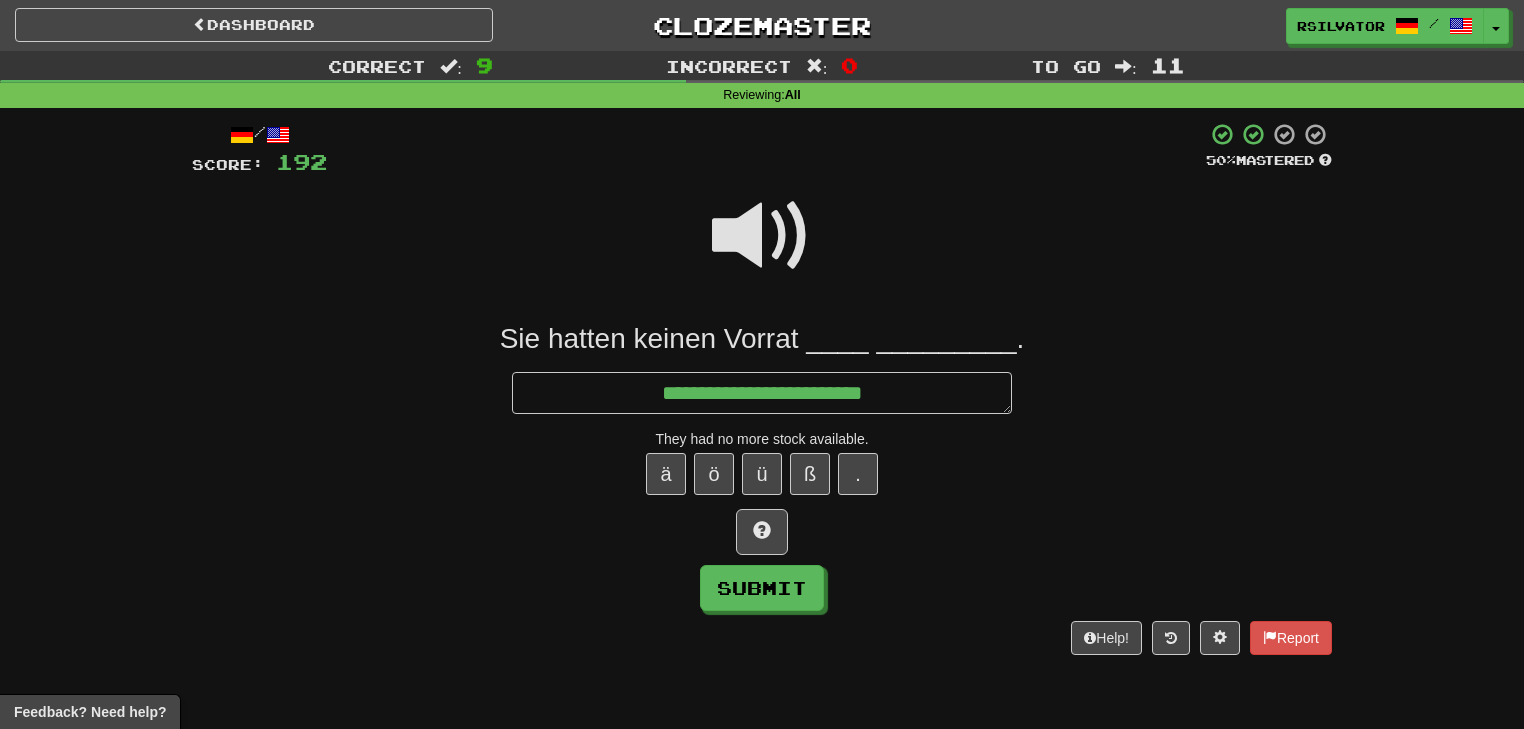 click at bounding box center [762, 236] 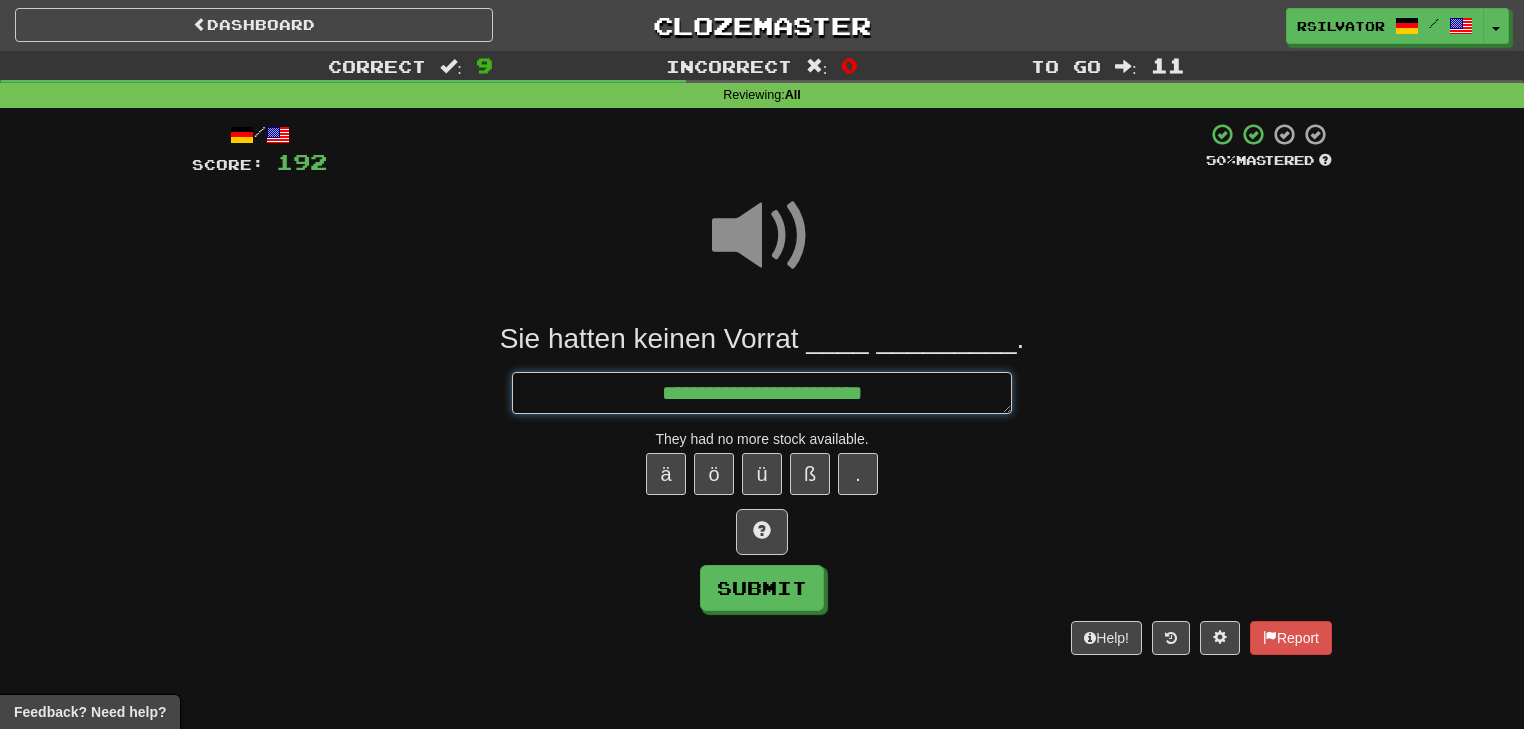 click on "**********" at bounding box center (762, 393) 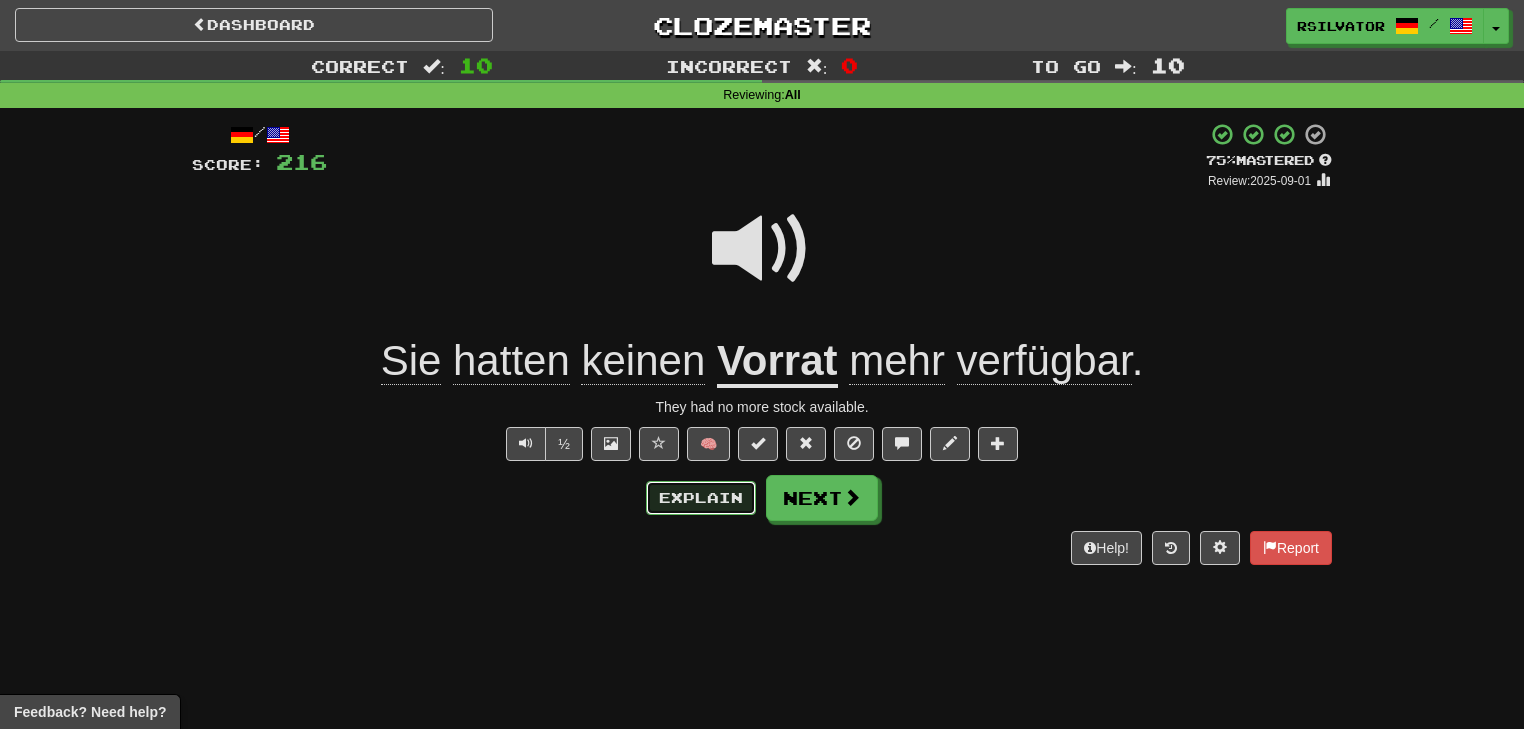click on "Explain" at bounding box center (701, 498) 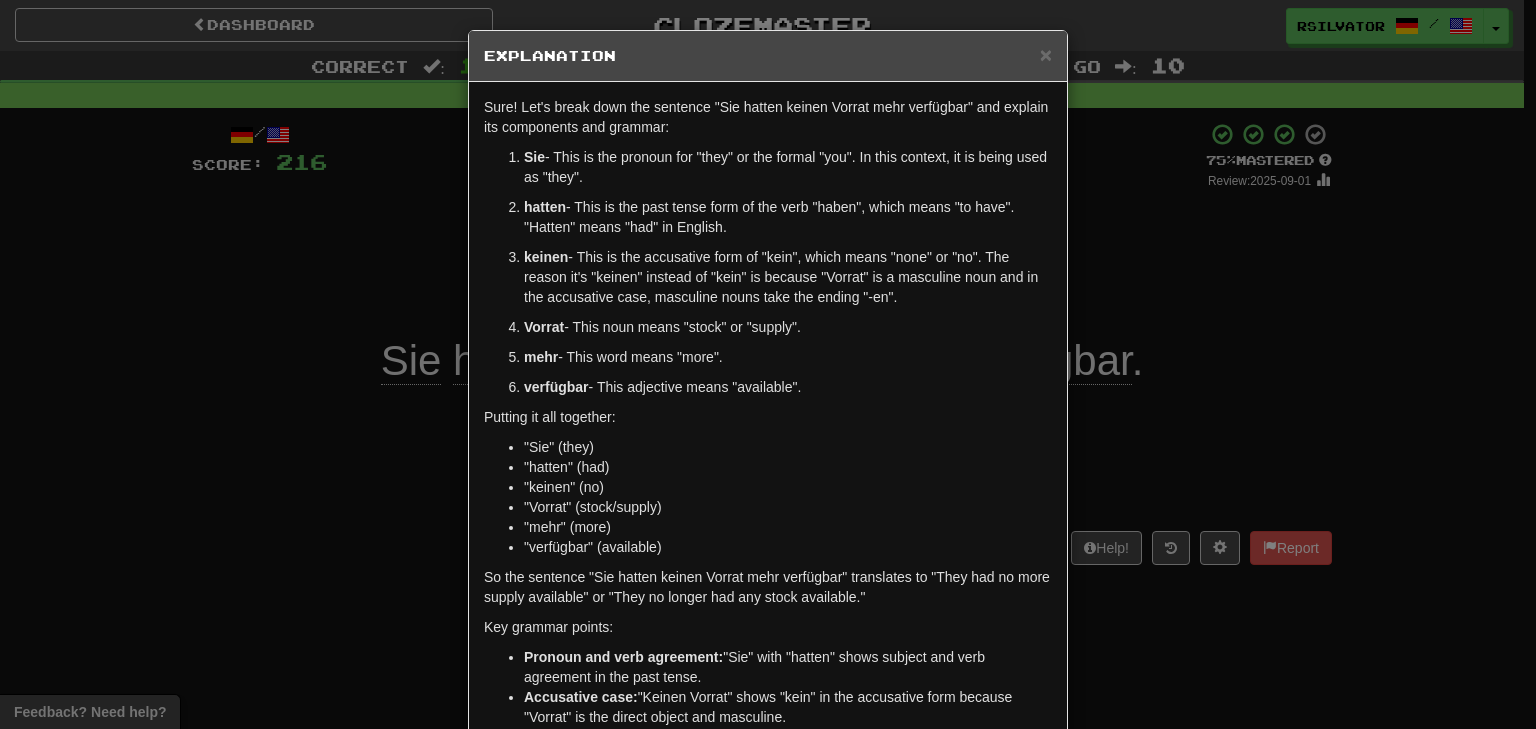 click on "× Explanation Sure! Let's break down the sentence "Sie hatten keinen Vorrat mehr verfügbar" and explain its components and grammar:
Sie  - This is the pronoun for "they" or the formal "you". In this context, it is being used as "they".
hatten  - This is the past tense form of the verb "haben", which means "to have". "Hatten" means "had" in English.
keinen  - This is the accusative form of "kein", which means "none" or "no". The reason it's "keinen" instead of "kein" is because "Vorrat" is a masculine noun and in the accusative case, masculine nouns take the ending "-en".
Vorrat  - This noun means "stock" or "supply".
mehr  - This word means "more".
verfügbar  - This adjective means "available".
Putting it all together:
"Sie" (they)
"hatten" (had)
"keinen" (no)
"Vorrat" (stock/supply)
"mehr" (more)
"verfügbar" (available)
Key grammar points:
Pronoun and verb agreement:  "Sie" with "hatten" shows subject and verb agreement in the past tense." at bounding box center (768, 364) 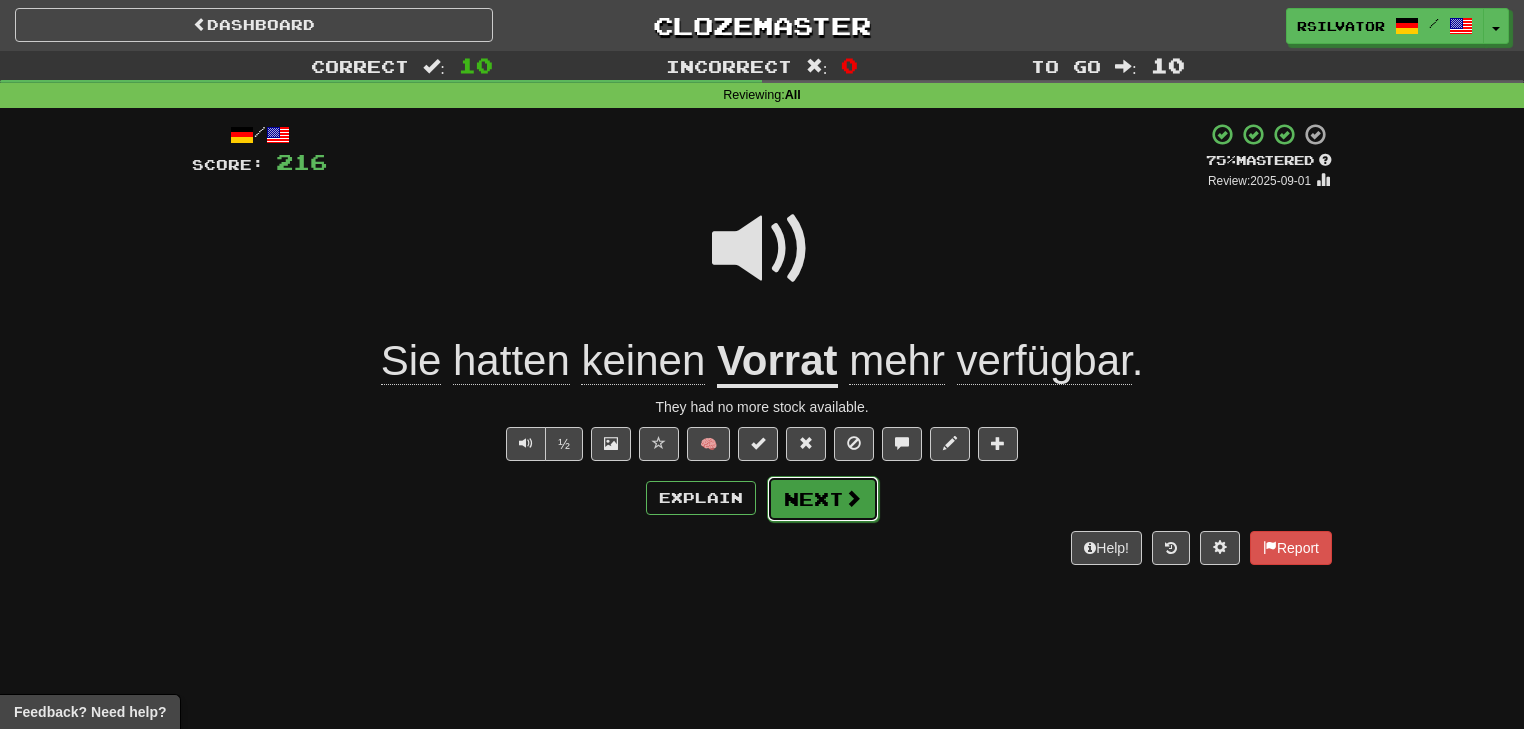 click on "Next" at bounding box center (823, 499) 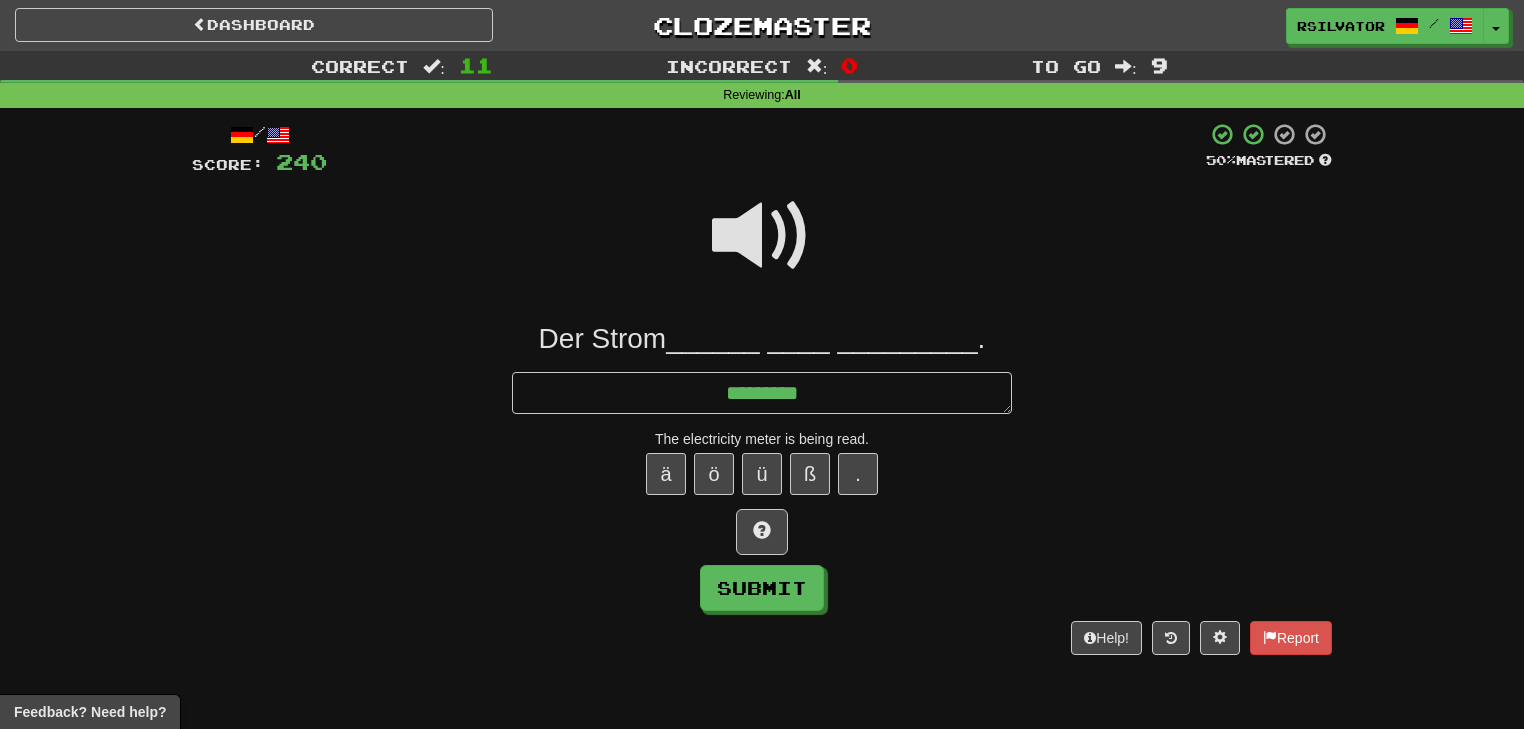 click at bounding box center [762, 236] 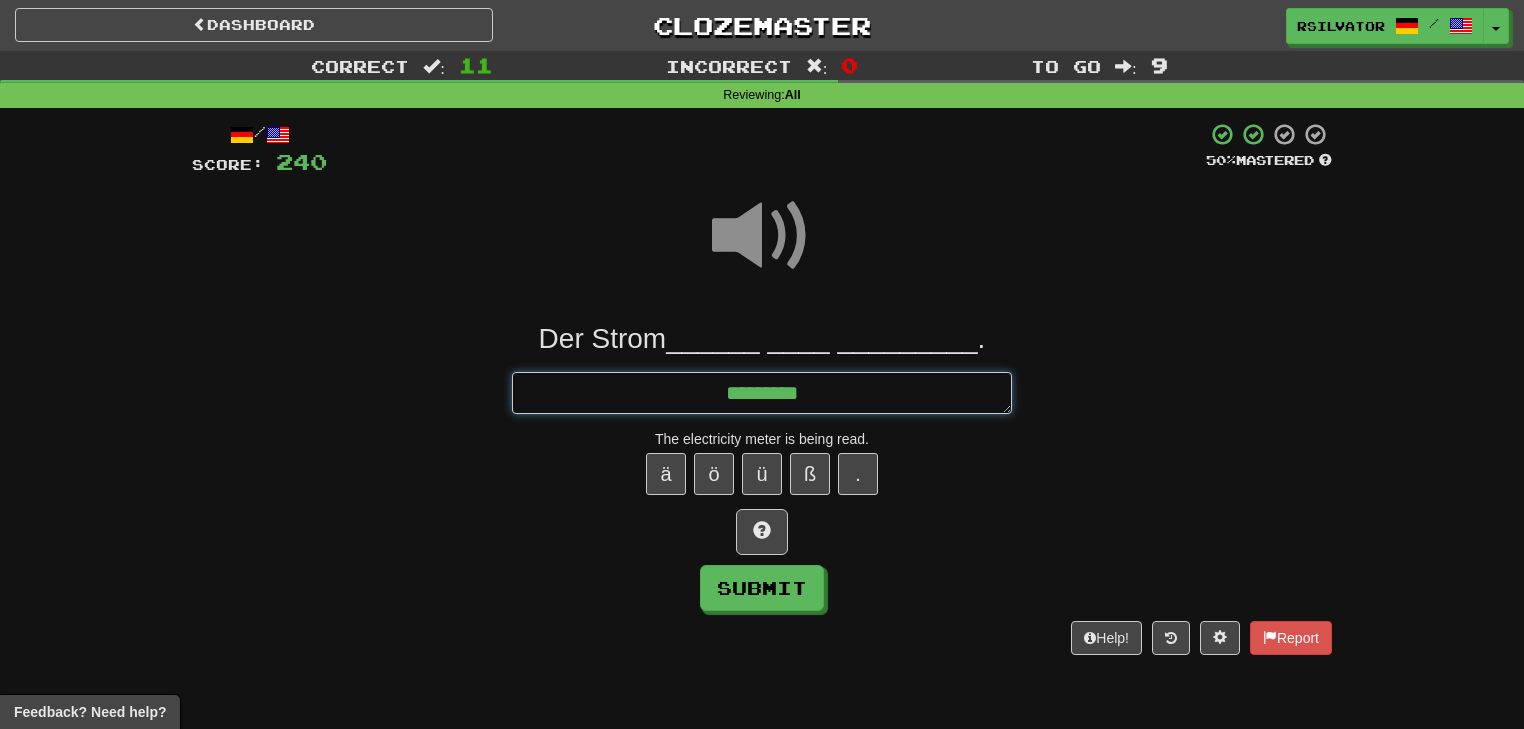 click on "*********" at bounding box center (762, 393) 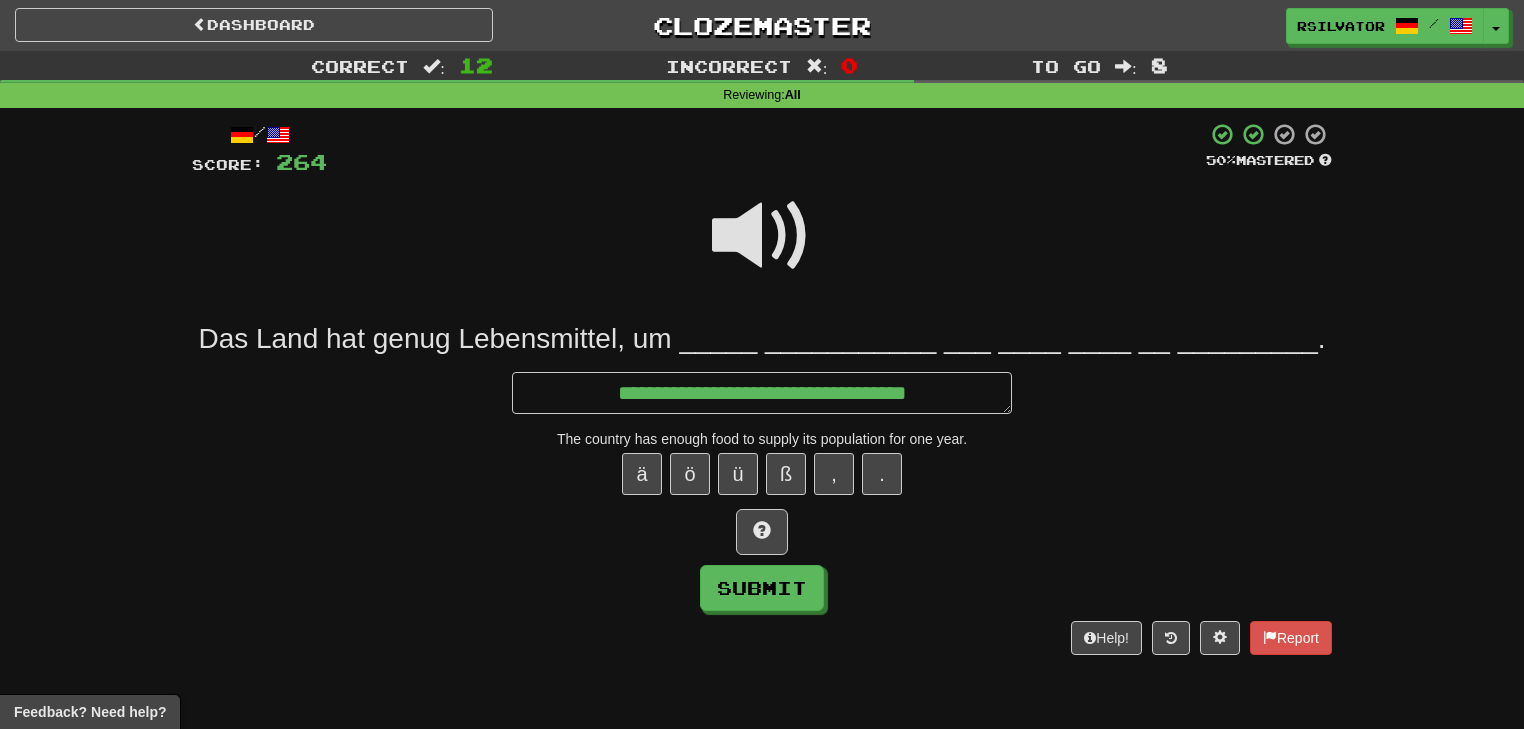 click at bounding box center (762, 236) 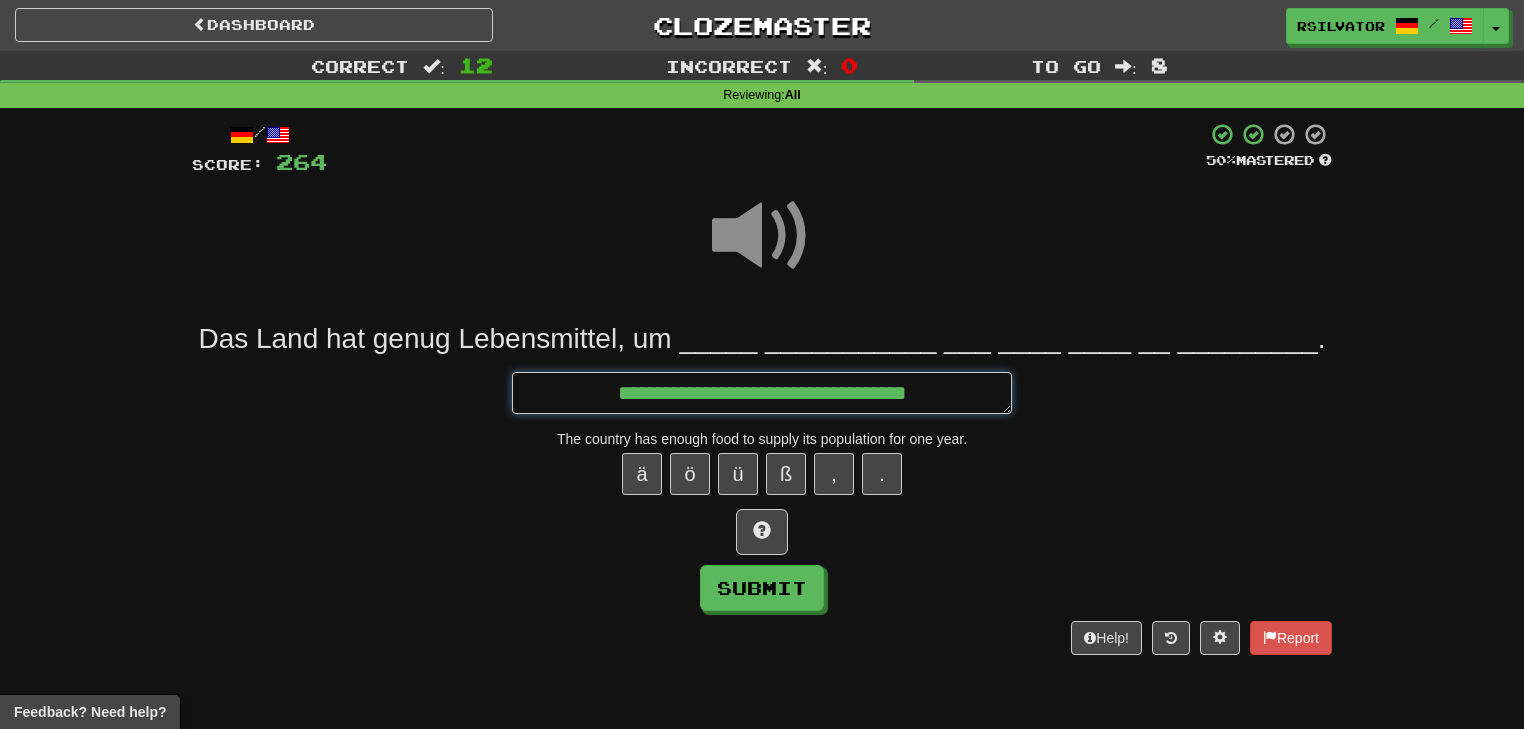 click on "**********" at bounding box center (762, 393) 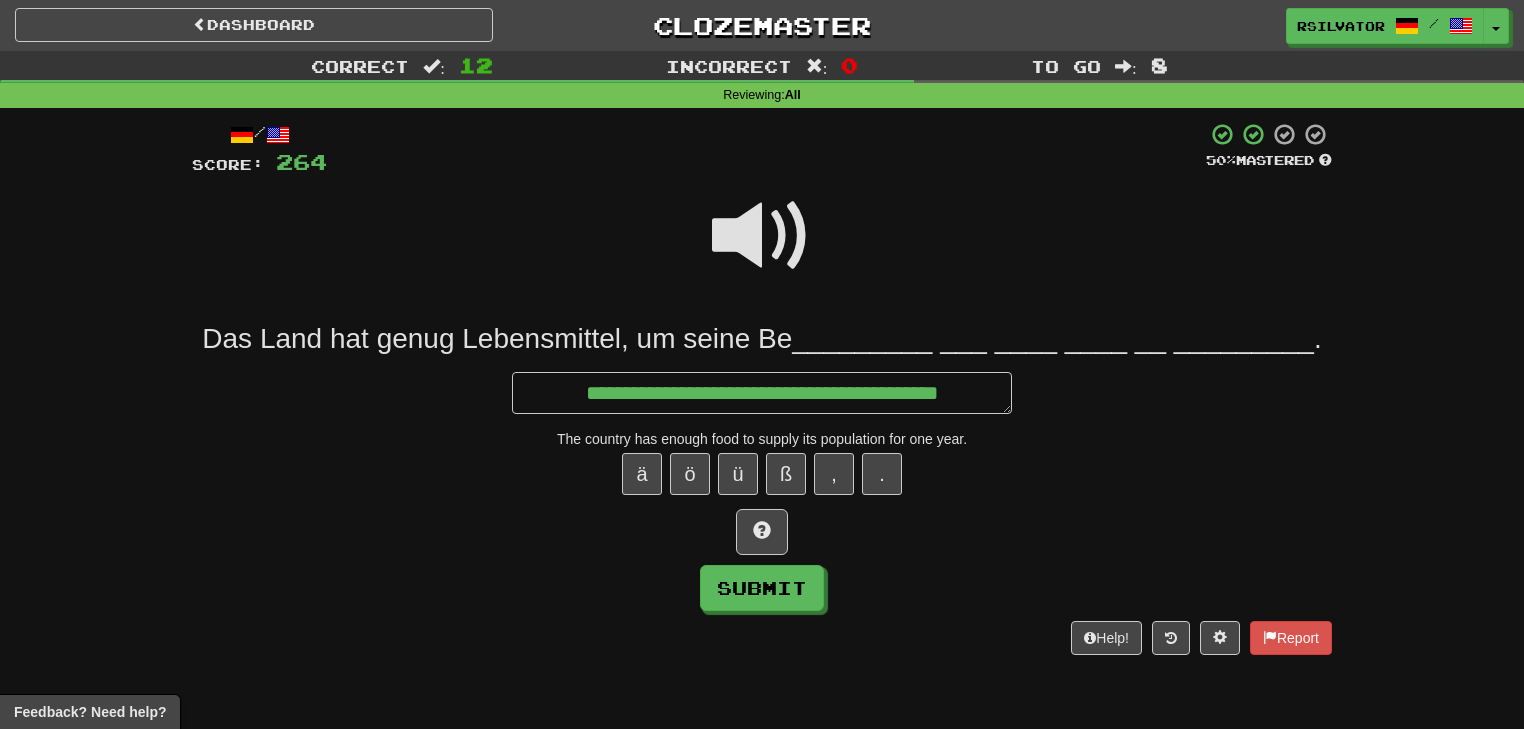 click at bounding box center [762, 236] 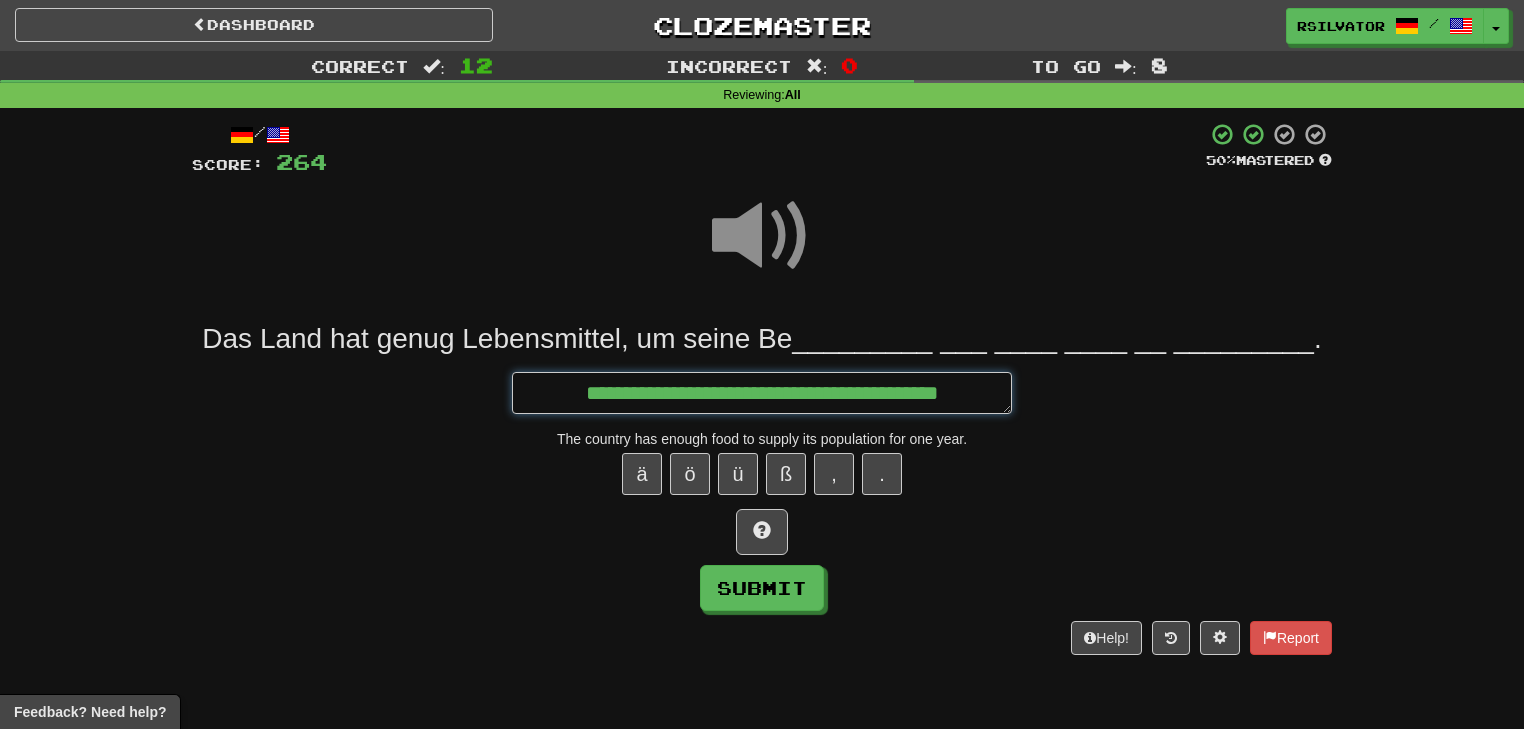 click on "**********" at bounding box center [762, 393] 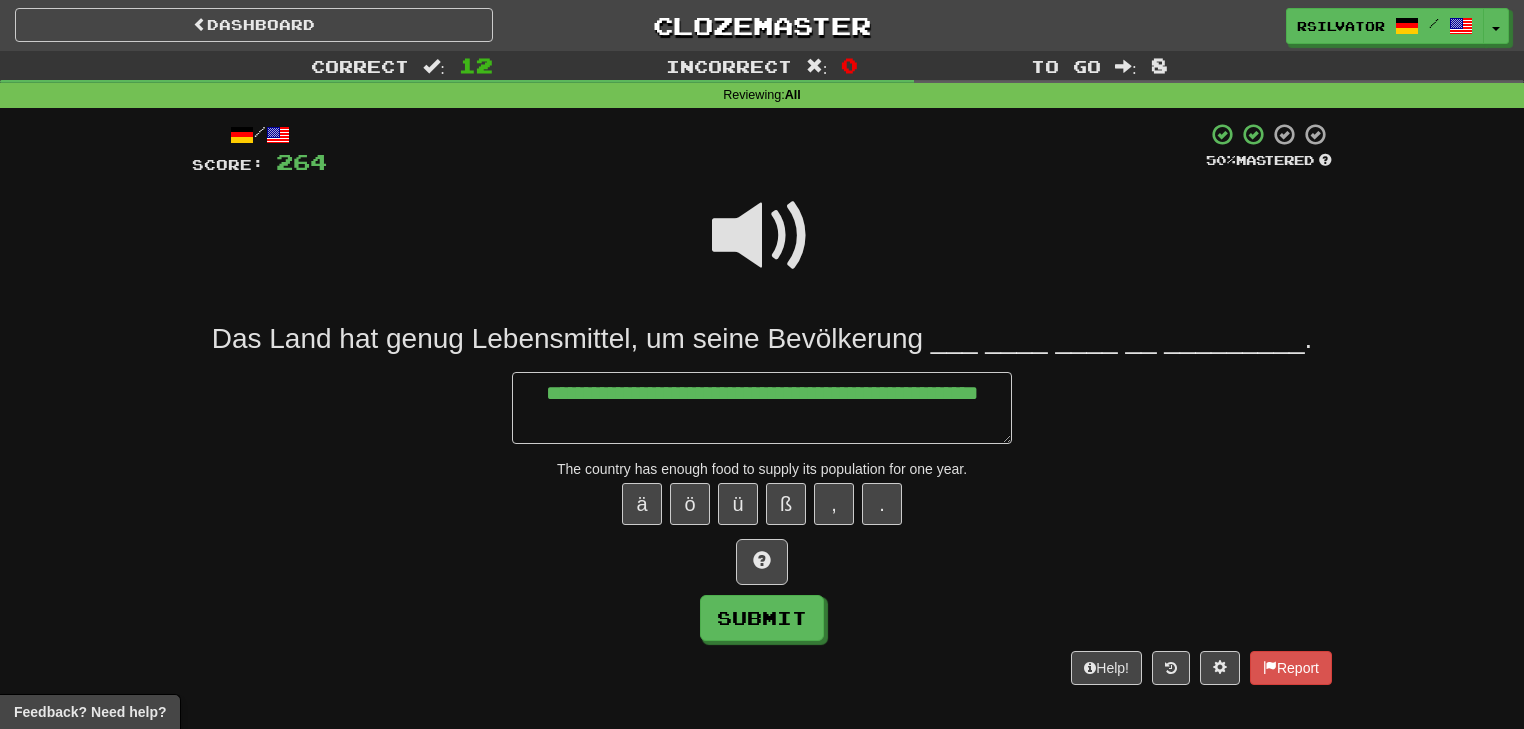 click at bounding box center [762, 236] 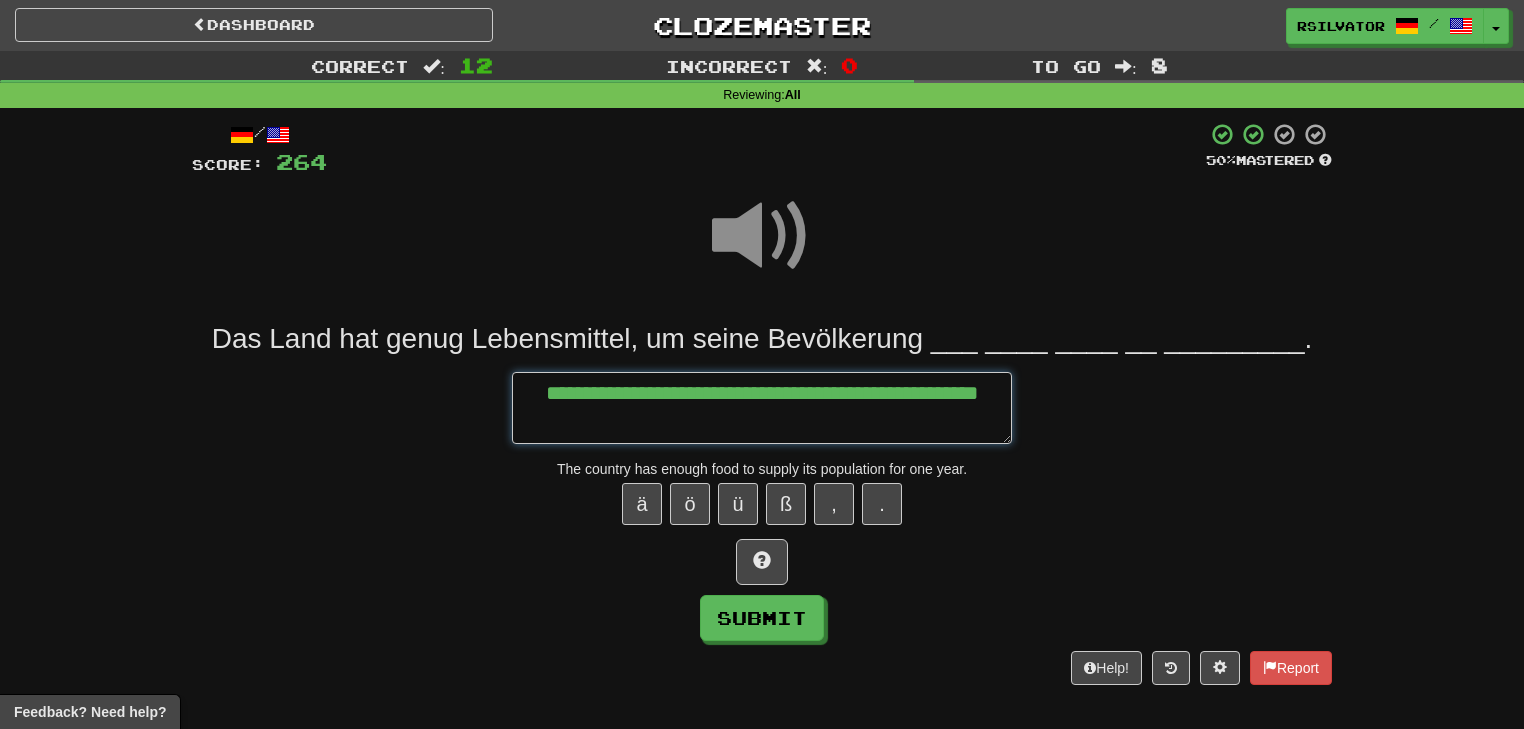 click on "**********" at bounding box center [762, 408] 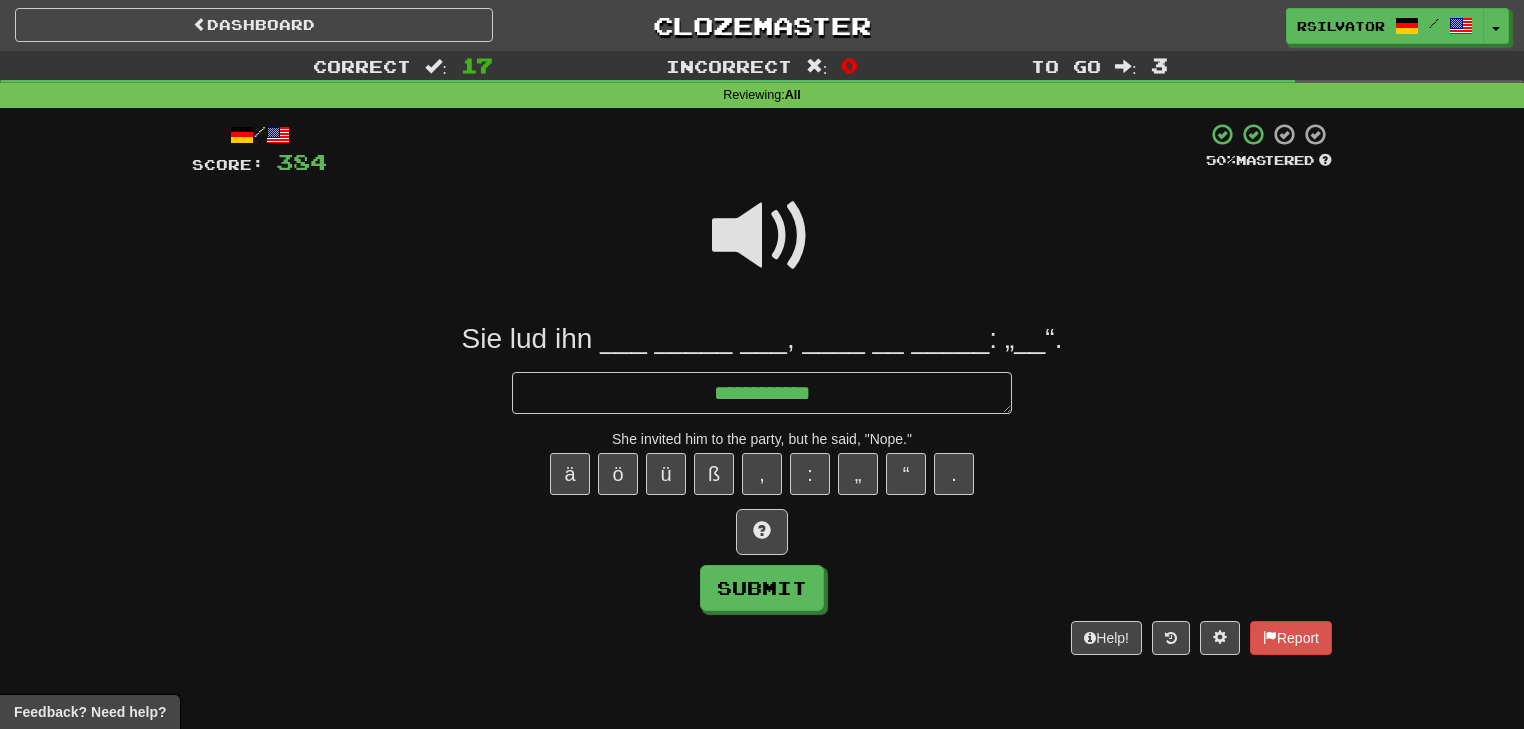 click at bounding box center [762, 236] 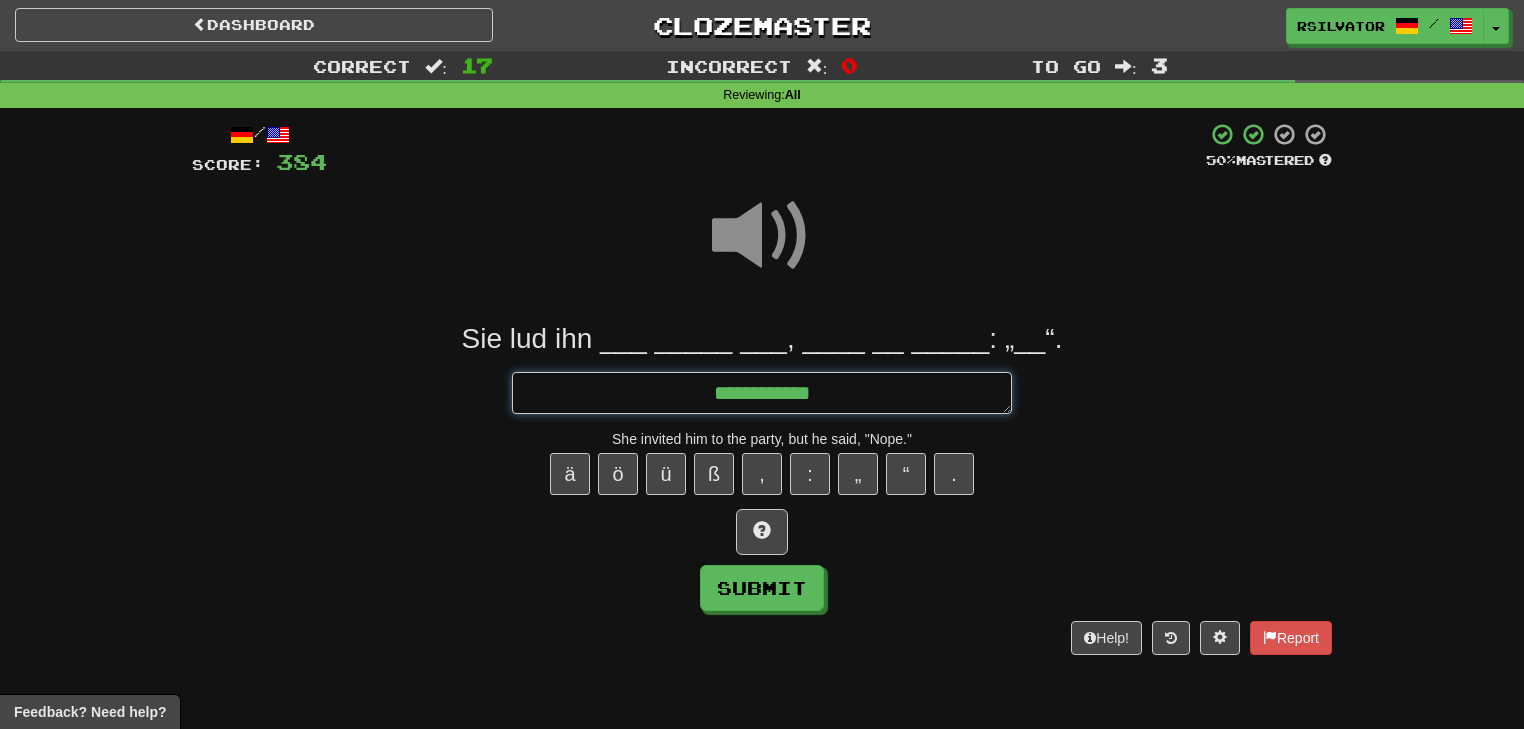 click on "**********" at bounding box center [762, 393] 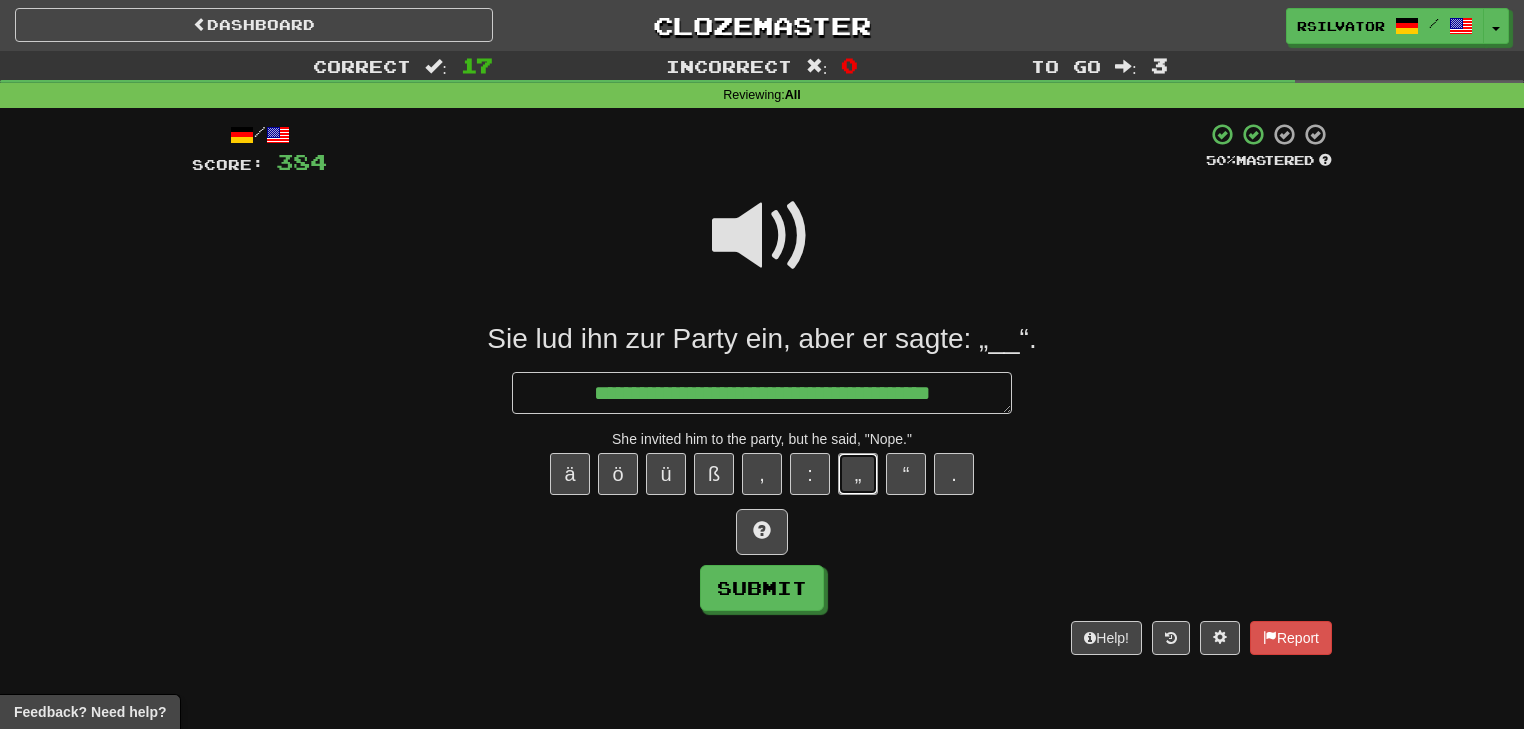 click on "„" at bounding box center (858, 474) 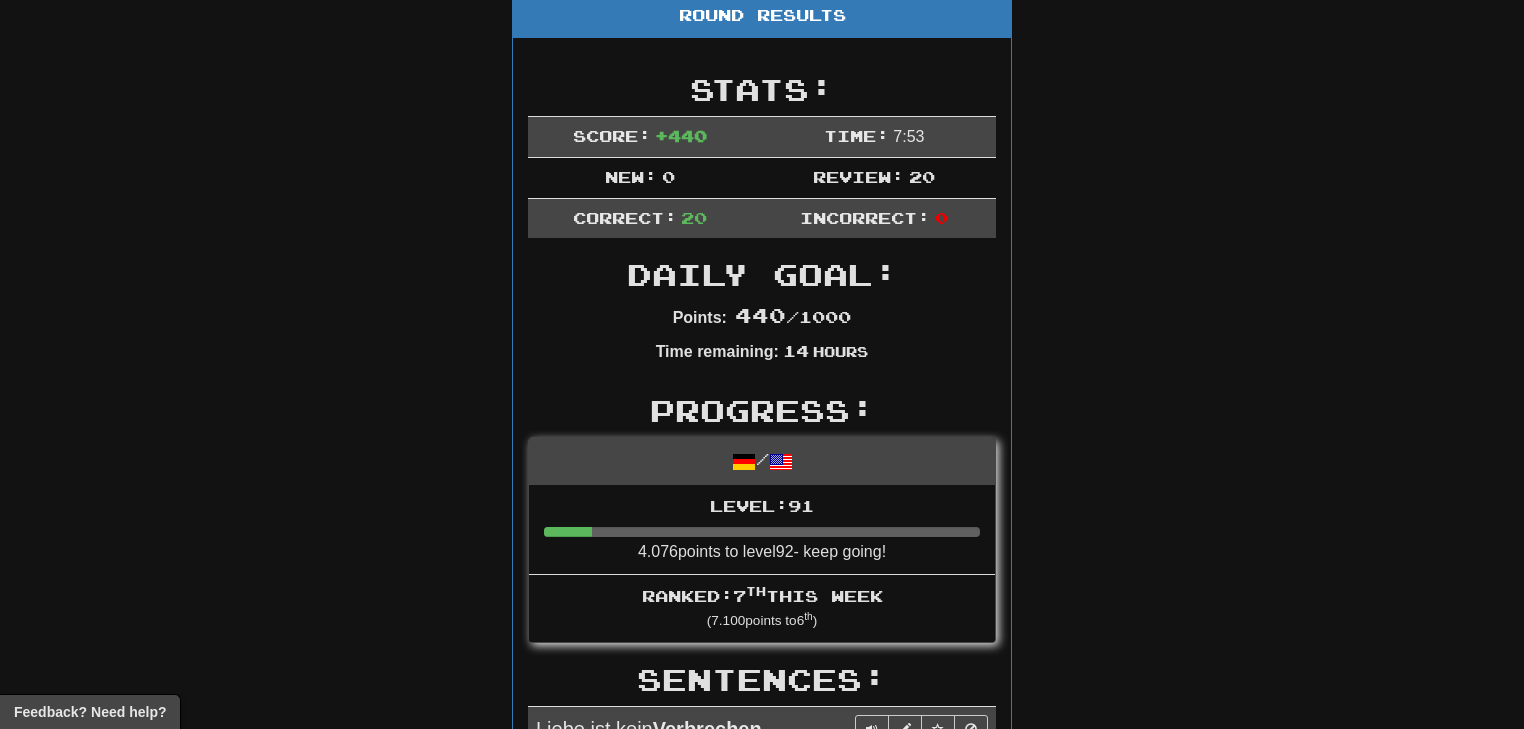 scroll, scrollTop: 0, scrollLeft: 0, axis: both 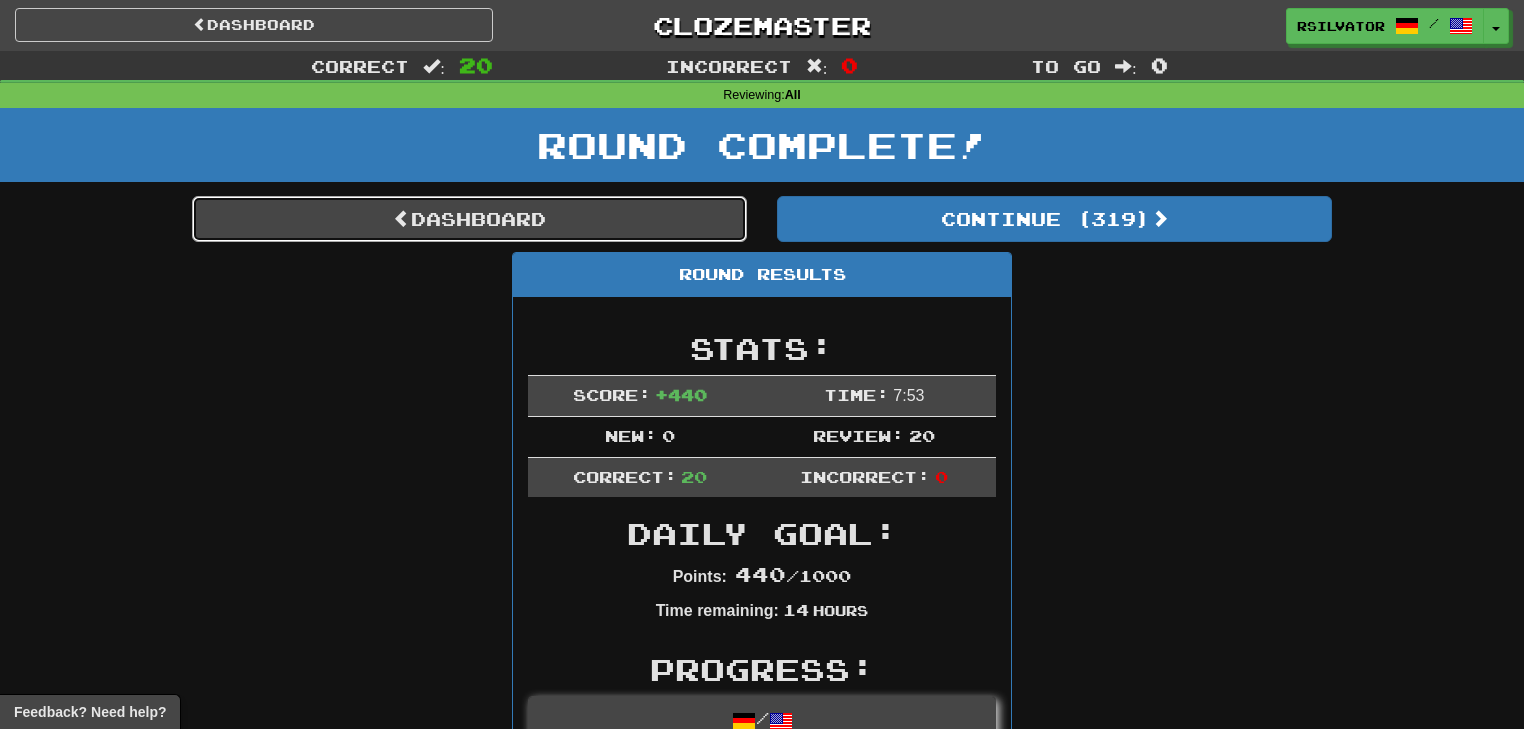 click on "Dashboard" at bounding box center [469, 219] 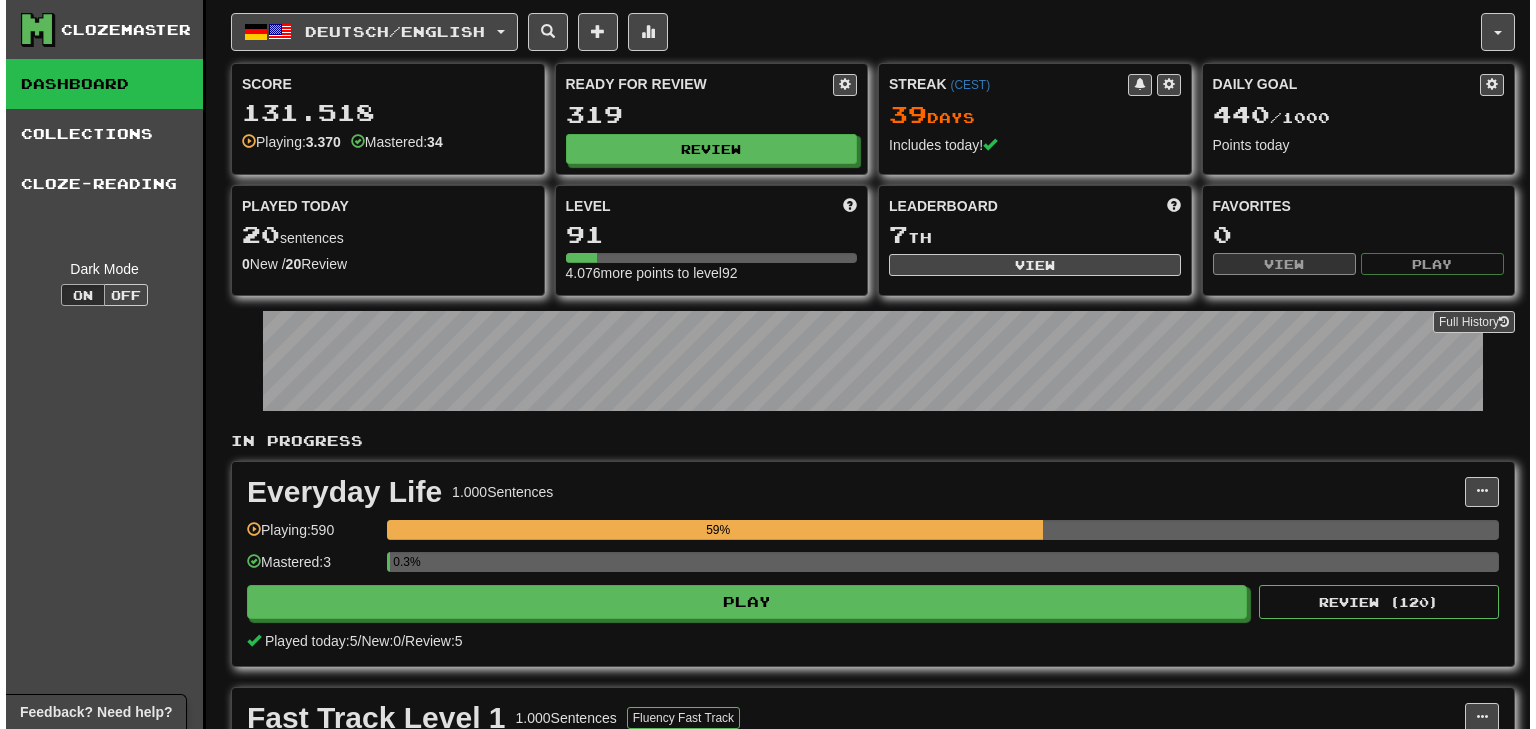 scroll, scrollTop: 0, scrollLeft: 0, axis: both 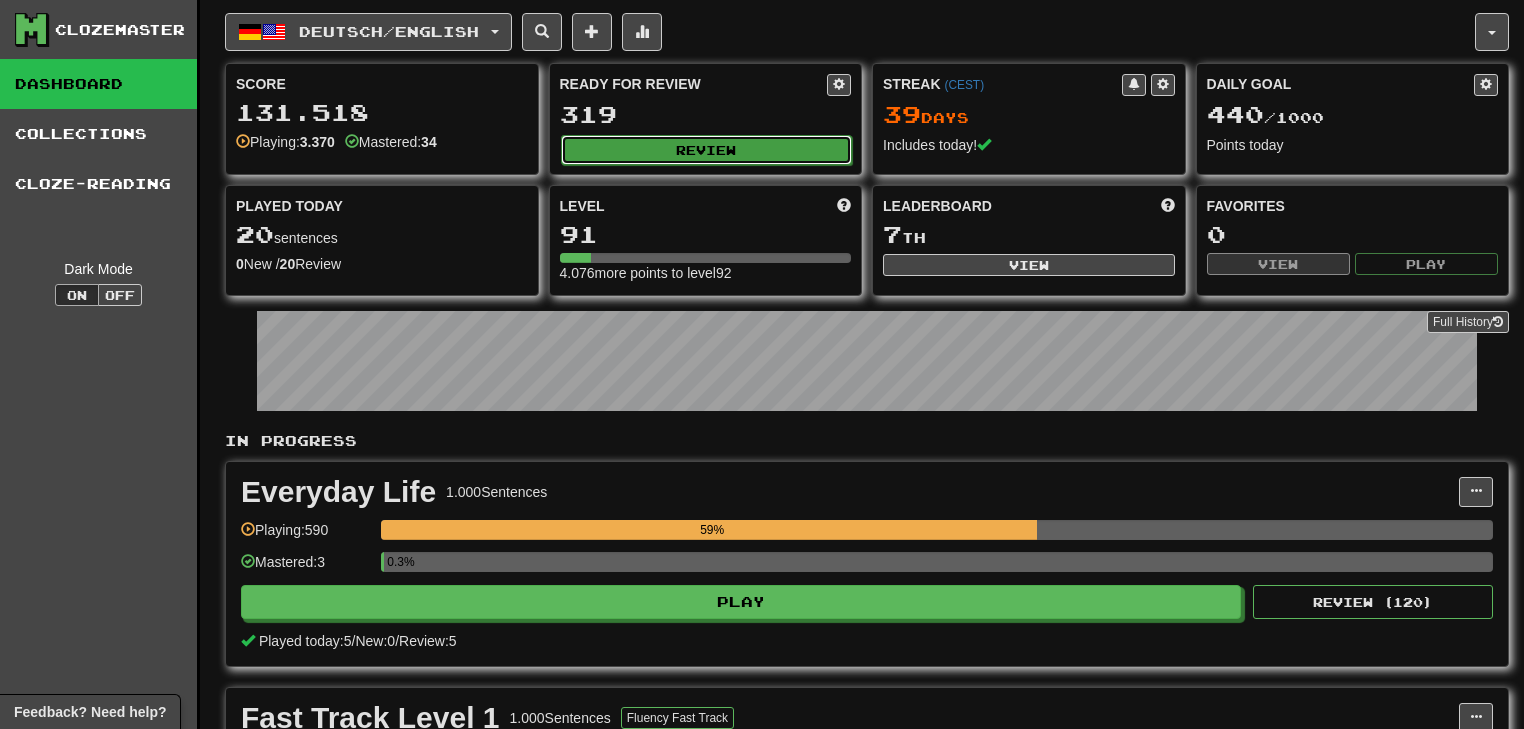 click on "Review" at bounding box center (707, 150) 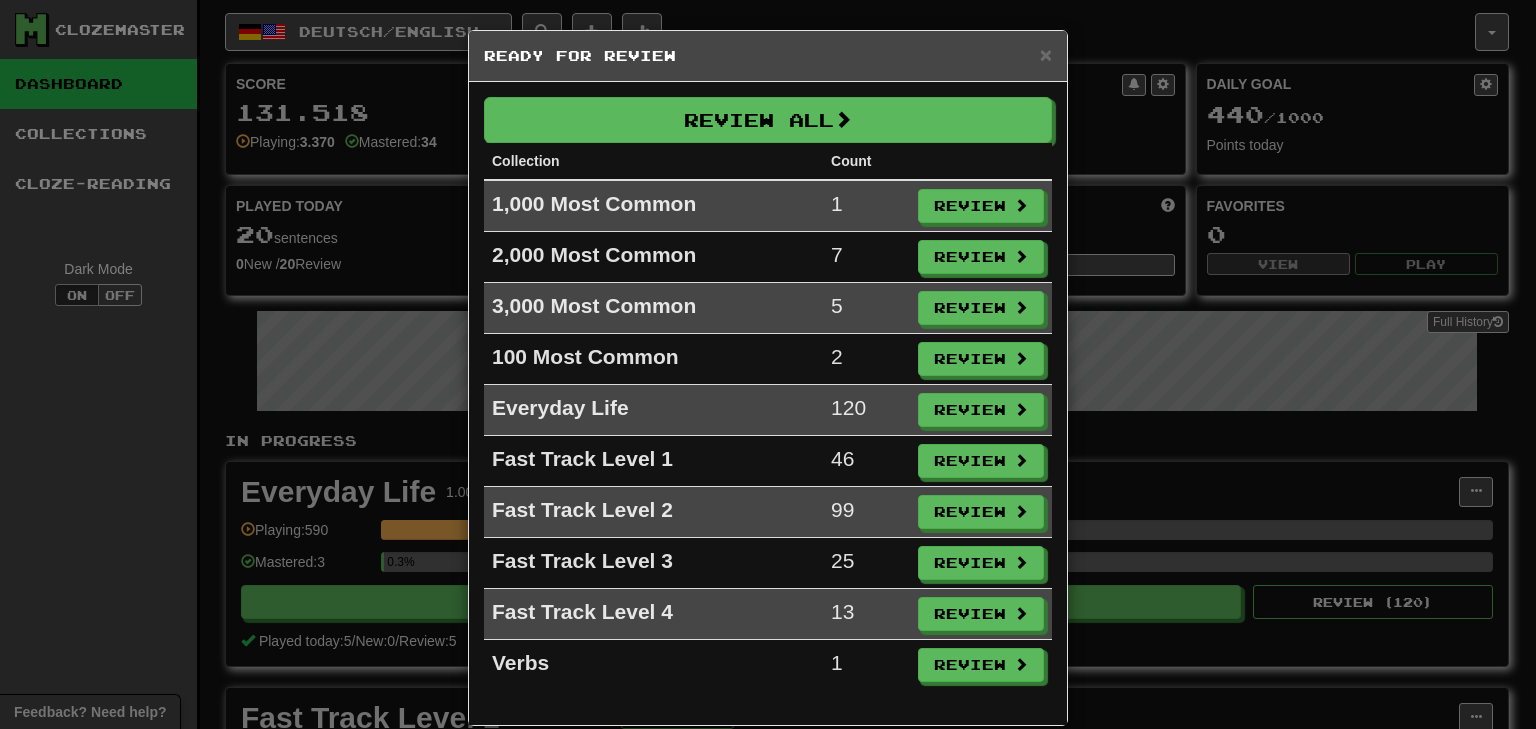 click on "× Ready for Review Review All  Collection Count 1,000 Most Common 1 Review 2,000 Most Common 7 Review 3,000 Most Common 5 Review 100 Most Common 2 Review Everyday Life 120 Review Fast Track Level 1 46 Review Fast Track Level 2 99 Review Fast Track Level 3 25 Review Fast Track Level 4 13 Review Verbs 1 Review" at bounding box center (768, 364) 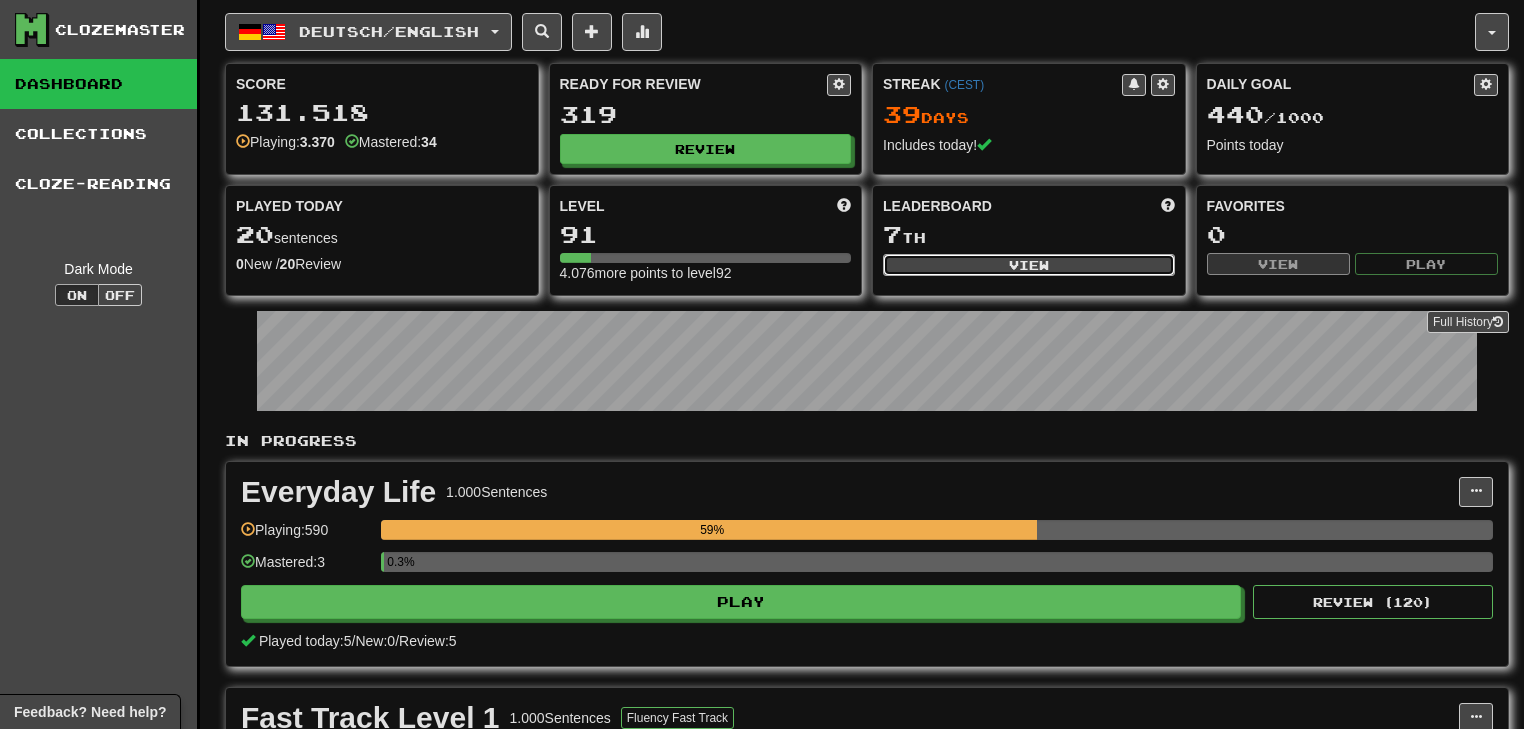 click on "View" at bounding box center (1029, 265) 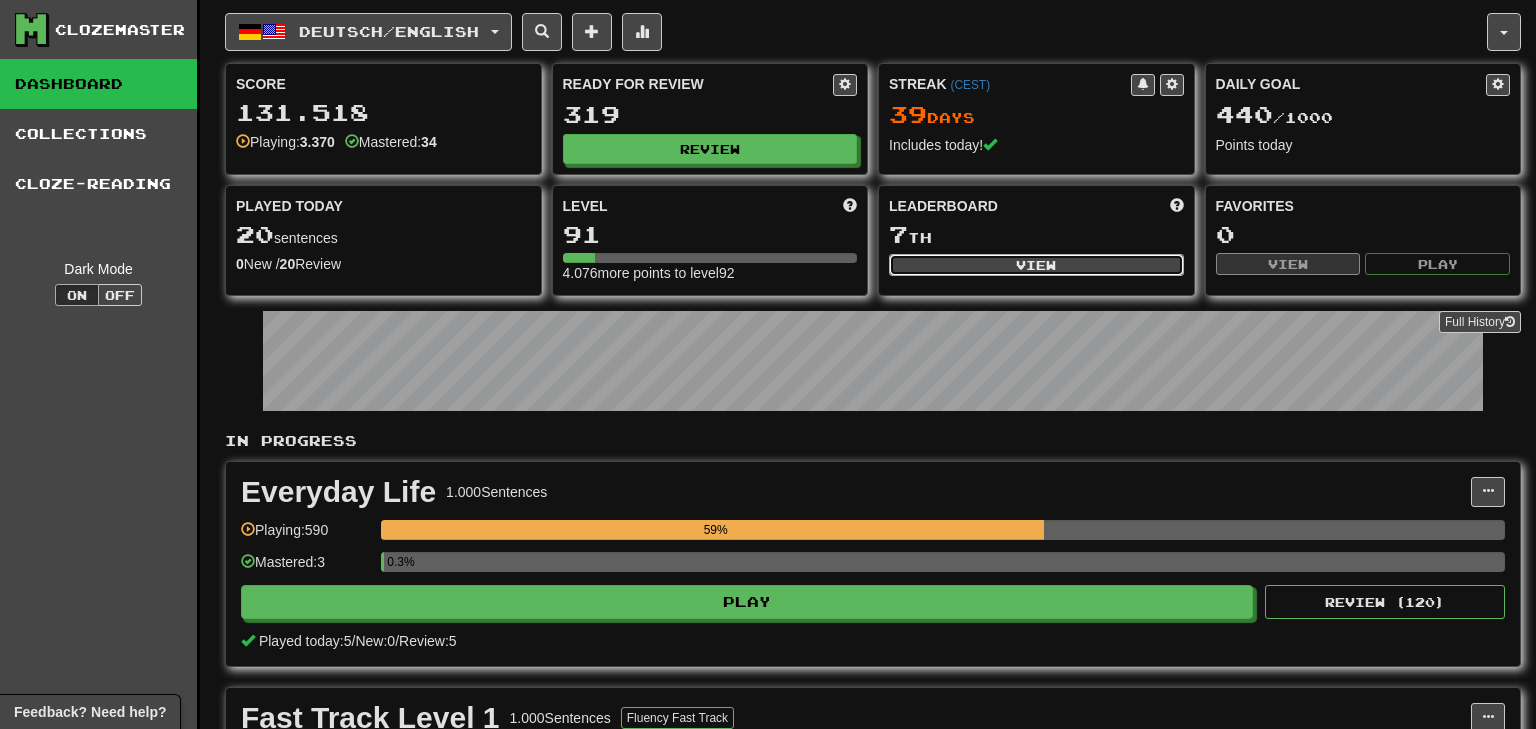 select on "**********" 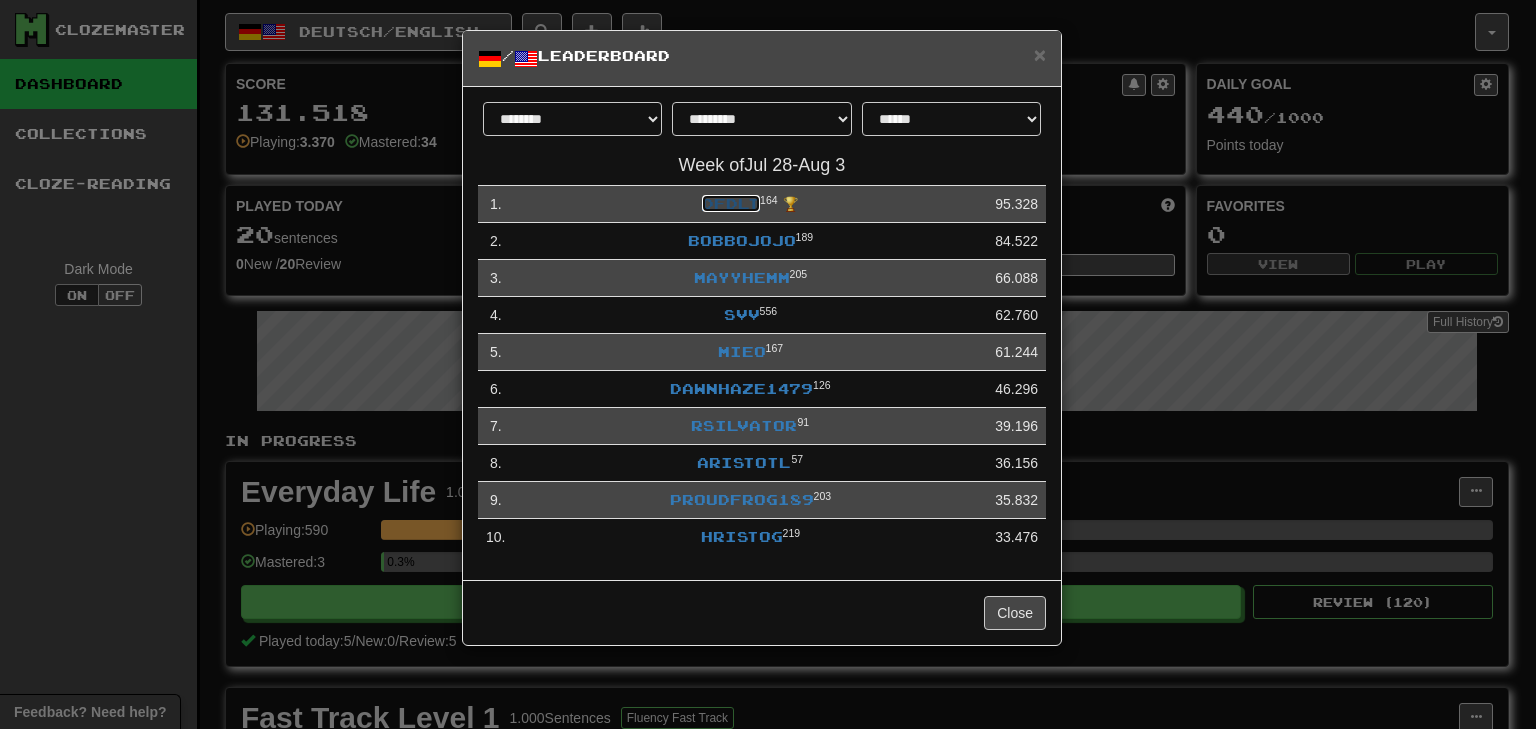 click on "dfdlt" at bounding box center [731, 203] 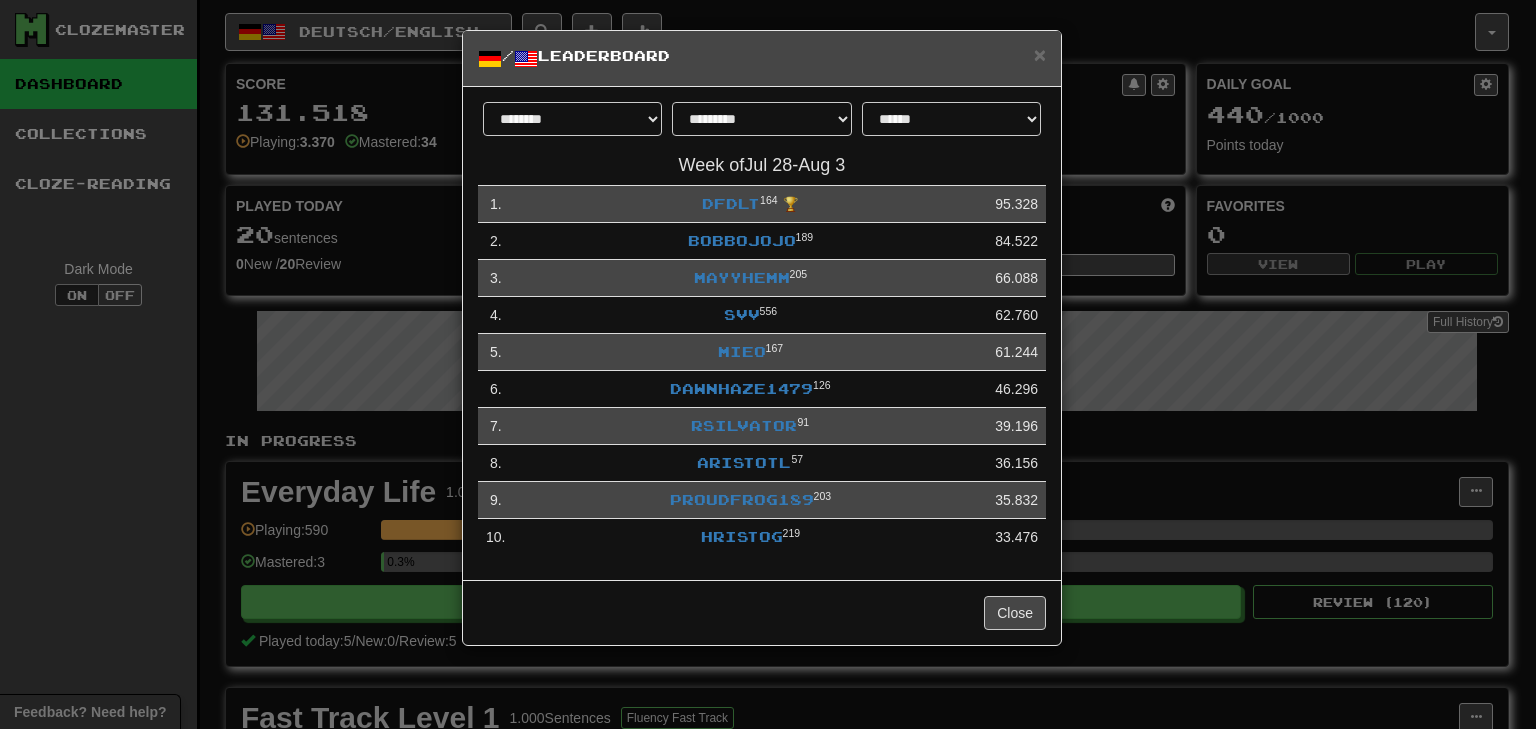 click on "**********" at bounding box center [768, 364] 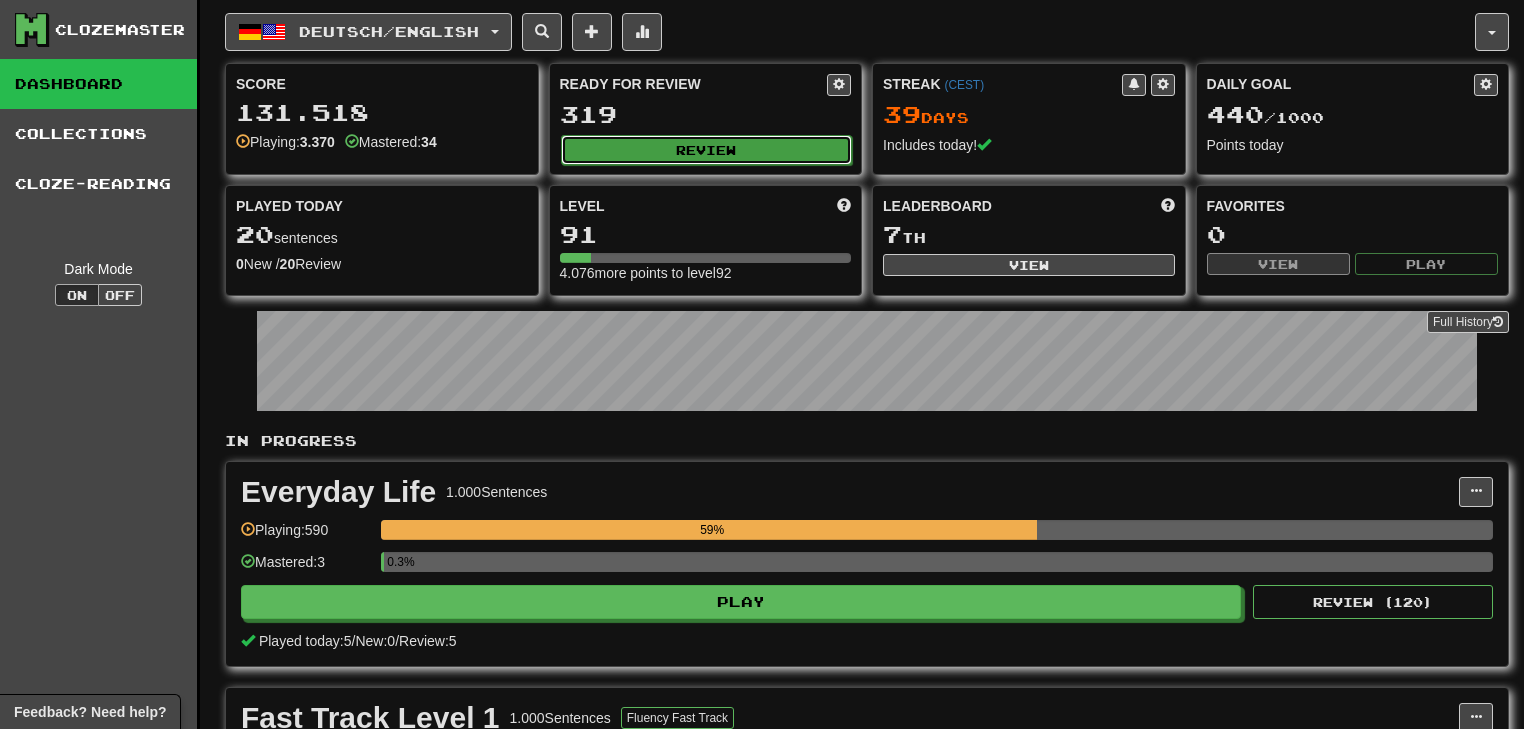 click on "Review" at bounding box center (707, 150) 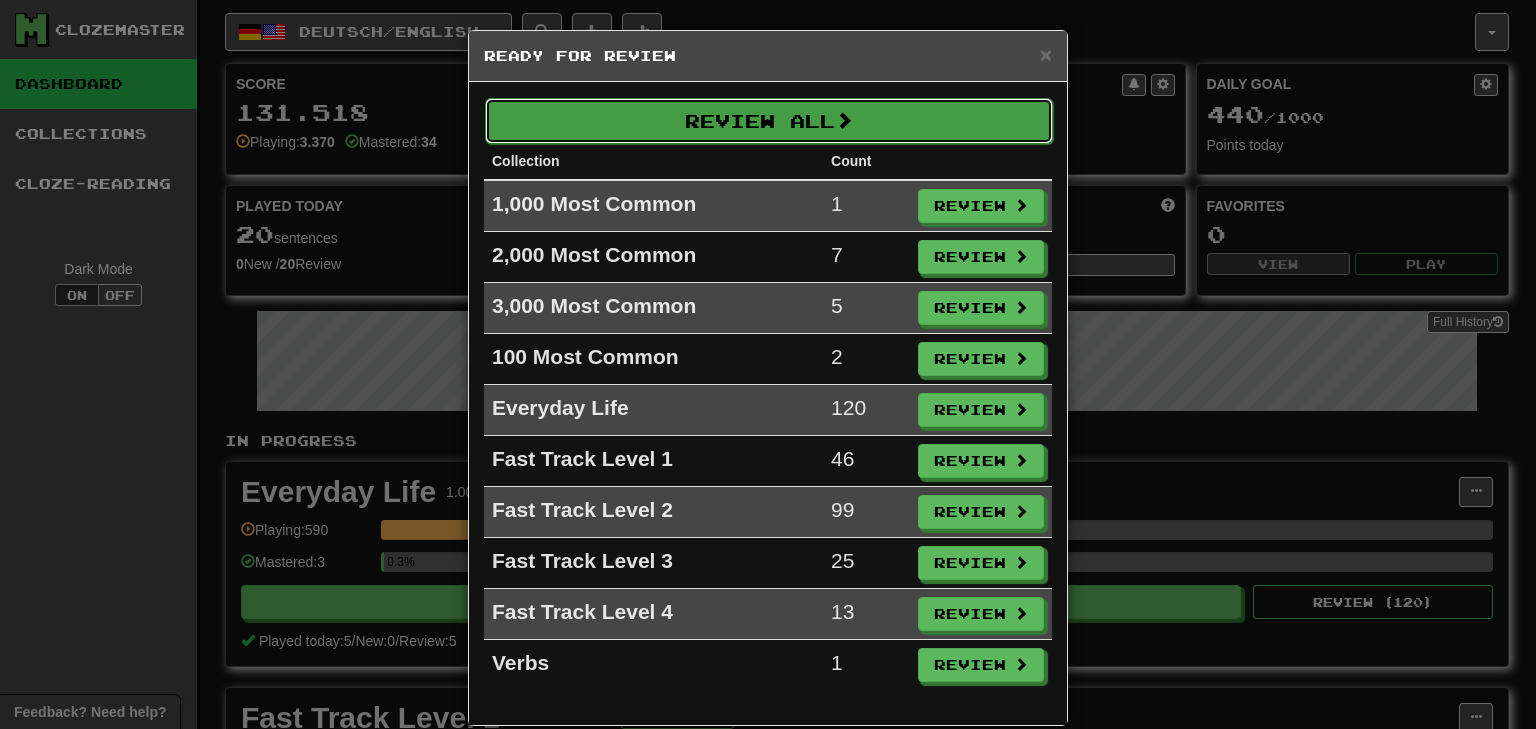 click on "Review All" at bounding box center [769, 121] 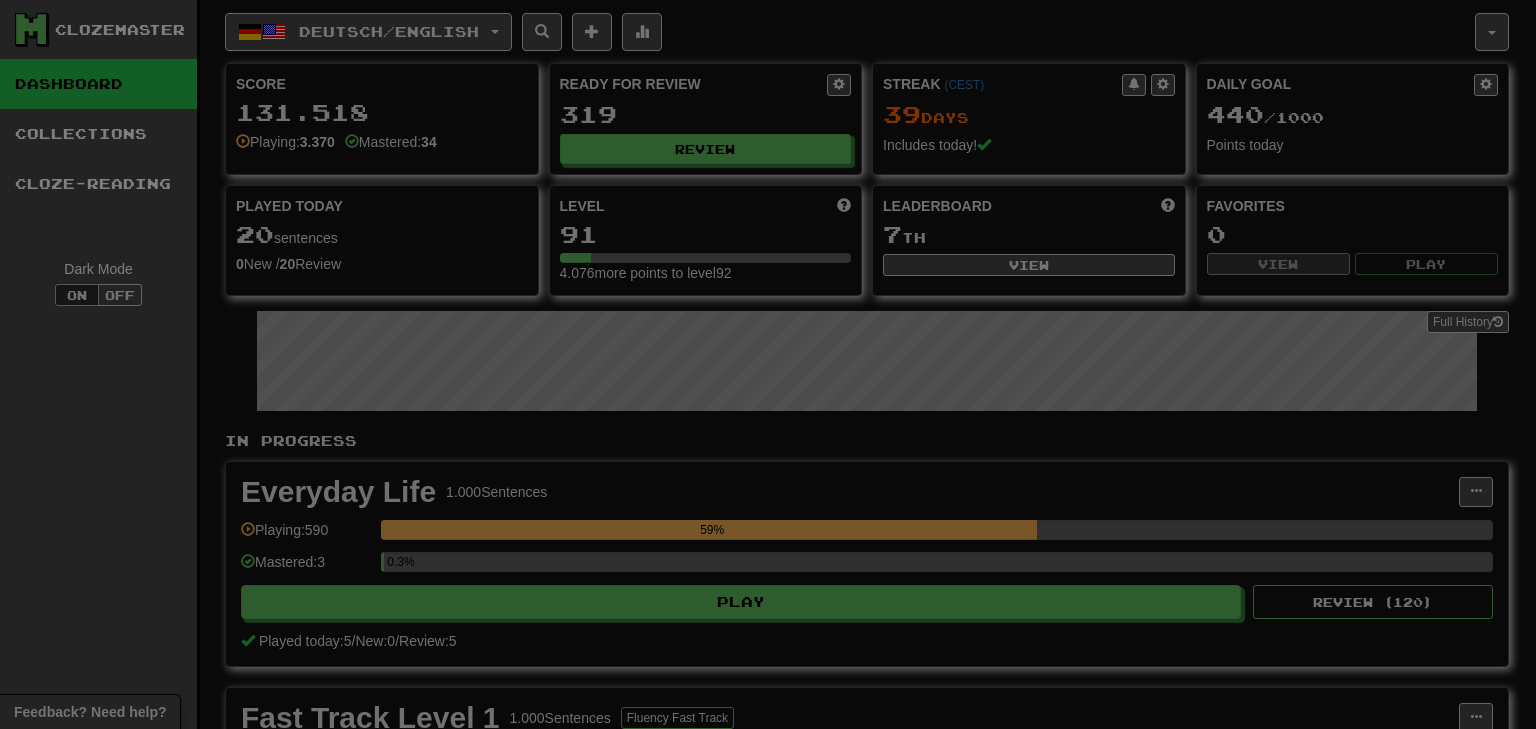 select on "**" 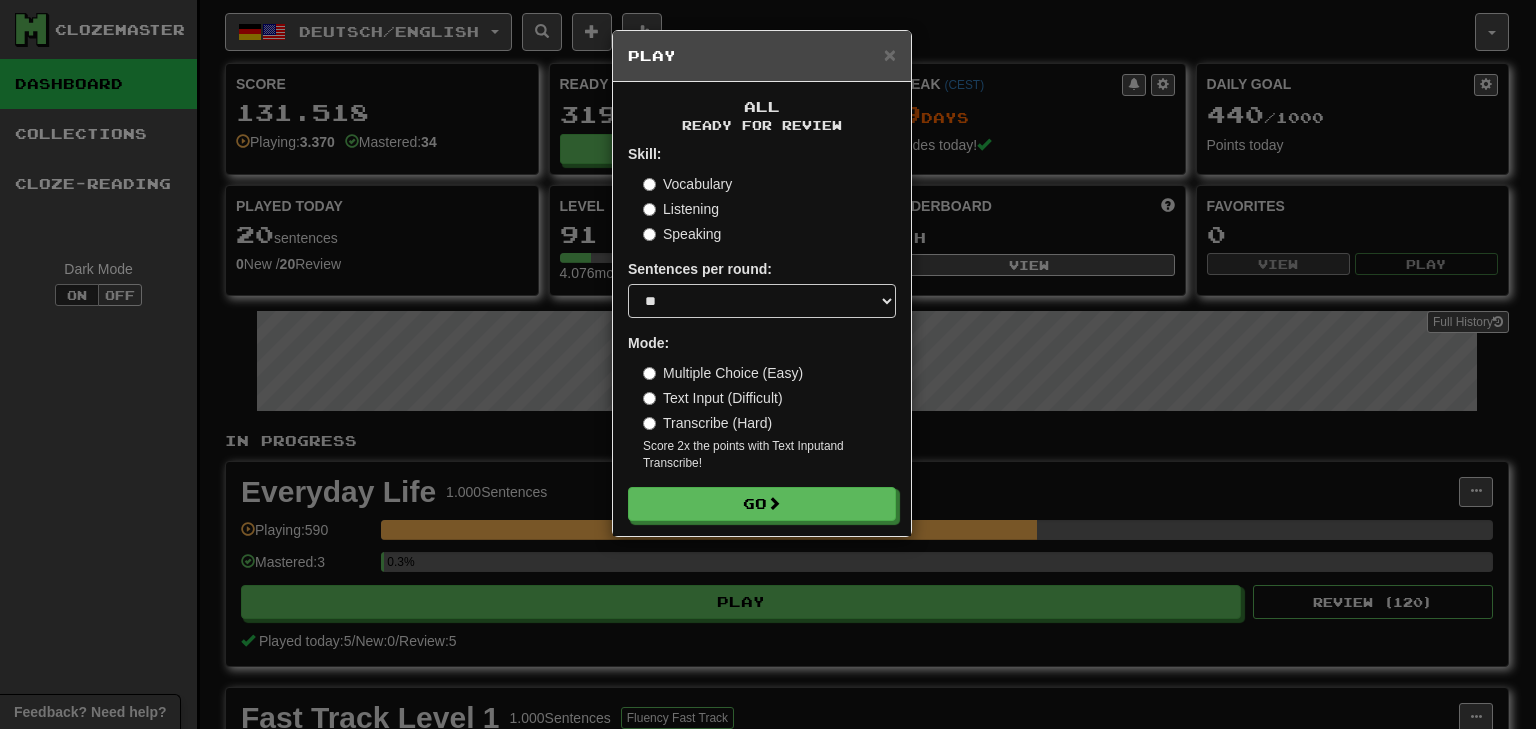 click on "Transcribe (Hard)" at bounding box center [707, 423] 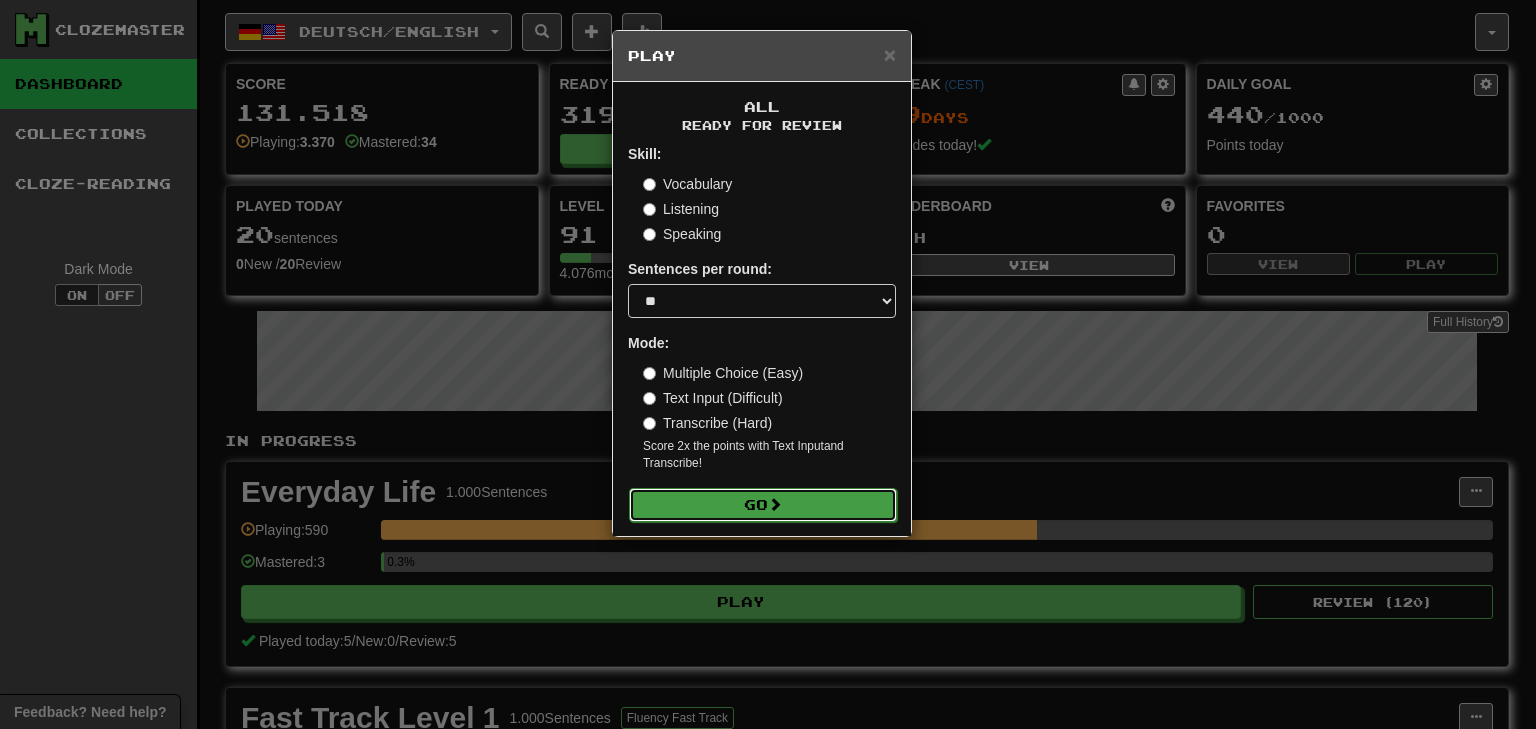 click on "Go" at bounding box center (763, 505) 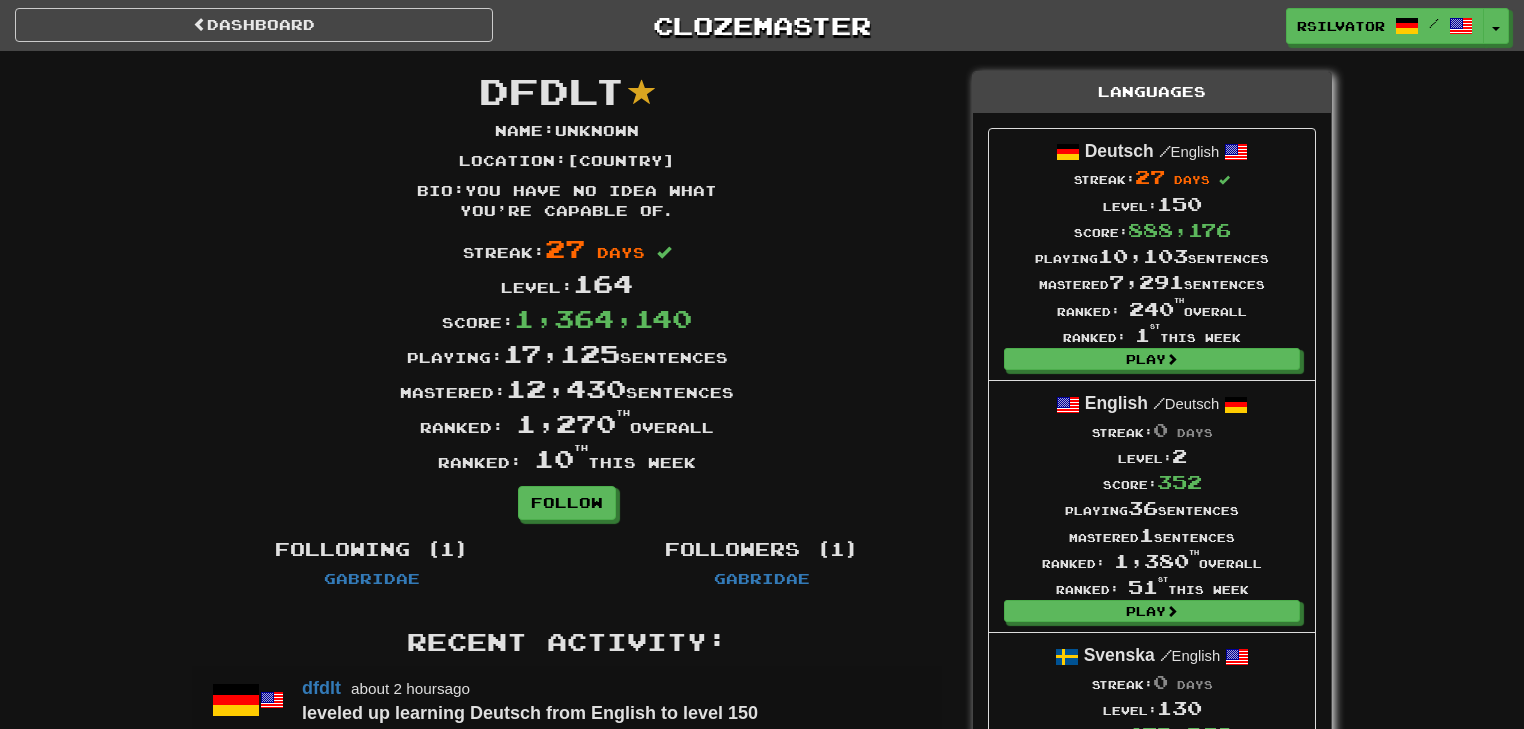 scroll, scrollTop: 0, scrollLeft: 0, axis: both 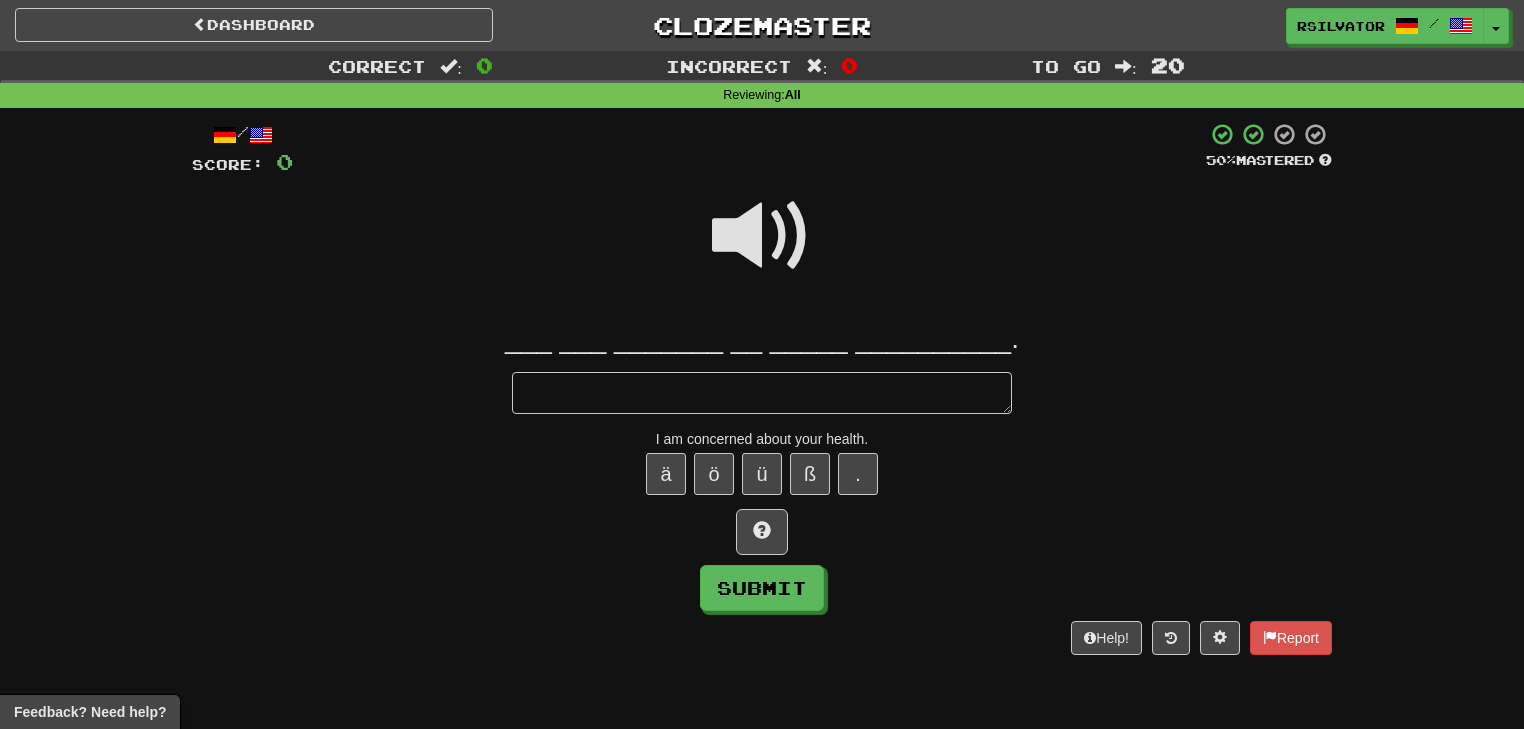 type on "*" 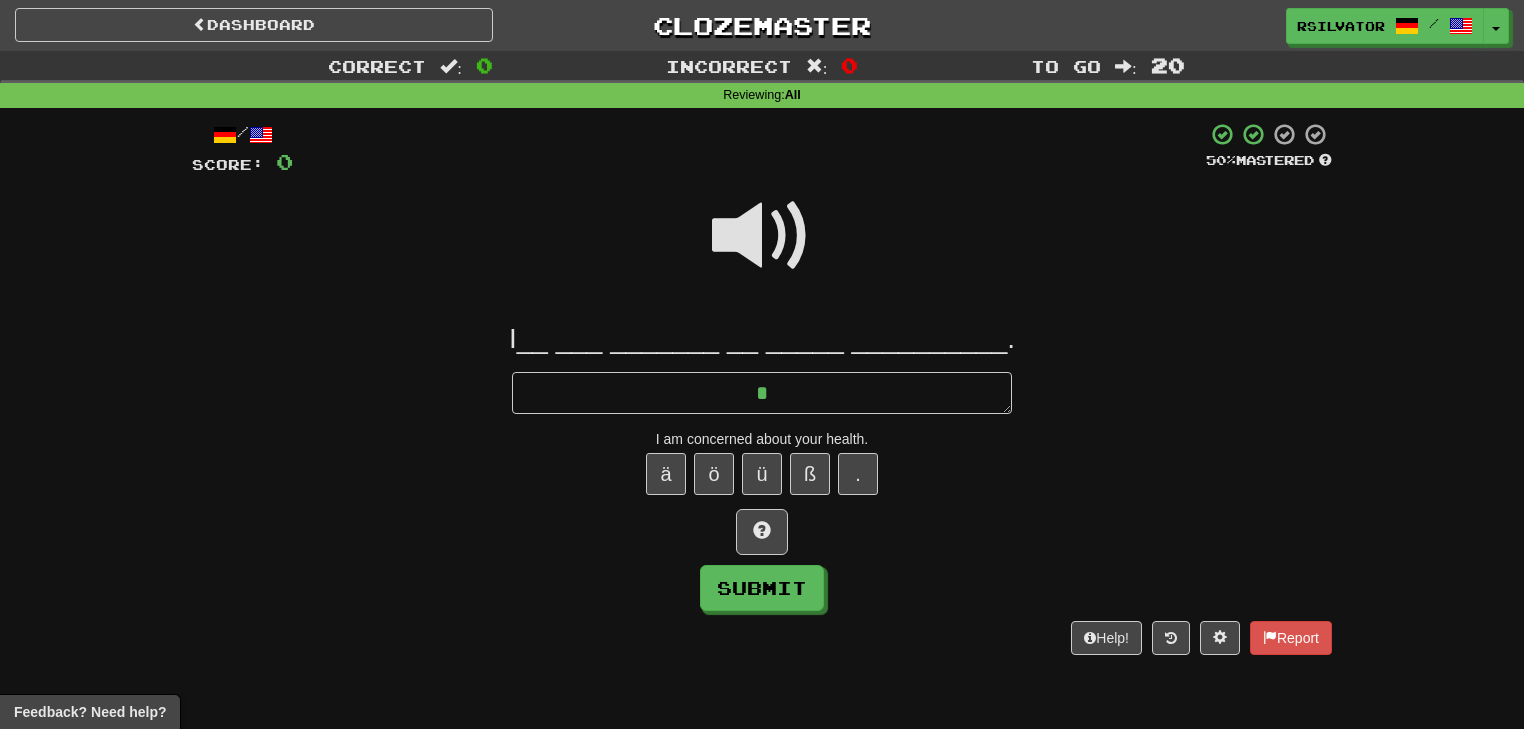 type on "*" 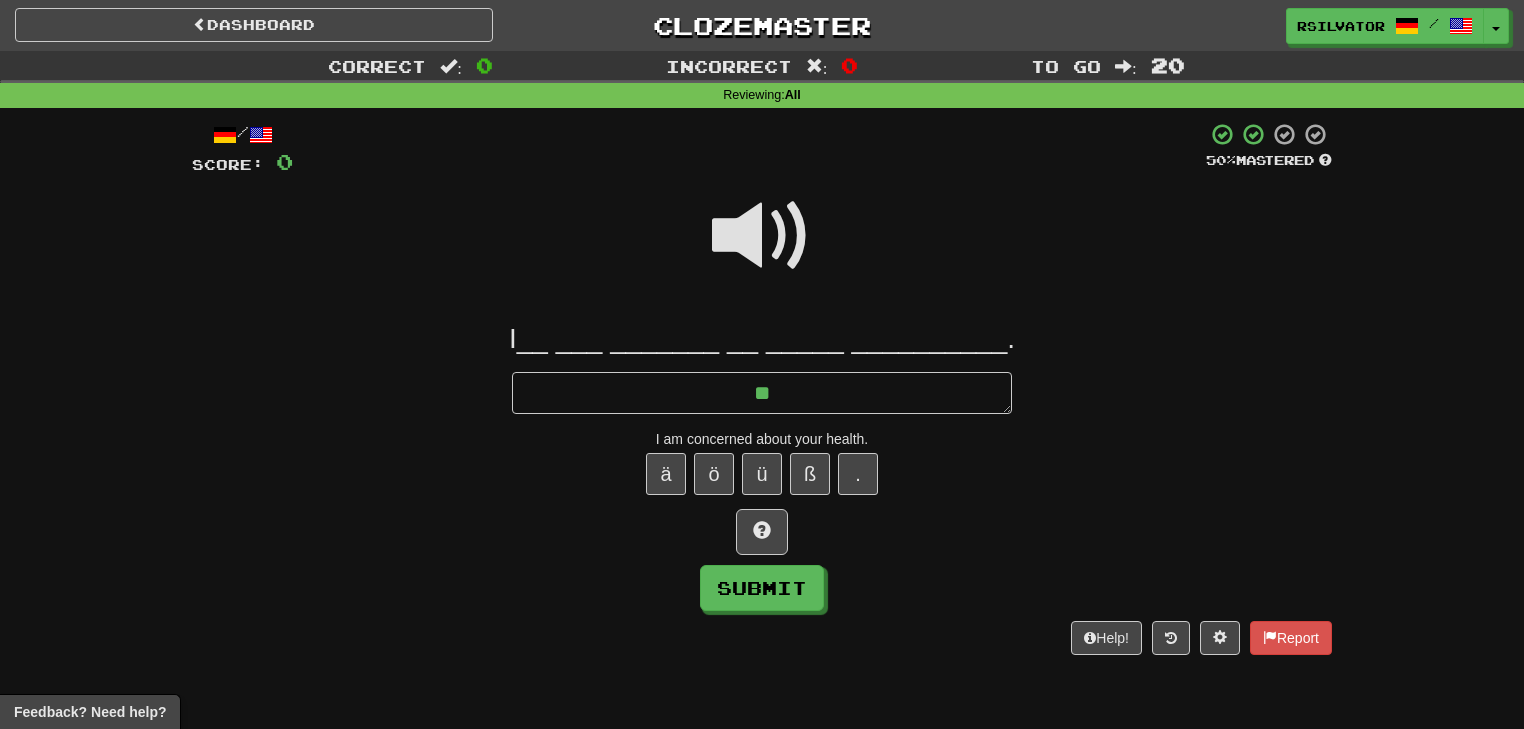 type on "*" 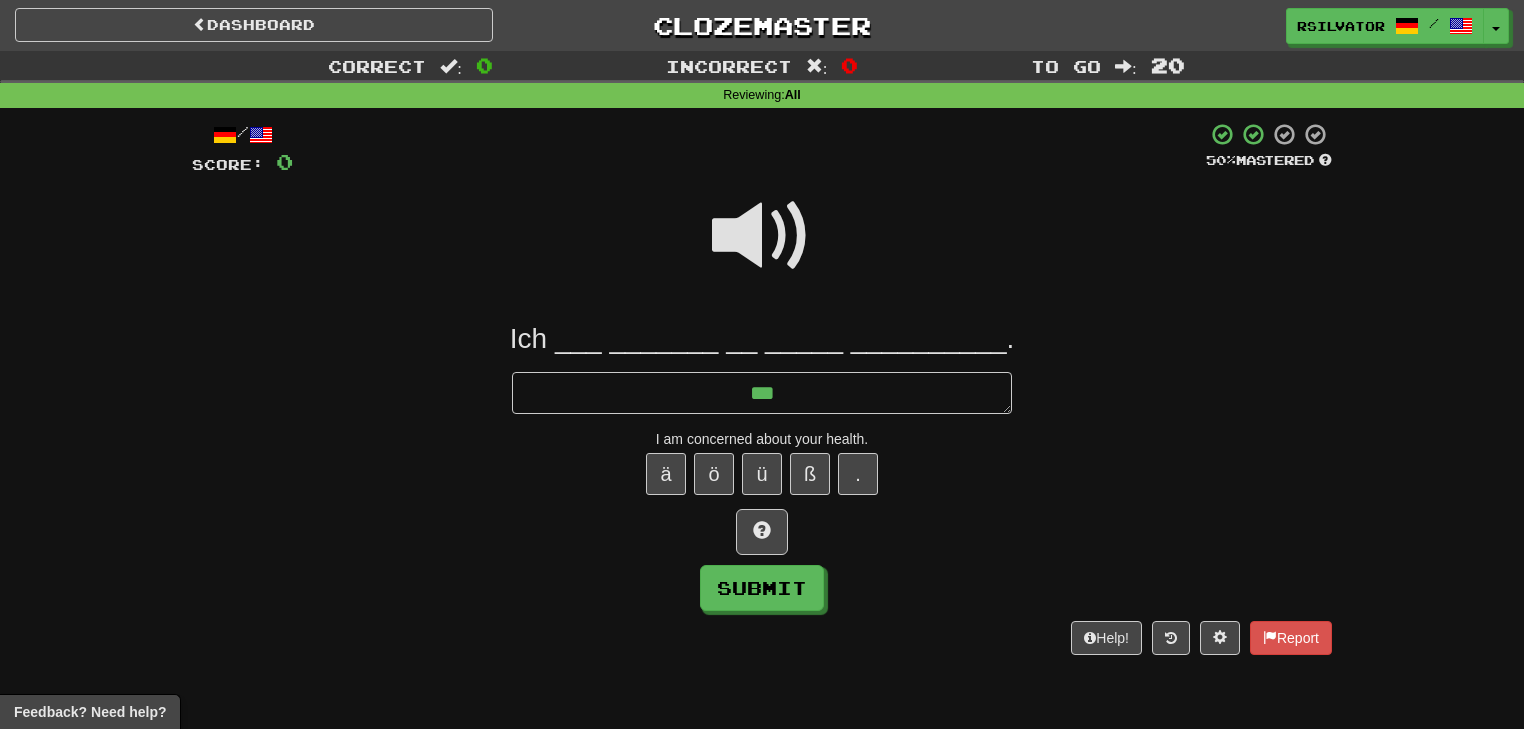 type on "*" 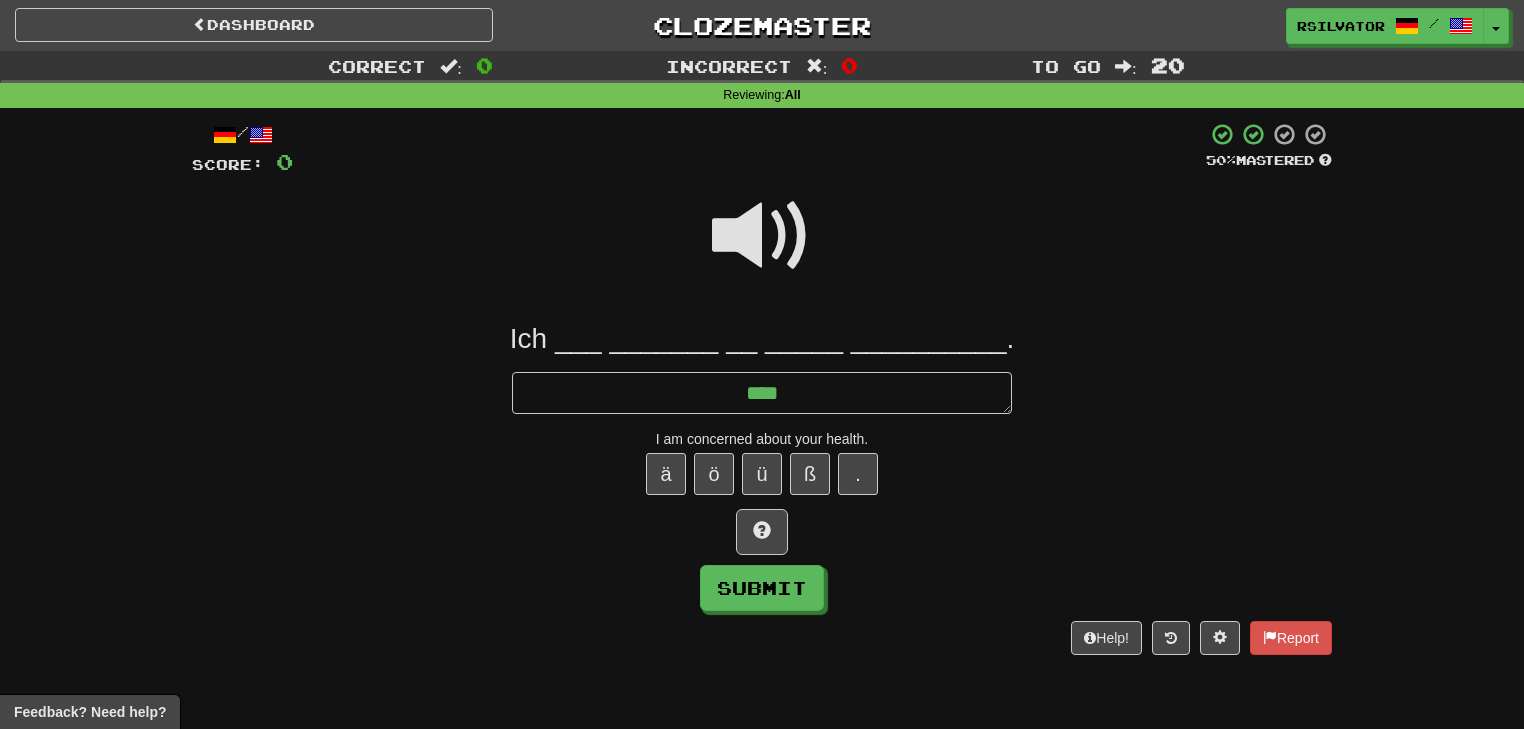 type on "*" 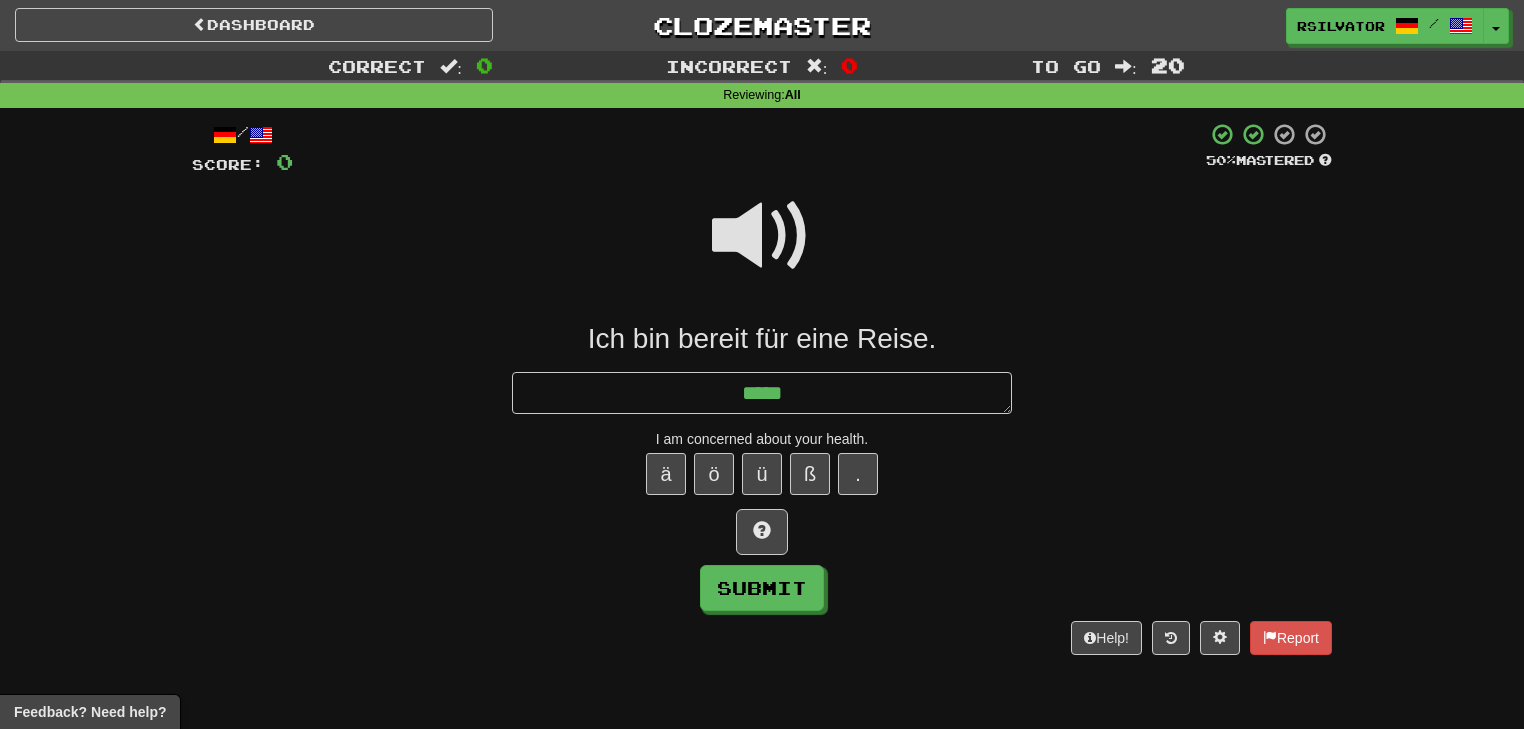 type on "*" 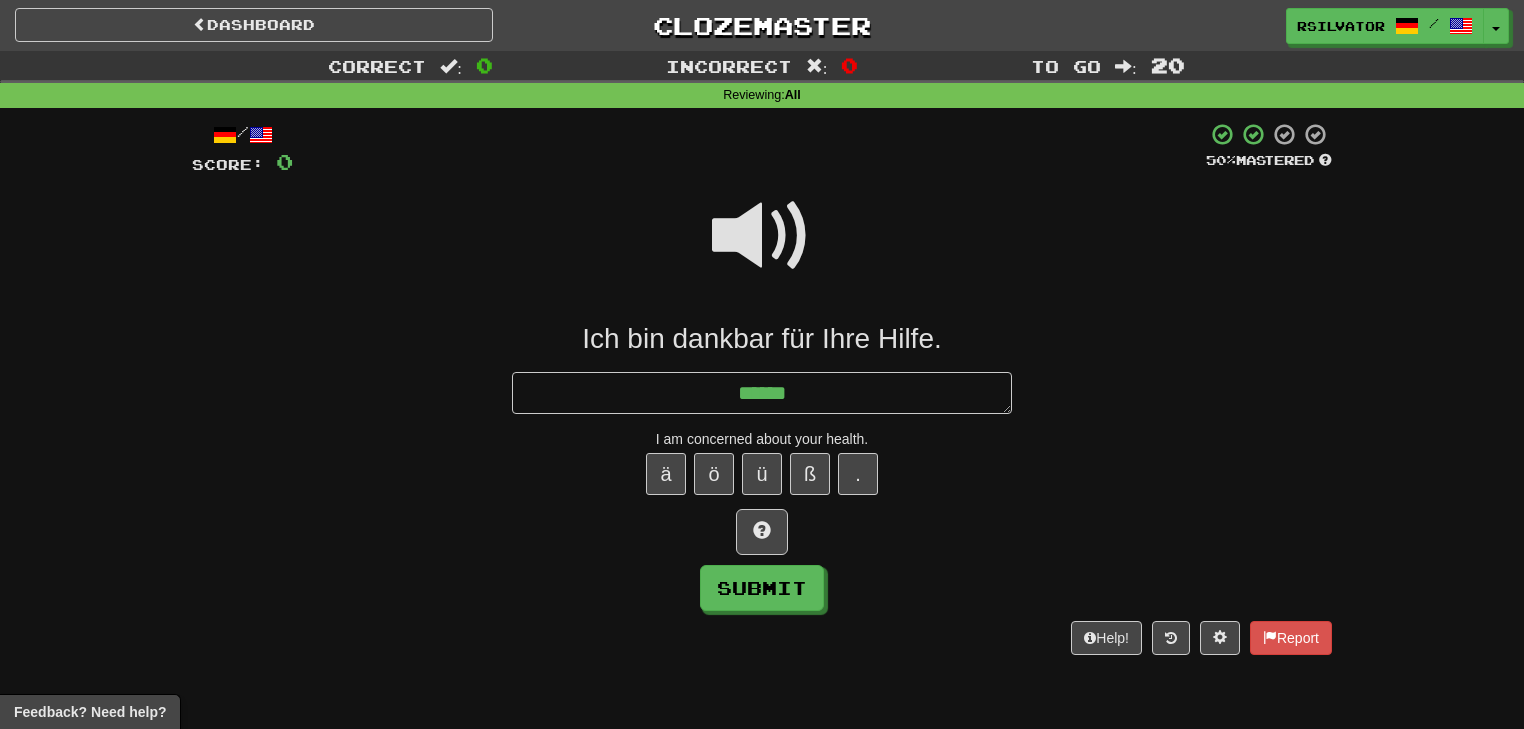 type on "*******" 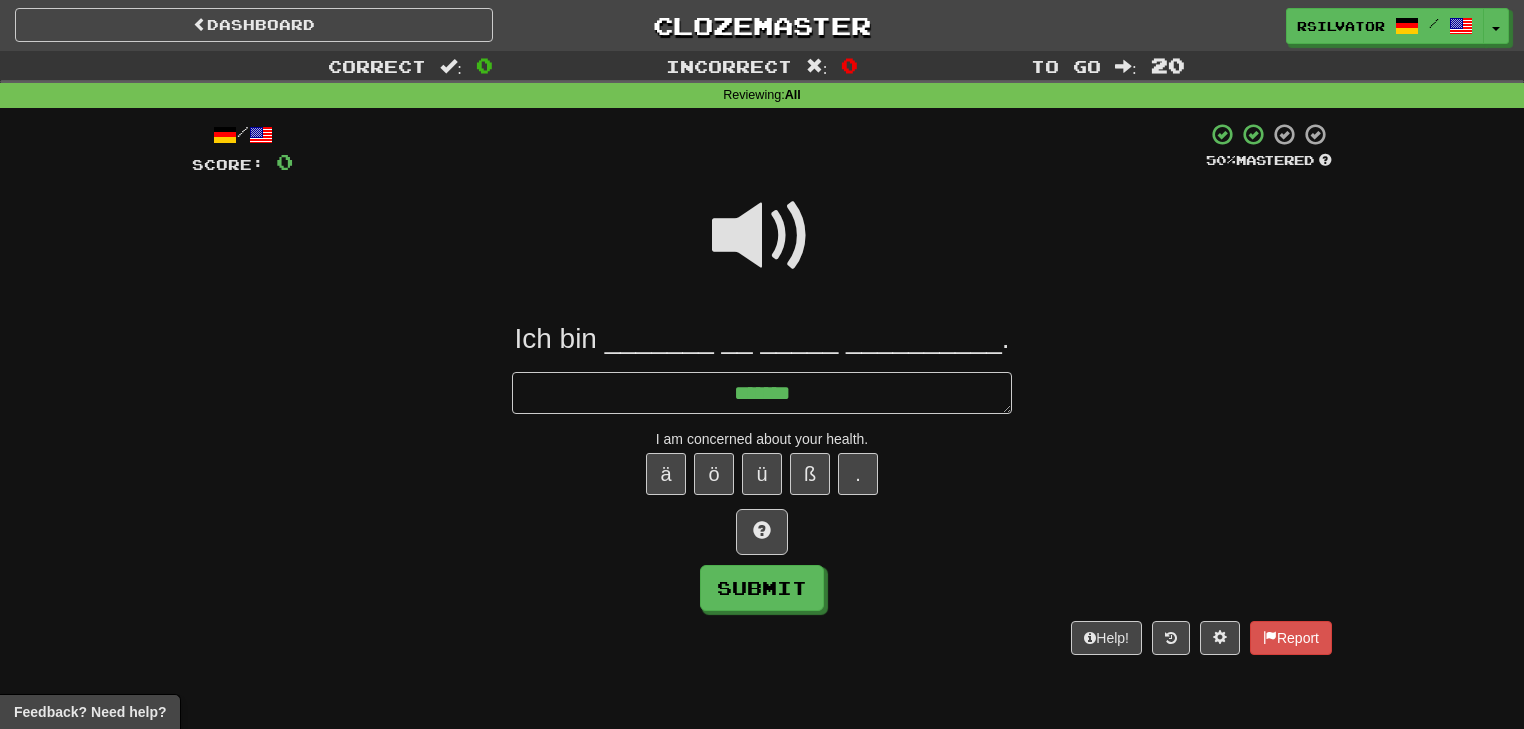 type on "*" 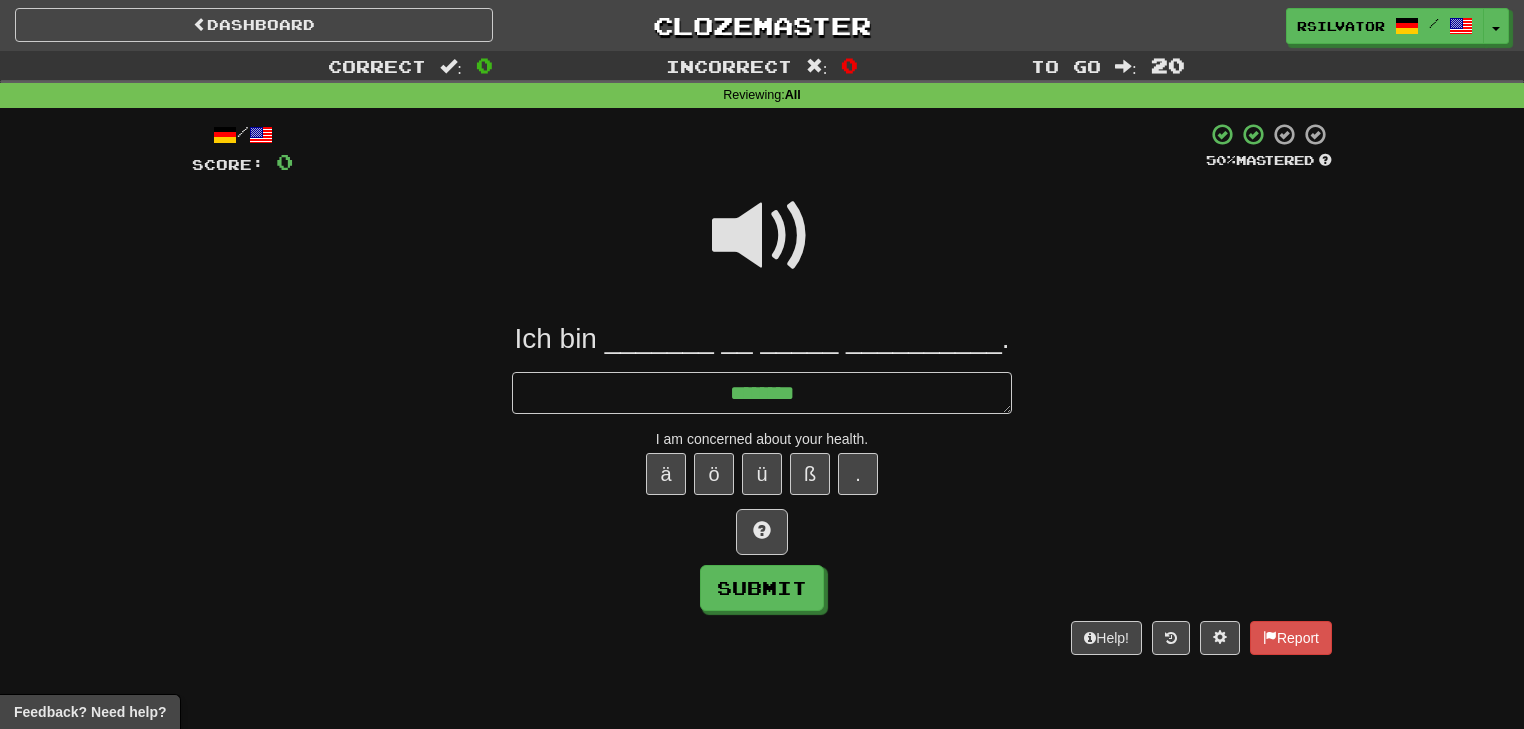 type on "*" 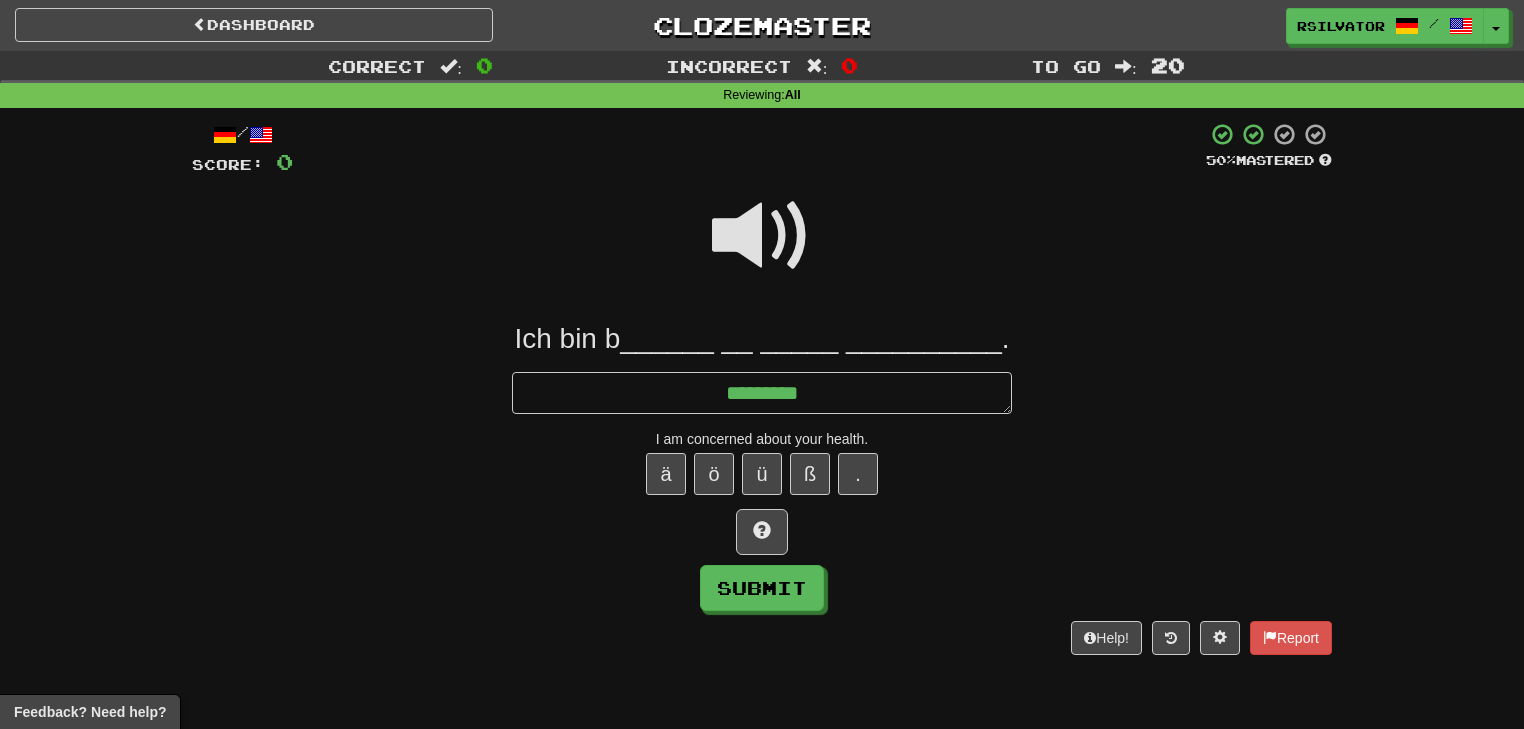 type on "*" 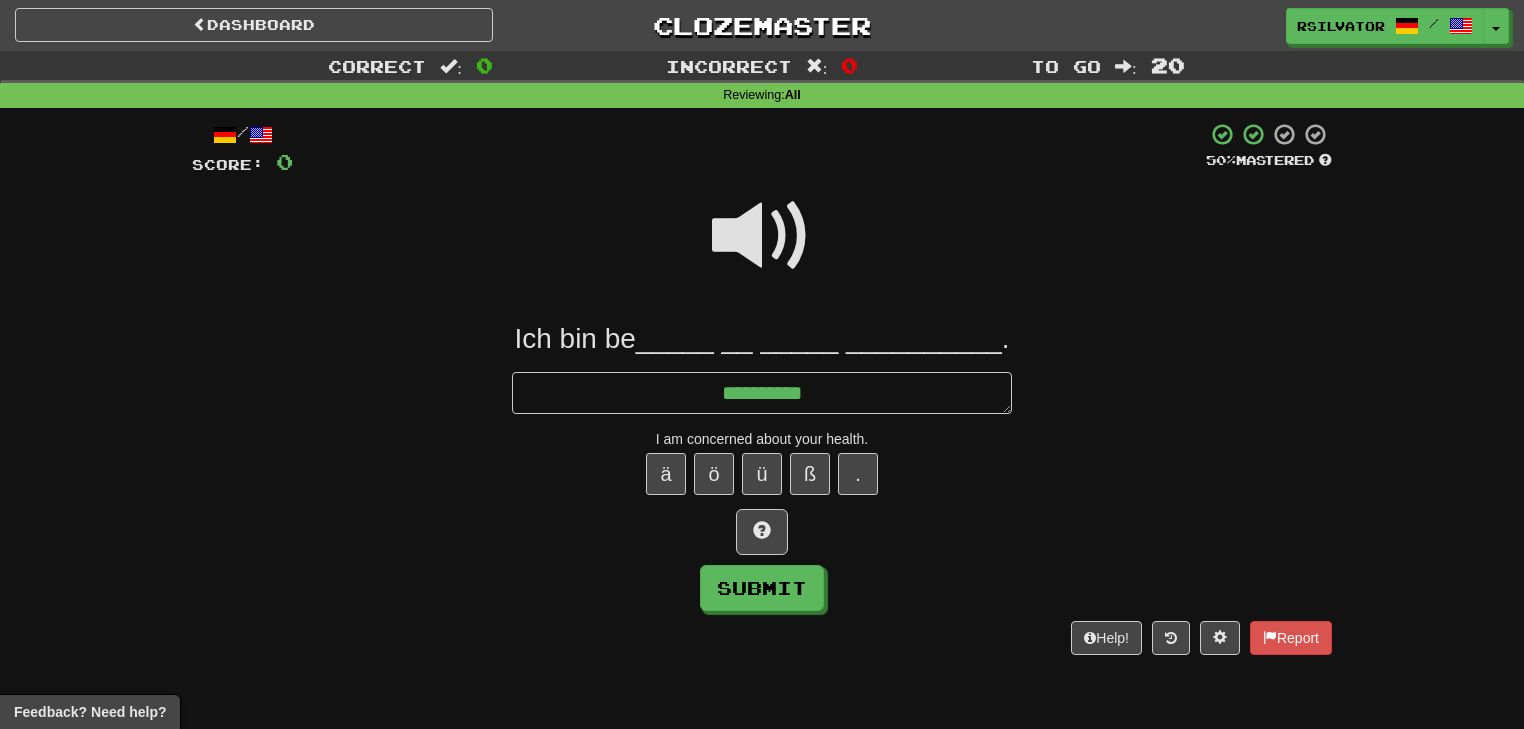 type on "*" 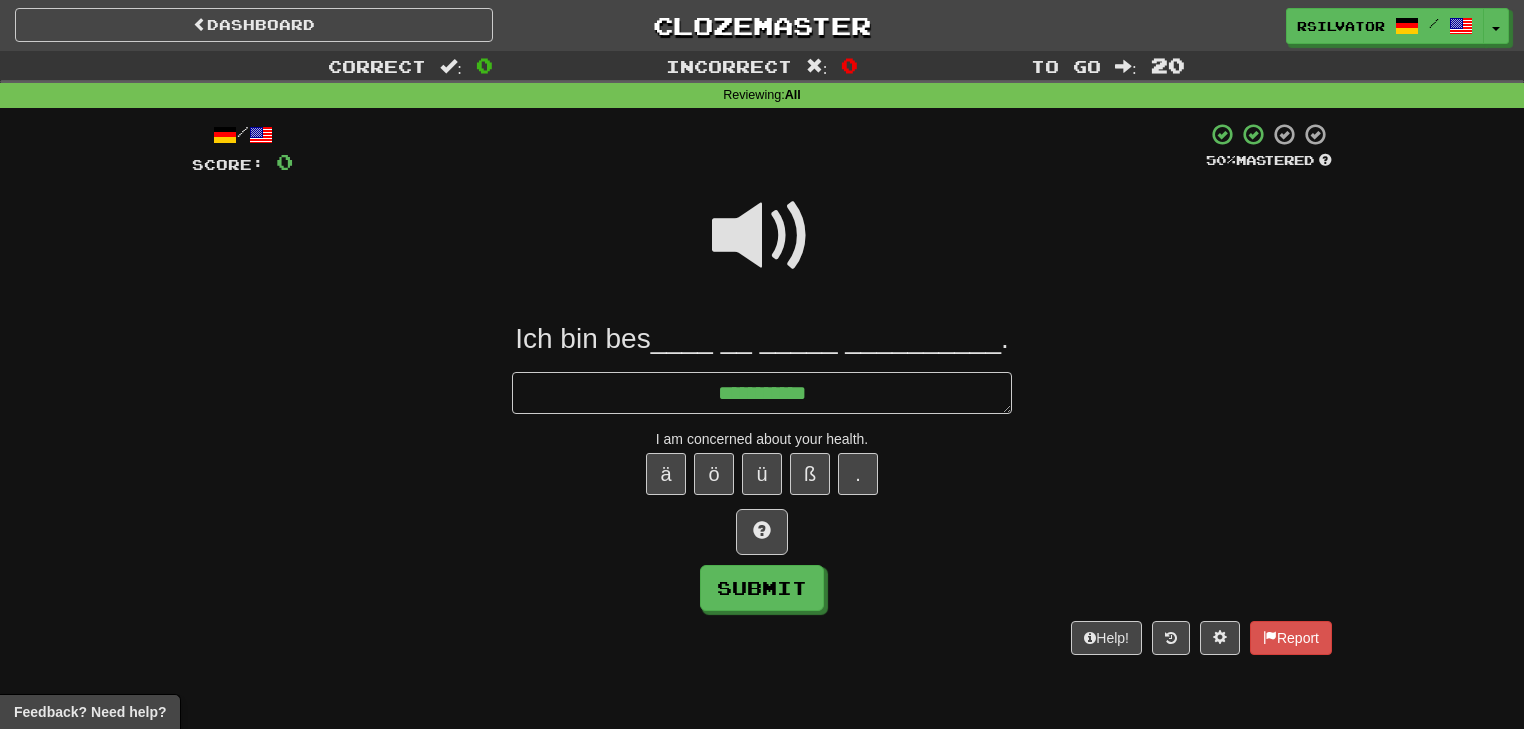 type on "*" 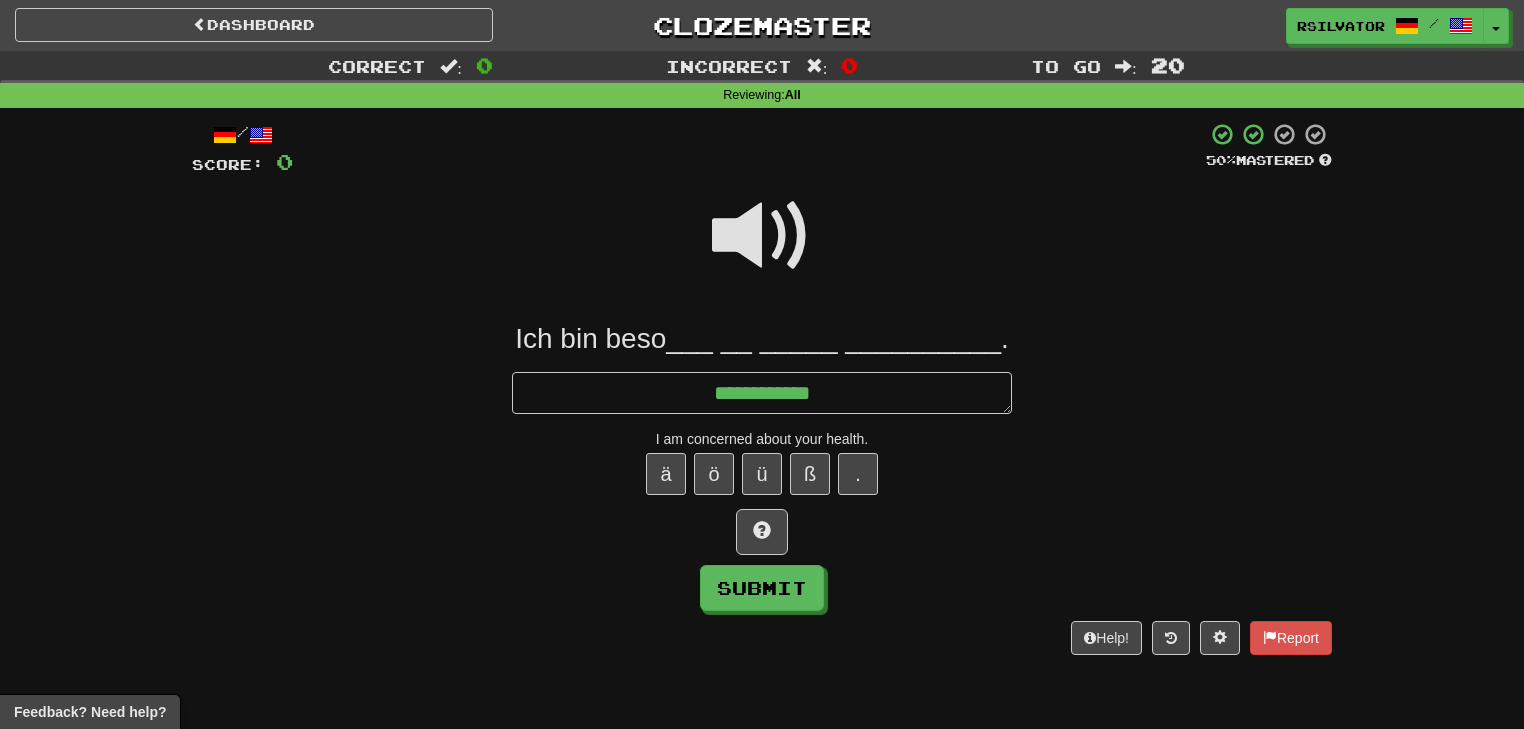 type on "*" 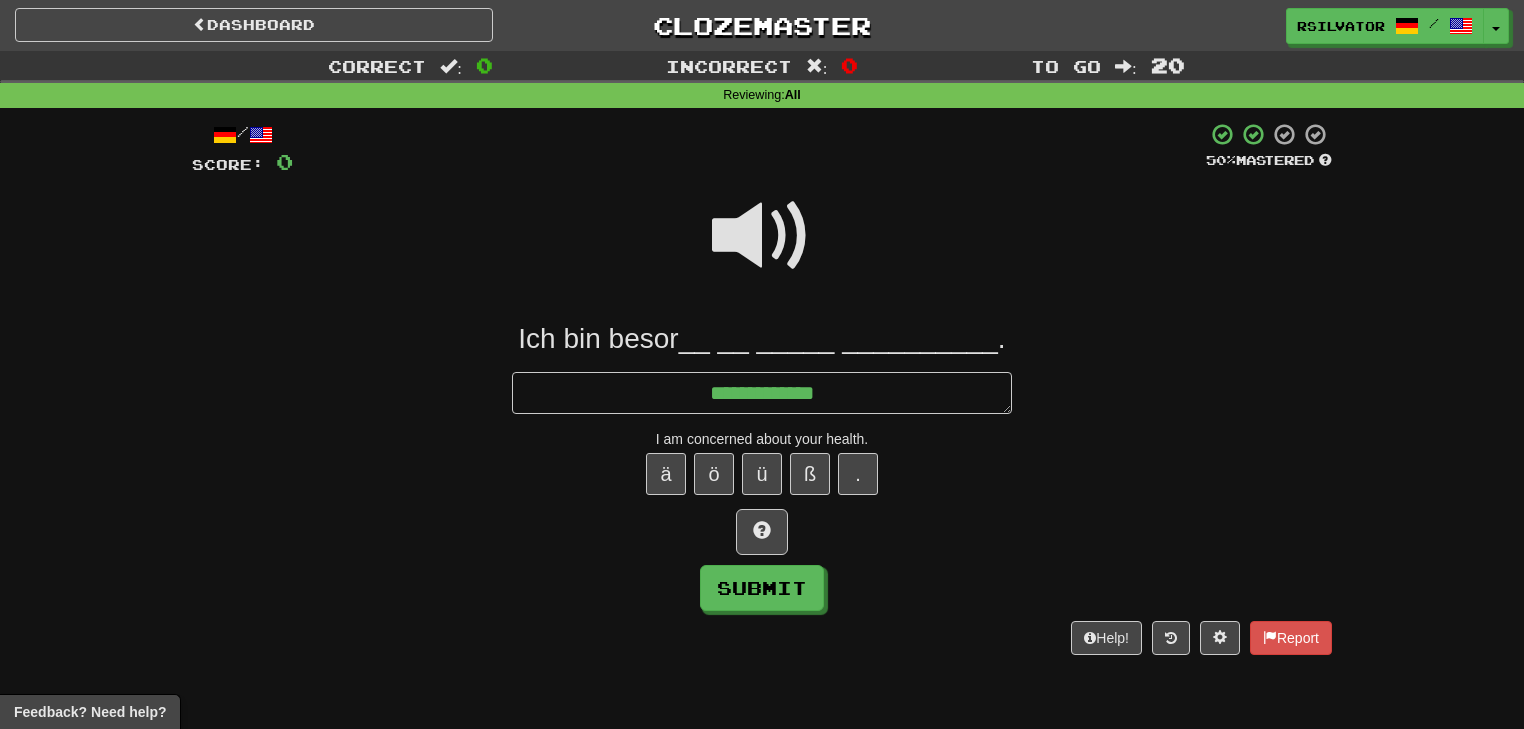 type on "*" 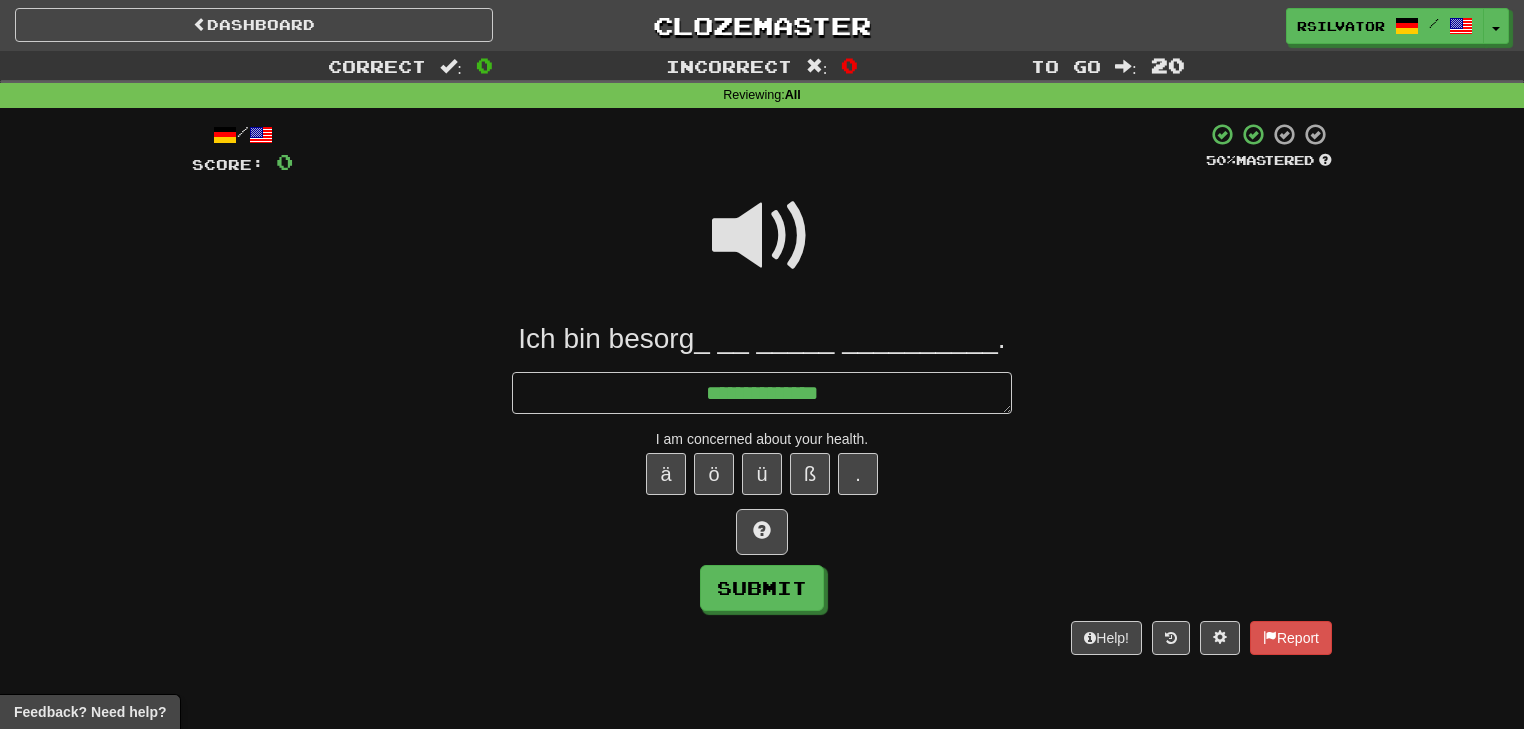 type on "*" 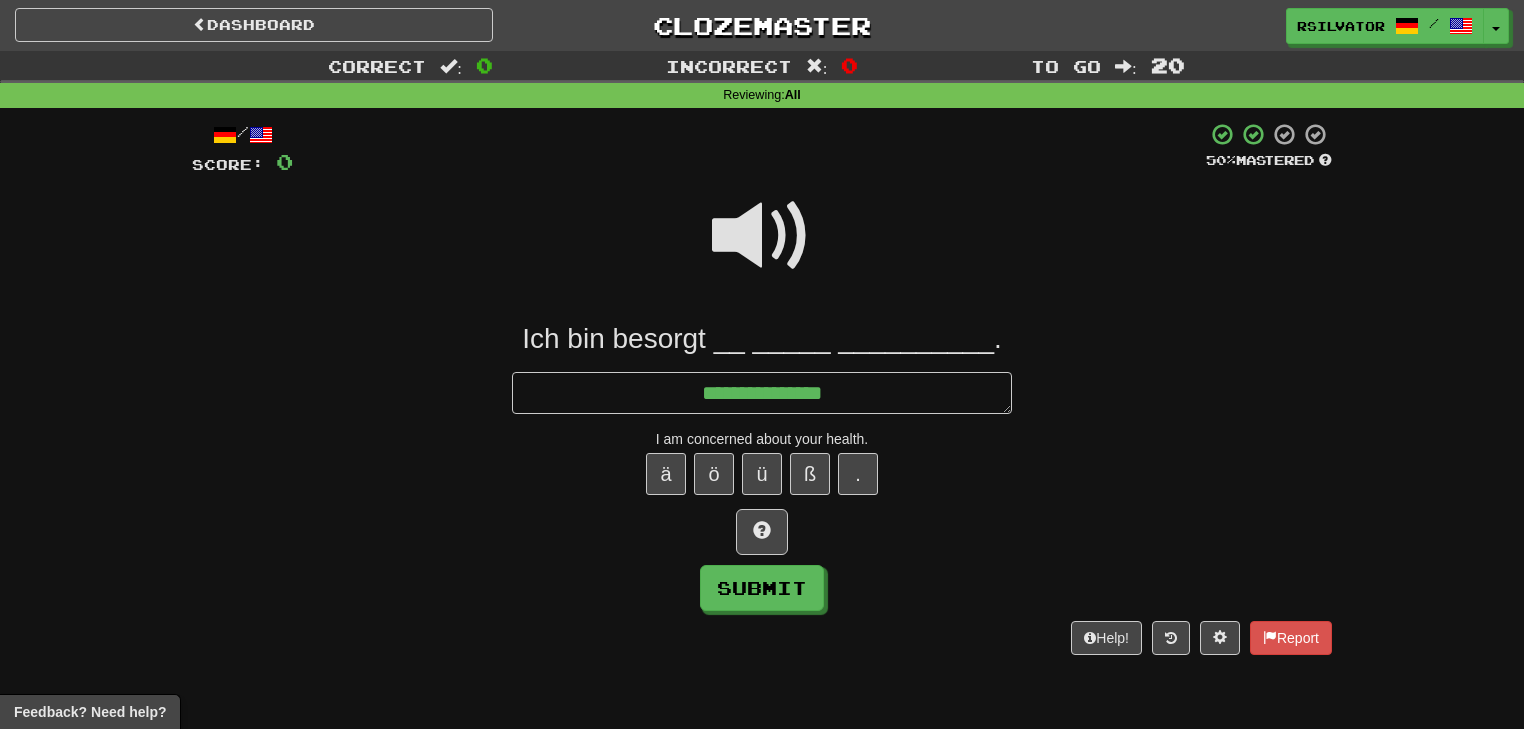 type on "*" 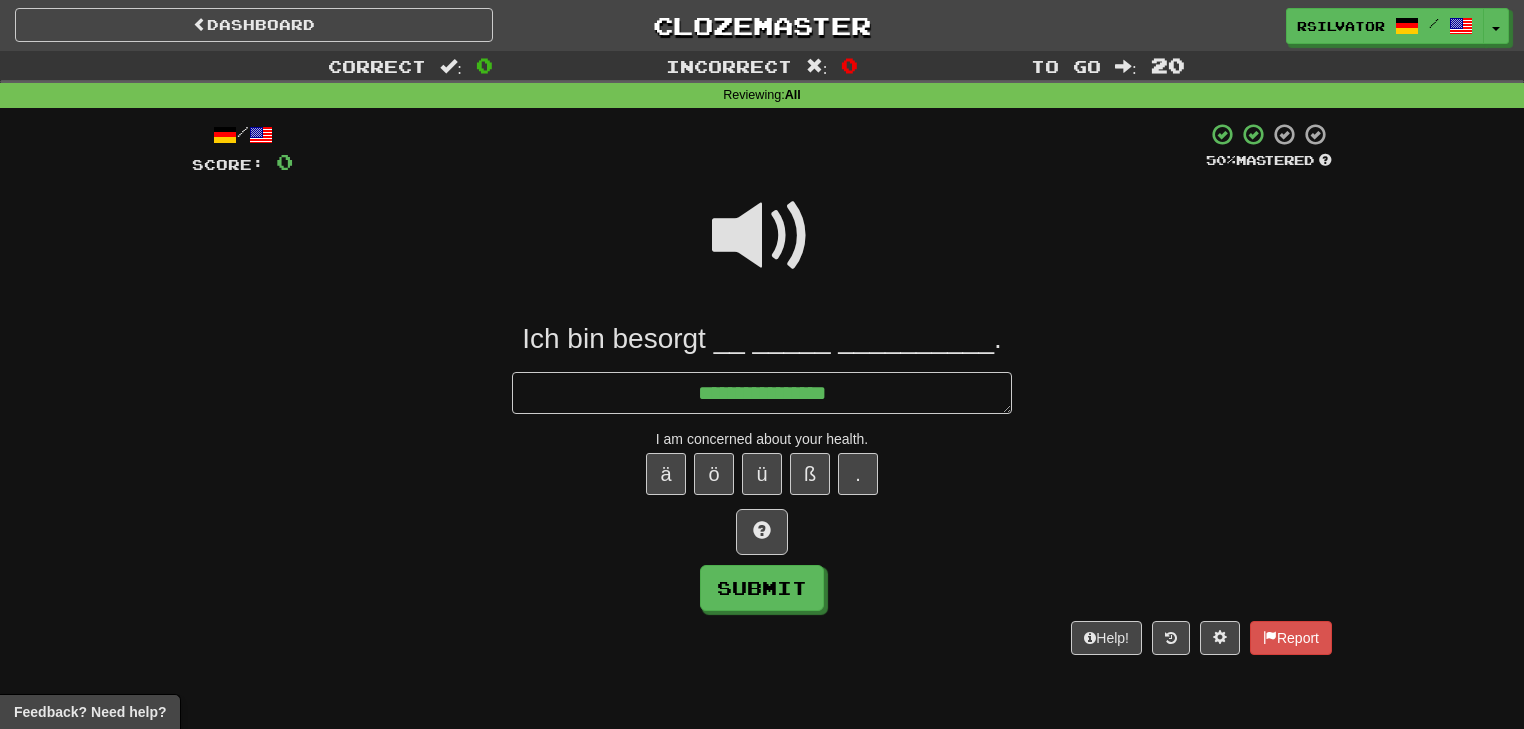 type on "*" 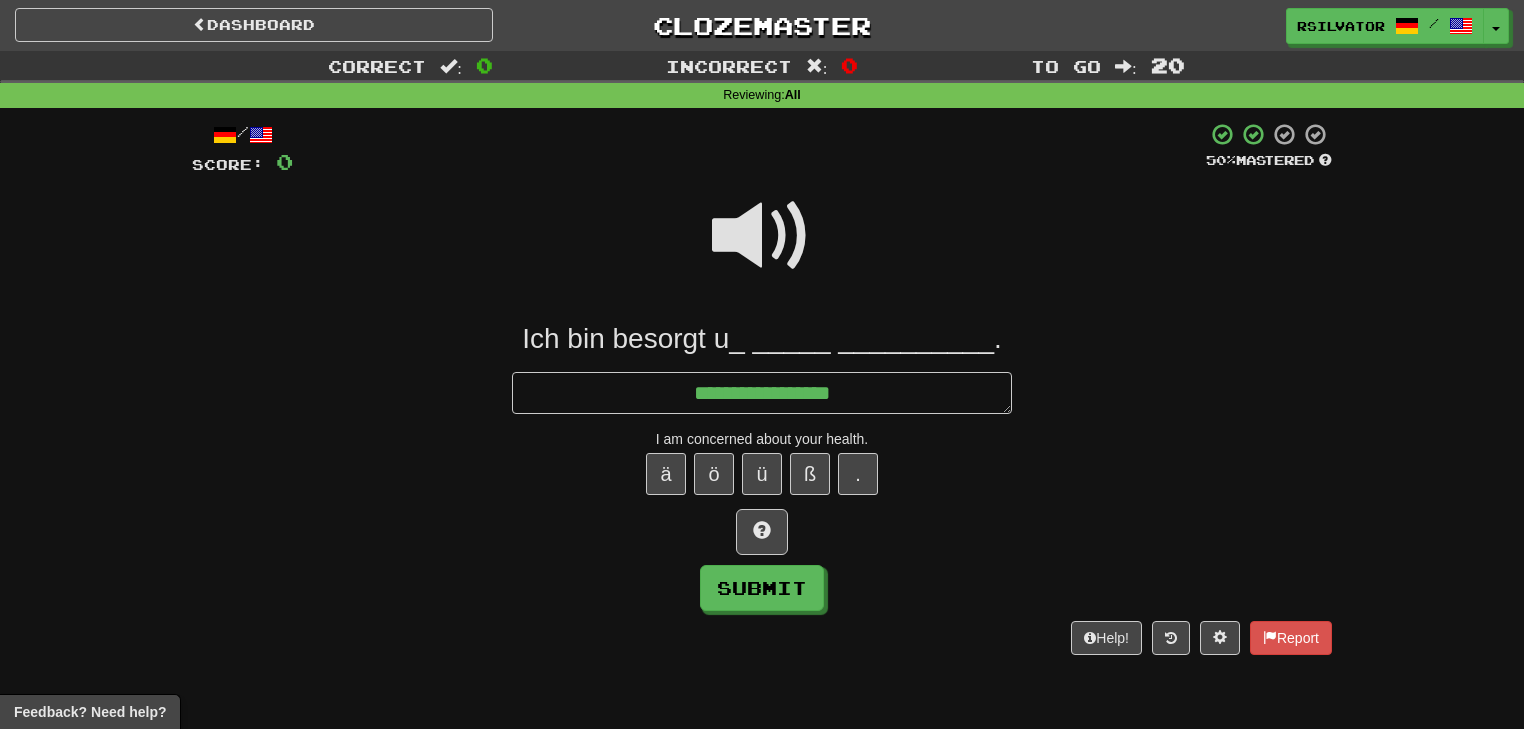 type on "*" 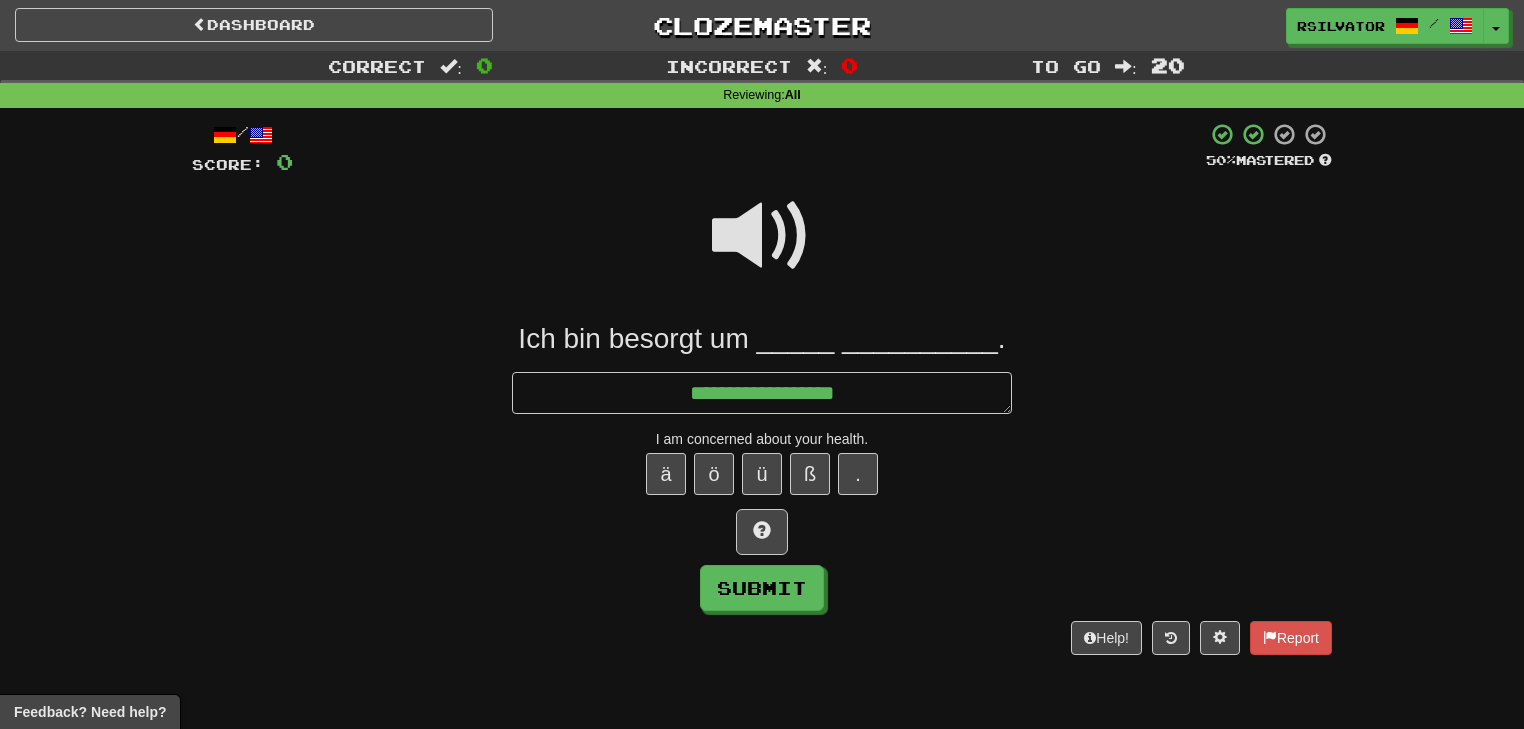type on "*" 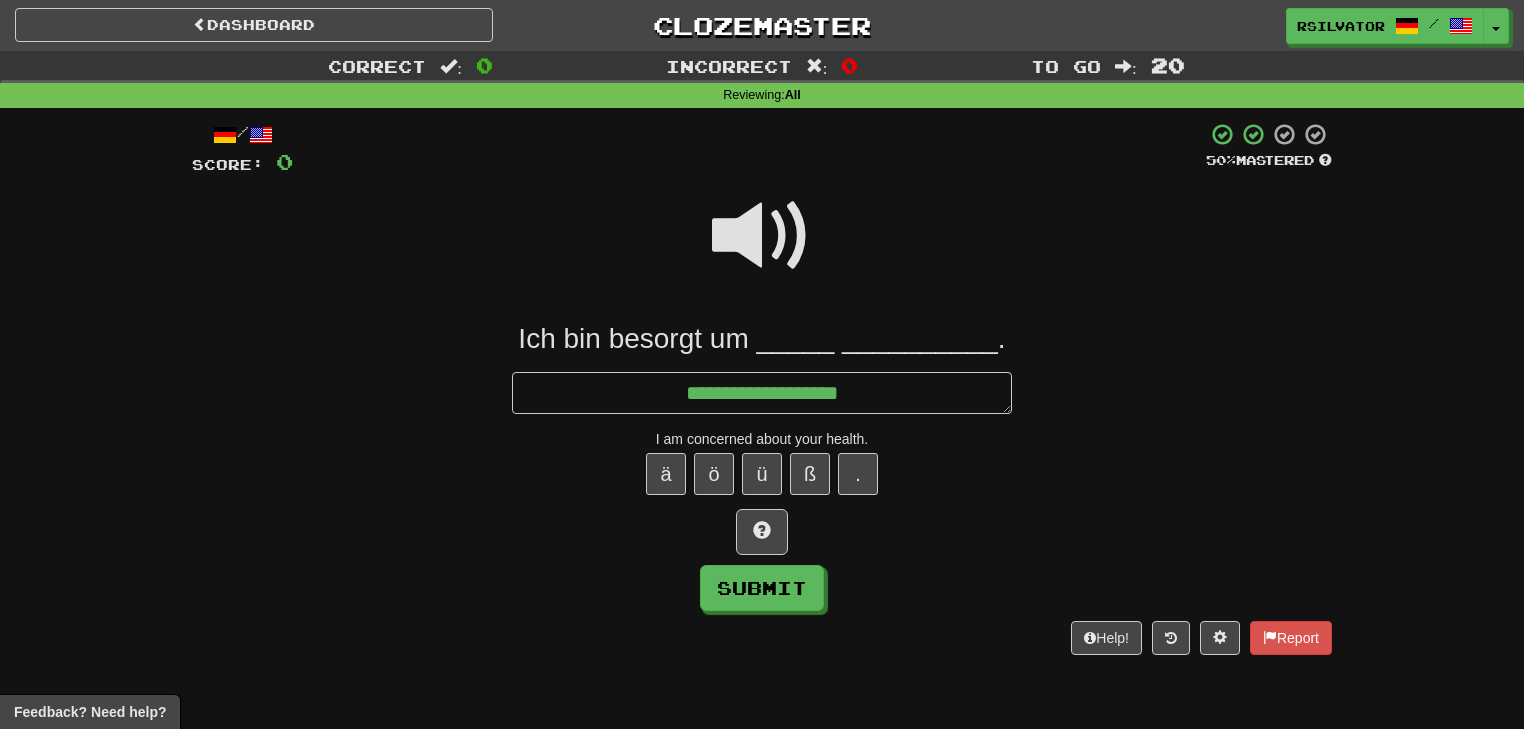type on "*" 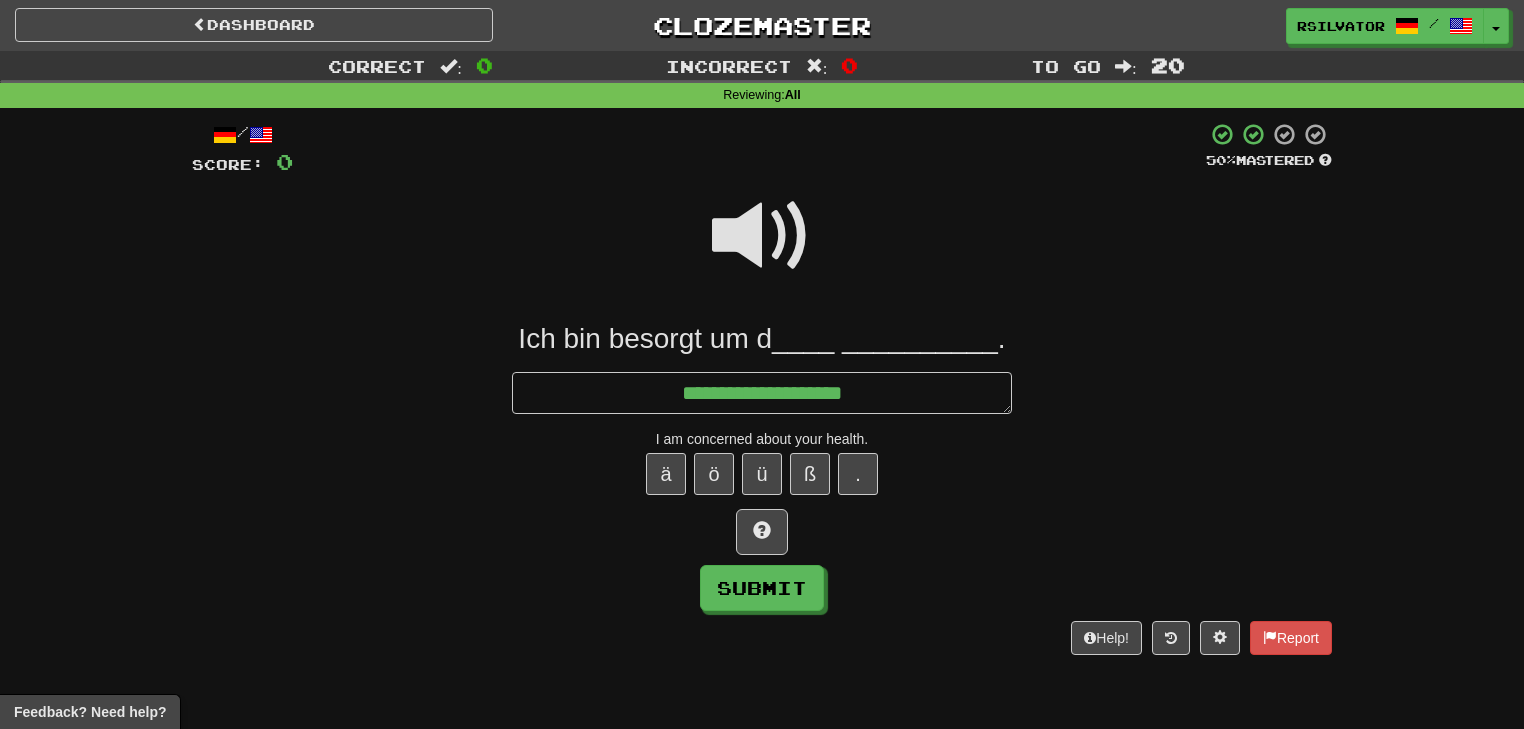 type on "*" 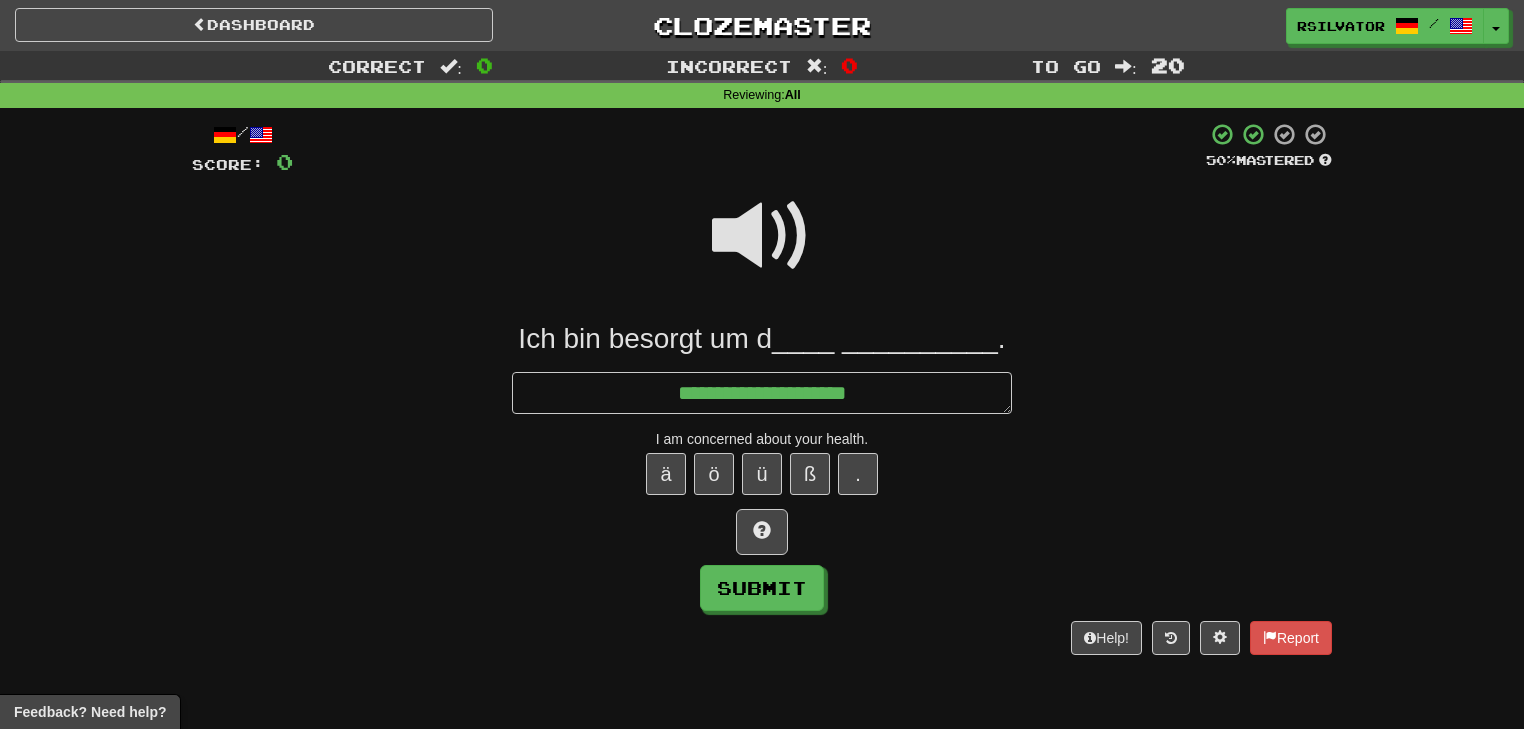 type on "*" 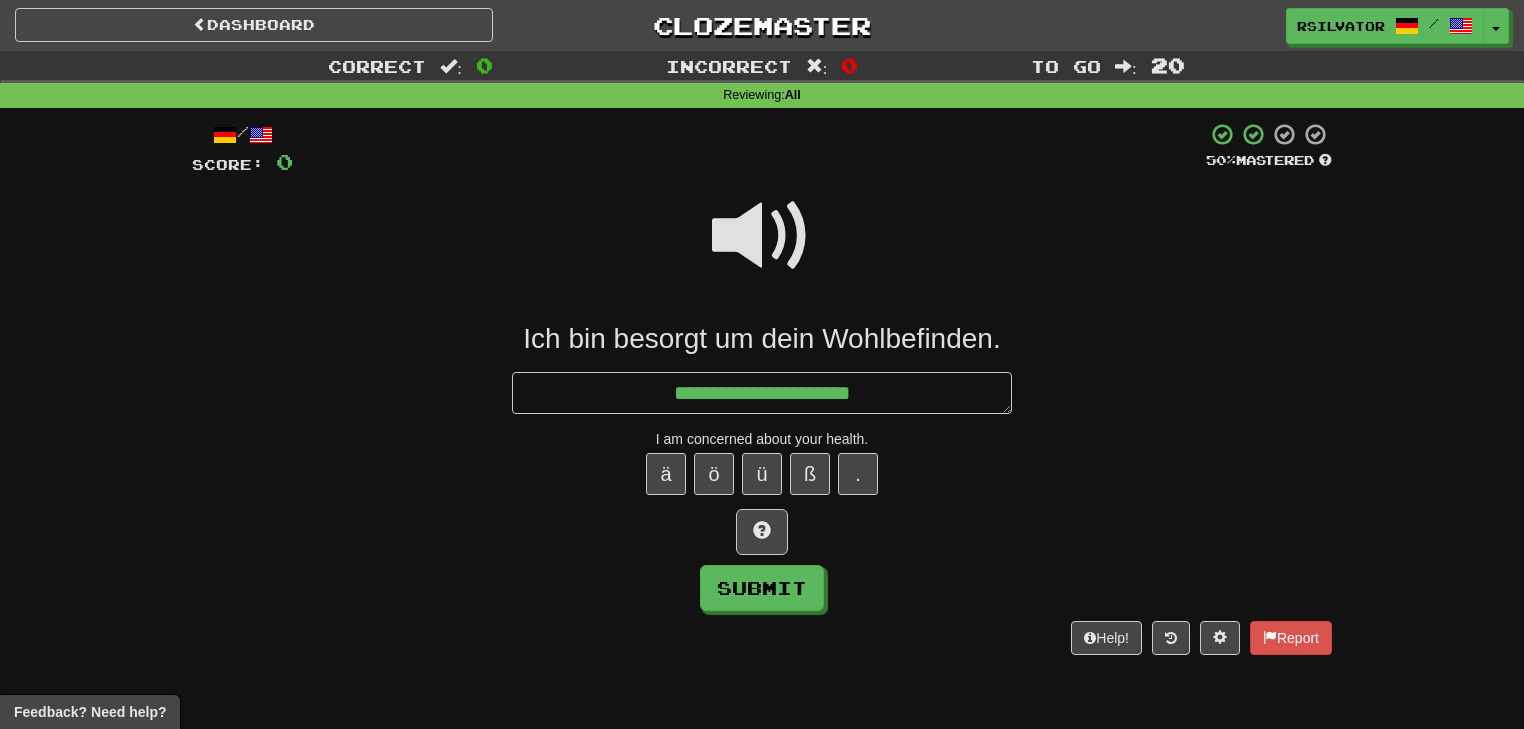 type on "*" 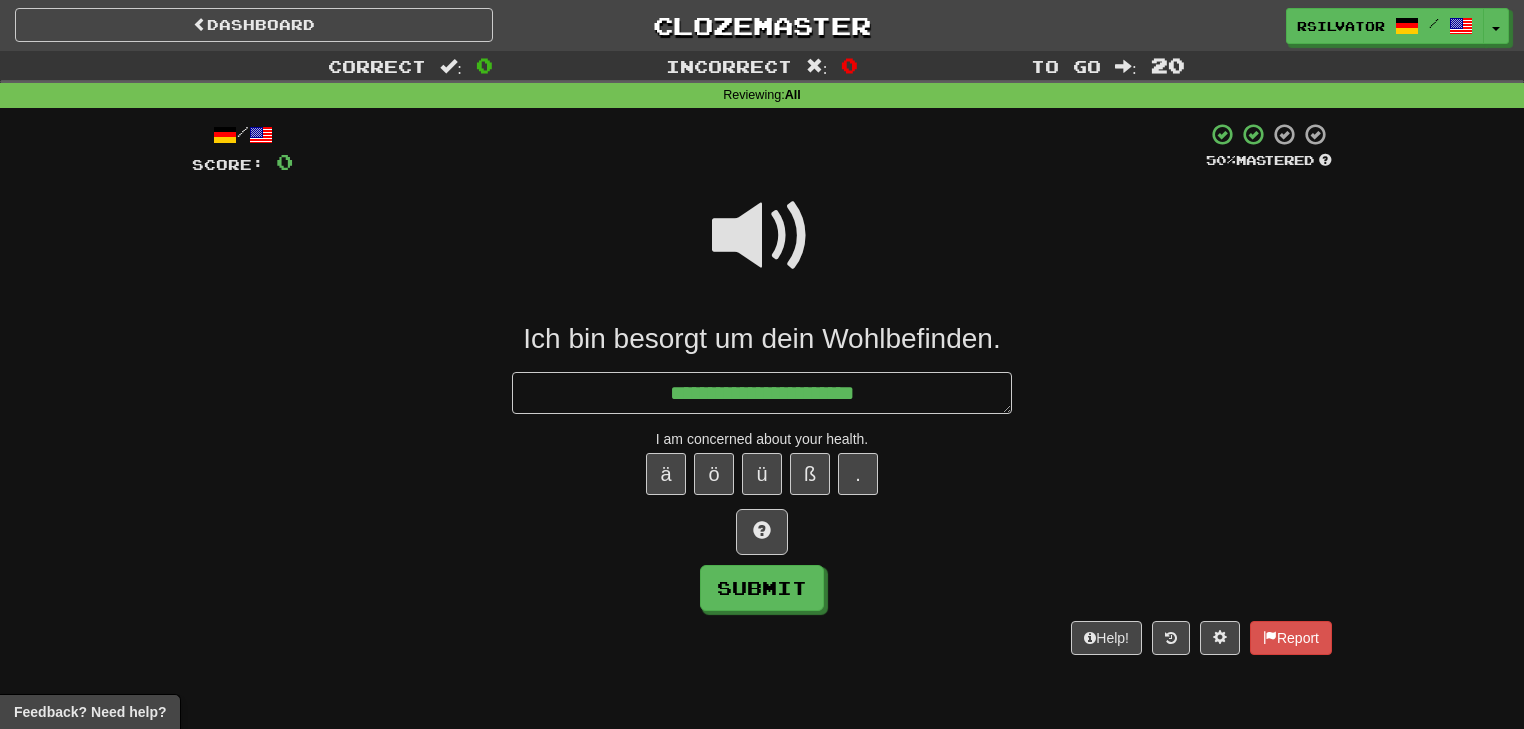 type on "*" 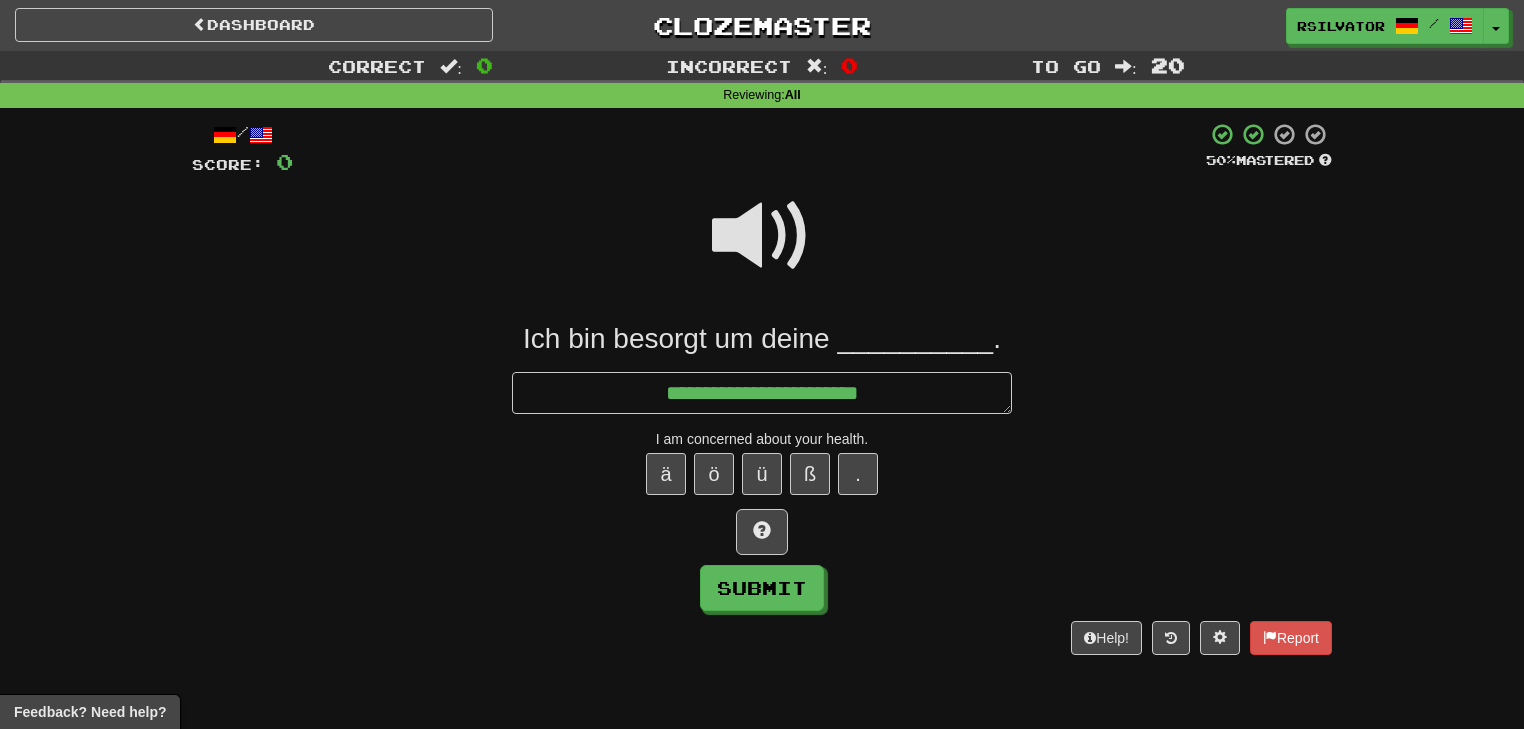 type on "*" 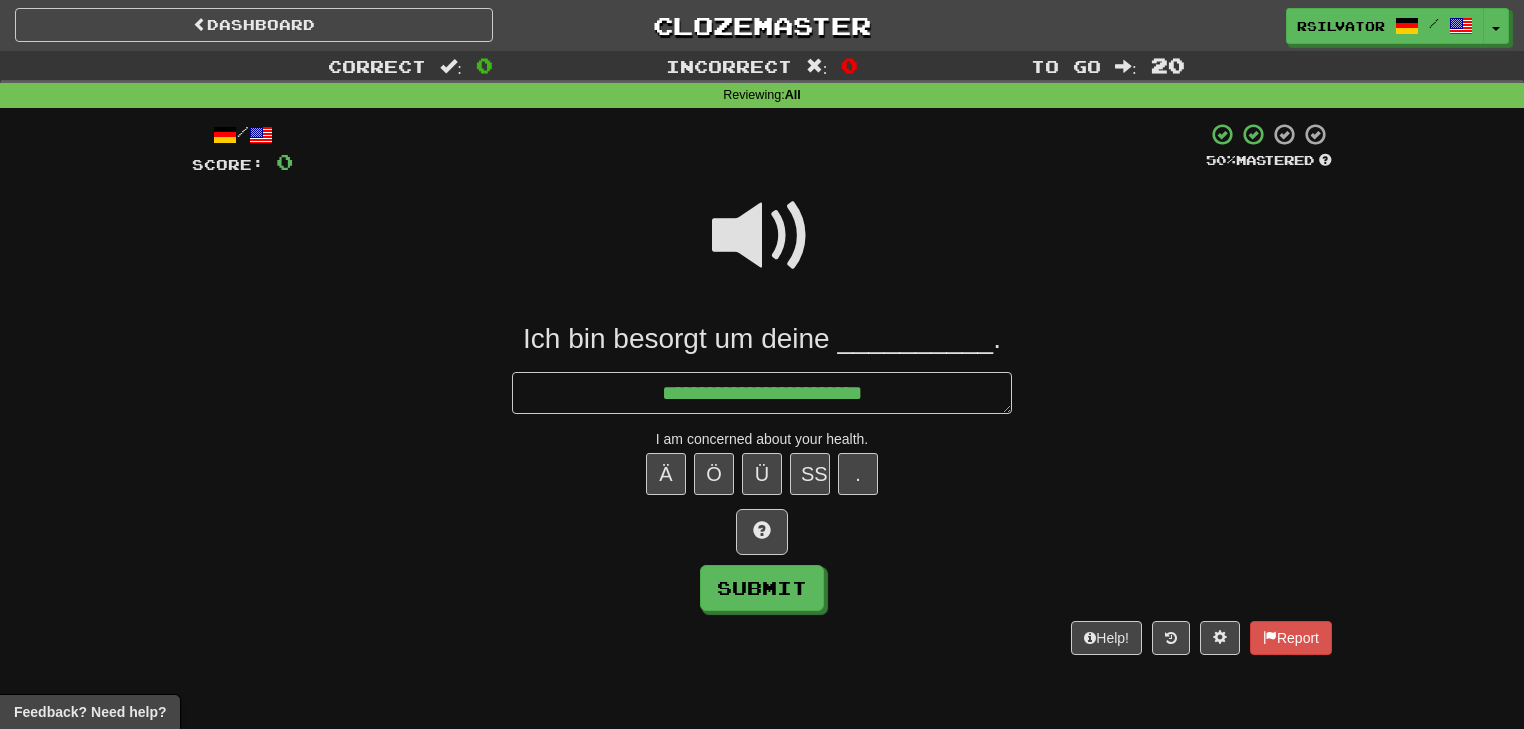 type on "*" 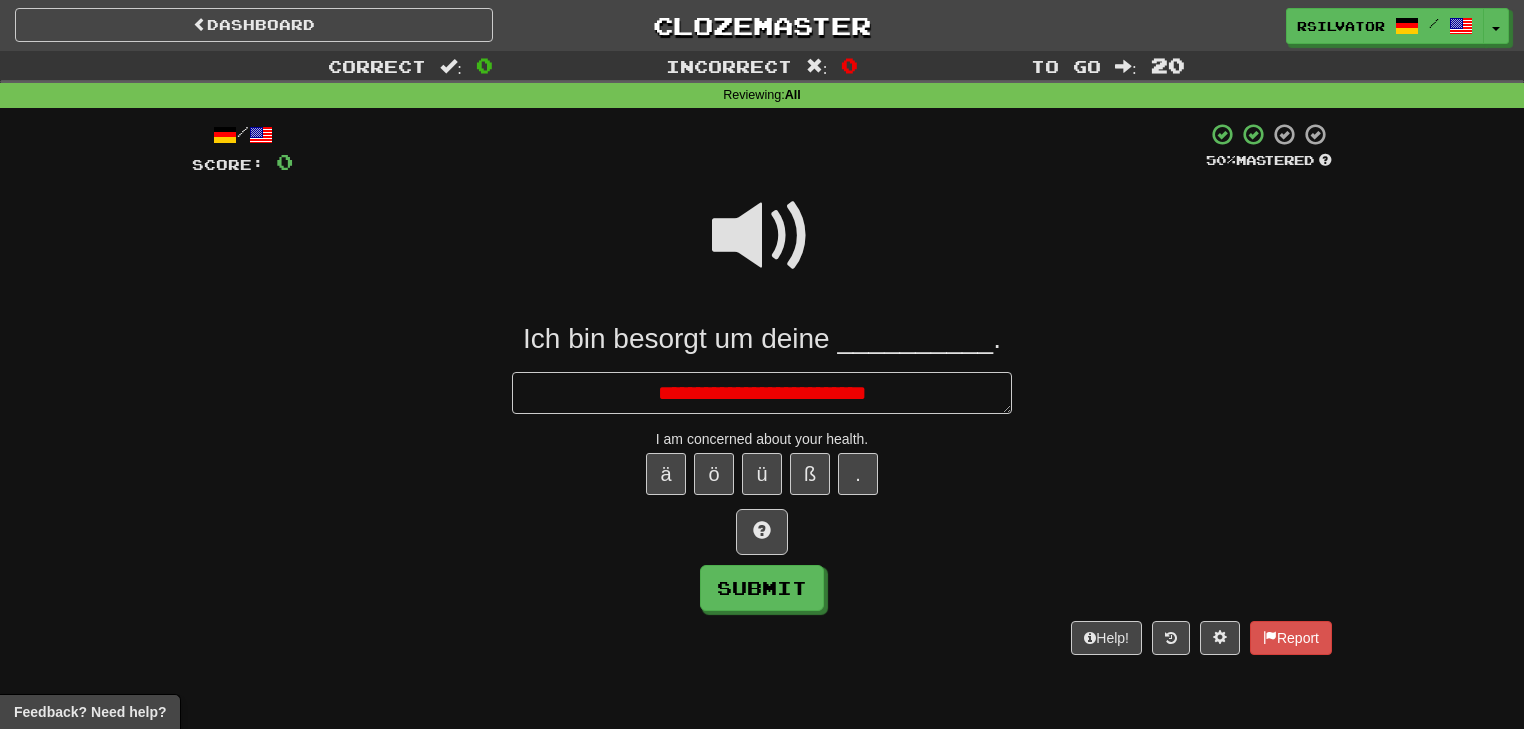 type on "*" 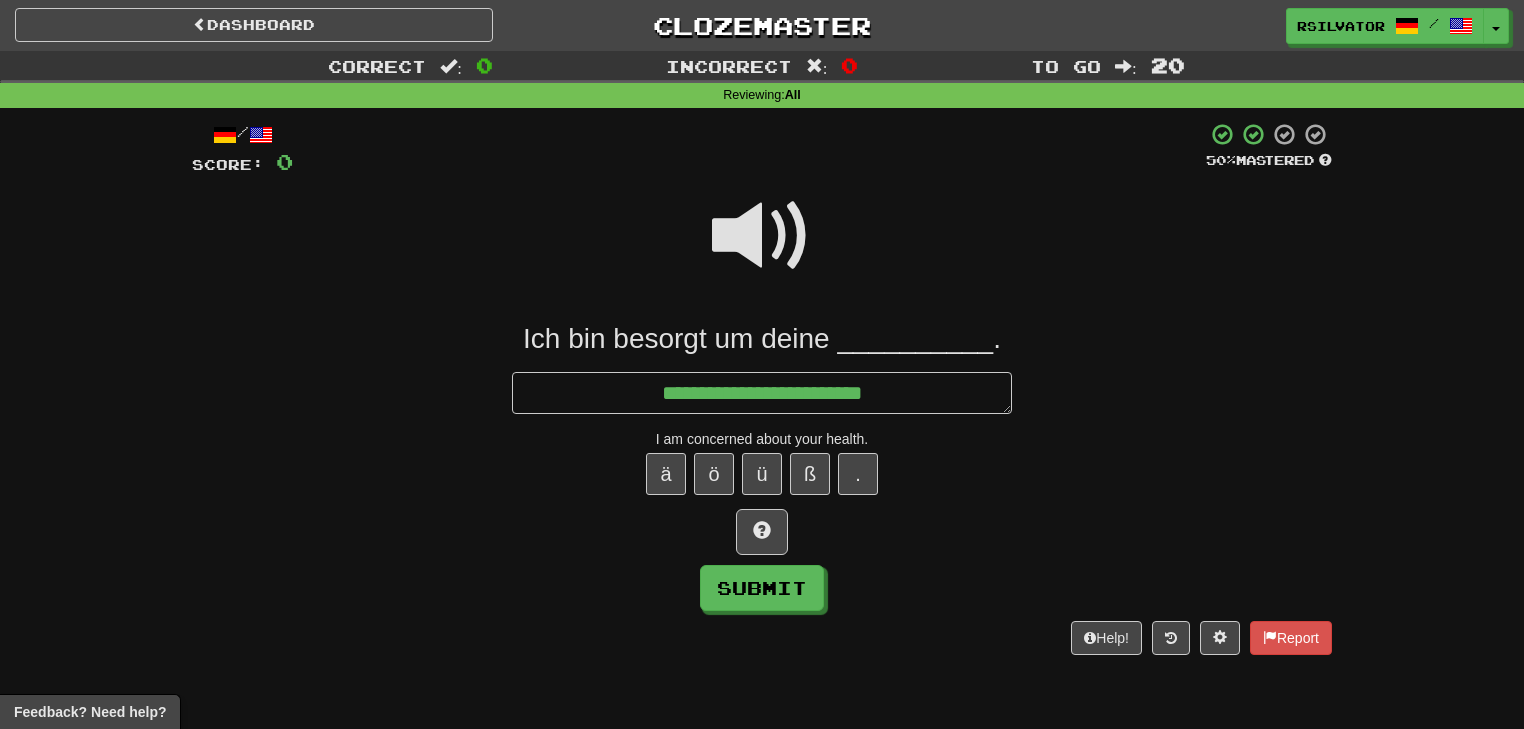 type on "*" 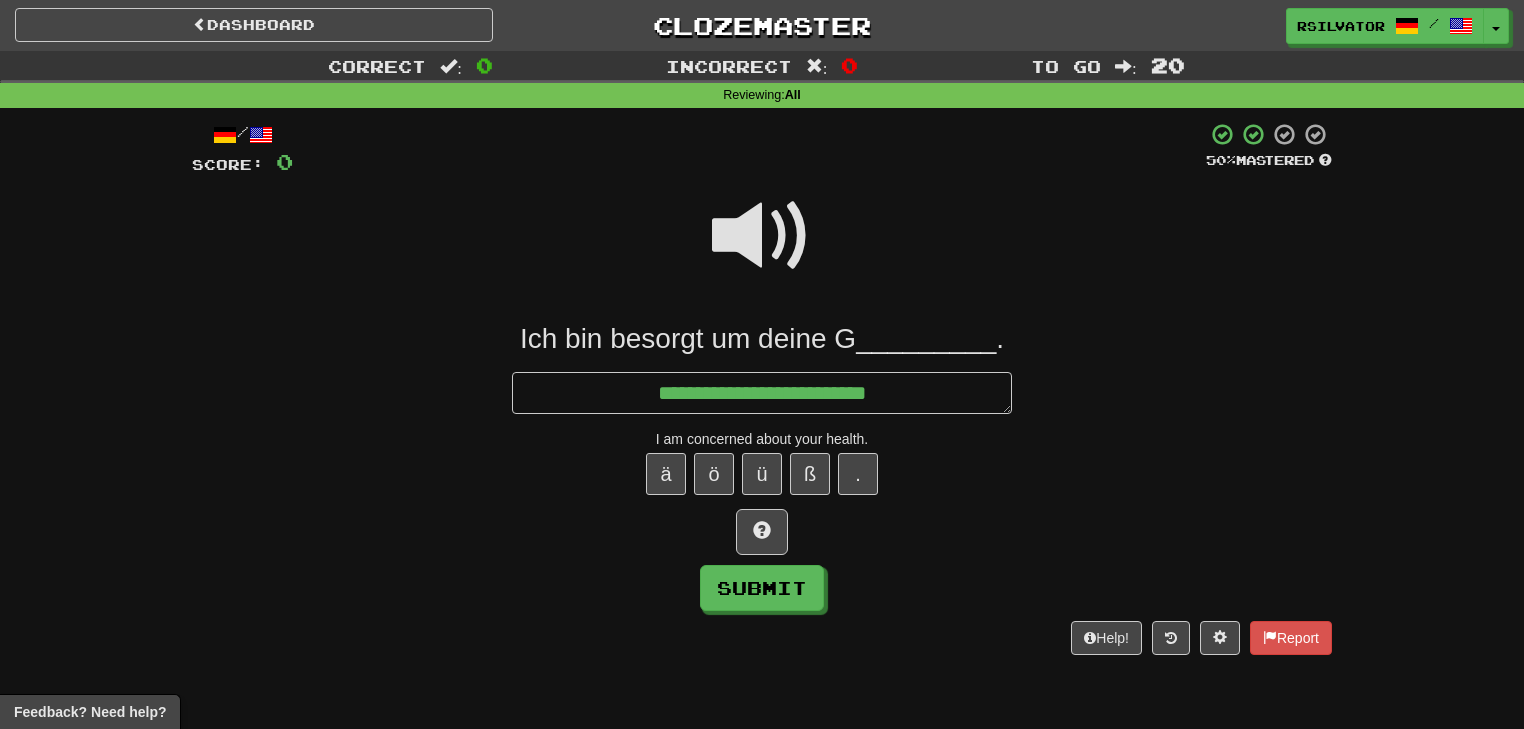 type on "*" 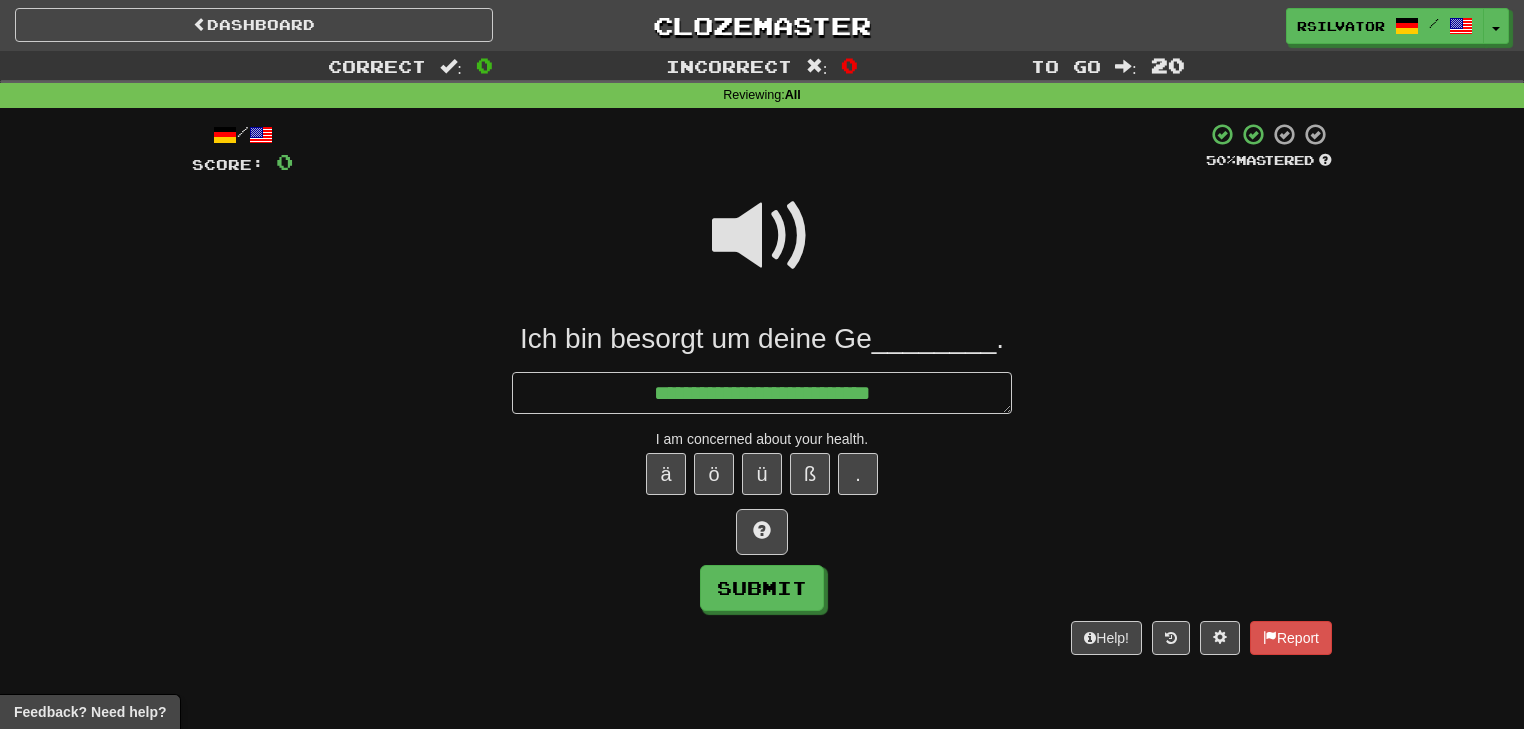 type on "*" 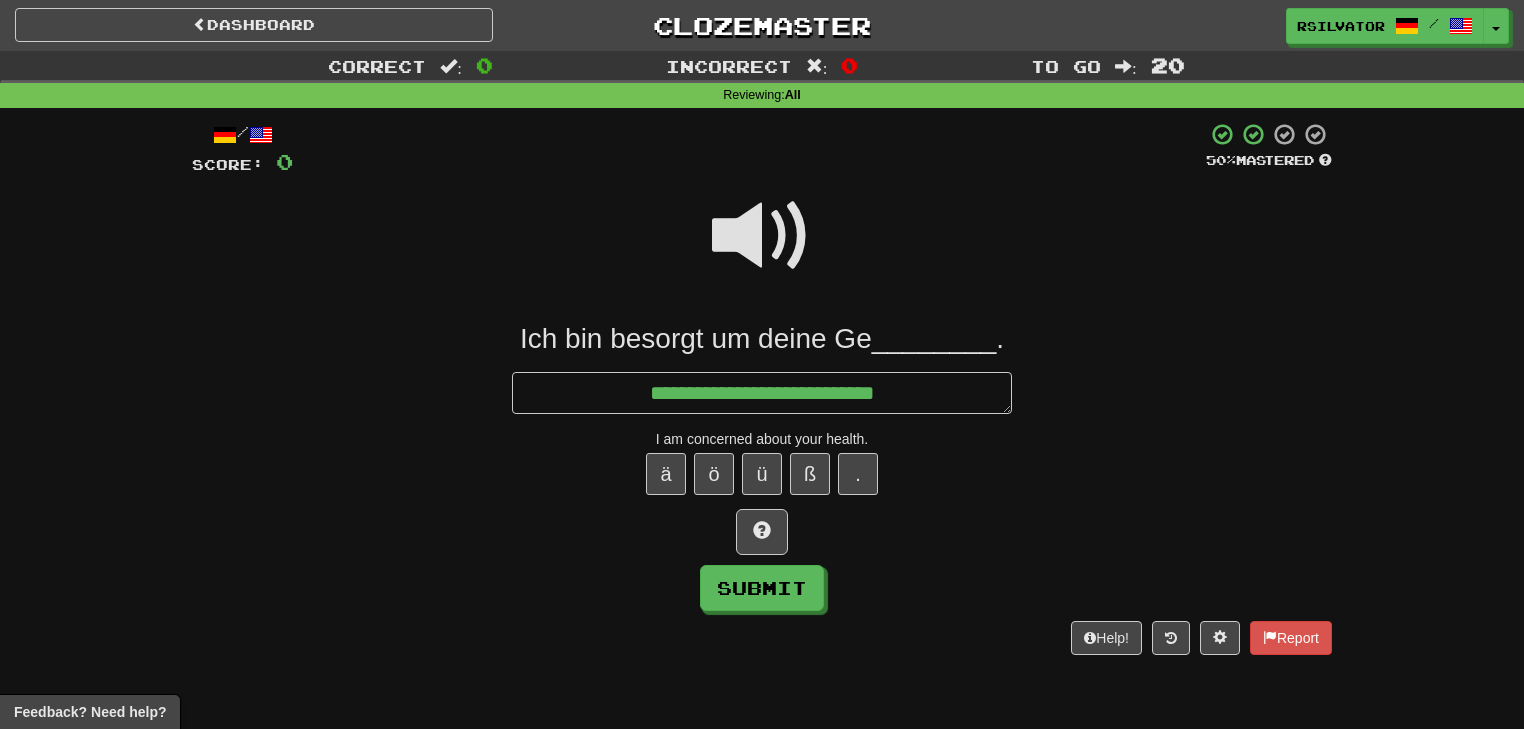 type on "*" 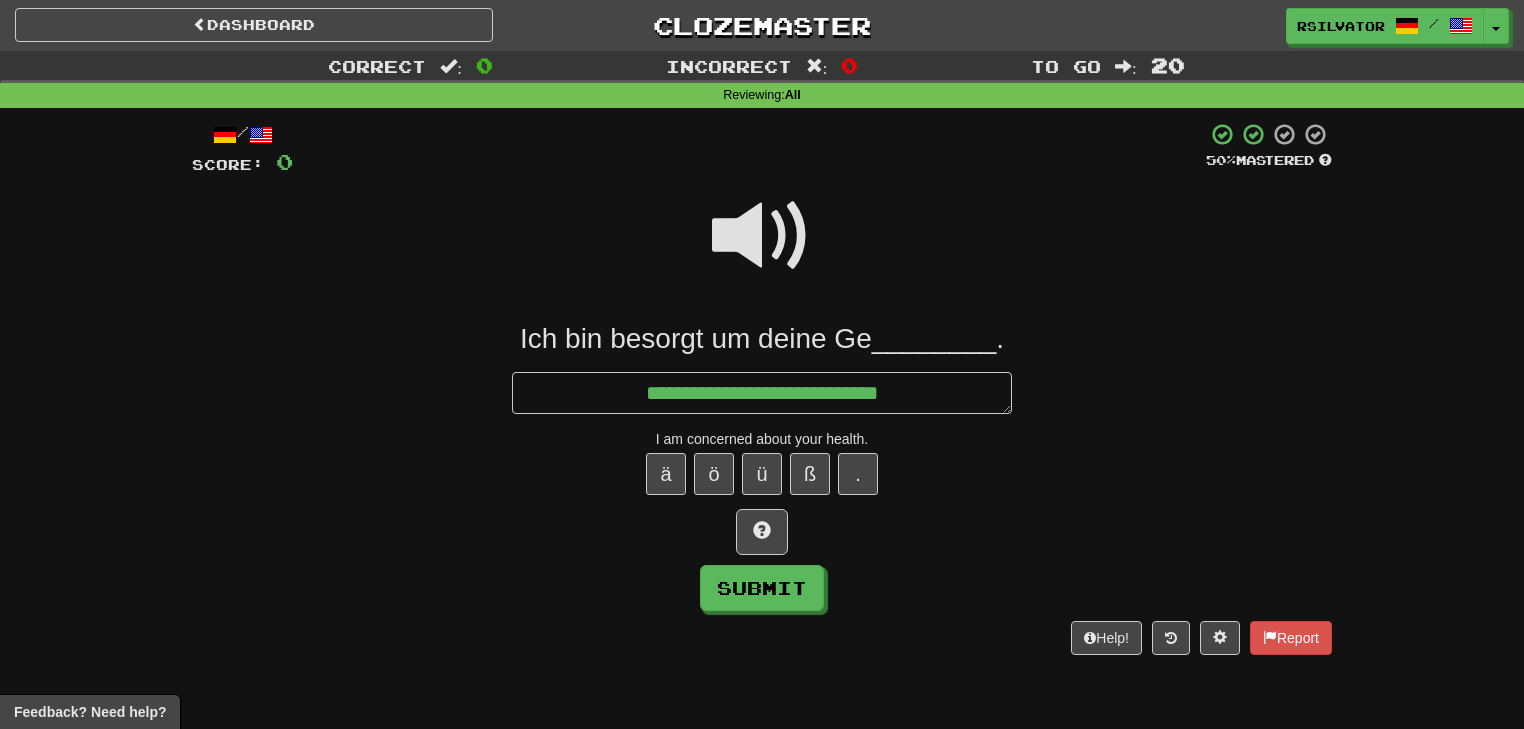 type on "*" 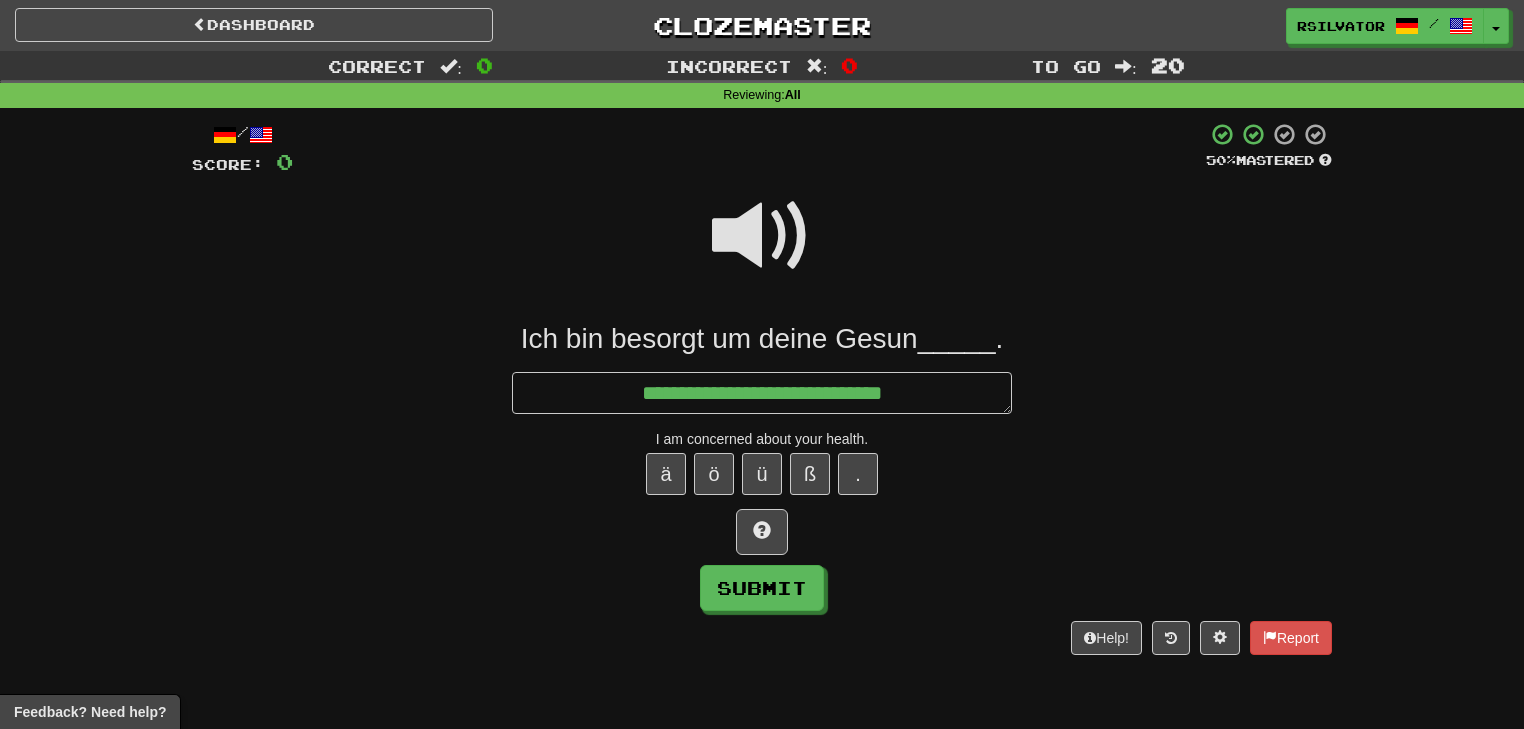 type on "*" 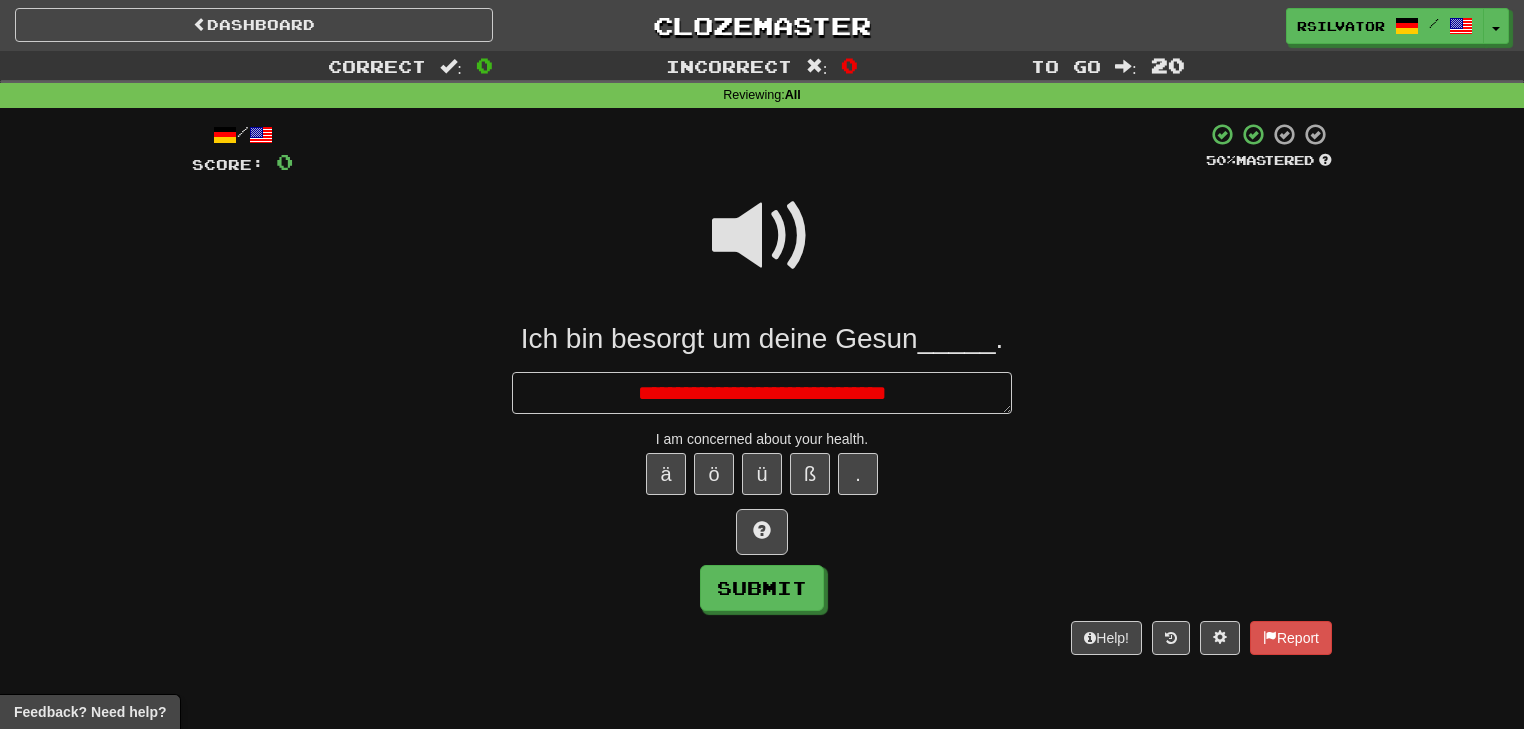 type on "*" 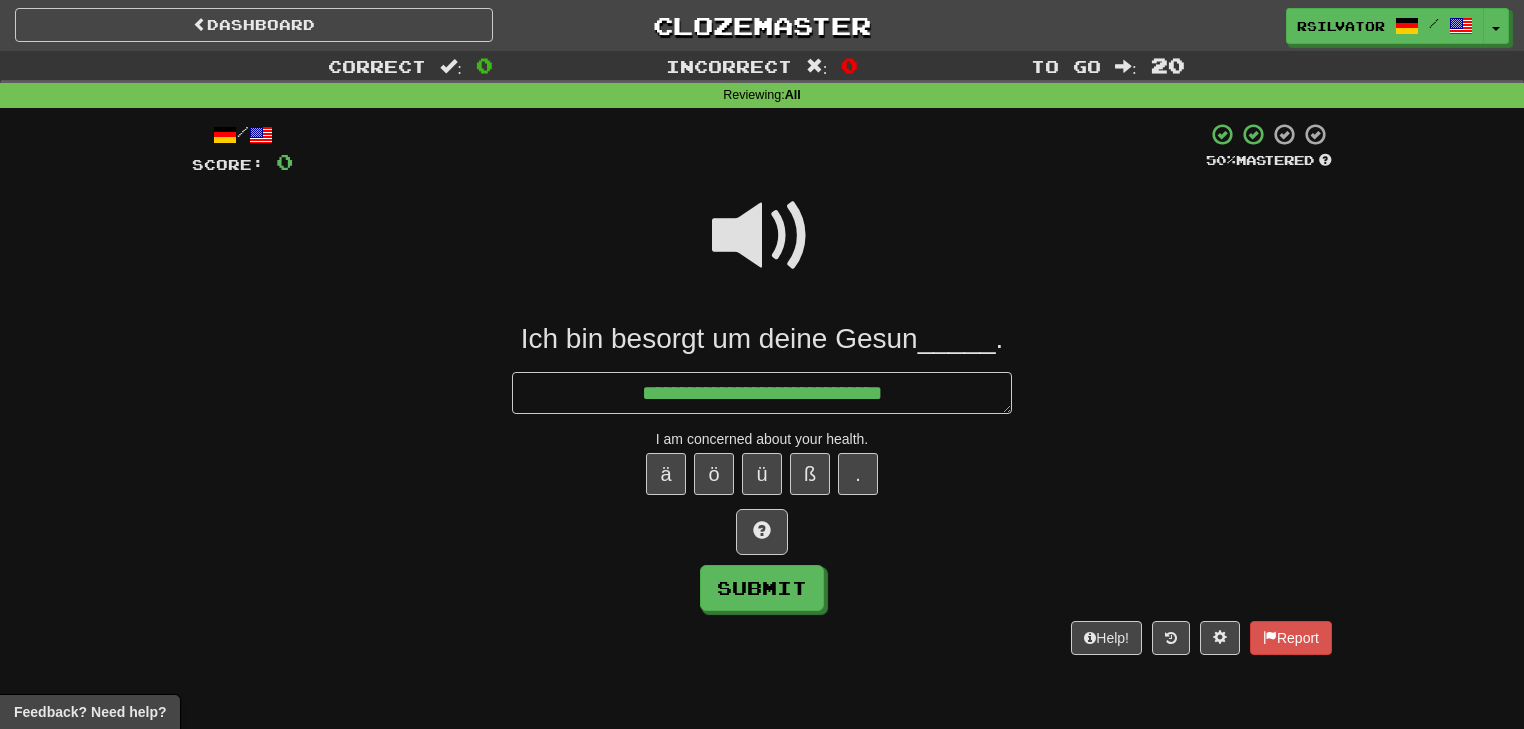 type on "*" 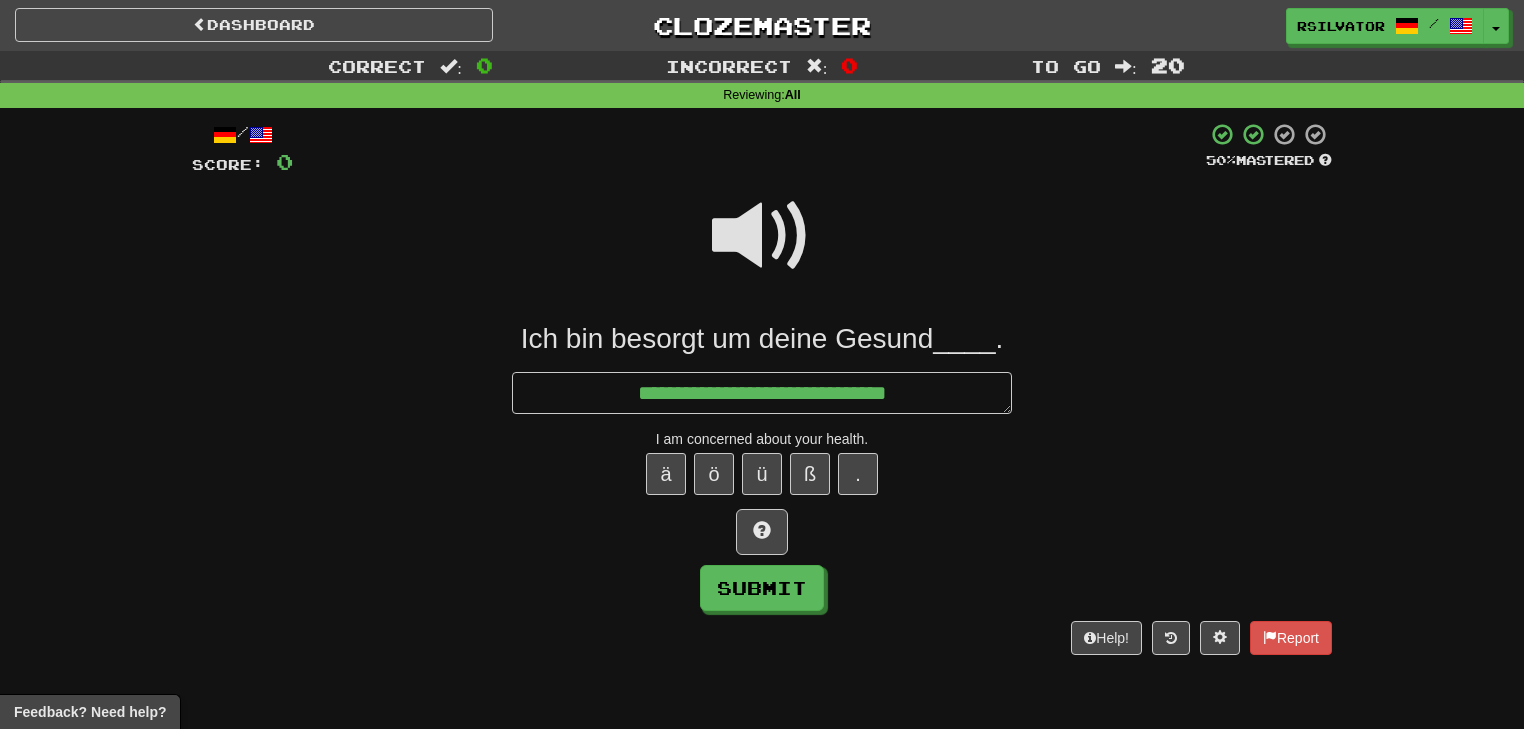 type on "*" 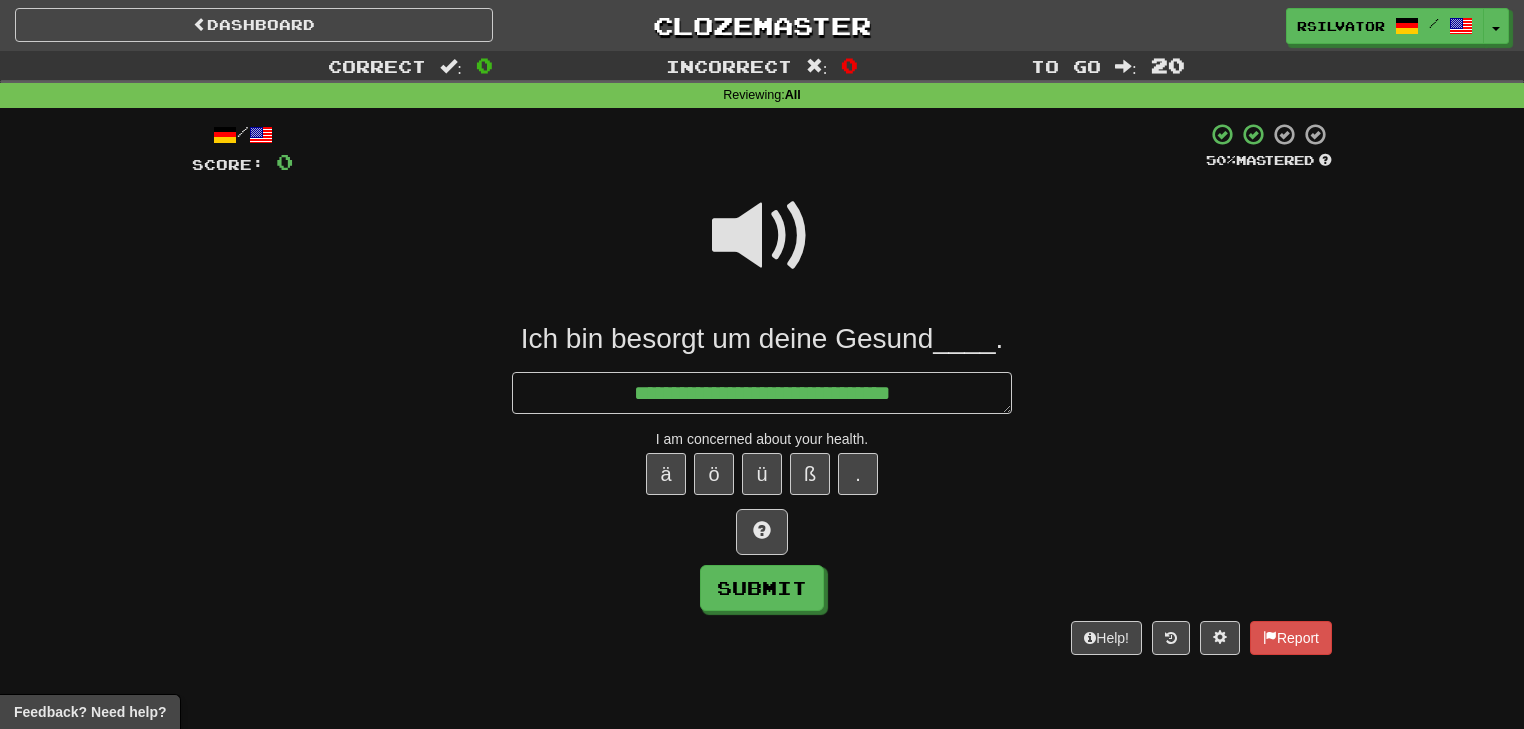 type on "*" 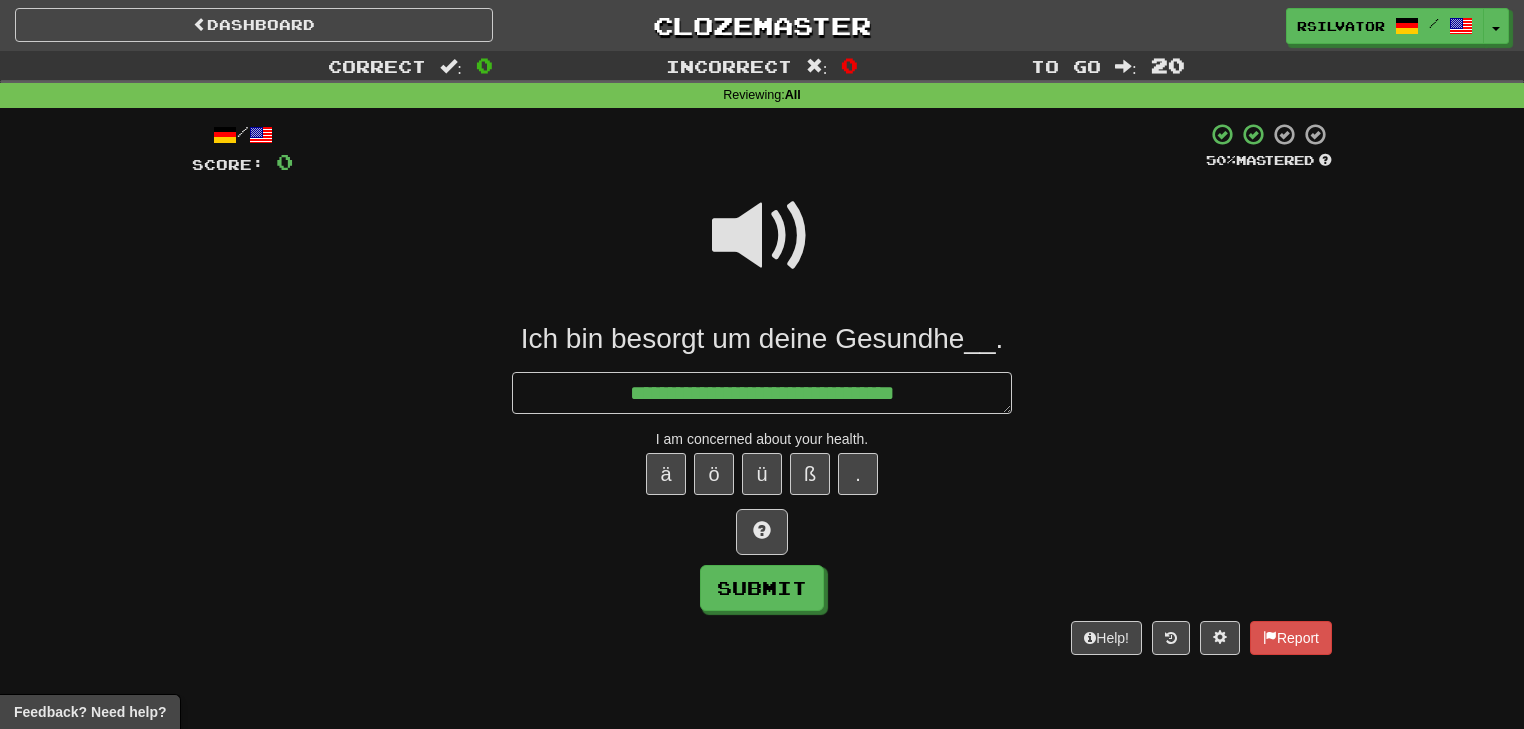 type on "*" 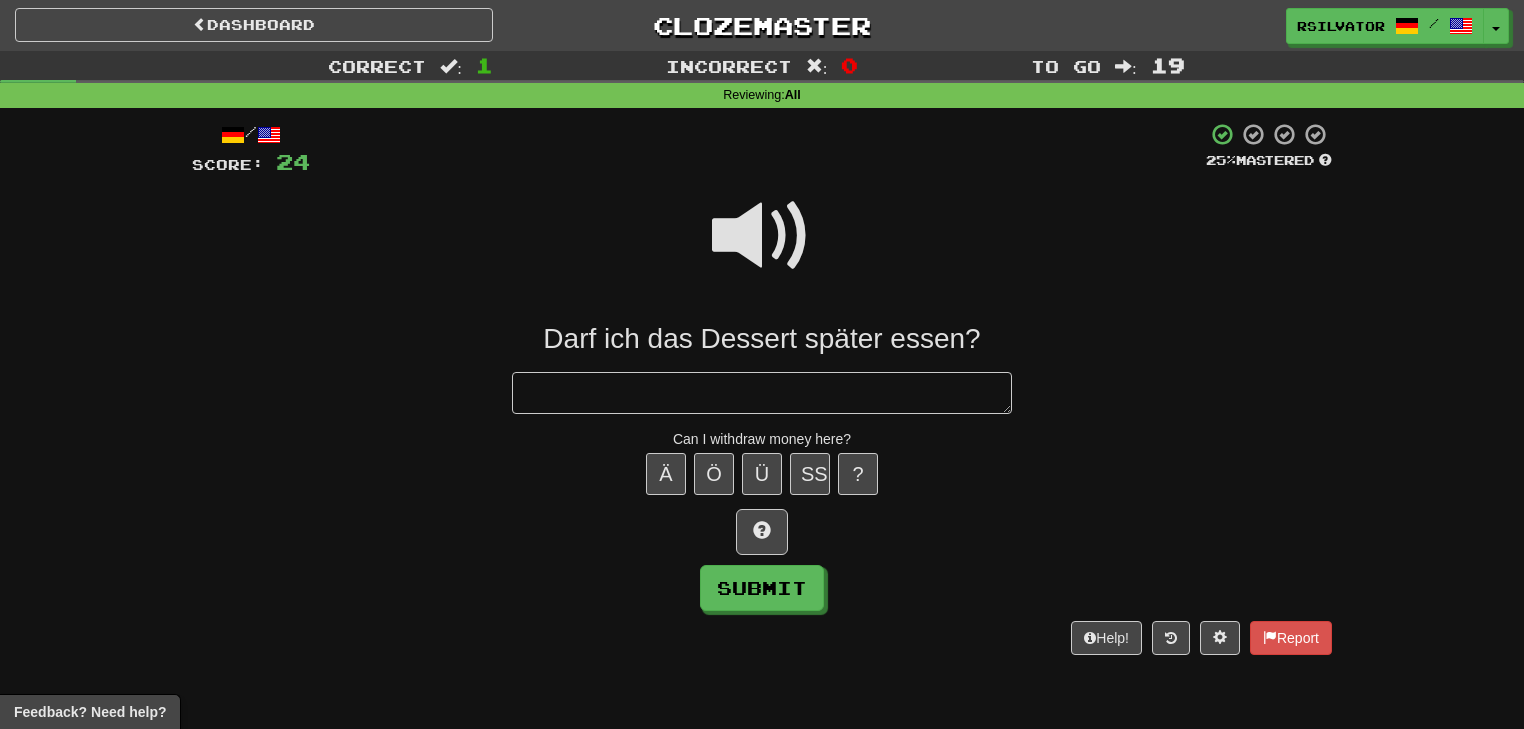 type on "*" 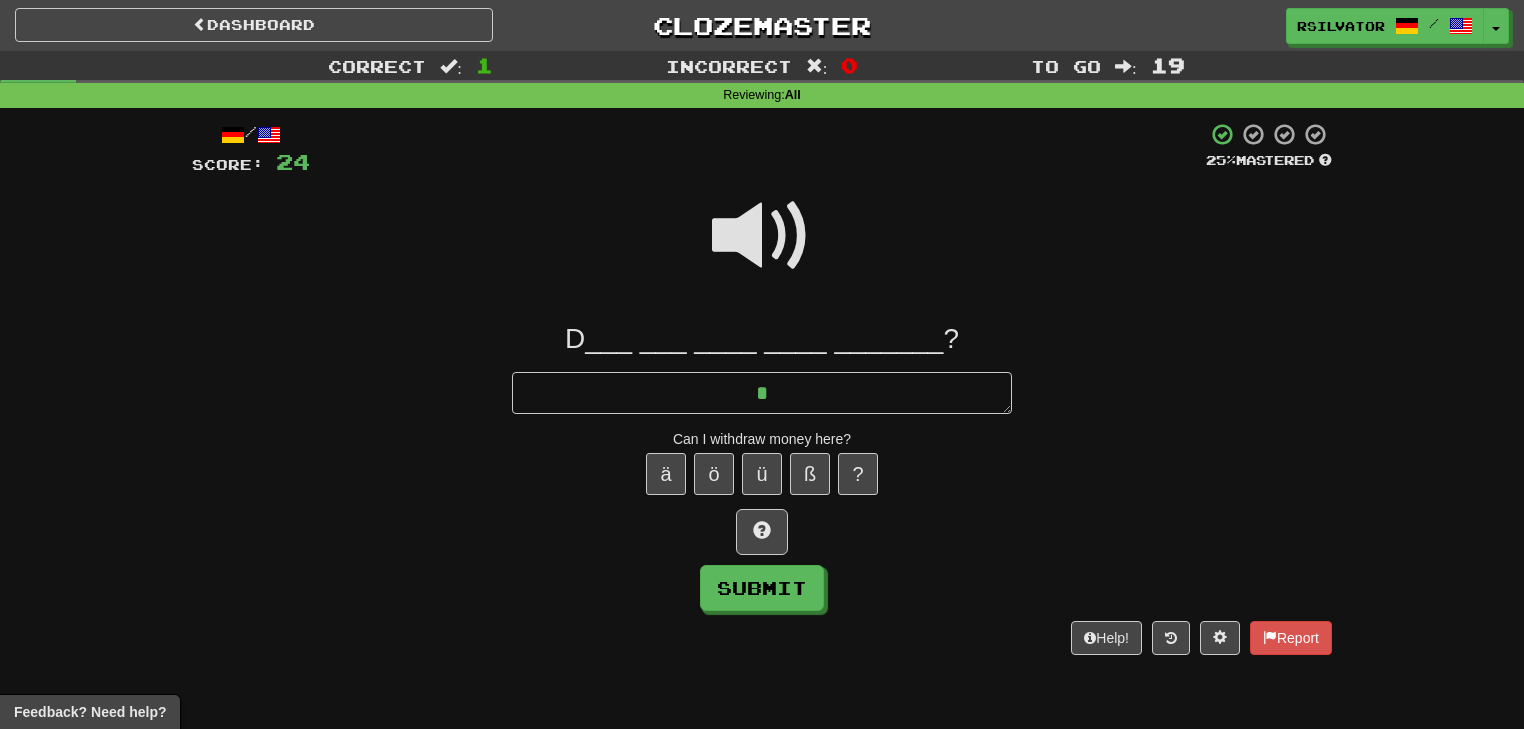 type on "*" 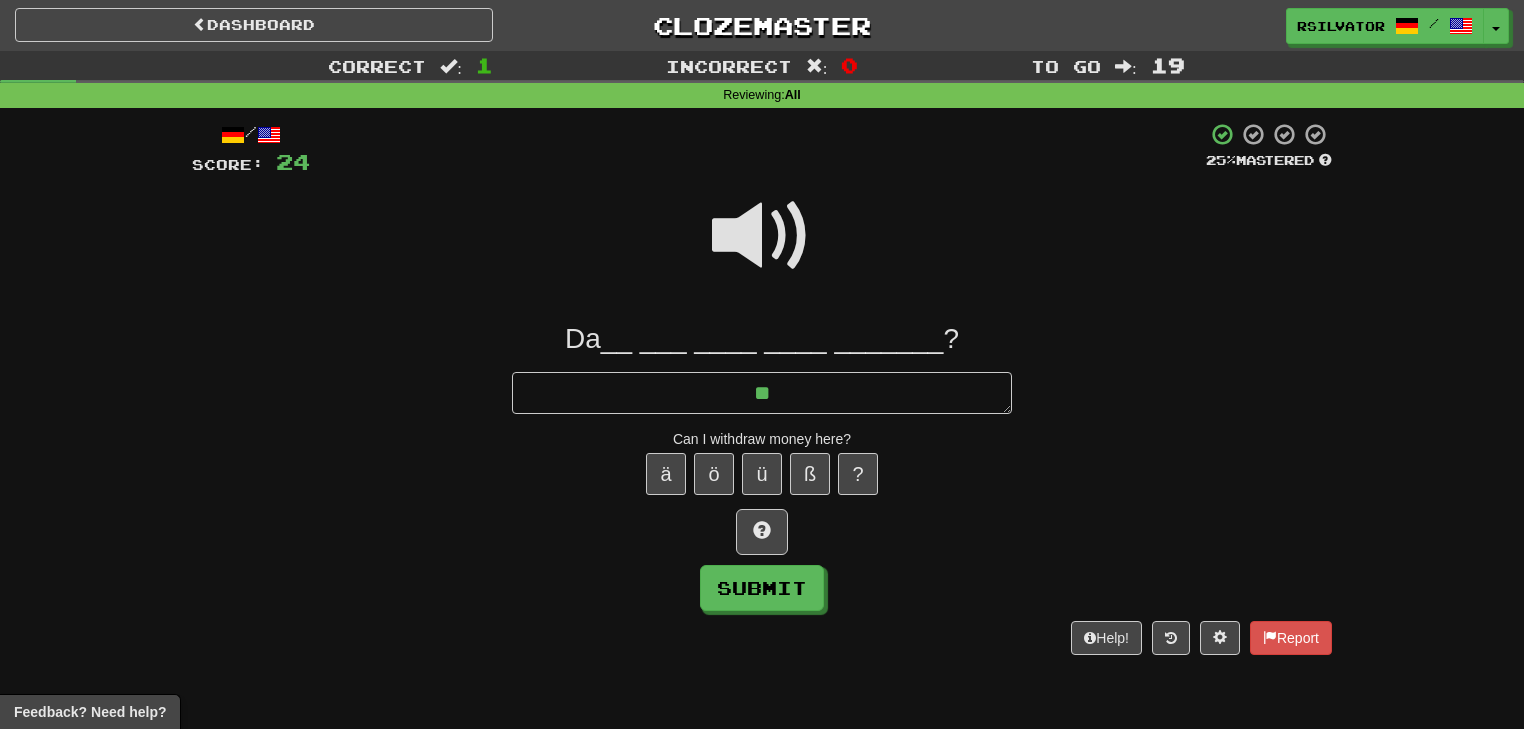 type on "*" 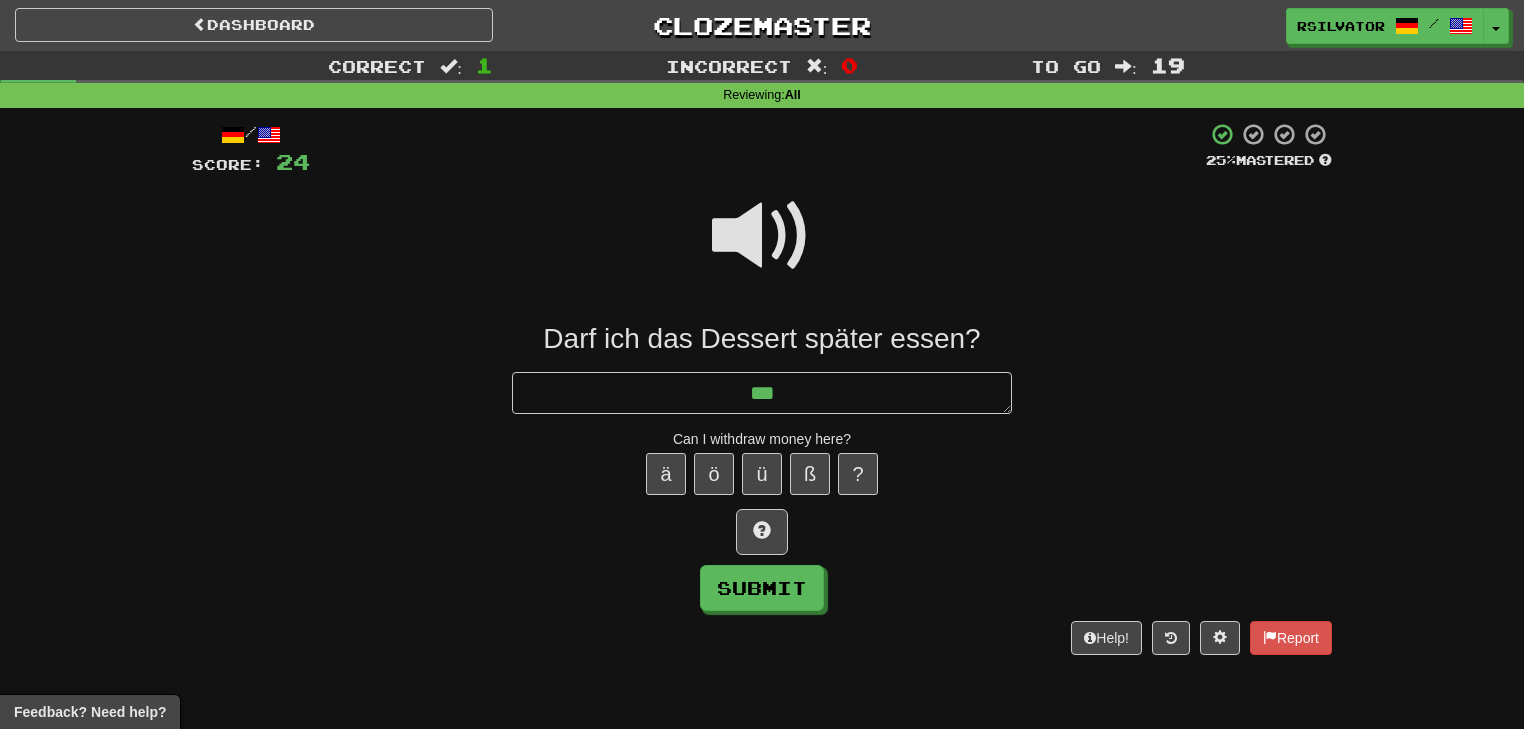 type on "*" 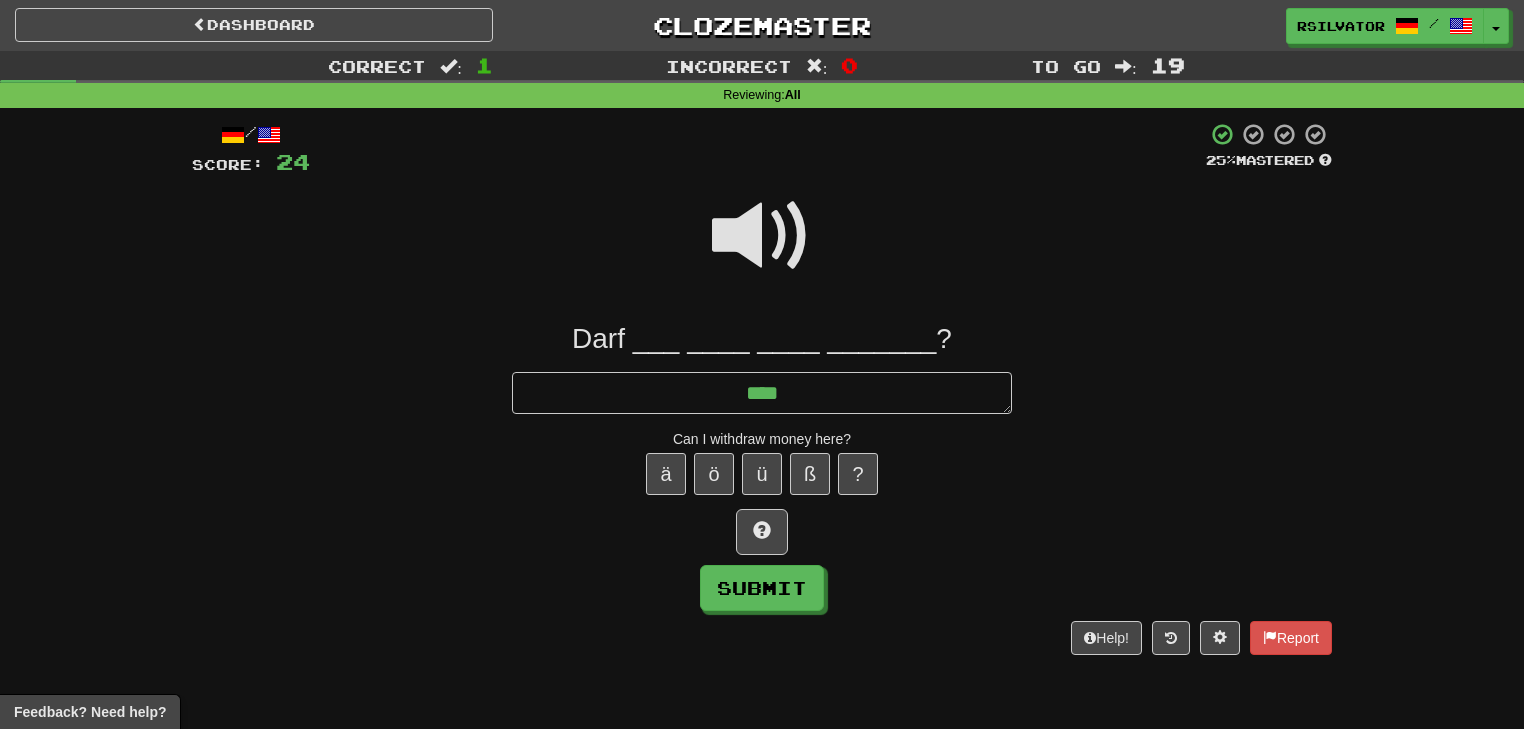 type on "*" 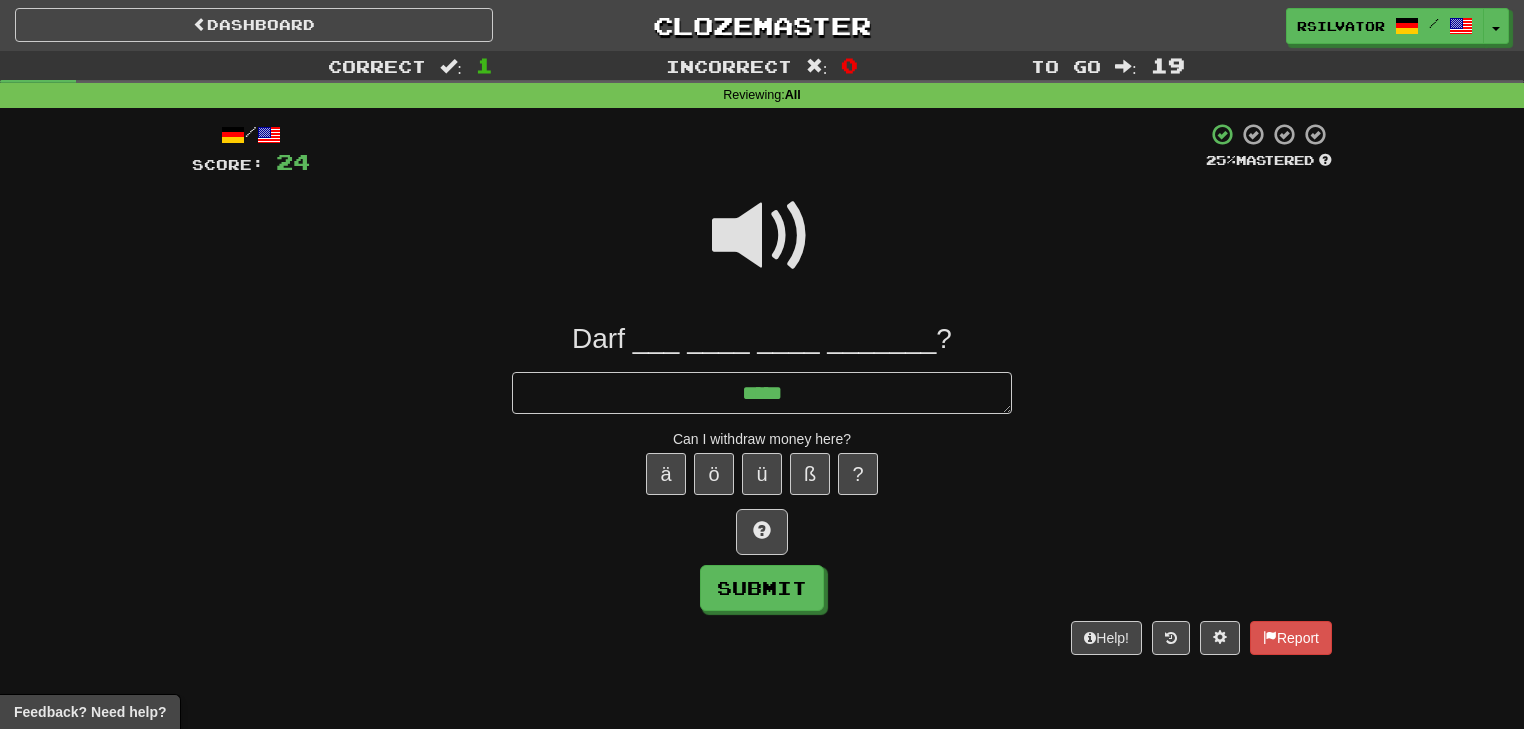 type on "*" 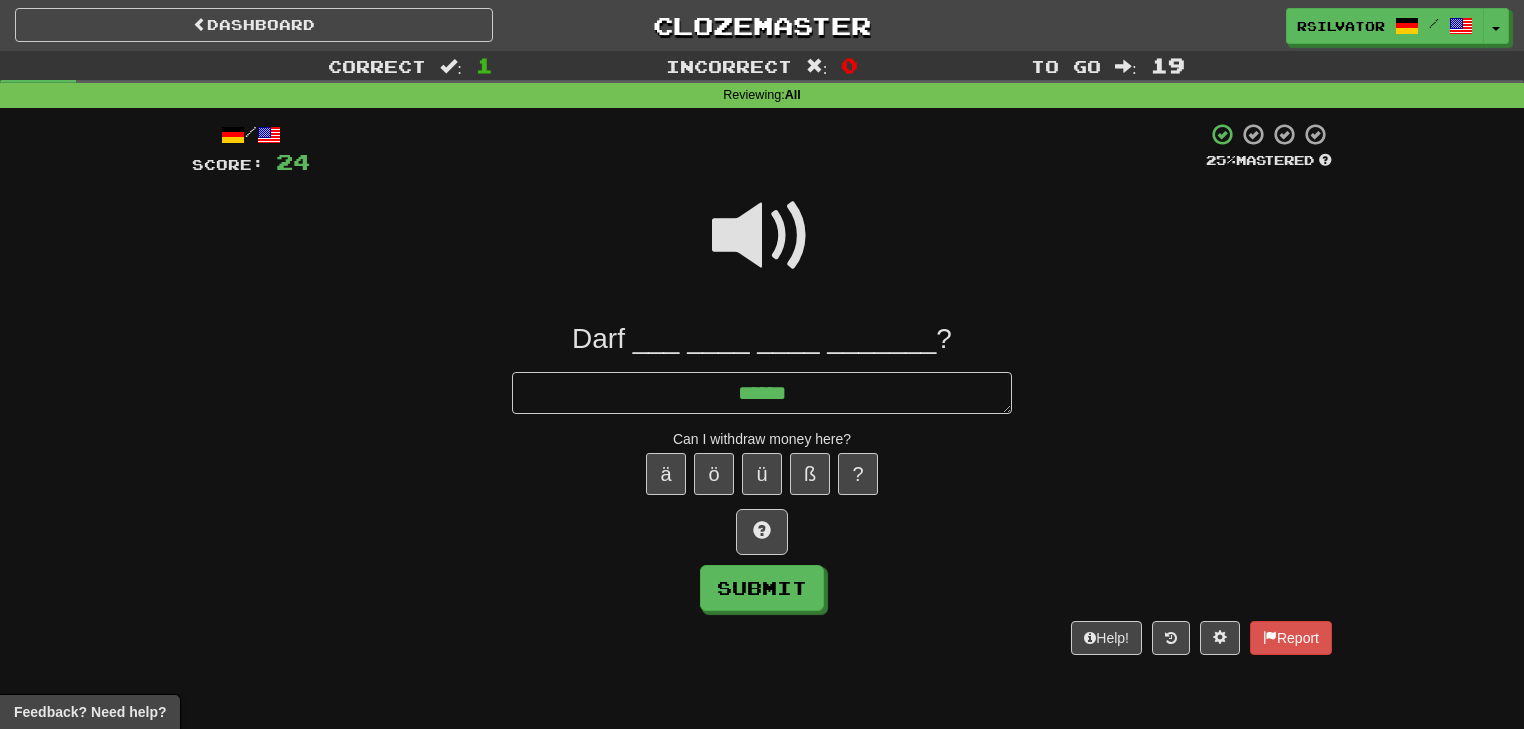 type on "*" 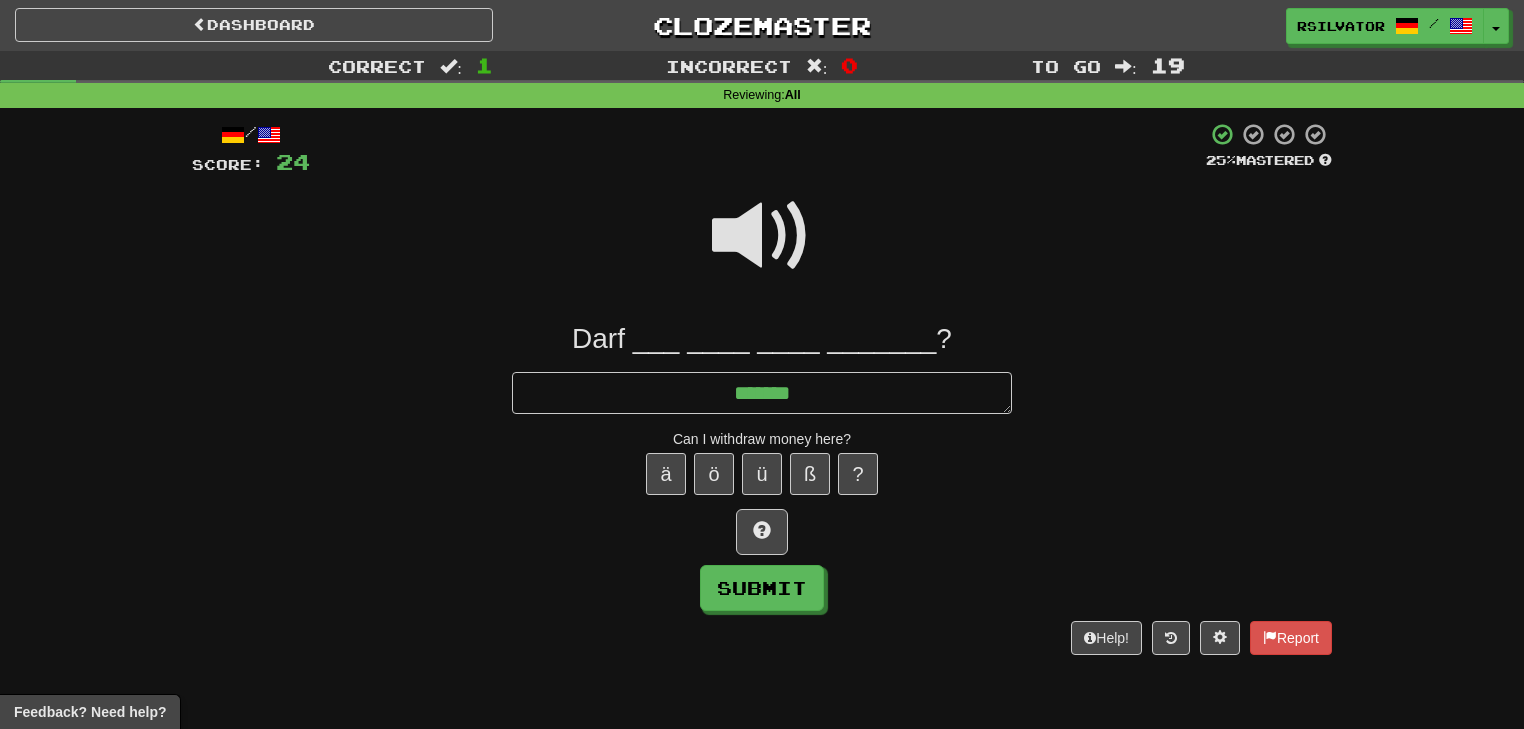 type on "*" 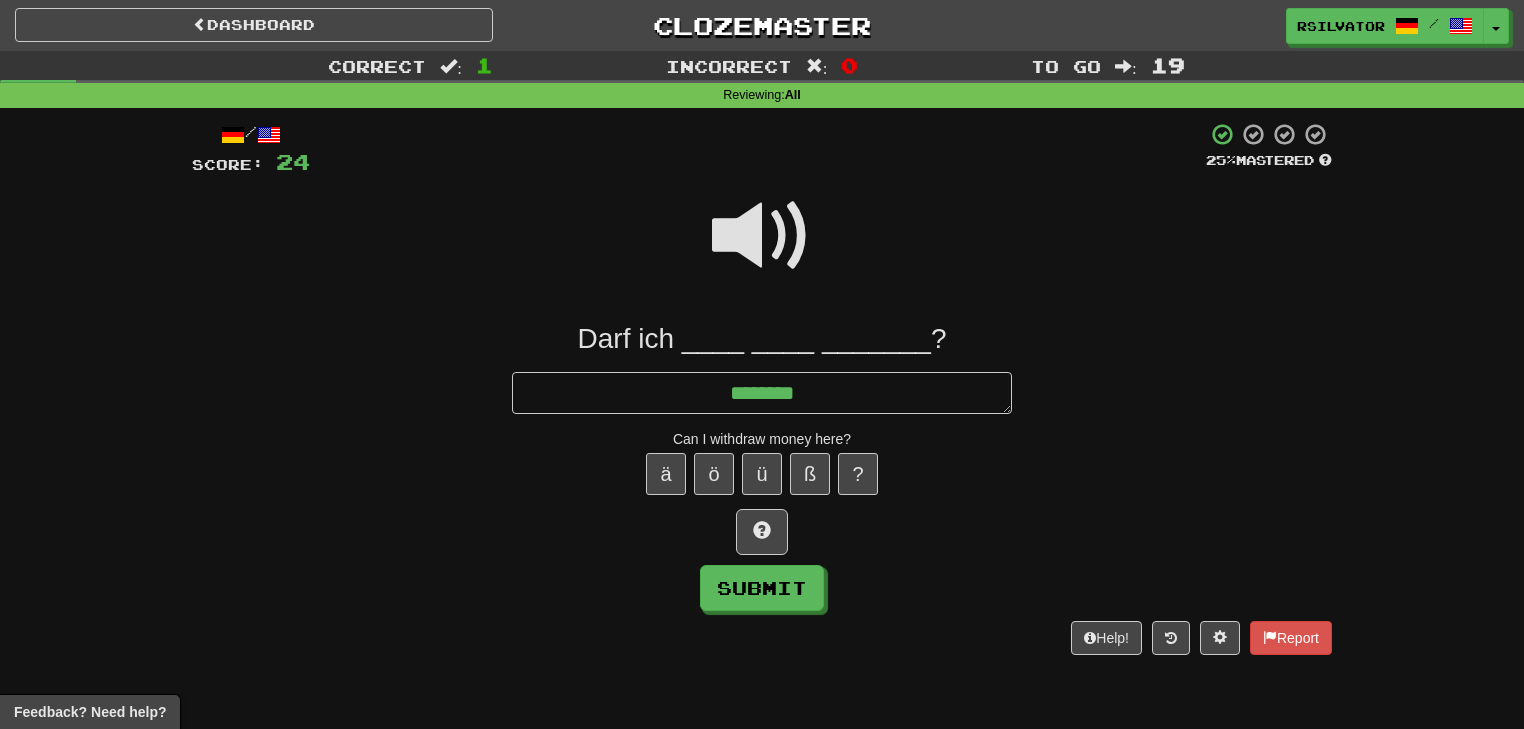 type on "*" 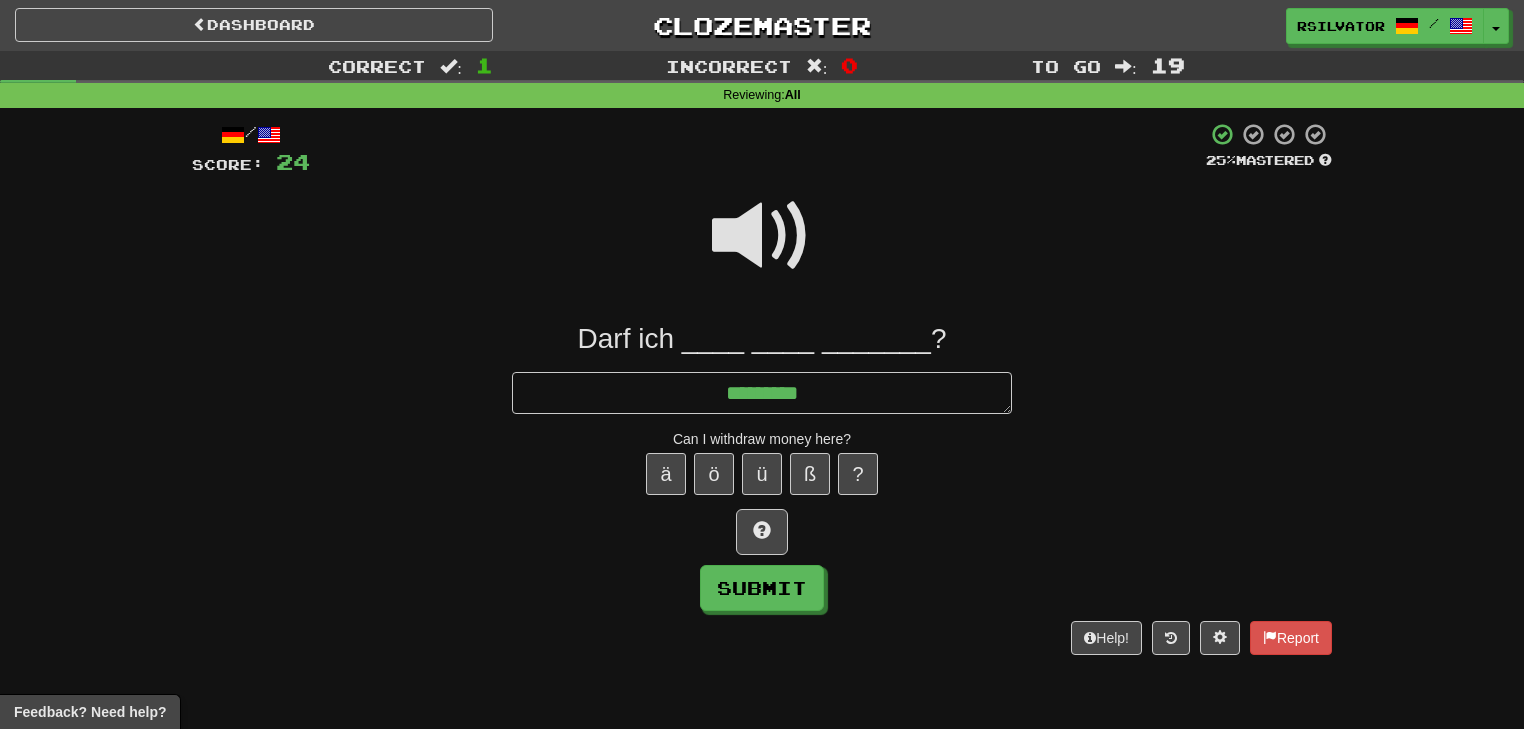 type on "*" 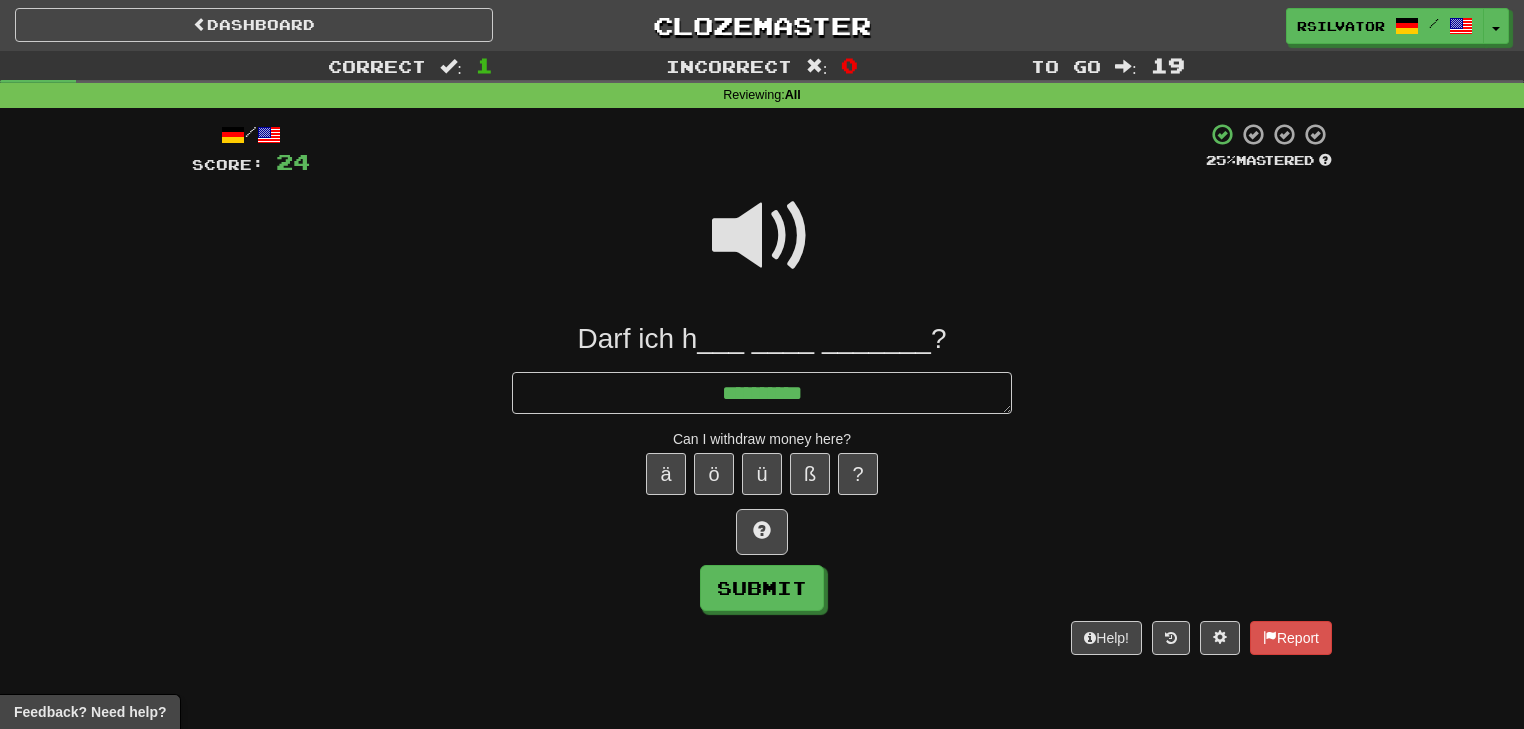 type on "*" 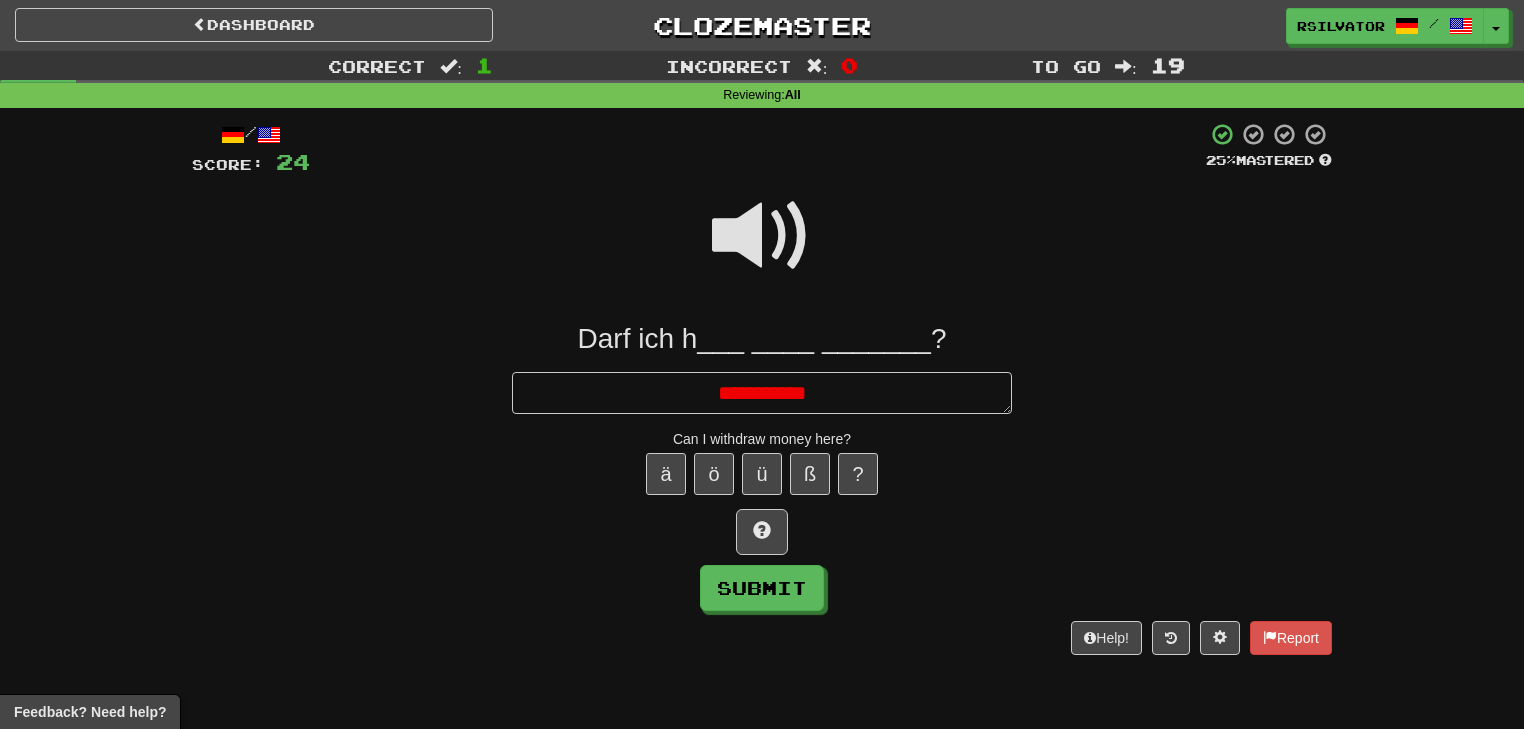 type on "*" 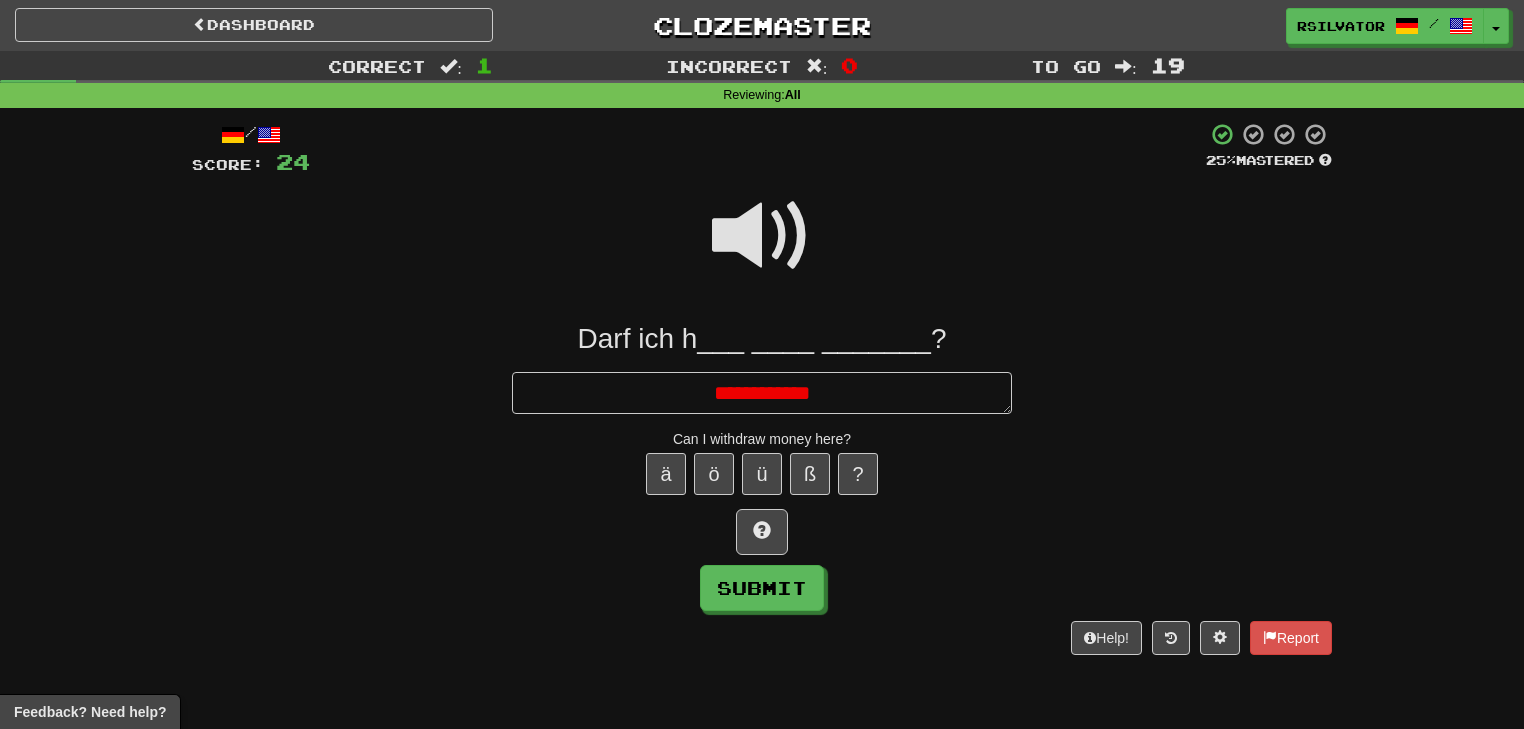 type on "*" 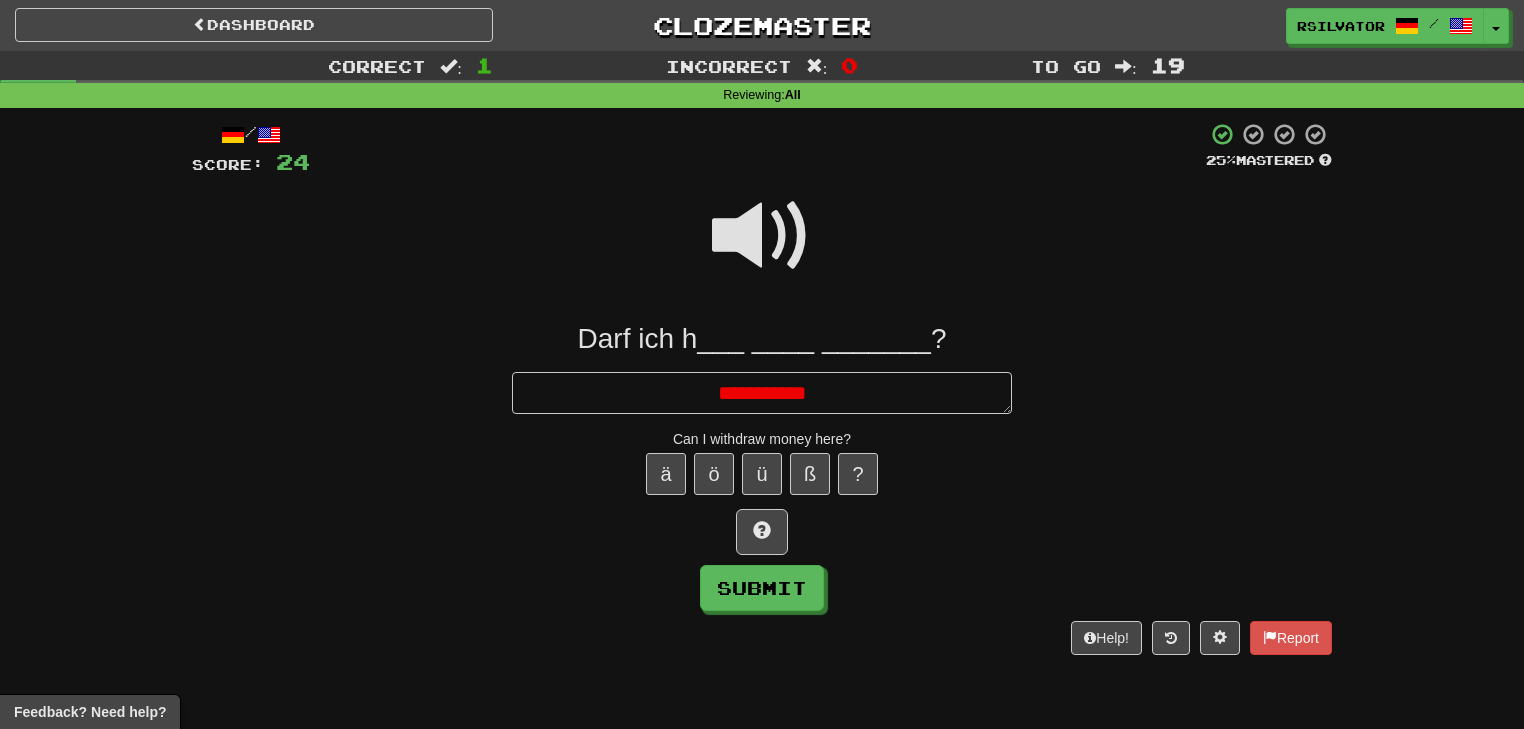 type on "*" 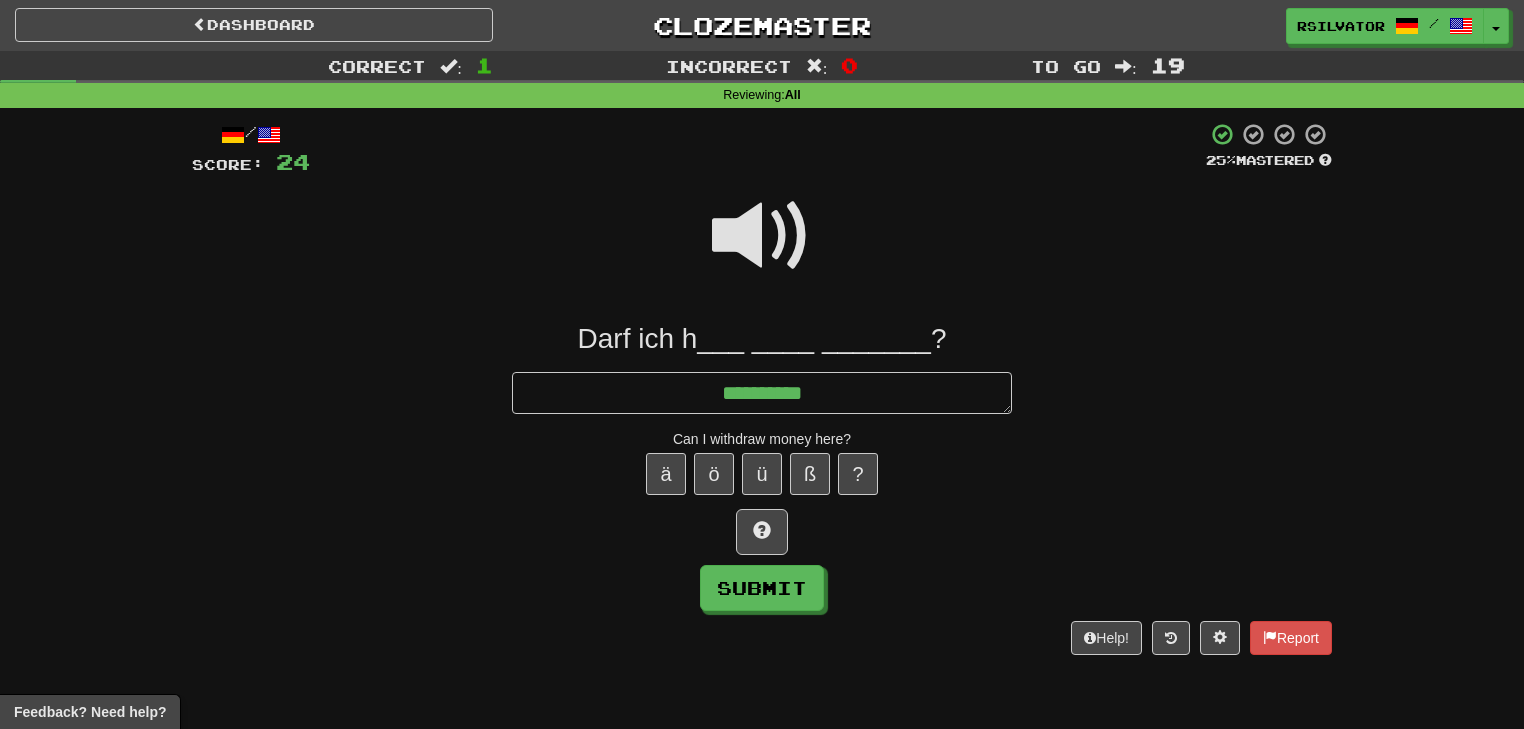 type on "*" 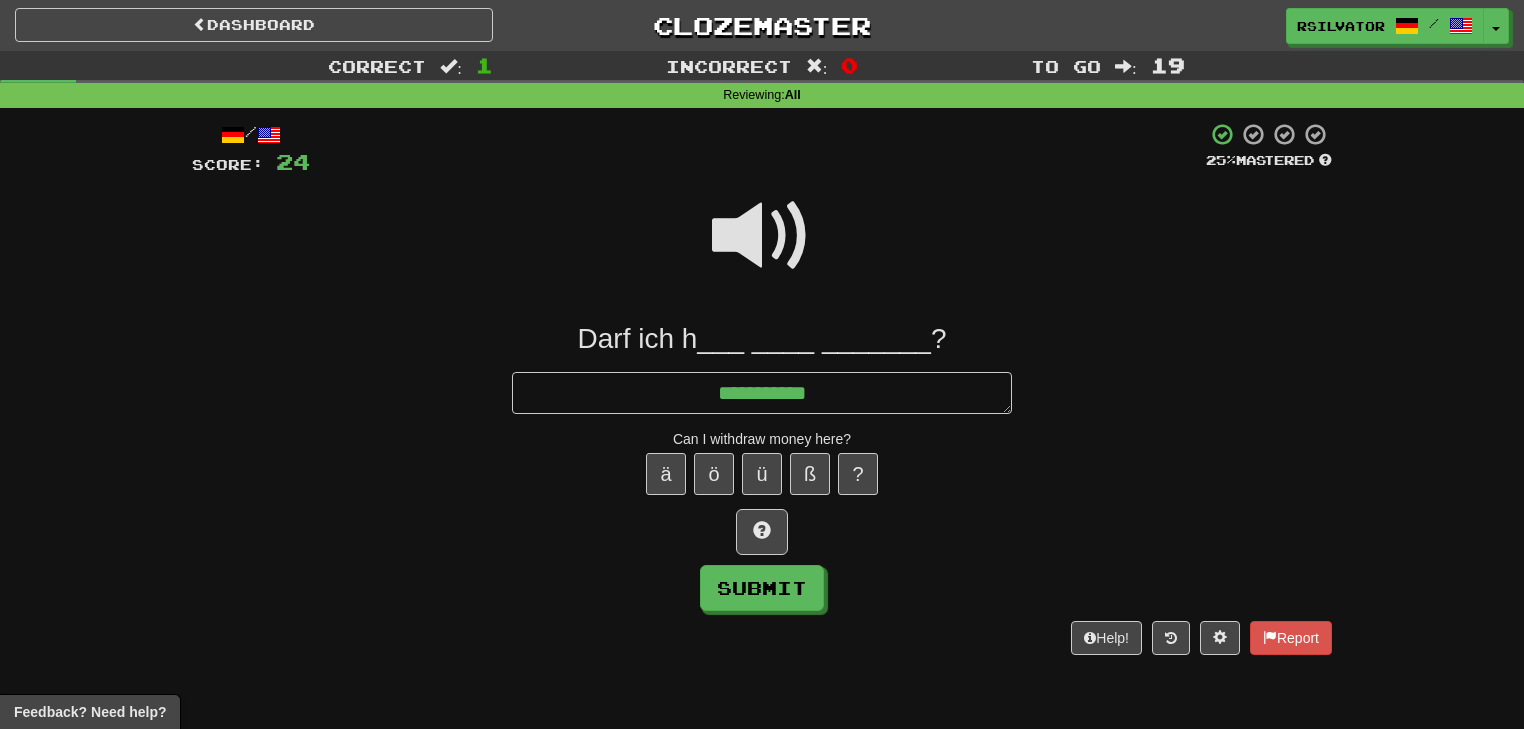 type on "*" 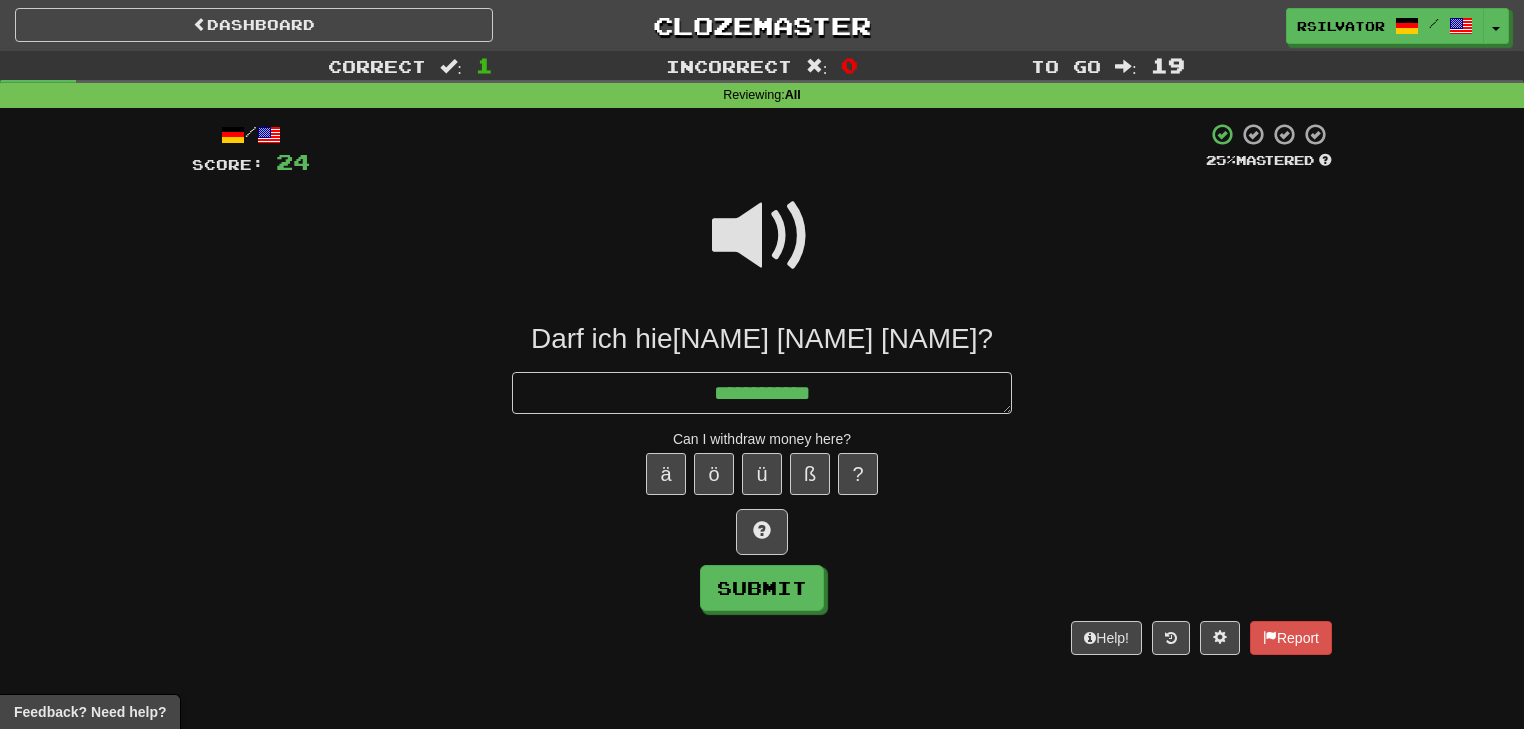 type on "*" 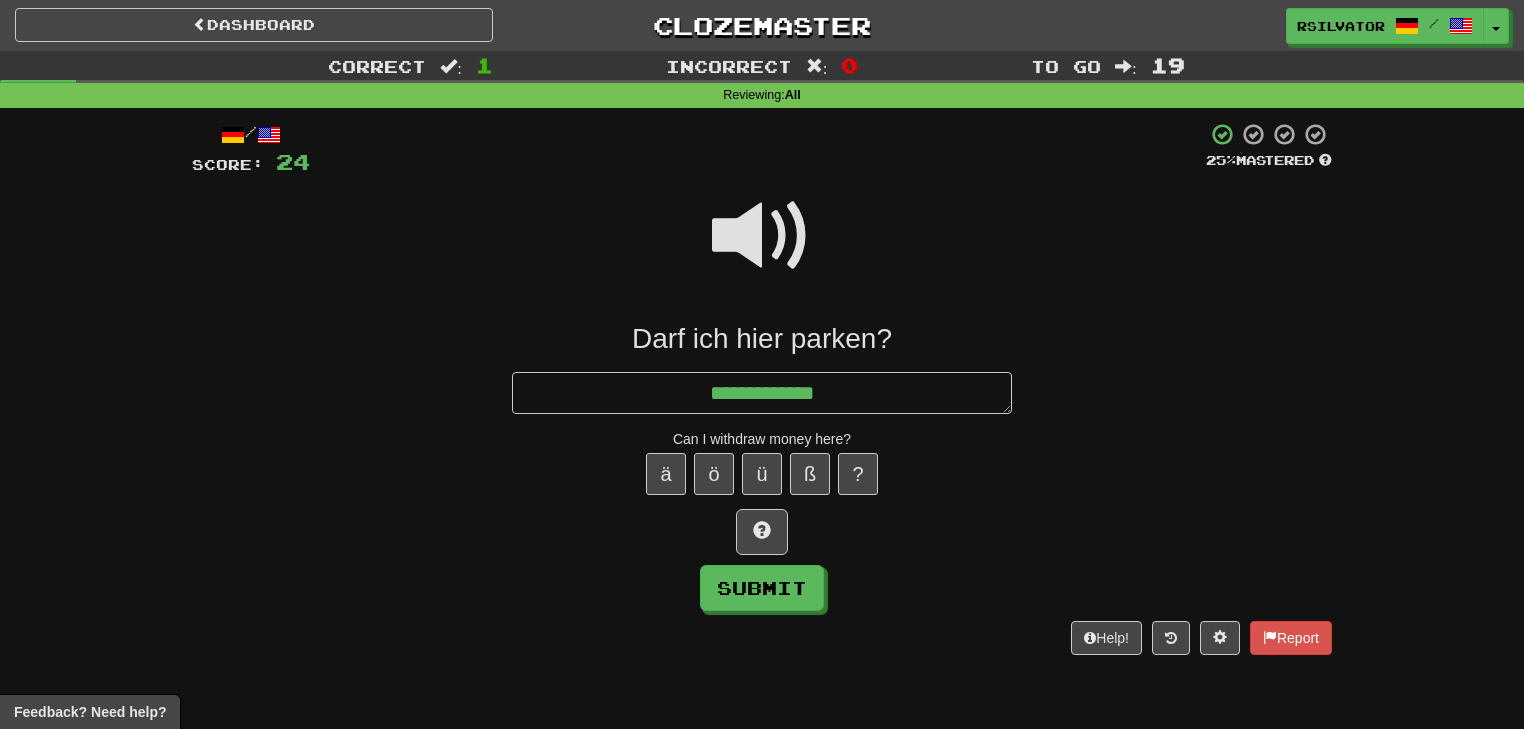 type on "*" 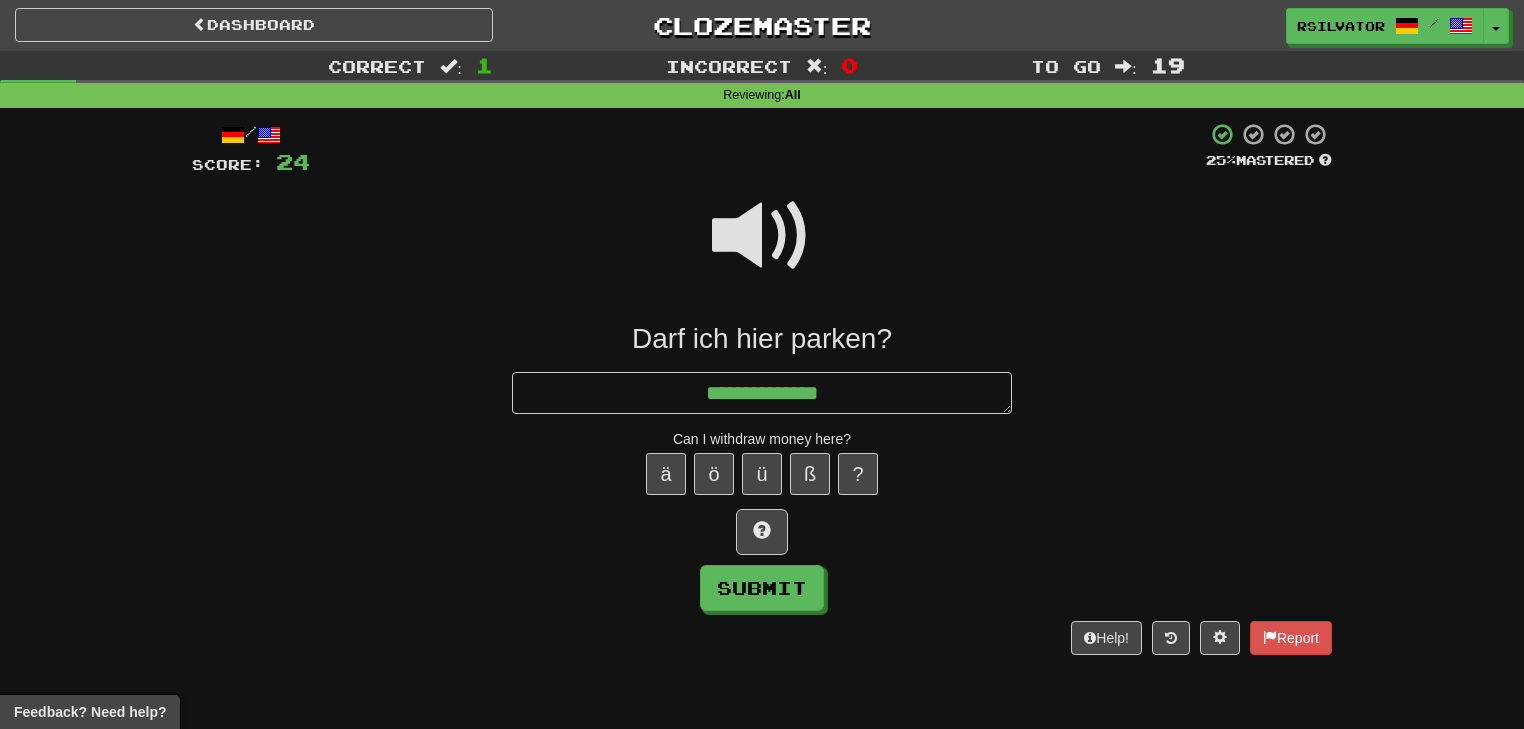 type on "*" 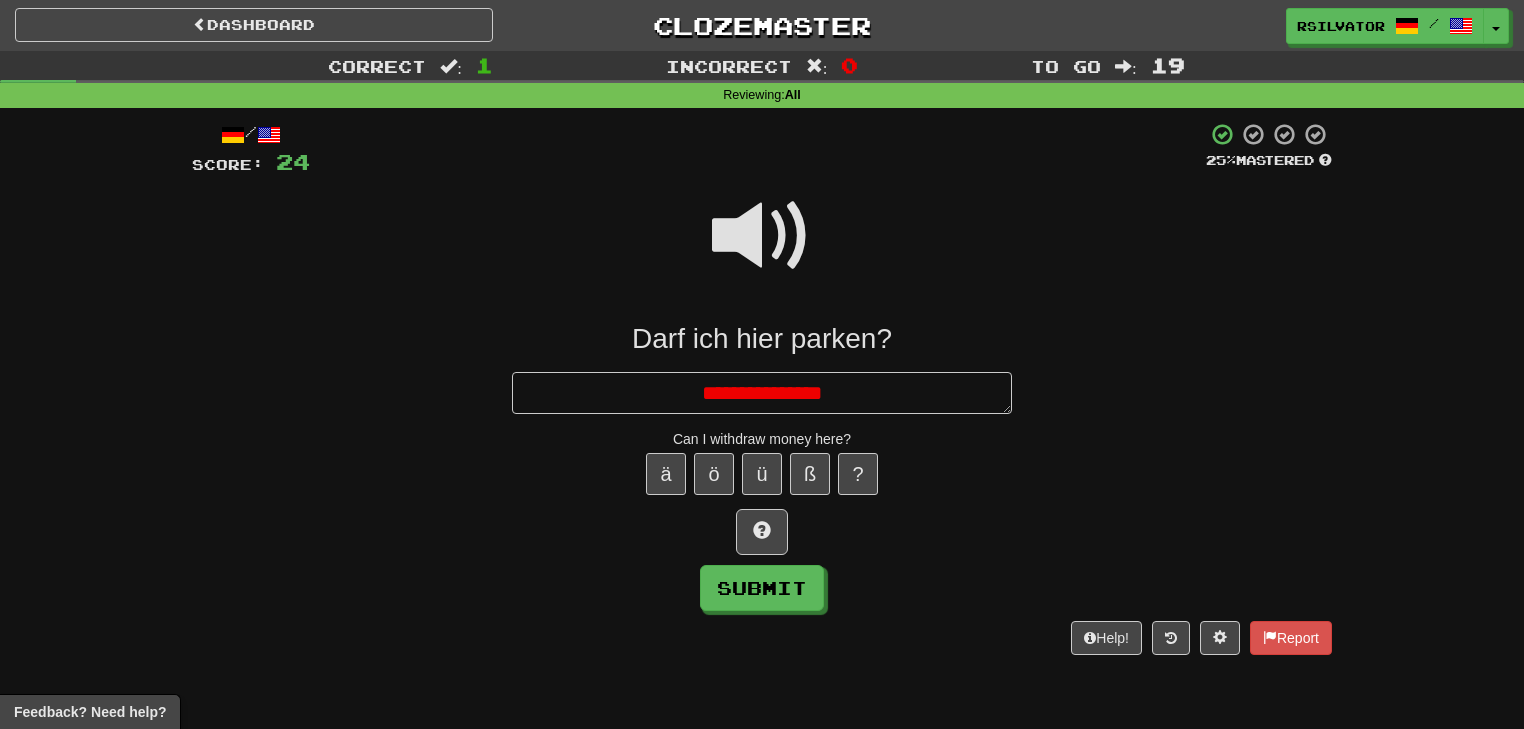 type on "*" 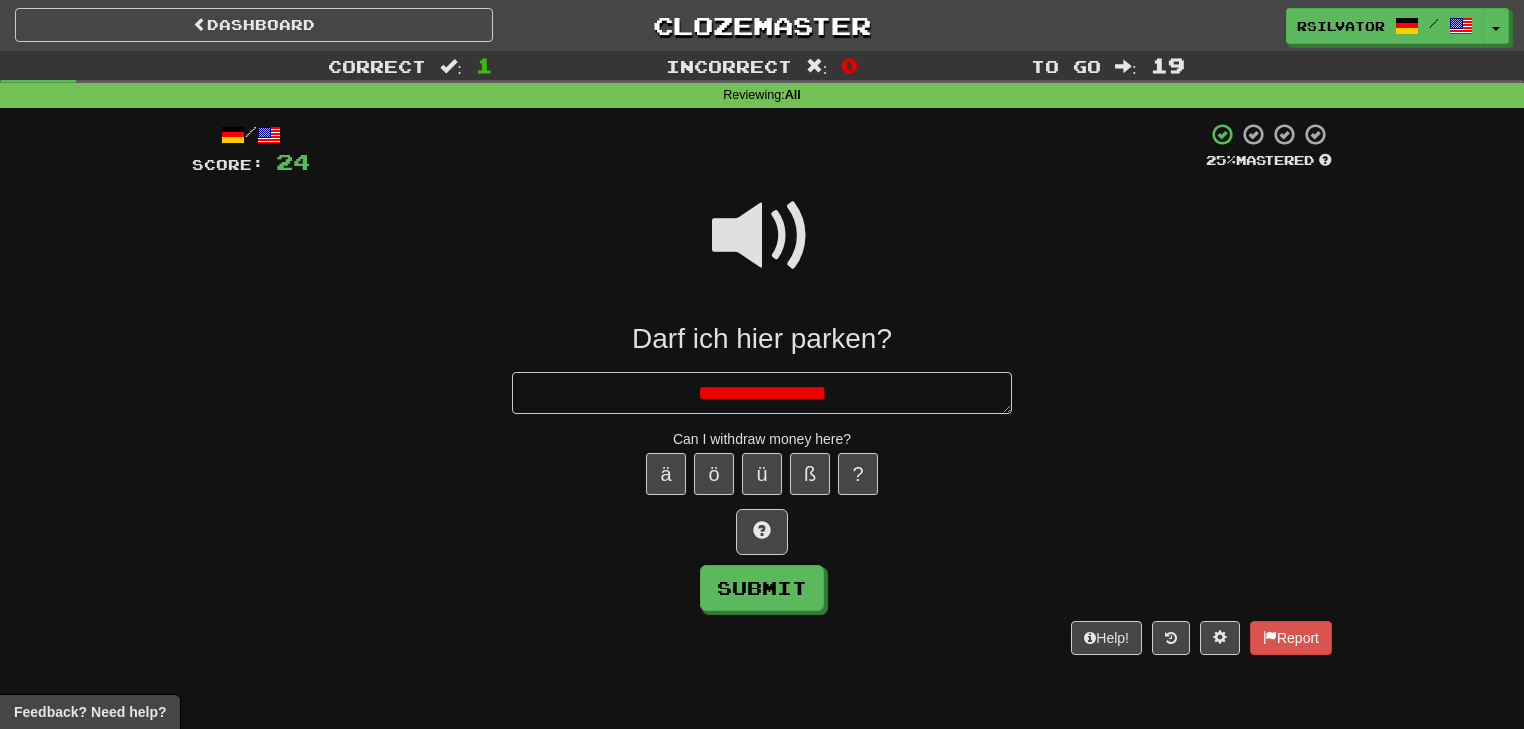 type on "*" 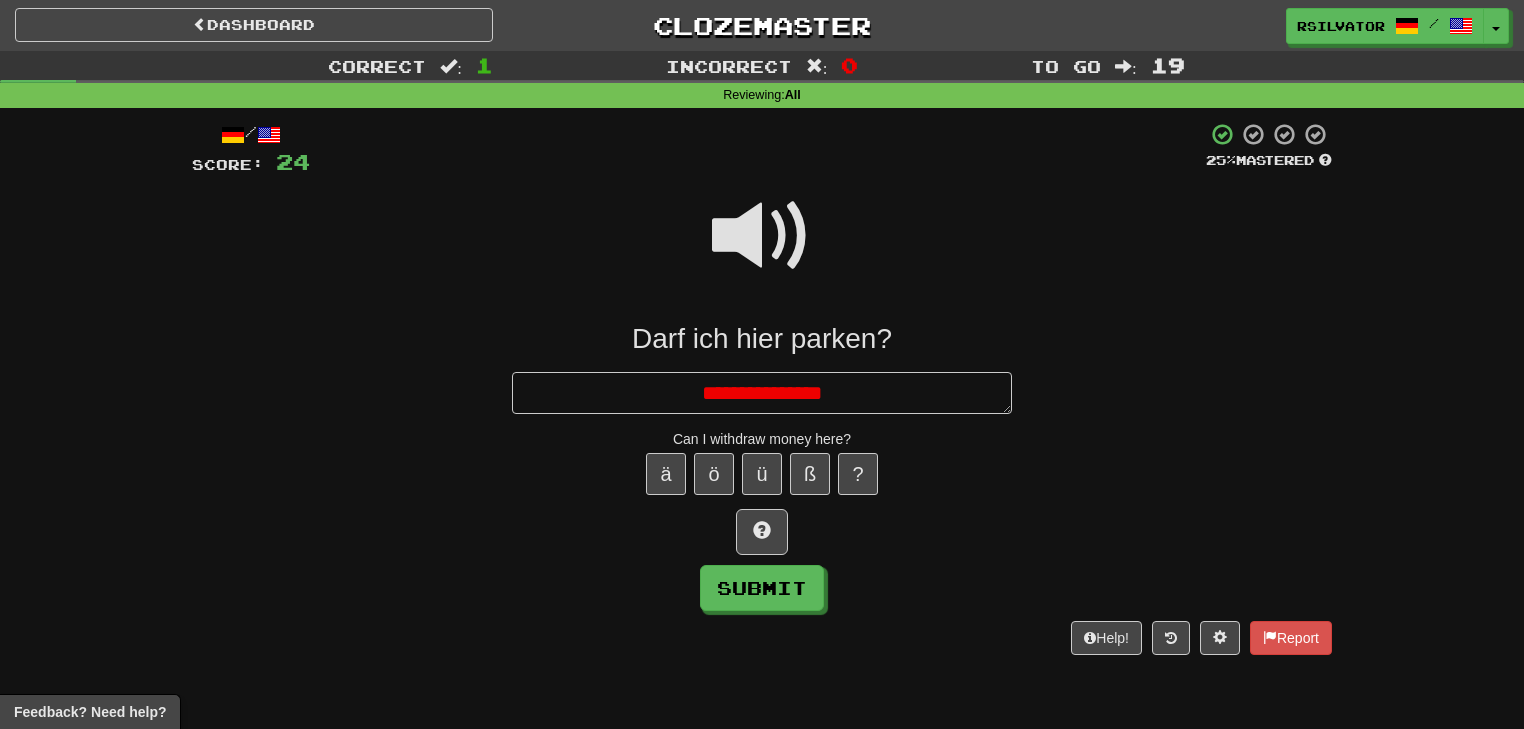 type on "*" 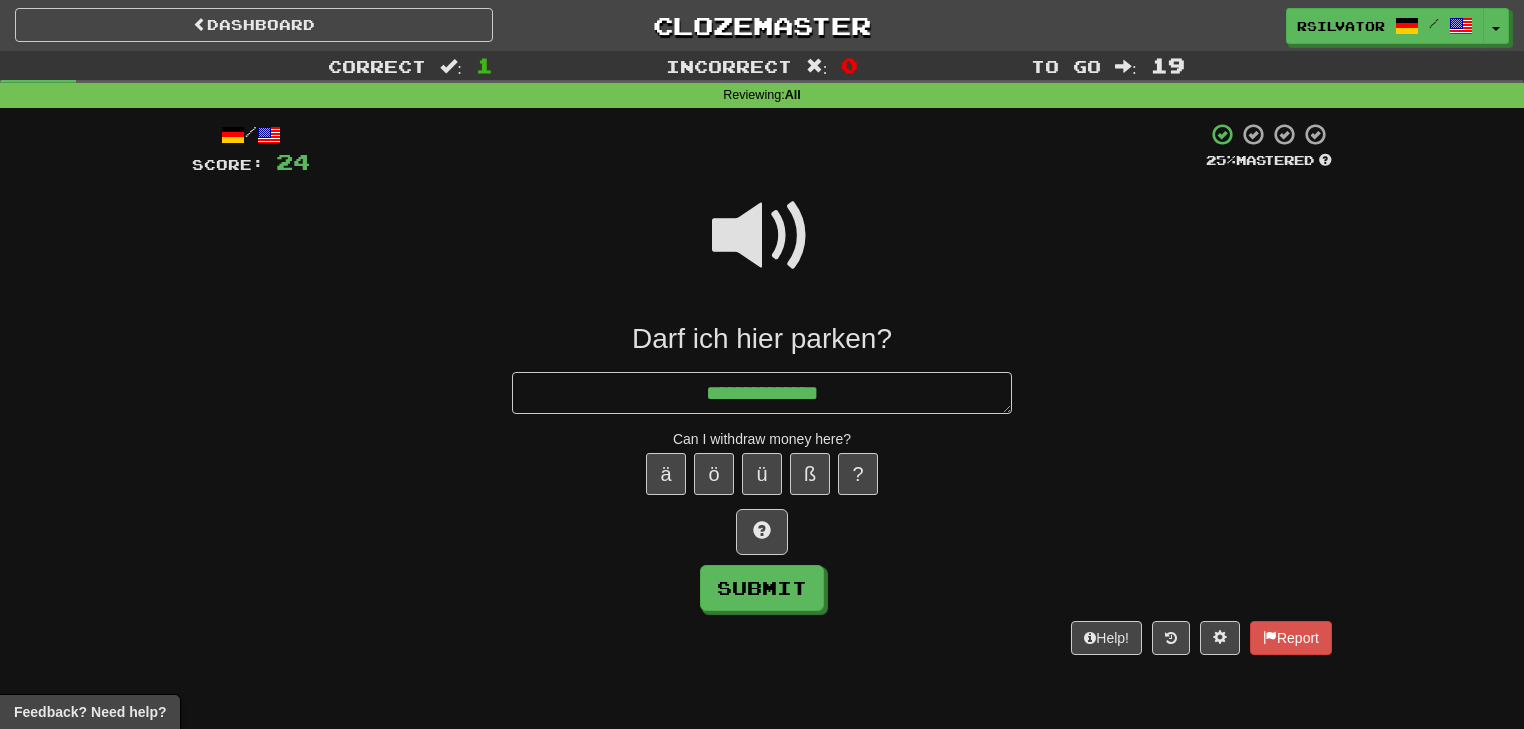type on "**********" 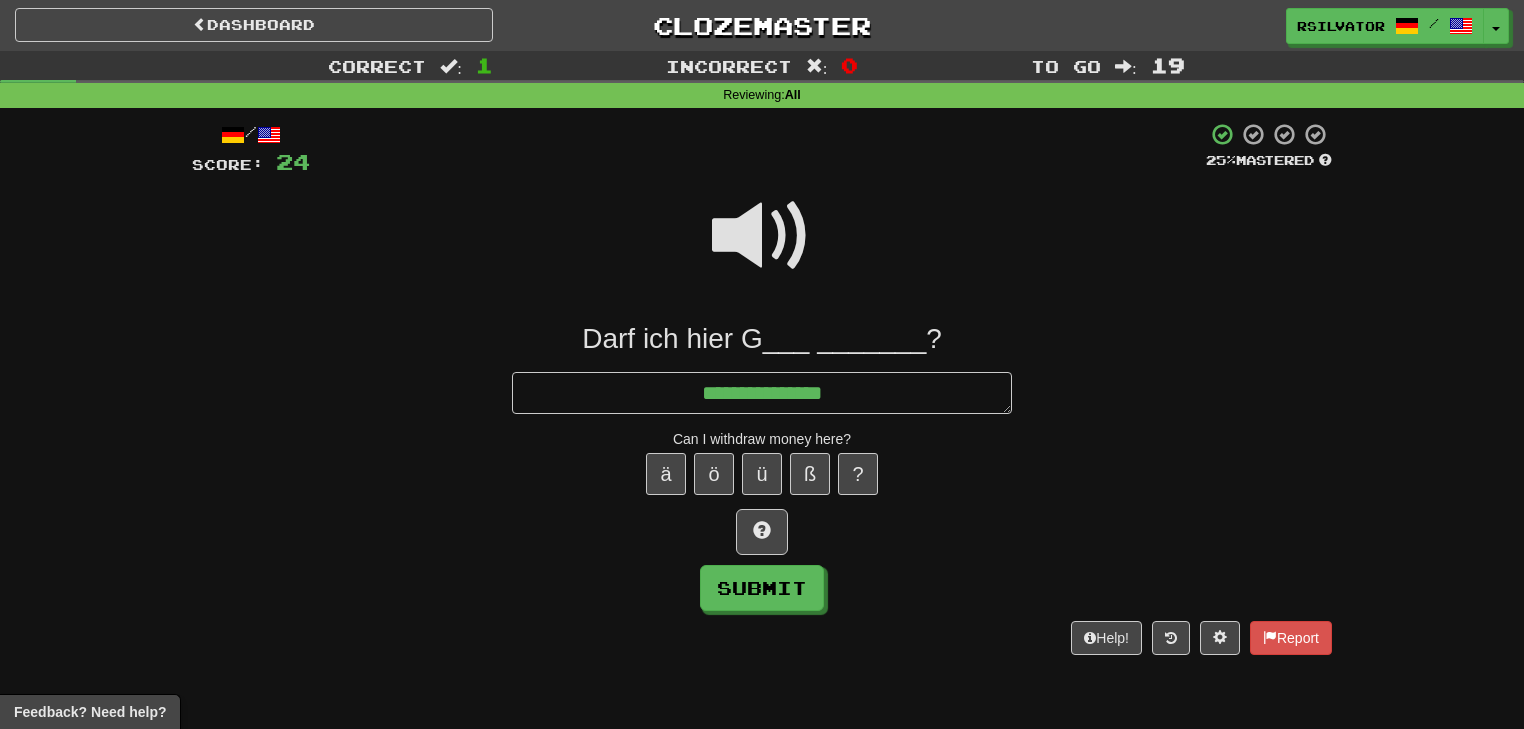 type on "*" 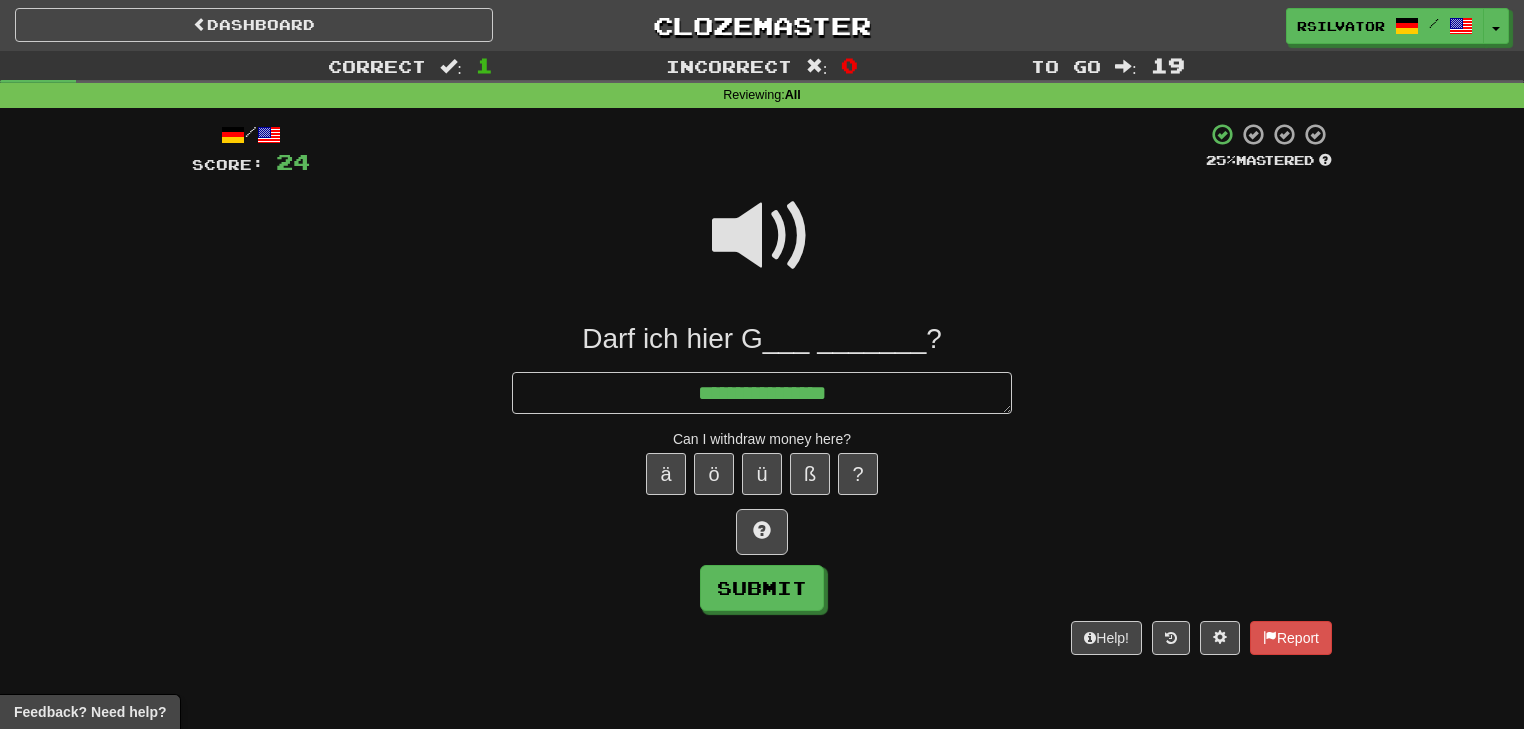 type on "*" 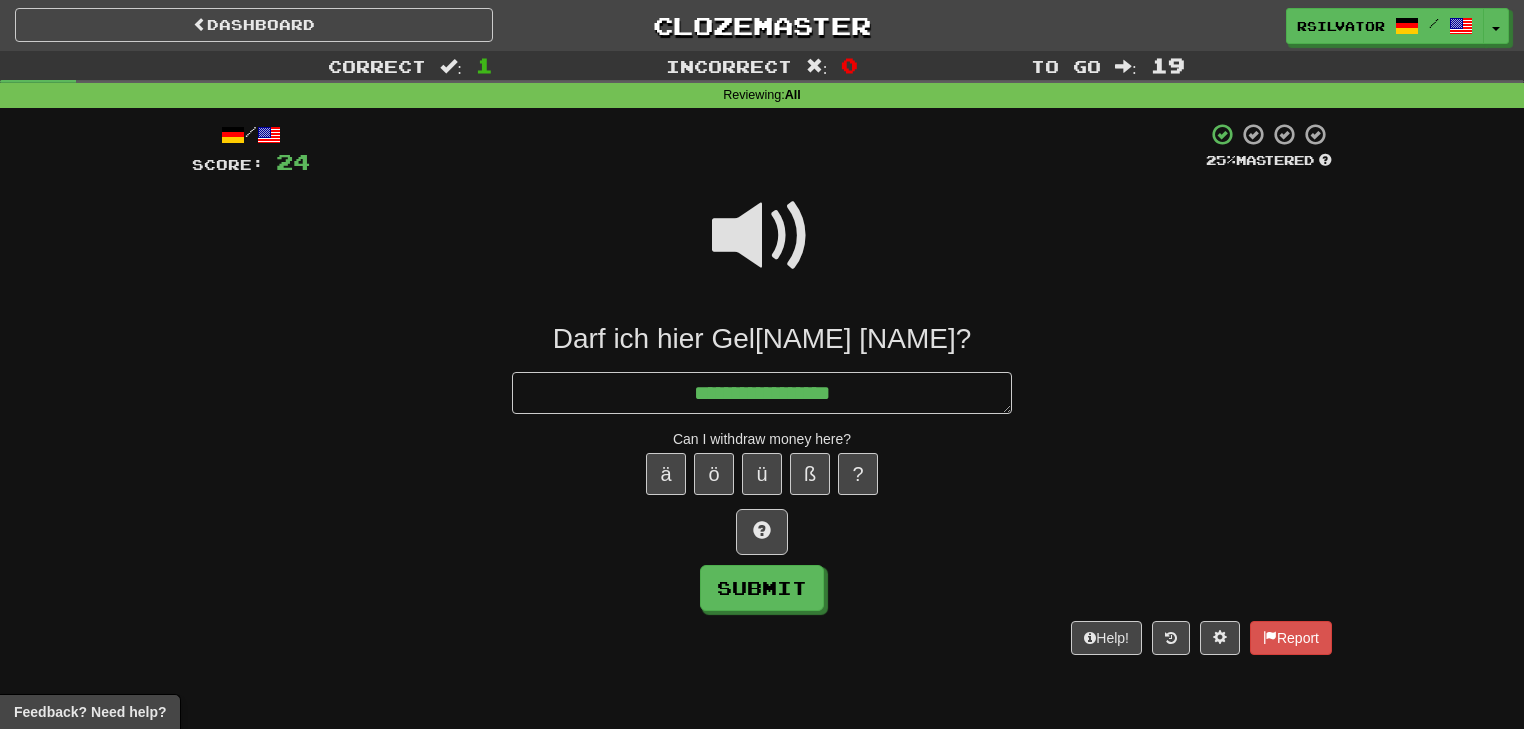 type on "*" 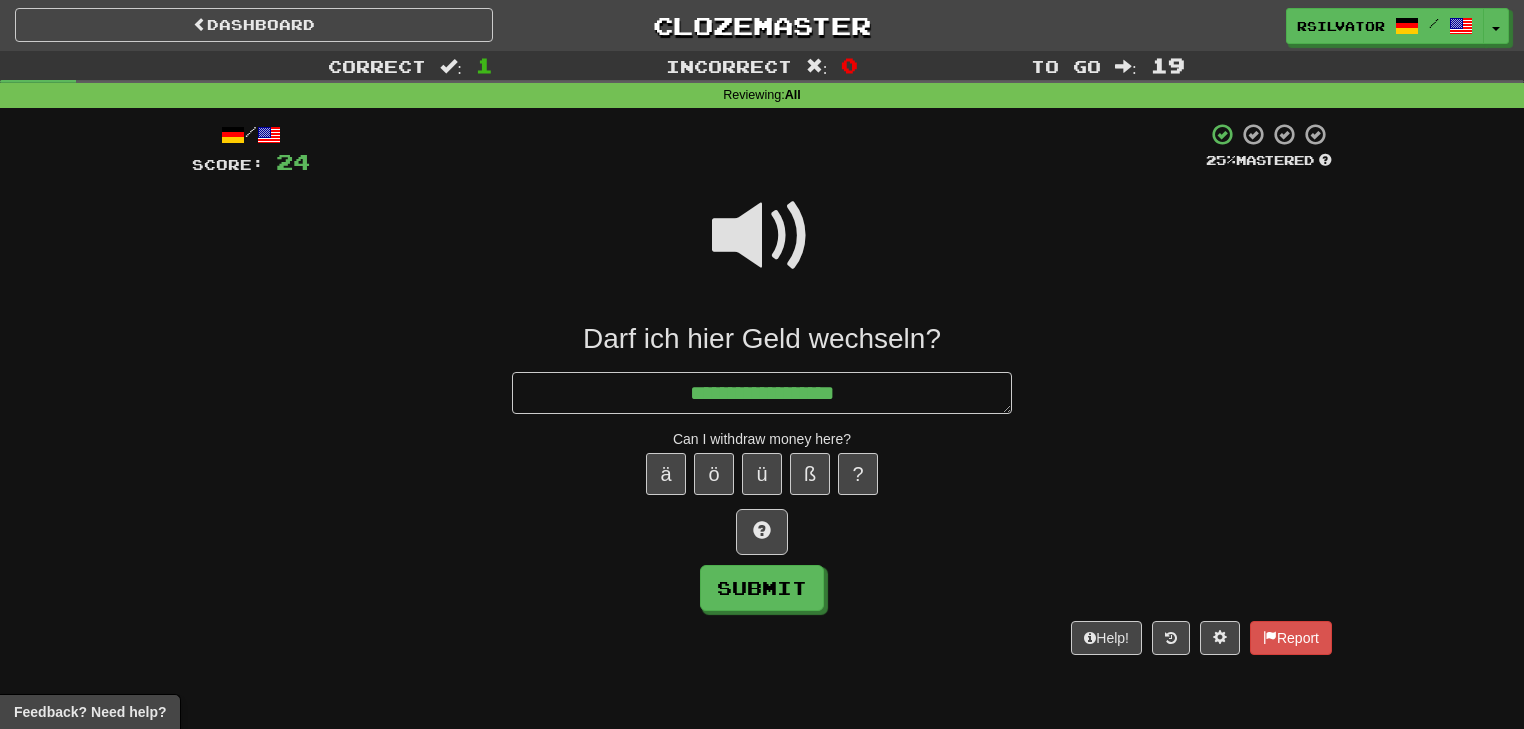 type on "*" 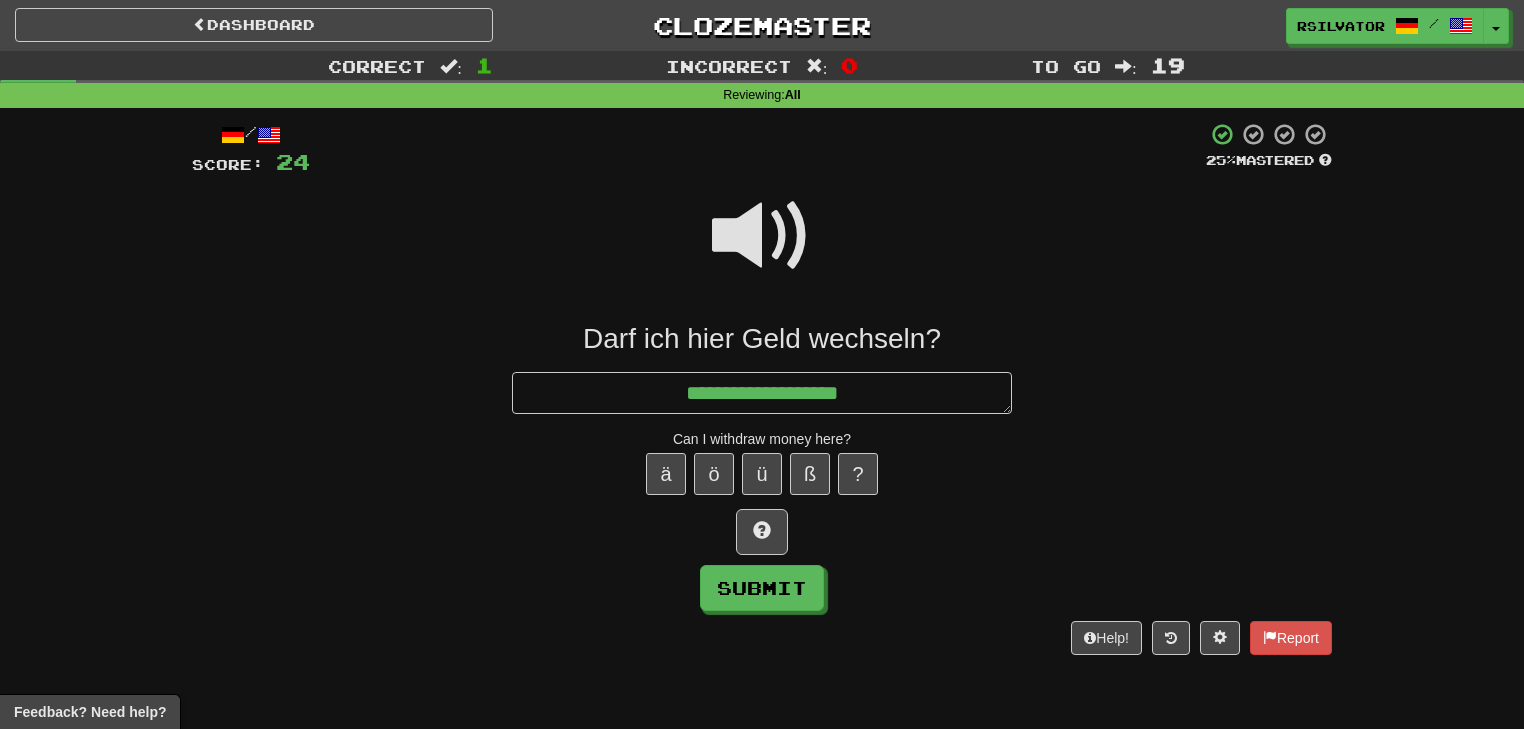 type on "*" 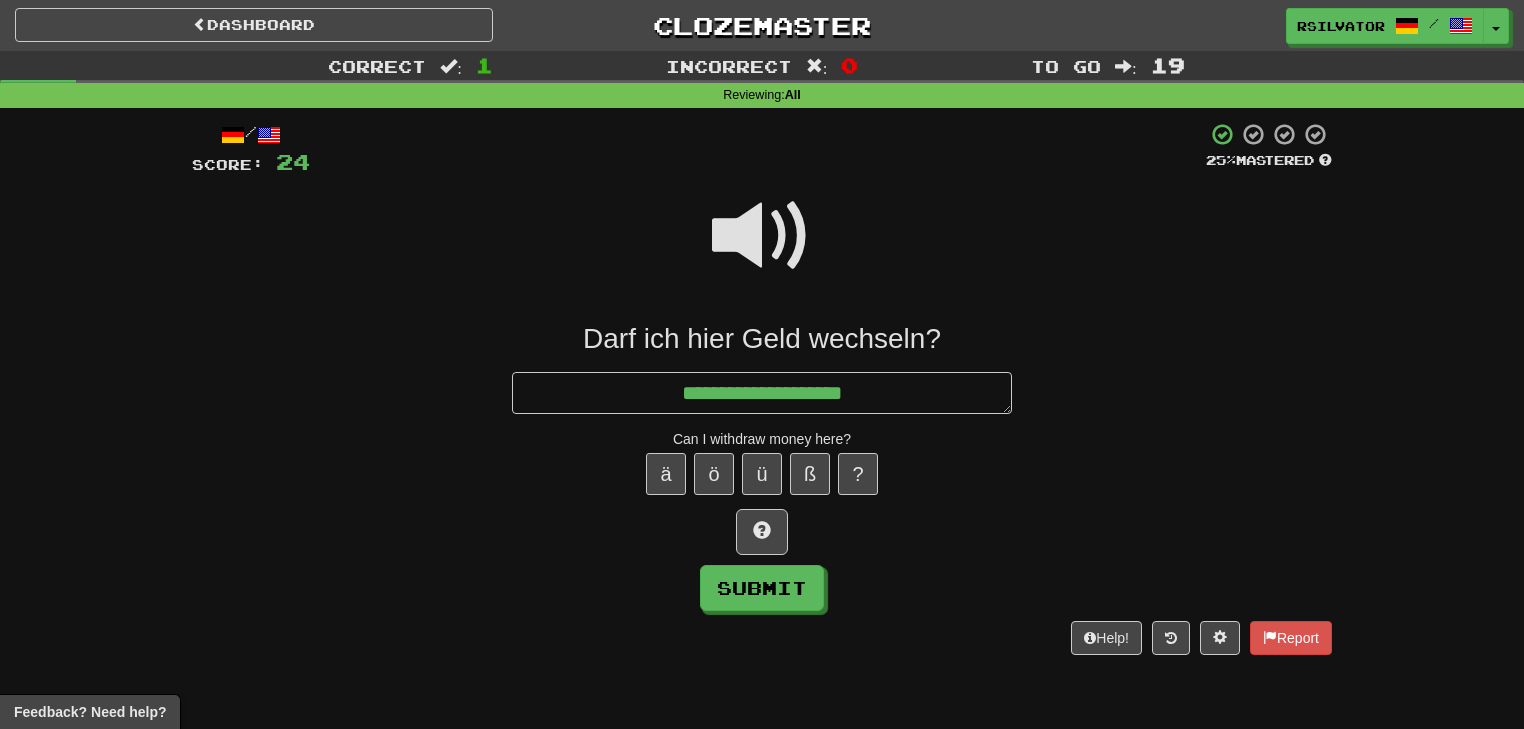 type on "*" 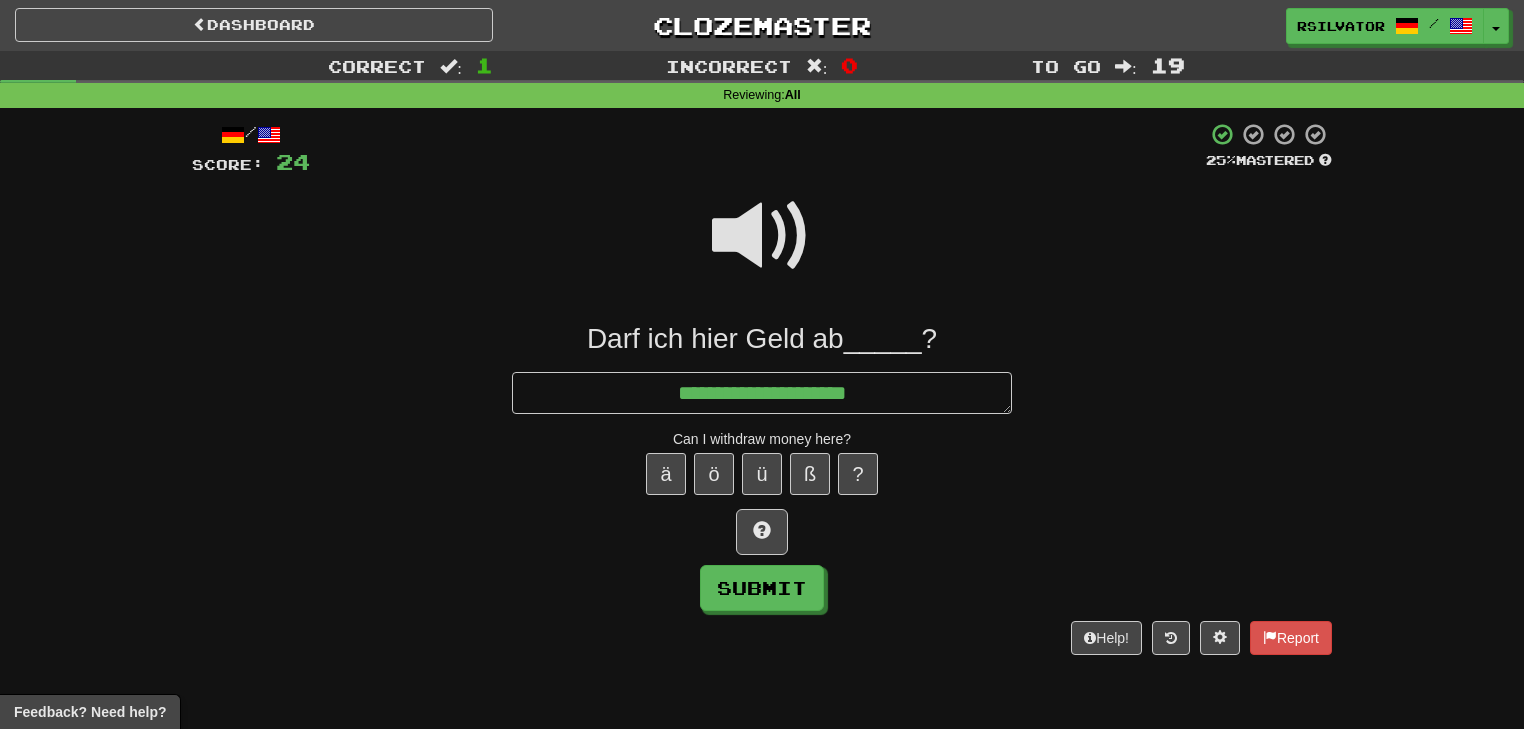 type on "*" 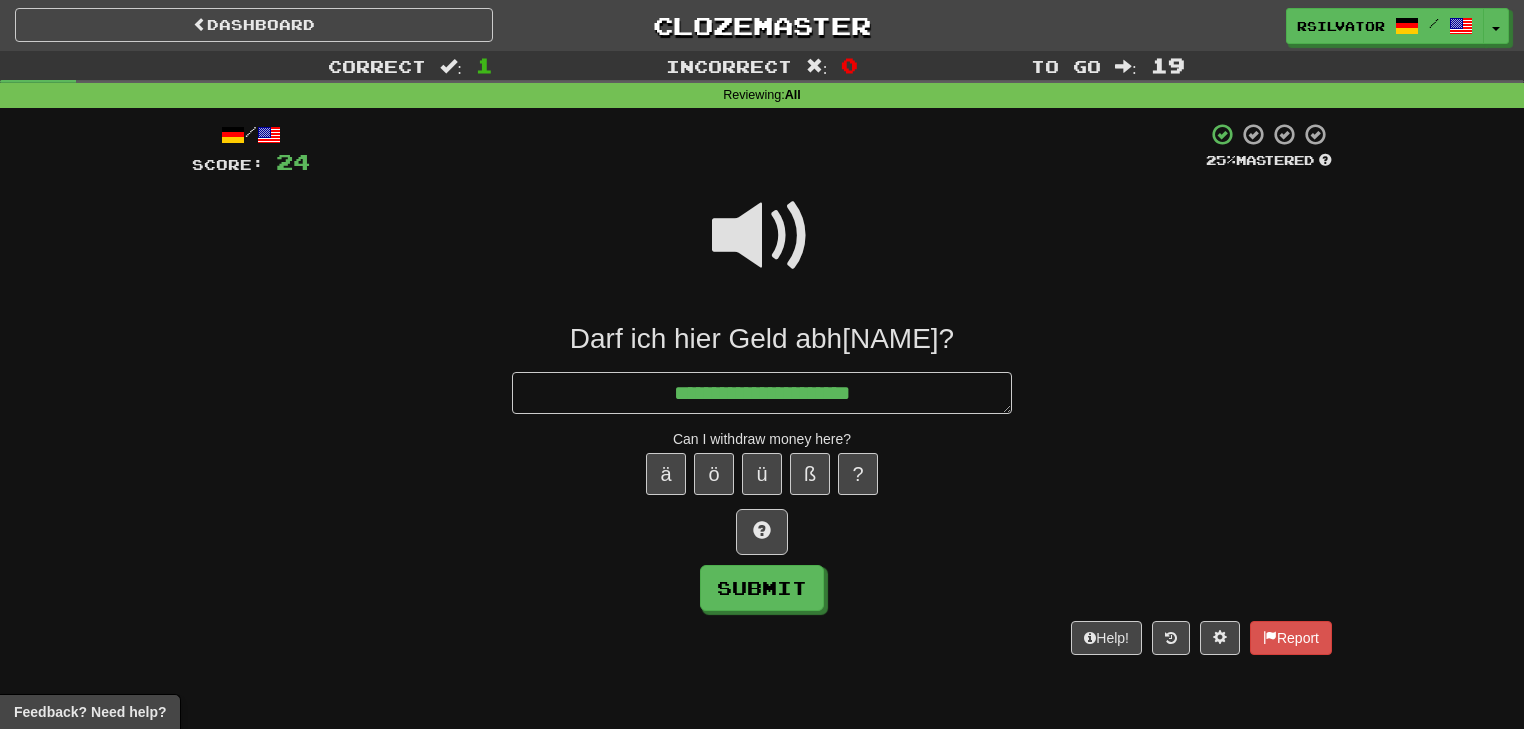type on "*" 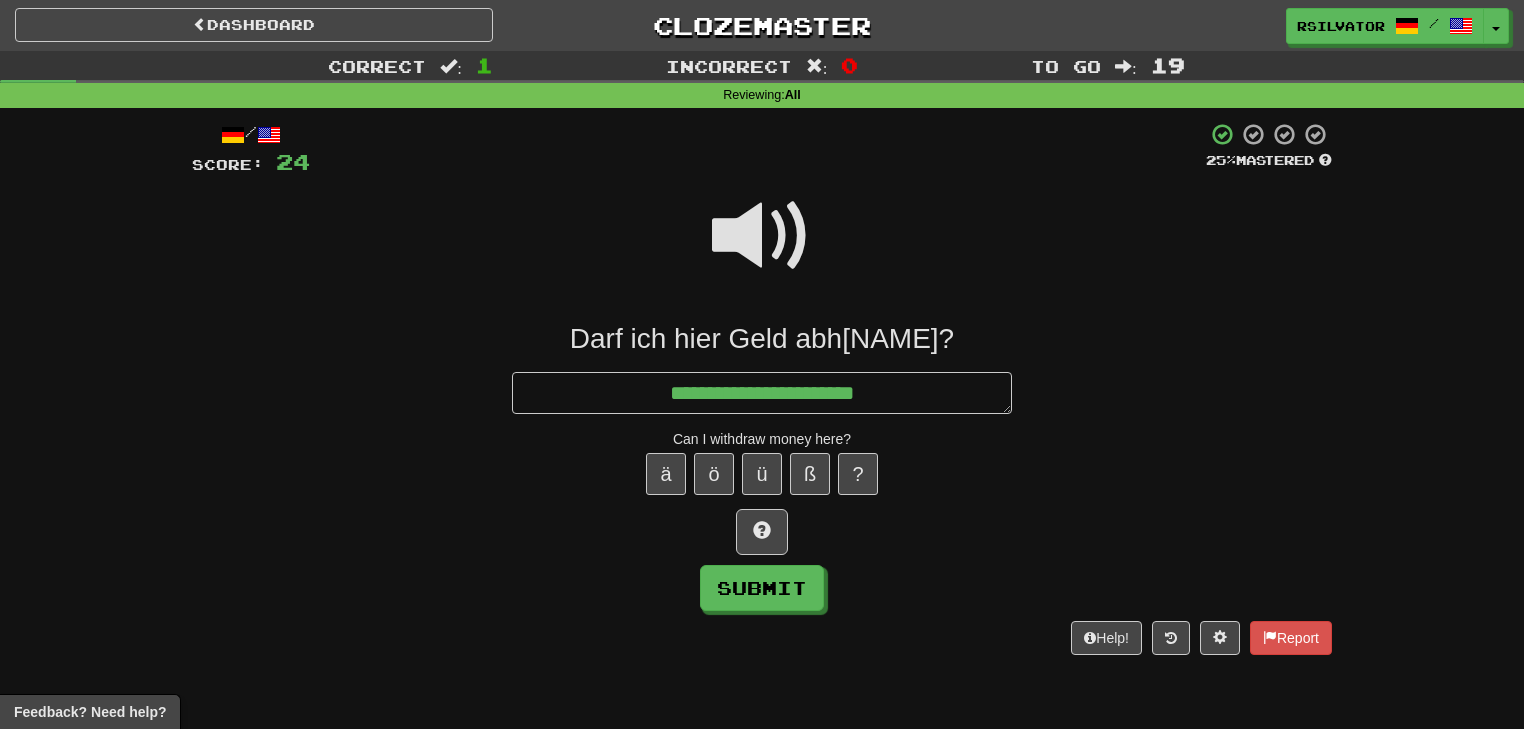 type on "*" 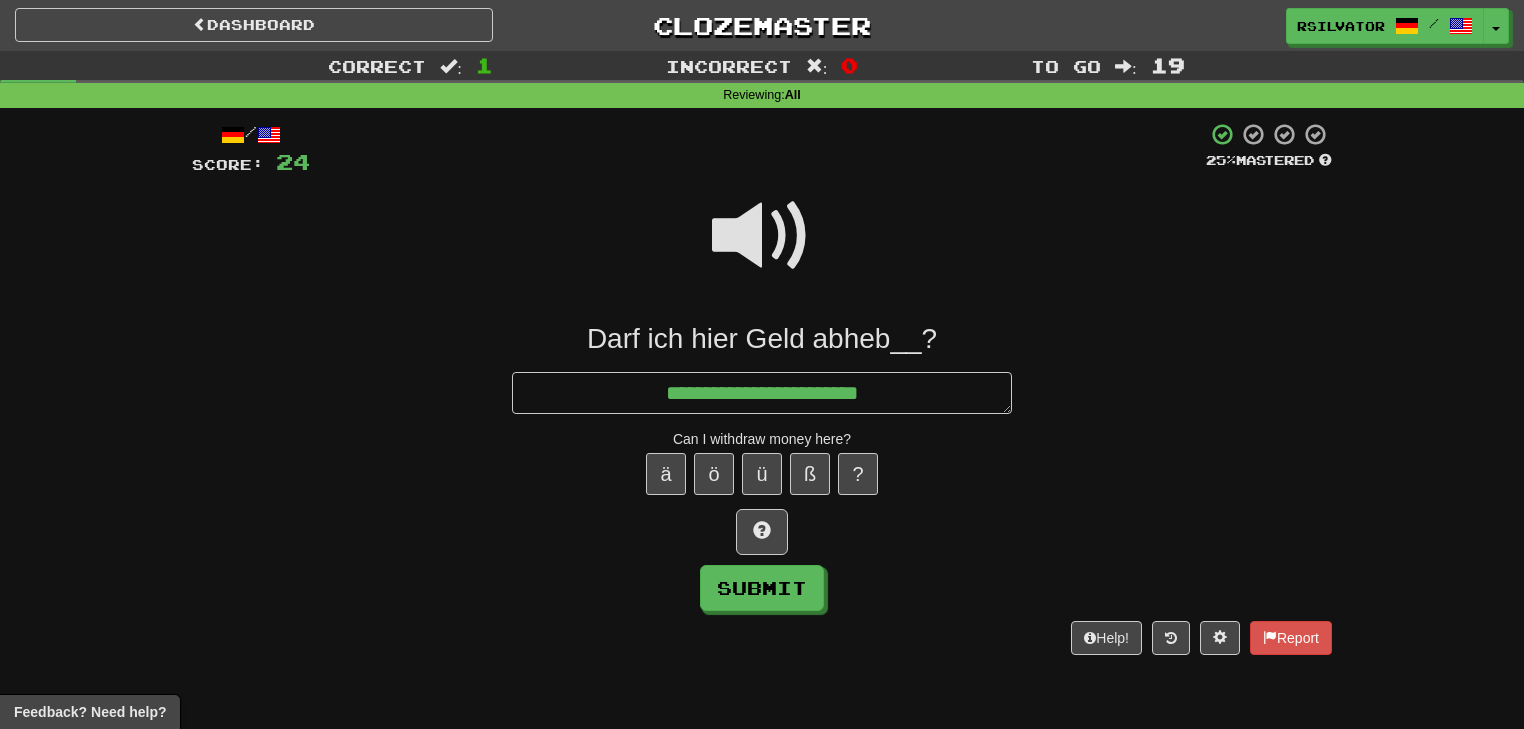type on "*" 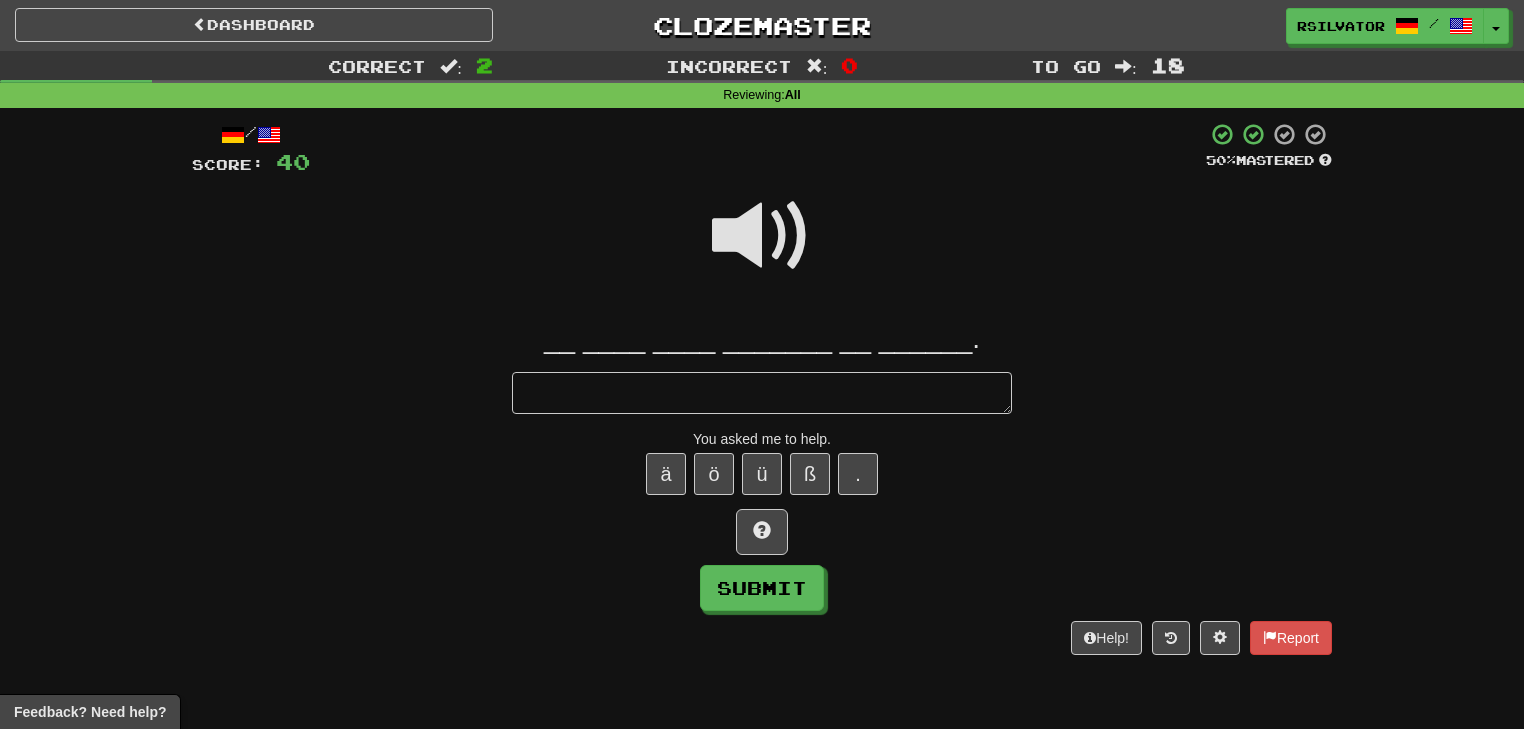 type on "*" 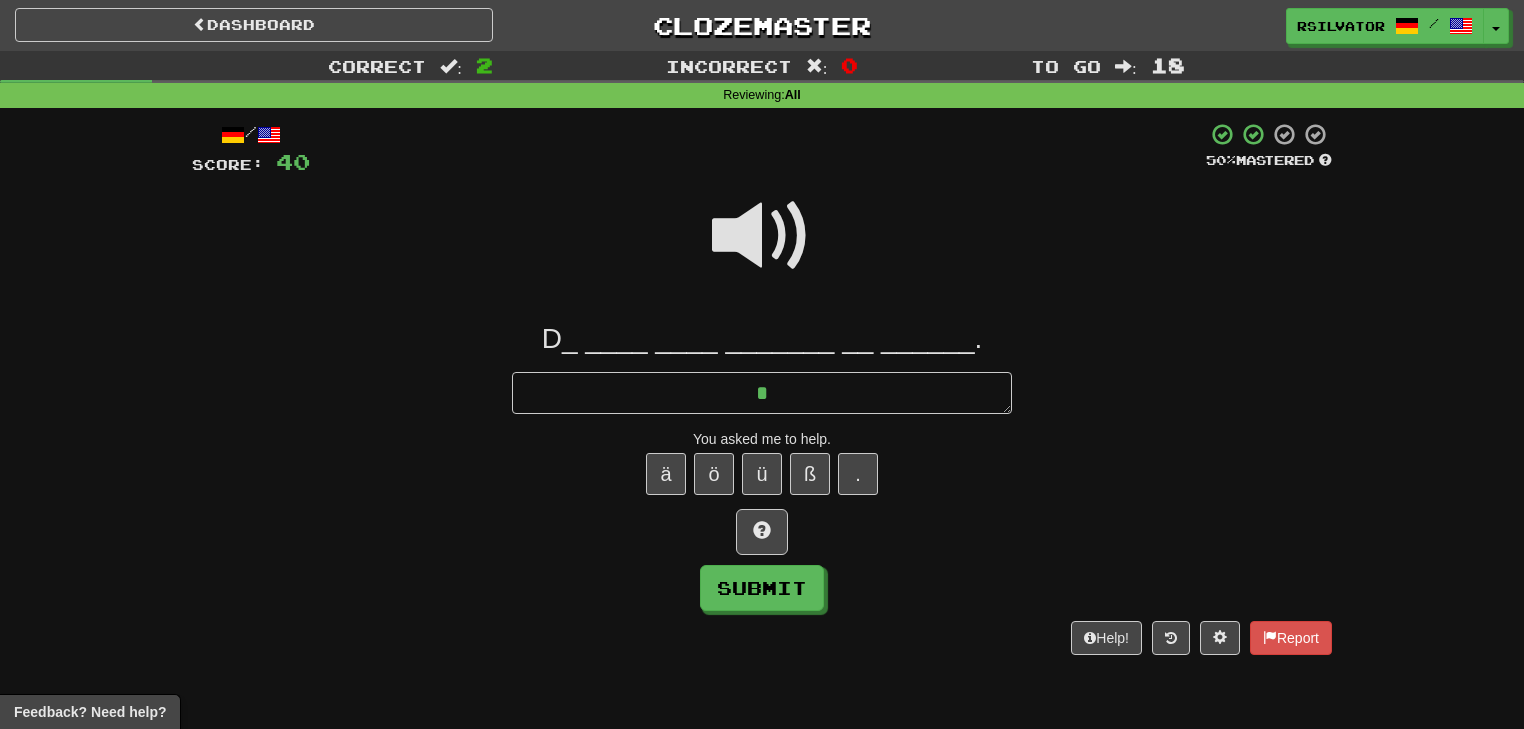 type on "*" 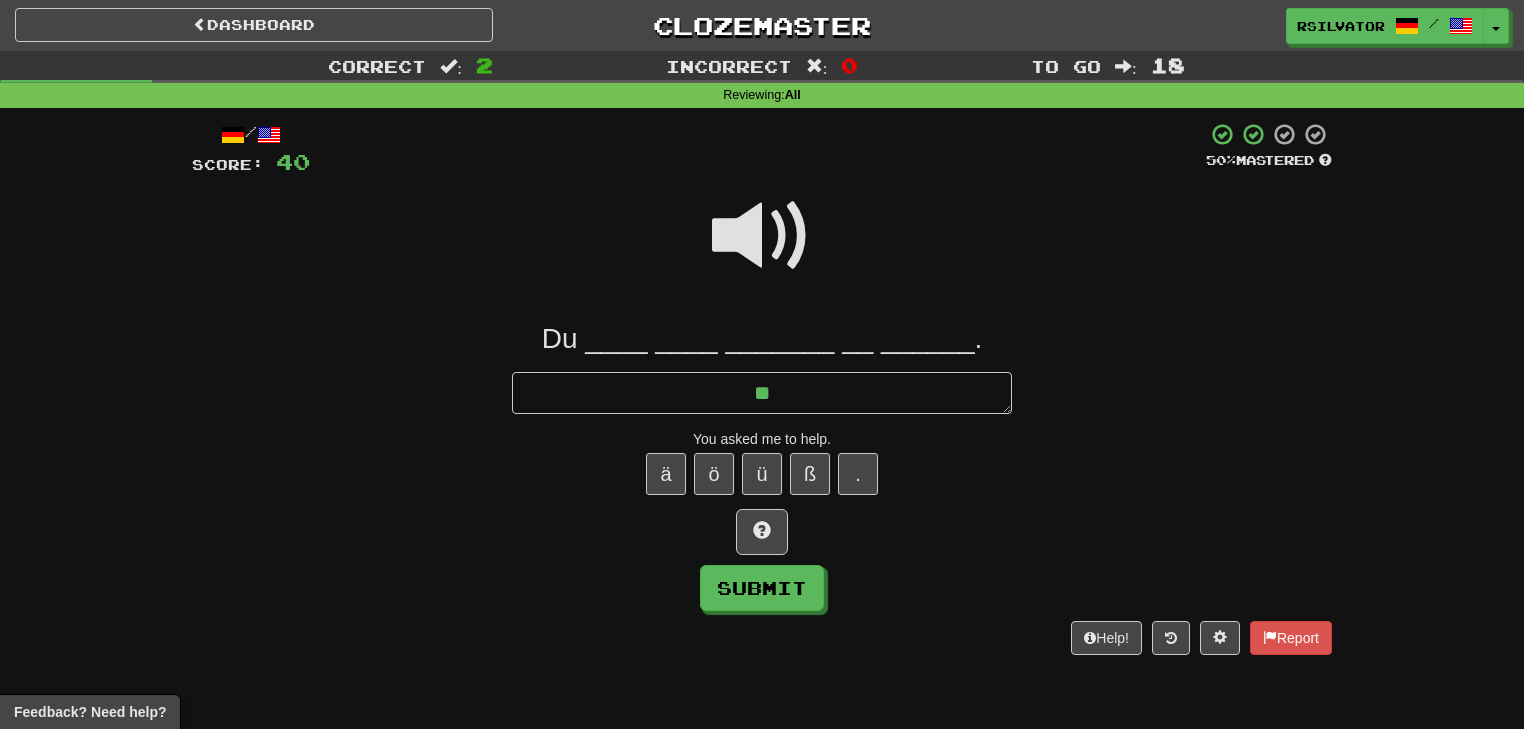 type on "*" 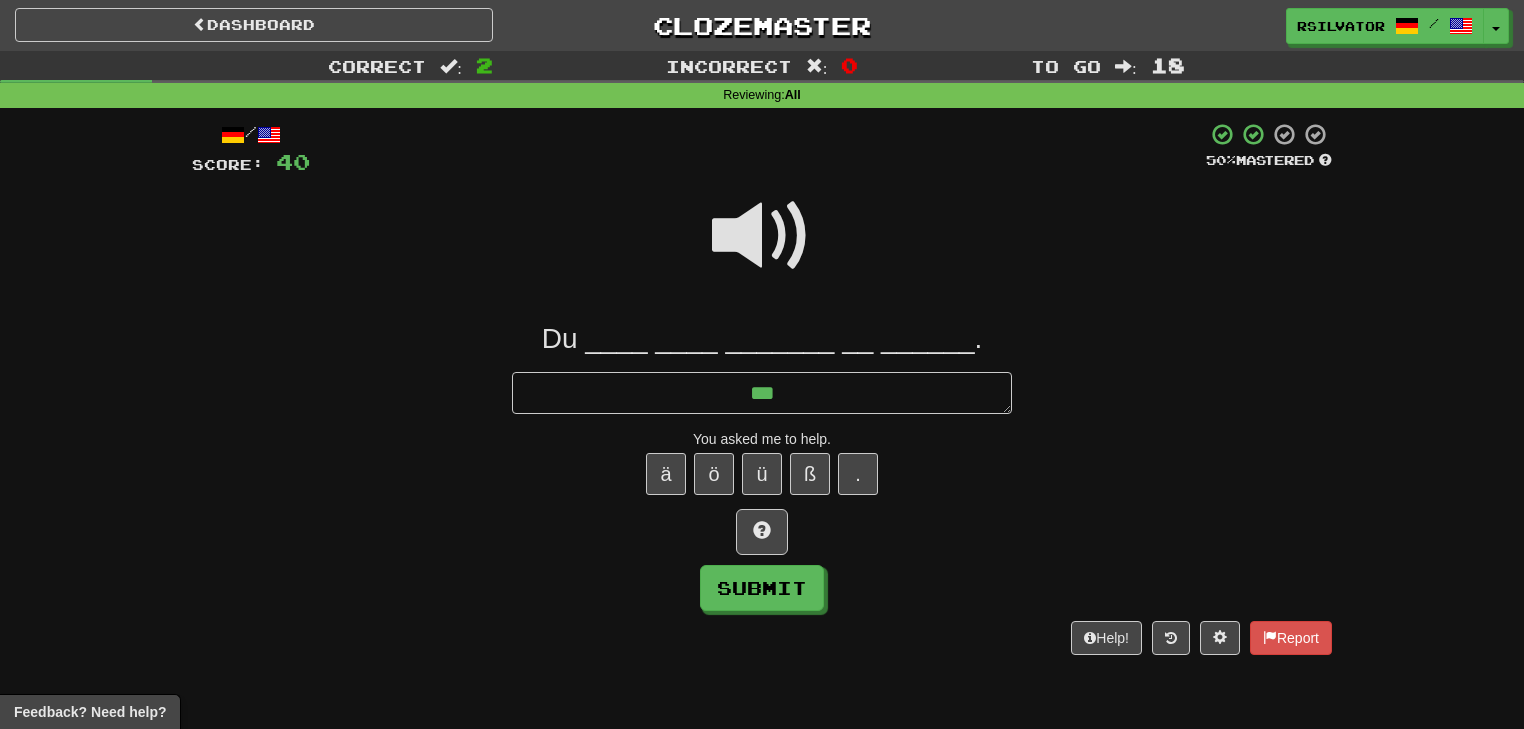 type on "*" 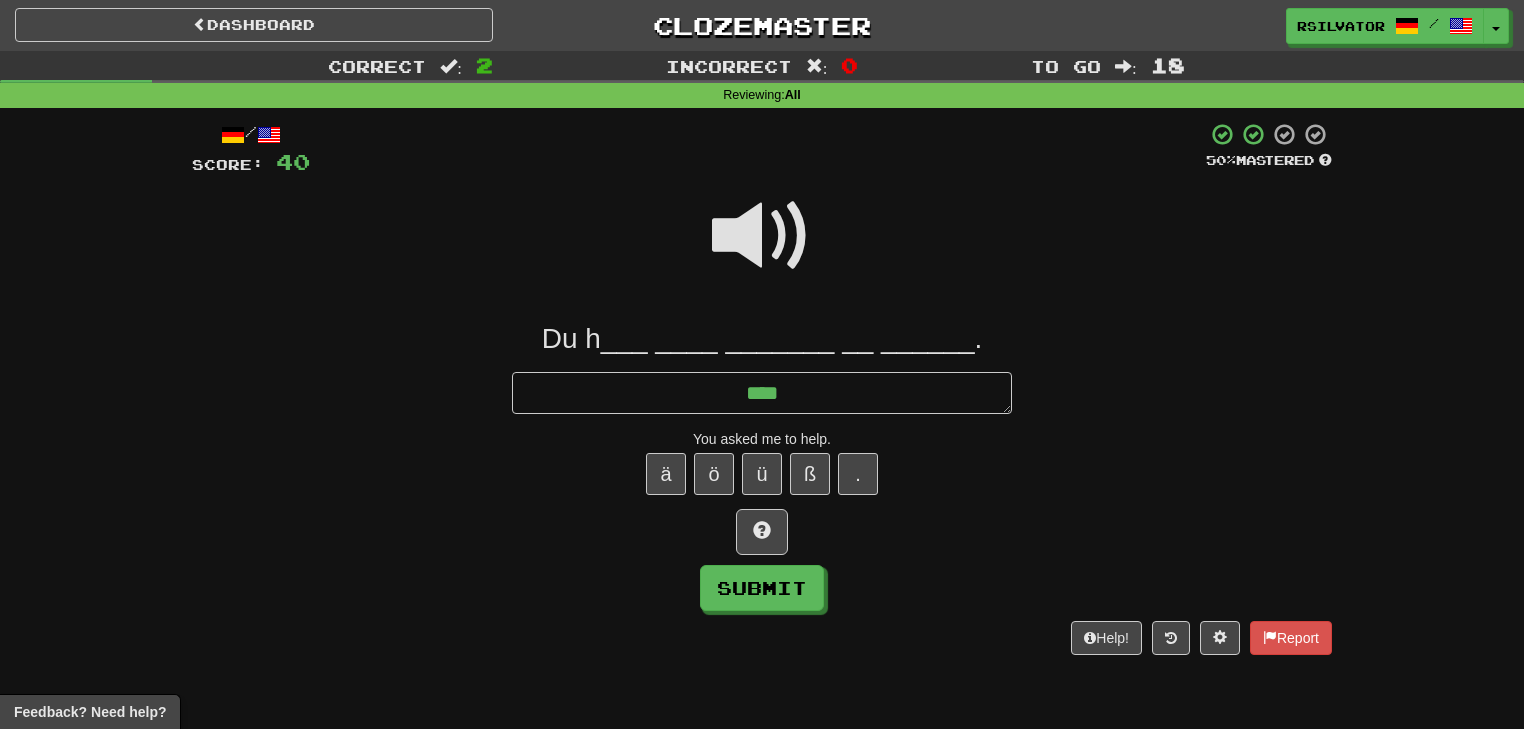 type on "*" 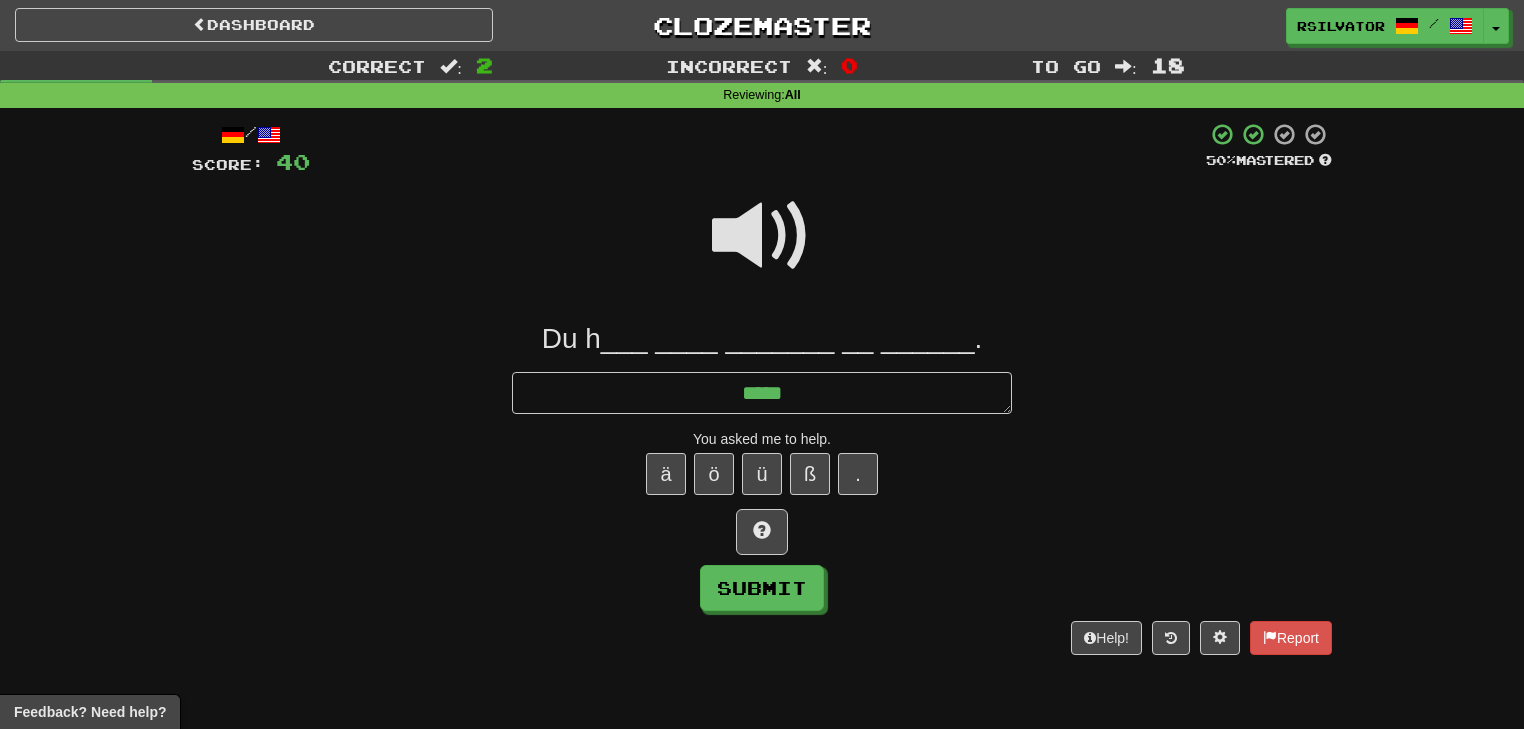 type on "*" 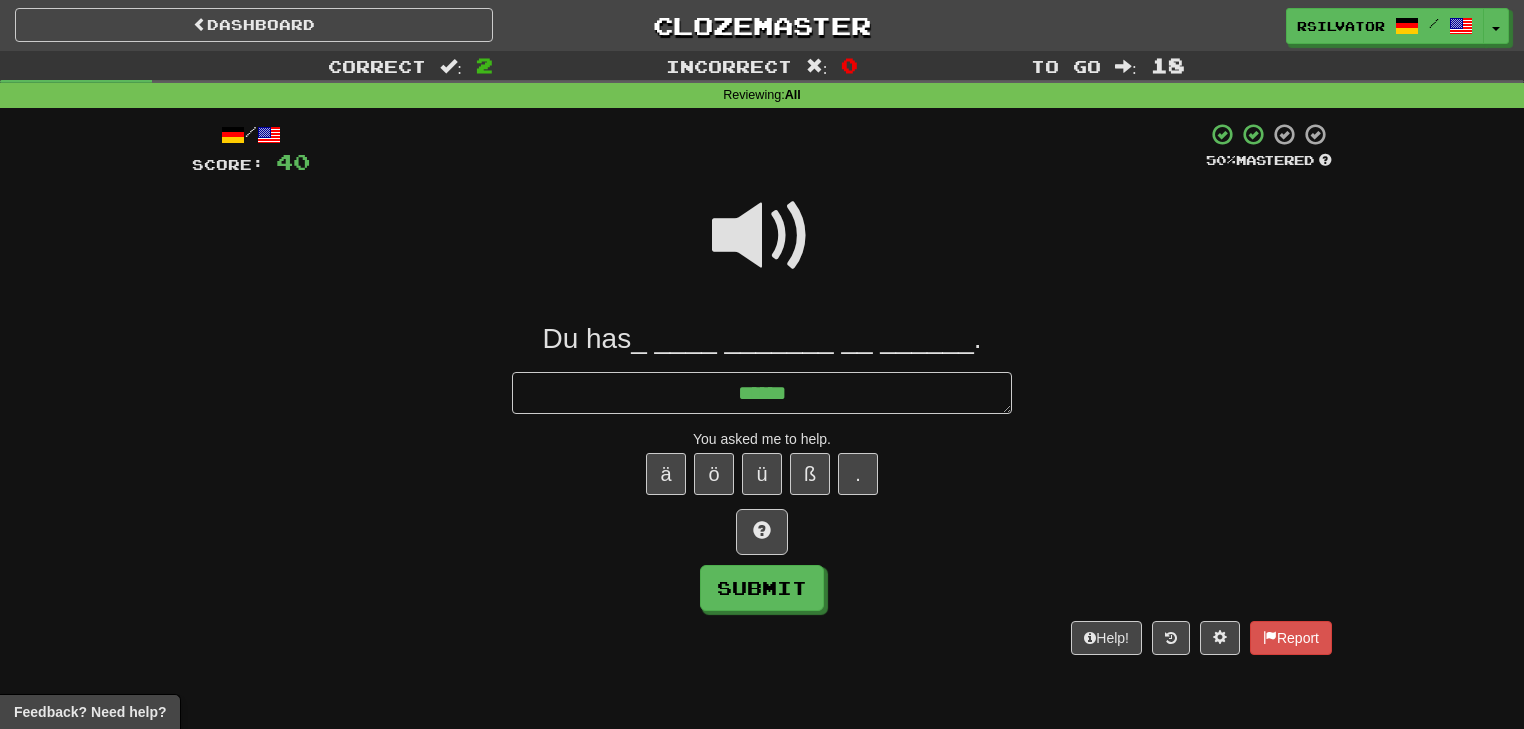 type on "*" 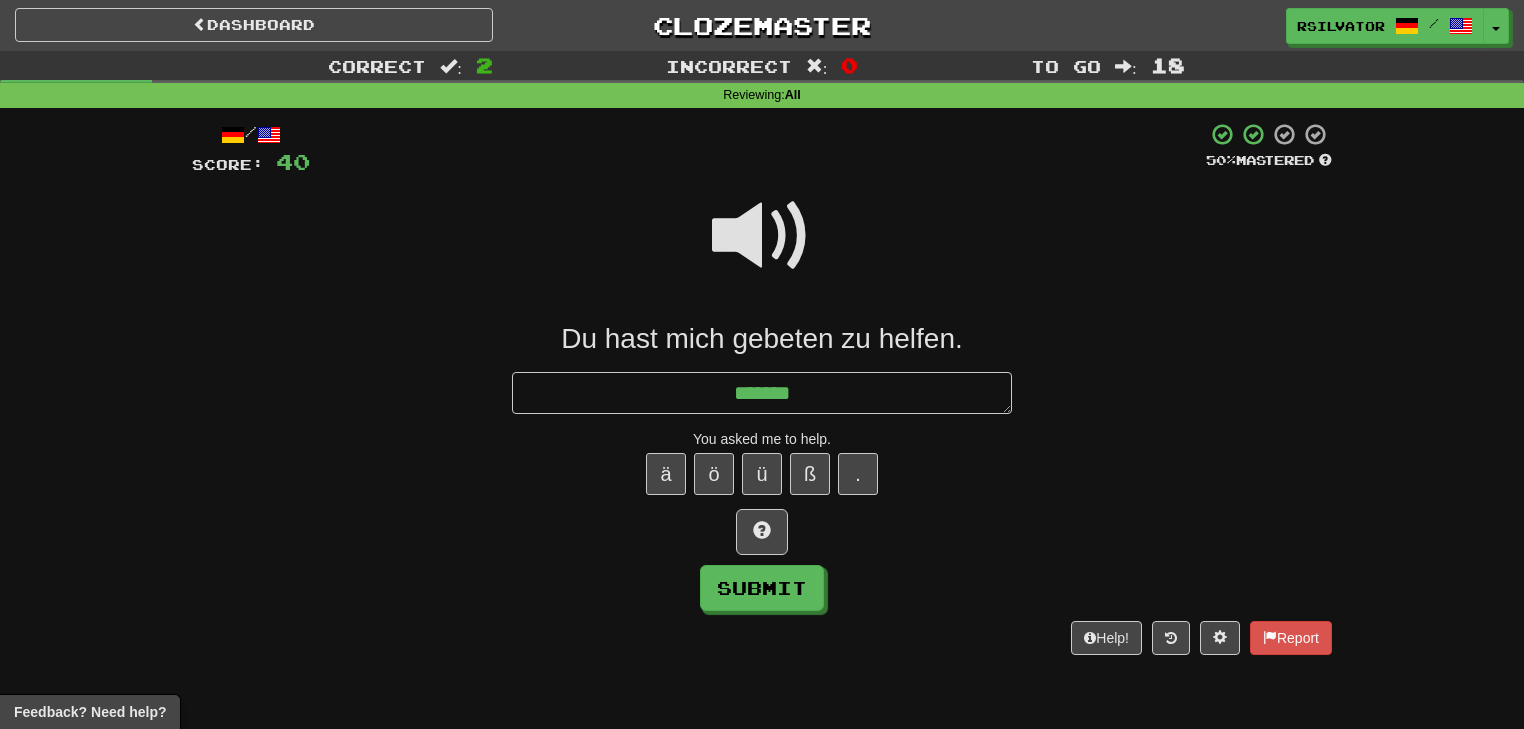 type on "*" 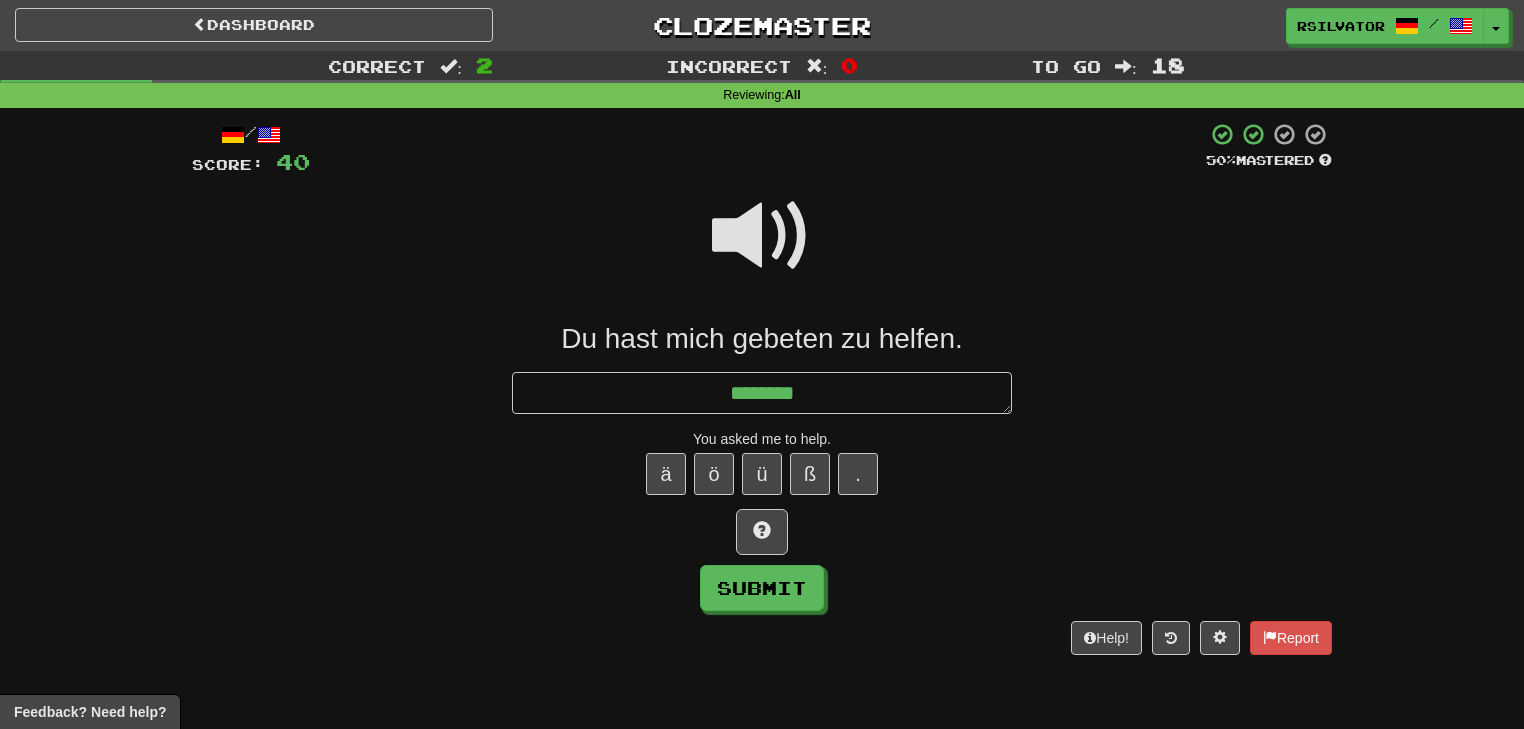 type on "*" 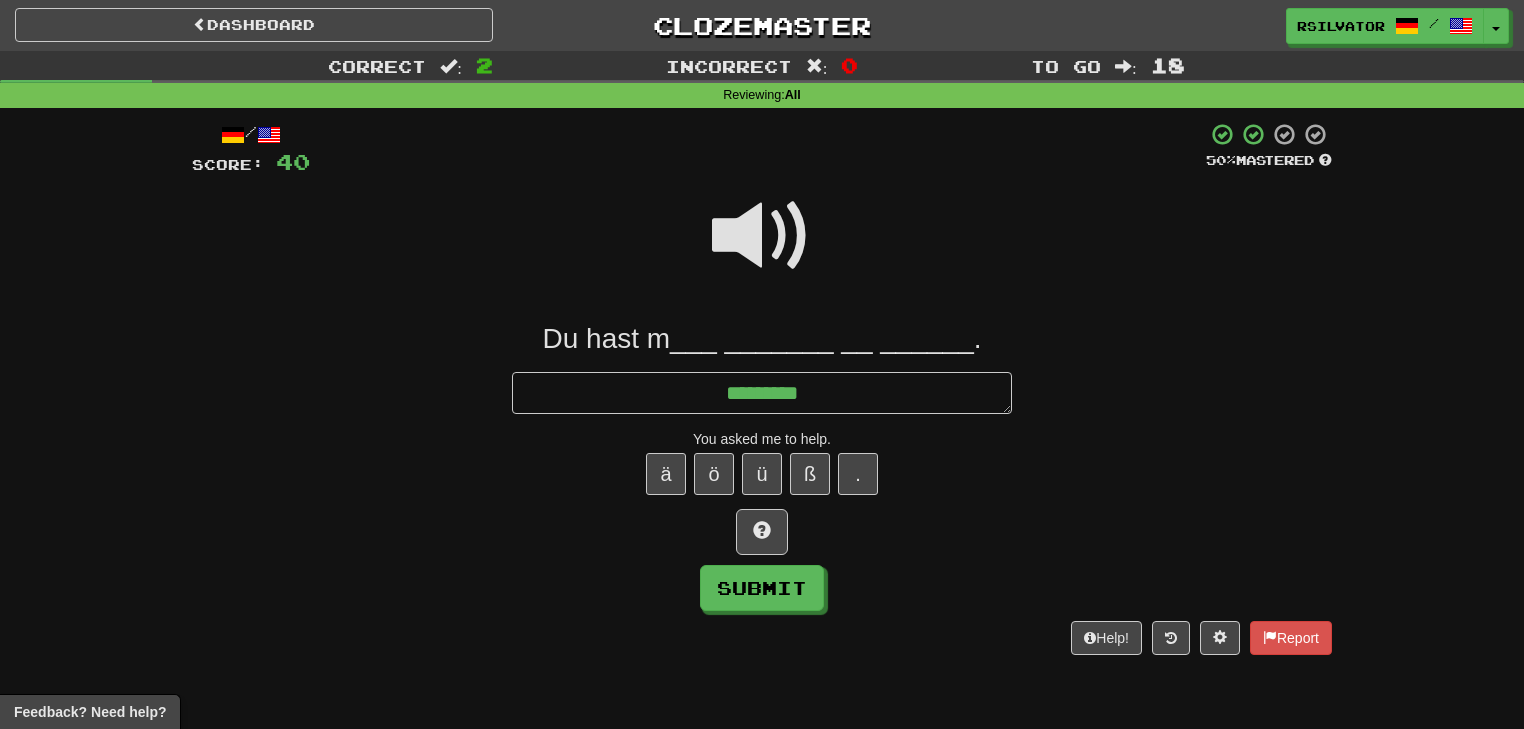 type on "*" 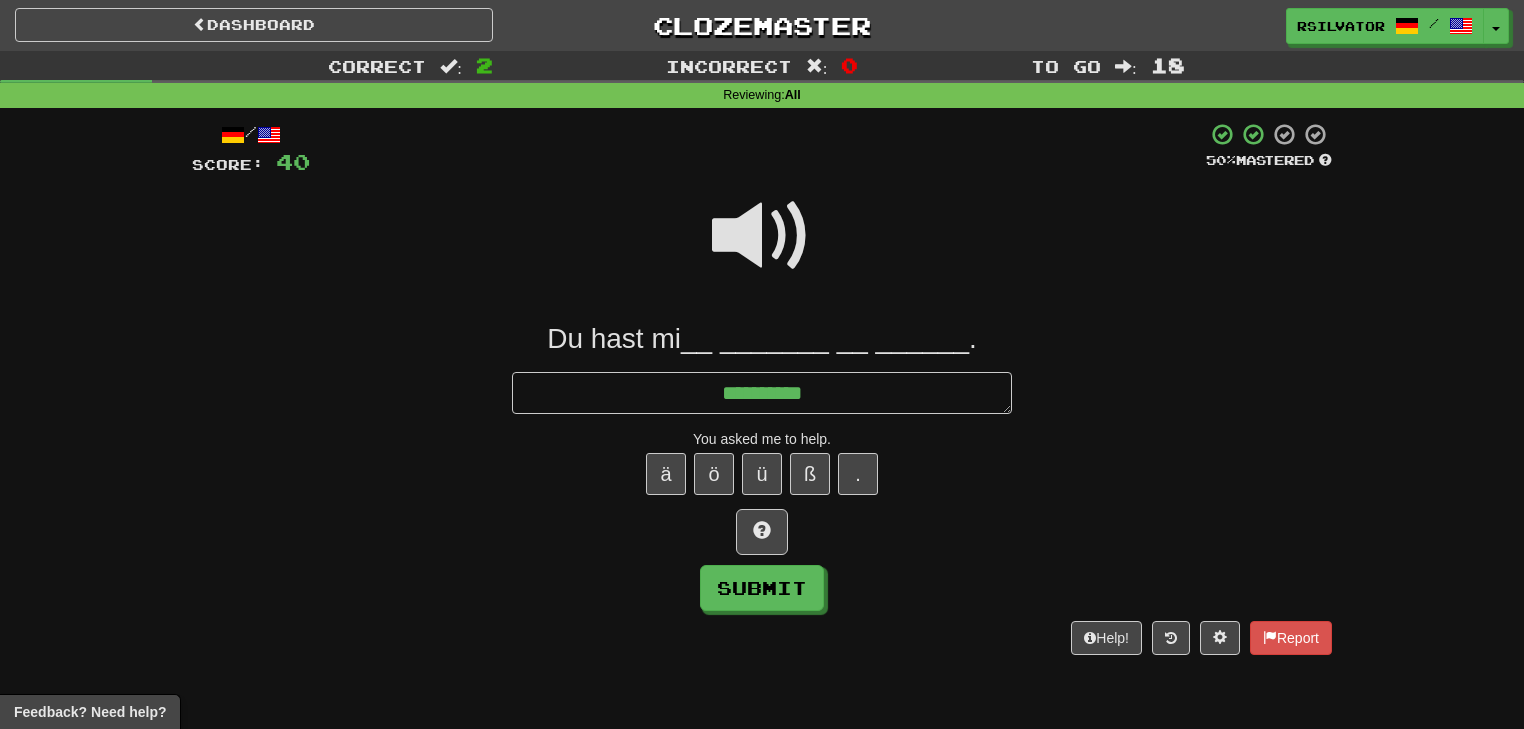 type on "*" 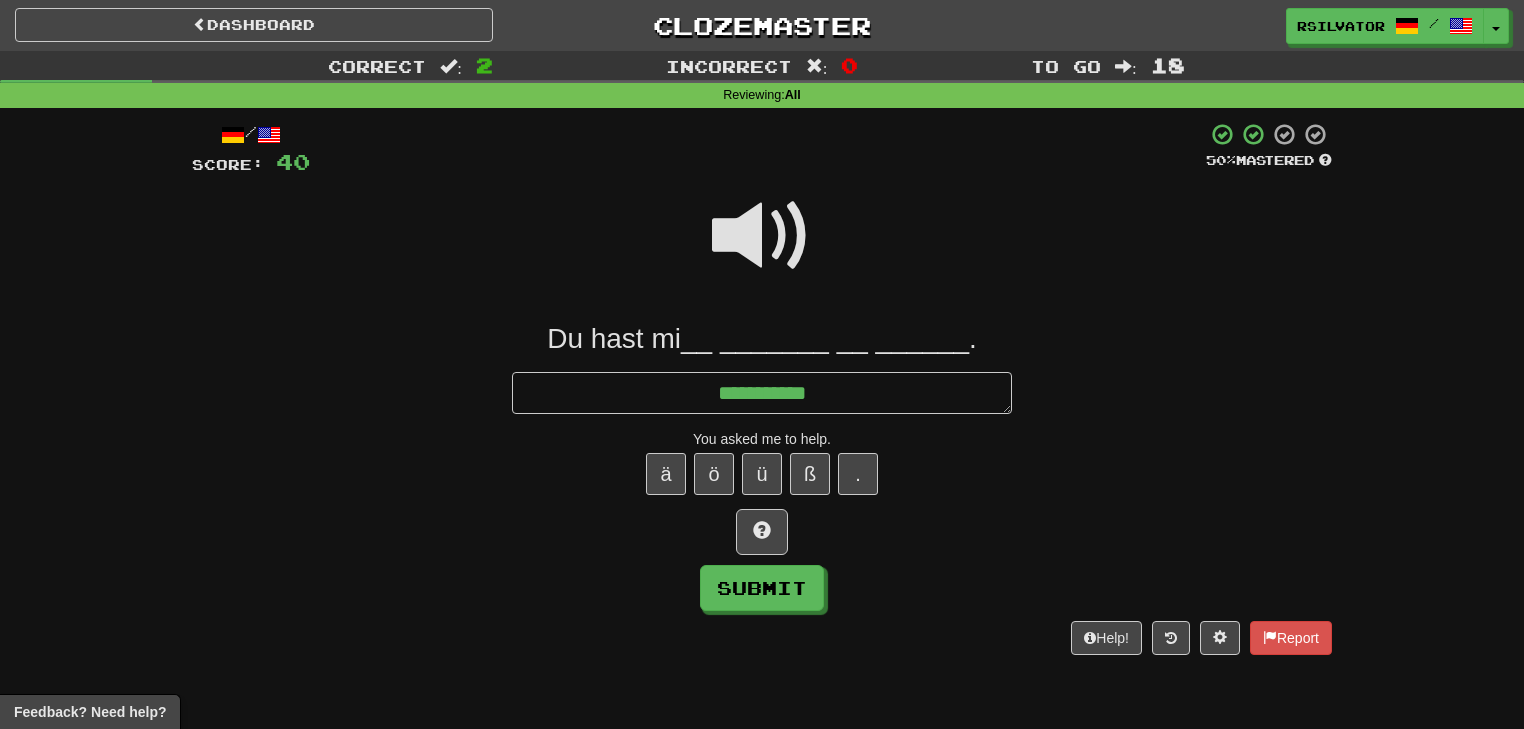 type on "**********" 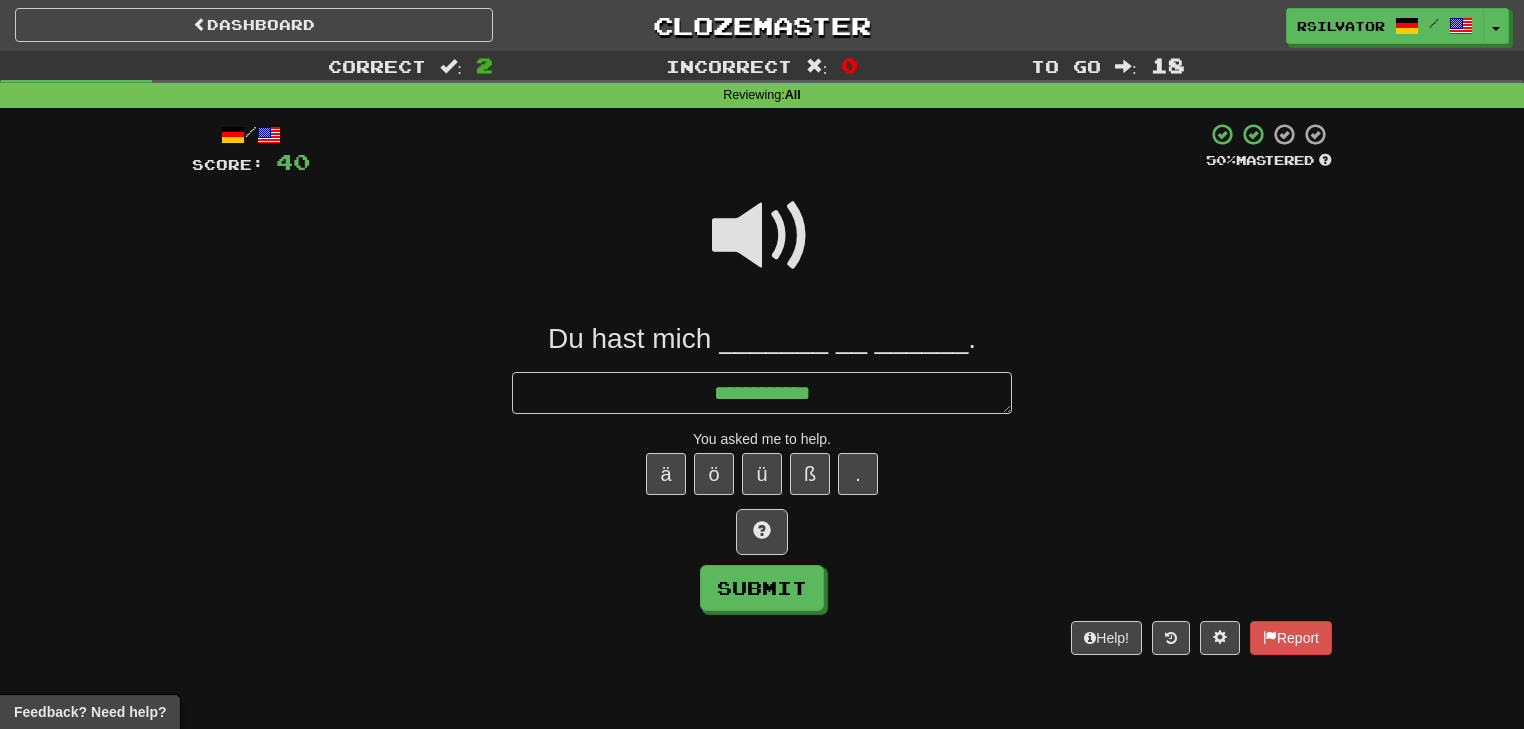 type on "*" 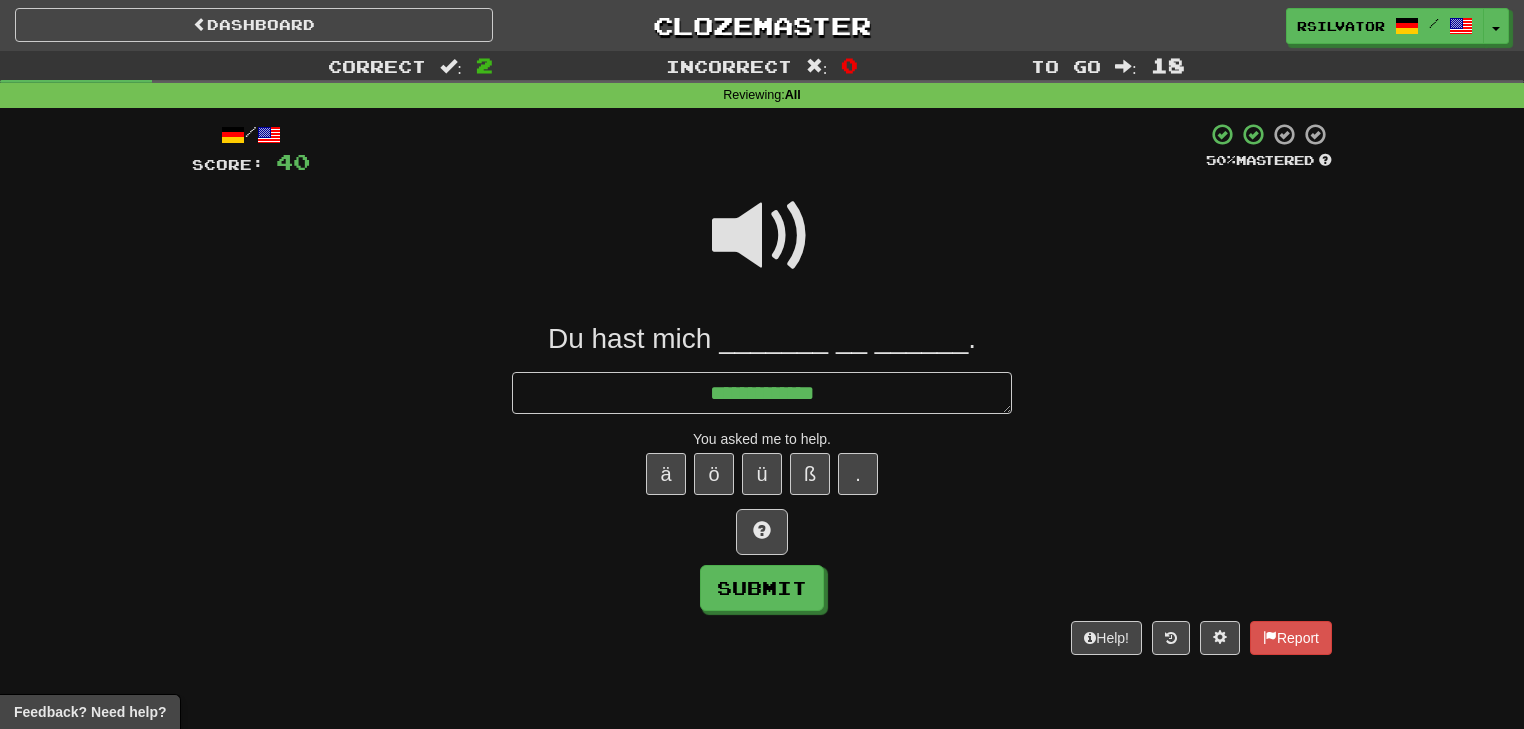 type on "*" 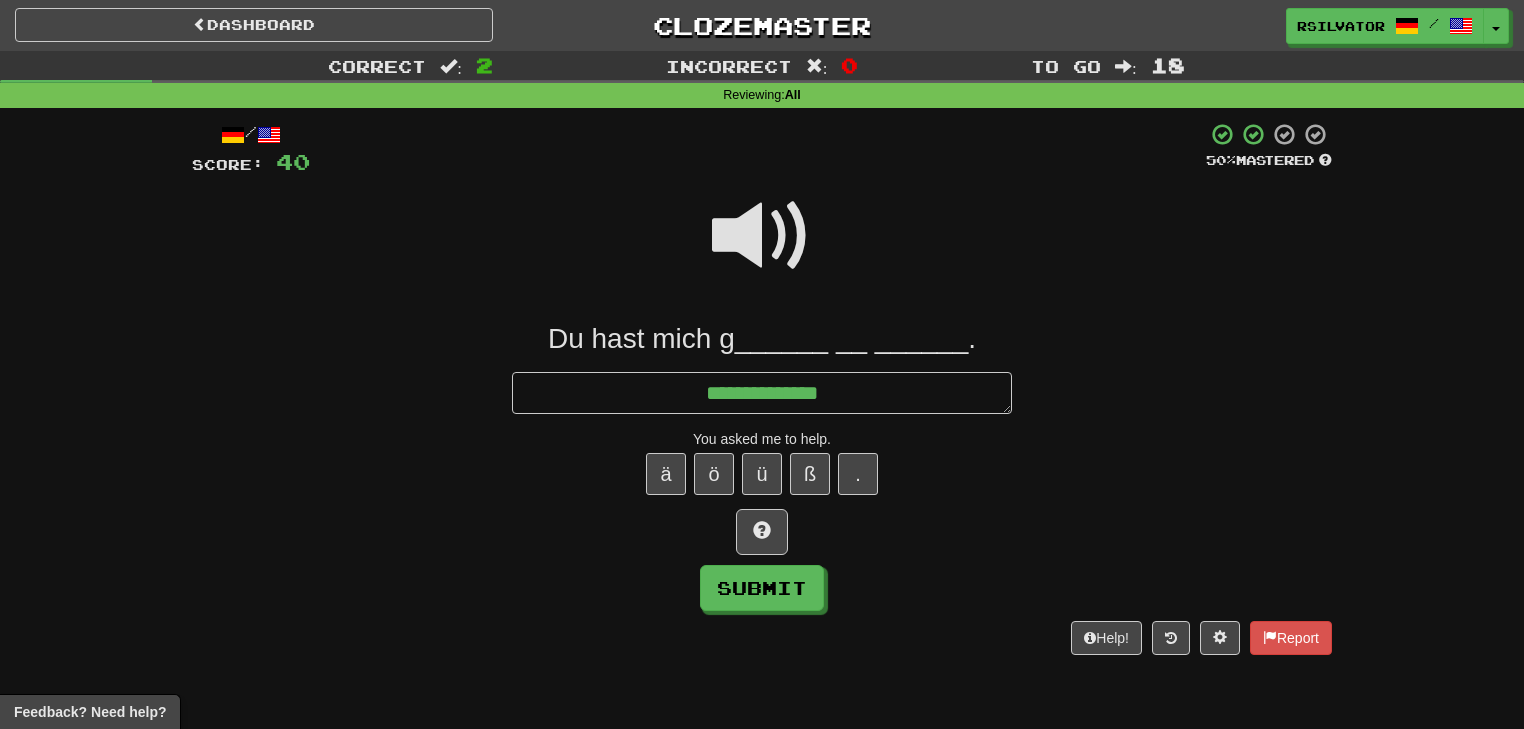 type on "*" 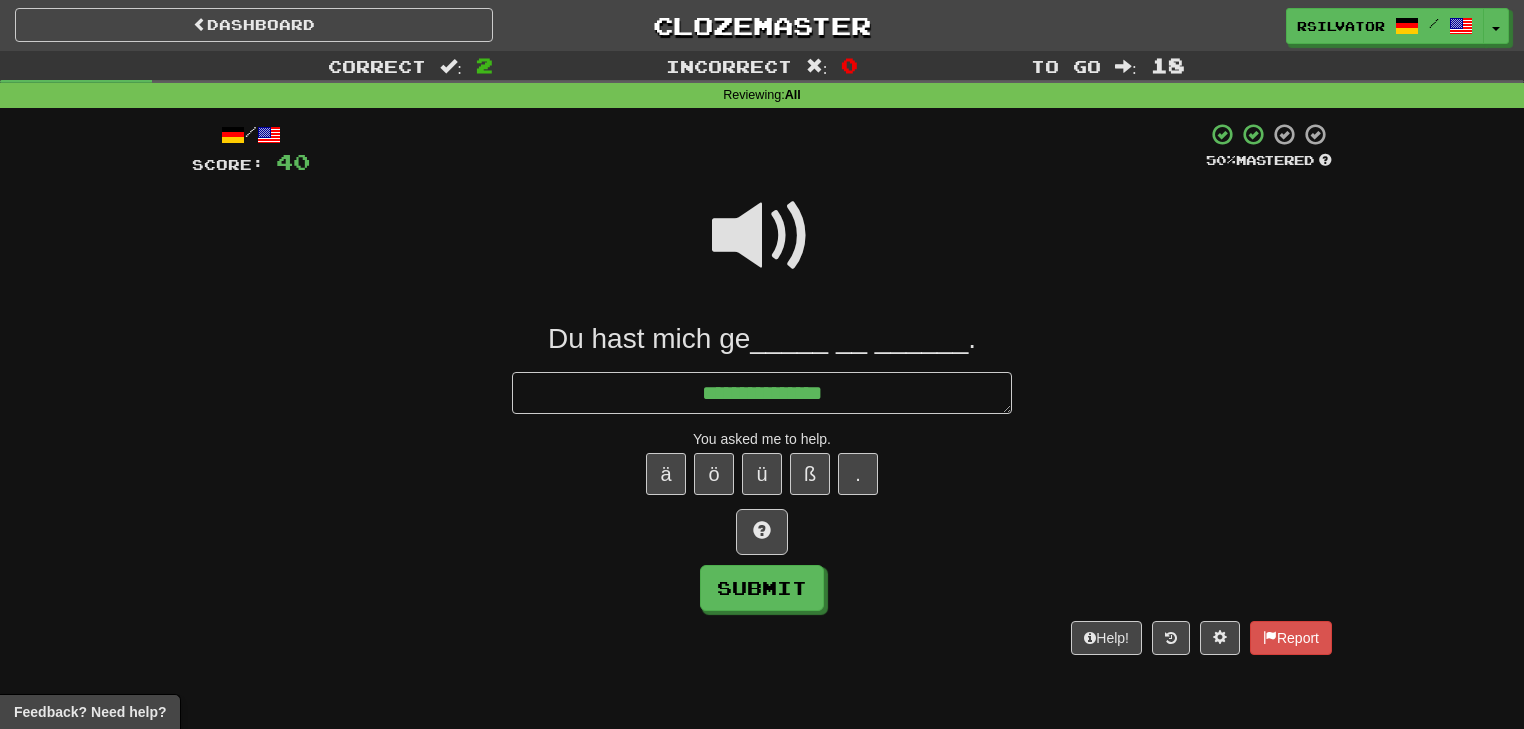 type on "*" 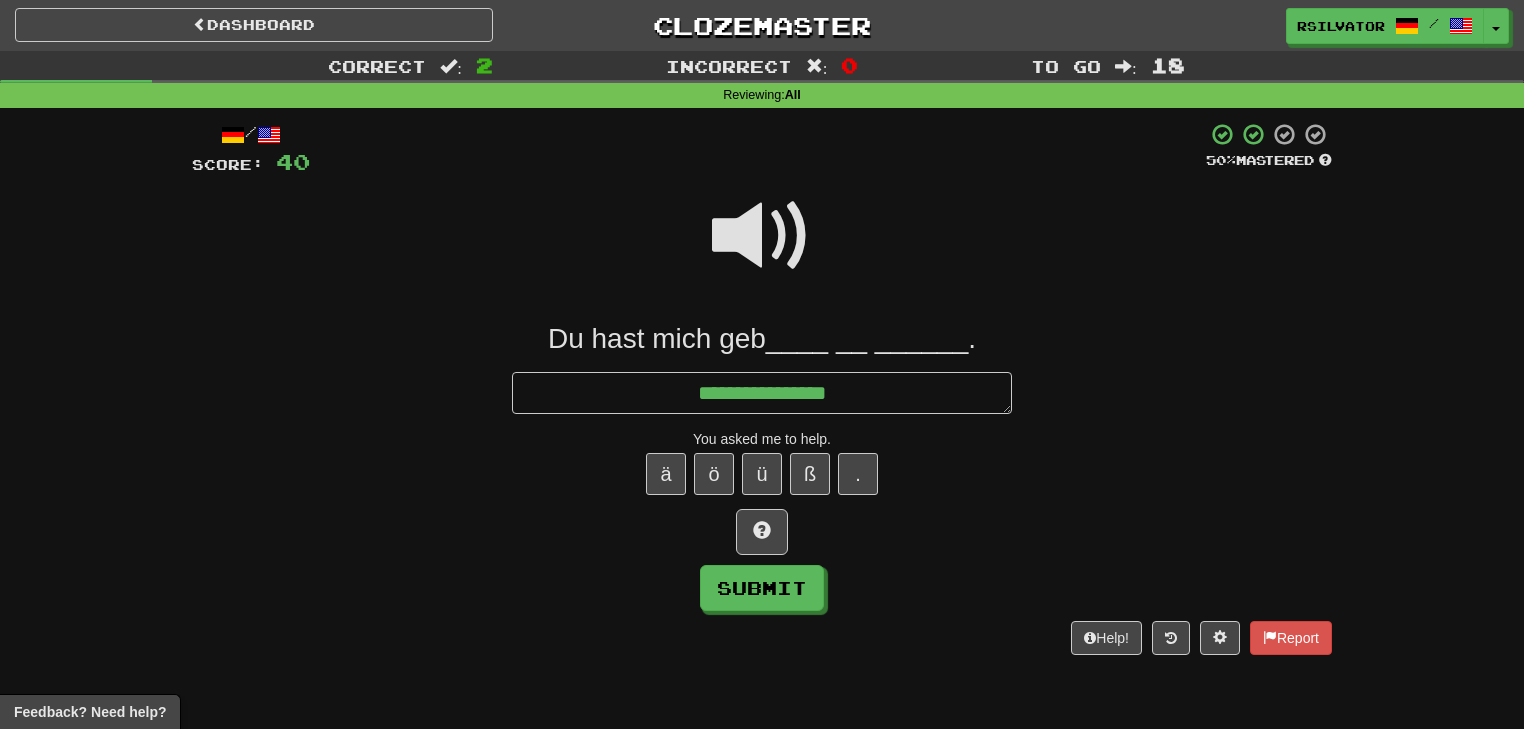 type on "*" 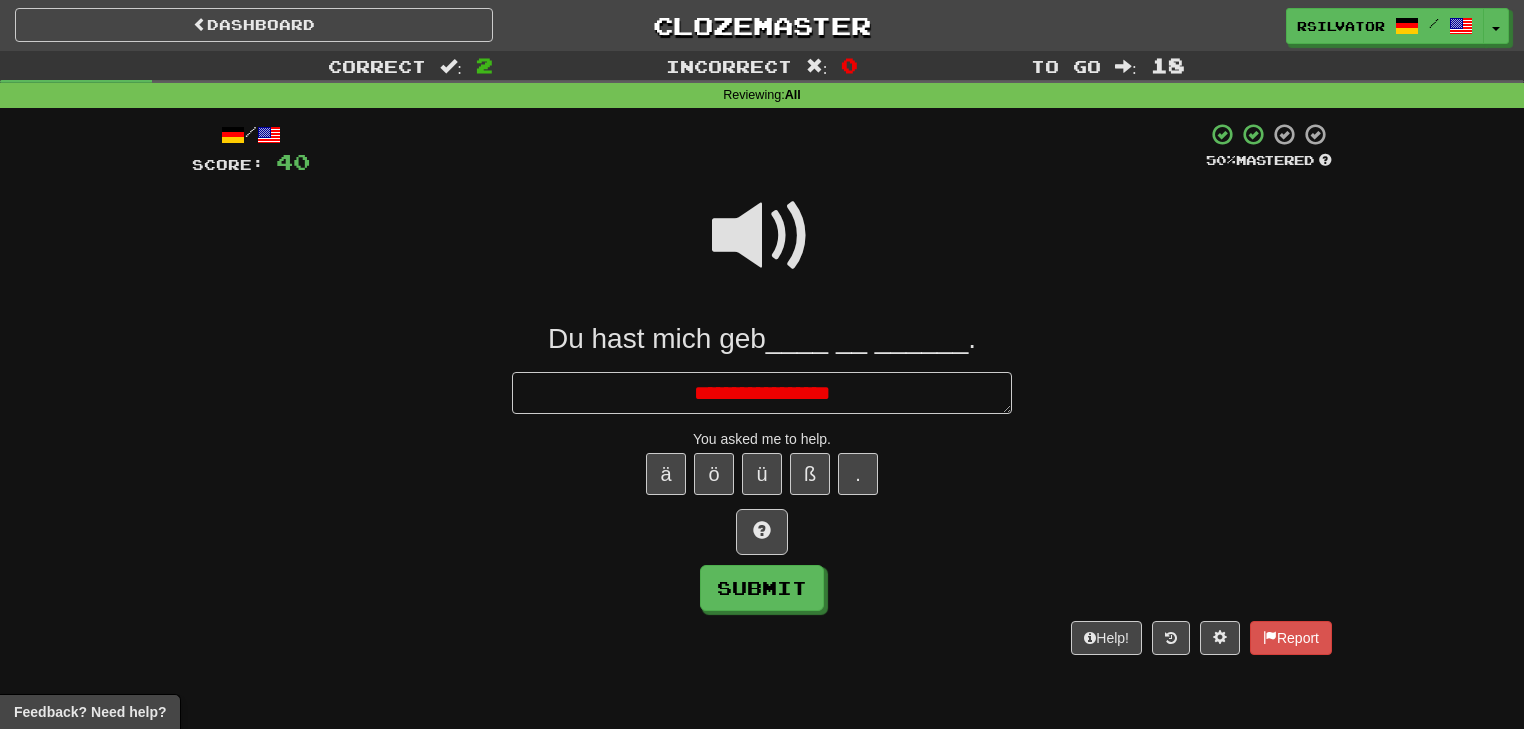 type on "*" 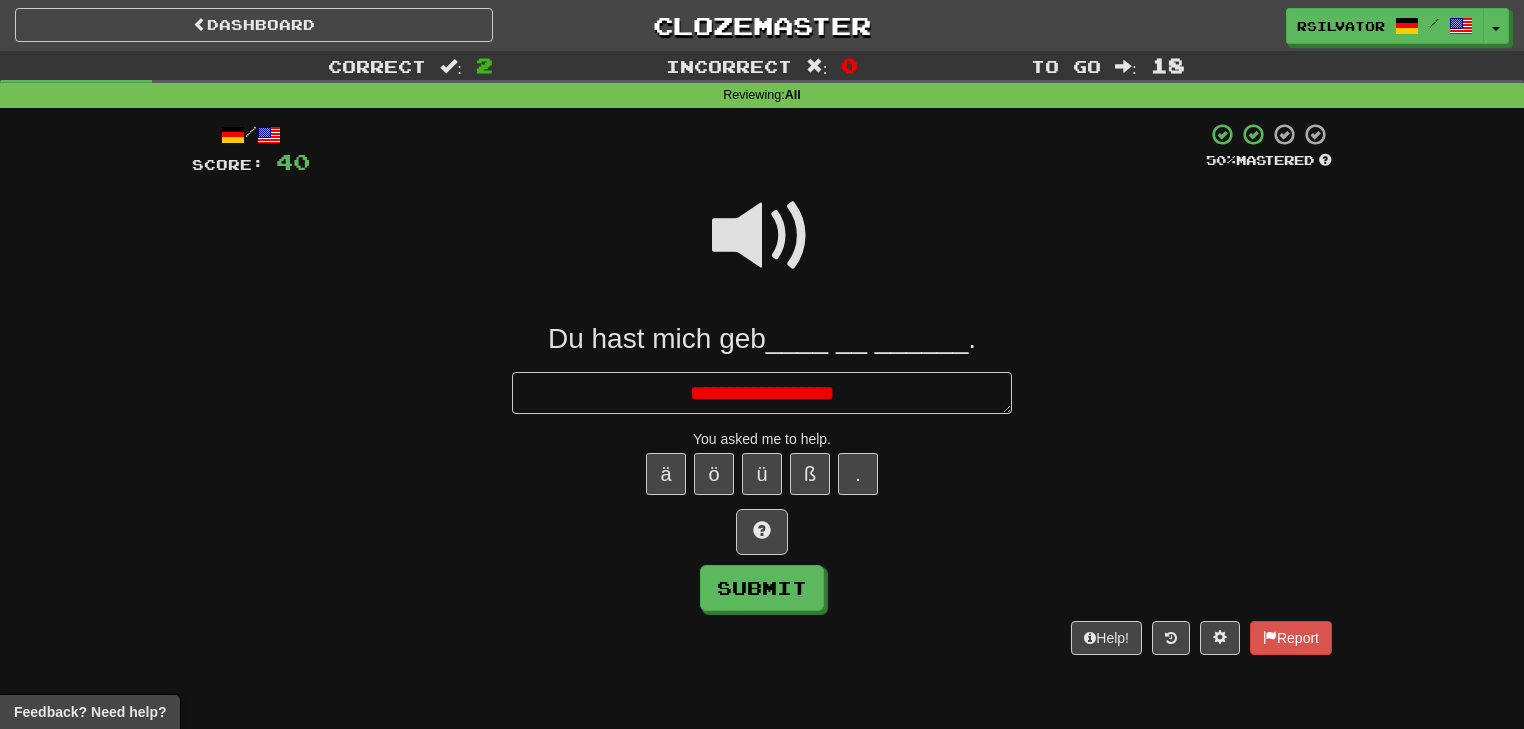 type on "*" 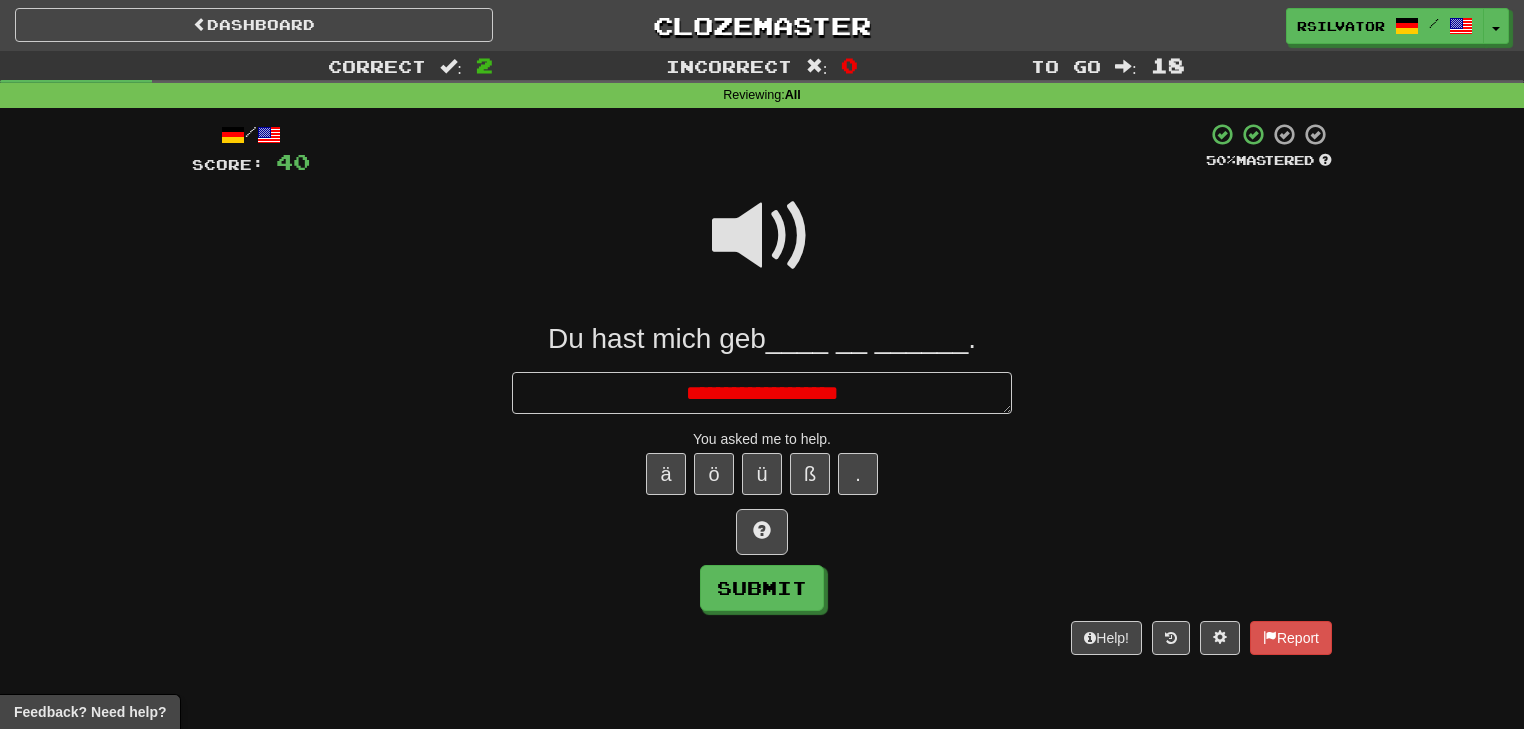 type on "*" 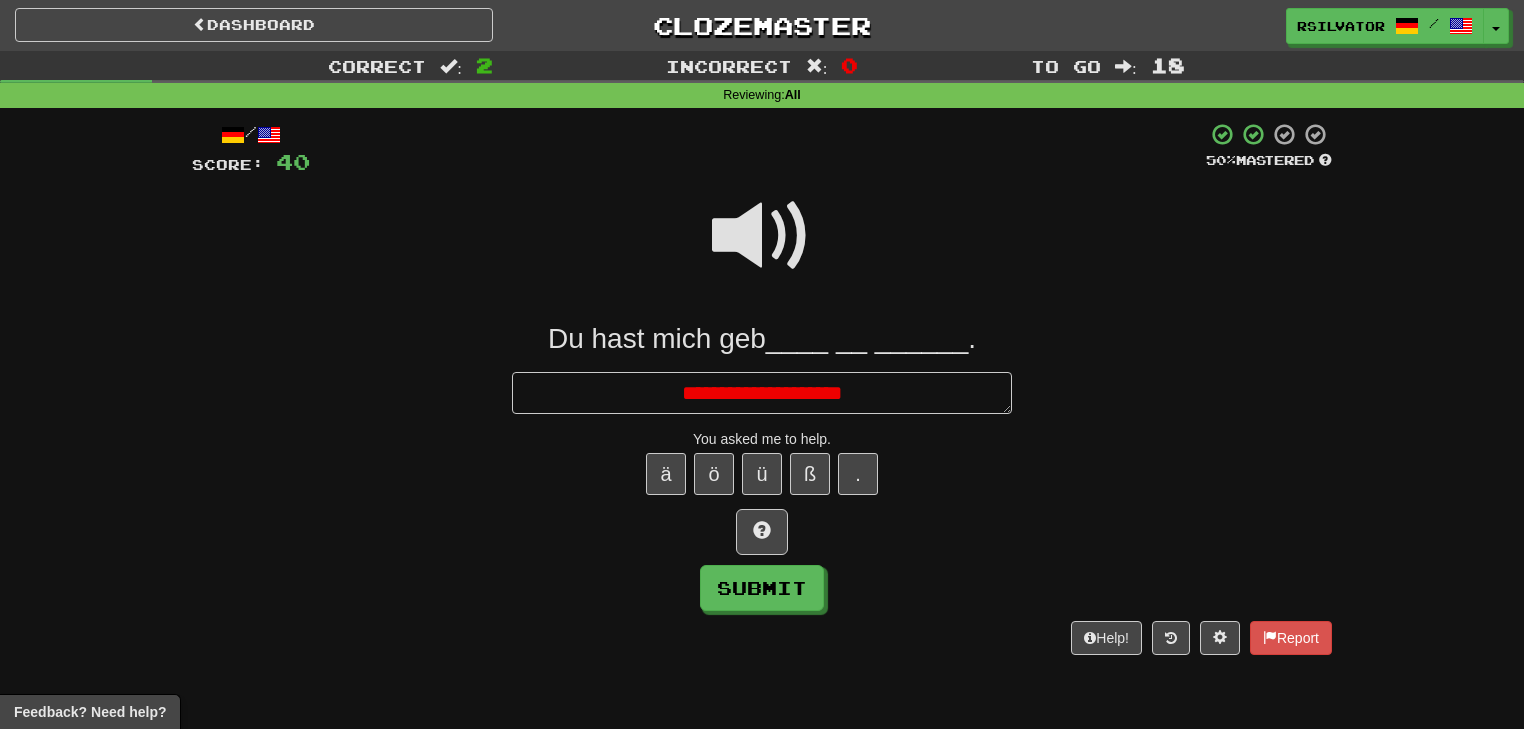type on "*" 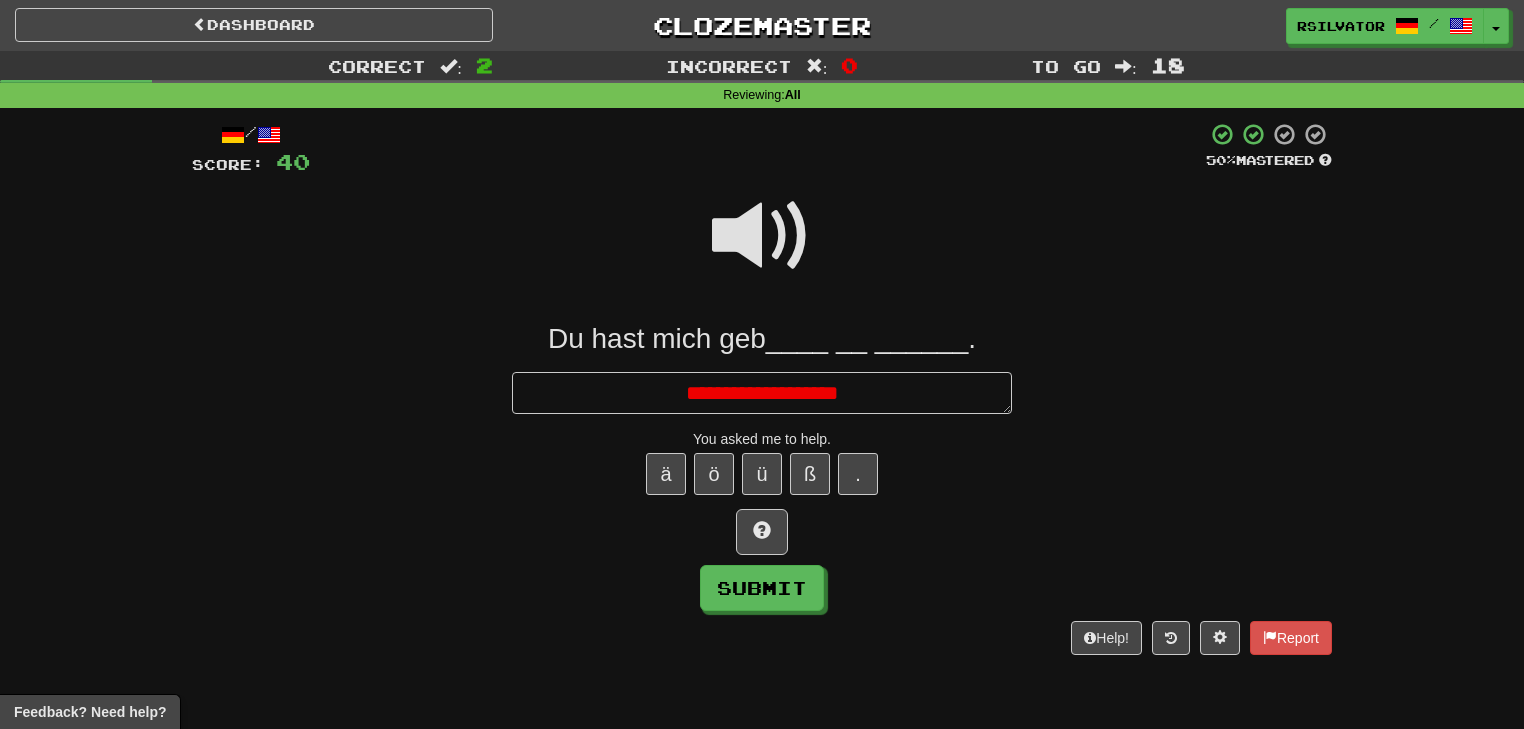 type on "*" 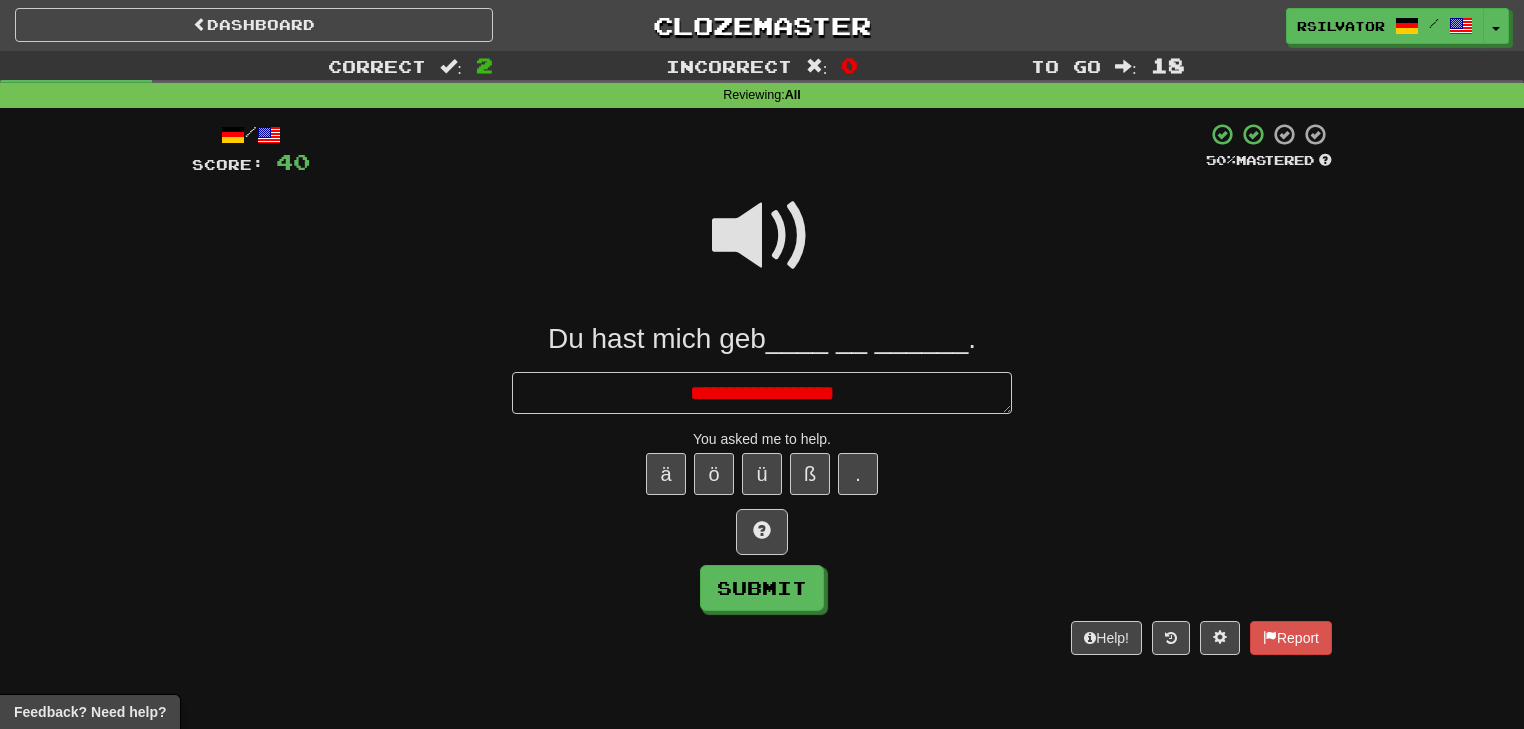 type on "*" 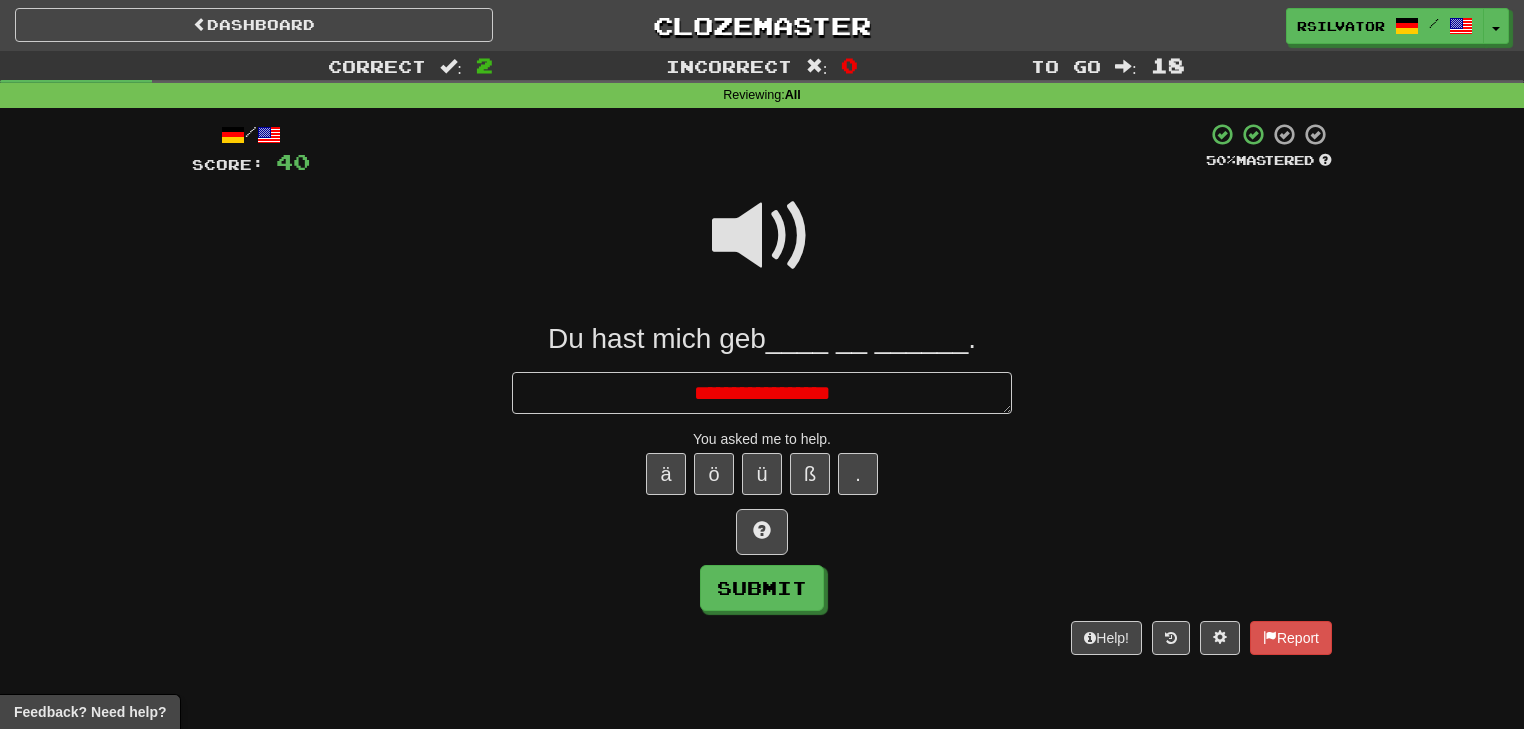 type on "*" 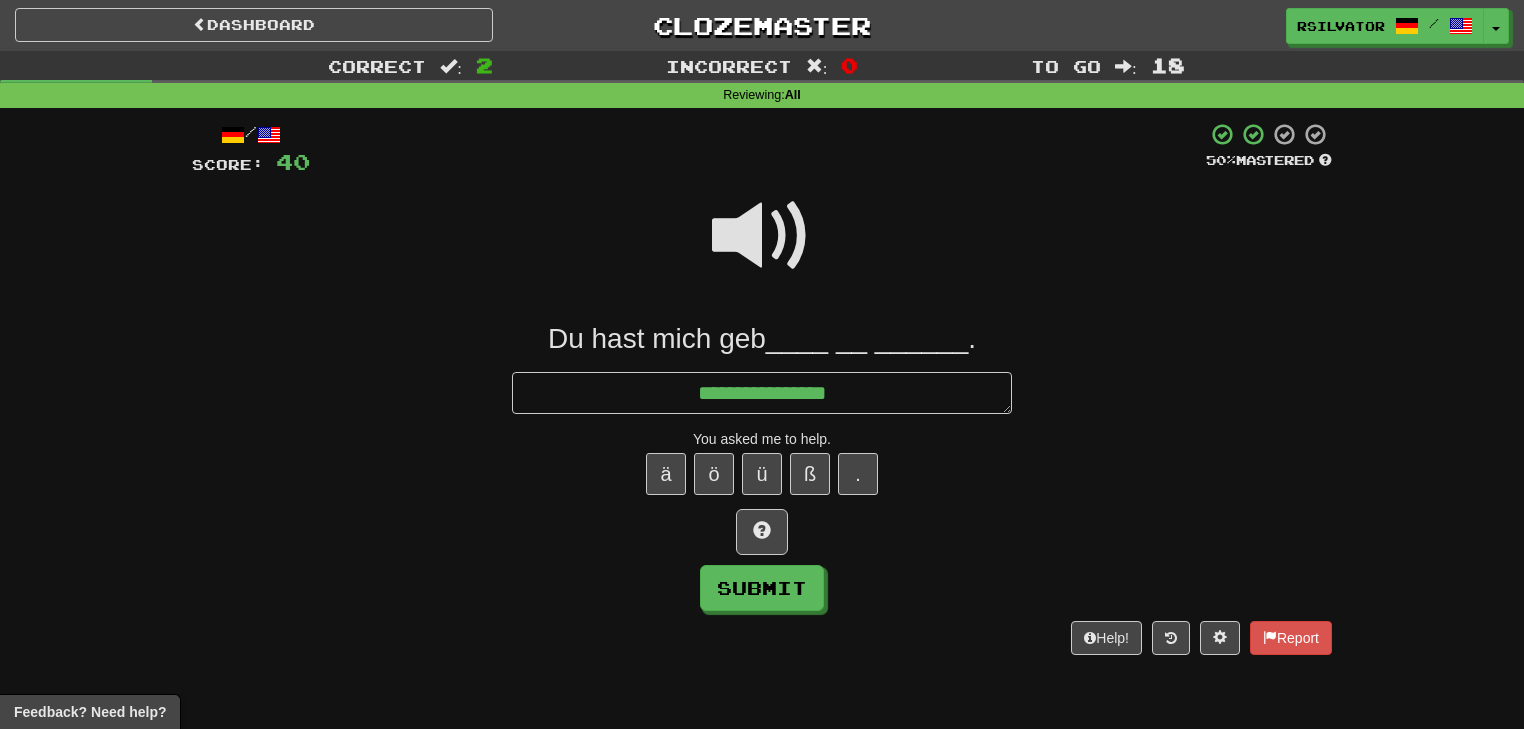 type on "*" 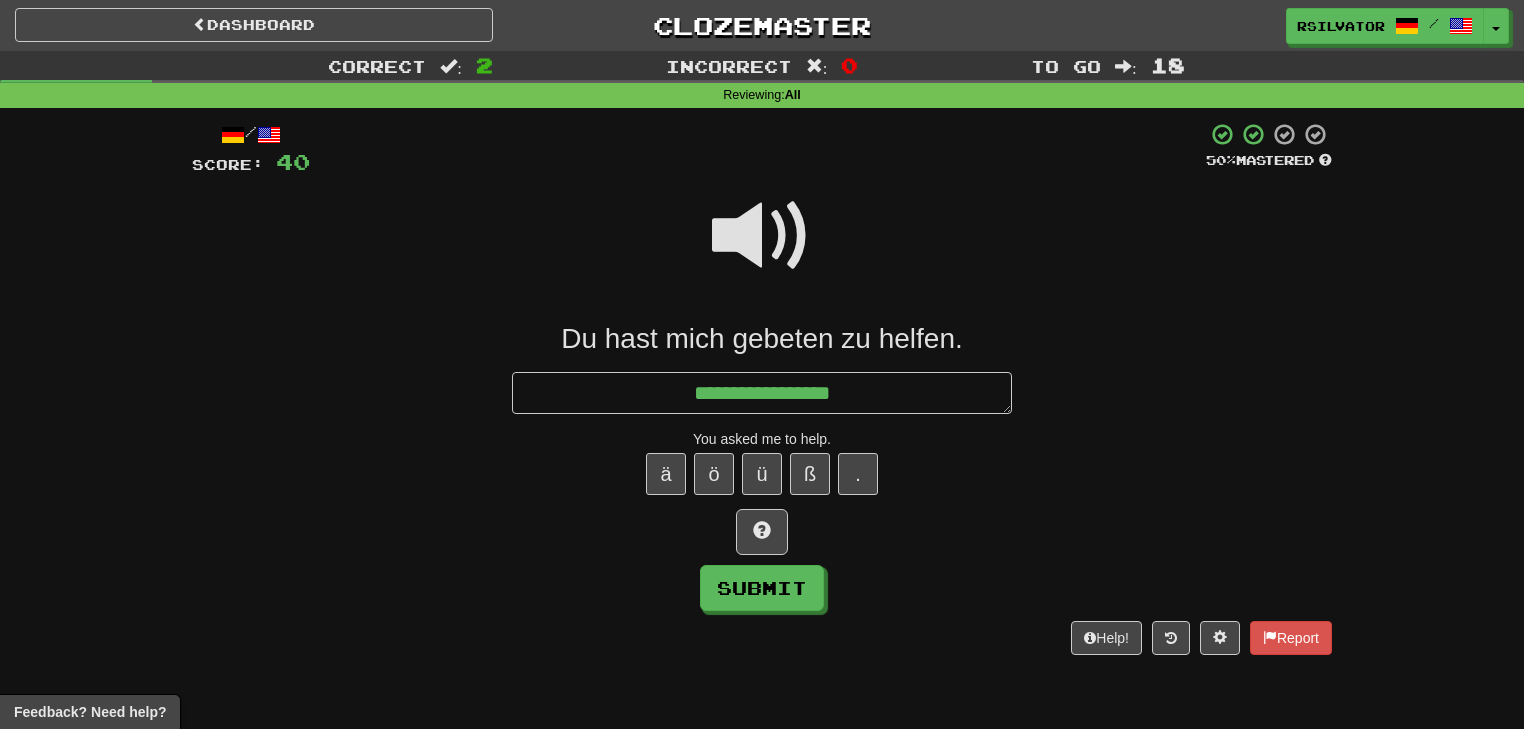type on "*" 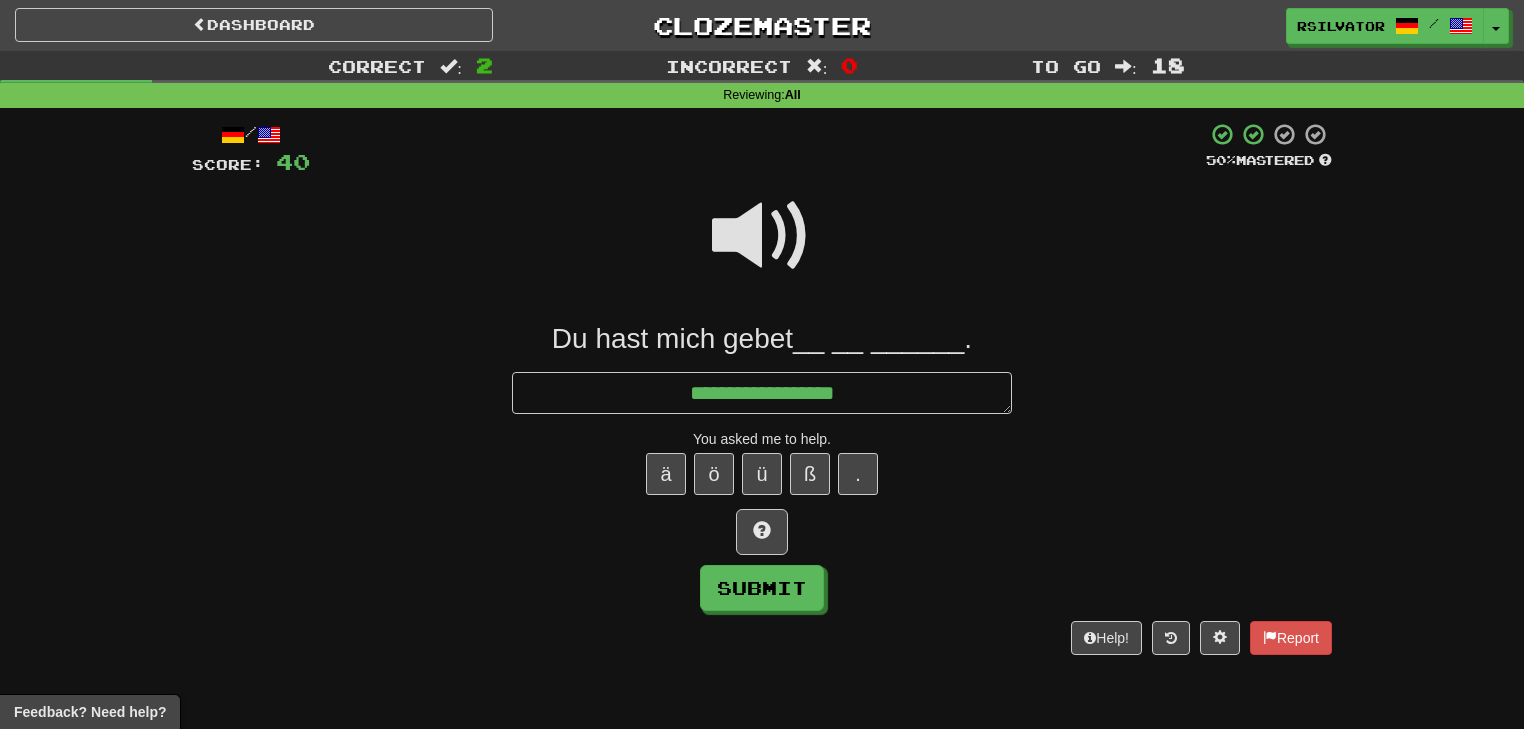 type on "*" 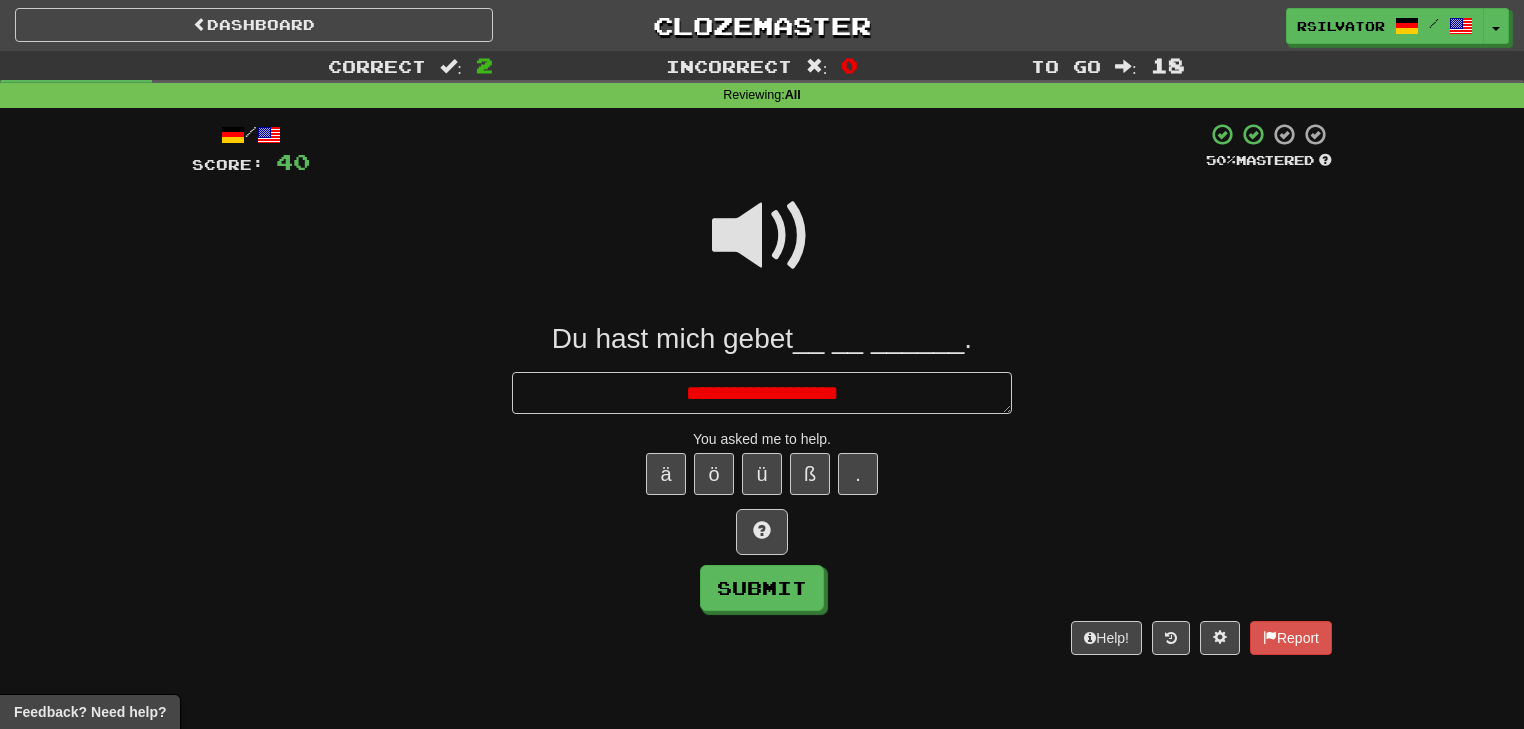 type on "*" 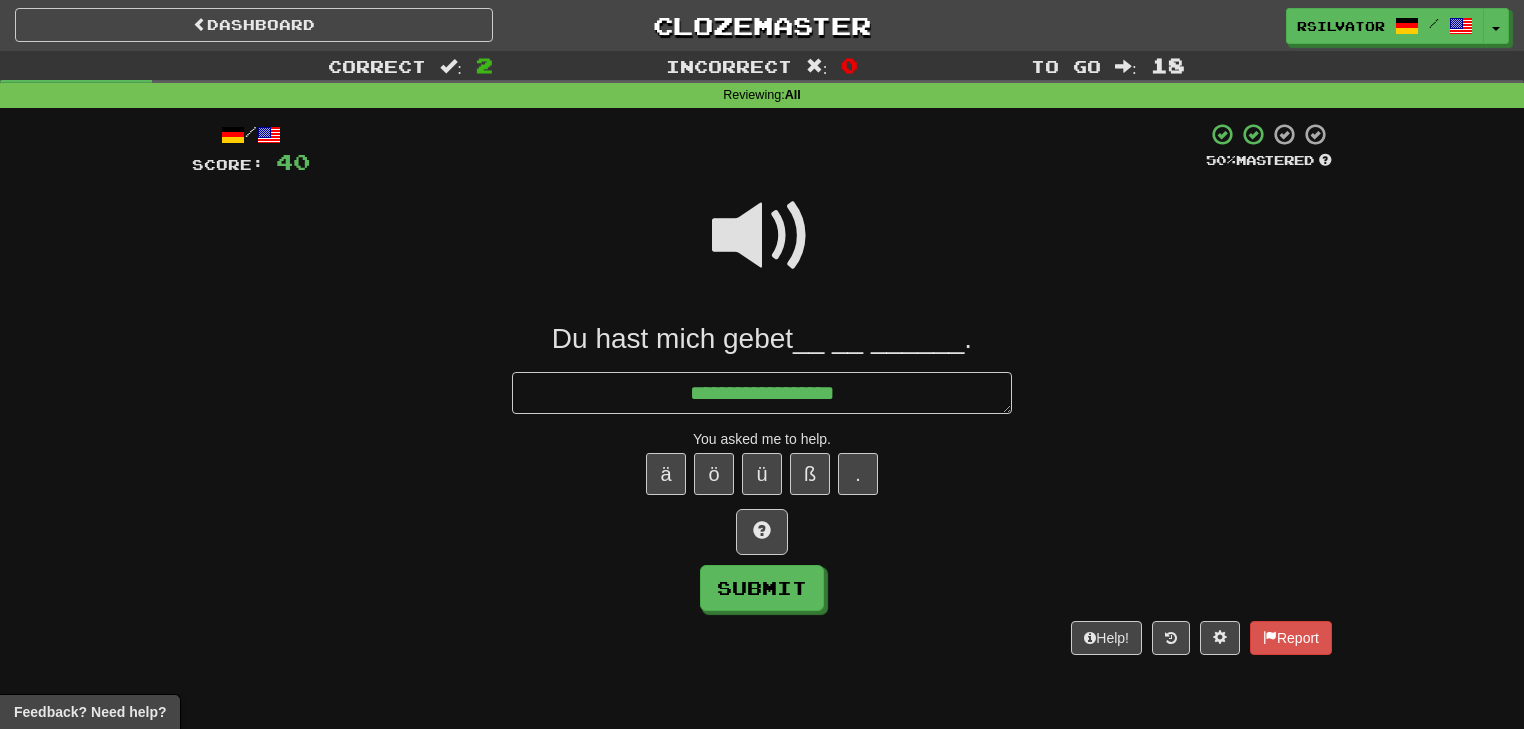 type on "*" 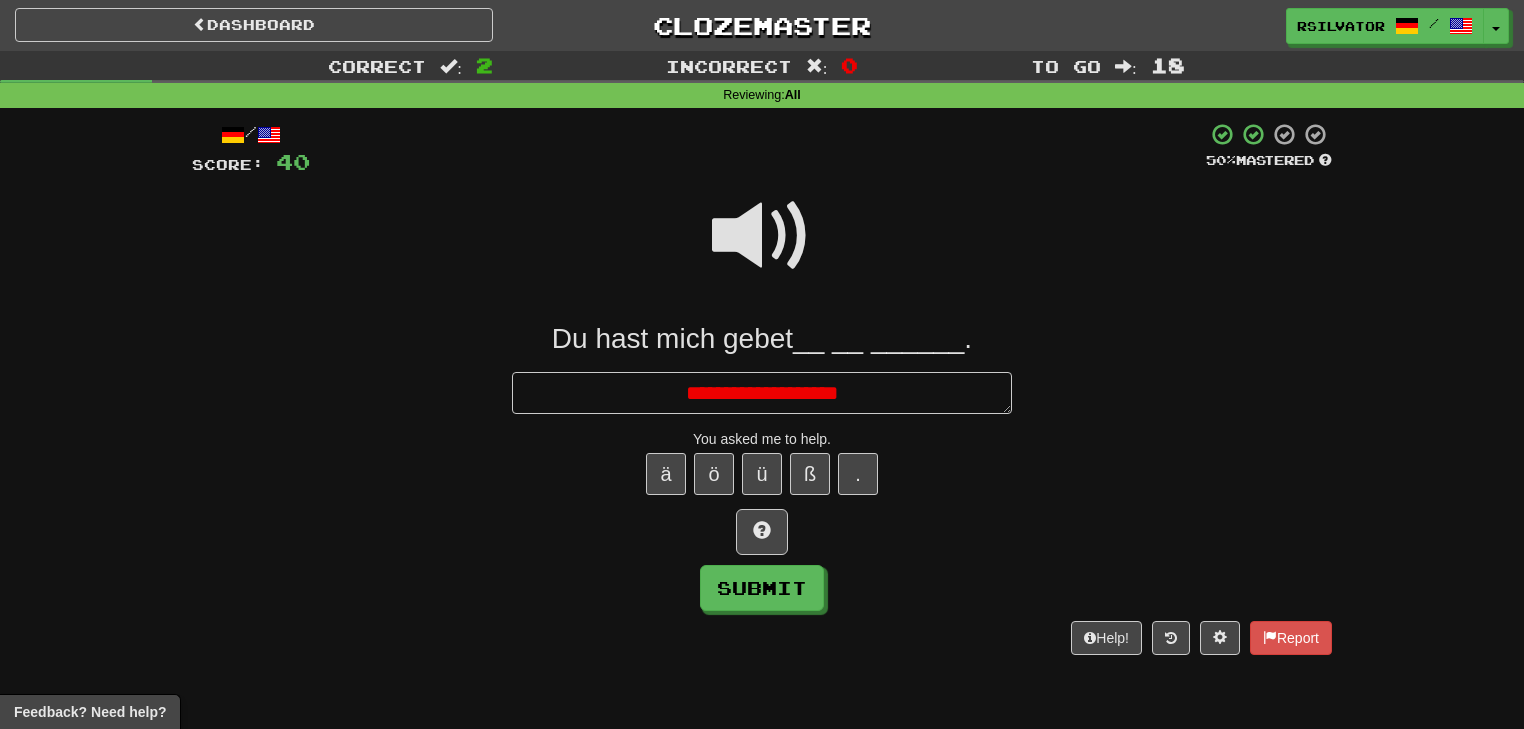 type on "*" 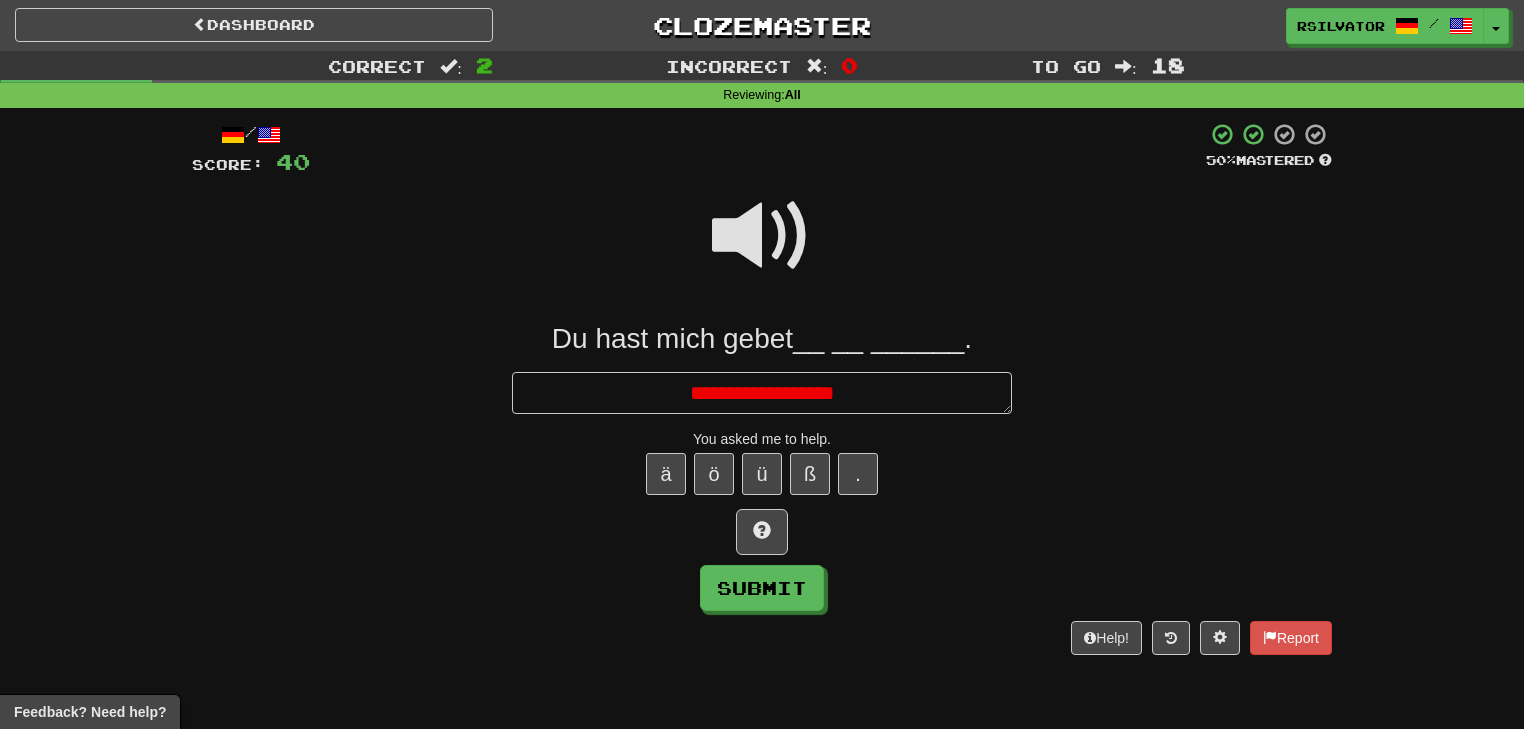 type on "*" 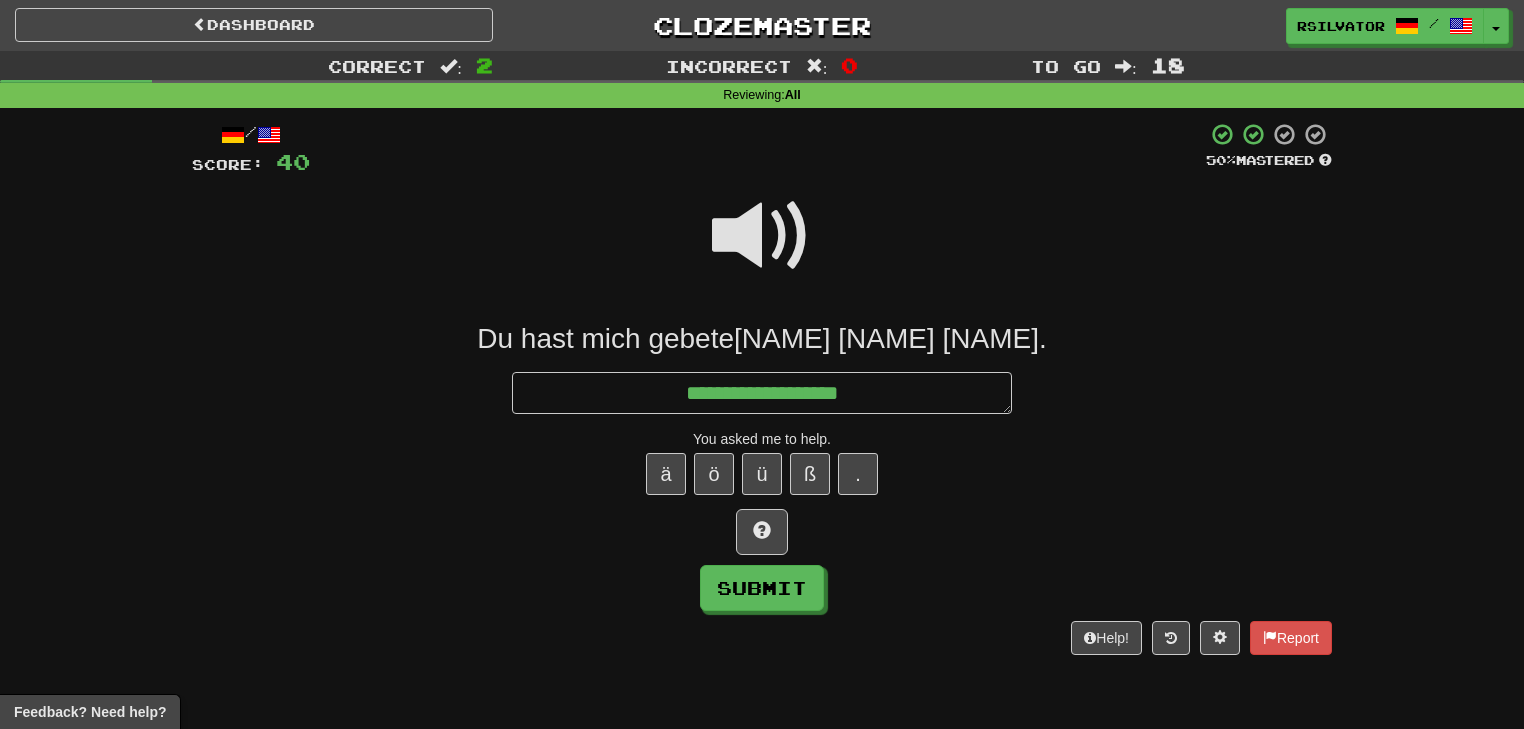 type on "*" 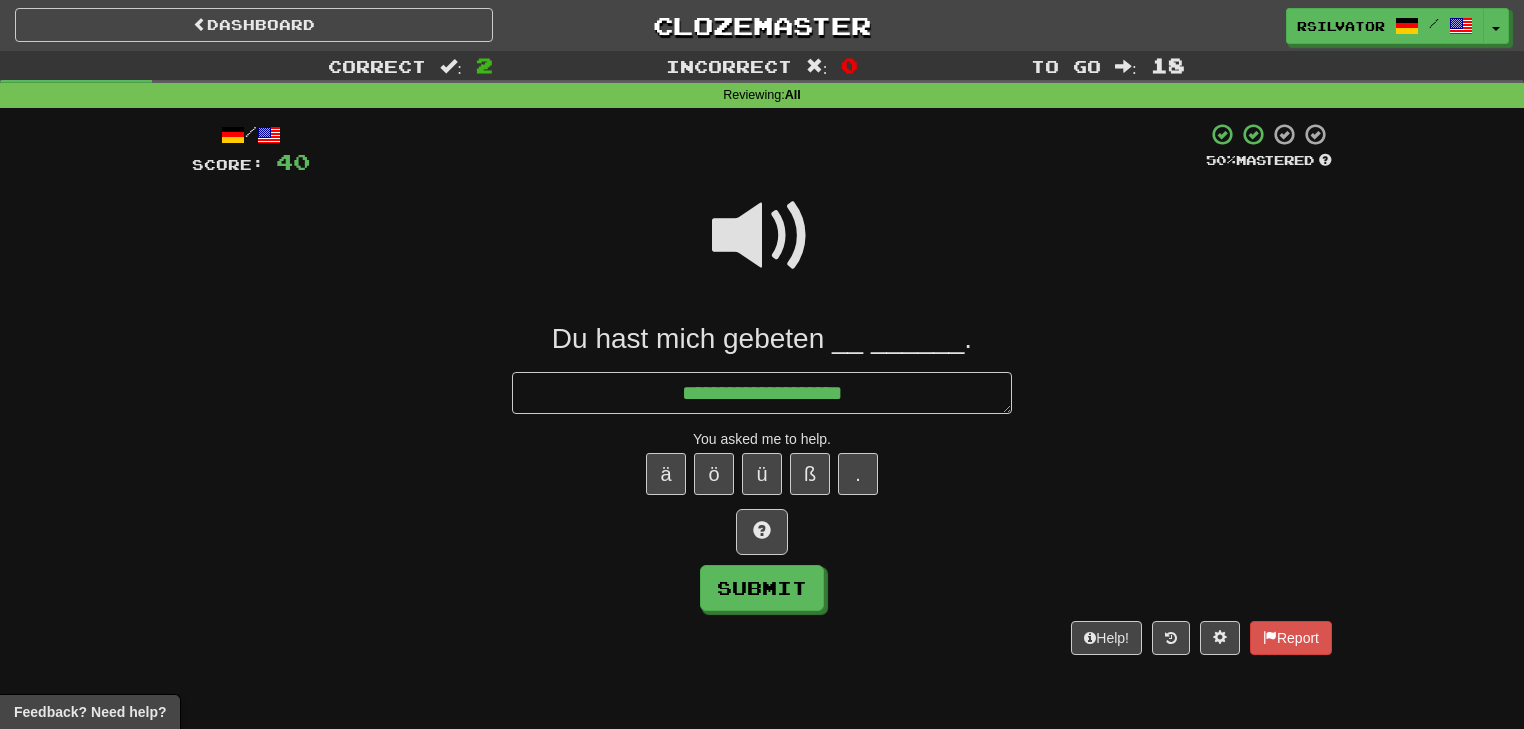 type on "*" 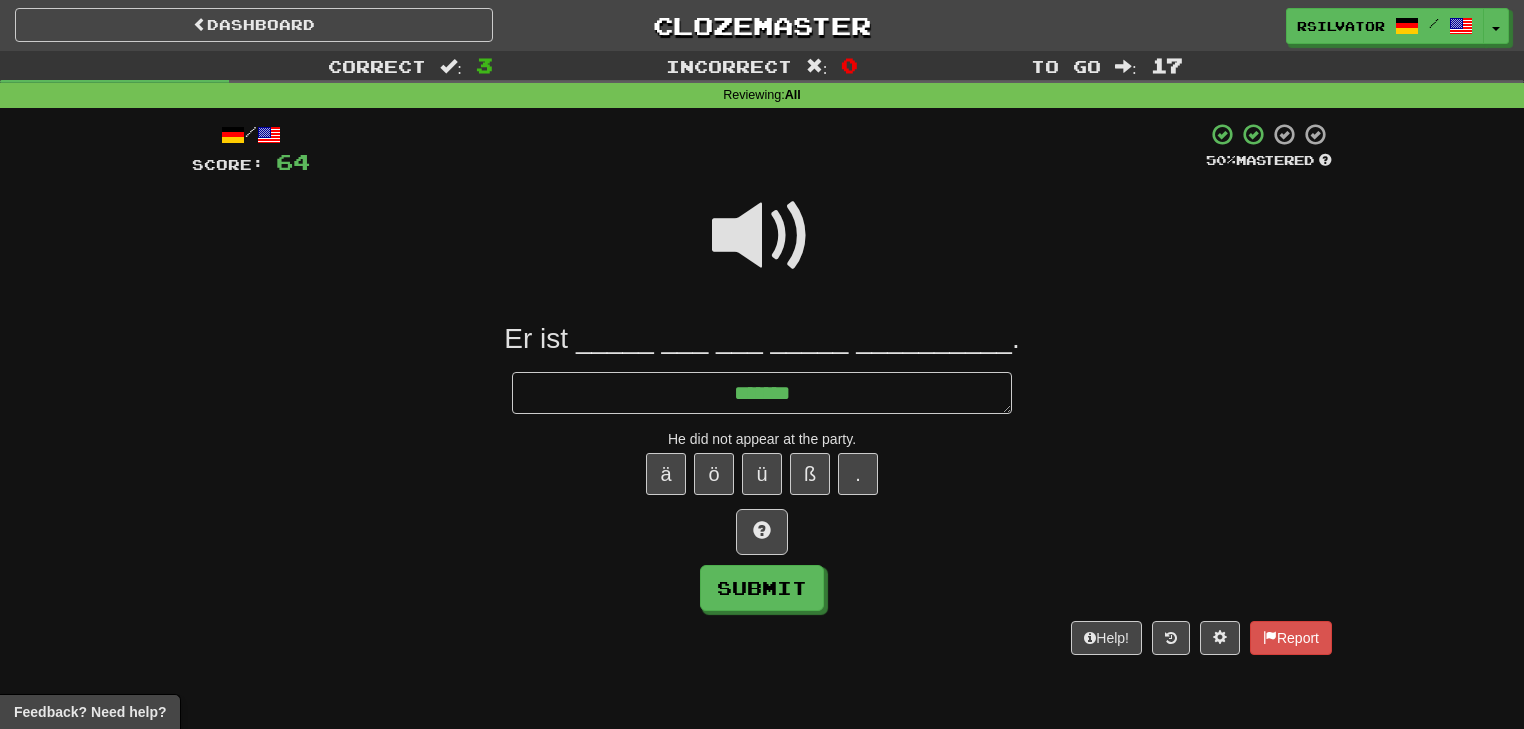 click at bounding box center (762, 236) 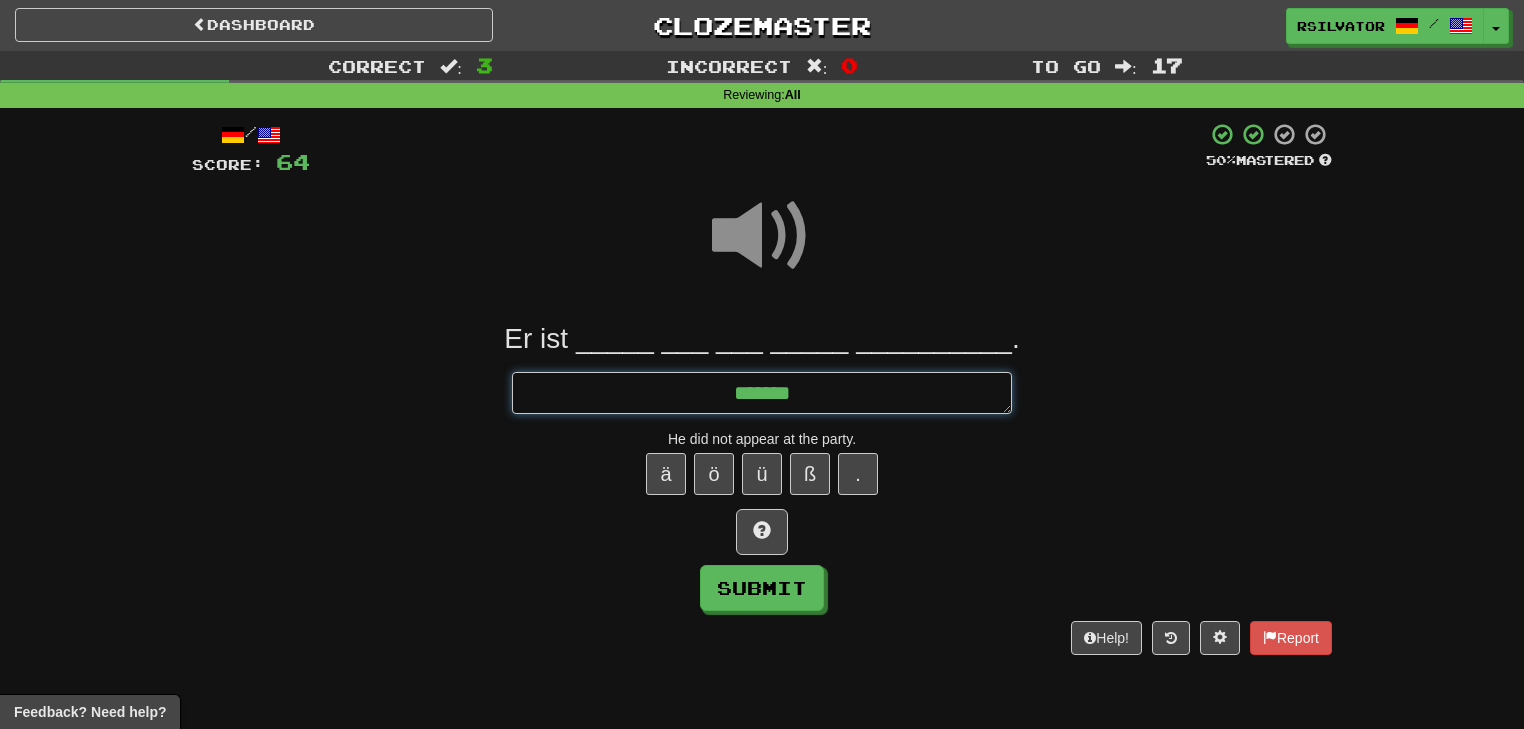 click on "******" at bounding box center [762, 393] 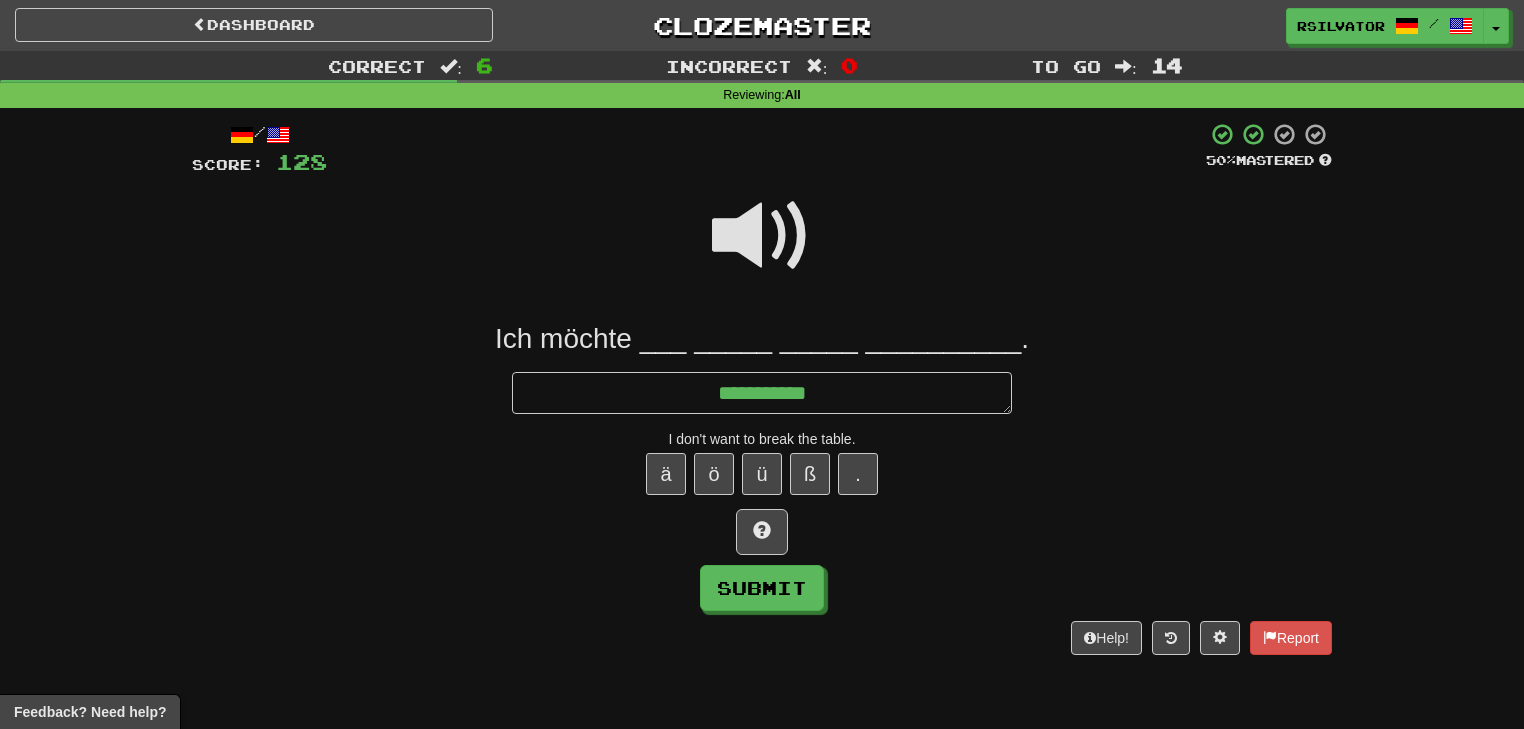 click at bounding box center [762, 236] 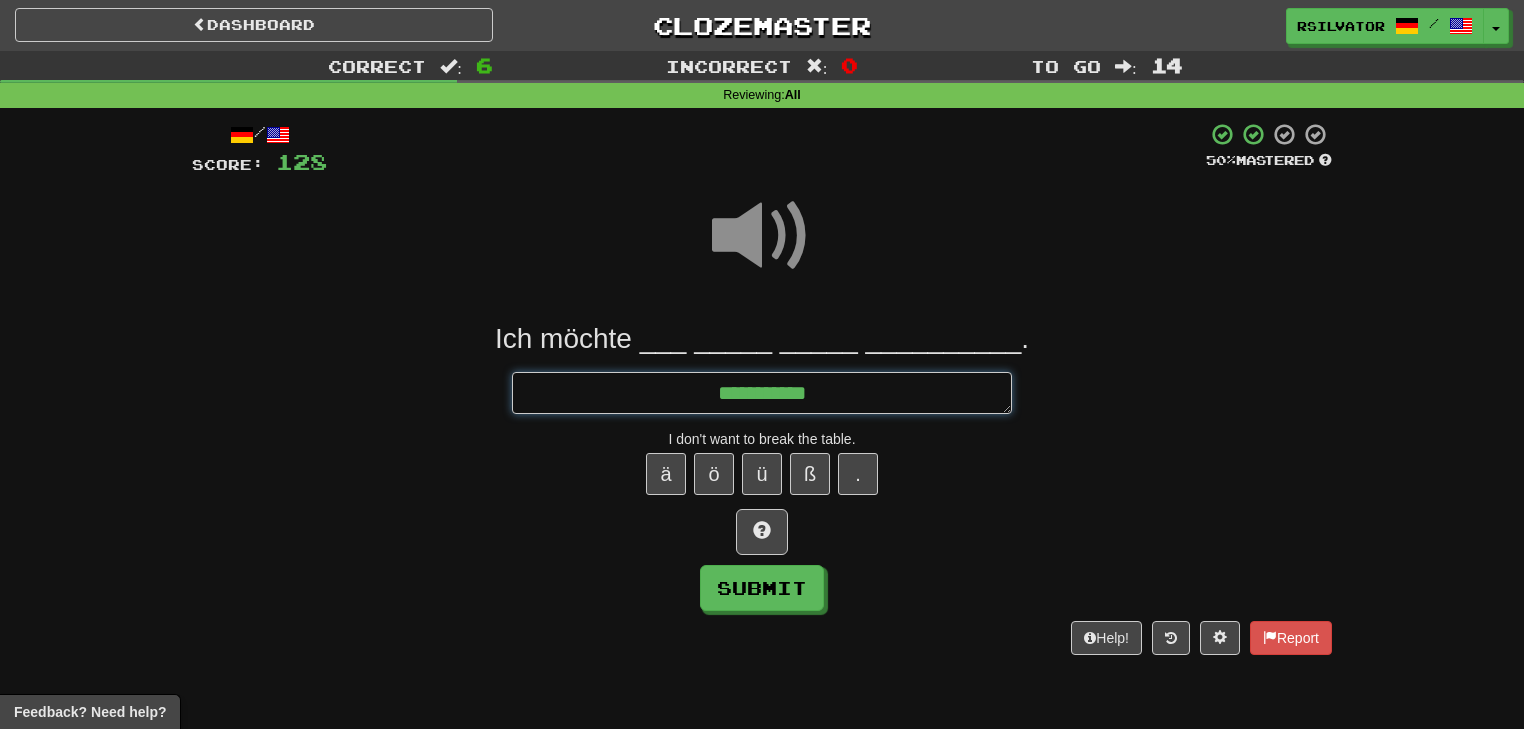 click on "**********" at bounding box center (762, 393) 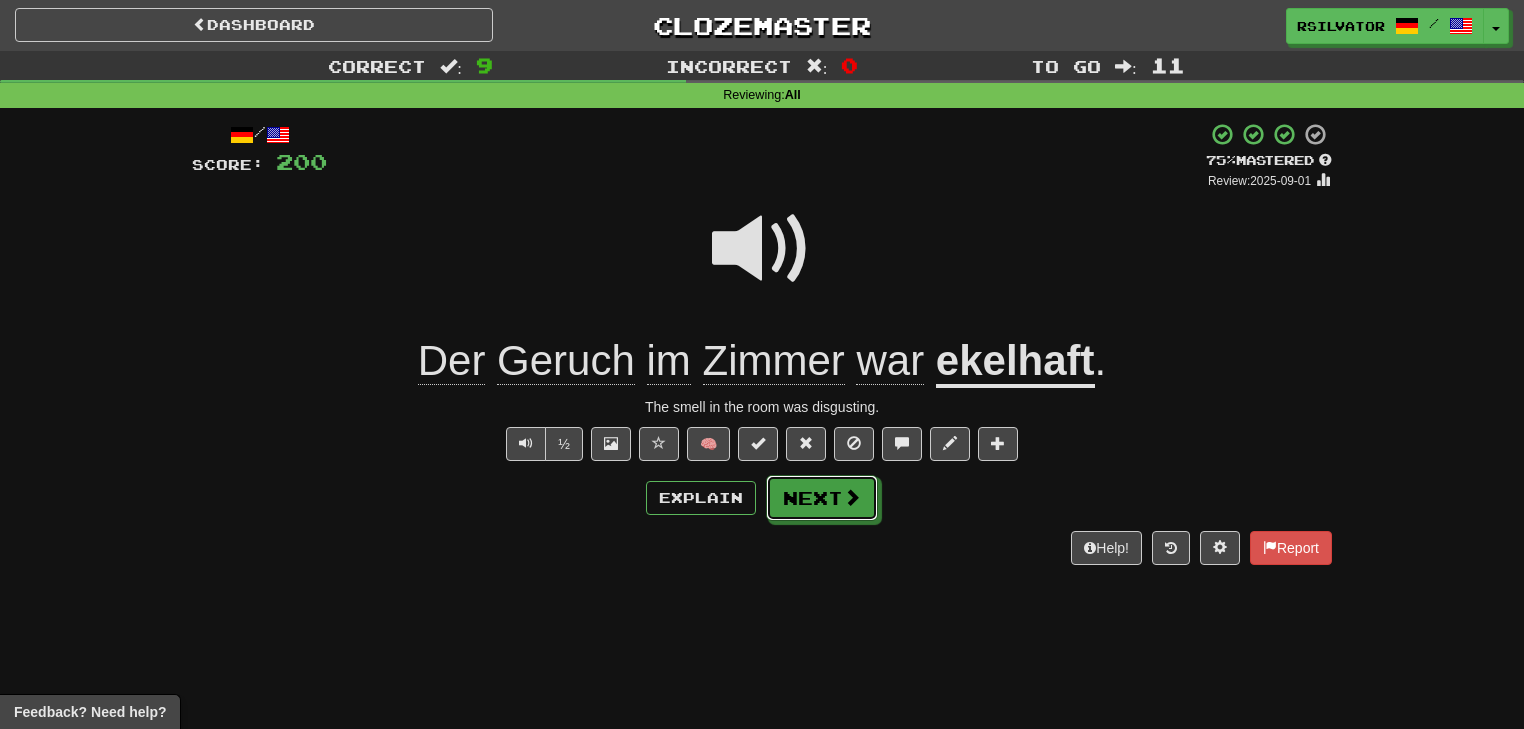 click at bounding box center (852, 497) 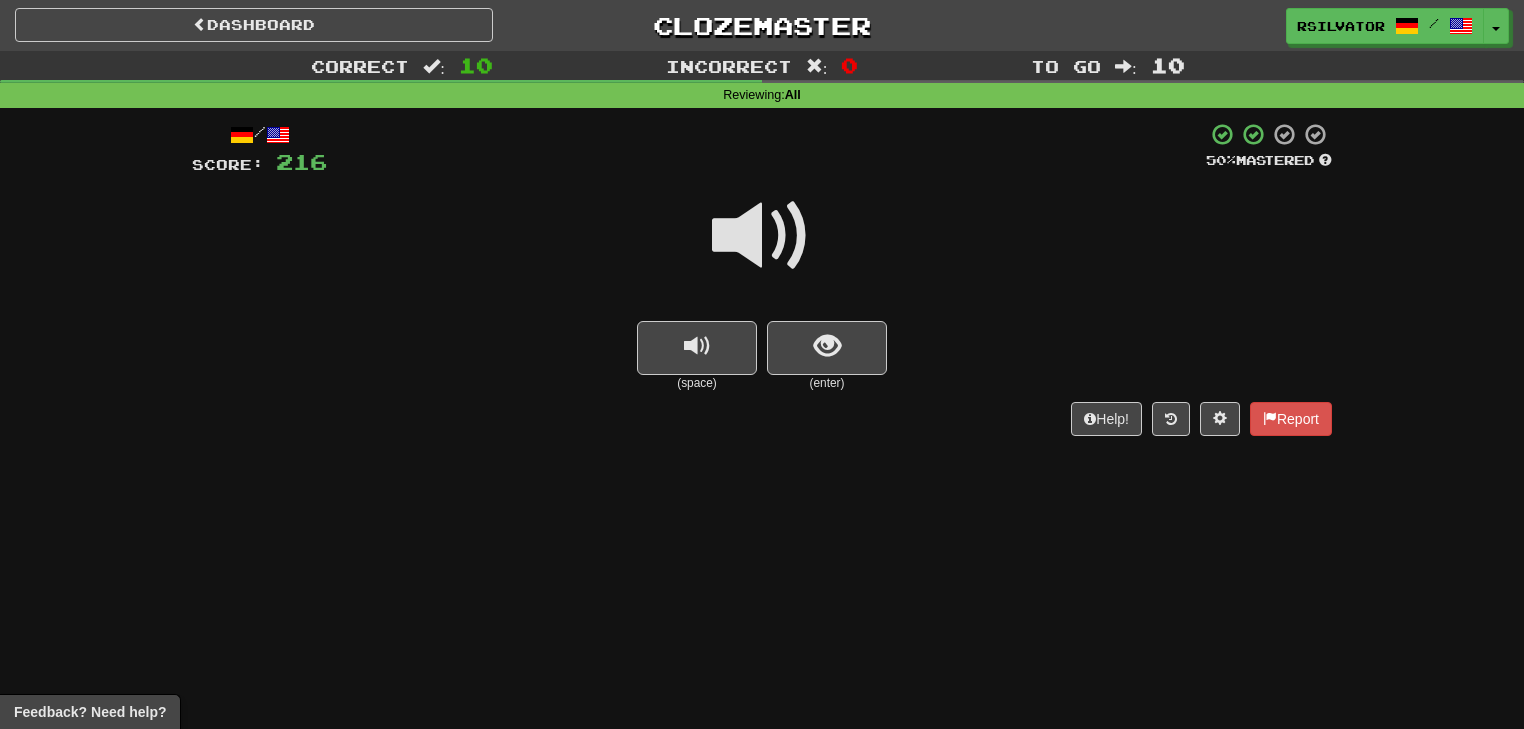 click on "Dashboard
Clozemaster
rsilvator
/
Toggle Dropdown
Dashboard
Leaderboard
Activity Feed
Notifications
Profile
Discussions
Deutsch
/
English
Streak:
39
Review:
319
Daily Goal:  440 /1000
Languages
Account
Logout
rsilvator
/
Toggle Dropdown
Dashboard
Leaderboard
Activity Feed
Notifications
Profile
Discussions
Deutsch
/
English
Streak:
39
Review:
319
Daily Goal:  440 /1000
Languages
Account
Logout
clozemaster
Correct   :   10 Incorrect   :   0 To go   :   10 Reviewing :  All  /  Score:   216 50 %  Mastered (space) (enter)  Help!  Report
Feedback? Need help?" at bounding box center (762, 364) 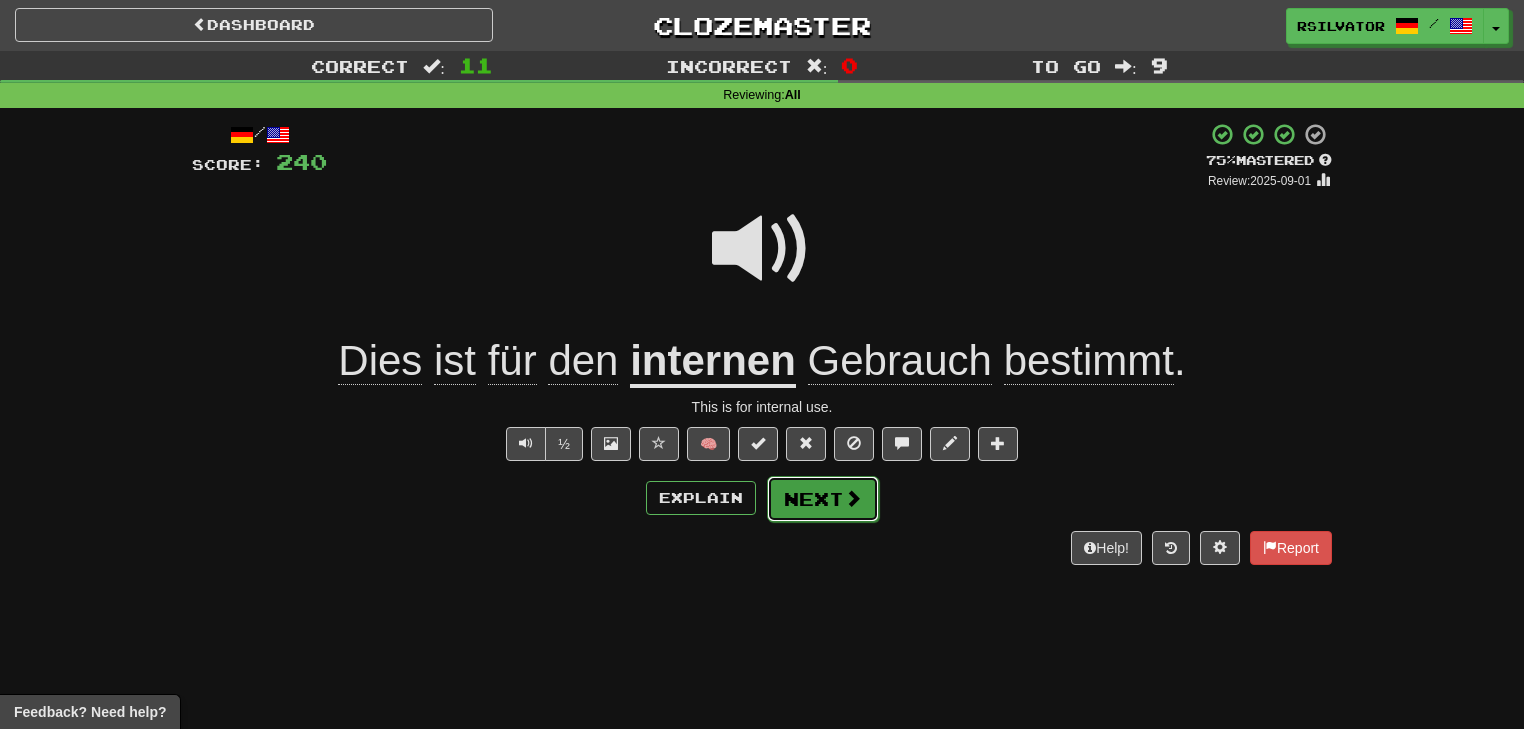 click on "Next" at bounding box center [823, 499] 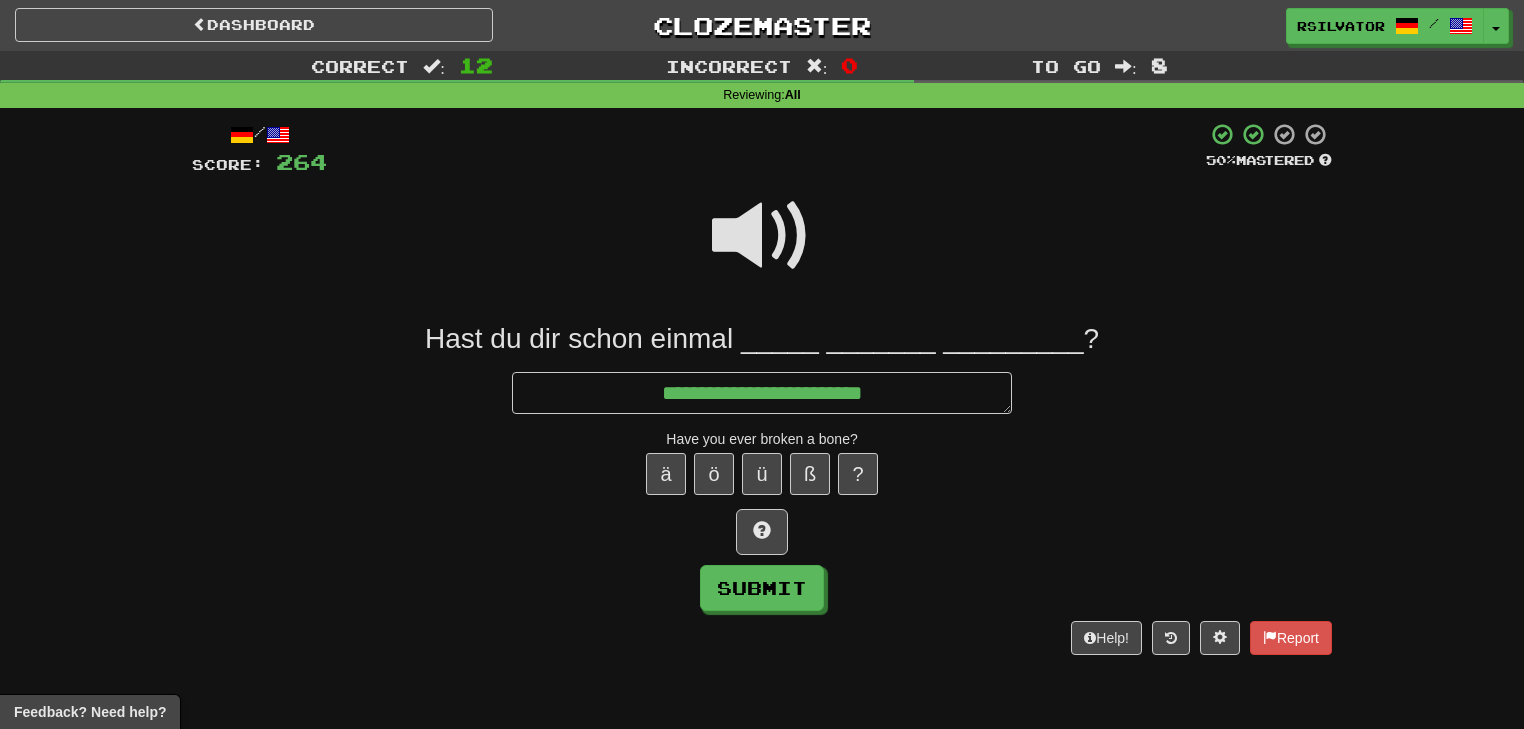 click at bounding box center [762, 236] 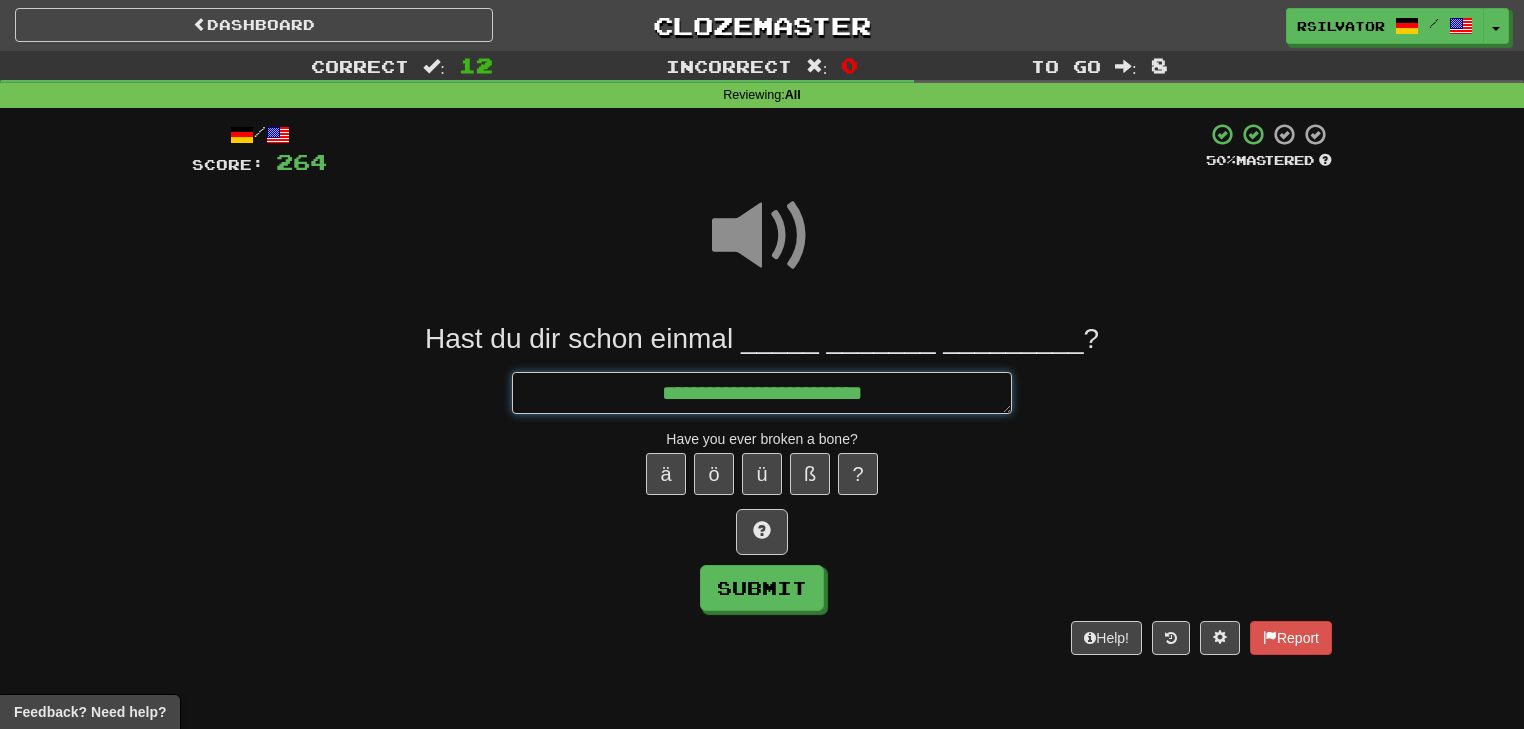 click on "**********" at bounding box center (762, 393) 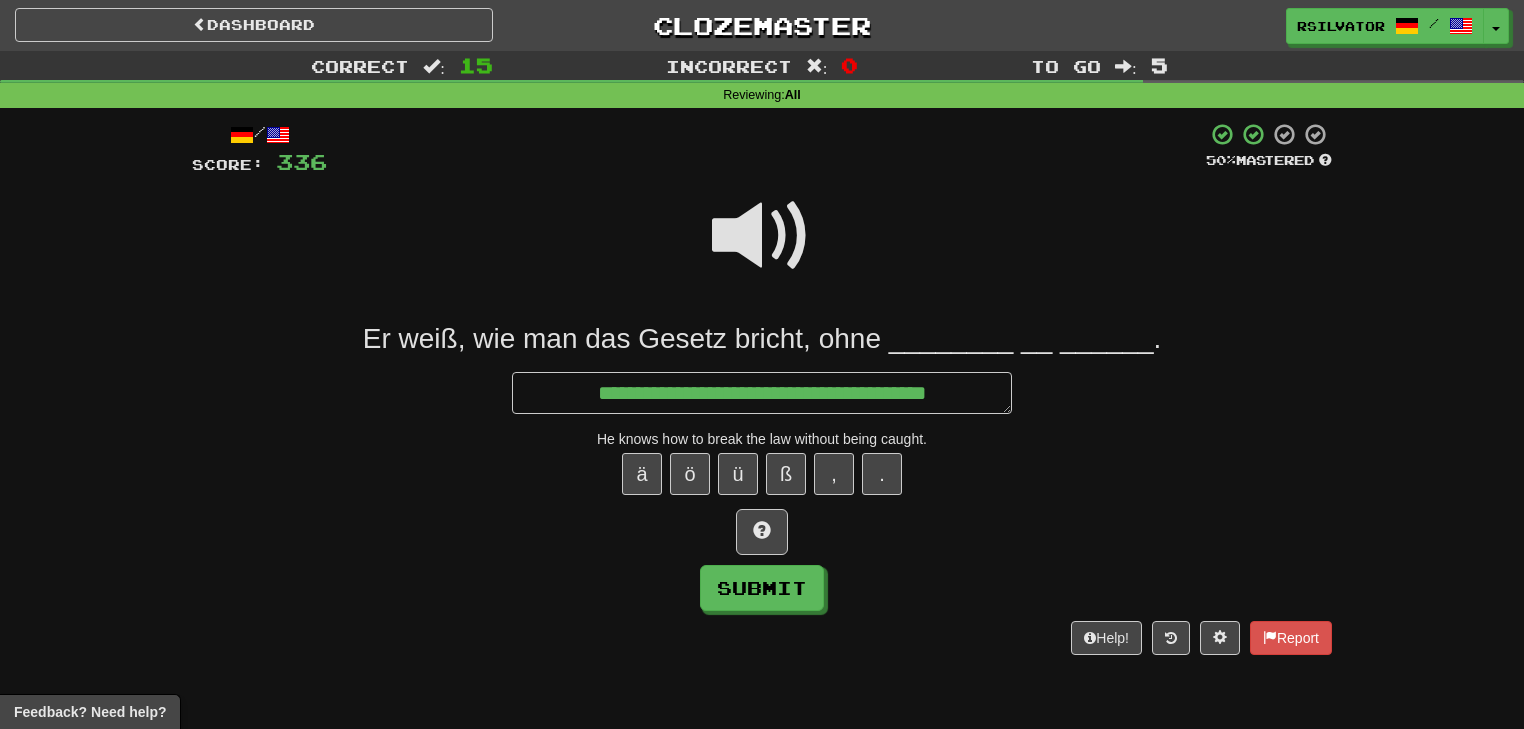 drag, startPoint x: 774, startPoint y: 229, endPoint x: 785, endPoint y: 233, distance: 11.7046995 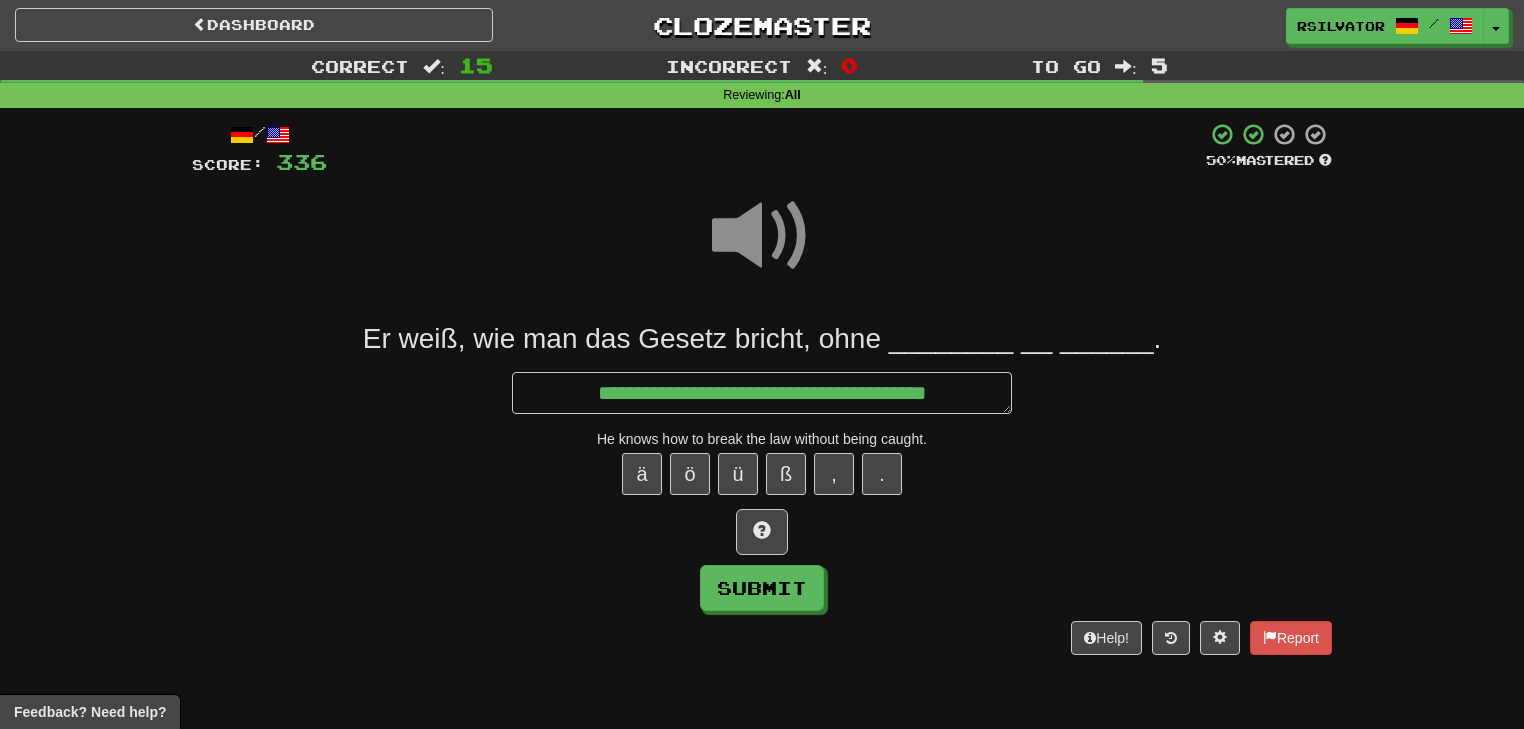 click on "**********" at bounding box center (762, 466) 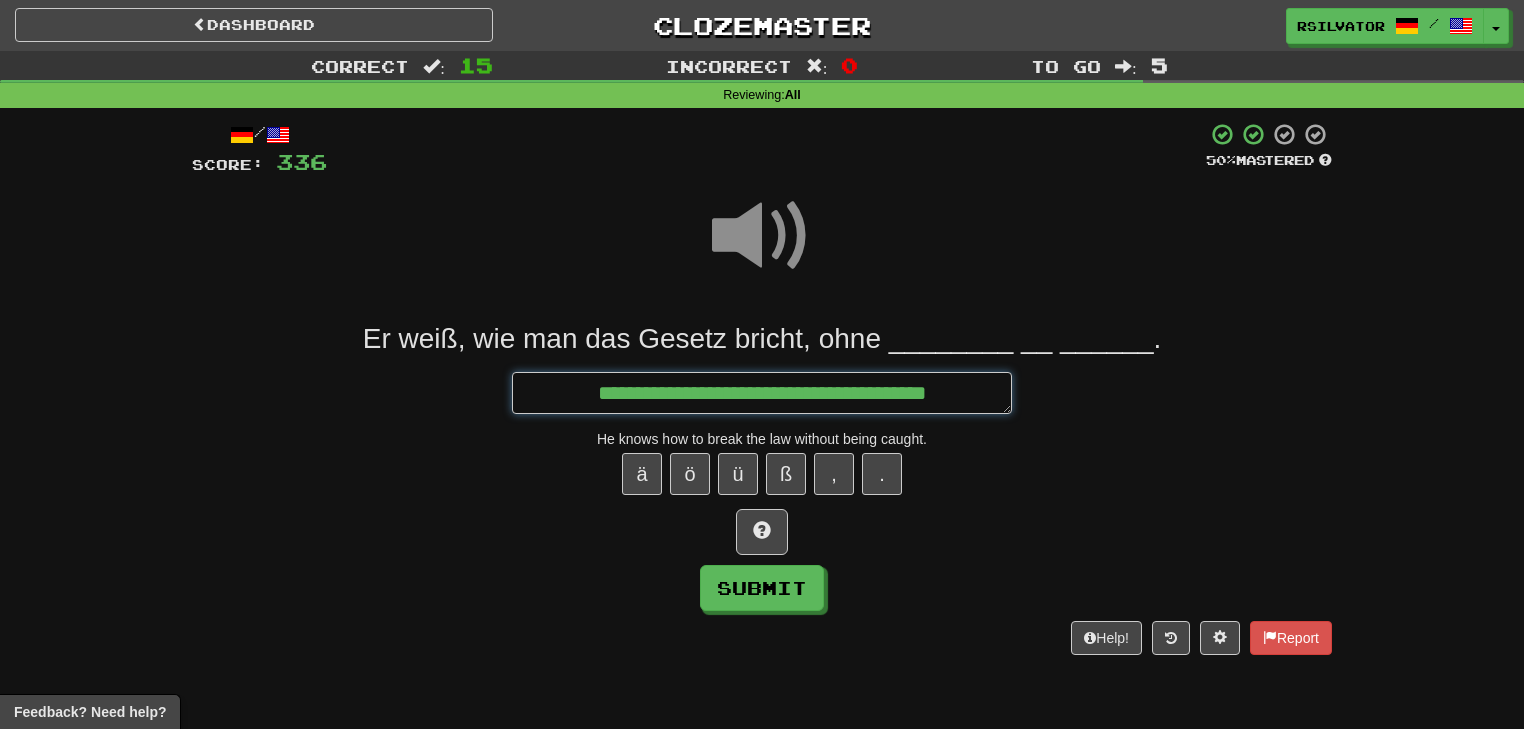 click on "**********" at bounding box center (762, 393) 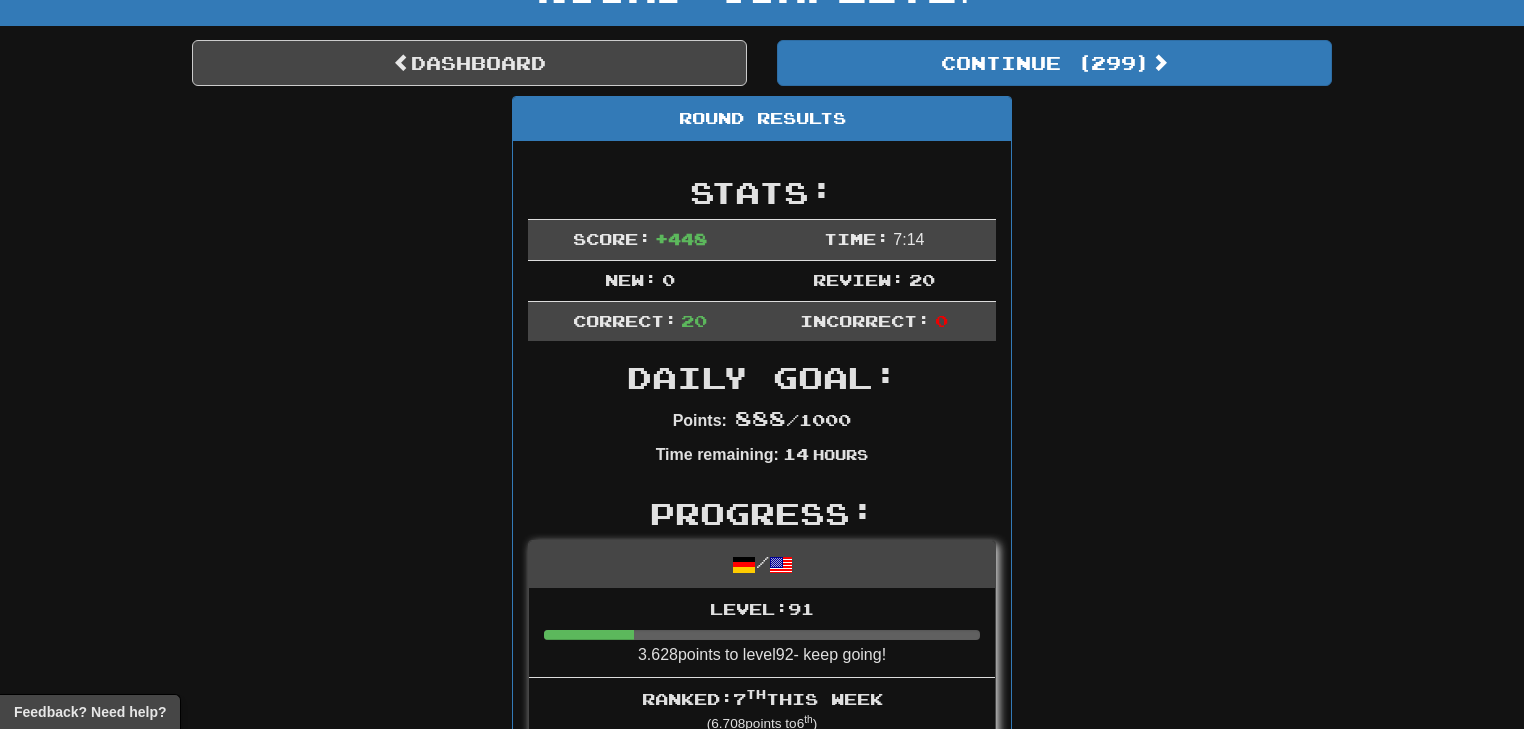 scroll, scrollTop: 0, scrollLeft: 0, axis: both 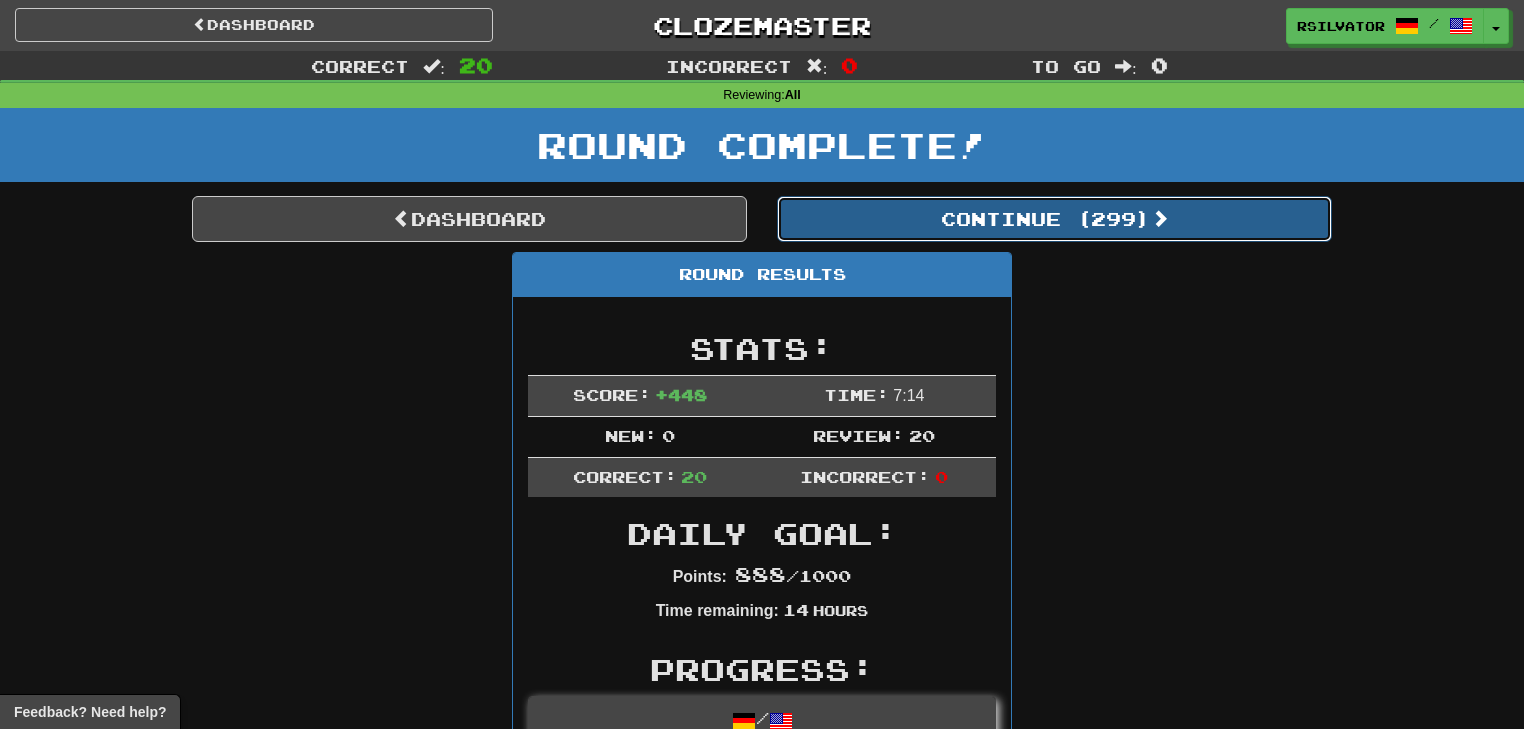 click on "Continue ( 299 )" at bounding box center [1054, 219] 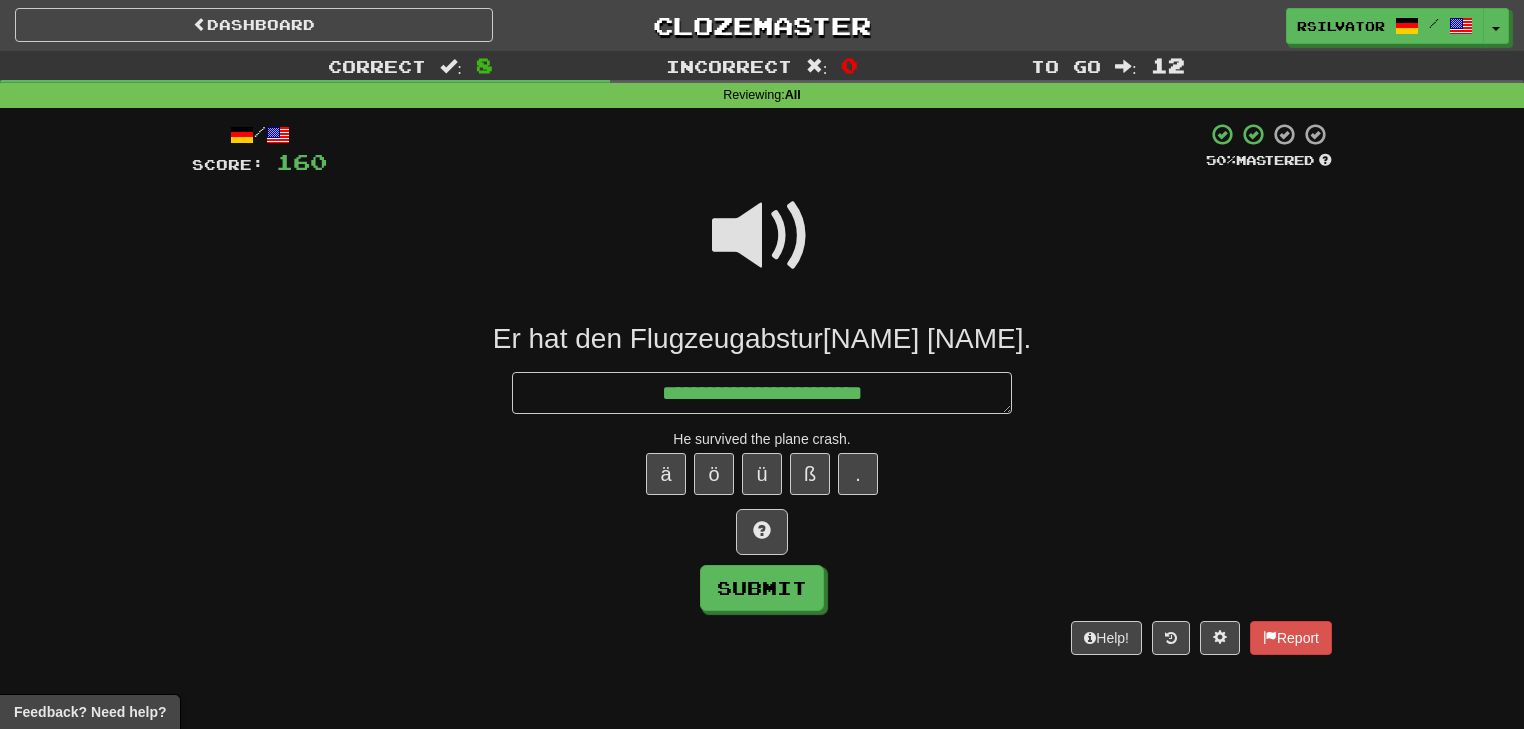 click on "Er hat den Flugzeugabstur_ ________." at bounding box center [762, 339] 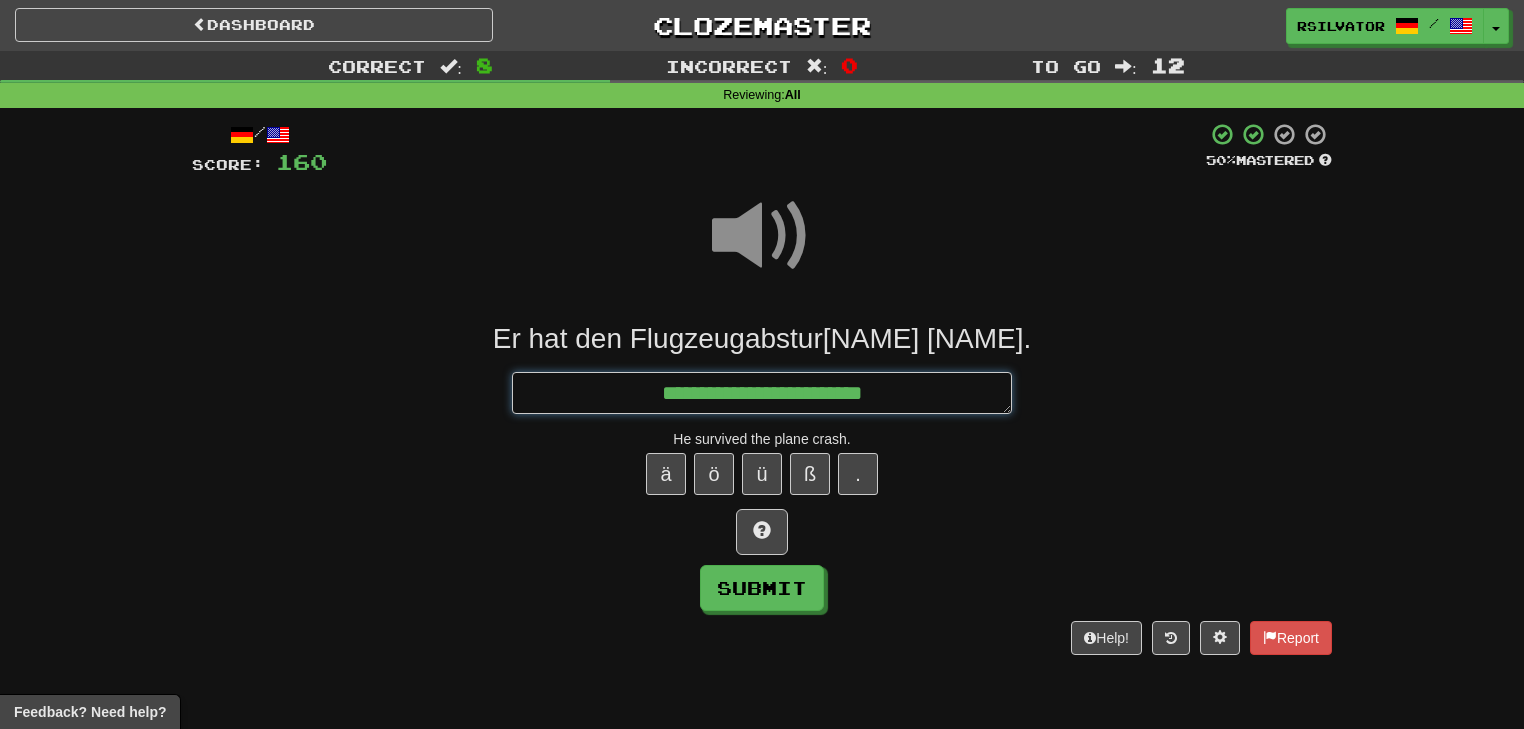 click on "**********" at bounding box center (762, 393) 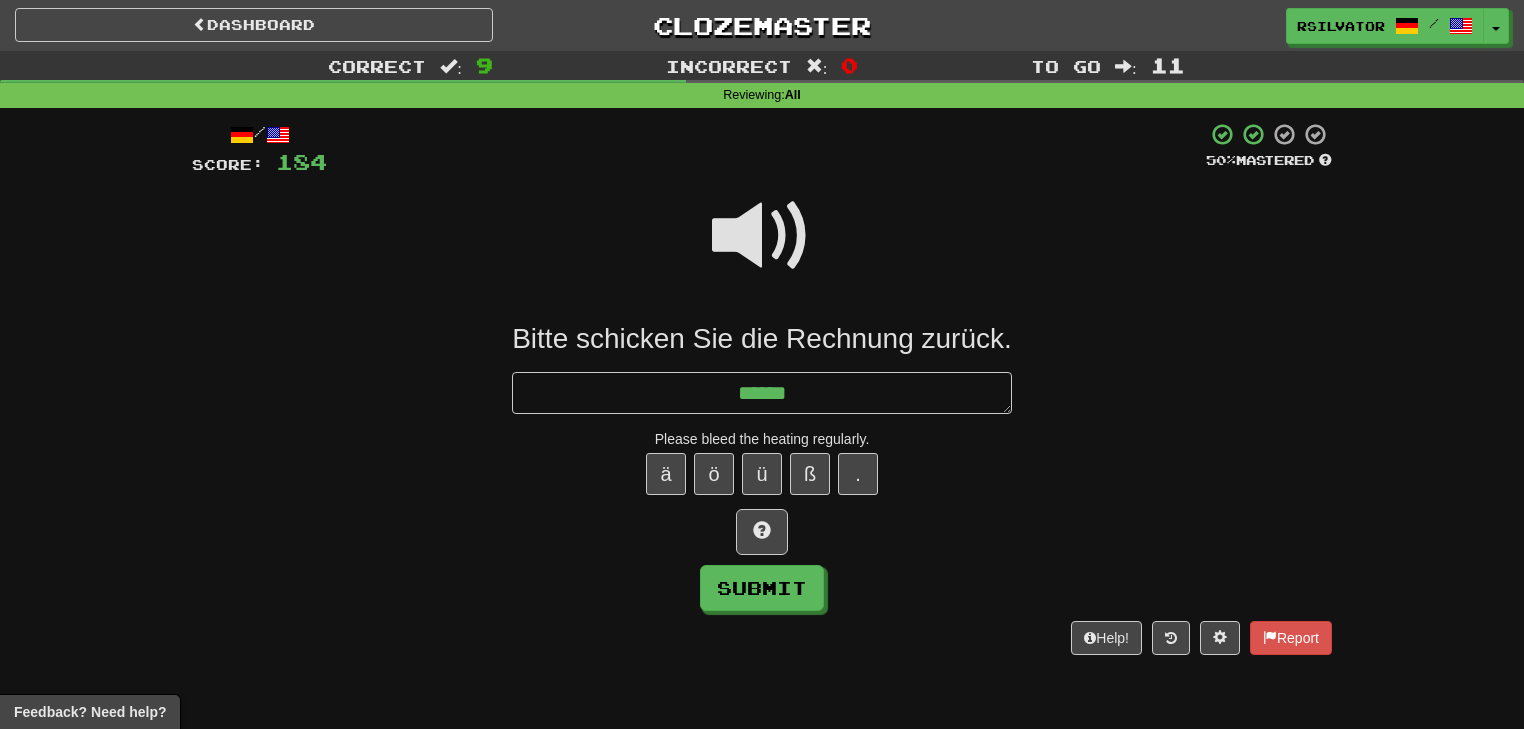 click at bounding box center (762, 236) 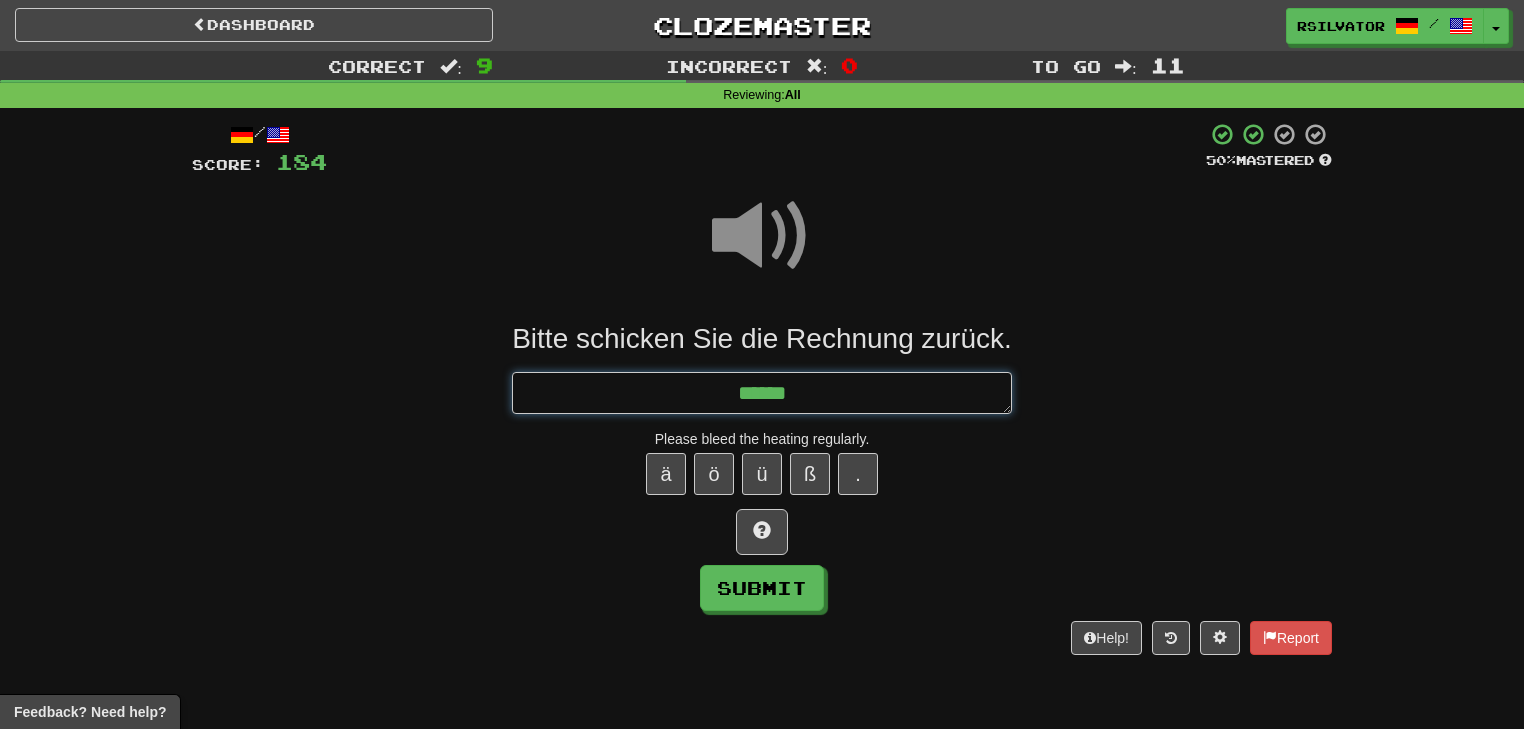 click on "*****" at bounding box center (762, 393) 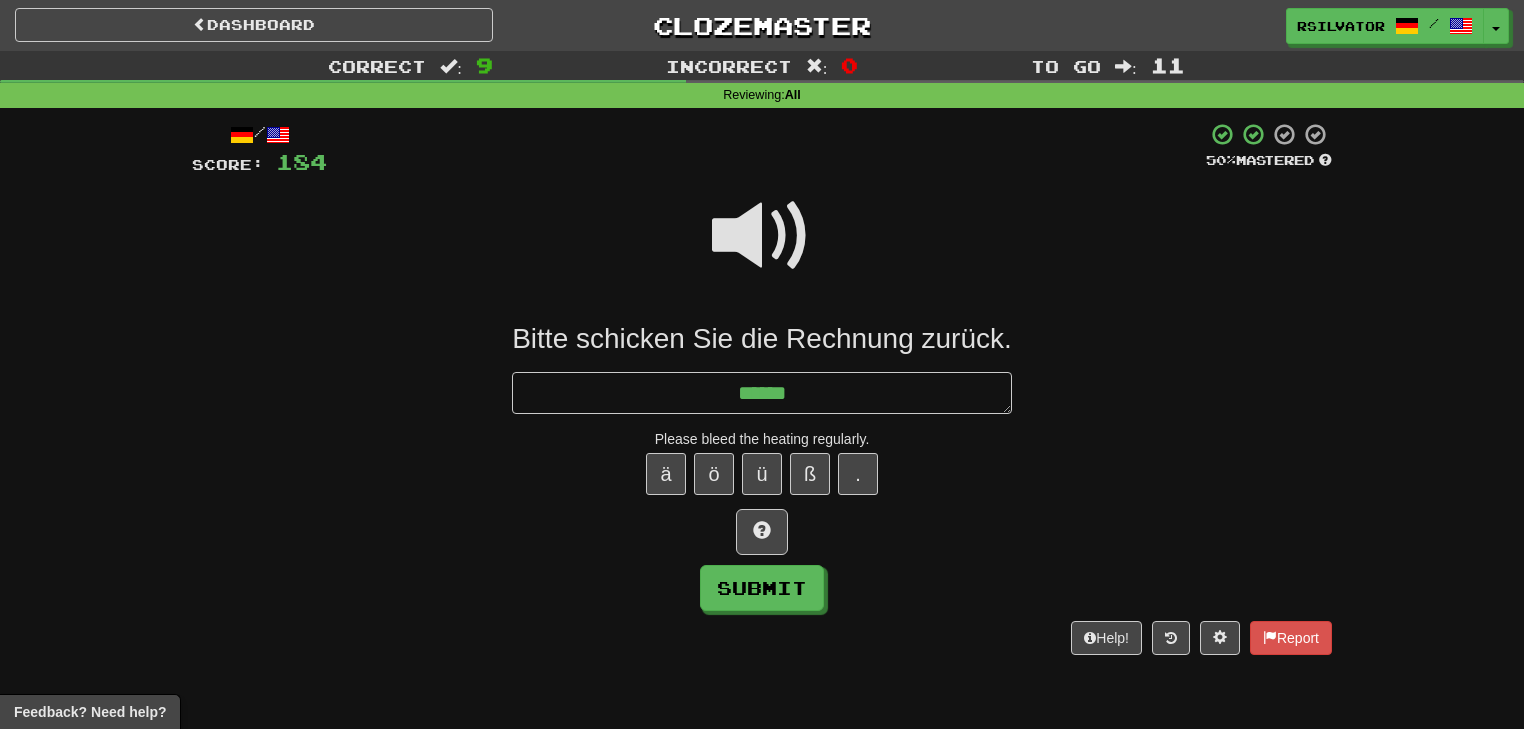click at bounding box center [762, 236] 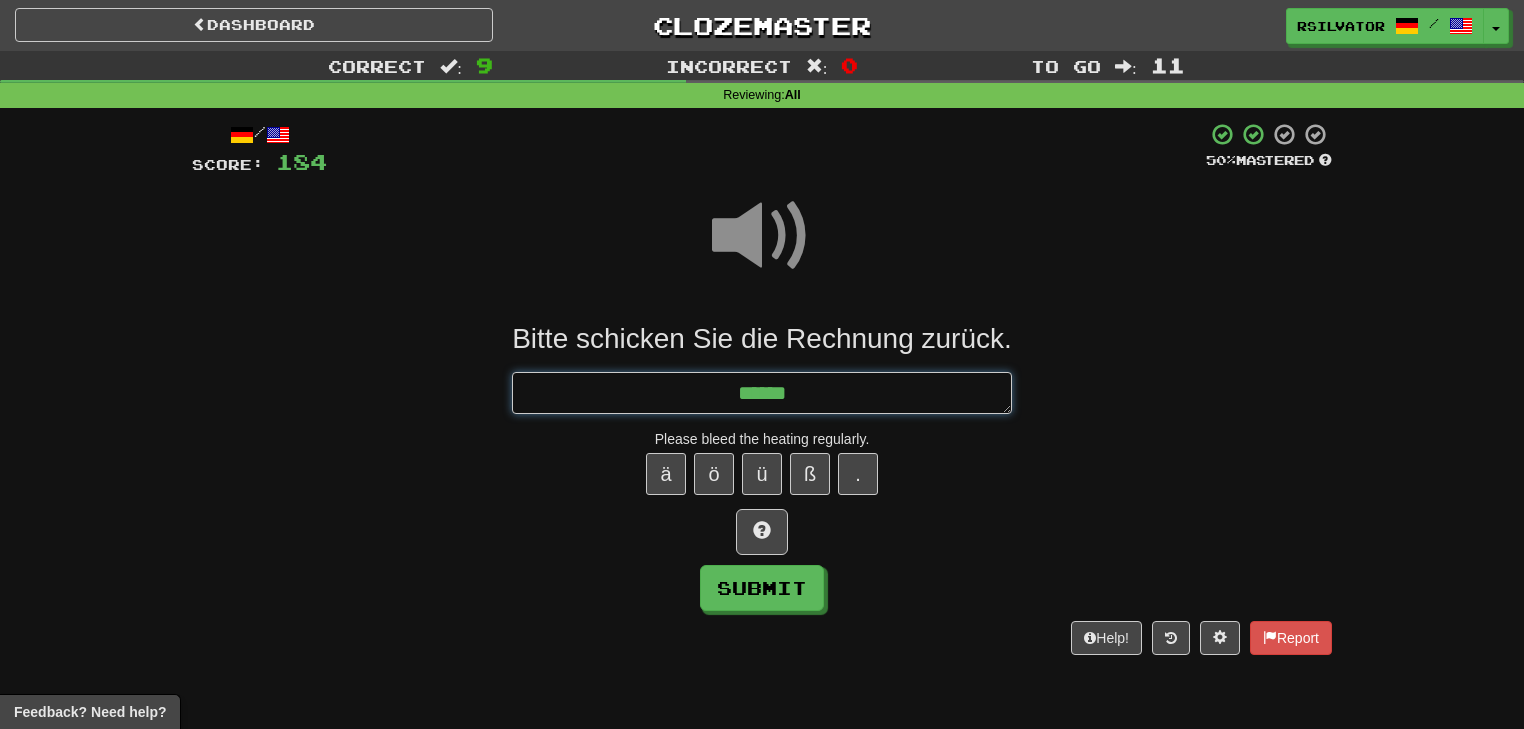 click on "*****" at bounding box center [762, 393] 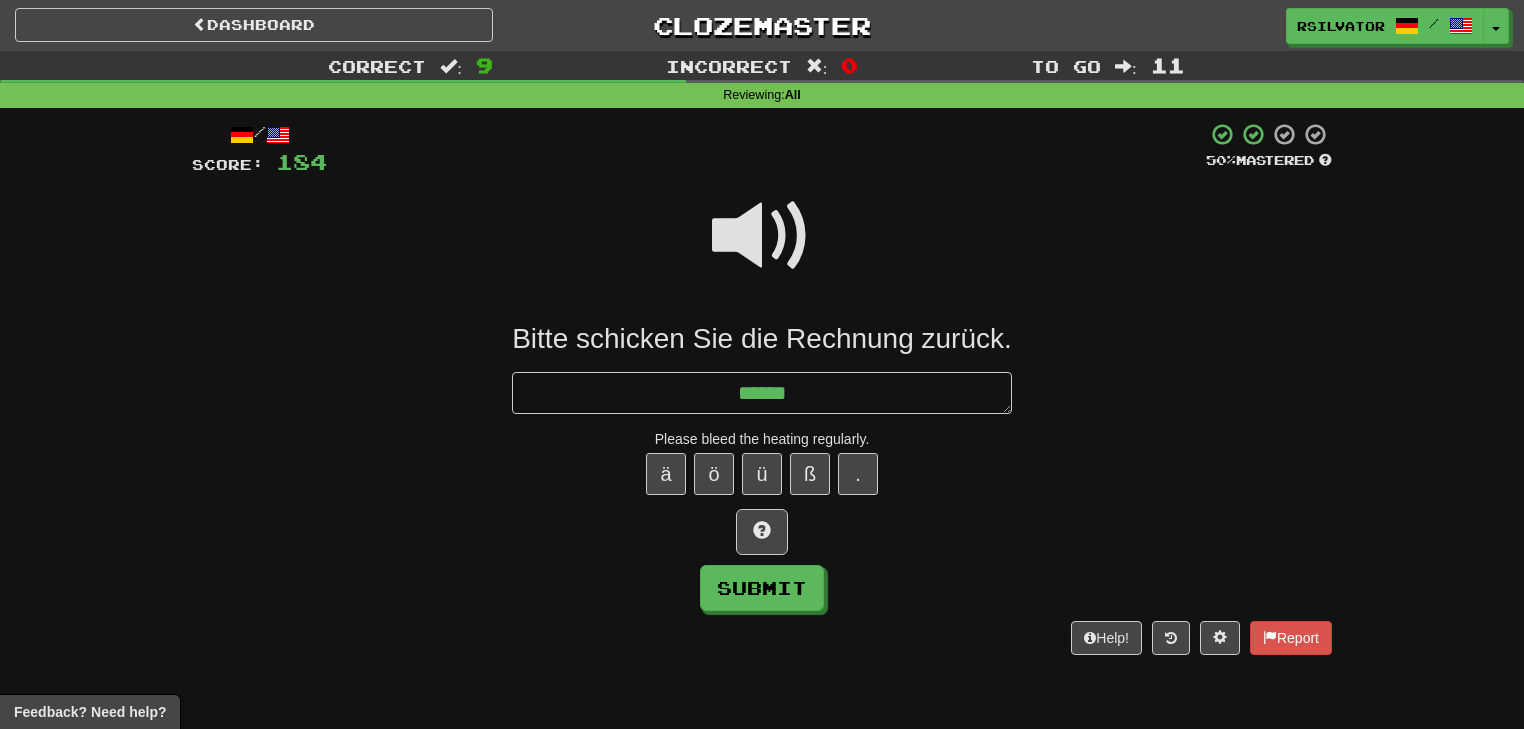 click at bounding box center [762, 249] 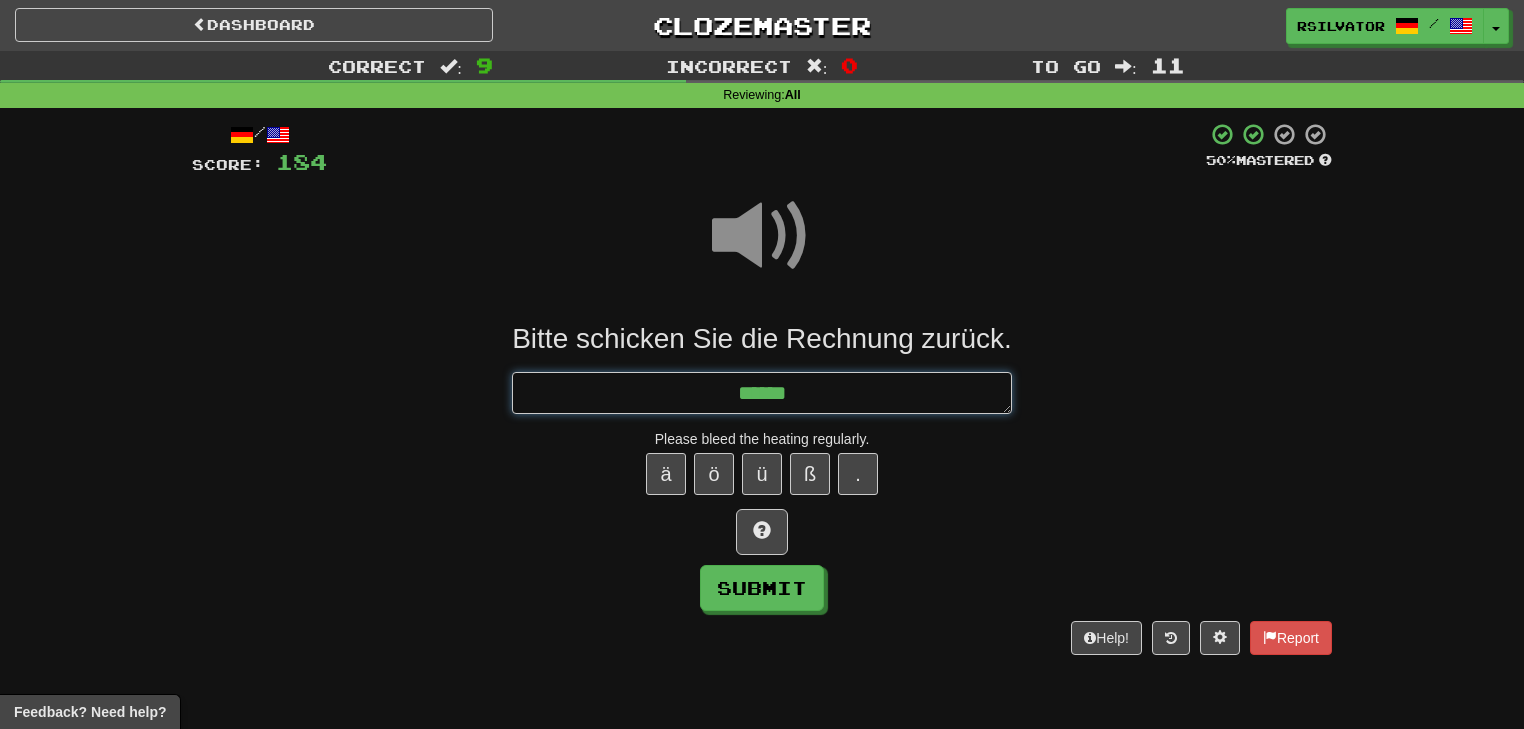 click on "*****" at bounding box center (762, 393) 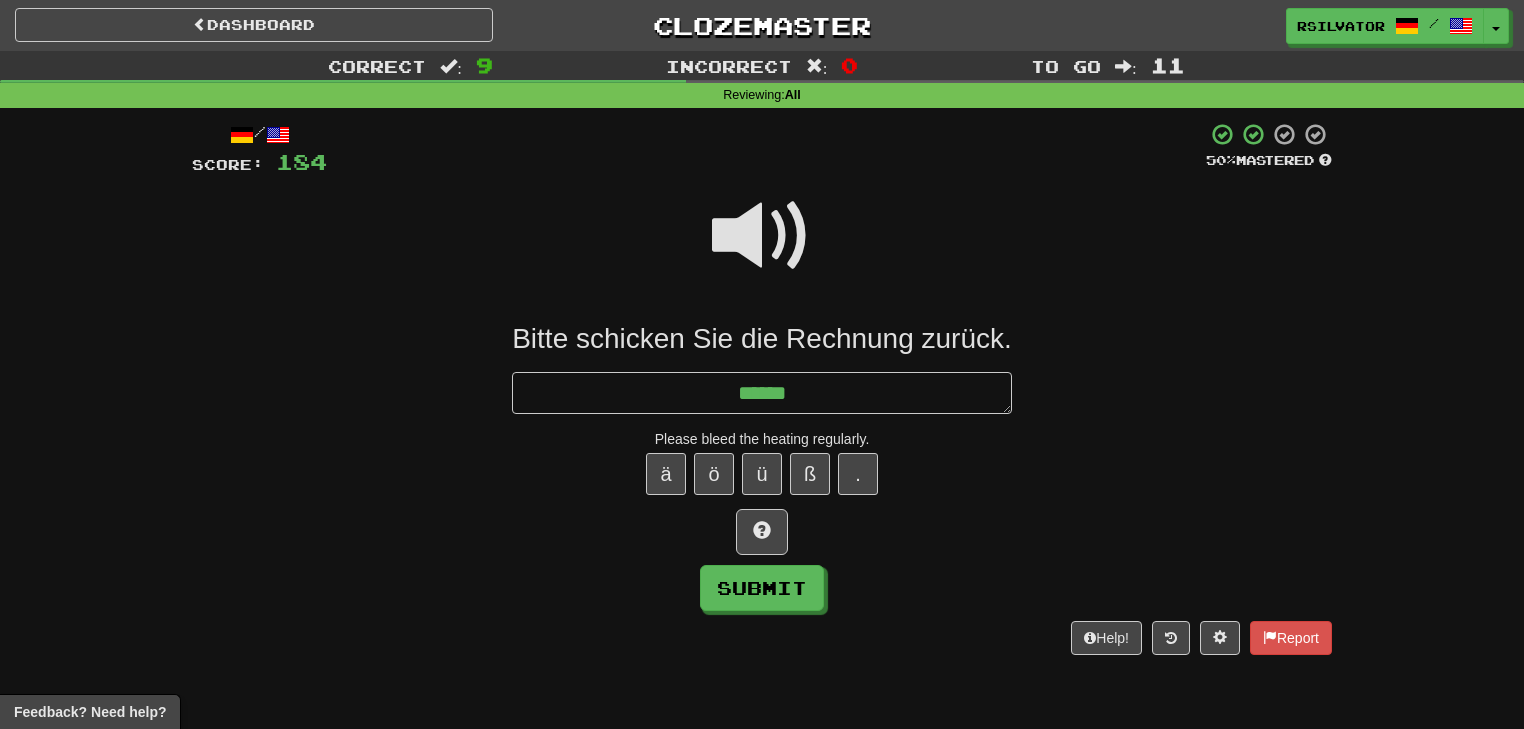 click at bounding box center (762, 236) 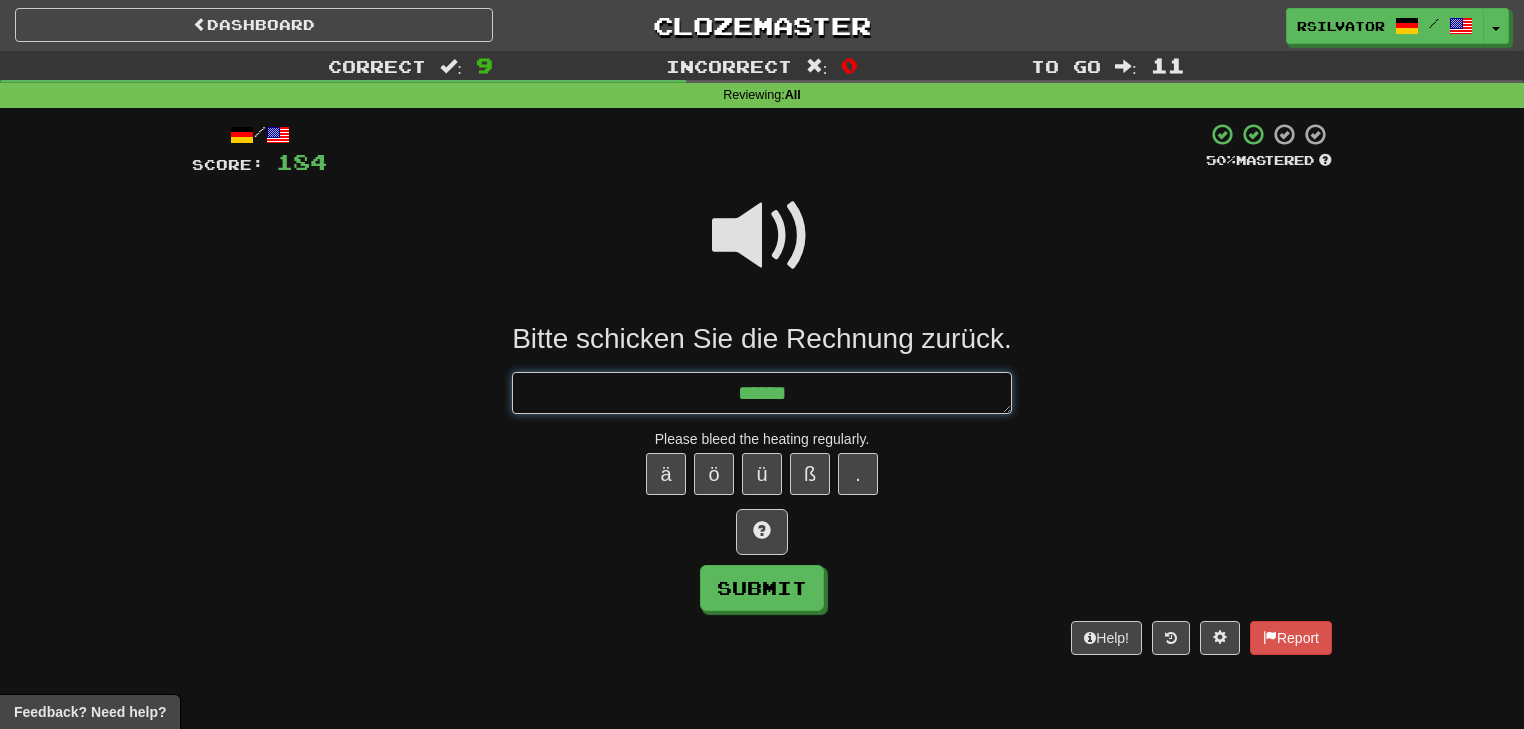 click on "*****" at bounding box center (762, 393) 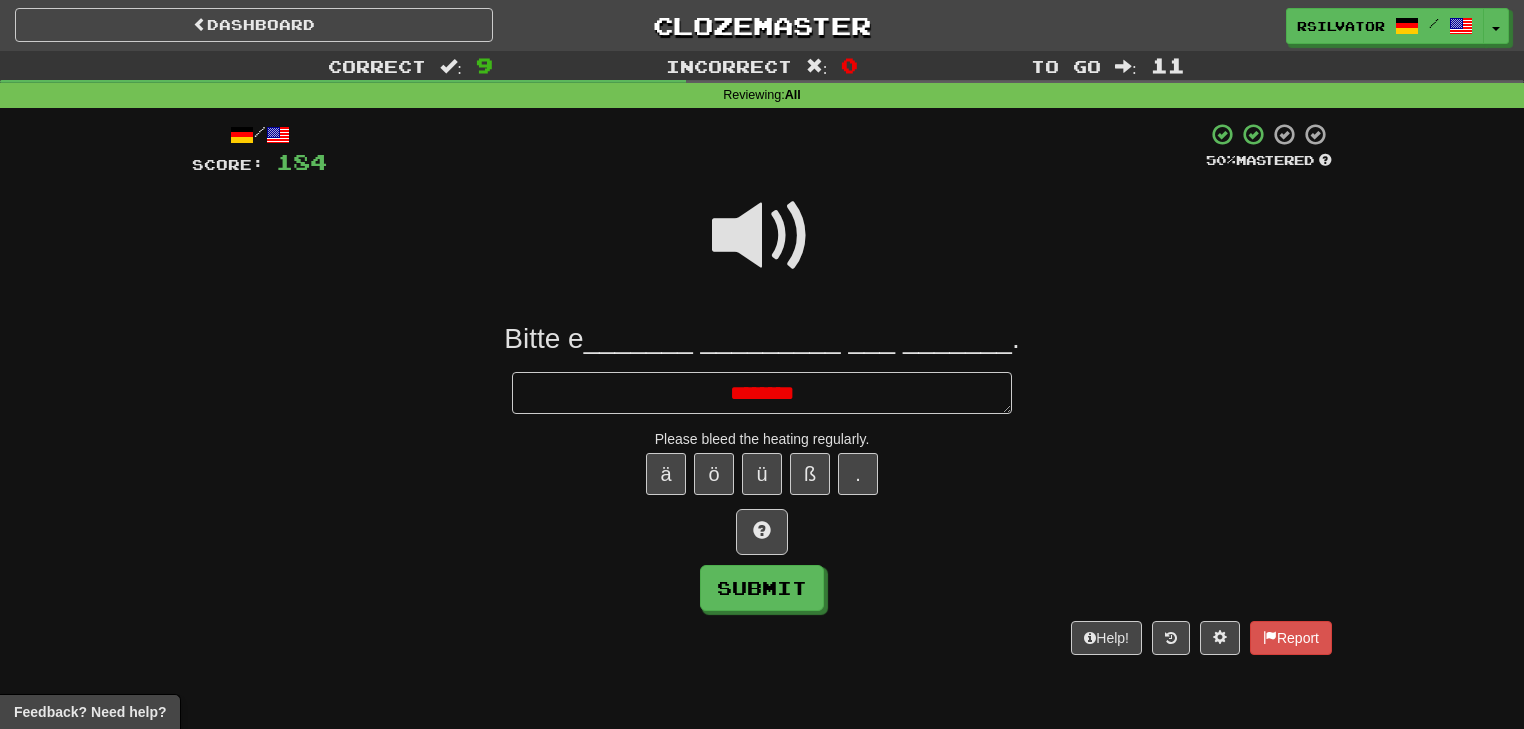 click at bounding box center (762, 236) 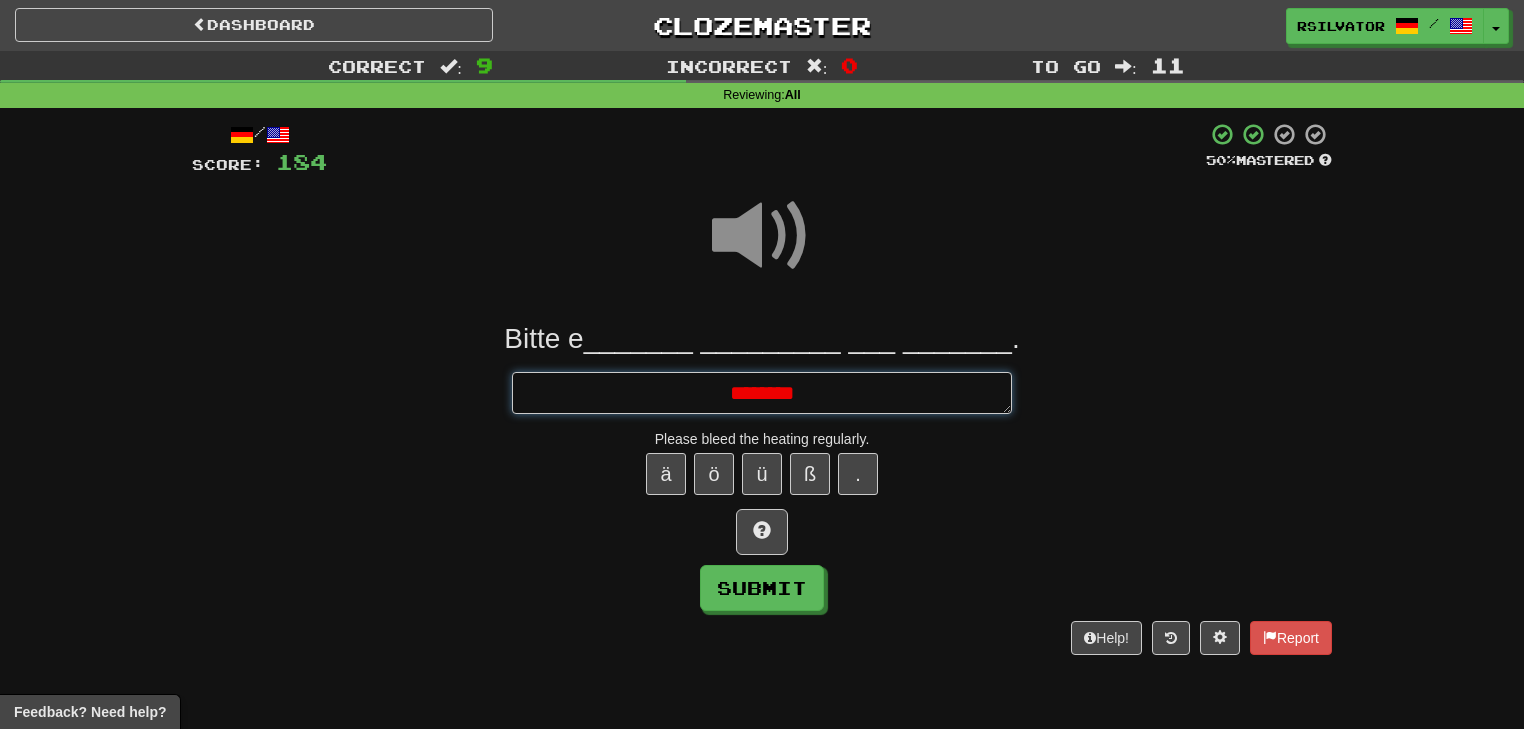 click on "********" at bounding box center (762, 393) 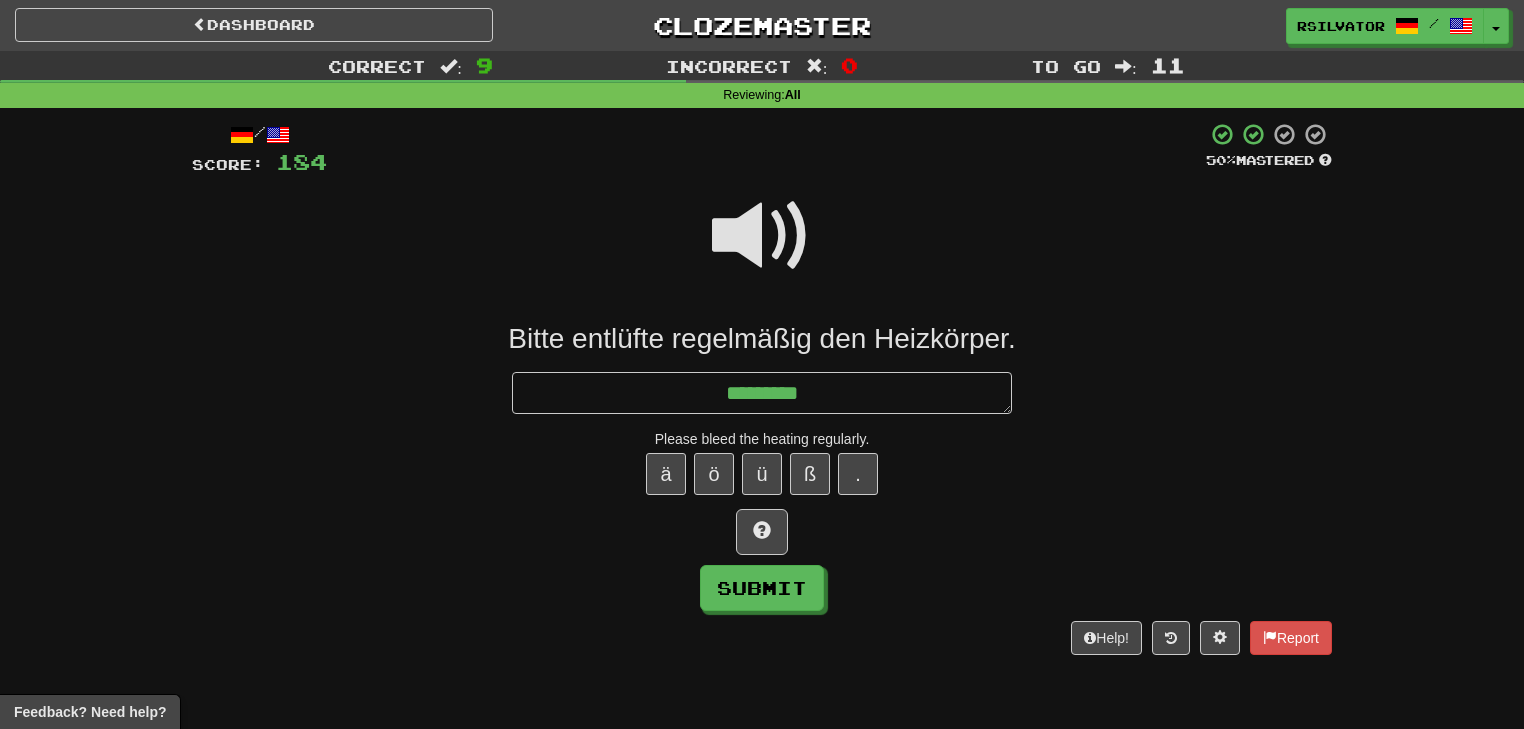 click at bounding box center (762, 236) 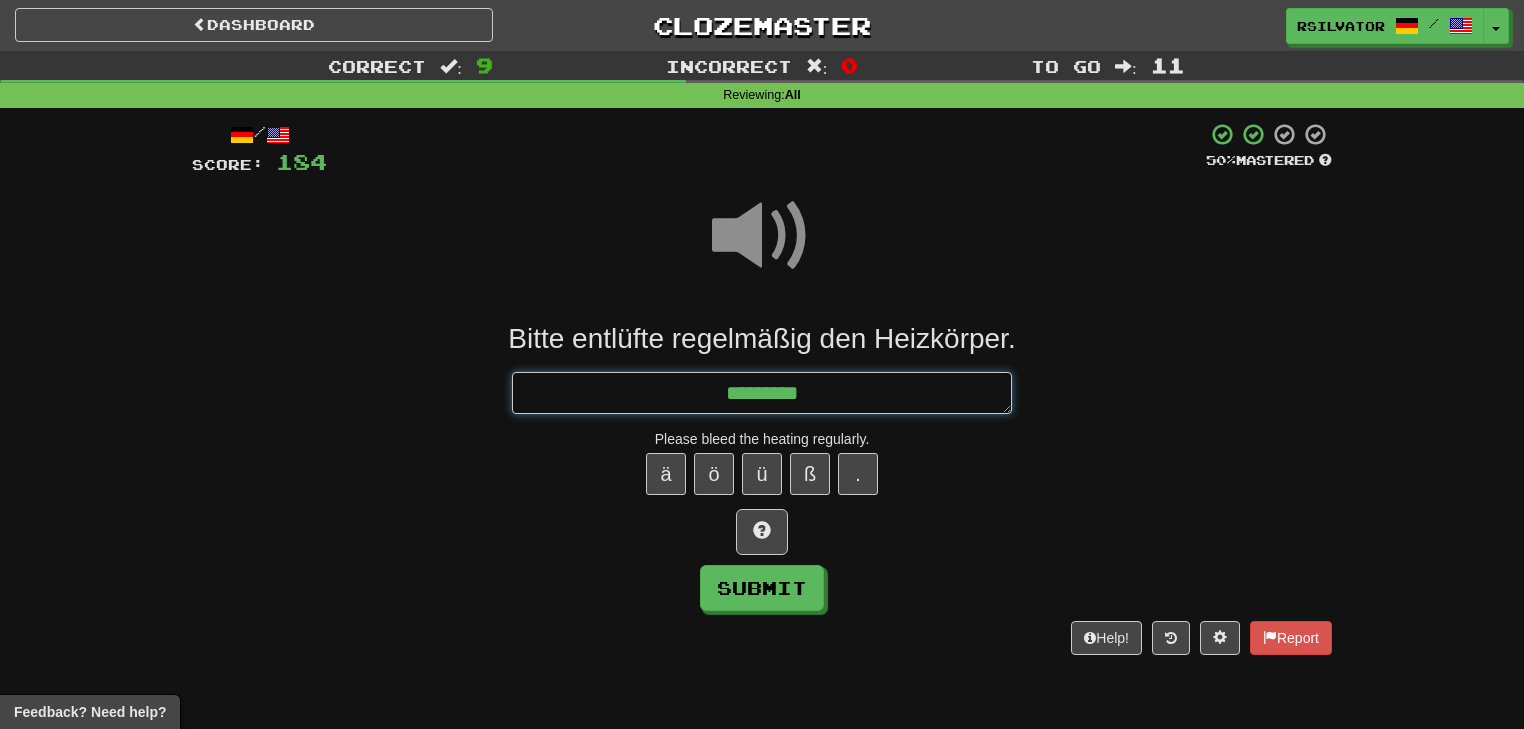 click on "*********" at bounding box center (762, 393) 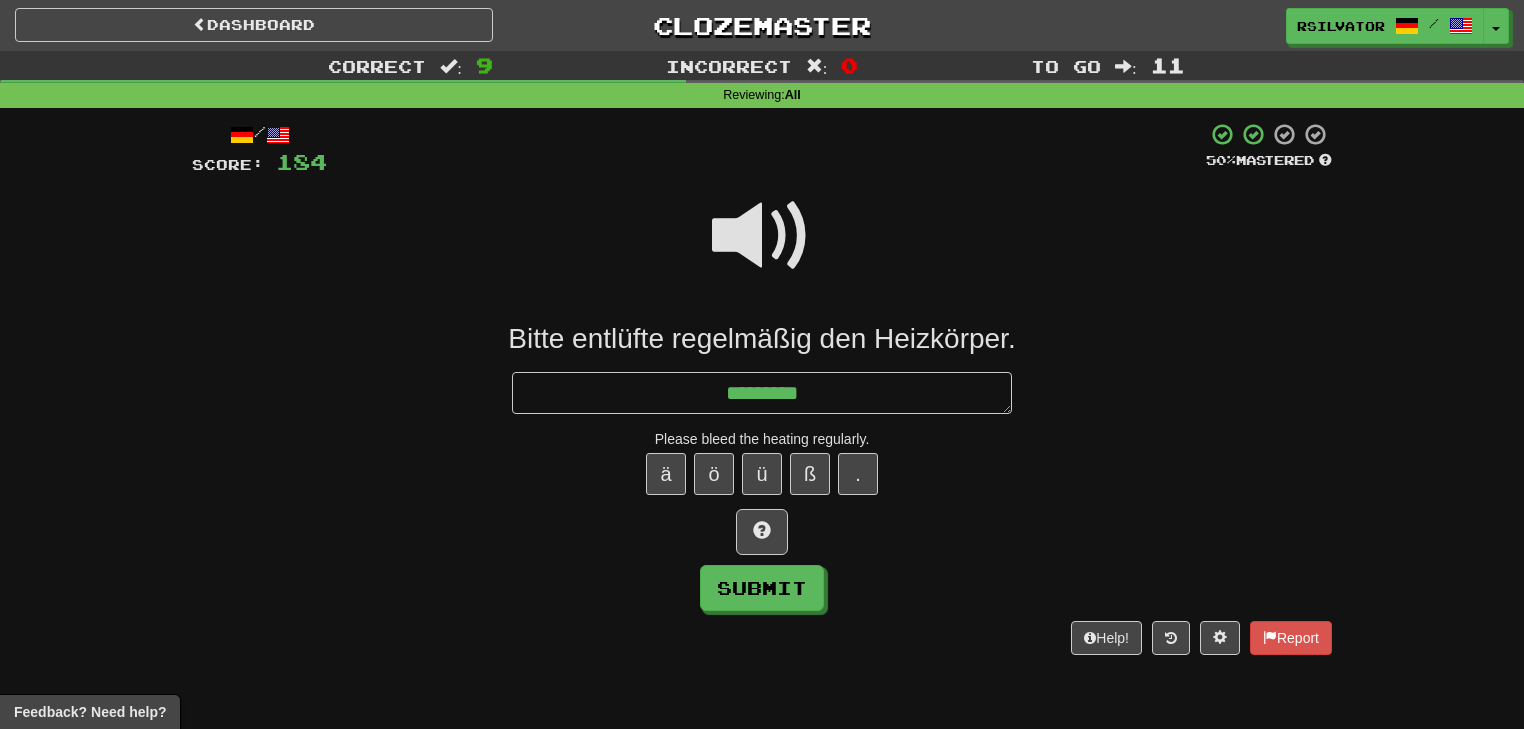 click at bounding box center [762, 236] 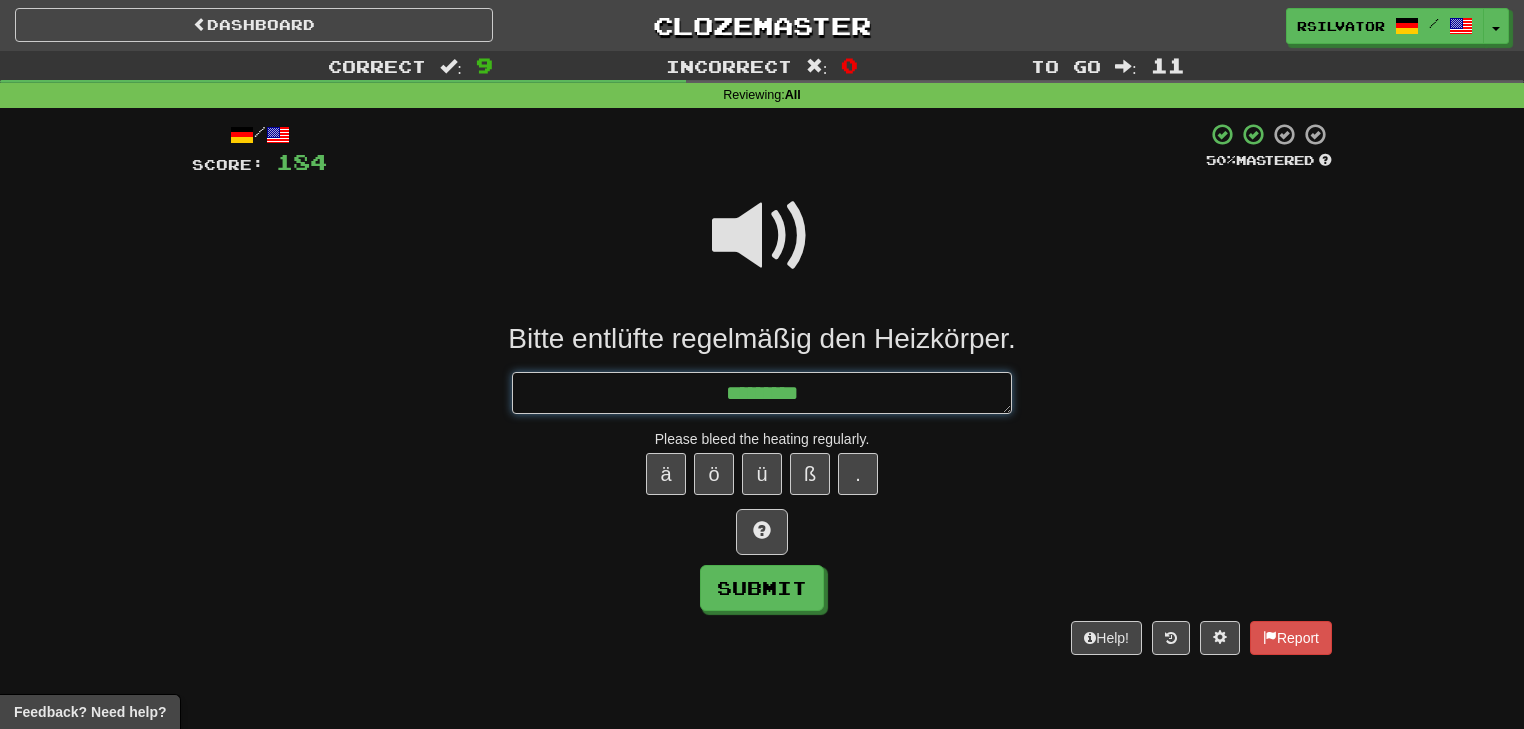 click on "*********" at bounding box center [762, 393] 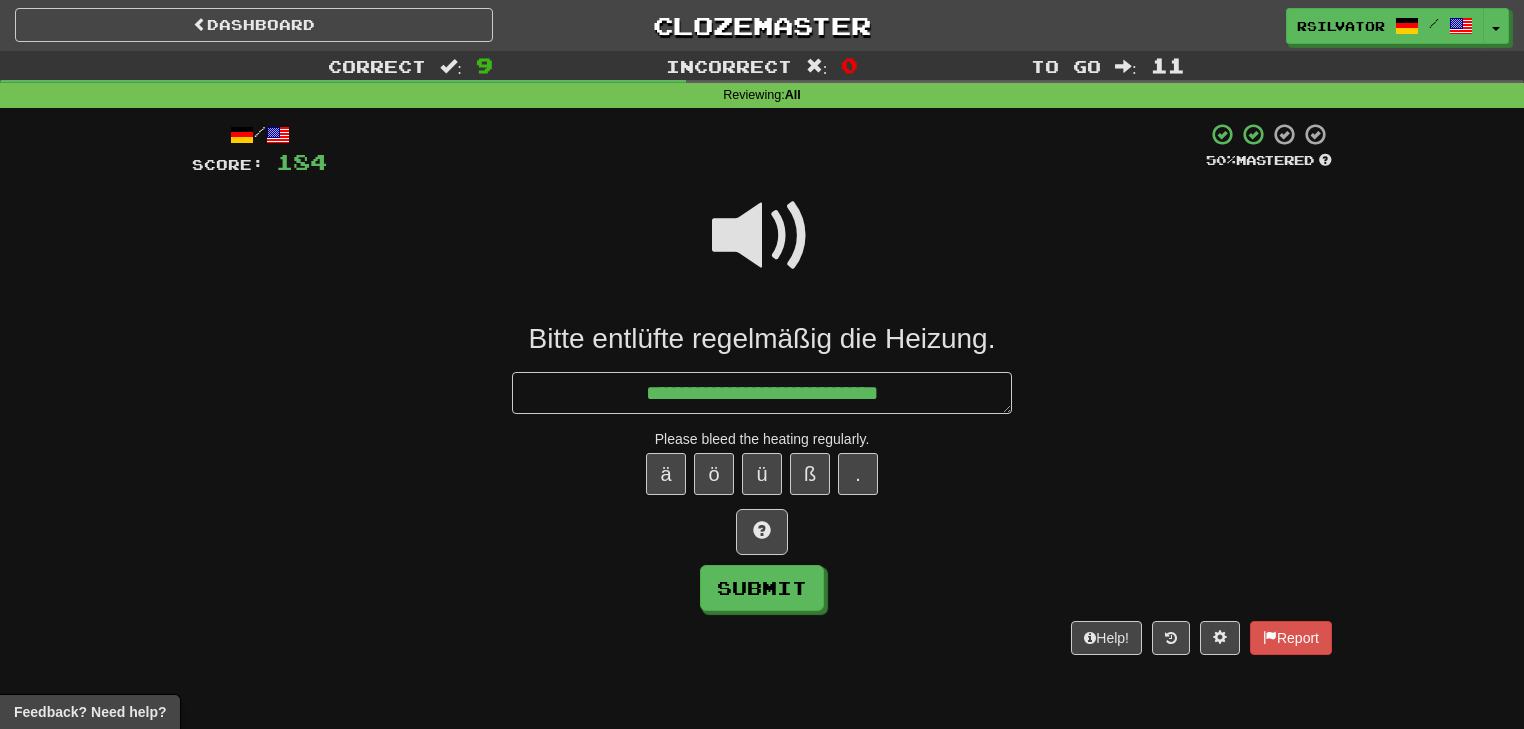 click at bounding box center [762, 236] 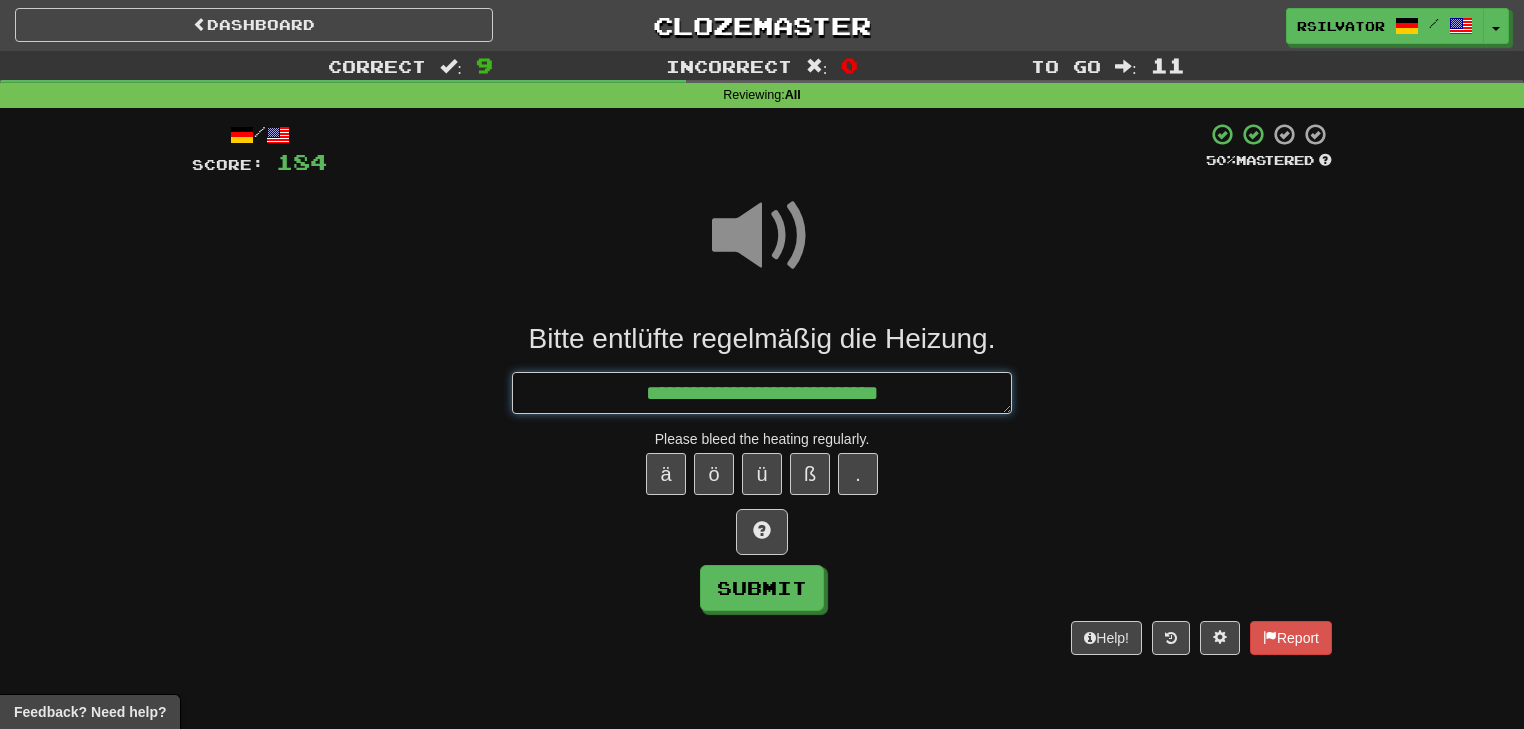 click on "**********" at bounding box center [762, 393] 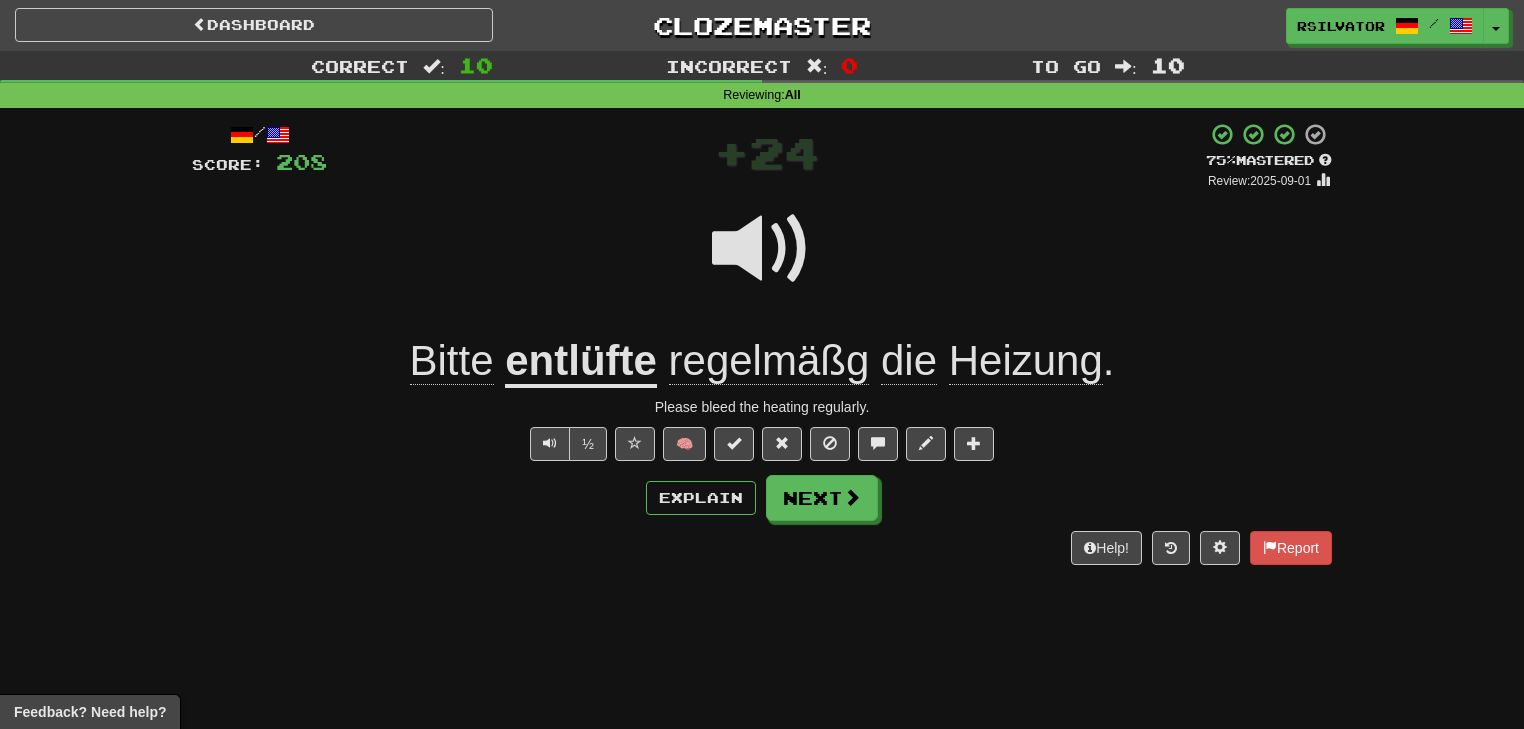 click at bounding box center [762, 249] 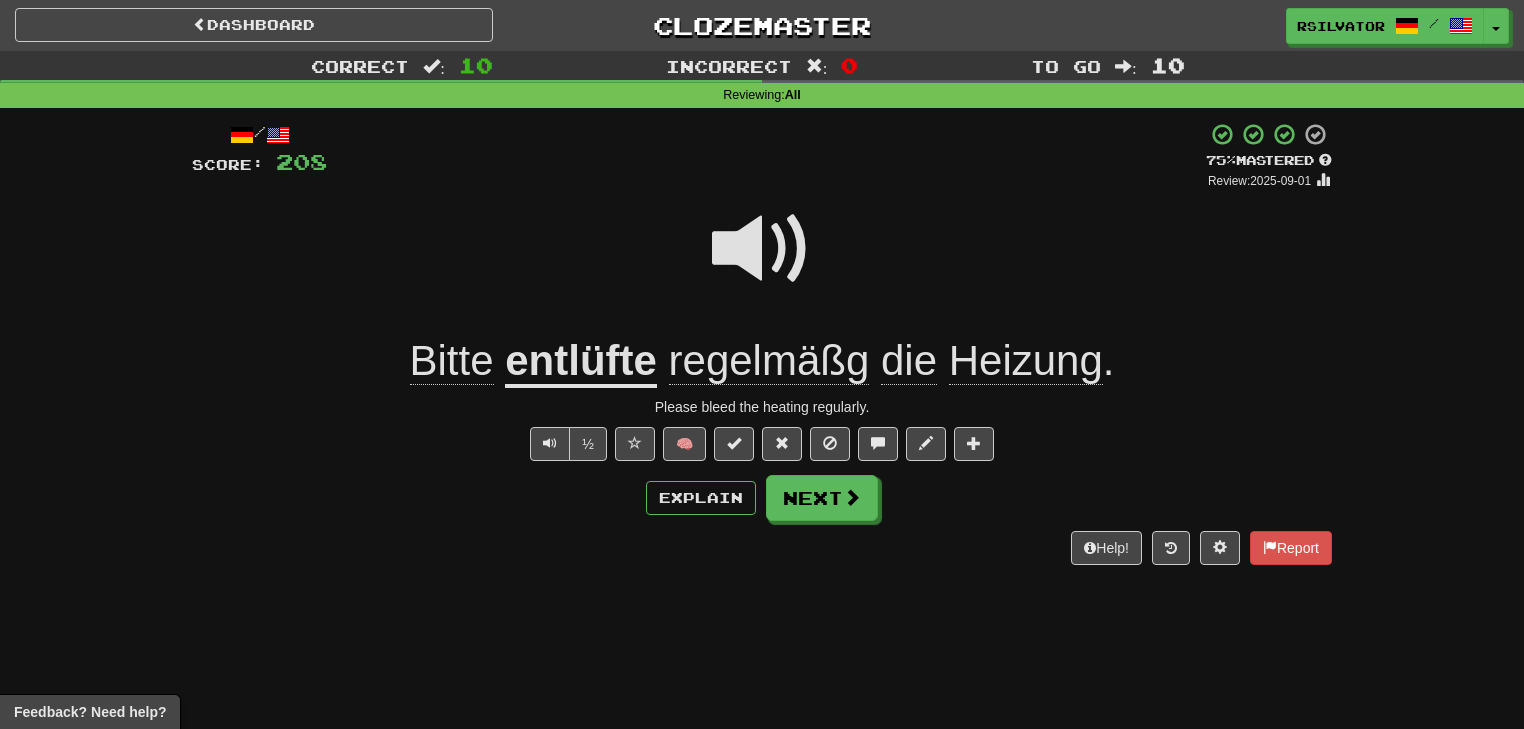 click at bounding box center [762, 249] 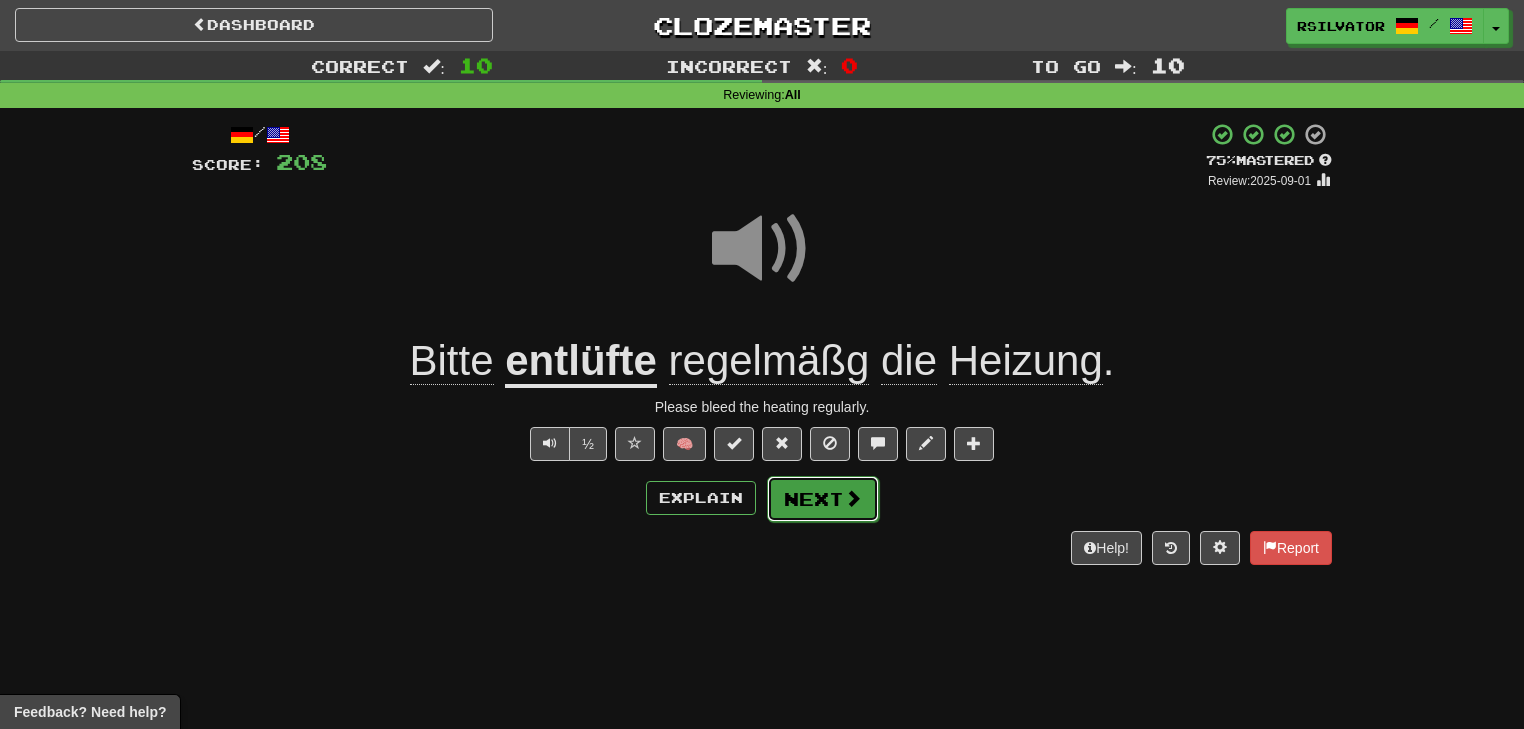 click on "Next" at bounding box center (823, 499) 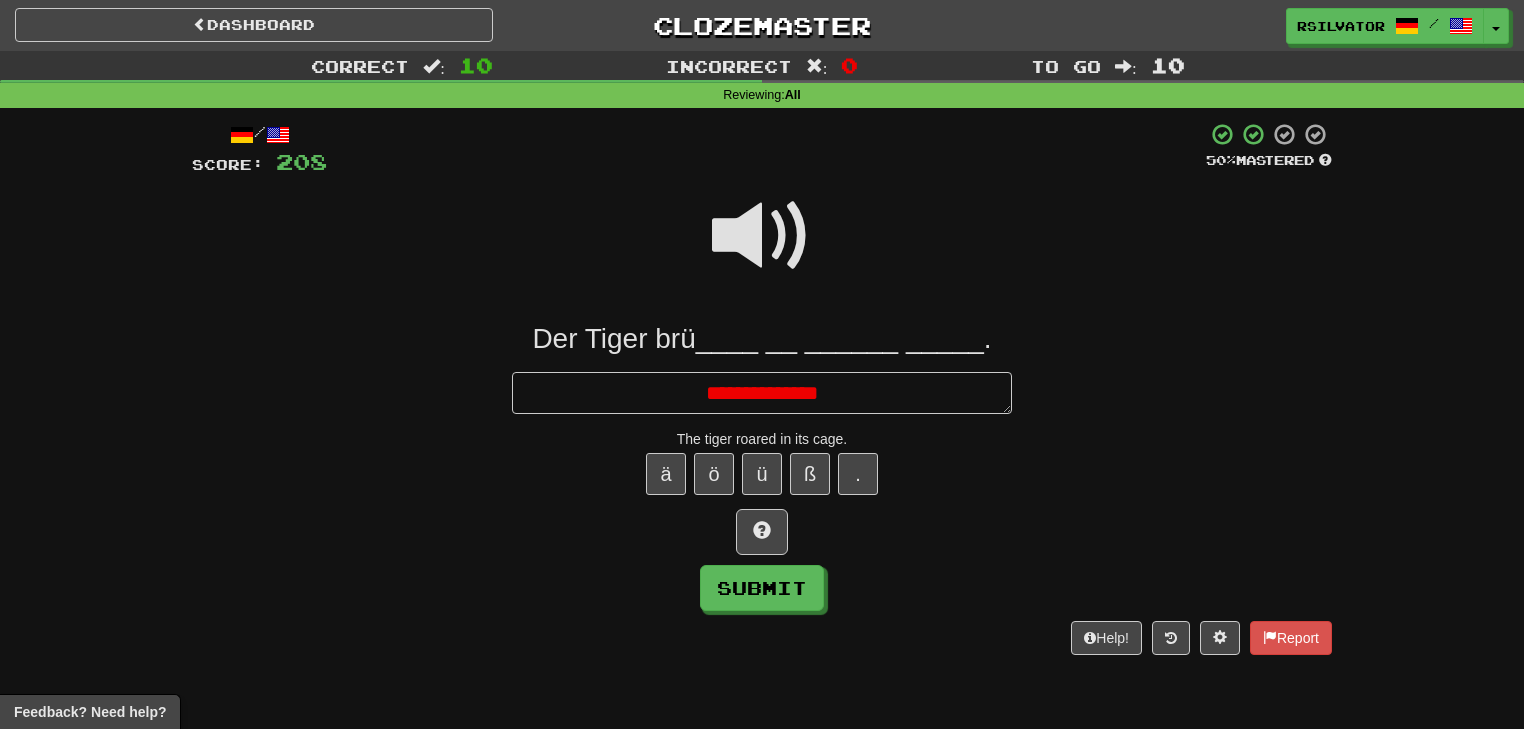click at bounding box center (762, 236) 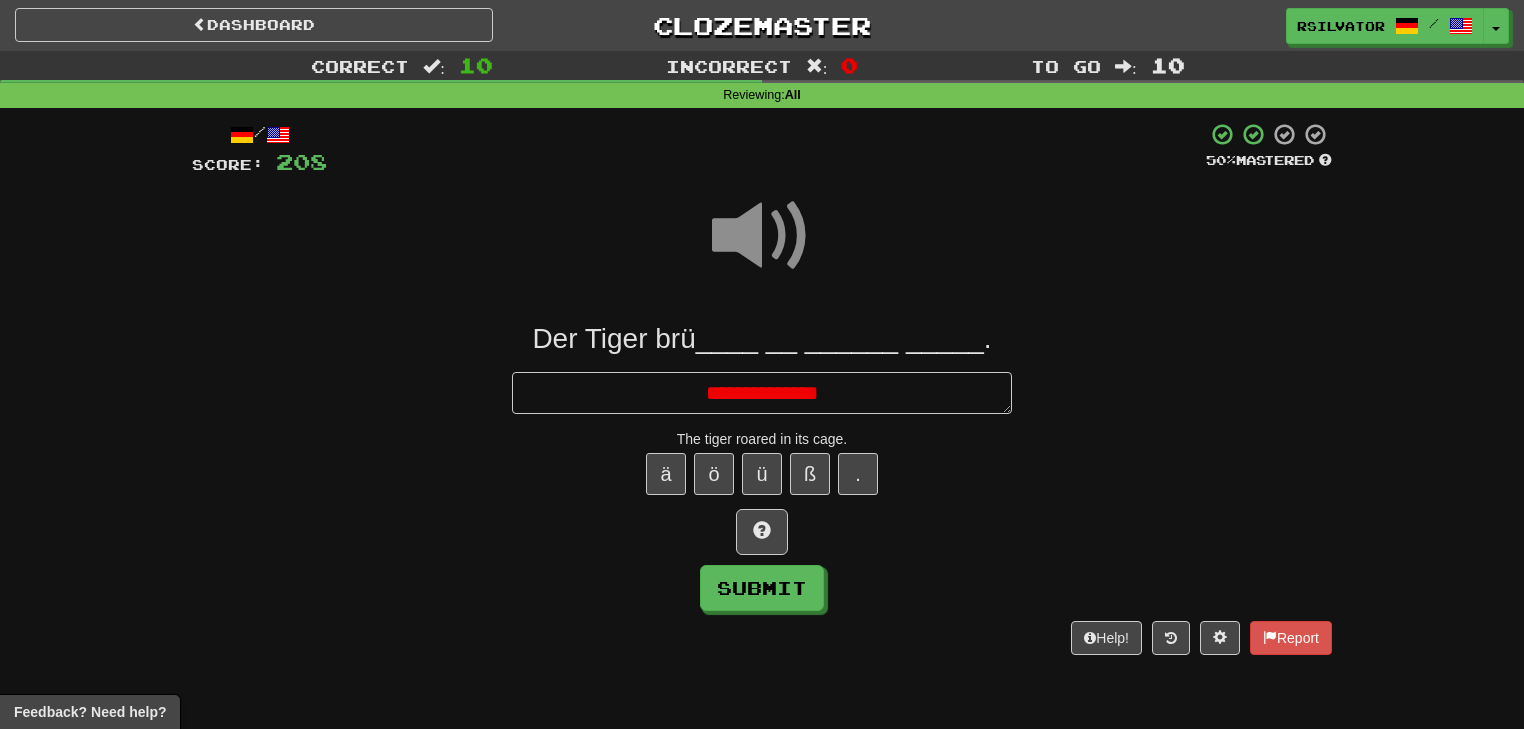 click on "**********" at bounding box center [762, 466] 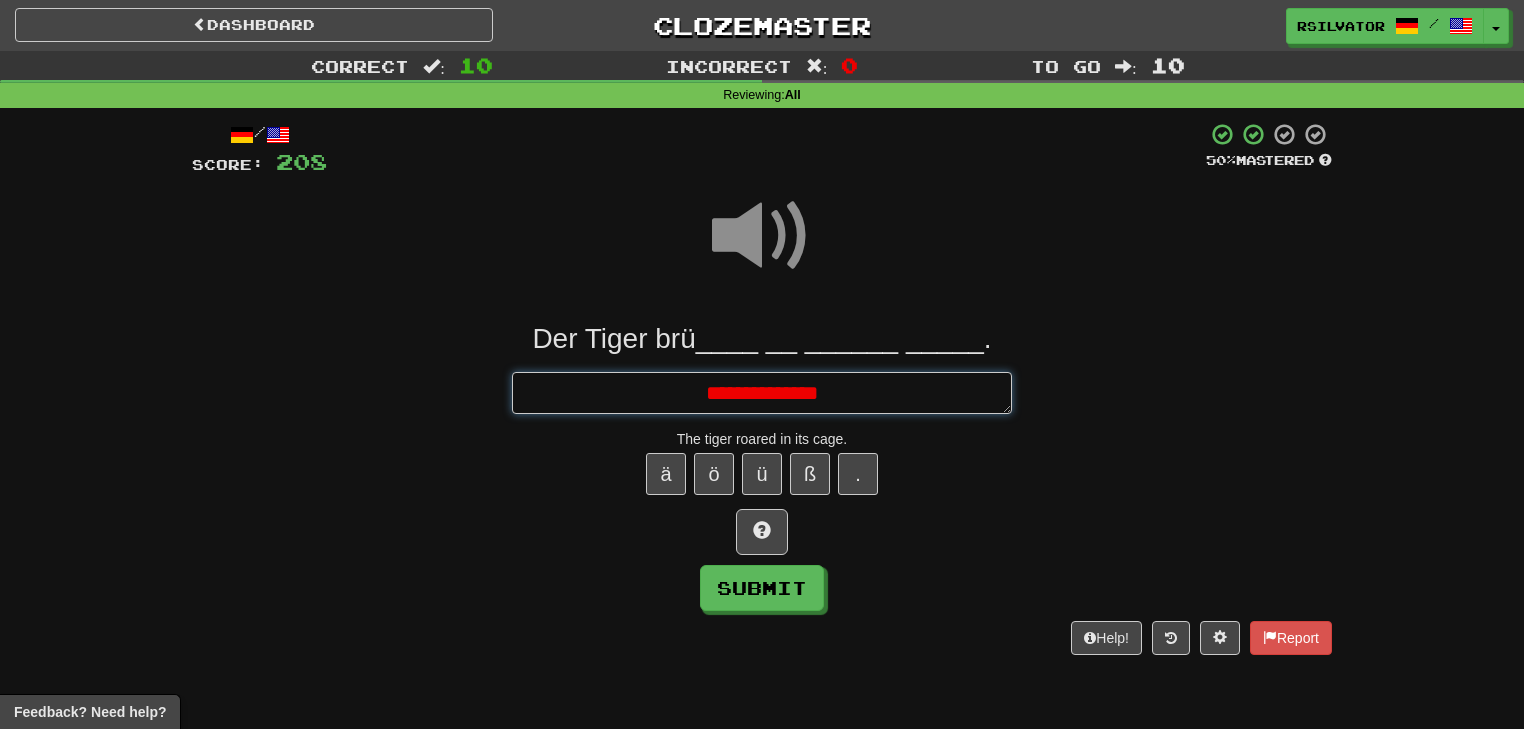 click on "**********" at bounding box center (762, 393) 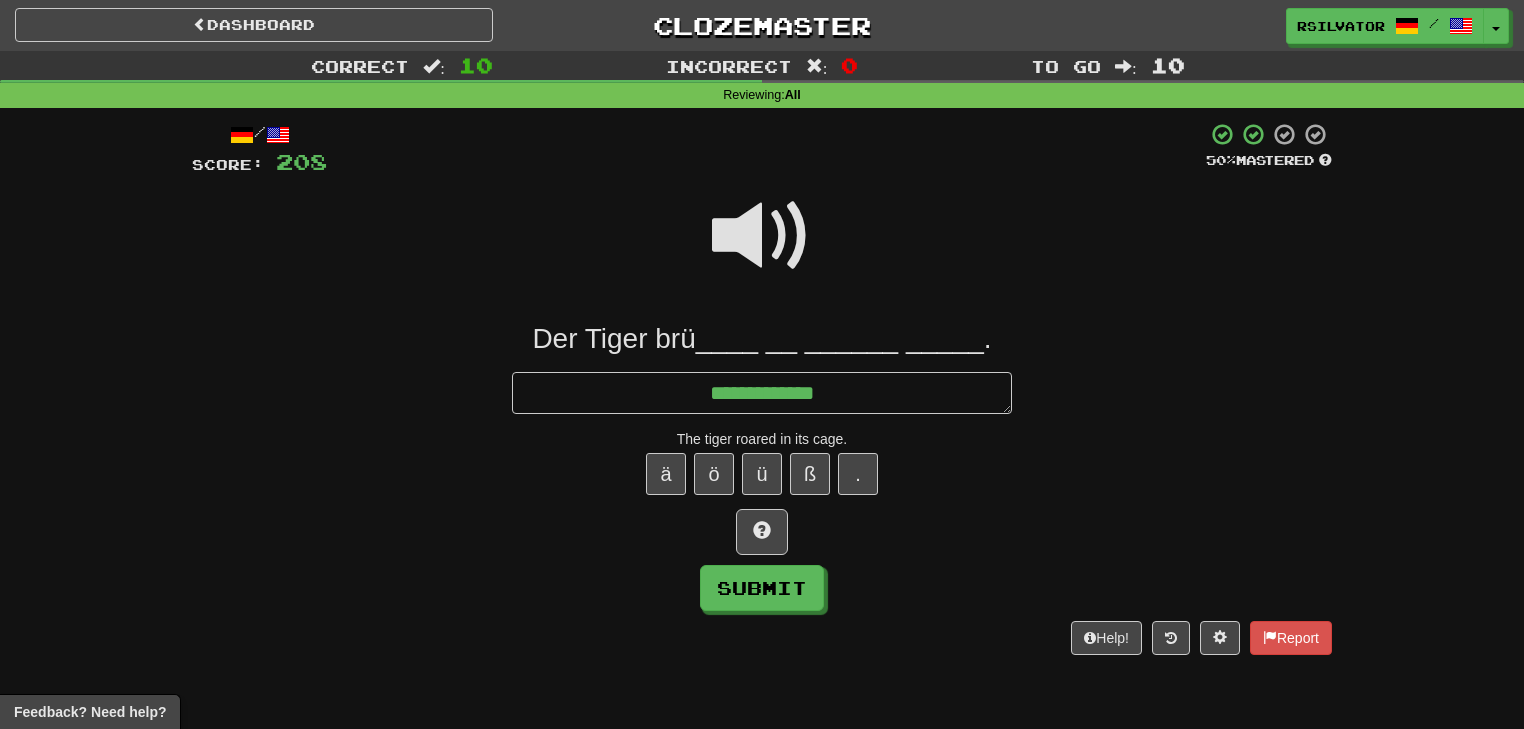 click at bounding box center [762, 236] 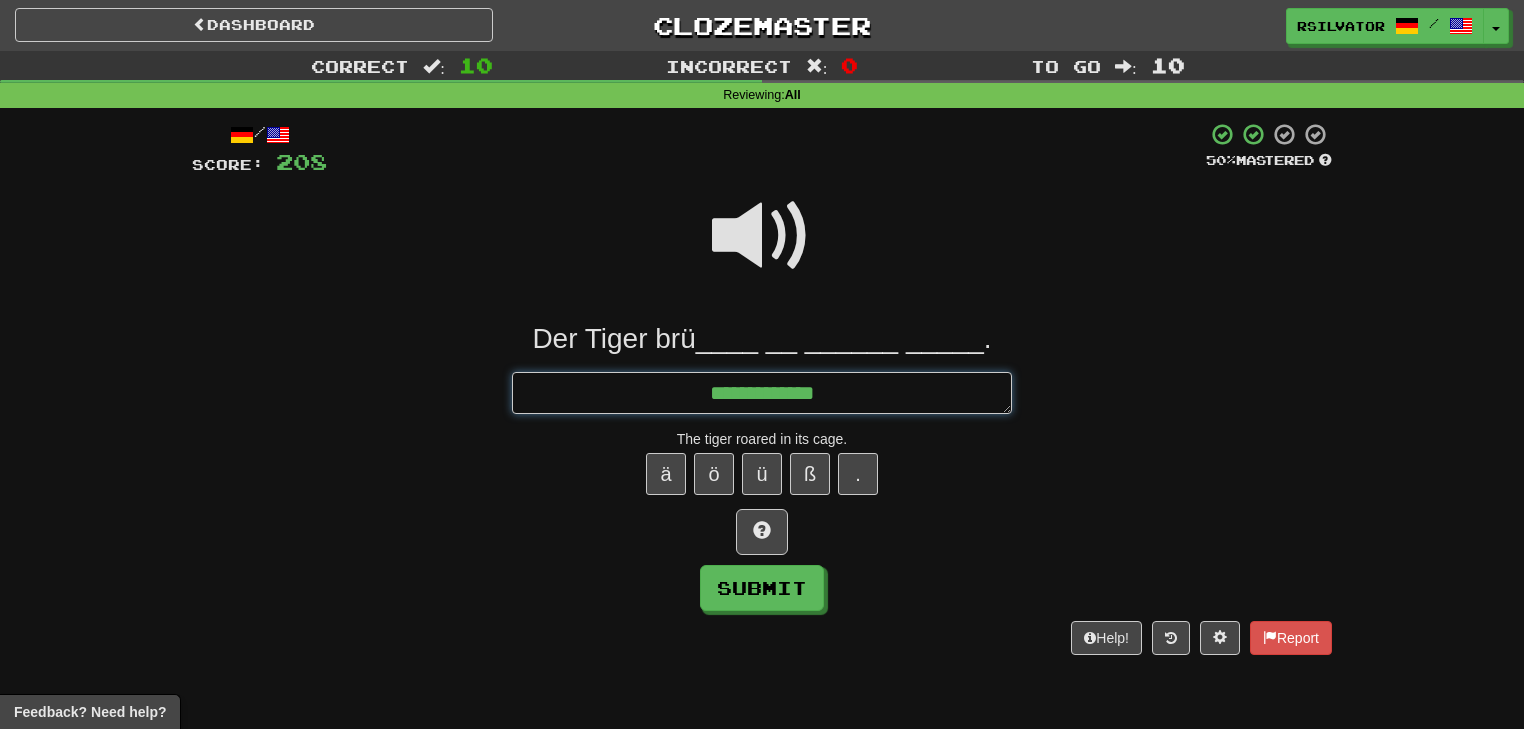 click on "**********" at bounding box center [762, 393] 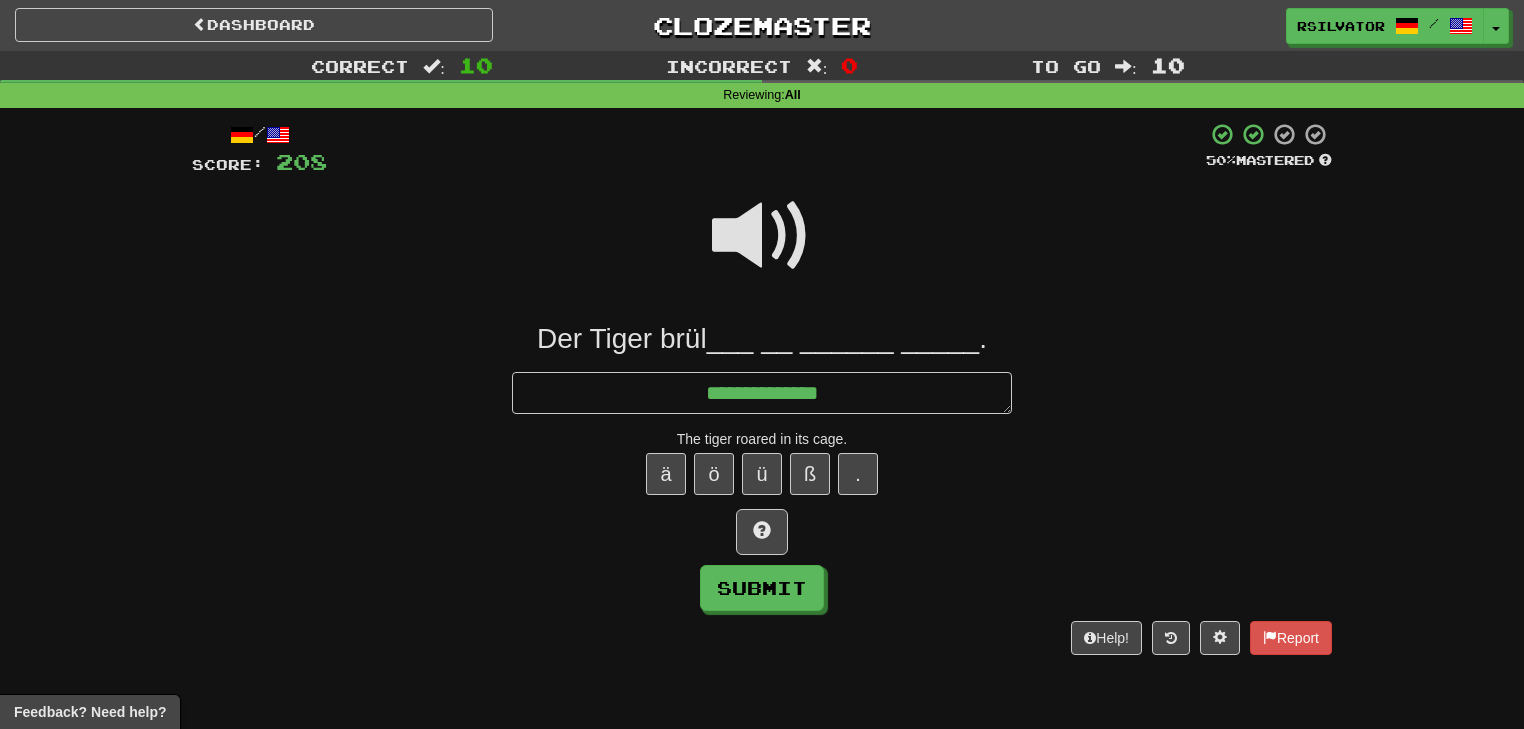 click at bounding box center [762, 236] 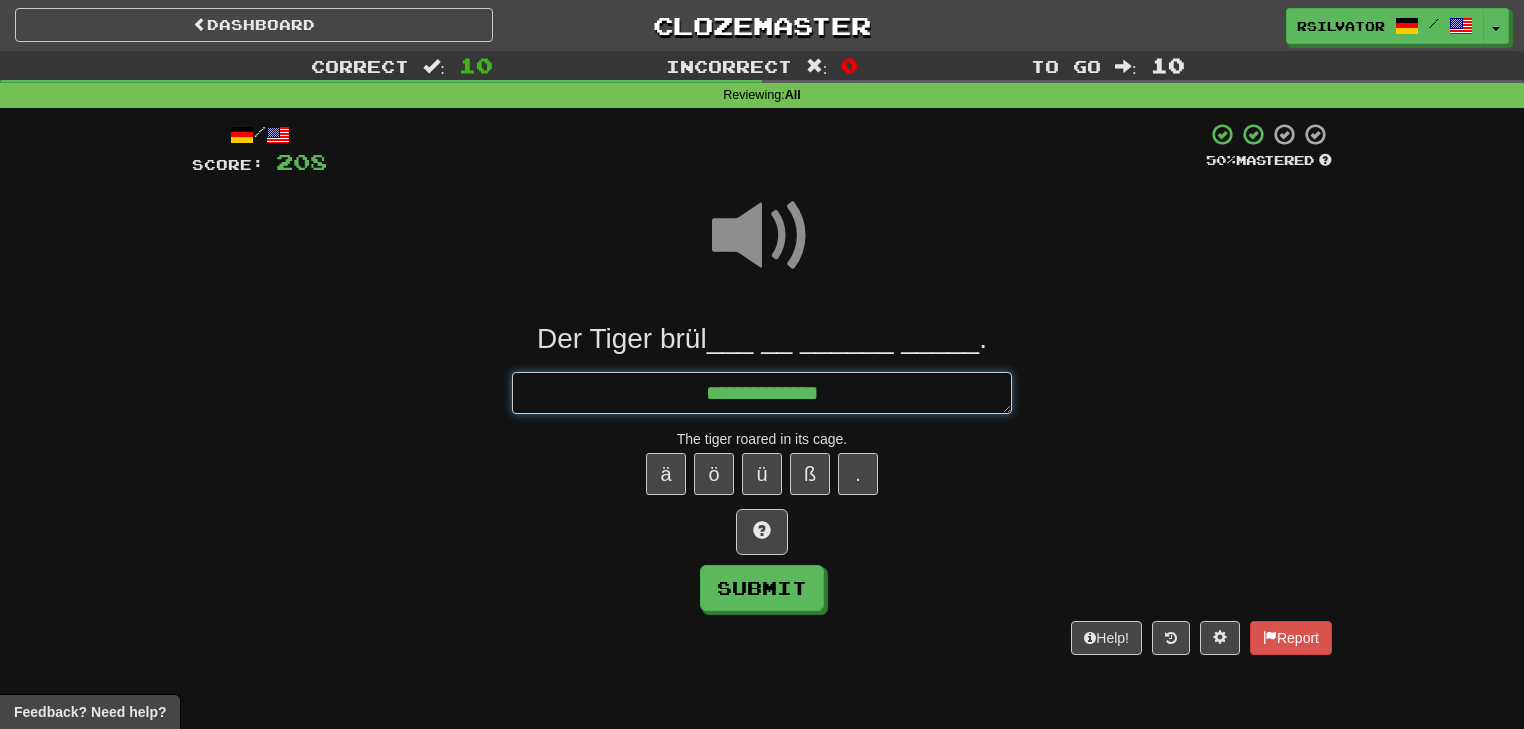 click on "**********" at bounding box center (762, 393) 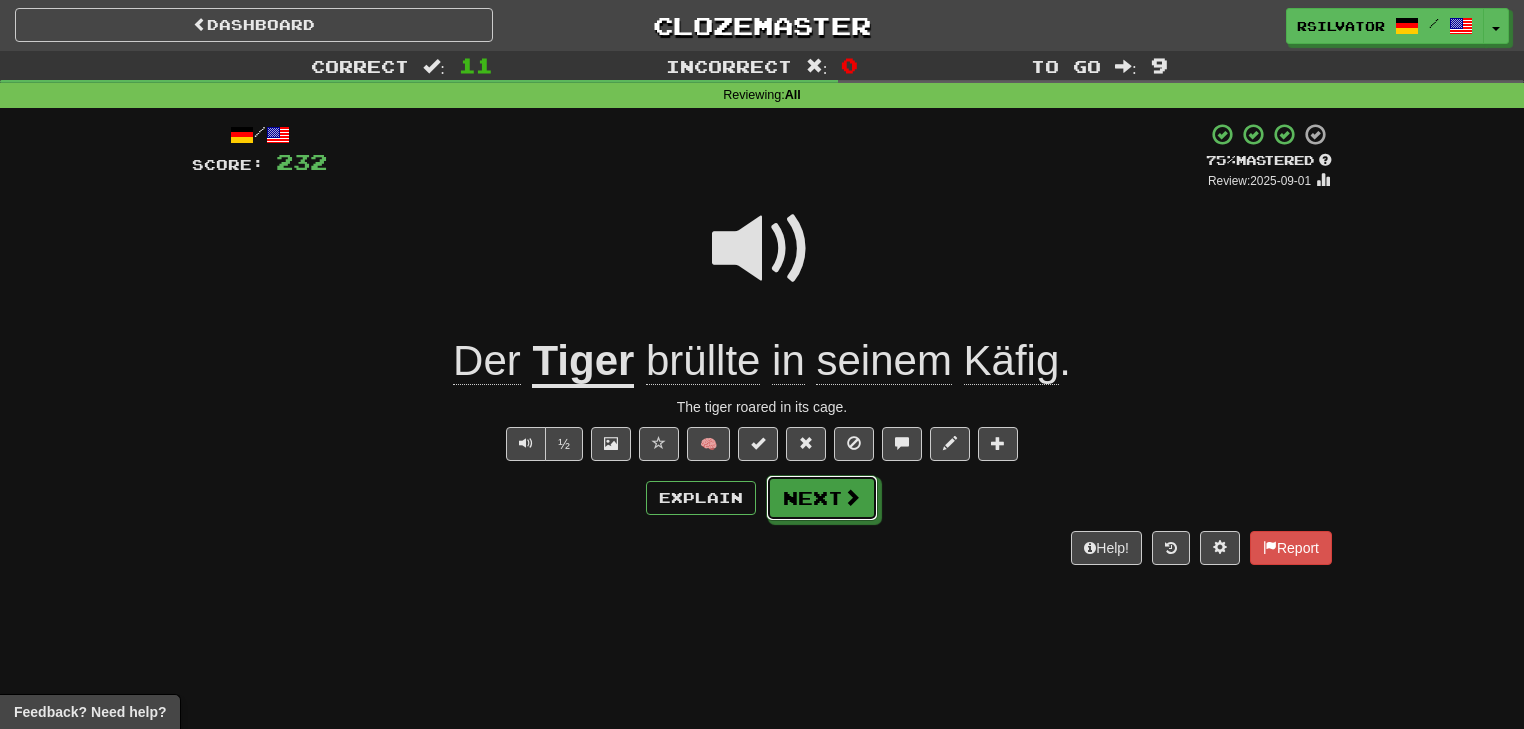 click at bounding box center [852, 497] 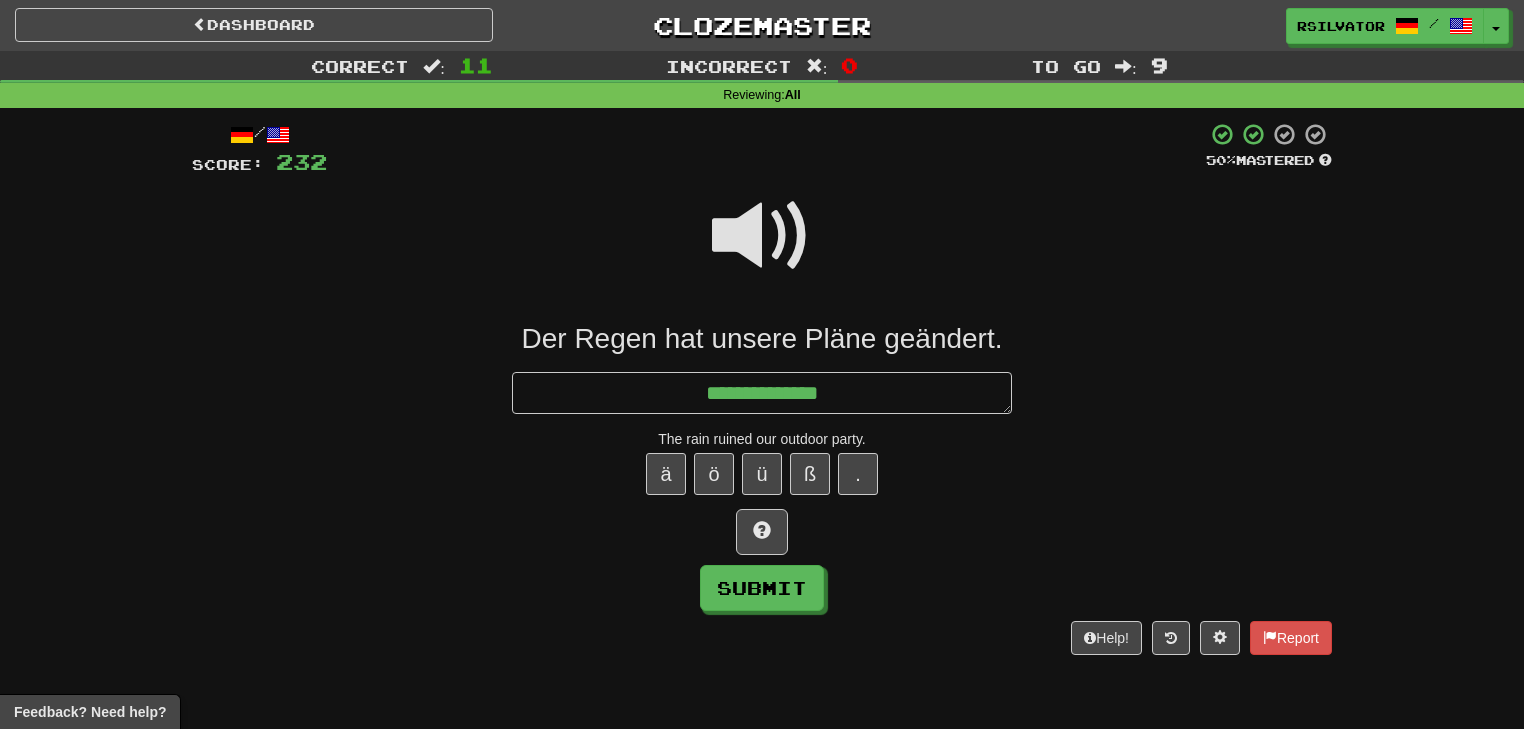 click at bounding box center [762, 236] 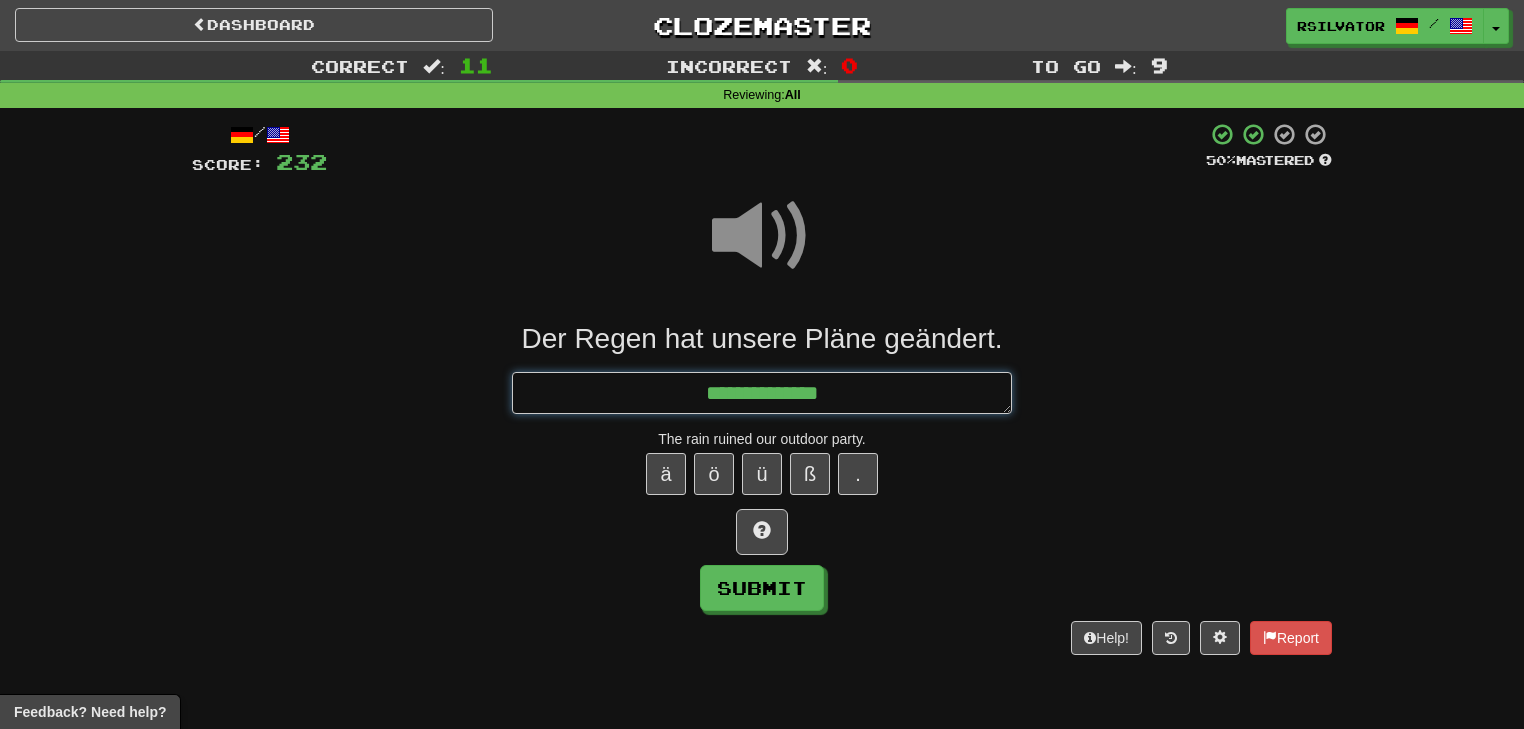 click on "**********" at bounding box center (762, 393) 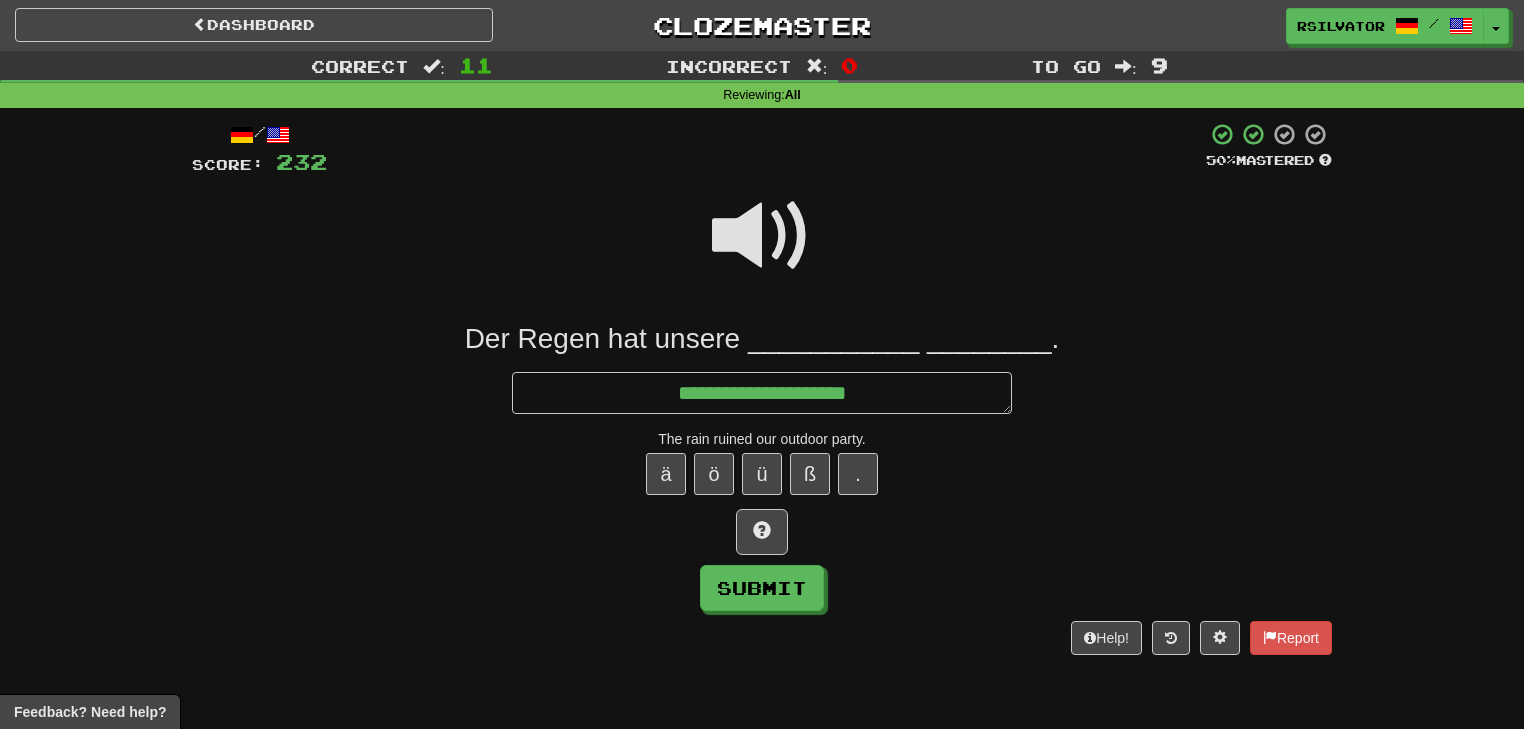 click at bounding box center [762, 249] 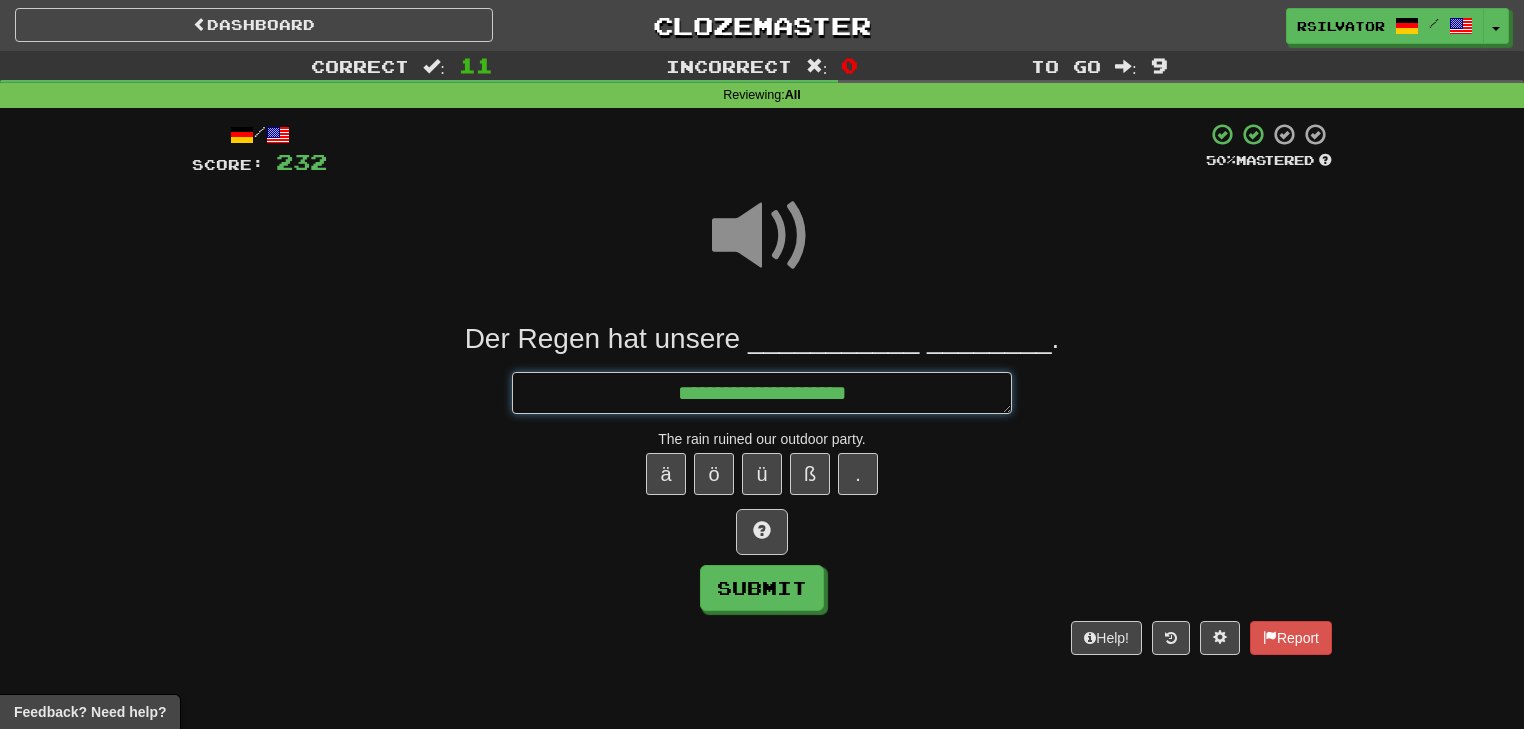 click on "**********" at bounding box center (762, 393) 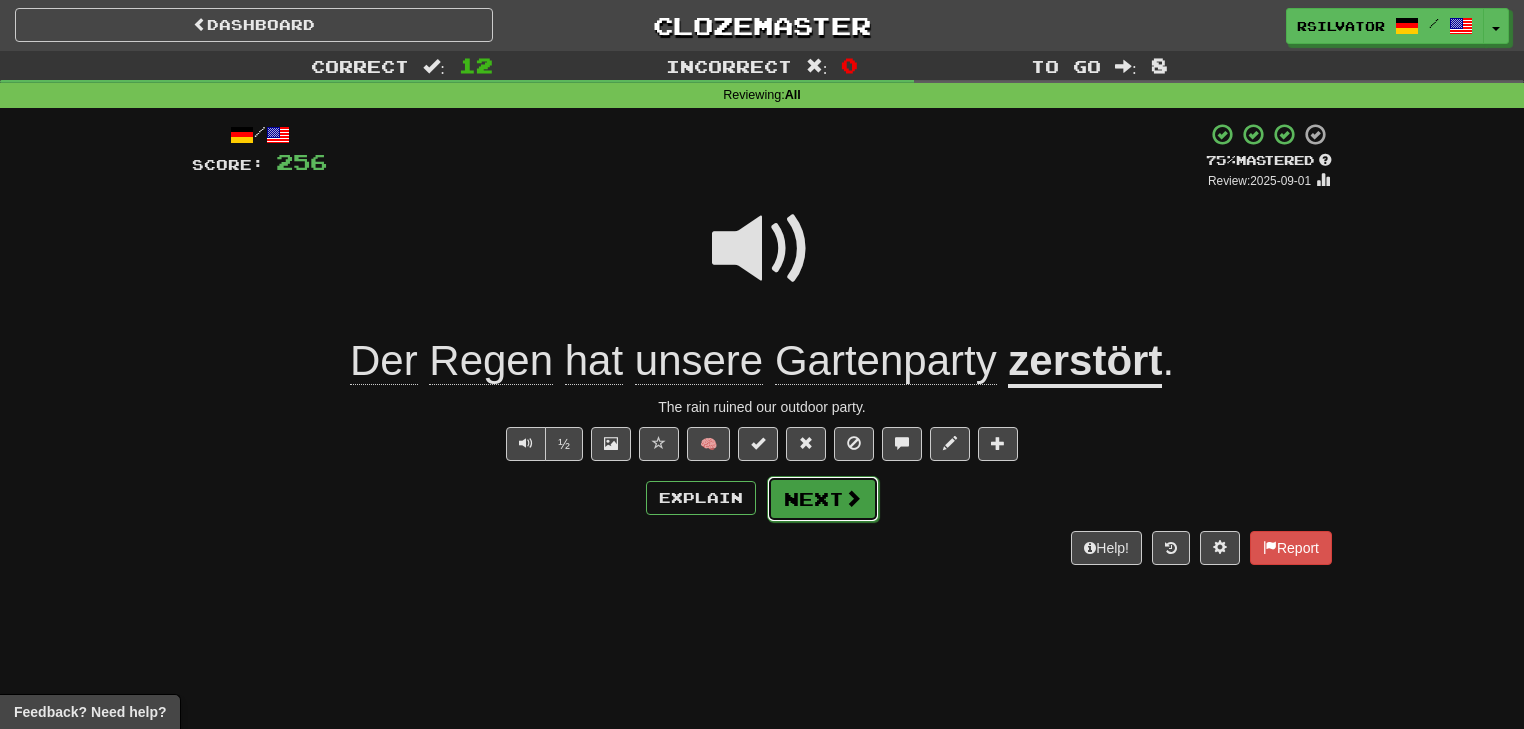 click on "Explain Next" at bounding box center (762, 498) 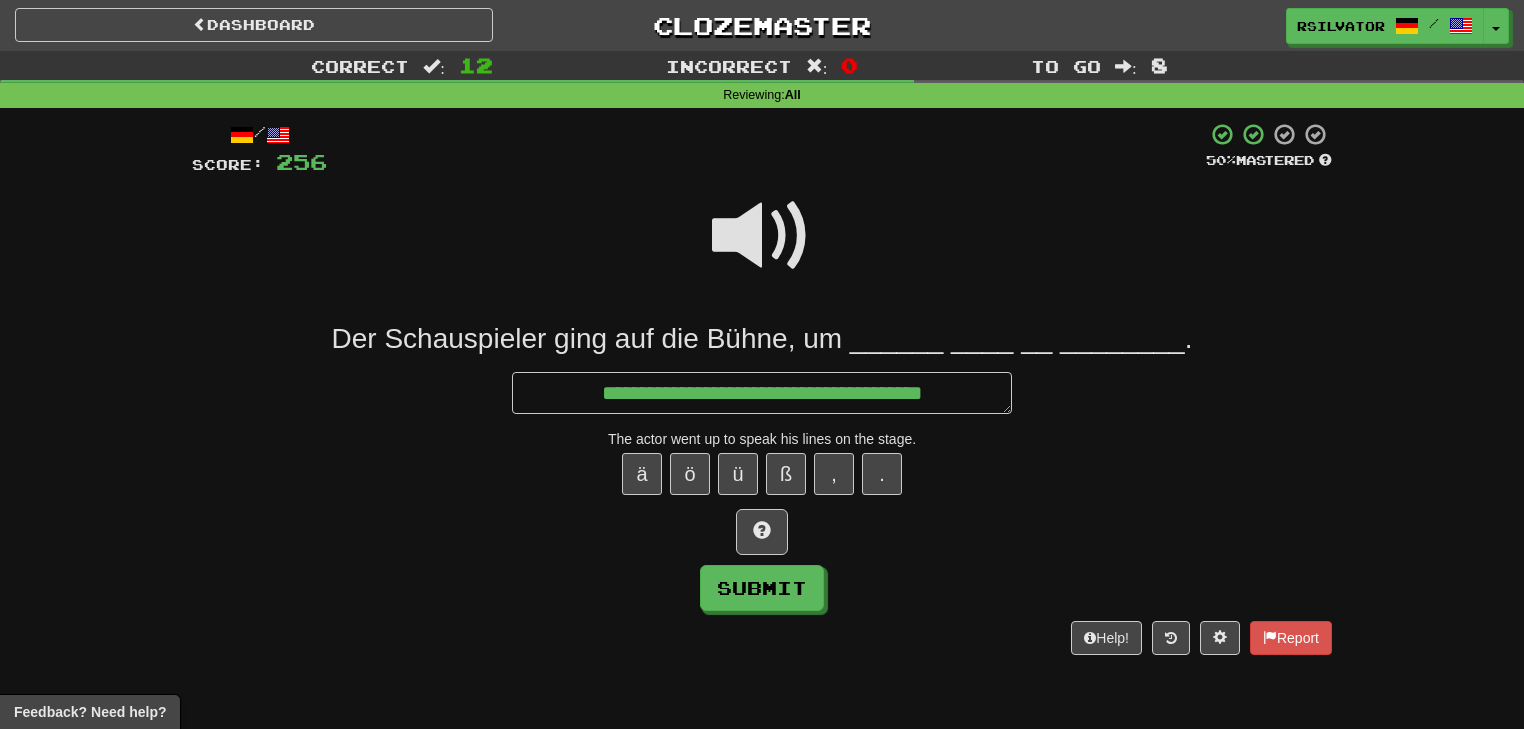 click at bounding box center (762, 249) 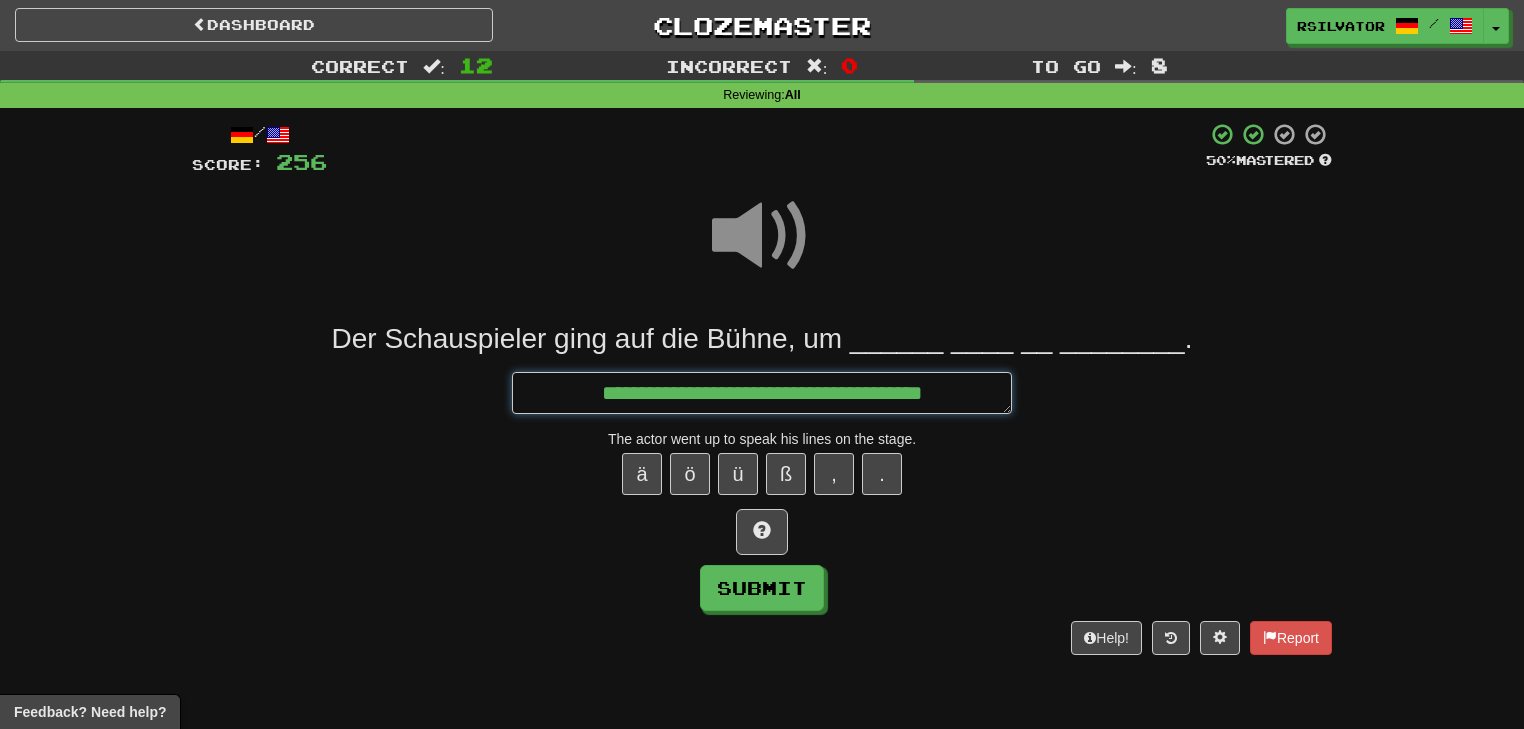 click on "**********" at bounding box center (762, 393) 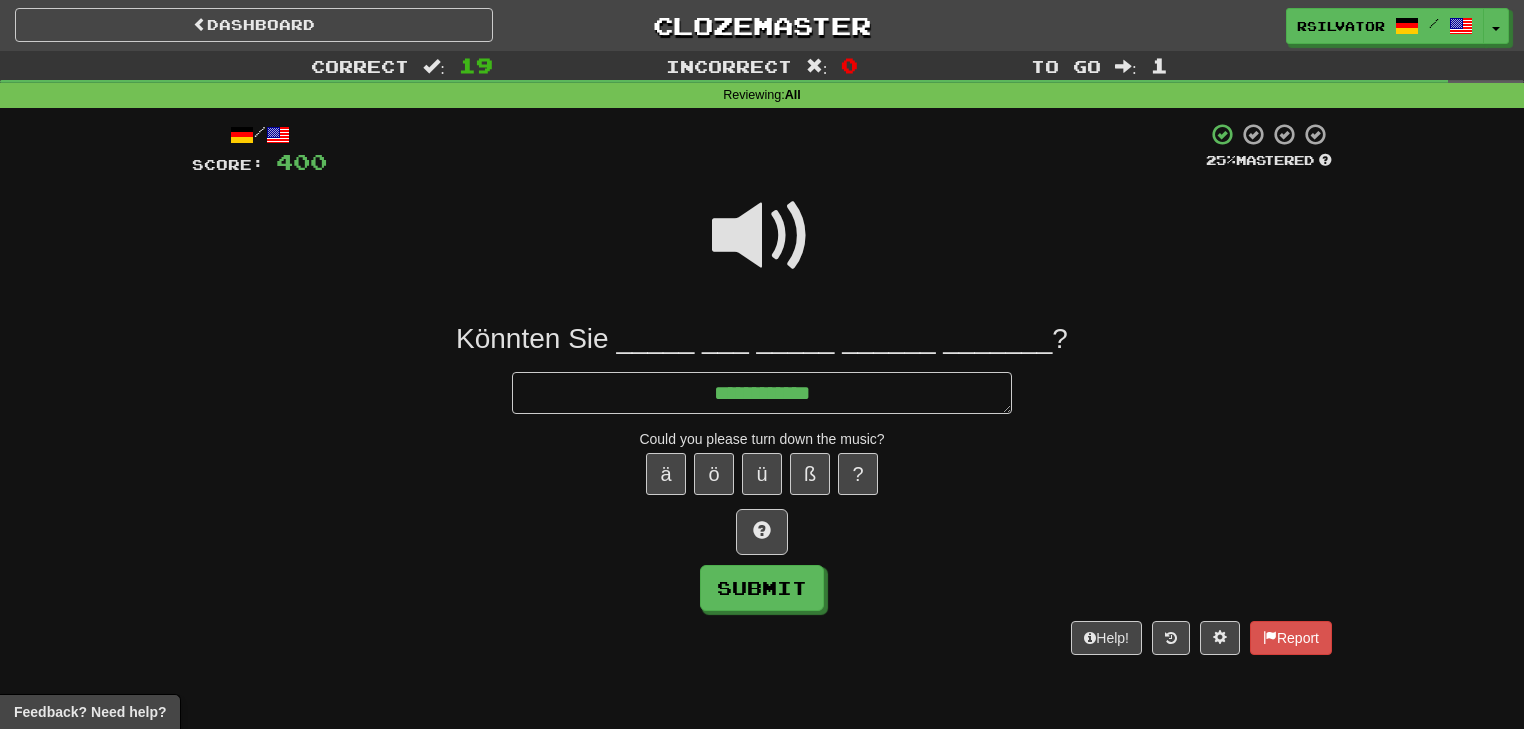 click at bounding box center (762, 236) 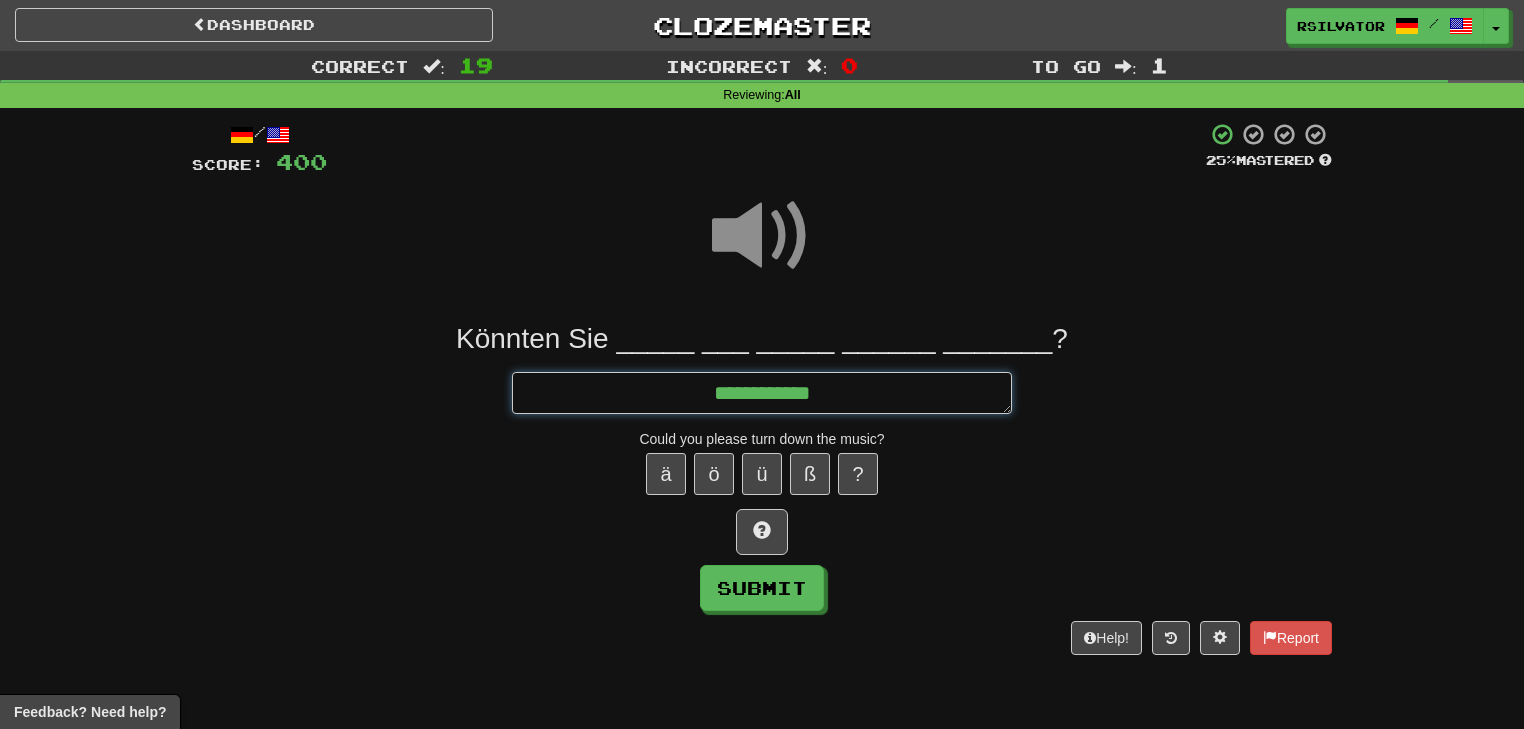 click on "**********" at bounding box center [762, 393] 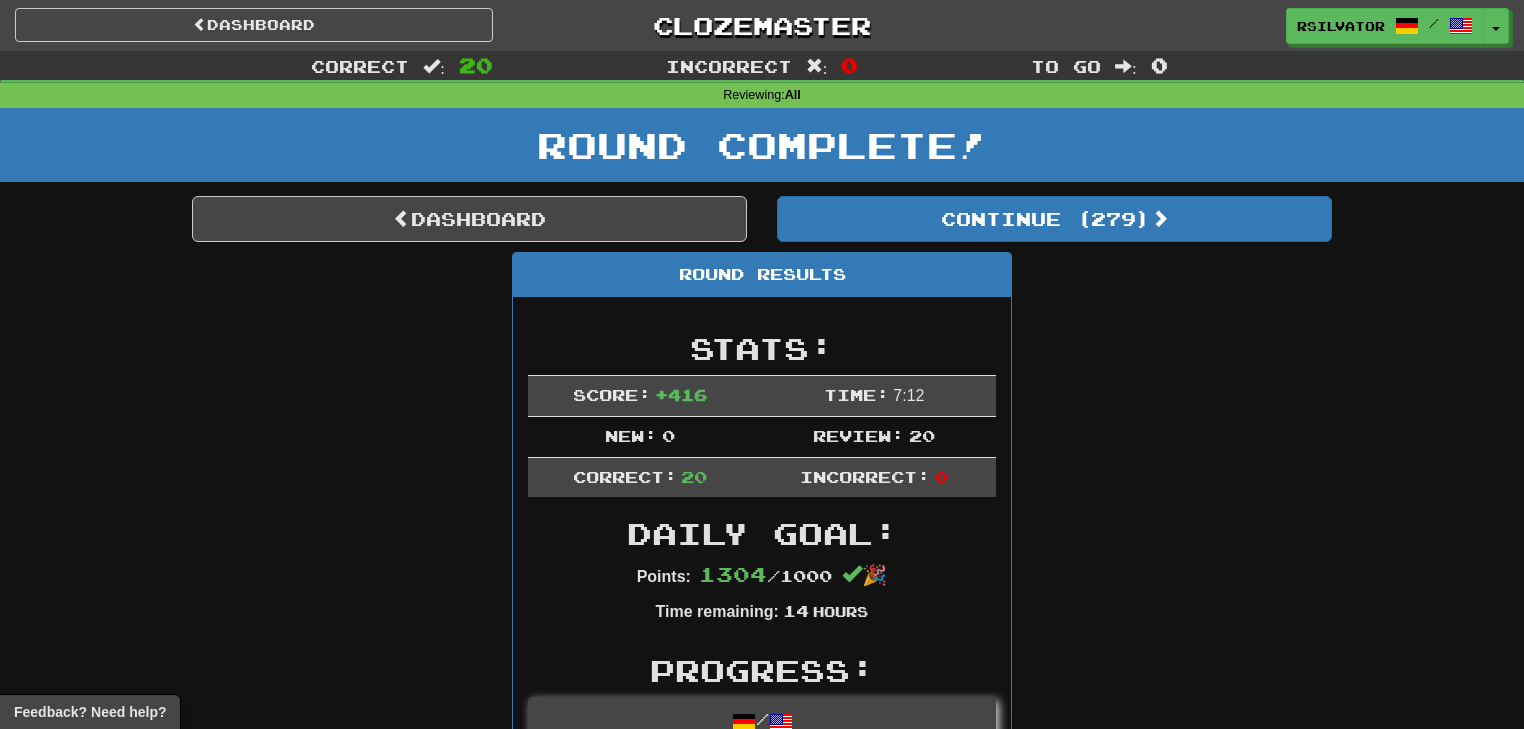 scroll, scrollTop: 0, scrollLeft: 0, axis: both 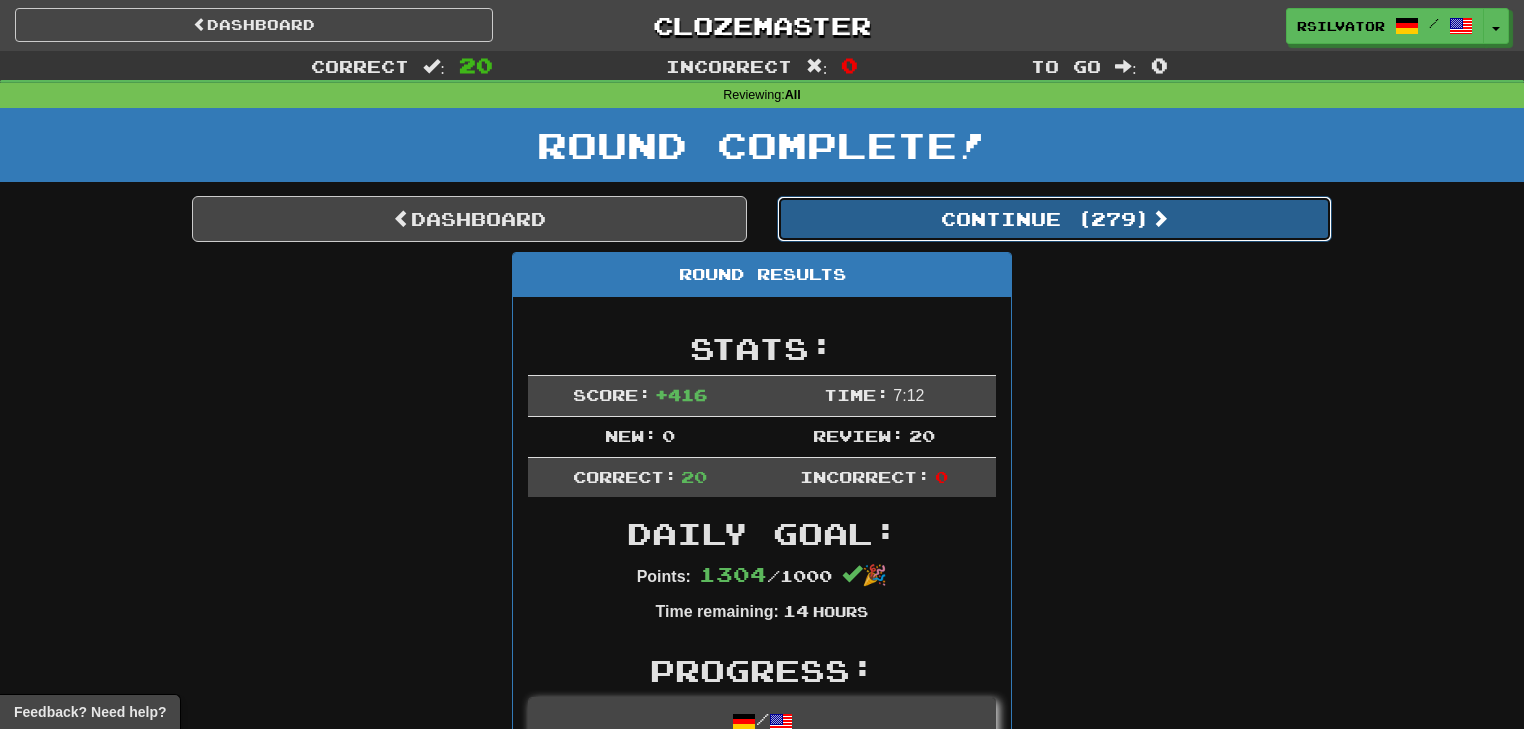 click on "Continue ( 279 )" at bounding box center [1054, 219] 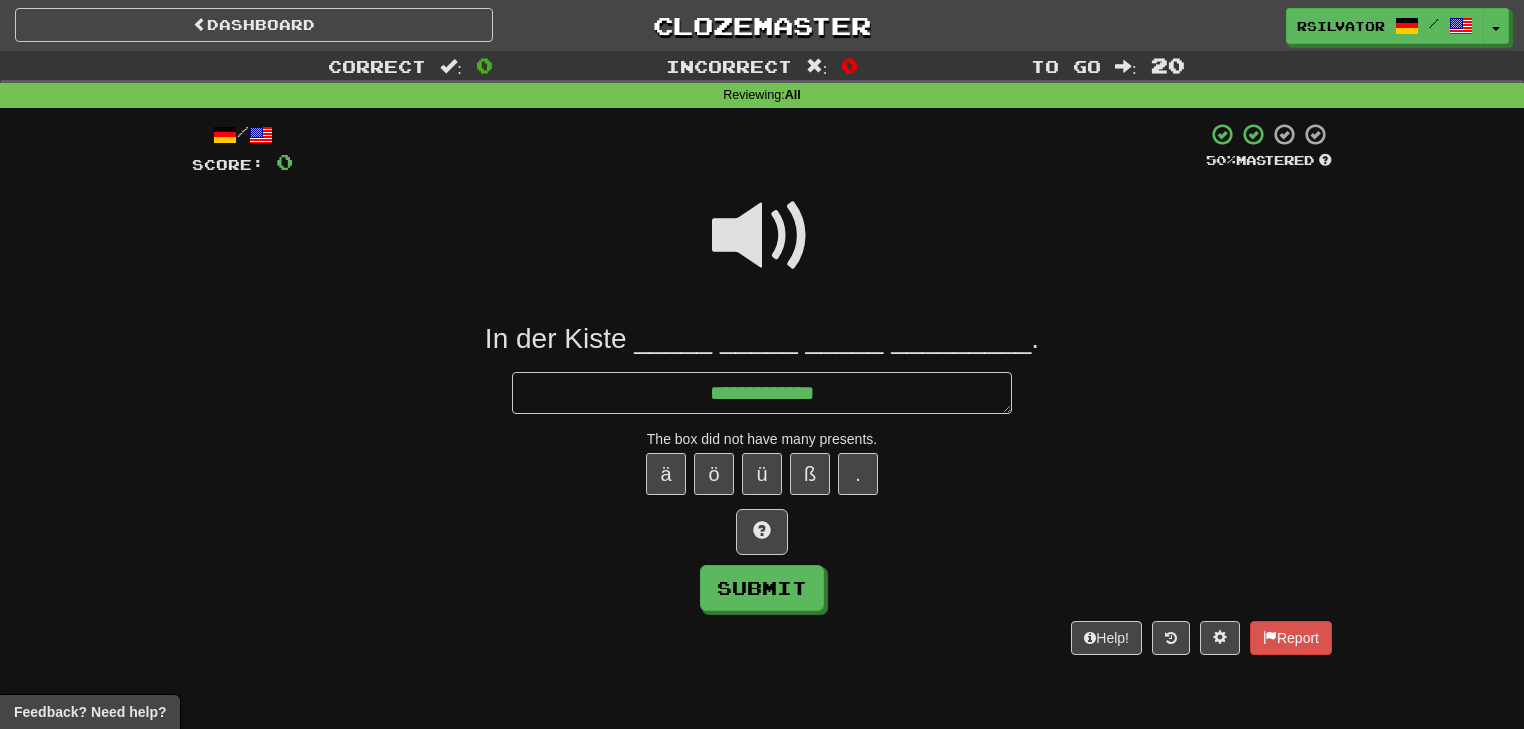 click at bounding box center [762, 236] 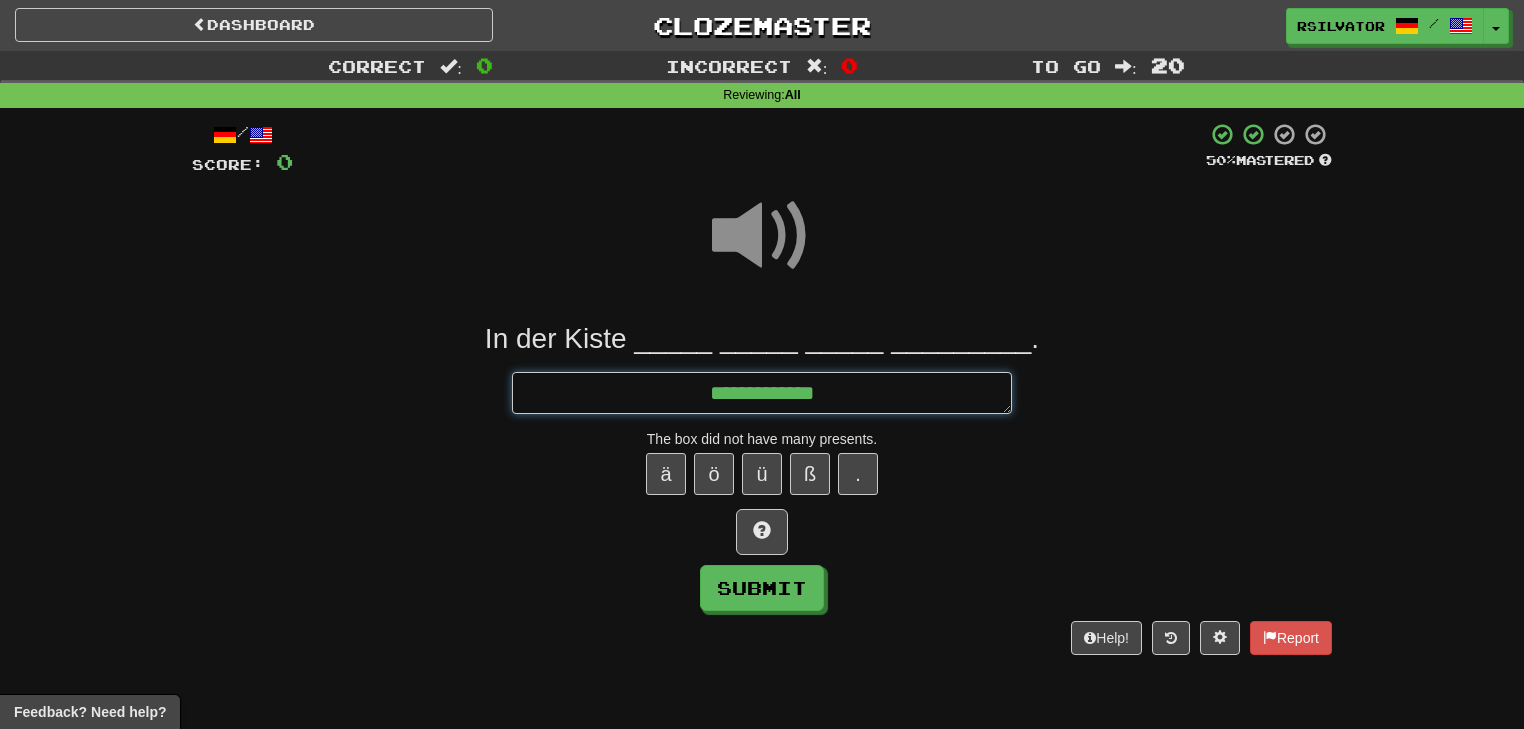 click on "**********" at bounding box center (762, 393) 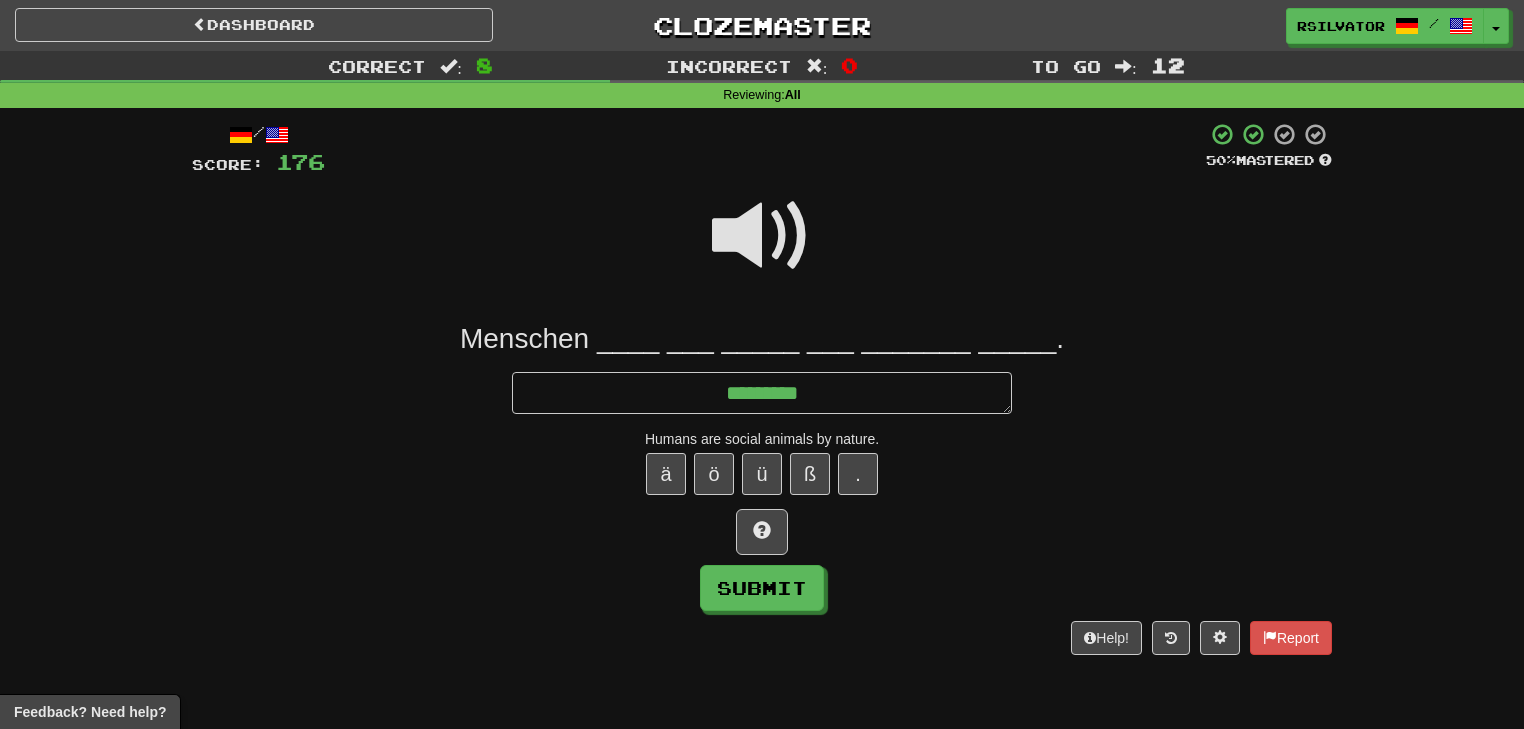 click at bounding box center [762, 236] 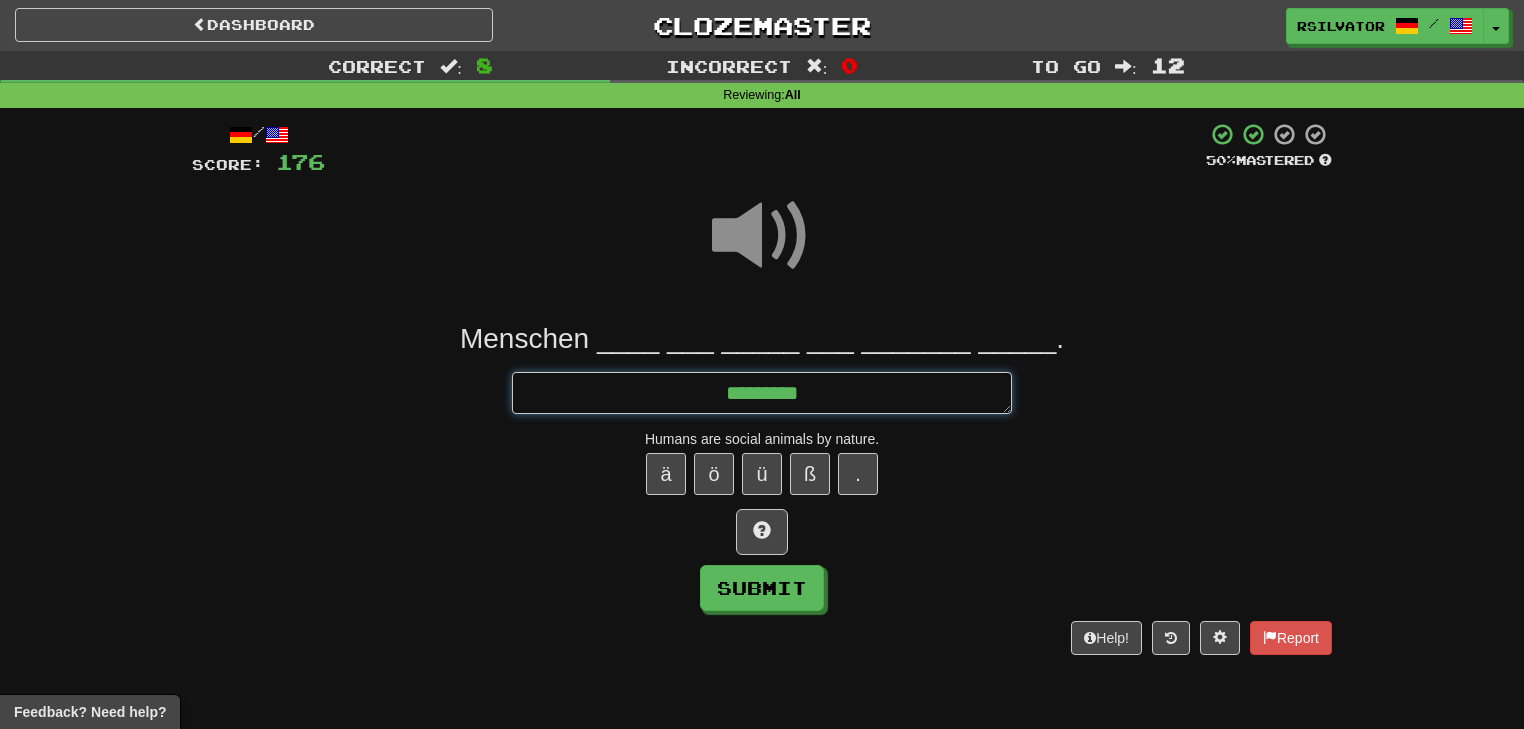 click on "********" at bounding box center [762, 393] 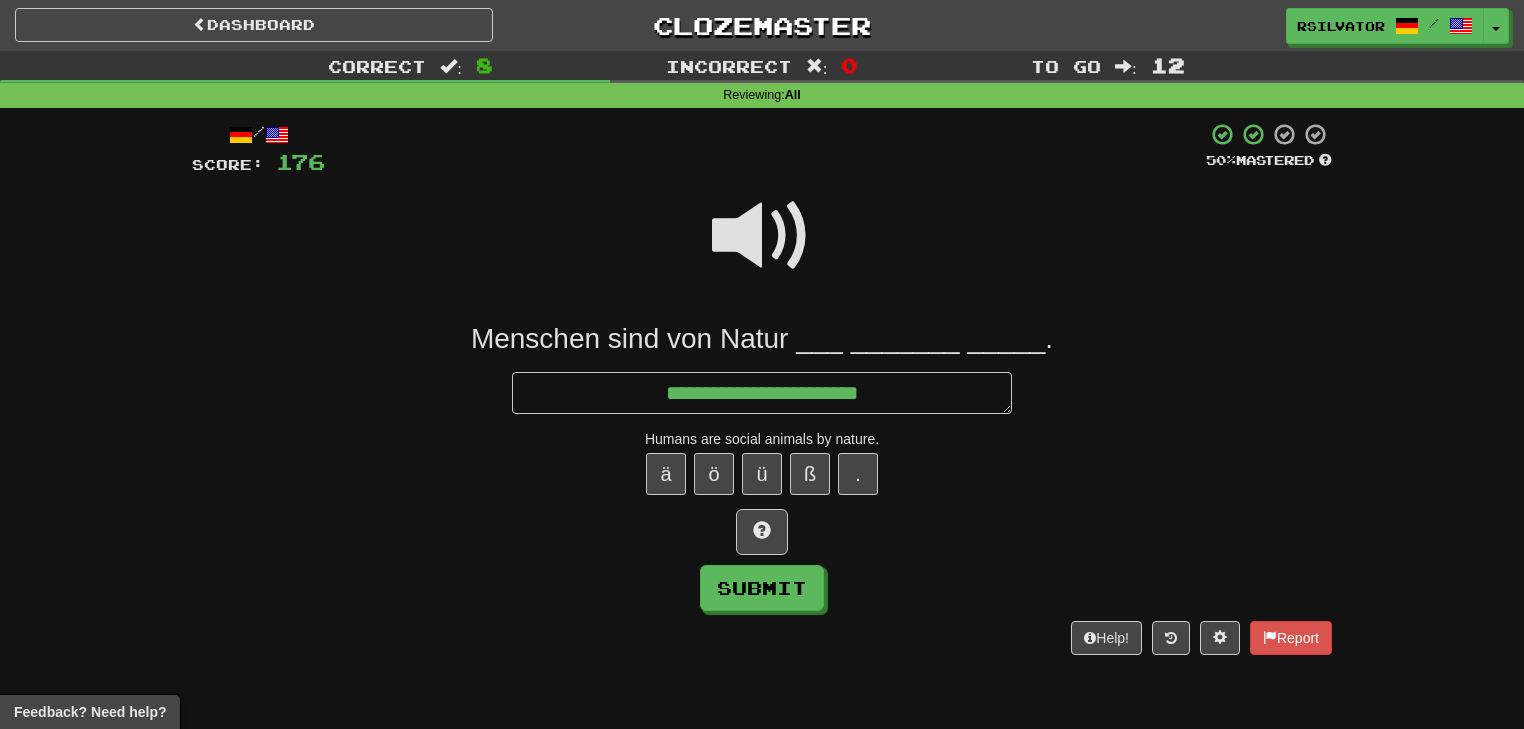 click at bounding box center [762, 236] 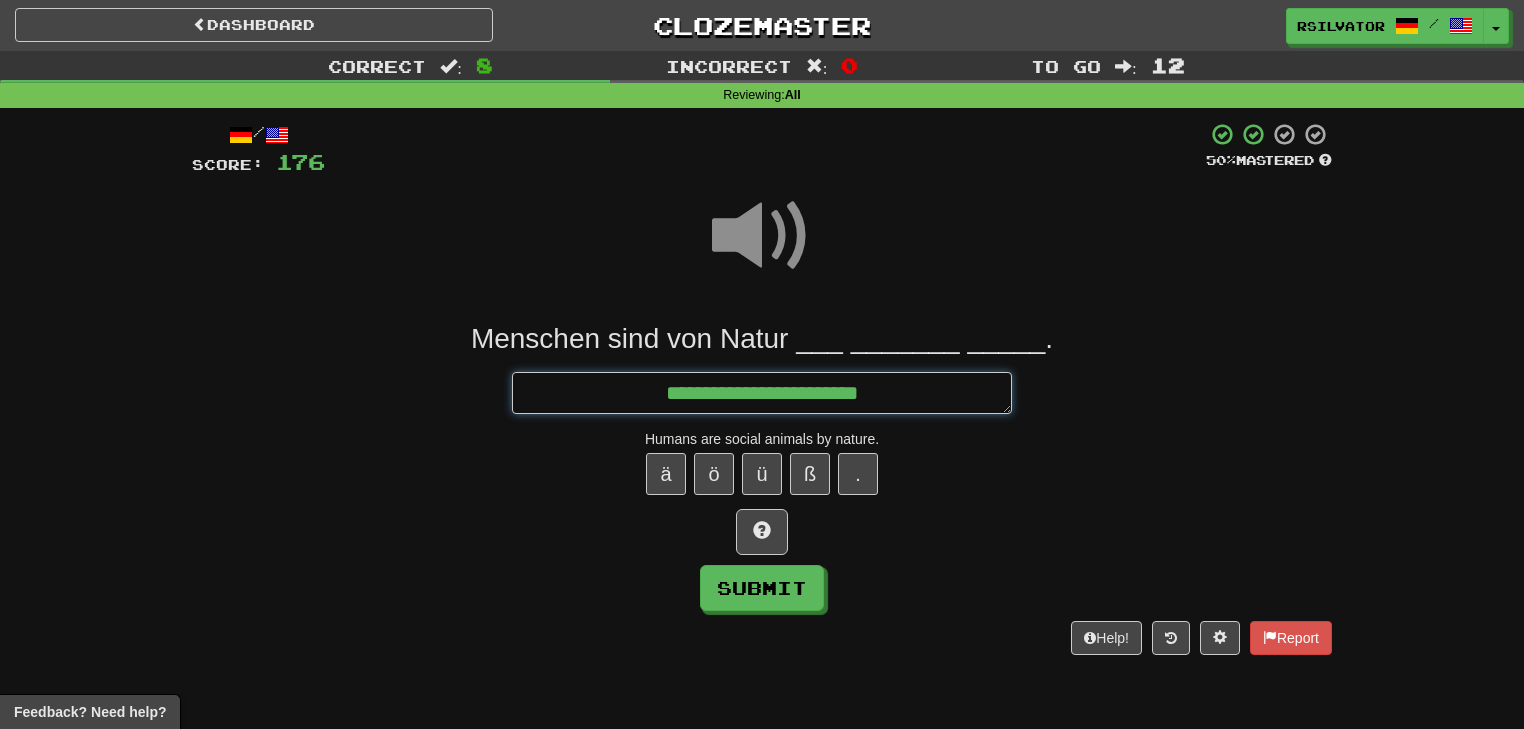 click on "**********" at bounding box center [762, 393] 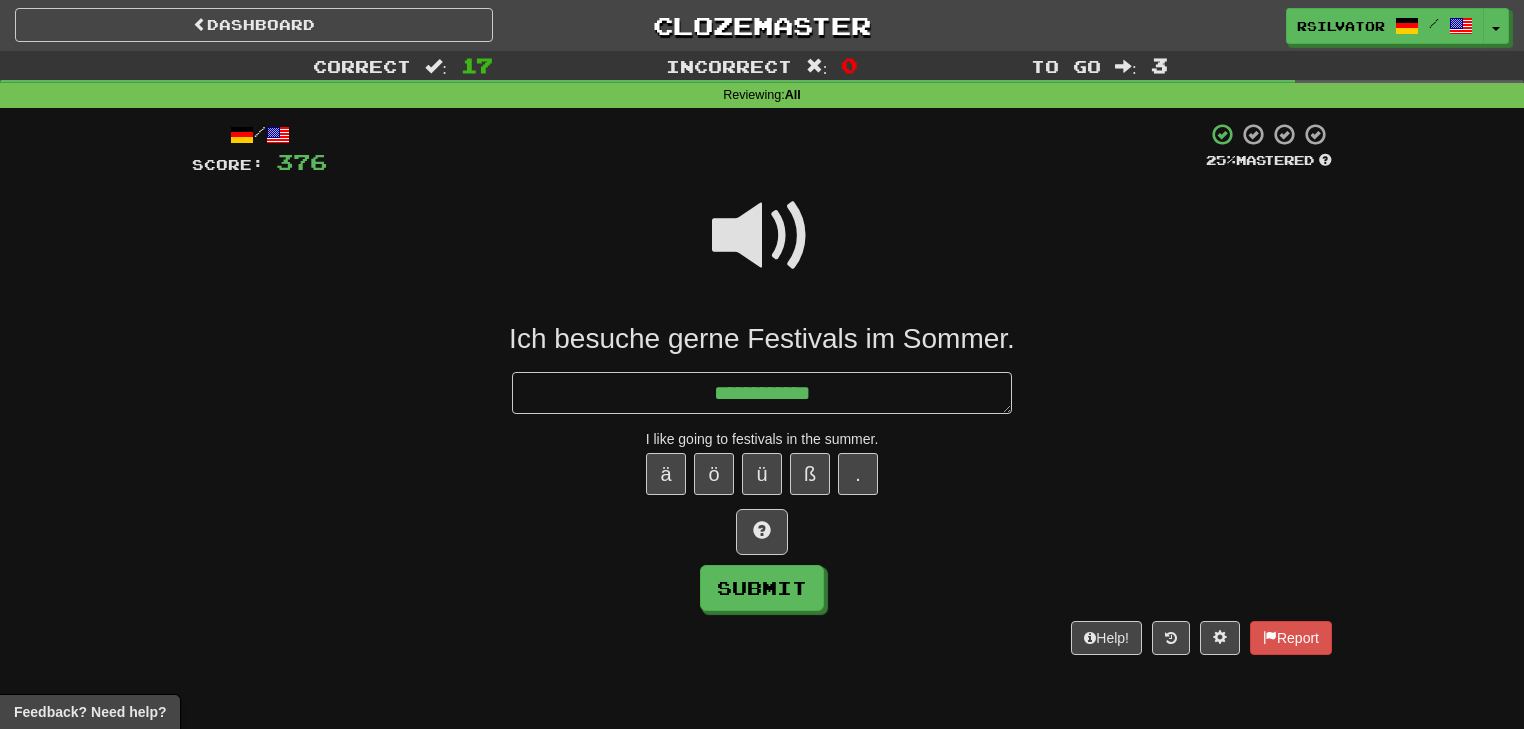 click at bounding box center [762, 236] 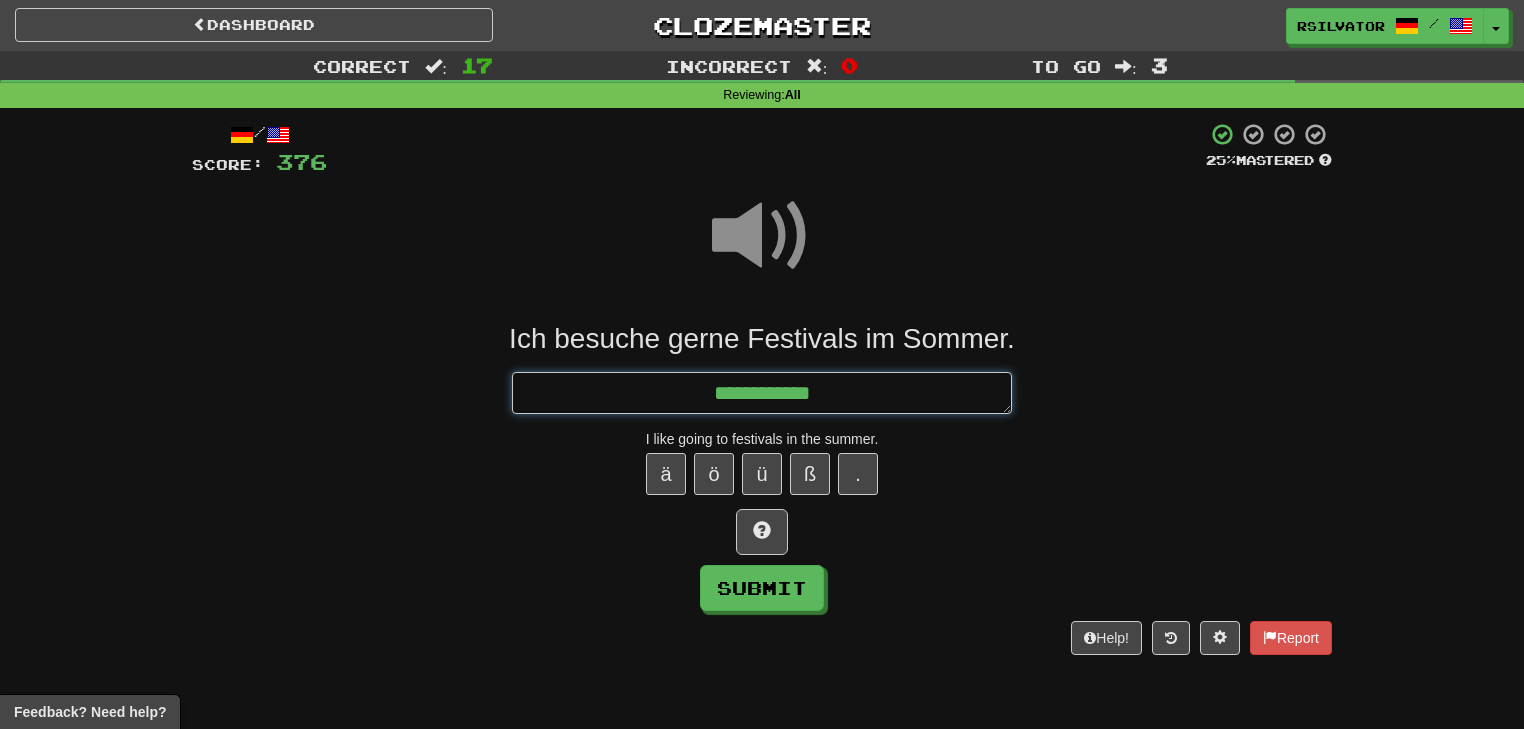 click on "**********" at bounding box center (762, 393) 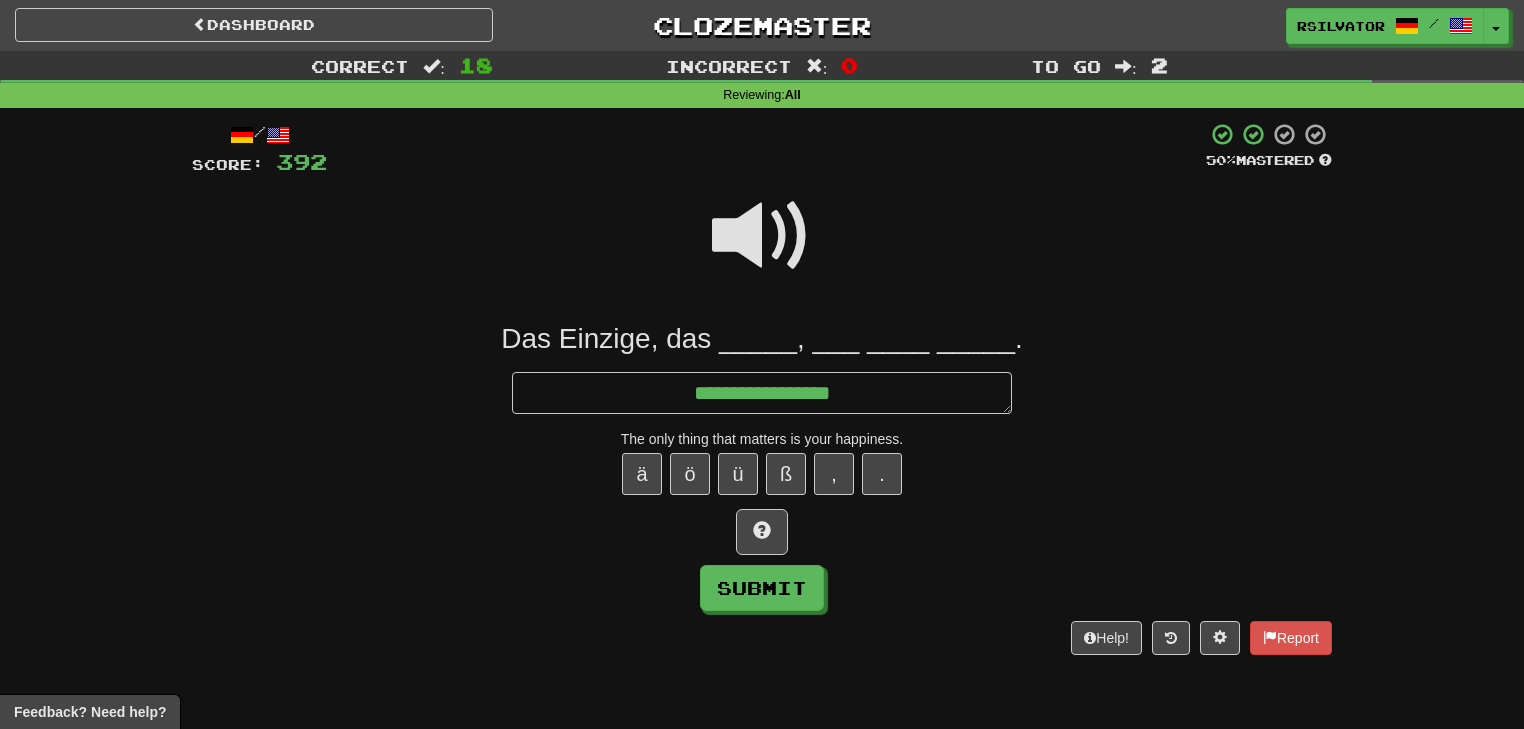 click at bounding box center [762, 236] 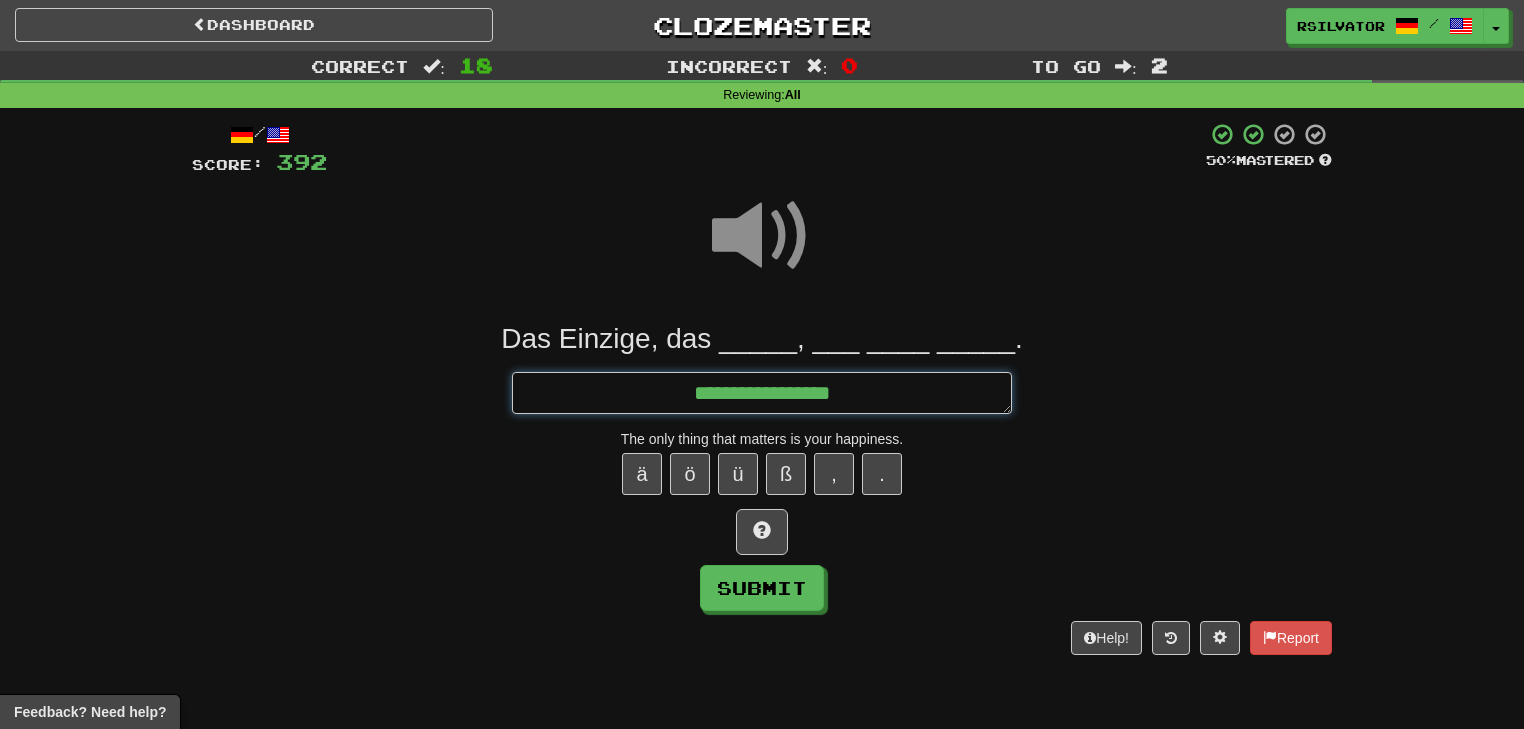 click on "**********" at bounding box center [762, 393] 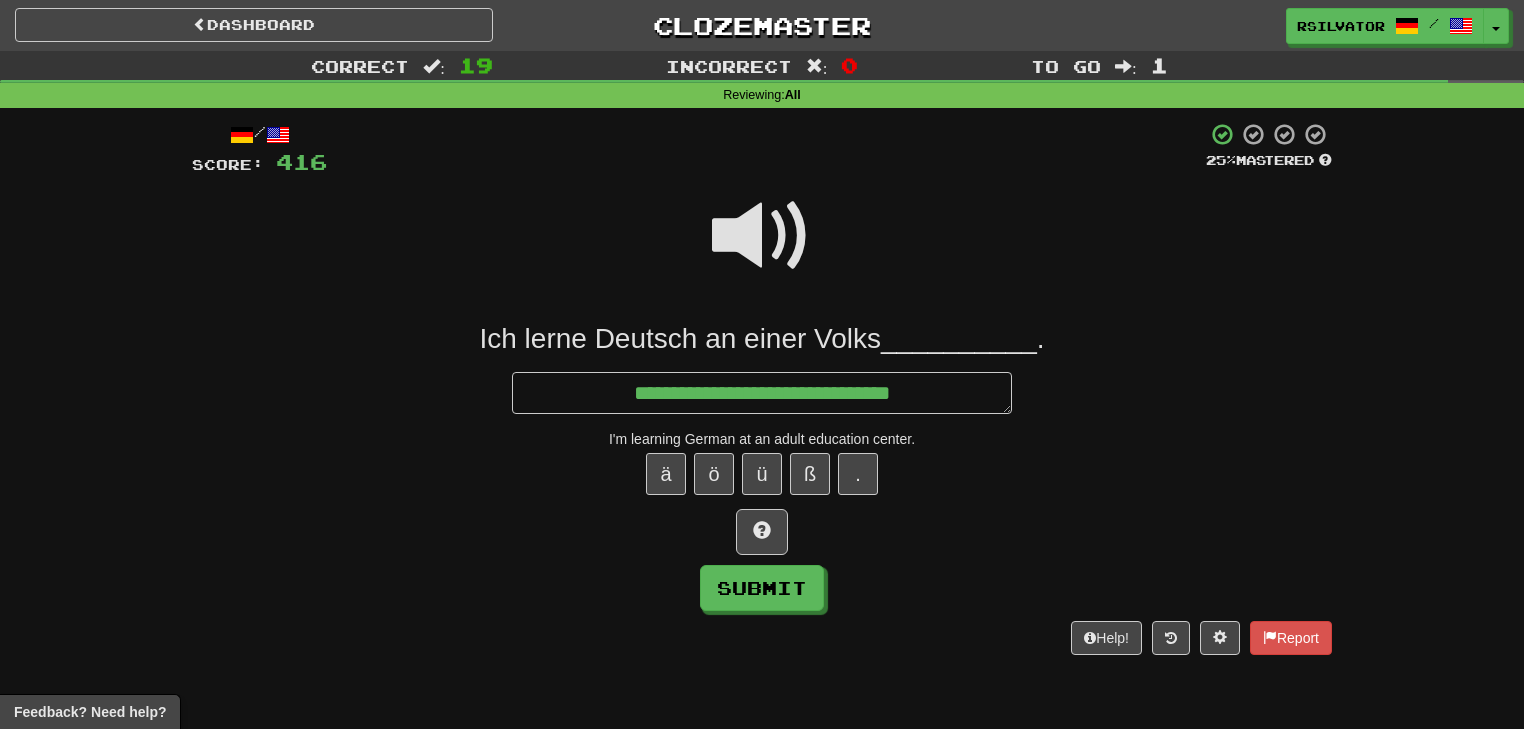 click at bounding box center [762, 236] 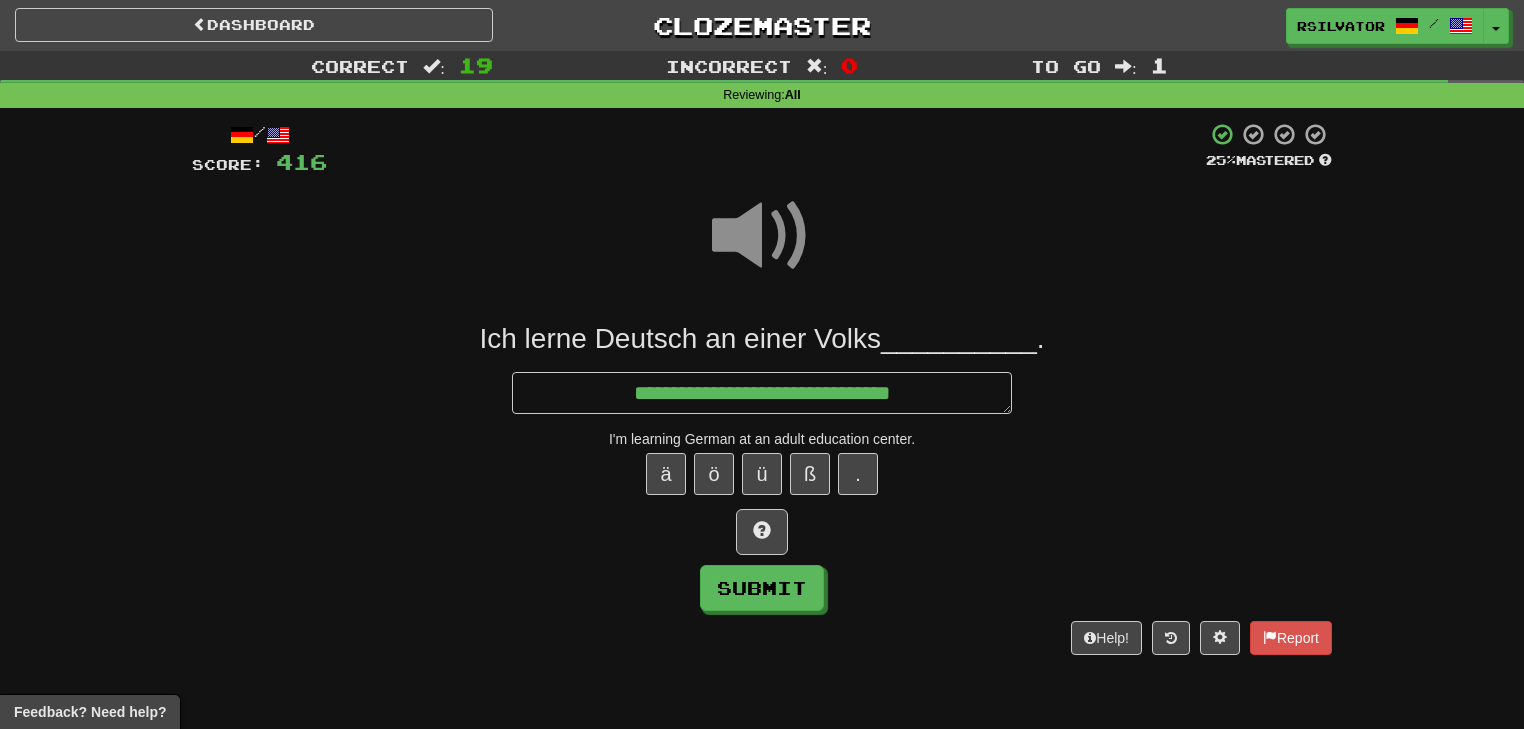 click on "Ich lerne Deutsch an einer Volks__________." at bounding box center (762, 339) 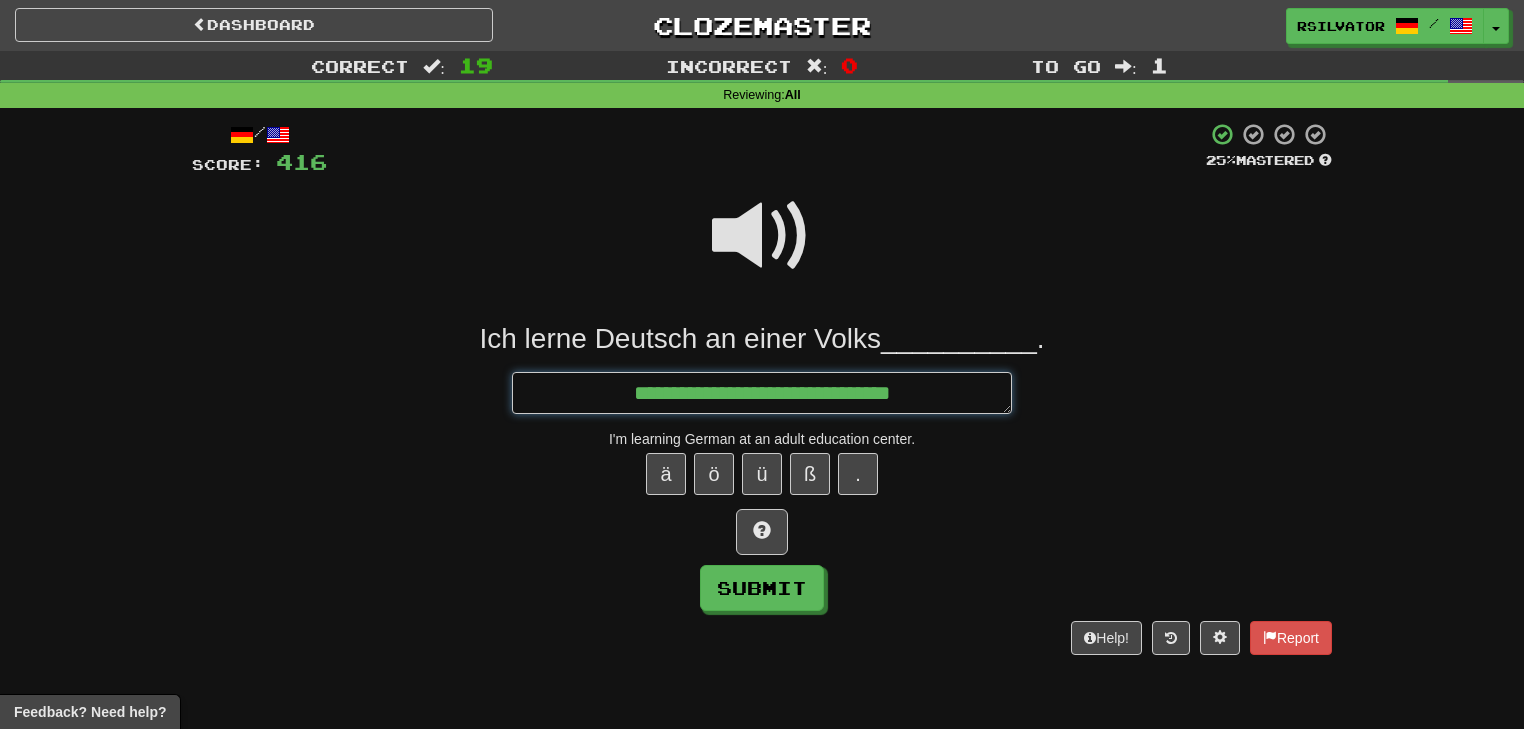 click on "**********" at bounding box center (762, 393) 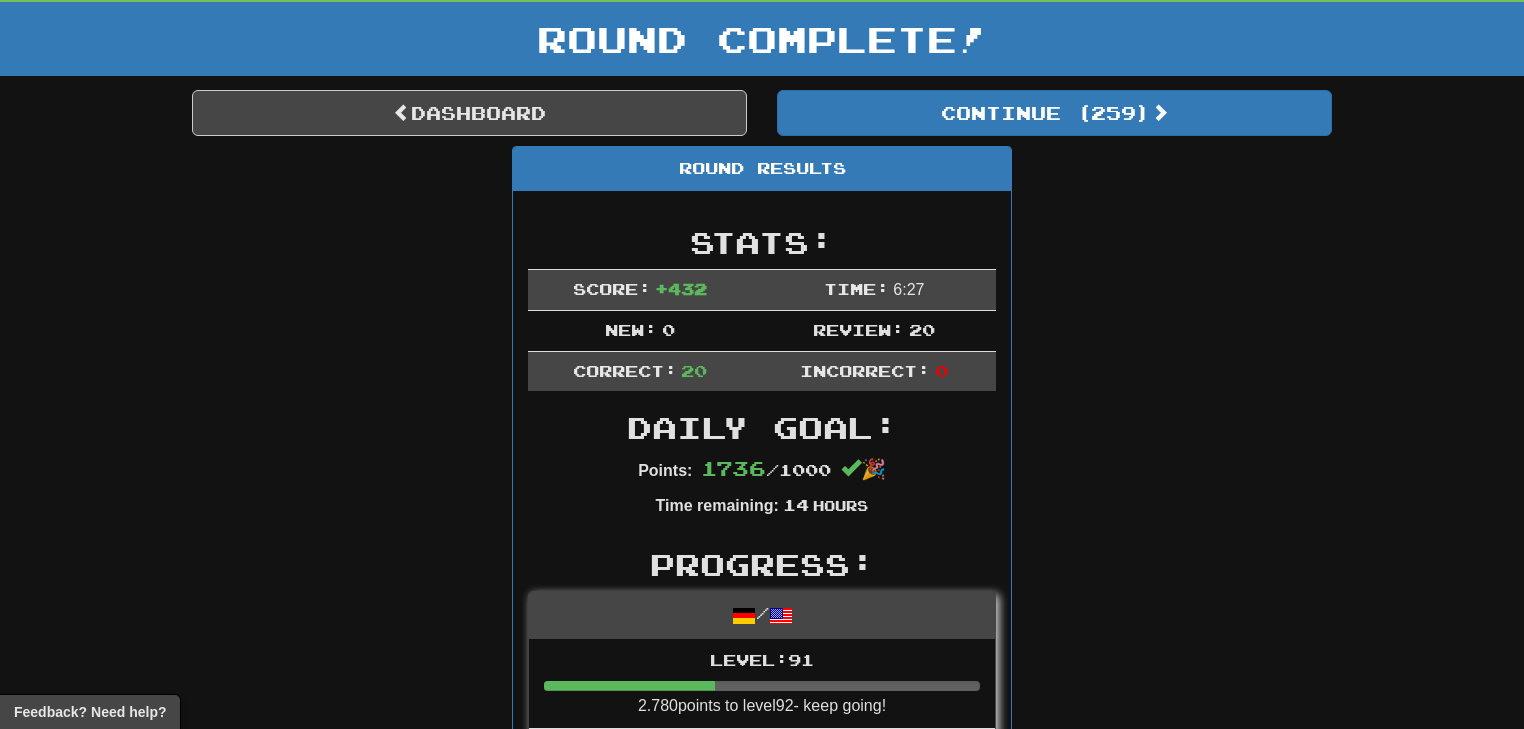 scroll, scrollTop: 0, scrollLeft: 0, axis: both 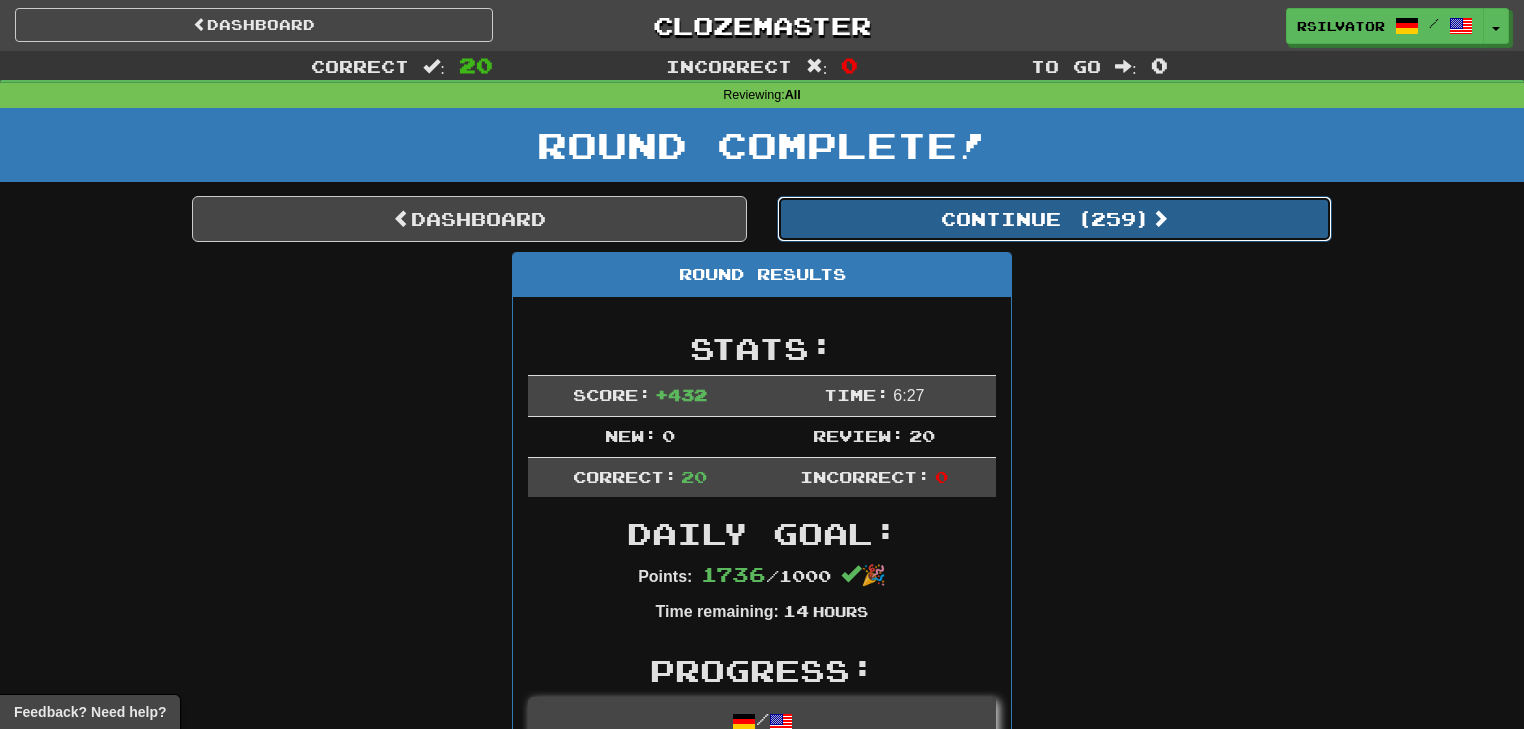 click on "Continue ( 259 )" at bounding box center (1054, 219) 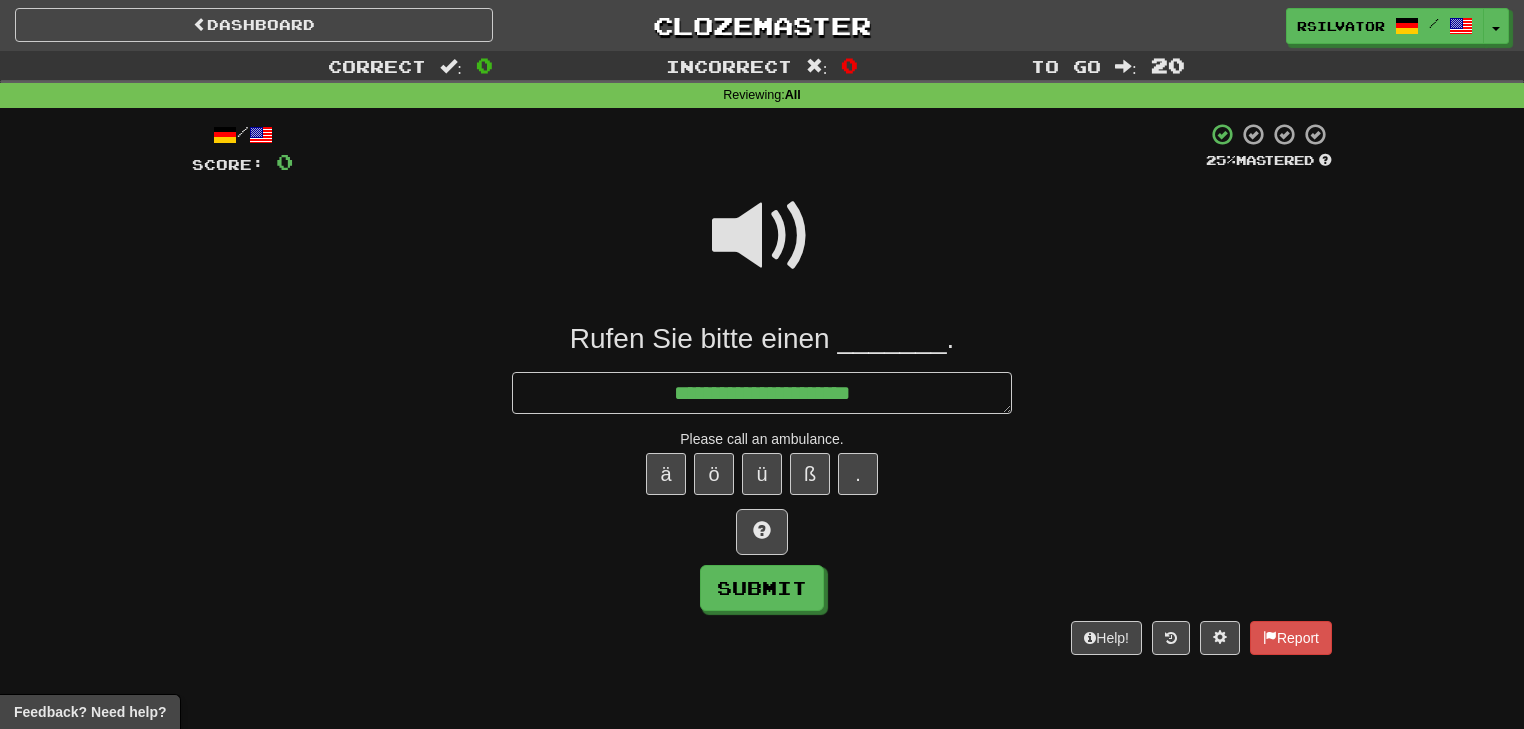 click at bounding box center (762, 236) 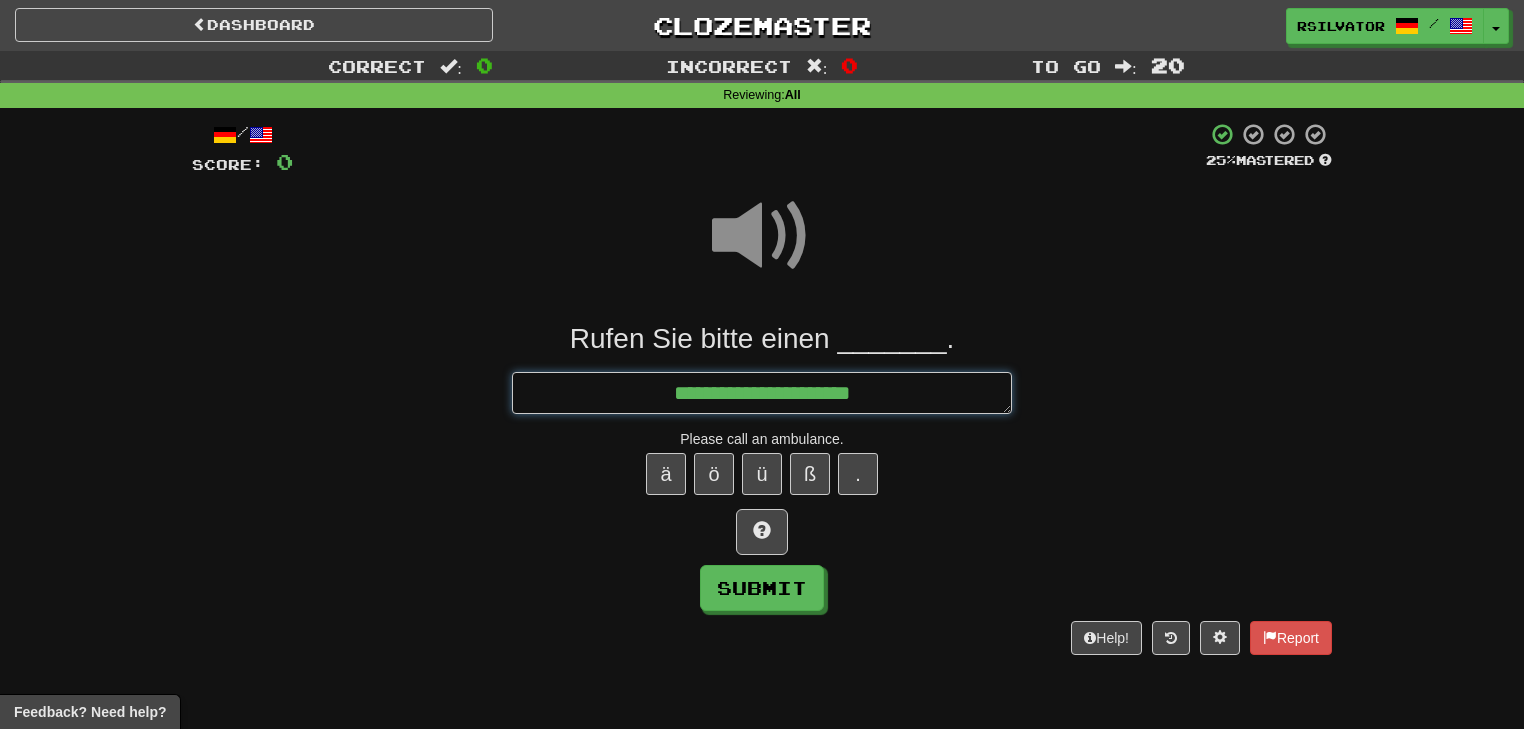click on "**********" at bounding box center [762, 393] 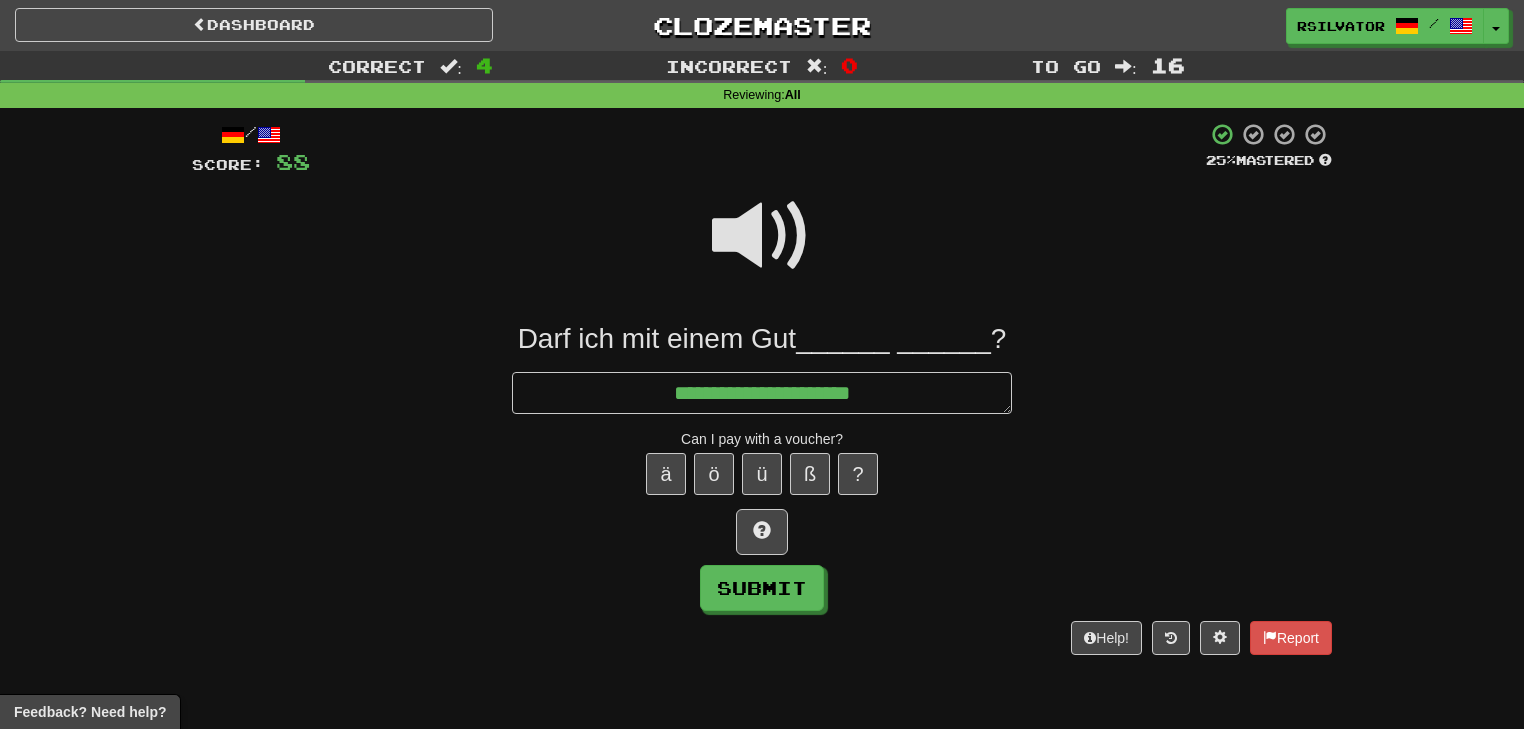 click at bounding box center (762, 236) 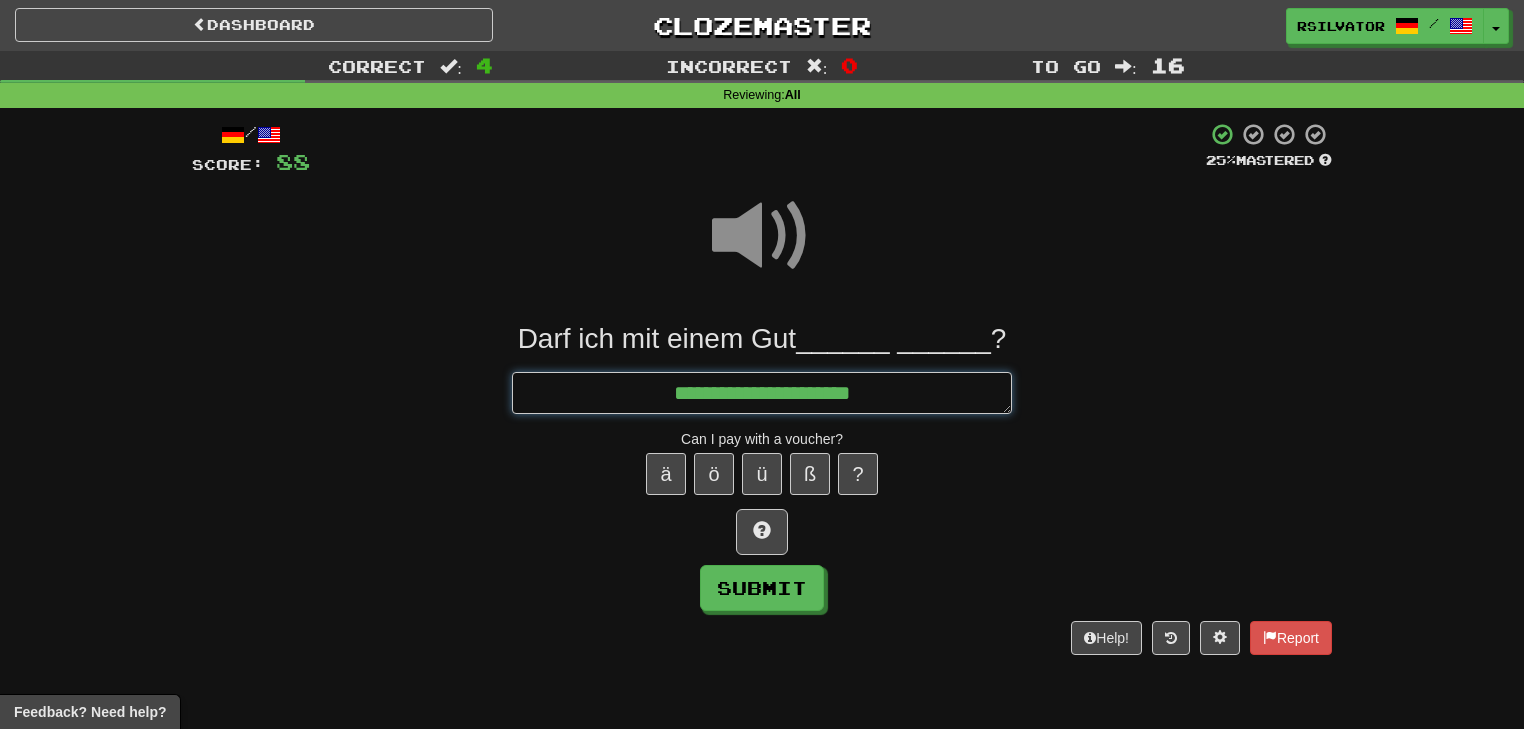 click on "**********" at bounding box center (762, 393) 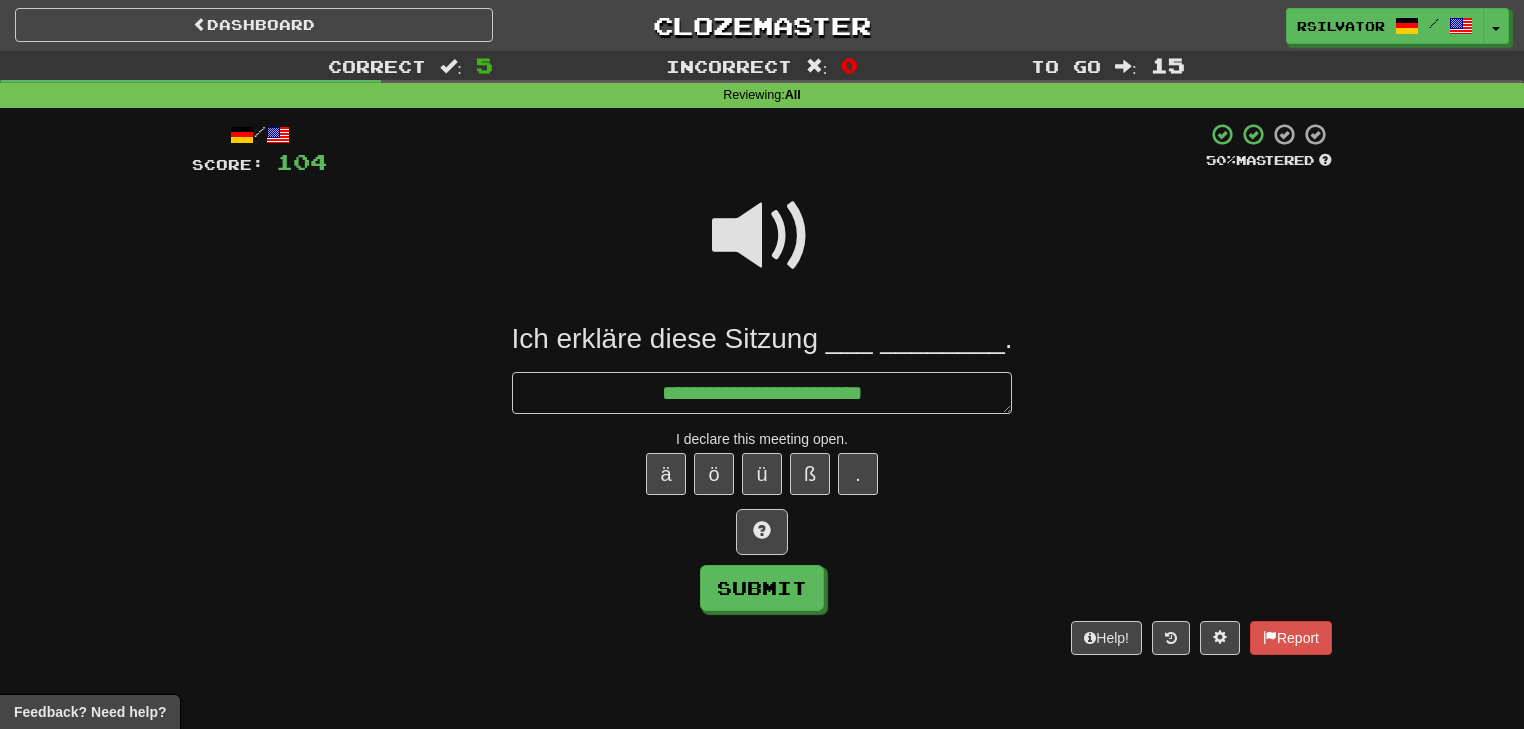 click at bounding box center [762, 236] 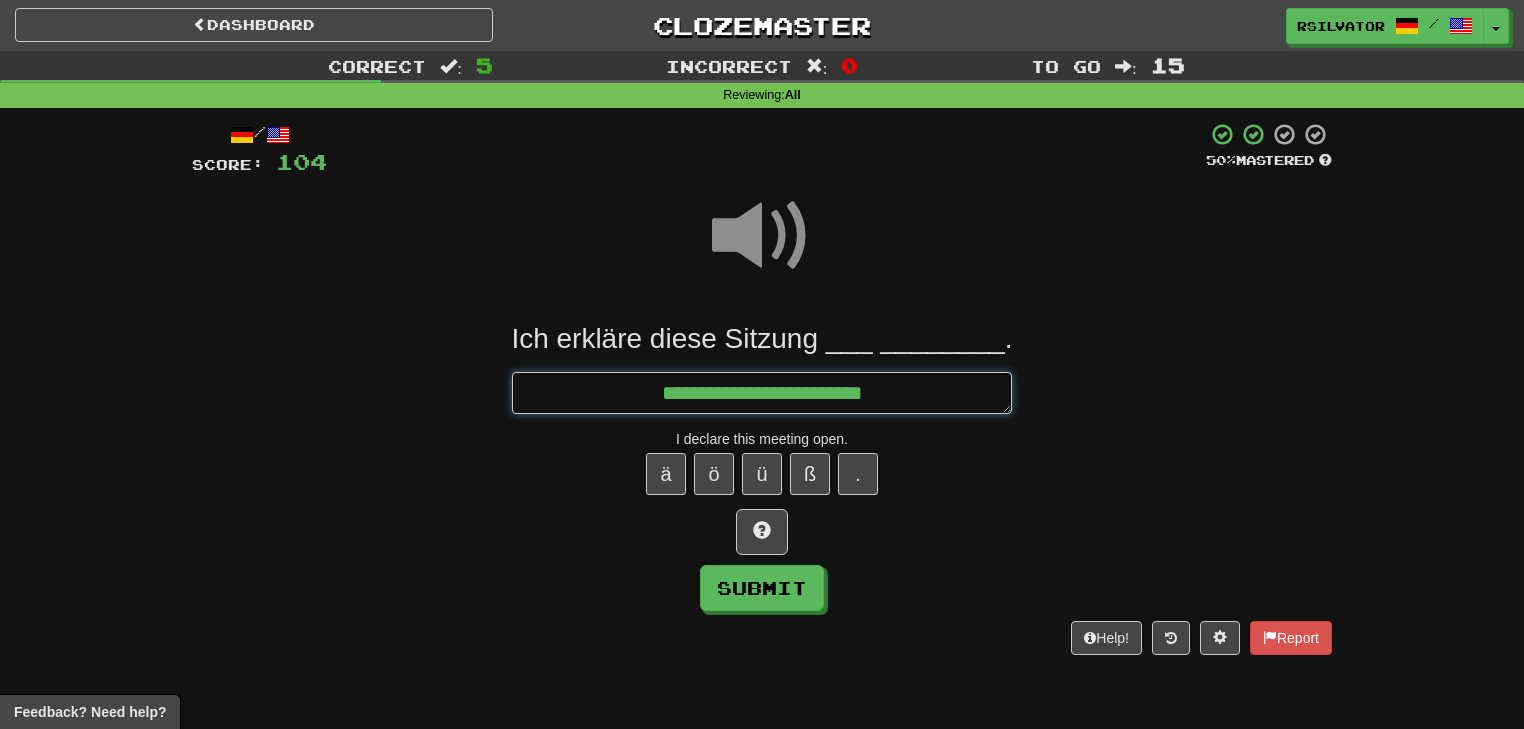 click on "**********" at bounding box center (762, 393) 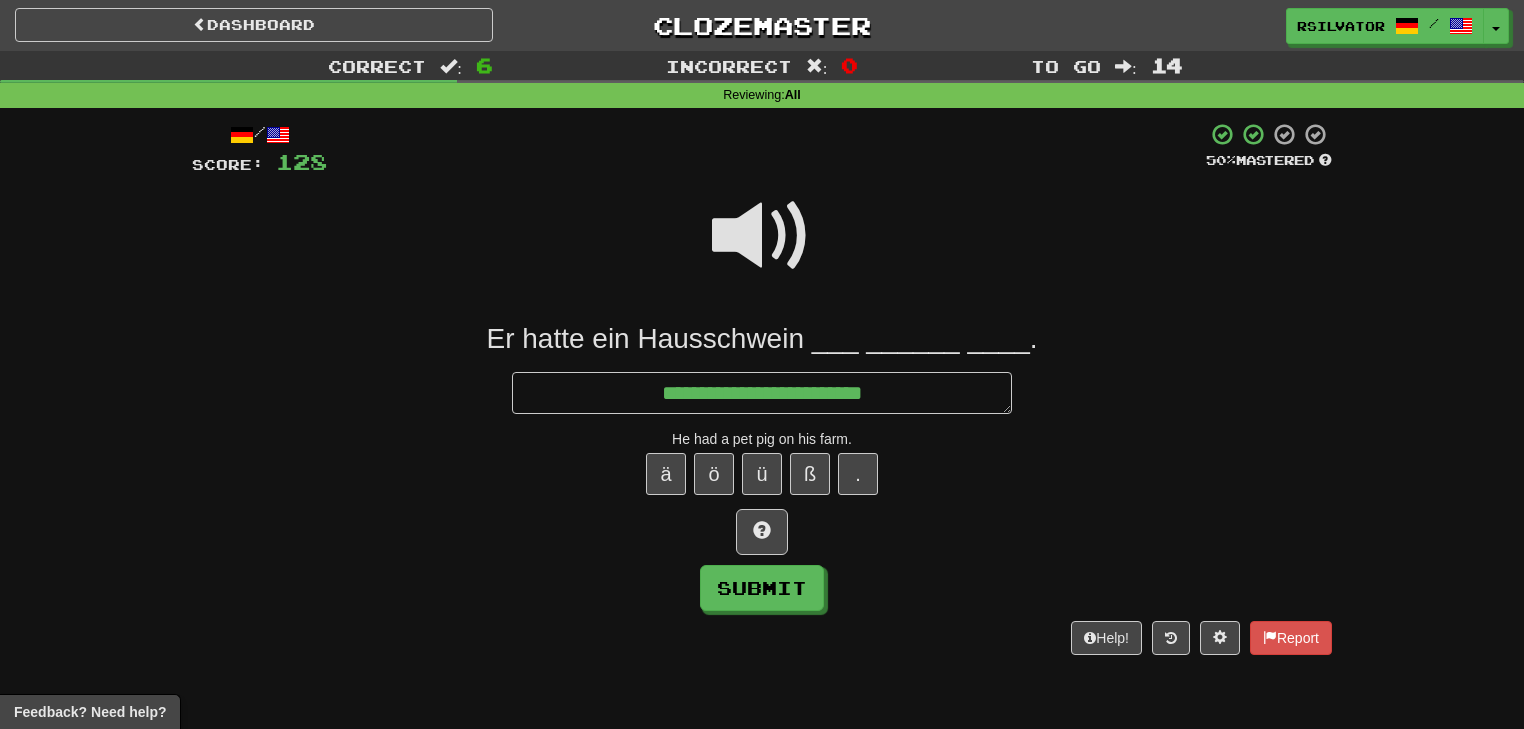 click at bounding box center (762, 236) 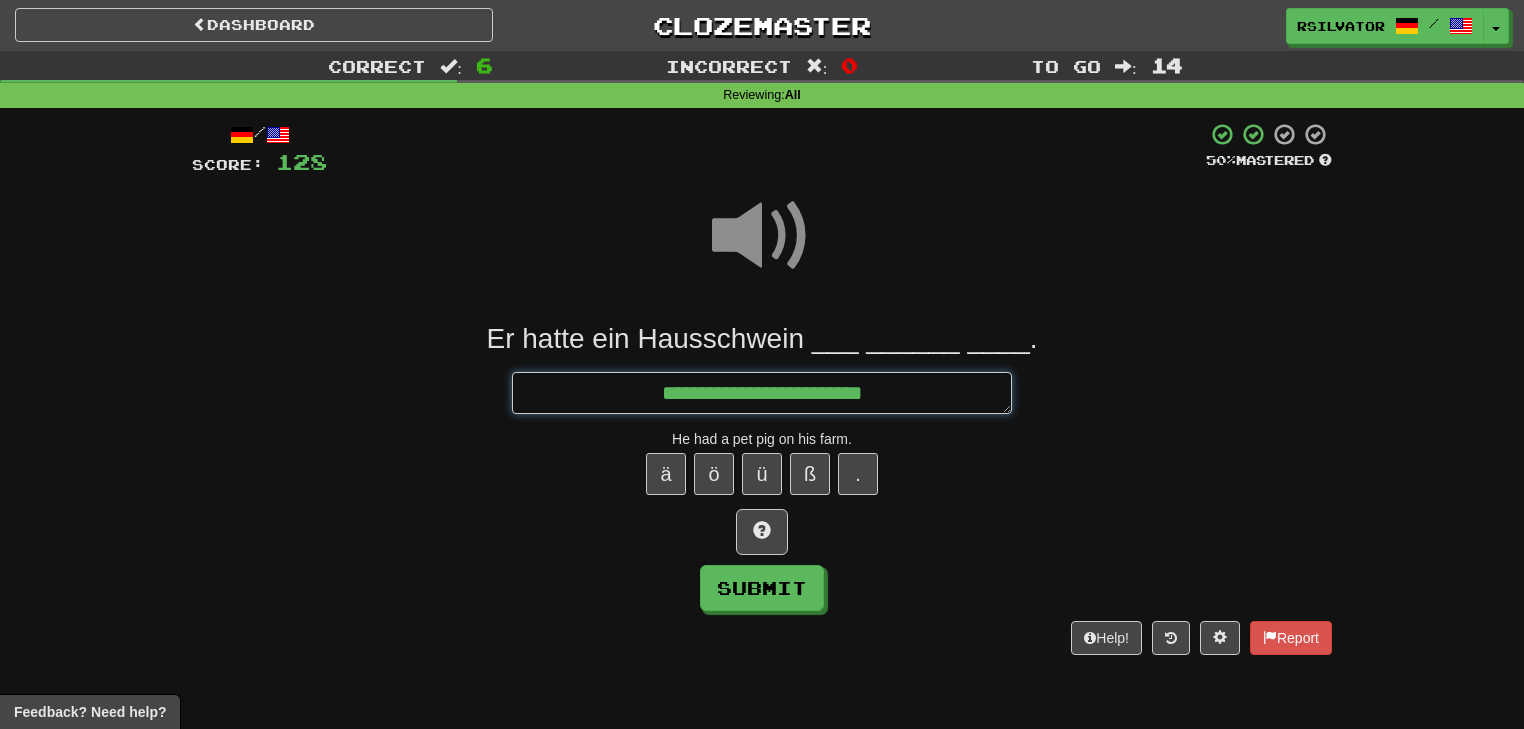 click on "**********" at bounding box center [762, 393] 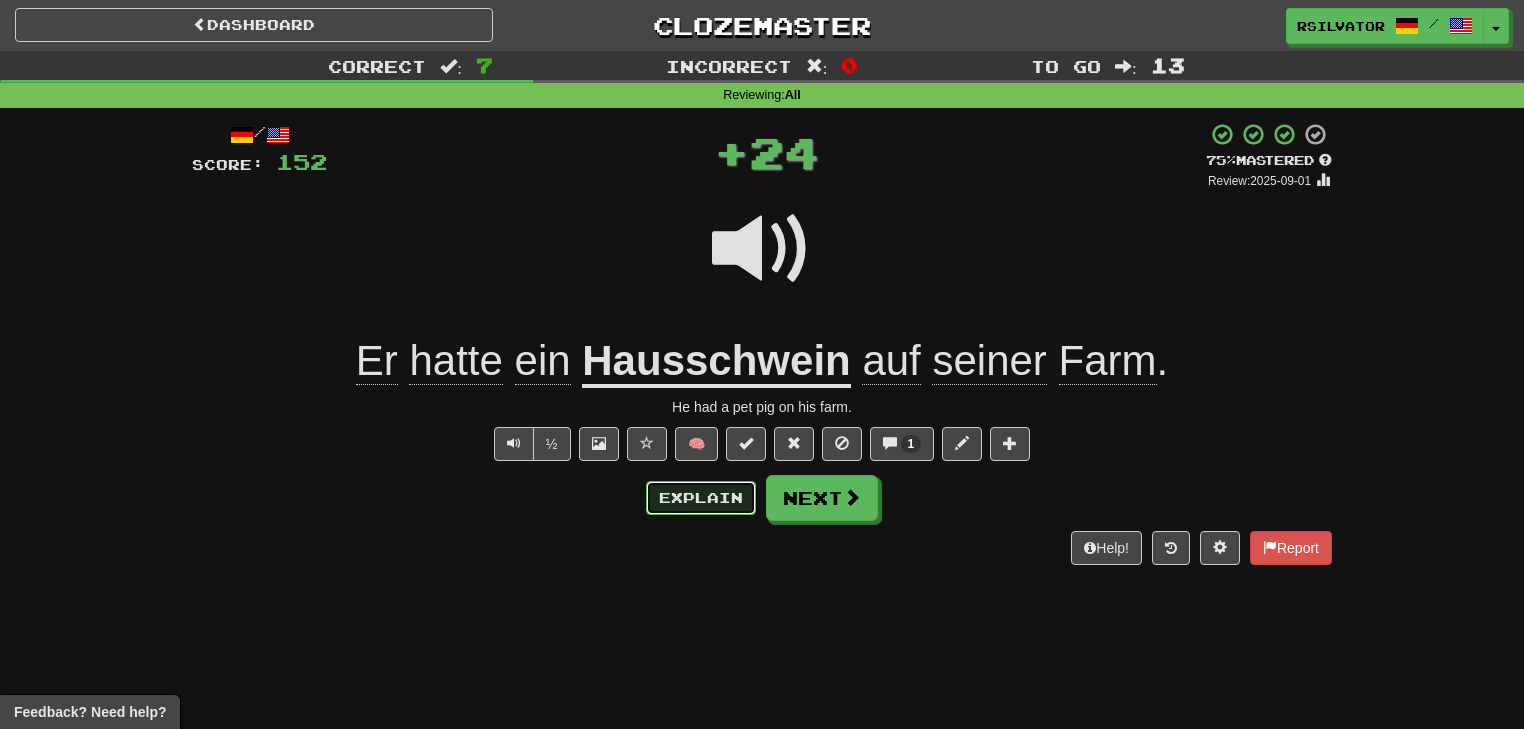 click on "Explain" at bounding box center [701, 498] 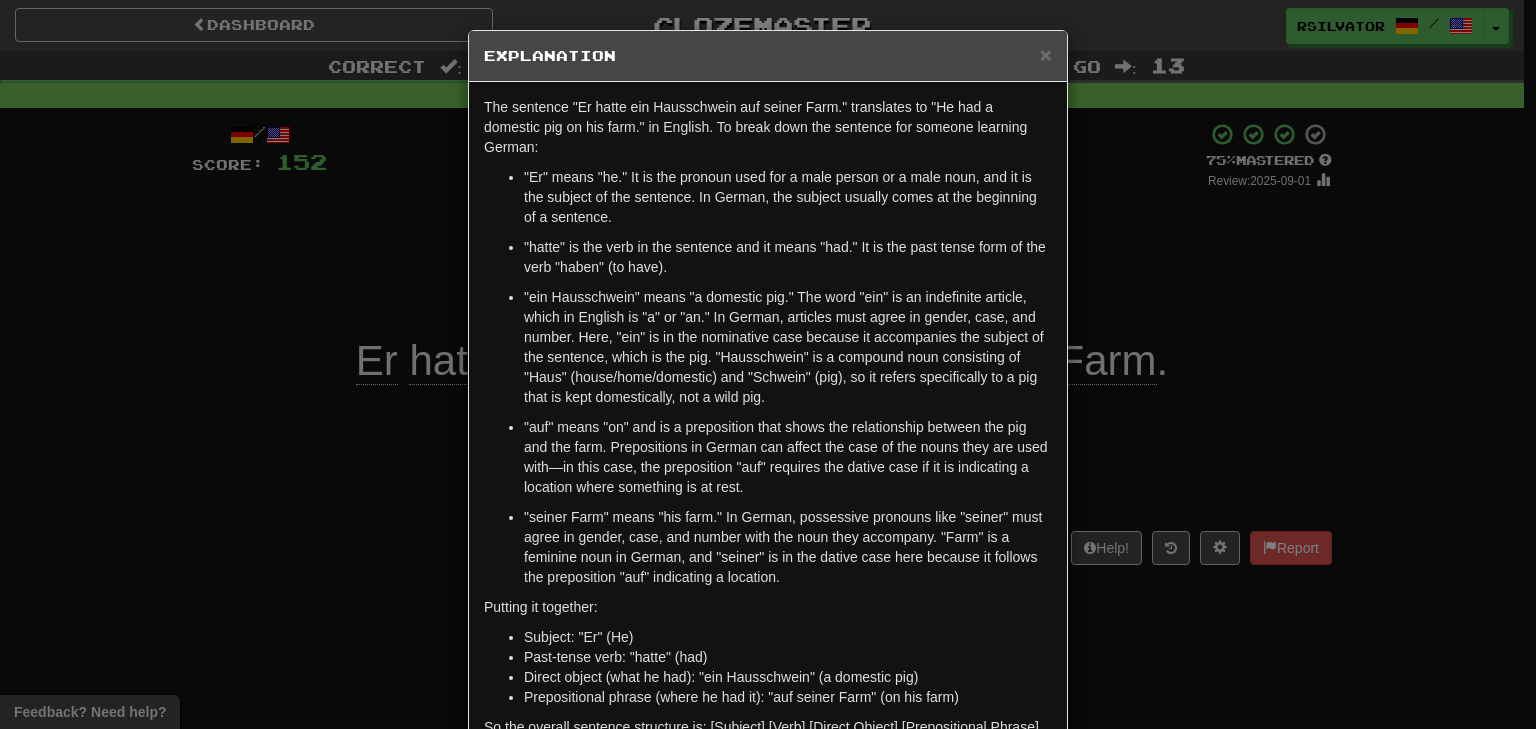 click on "× Explanation The sentence "Er hatte ein Hausschwein auf seiner Farm." translates to "He had a domestic pig on his farm." in English. To break down the sentence for someone learning German:
"Er" means "he." It is the pronoun used for a male person or a male noun, and it is the subject of the sentence. In German, the subject usually comes at the beginning of a sentence.
"hatte" is the verb in the sentence and it means "had." It is the past tense form of the verb "haben" (to have).
"ein Hausschwein" means "a domestic pig." The word "ein" is an indefinite article, which in English is "a" or "an." In German, articles must agree in gender, case, and number. Here, "ein" is in the nominative case because it accompanies the subject of the sentence, which is the pig. "Hausschwein" is a compound noun consisting of "Haus" (house/home/domestic) and "Schwein" (pig), so it refers specifically to a pig that is kept domestically, not a wild pig.
Putting it together:
Subject: "Er" (He)" at bounding box center [768, 364] 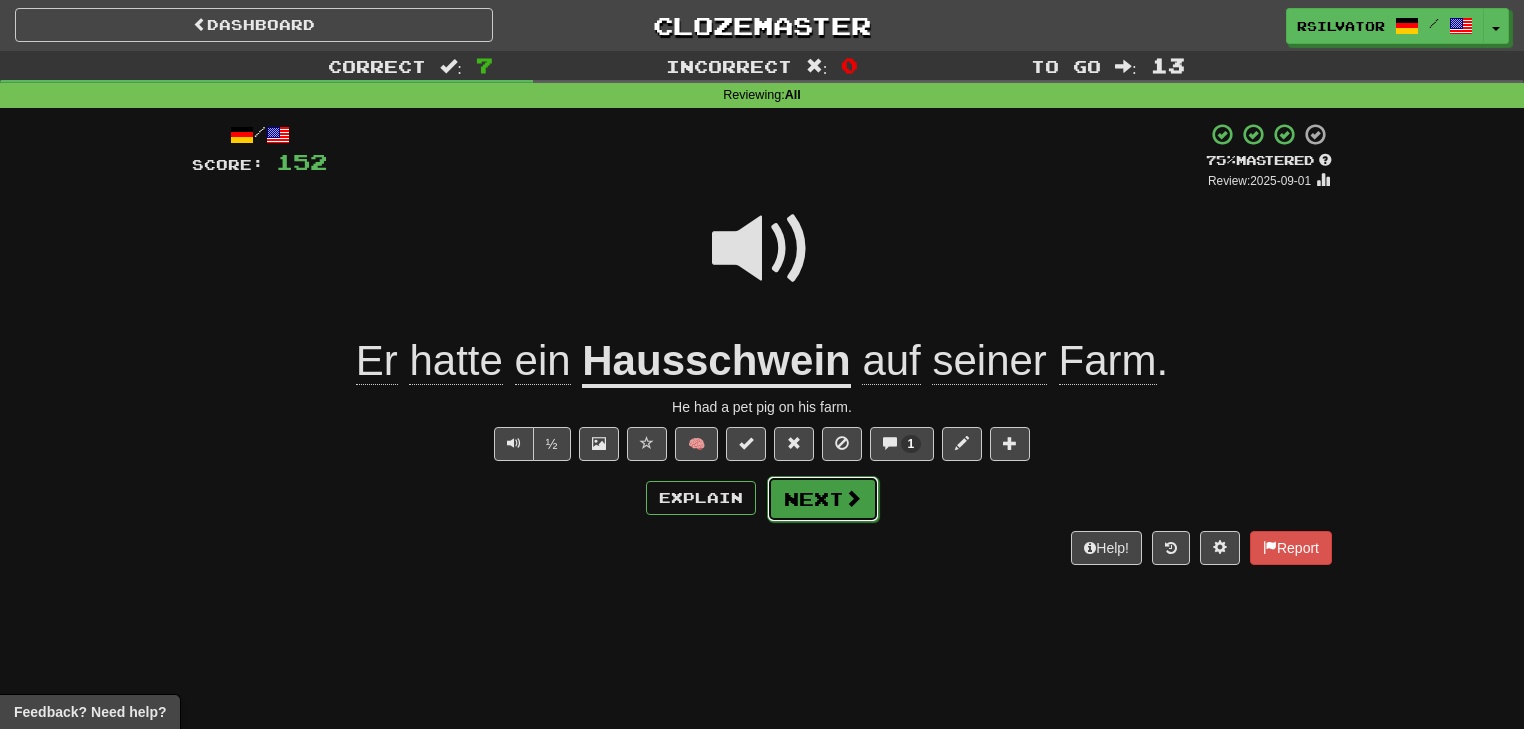 click on "Next" at bounding box center [823, 499] 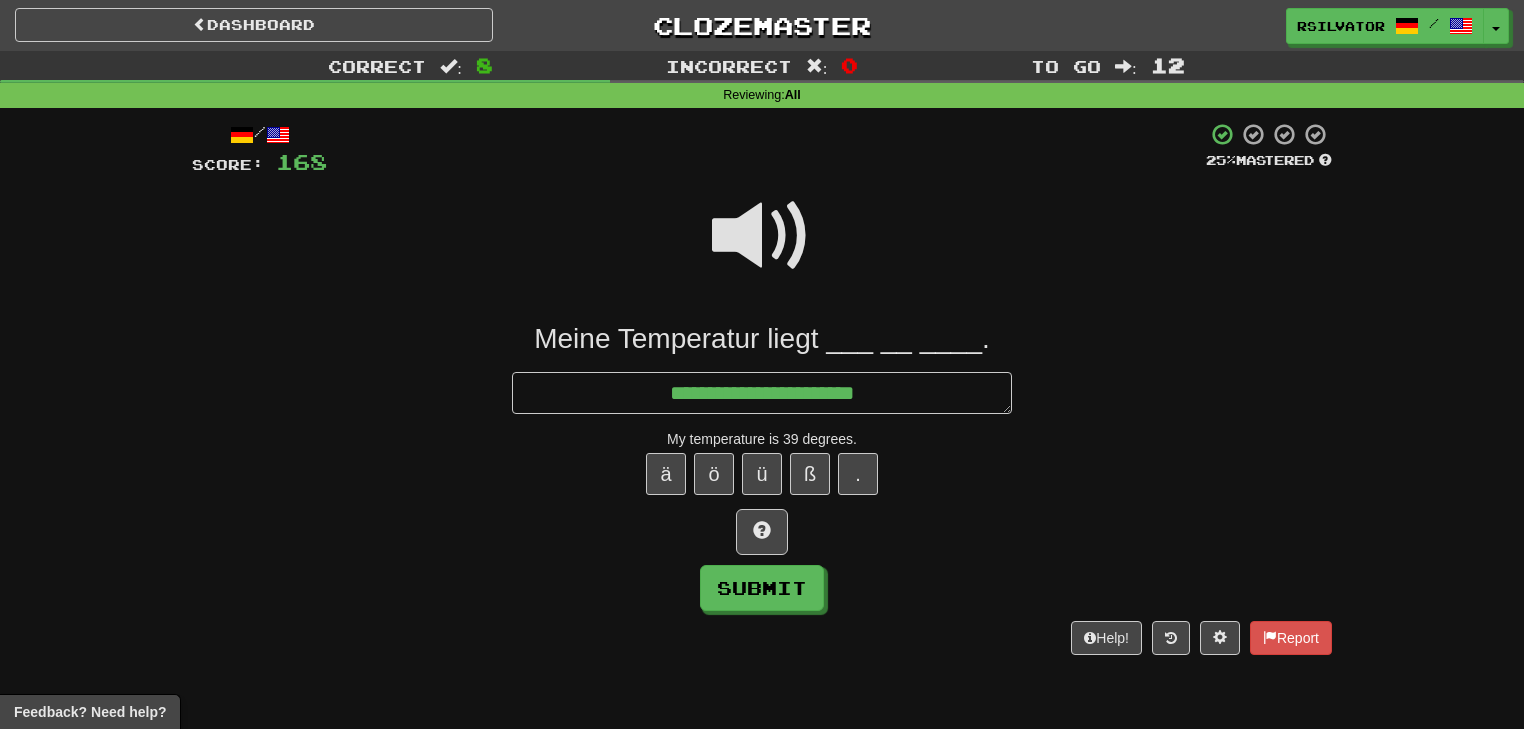 click at bounding box center [762, 236] 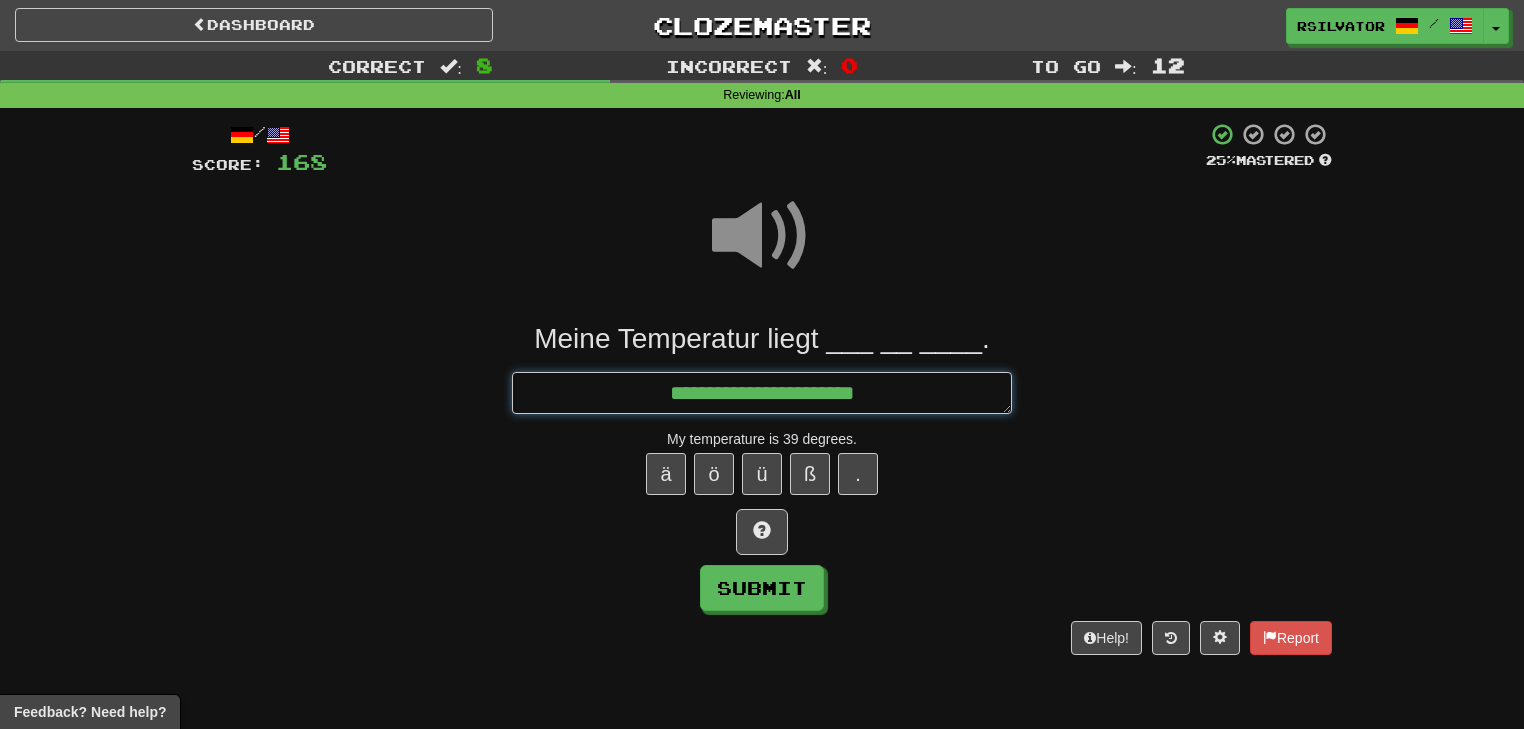 click on "**********" at bounding box center [762, 393] 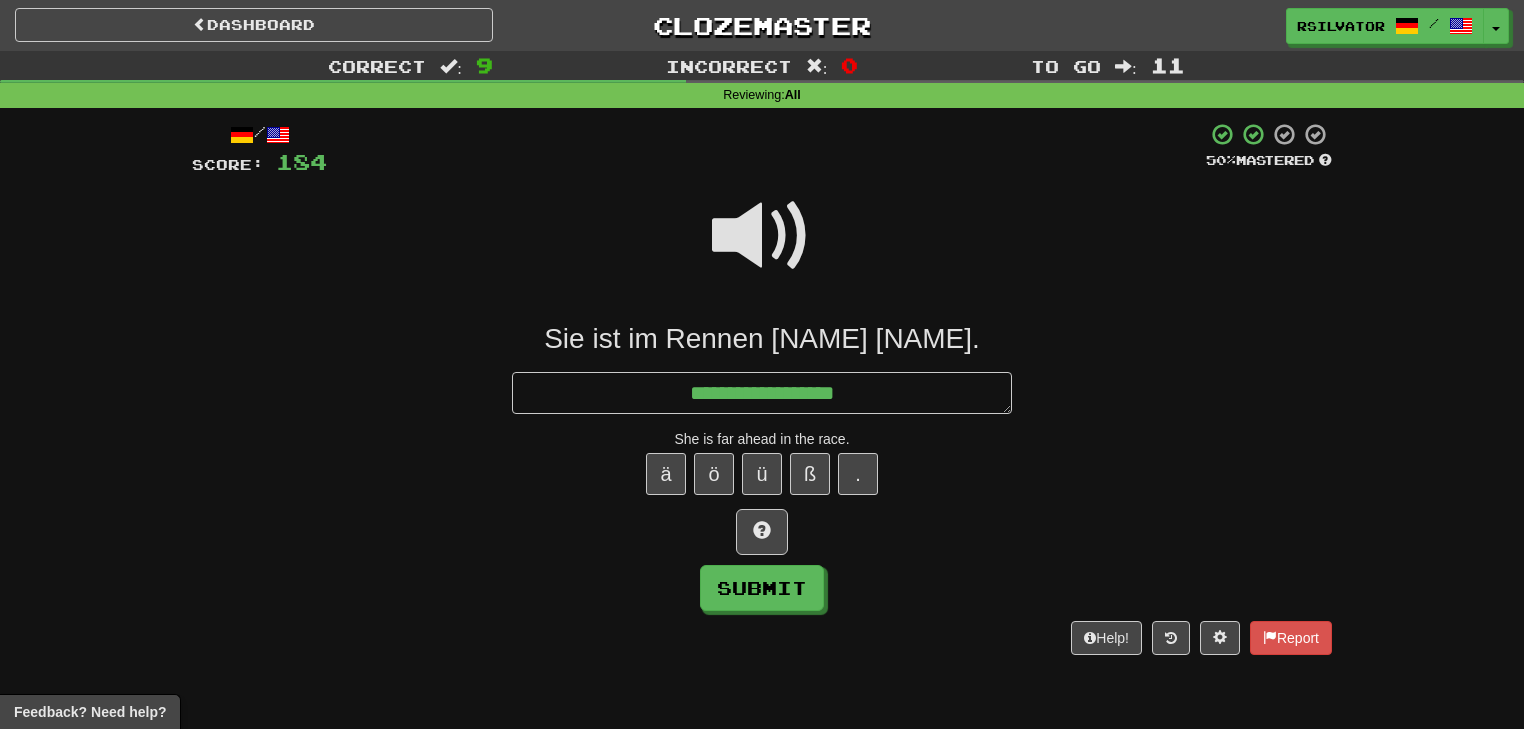 click at bounding box center [762, 236] 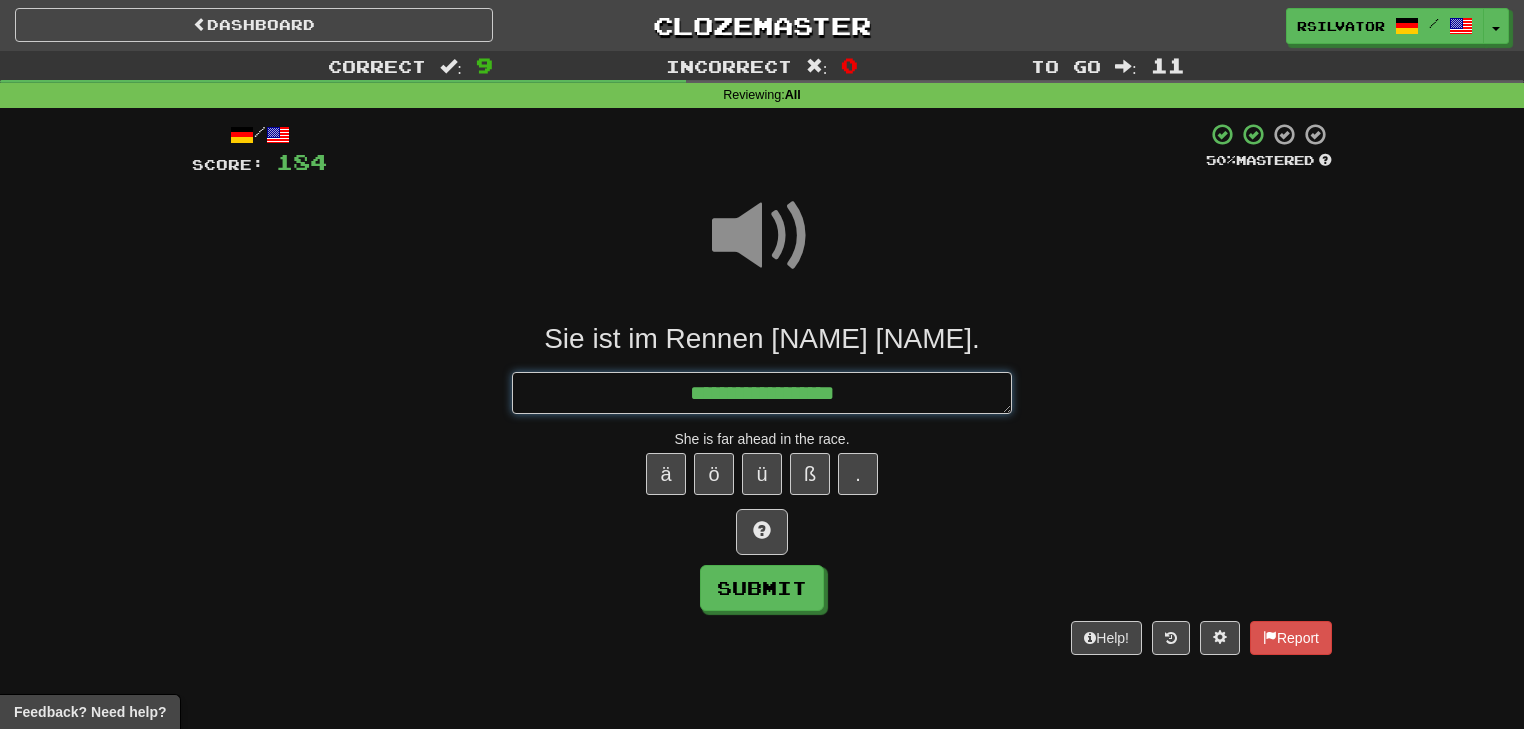 click on "**********" at bounding box center [762, 393] 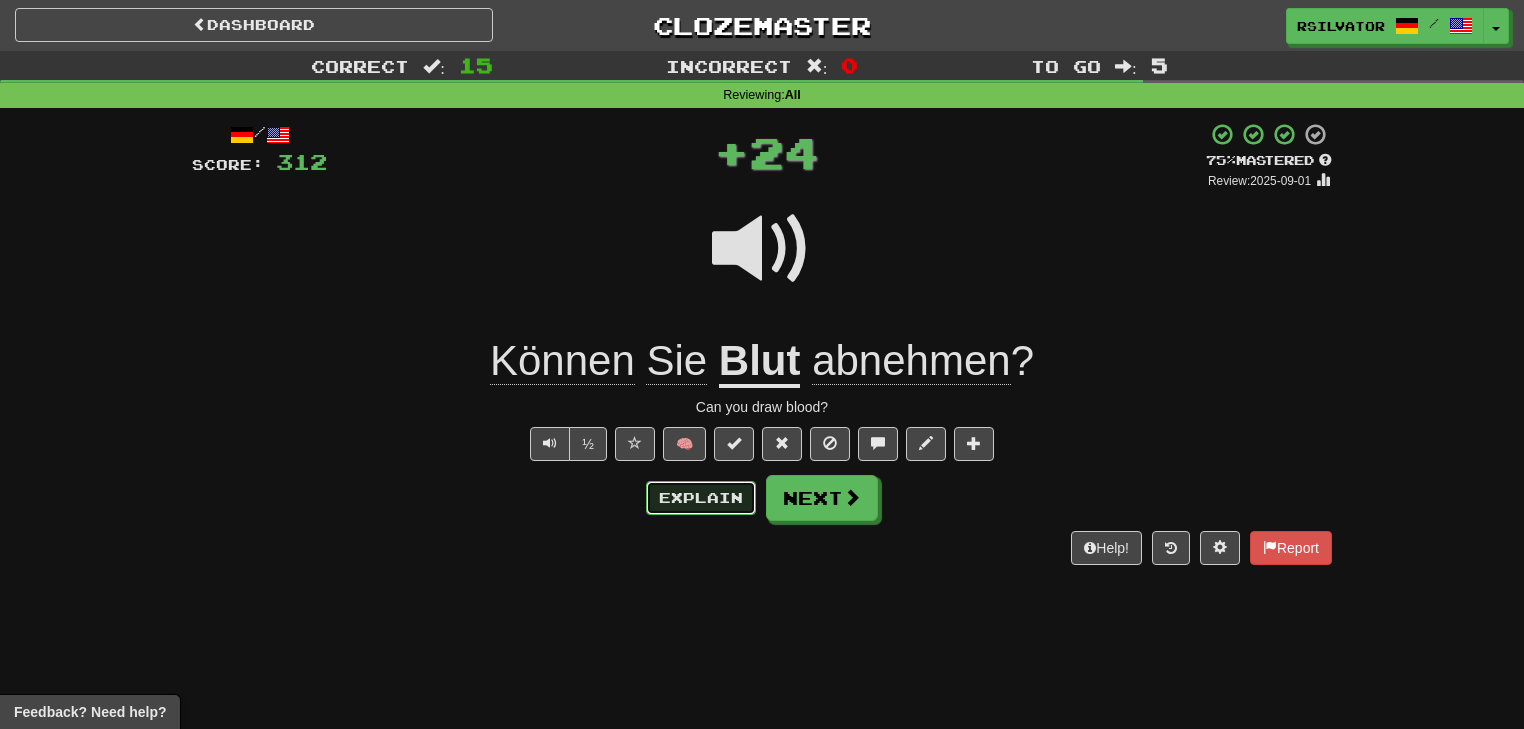 click on "Explain" at bounding box center [701, 498] 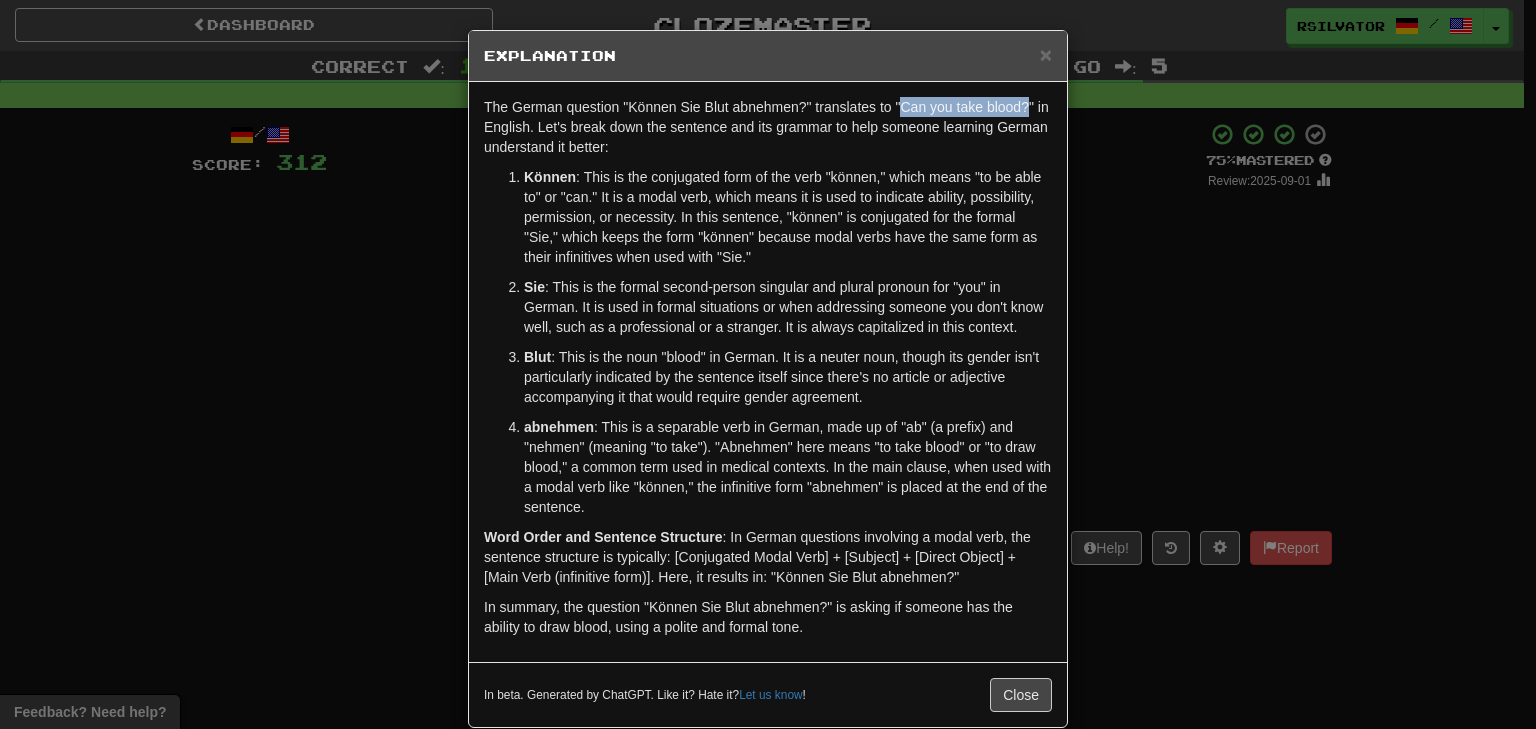 drag, startPoint x: 895, startPoint y: 101, endPoint x: 1022, endPoint y: 104, distance: 127.03543 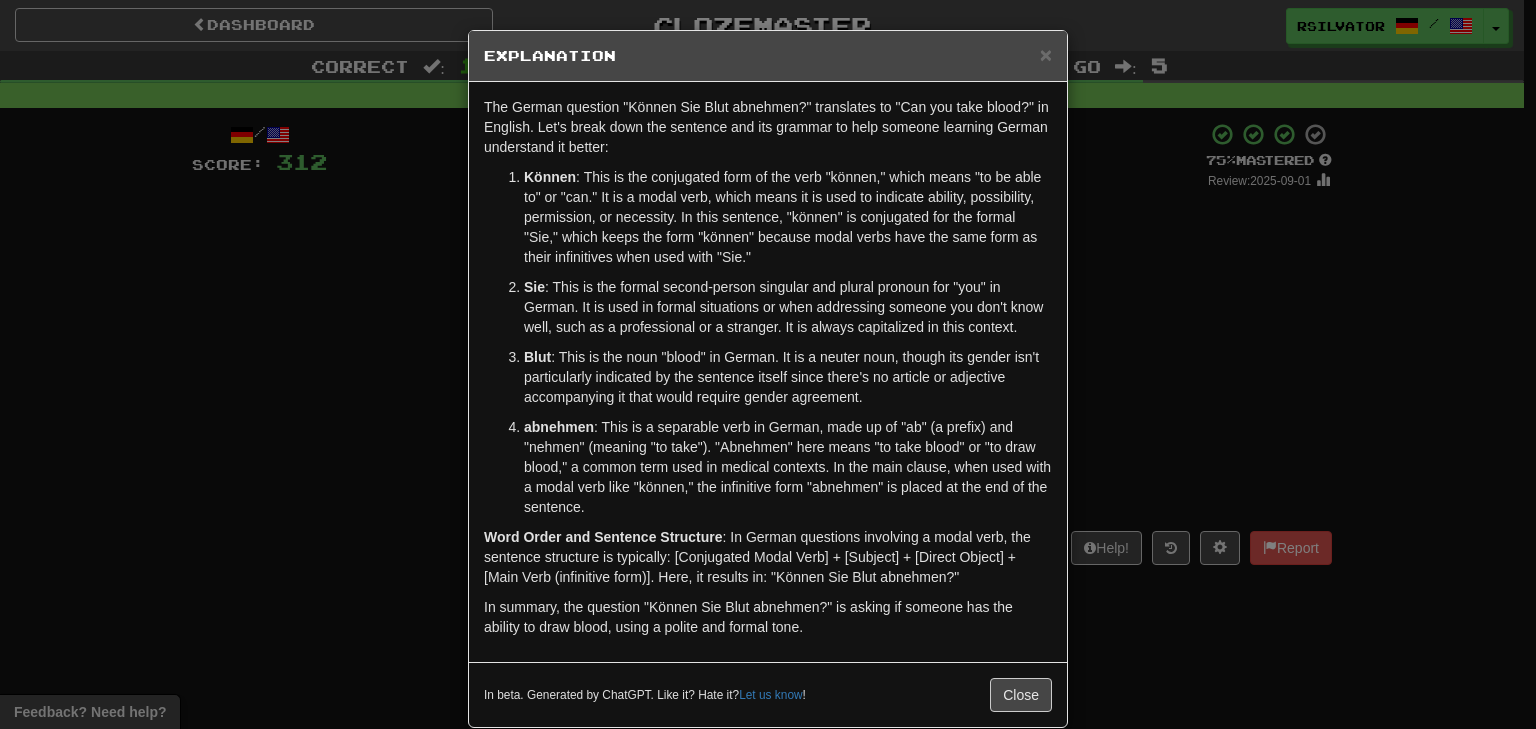 click on "× Explanation The German question "Können Sie Blut abnehmen?" translates to "Can you take blood?" in English. Let's break down the sentence and its grammar to help someone learning German understand it better:
Können : This is the conjugated form of the verb "können," which means "to be able to" or "can." It is a modal verb, which means it is used to indicate ability, possibility, permission, or necessity. In this sentence, "können" is conjugated for the formal "Sie," which keeps the form "können" because modal verbs have the same form as their infinitives when used with "Sie."
Sie : This is the formal second-person singular and plural pronoun for "you" in German. It is used in formal situations or when addressing someone you don't know well, such as a professional or a stranger. It is always capitalized in this context.
Blut
abnehmen
Word Order and Sentence Structure
In beta. Generated by ChatGPT. Like it? Hate it?  Let us know ! Close" at bounding box center [768, 364] 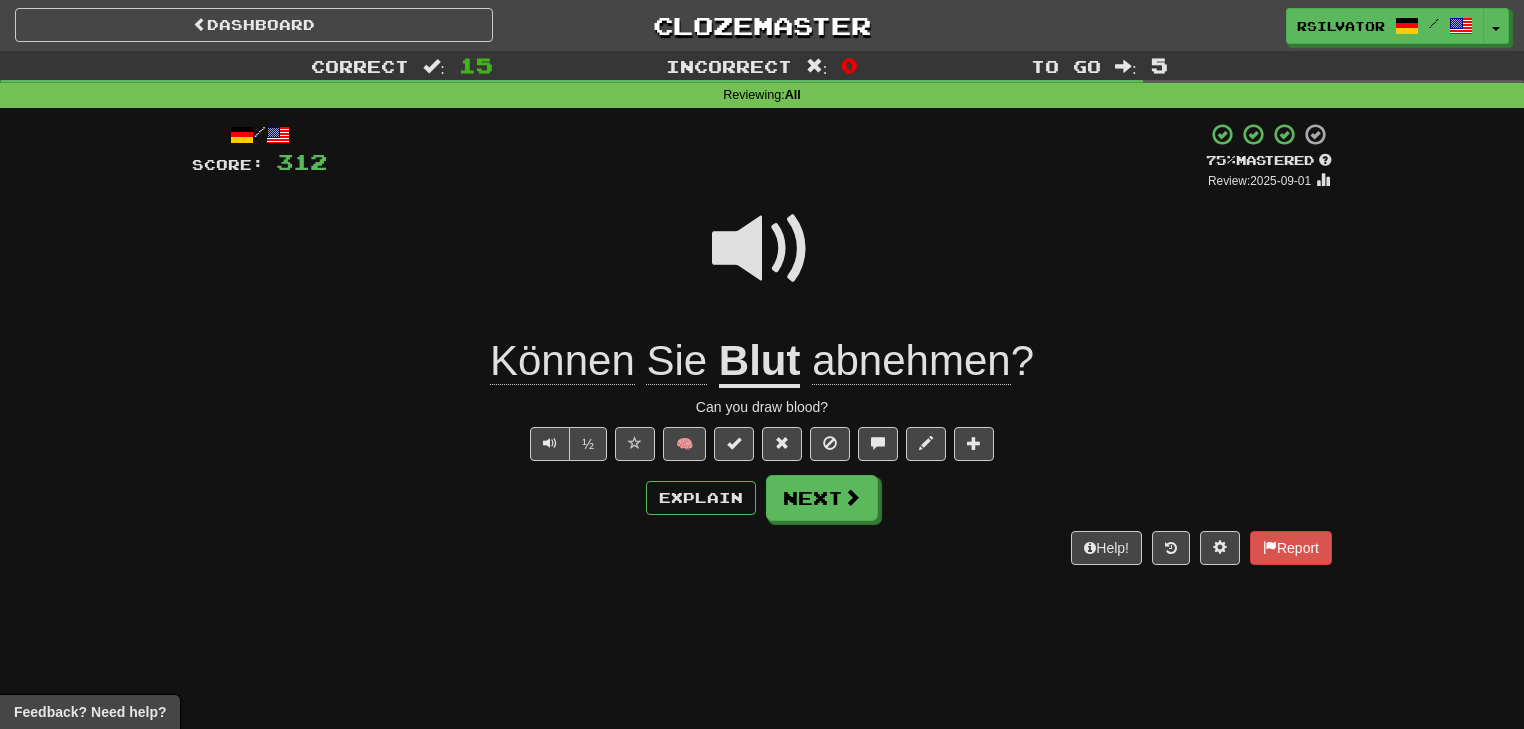 click on "½ 🧠" at bounding box center (762, 444) 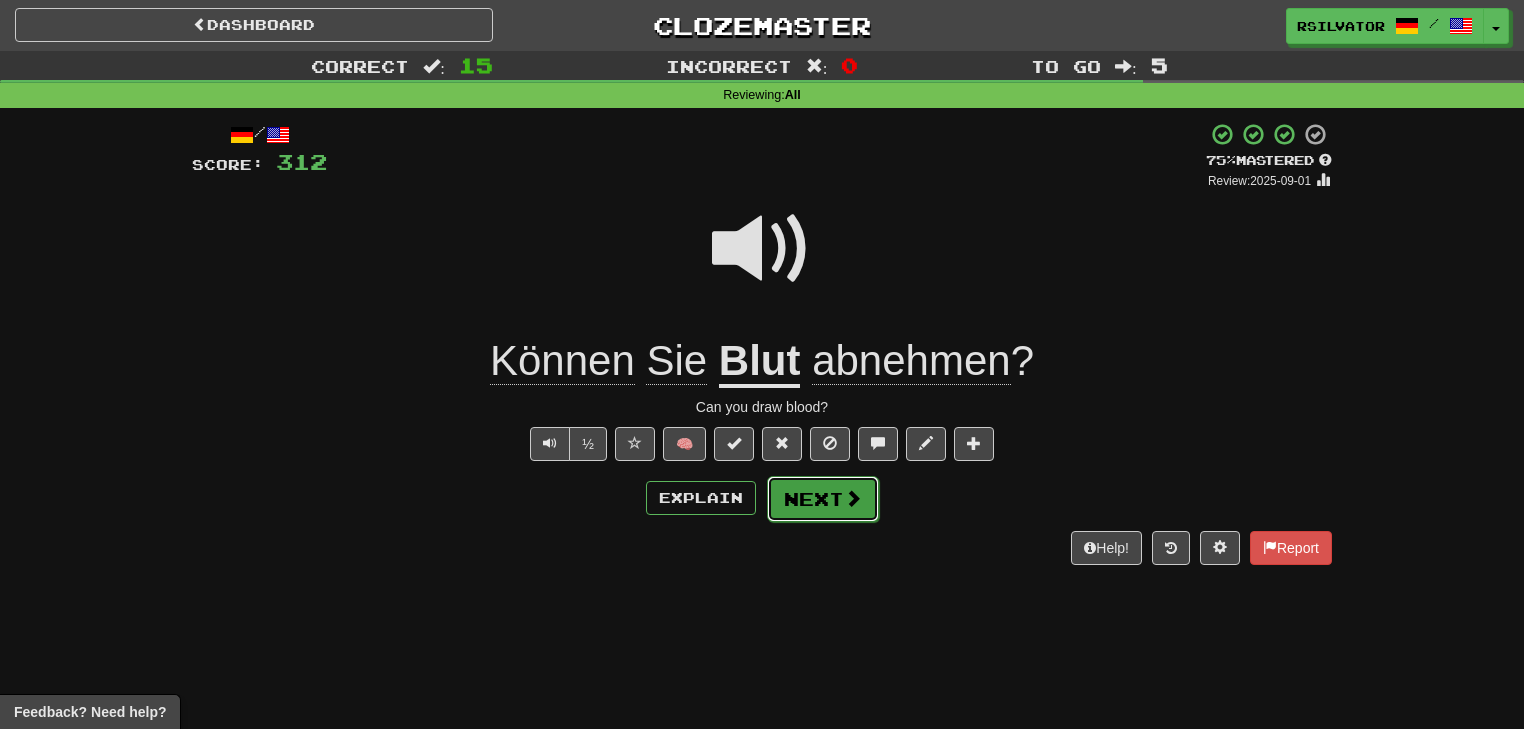 click on "Next" at bounding box center (823, 499) 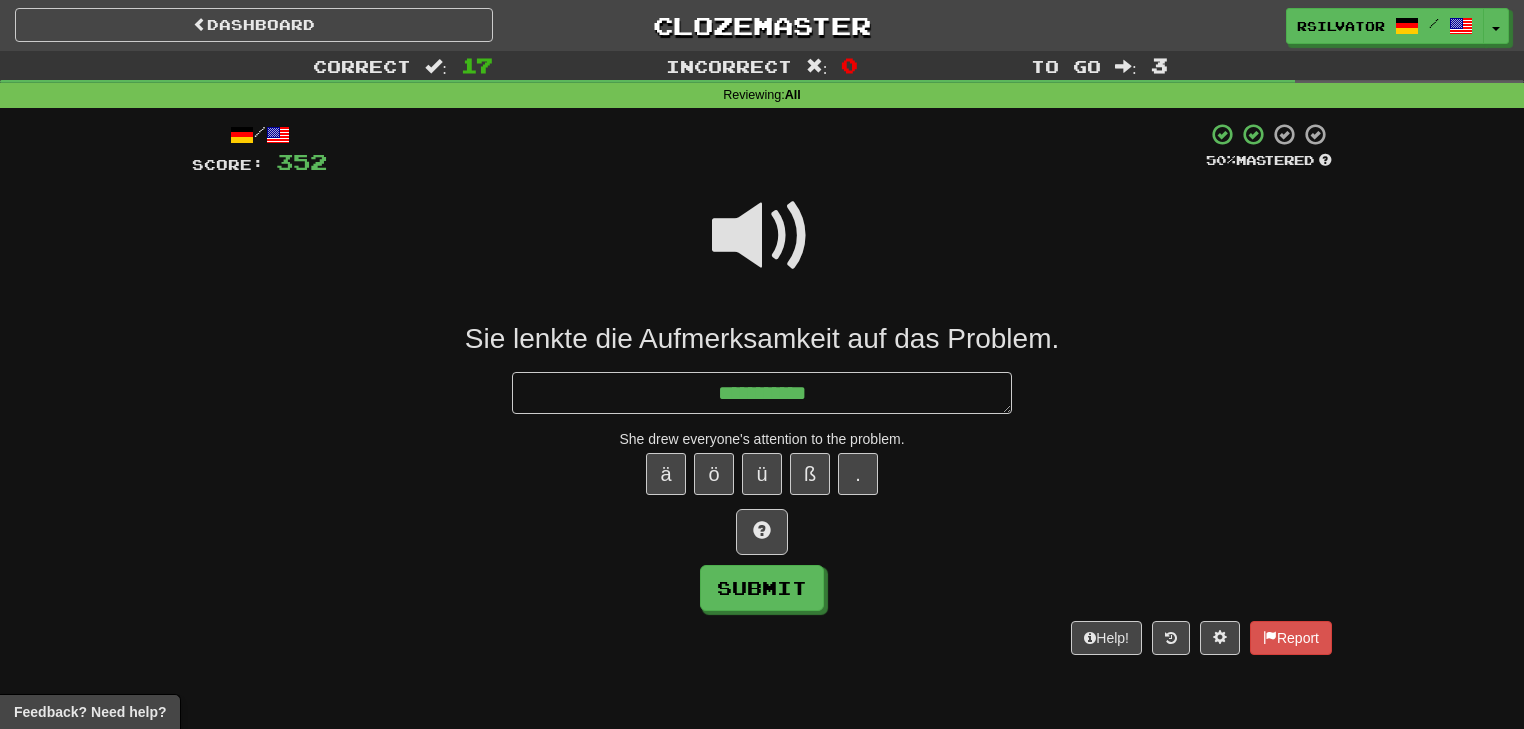 click at bounding box center (762, 236) 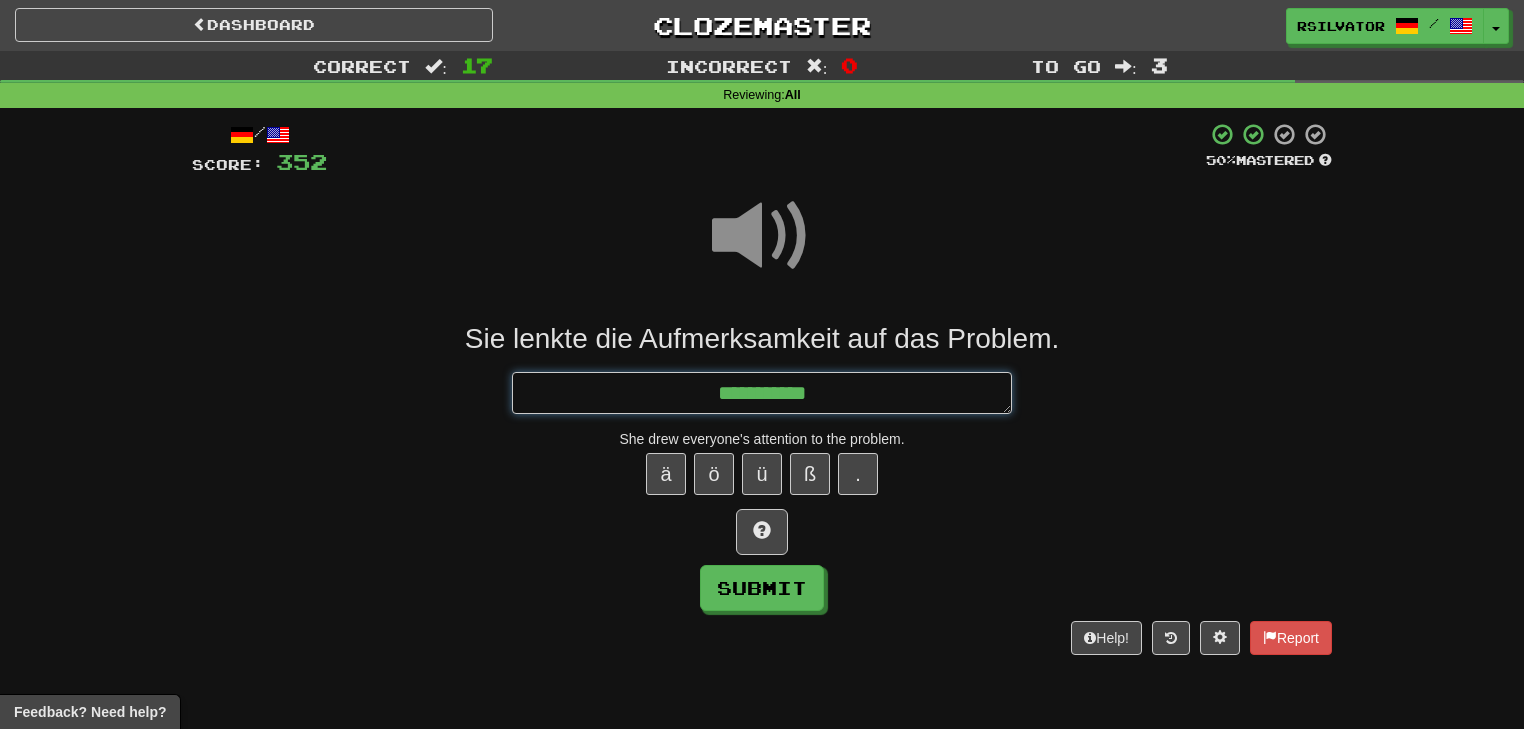 click on "**********" at bounding box center (762, 393) 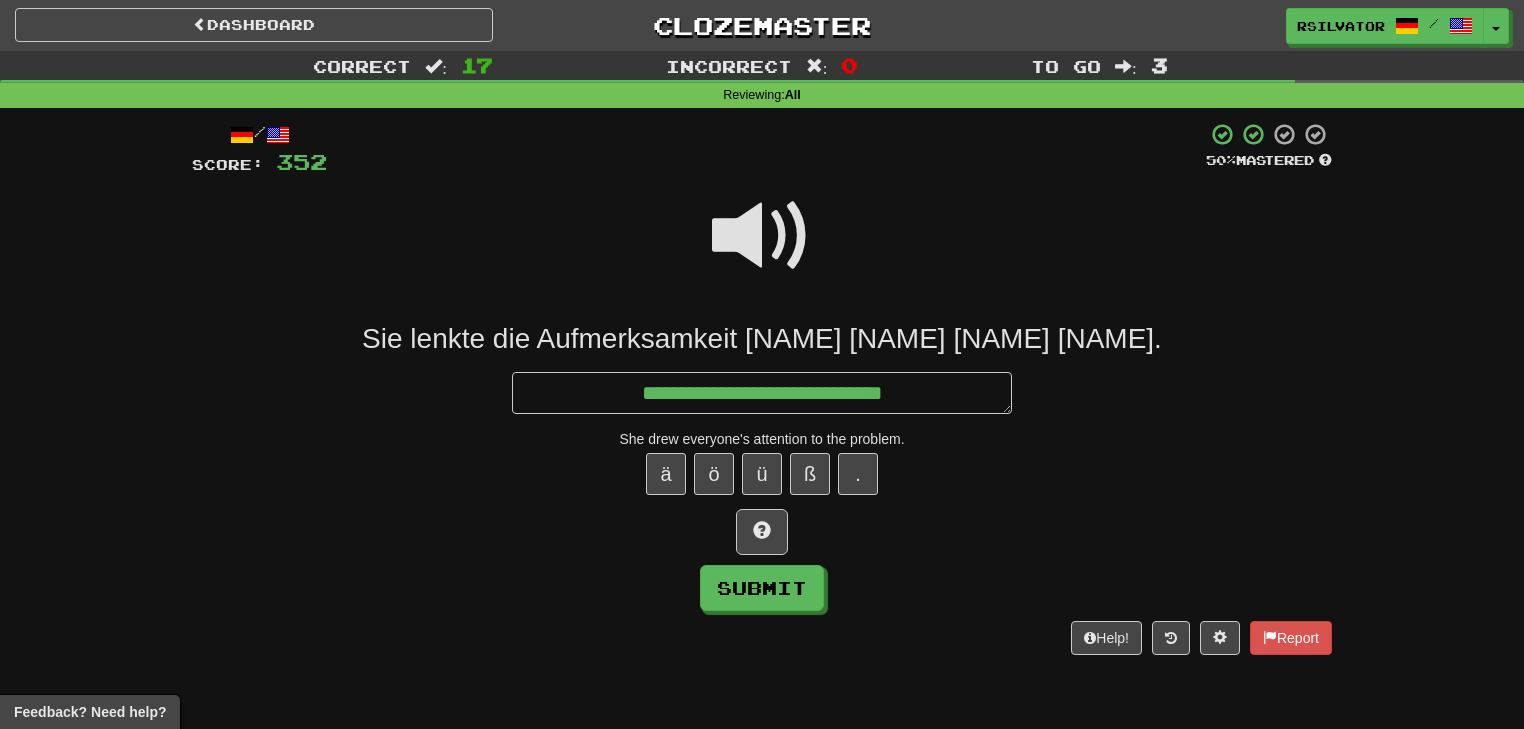 drag, startPoint x: 698, startPoint y: 240, endPoint x: 688, endPoint y: 252, distance: 15.6205 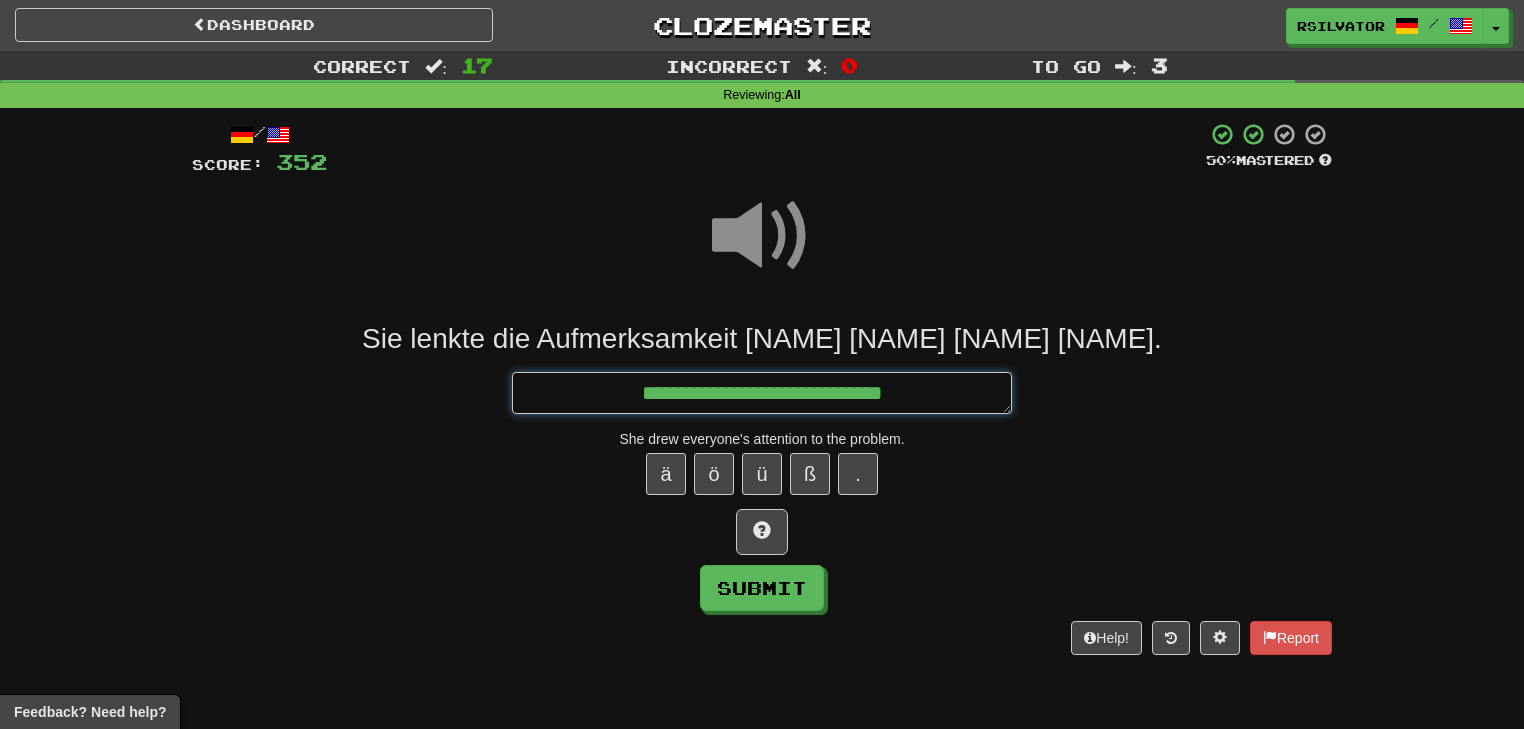click on "**********" at bounding box center (762, 393) 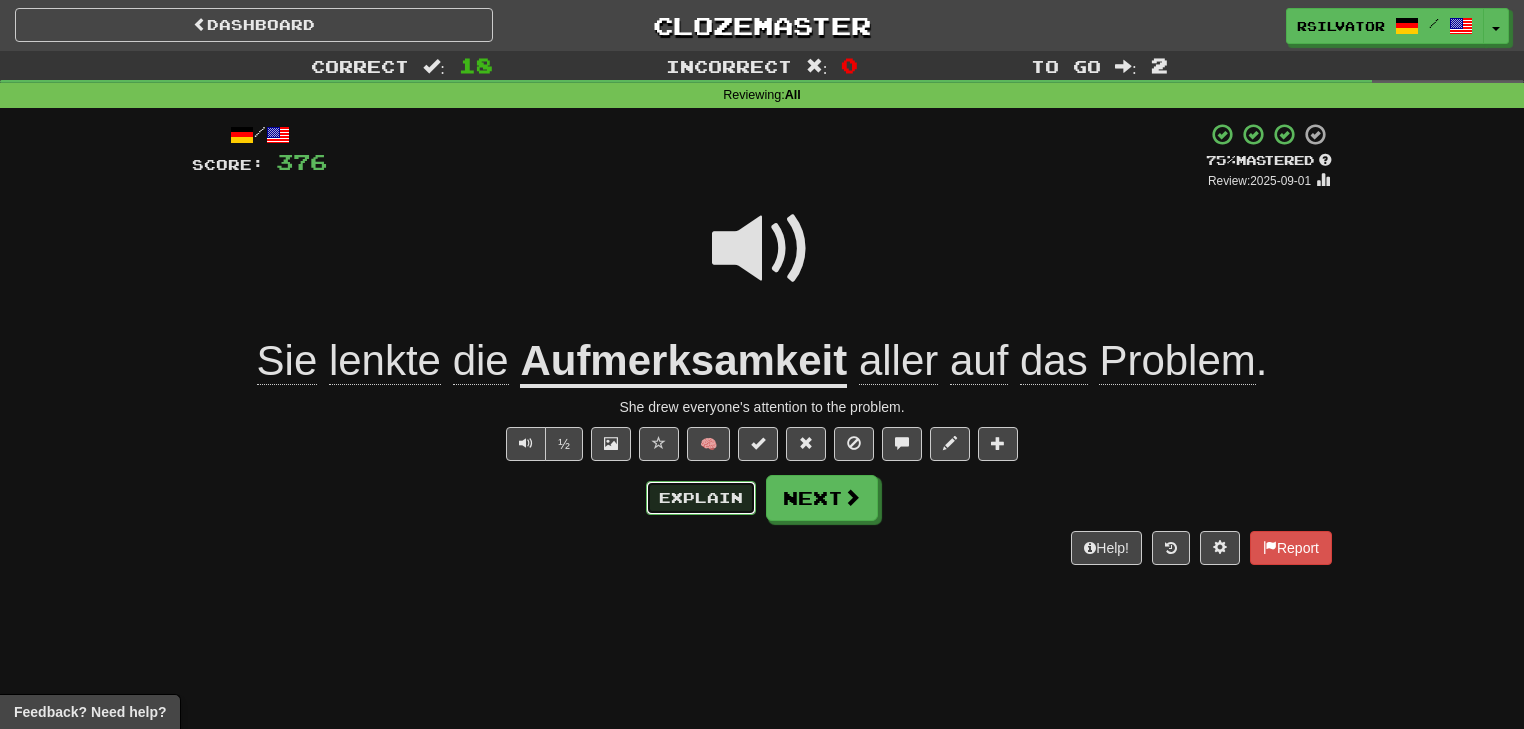 click on "Explain" at bounding box center [701, 498] 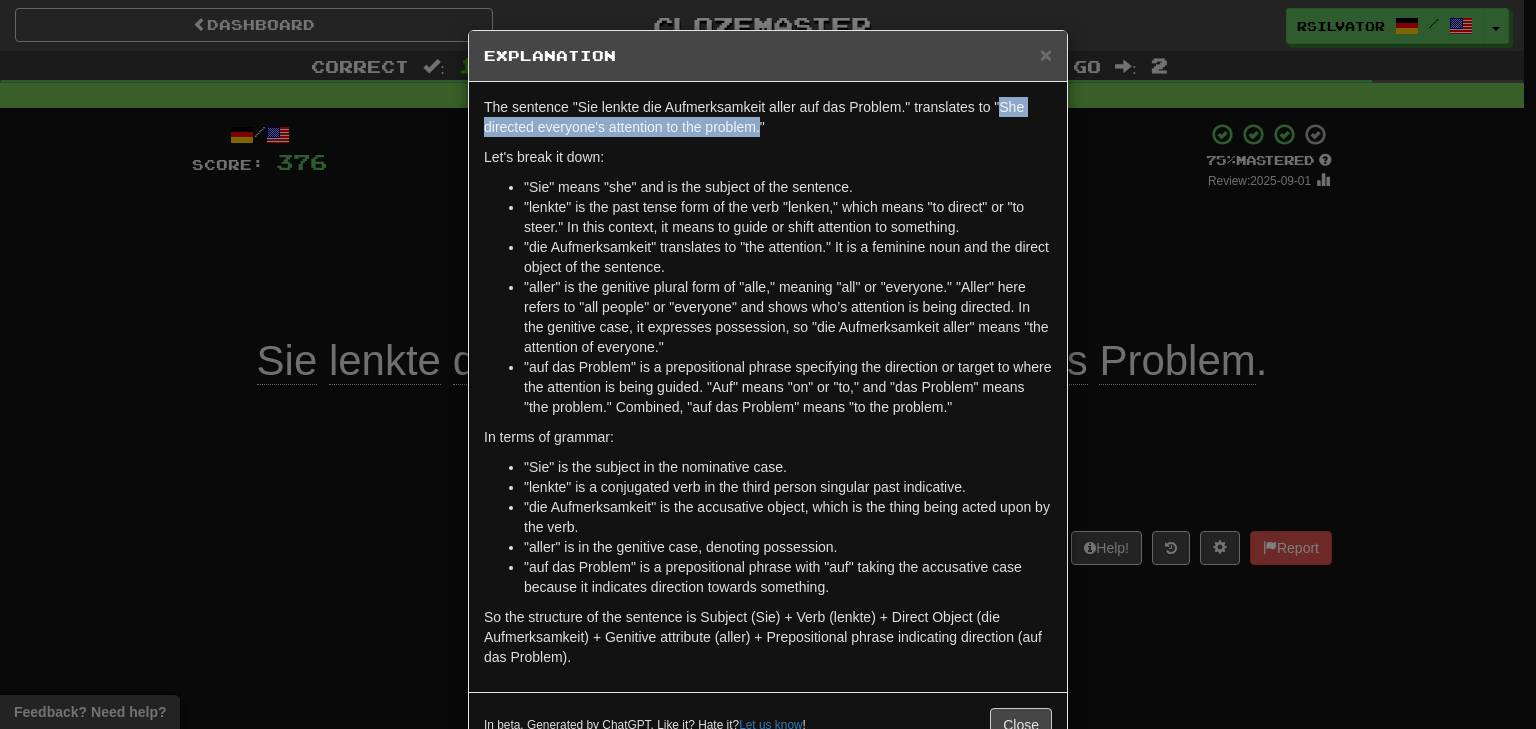 drag, startPoint x: 752, startPoint y: 124, endPoint x: 996, endPoint y: 96, distance: 245.6013 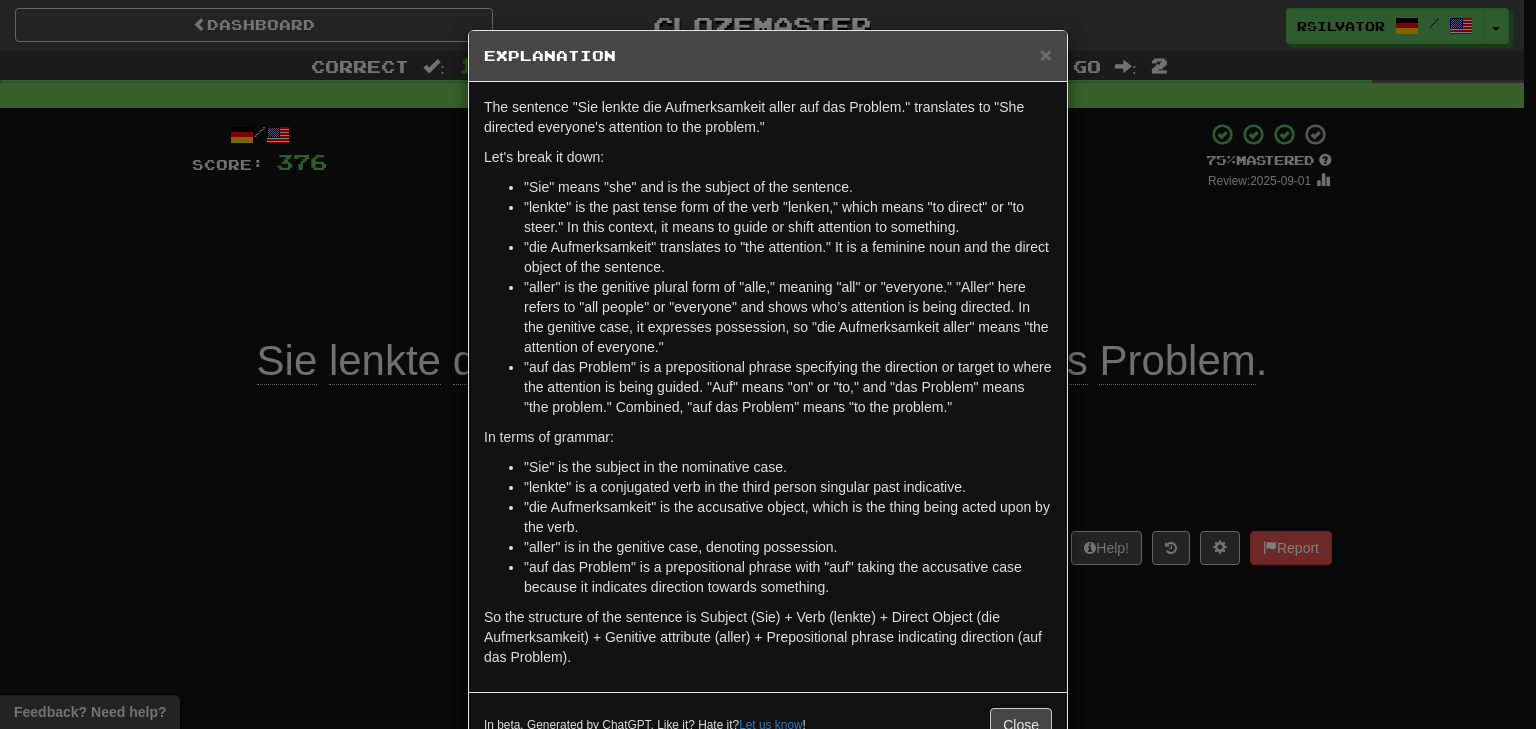 click on "× Explanation The sentence "Sie lenkte die Aufmerksamkeit aller auf das Problem." translates to "She directed everyone's attention to the problem."
Let's break it down:
"Sie" means "she" and is the subject of the sentence.
"lenkte" is the past tense form of the verb "lenken," which means "to direct" or "to steer." In this context, it means to guide or shift attention to something.
"die Aufmerksamkeit" translates to "the attention." It is a feminine noun and the direct object of the sentence.
"aller" is the genitive plural form of "alle," meaning "all" or "everyone." "Aller" here refers to "all people" or "everyone" and shows who’s attention is being directed. In the genitive case, it expresses possession, so "die Aufmerksamkeit aller" means "the attention of everyone."
In terms of grammar:
"Sie" is the subject in the nominative case.
"lenkte" is a conjugated verb in the third person singular past indicative.
"aller" is in the genitive case, denoting possession.
Let us know" at bounding box center (768, 364) 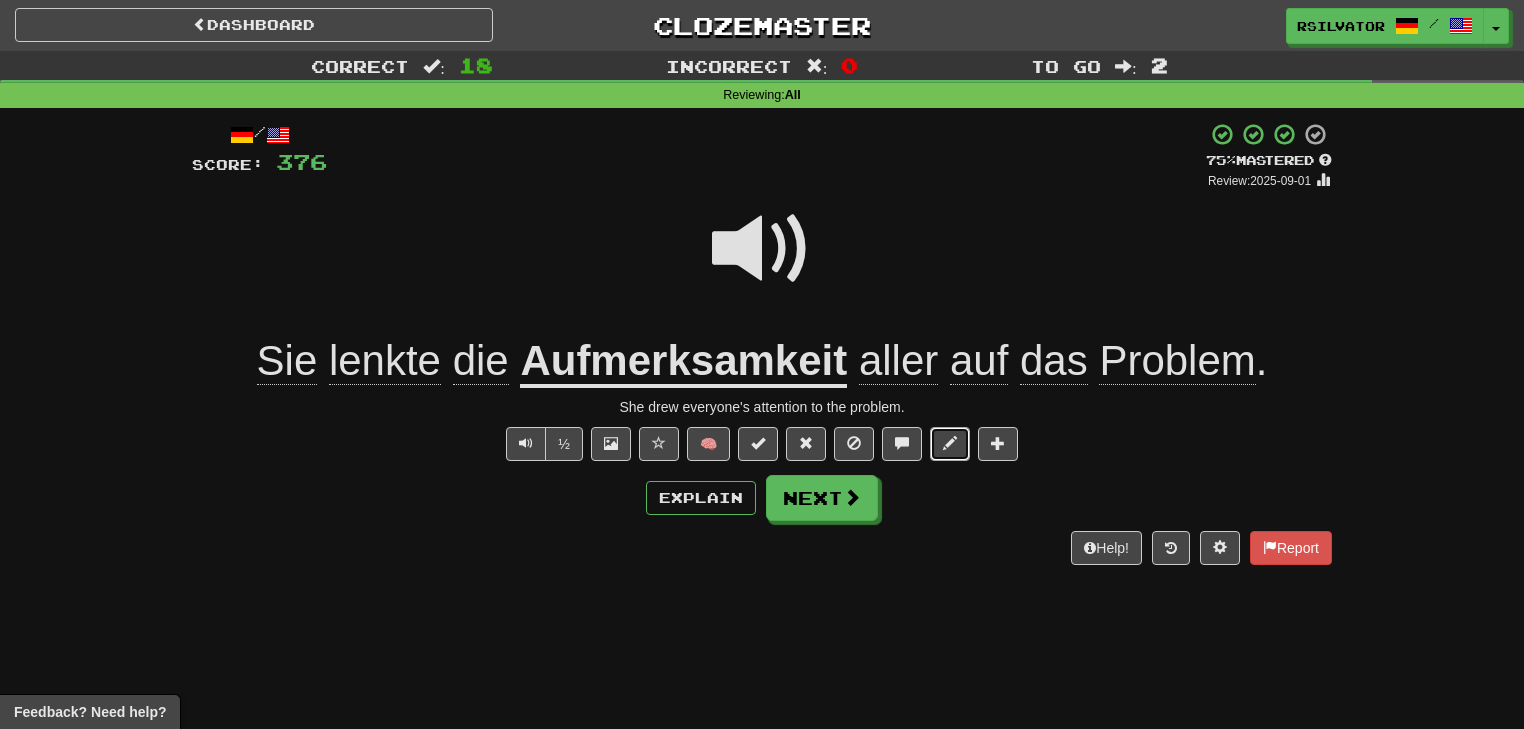 click at bounding box center (950, 444) 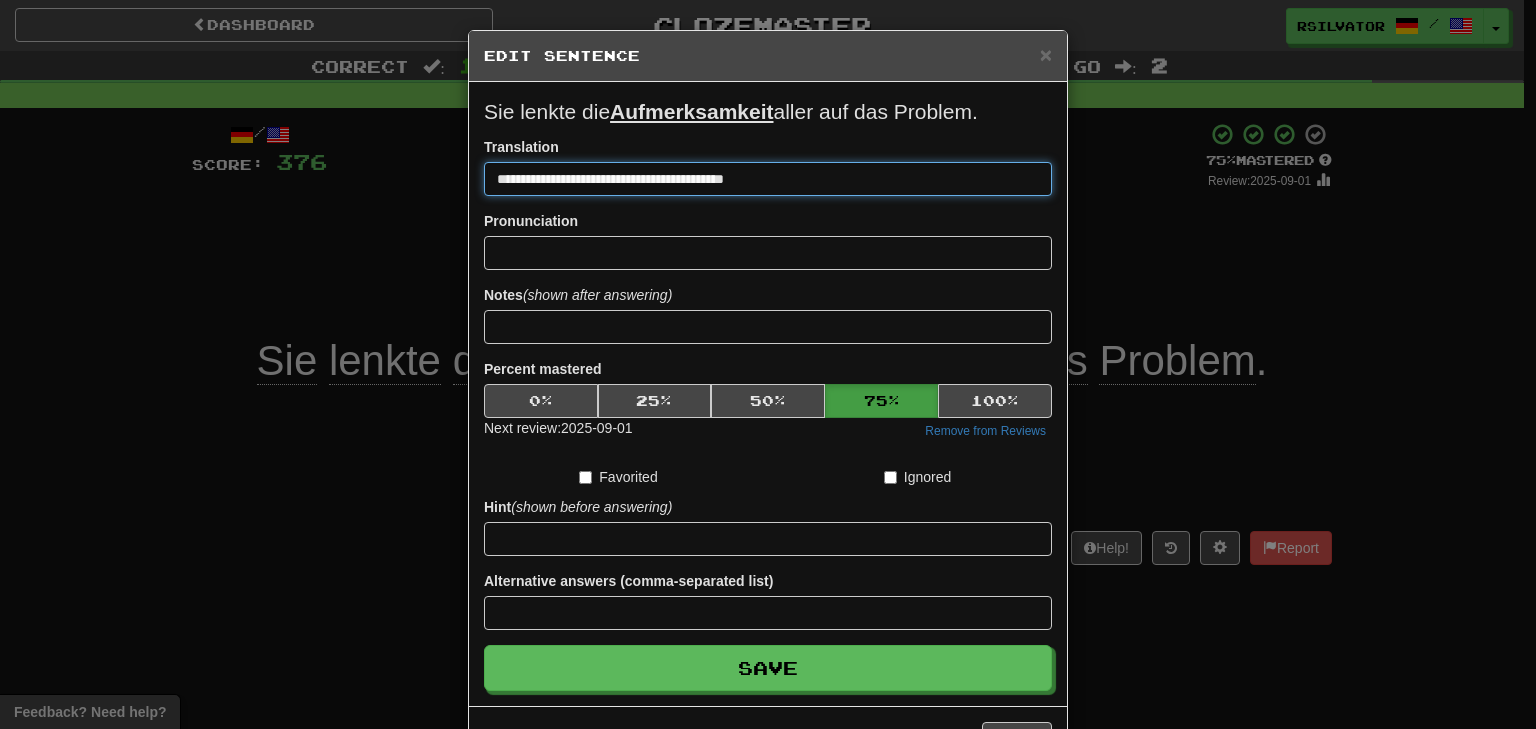 paste on "****" 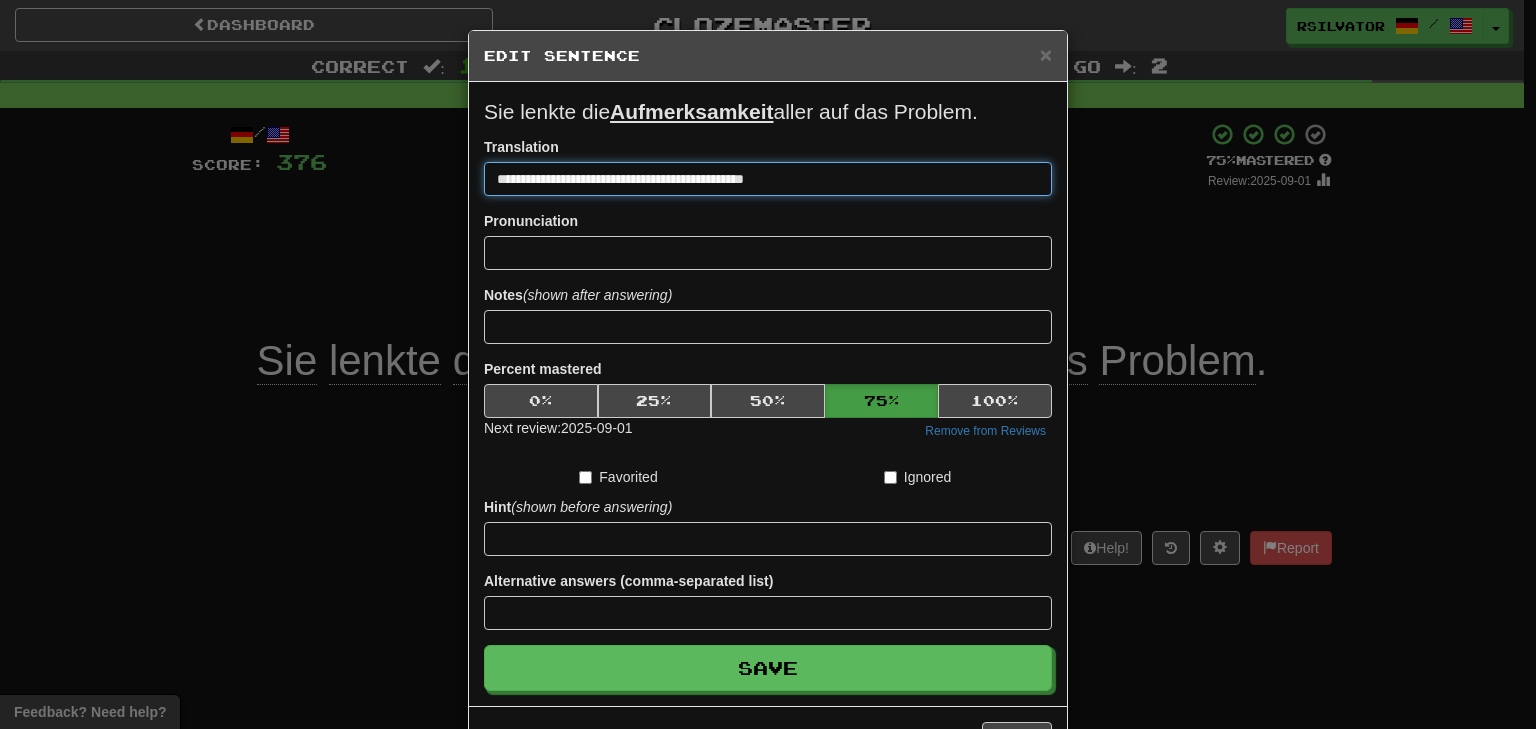 click on "Save" at bounding box center (768, 668) 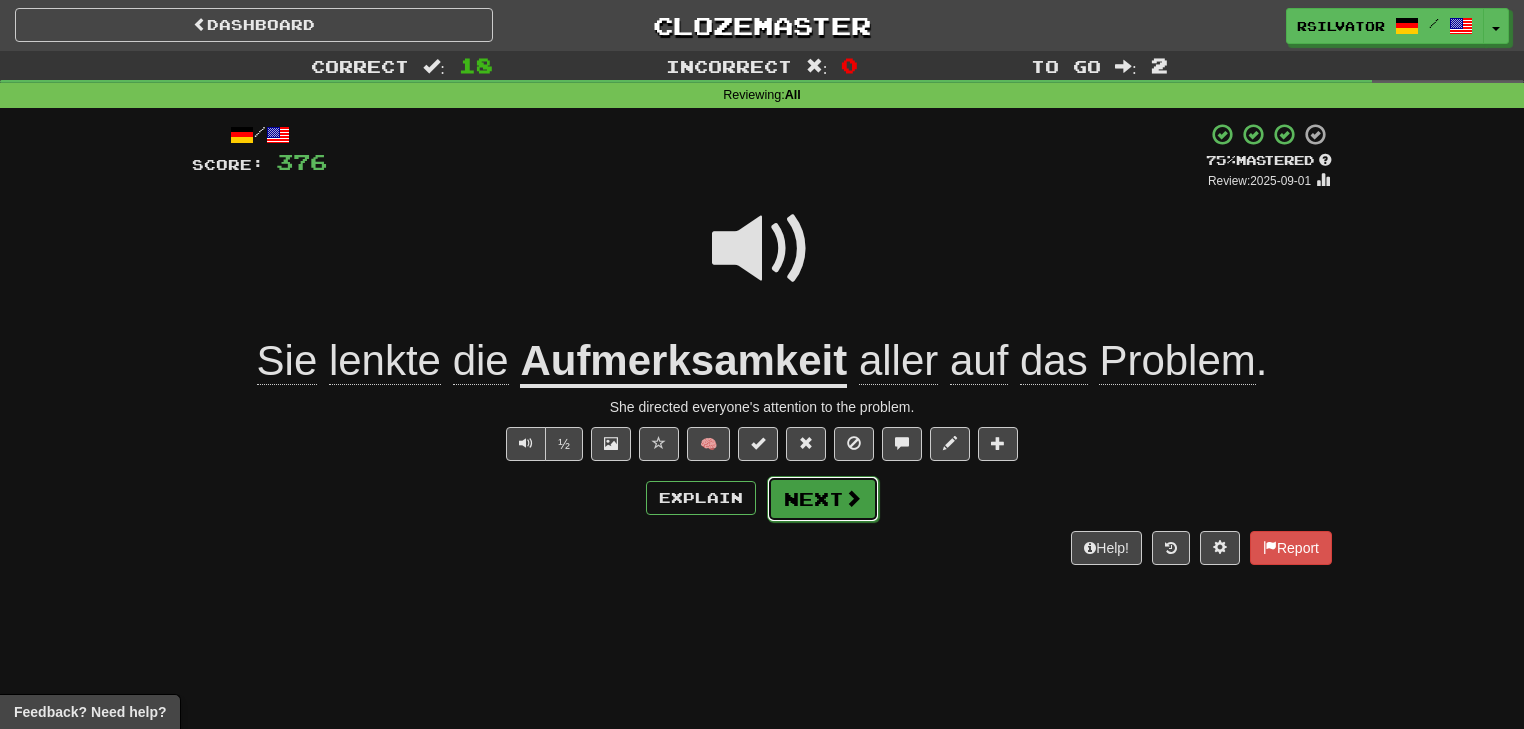 click at bounding box center [853, 498] 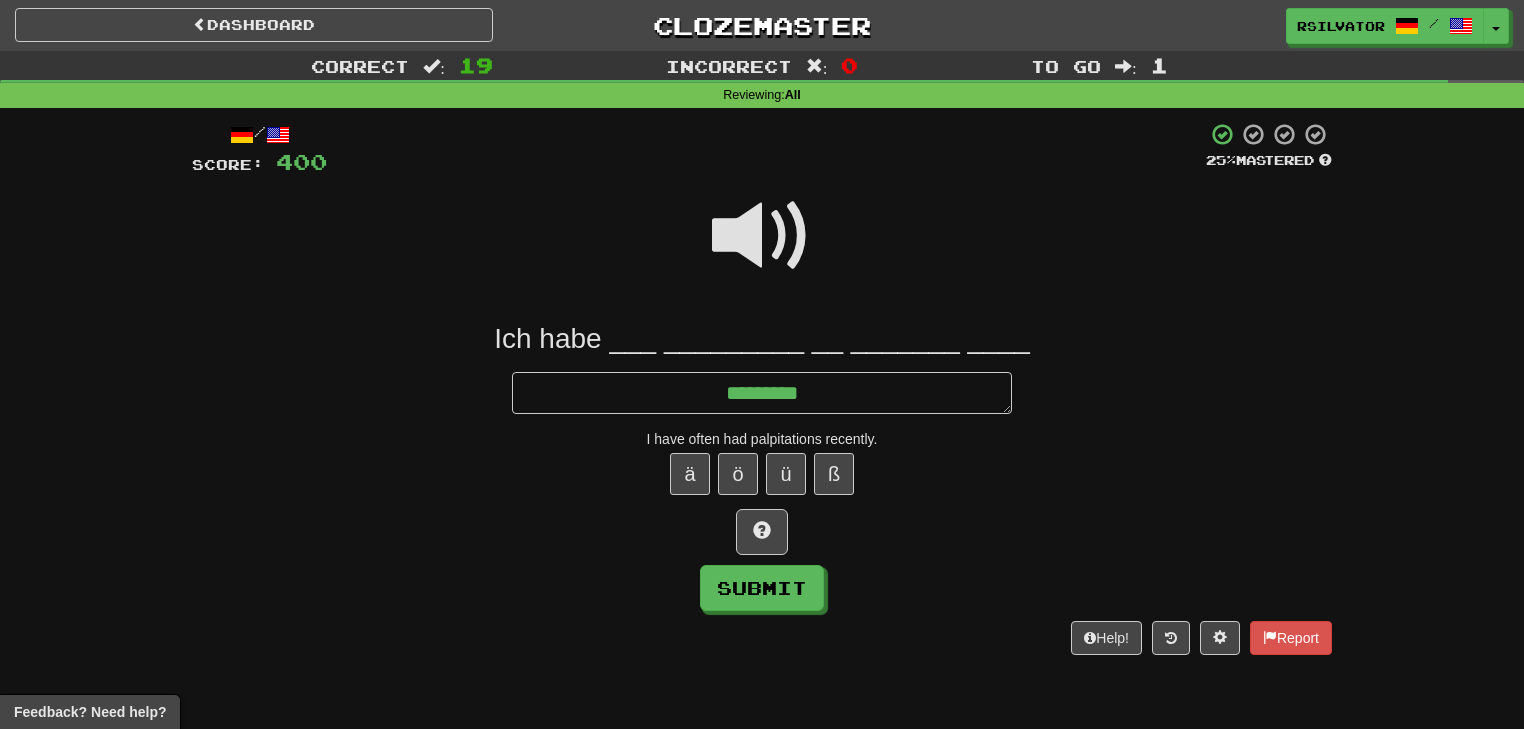 click at bounding box center [762, 236] 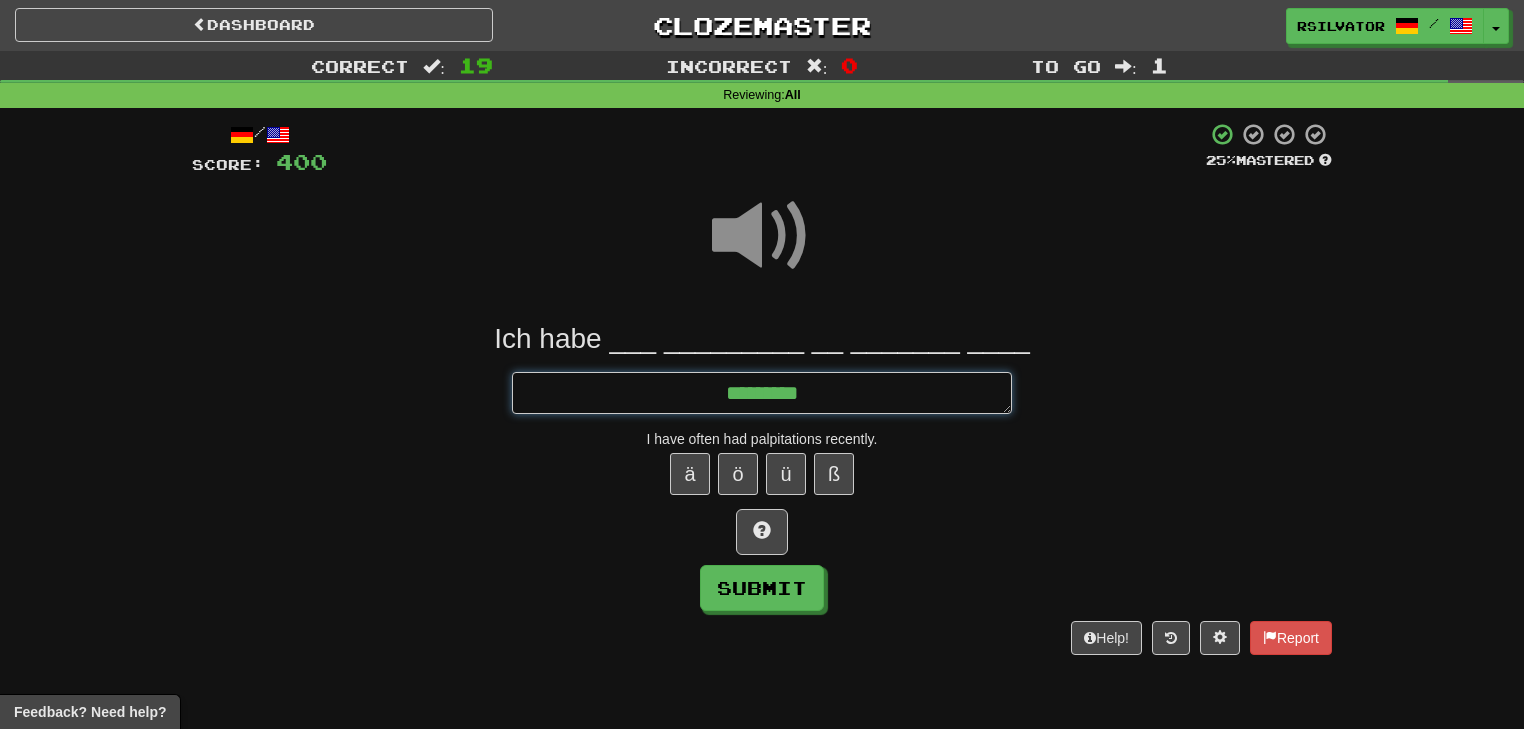 click on "********" at bounding box center [762, 393] 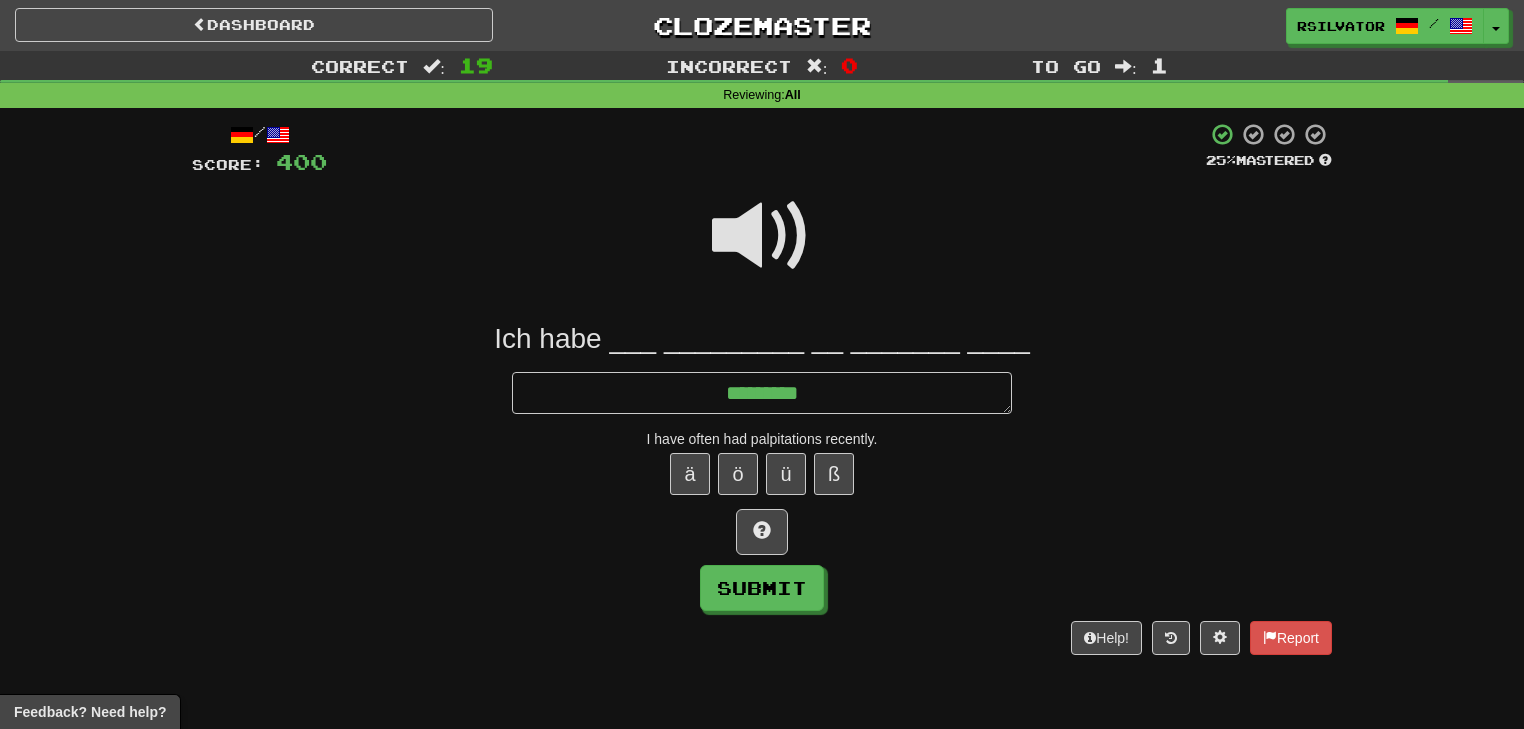 click at bounding box center (762, 236) 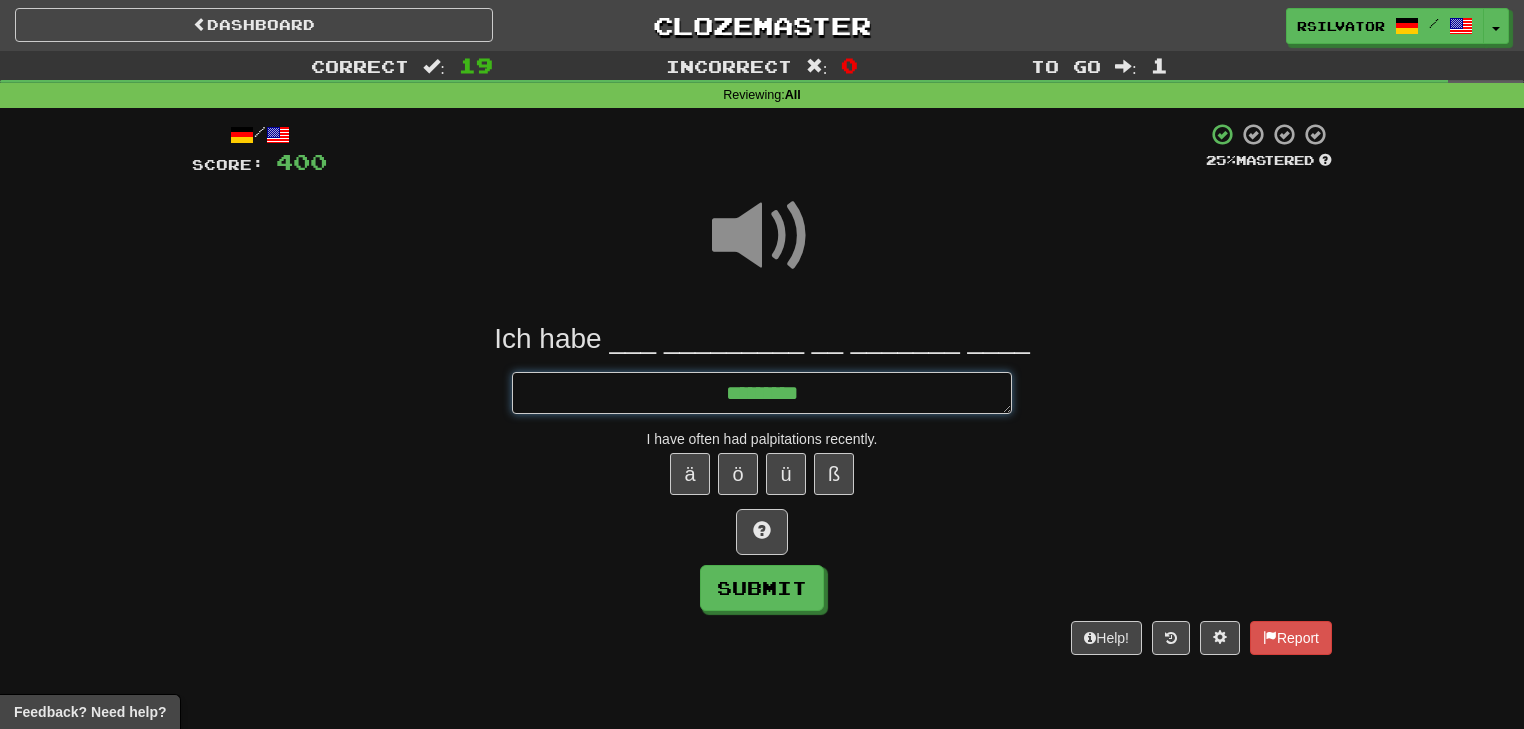 click on "********" at bounding box center [762, 393] 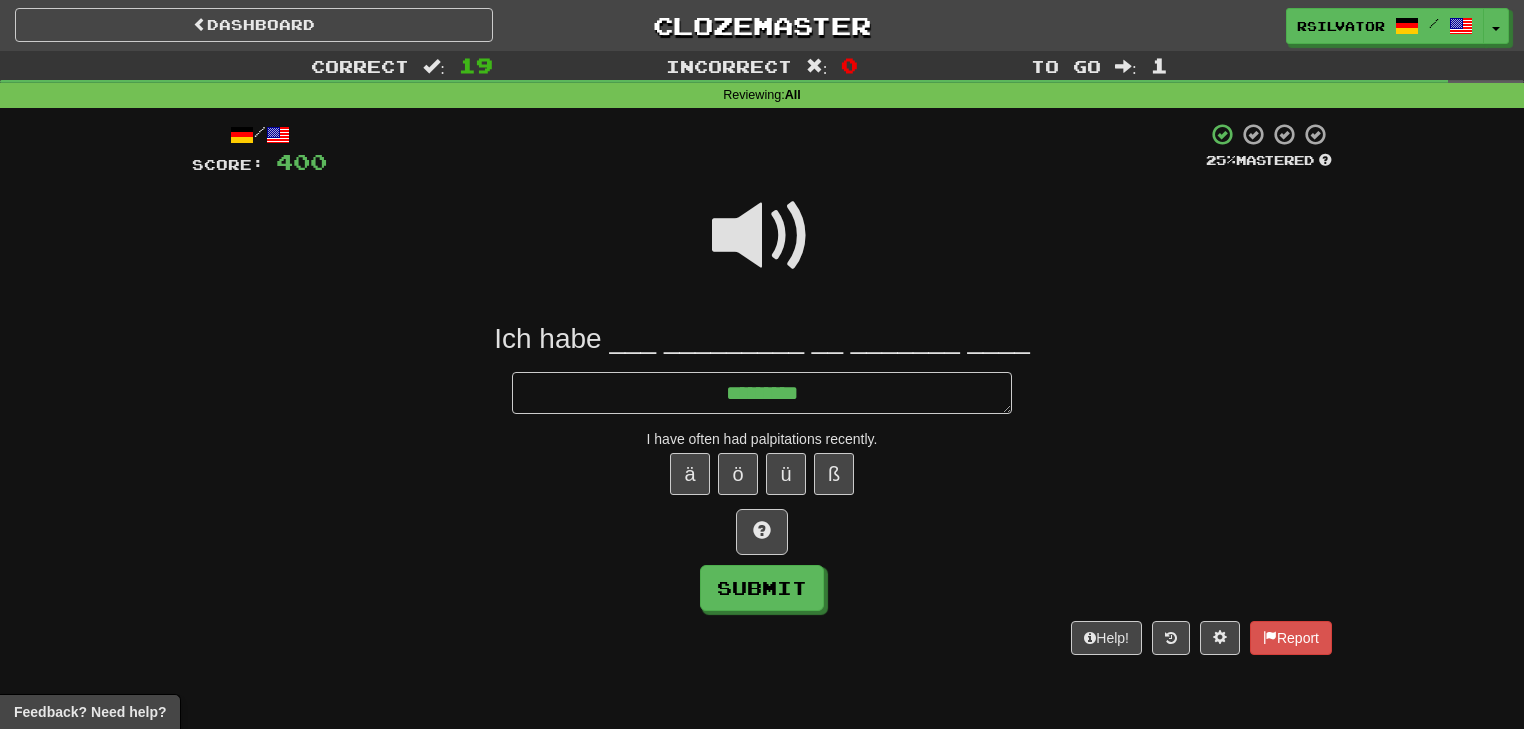click at bounding box center (762, 236) 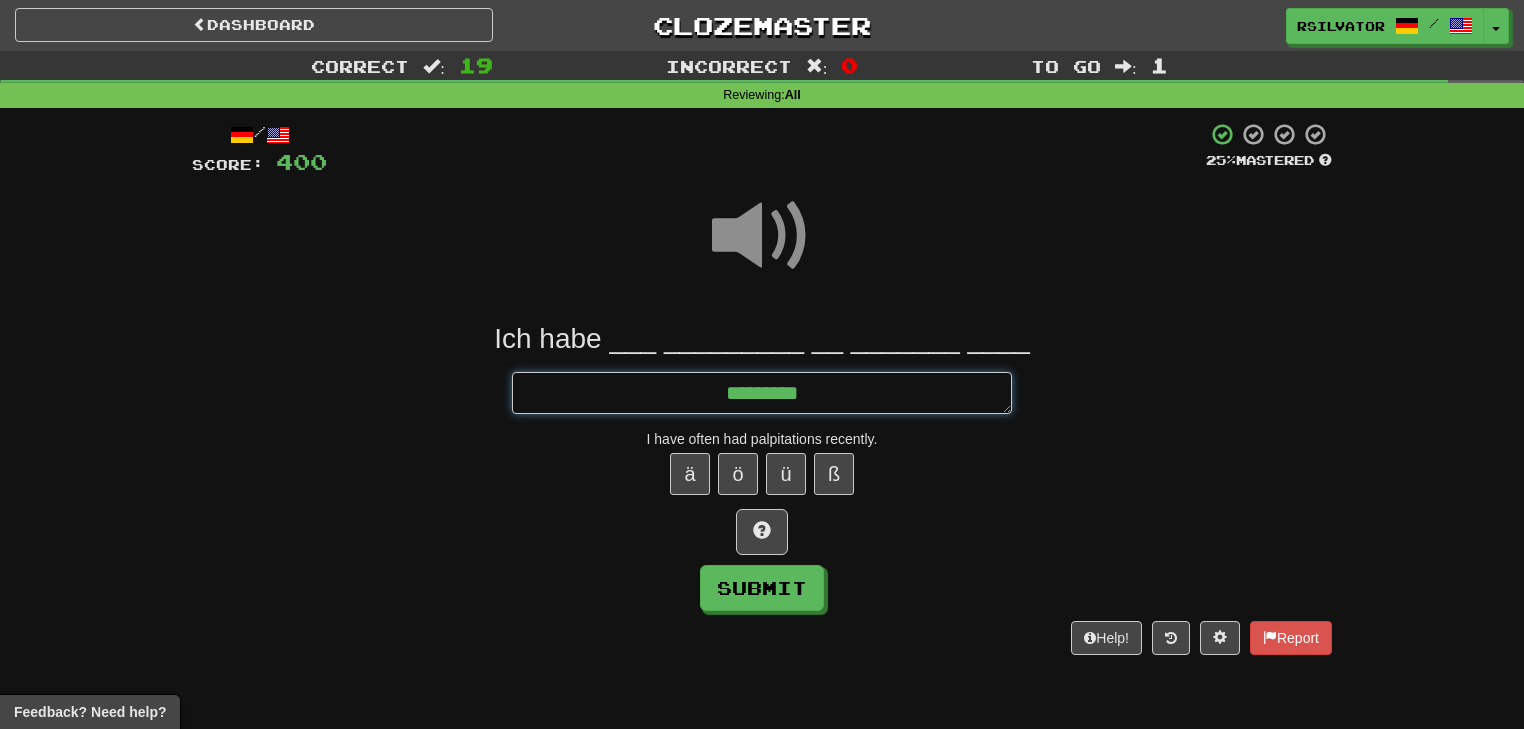 click on "********" at bounding box center [762, 393] 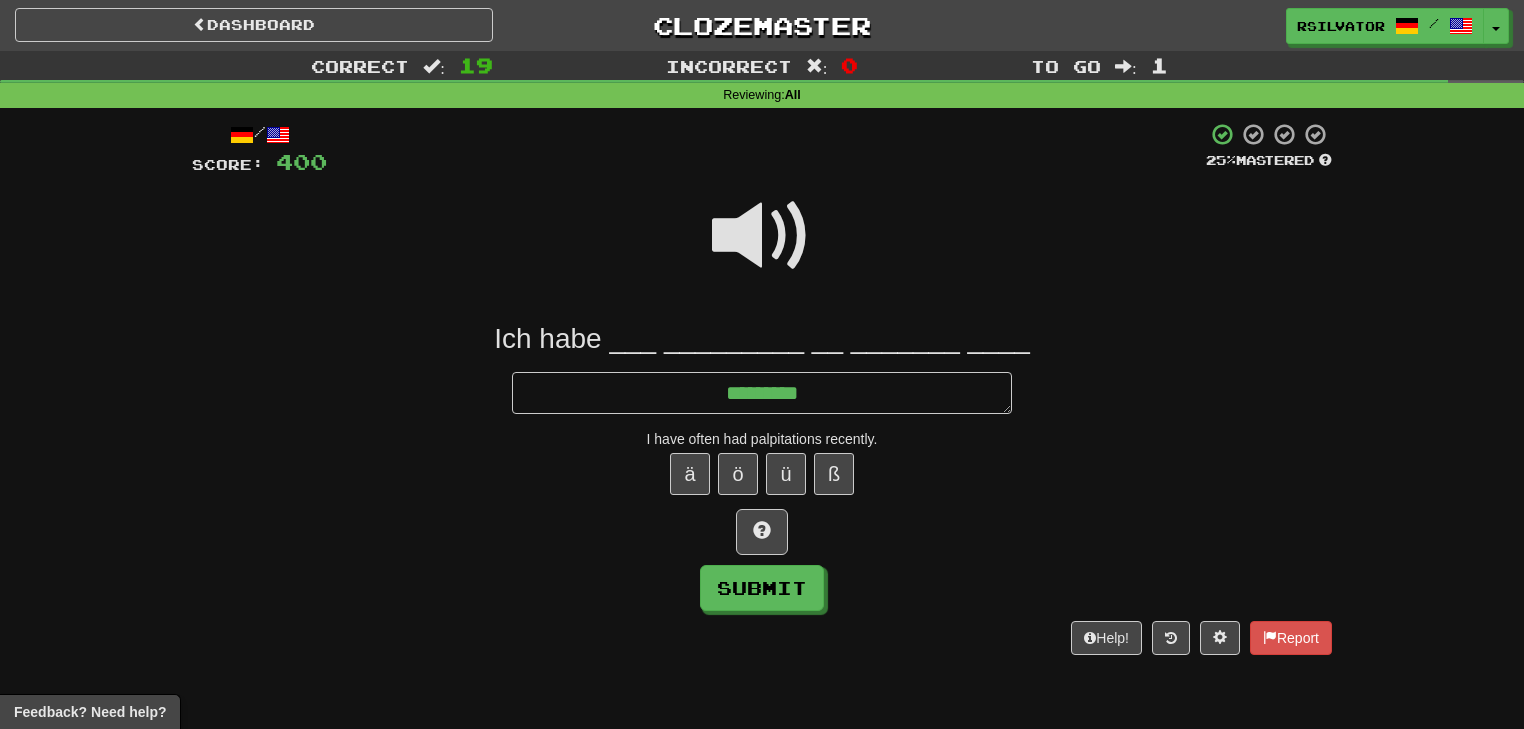 click at bounding box center (762, 236) 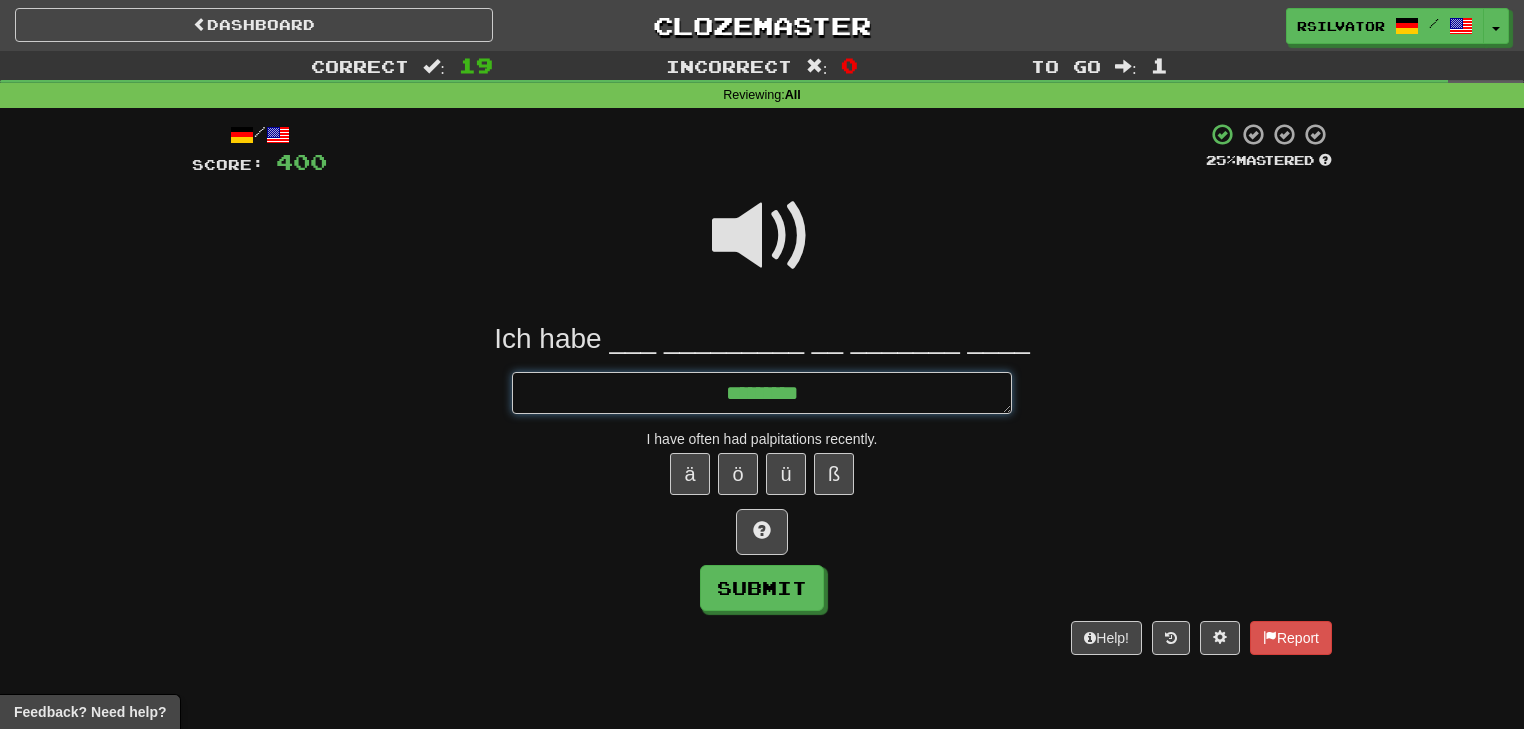 click on "********" at bounding box center (762, 393) 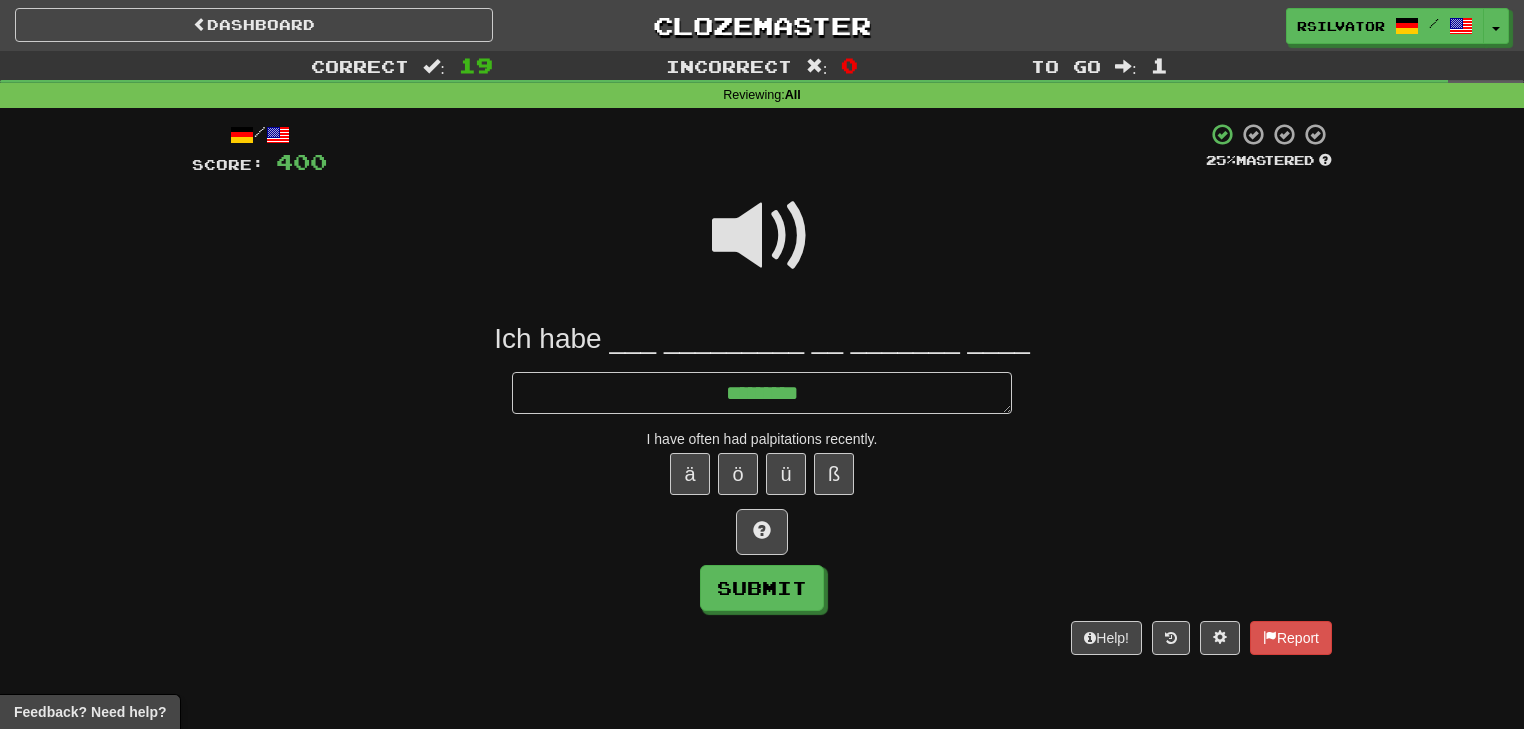 click at bounding box center (762, 236) 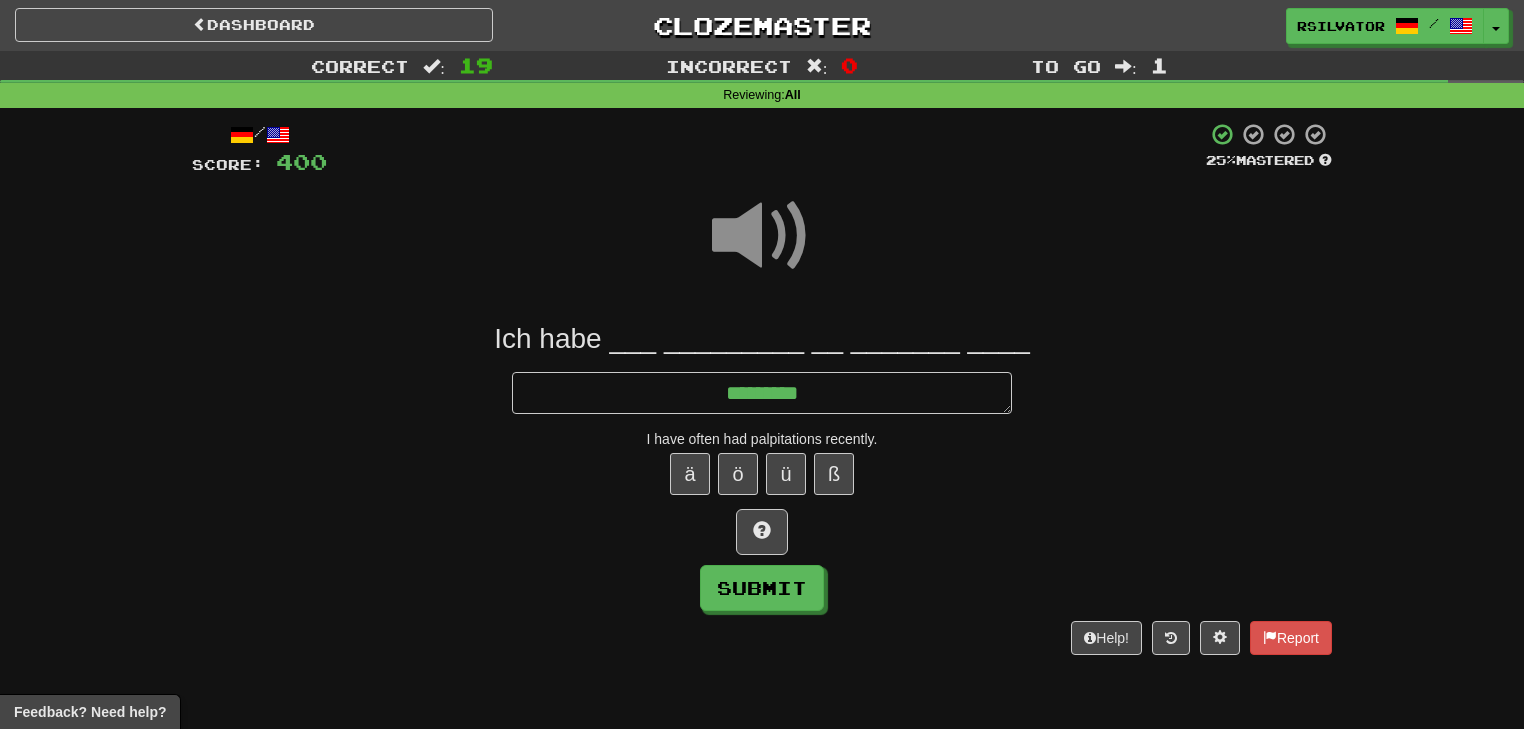 click at bounding box center [762, 236] 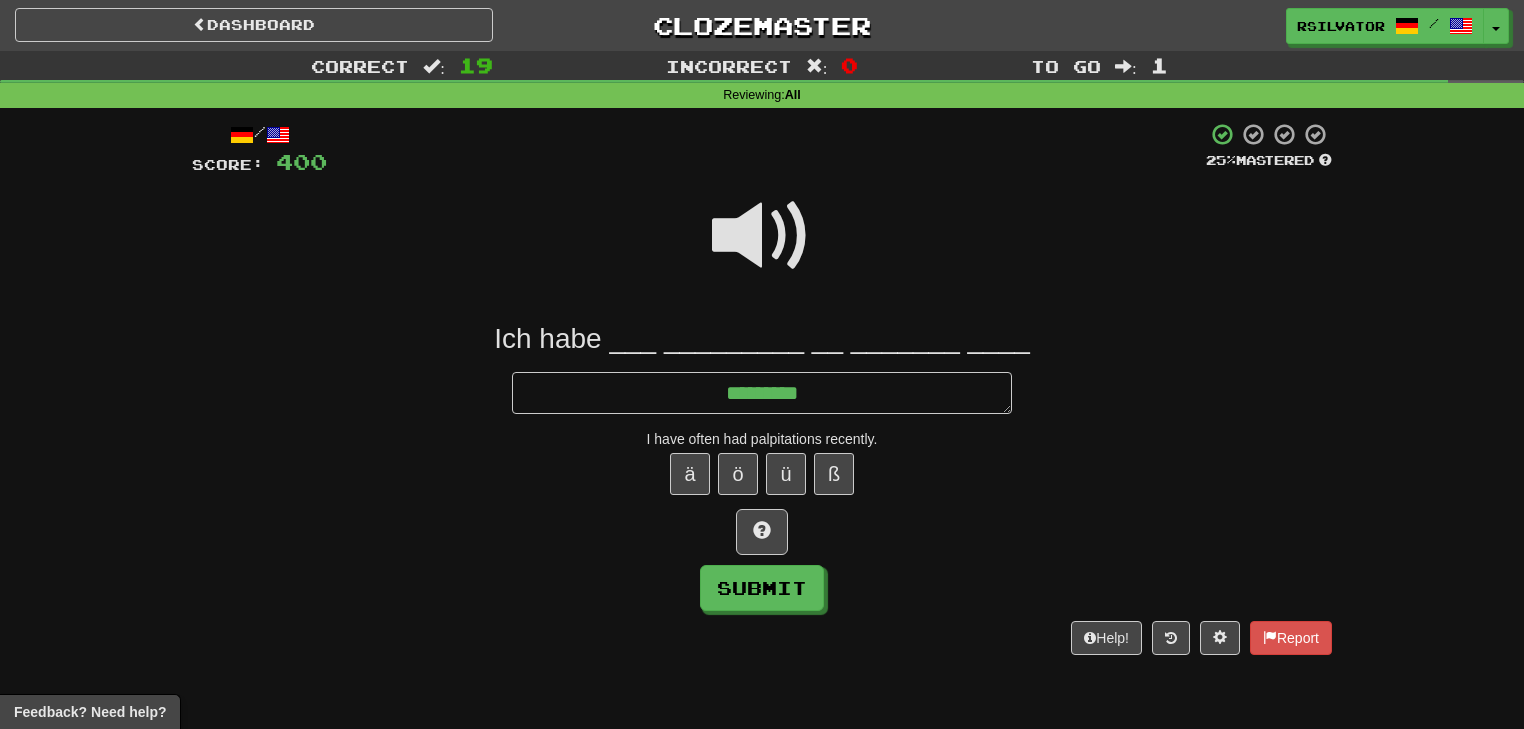 click at bounding box center (762, 236) 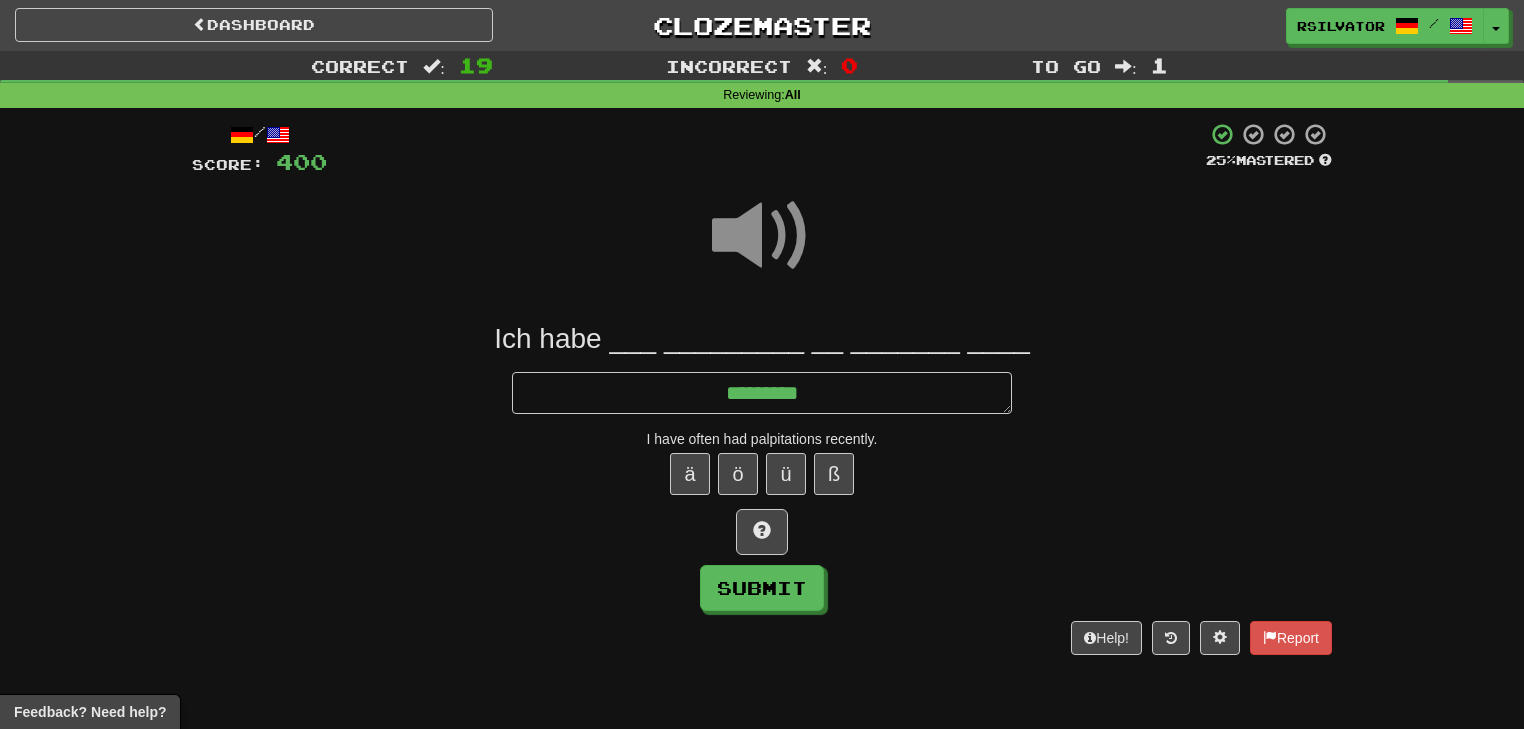 click at bounding box center [762, 236] 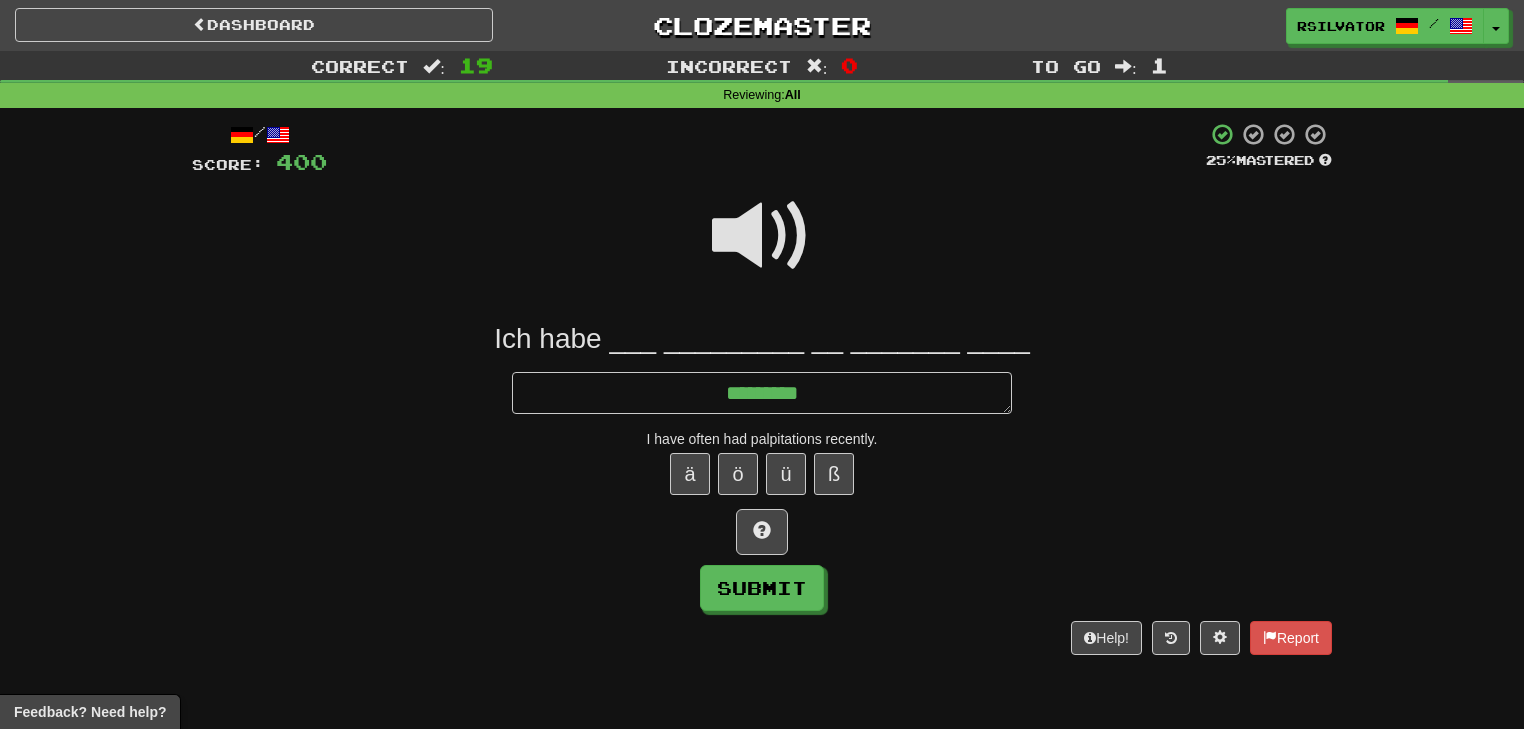 click at bounding box center [762, 236] 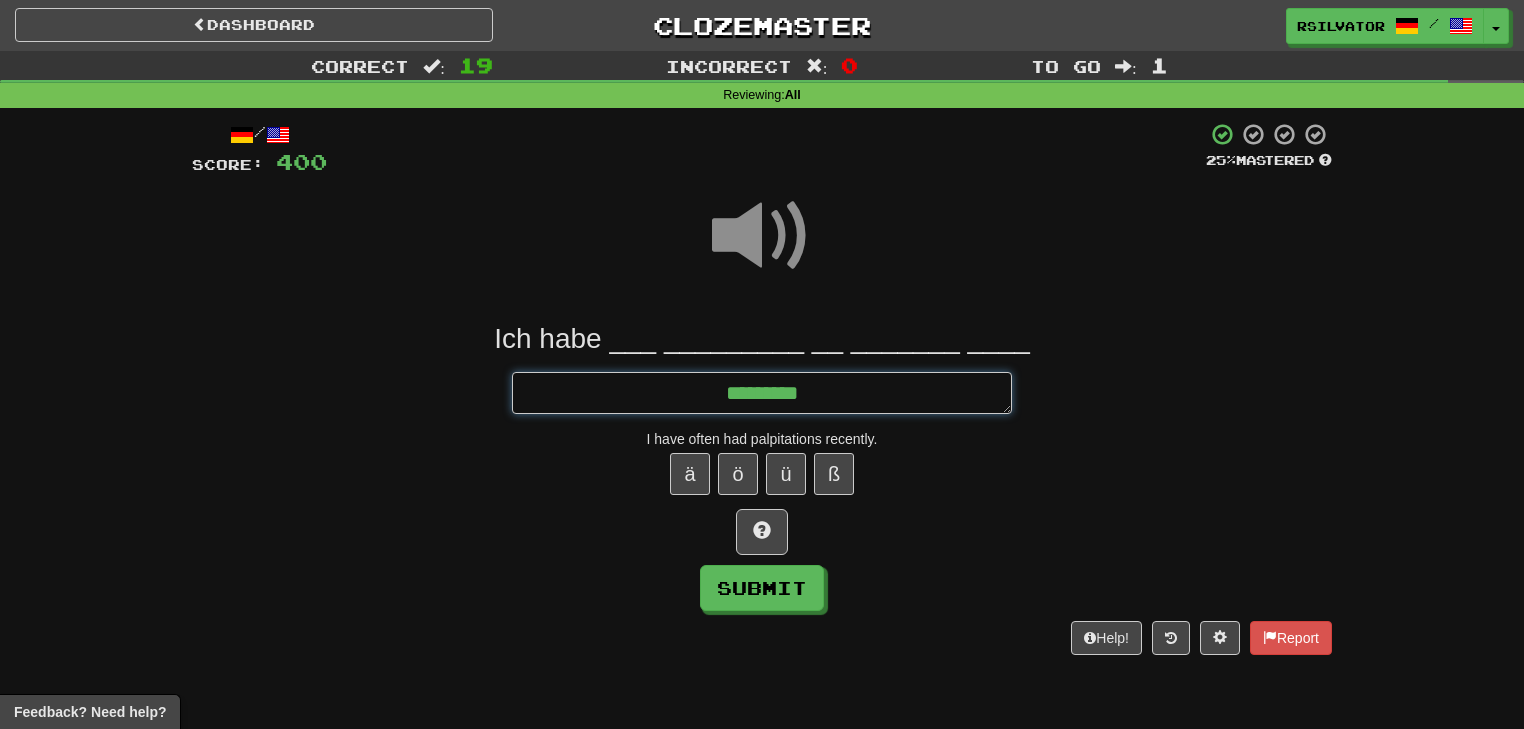 click on "********" at bounding box center [762, 393] 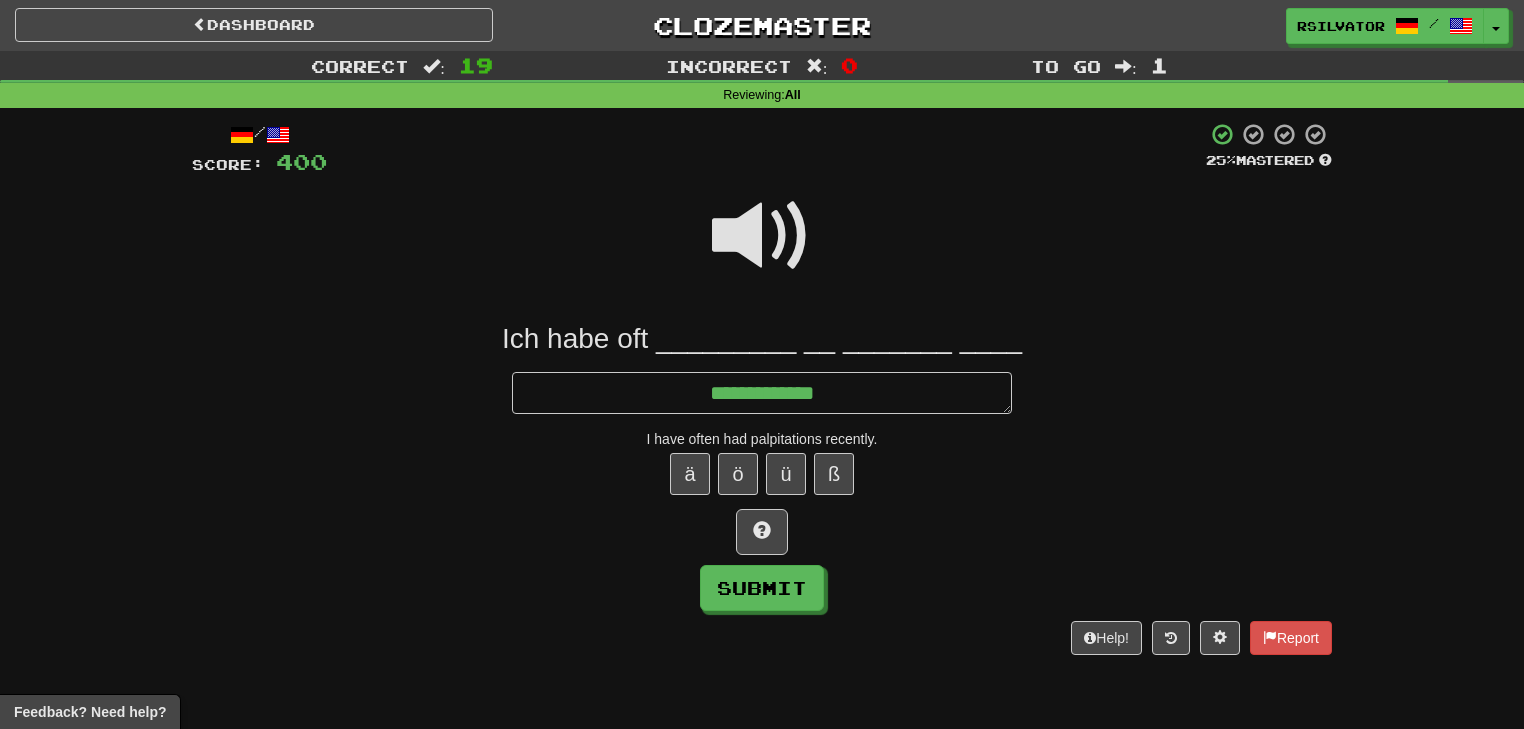 click at bounding box center (762, 236) 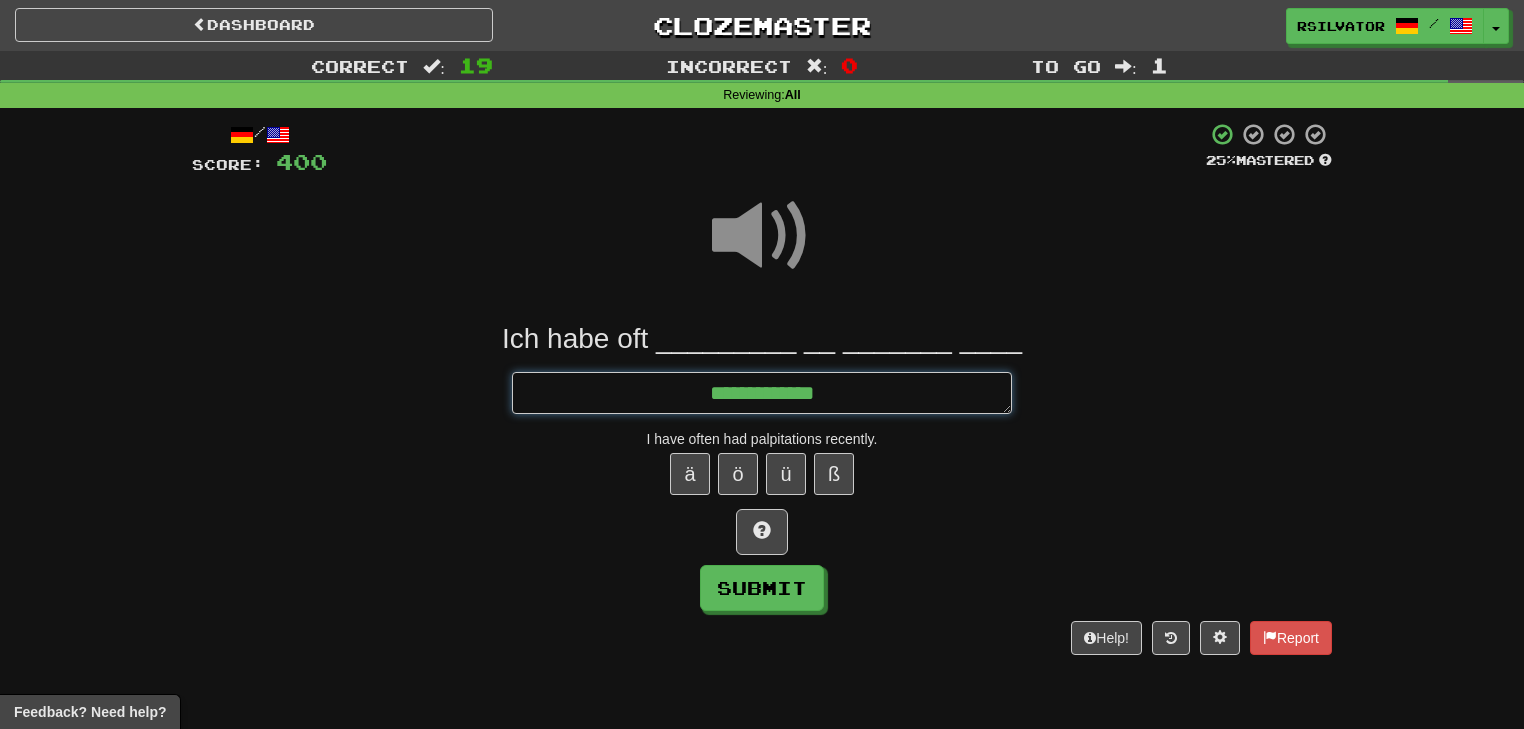 click on "**********" at bounding box center (762, 393) 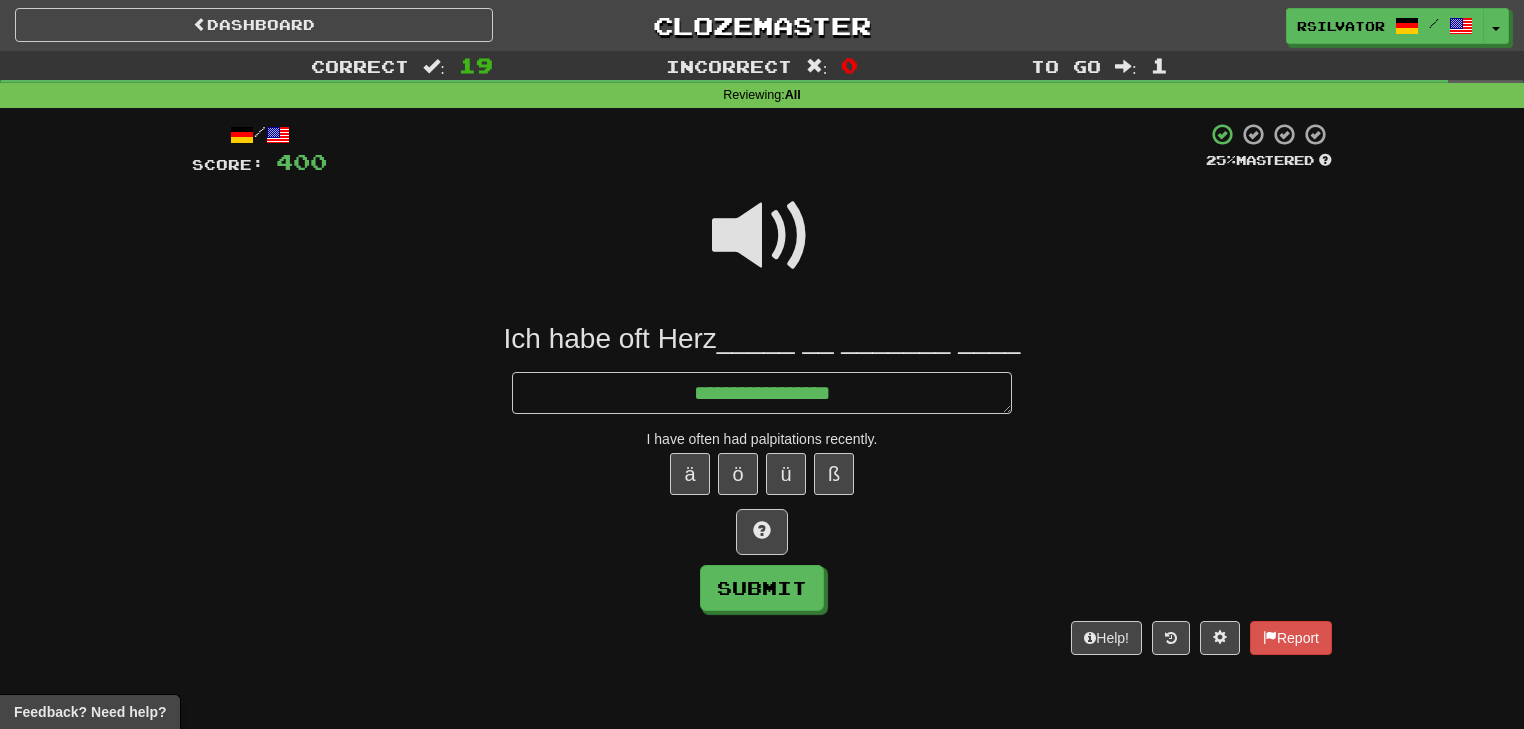 click at bounding box center [762, 236] 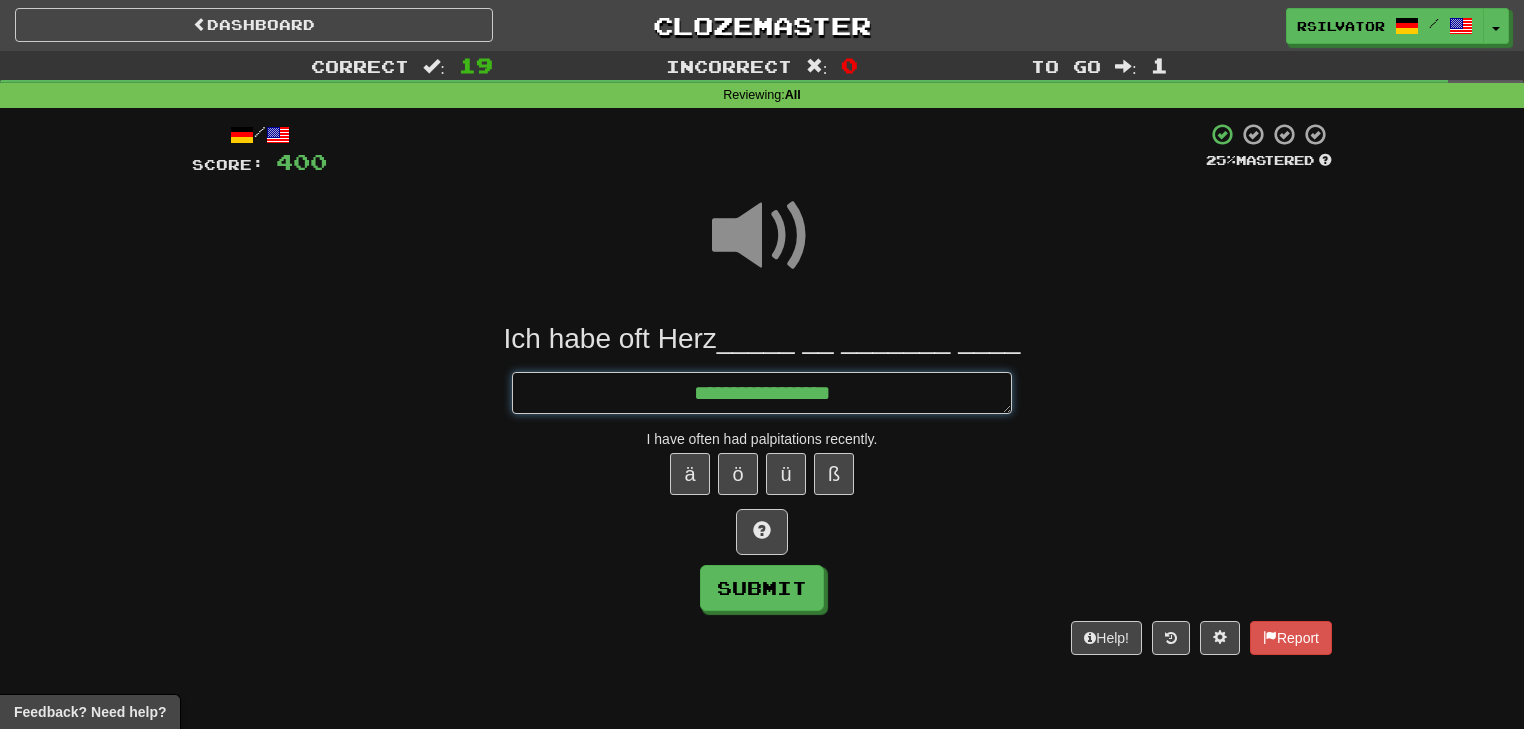 click on "**********" at bounding box center (762, 393) 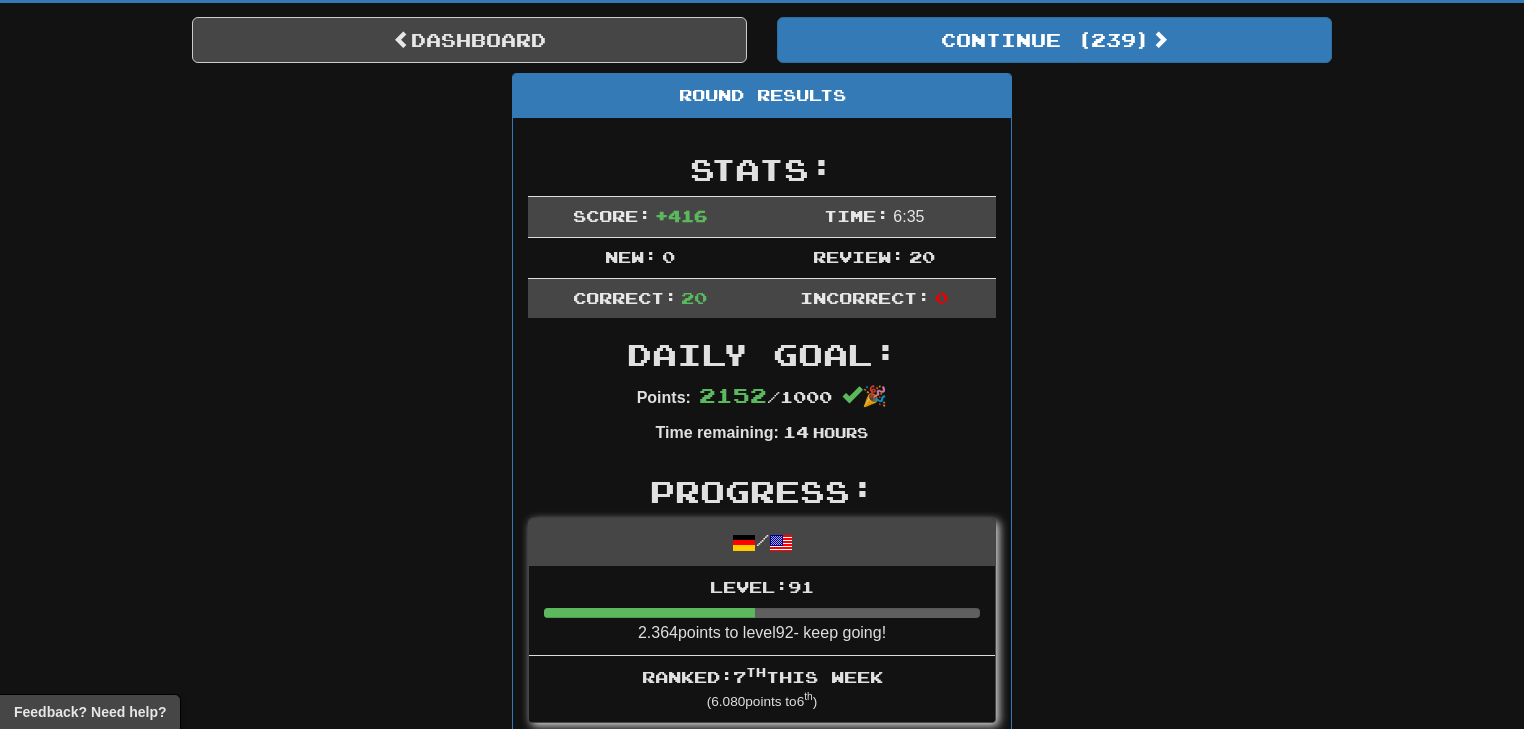 scroll, scrollTop: 0, scrollLeft: 0, axis: both 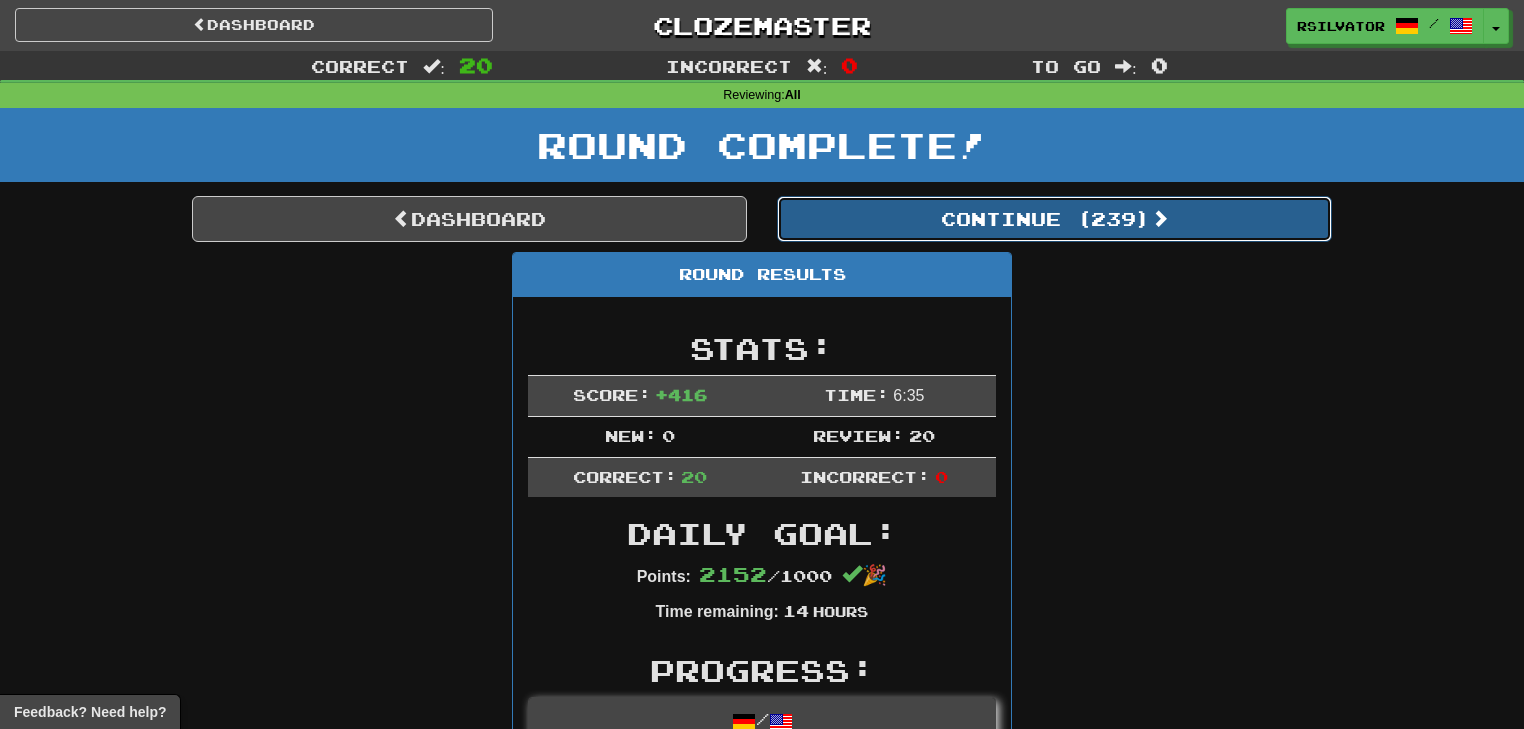 click on "Continue ( 239 )" at bounding box center (1054, 219) 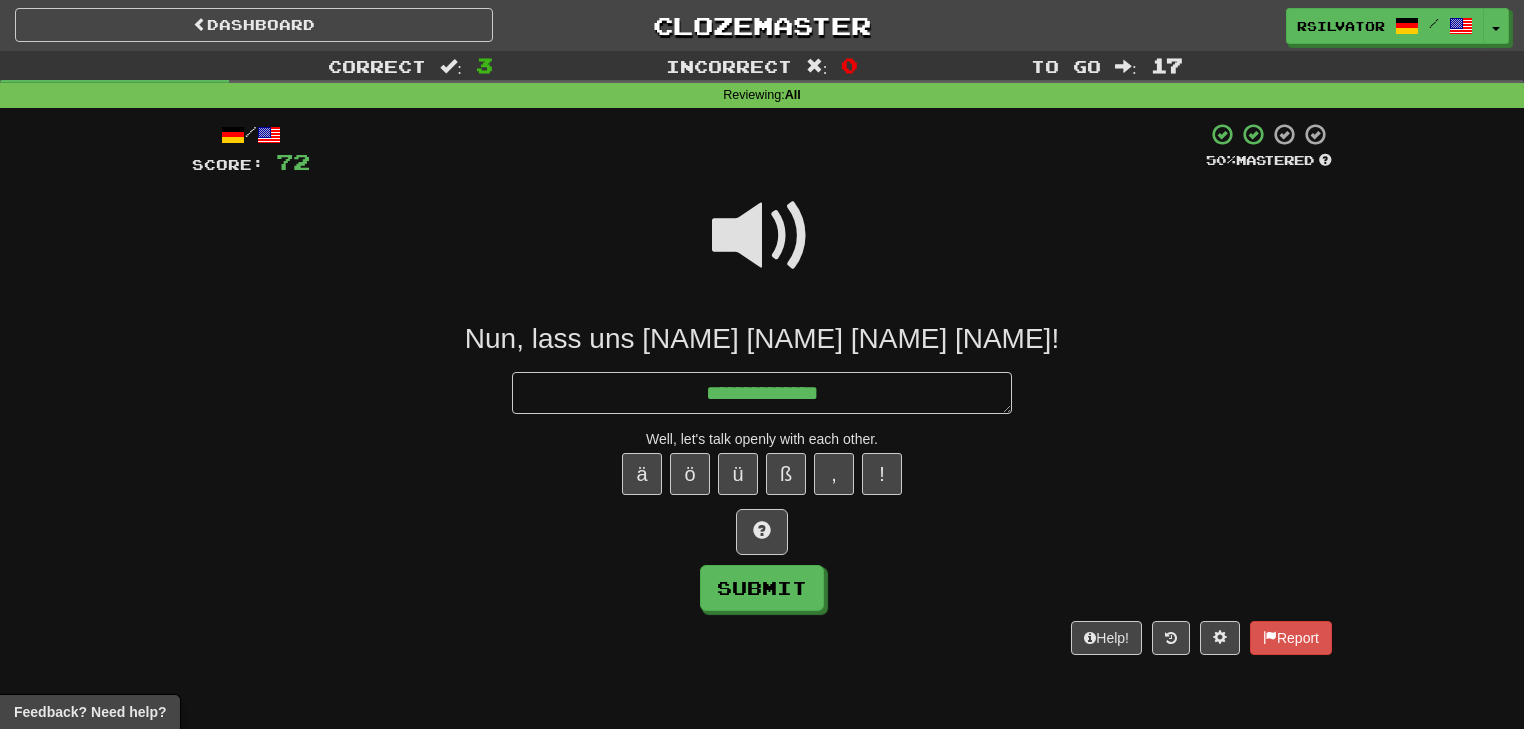 click at bounding box center [762, 236] 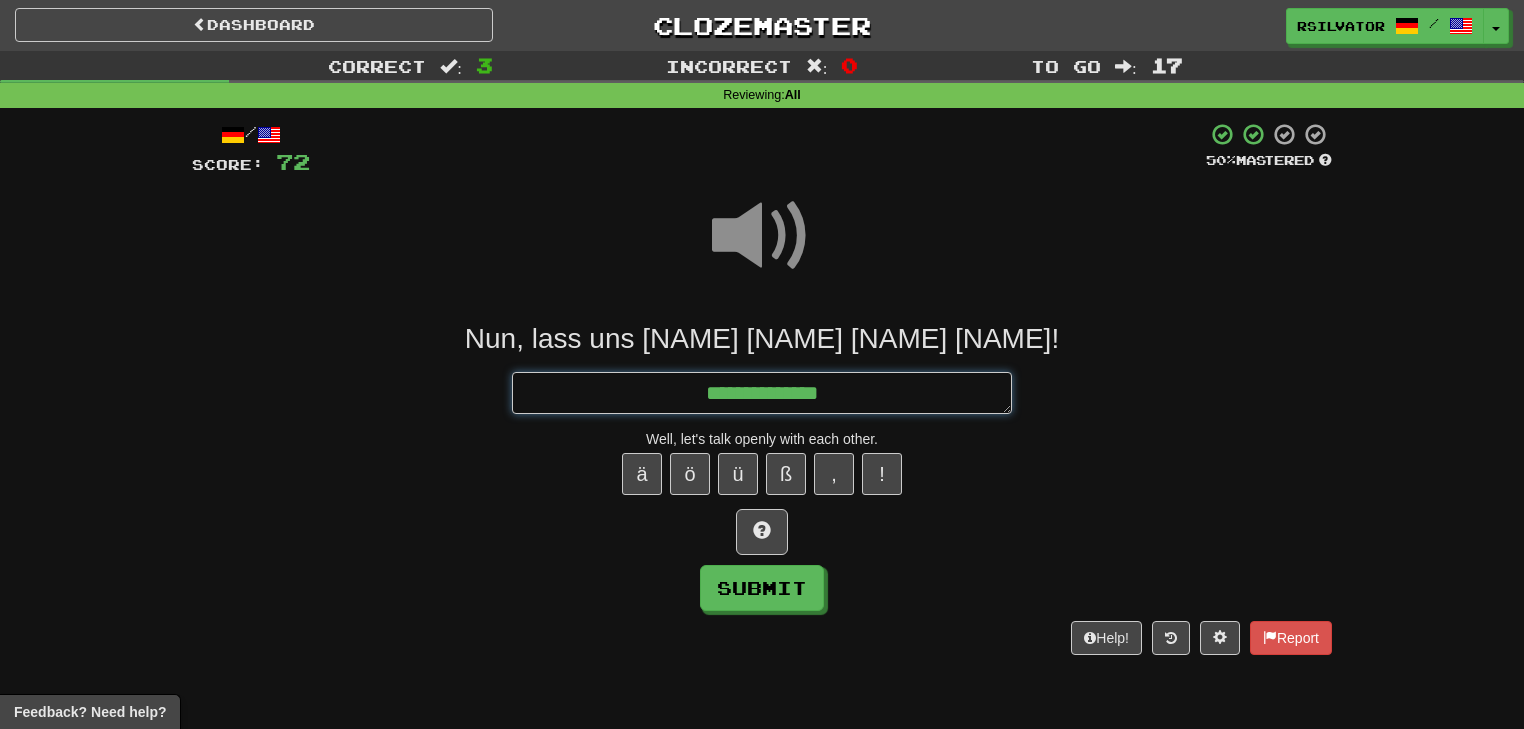 click on "**********" at bounding box center (762, 393) 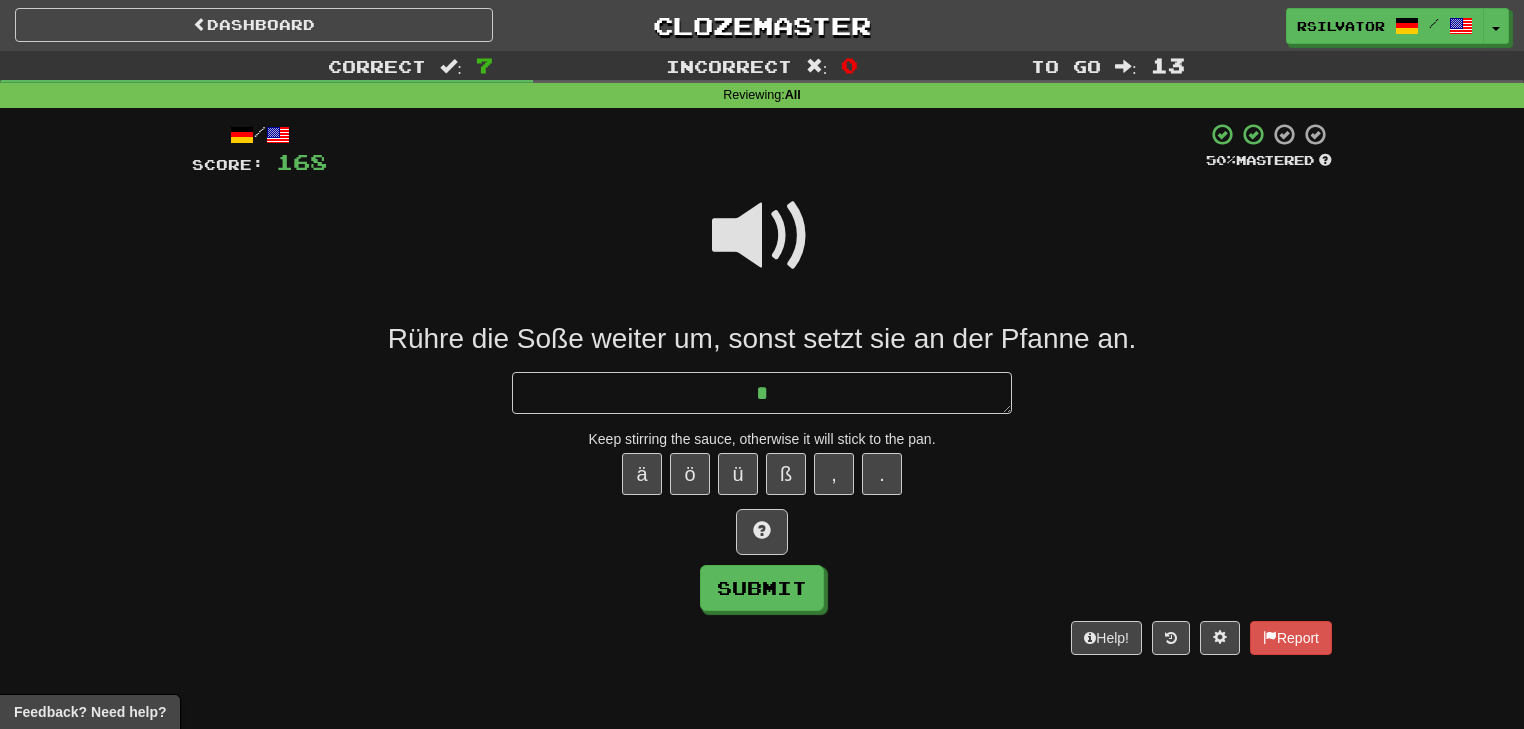 click on "/  Score:   168 50 %  Mastered R____ ___ ____ ______ __, _____ _____ ___ __ ___ ______ __. * Keep stirring the sauce, otherwise it will stick to the pan. ä ö ü ß , . Submit  Help!  Report" at bounding box center (762, 395) 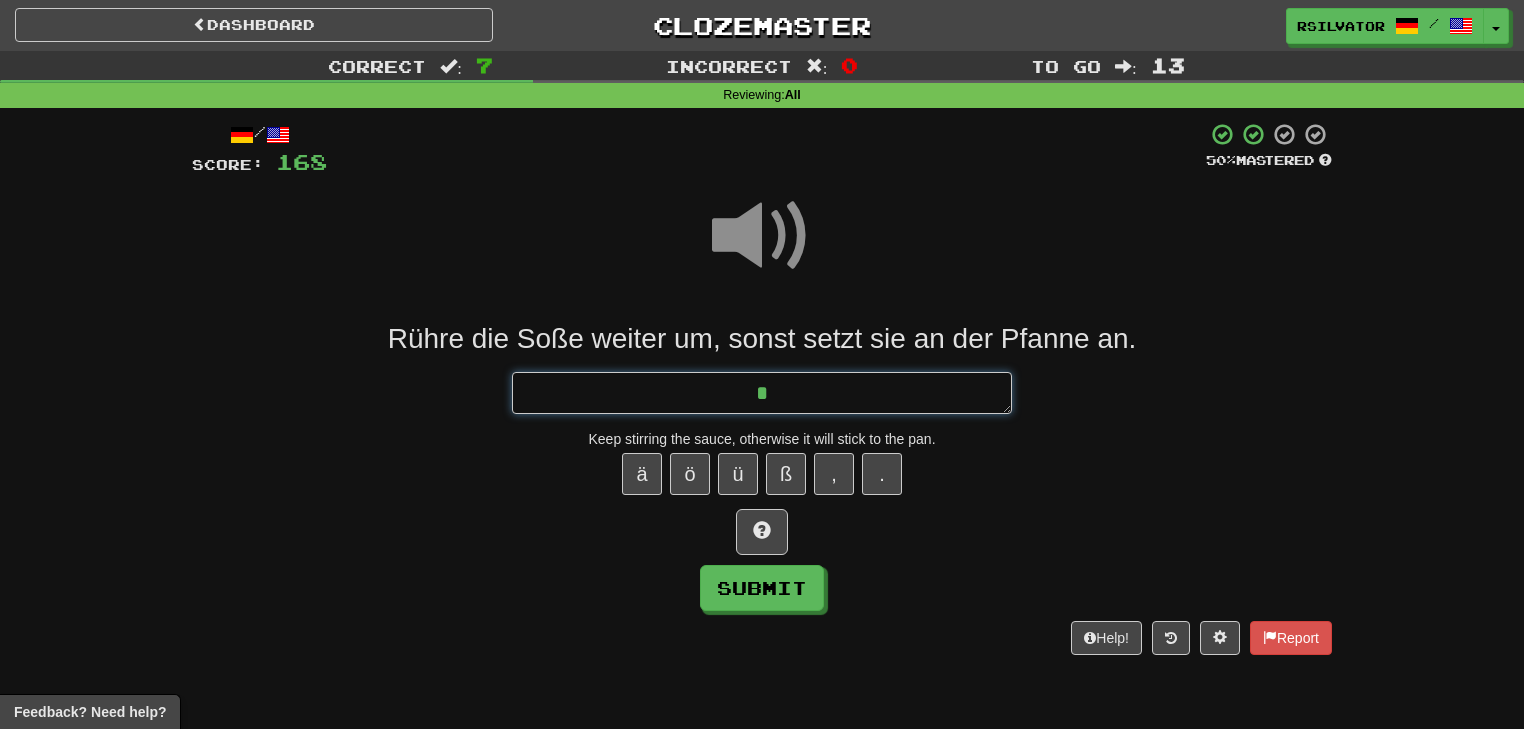 click on "*" at bounding box center (762, 393) 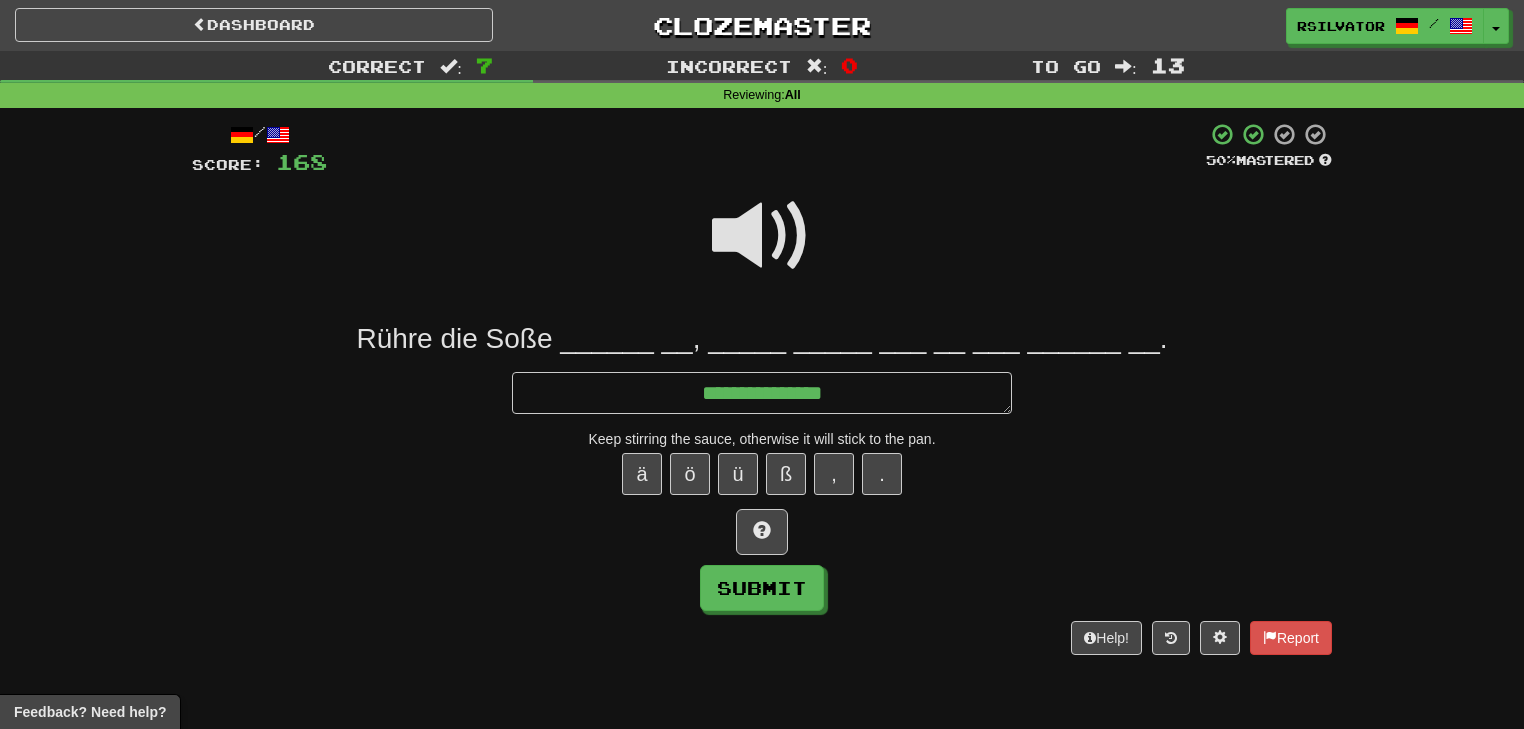 click at bounding box center (762, 236) 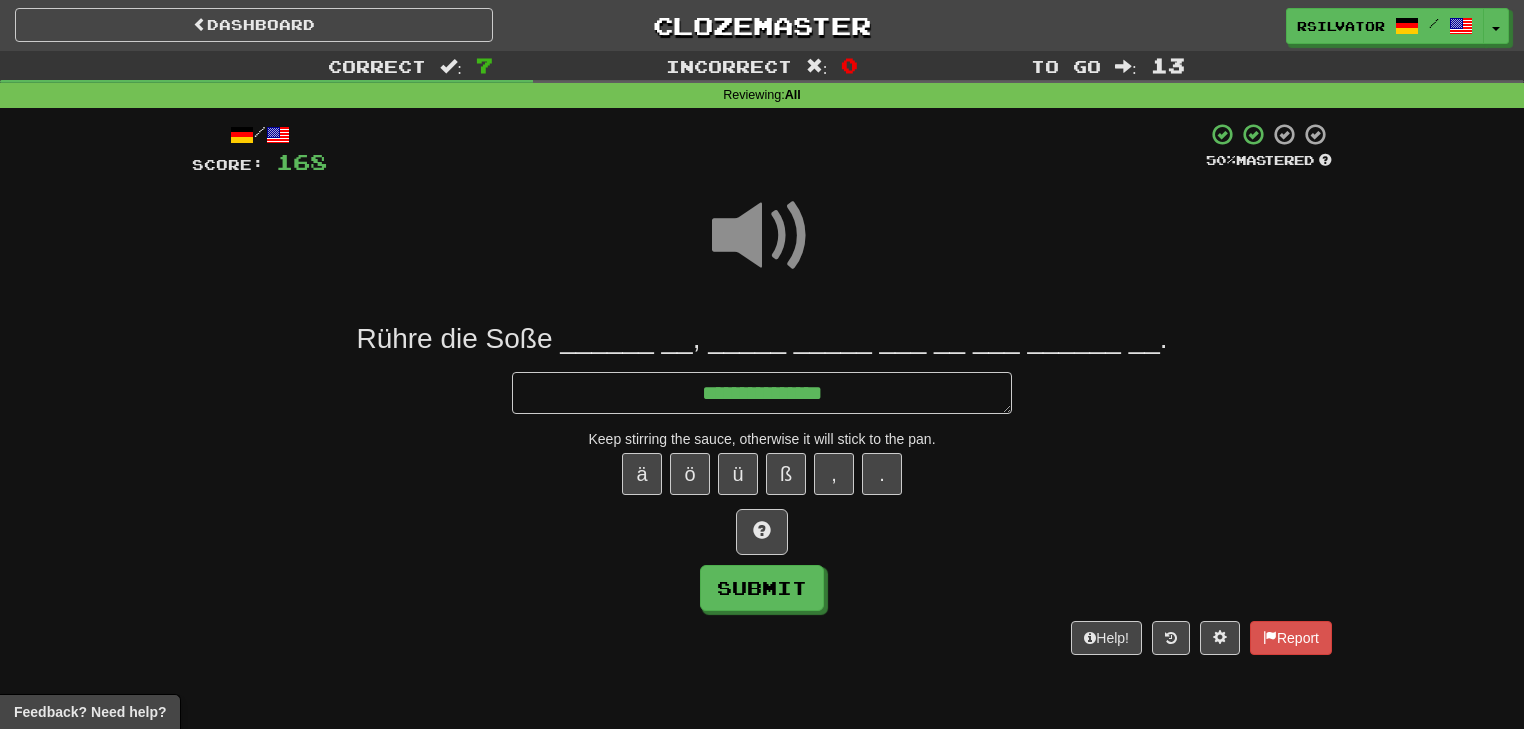 click on "**********" at bounding box center (762, 466) 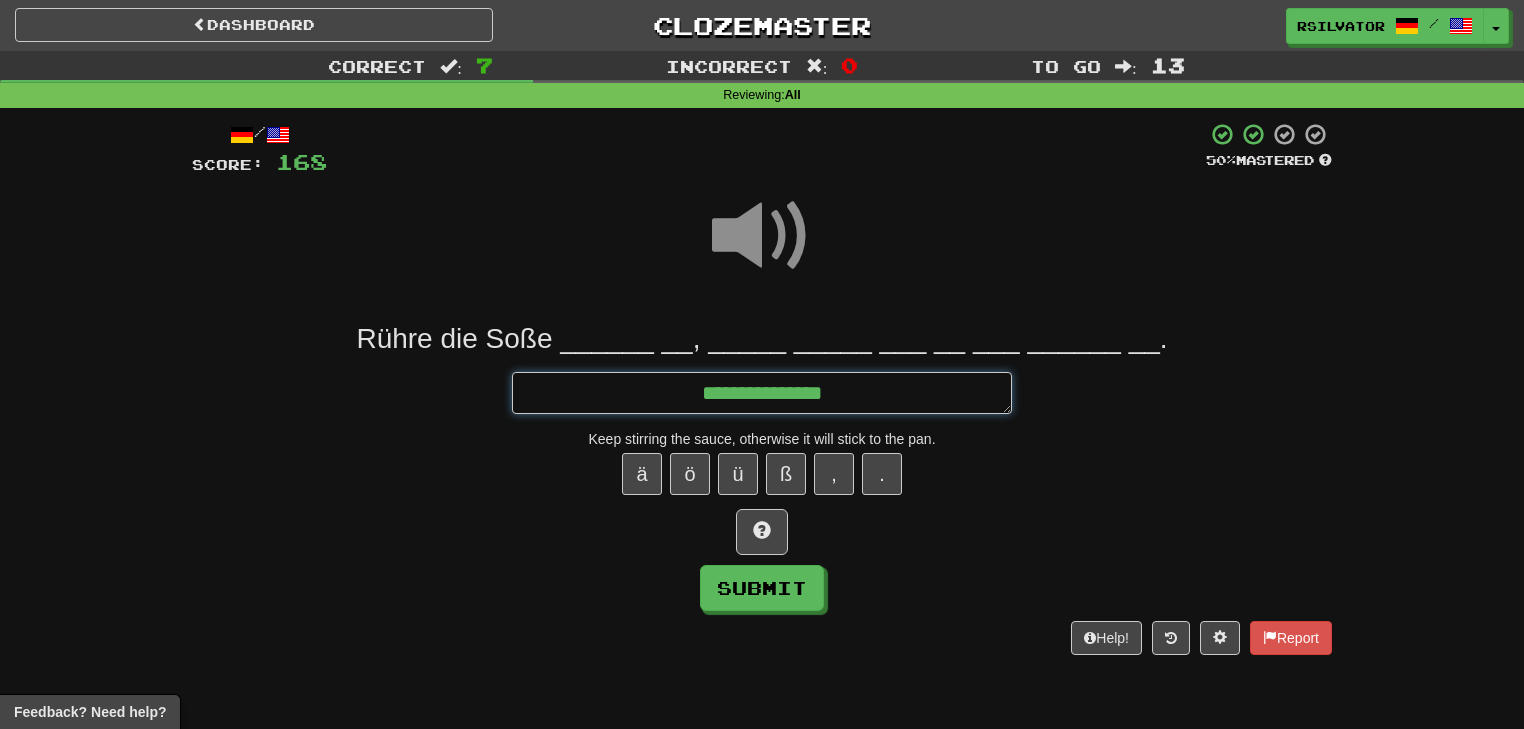 click on "**********" at bounding box center [762, 393] 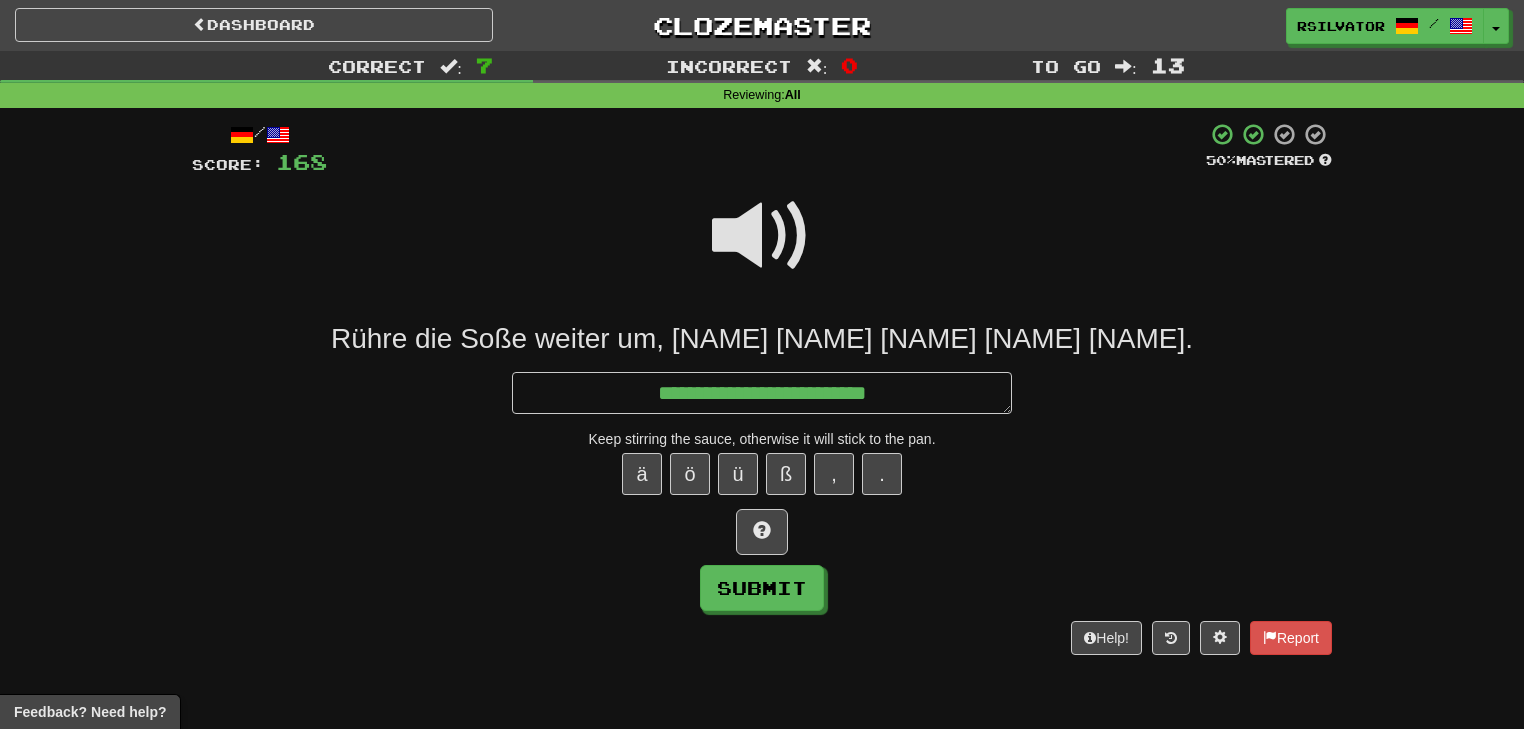 click at bounding box center (762, 236) 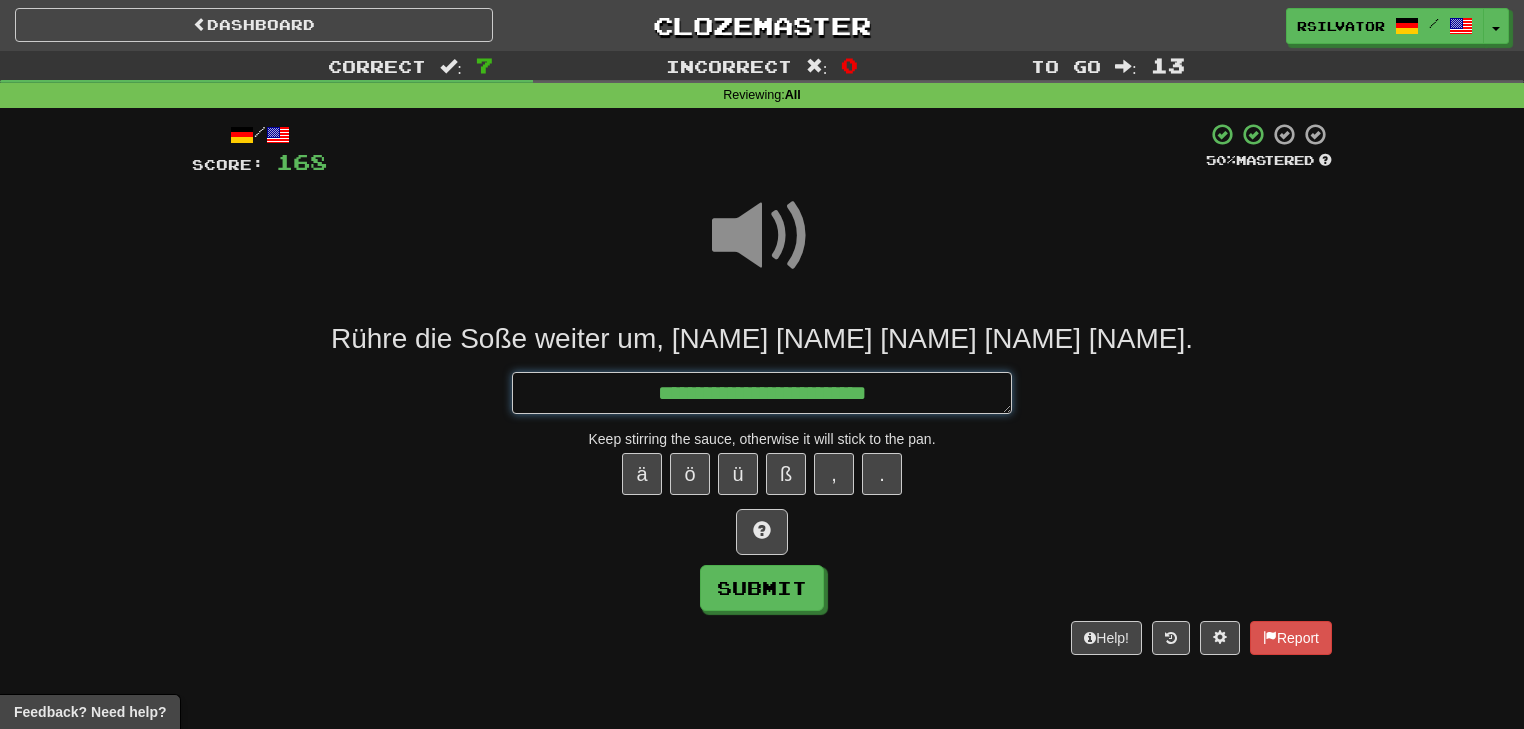 click on "**********" at bounding box center (762, 393) 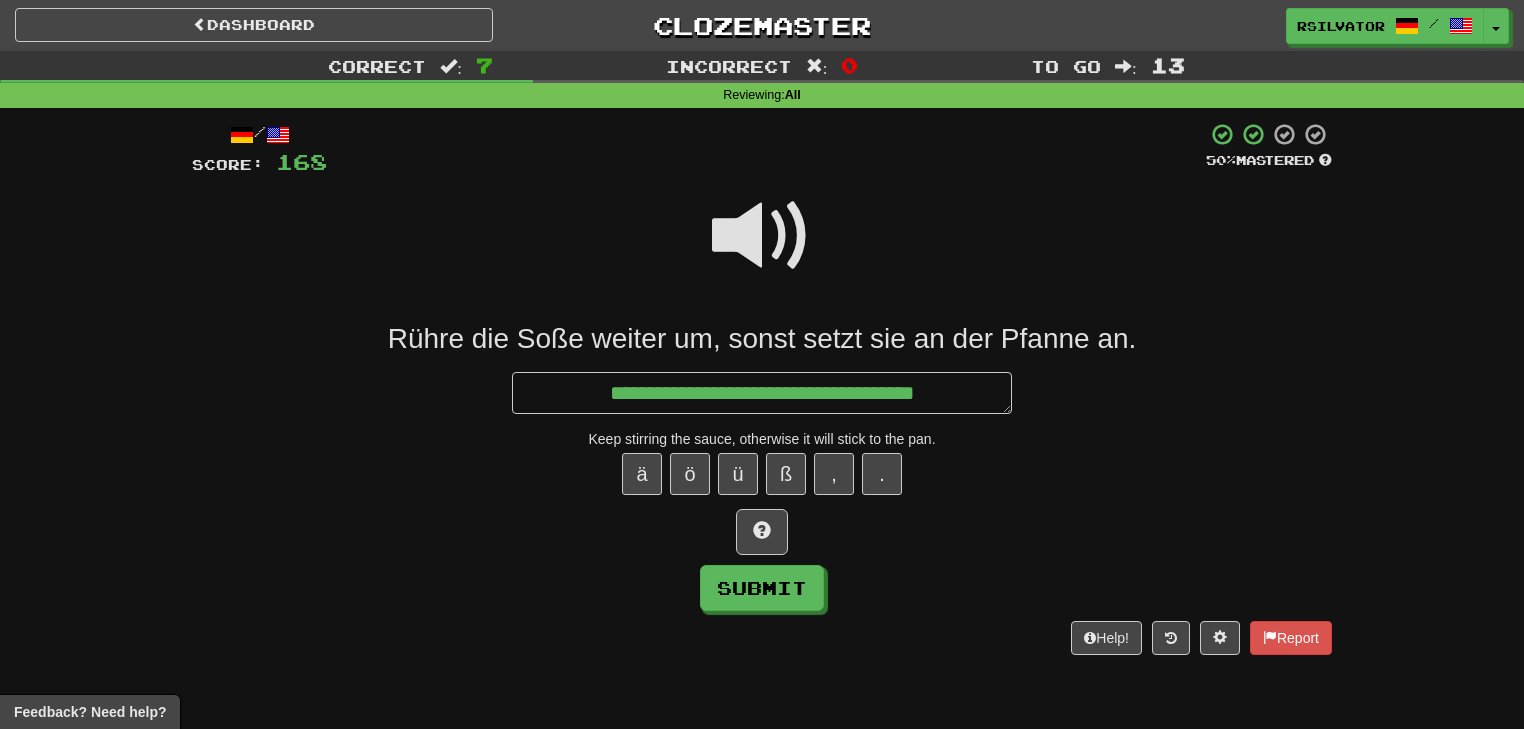 click at bounding box center [762, 236] 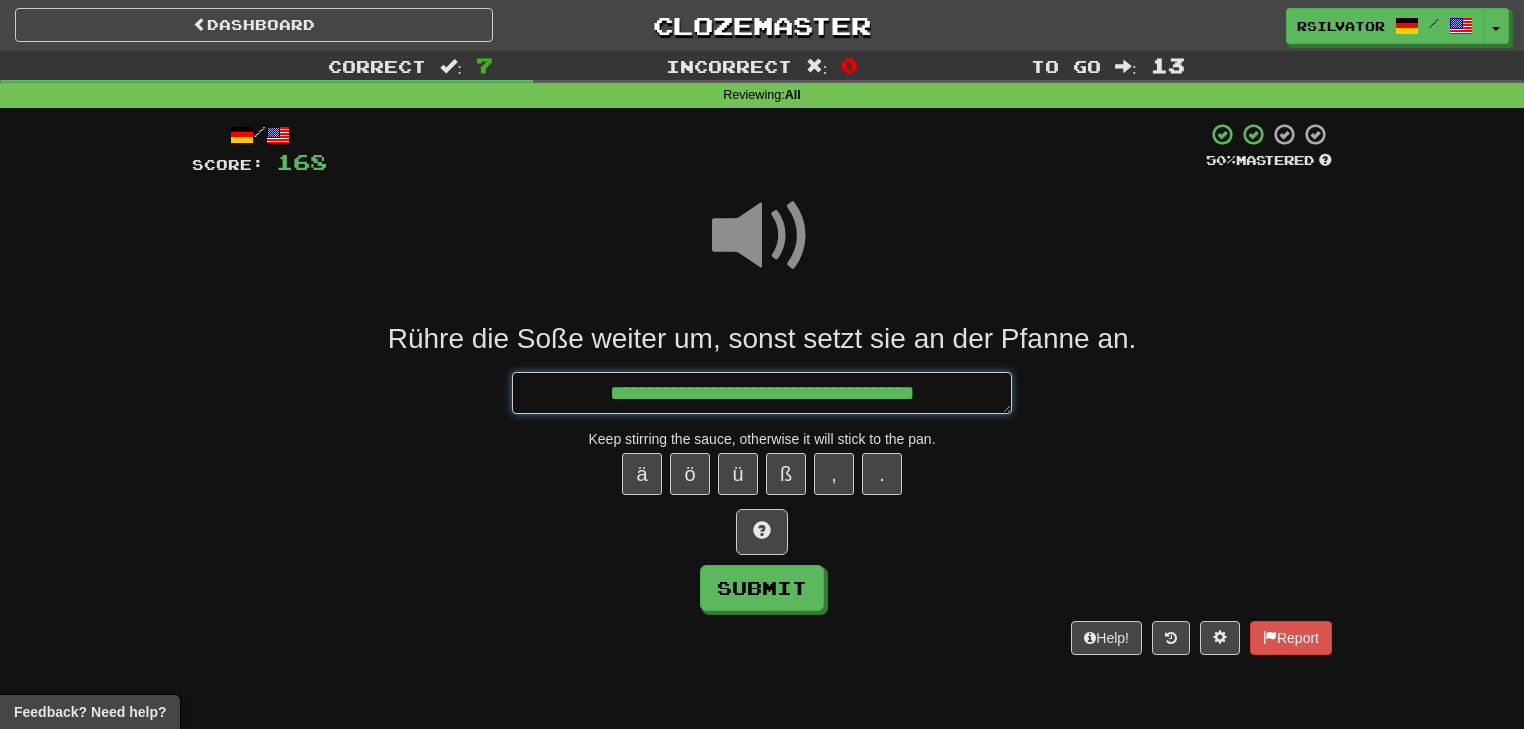 click on "**********" at bounding box center [762, 393] 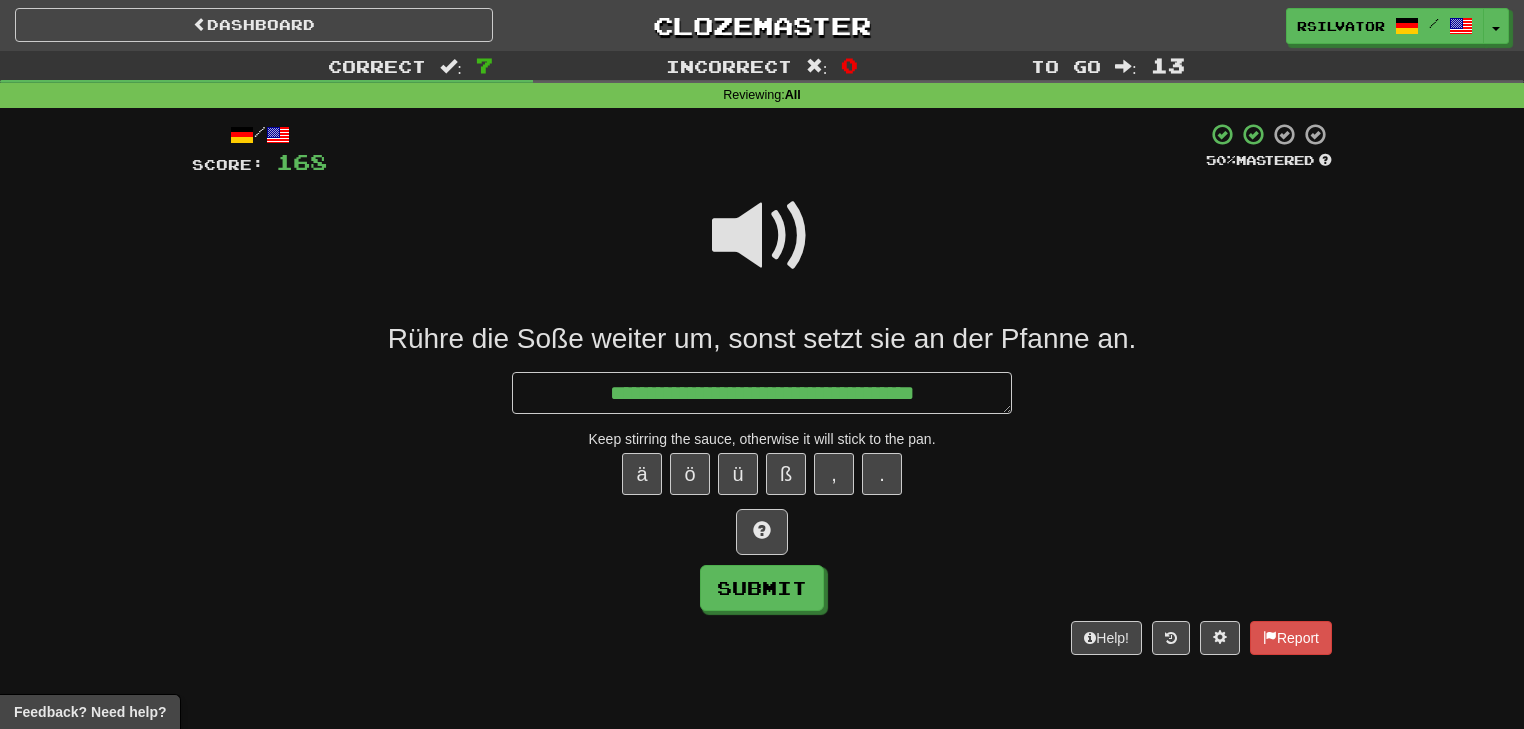 click at bounding box center [762, 236] 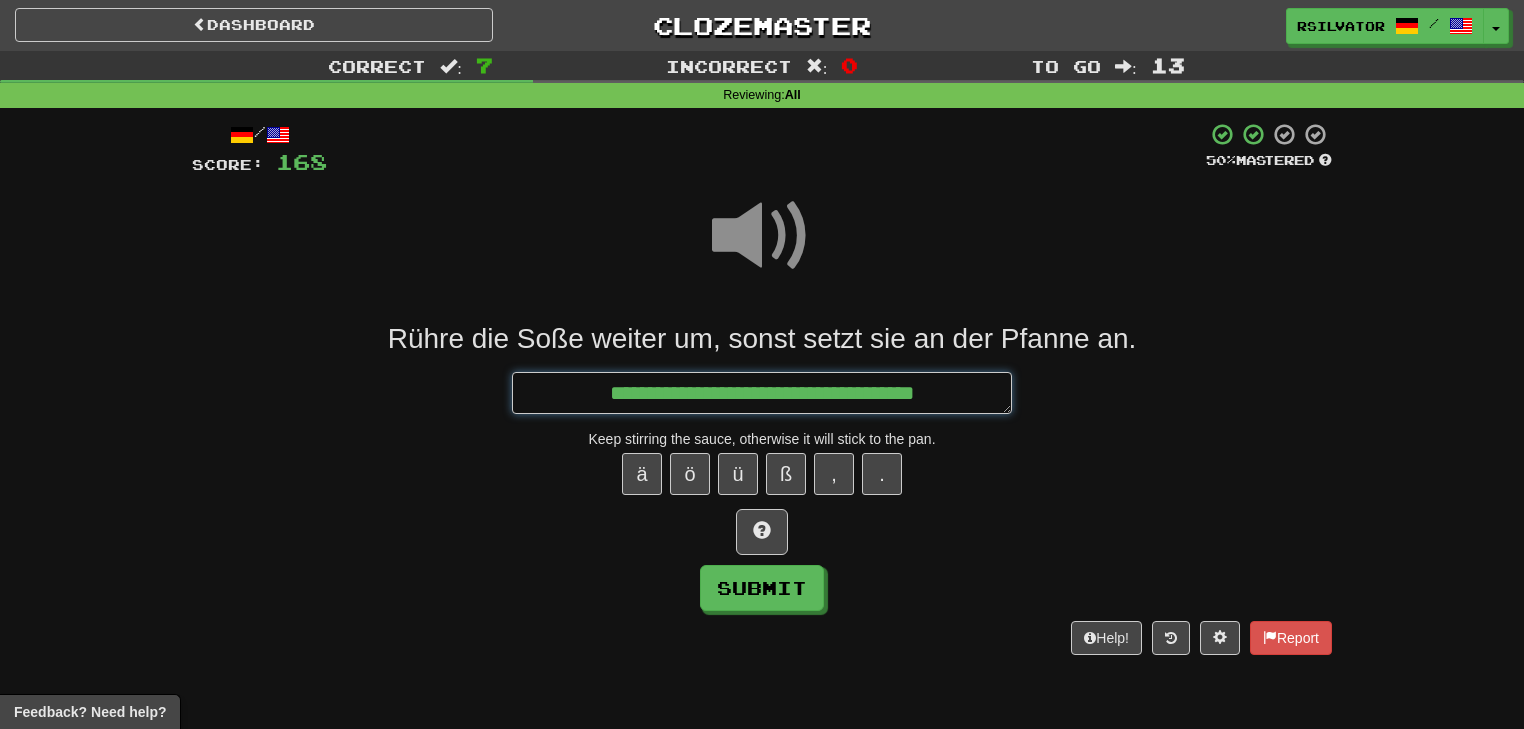 click on "**********" at bounding box center (762, 393) 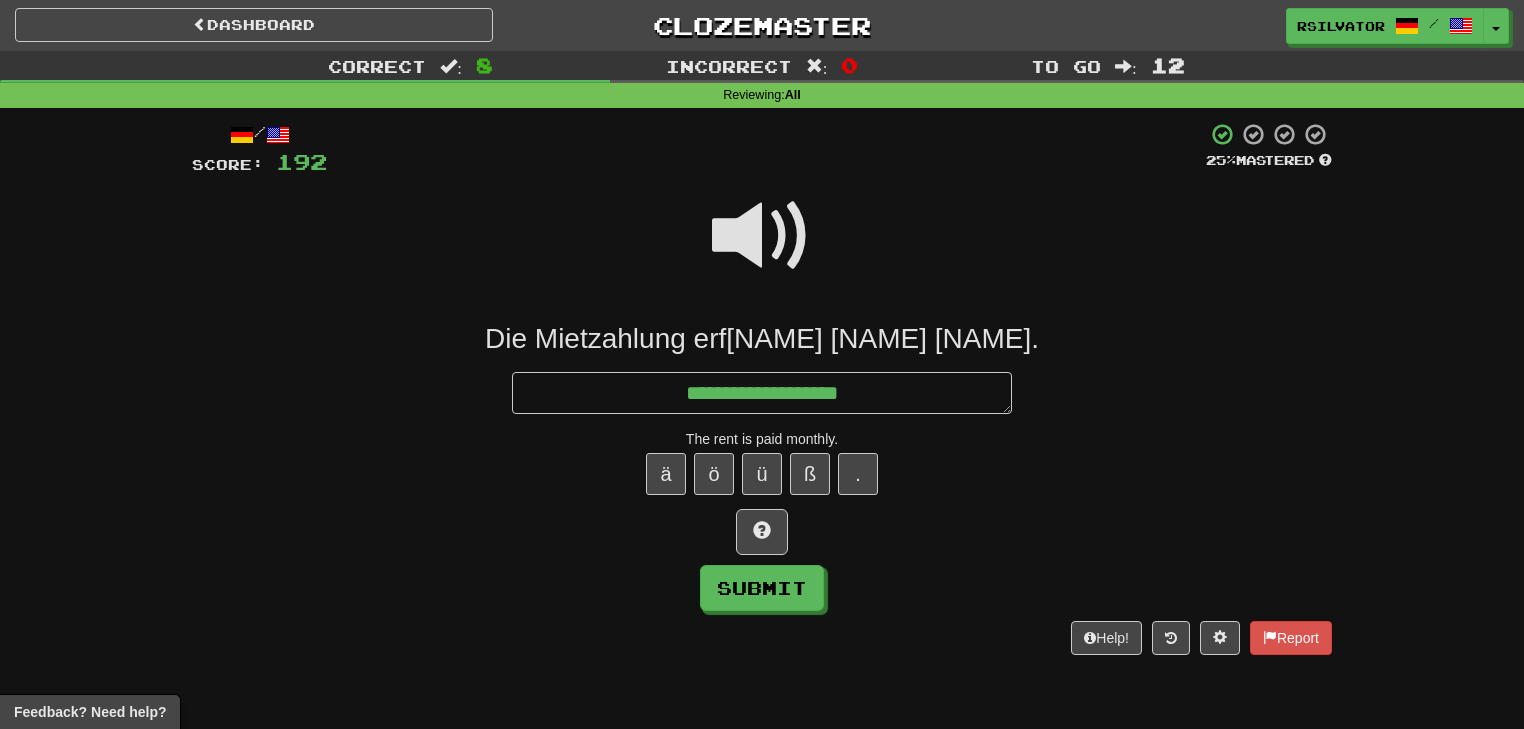 click at bounding box center (762, 236) 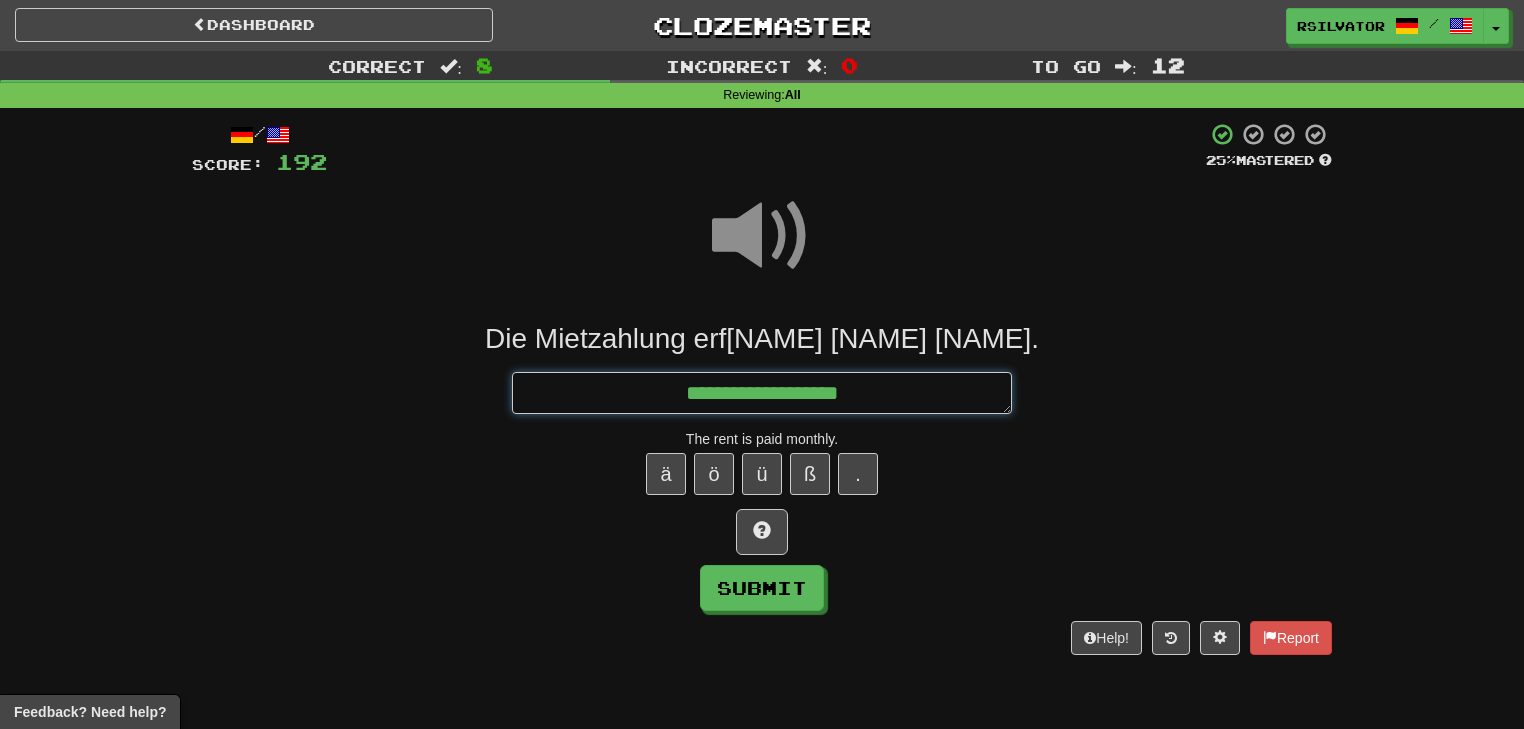 click on "**********" at bounding box center (762, 393) 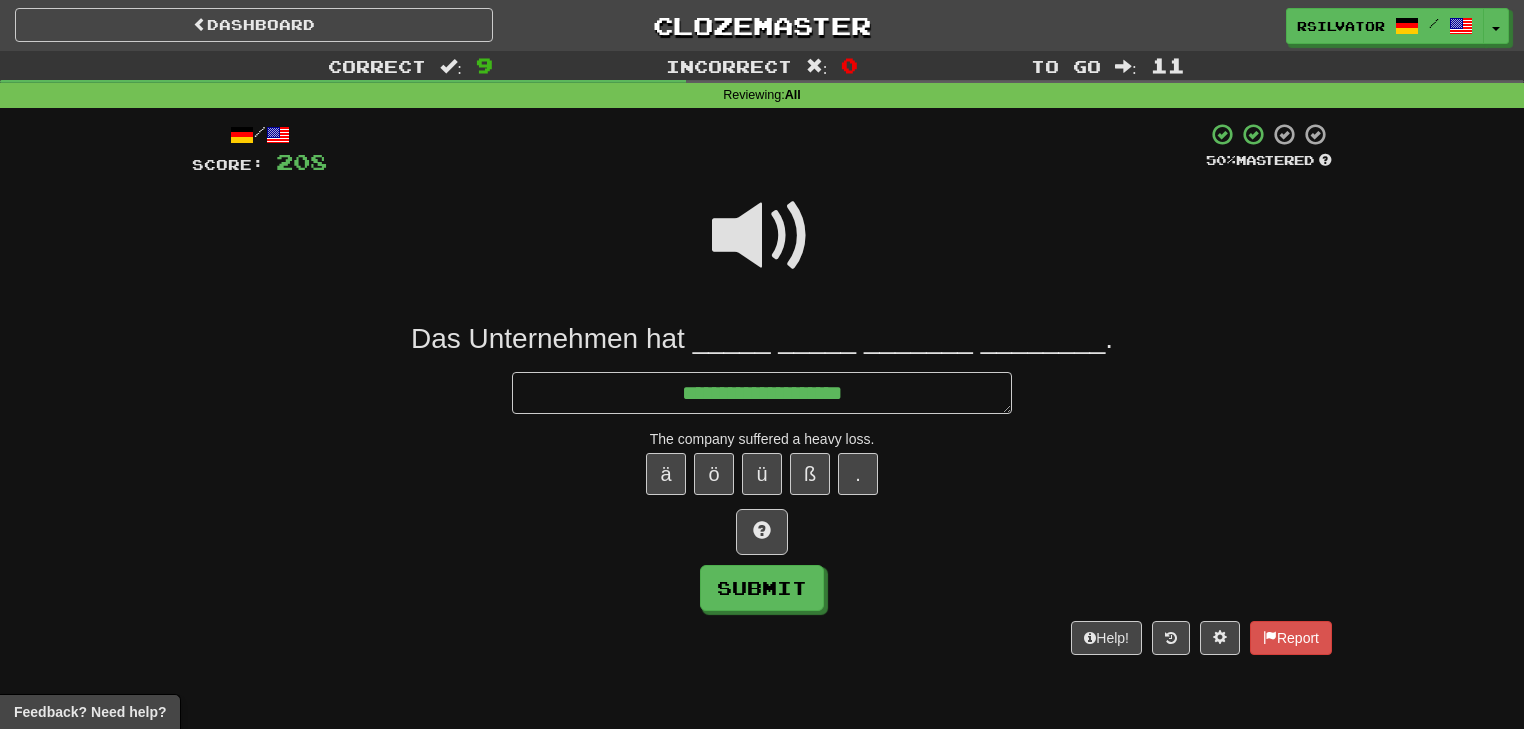 click at bounding box center [762, 236] 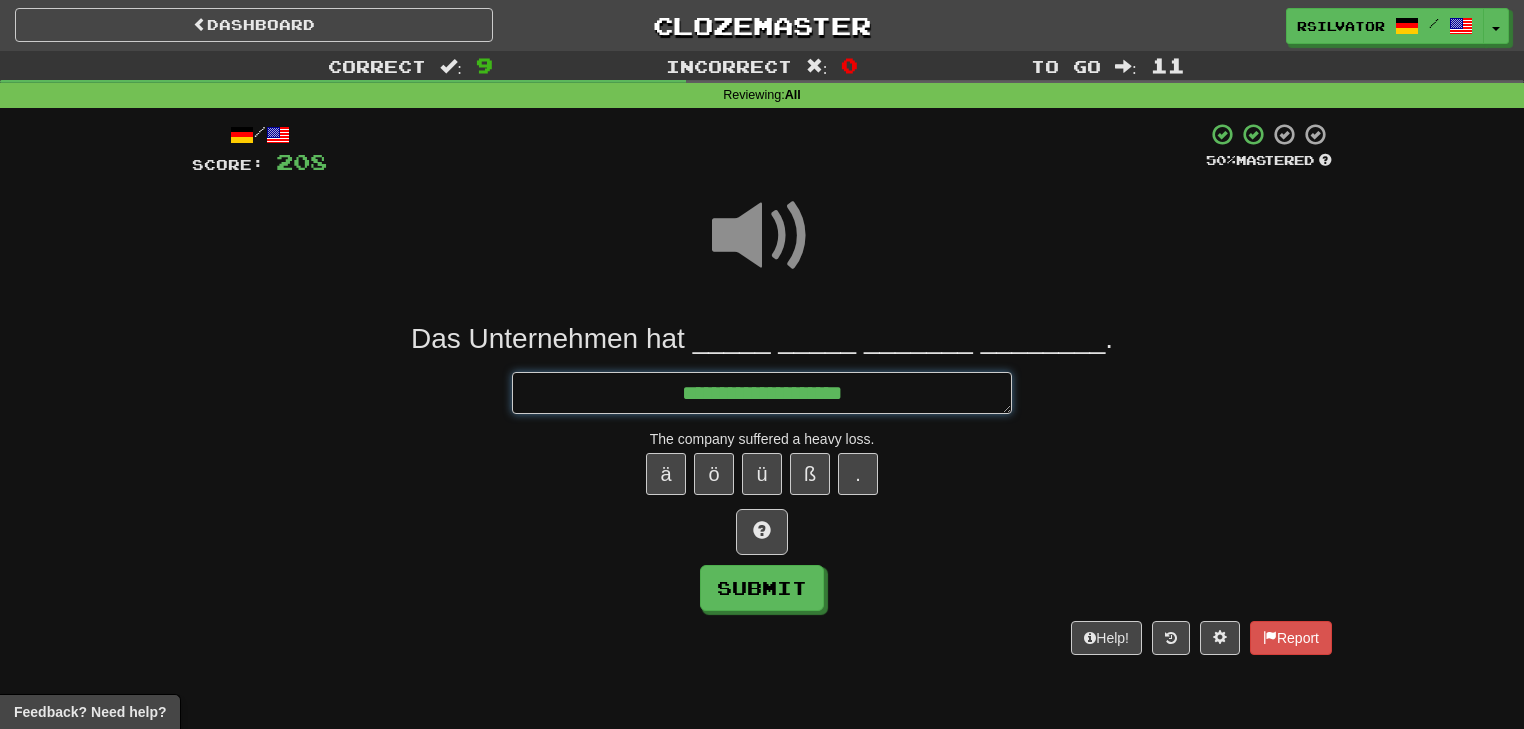 click on "**********" at bounding box center (762, 393) 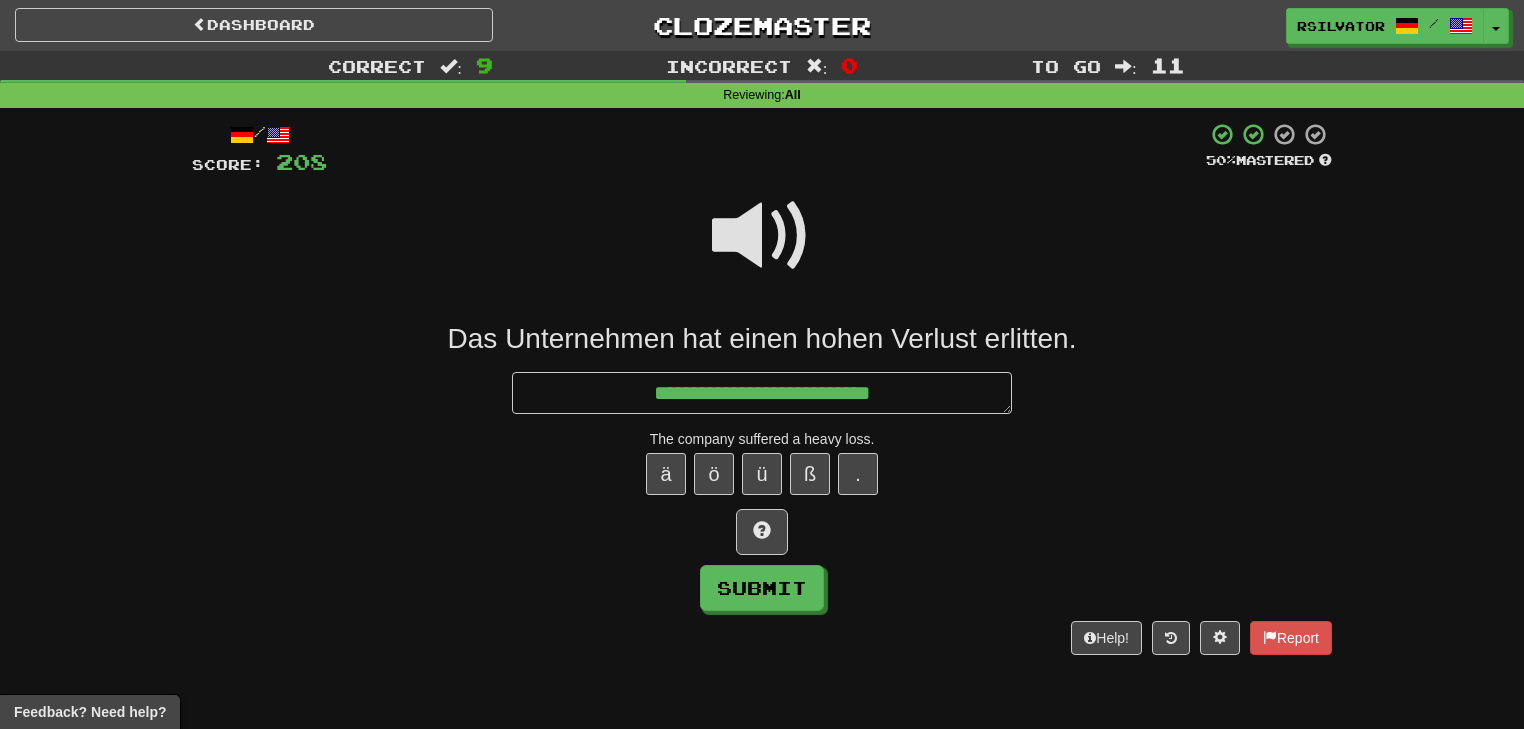 click at bounding box center (762, 236) 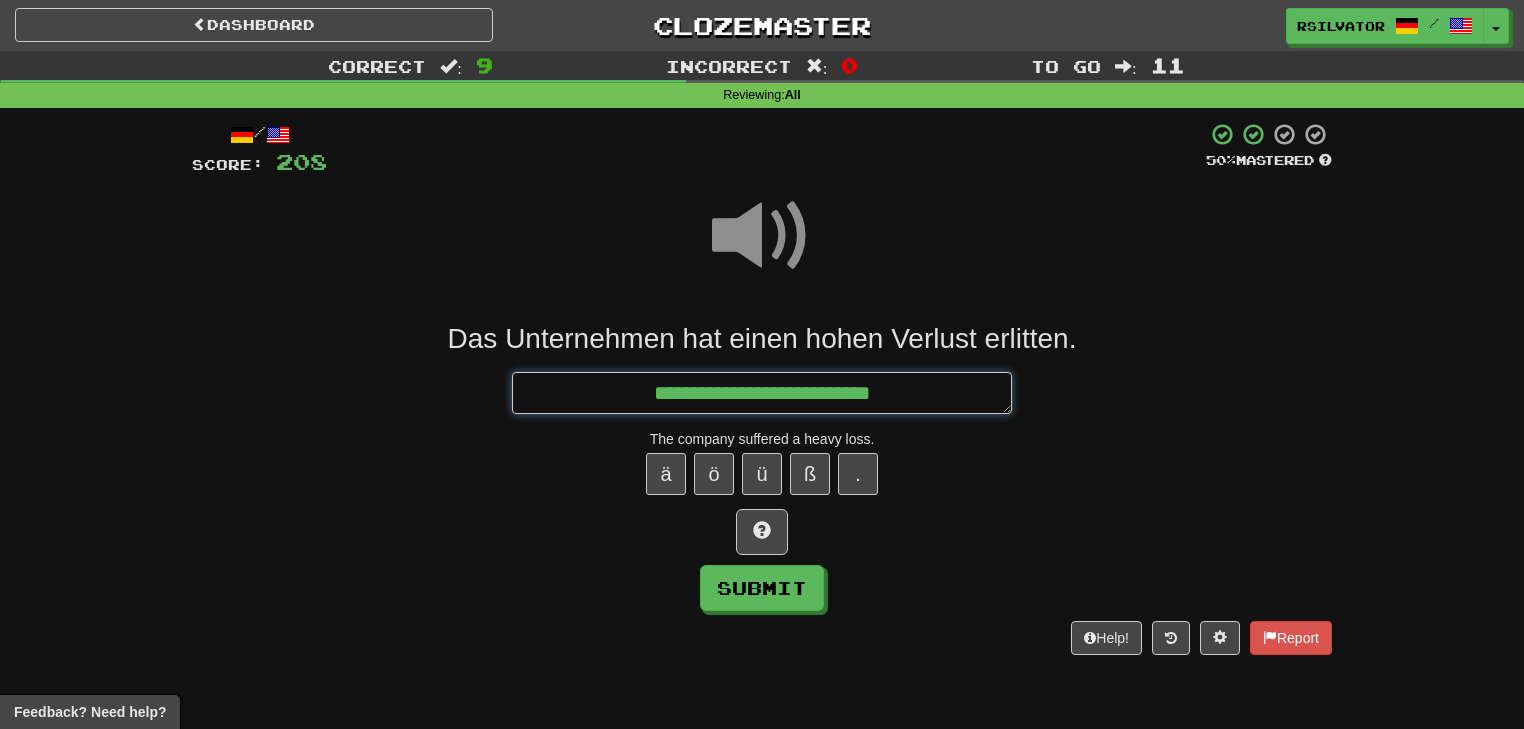 click on "**********" at bounding box center (762, 393) 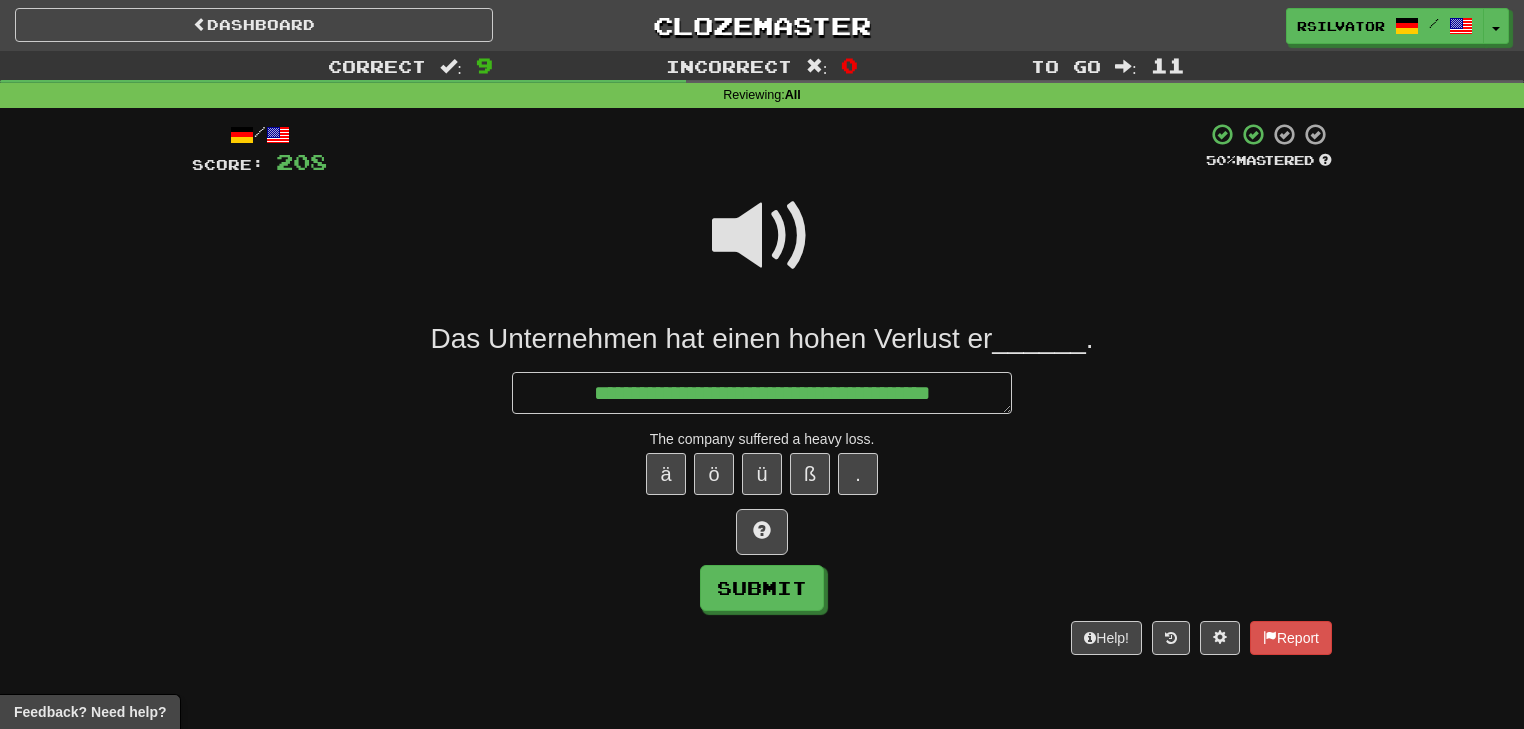 click at bounding box center [762, 236] 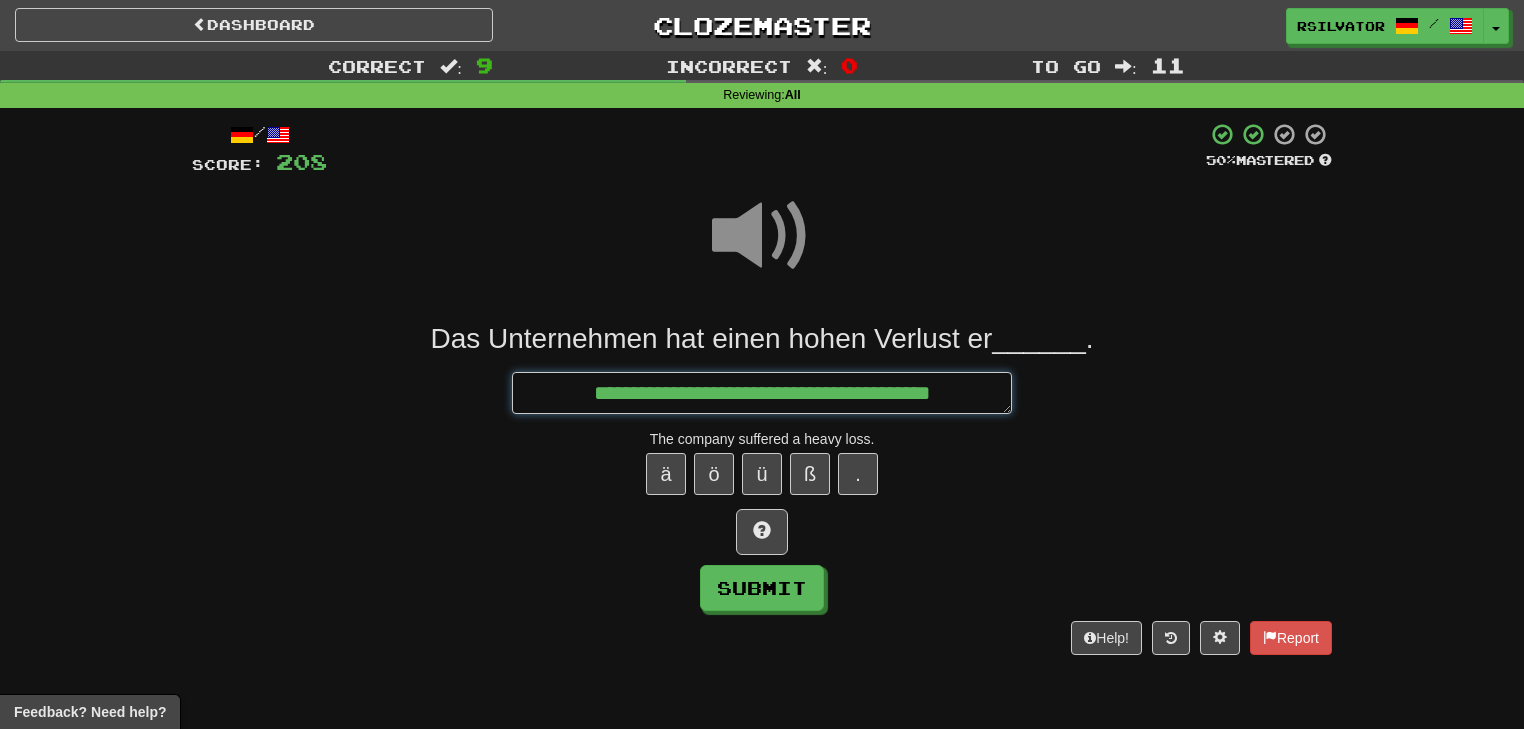 click on "**********" at bounding box center (762, 393) 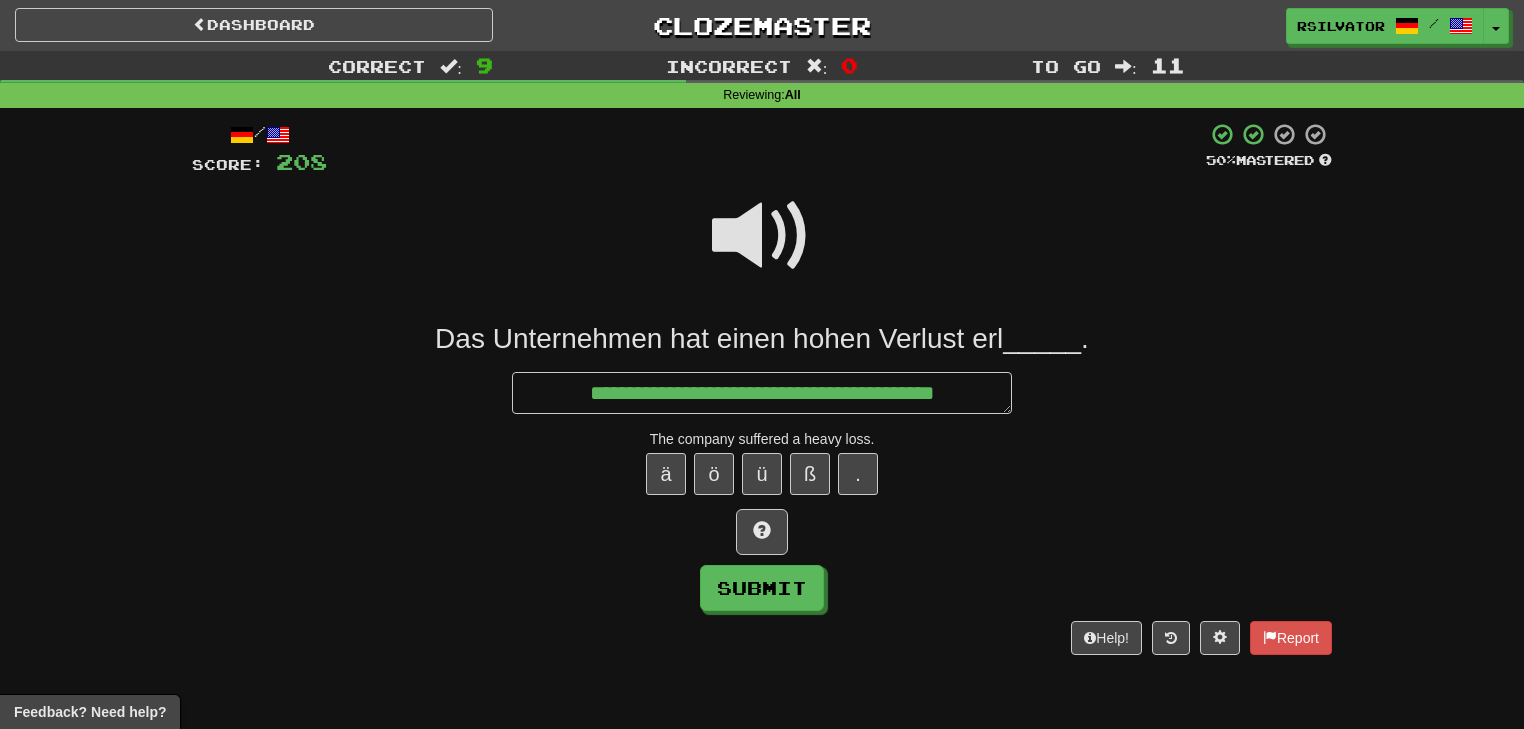 click at bounding box center (762, 236) 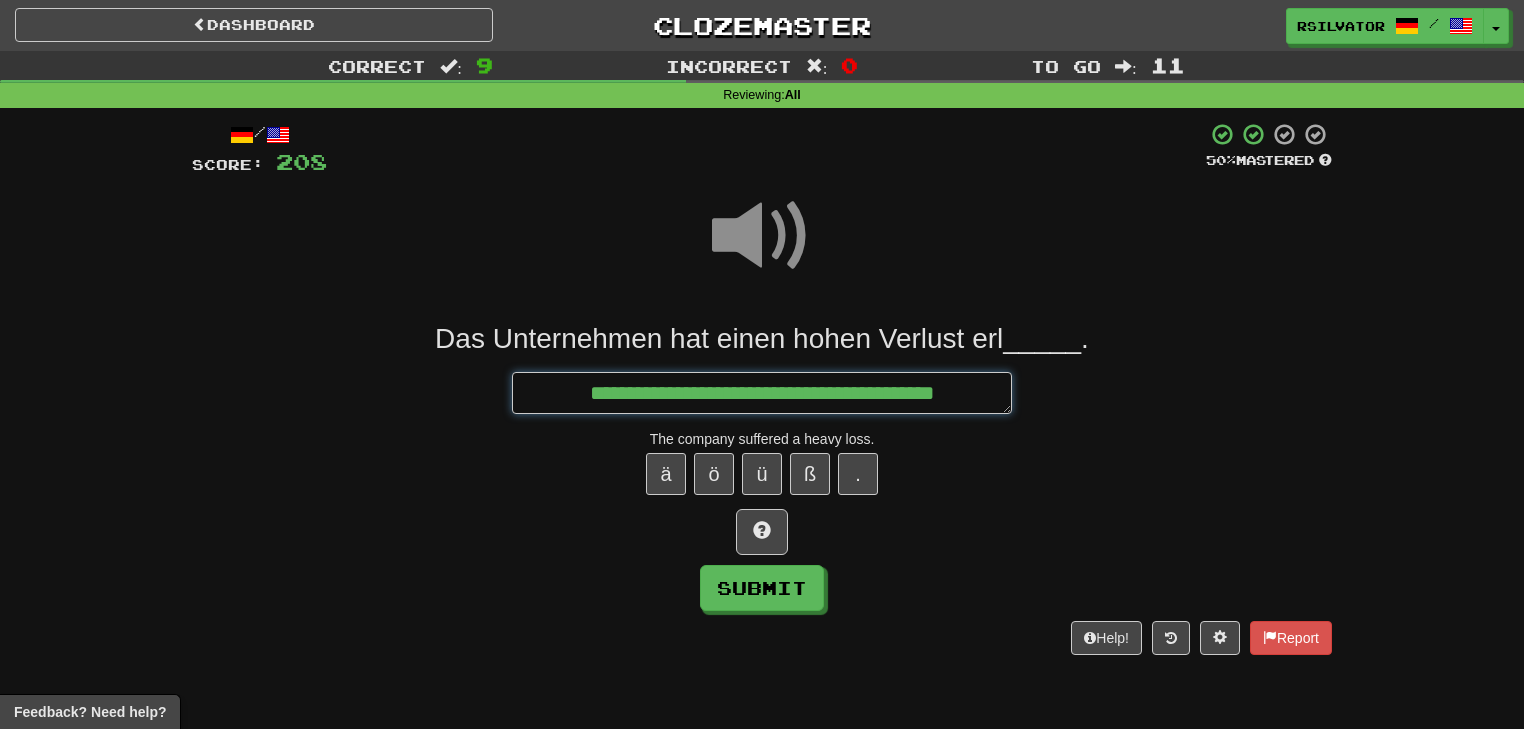 click on "**********" at bounding box center (762, 393) 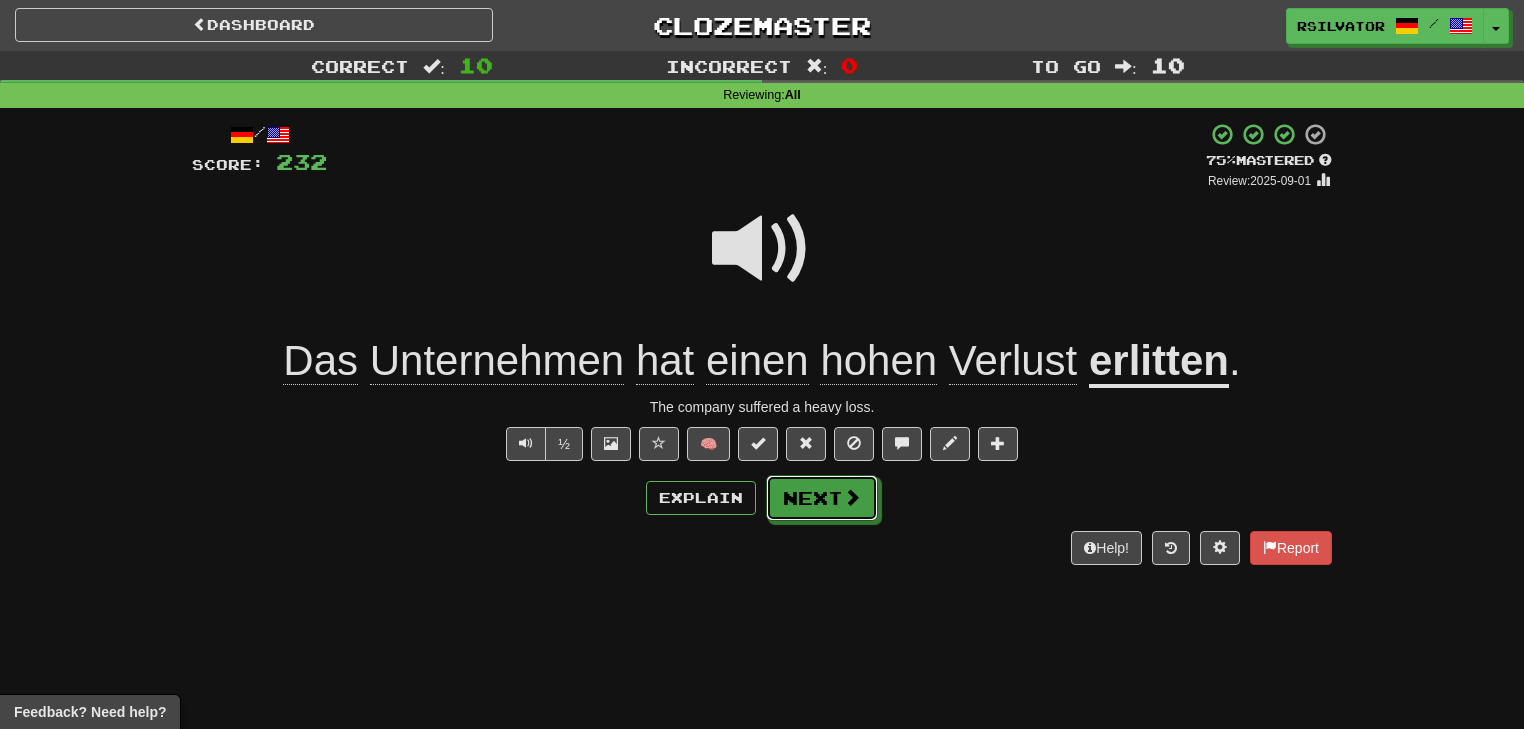 click on "Next" at bounding box center [822, 498] 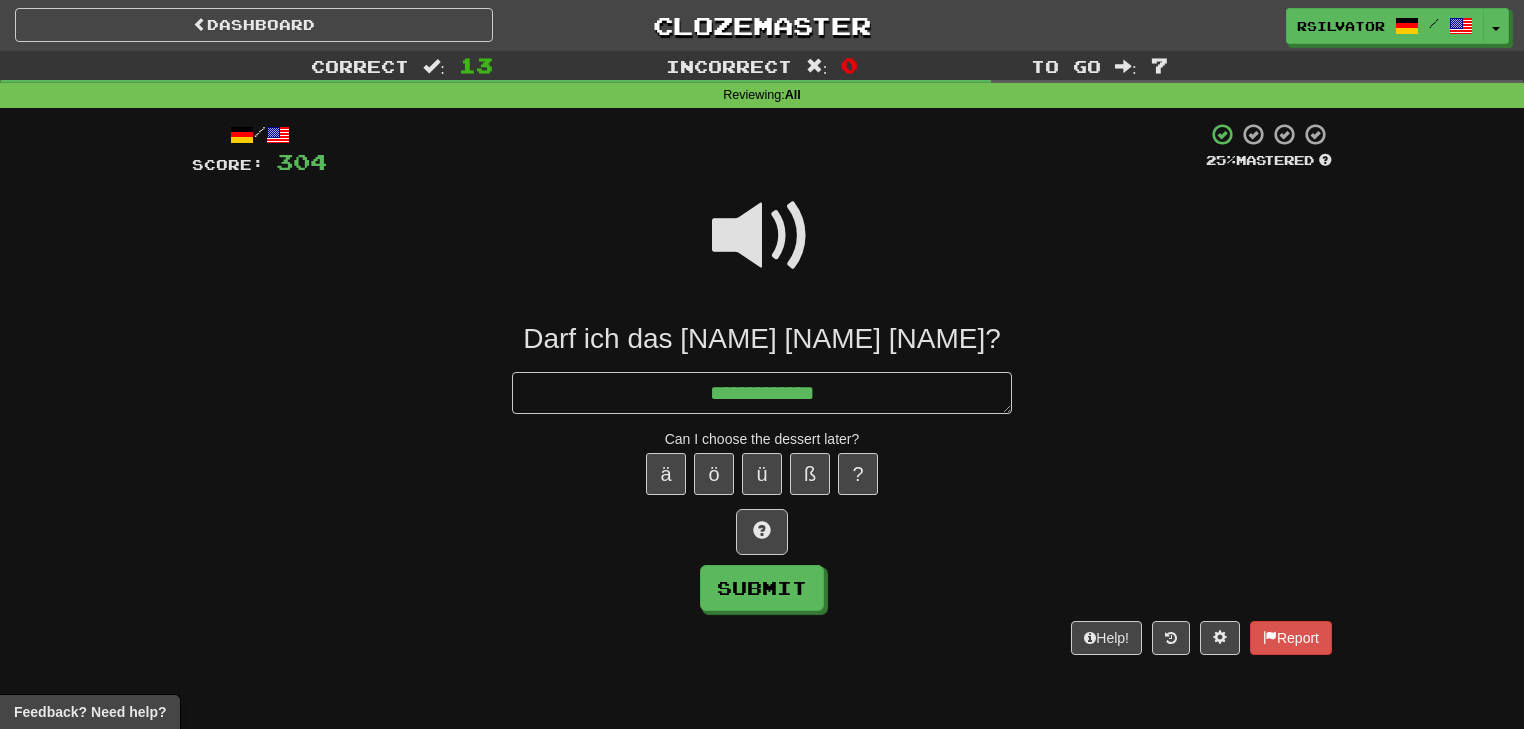 drag, startPoint x: 777, startPoint y: 240, endPoint x: 816, endPoint y: 322, distance: 90.80198 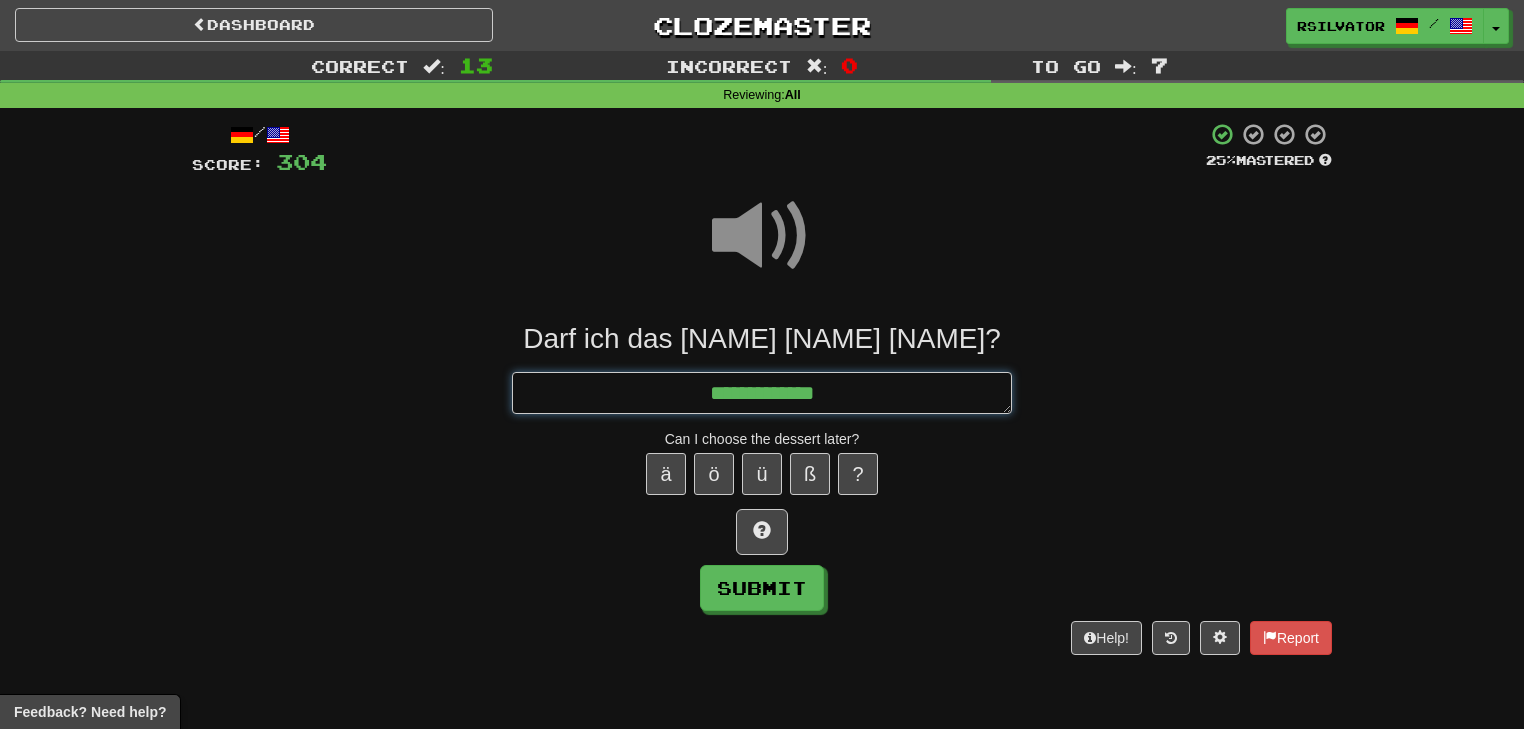 click on "**********" at bounding box center [762, 393] 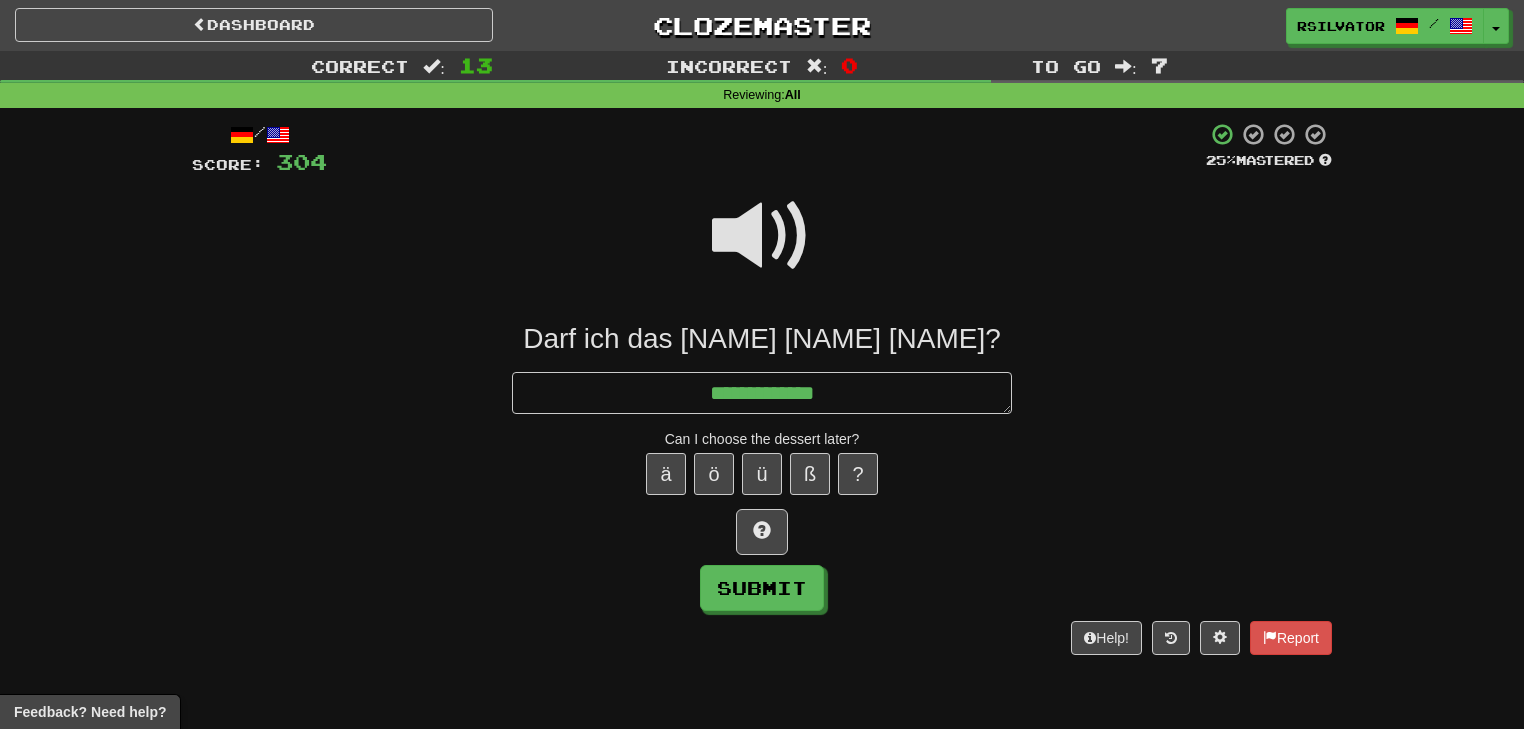 click at bounding box center (762, 236) 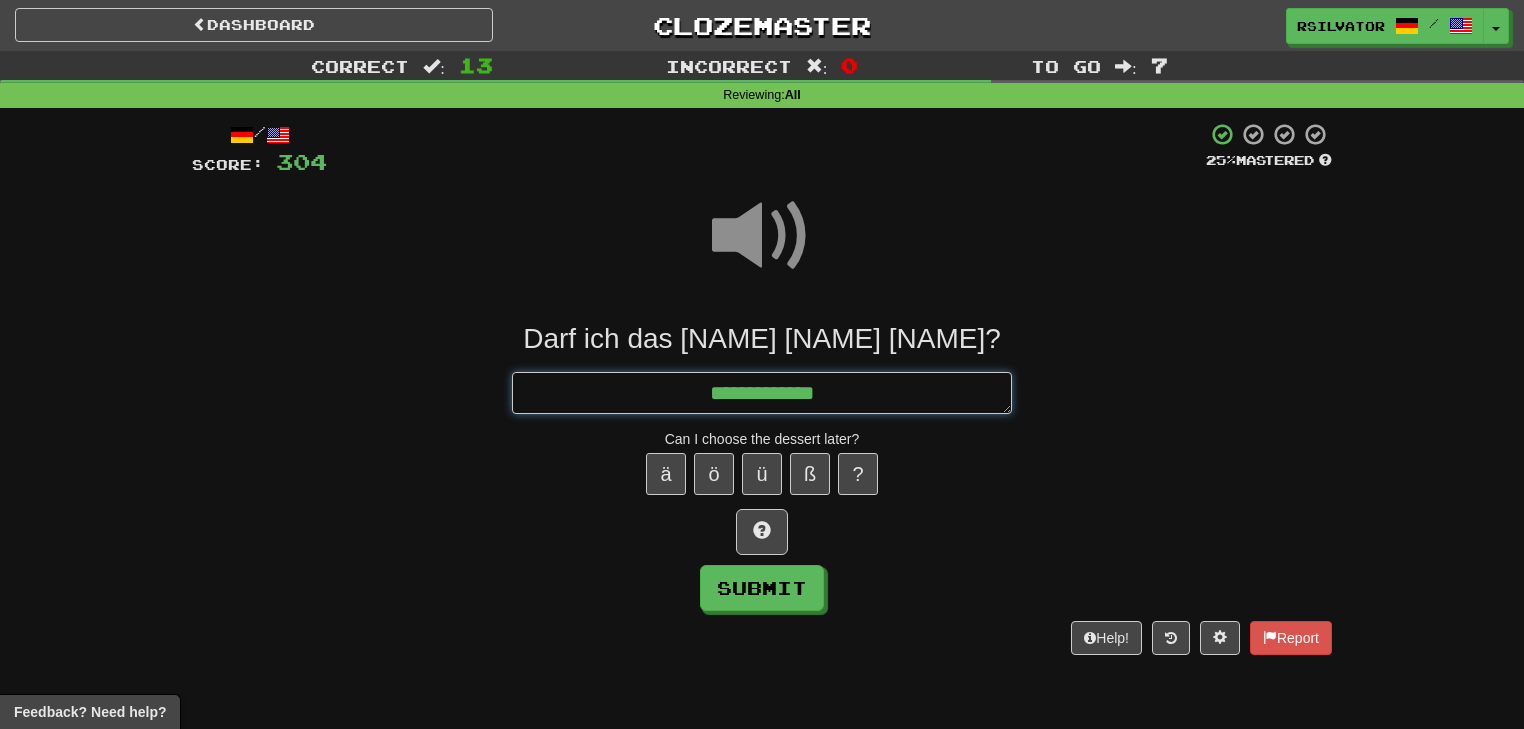click on "**********" at bounding box center [762, 393] 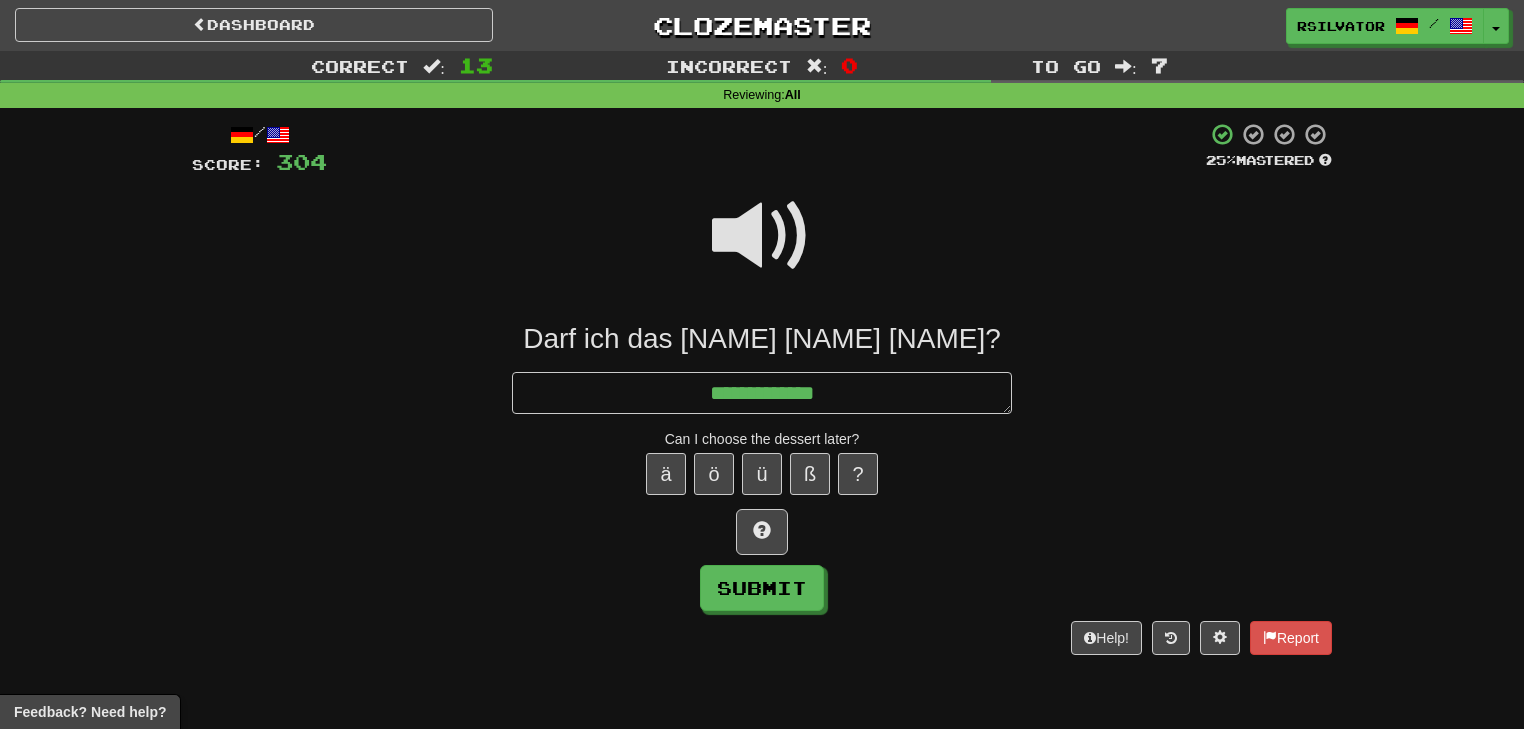 click at bounding box center [762, 236] 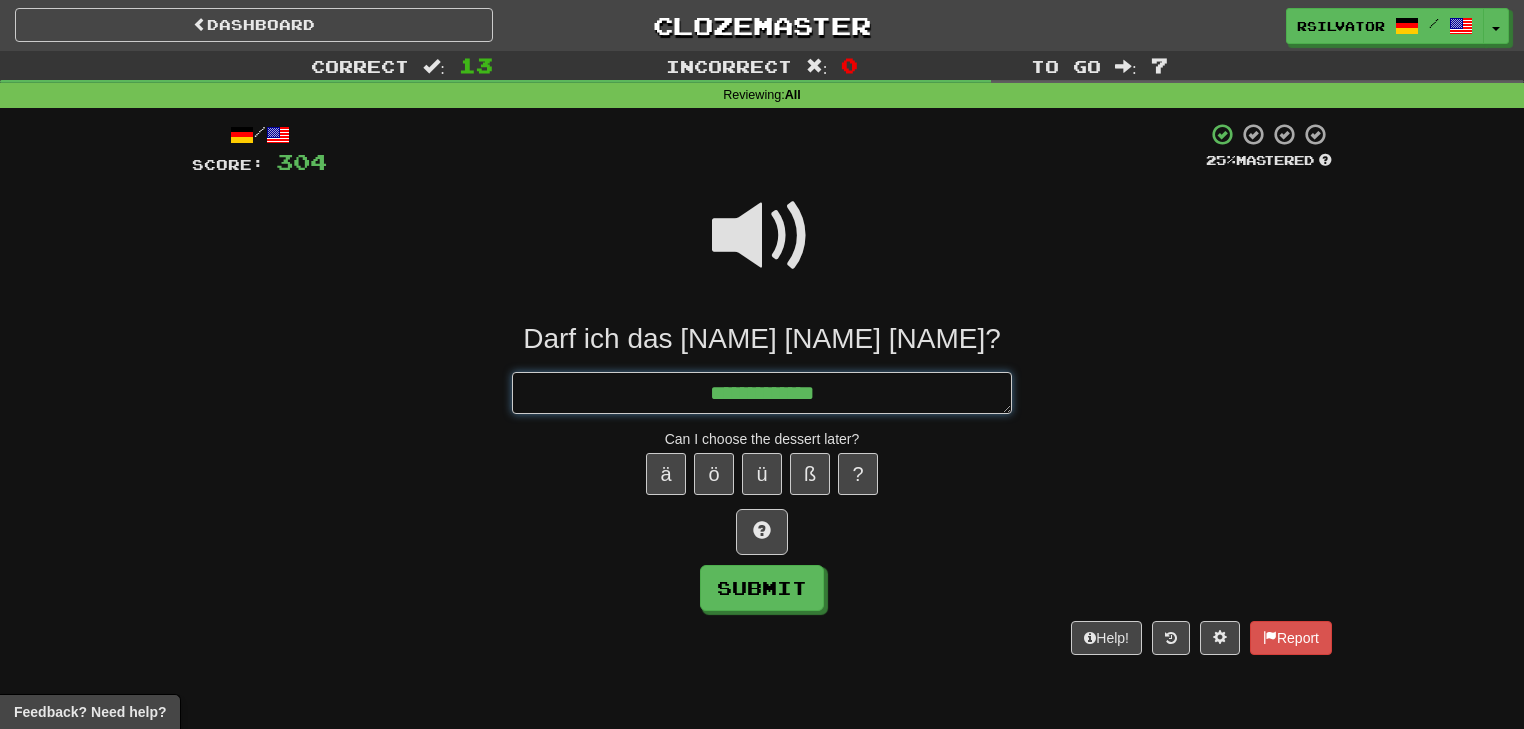 click on "**********" at bounding box center (762, 393) 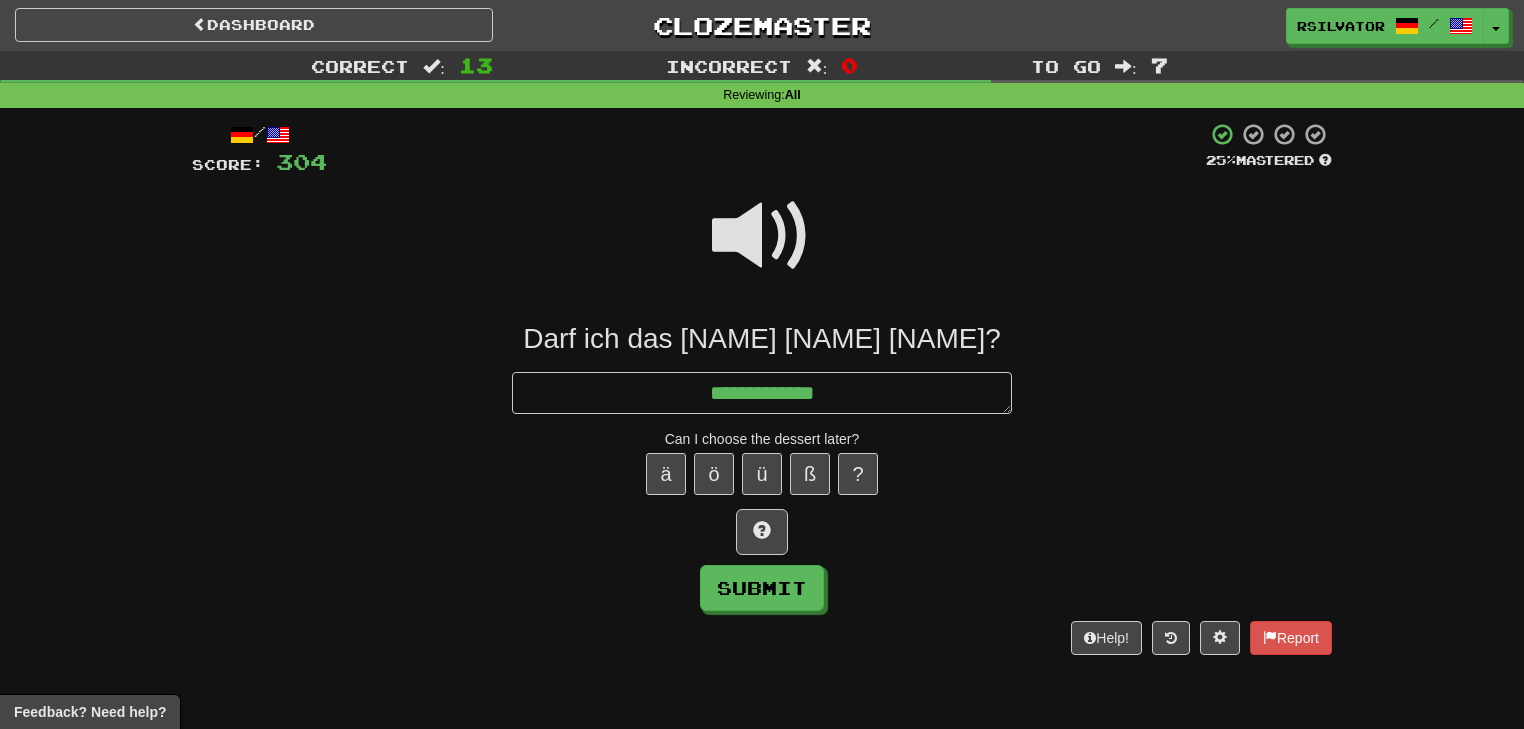 click at bounding box center (762, 236) 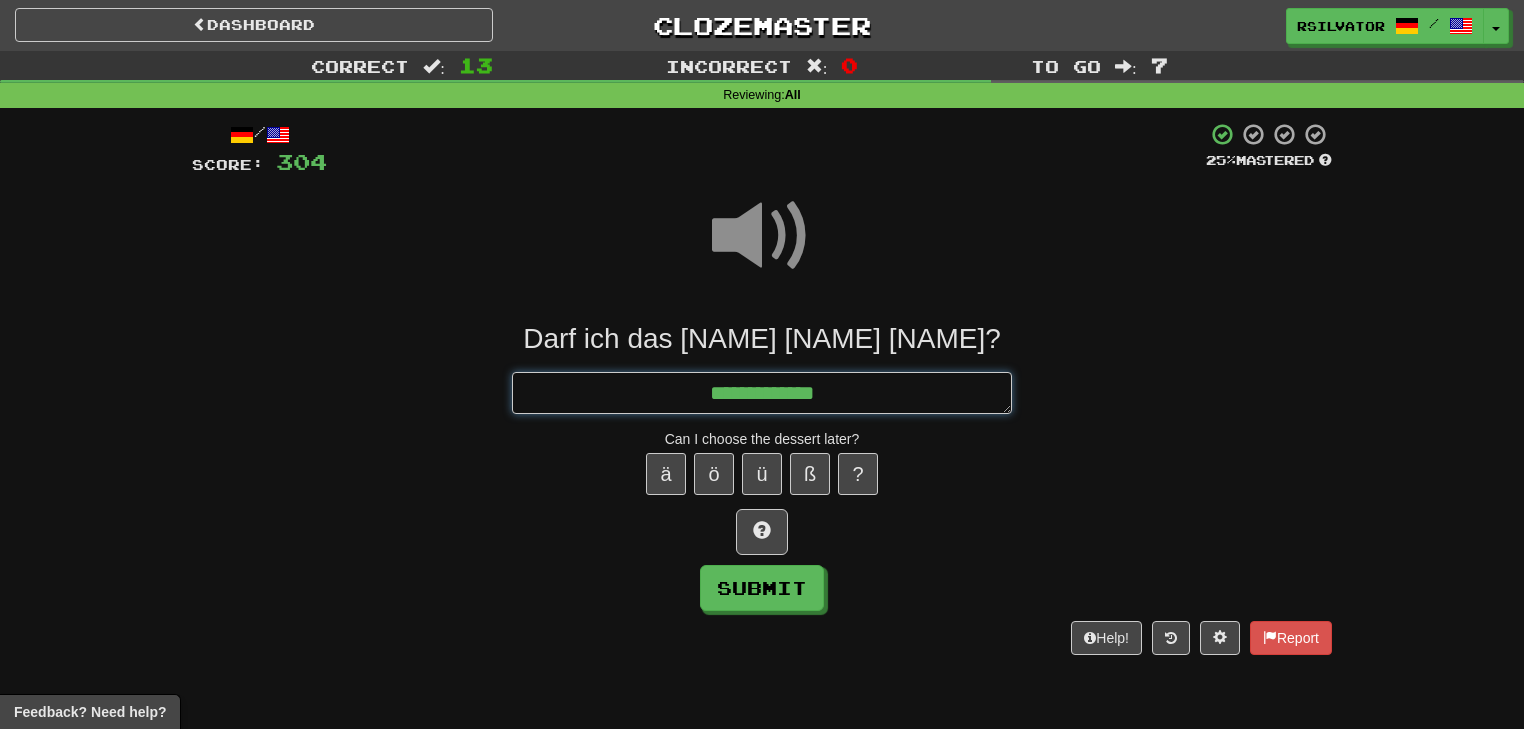 click on "**********" at bounding box center [762, 393] 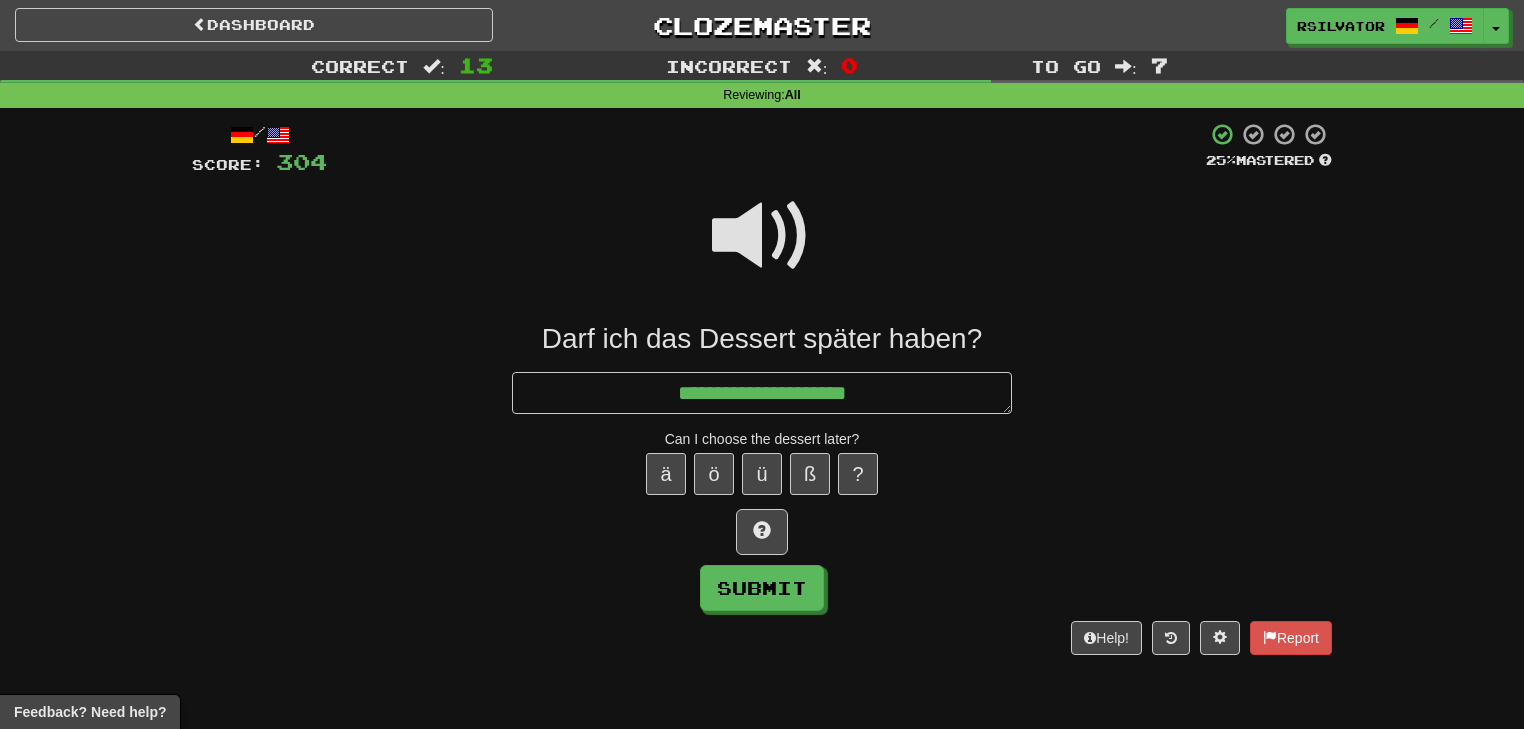 click at bounding box center [762, 236] 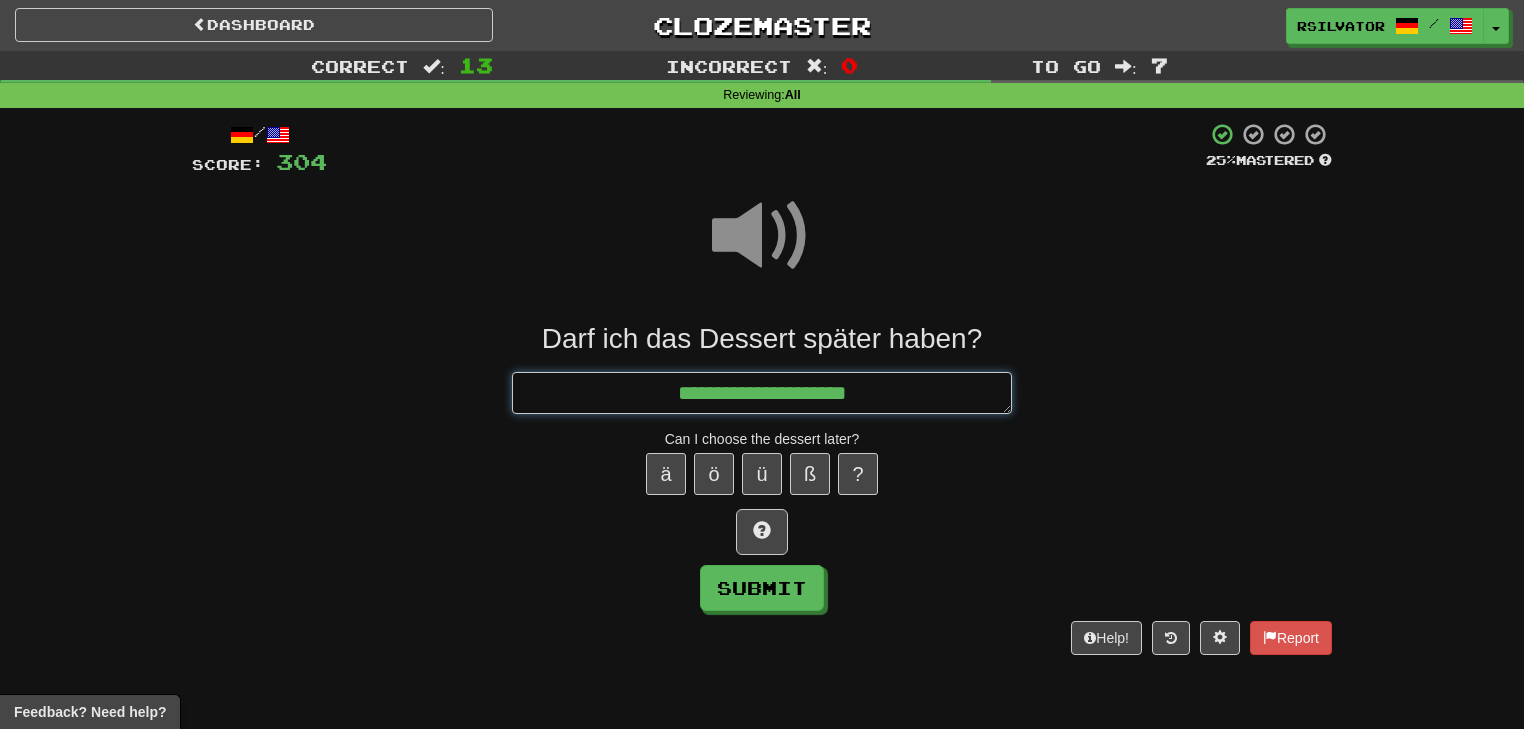 click on "**********" at bounding box center [762, 393] 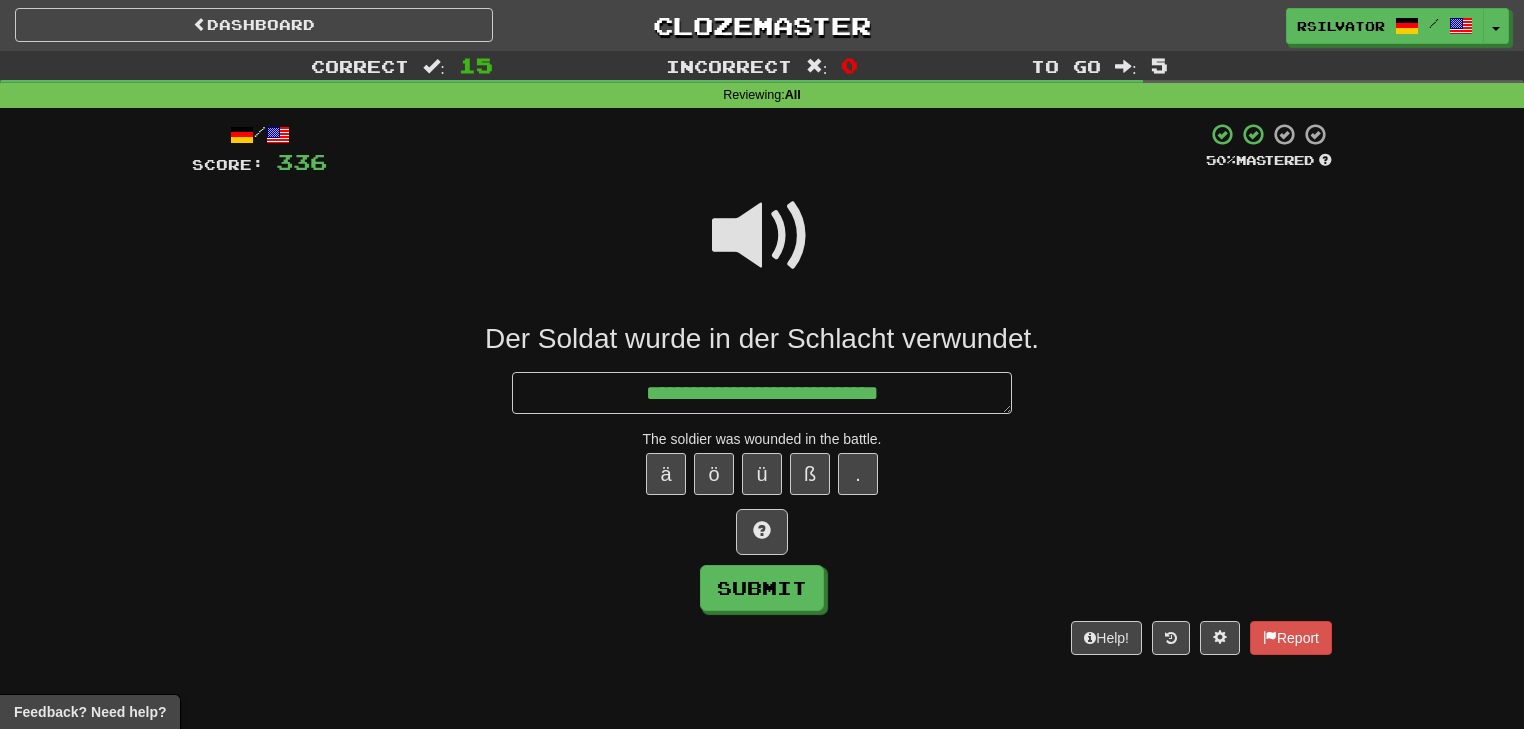 click at bounding box center [762, 236] 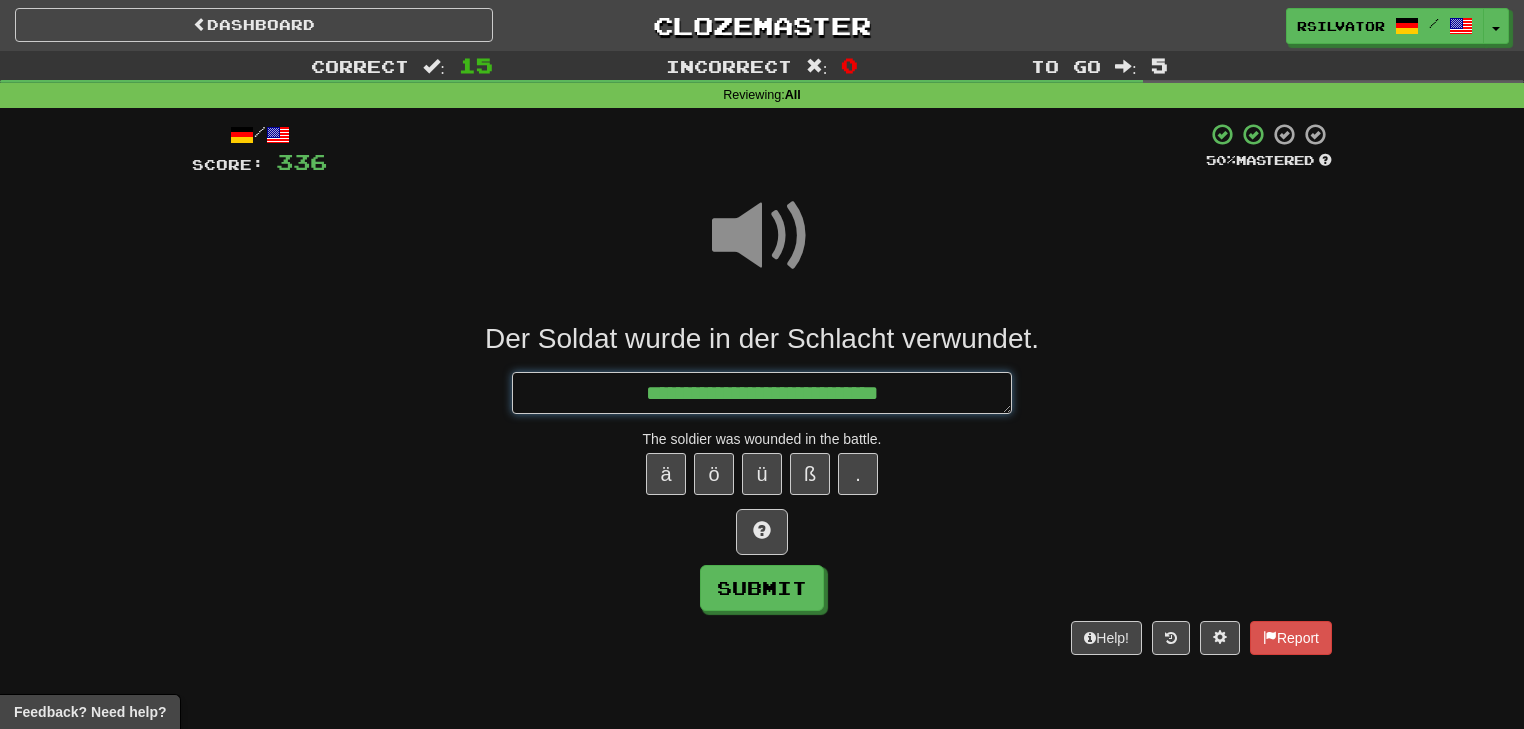 click on "**********" at bounding box center [762, 393] 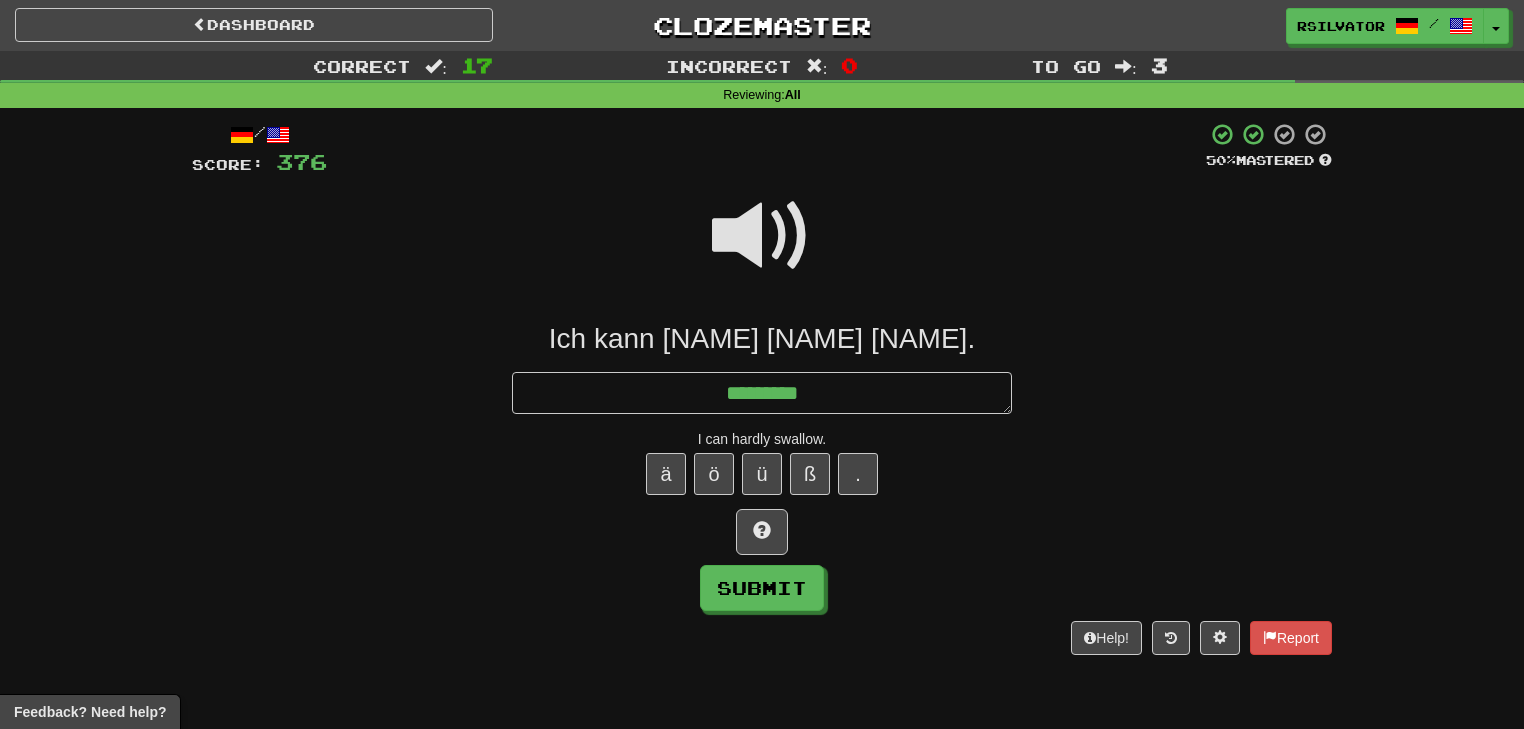 click at bounding box center (762, 236) 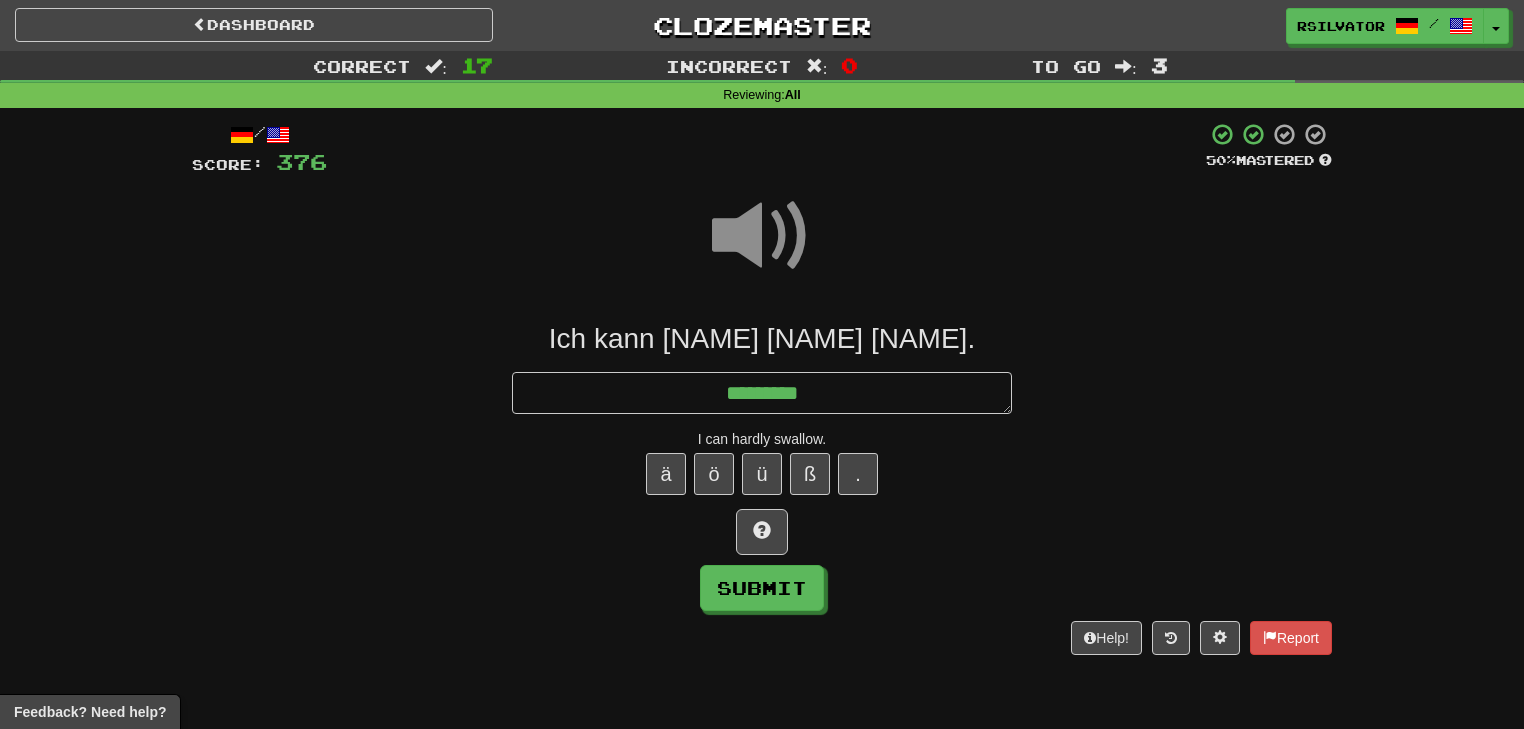 click on "Ich kann ____ ____ _________. ******** I can hardly swallow. ä ö ü ß . Submit" at bounding box center (762, 466) 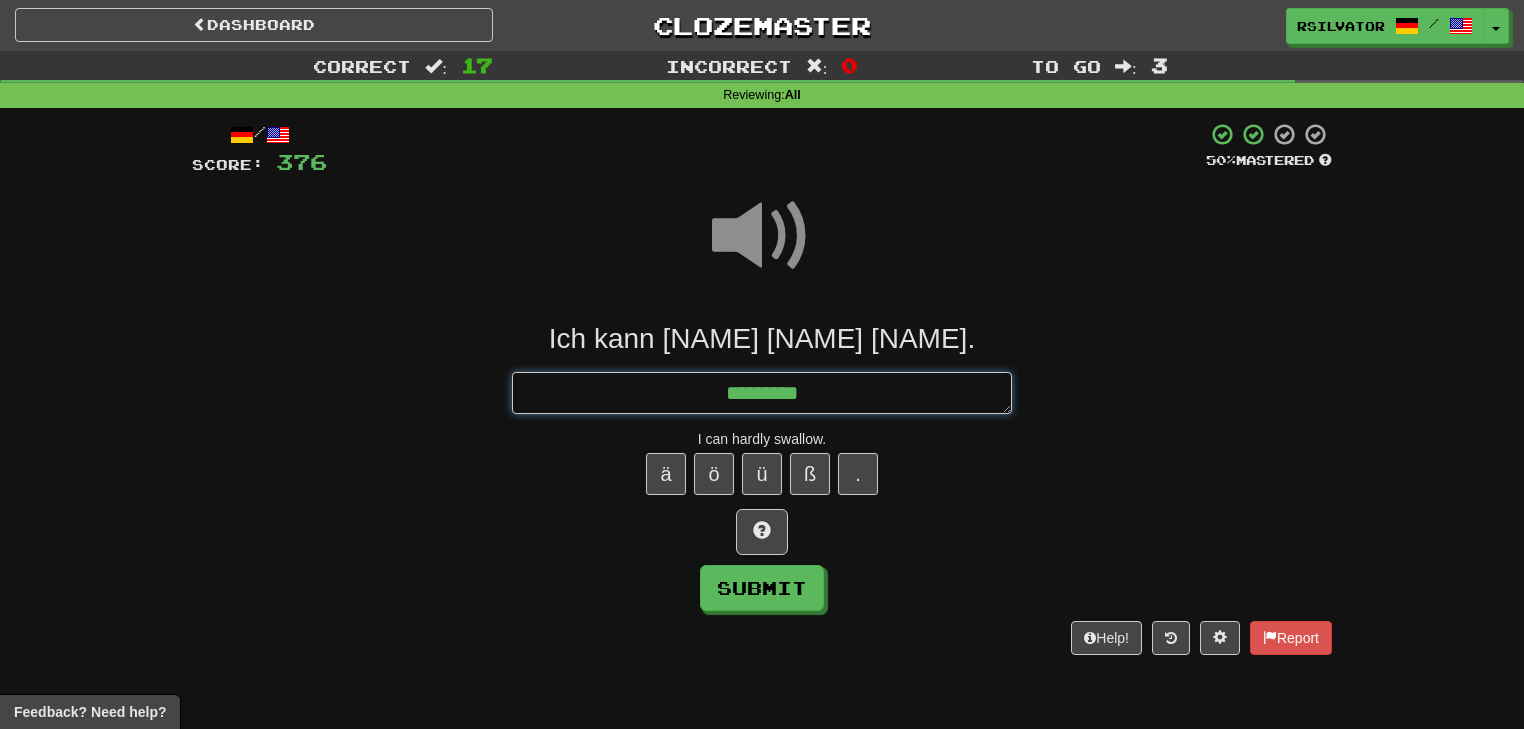 click on "********" at bounding box center [762, 393] 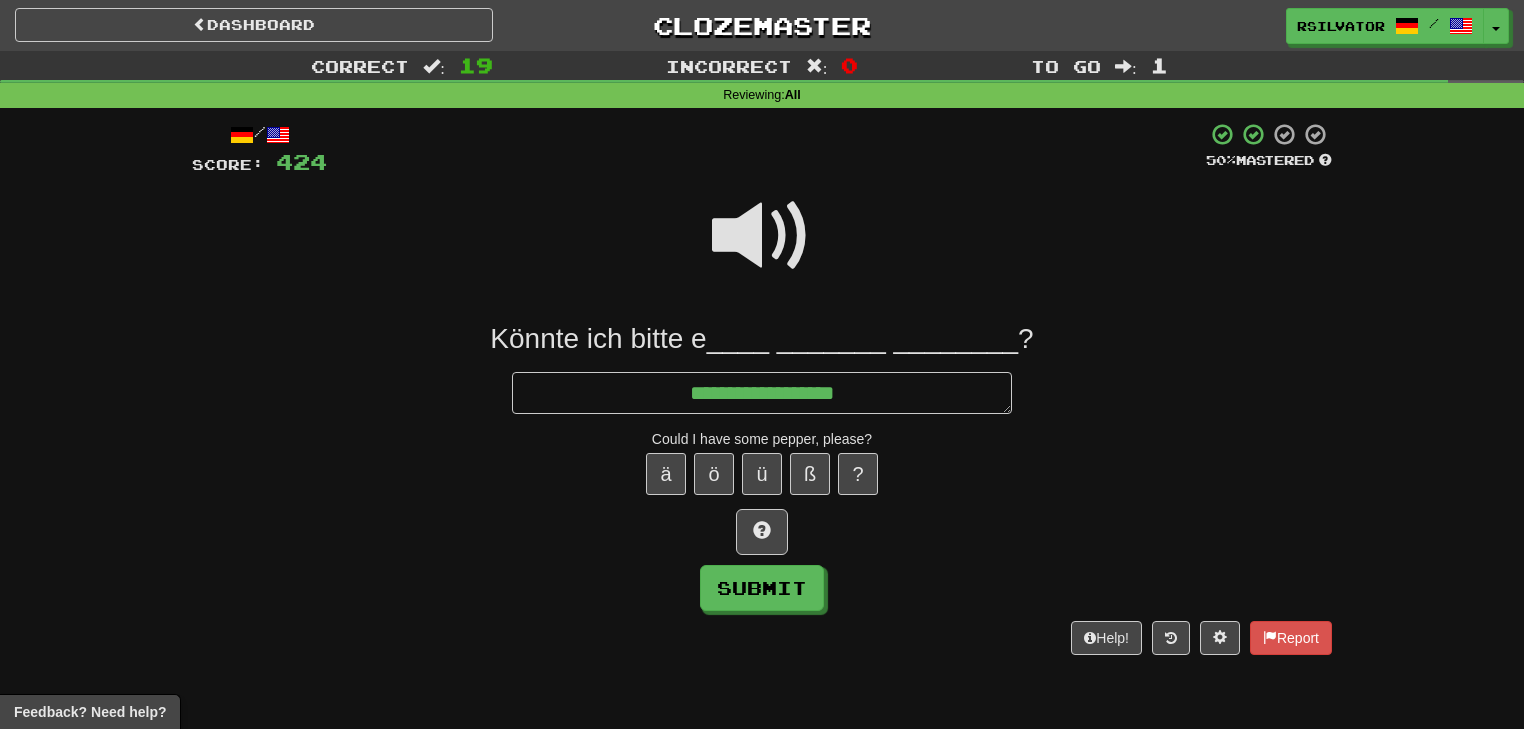 click at bounding box center (762, 236) 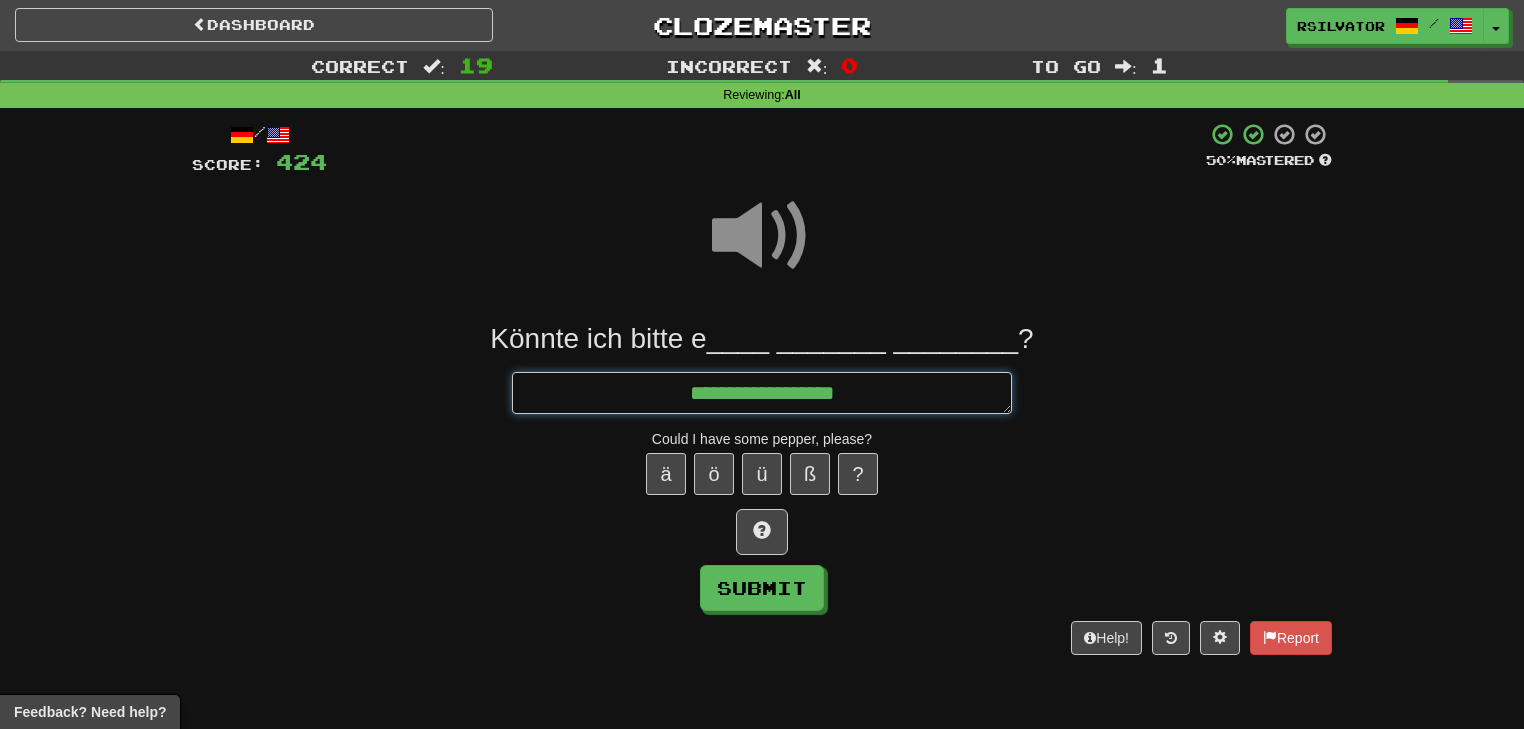 click on "**********" at bounding box center (762, 393) 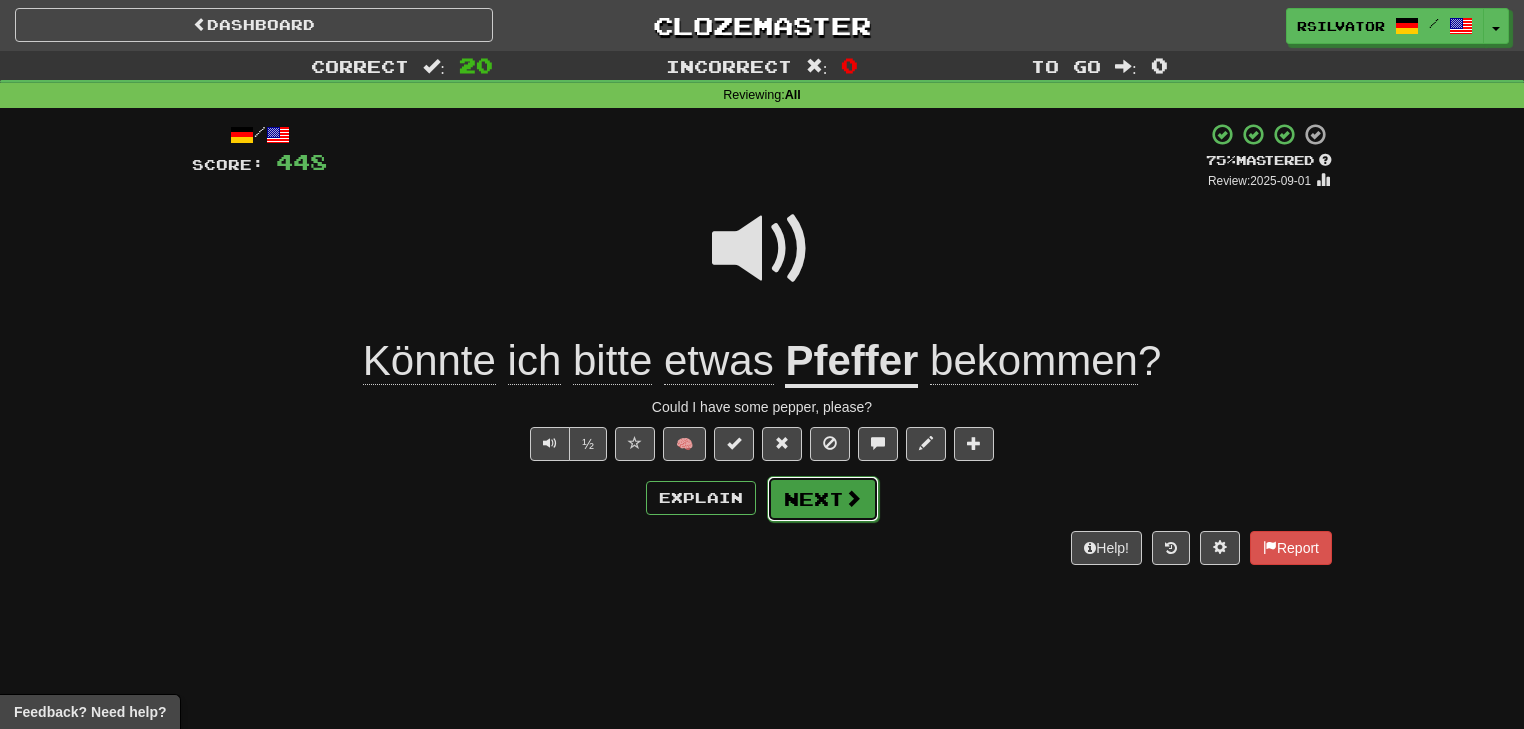 click at bounding box center (853, 498) 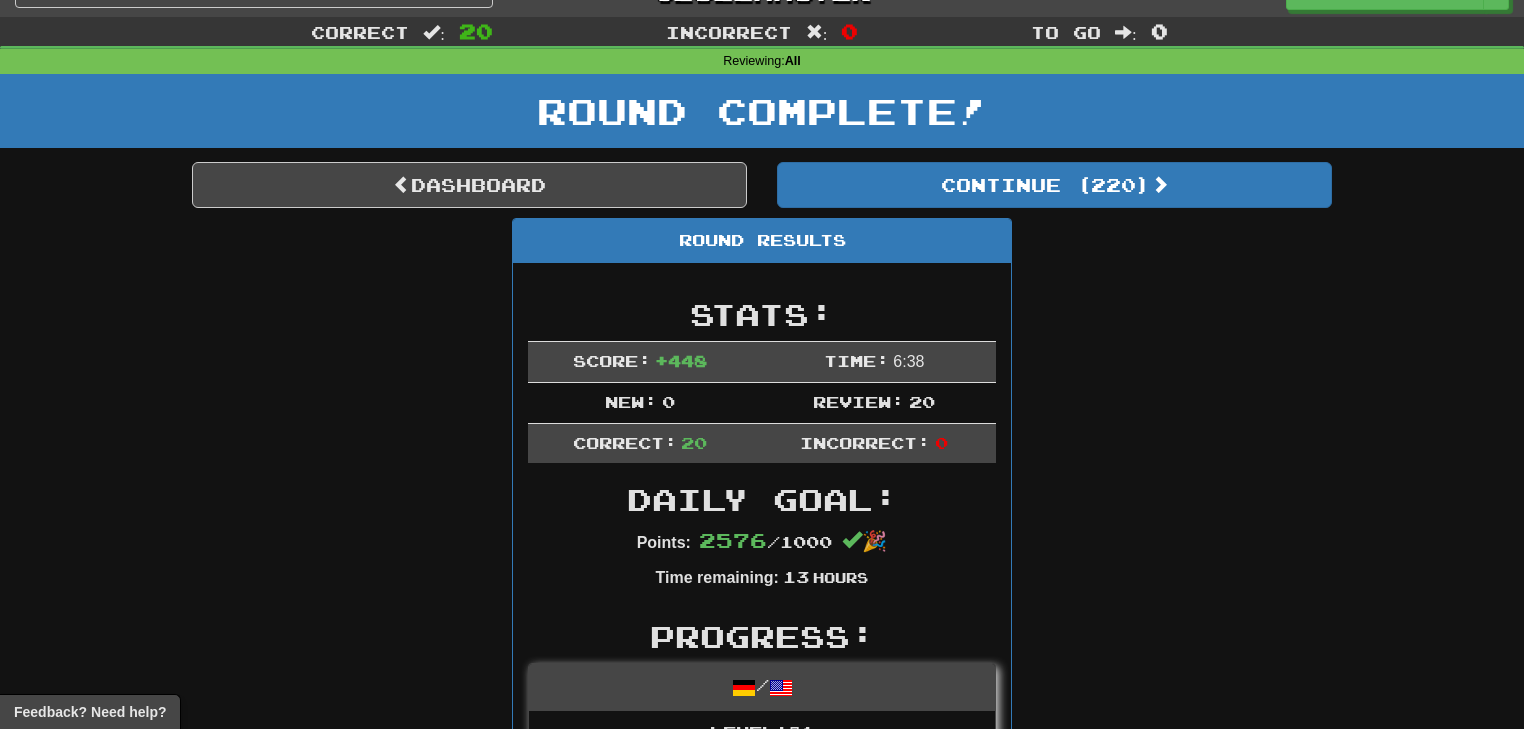 scroll, scrollTop: 80, scrollLeft: 0, axis: vertical 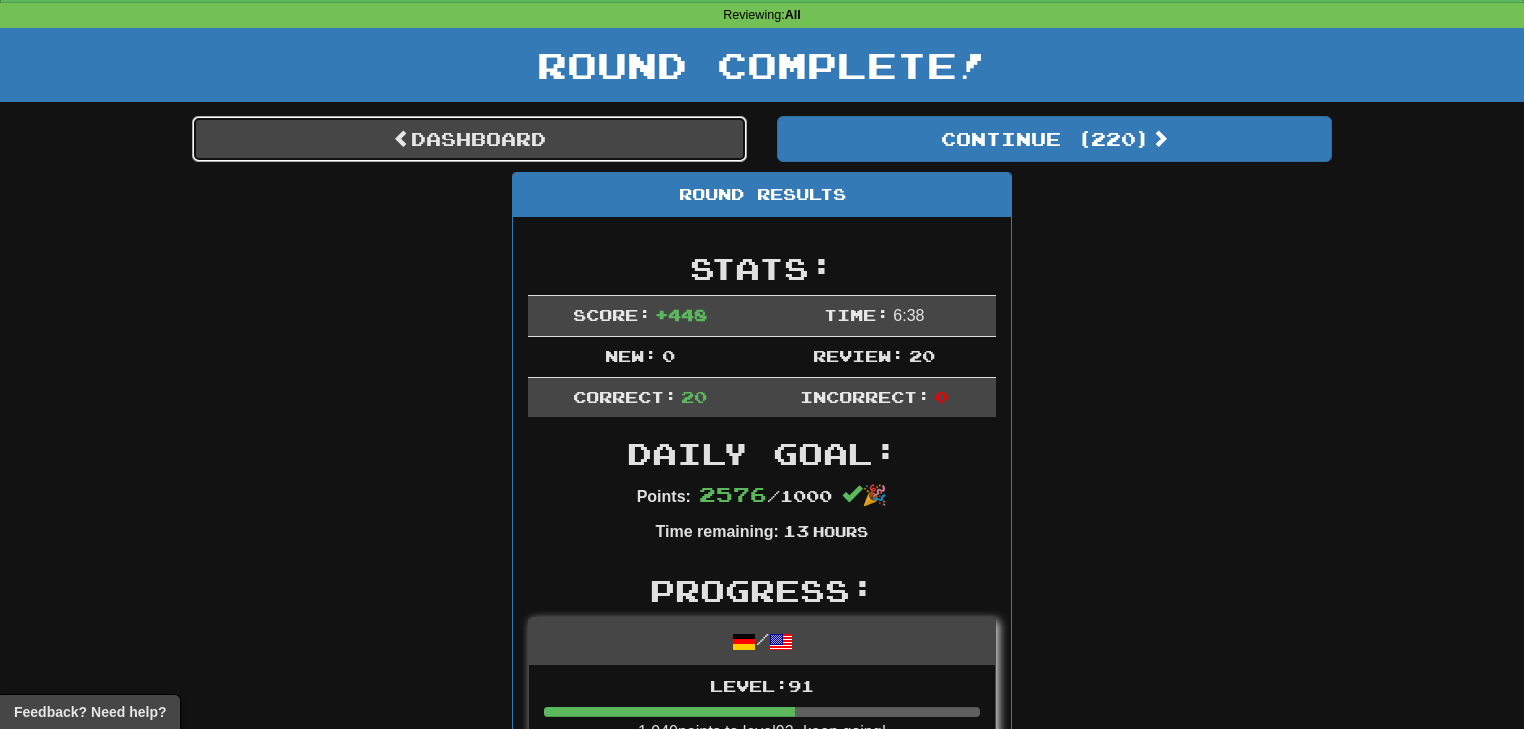 click on "Dashboard" at bounding box center (469, 139) 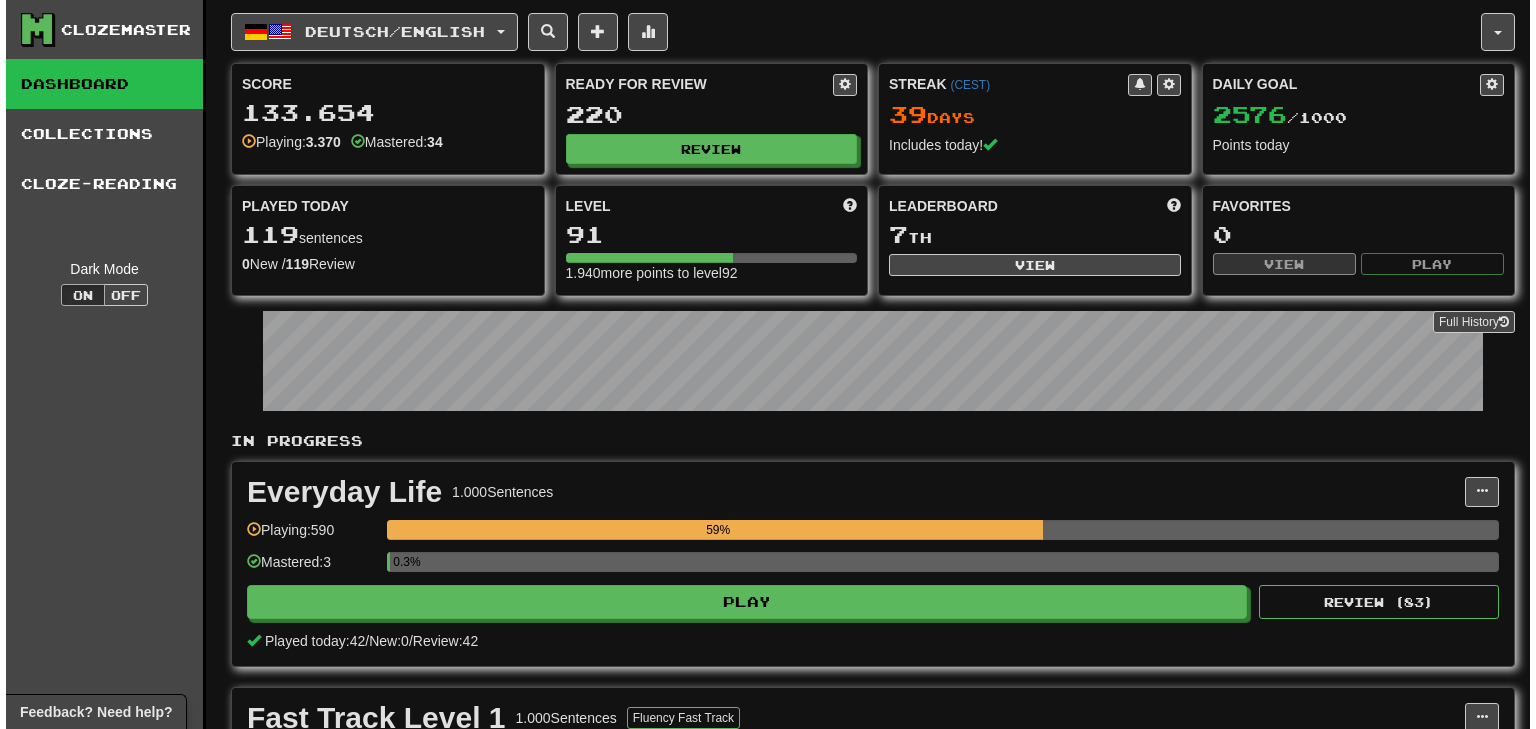 scroll, scrollTop: 0, scrollLeft: 0, axis: both 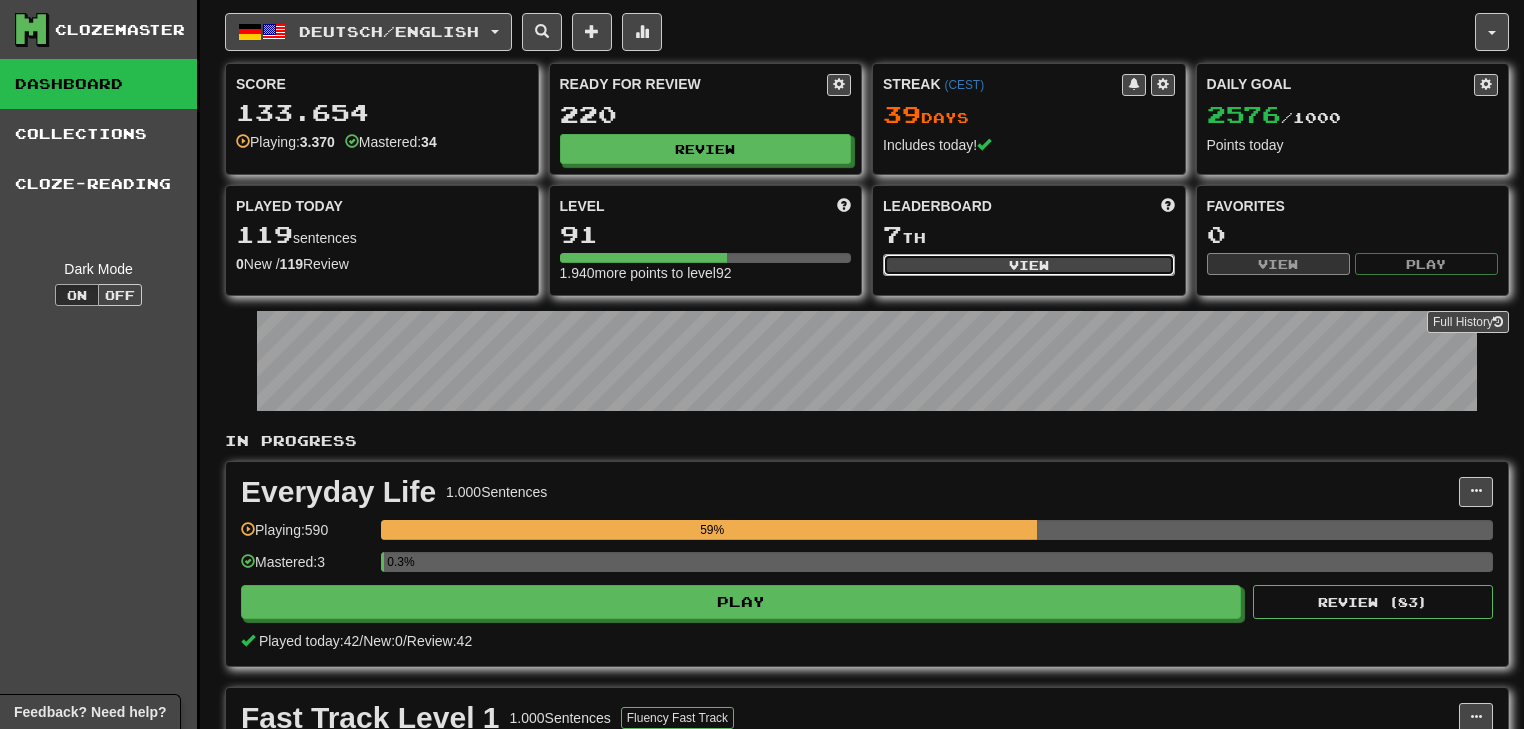 click on "View" at bounding box center (1029, 265) 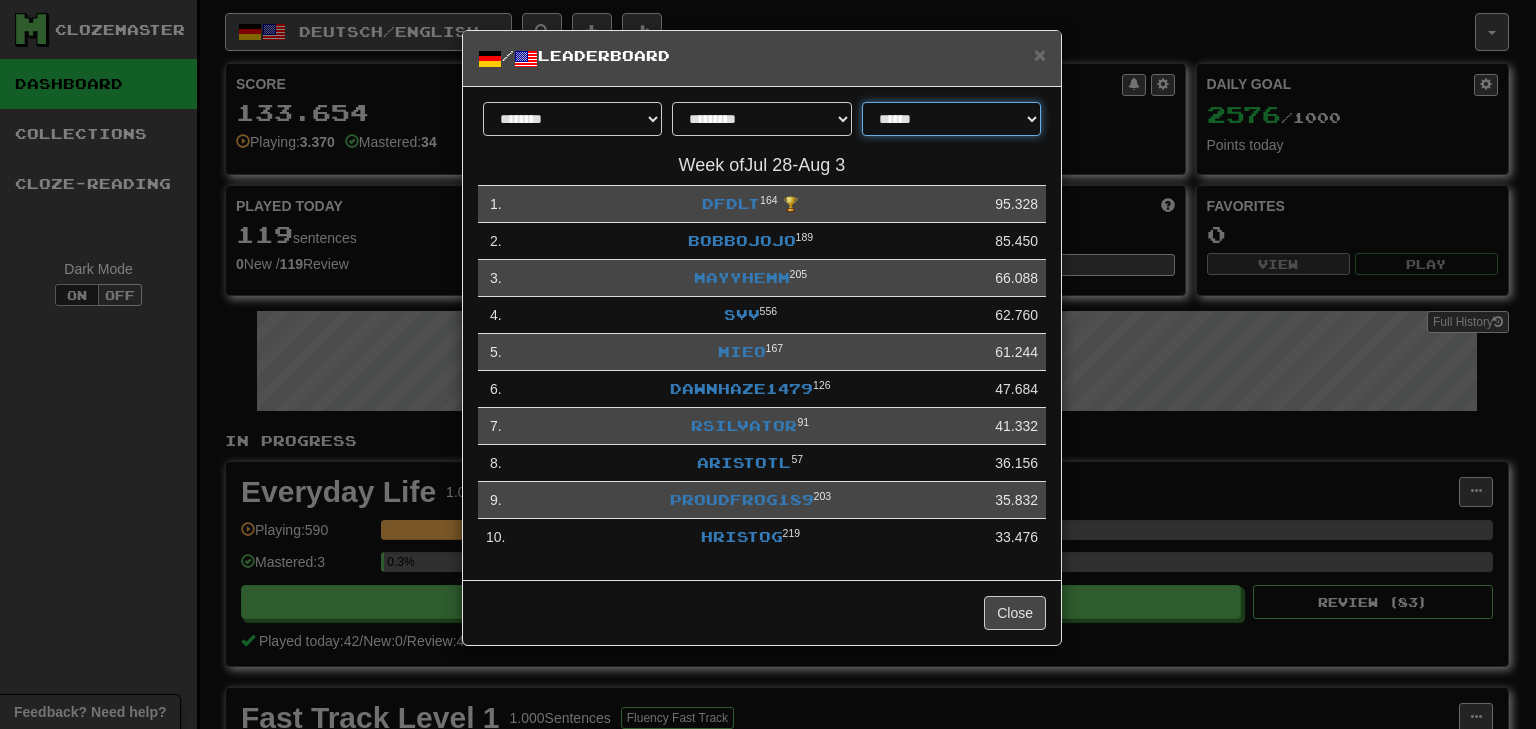 click on "**********" at bounding box center [951, 119] 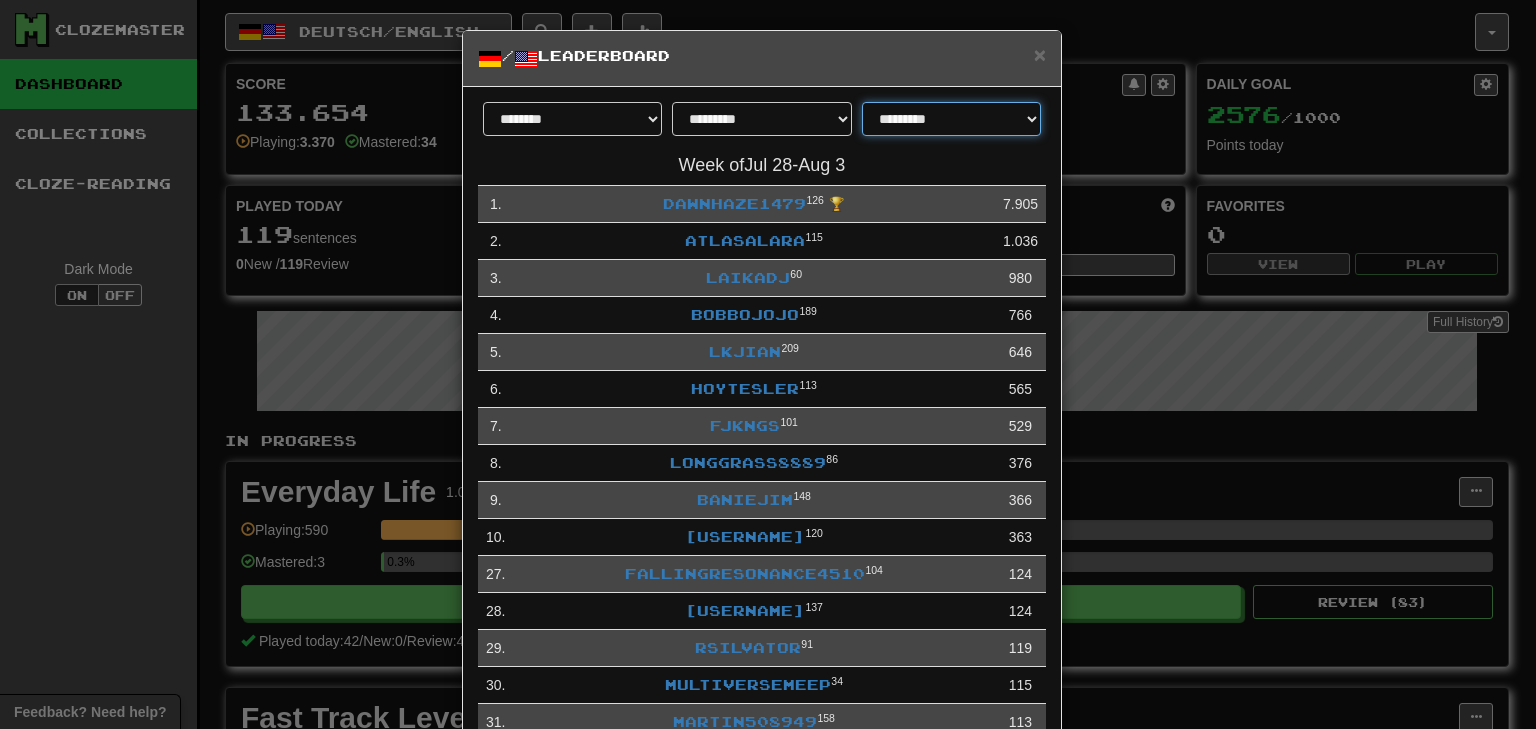 click on "**********" at bounding box center (951, 119) 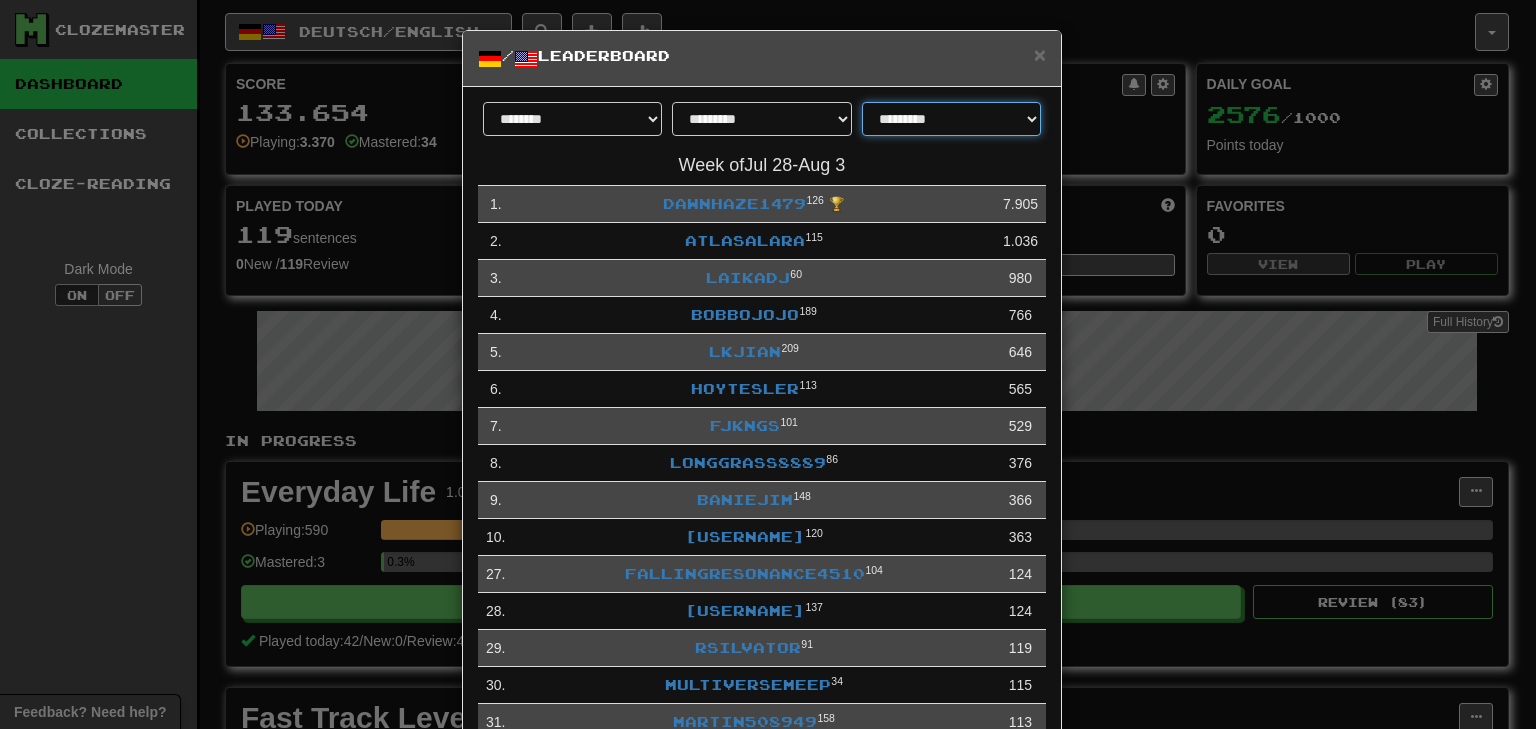 select on "**********" 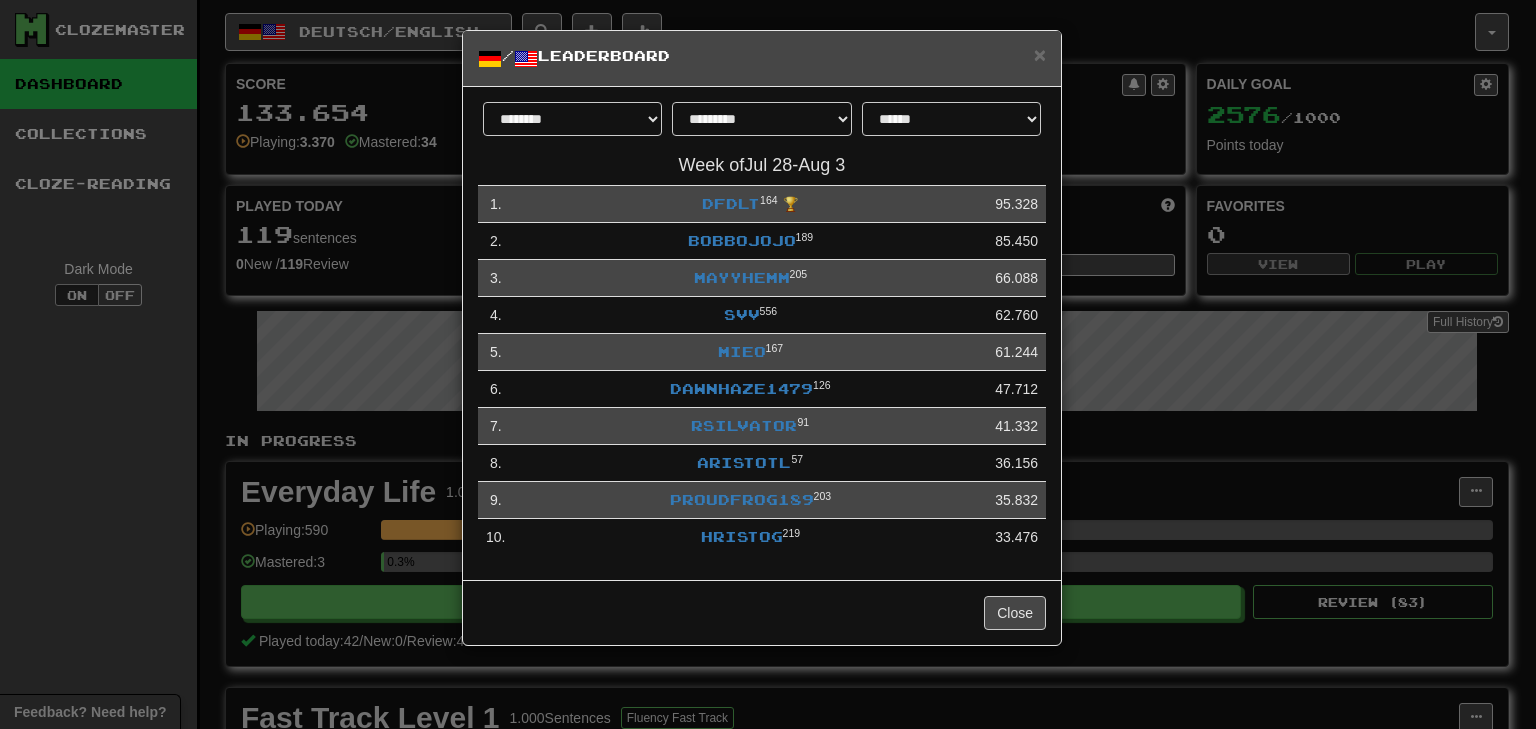 click on "**********" at bounding box center [768, 364] 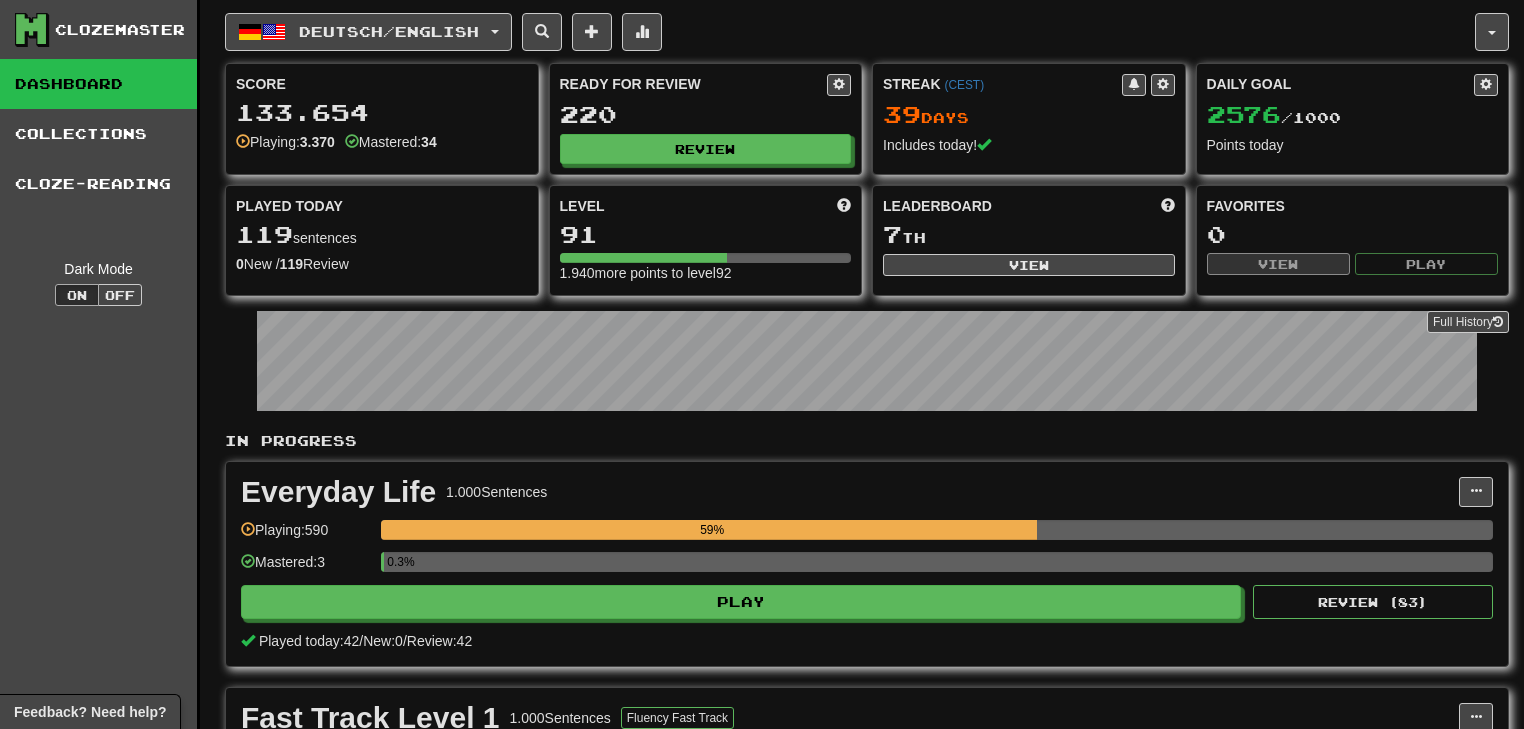 click on "Clozemaster Dashboard Collections Cloze-Reading Dark Mode On Off" at bounding box center [100, 1737] 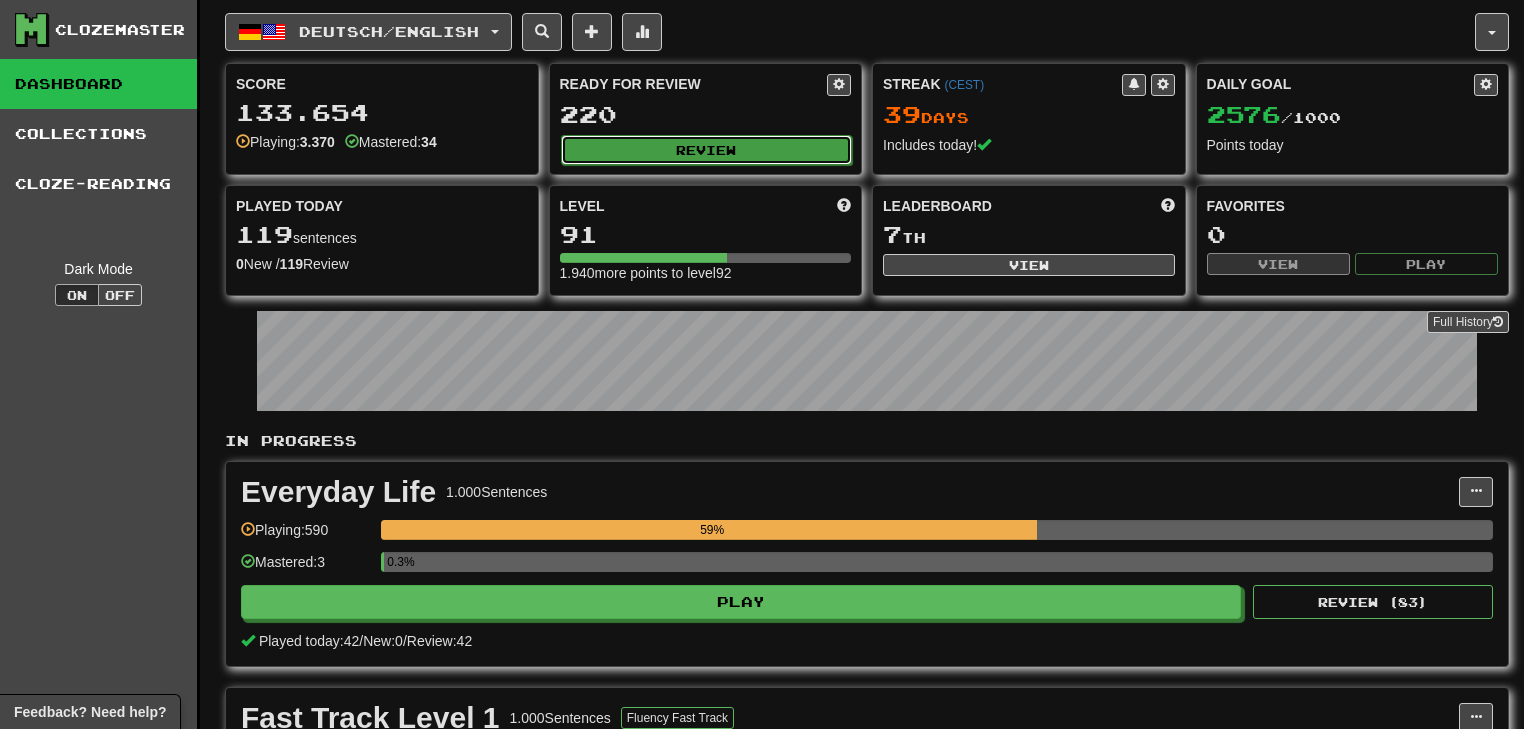 click on "Review" at bounding box center [707, 150] 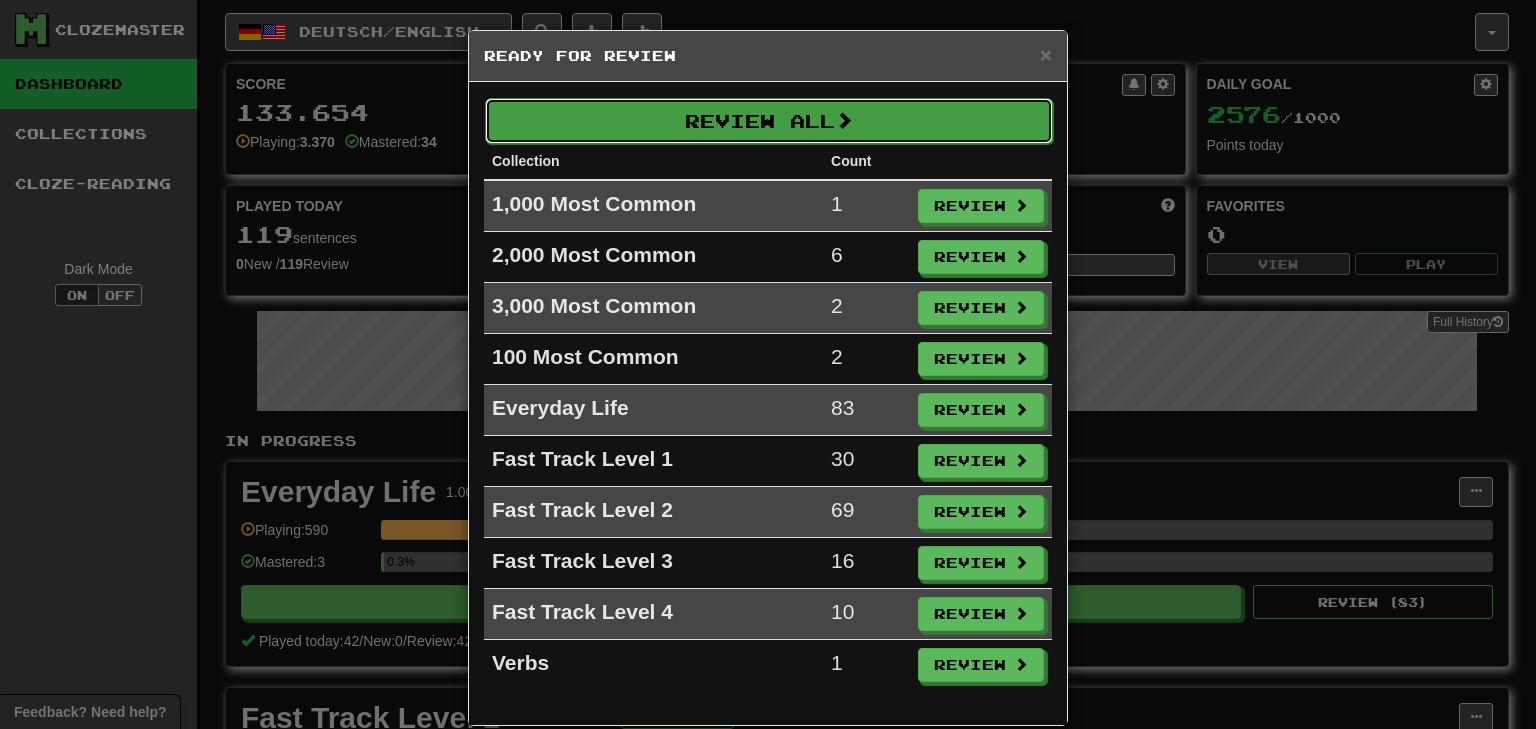 click on "Review All" at bounding box center (769, 121) 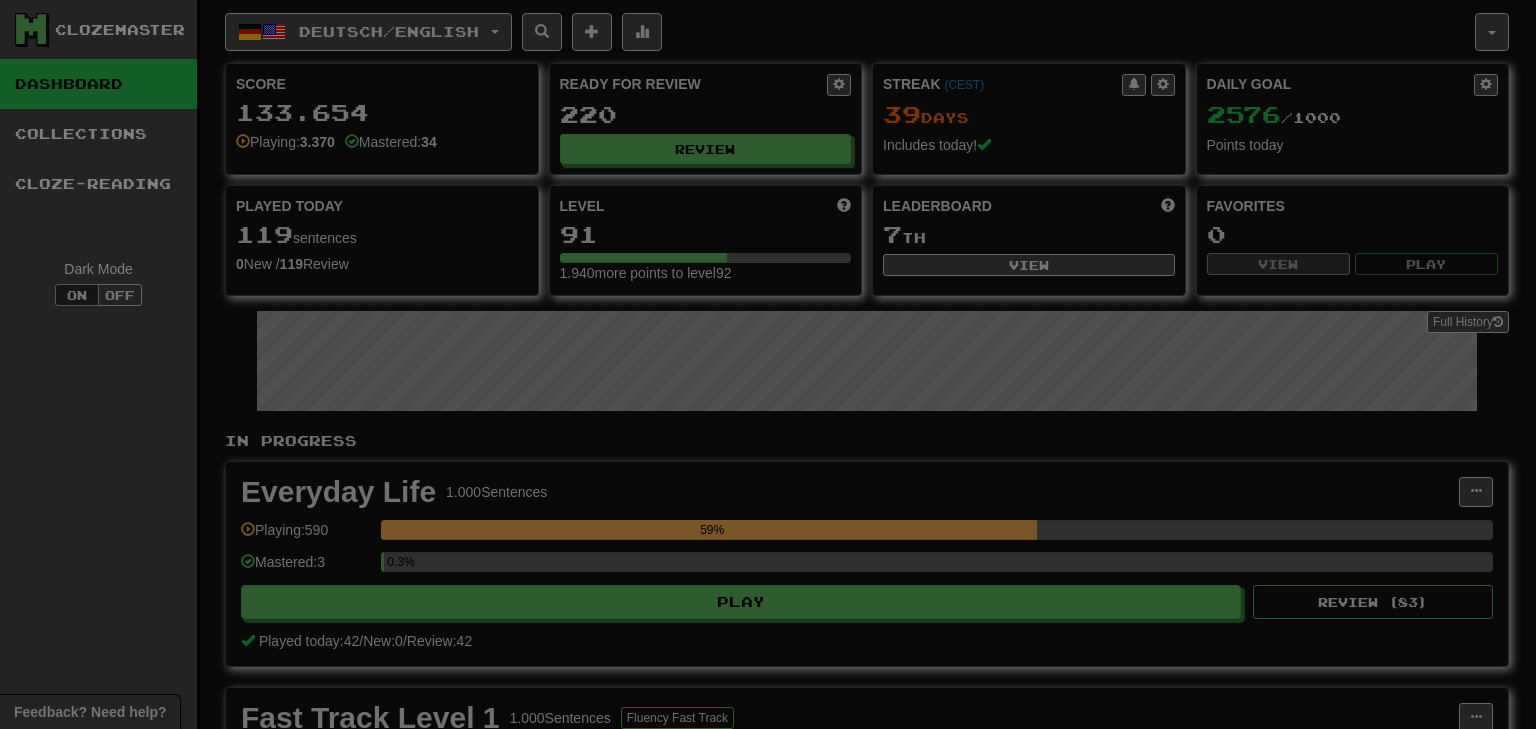 select on "**" 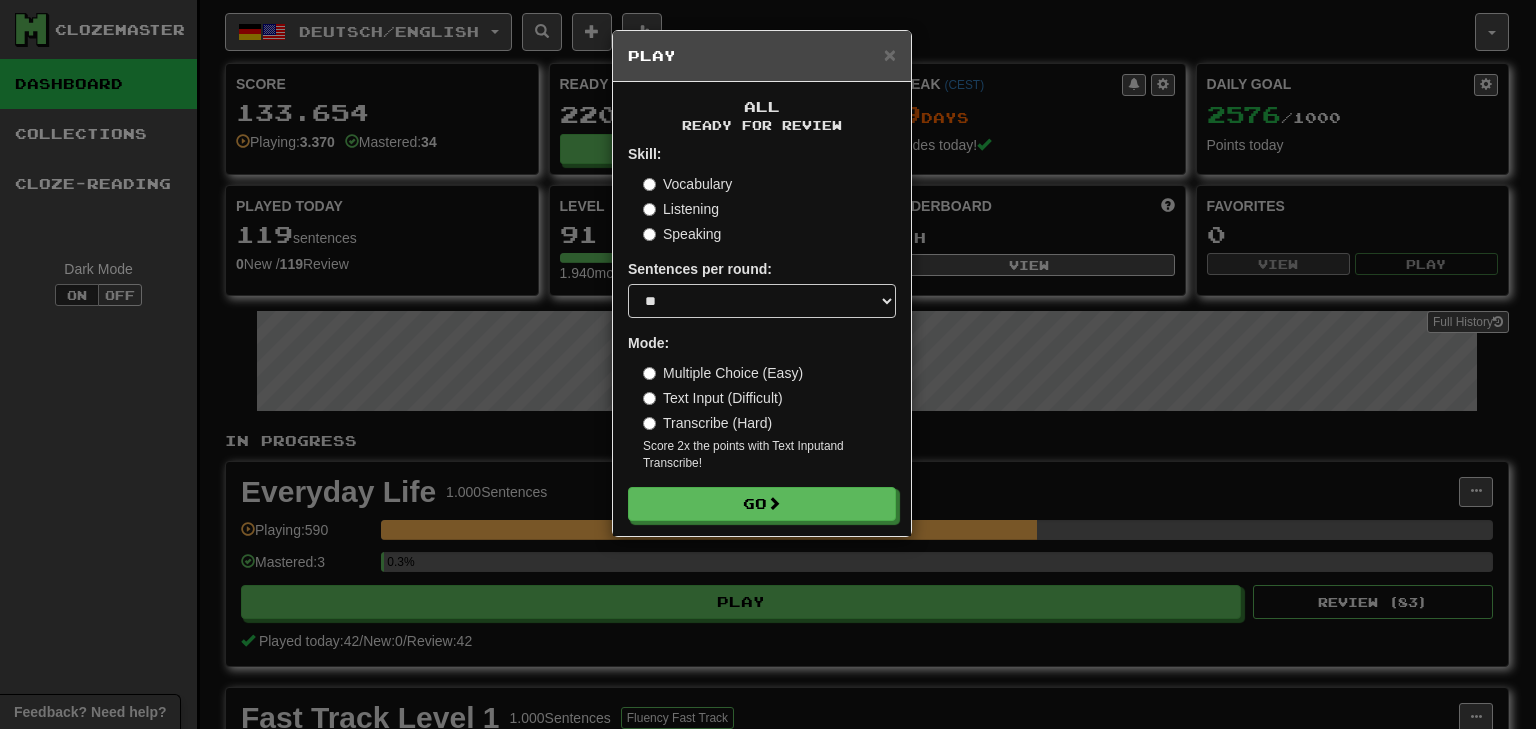 click on "Transcribe (Hard)" at bounding box center [707, 423] 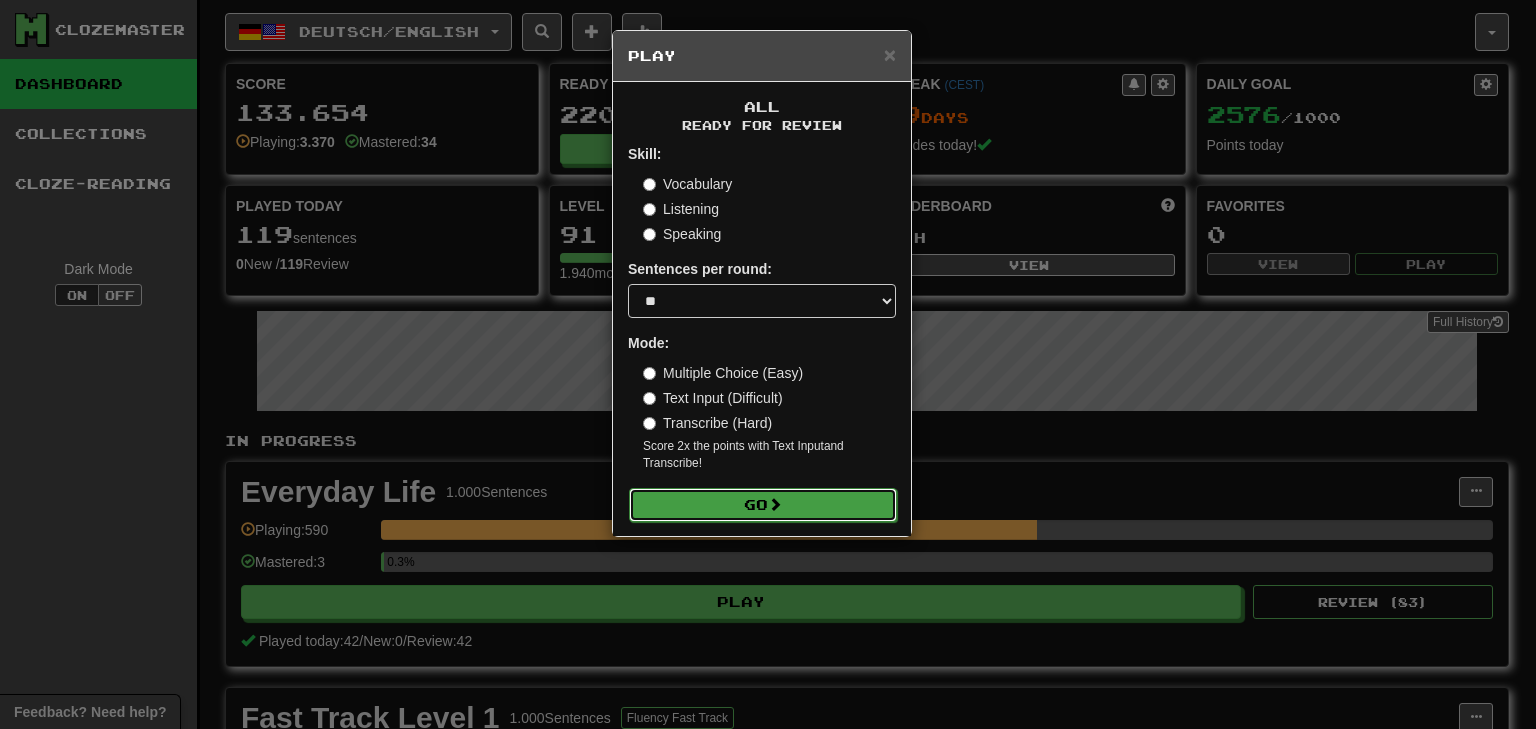 click on "Go" at bounding box center [763, 505] 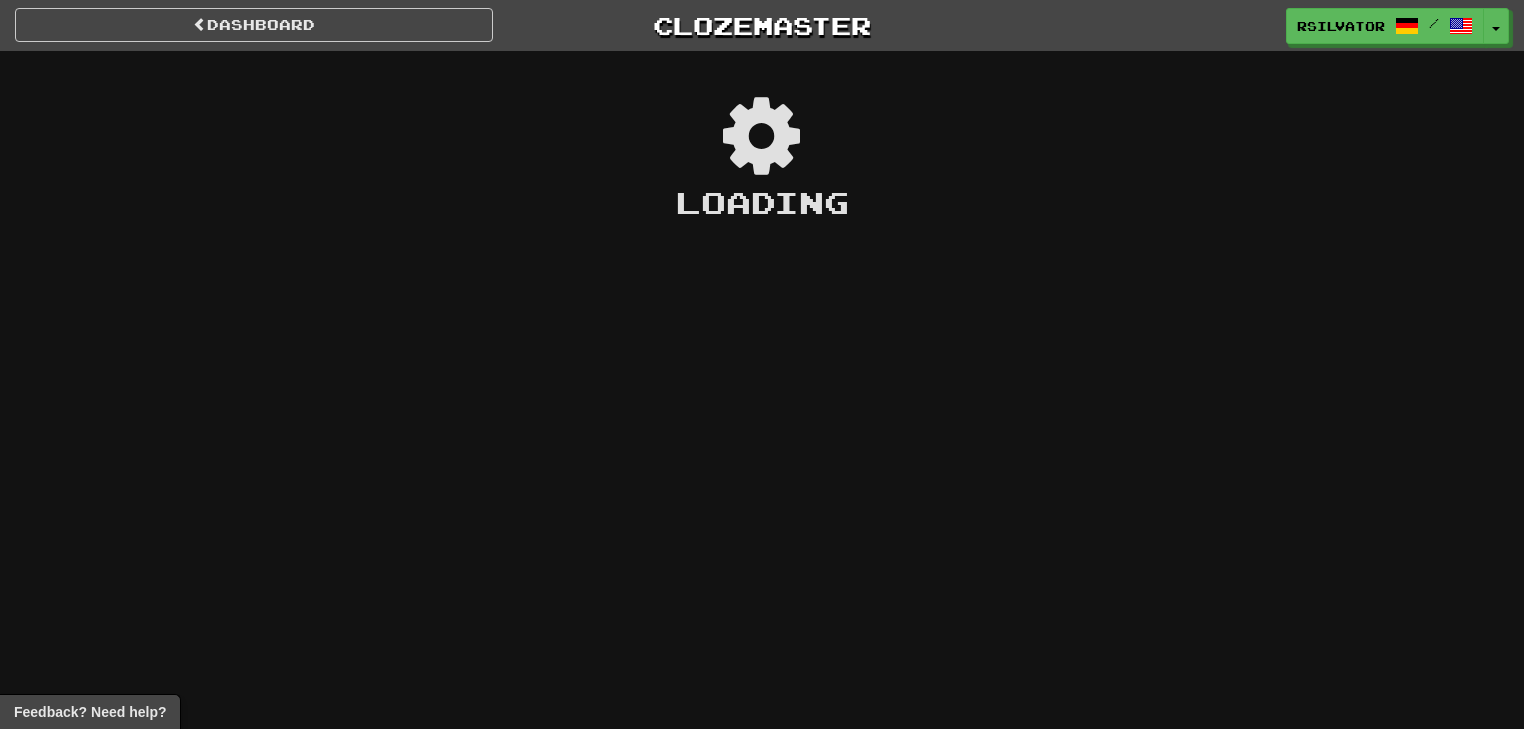 scroll, scrollTop: 0, scrollLeft: 0, axis: both 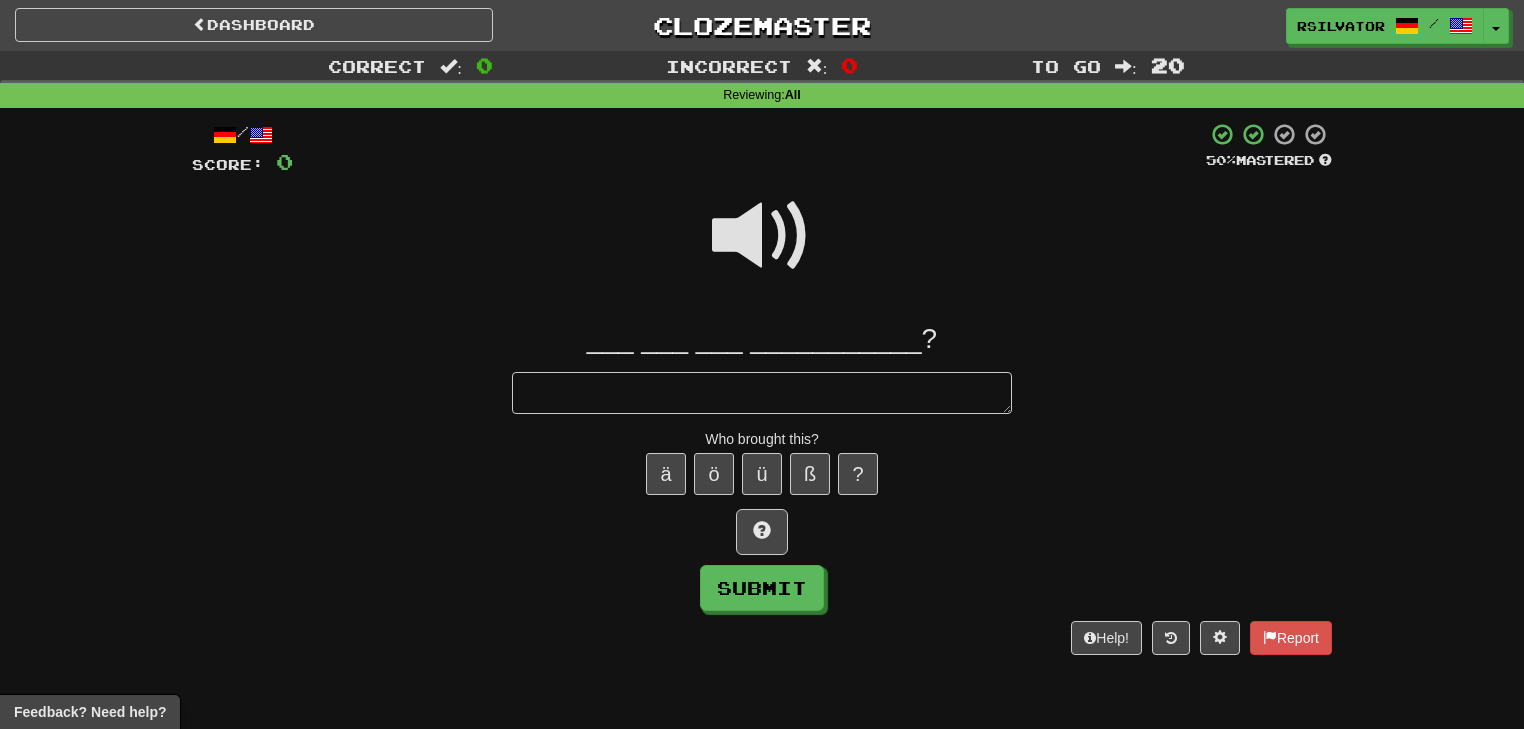 type on "*" 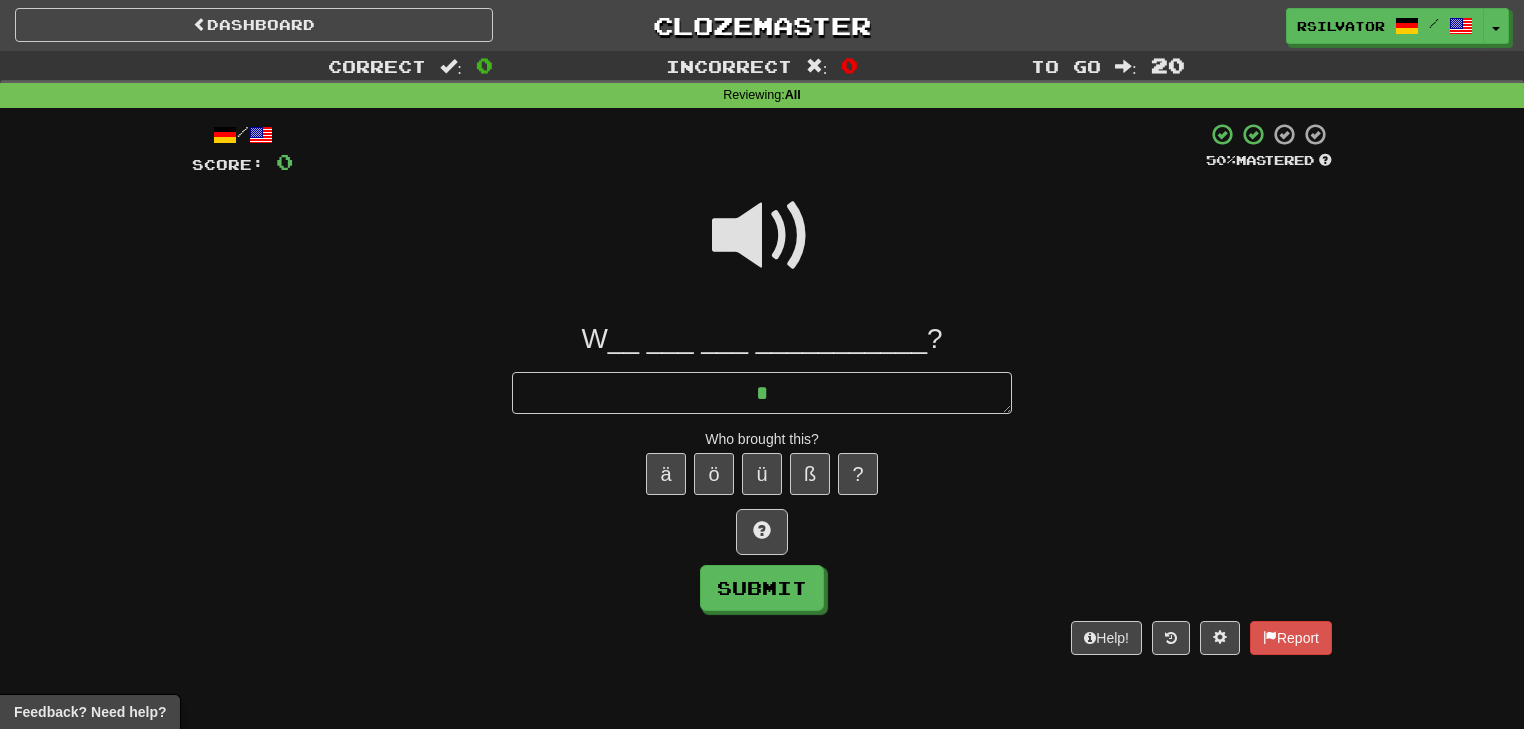 type on "*" 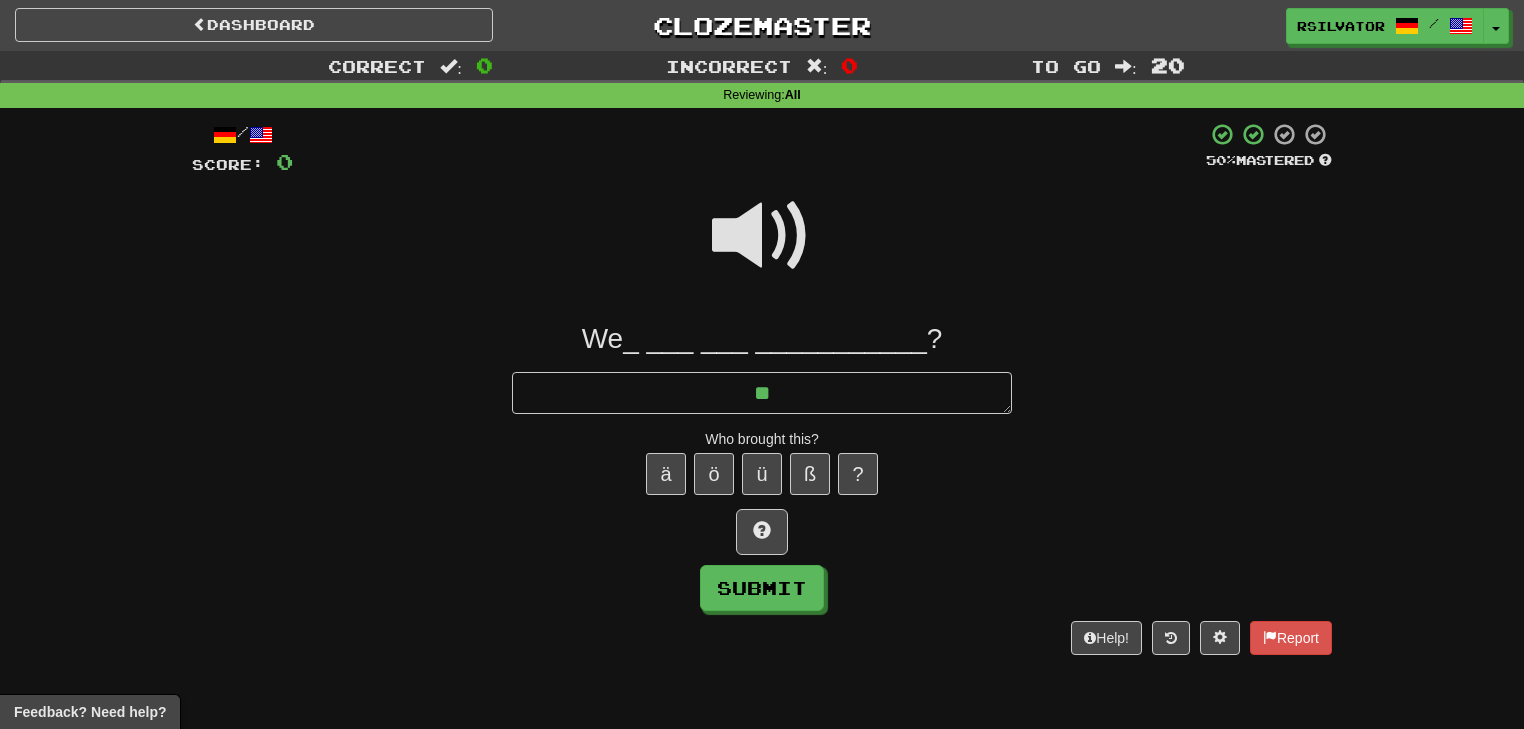 type on "*" 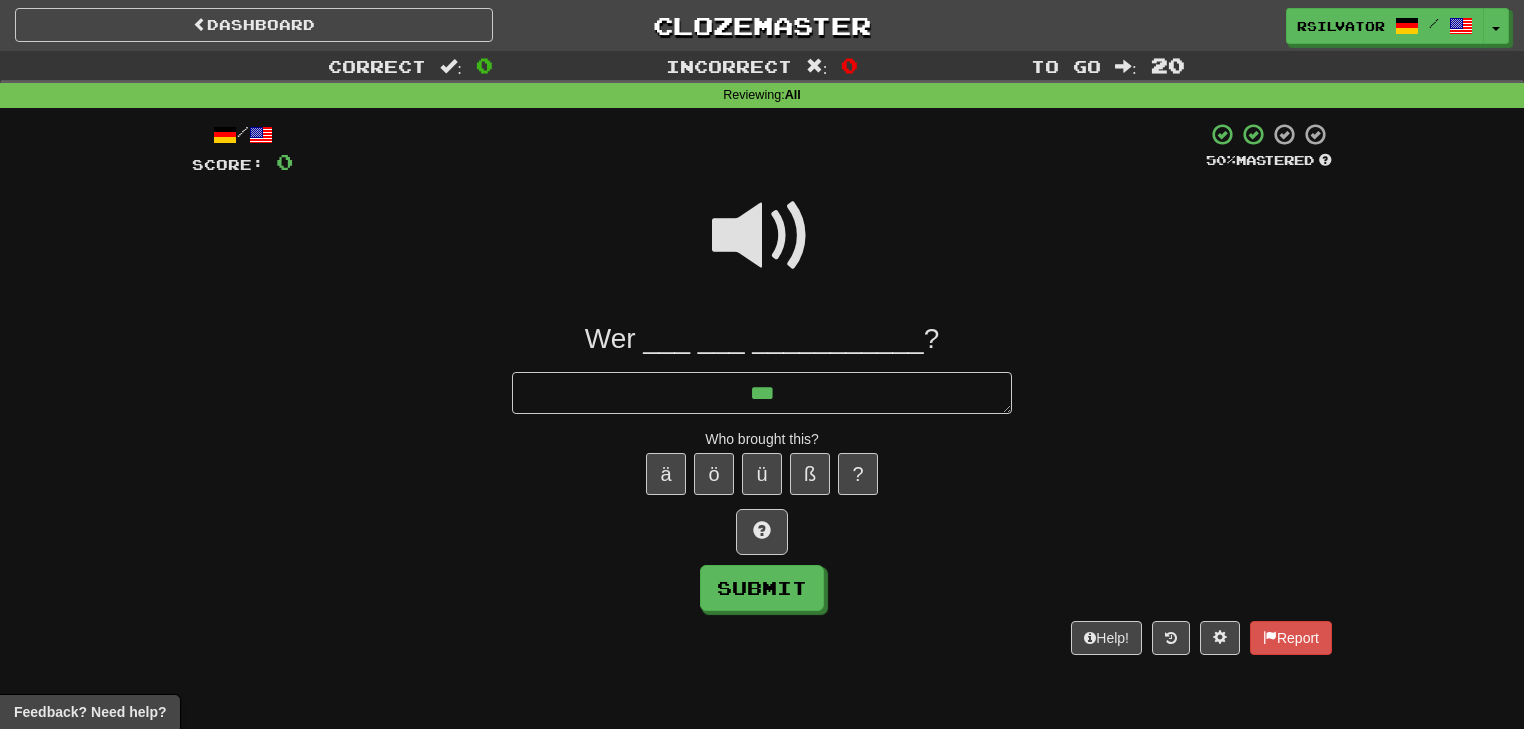 type on "*" 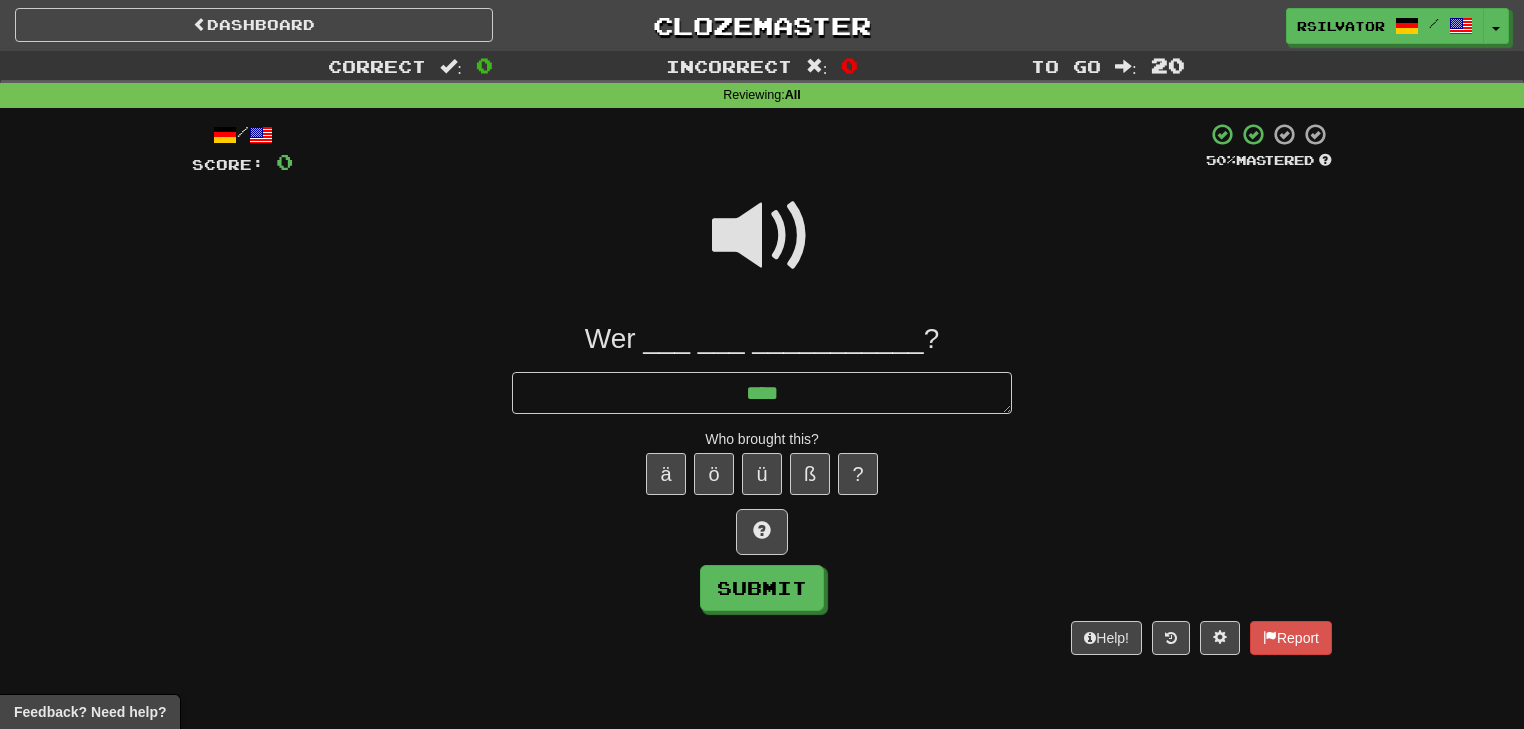 type on "*" 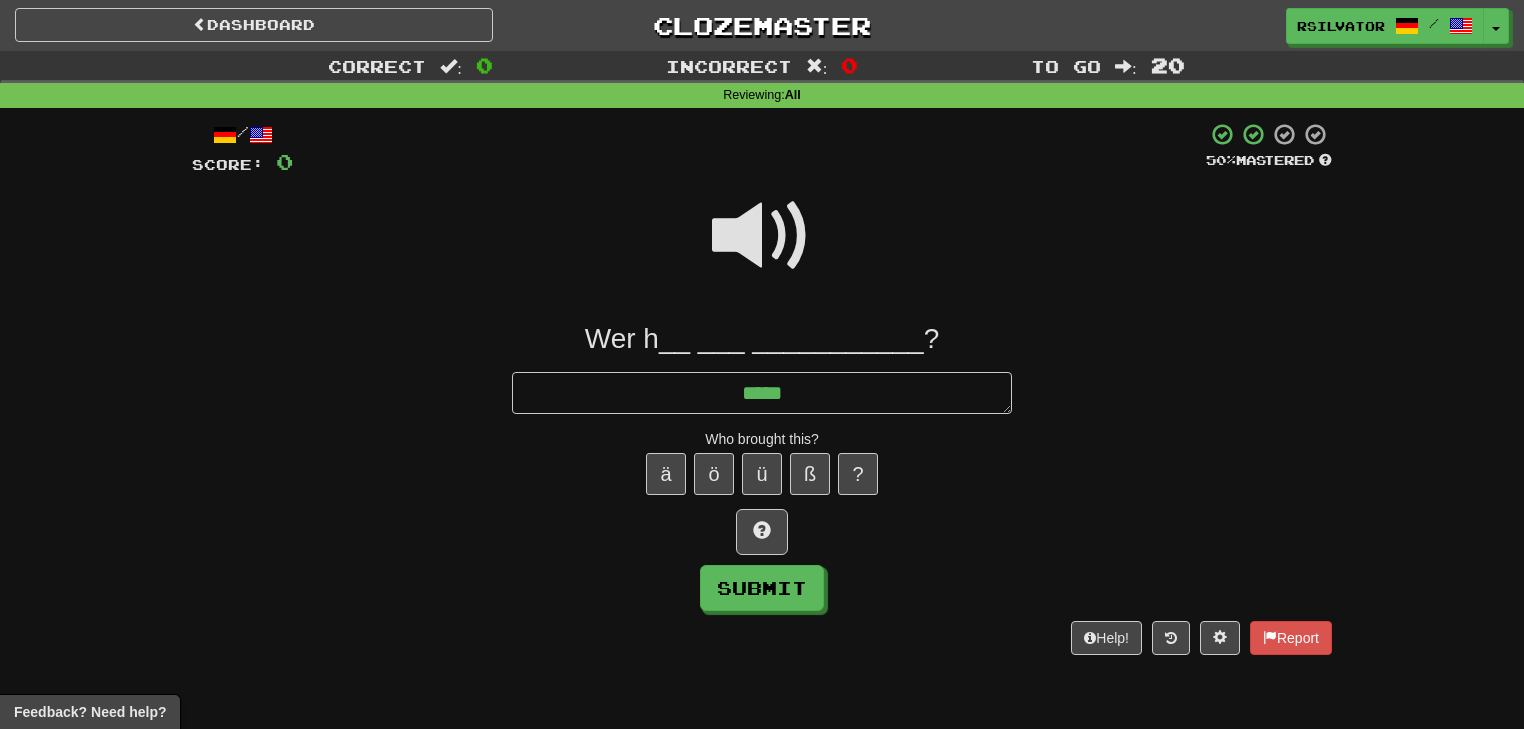 type on "*" 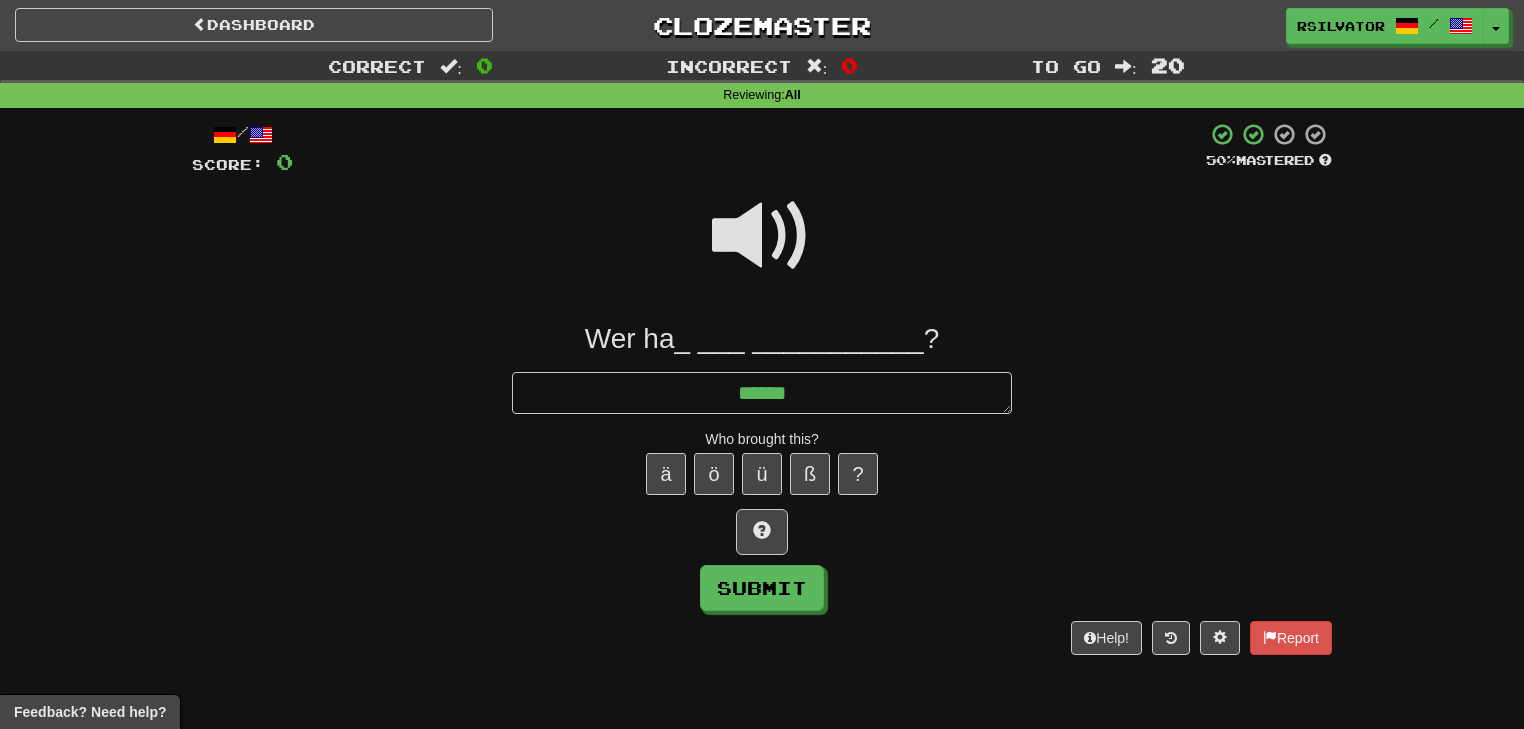 type on "*" 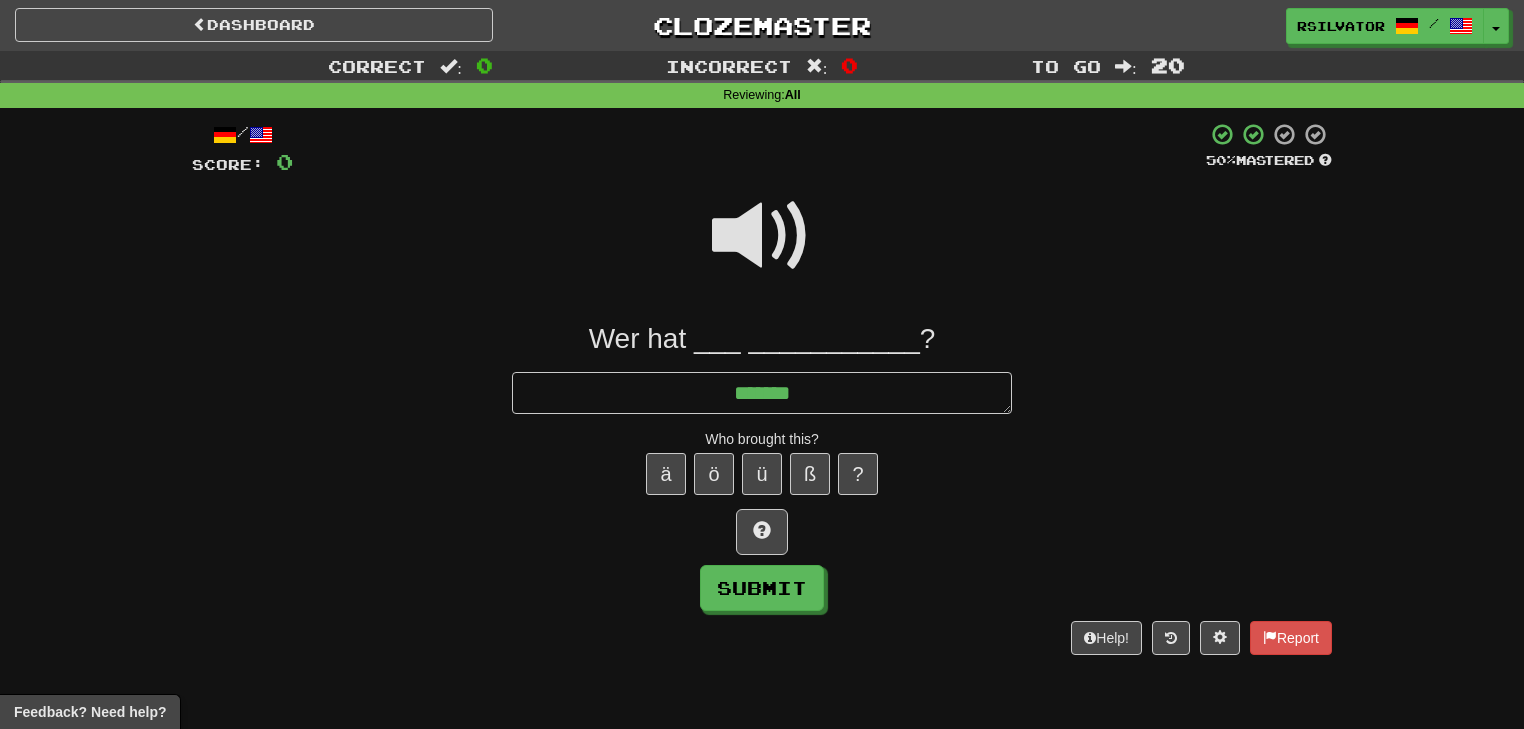 type on "*" 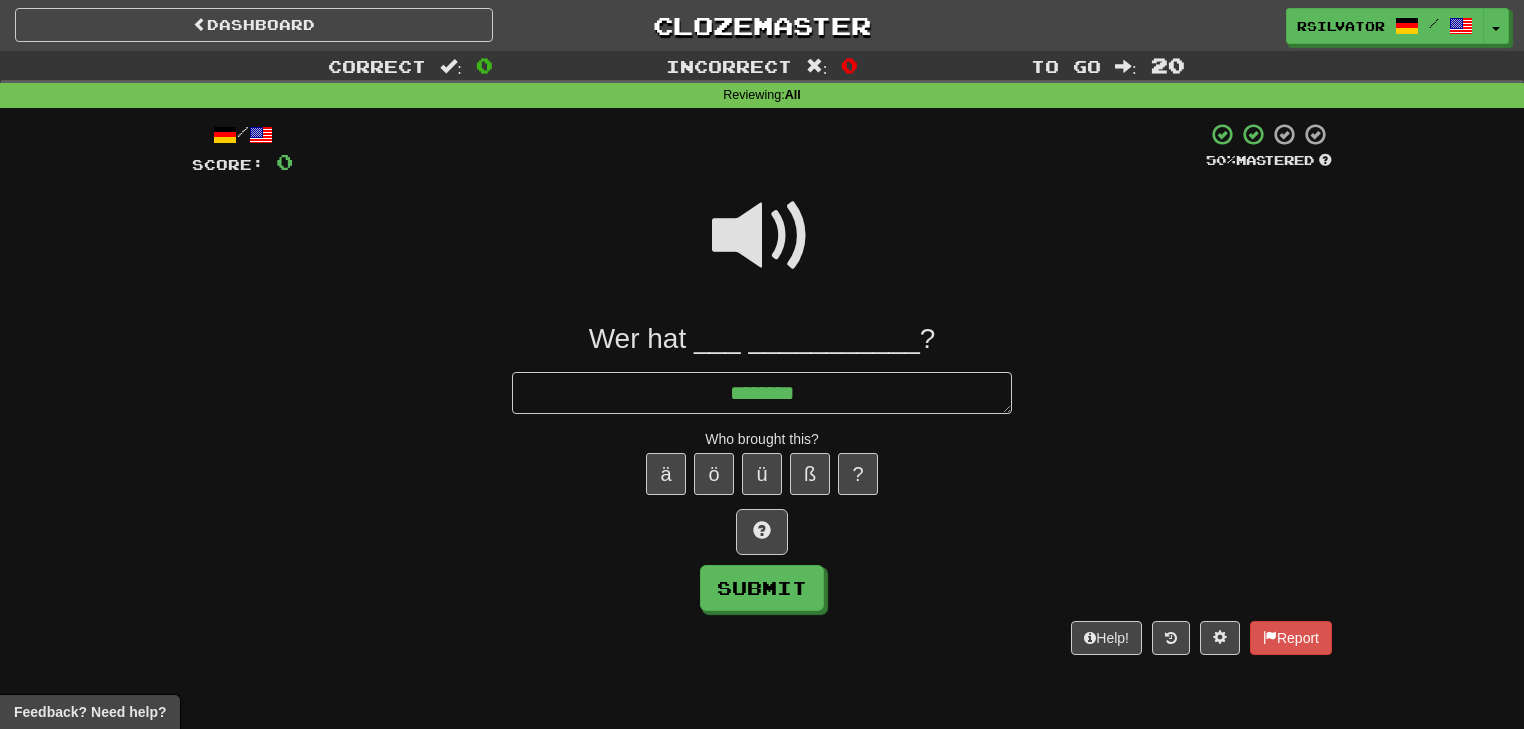 type on "*" 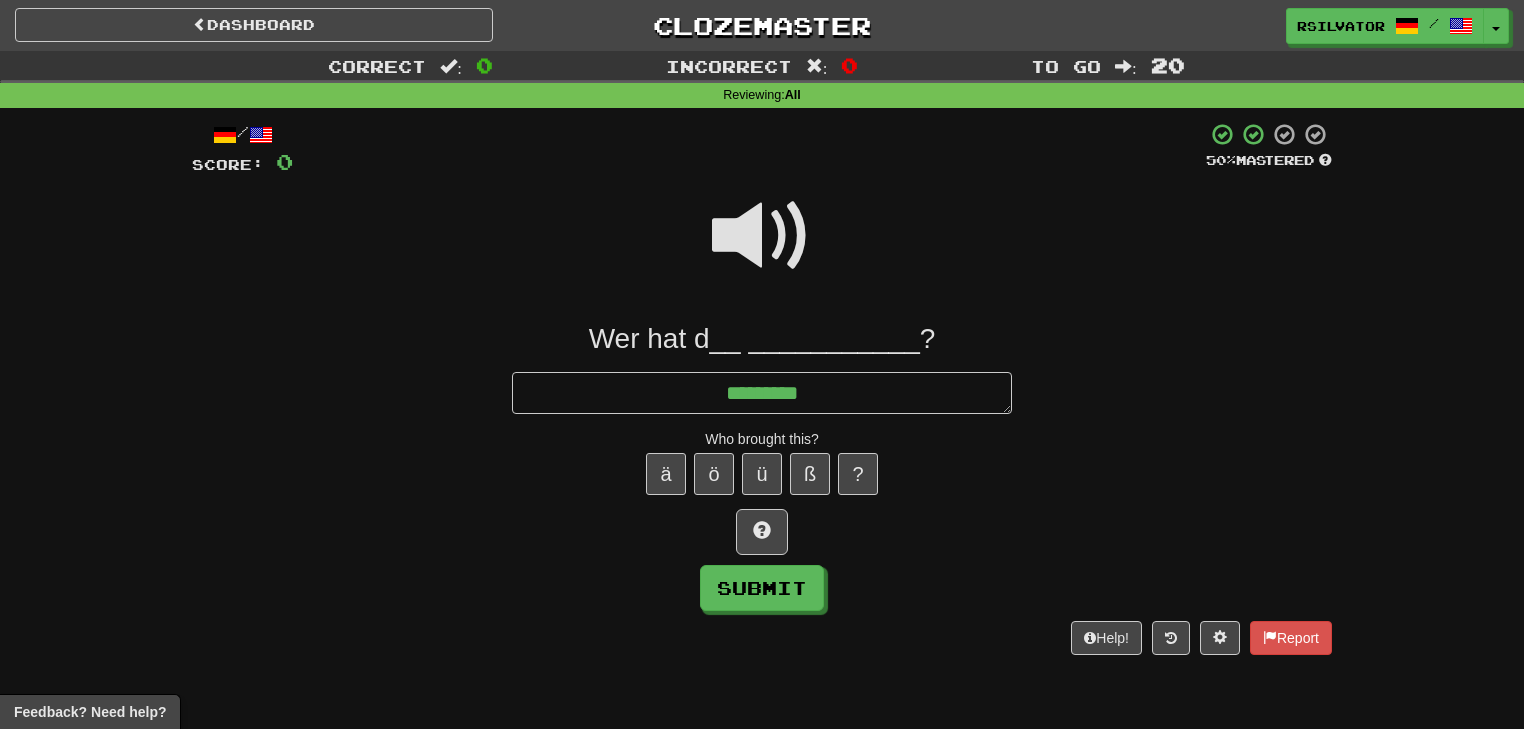 type on "*" 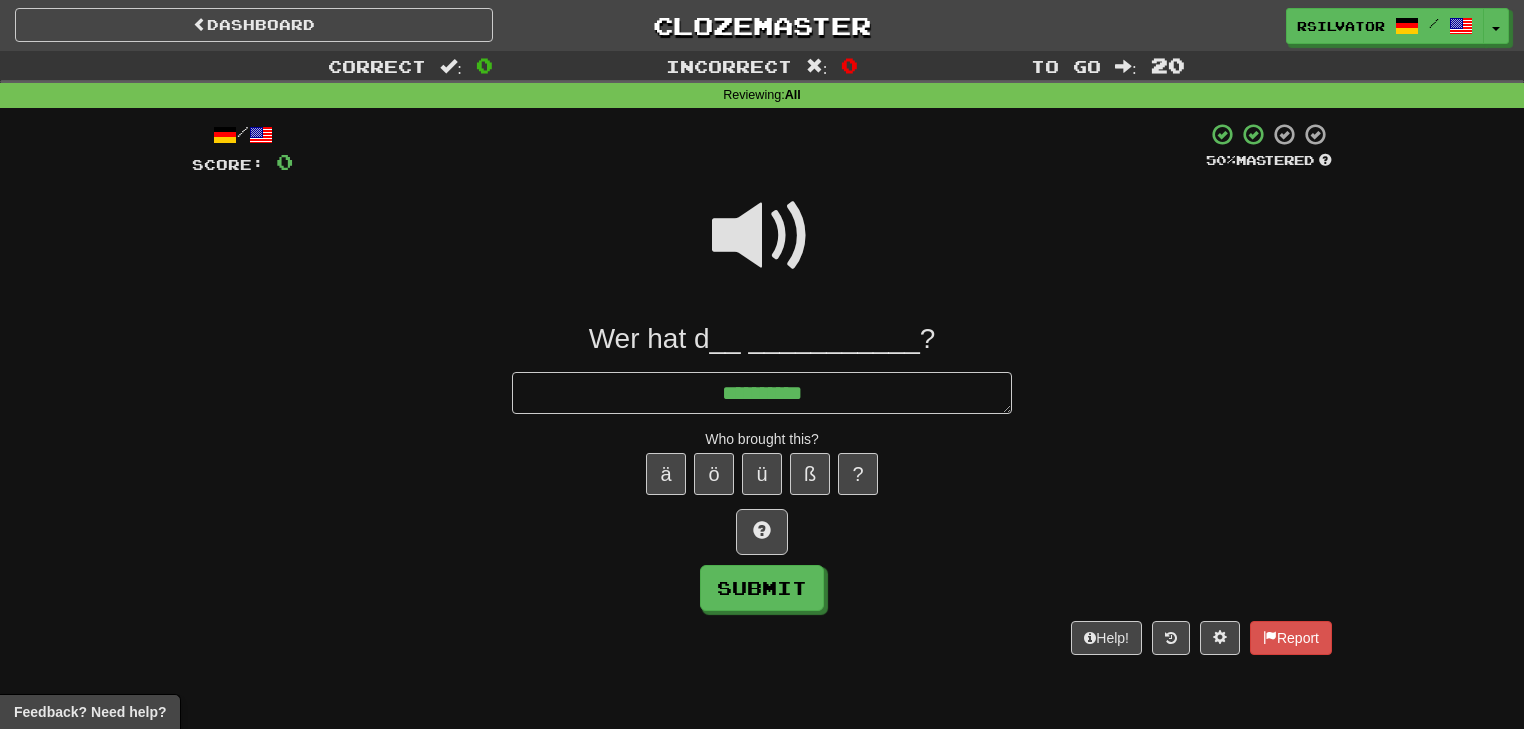 type on "**********" 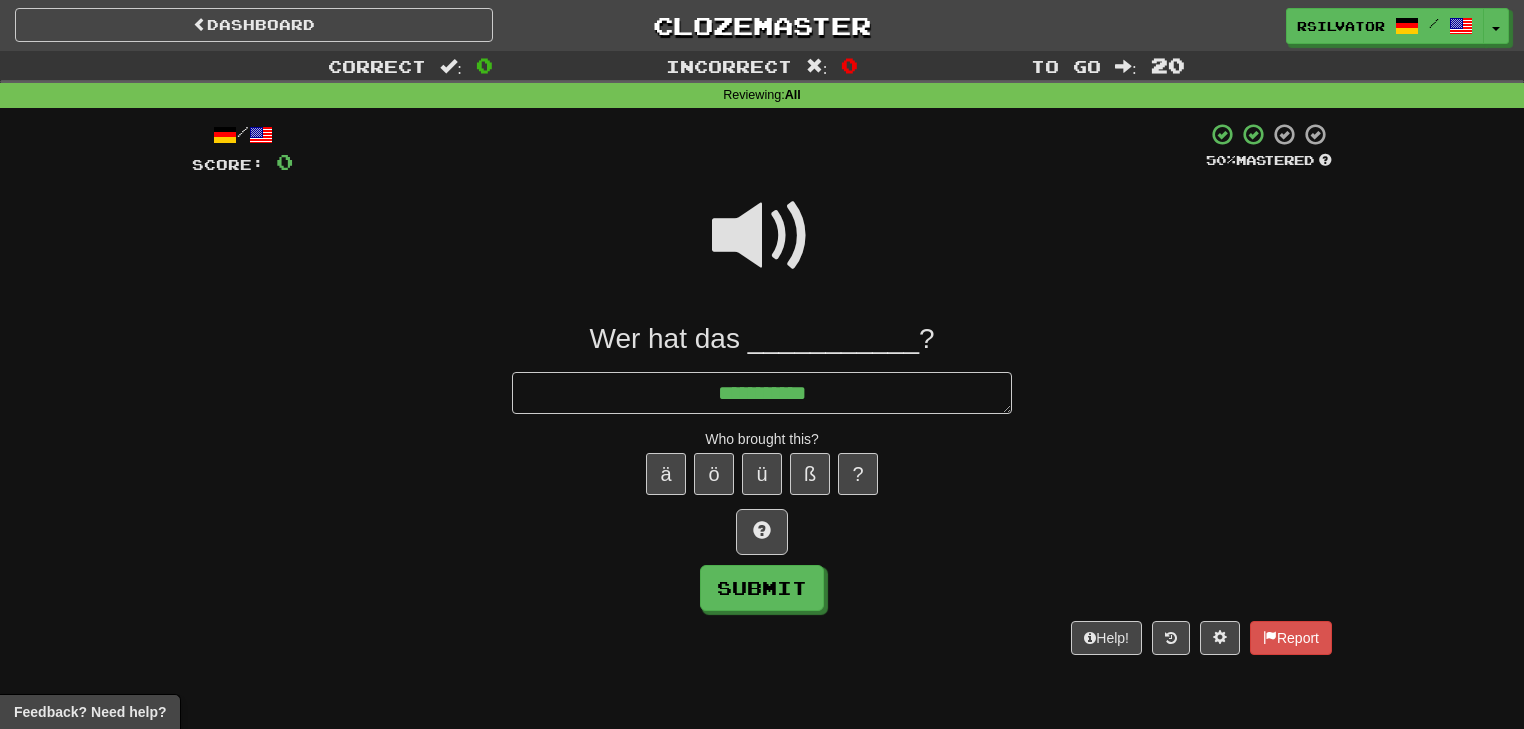 type on "*" 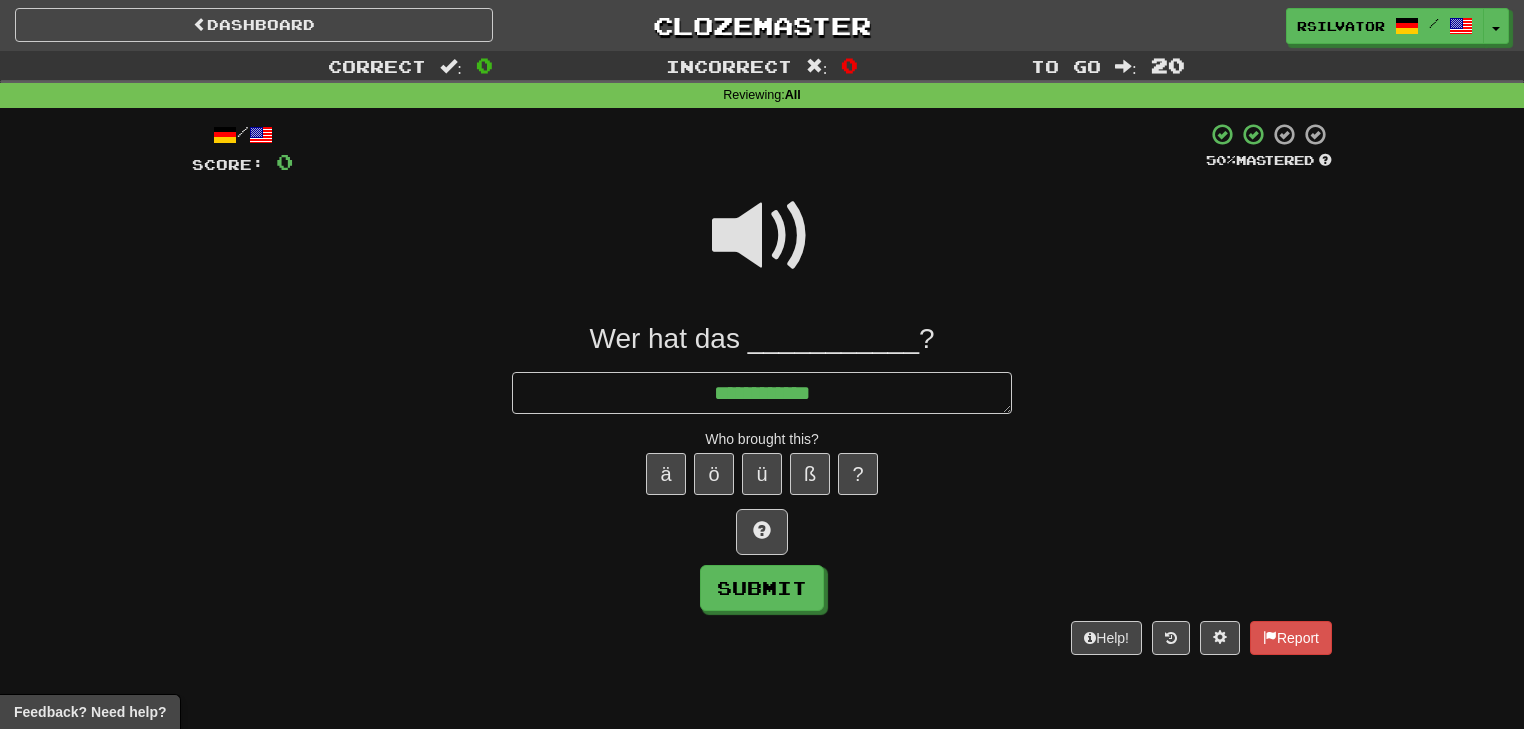type on "*" 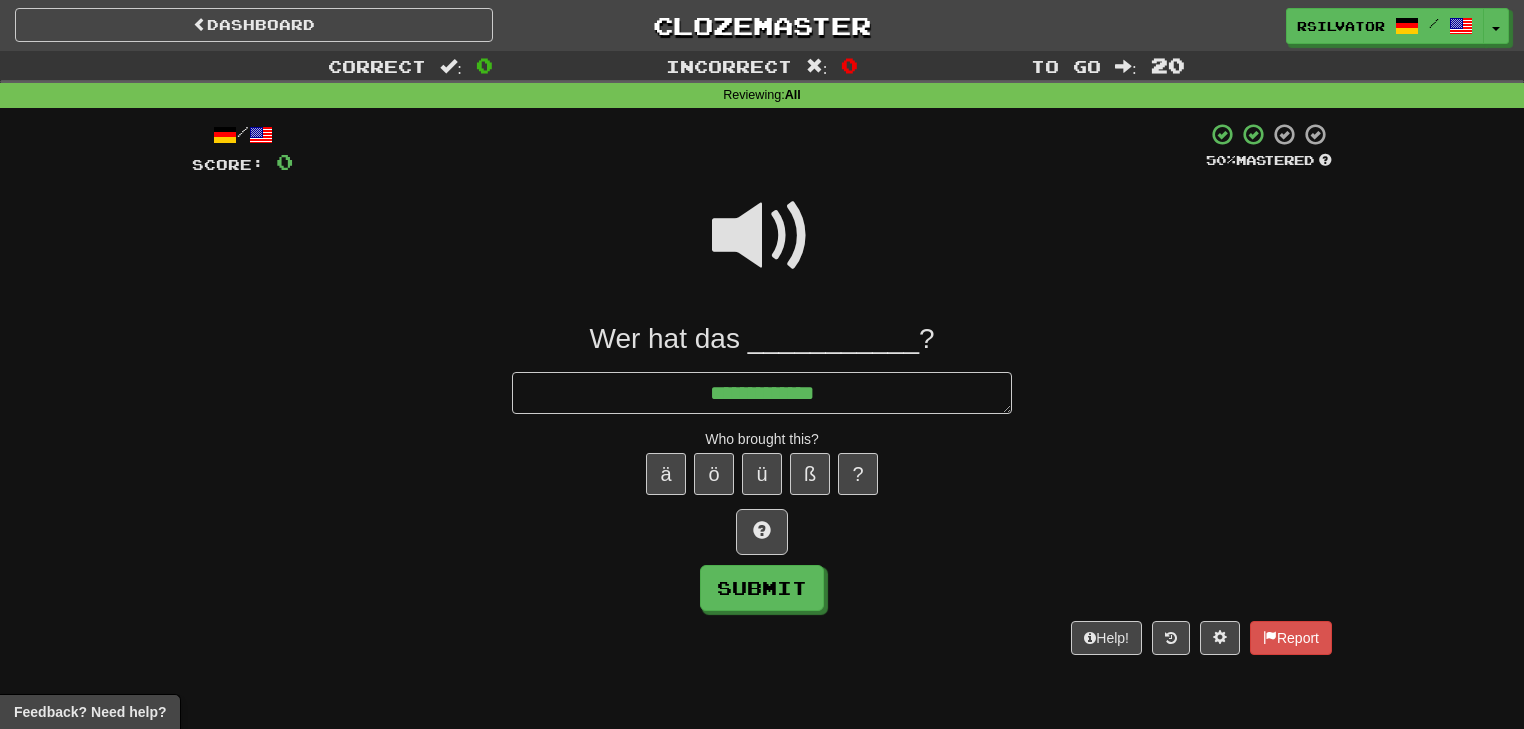 type on "*" 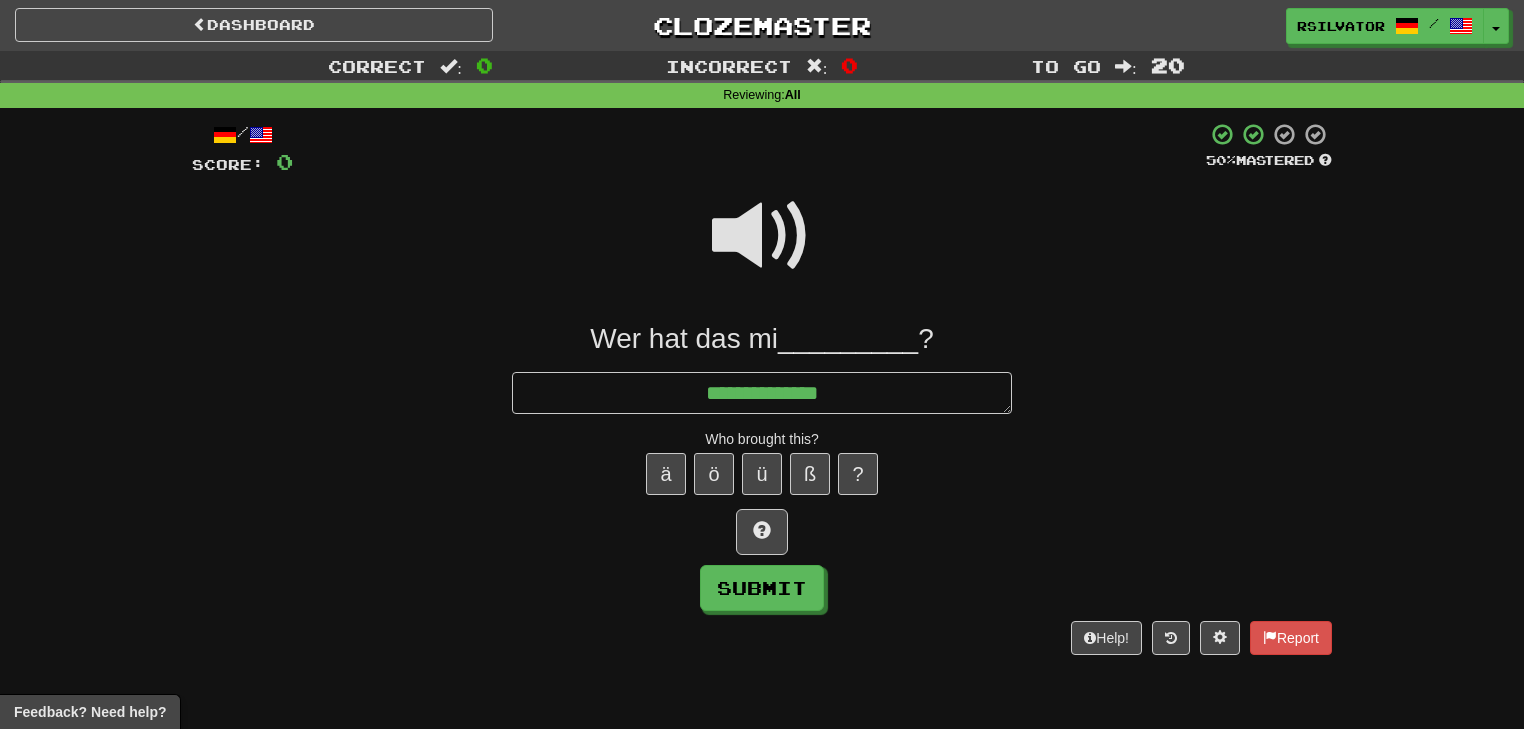 type on "*" 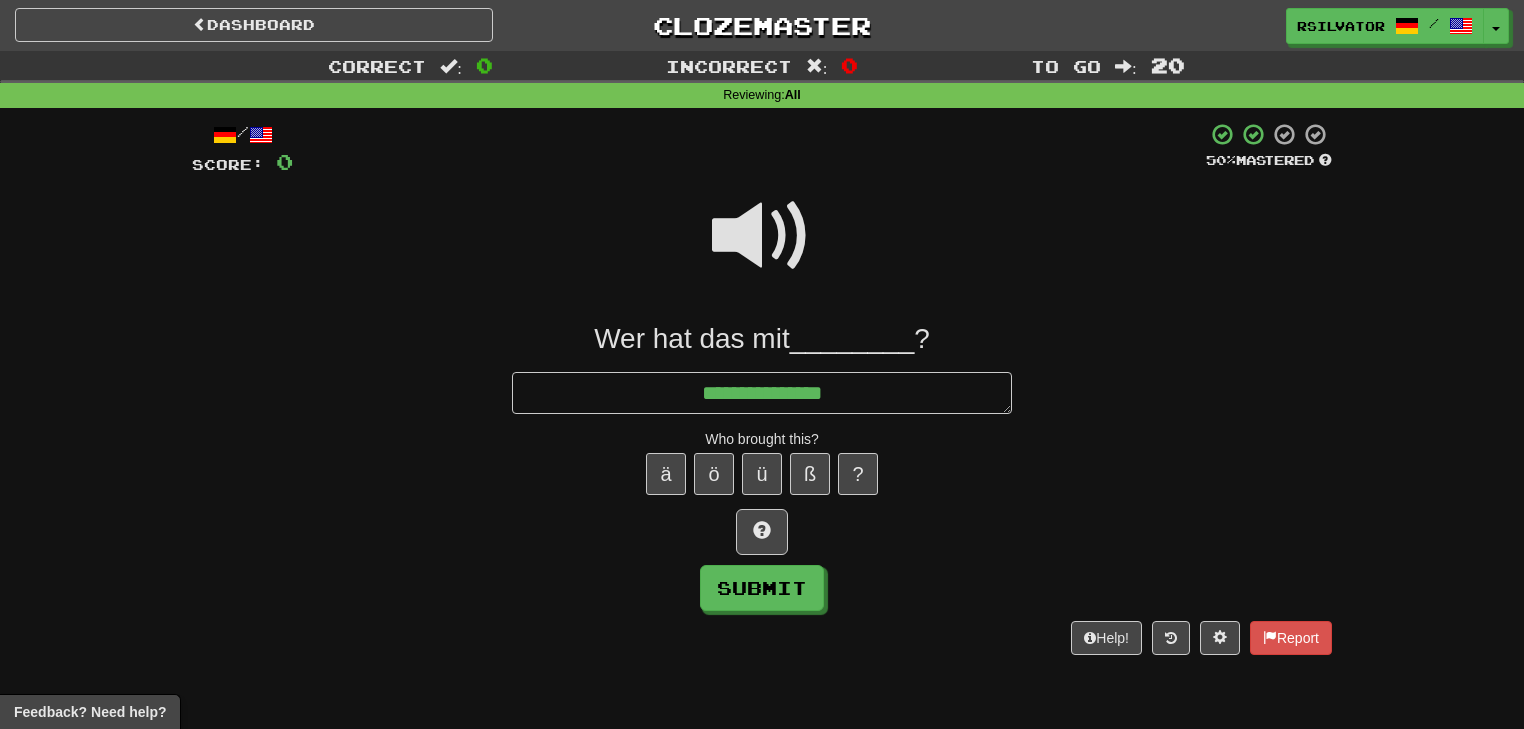 type on "*" 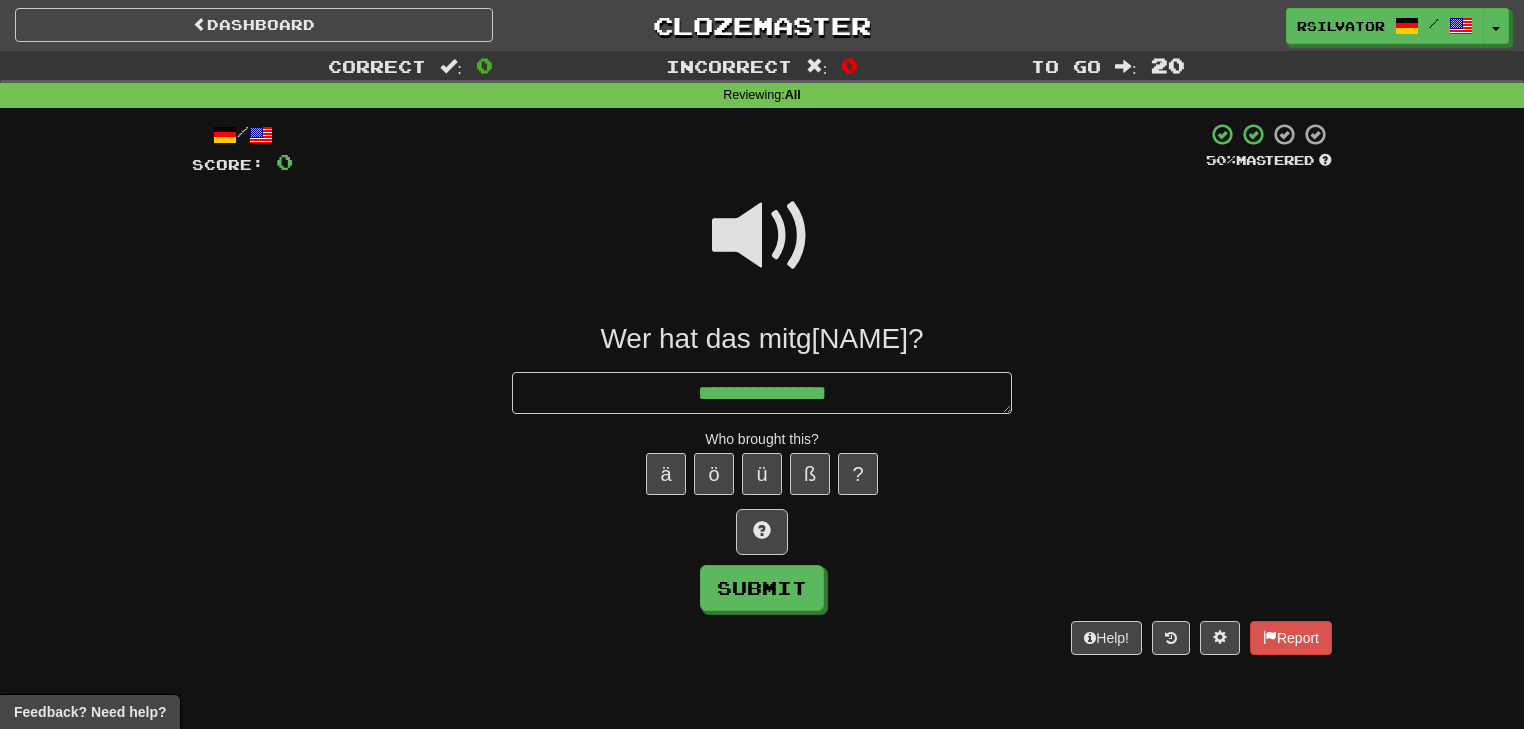 type on "*" 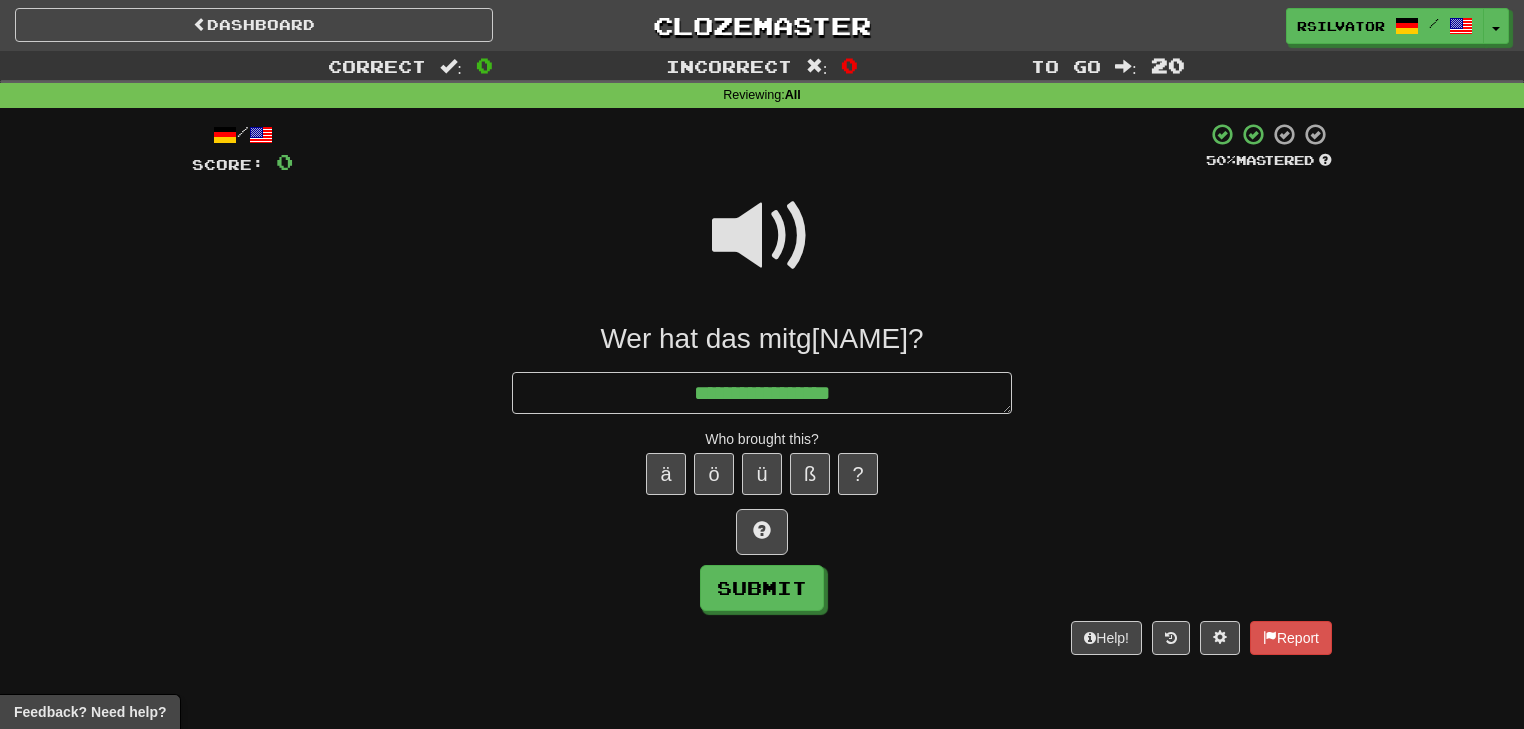 type on "*" 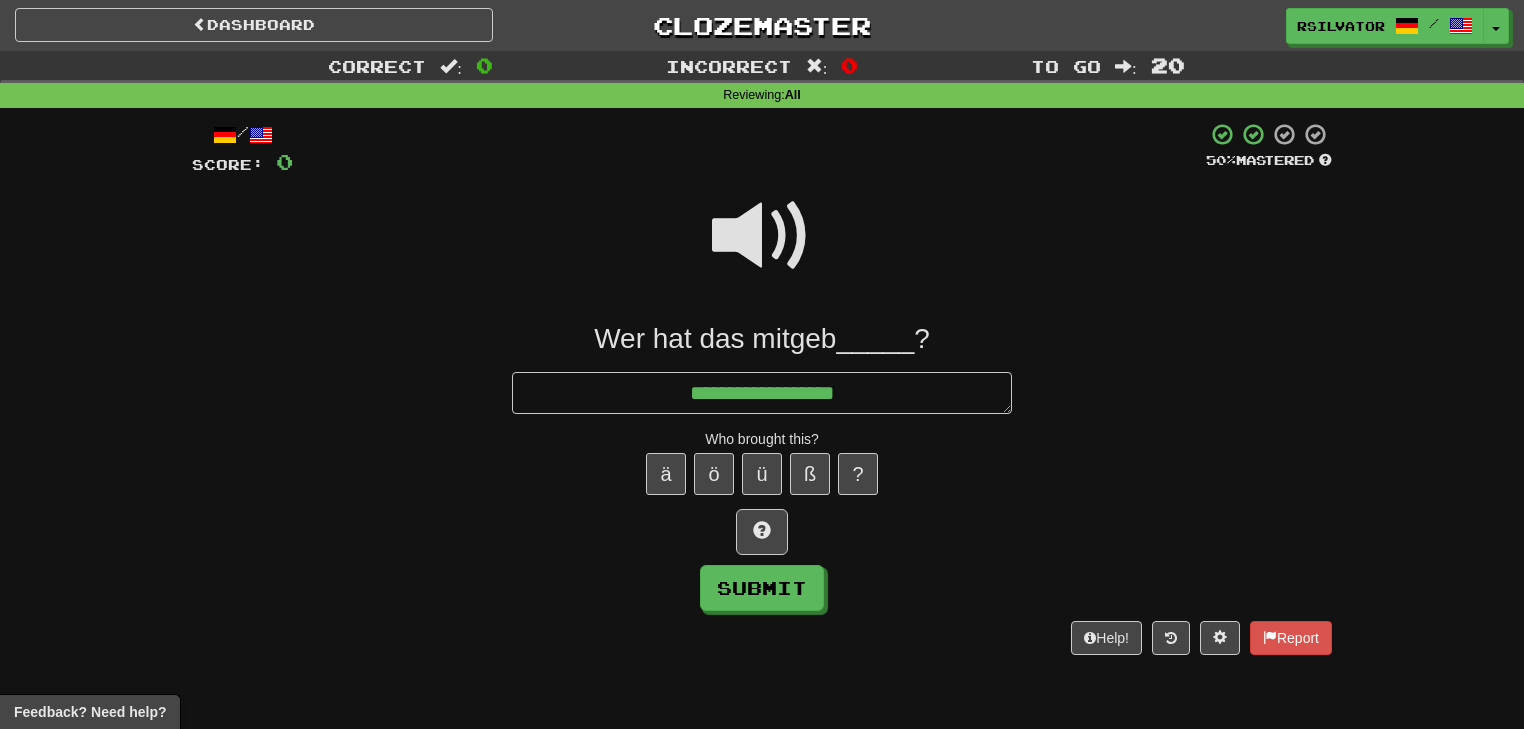 type on "*" 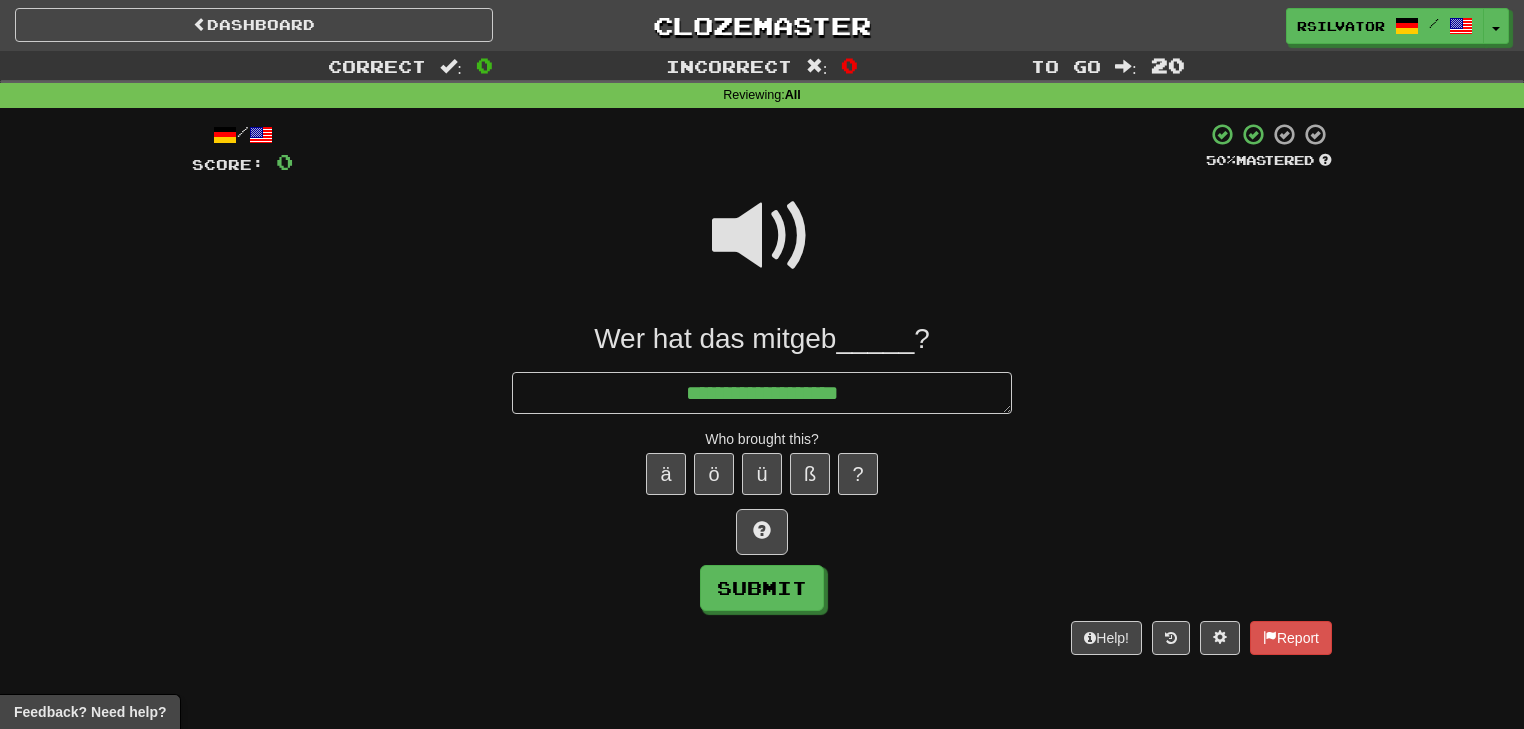 type on "*" 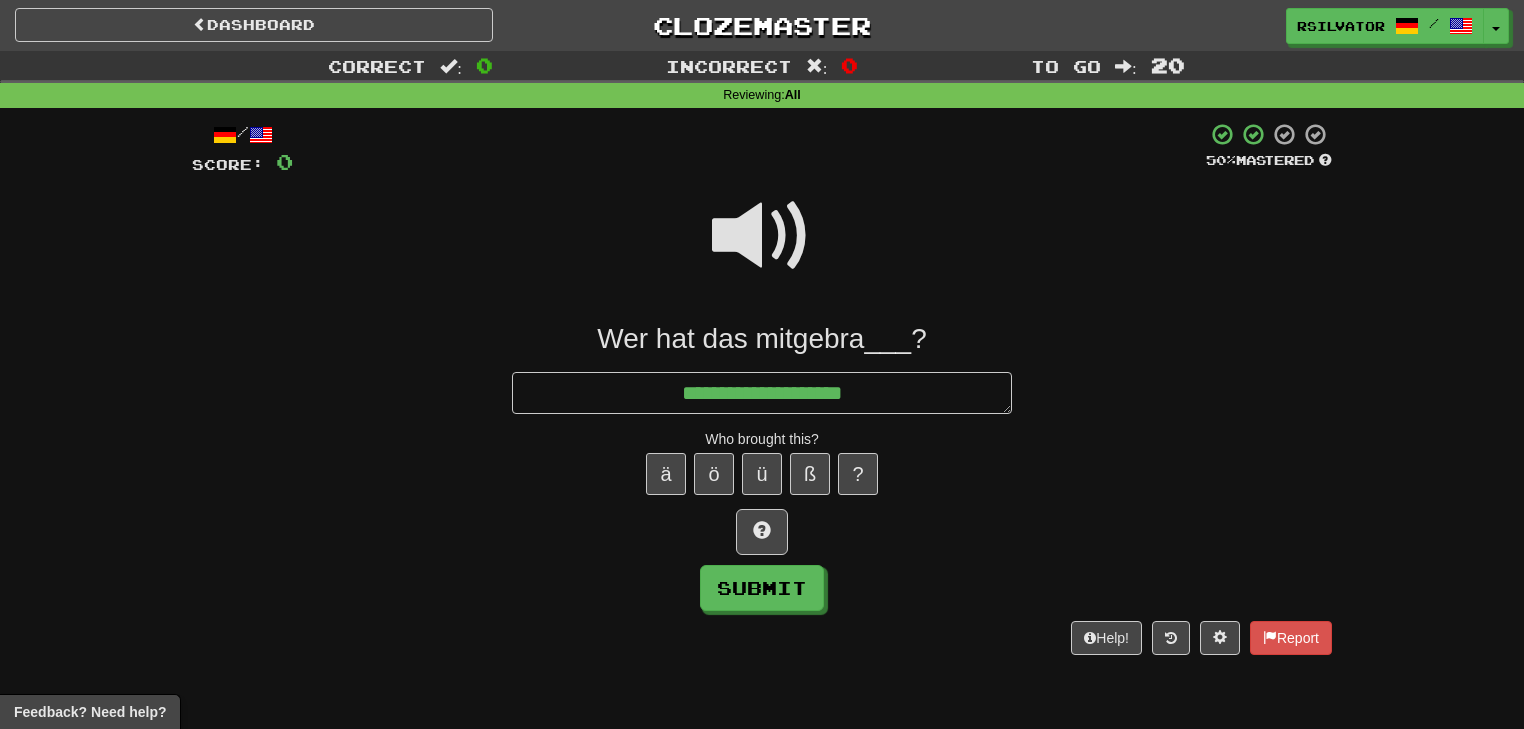 type on "*" 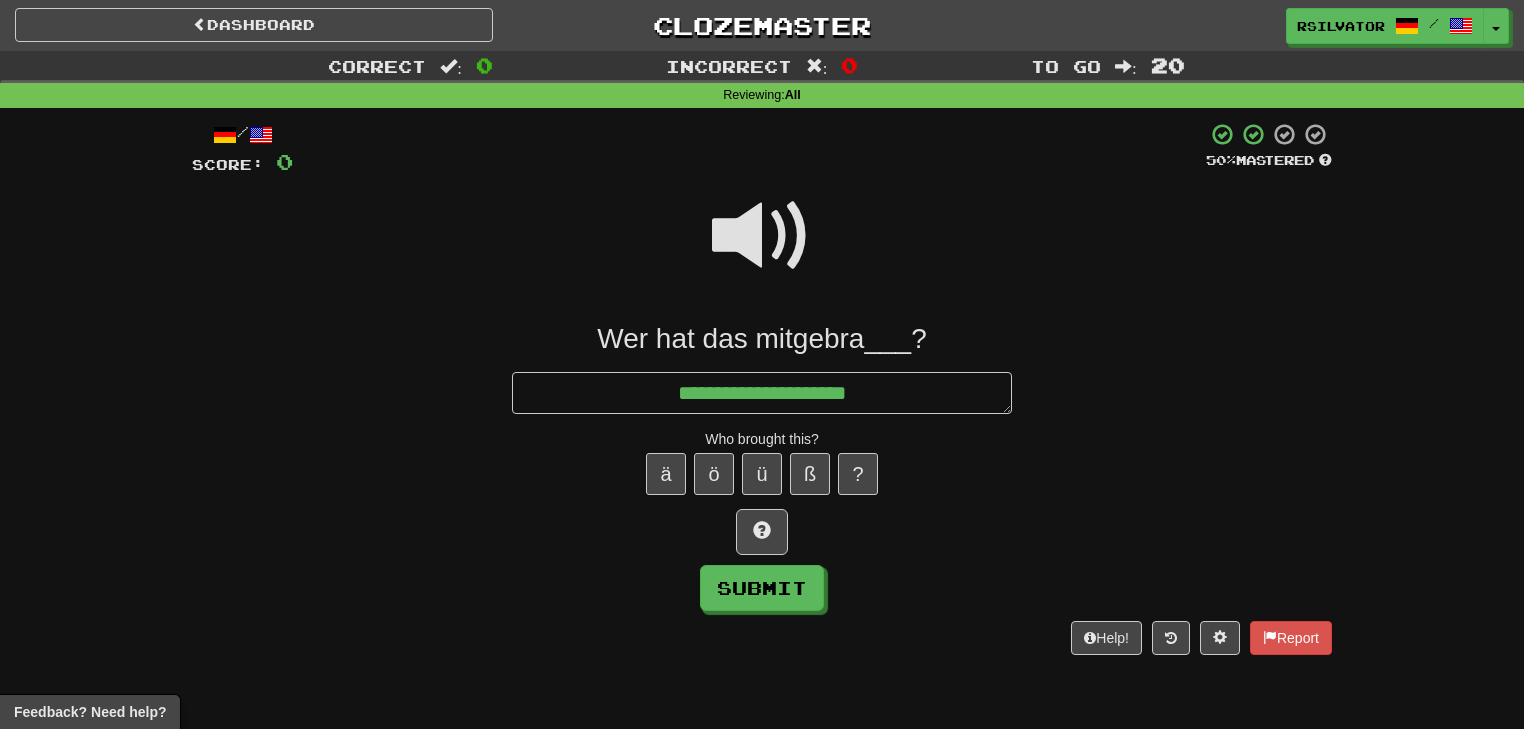 type on "*" 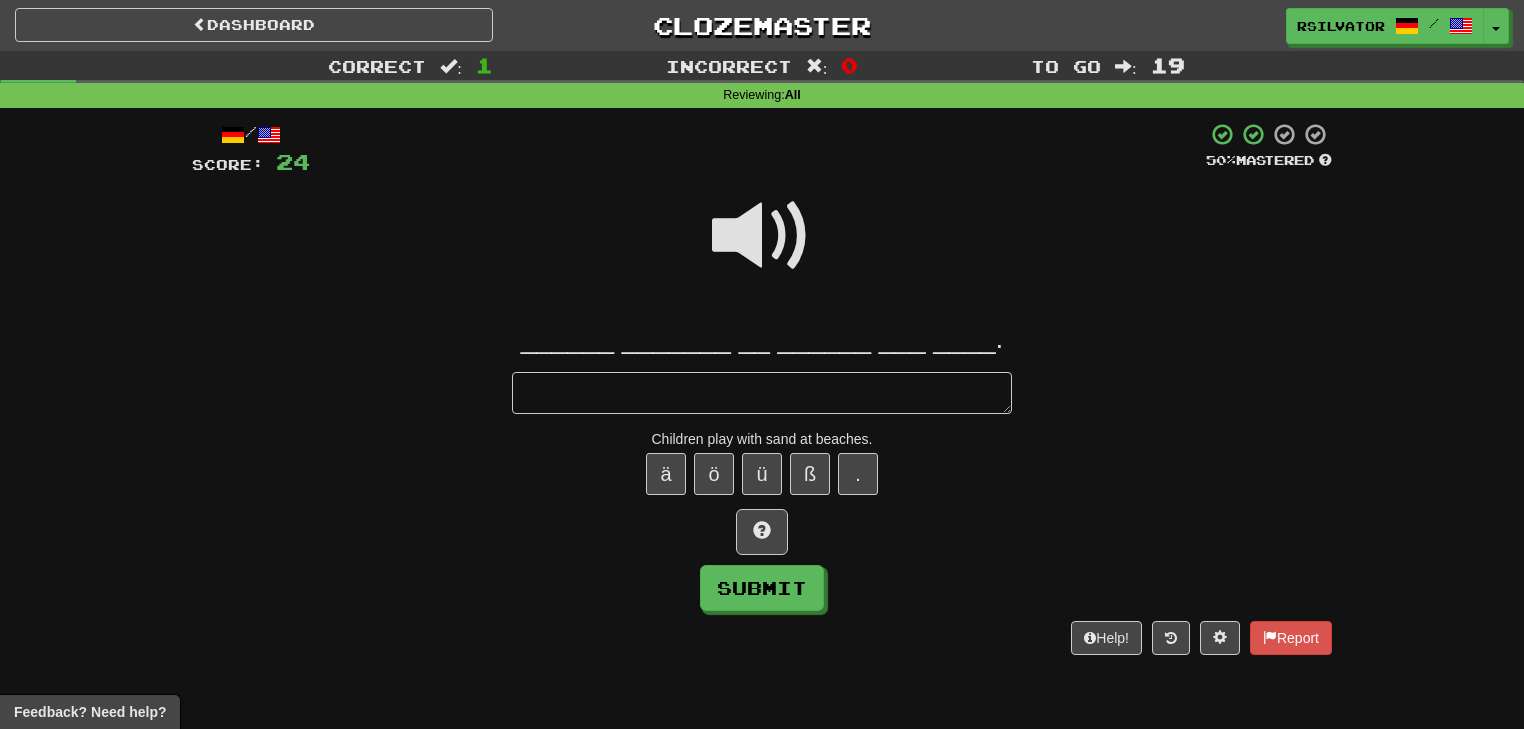 type on "*" 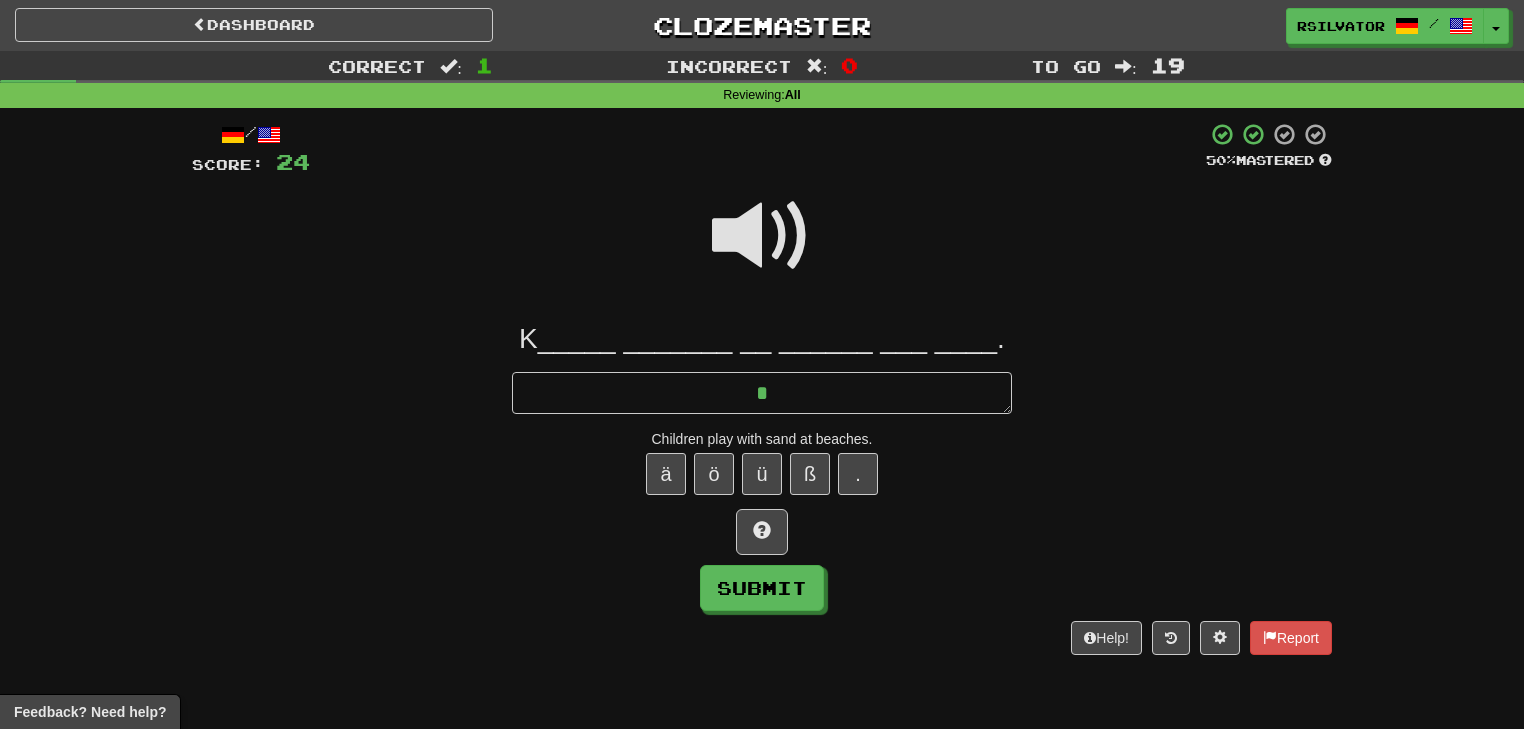 type on "*" 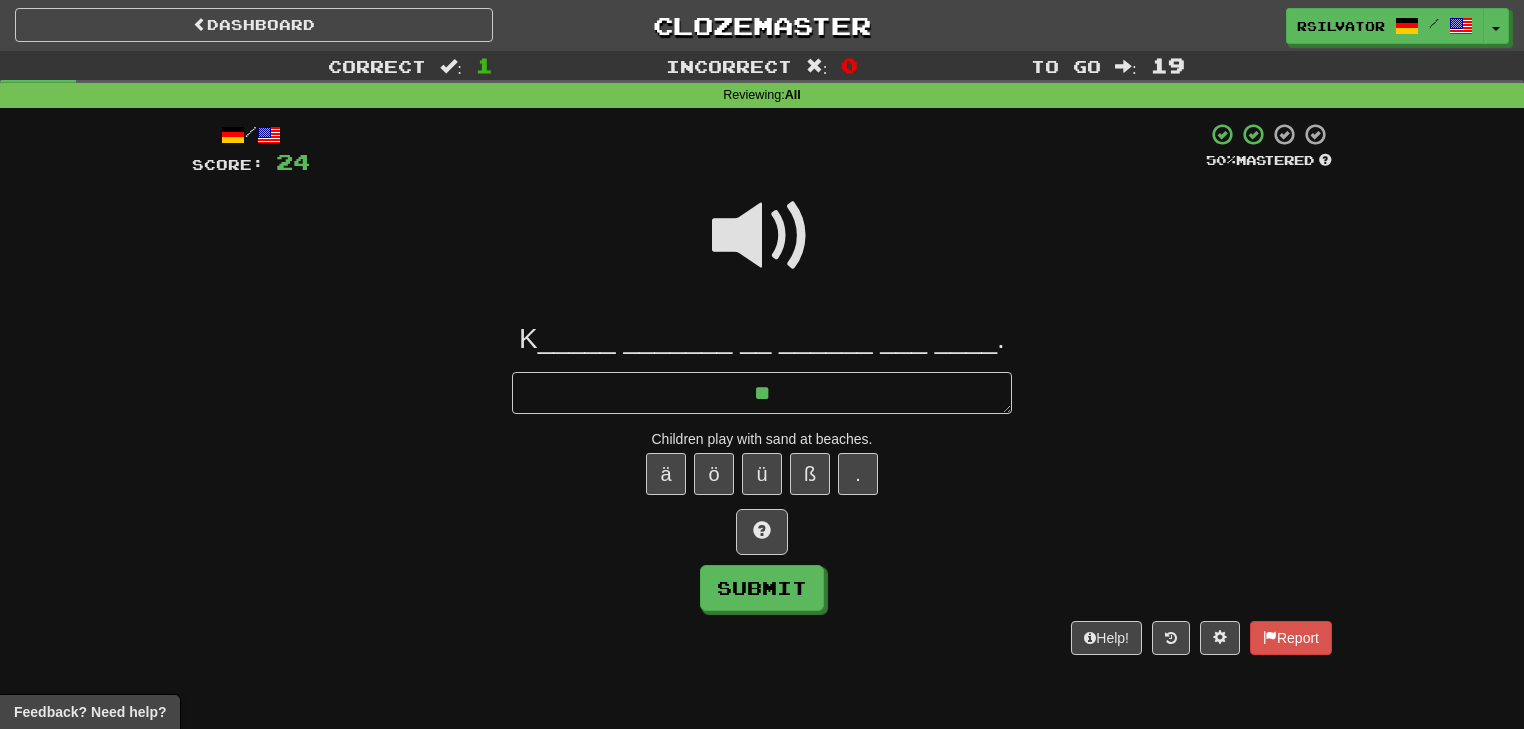 type on "*" 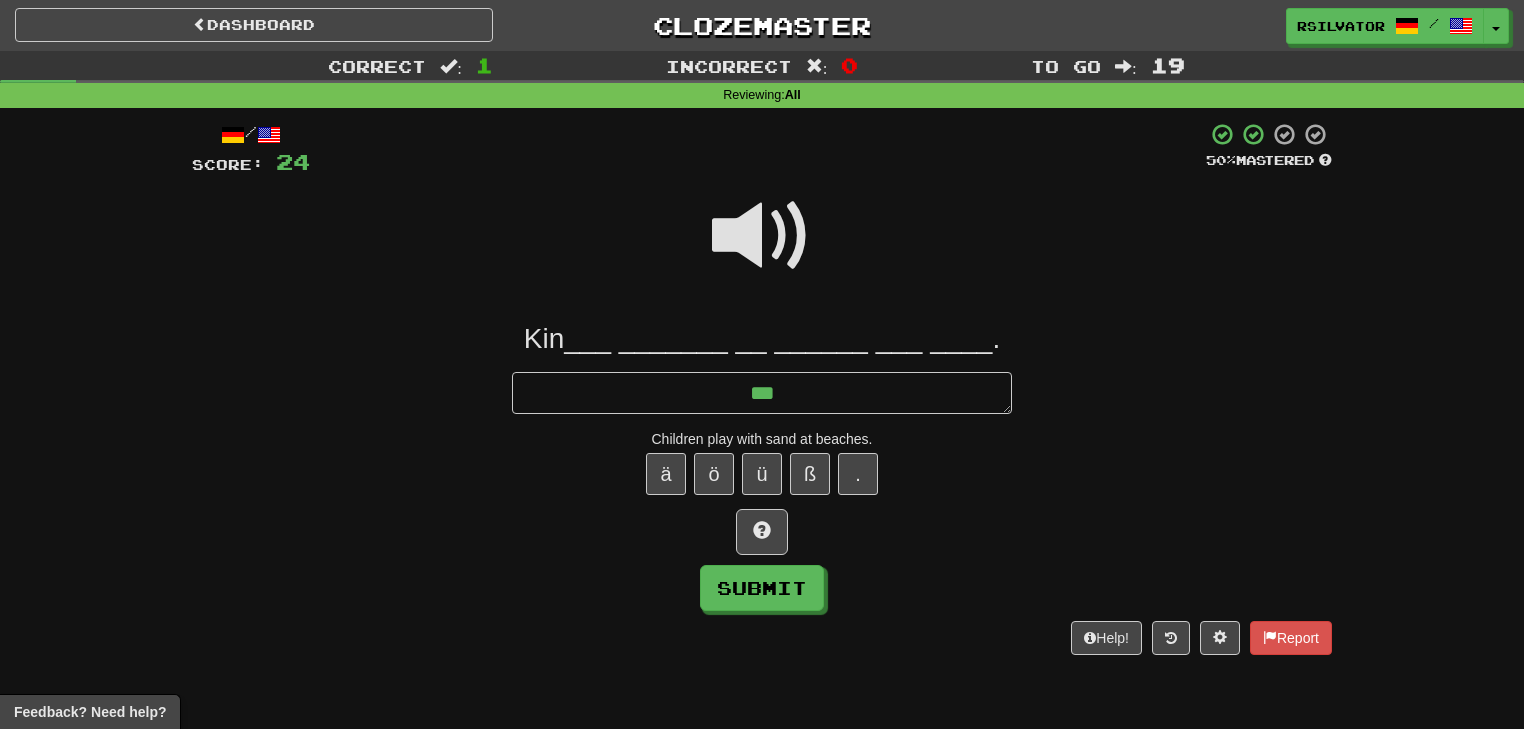 type on "*" 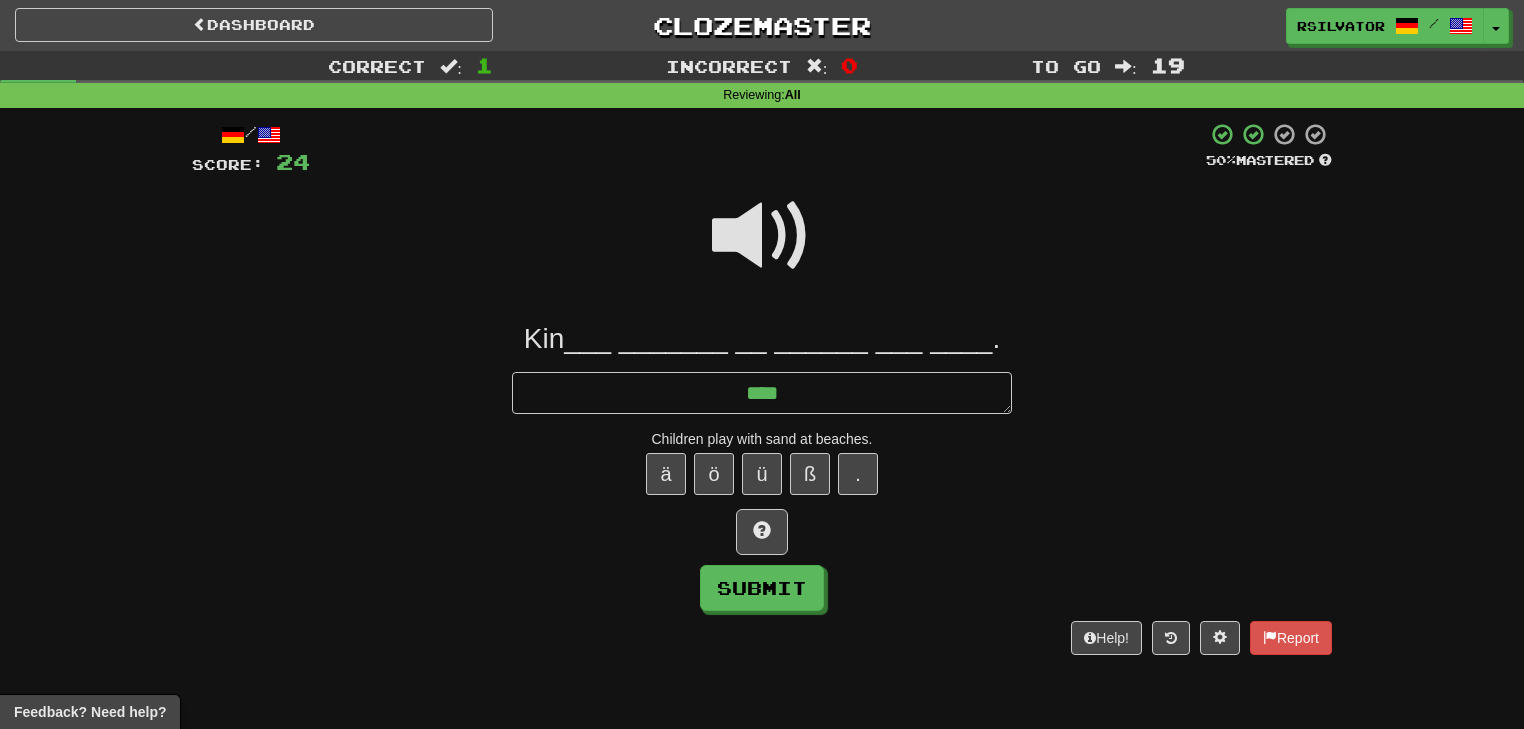 type on "*" 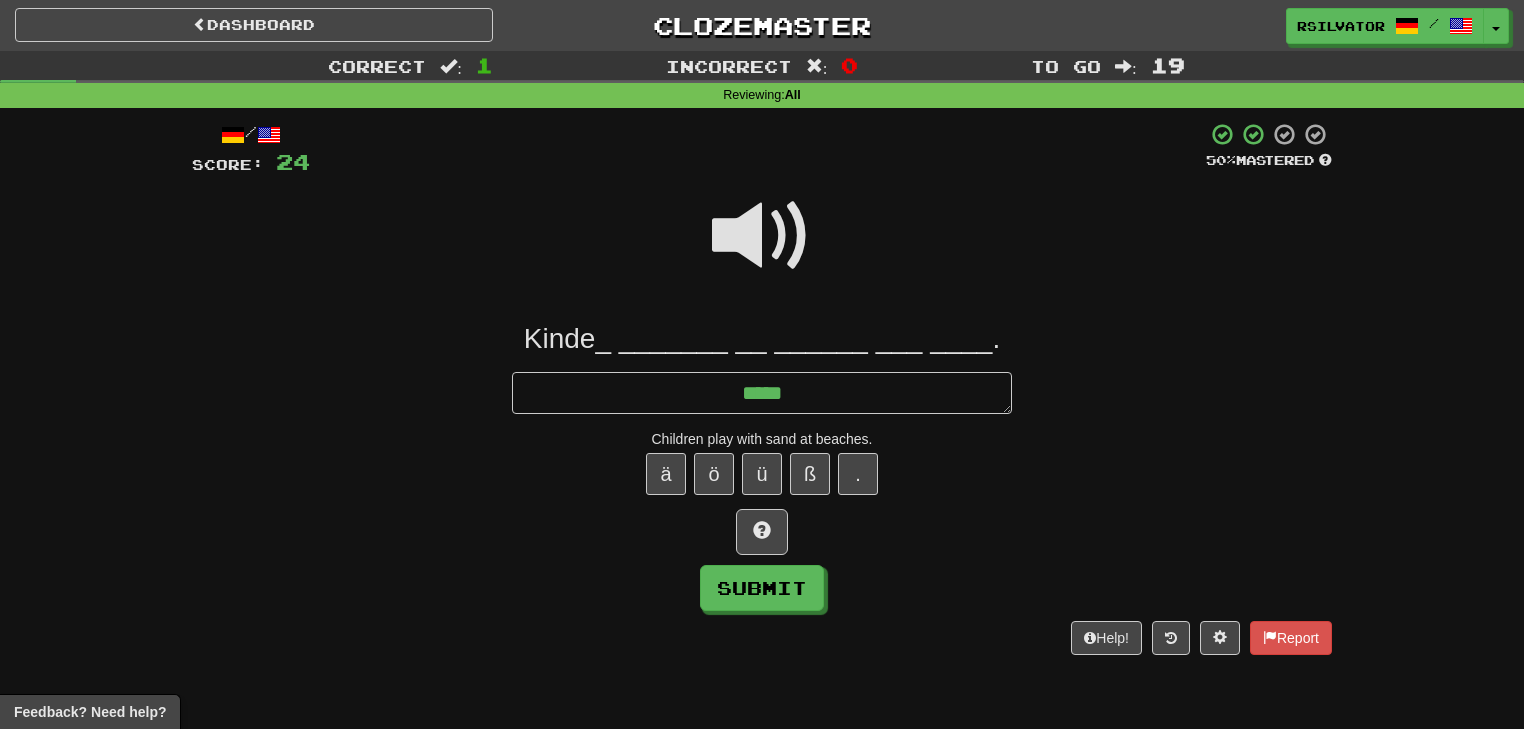 type on "*" 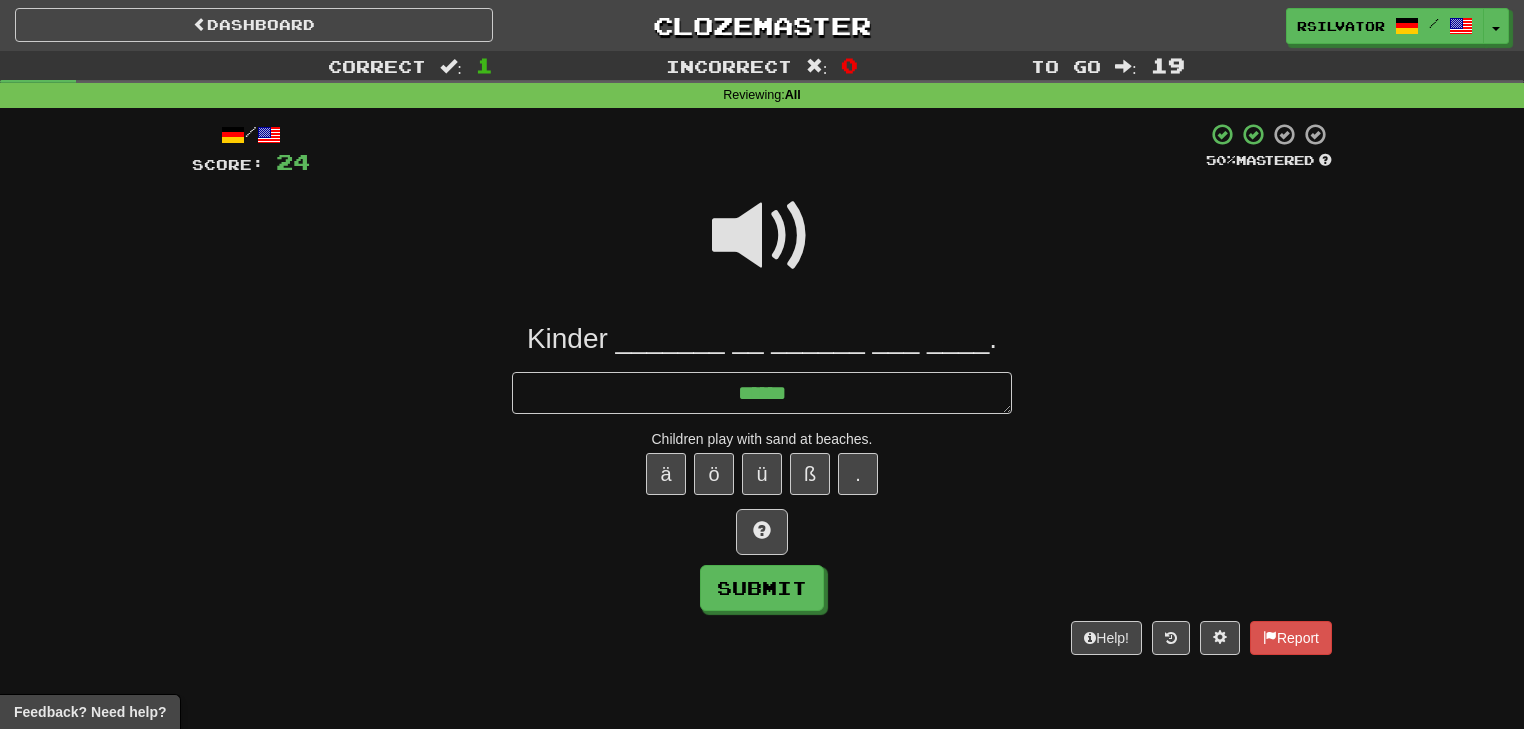 type on "*" 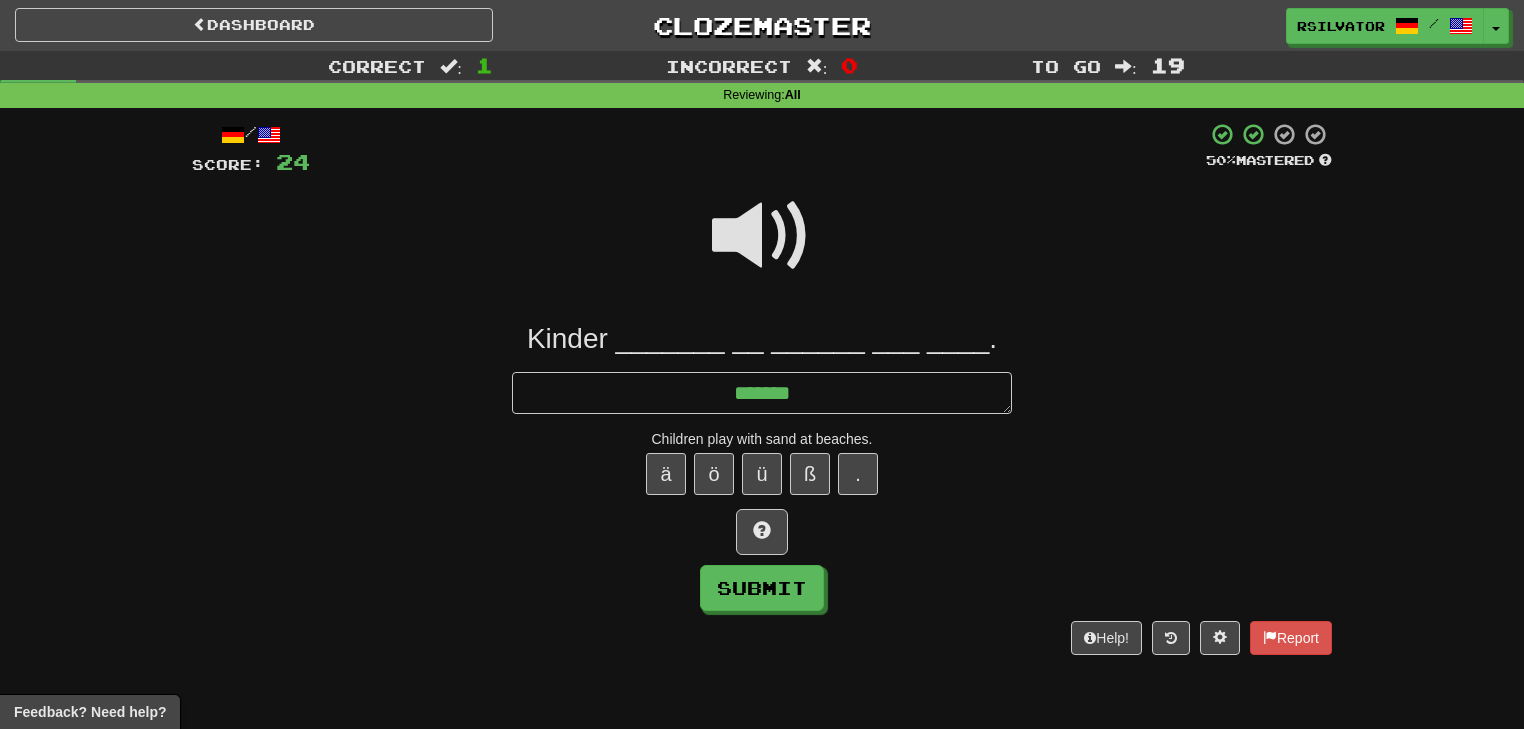 type on "*" 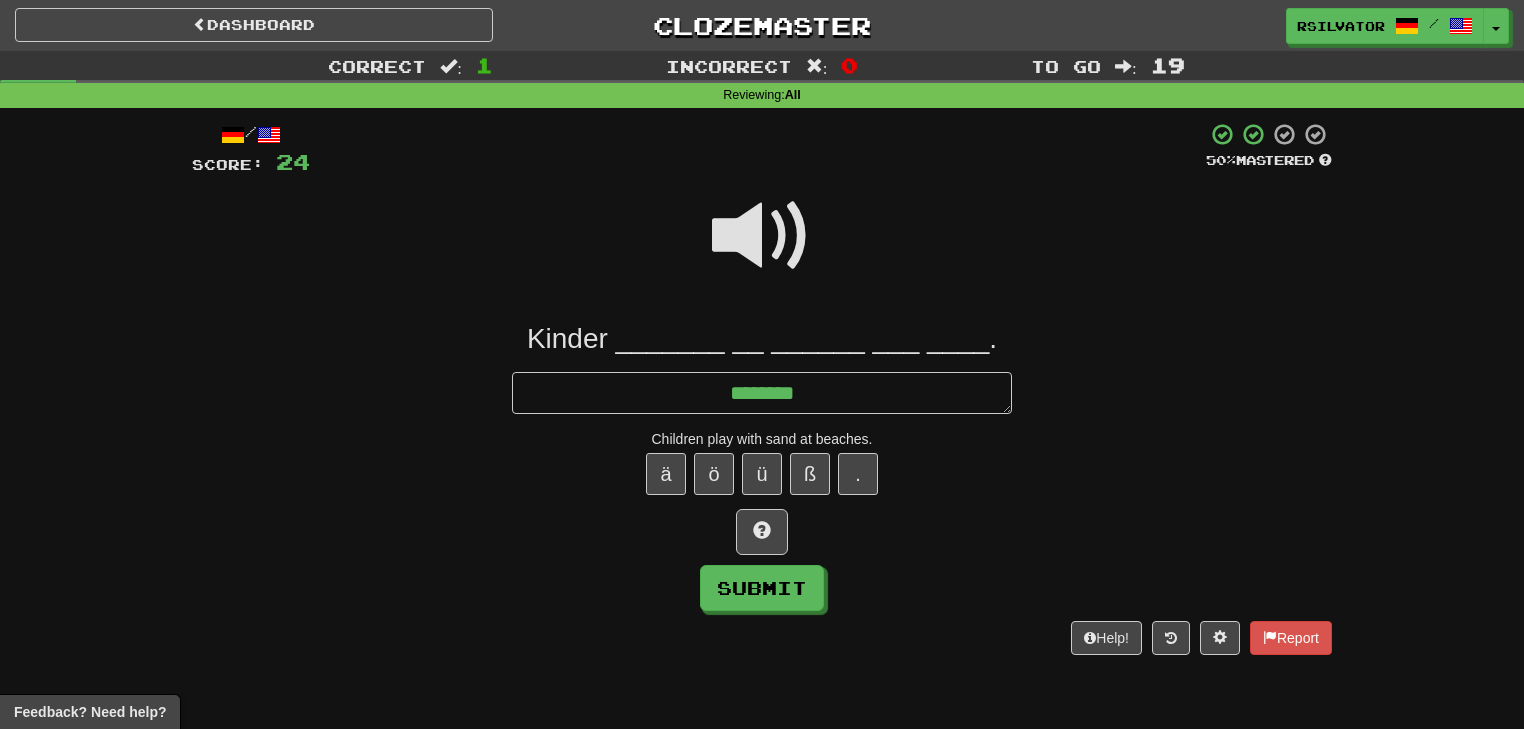 type on "*" 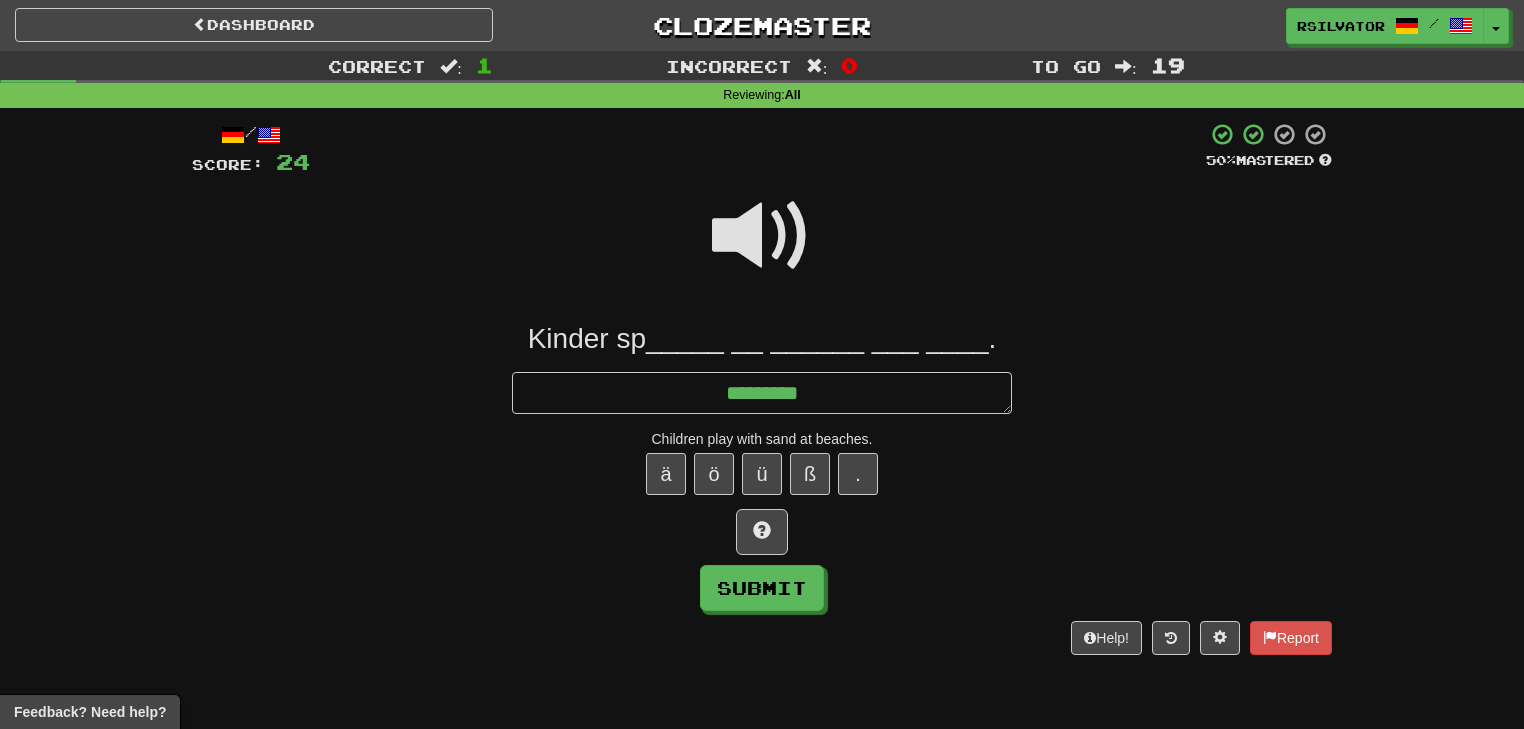 type on "*" 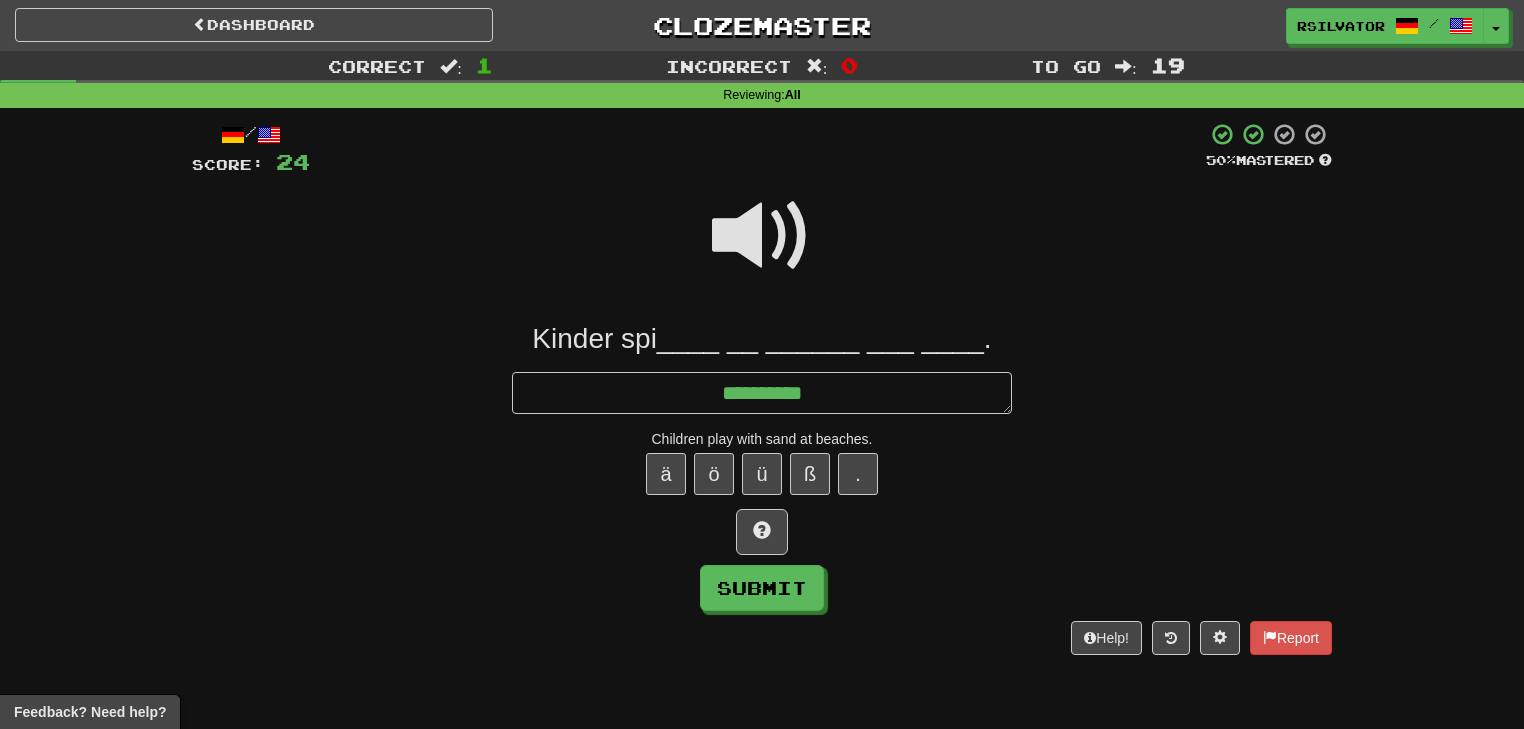 type on "*" 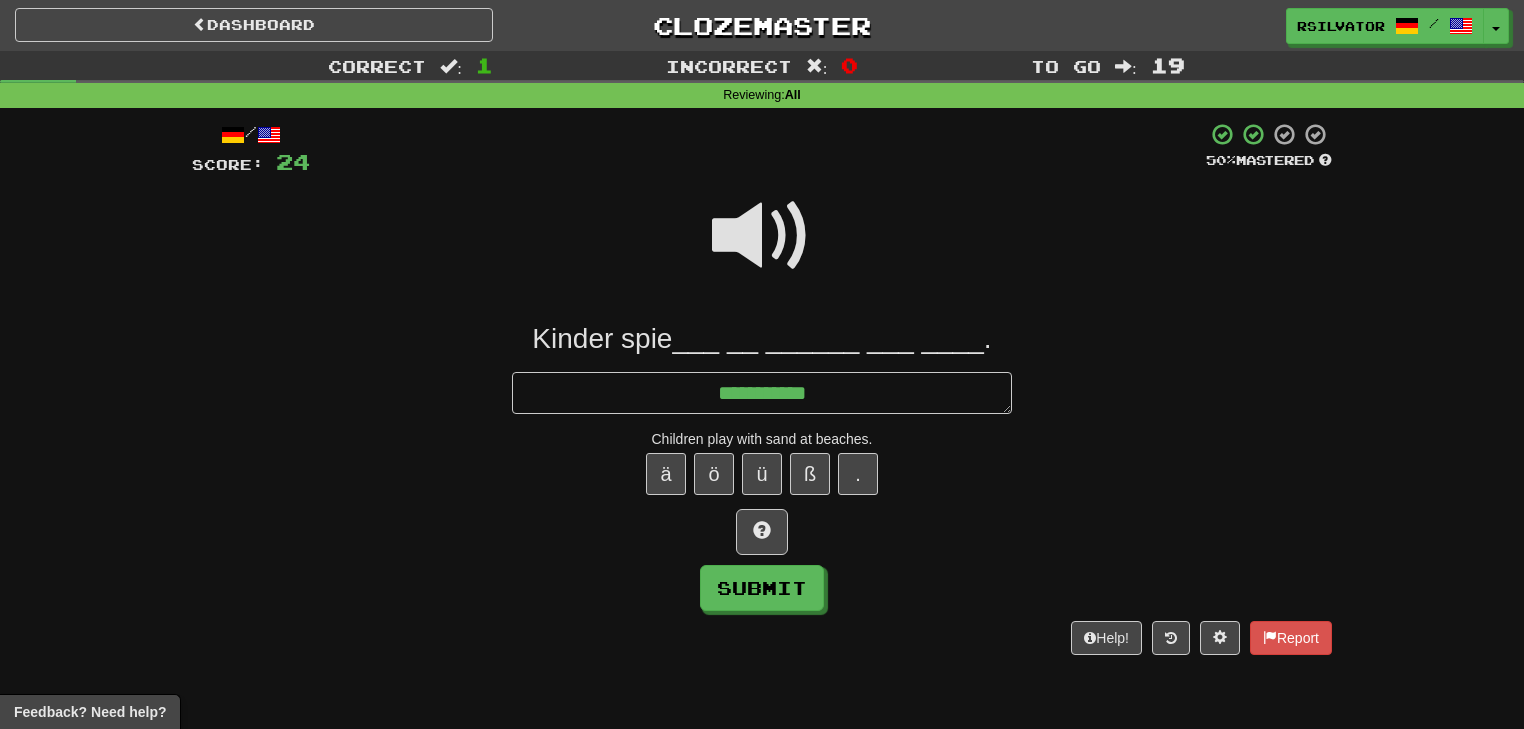 type on "*" 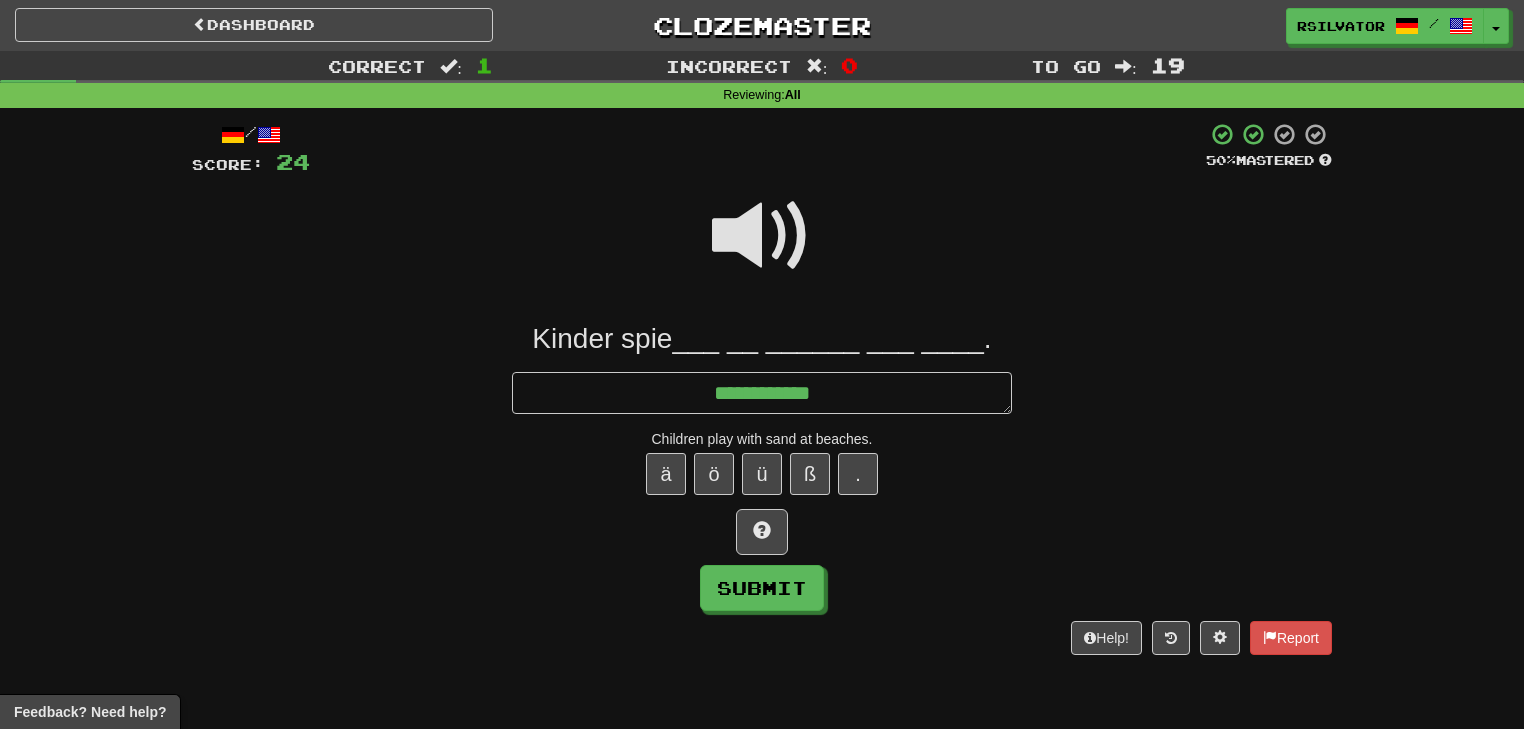 type on "*" 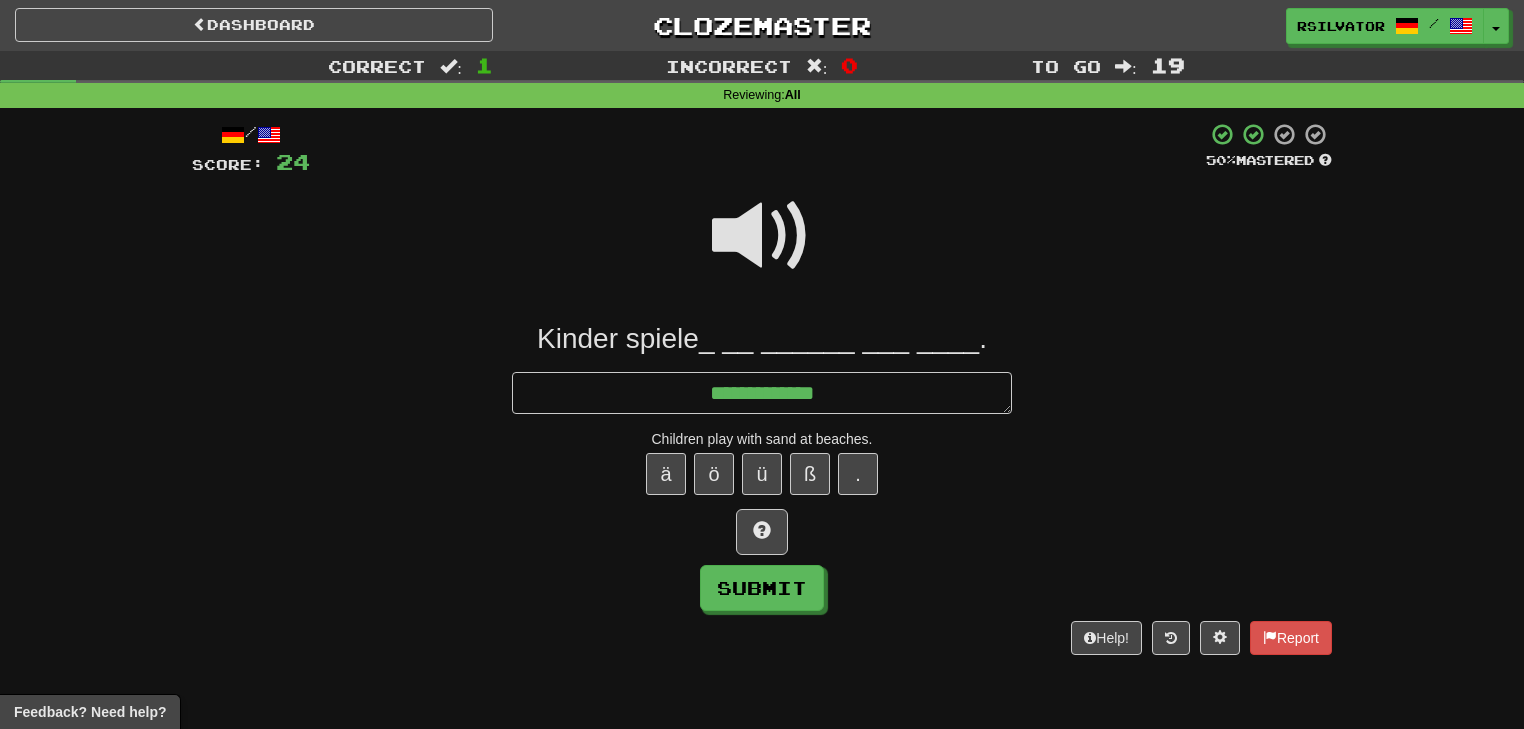type on "*" 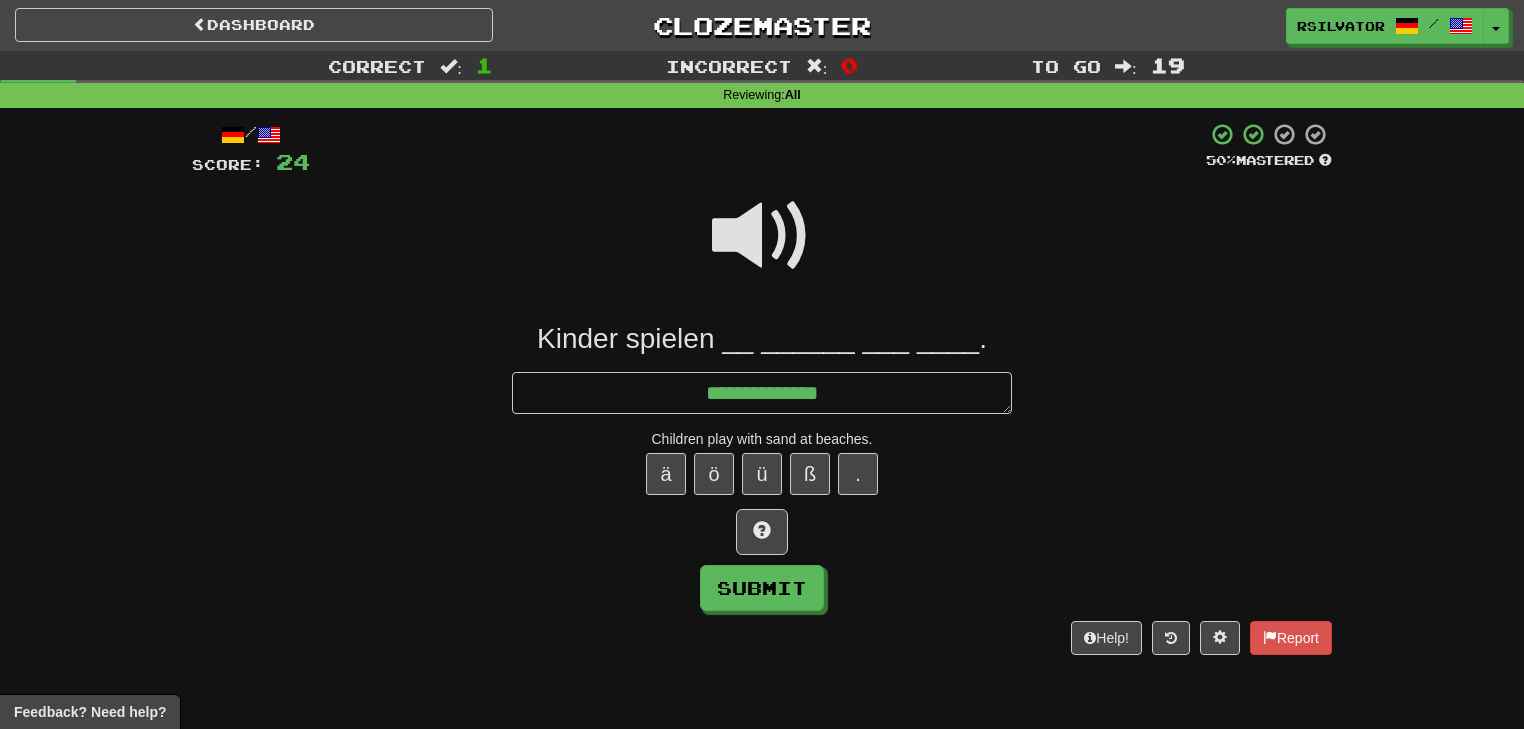type on "*" 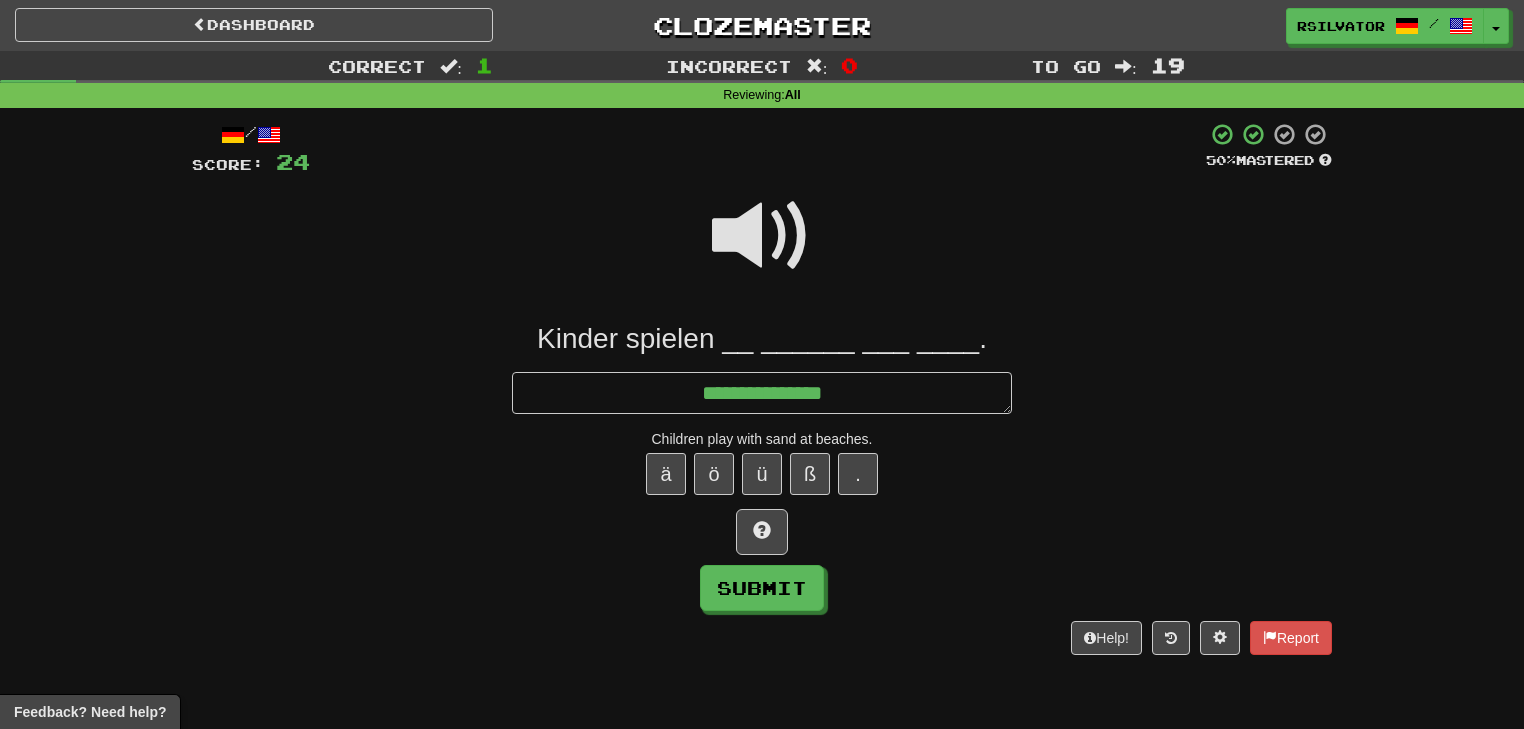 type on "*" 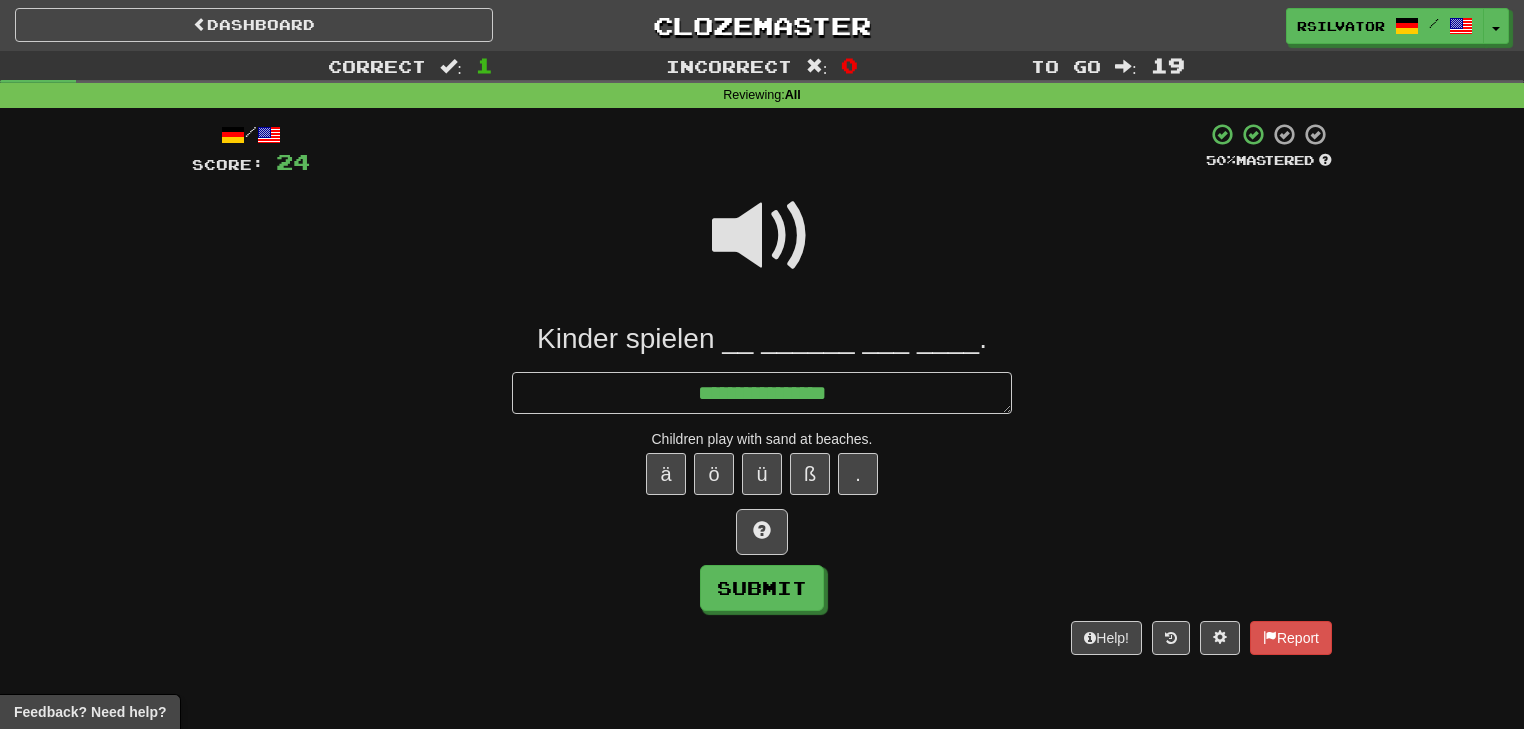 type on "*" 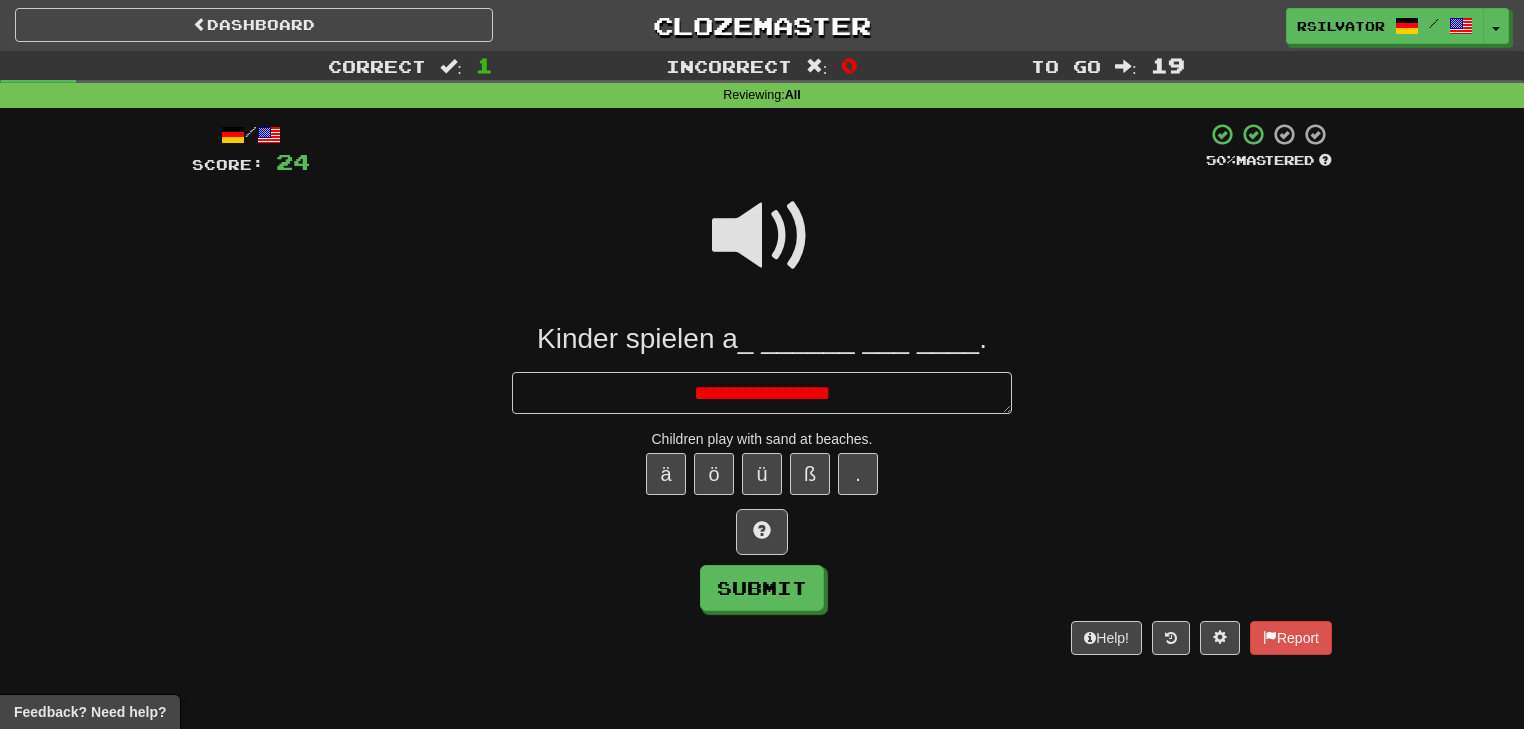 type on "*" 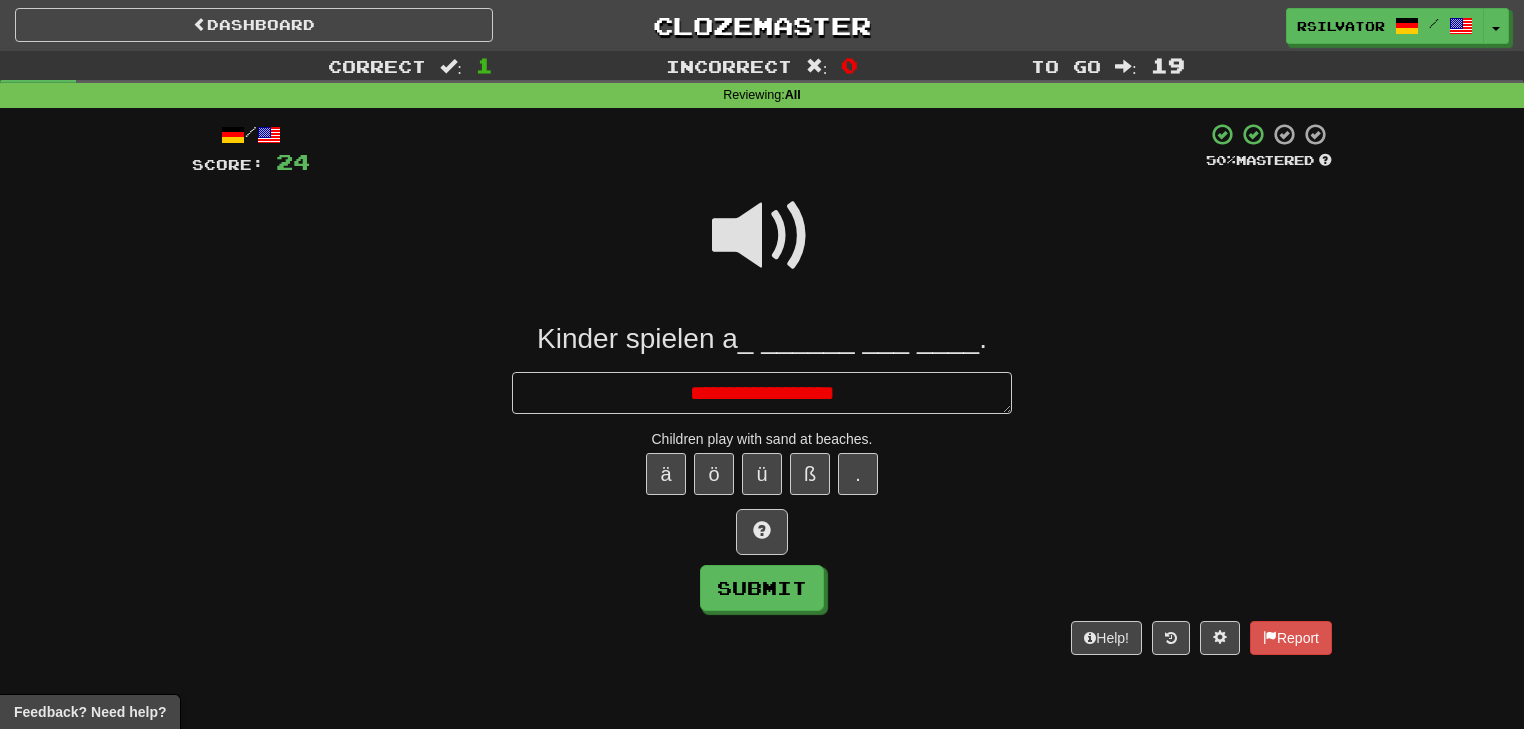 type on "*" 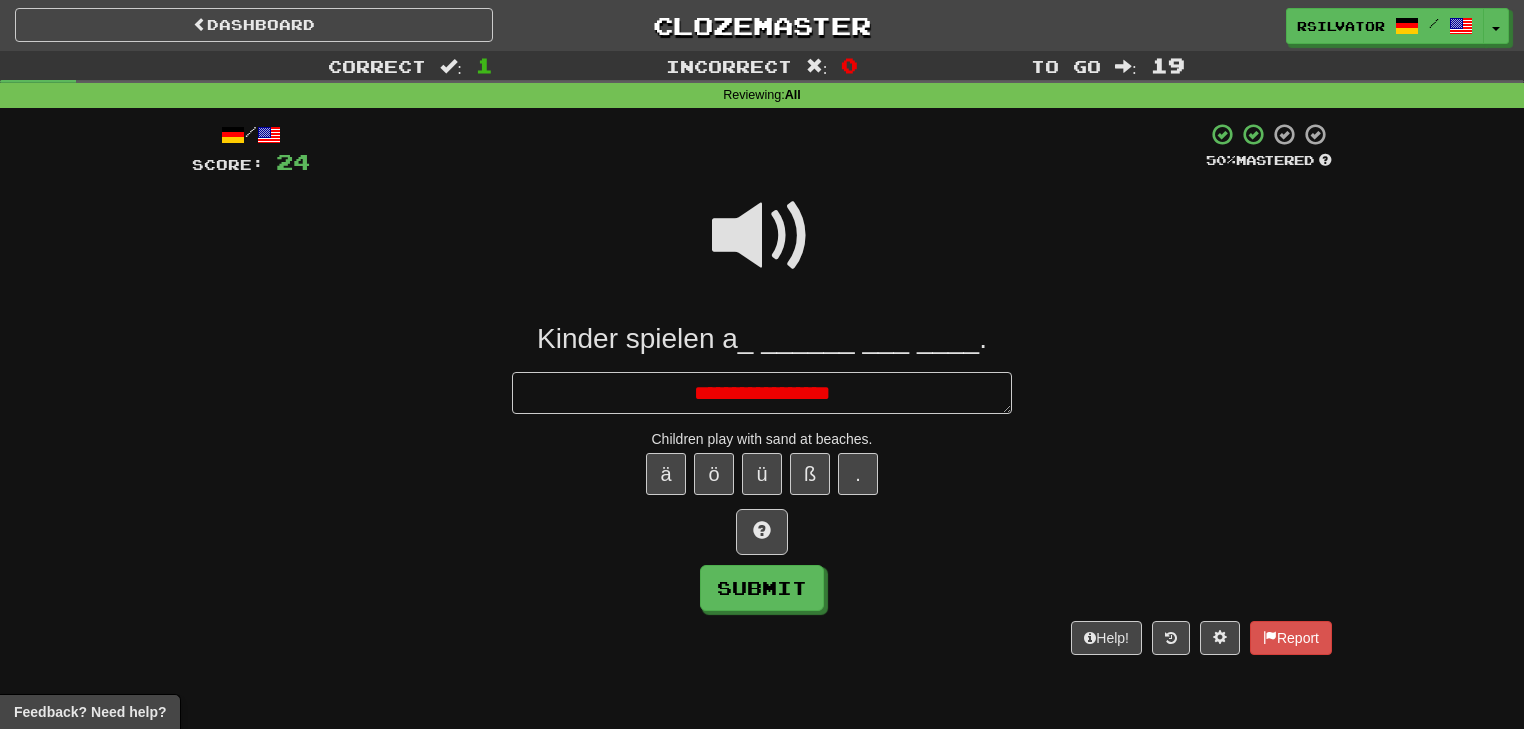type on "*" 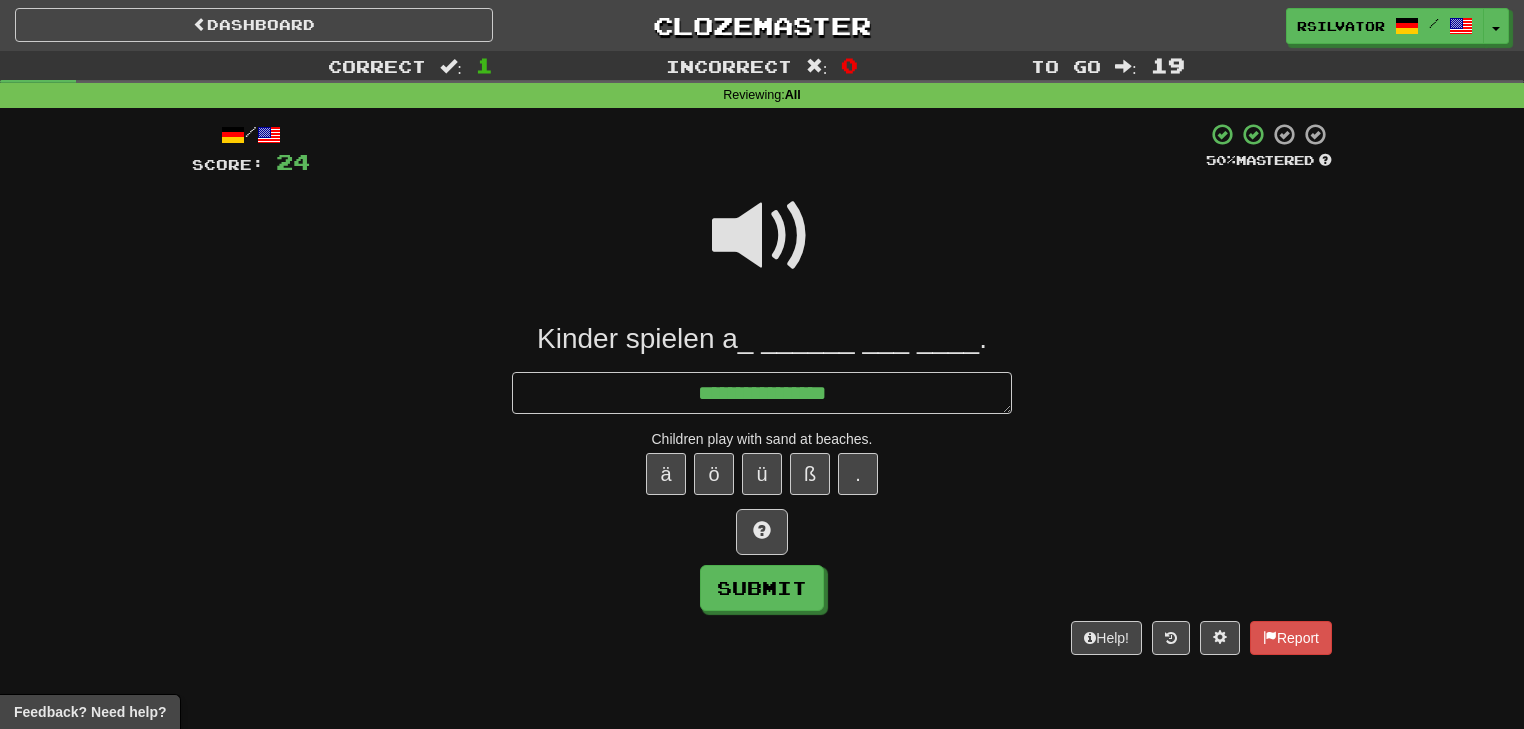 type on "*" 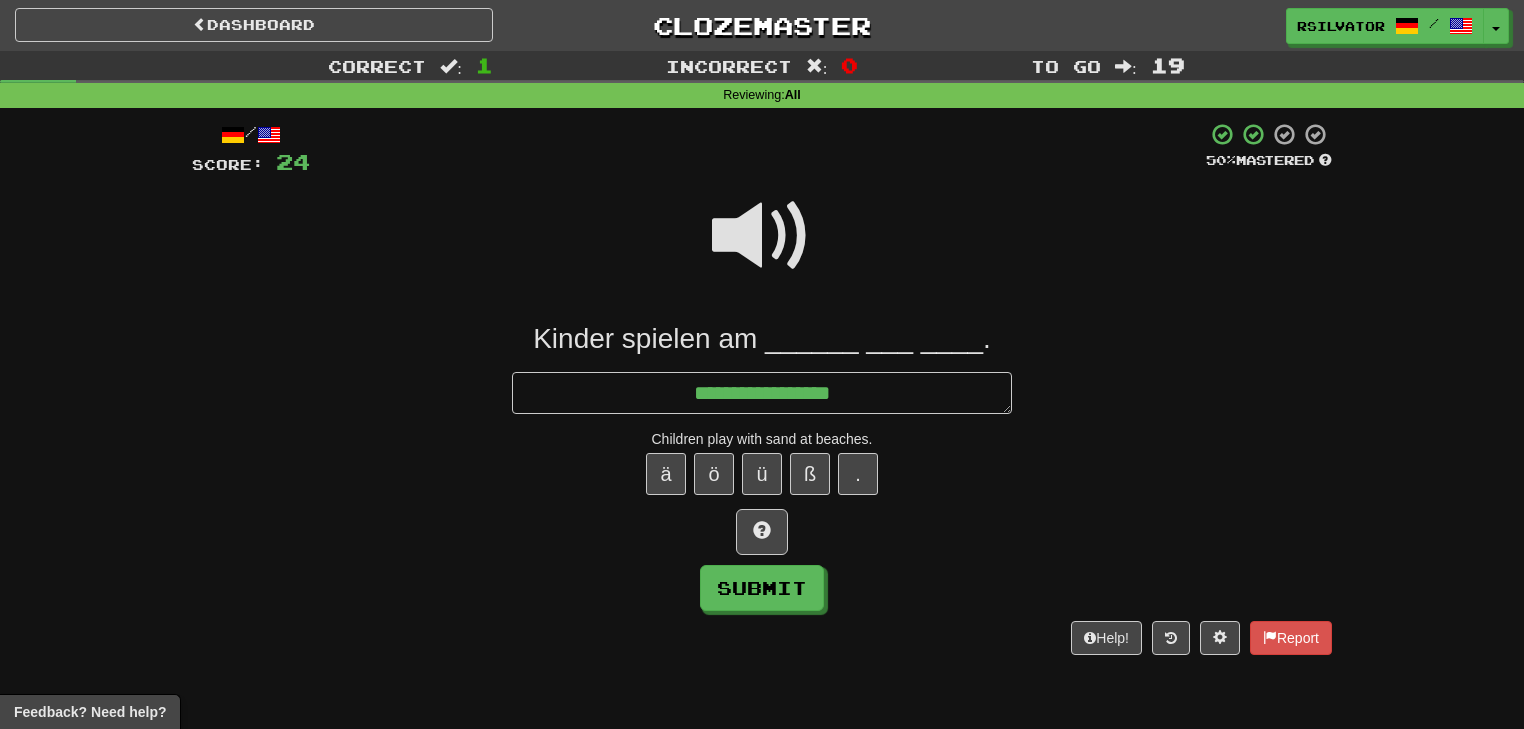 type on "*" 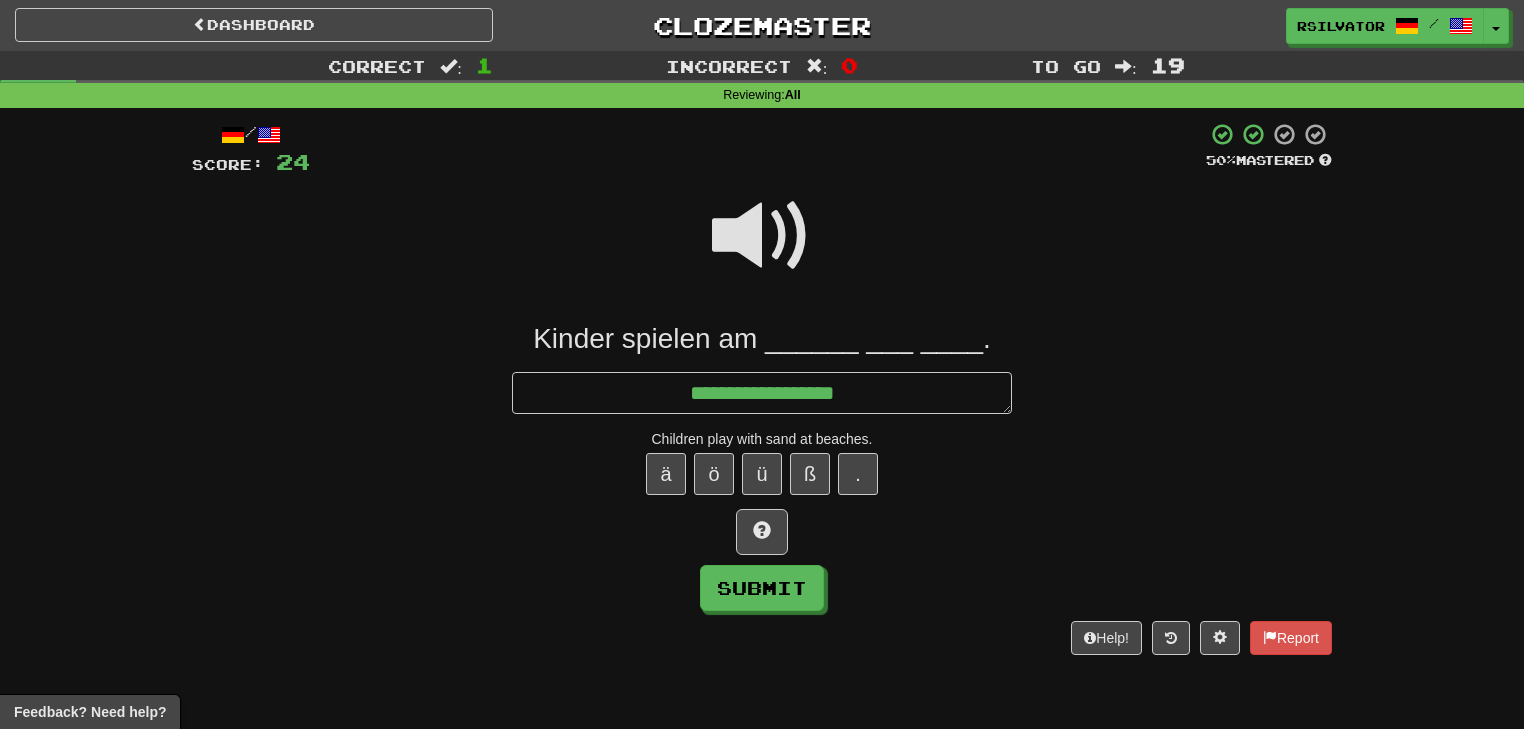 type on "*" 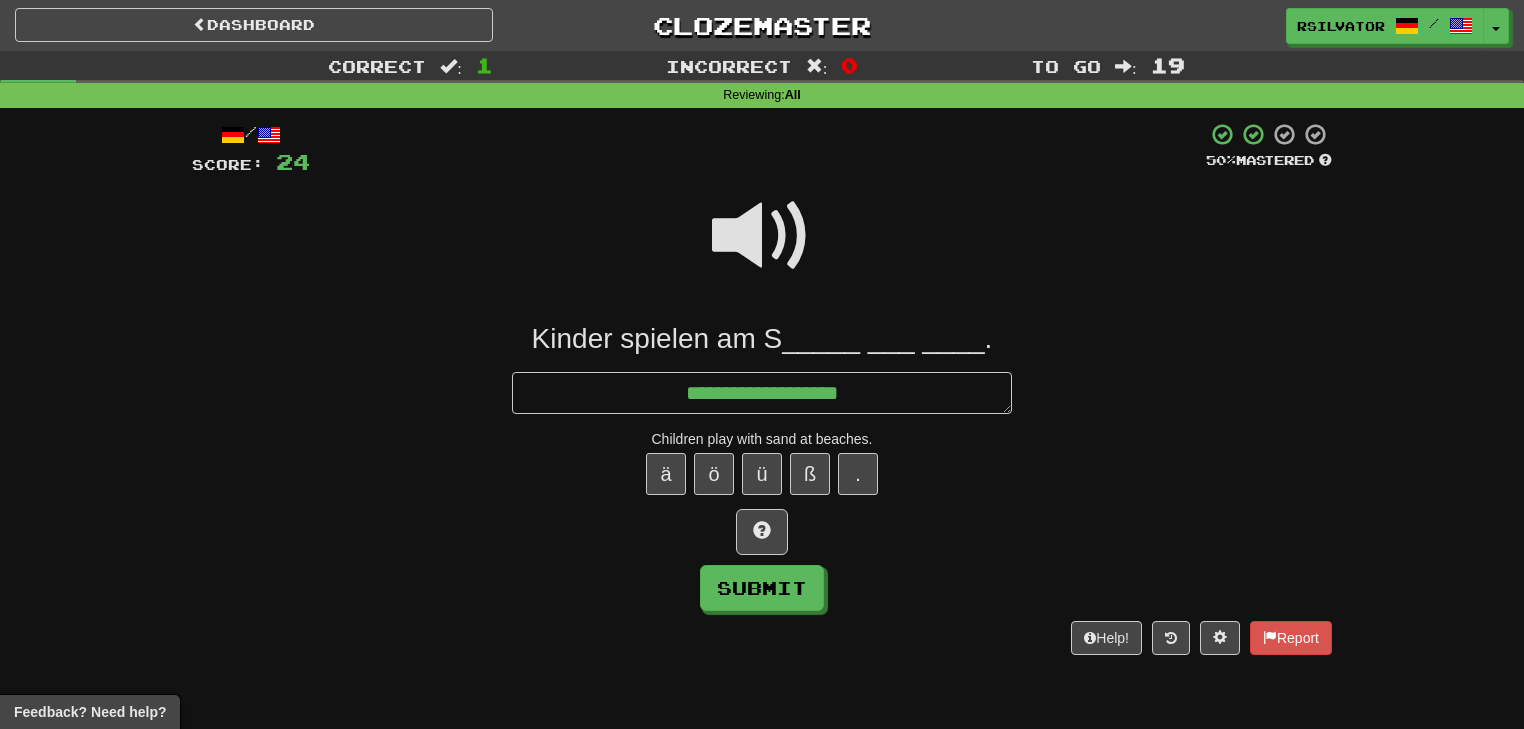type on "*" 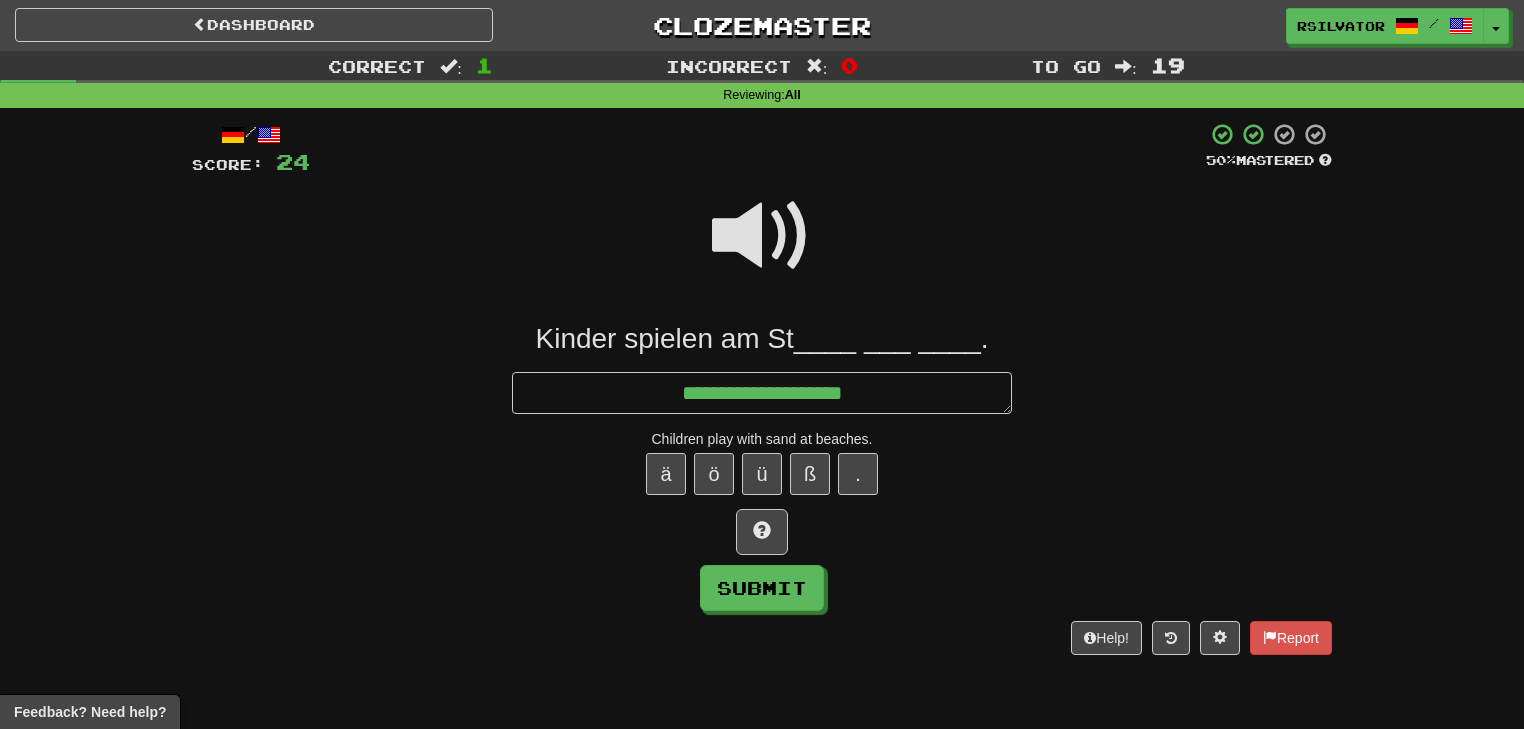 type on "*" 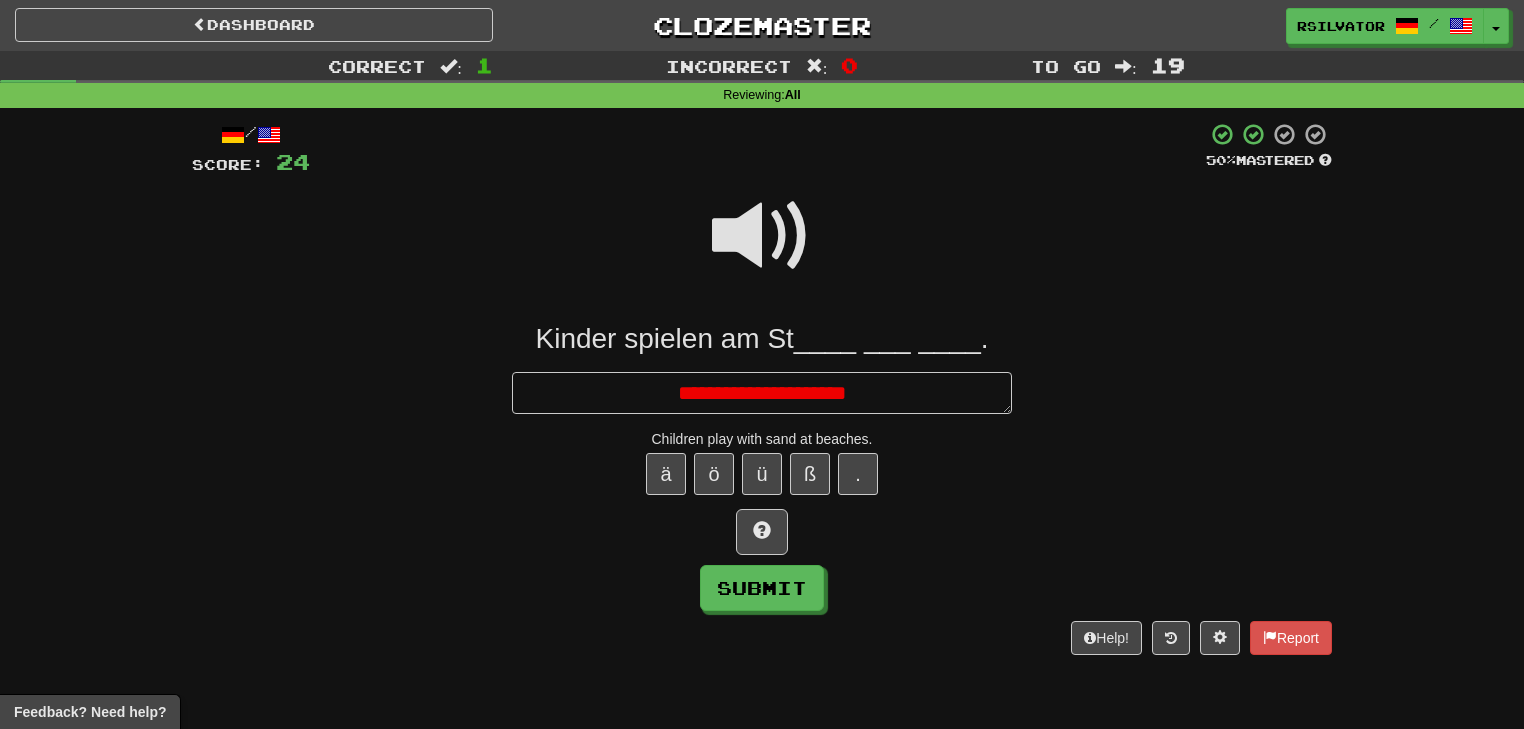 type on "*" 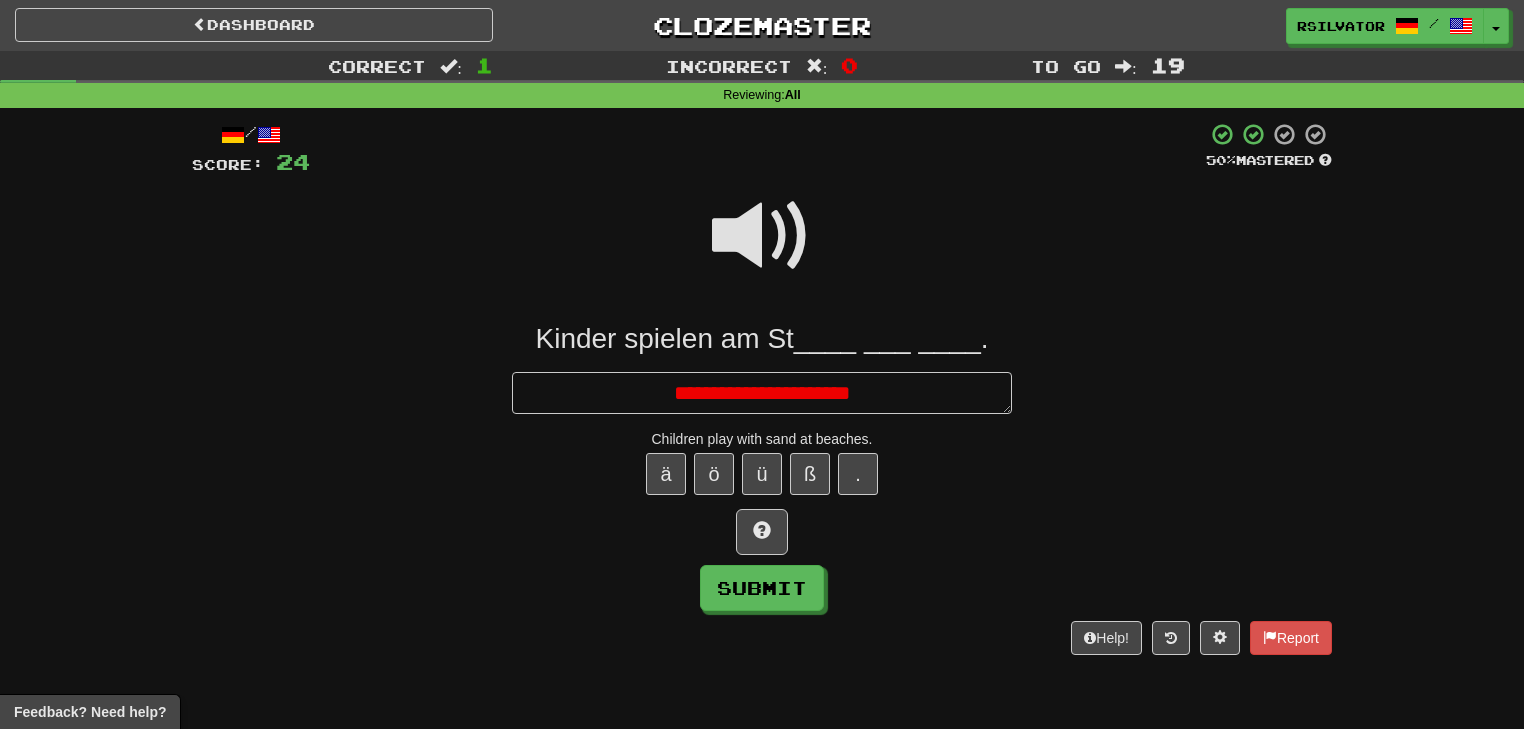 type on "*" 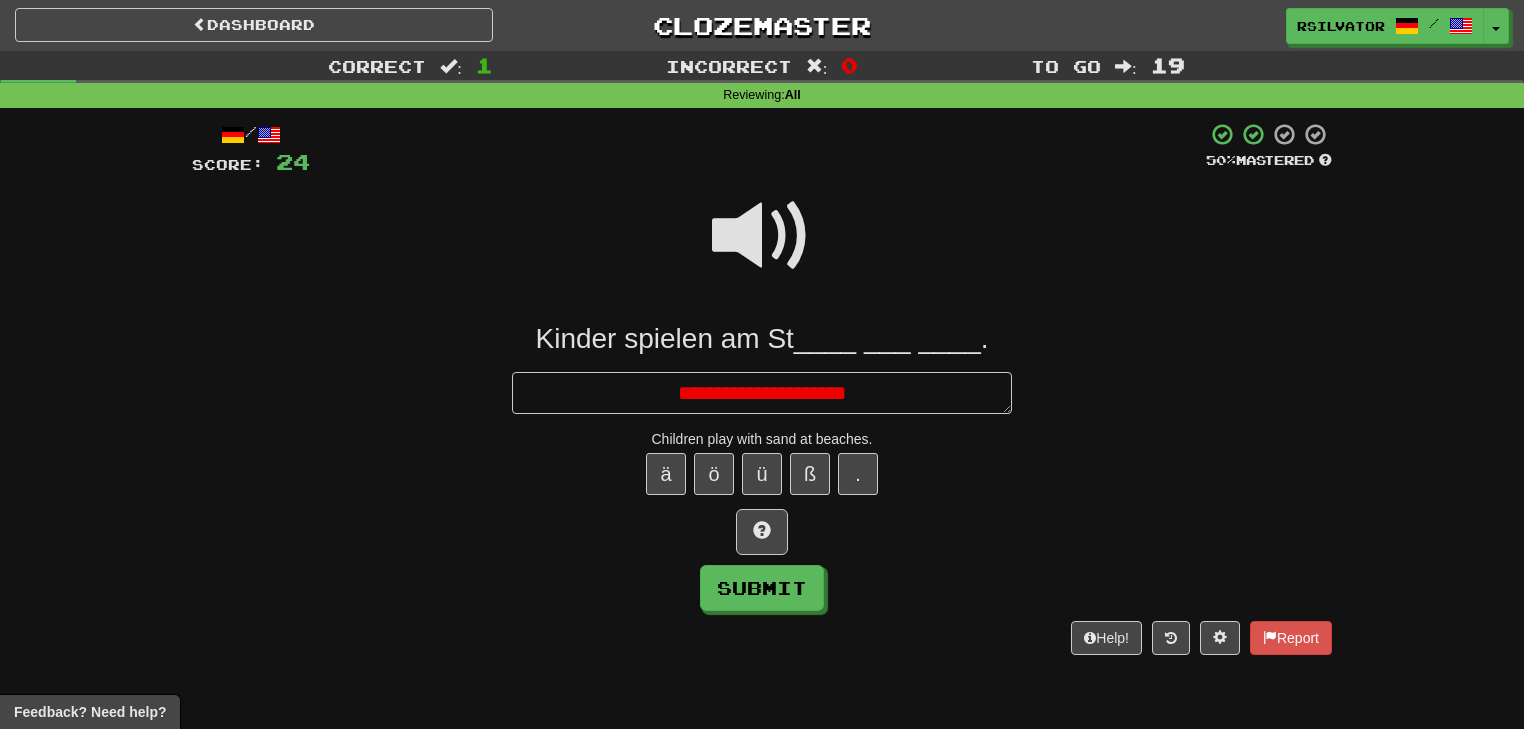 type on "*" 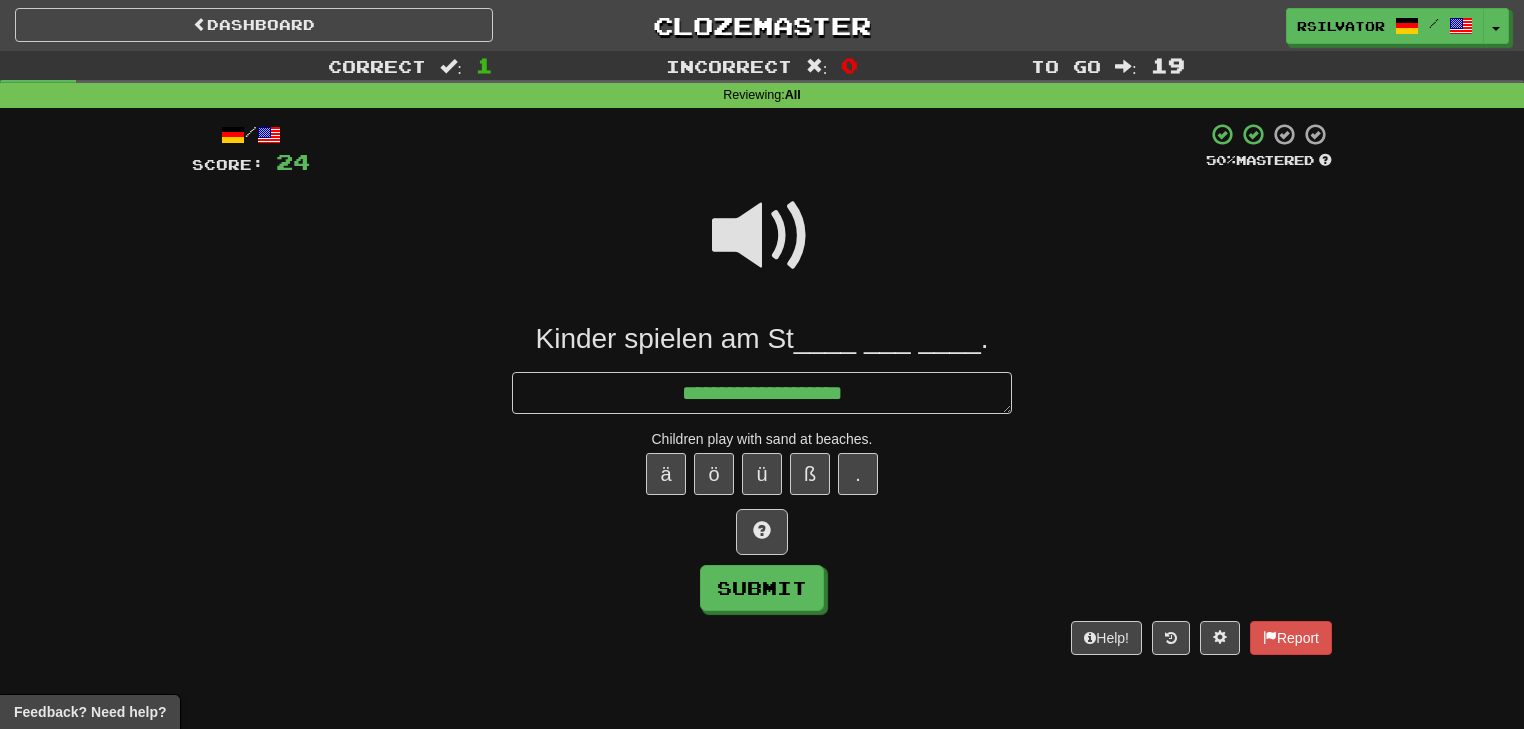 type on "*" 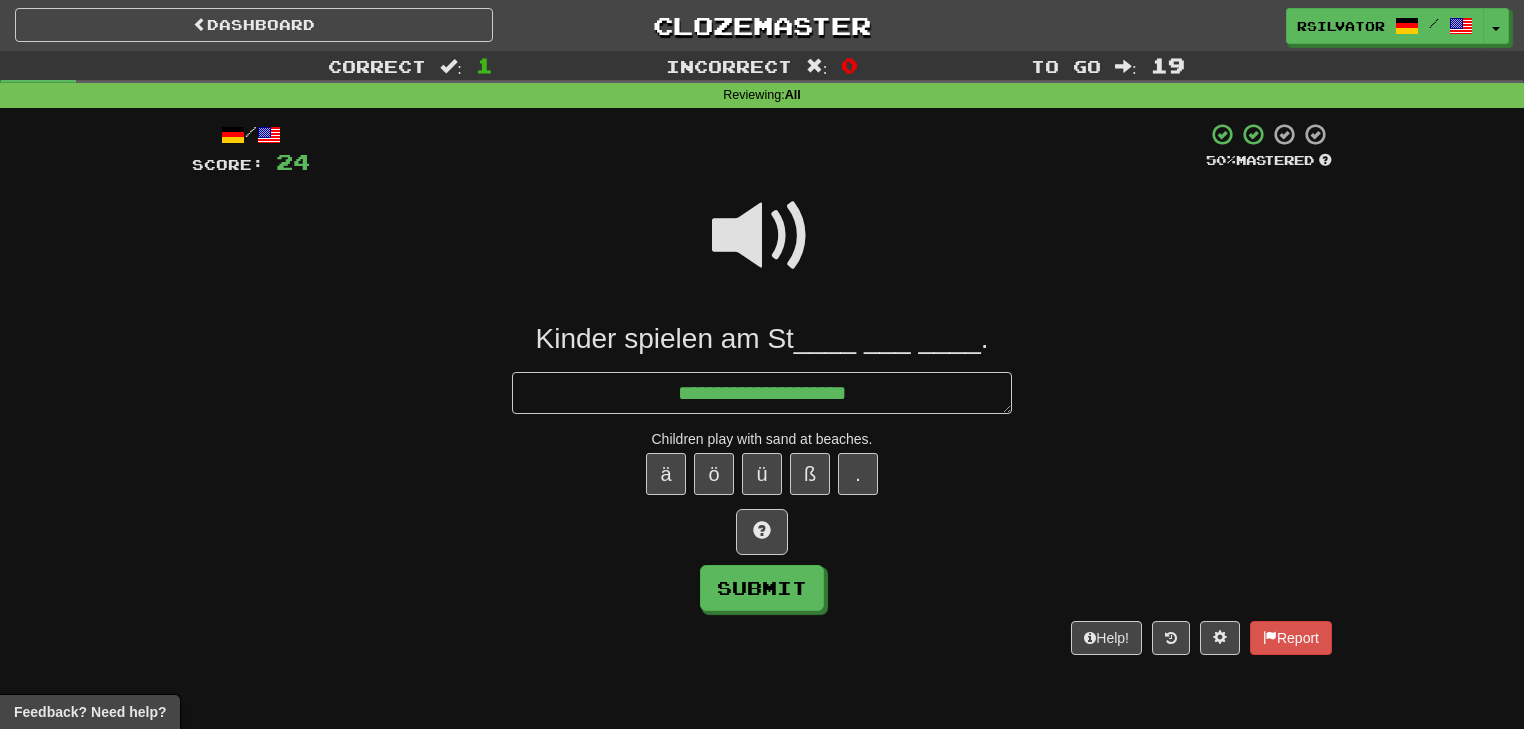 type on "*" 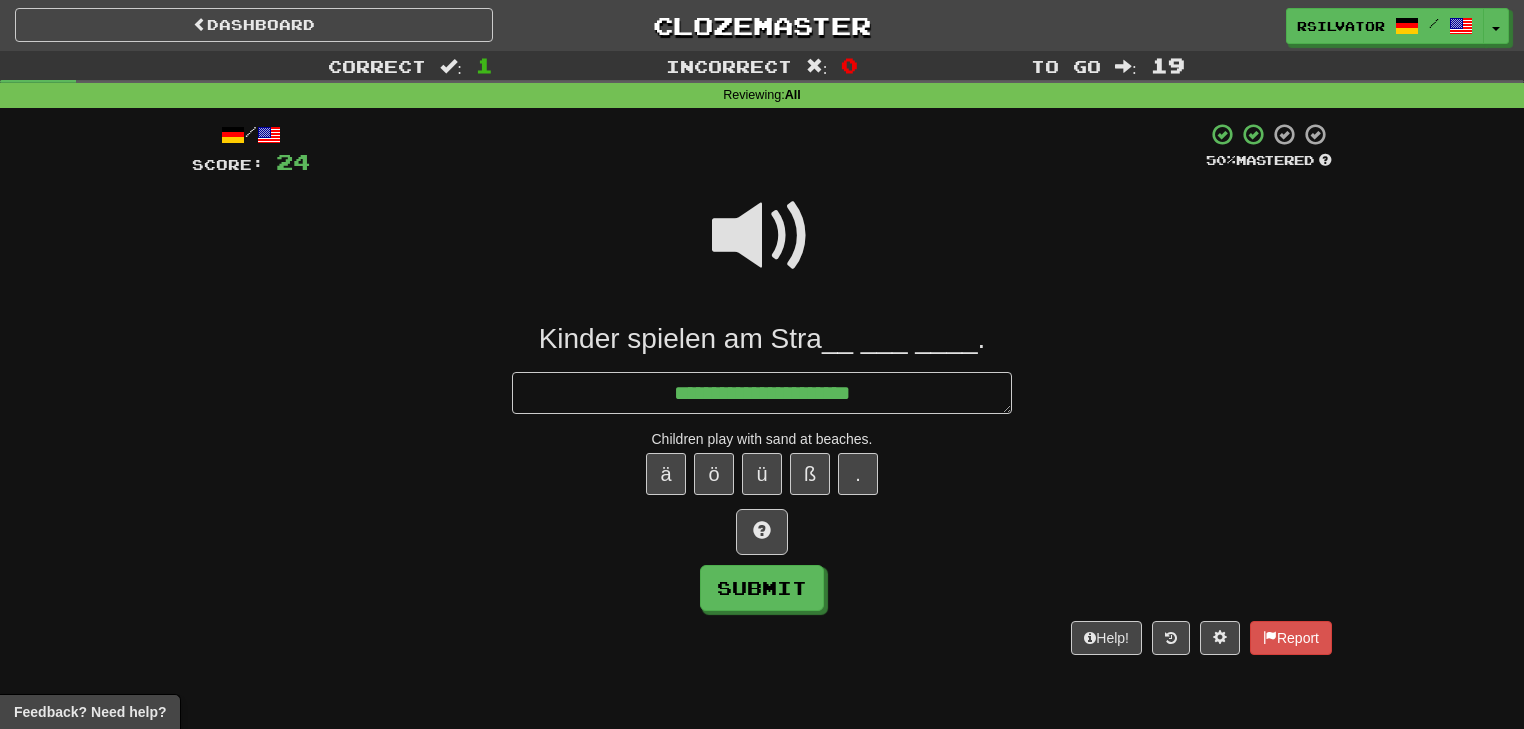 type on "*" 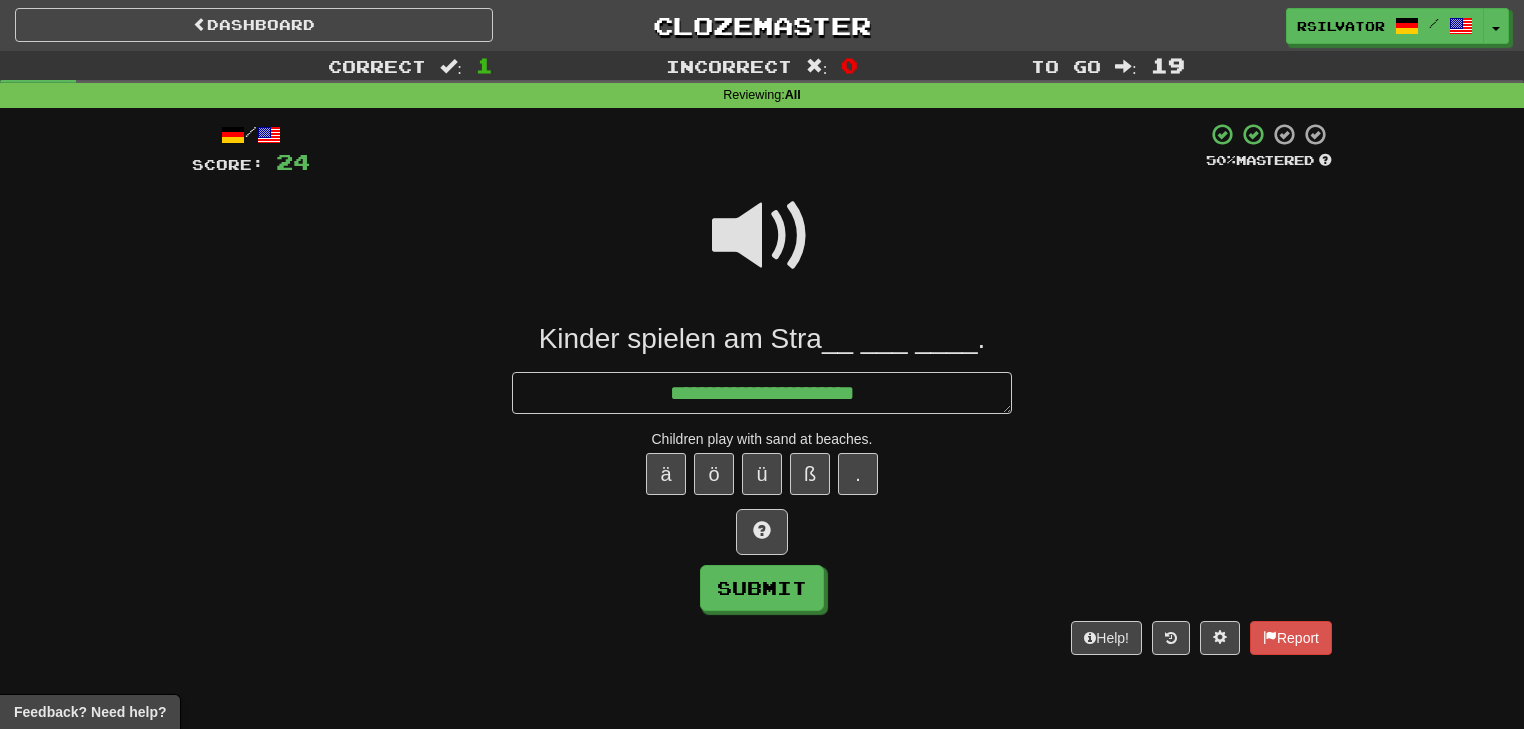 type on "*" 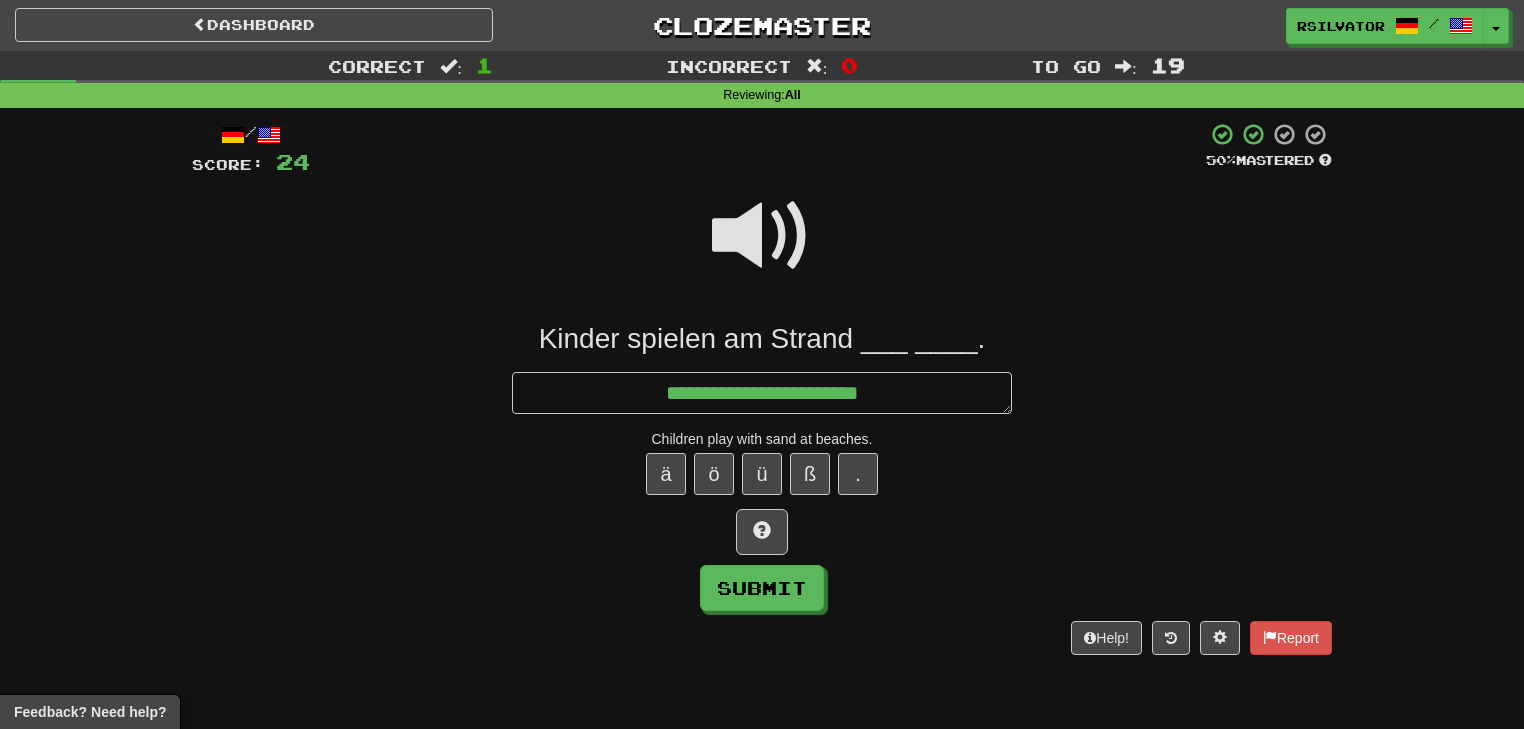 type on "*" 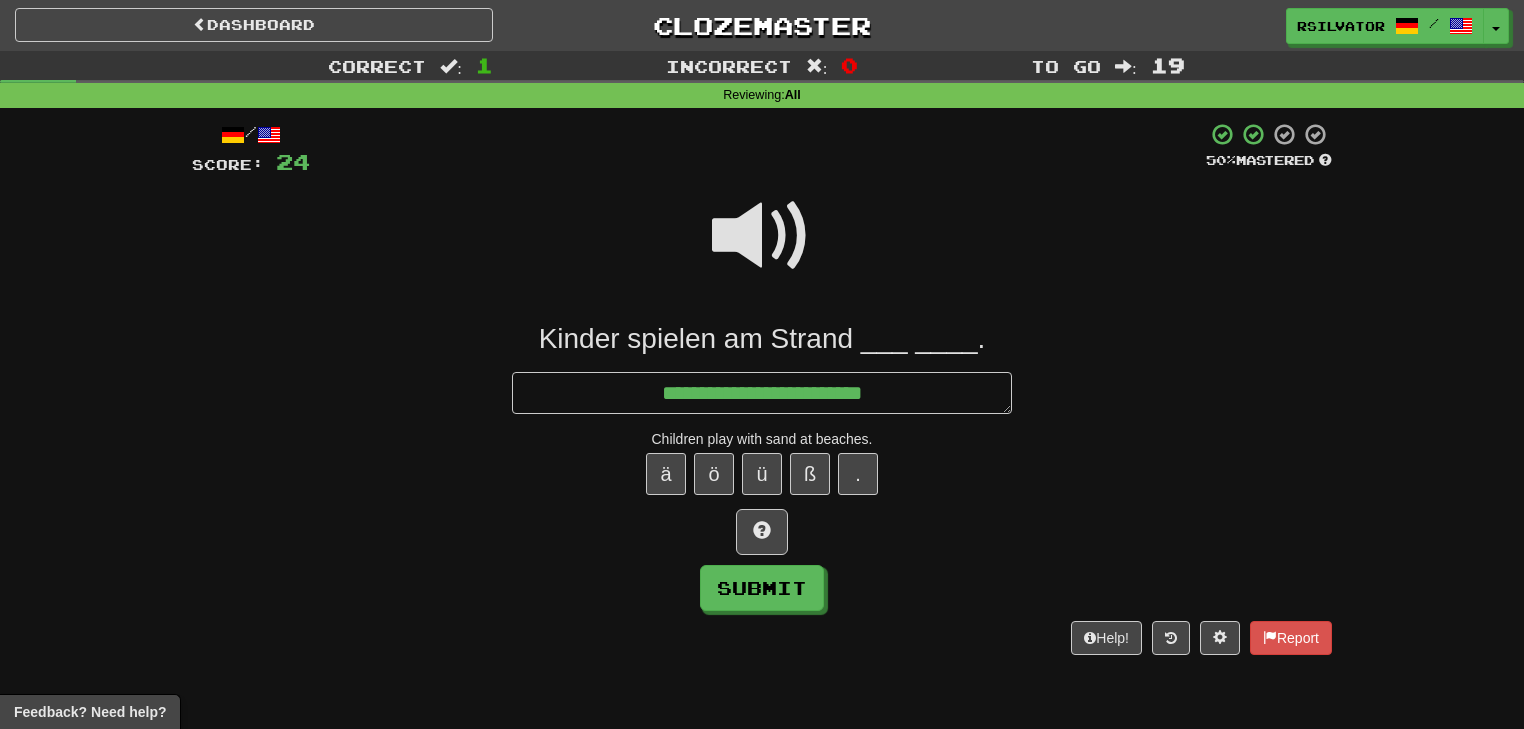 type on "*" 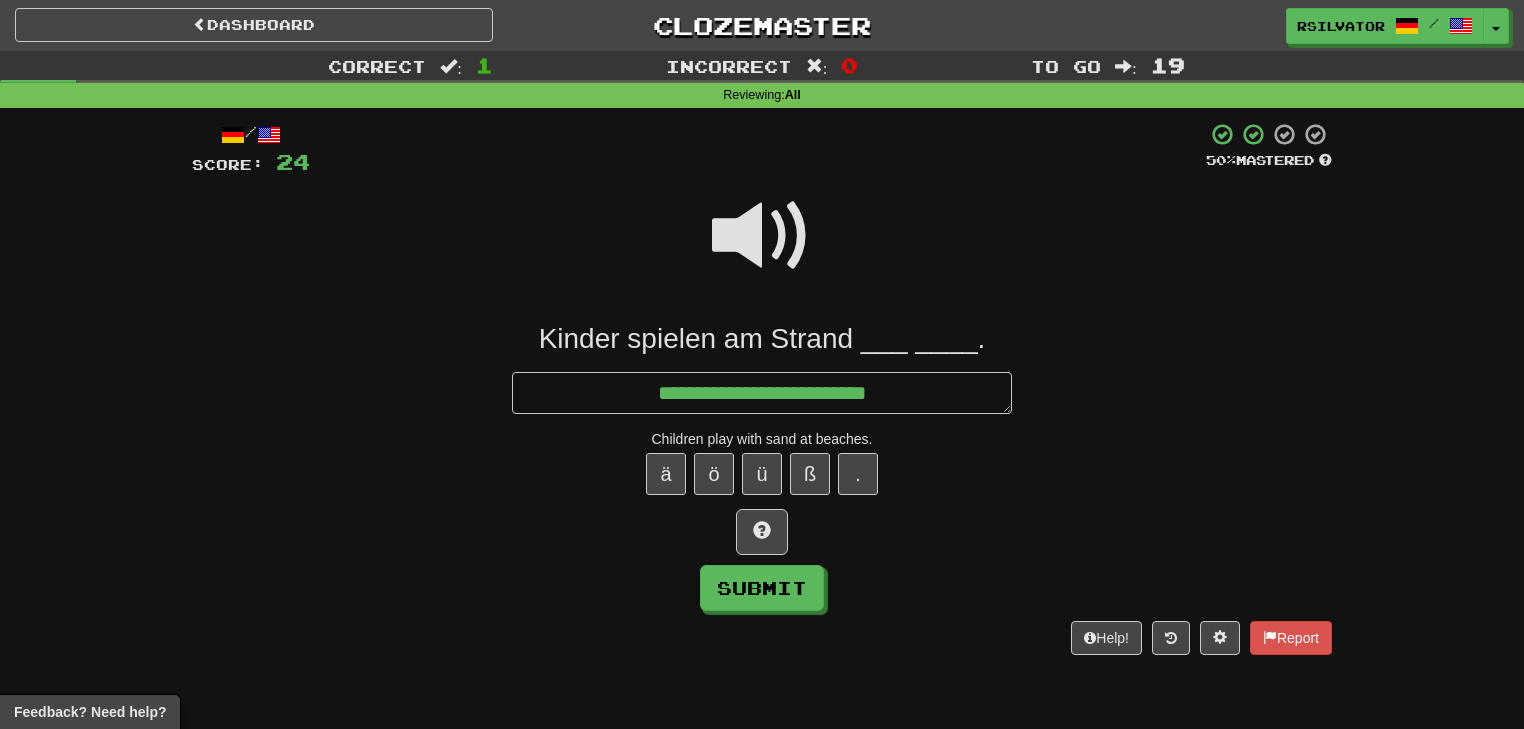 type on "*" 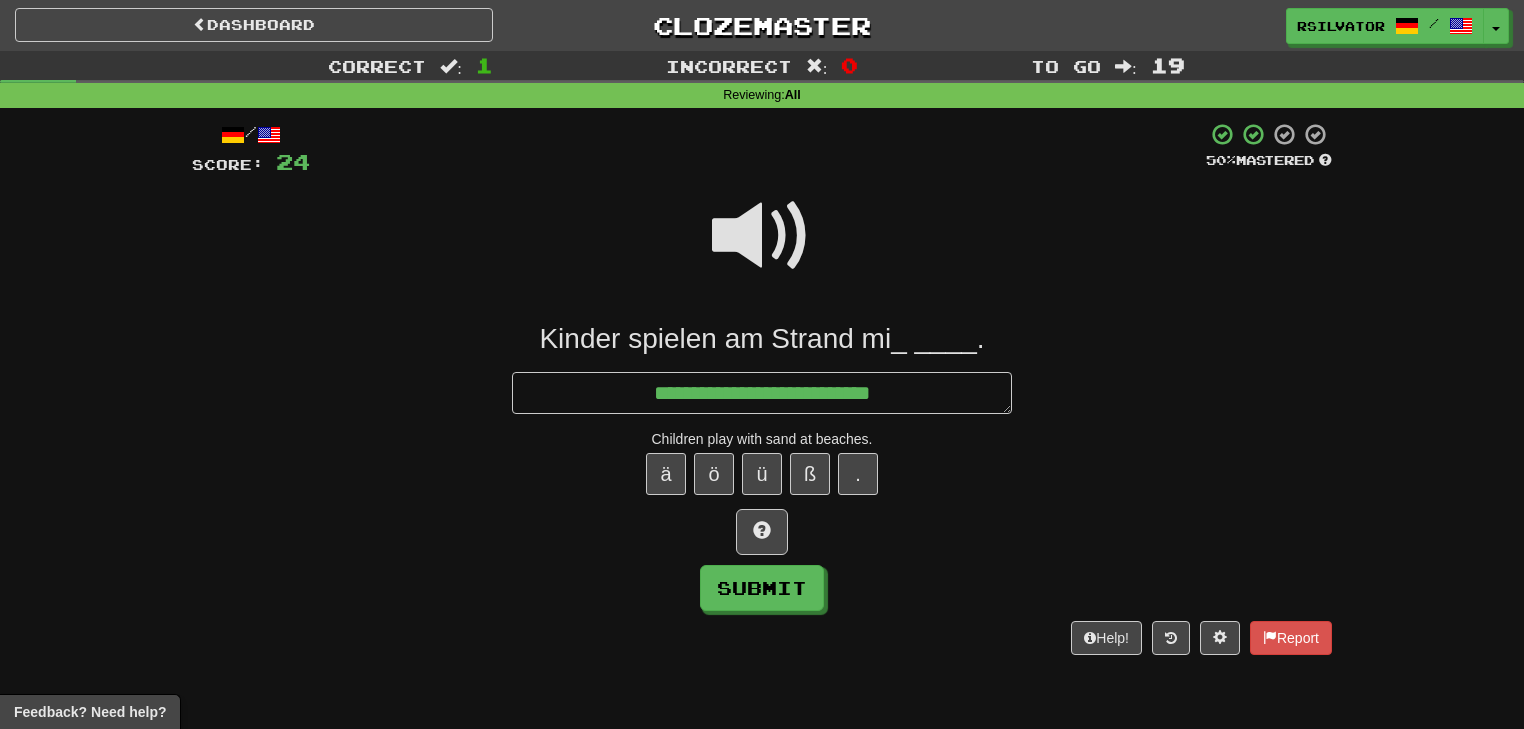 type on "*" 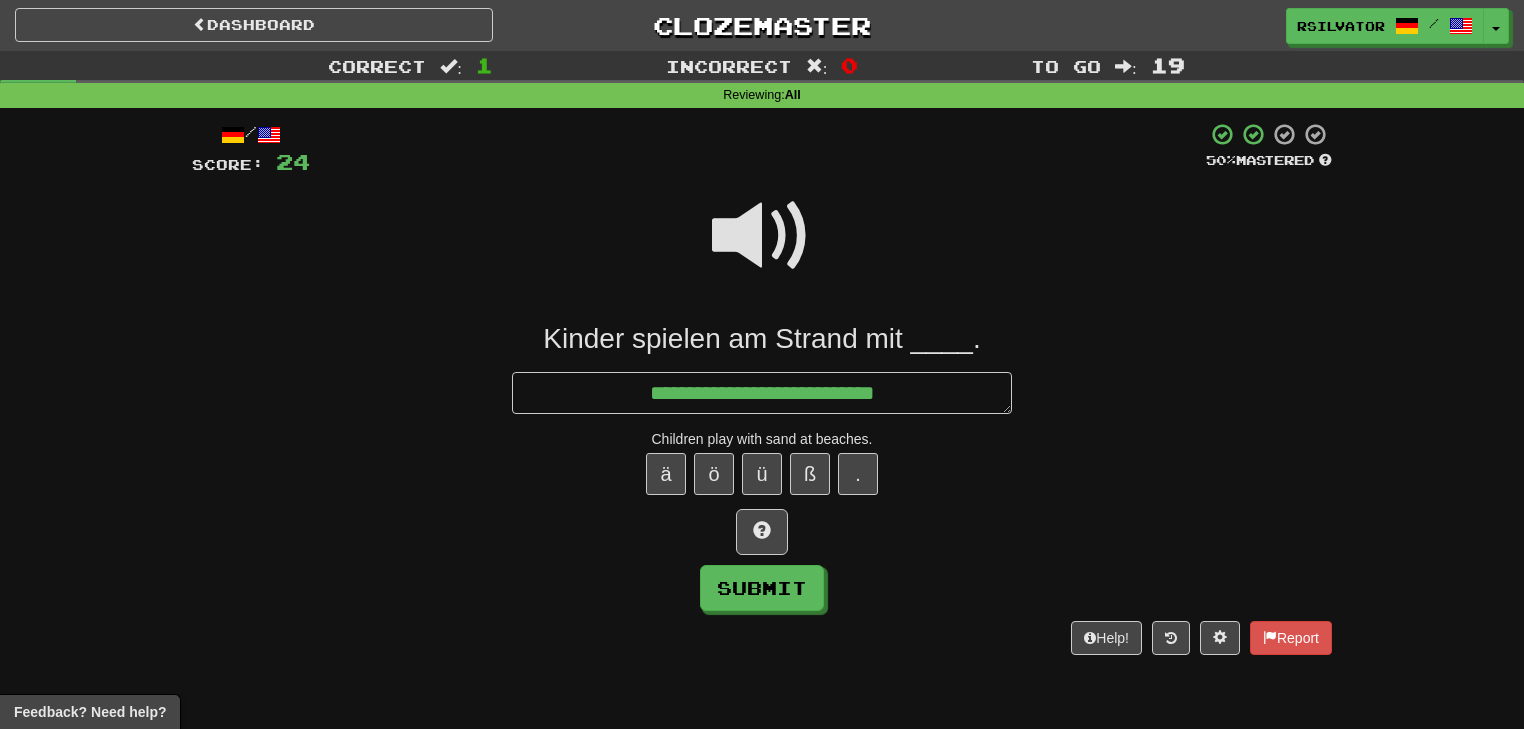 type on "*" 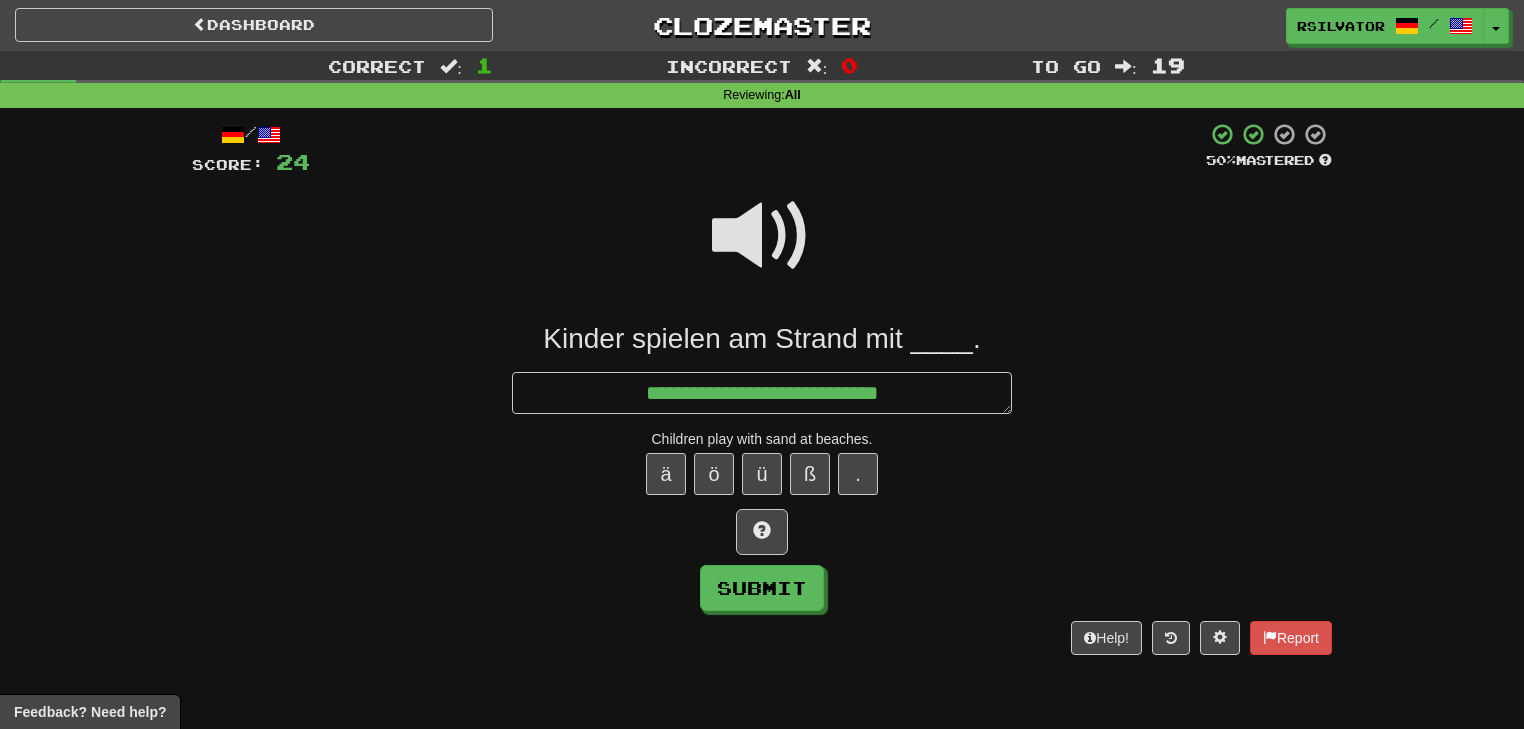 type on "*" 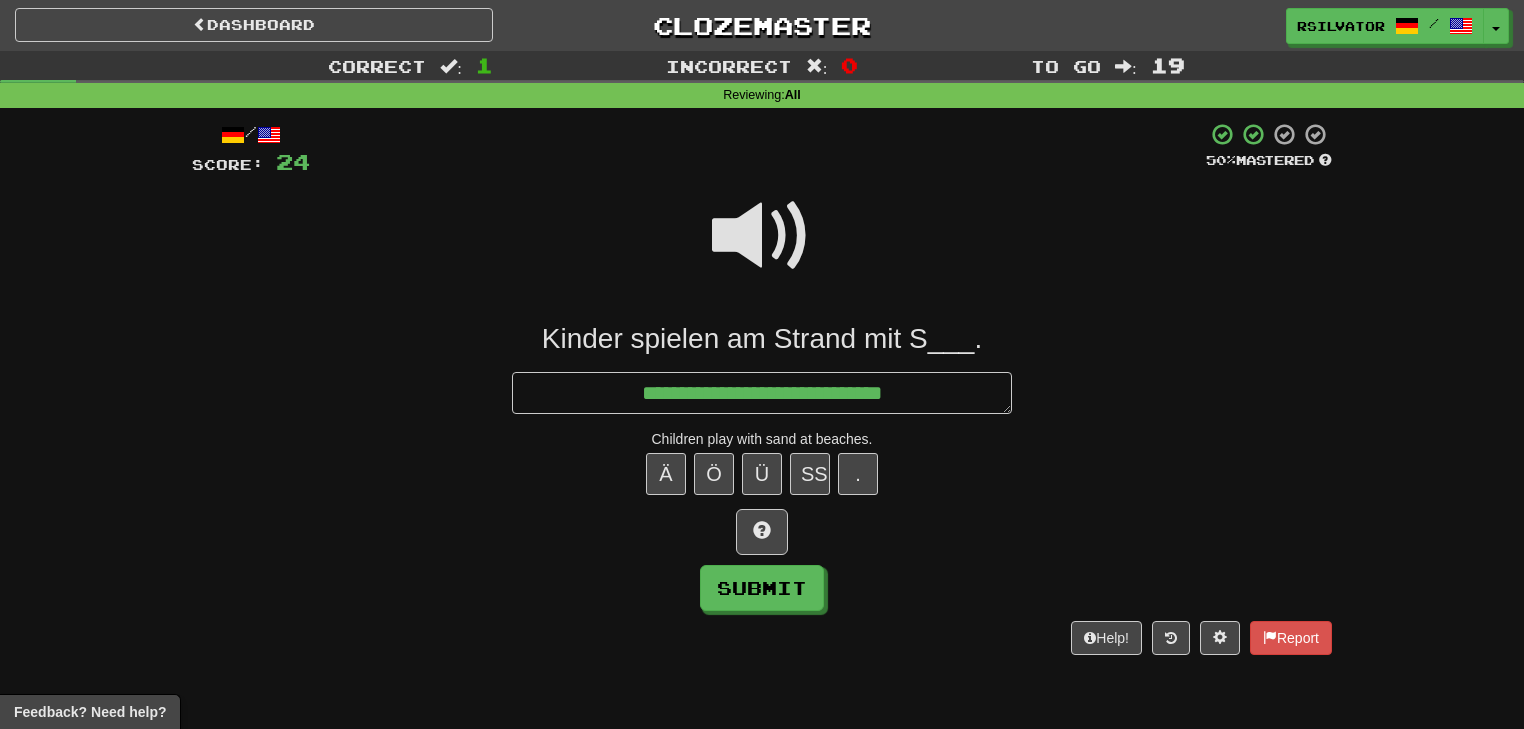 type on "*" 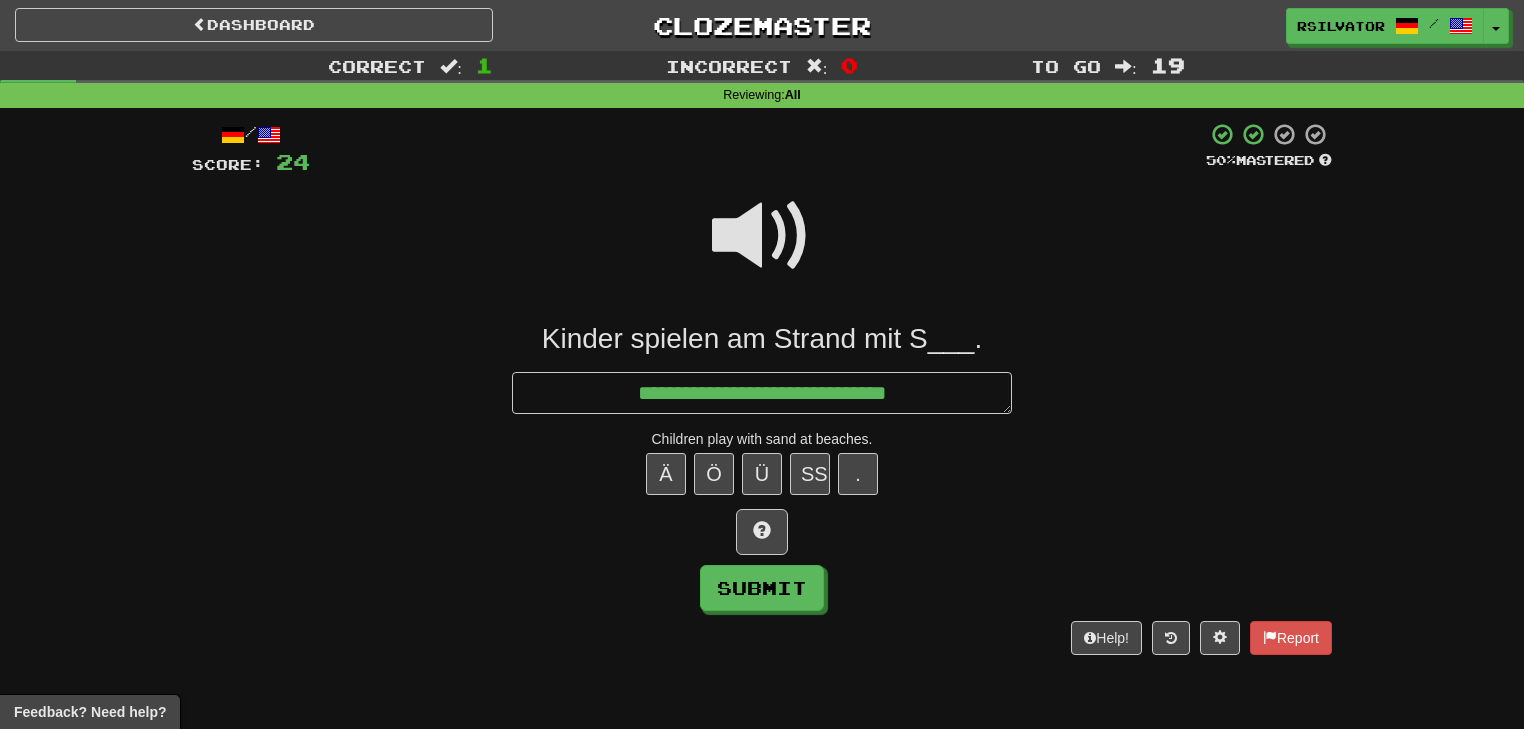 type on "**********" 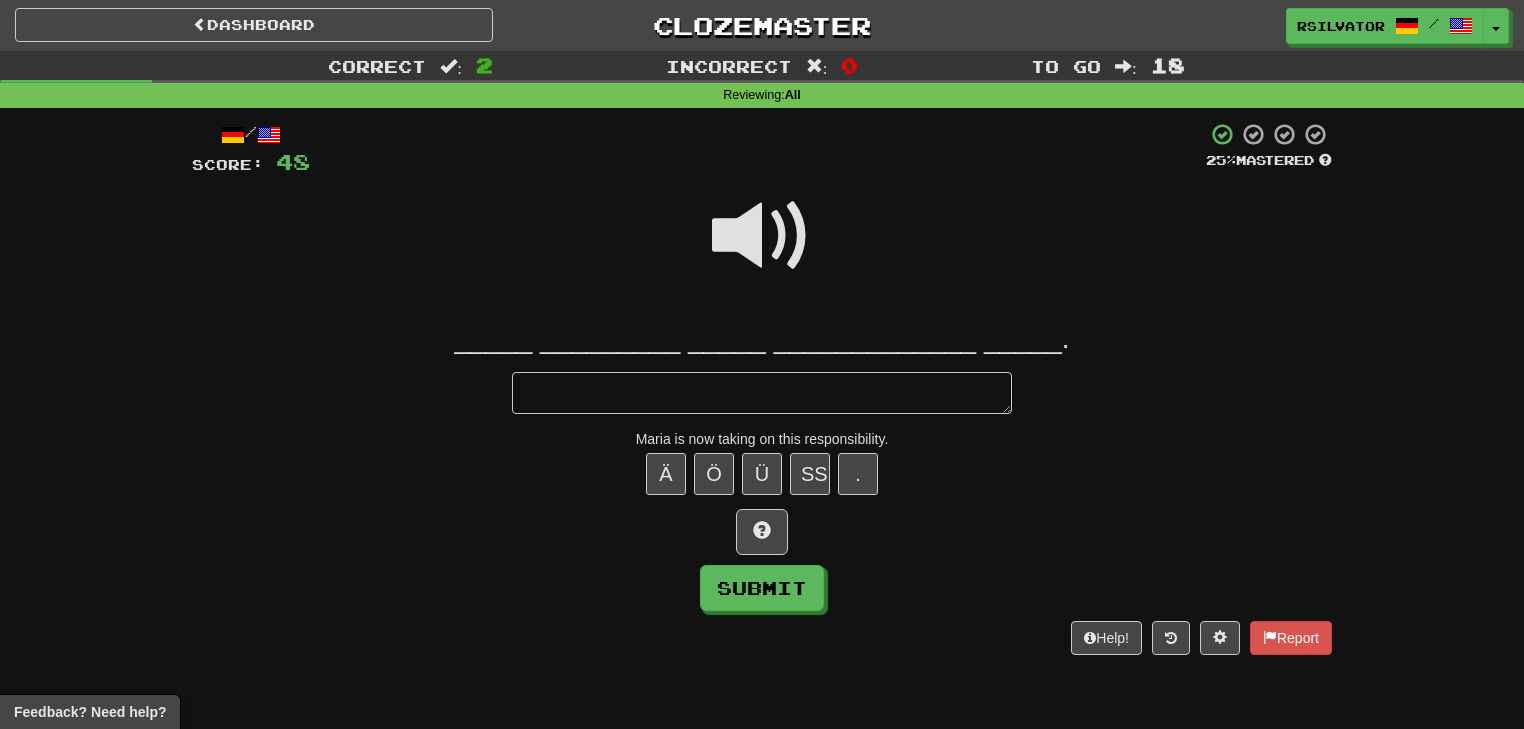 type on "*" 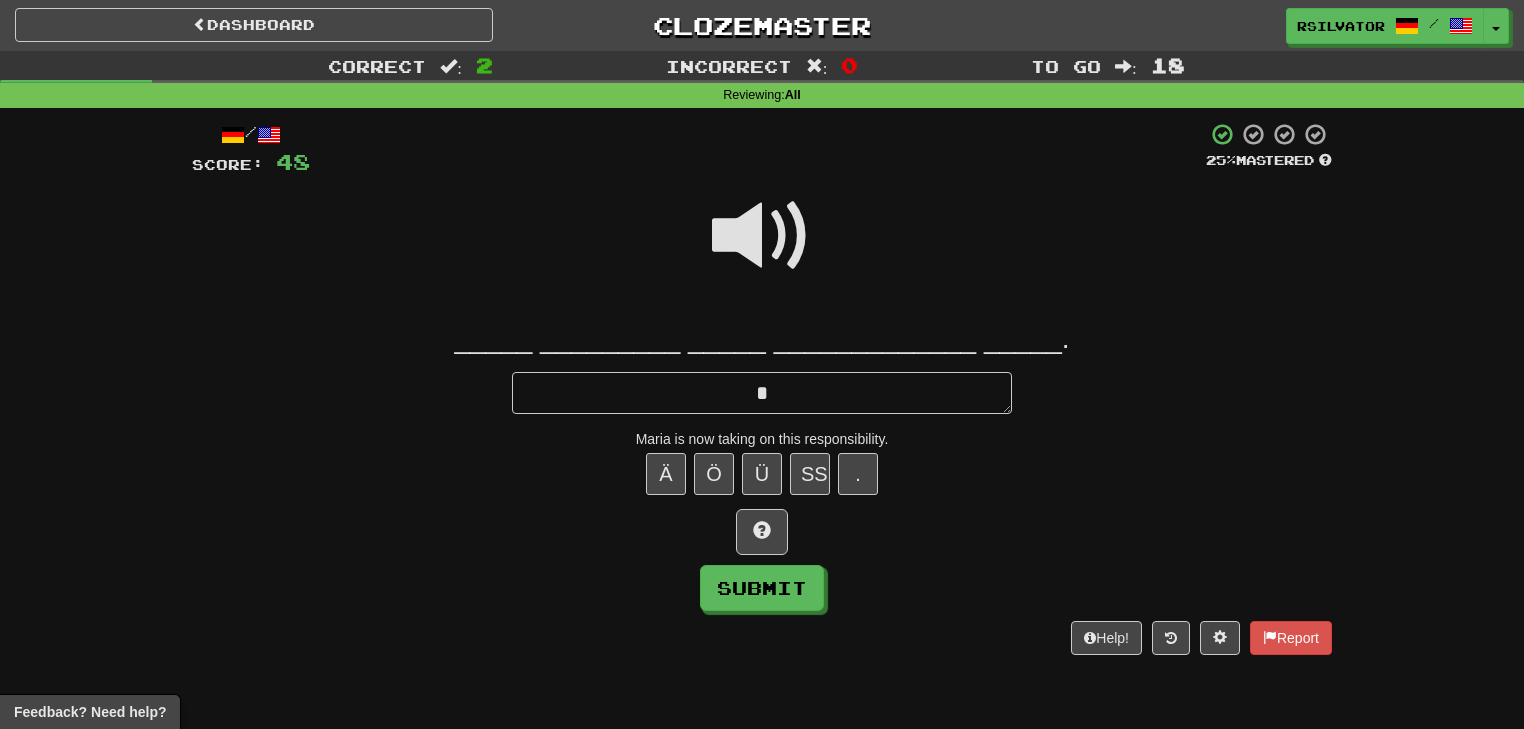 type on "*" 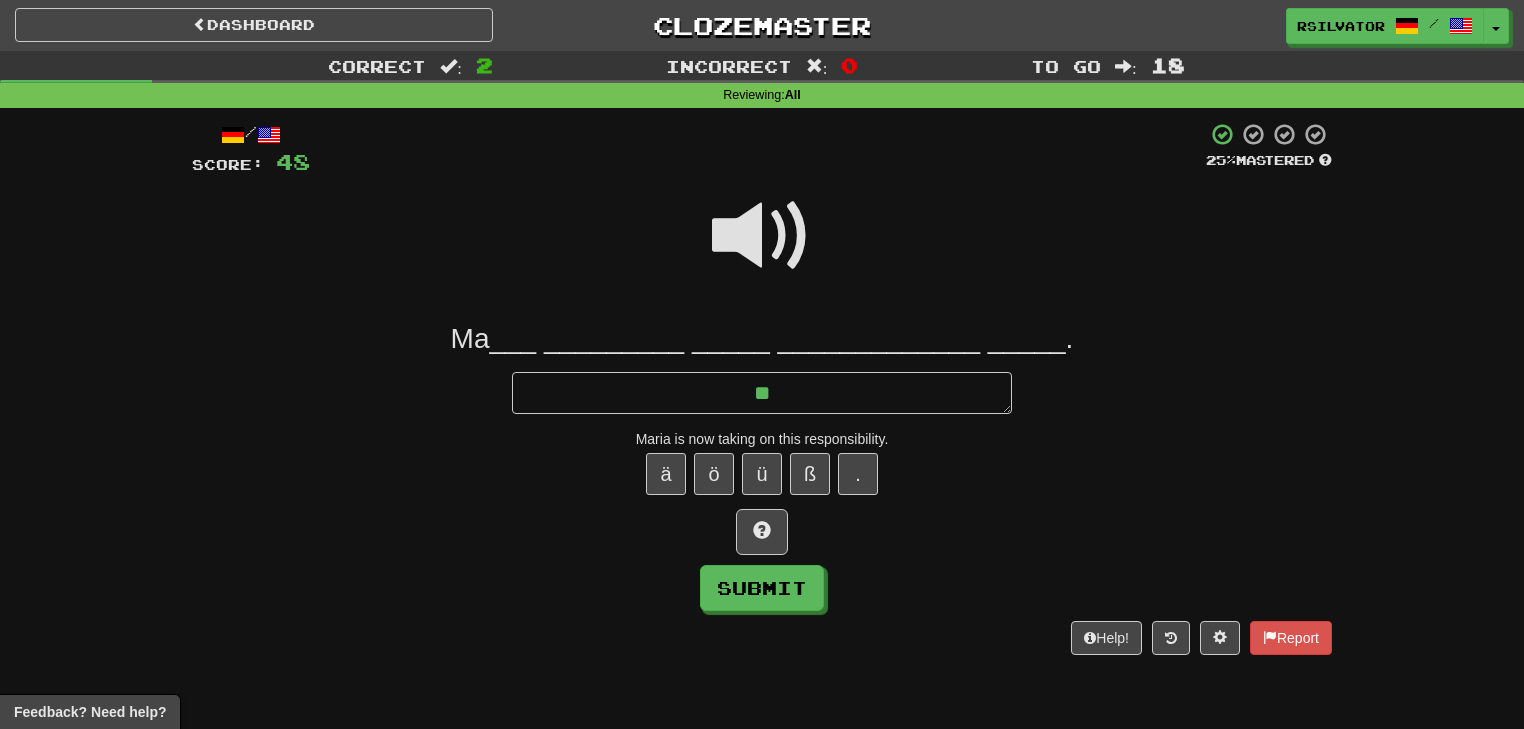 type on "*" 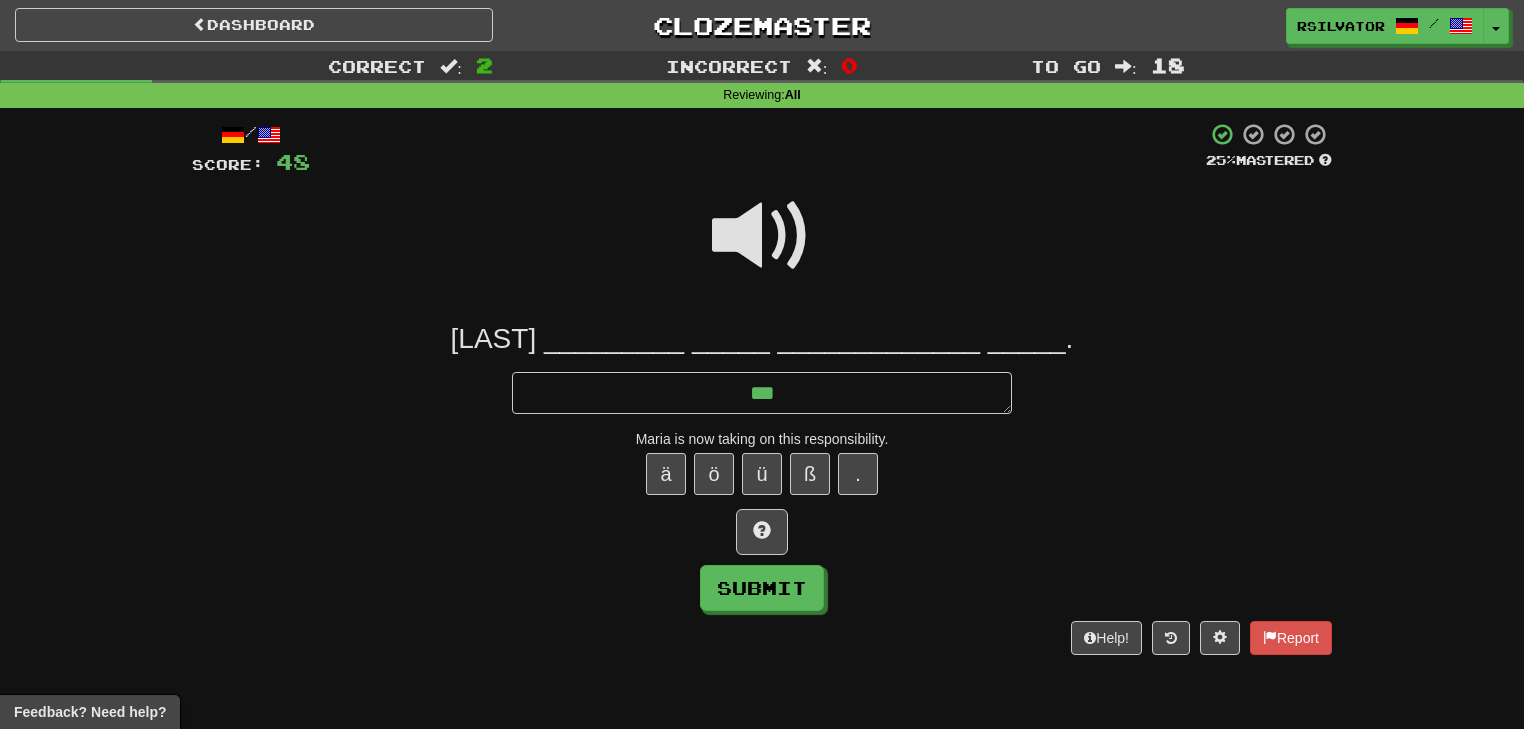 type on "*" 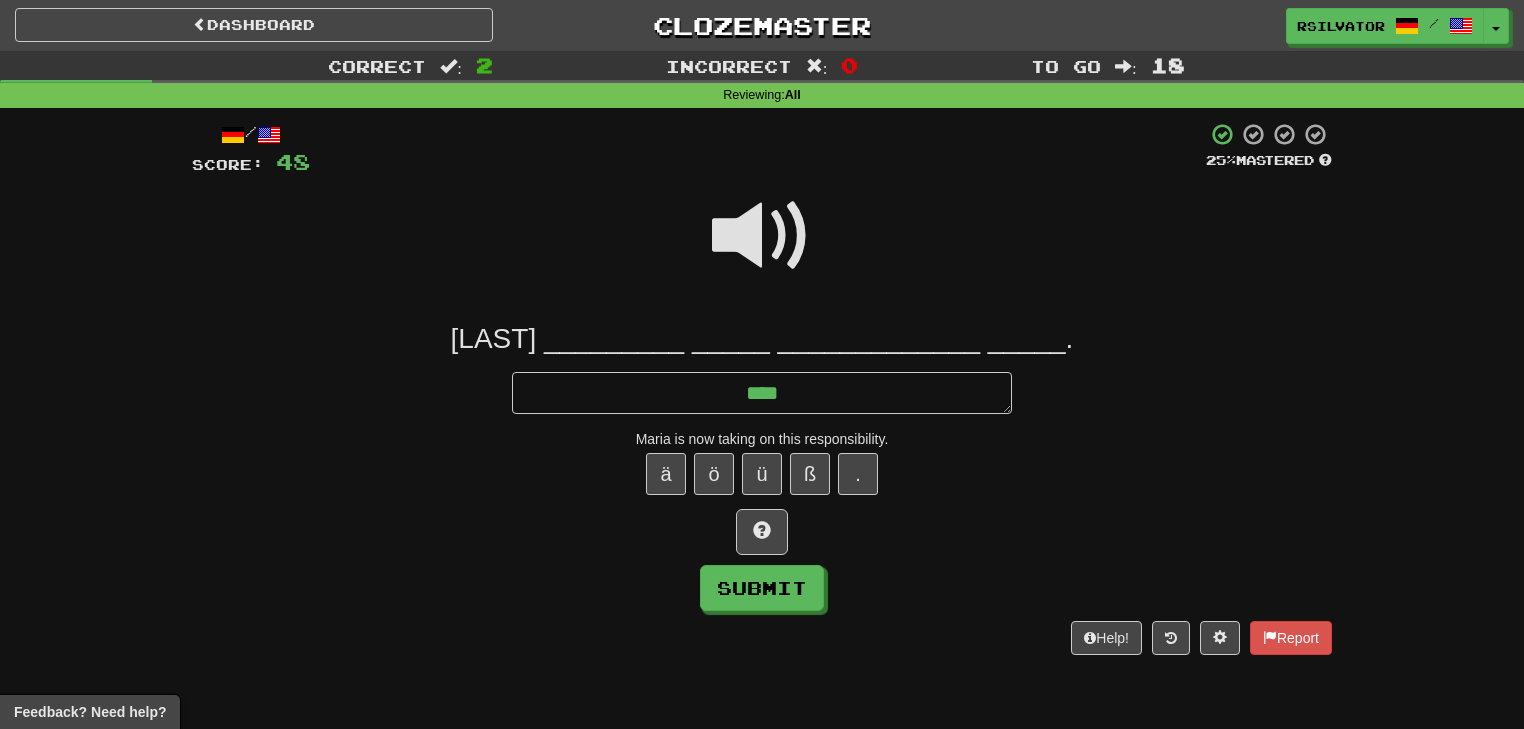 type on "*" 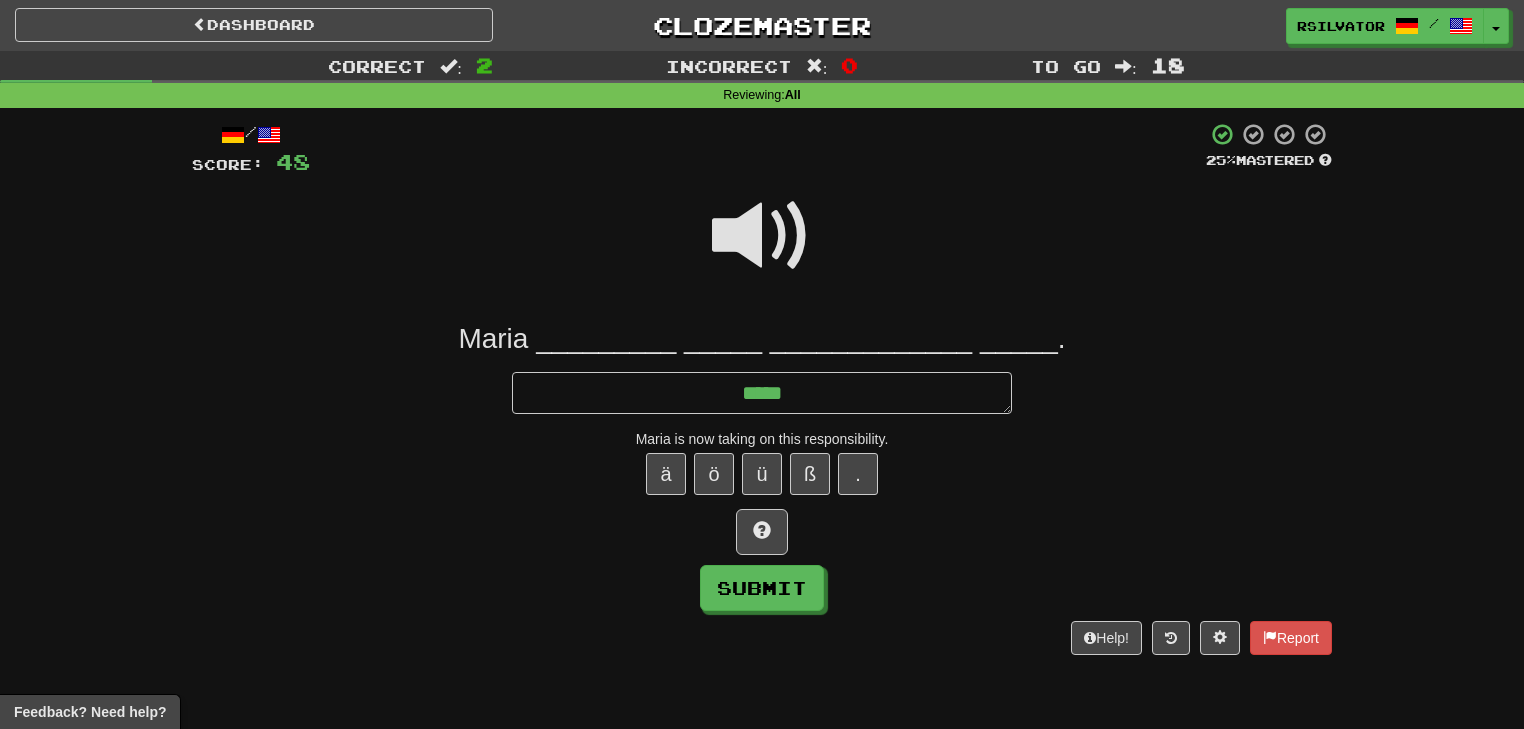 type on "*" 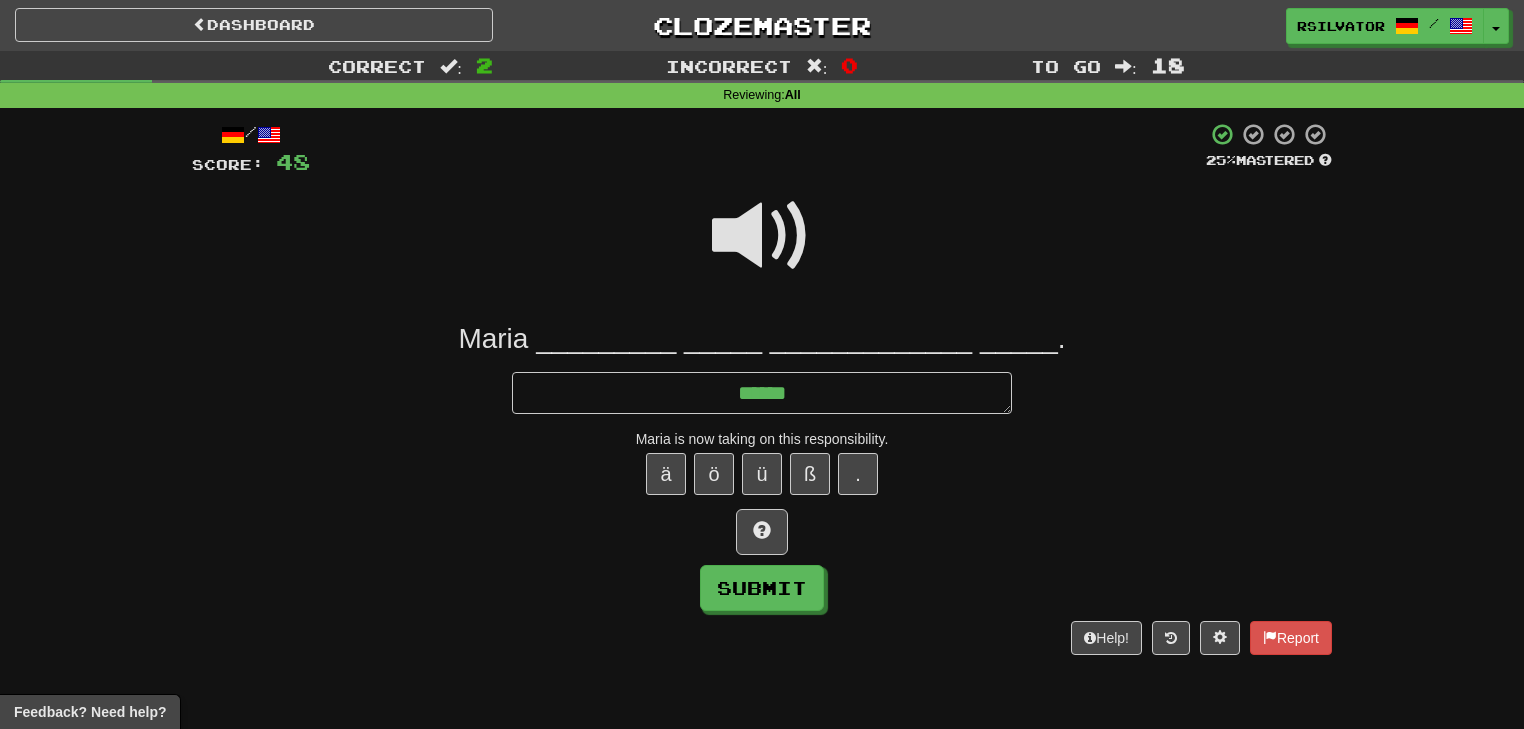 type on "*" 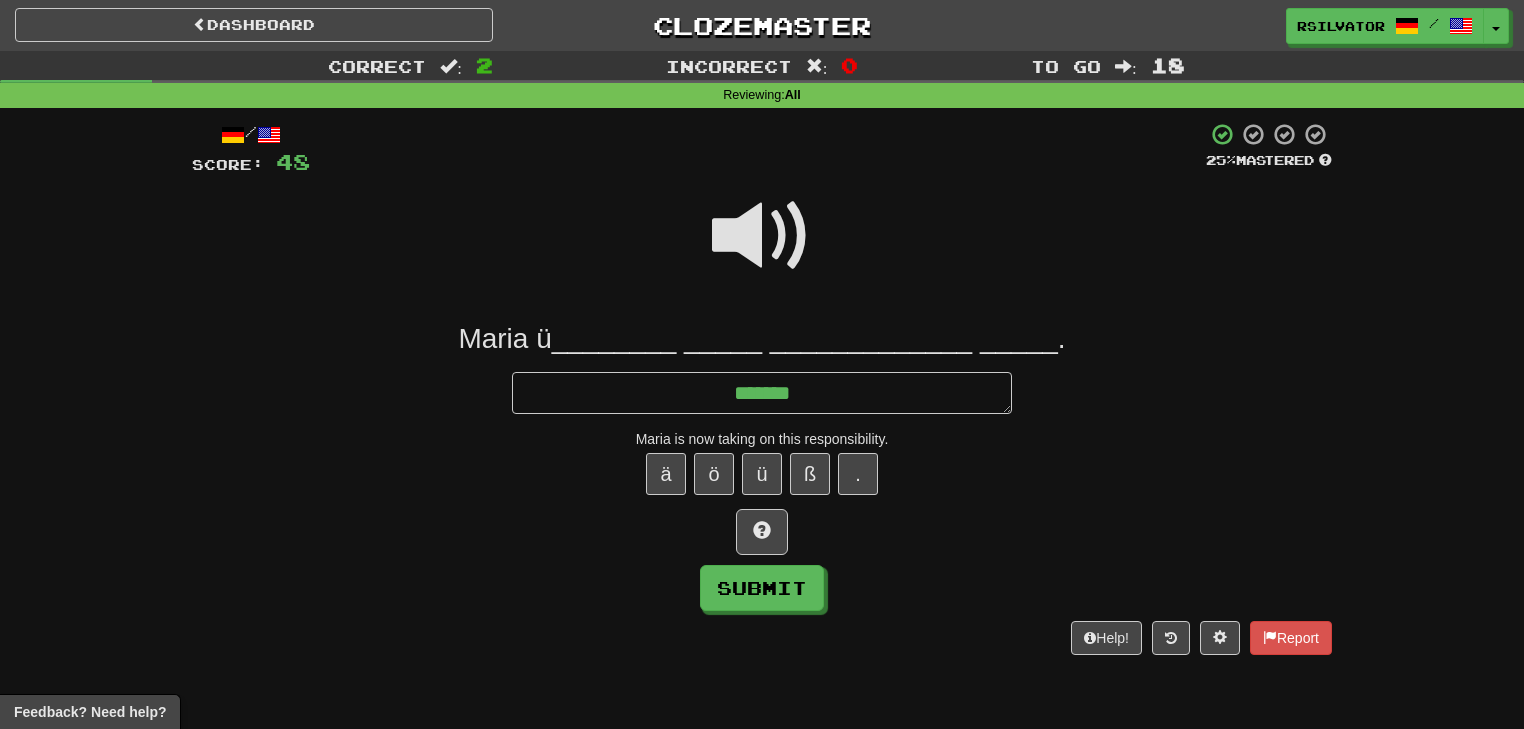 type on "*" 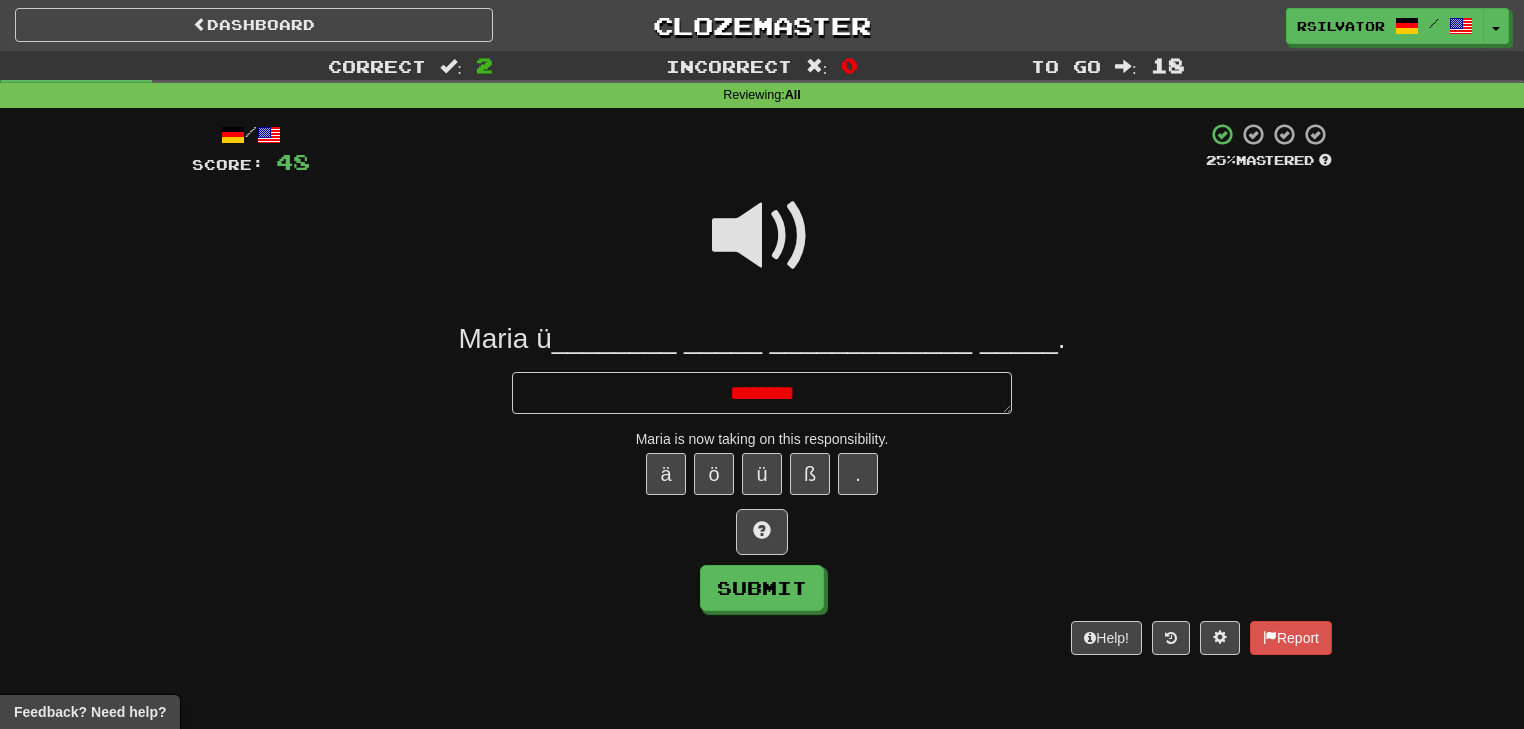type on "*" 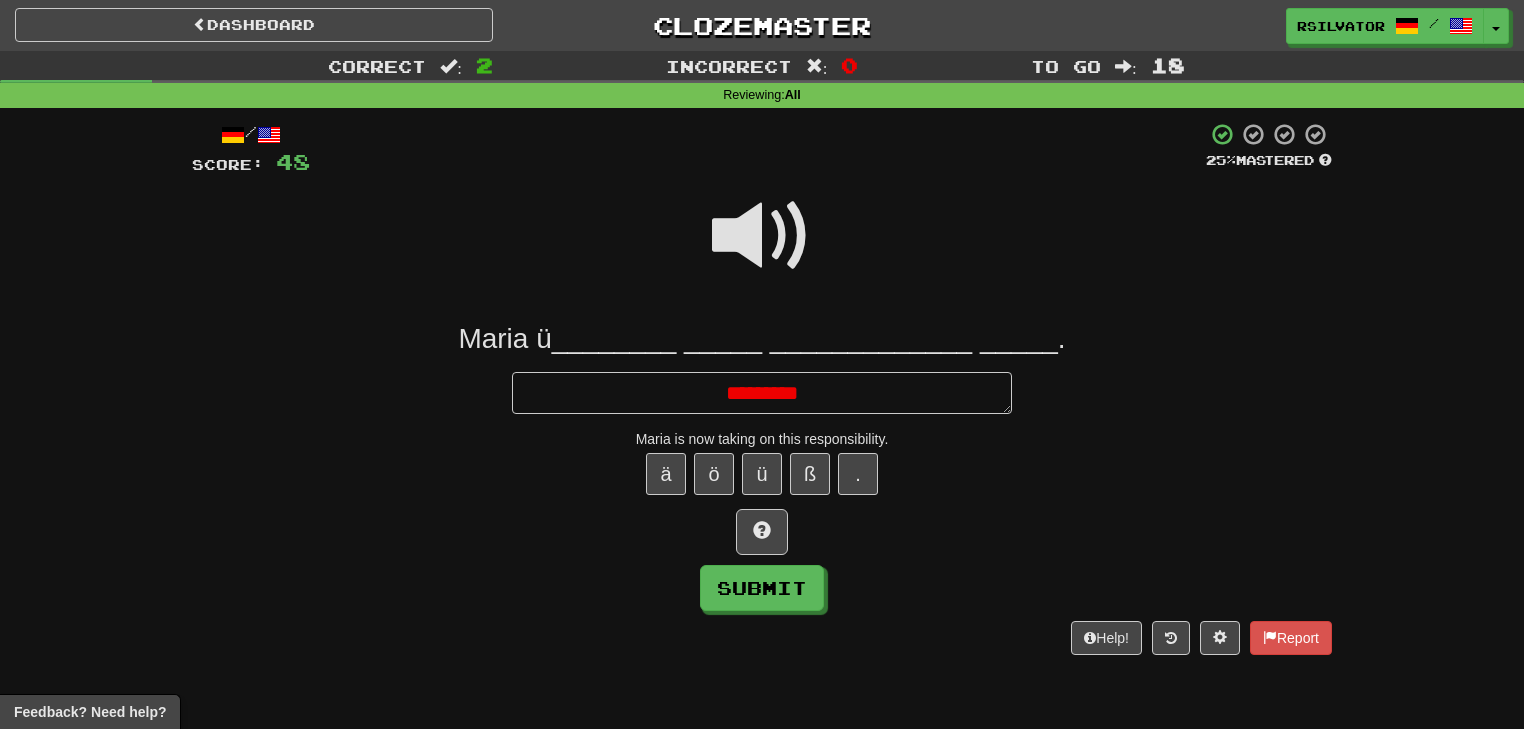 type on "*" 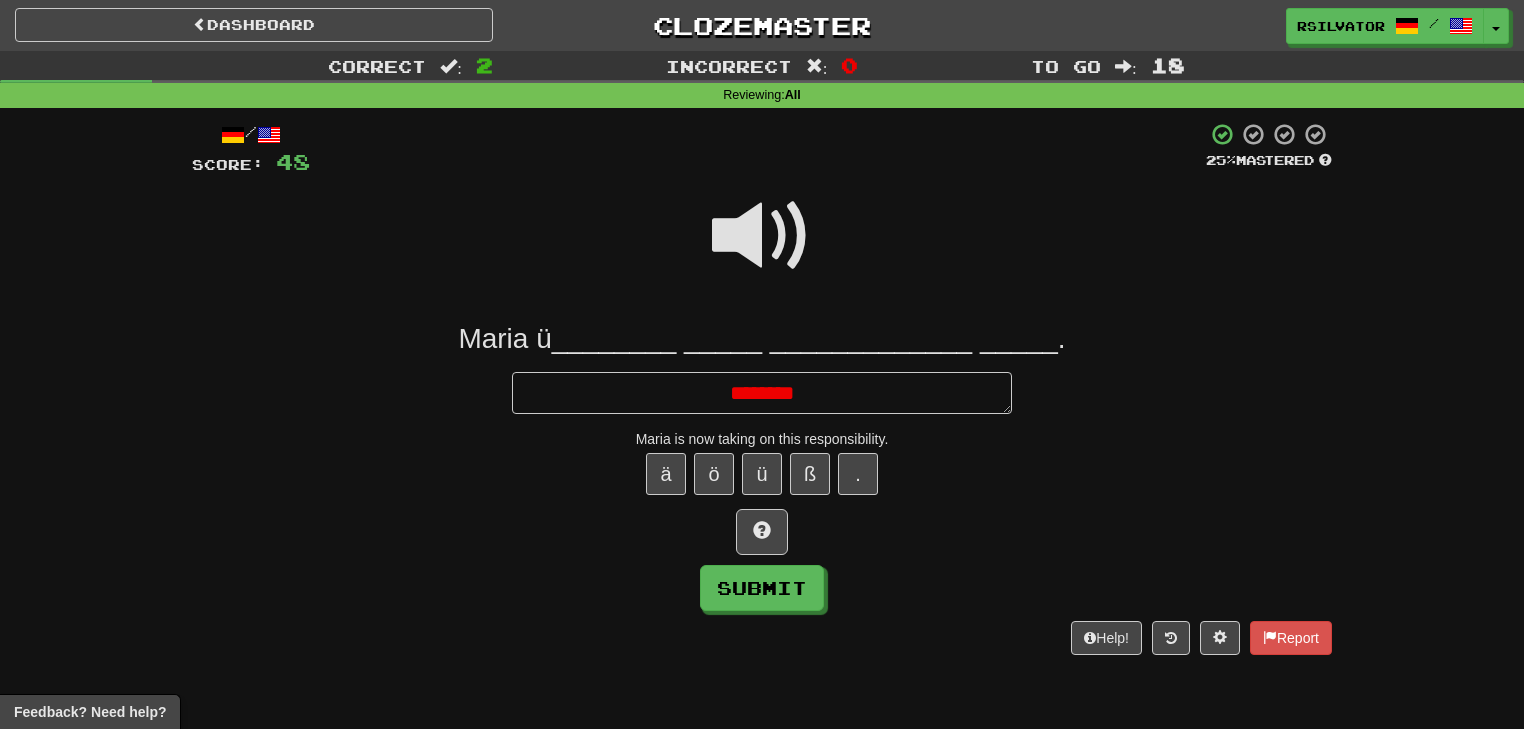 type on "*" 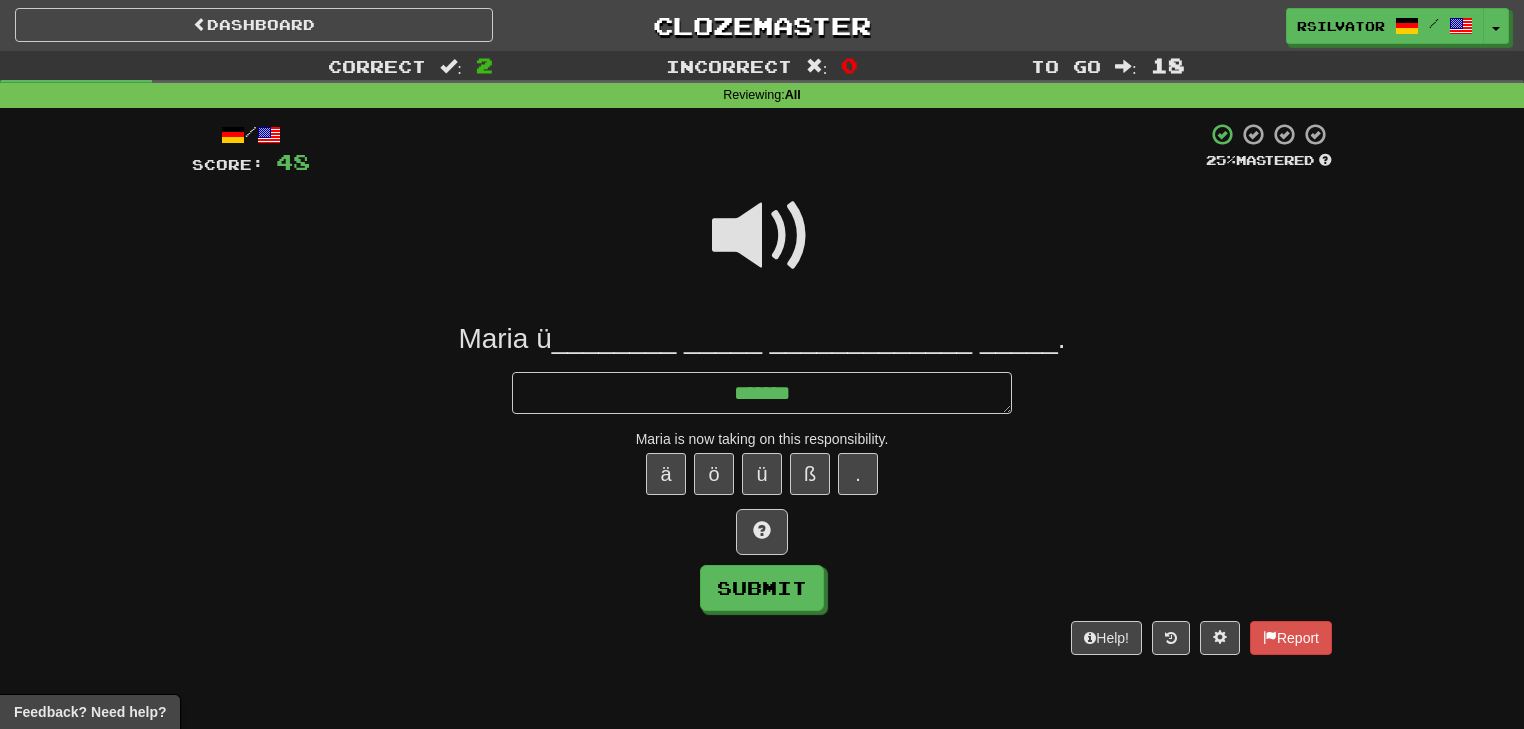 type on "*" 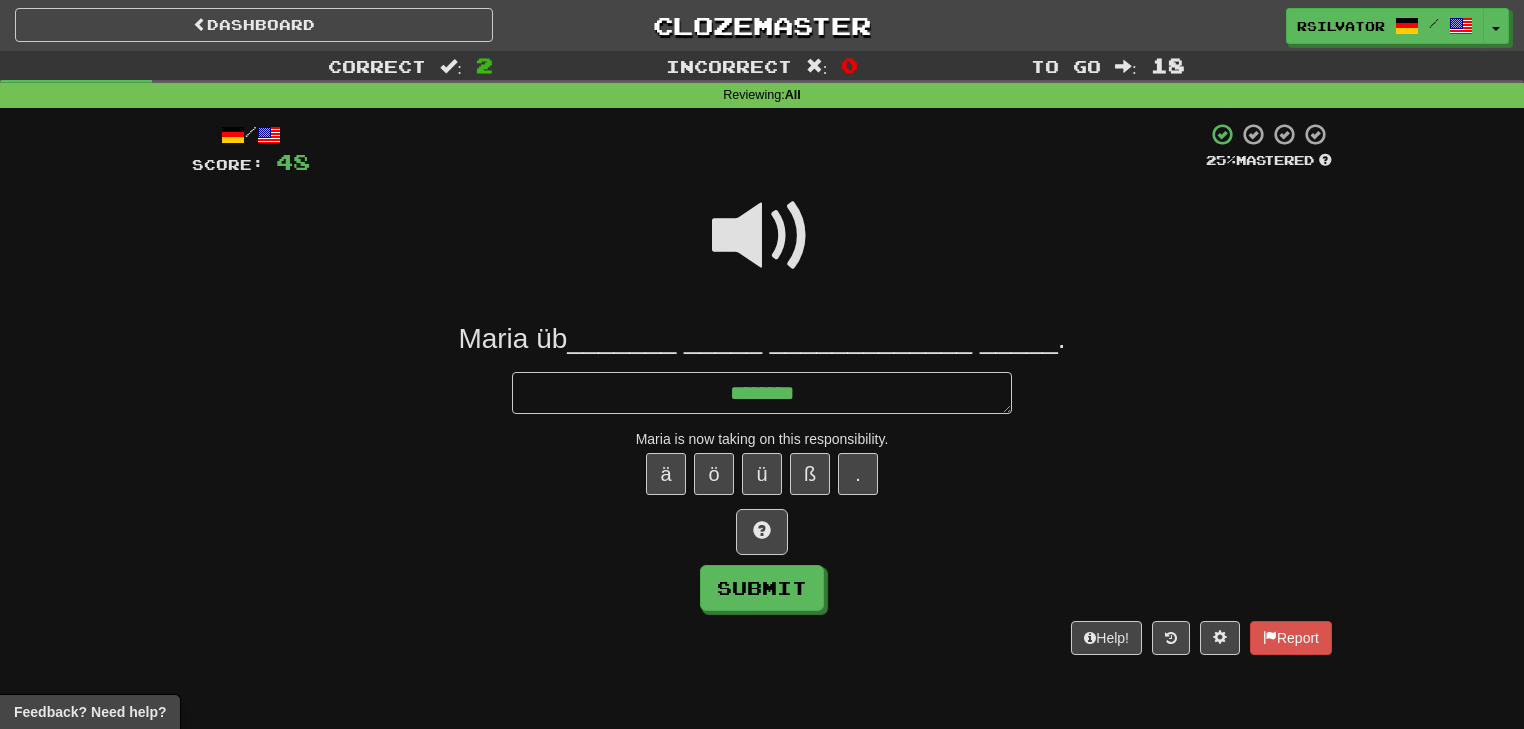 type on "*" 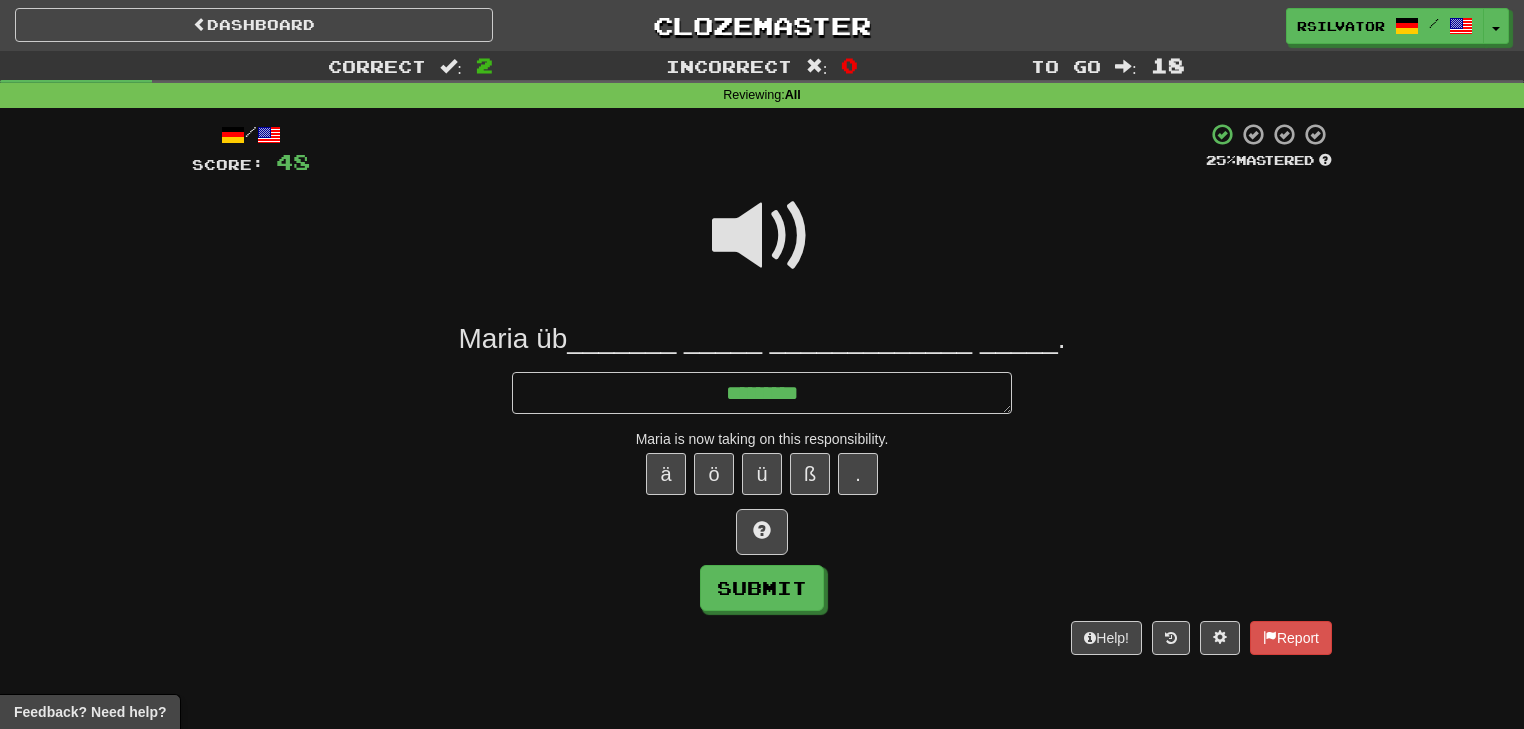 type on "*" 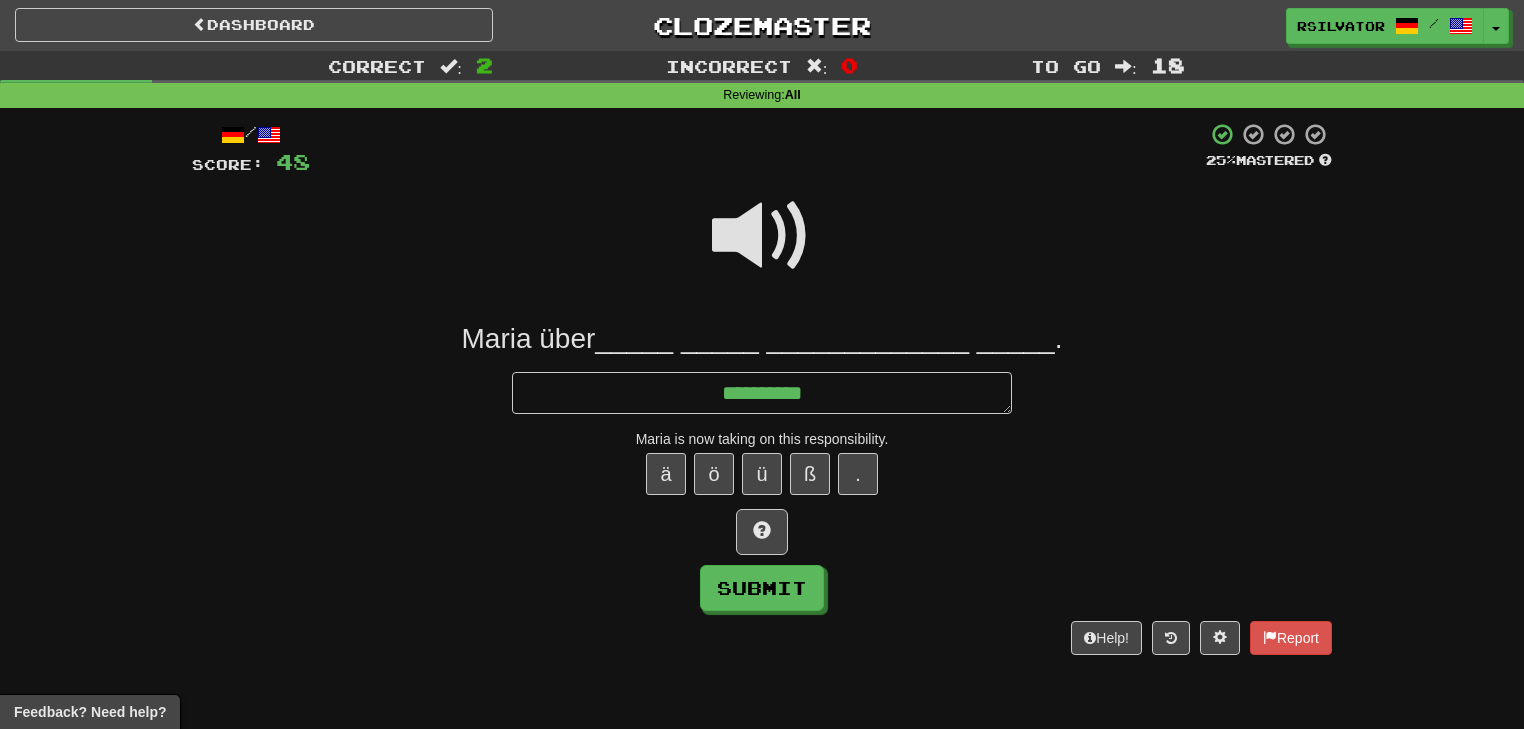 type on "*" 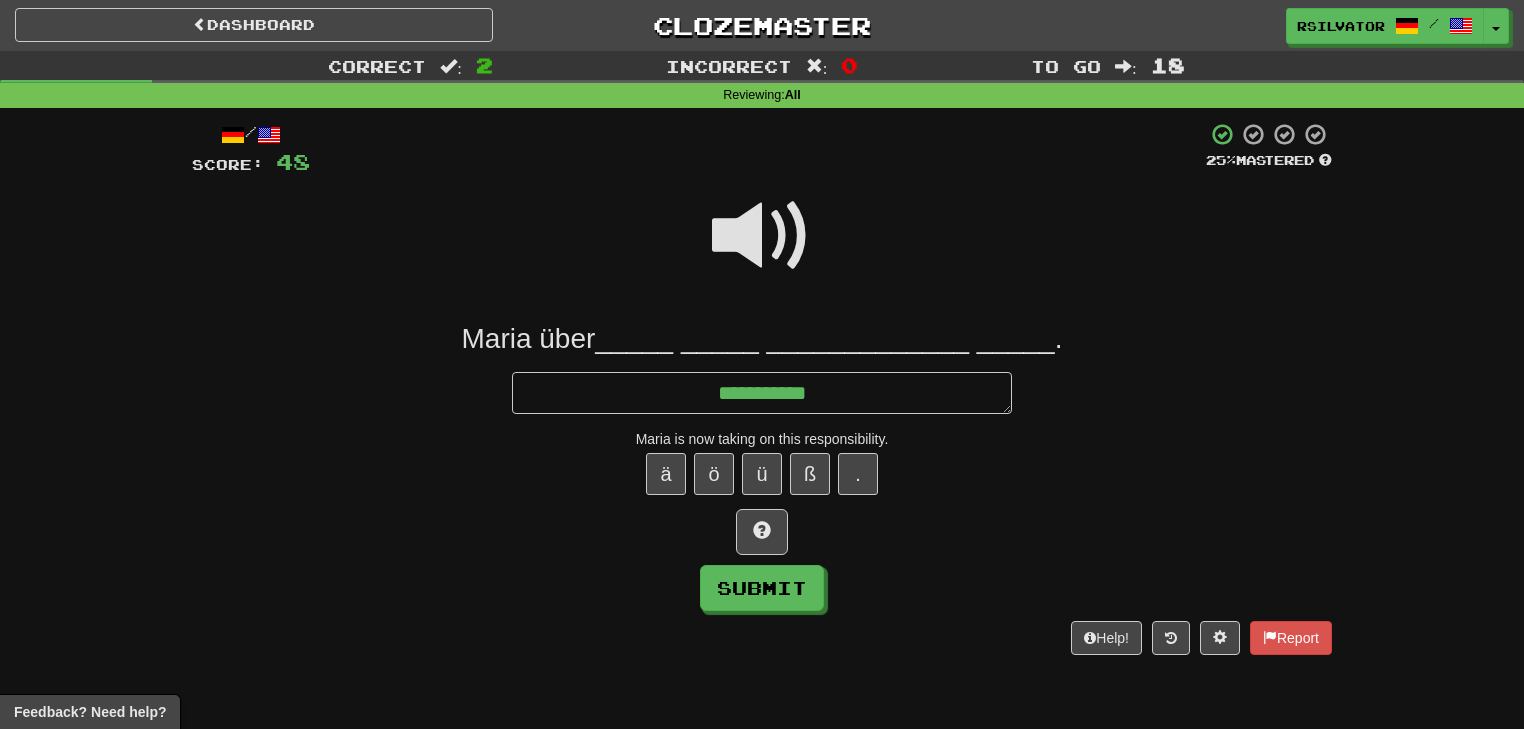 type on "*" 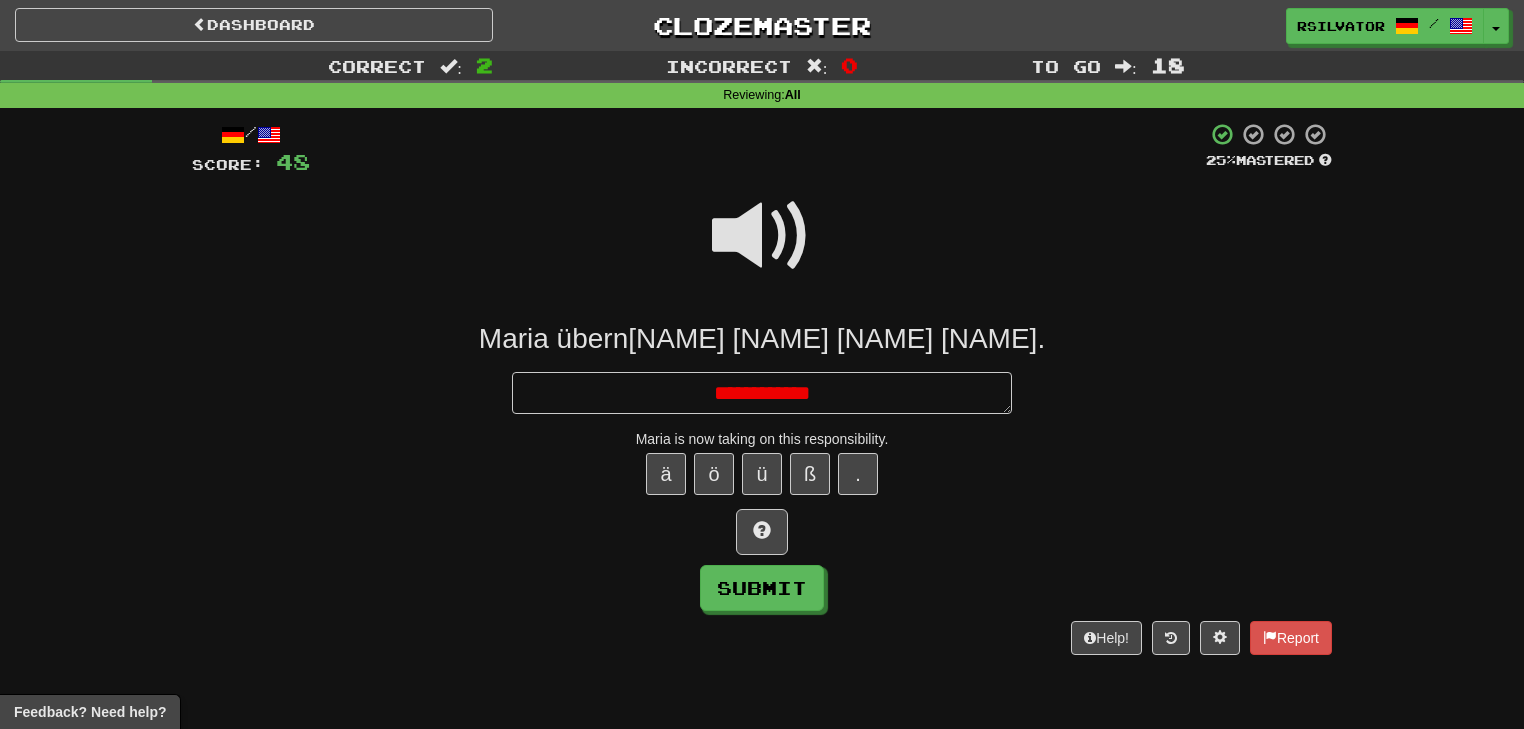 type on "*" 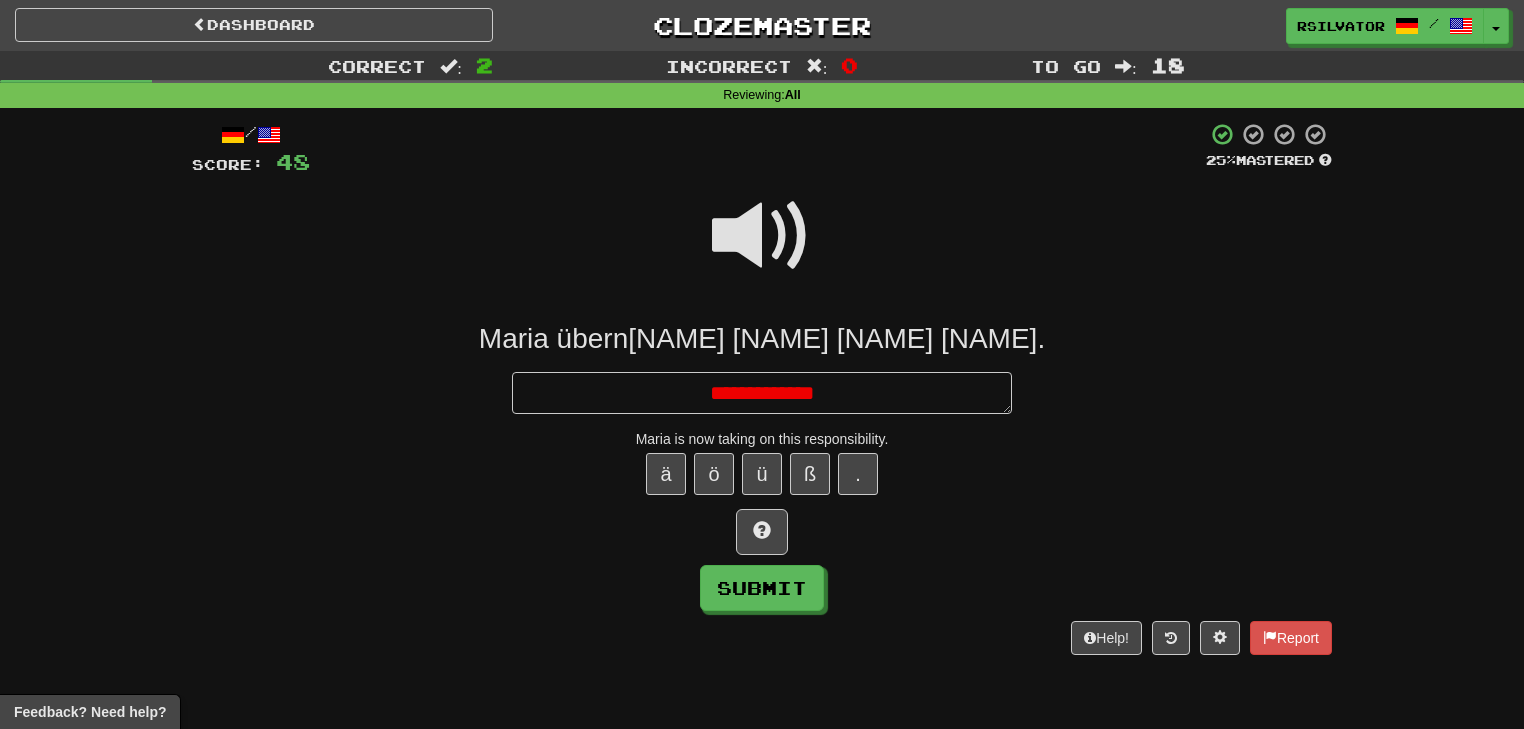 type on "*" 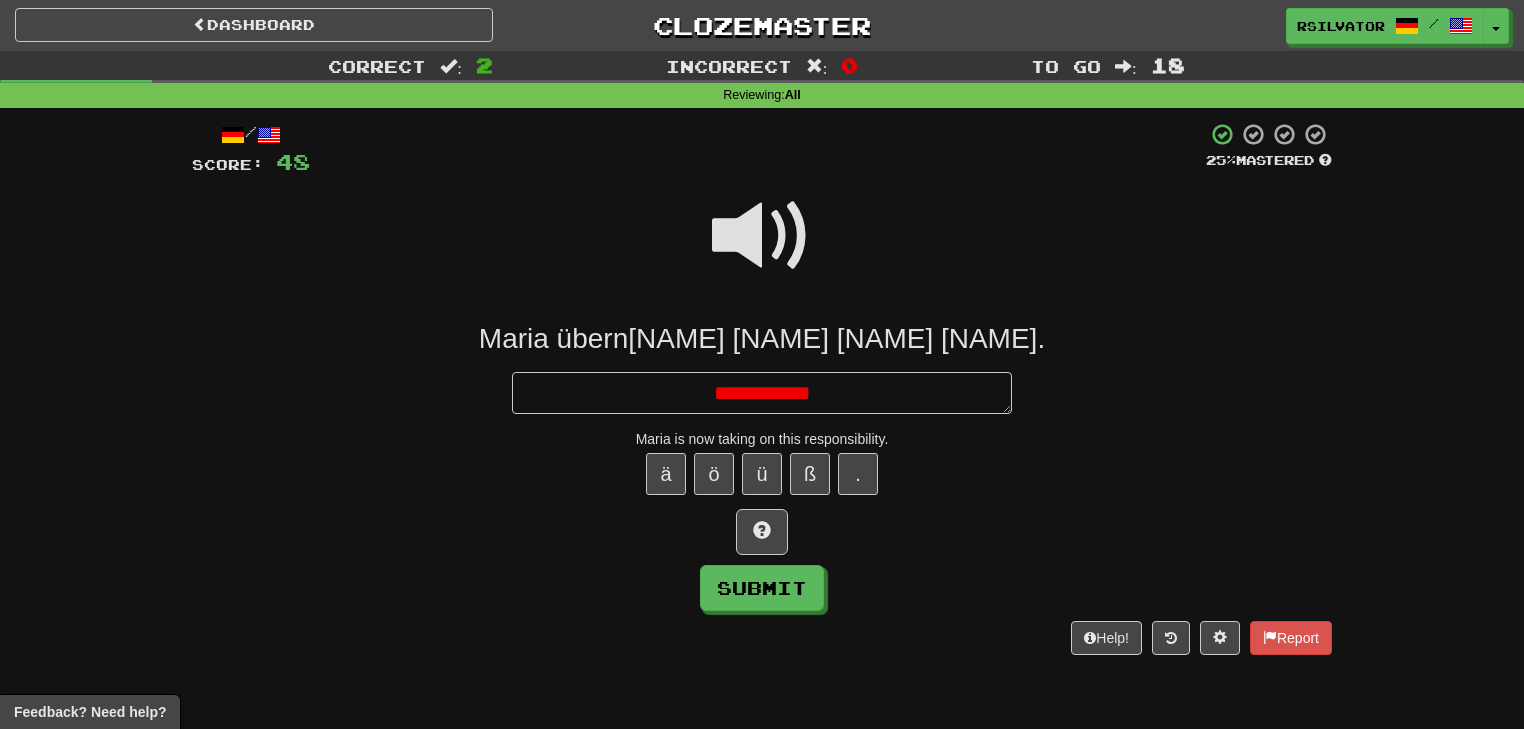 type on "*" 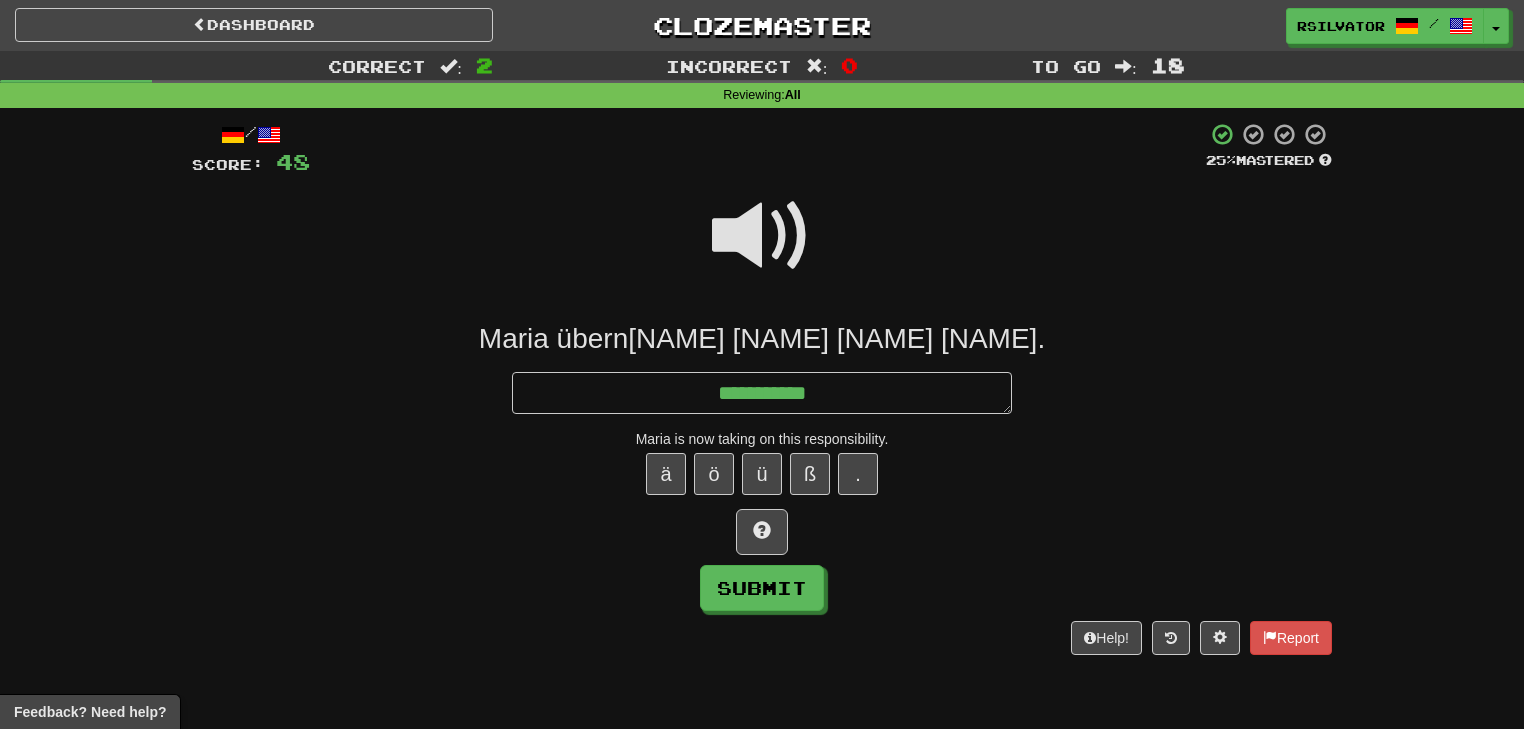 type on "*" 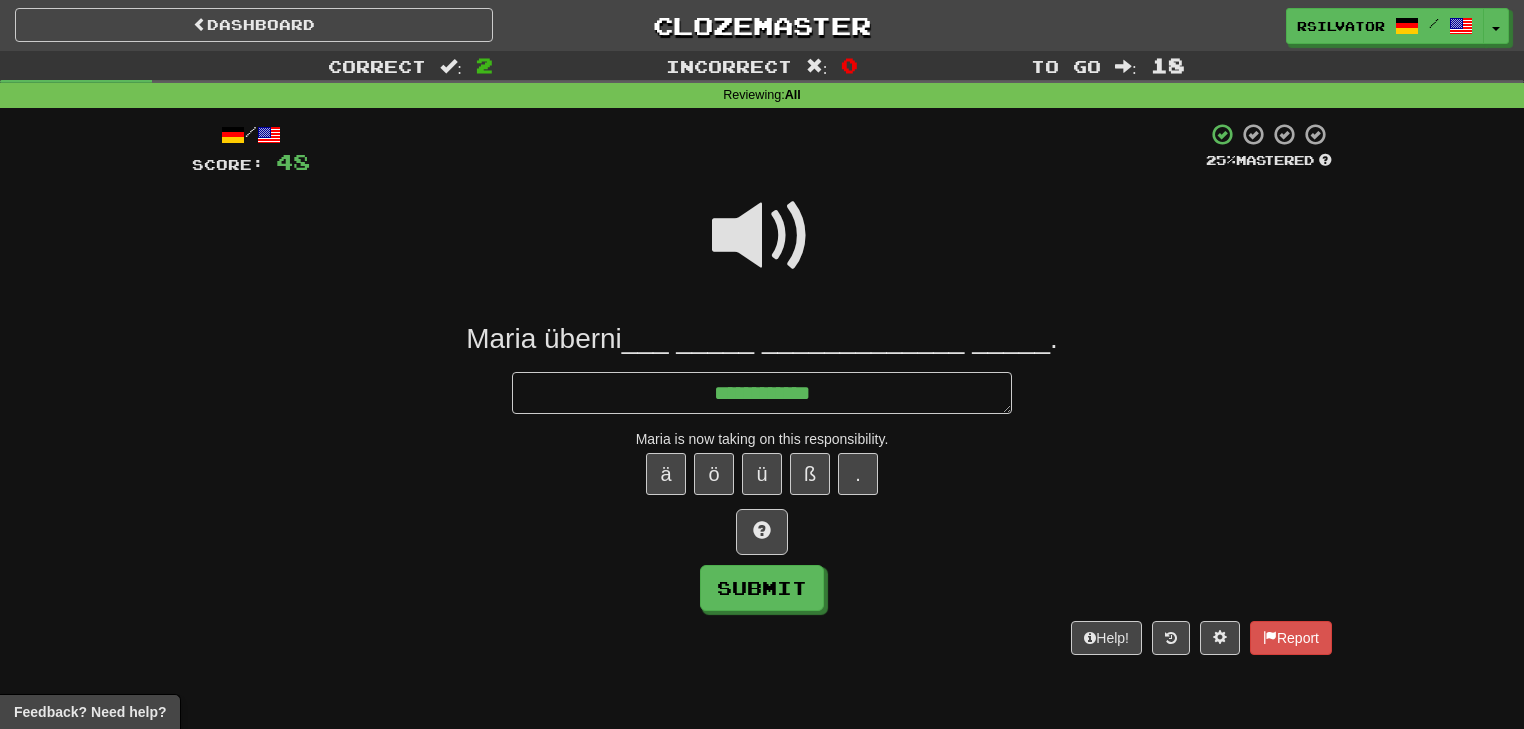 type on "*" 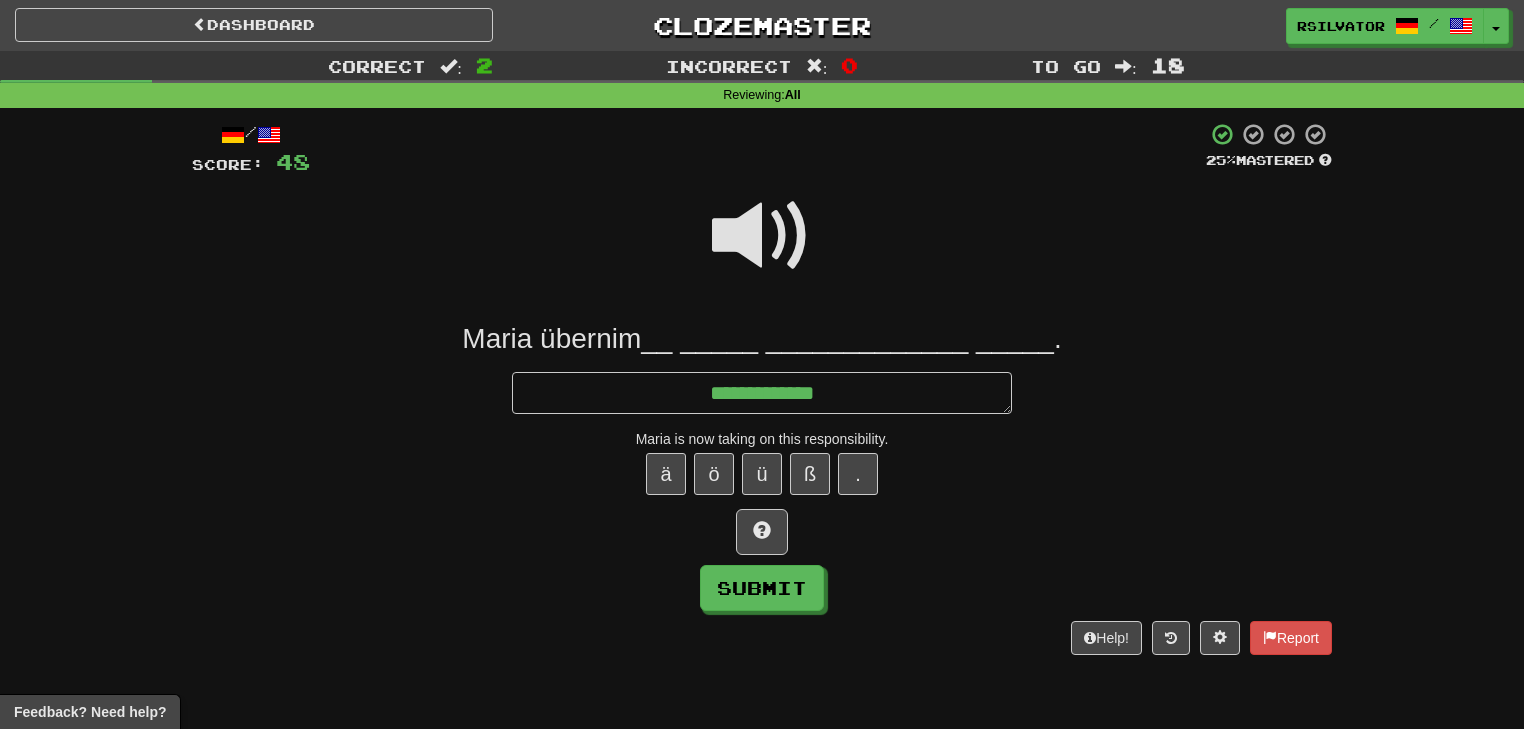 type on "*" 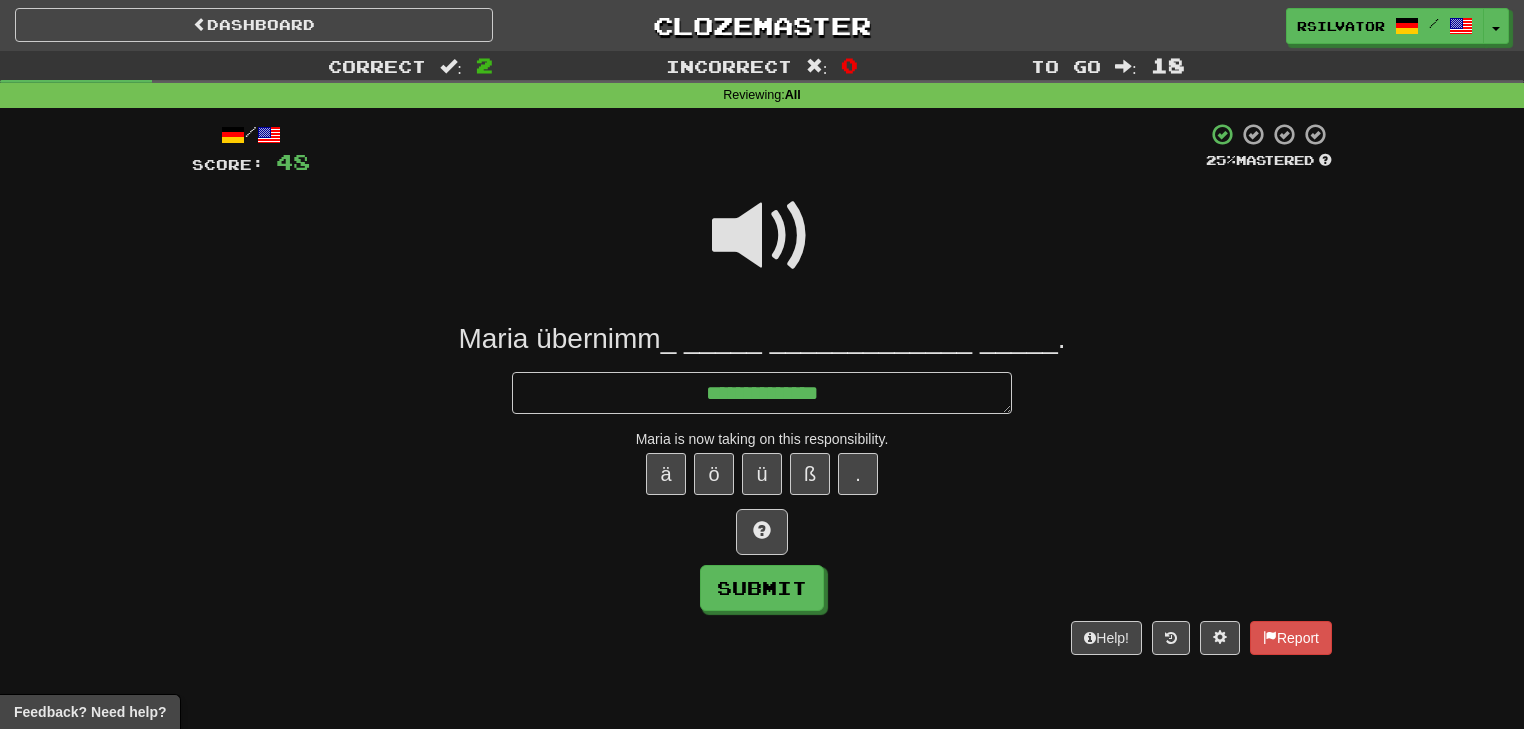 type on "*" 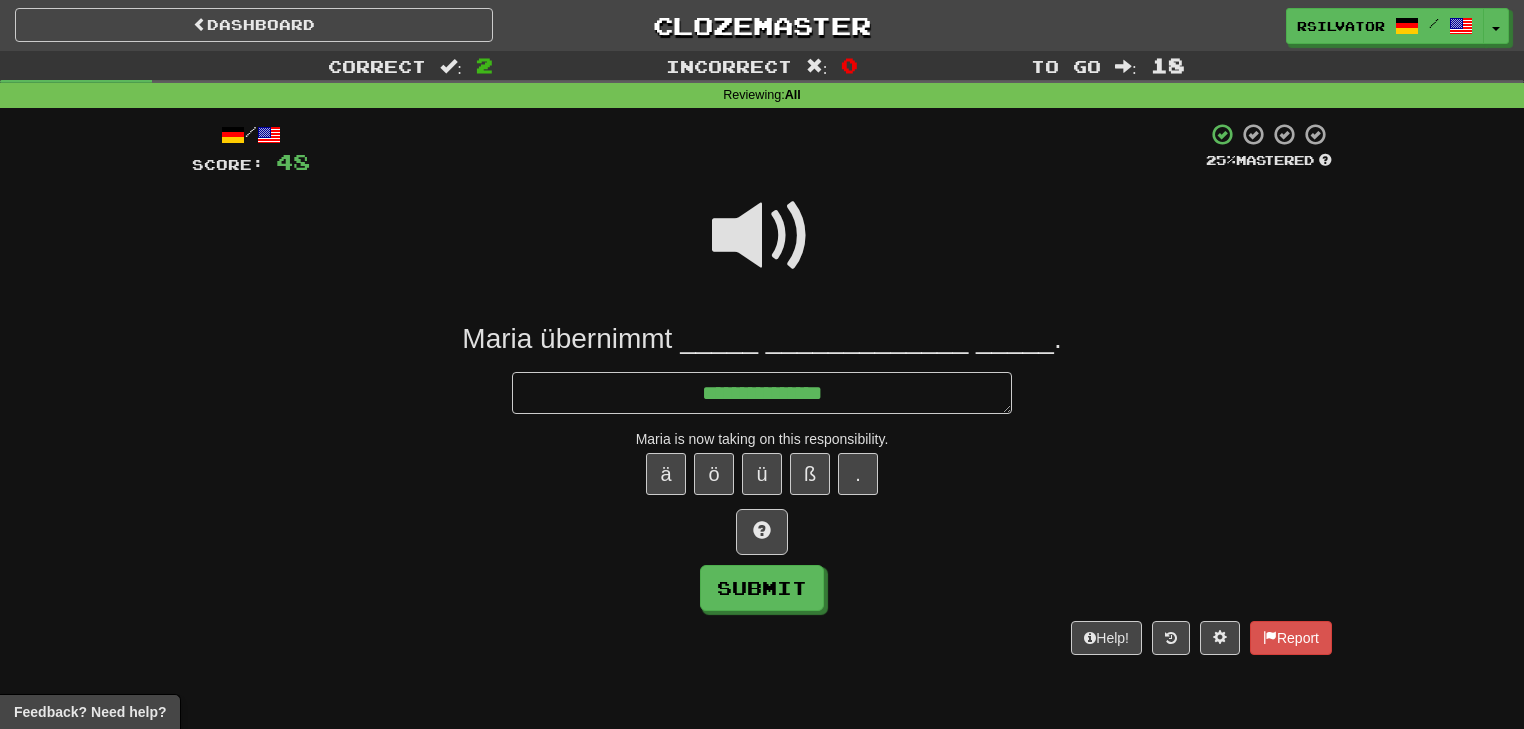 type on "*" 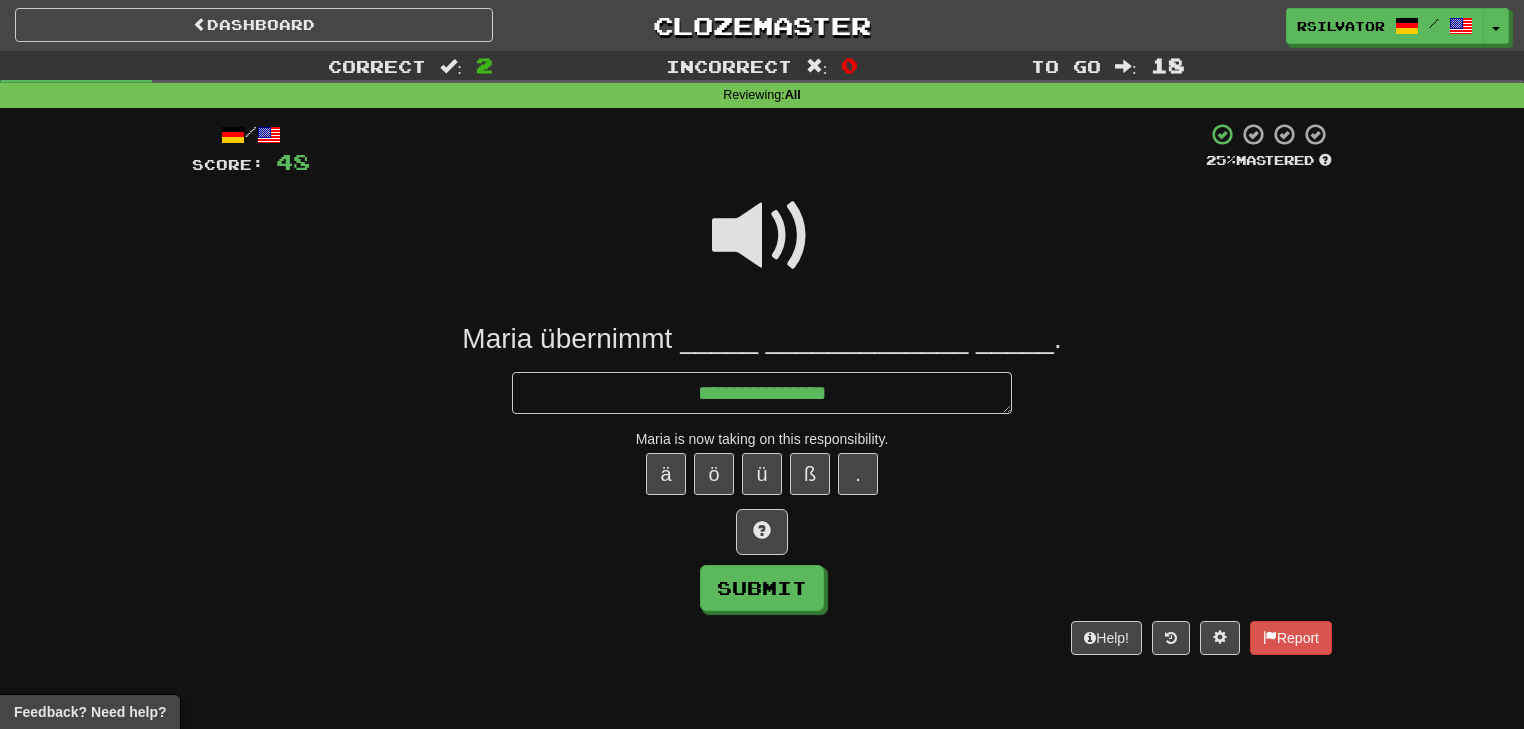 type on "*" 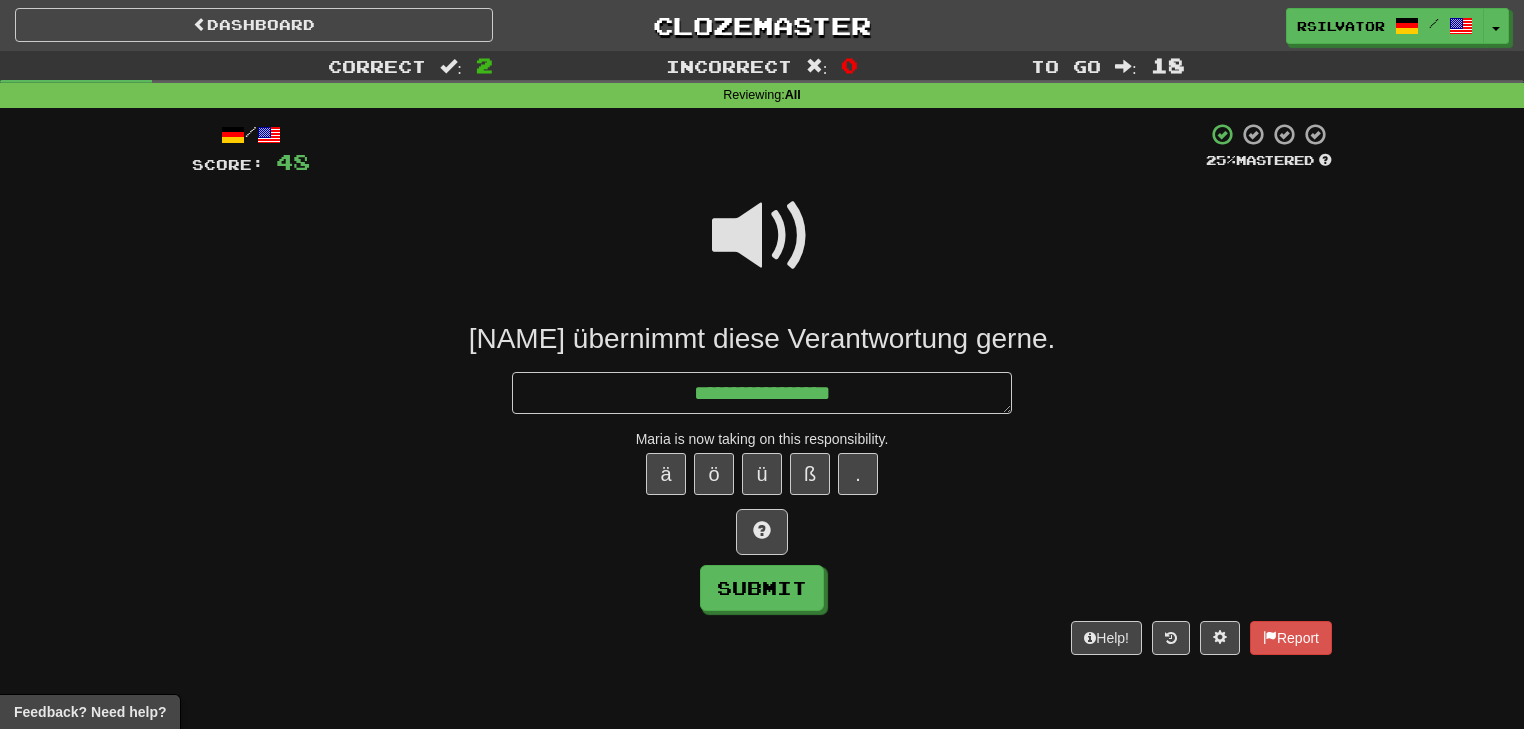 type on "*" 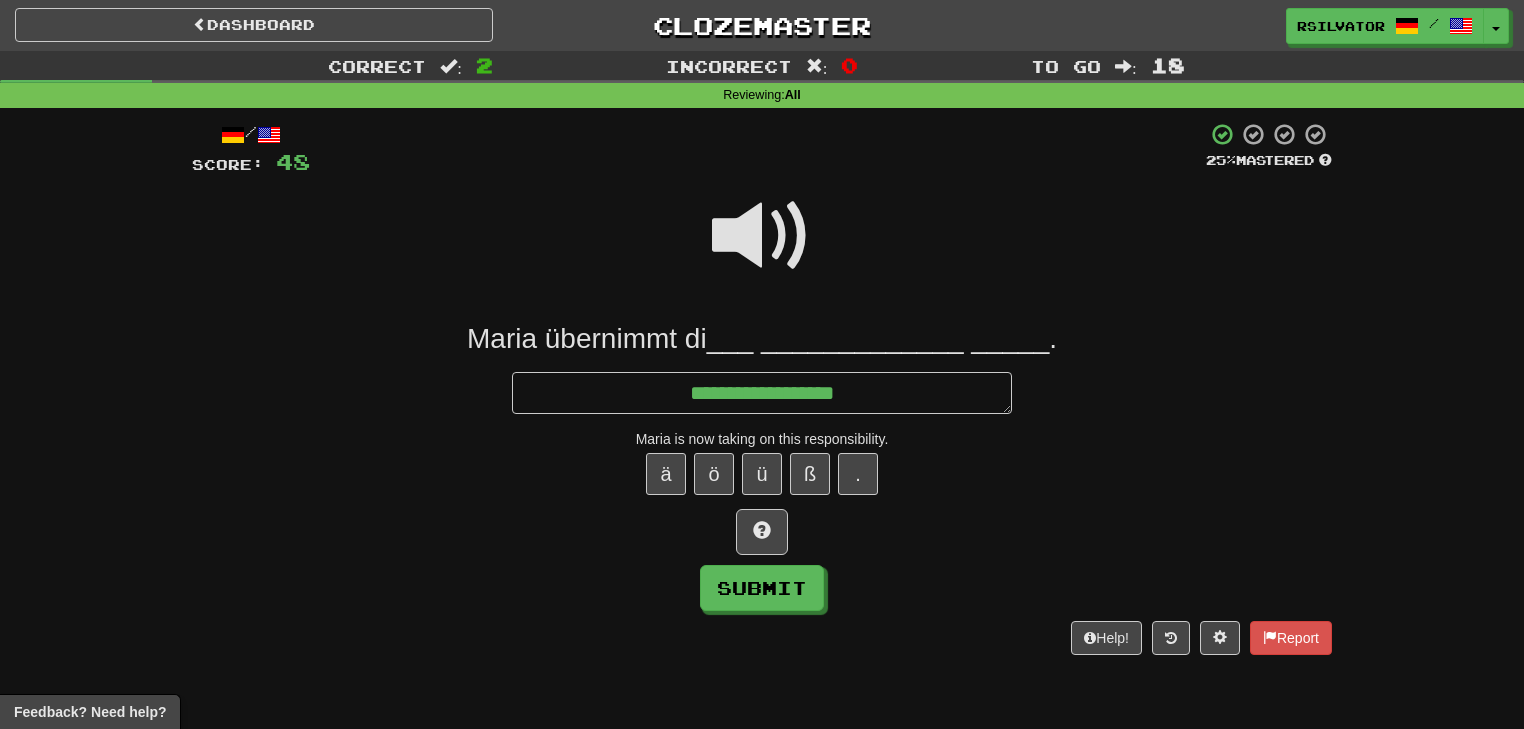 type on "*" 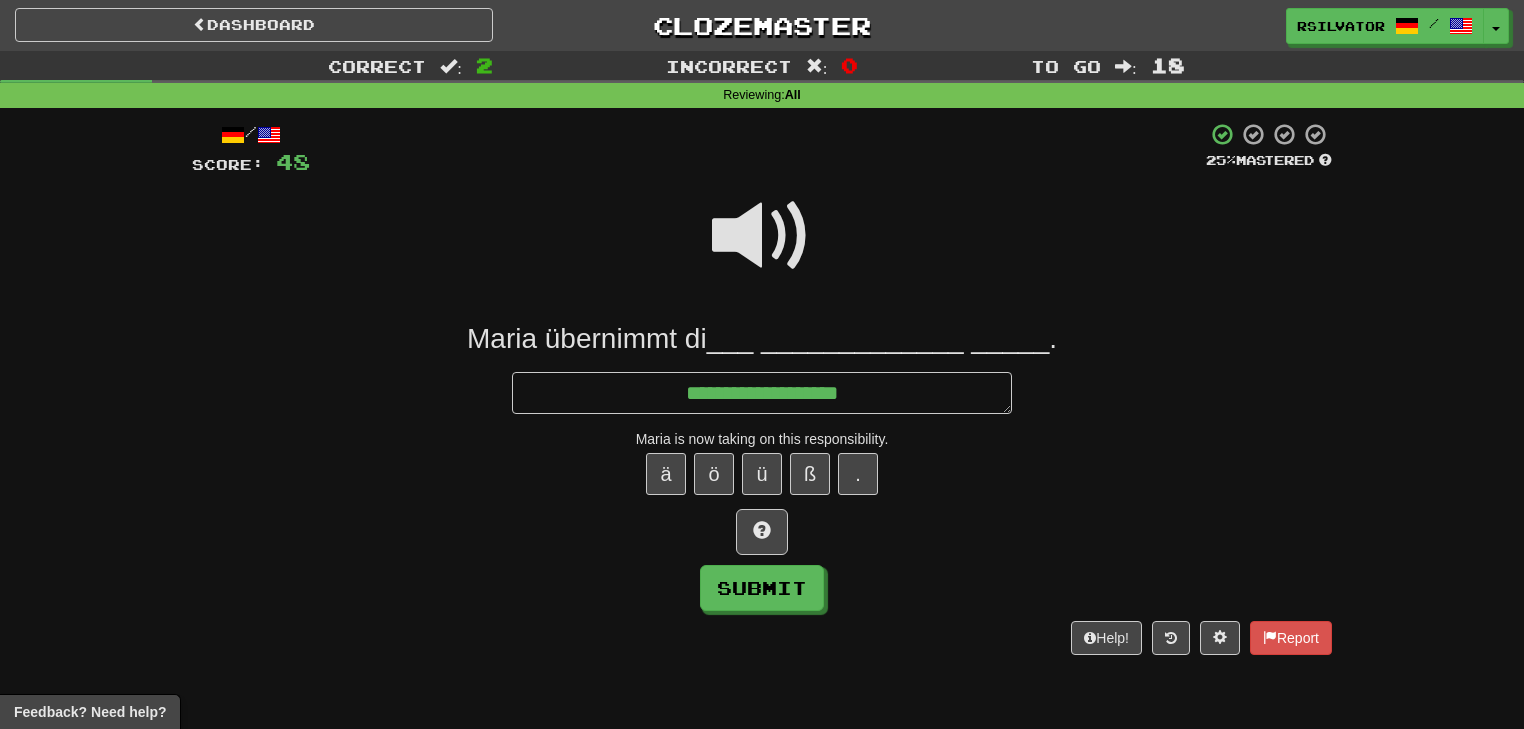 type on "*" 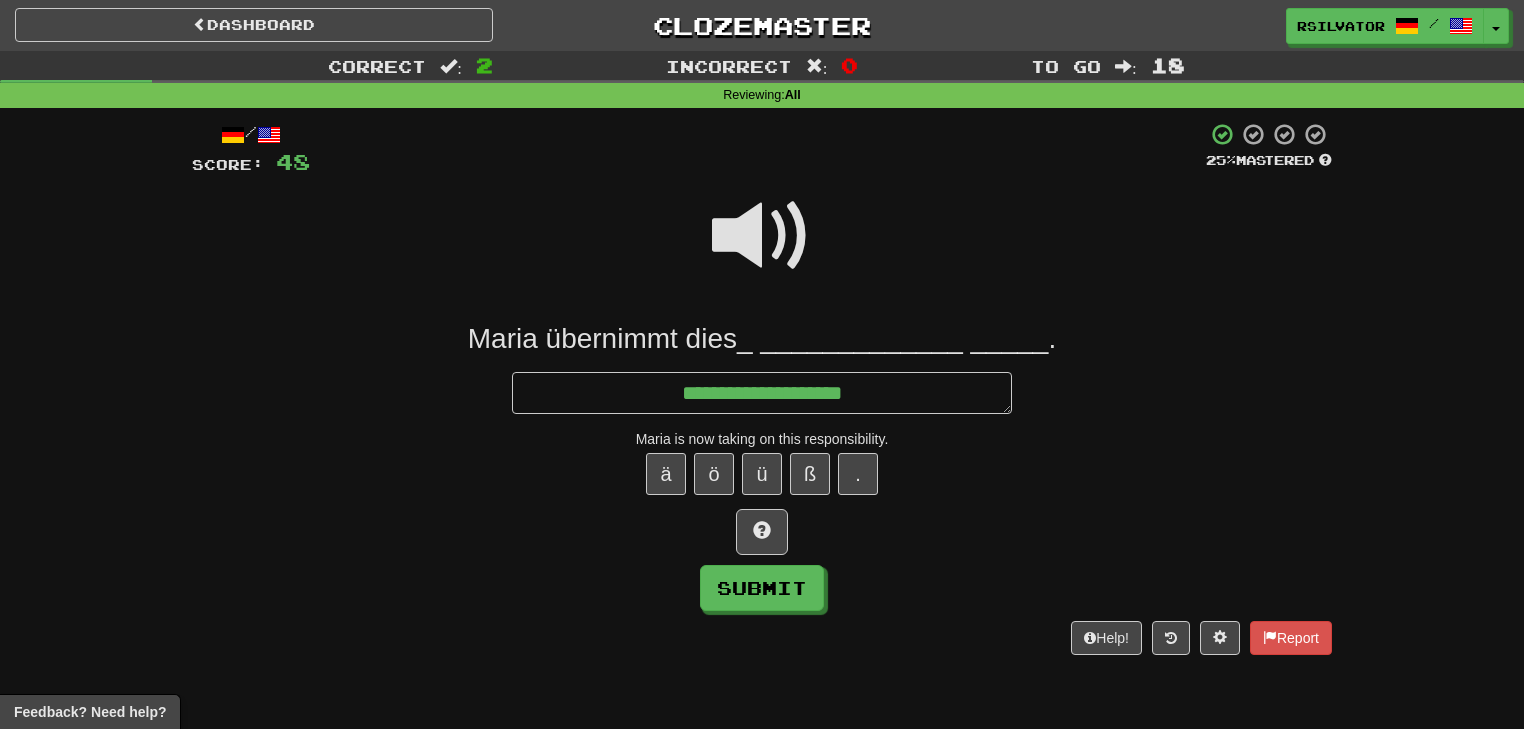 type on "*" 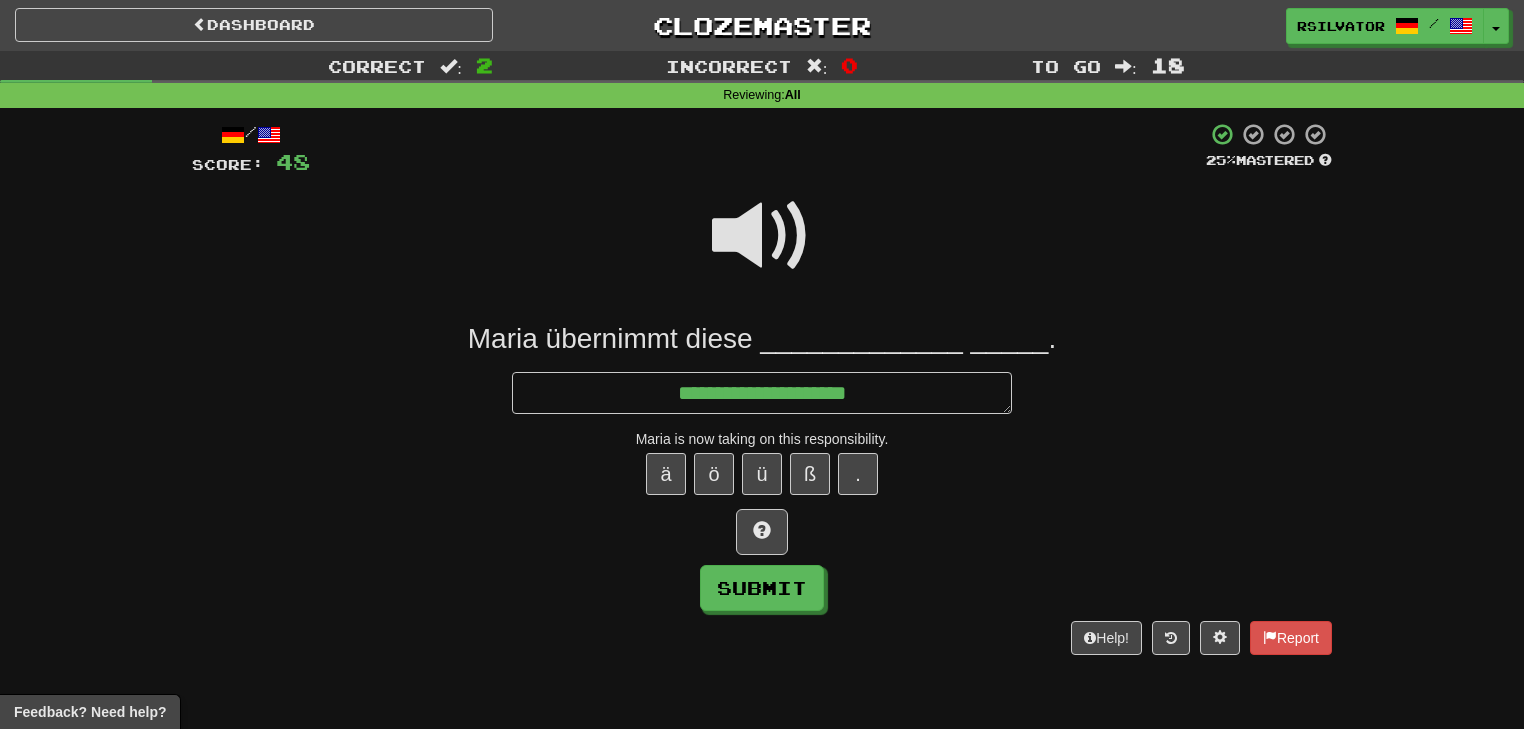 type on "*" 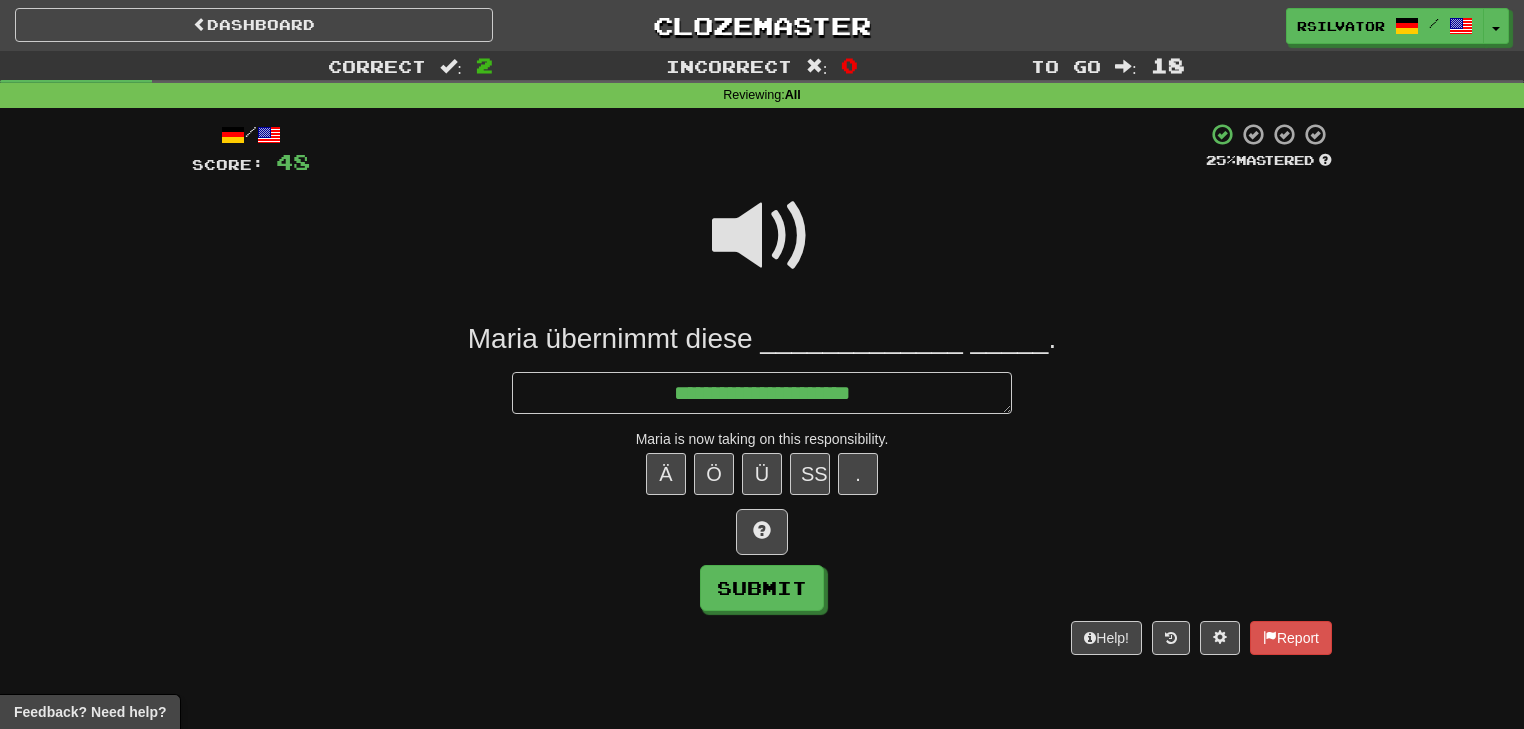 type on "*" 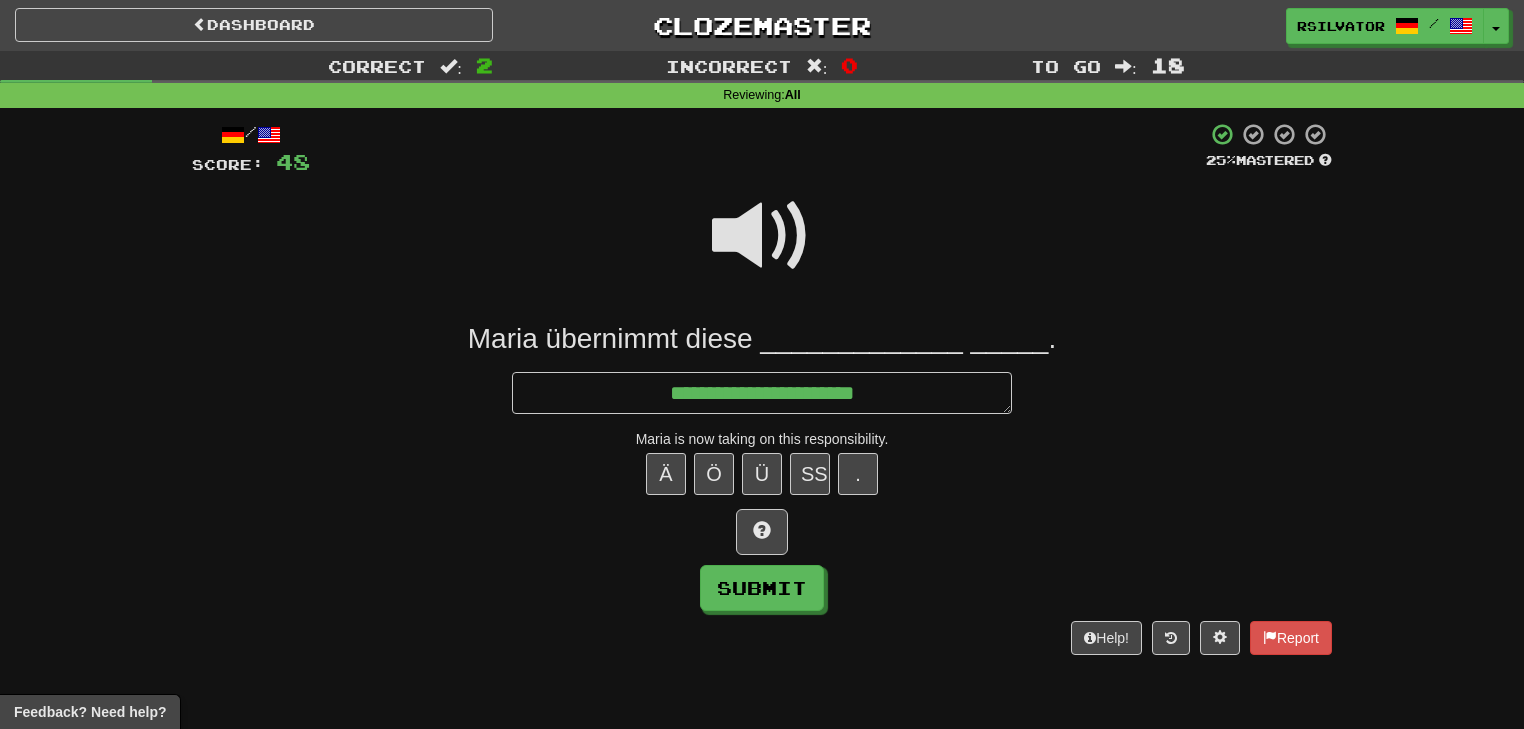 type on "*" 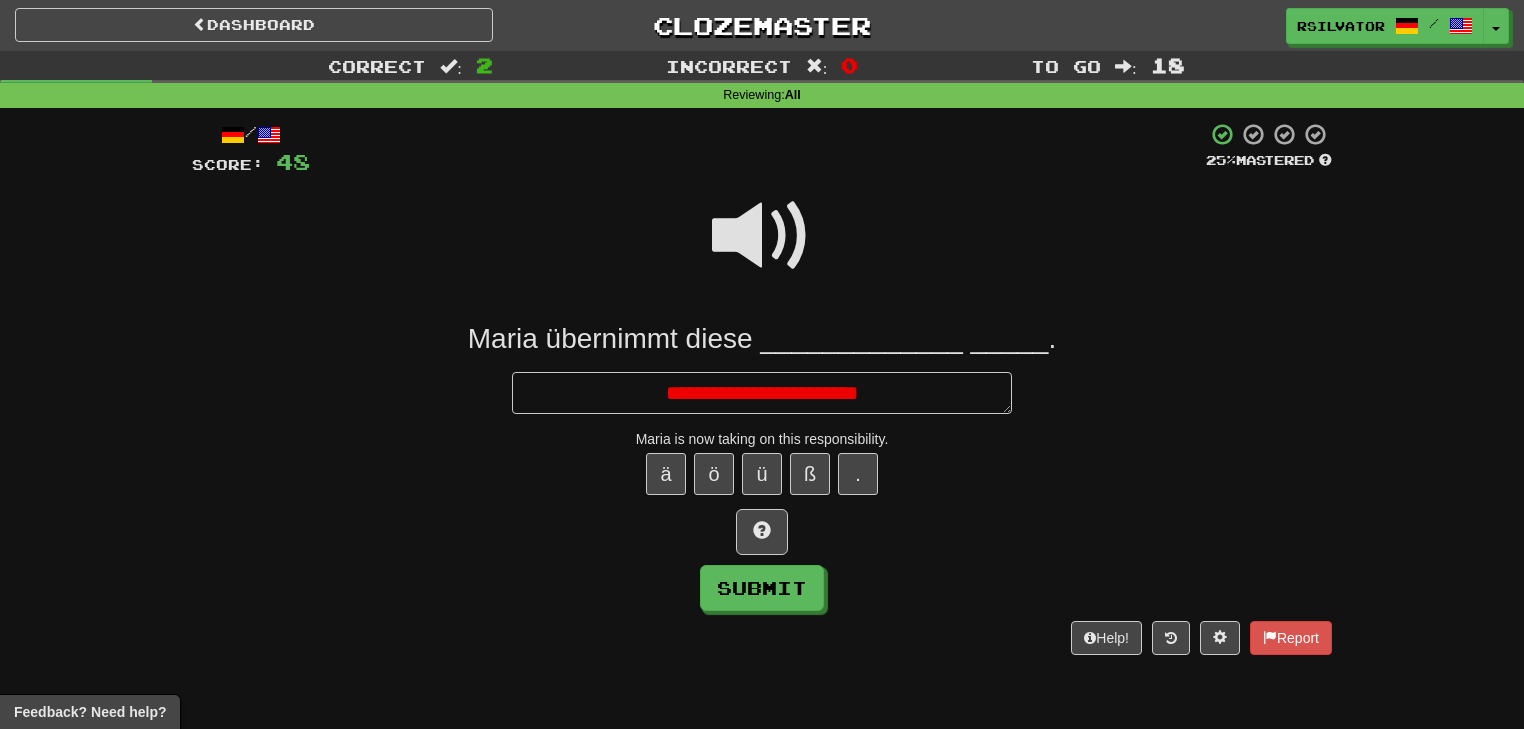 type on "*" 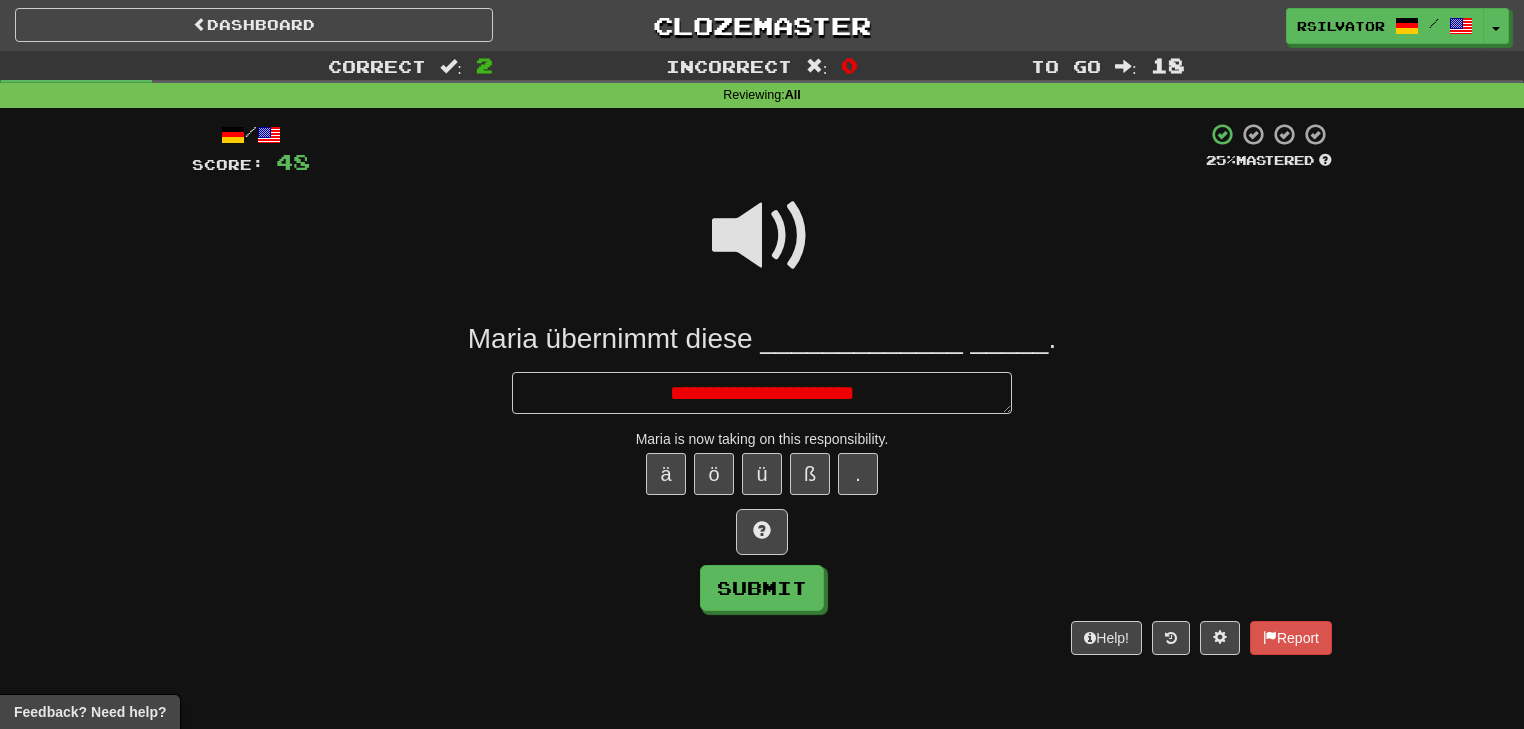 type on "*" 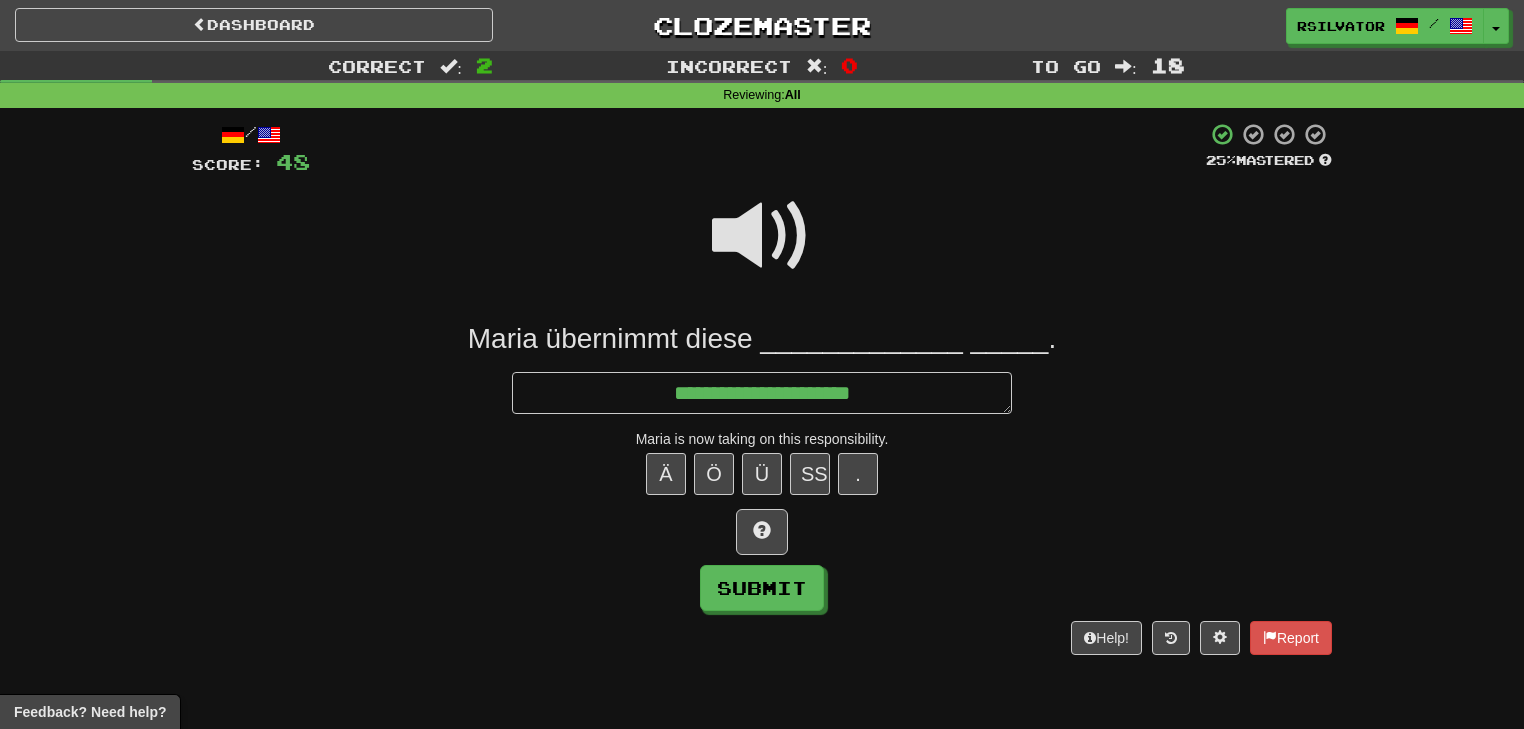 type on "*" 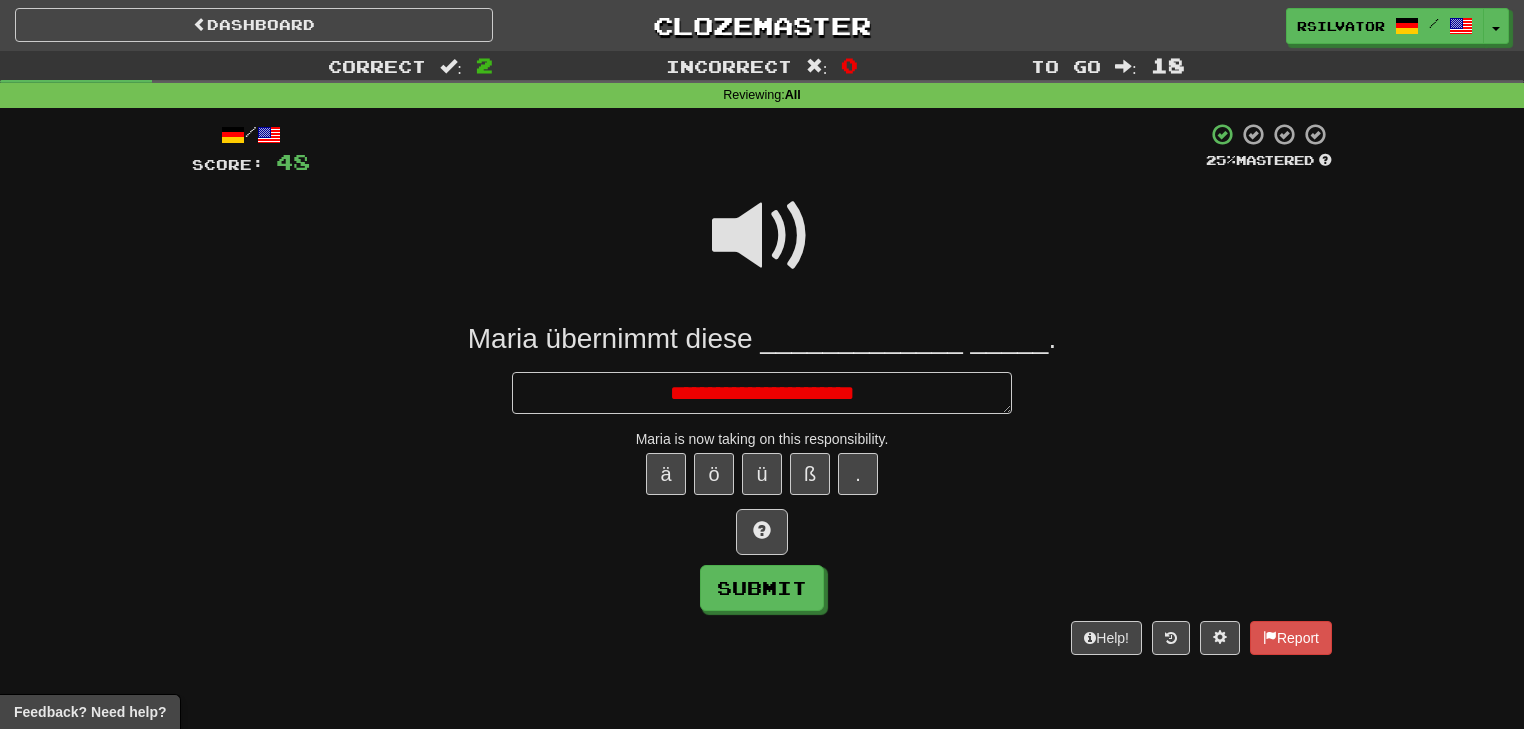 type on "*" 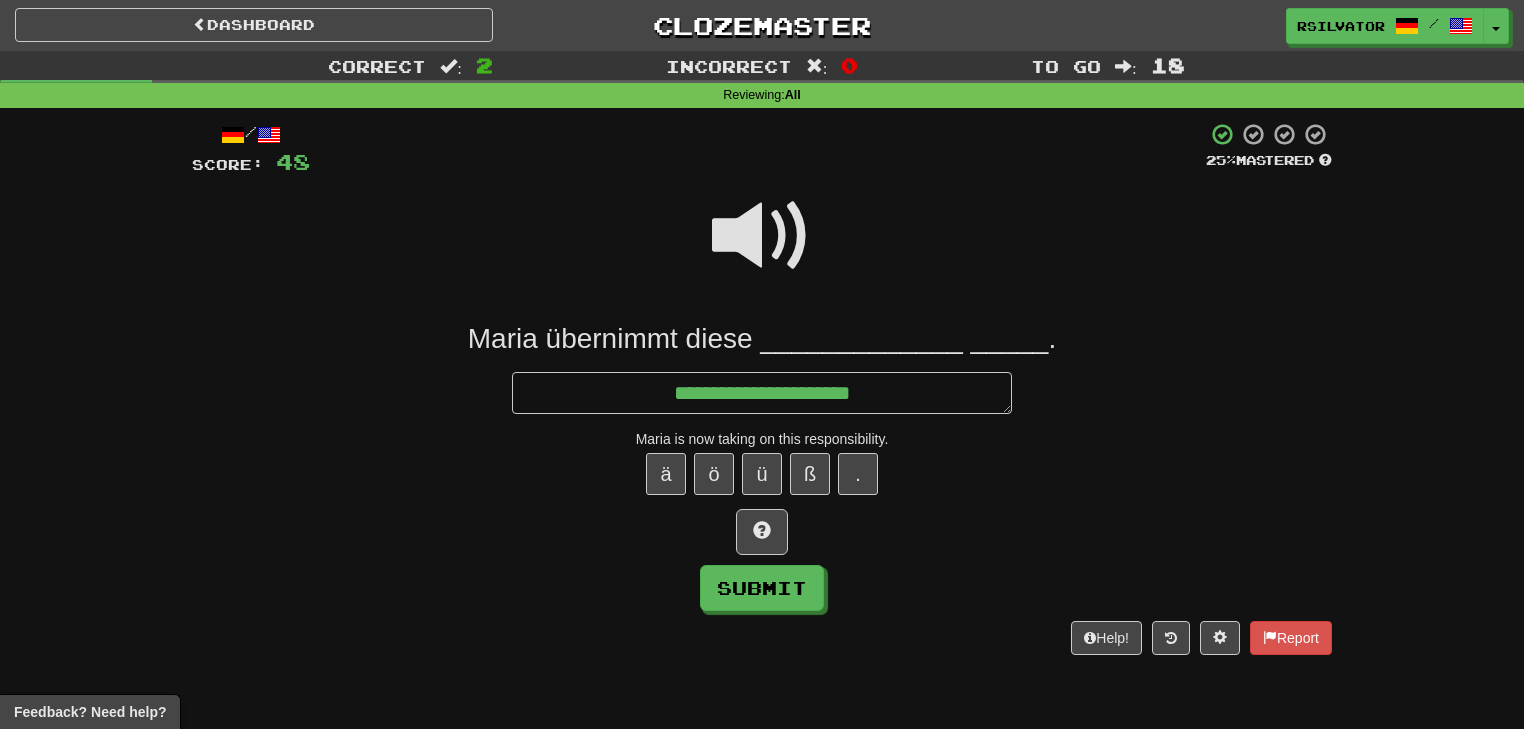 type on "*" 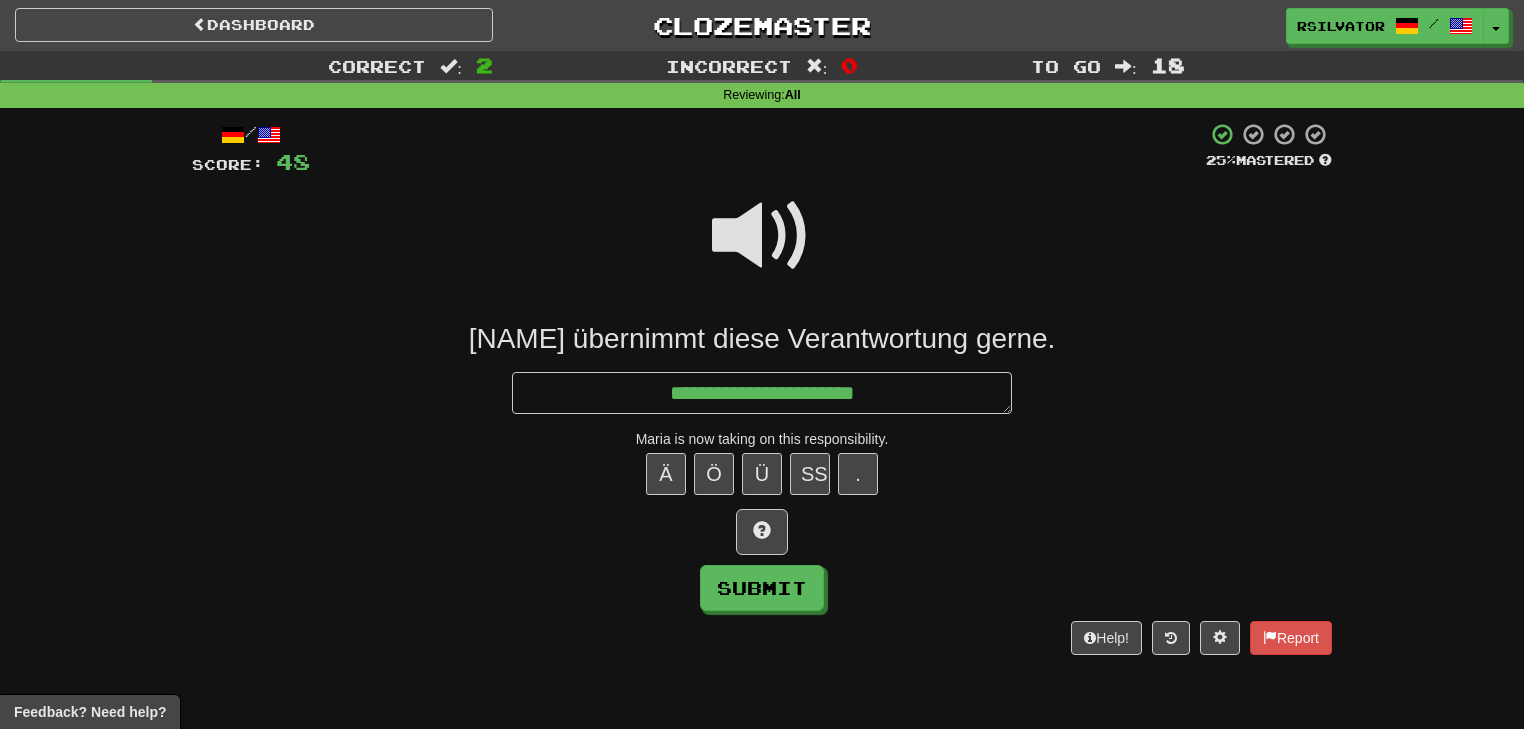 type on "*" 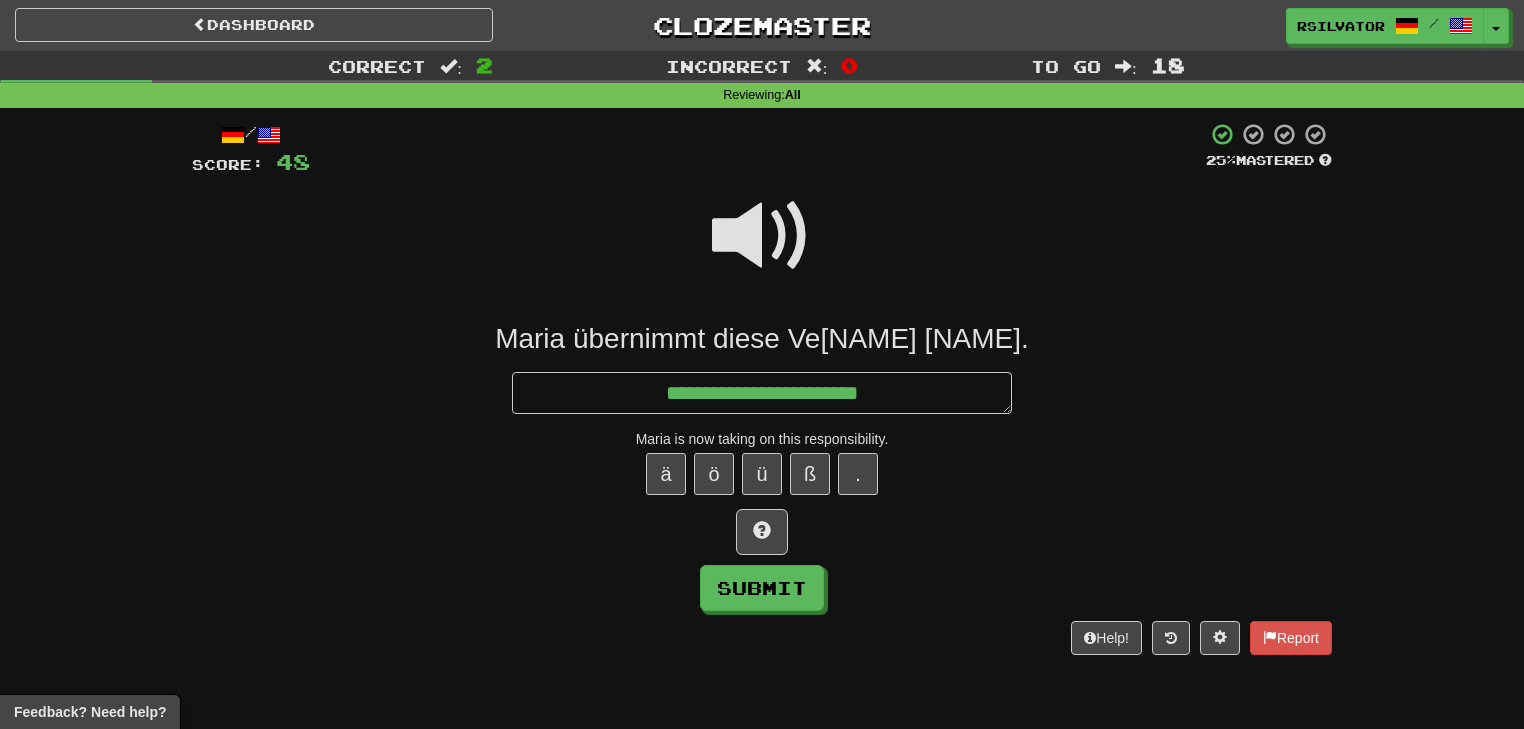 type on "*" 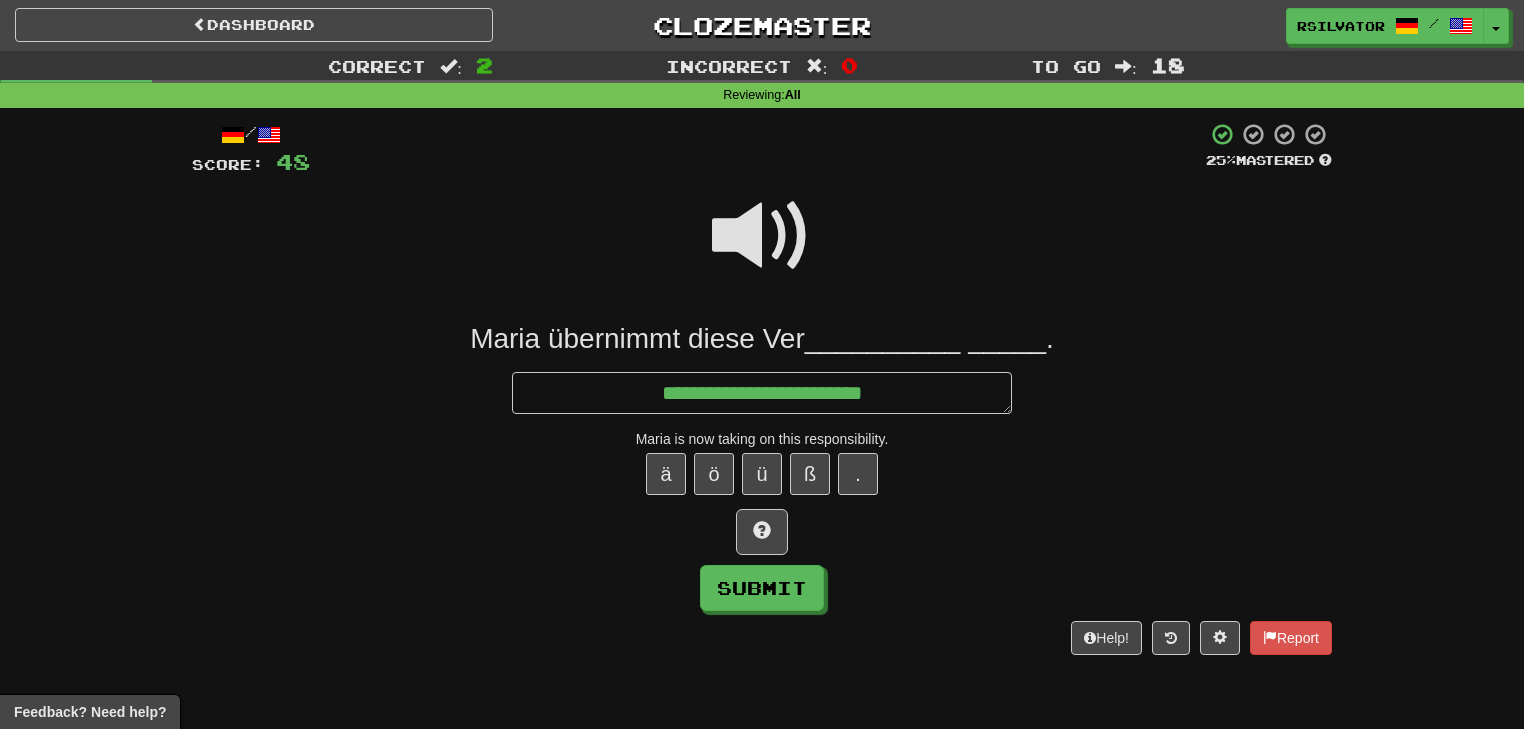 type on "*" 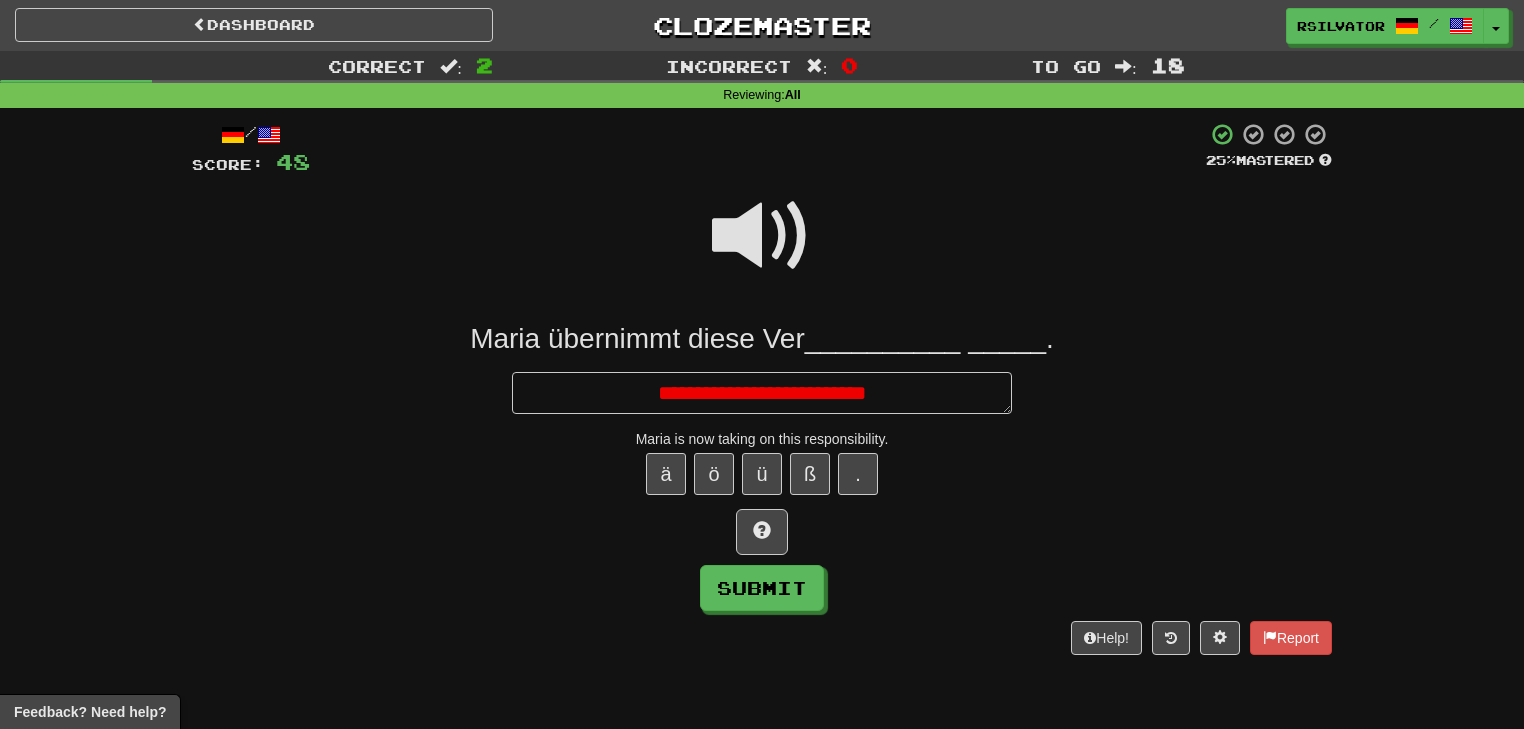 type 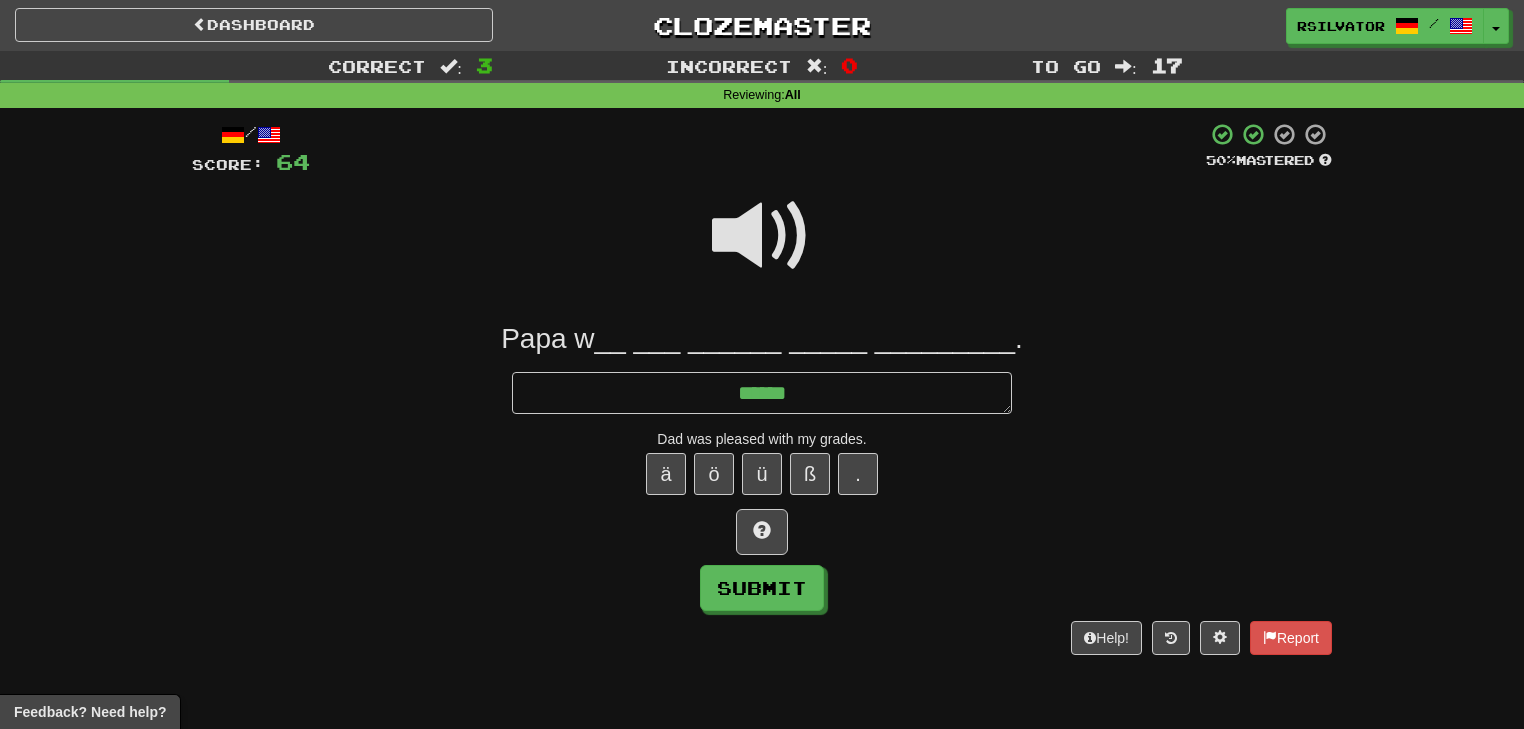click at bounding box center [762, 236] 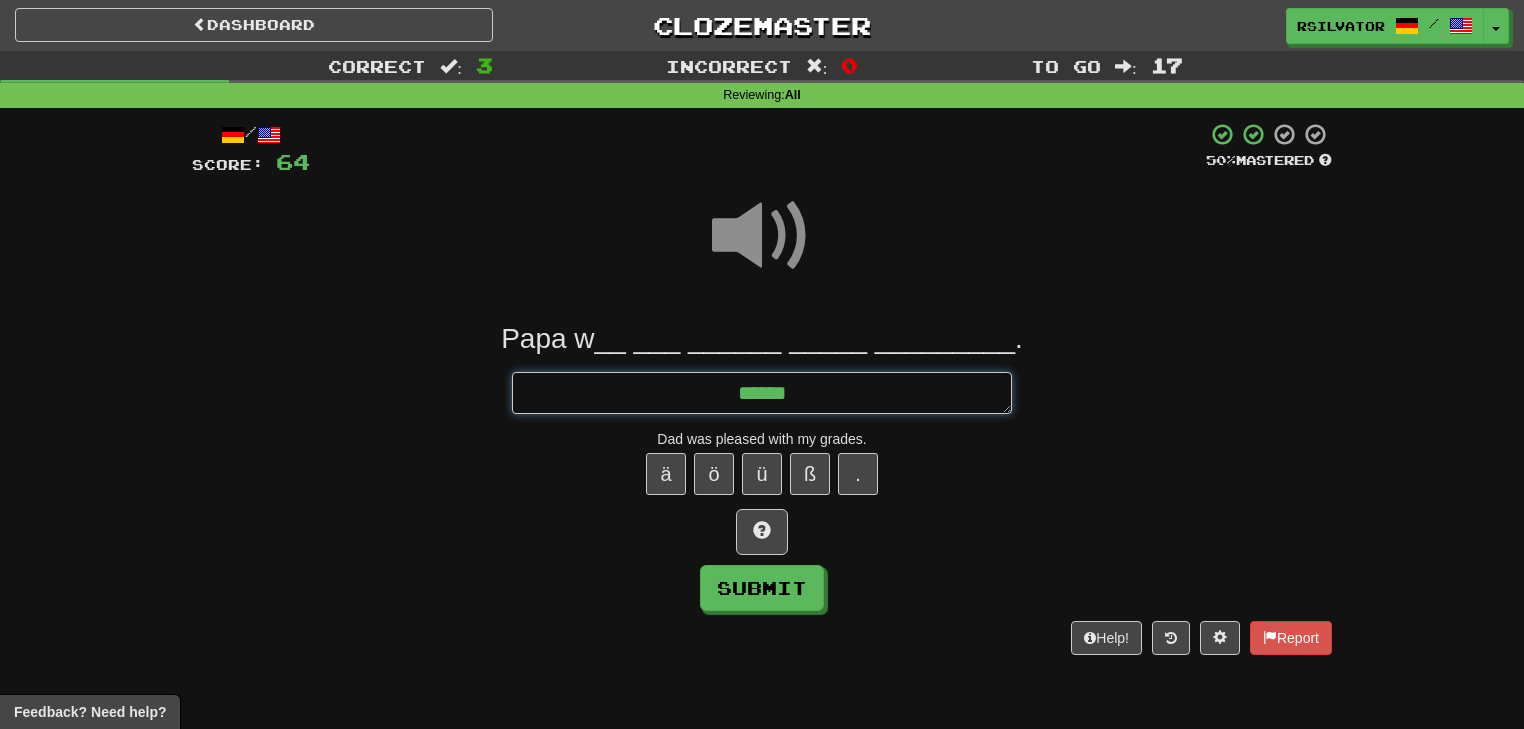 click on "******" at bounding box center [762, 393] 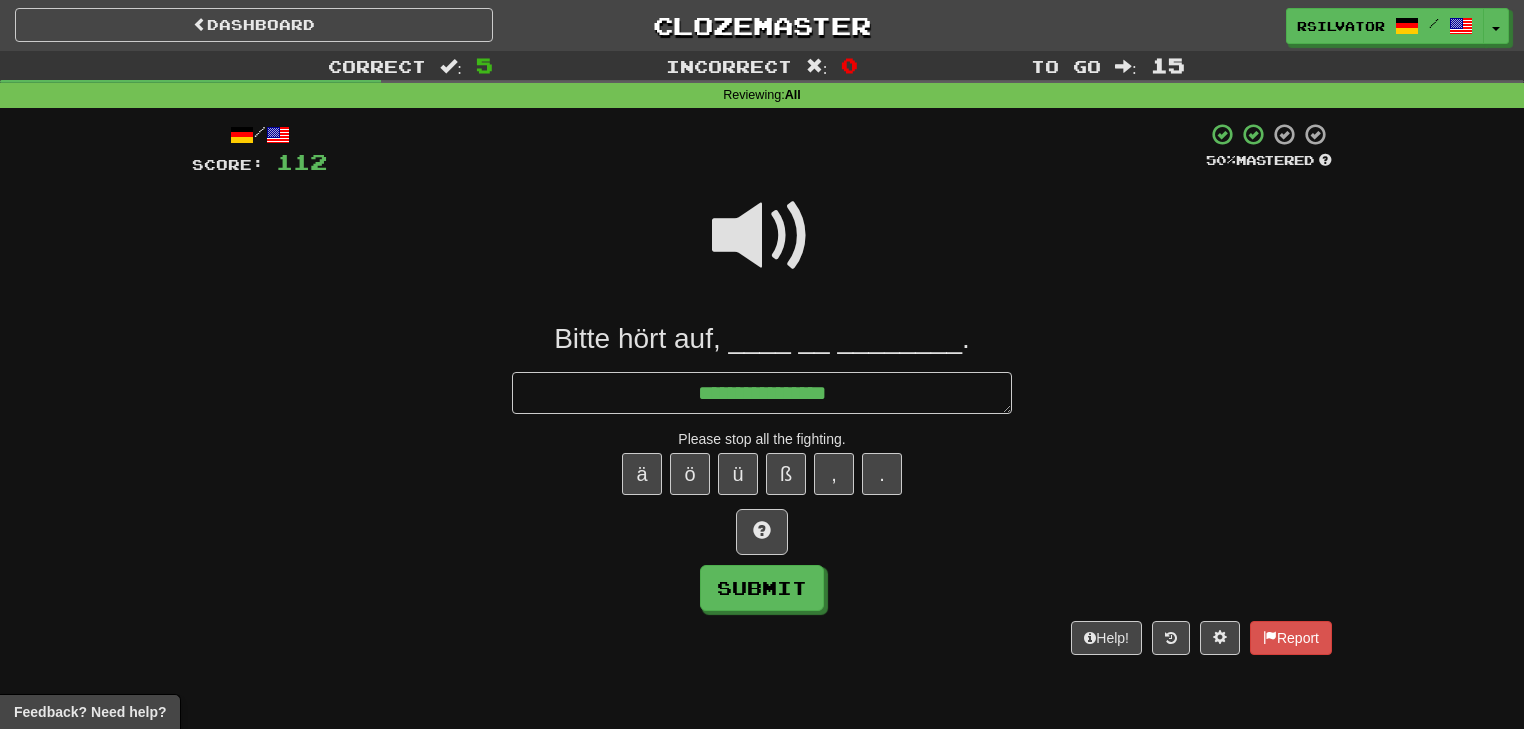 click at bounding box center [762, 236] 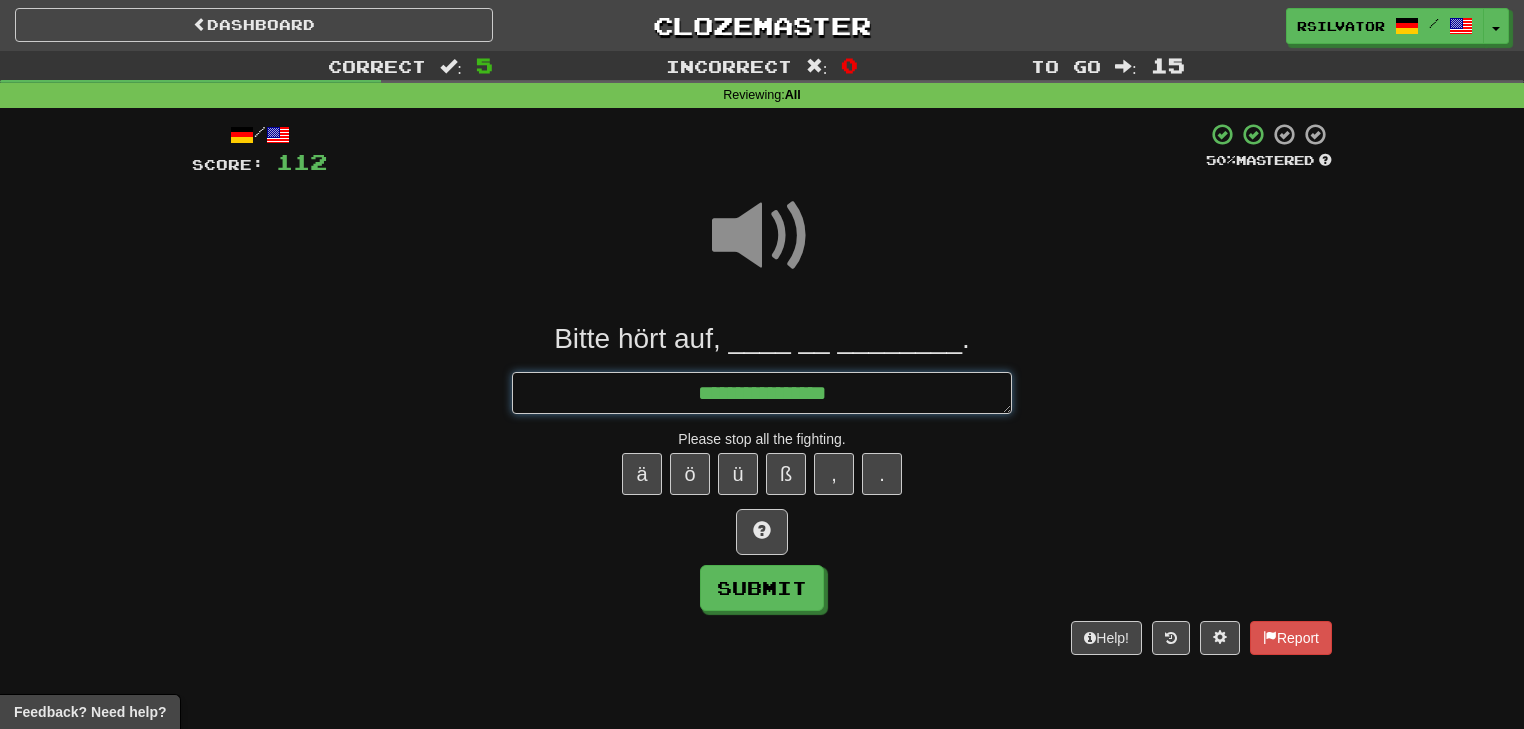 drag, startPoint x: 845, startPoint y: 380, endPoint x: 864, endPoint y: 397, distance: 25.495098 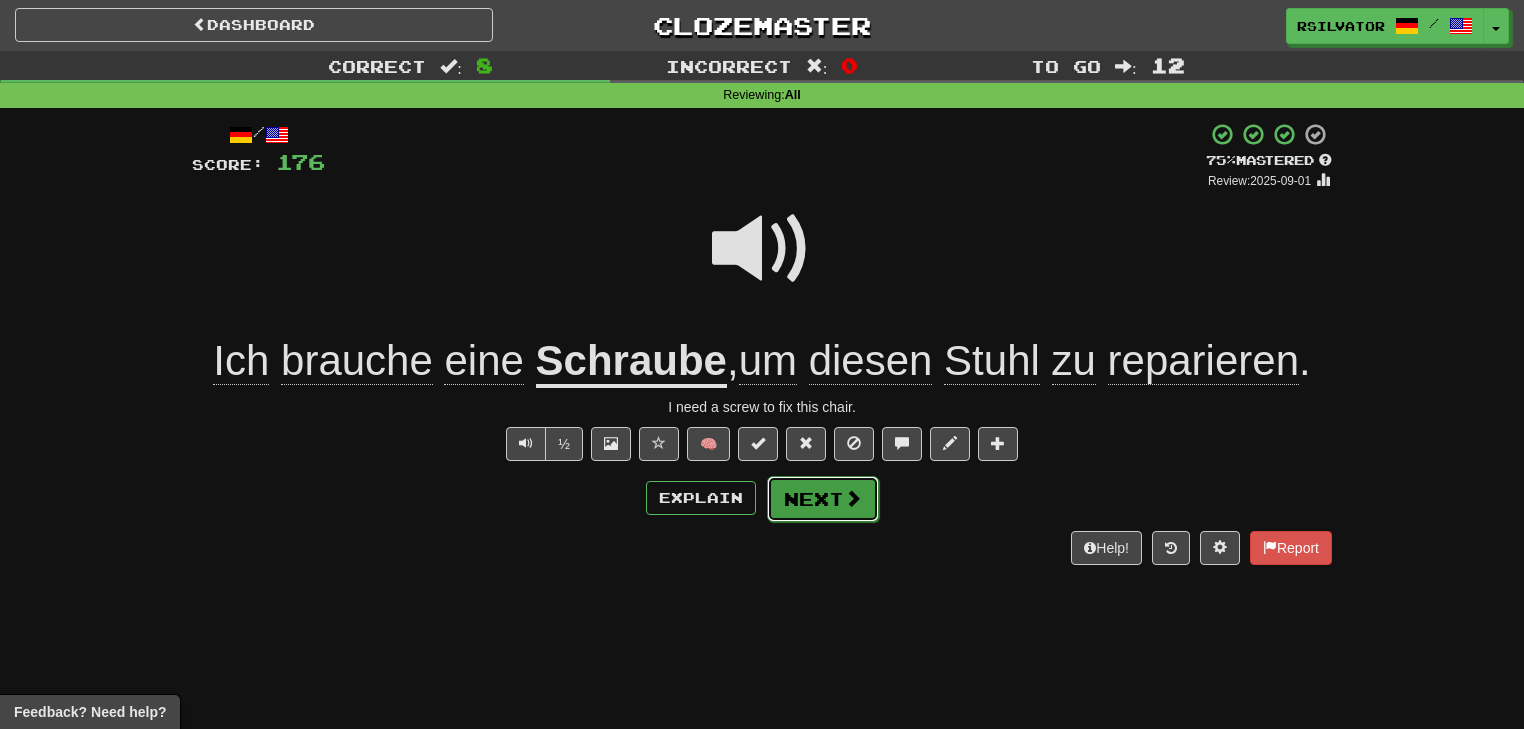 click on "Next" at bounding box center (823, 499) 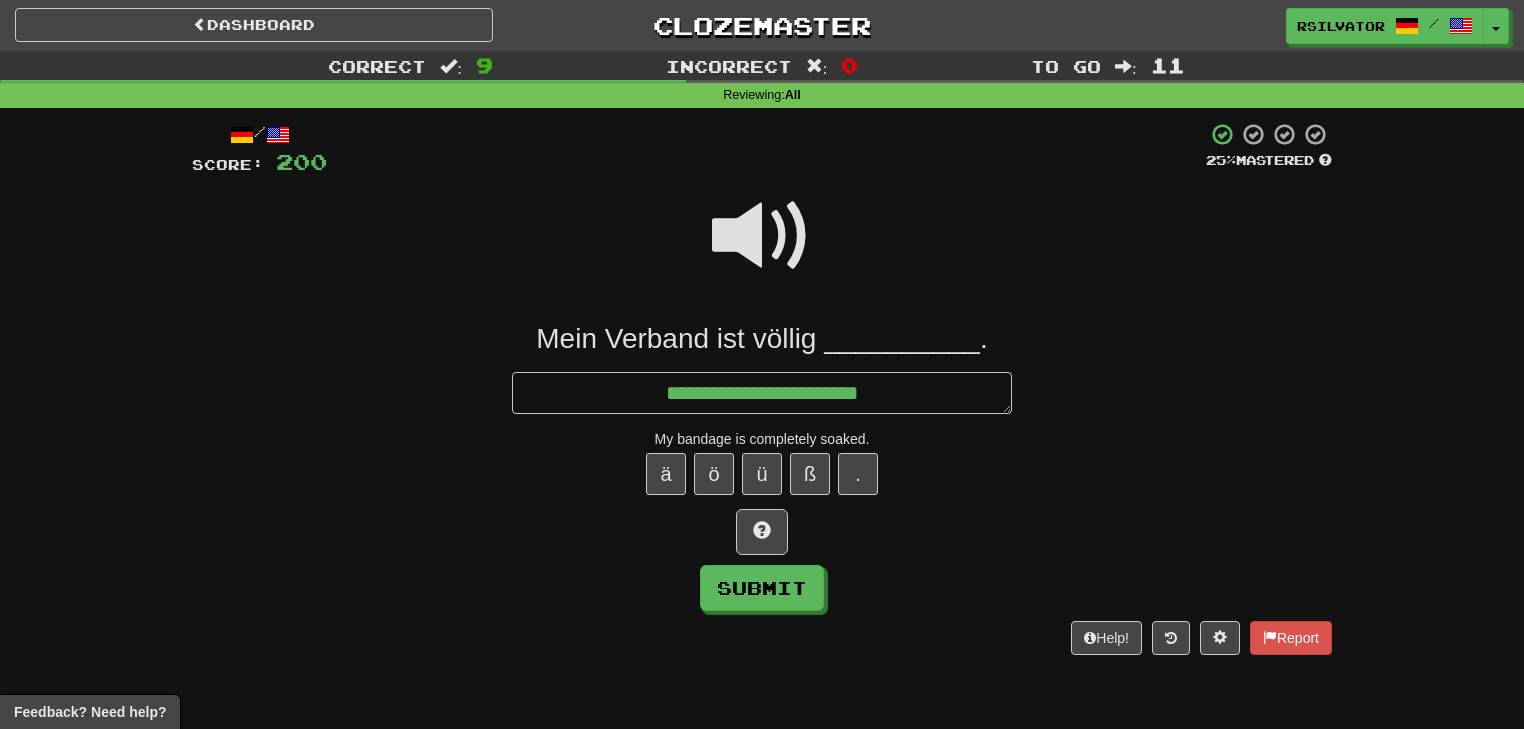 click at bounding box center [762, 236] 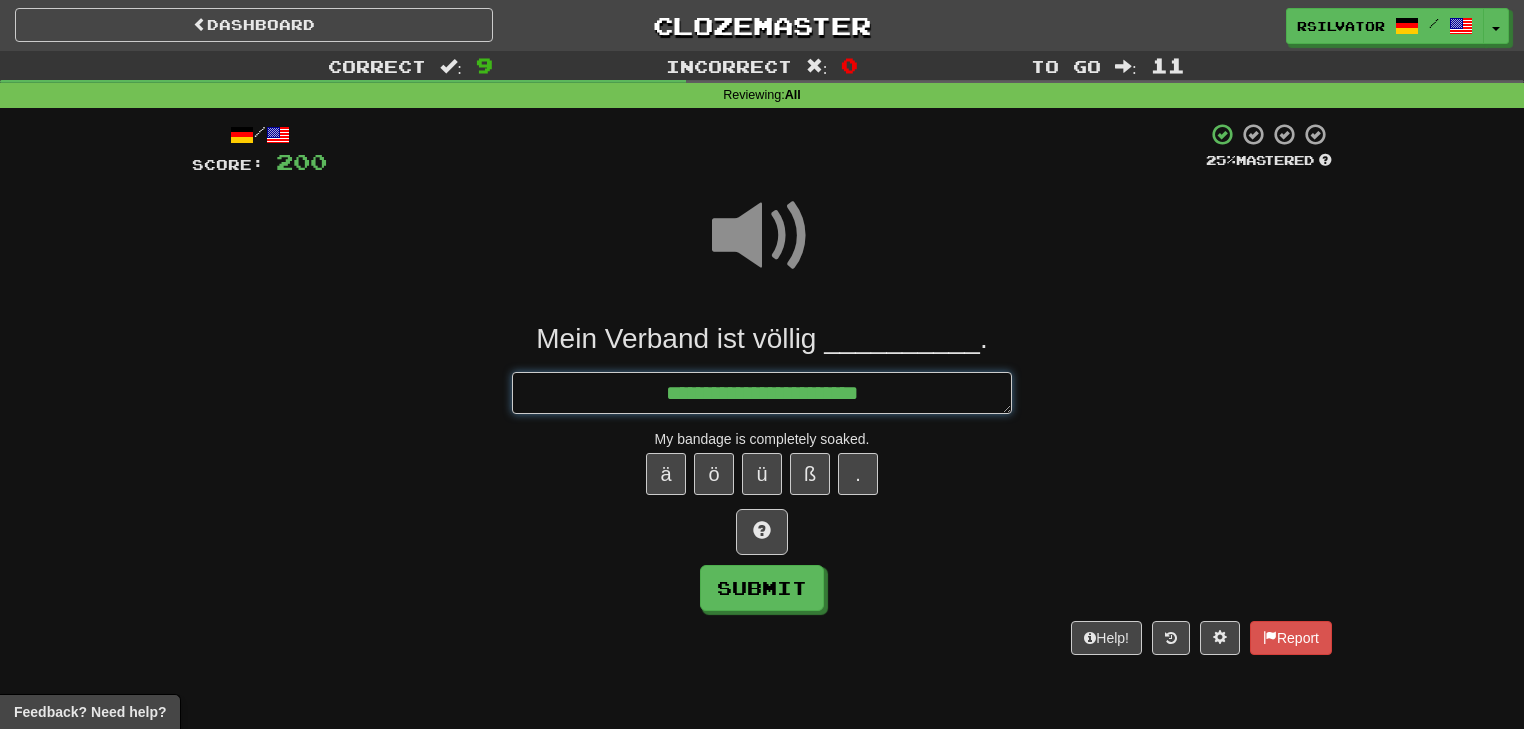 click on "**********" at bounding box center (762, 393) 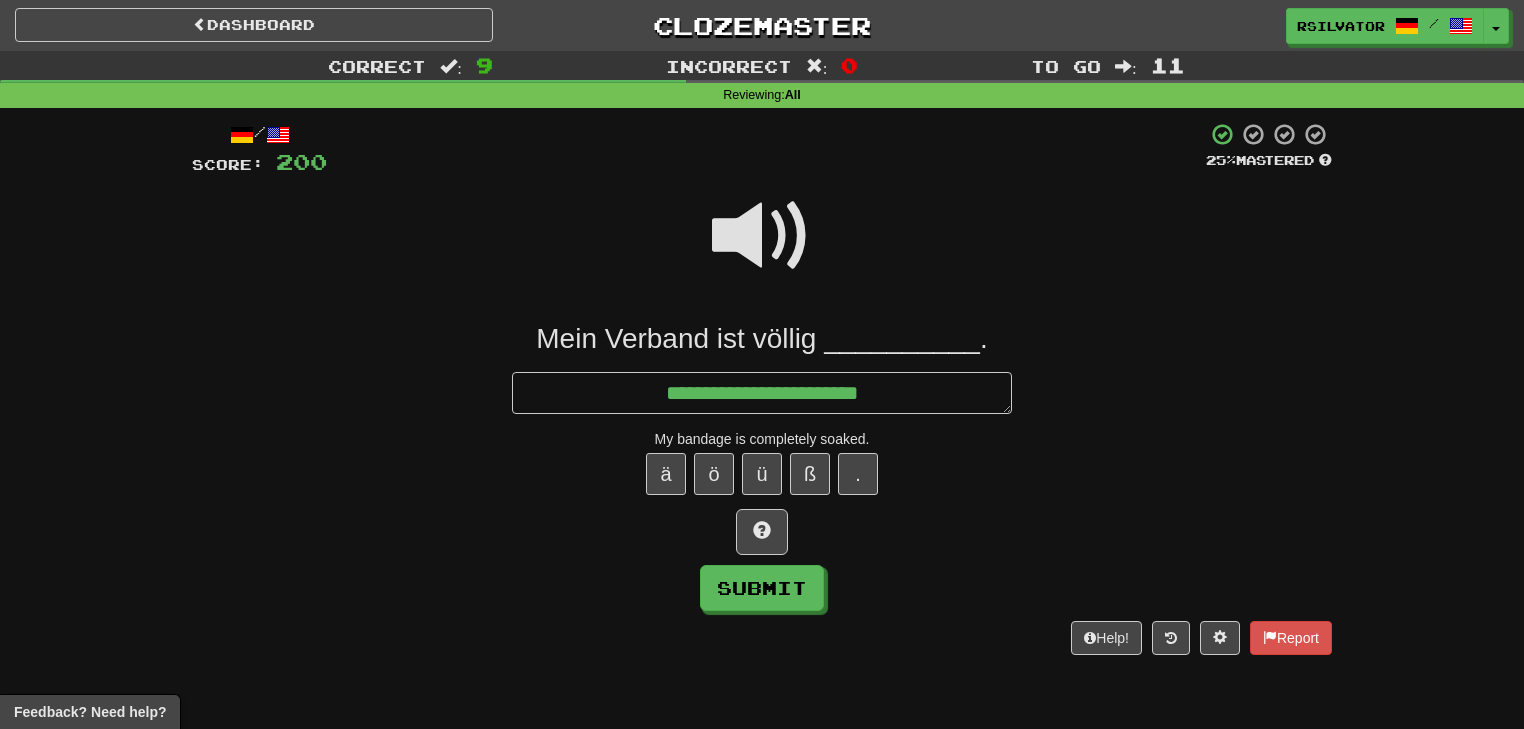 click at bounding box center [762, 236] 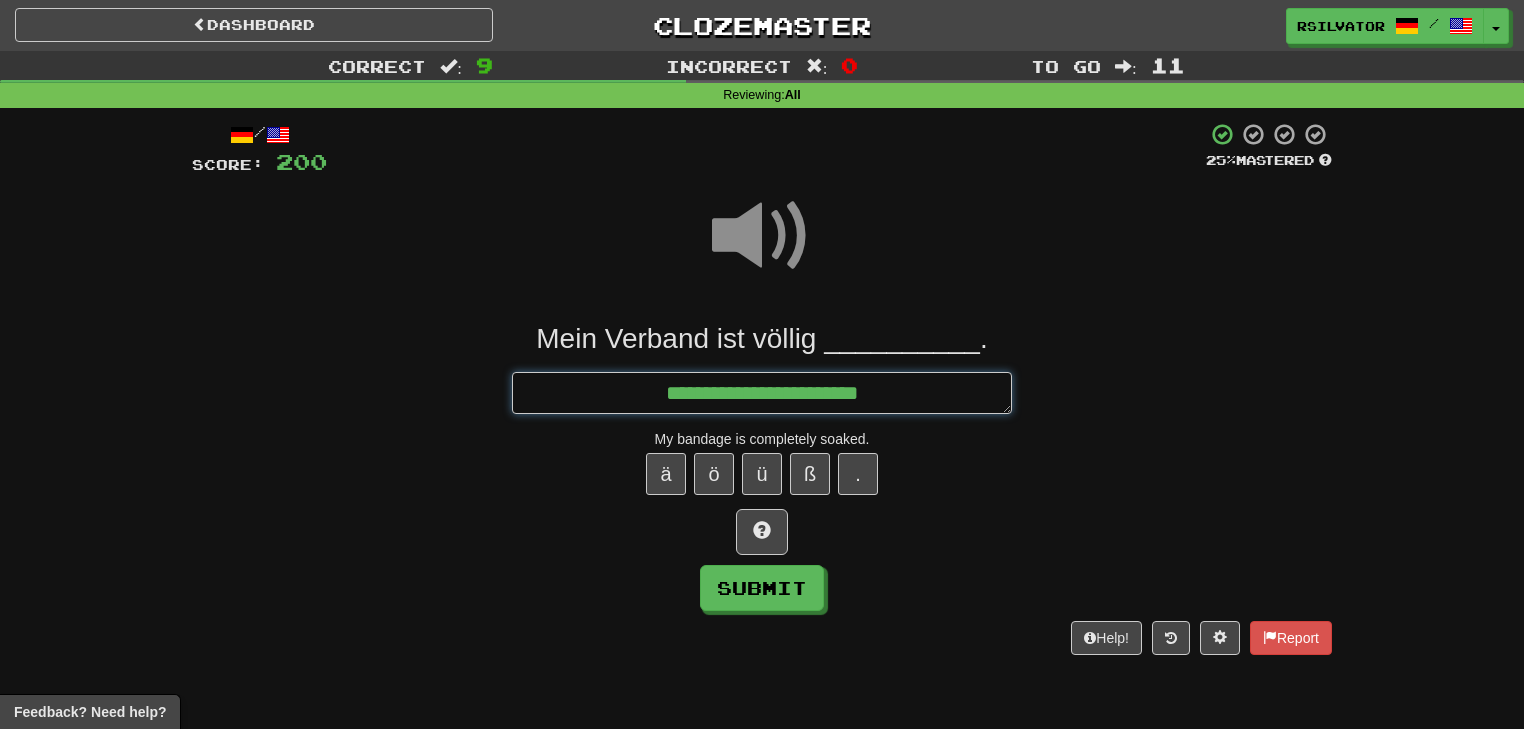 click on "**********" at bounding box center [762, 393] 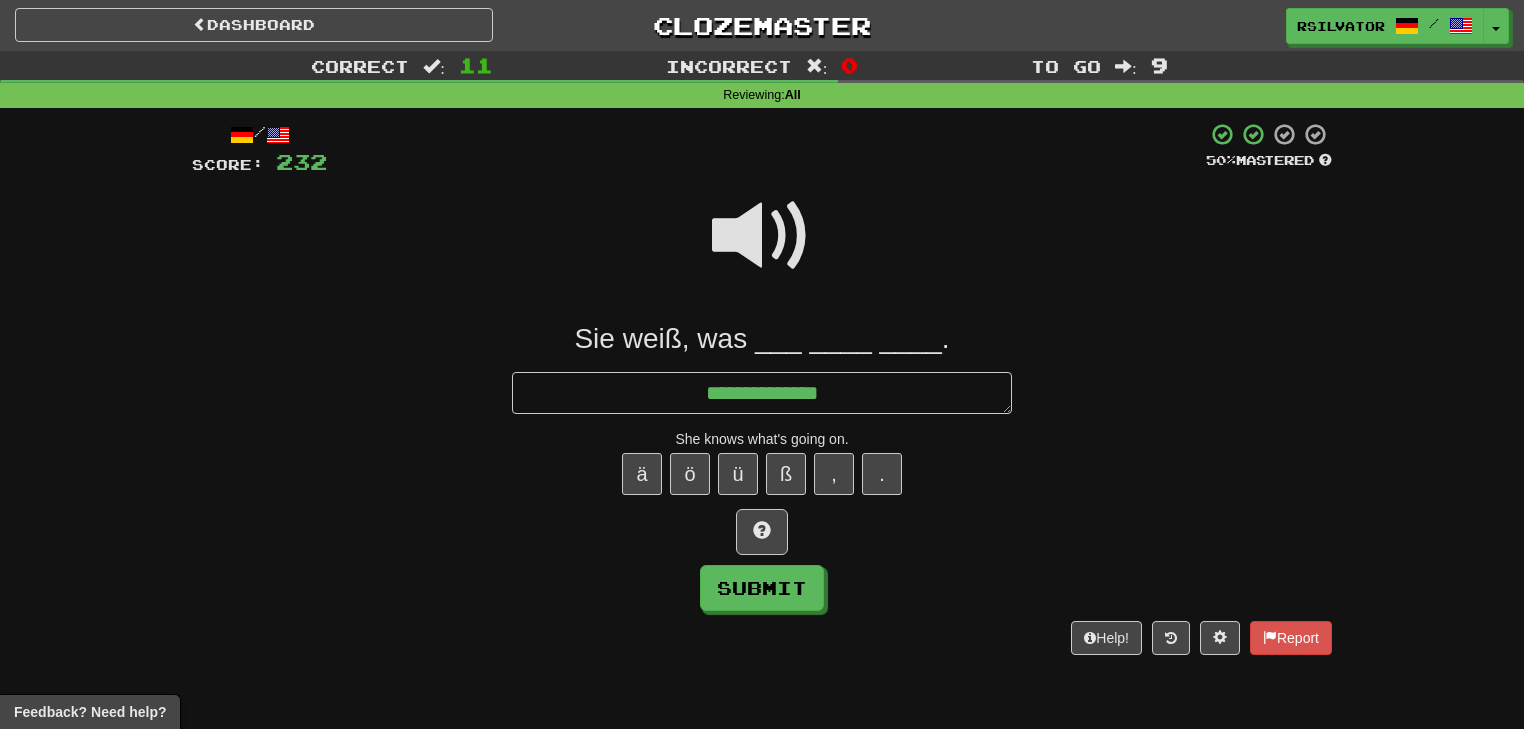 click at bounding box center [762, 236] 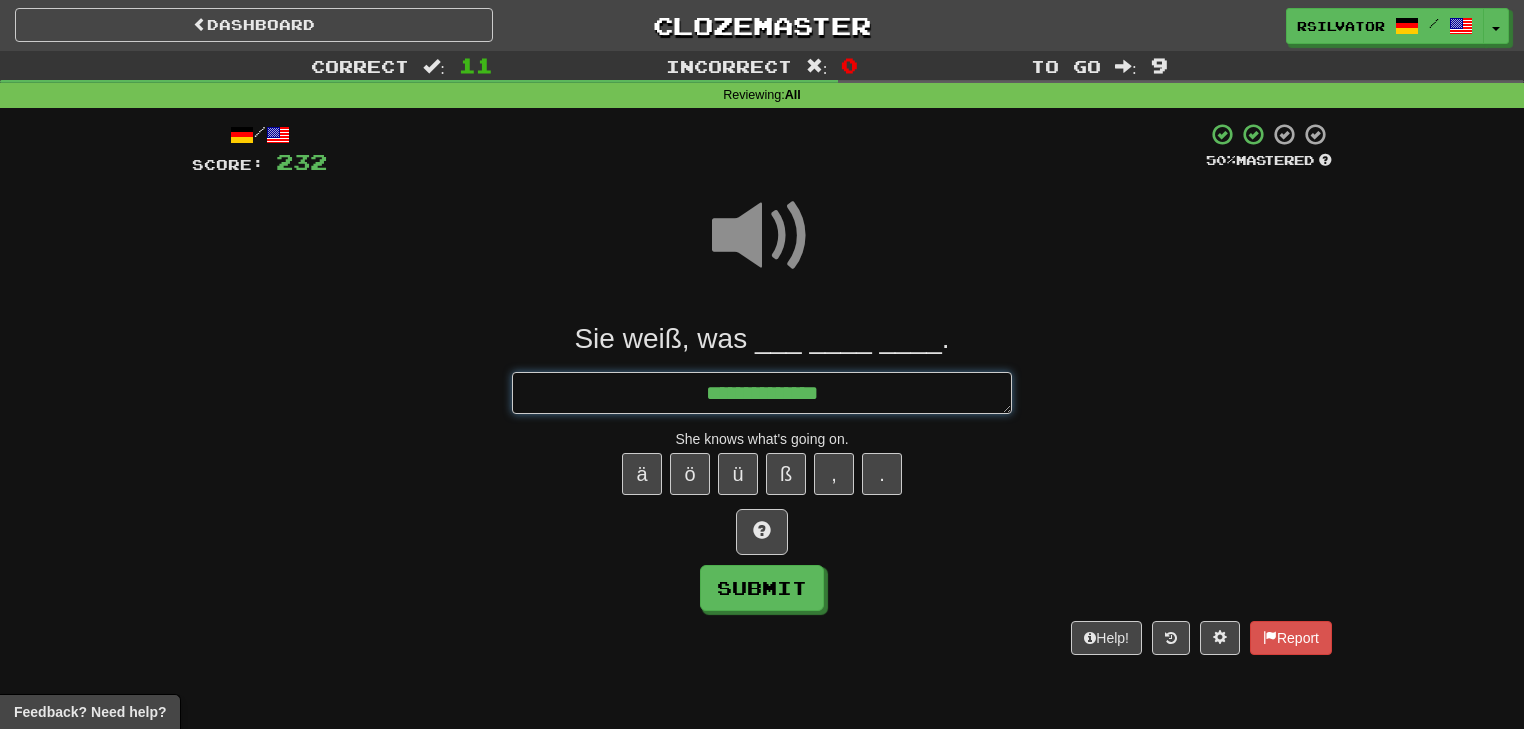 click on "**********" at bounding box center [762, 393] 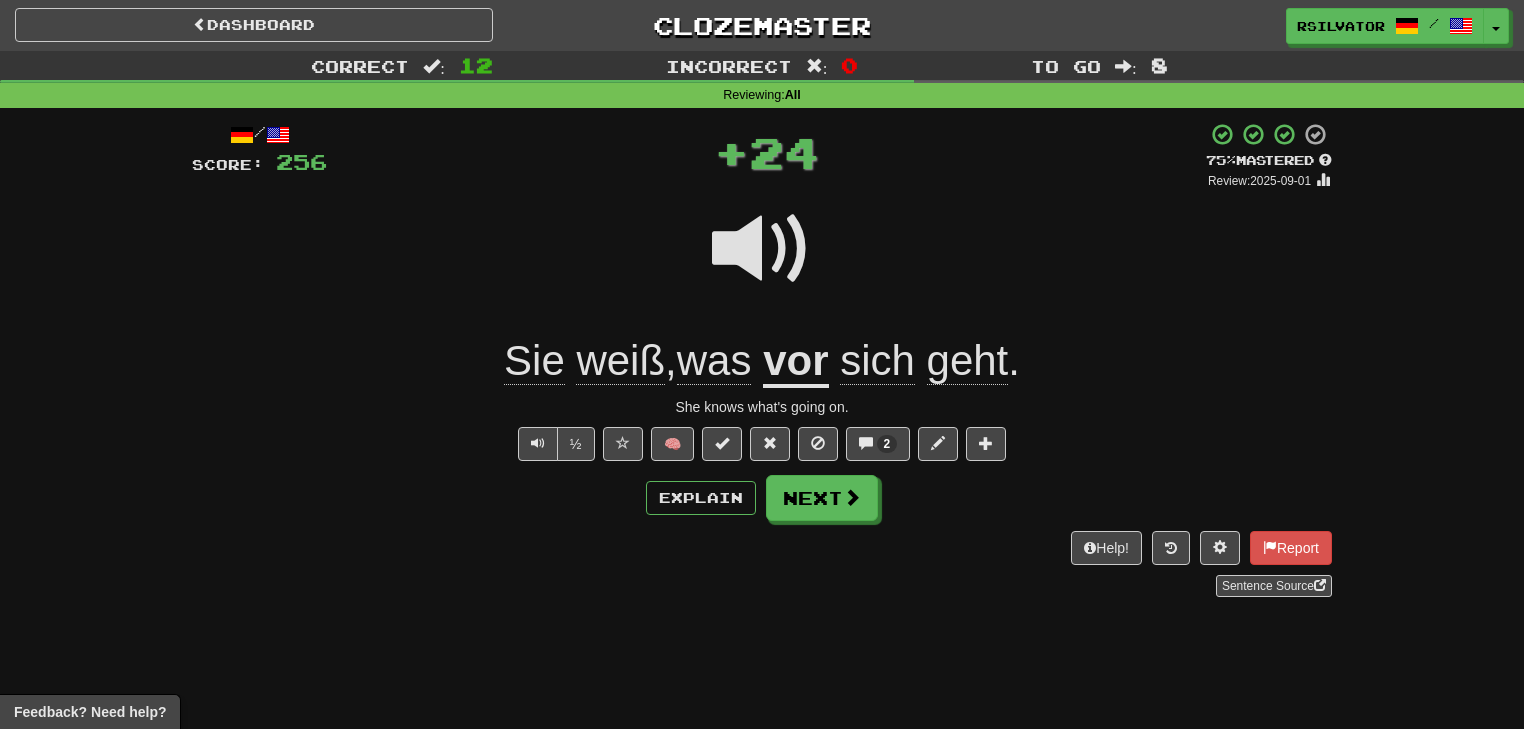 click at bounding box center (762, 249) 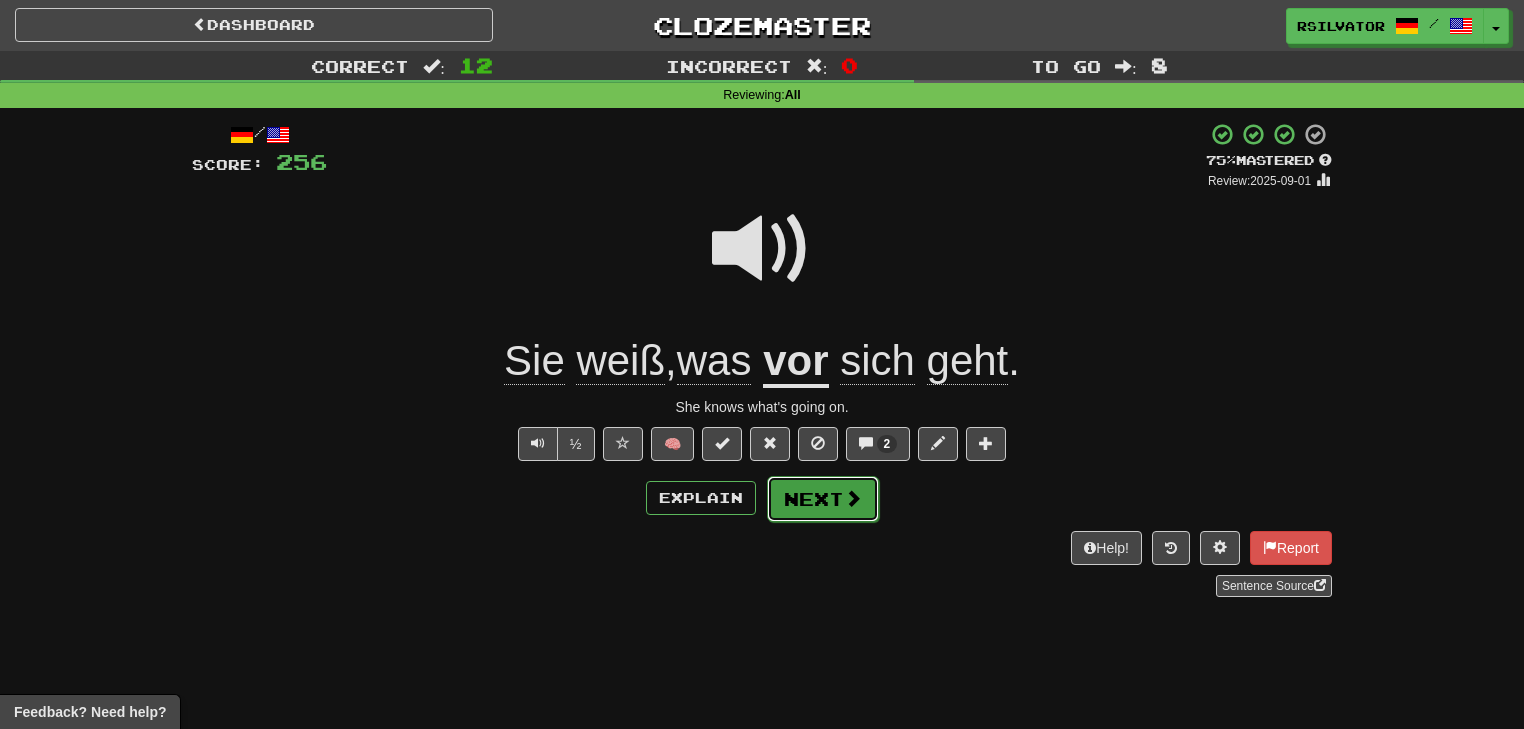 click at bounding box center [853, 498] 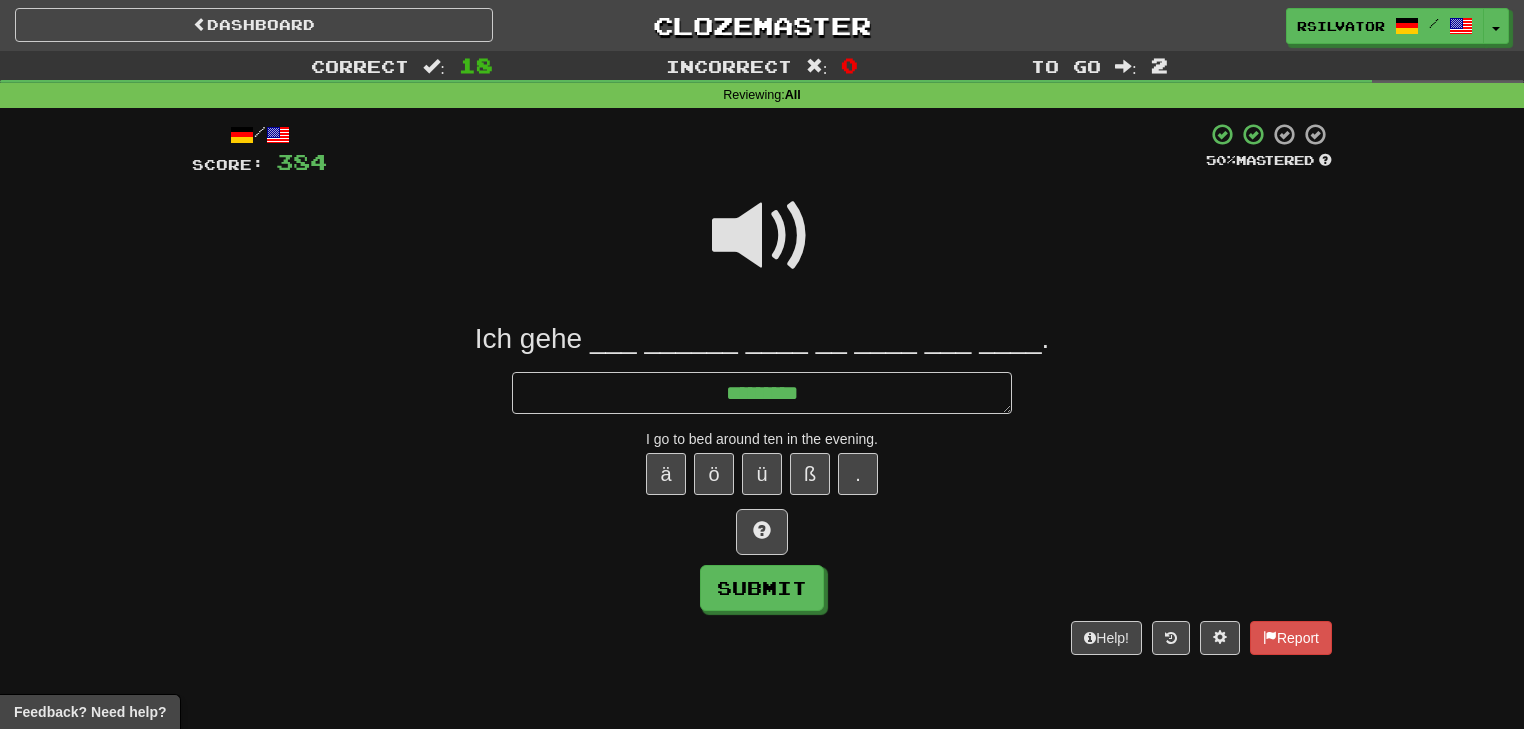 click at bounding box center (762, 236) 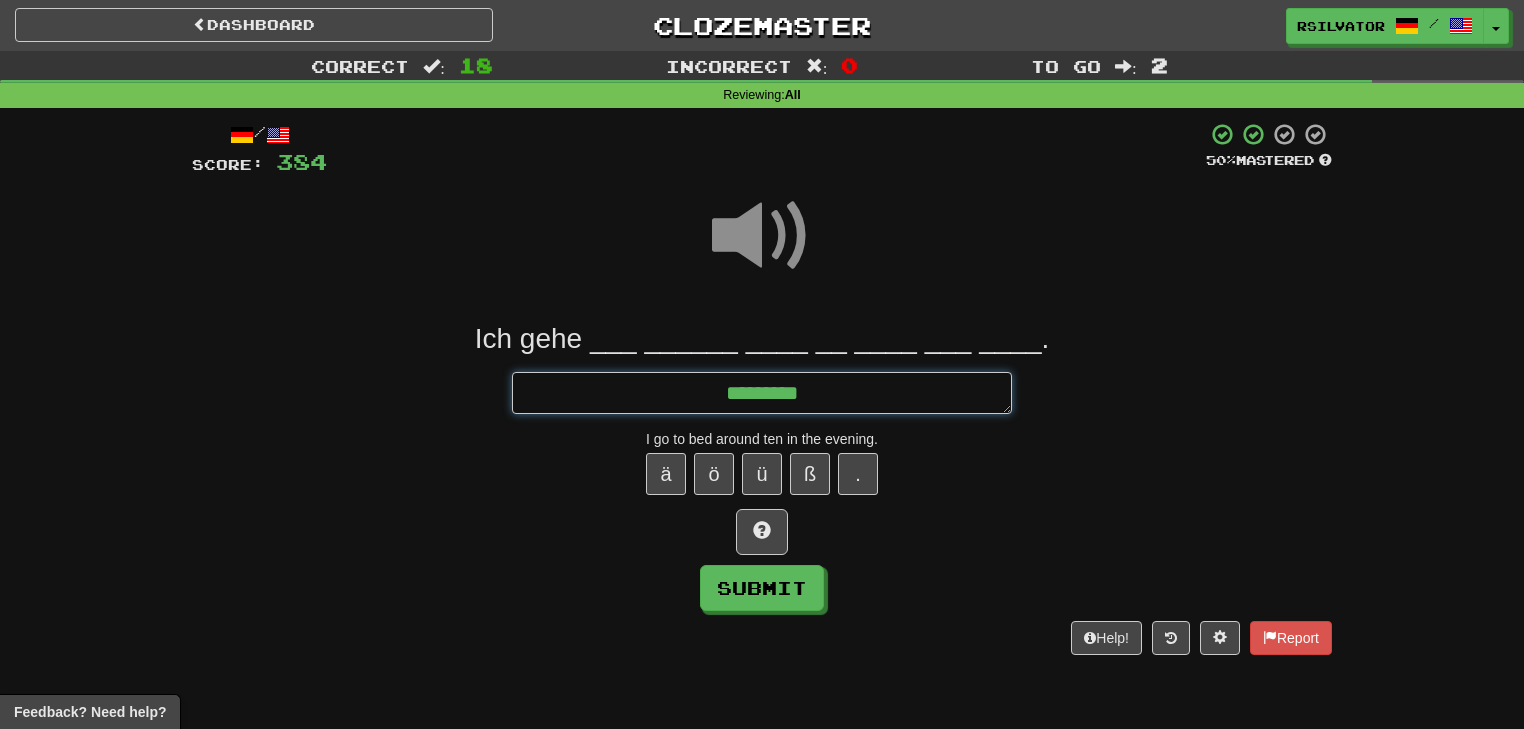 click on "********" at bounding box center [762, 393] 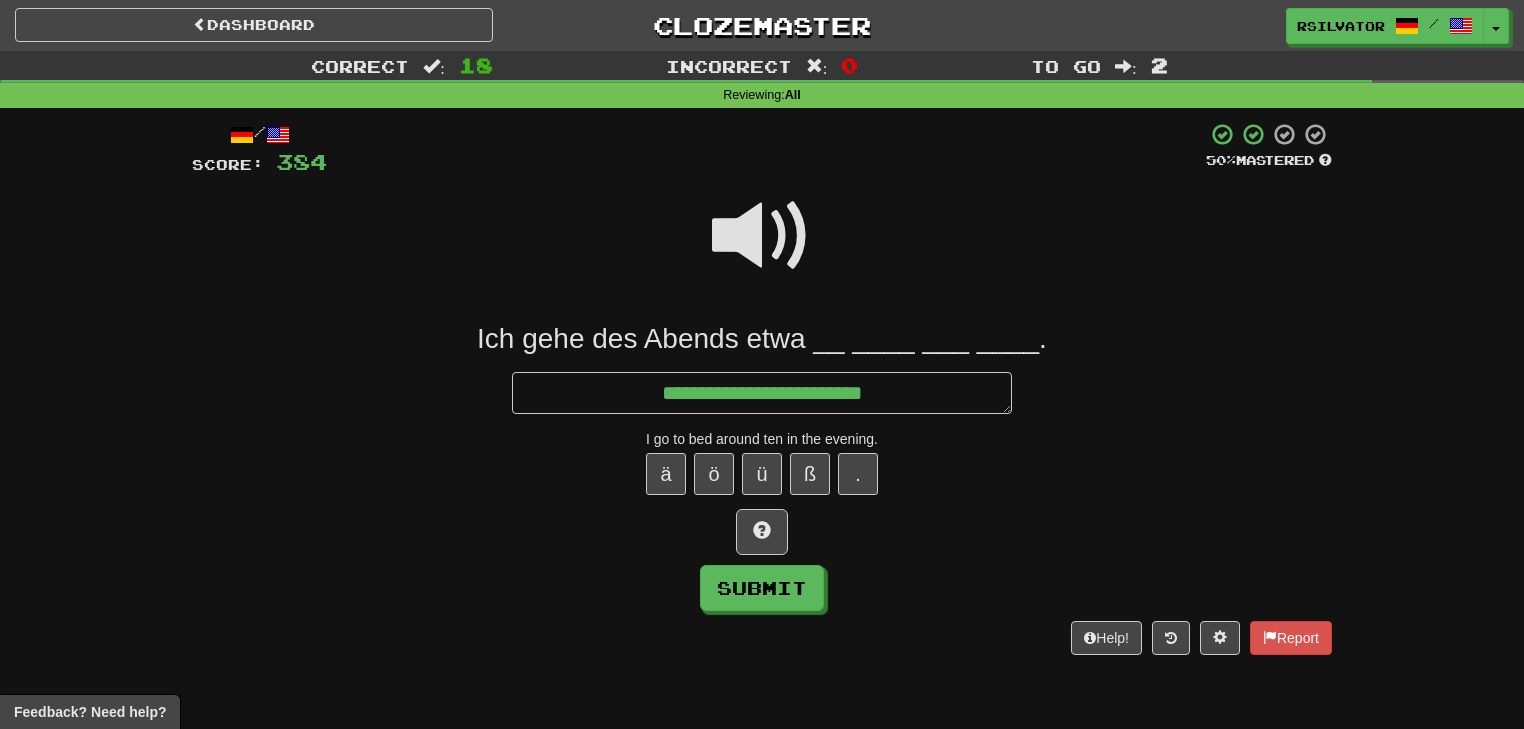 click at bounding box center (762, 236) 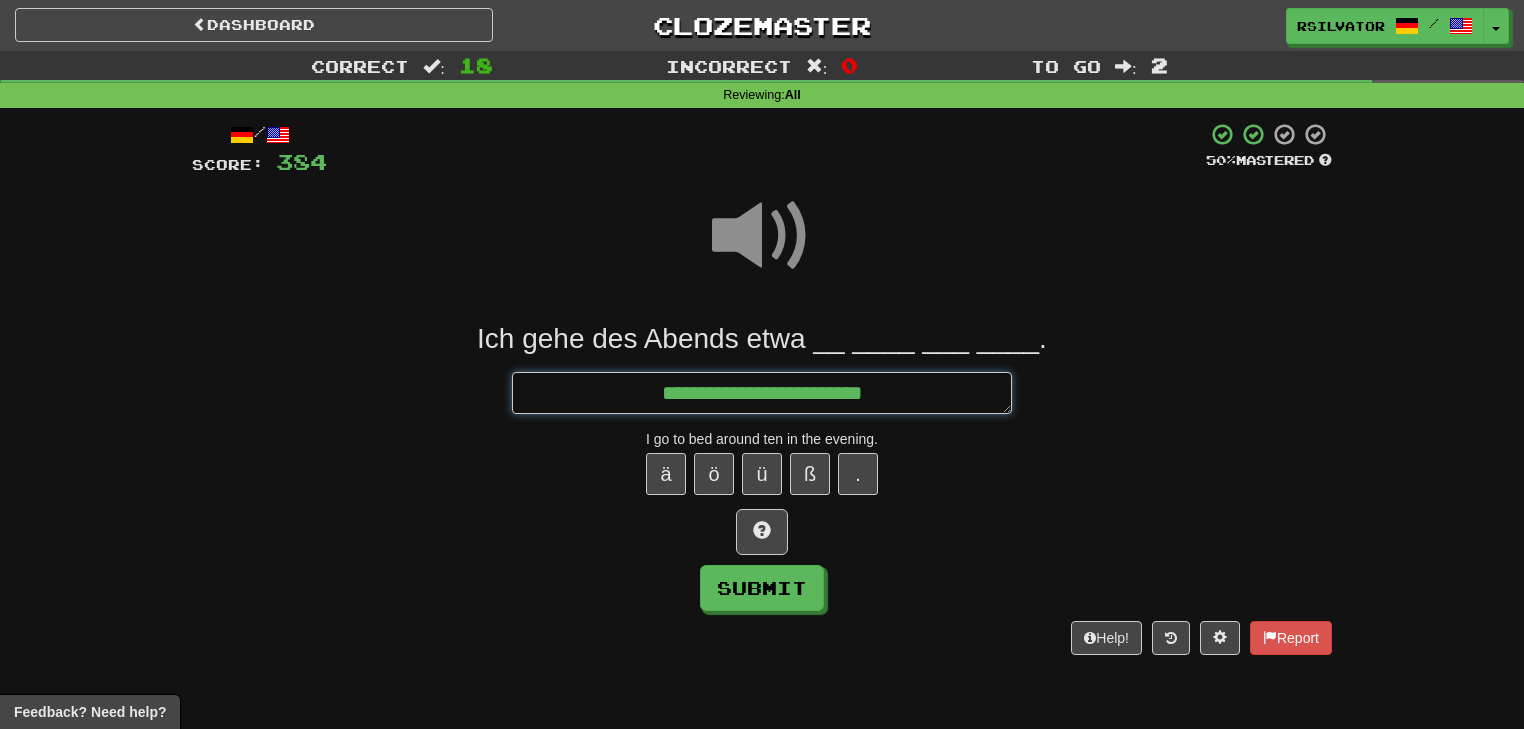 click on "**********" at bounding box center (762, 393) 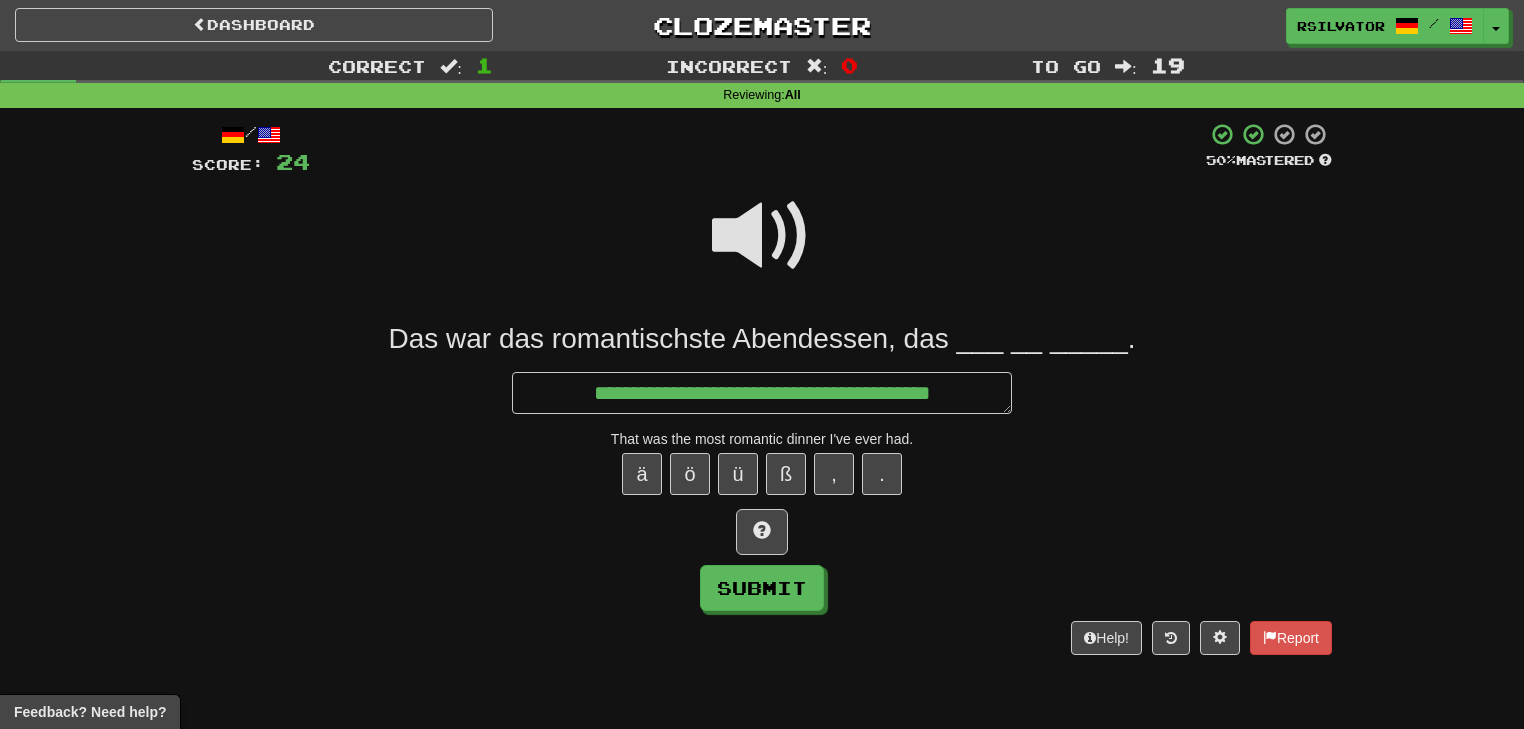 click at bounding box center [762, 236] 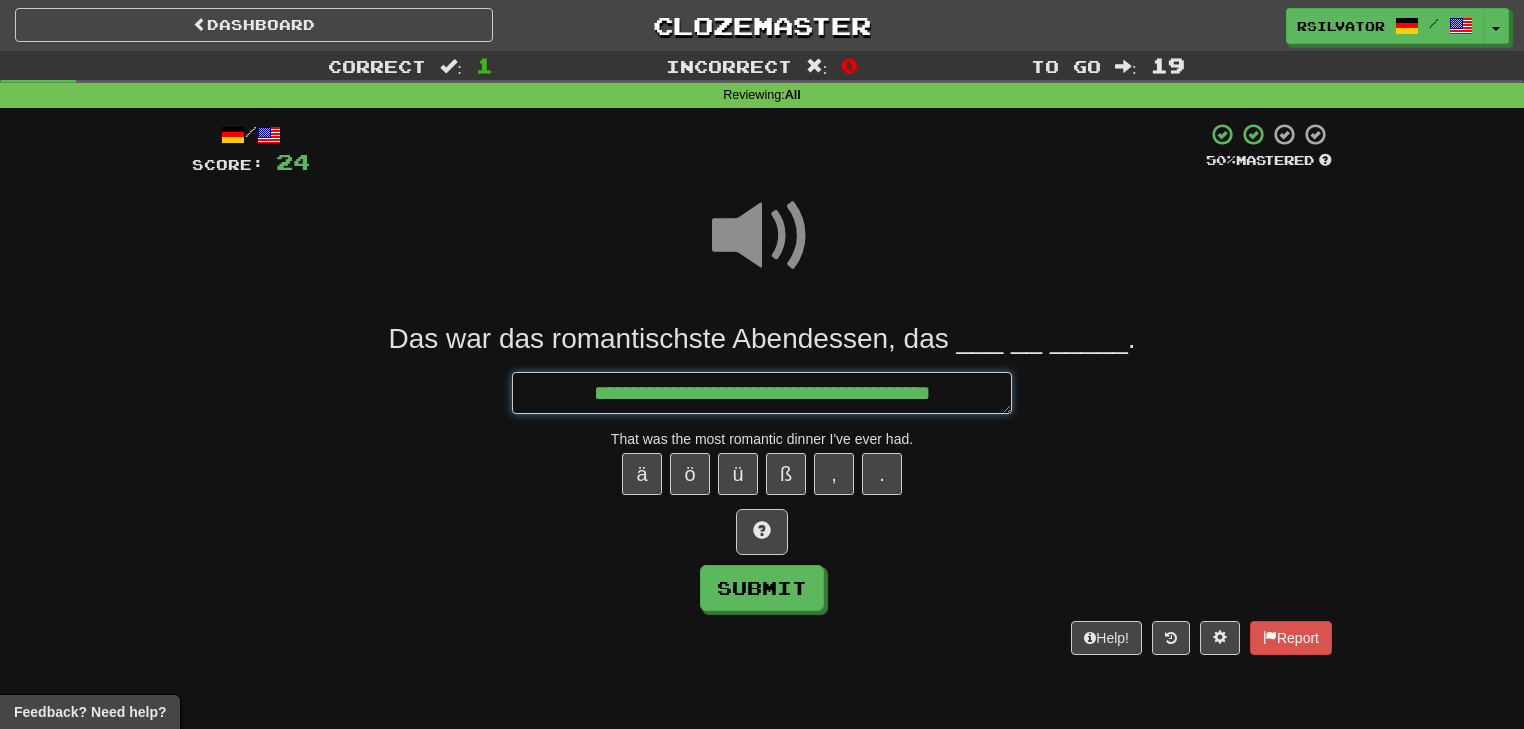 click on "**********" at bounding box center (762, 393) 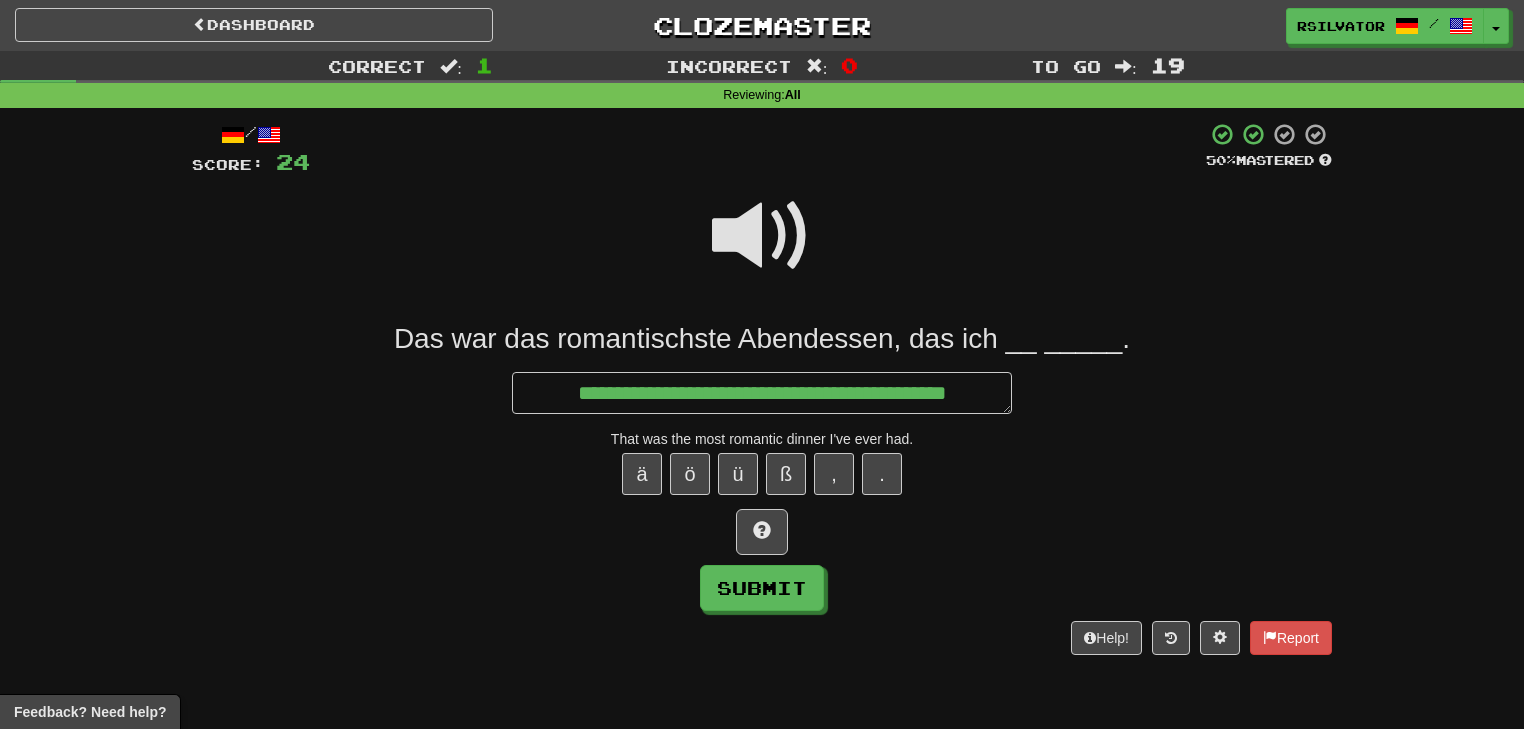 click at bounding box center [762, 236] 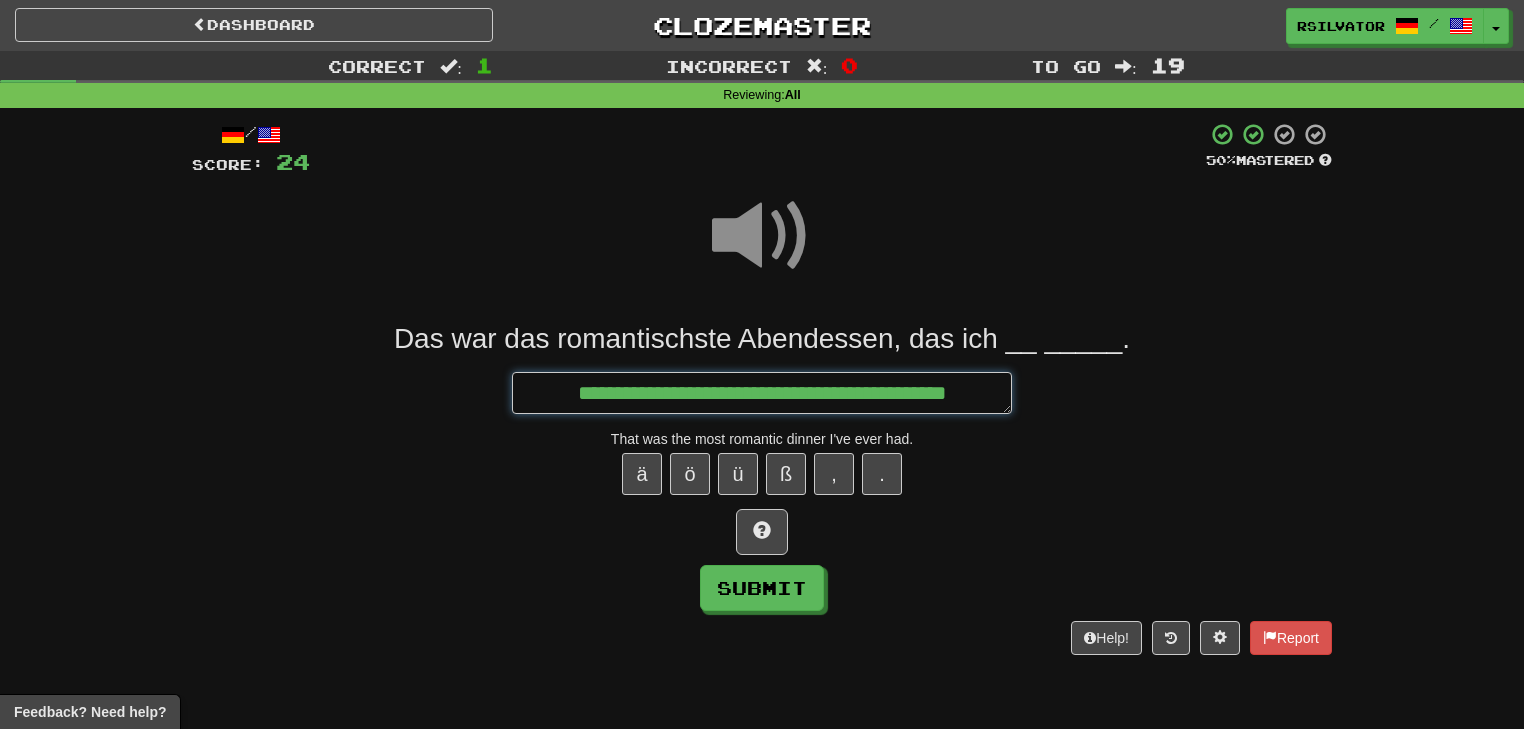 click on "**********" at bounding box center (762, 393) 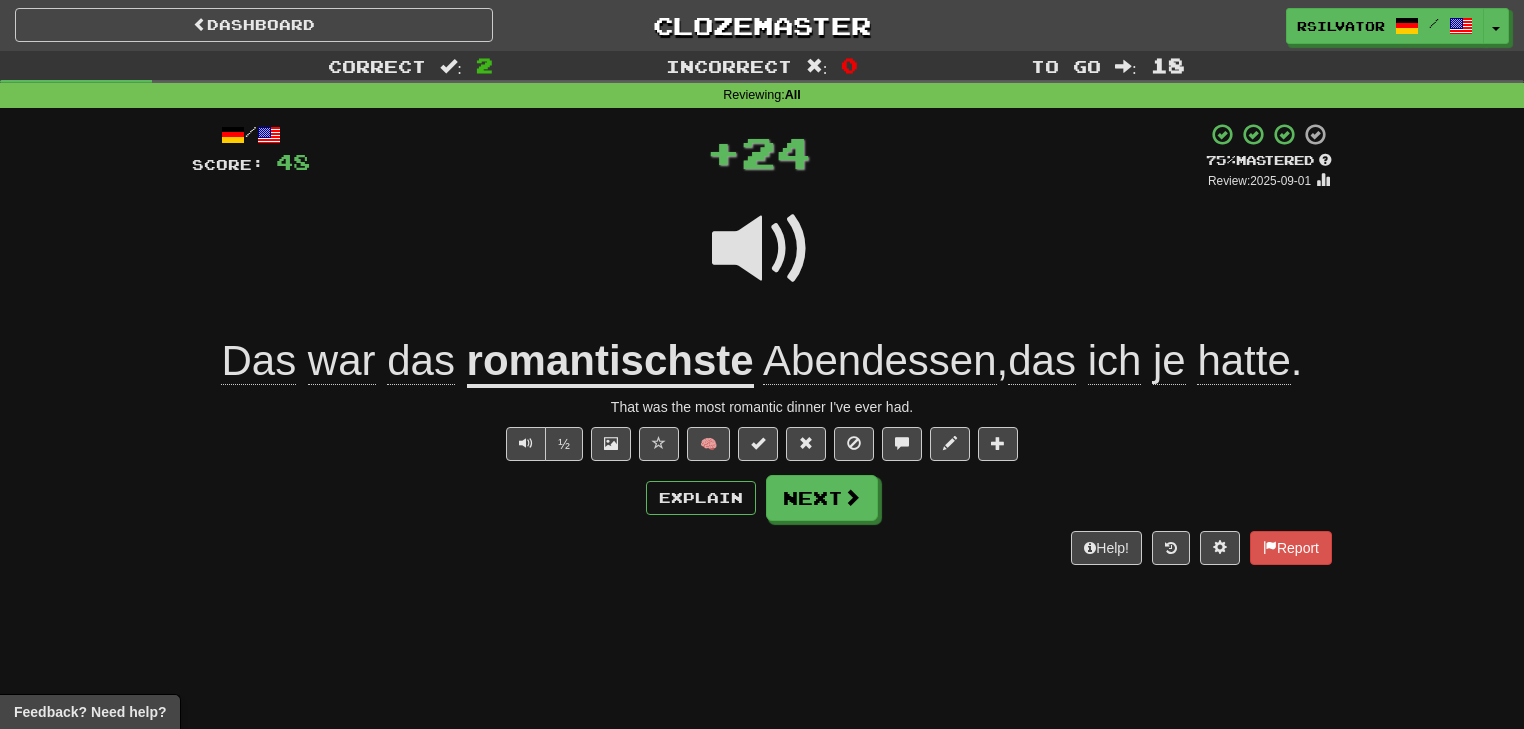 click on "Explain Next" at bounding box center (762, 498) 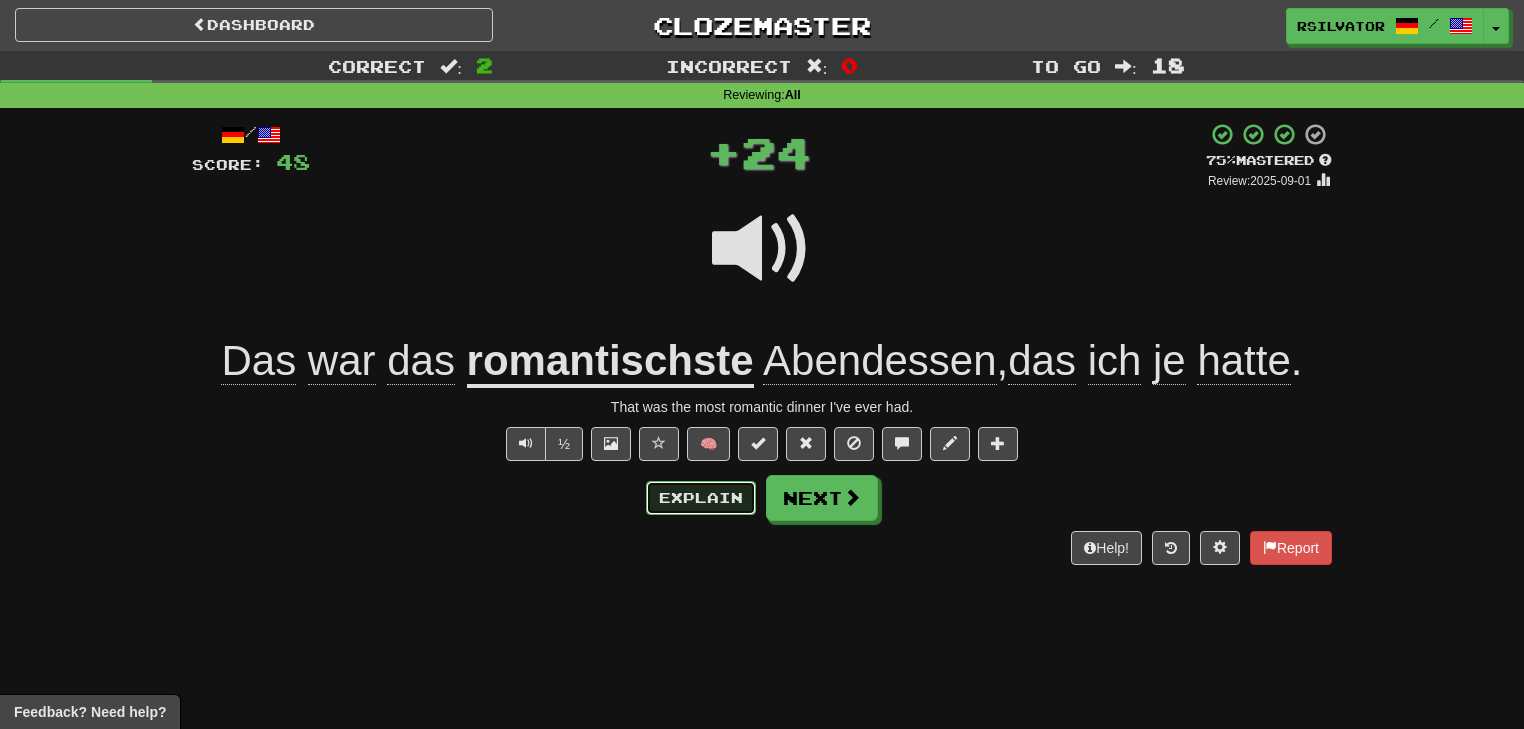 click on "Explain" at bounding box center (701, 498) 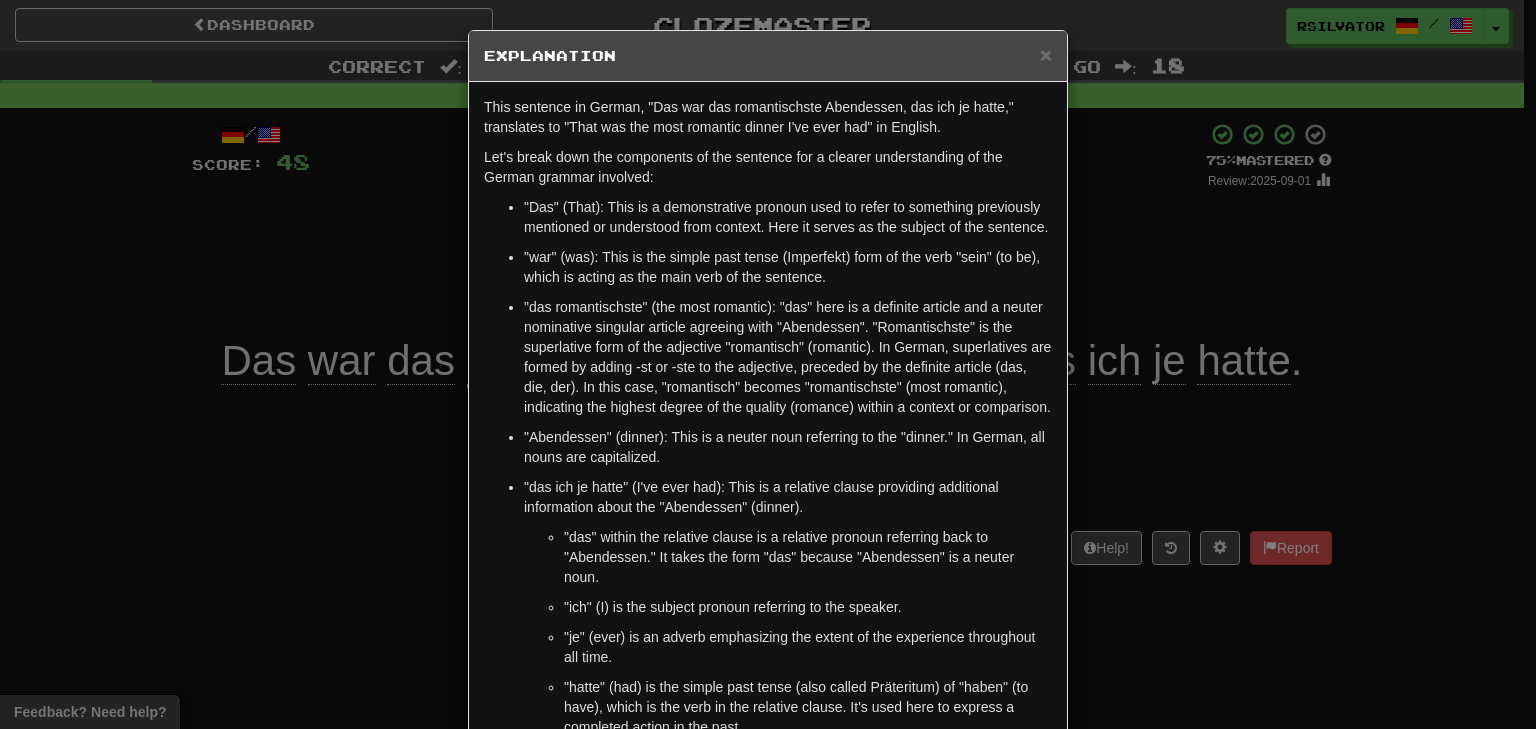 click on "× Explanation This sentence in German, "Das war das romantischste Abendessen, das ich je hatte," translates to "That was the most romantic dinner I've ever had" in English.
Let's break down the components of the sentence for a clearer understanding of the German grammar involved:
"Das" (That): This is a demonstrative pronoun used to refer to something previously mentioned or understood from context. Here it serves as the subject of the sentence.
"war" (was): This is the simple past tense (Imperfekt) form of the verb "sein" (to be), which is acting as the main verb of the sentence.
"Abendessen" (dinner): This is a neuter noun referring to the "dinner." In German, all nouns are capitalized.
"das ich je hatte" (I've ever had): This is a relative clause providing additional information about the "Abendessen" (dinner).
"das" within the relative clause is a relative pronoun referring back to "Abendessen." It takes the form "das" because "Abendessen" is a neuter noun." at bounding box center [768, 364] 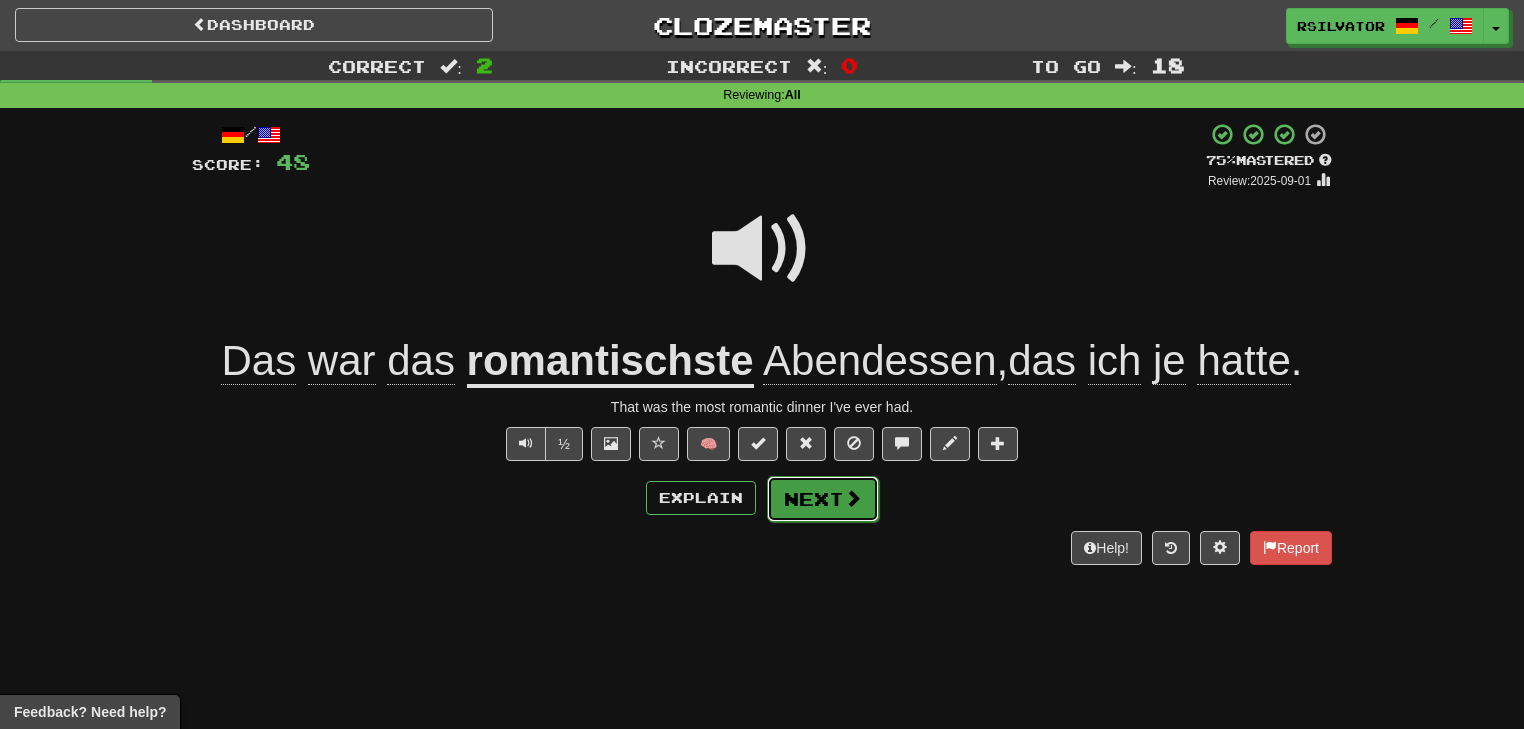click at bounding box center (853, 498) 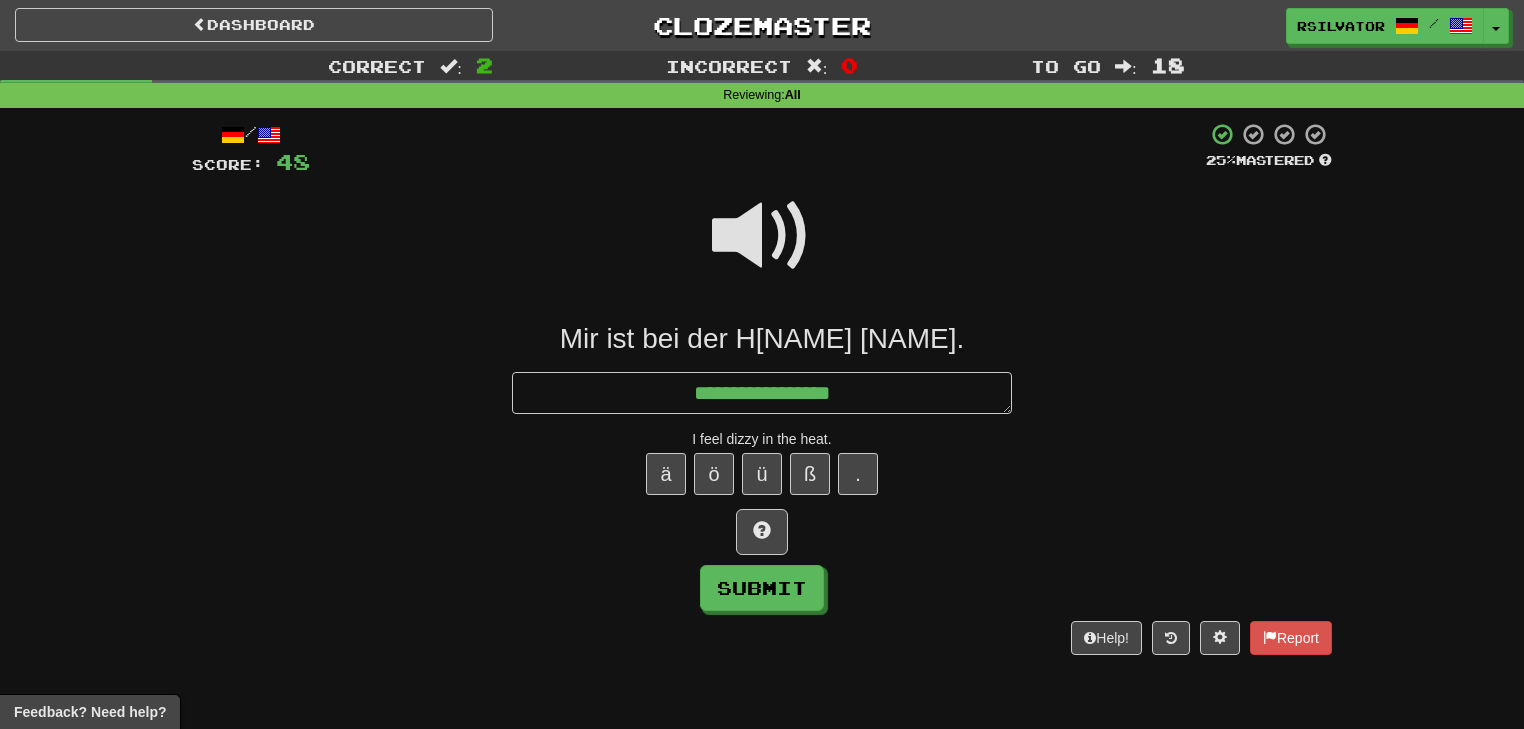 click at bounding box center [762, 236] 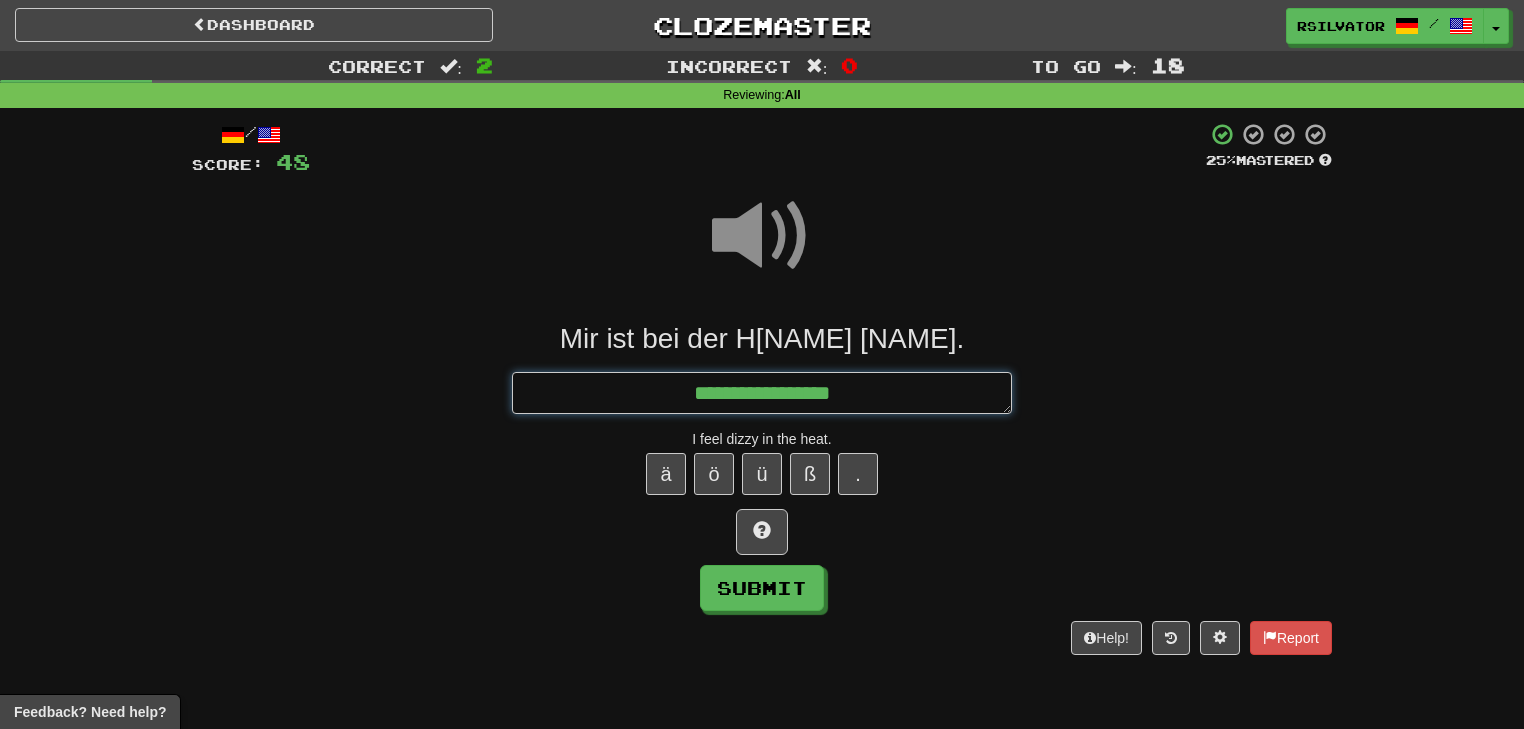 click on "**********" at bounding box center (762, 393) 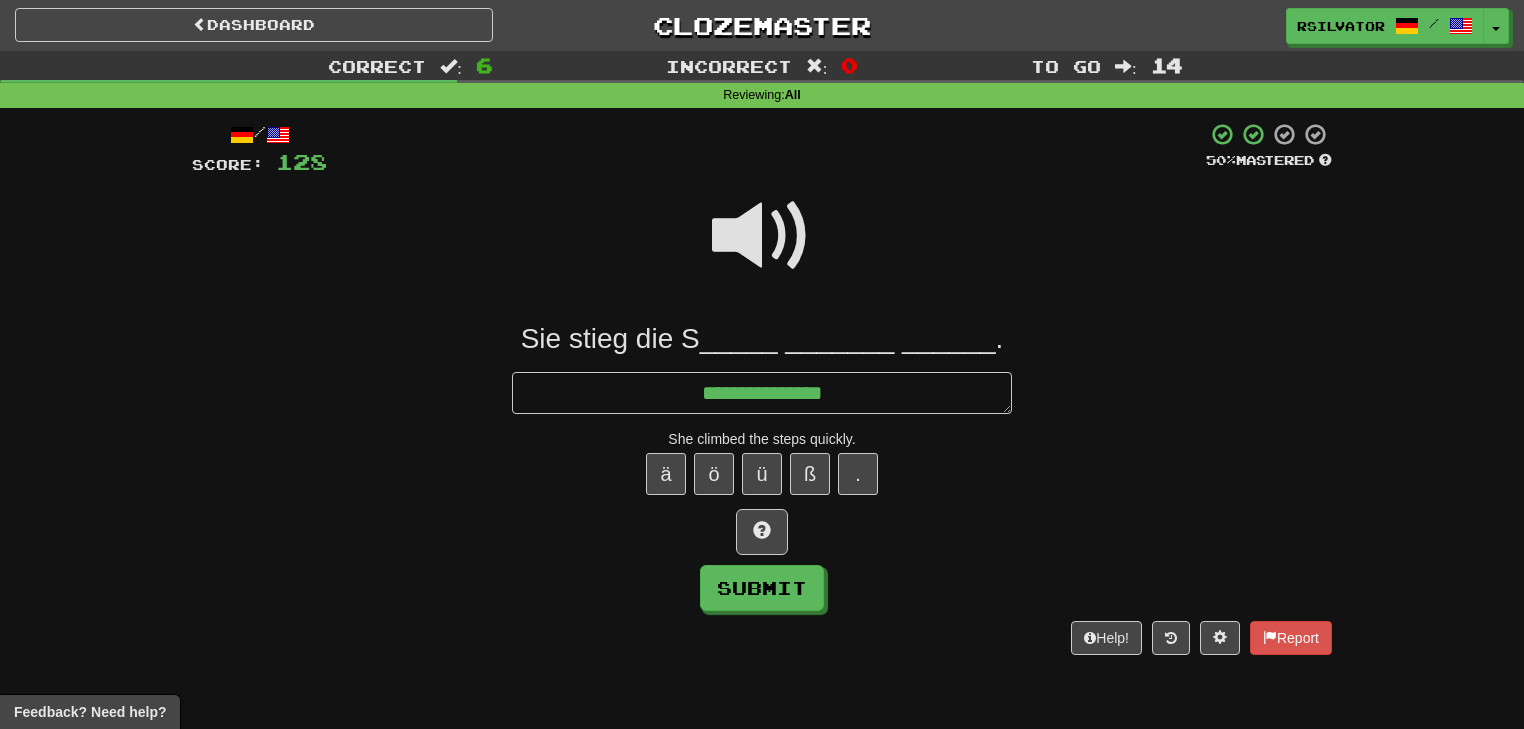 click at bounding box center [762, 249] 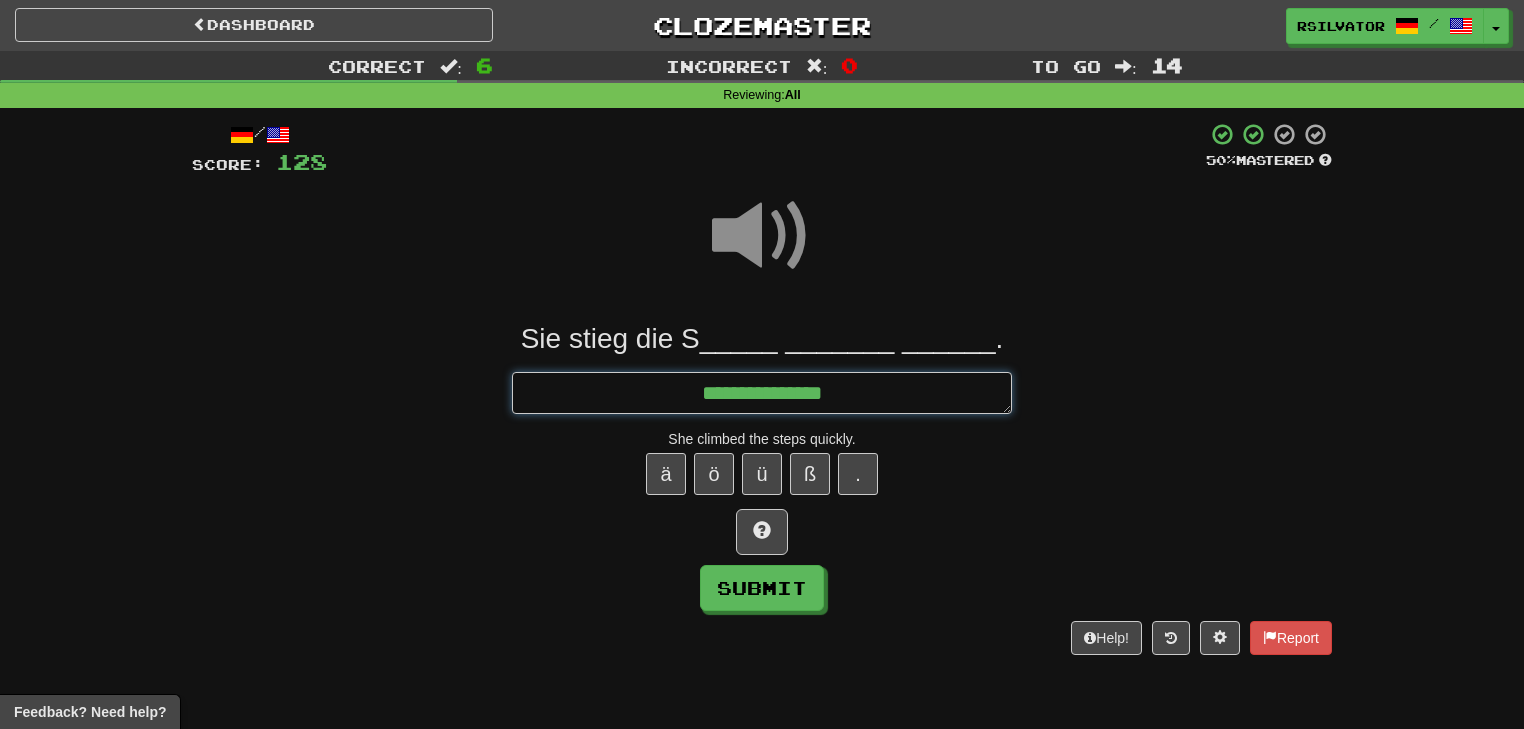 click on "**********" at bounding box center [762, 393] 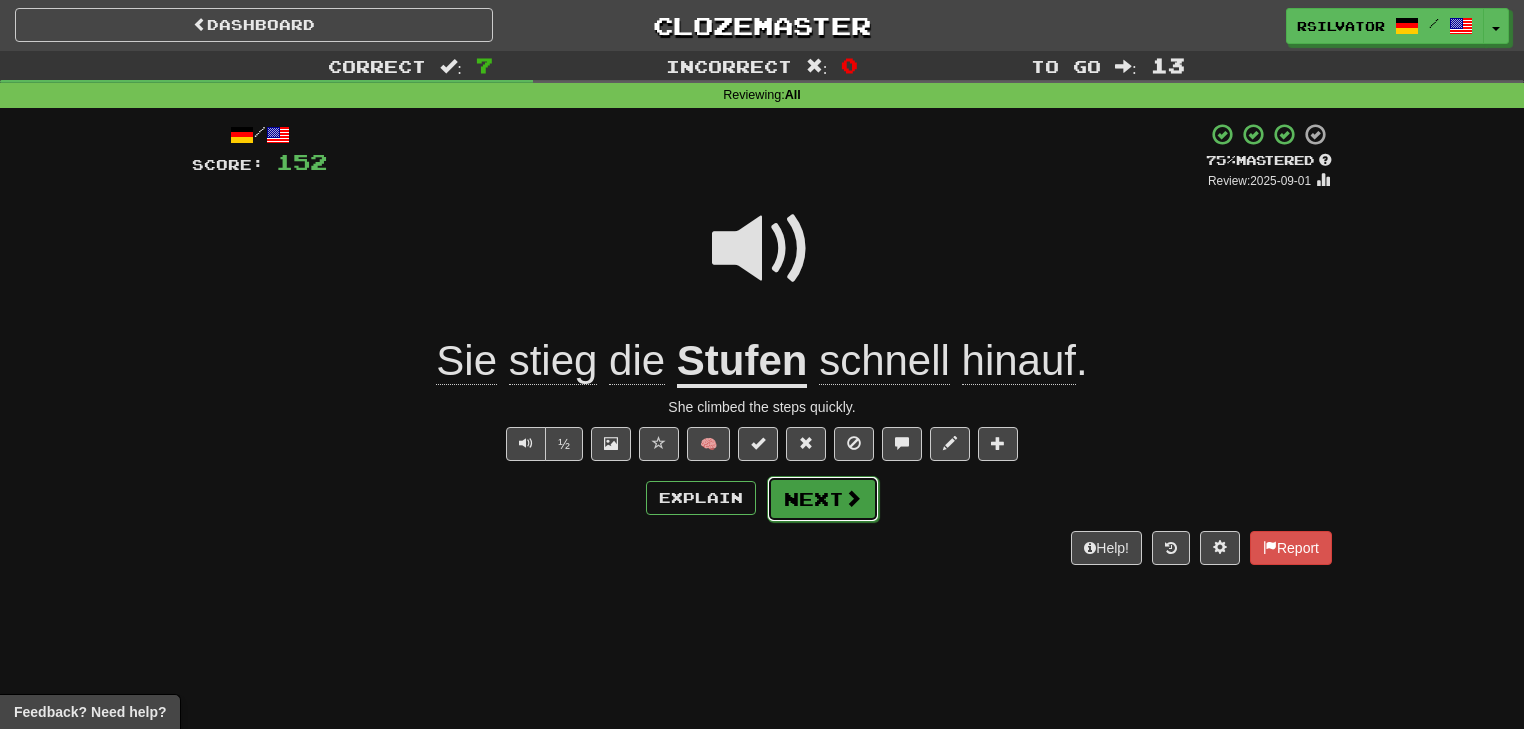 click on "Next" at bounding box center [823, 499] 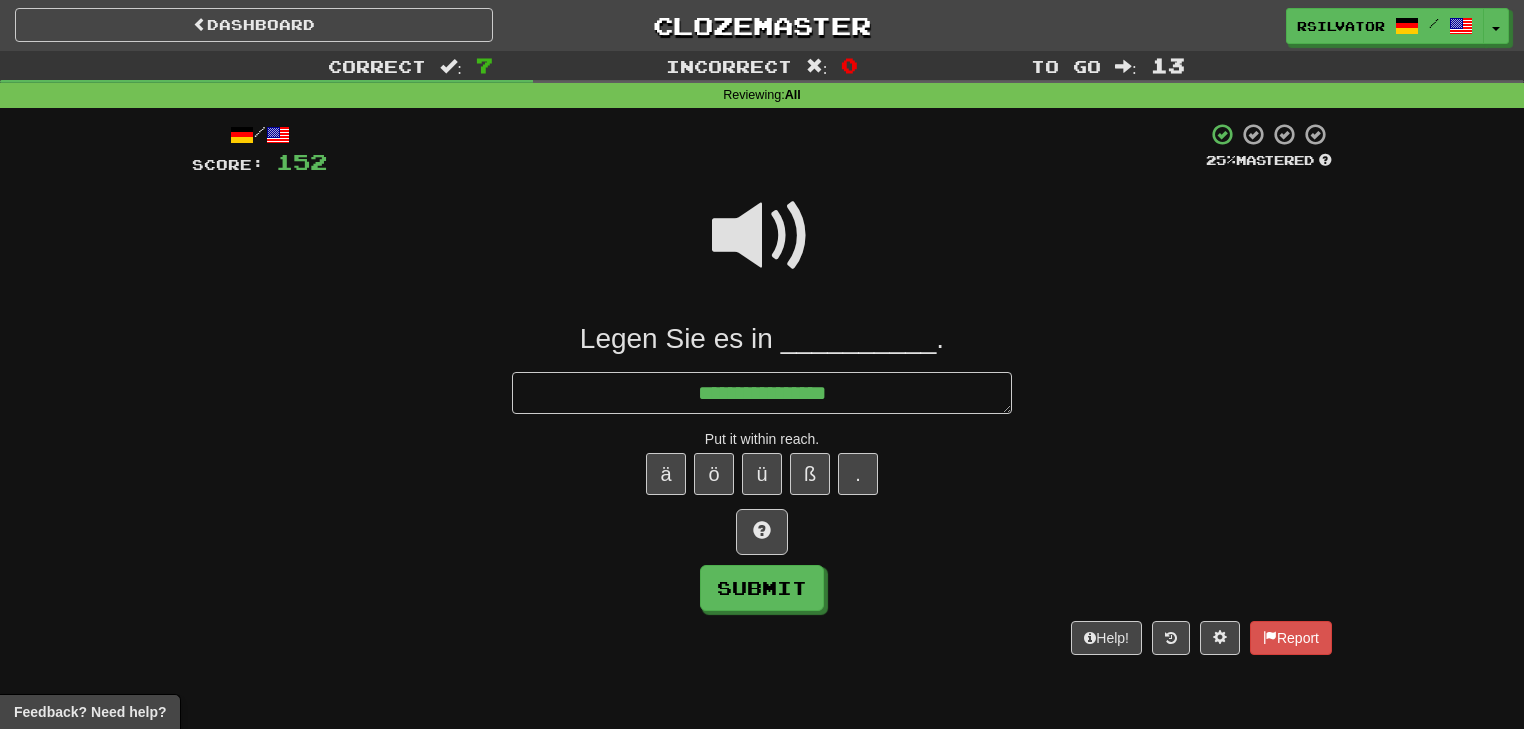 click at bounding box center (762, 236) 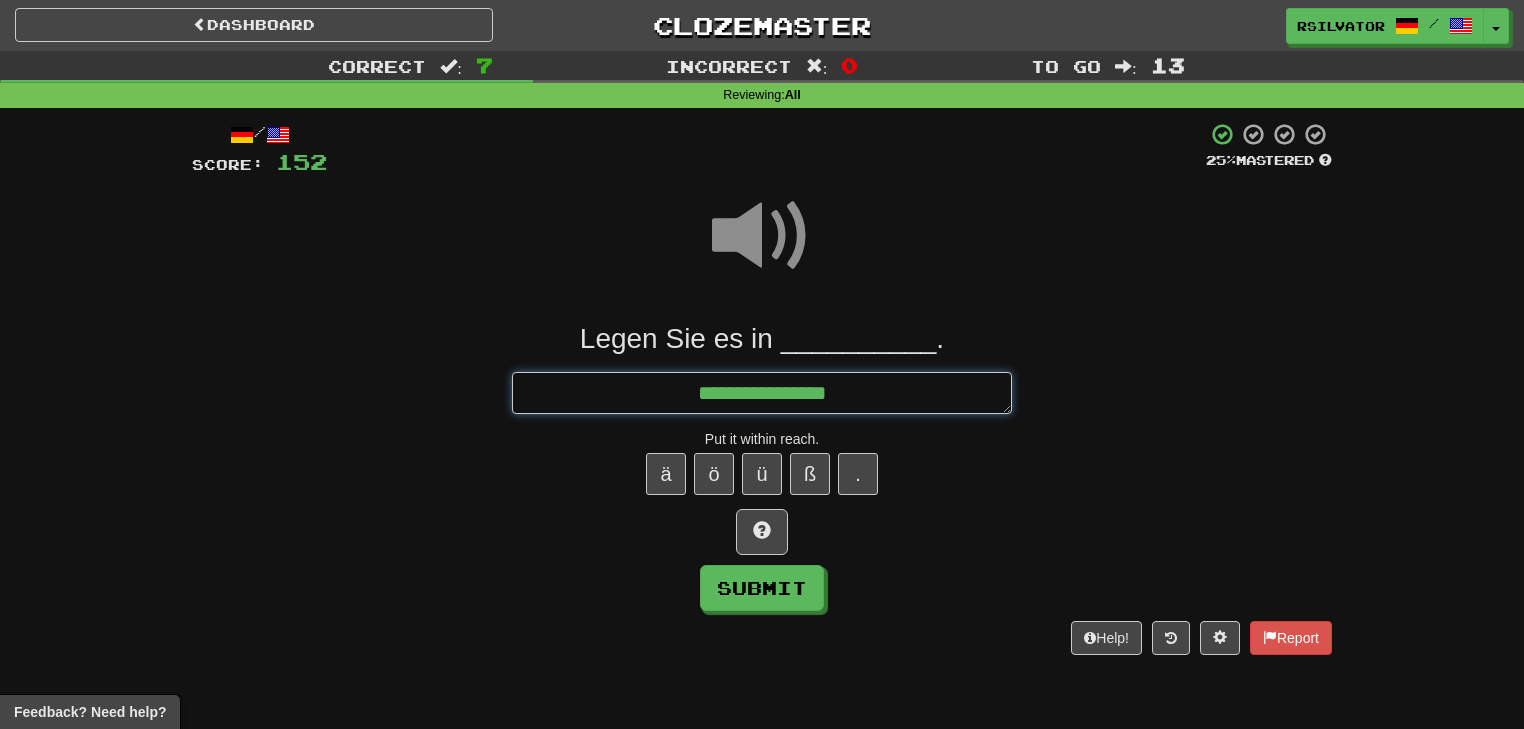 click on "**********" at bounding box center (762, 393) 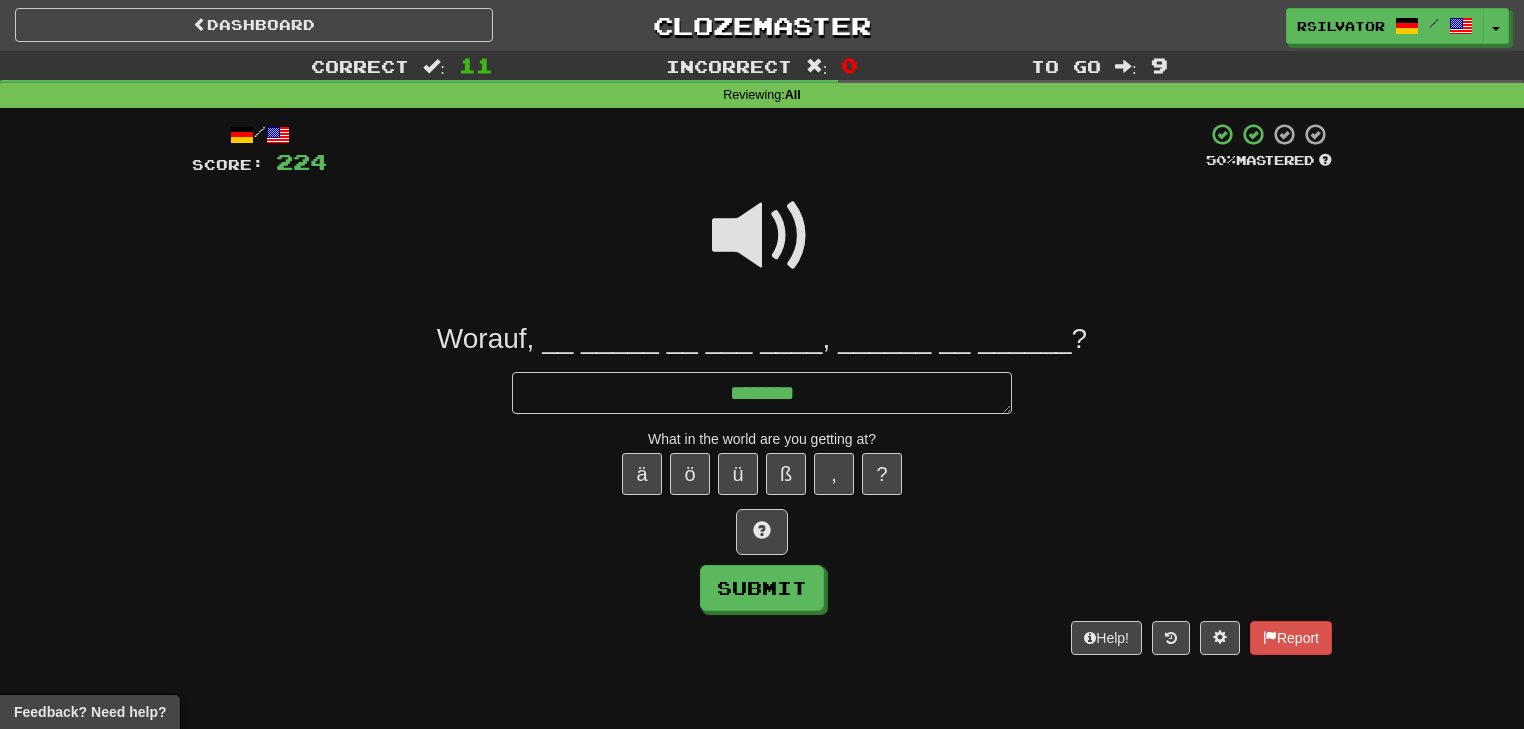 click at bounding box center (762, 236) 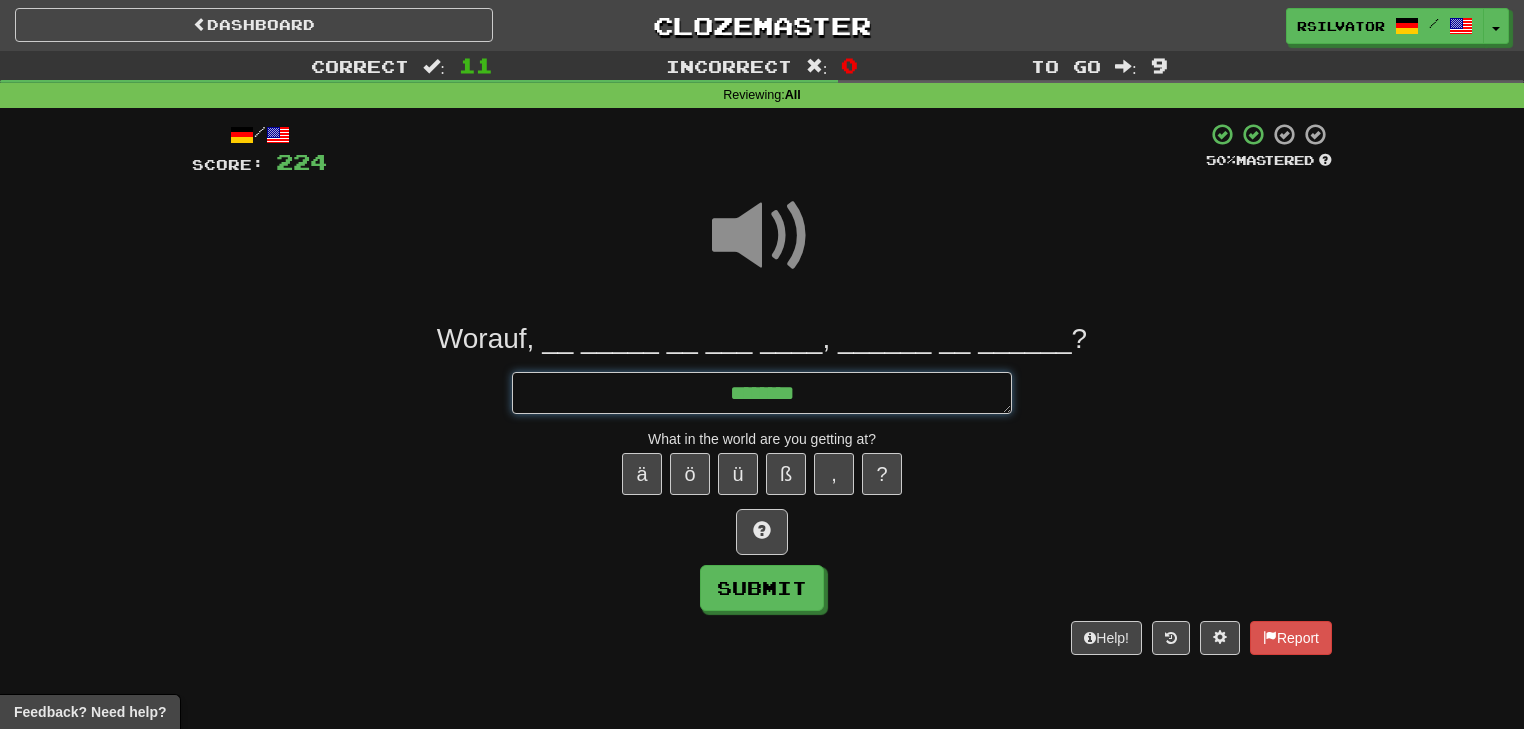 click on "*******" at bounding box center [762, 393] 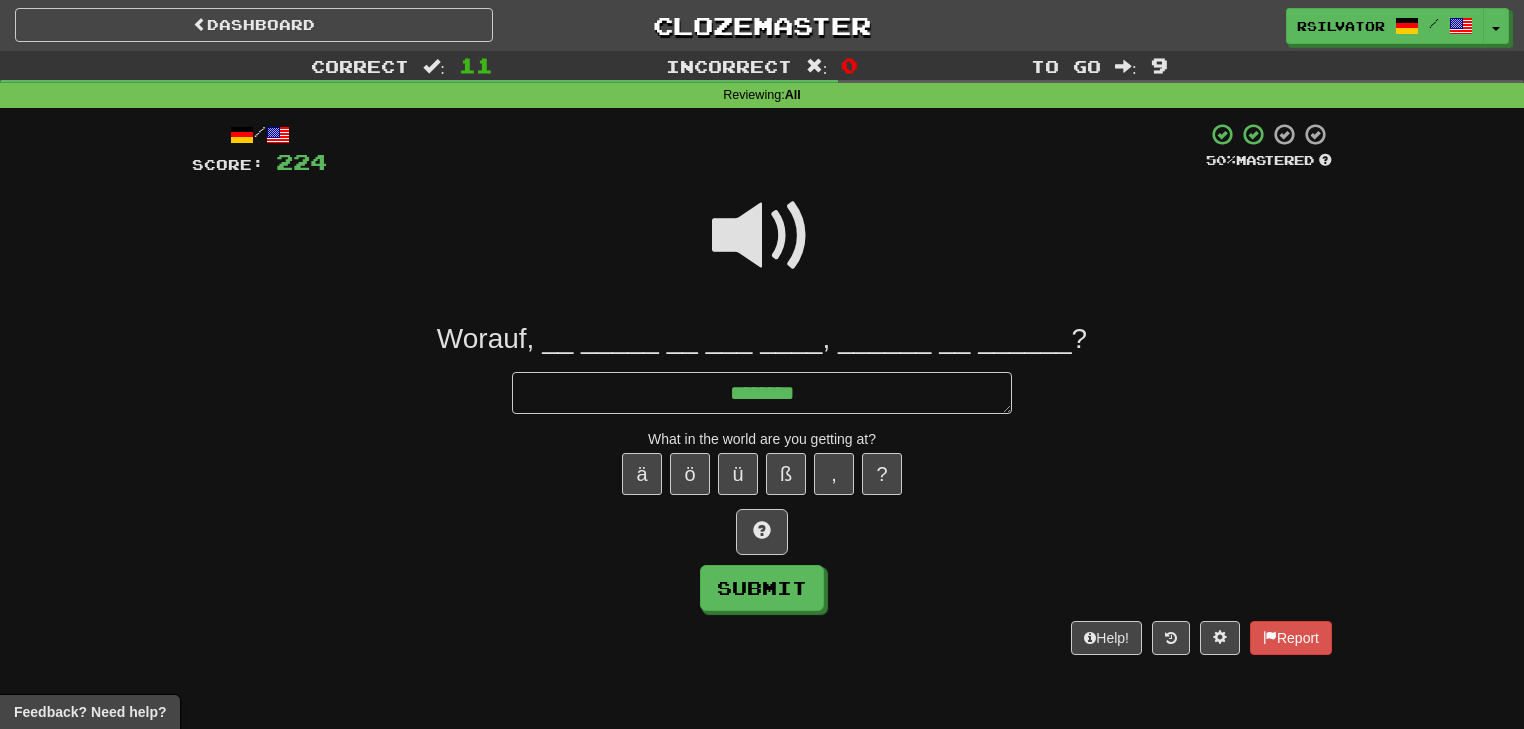 click at bounding box center [762, 236] 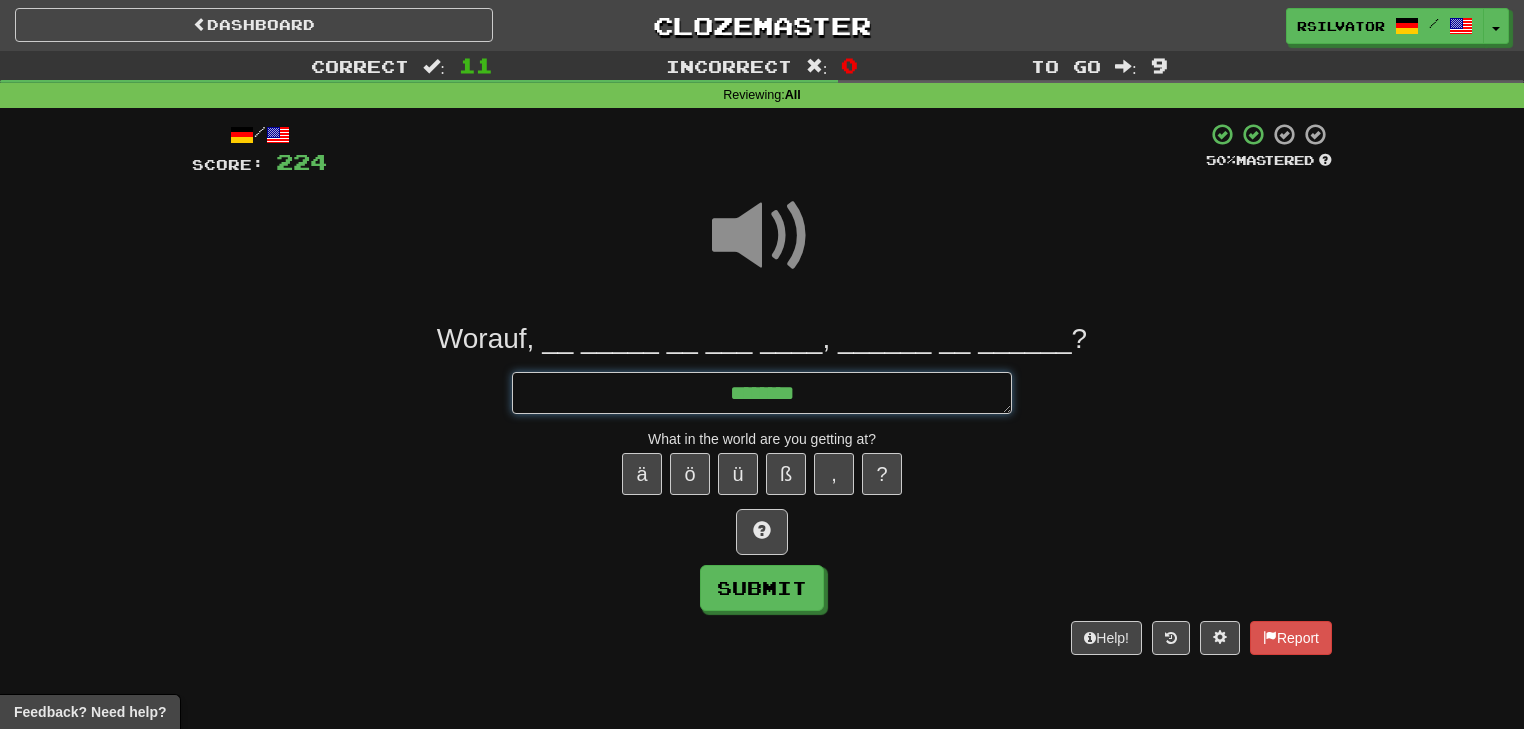 click on "*******" at bounding box center [762, 393] 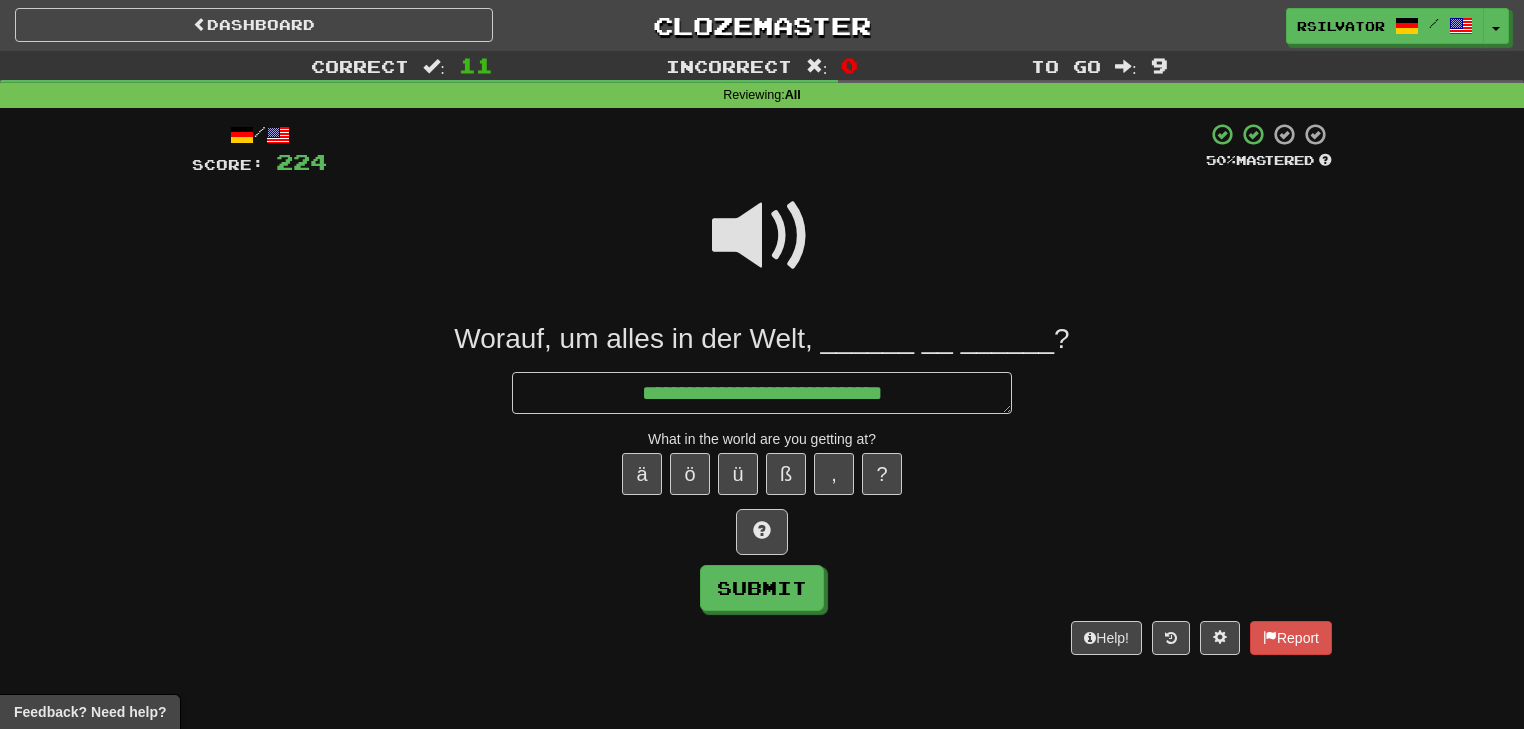 click at bounding box center [762, 236] 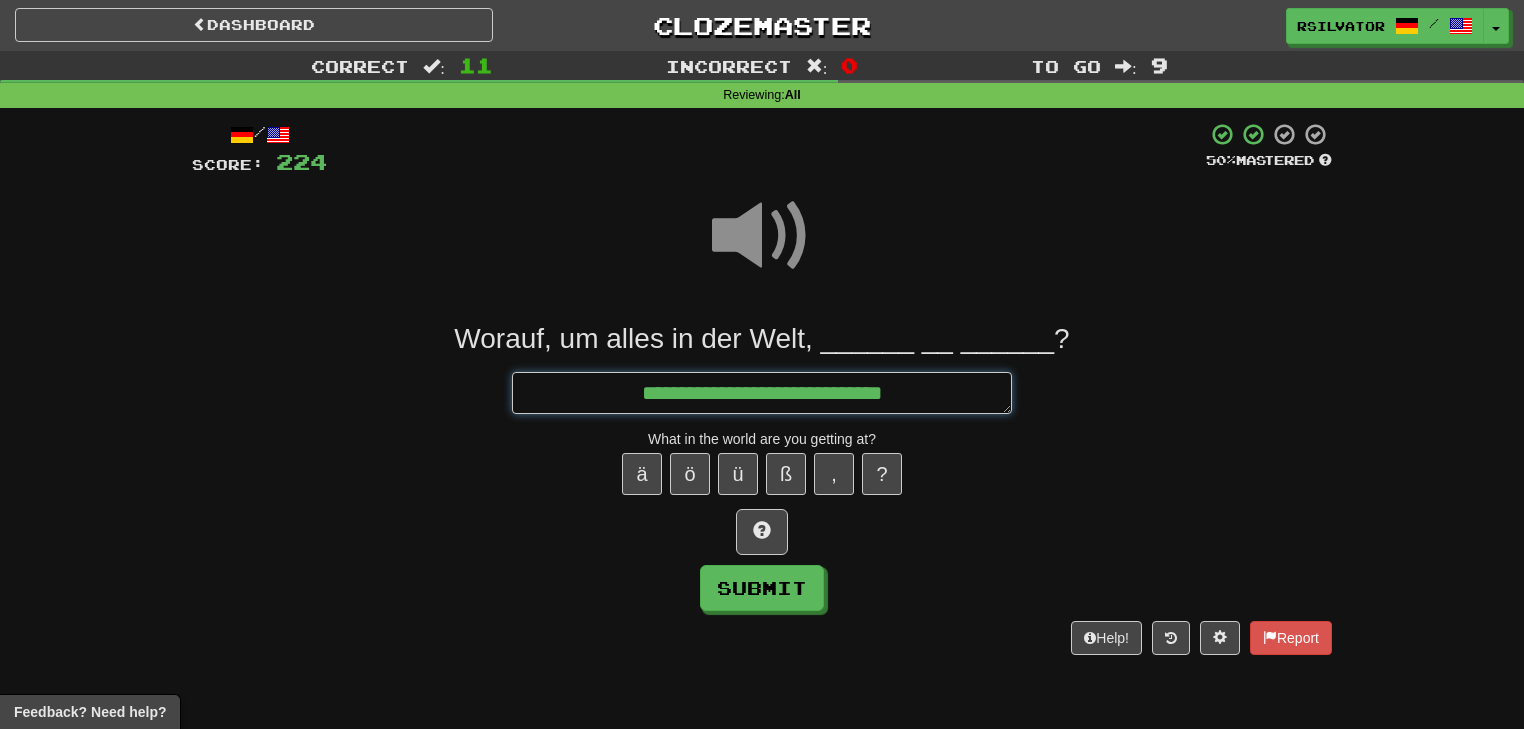 click on "**********" at bounding box center [762, 393] 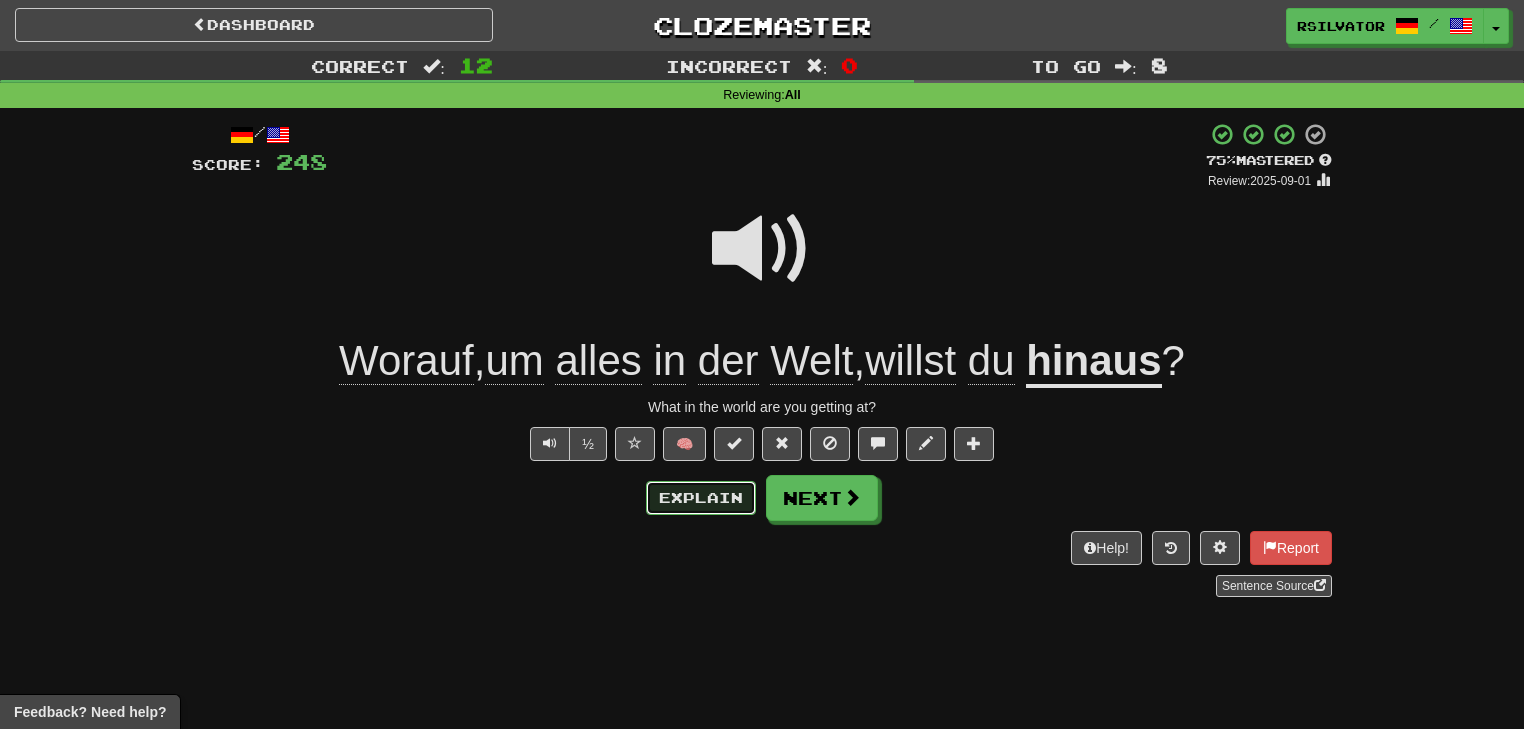 click on "Explain" at bounding box center [701, 498] 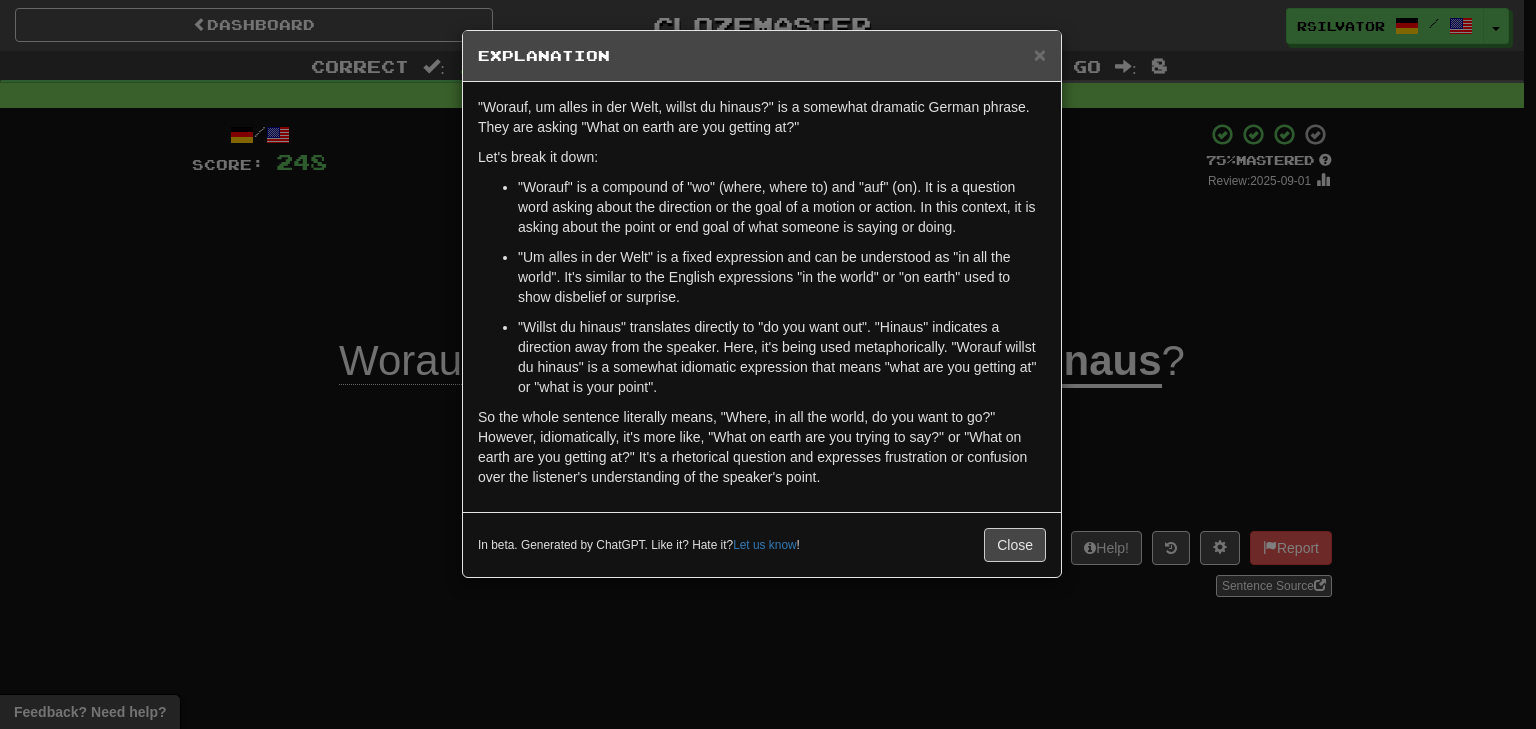 click on "× Explanation "Worauf, um alles in der Welt, willst du hinaus?" is a somewhat dramatic German phrase. They are asking "What on earth are you getting at?"
Let's break it down:
"Worauf" is a compound of "wo" (where, where to) and "auf" (on). It is a question word asking about the direction or the goal of a motion or action. In this context, it is asking about the point or end goal of what someone is saying or doing.
"Um alles in der Welt" is a fixed expression and can be understood as "in all the world". It's similar to the English expressions "in the world" or "on earth" used to show disbelief or surprise.
"Willst du hinaus" translates directly to "do you want out". "Hinaus" indicates a direction away from the speaker. Here, it's being used metaphorically. "Worauf willst du hinaus" is a somewhat idiomatic expression that means "what are you getting at" or "what is your point".
In beta. Generated by ChatGPT. Like it? Hate it?  Let us know ! Close" at bounding box center (768, 364) 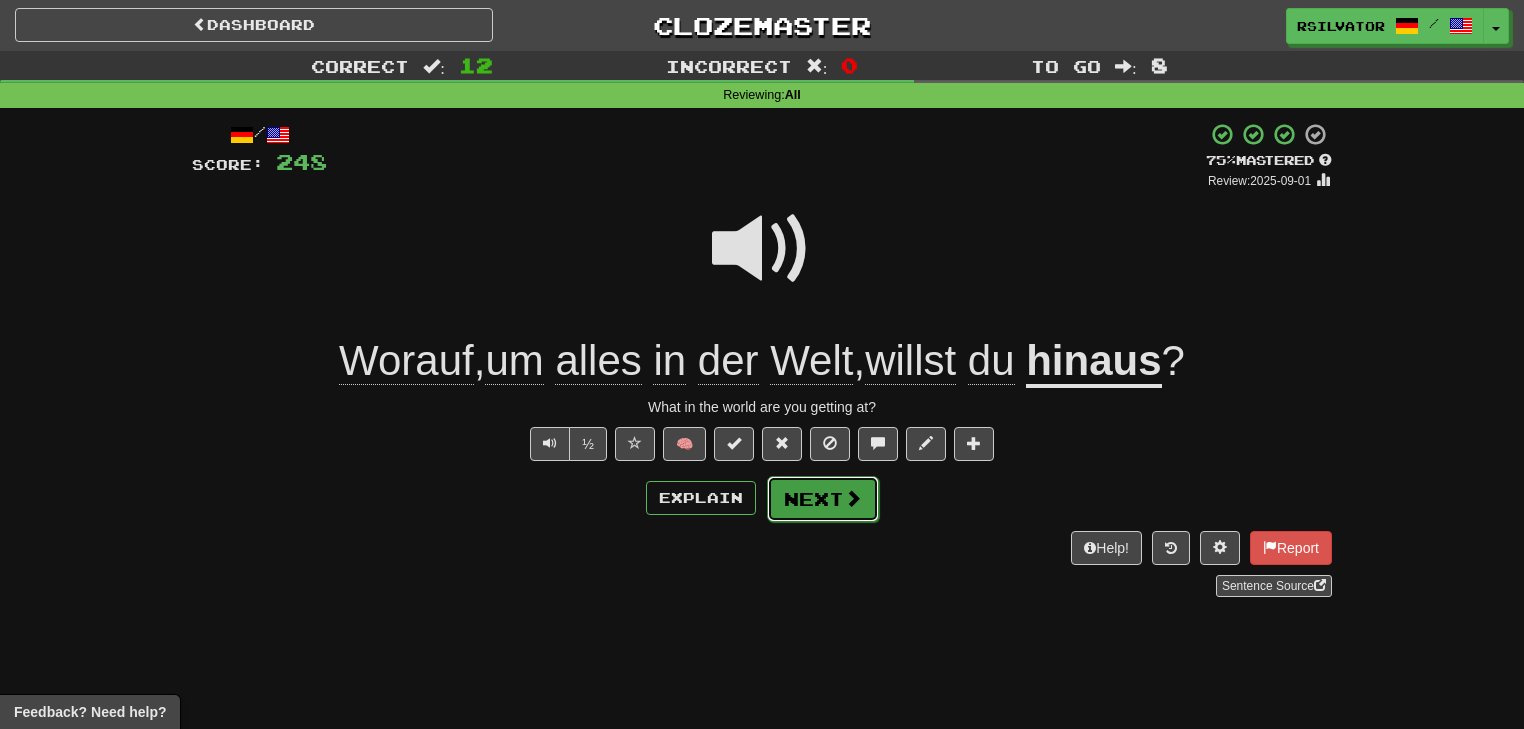 click on "Next" at bounding box center [823, 499] 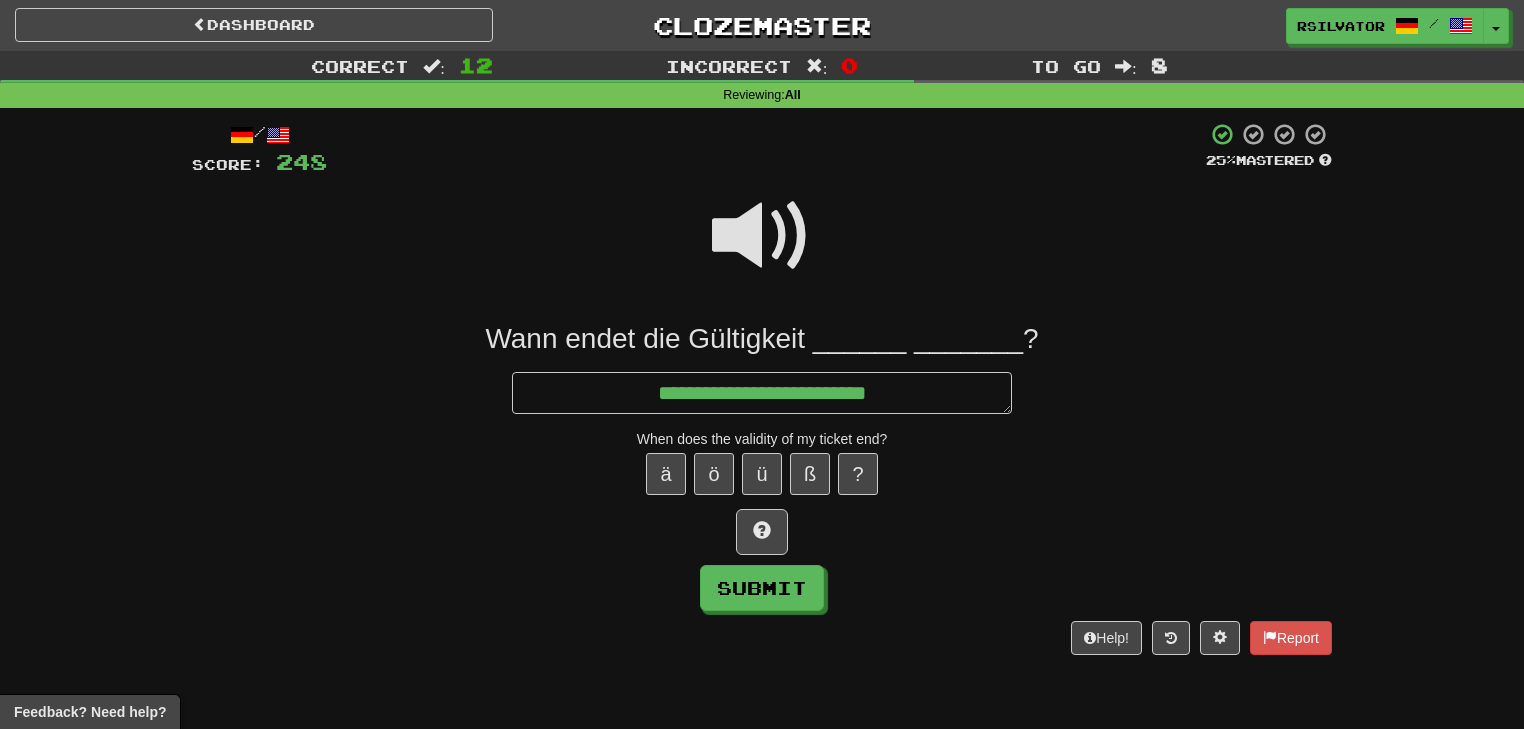 click at bounding box center (762, 236) 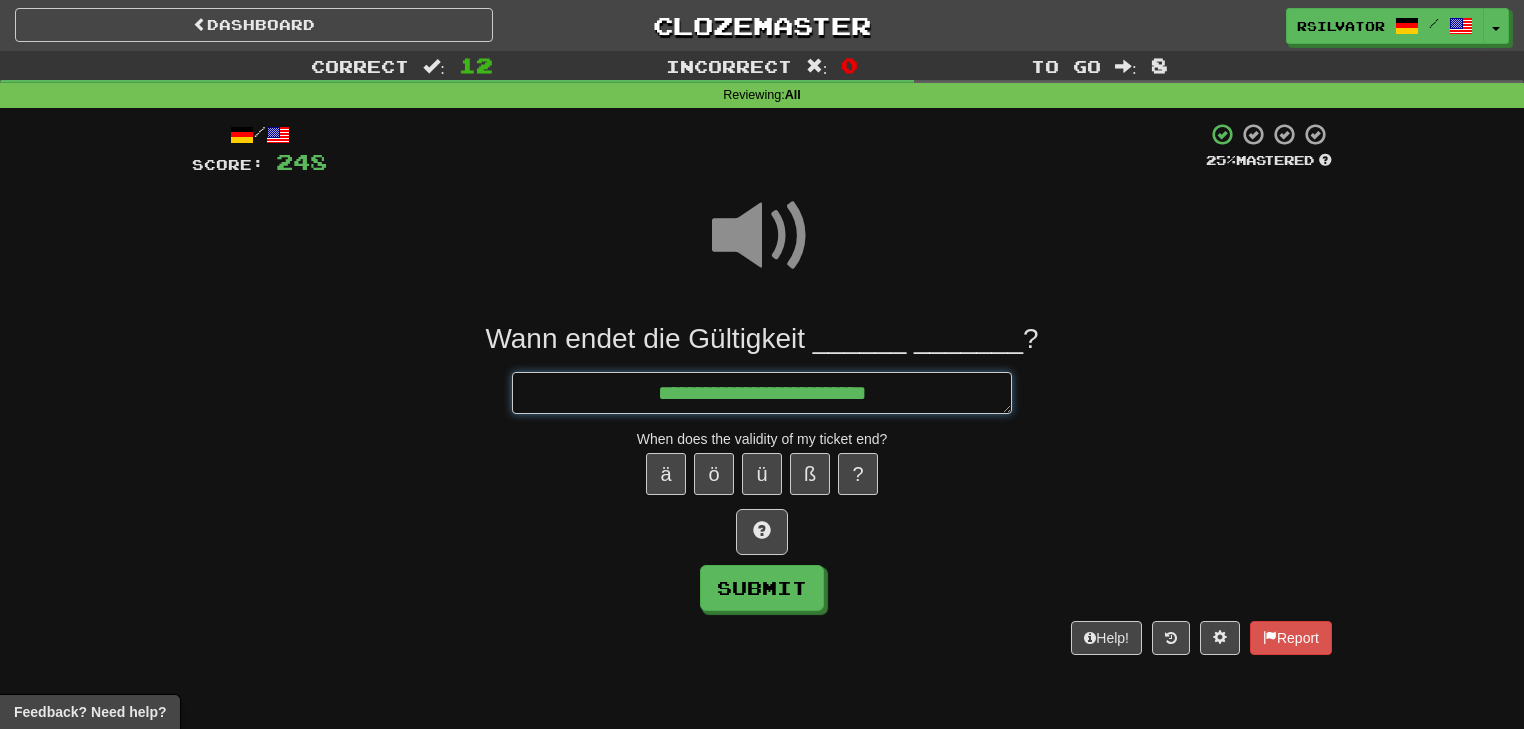 drag, startPoint x: 913, startPoint y: 384, endPoint x: 938, endPoint y: 398, distance: 28.653097 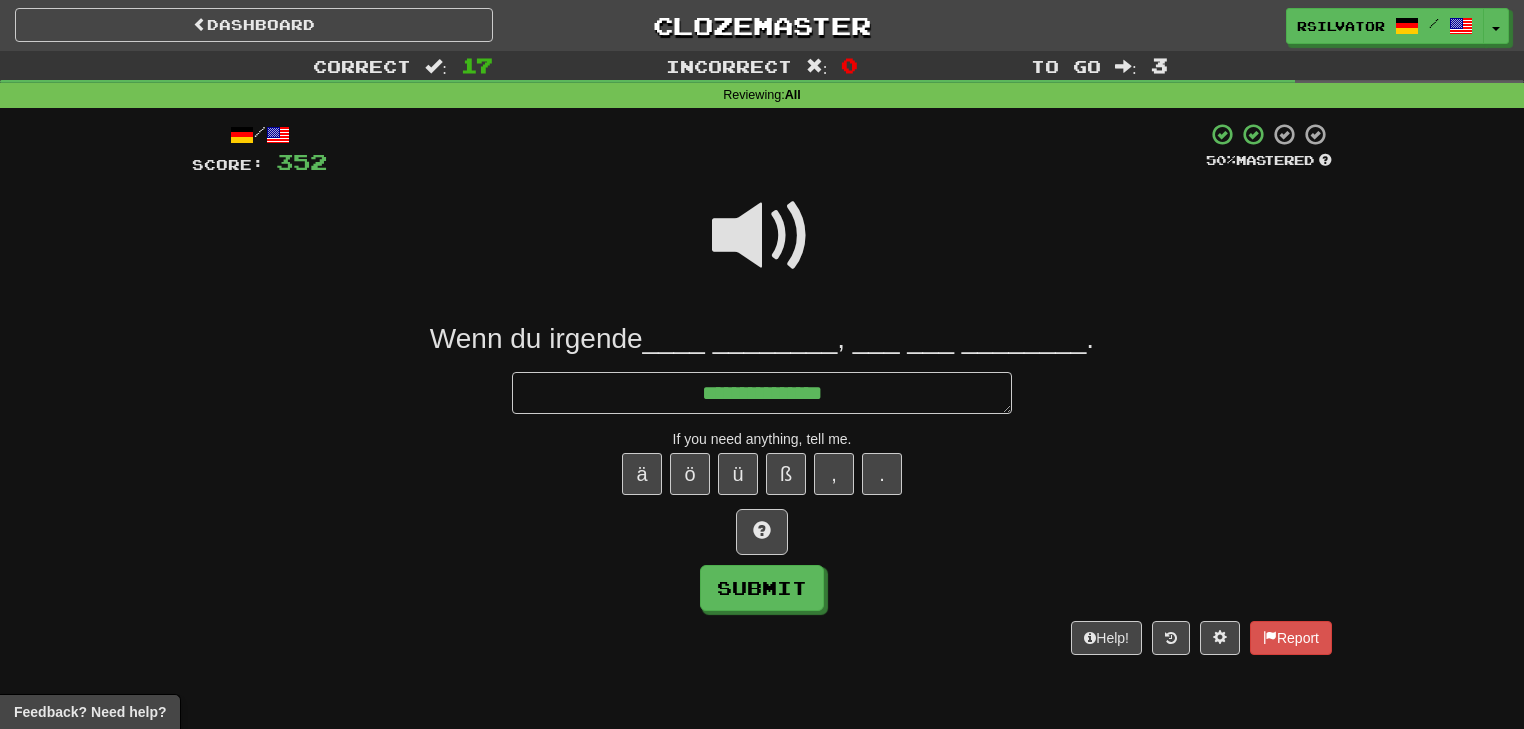 click at bounding box center (762, 236) 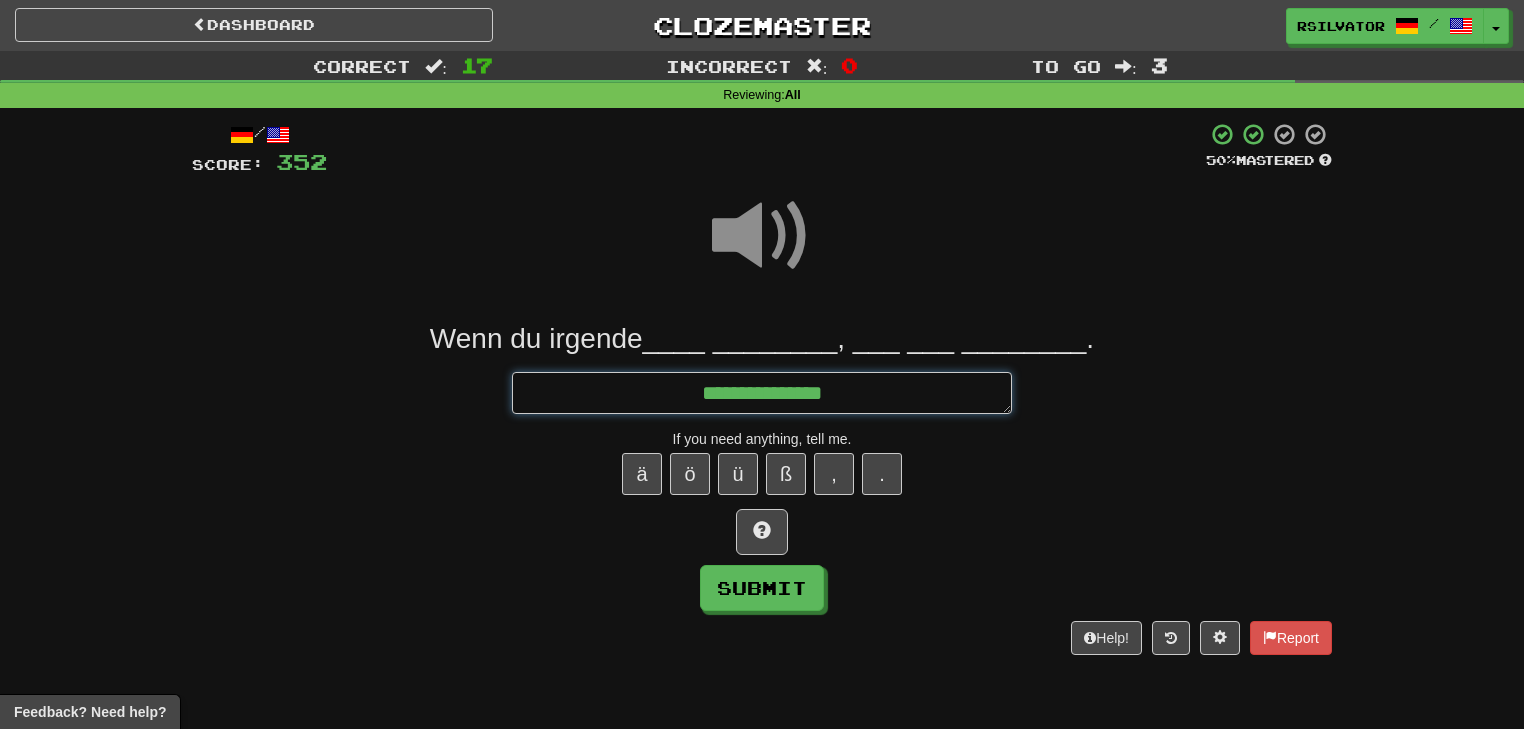 click on "**********" at bounding box center [762, 393] 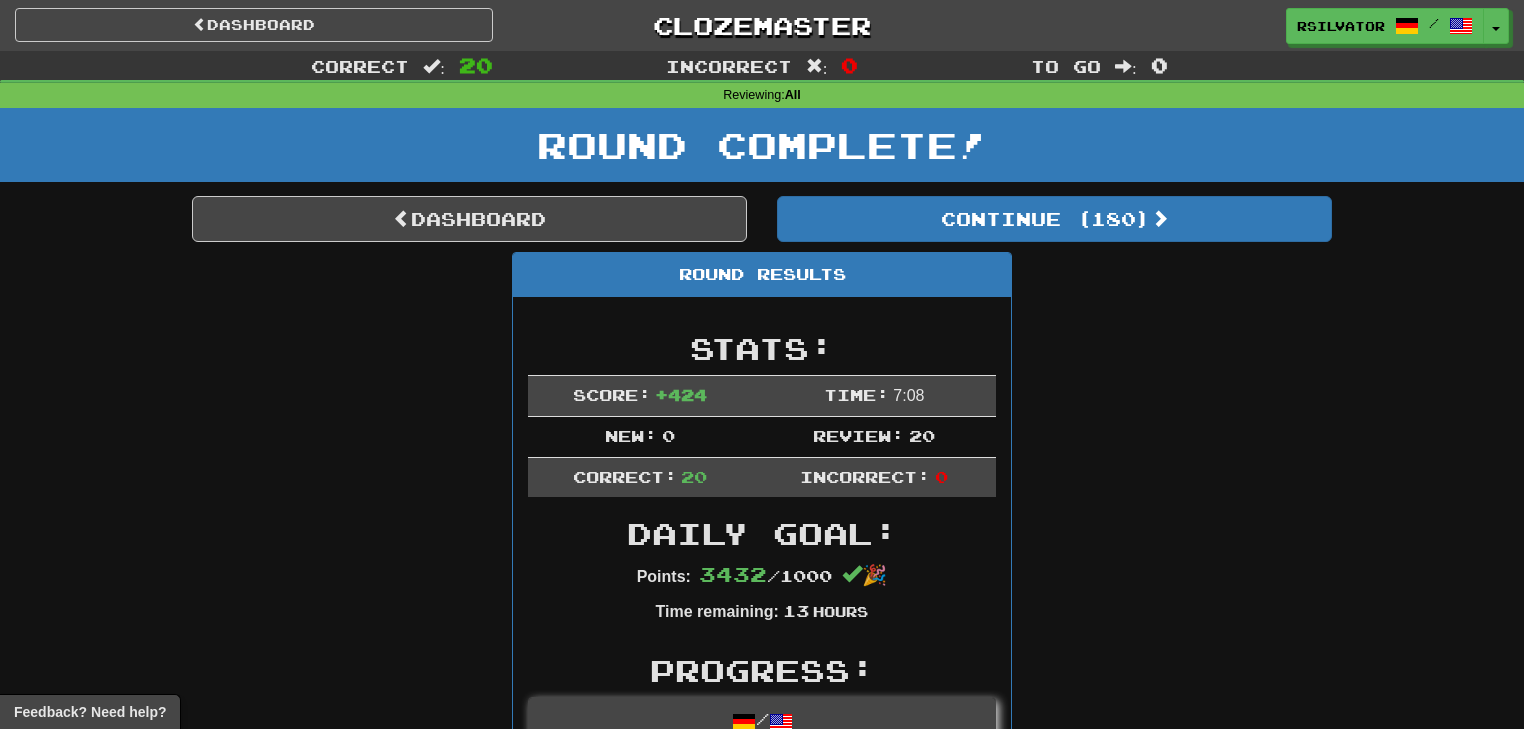 click on "Round Results Stats: Score:   + 424 Time:   7 : 0 8 New:   0 Review:   20 Correct:   20 Incorrect:   0 Daily Goal: Points:   3432  /  1000  🎉 Time remaining: 13   Hours Progress:  /  Level:  91 1.084  points to level  92  - keep going! Ranked:  7 th  this week ( 6.500  points to  6 th ) Sentences:  Report Wenn der Akku  leer  ist, ersetzen Sie ihn. If the battery is empty, replace it.  Report Das war das  romantischste  Abendessen, das ich je hatte. That was the most romantic dinner I've ever had.  Report Mir ist bei der  Hitze  schwindelig. I feel dizzy in the heat.  Report Ich bin  bereit , dir zu helfen. I am ready to help you.  Report Kann ich meinen  Gips  abnehmen? Can I remove my plaster cast?  Report Magst du Comedy-Shows in der  Stadt ? Do you like comedy shows in the city?  Report Sie stieg die  Stufen  schnell hinauf. She climbed the steps quickly.  Report Legen Sie es in  Reichweite . Put it within reach.  Report Welche  Bedingungen  hat Ihr Kreditangebot?  Report Auskunft ?  Report . hinaus" at bounding box center [762, 1564] 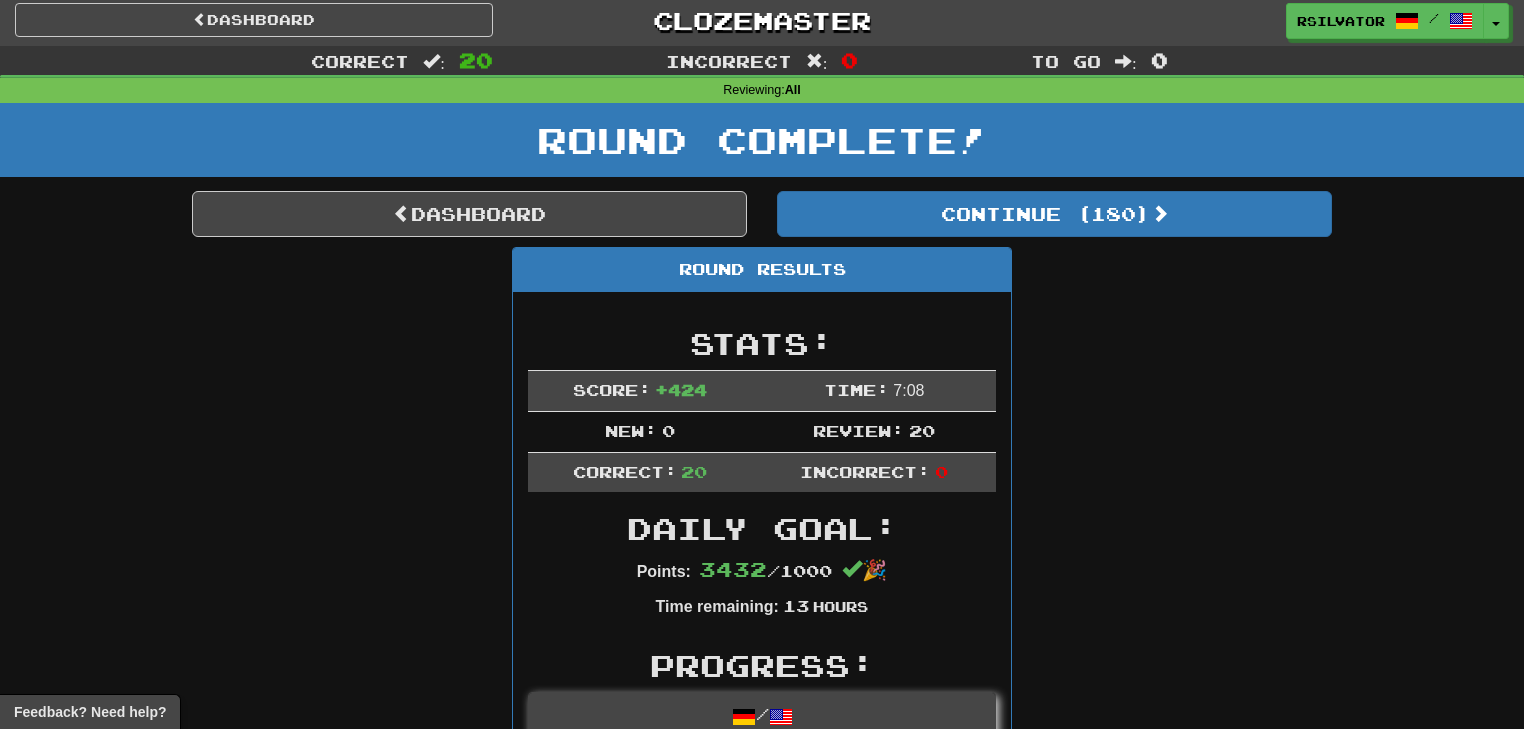 scroll, scrollTop: 0, scrollLeft: 0, axis: both 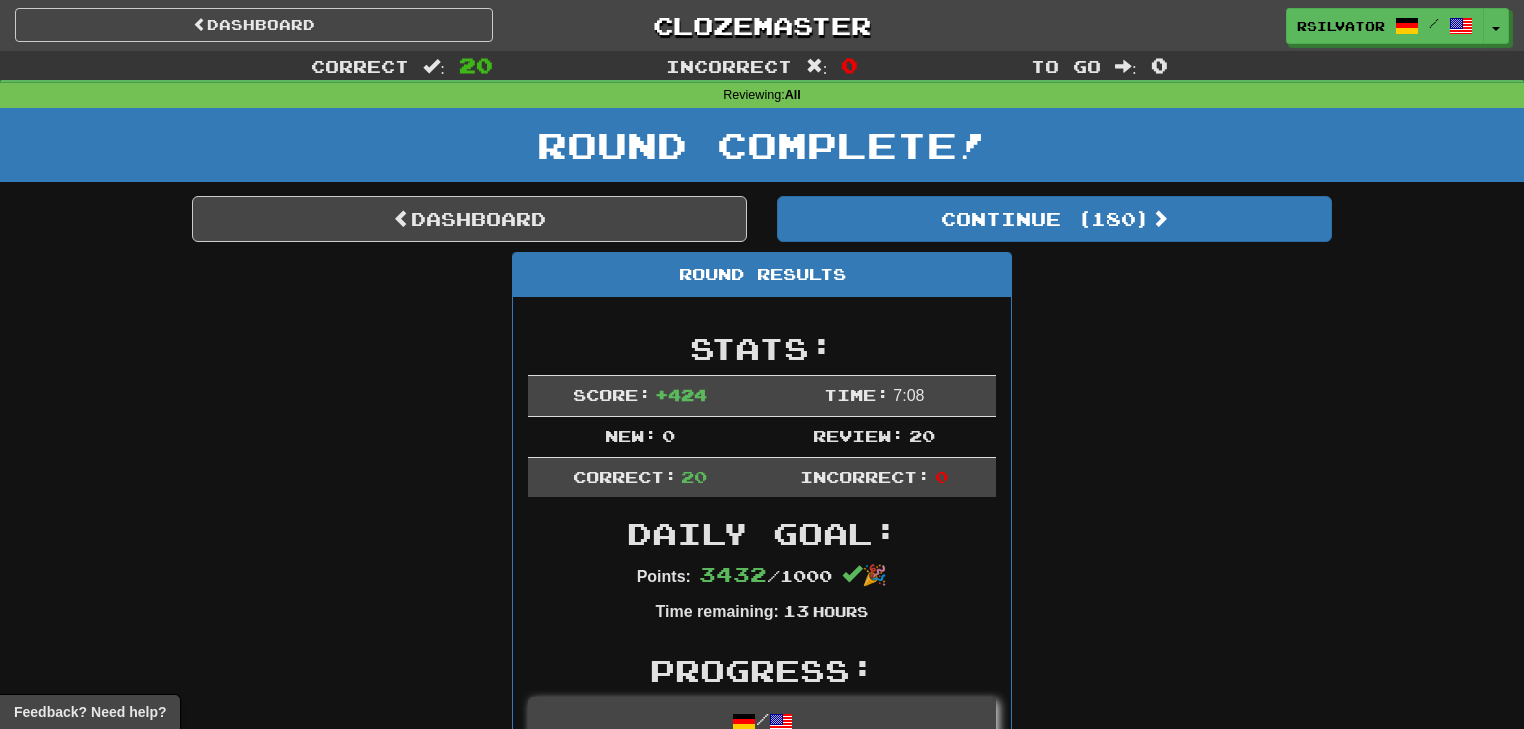 click on "Round Results Stats: Score:   + 424 Time:   7 : 0 8 New:   0 Review:   20 Correct:   20 Incorrect:   0 Daily Goal: Points:   3432  /  1000  🎉 Time remaining: 13   Hours Progress:  /  Level:  91 1.084  points to level  92  - keep going! Ranked:  7 th  this week ( 6.500  points to  6 th ) Sentences:  Report Wenn der Akku  leer  ist, ersetzen Sie ihn. If the battery is empty, replace it.  Report Das war das  romantischste  Abendessen, das ich je hatte. That was the most romantic dinner I've ever had.  Report Mir ist bei der  Hitze  schwindelig. I feel dizzy in the heat.  Report Ich bin  bereit , dir zu helfen. I am ready to help you.  Report Kann ich meinen  Gips  abnehmen? Can I remove my plaster cast?  Report Magst du Comedy-Shows in der  Stadt ? Do you like comedy shows in the city?  Report Sie stieg die  Stufen  schnell hinauf. She climbed the steps quickly.  Report Legen Sie es in  Reichweite . Put it within reach.  Report Welche  Bedingungen  hat Ihr Kreditangebot?  Report Auskunft ?  Report . hinaus" at bounding box center (762, 1564) 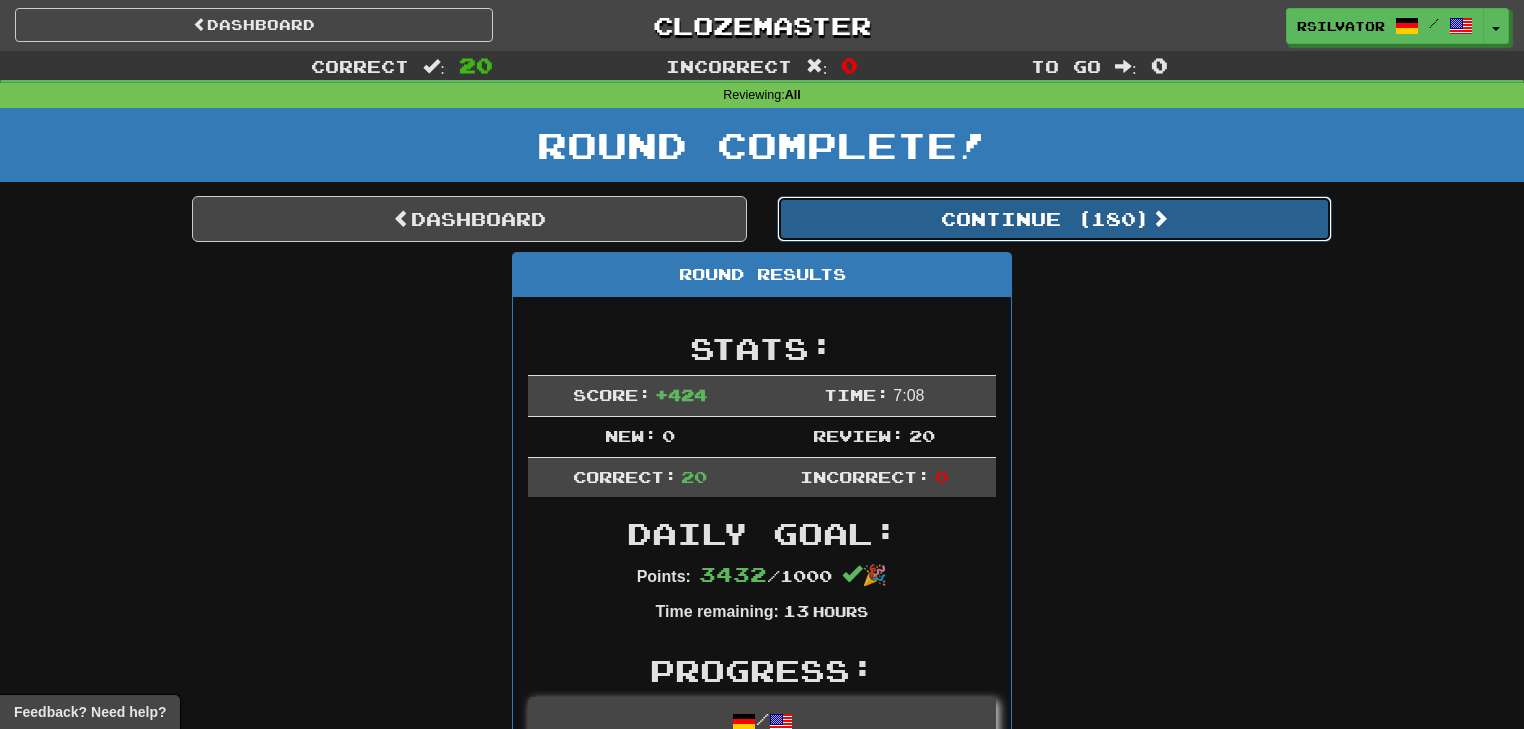 click on "Continue ( 180 )" at bounding box center (1054, 219) 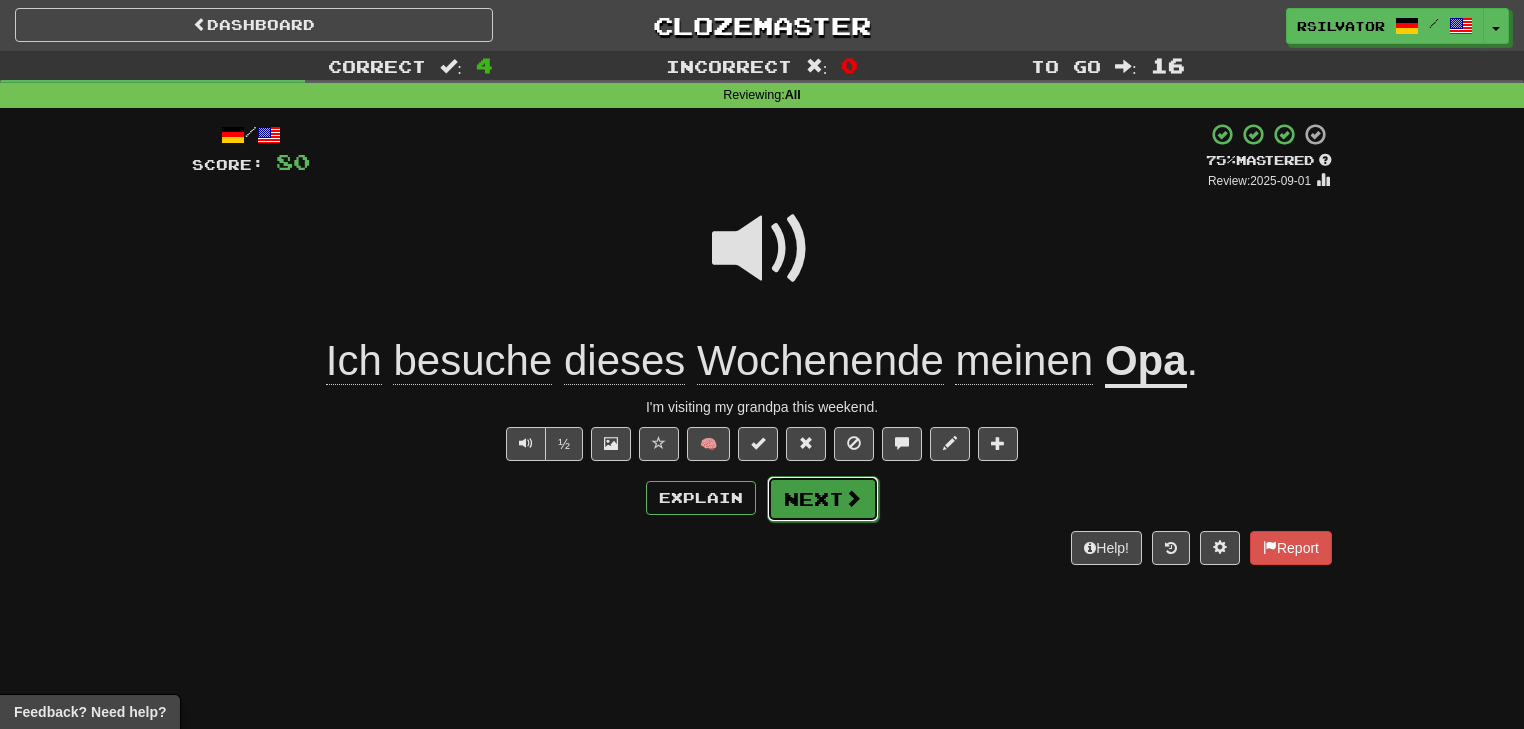 click on "Next" at bounding box center (823, 499) 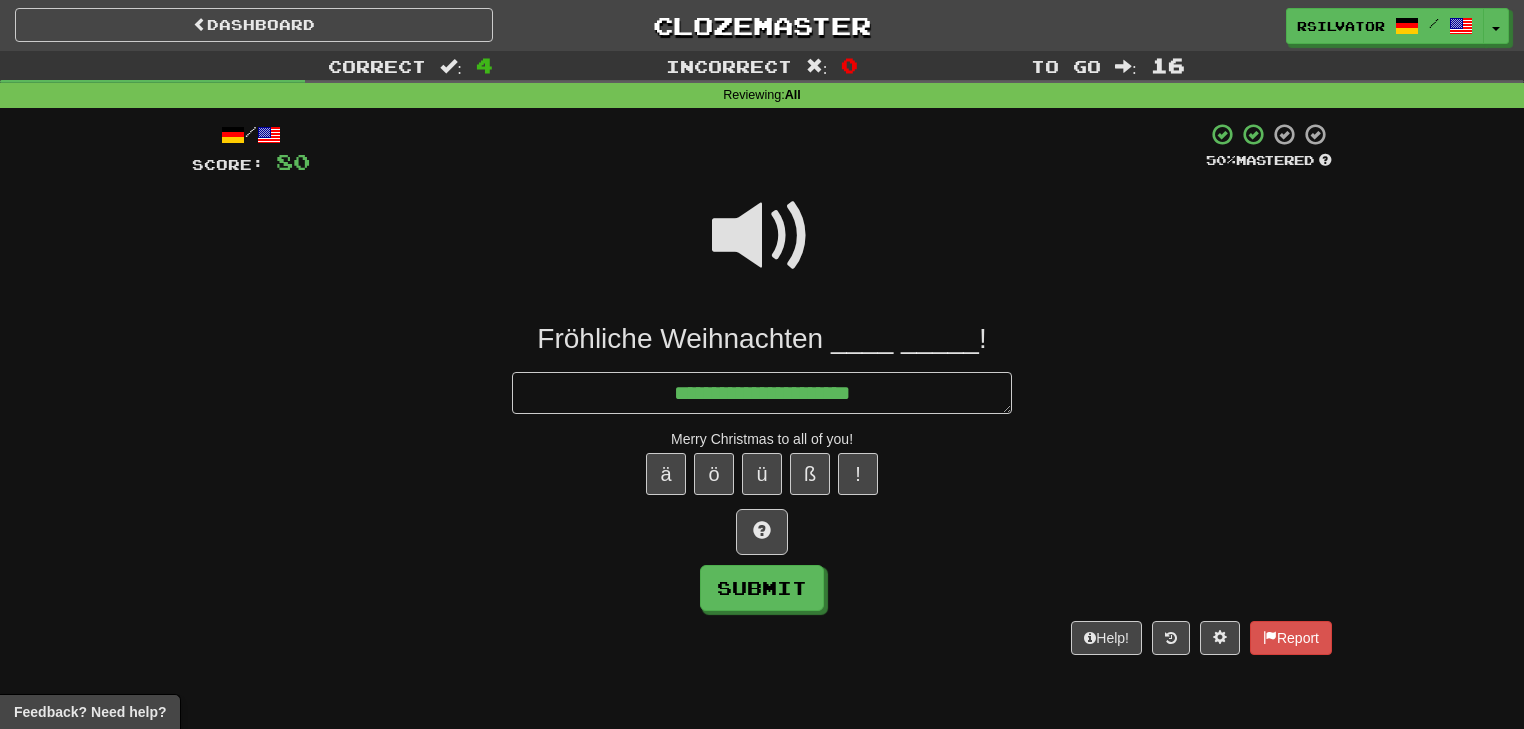 click at bounding box center [762, 236] 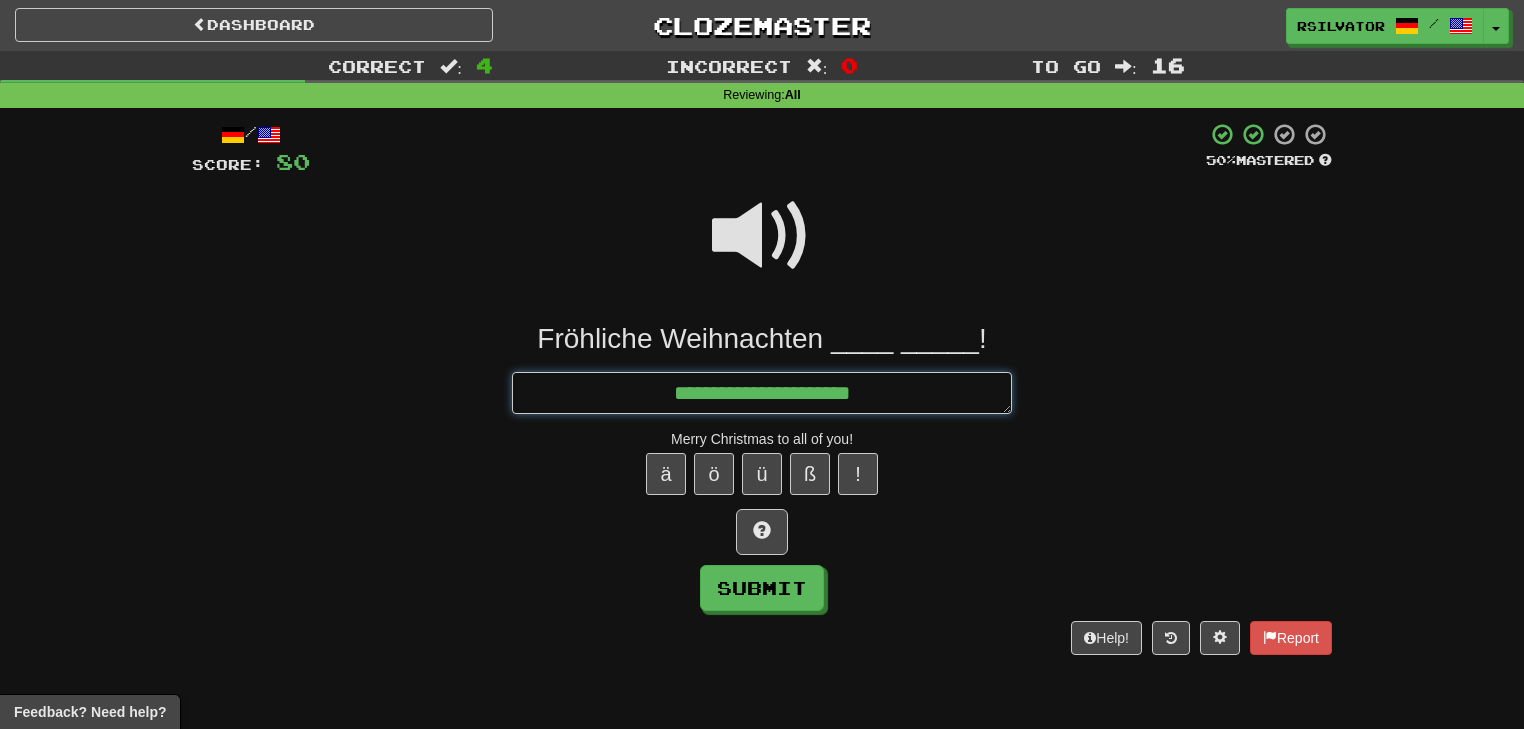 click on "**********" at bounding box center (762, 393) 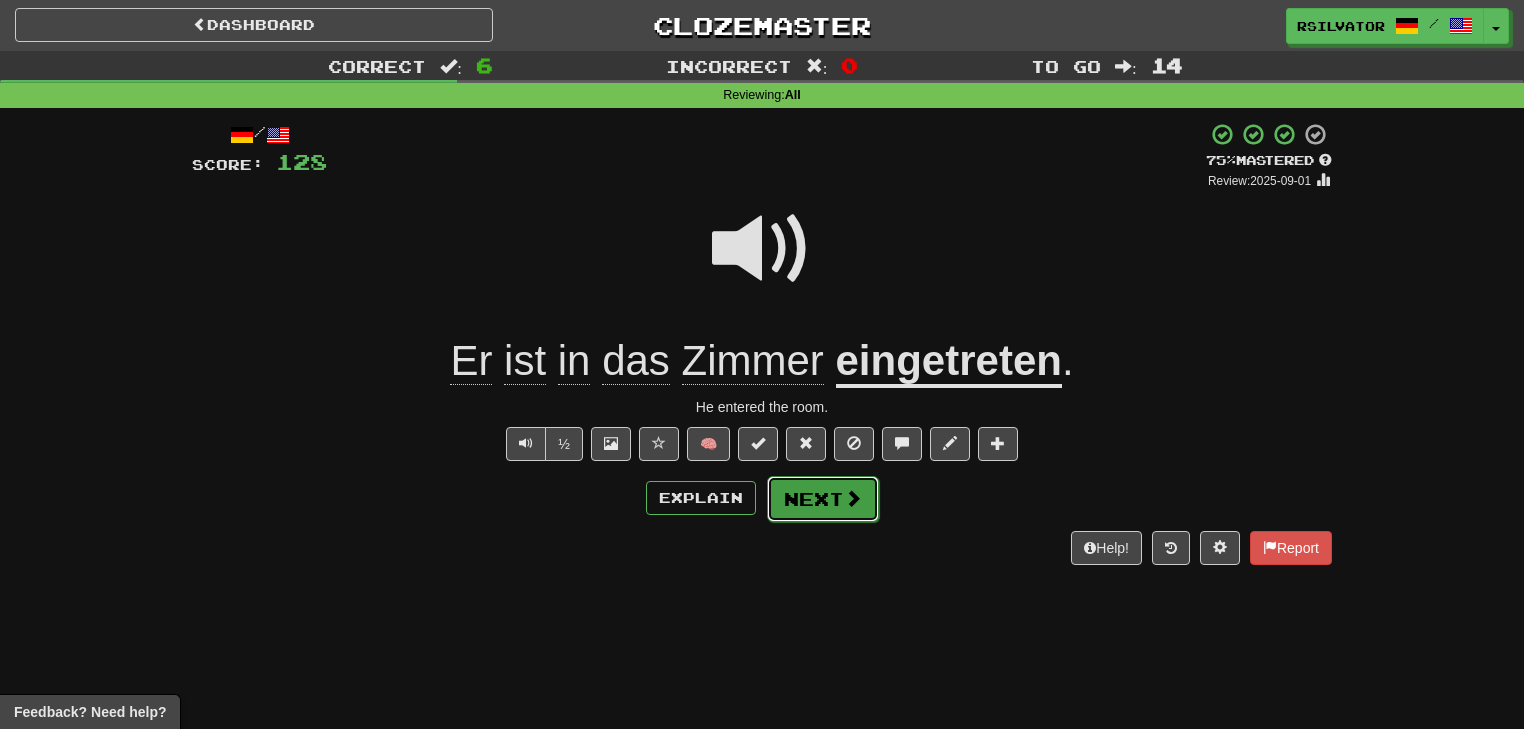 click at bounding box center (853, 498) 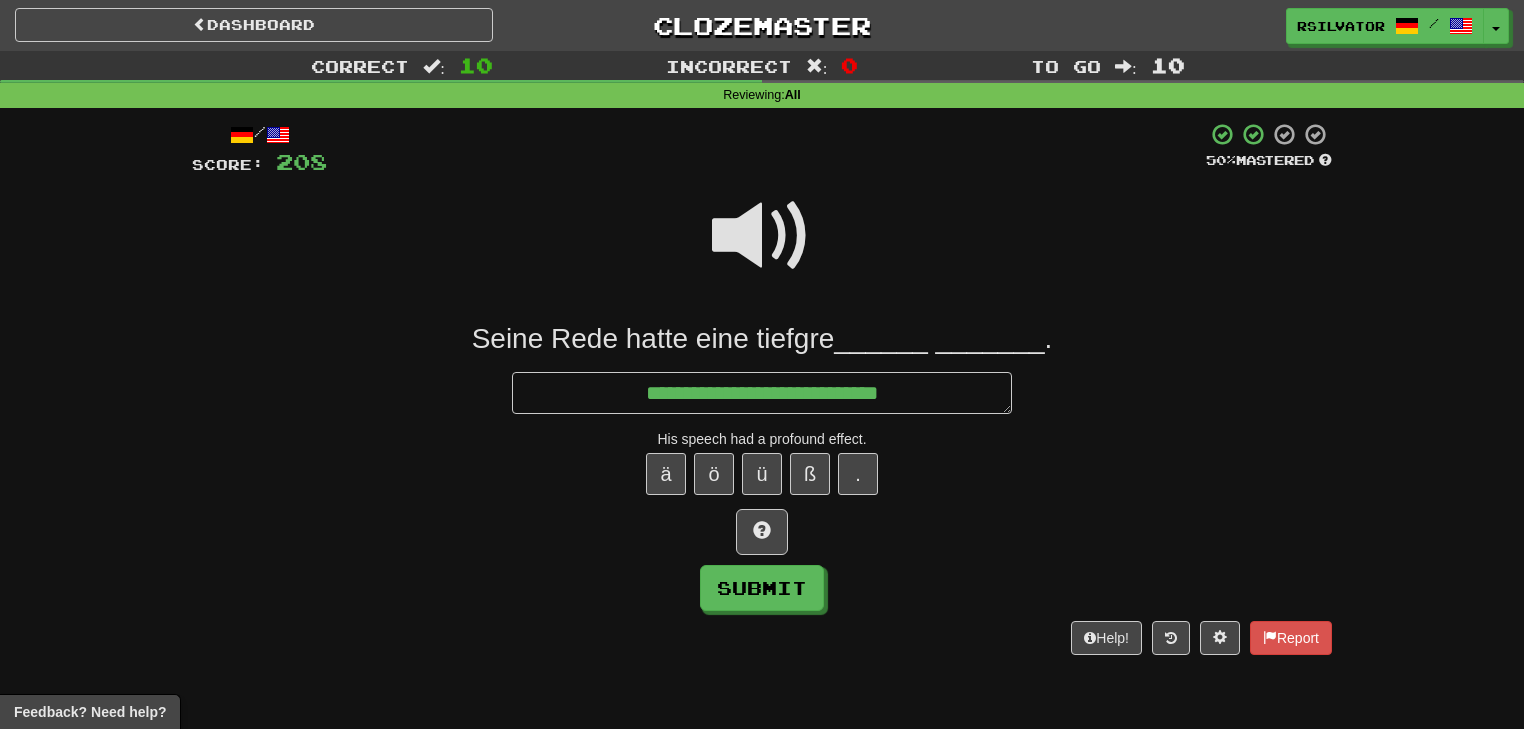 click at bounding box center [762, 532] 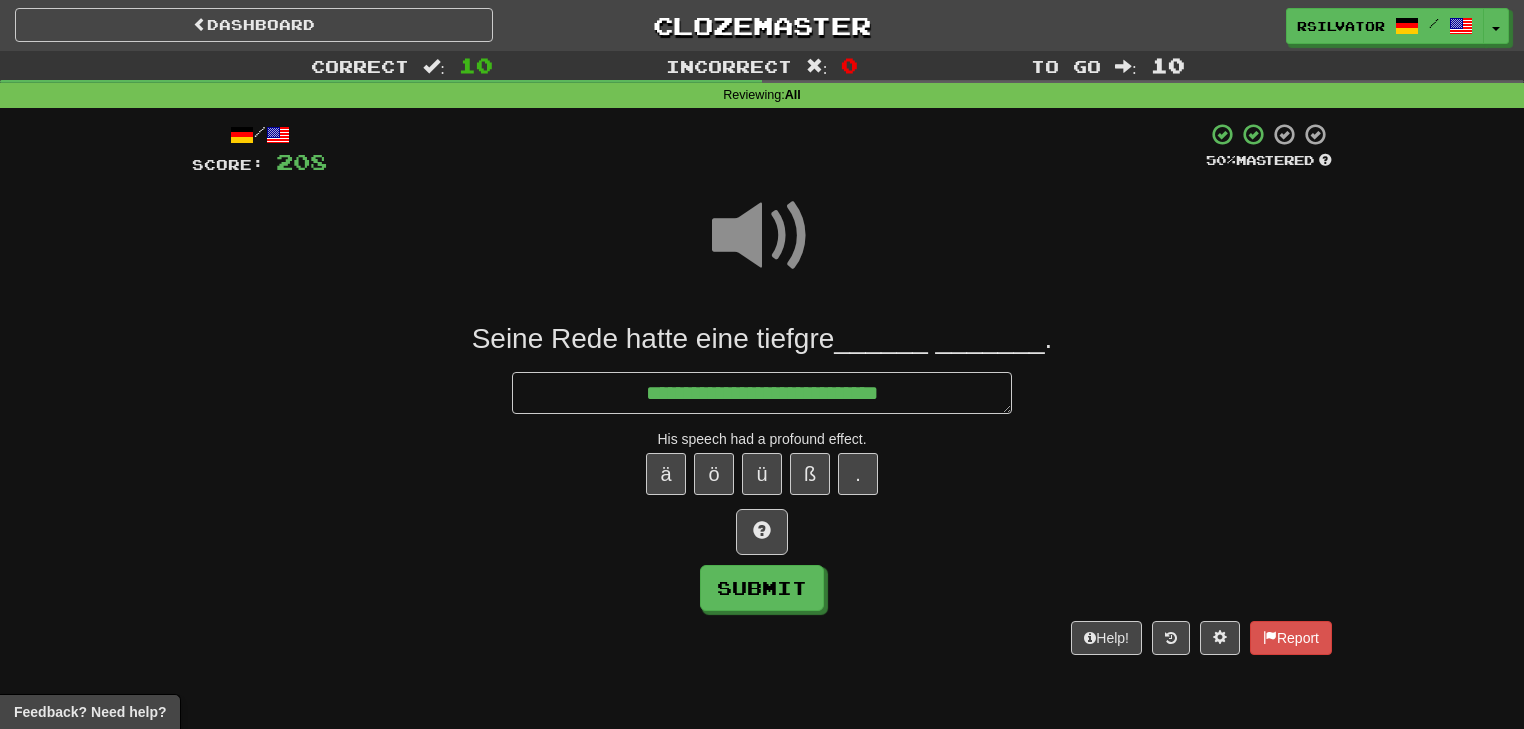 click on "Seine Rede hatte eine tiefgre______ _______." at bounding box center (762, 339) 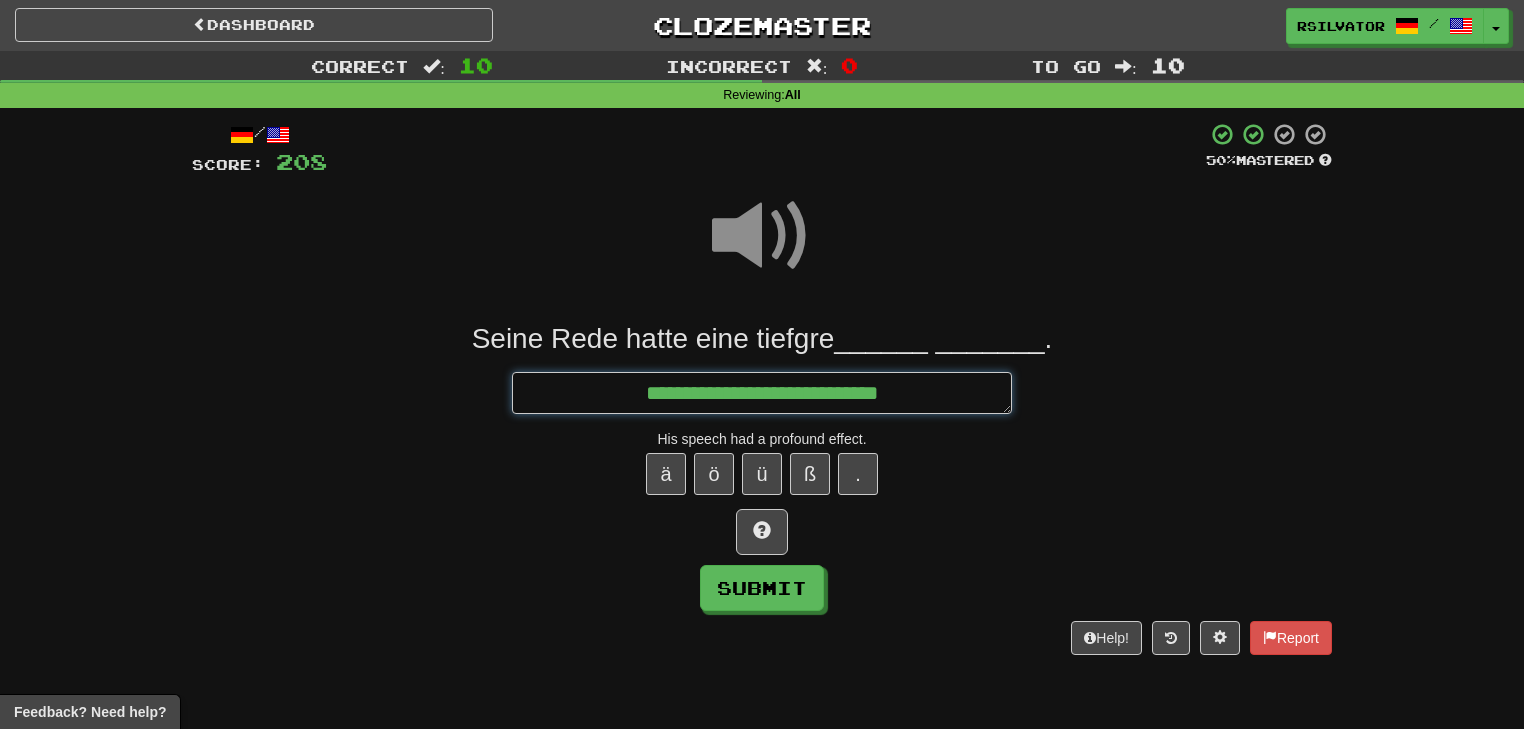 click on "**********" at bounding box center (762, 393) 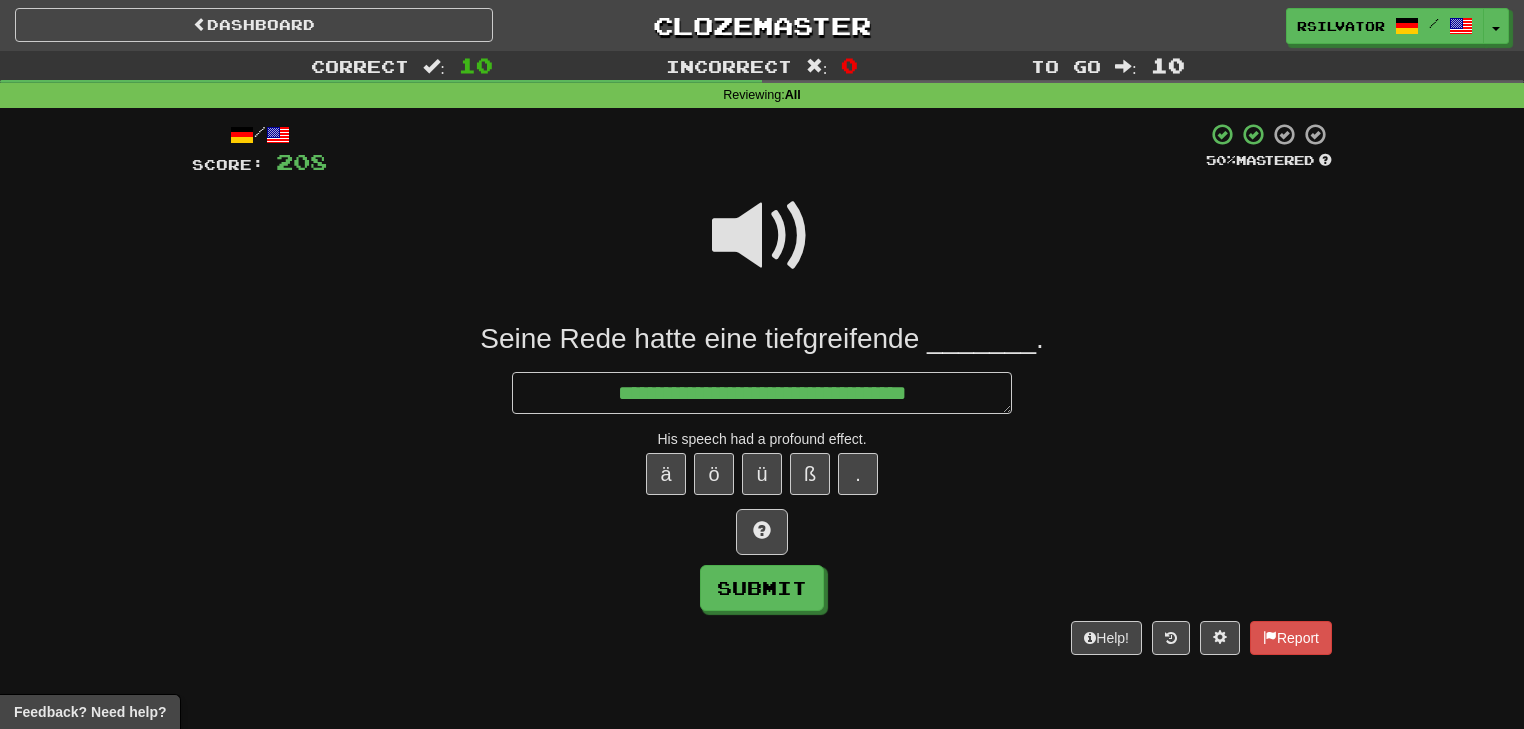 click at bounding box center (762, 236) 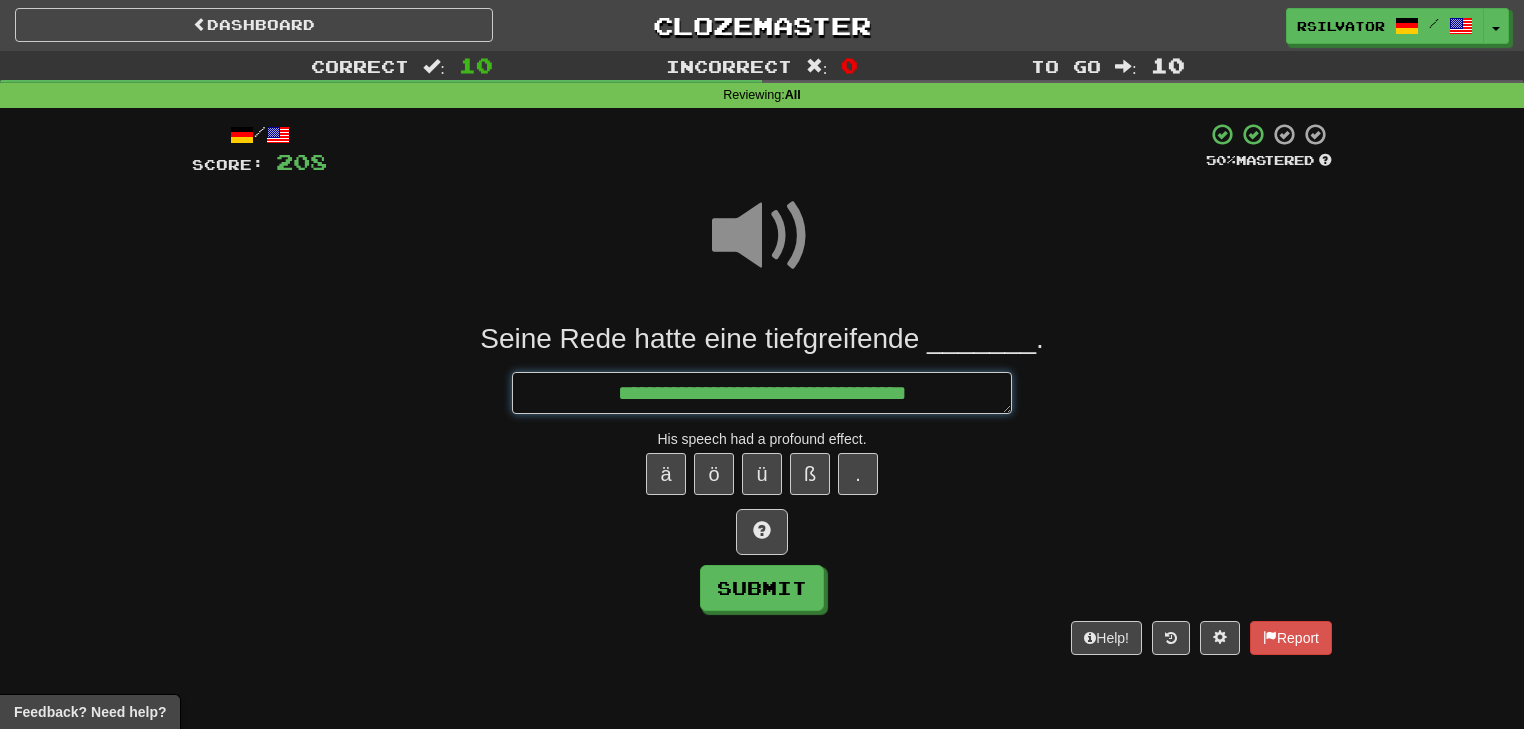 click on "**********" at bounding box center (762, 393) 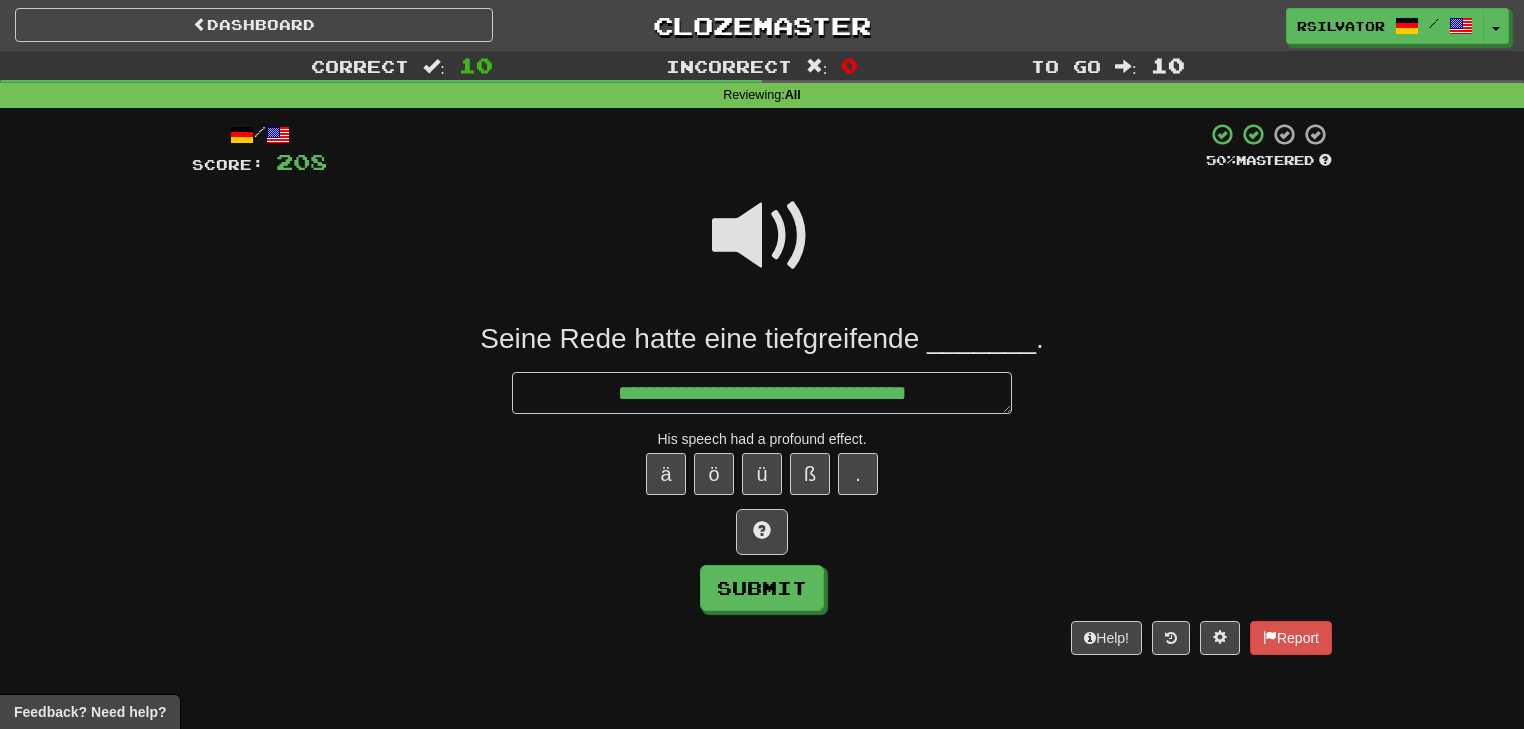 click at bounding box center [762, 236] 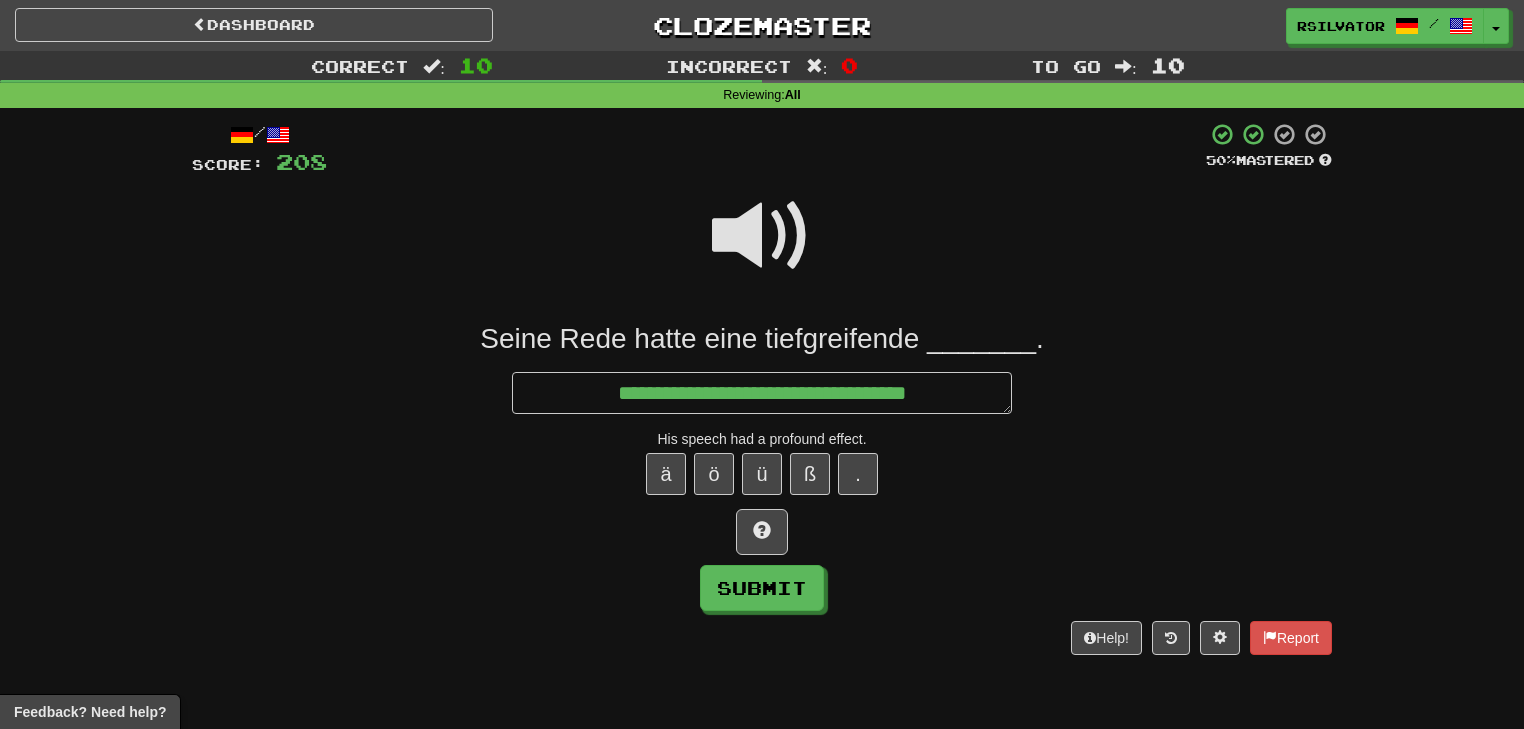 click at bounding box center [762, 236] 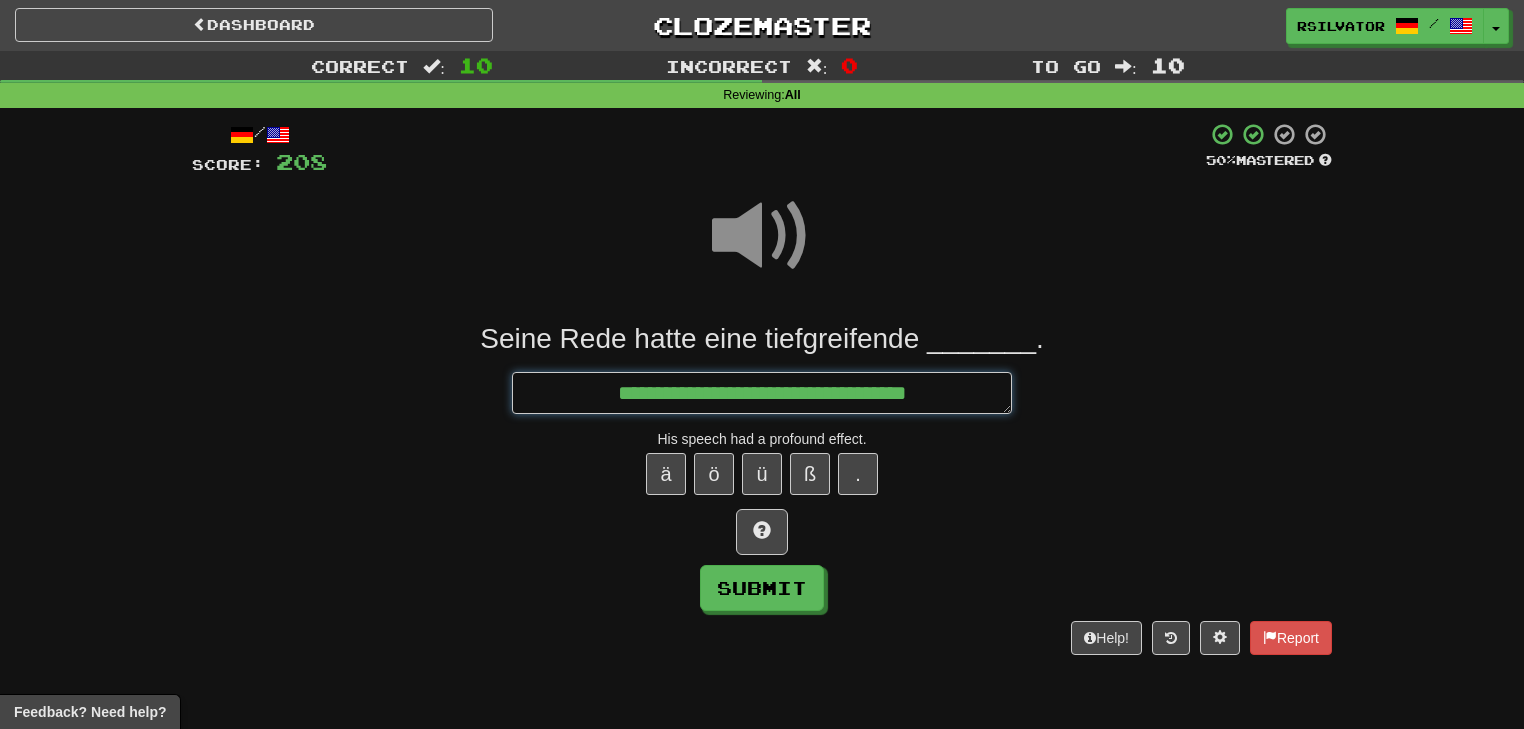 click on "**********" at bounding box center (762, 393) 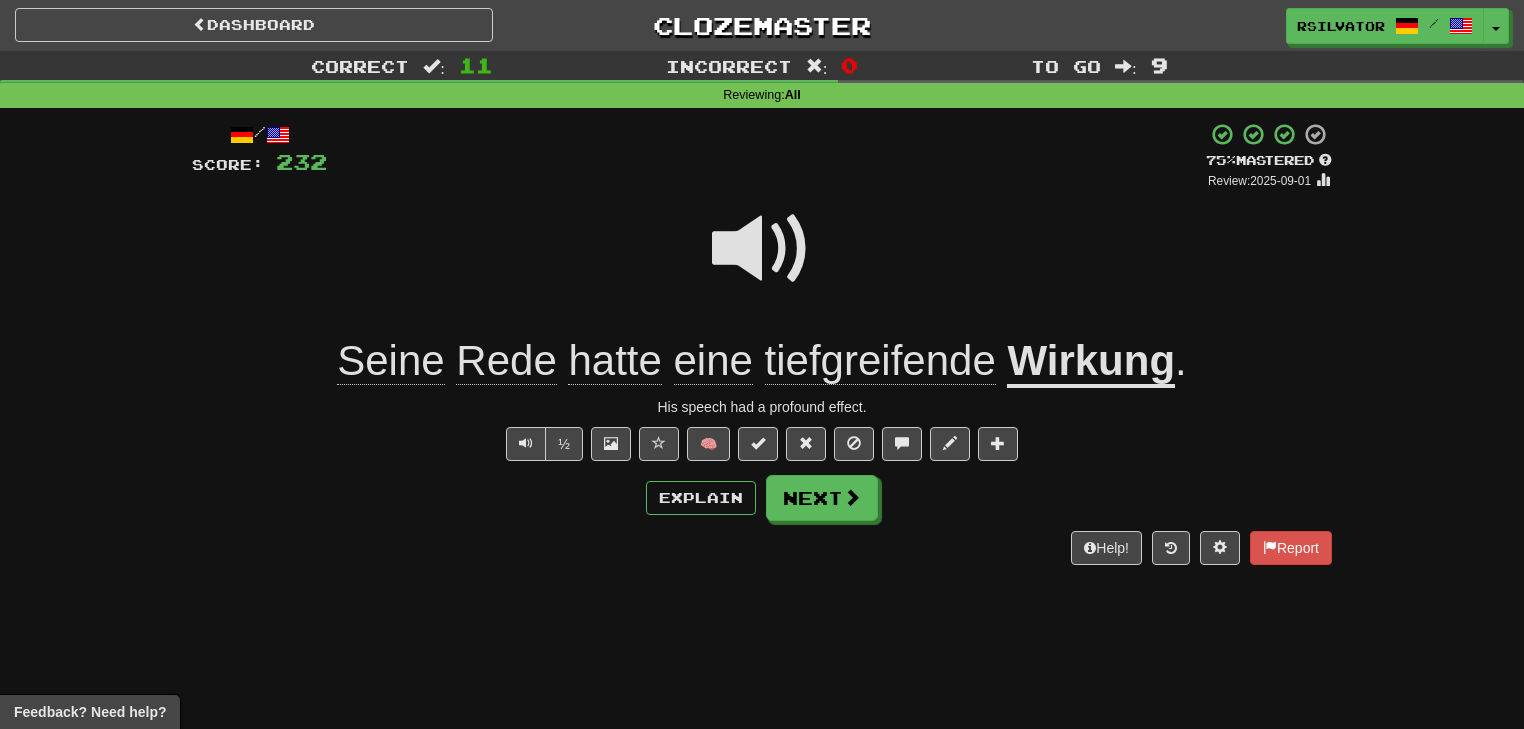 click at bounding box center [762, 249] 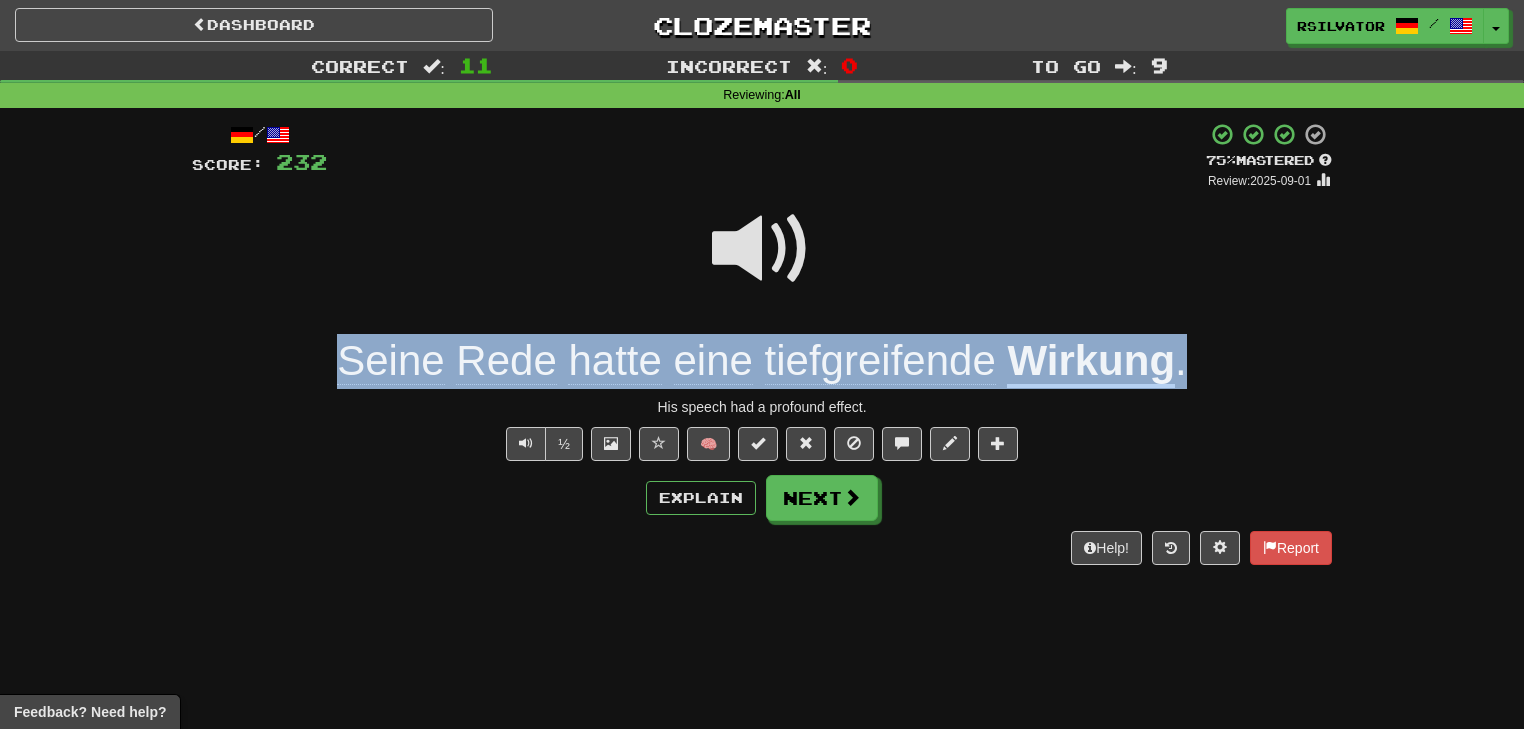 drag, startPoint x: 1245, startPoint y: 372, endPoint x: 322, endPoint y: 371, distance: 923.00055 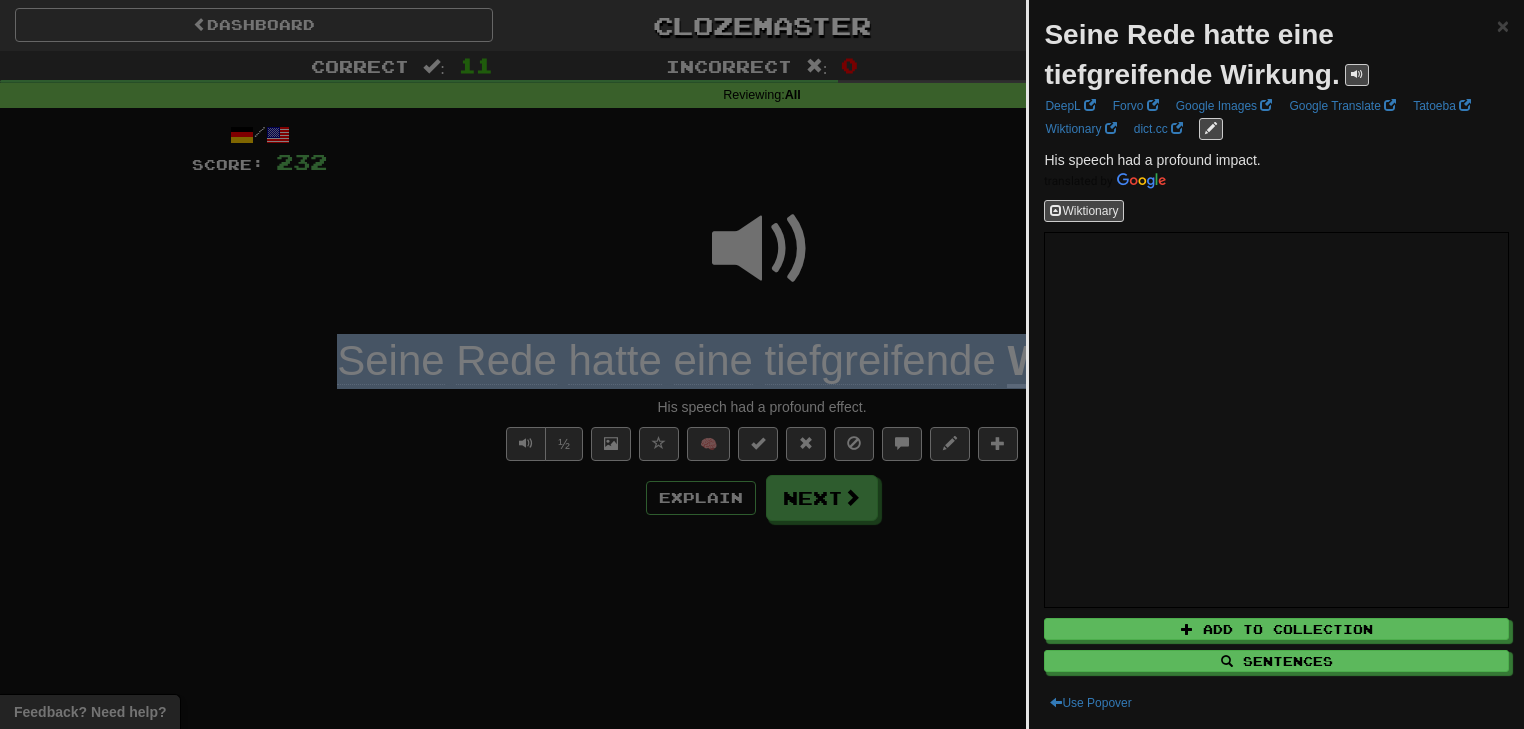 copy on "Seine   Rede   hatte   eine   tiefgreifende   Wirkung ." 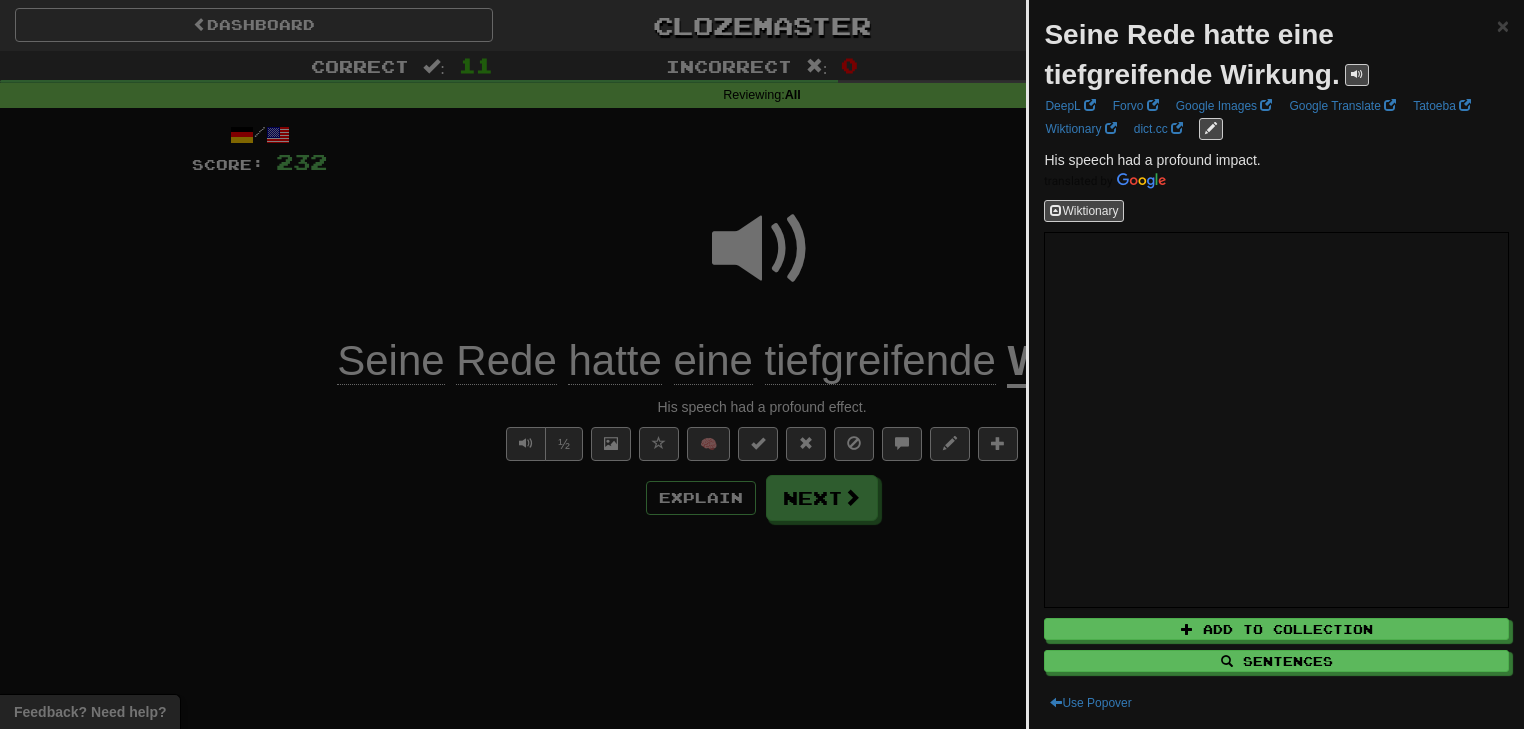 click at bounding box center (762, 364) 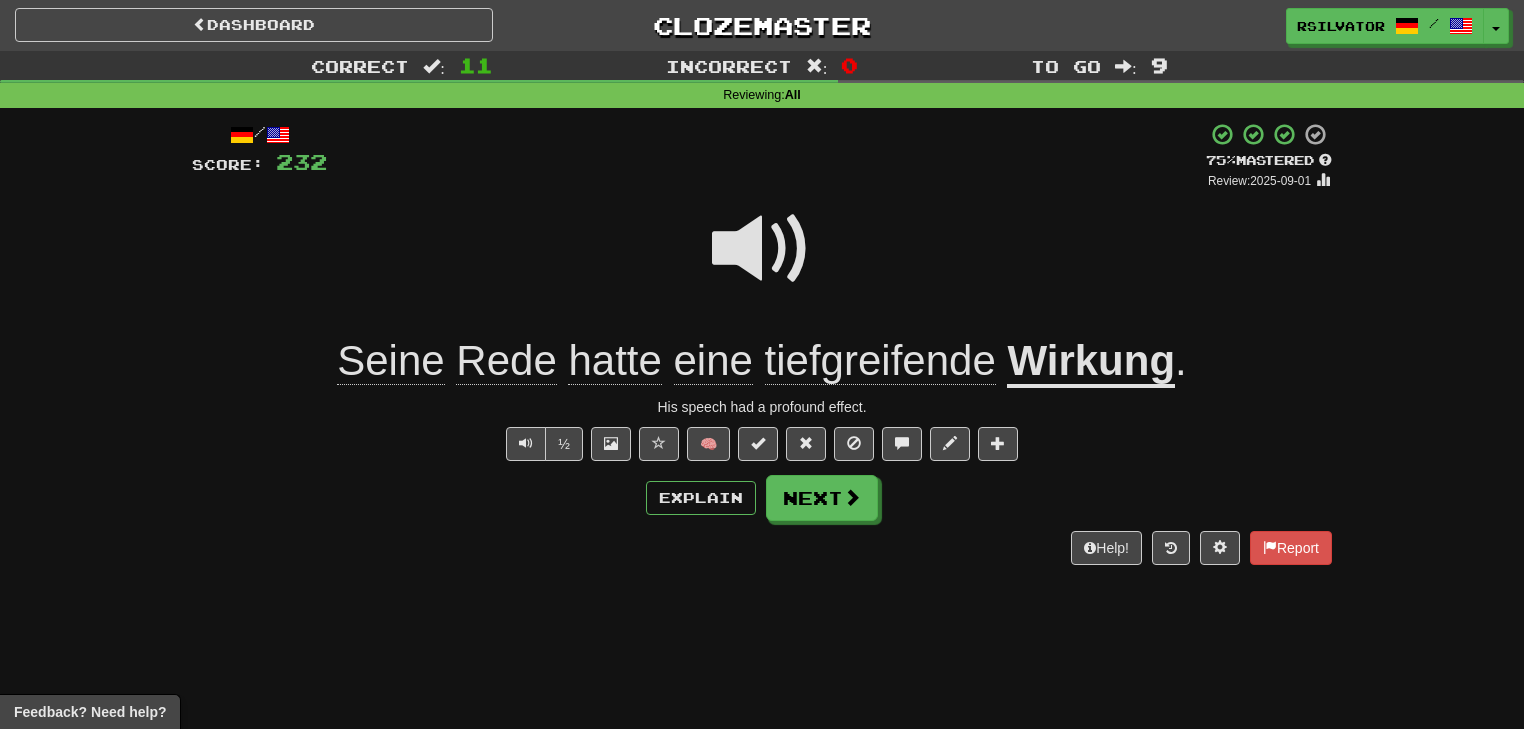click at bounding box center [762, 249] 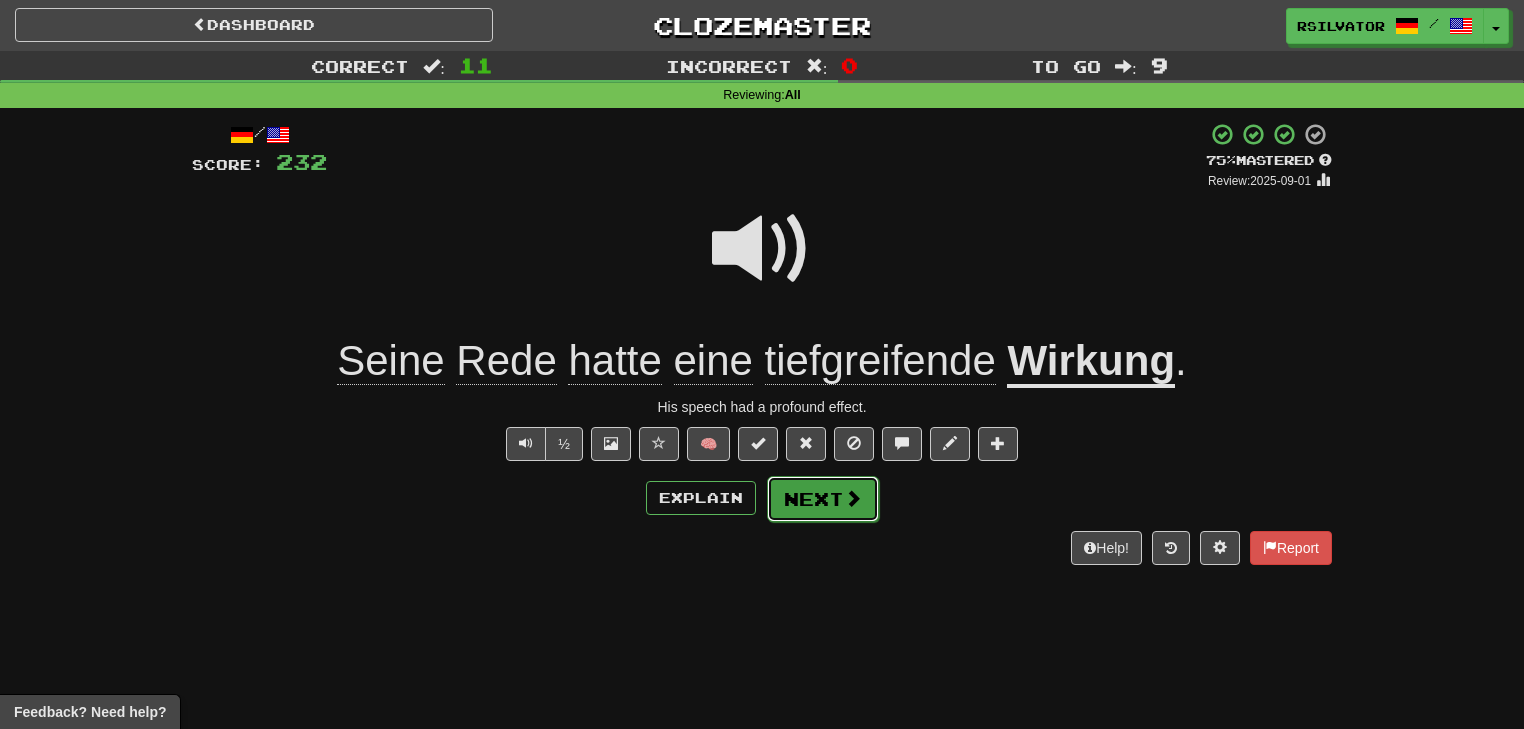 click on "Next" at bounding box center [823, 499] 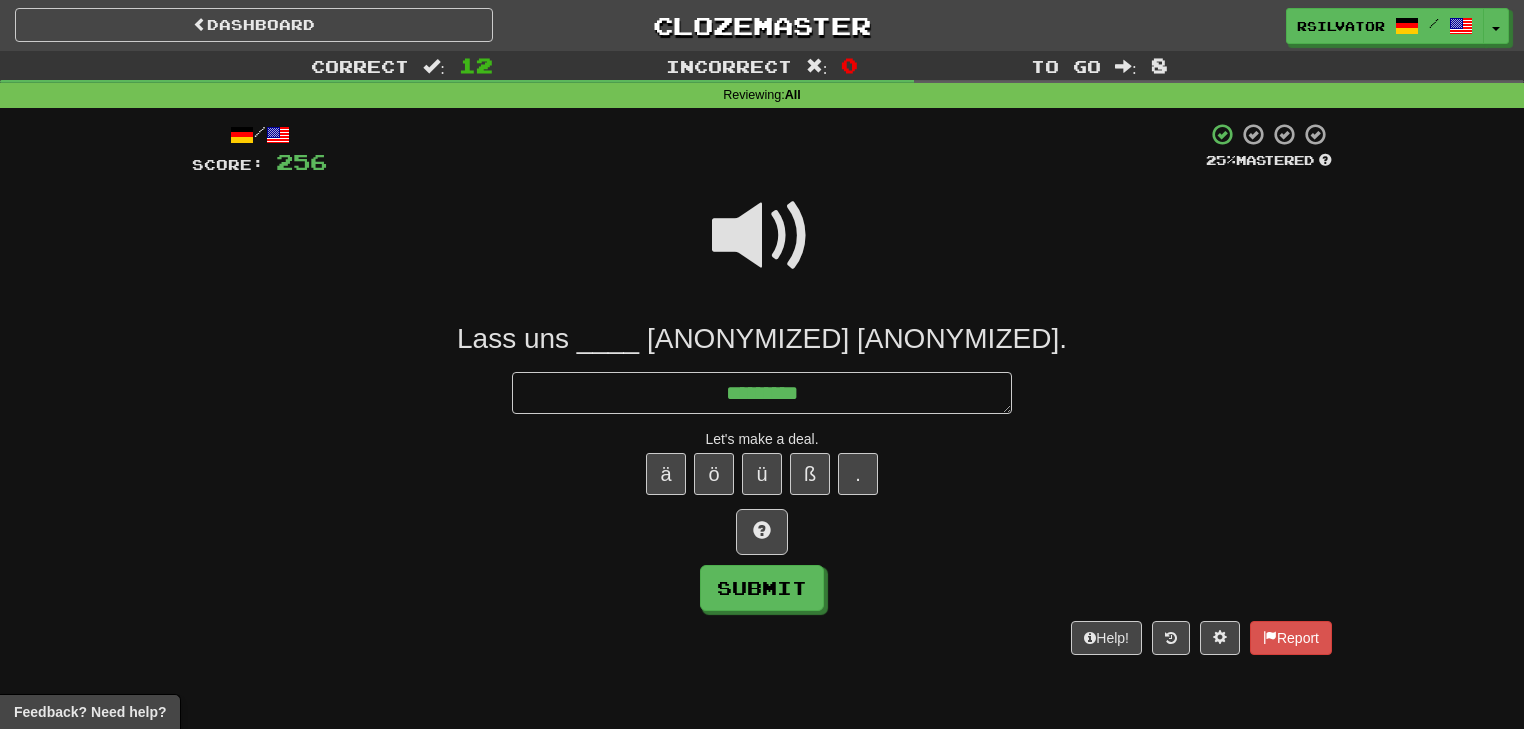click at bounding box center [762, 236] 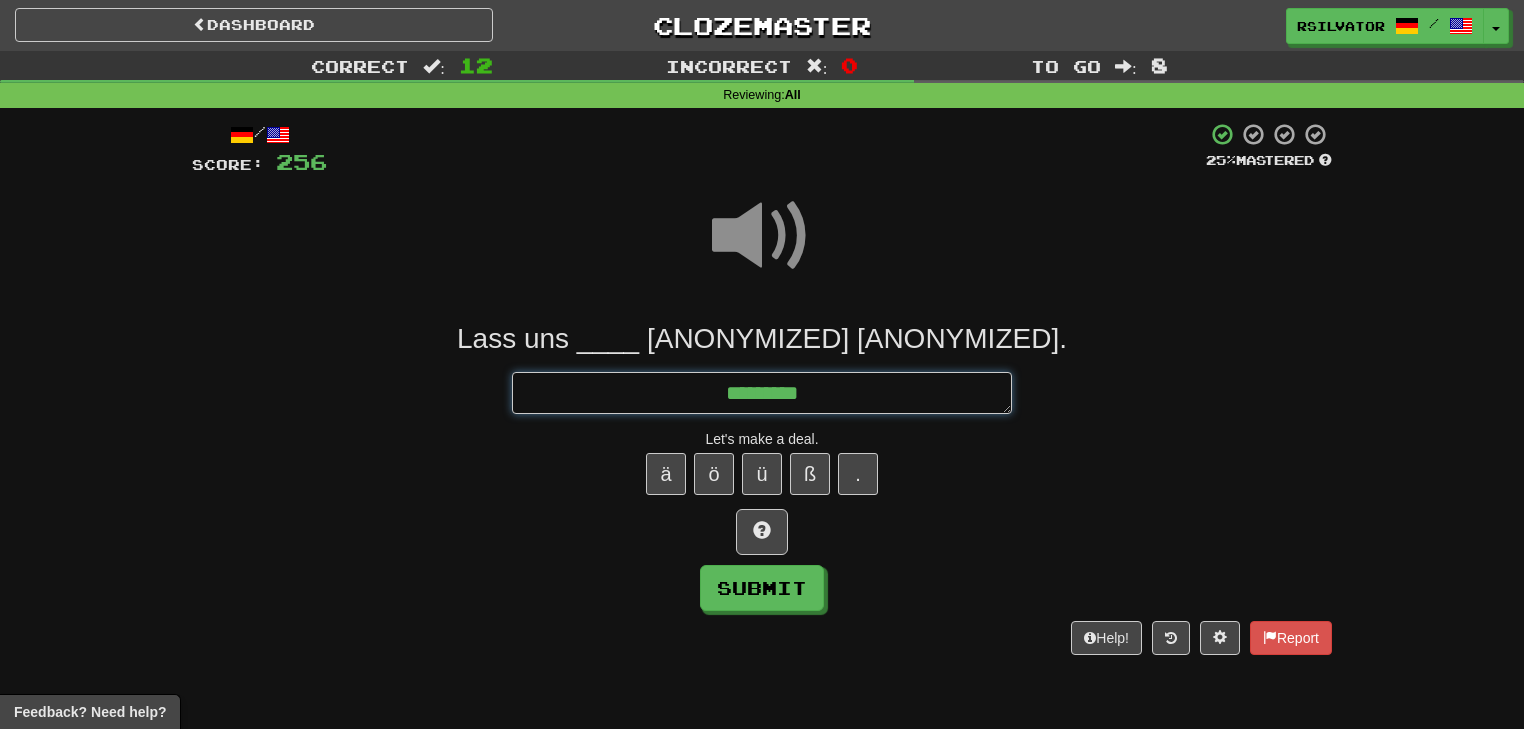 click on "********" at bounding box center (762, 393) 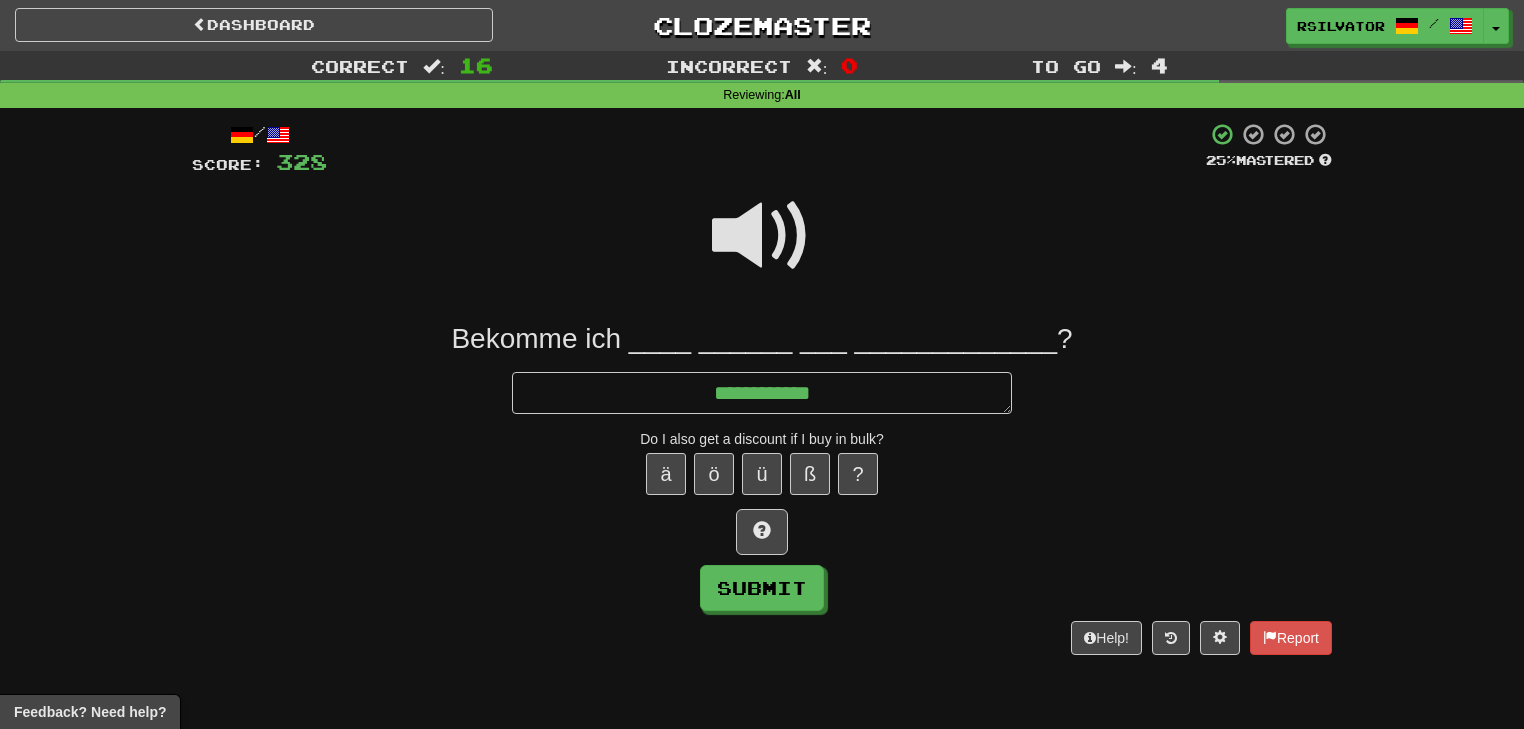 click at bounding box center (762, 236) 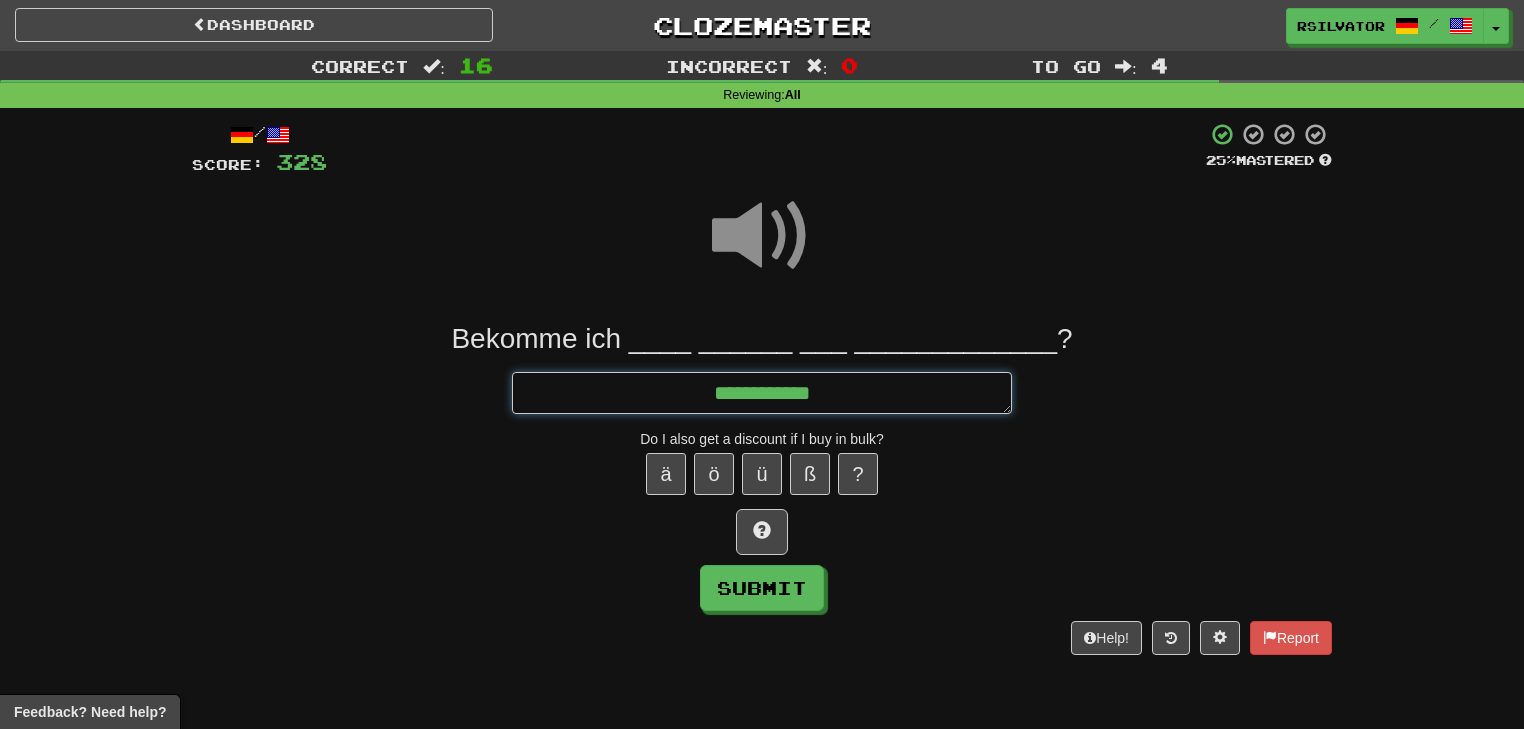 click on "**********" at bounding box center (762, 393) 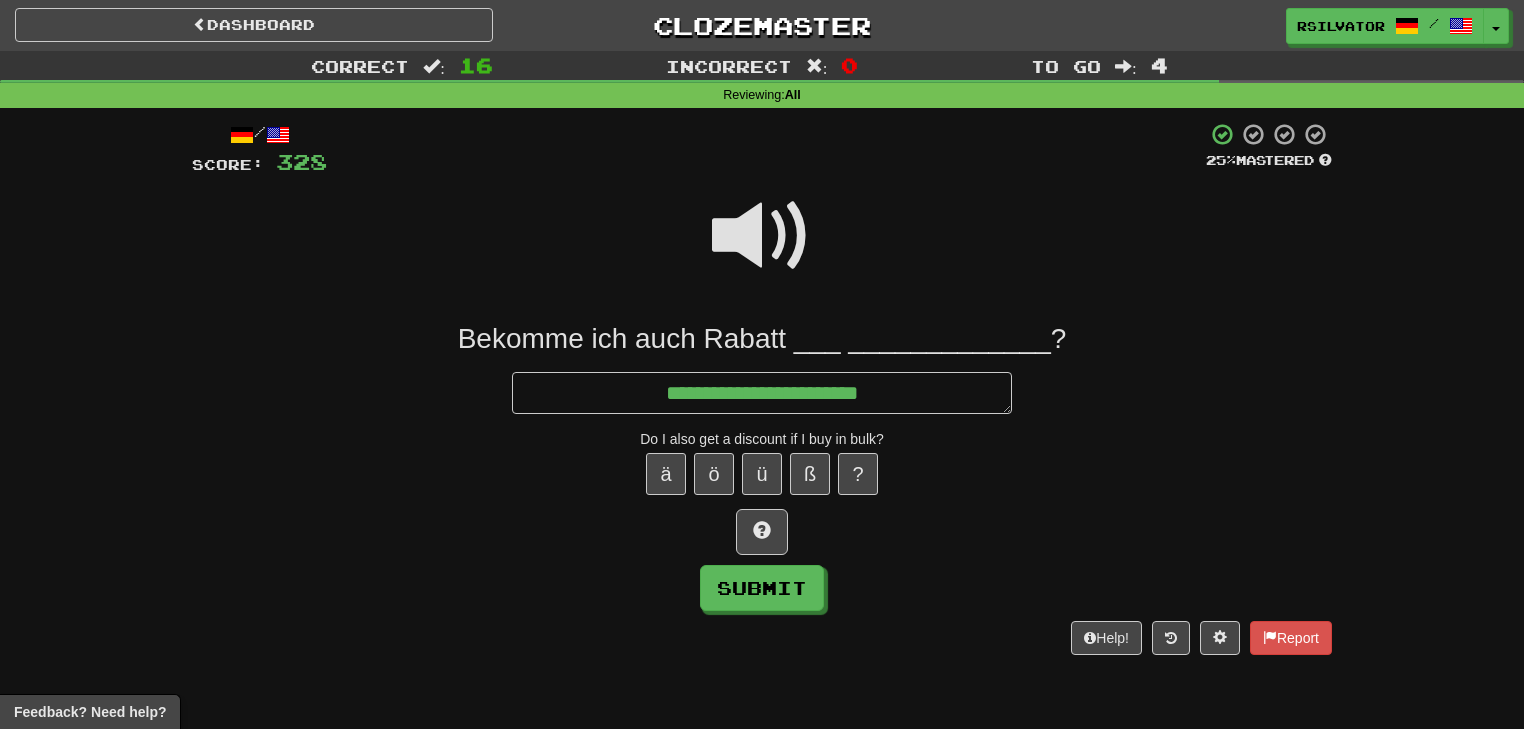 click at bounding box center (762, 236) 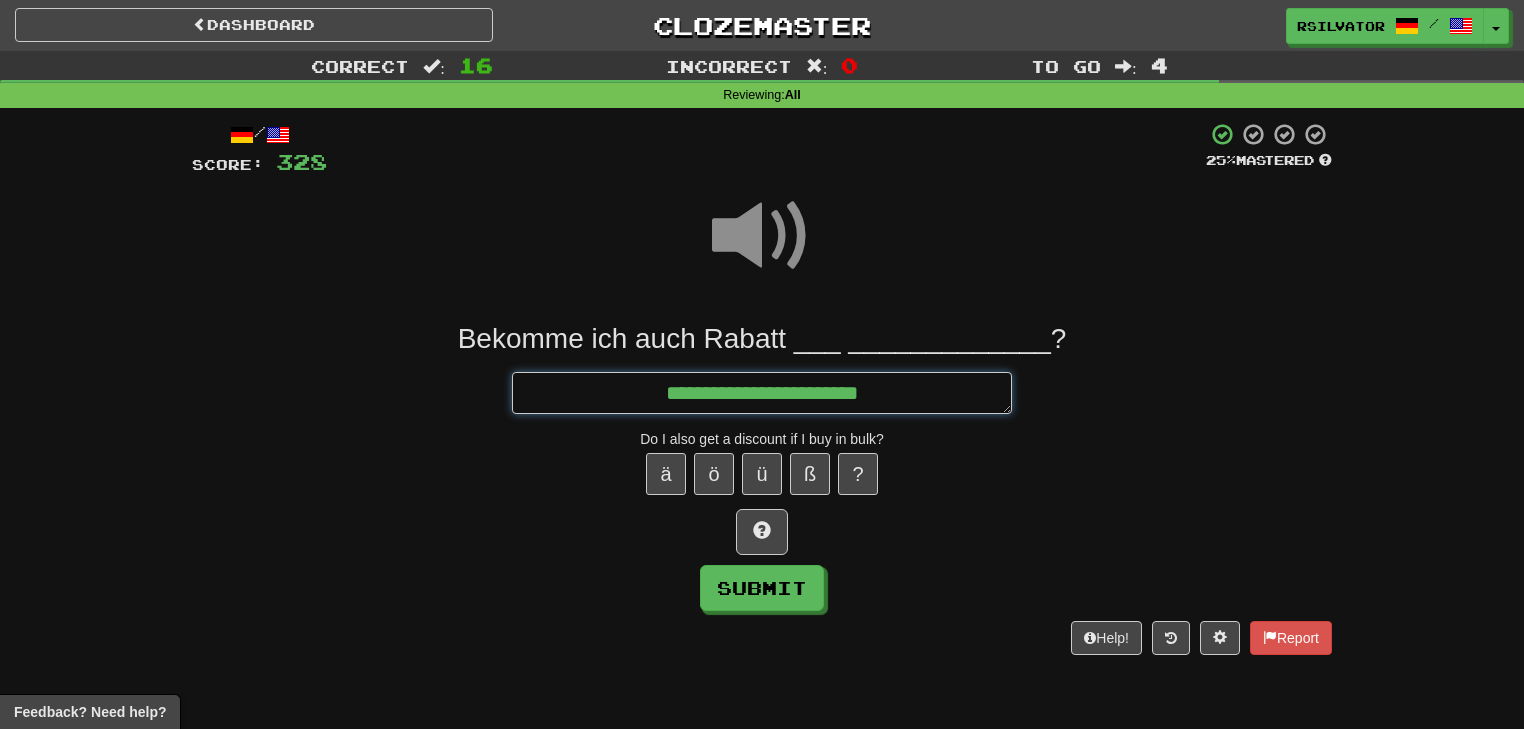 click on "**********" at bounding box center [762, 393] 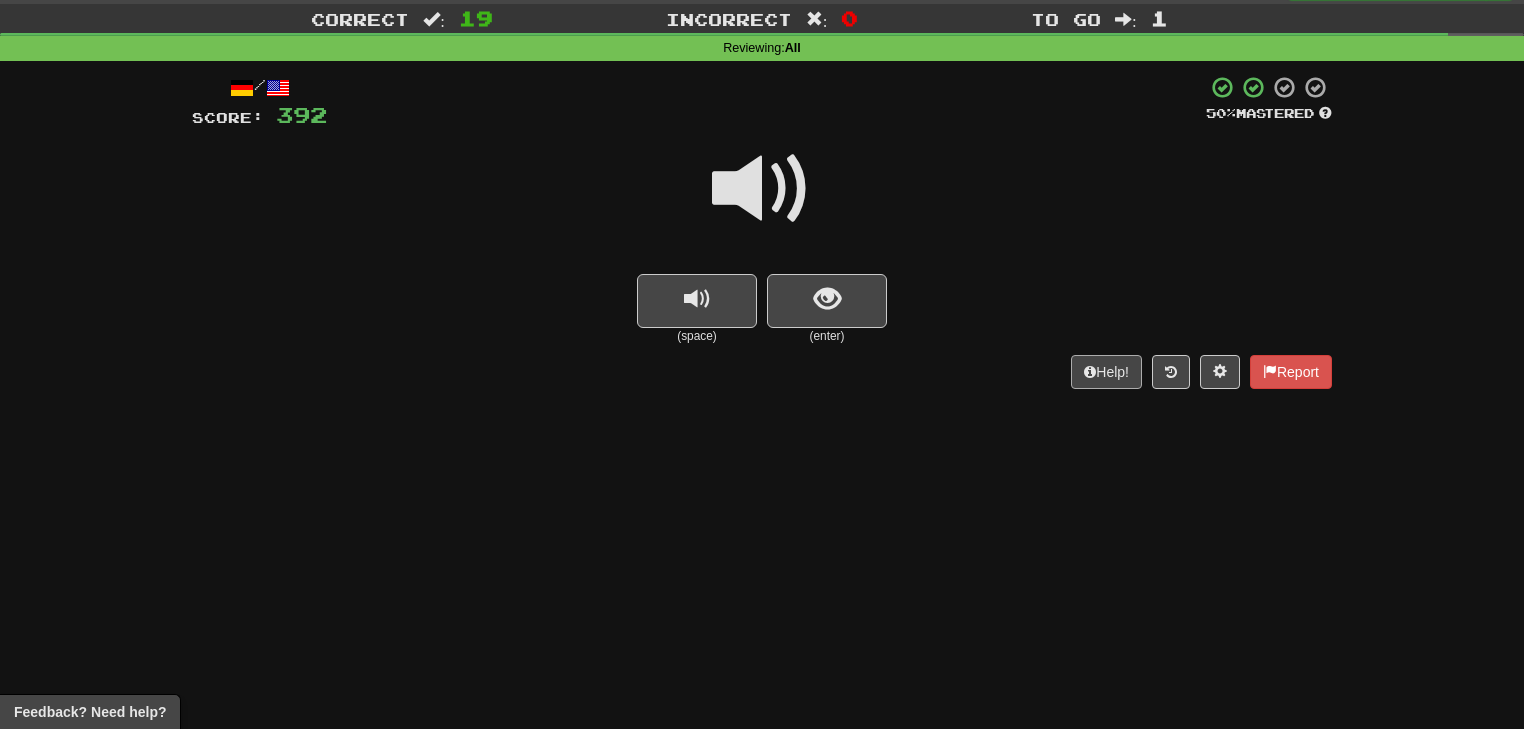 scroll, scrollTop: 0, scrollLeft: 0, axis: both 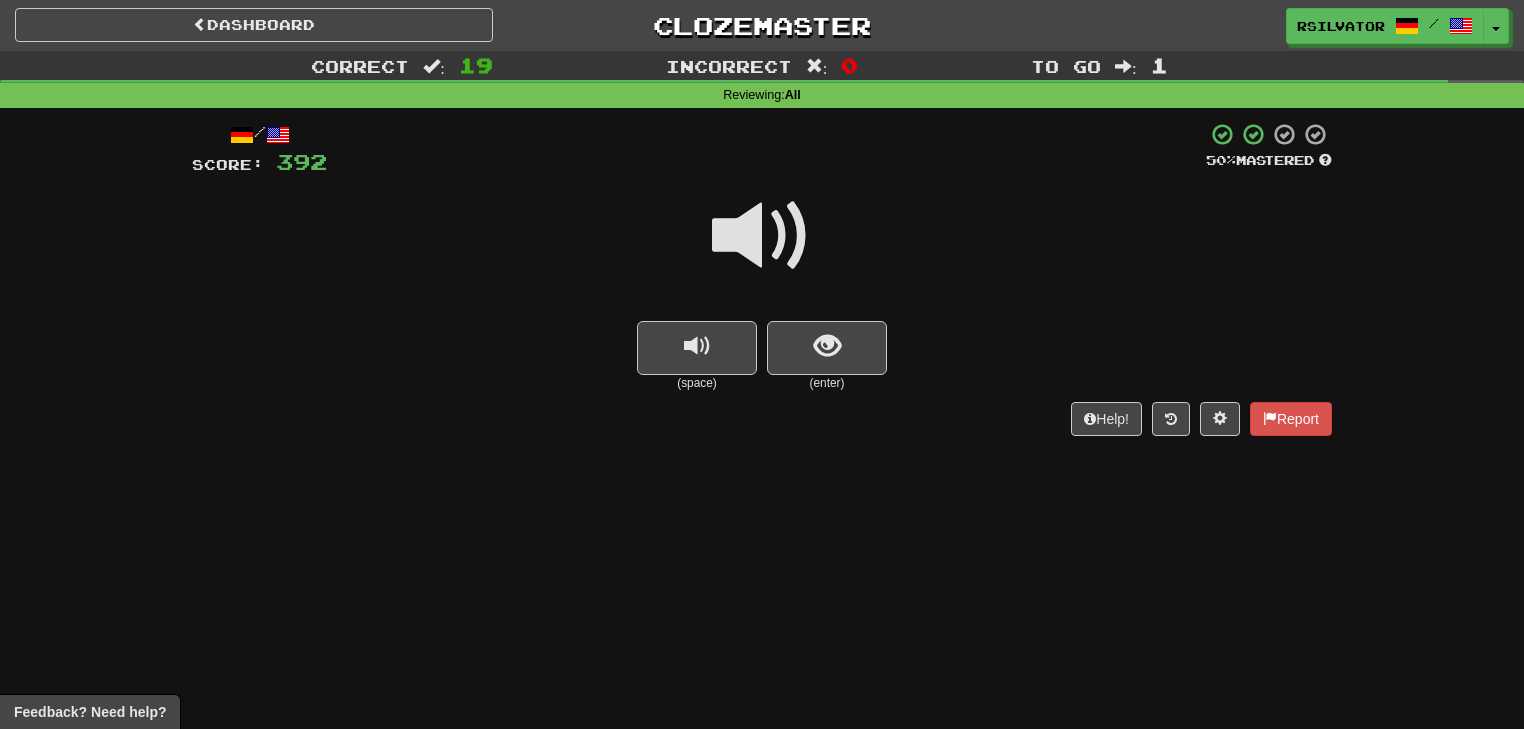 click on "Dashboard
Clozemaster
rsilvator
/
Toggle Dropdown
Dashboard
Leaderboard
Activity Feed
Notifications
Profile
Discussions
Deutsch
/
English
Streak:
39
Review:
220
Daily Goal:  2576 /1000
Languages
Account
Logout
rsilvator
/
Toggle Dropdown
Dashboard
Leaderboard
Activity Feed
Notifications
Profile
Discussions
Deutsch
/
English
Streak:
39
Review:
220
Daily Goal:  2576 /1000
Languages
Account
Logout
clozemaster
Correct   :   19 Incorrect   :   0 To go   :   1 Reviewing :  All  /  Score:   392 50 %  Mastered (space) (enter)  Help!  Report
Feedback? Need help?" at bounding box center (762, 364) 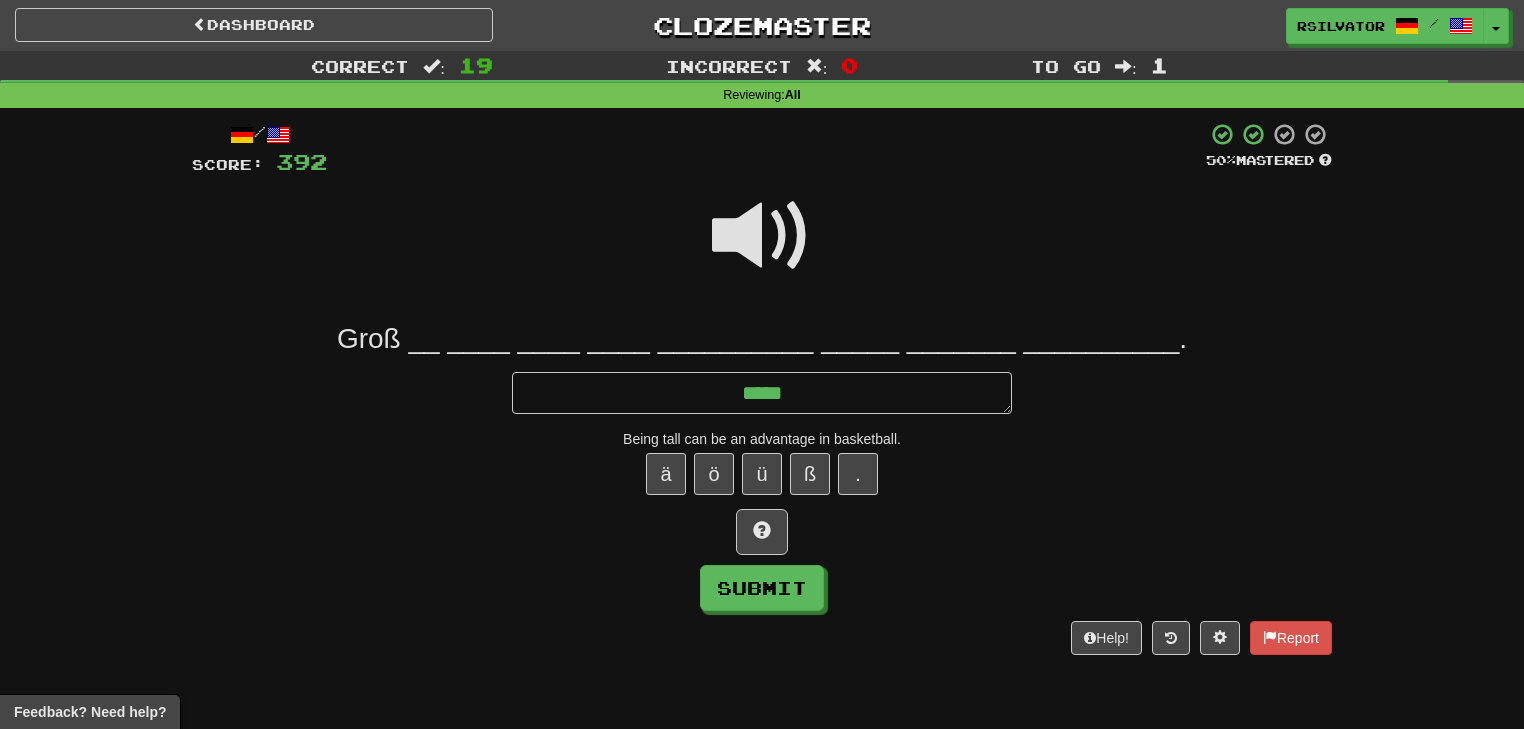 click at bounding box center (762, 236) 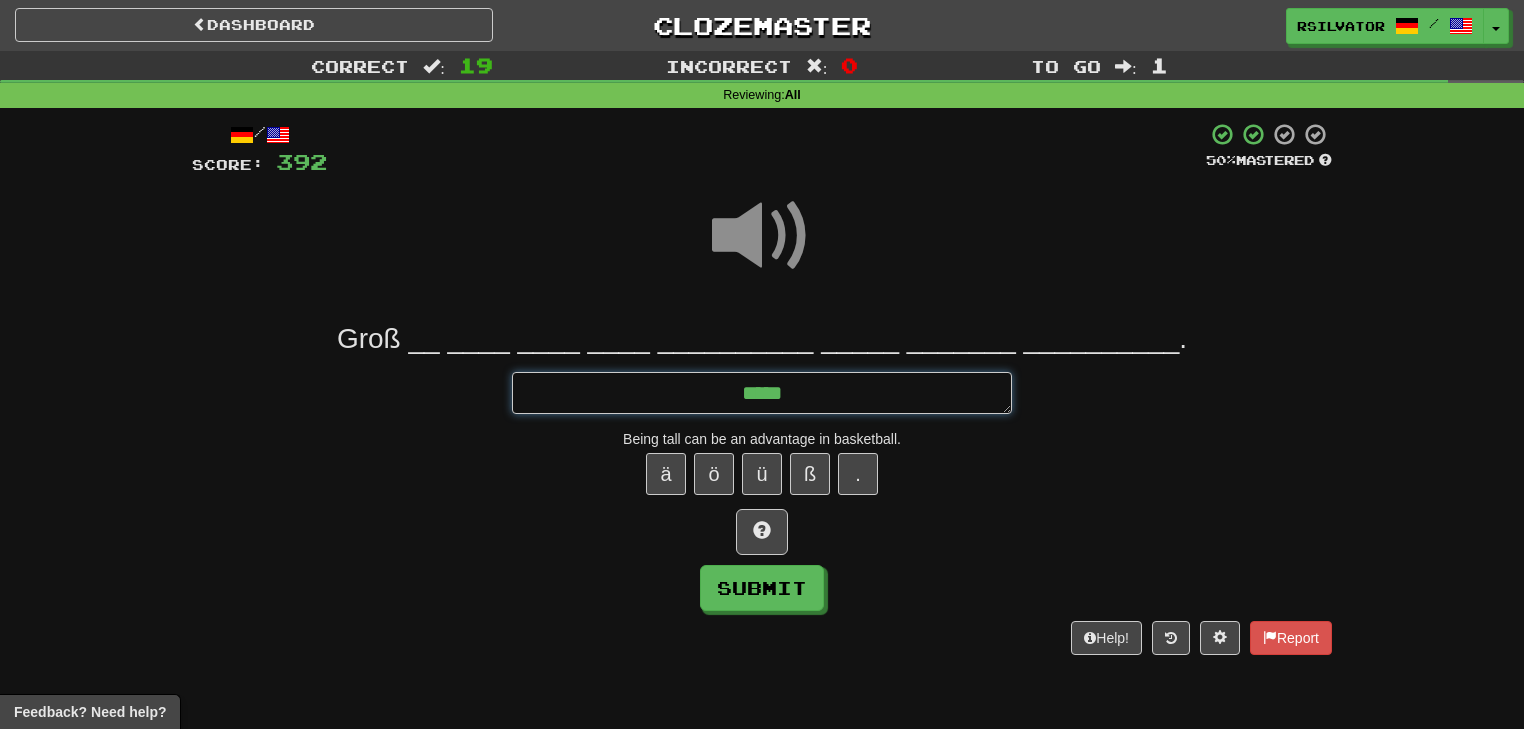 click on "****" at bounding box center (762, 393) 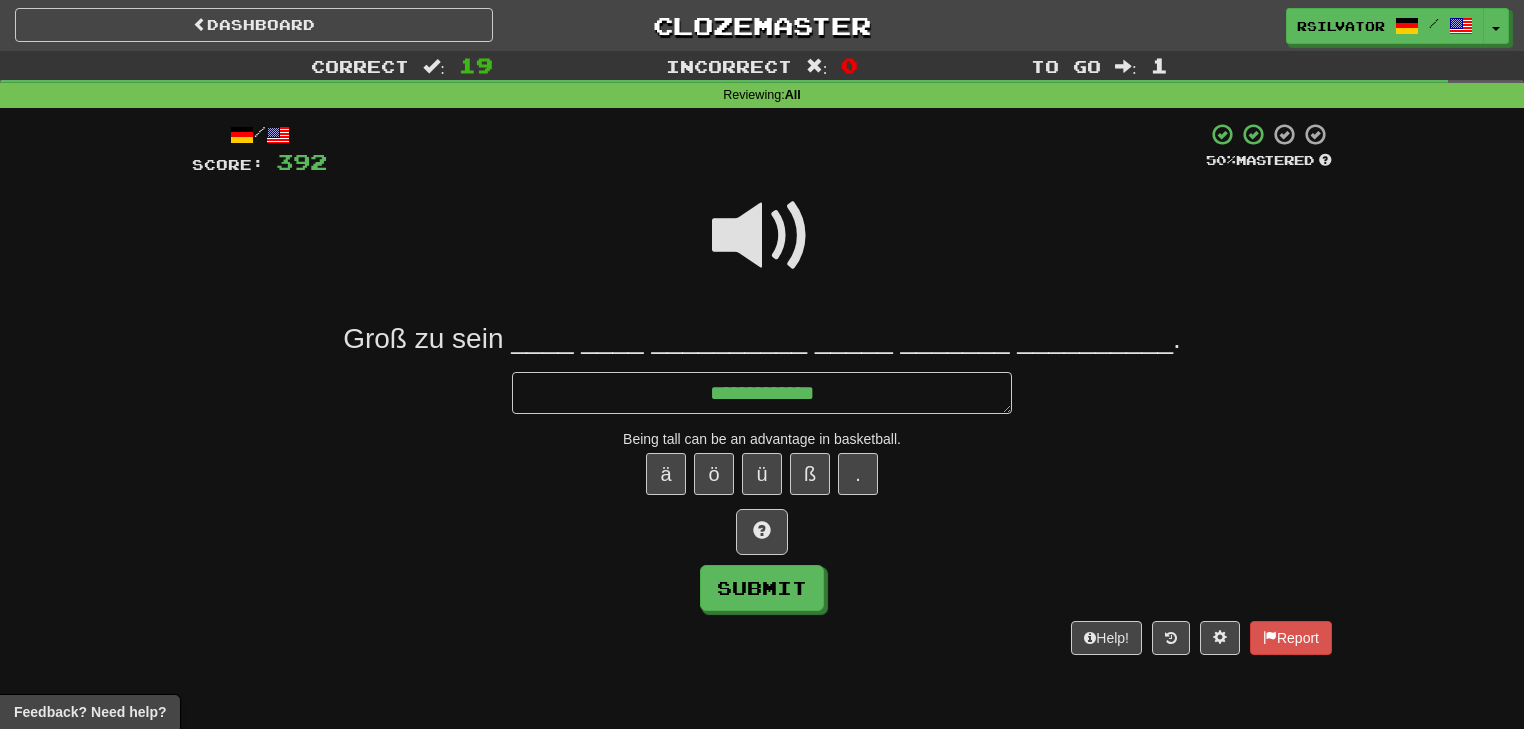 click at bounding box center (762, 236) 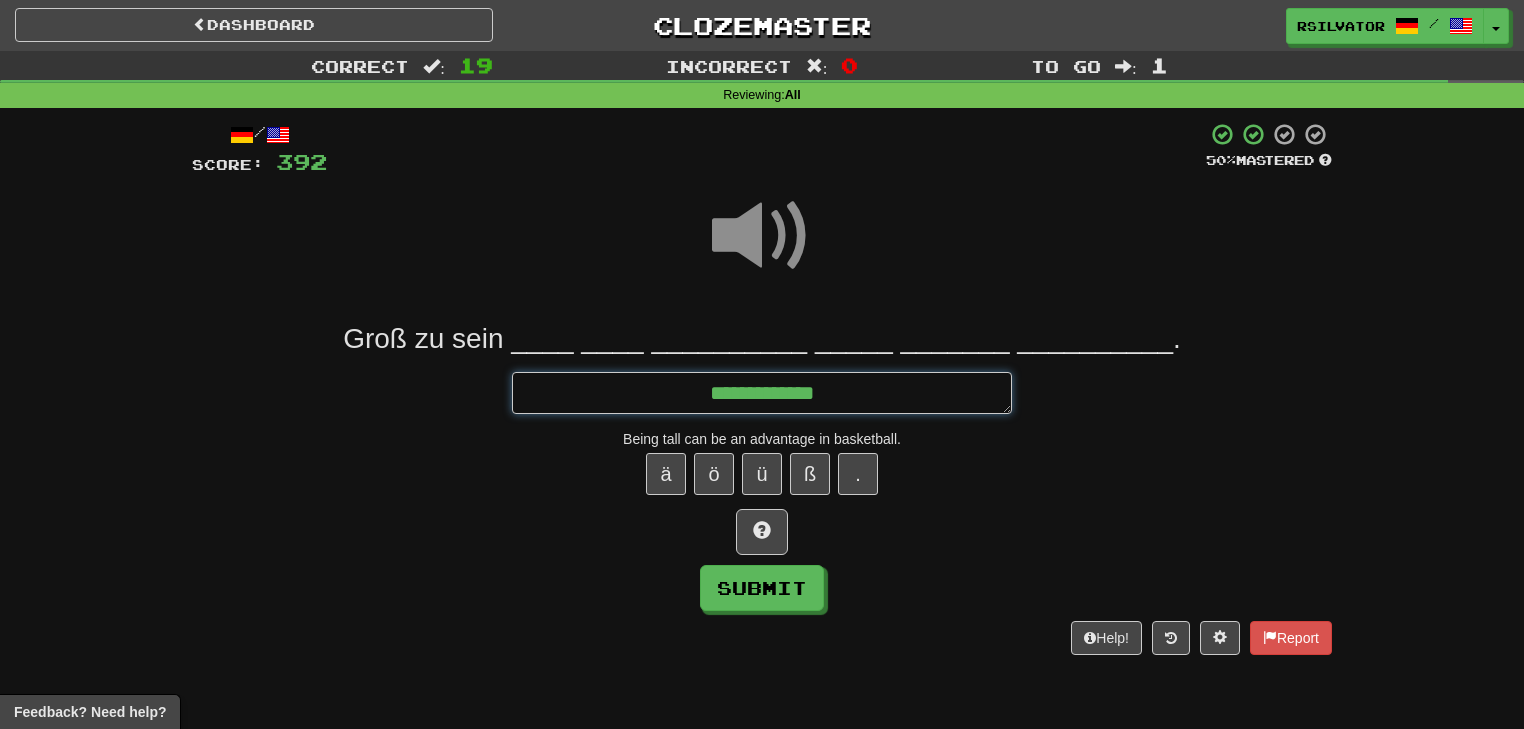 click on "**********" at bounding box center [762, 393] 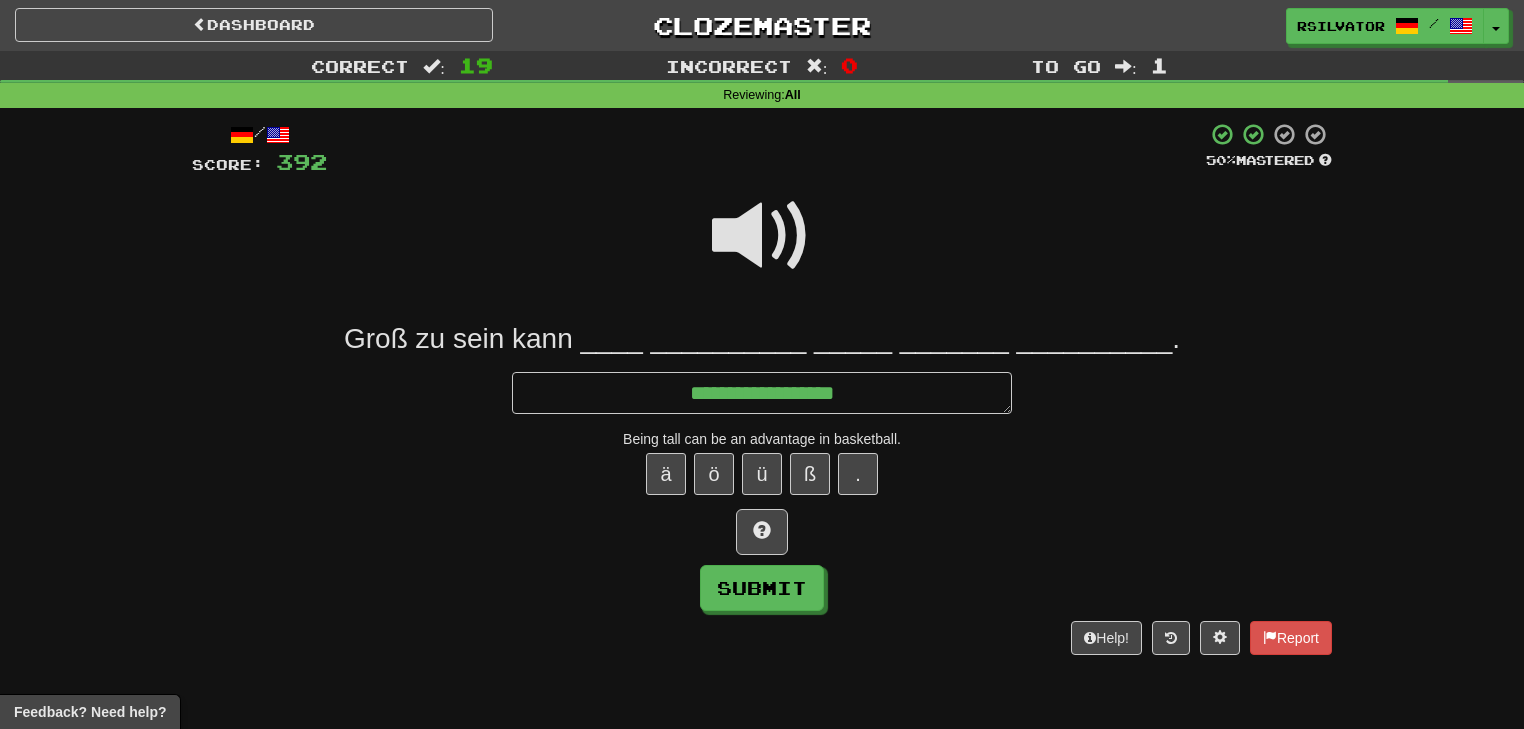 click at bounding box center (762, 249) 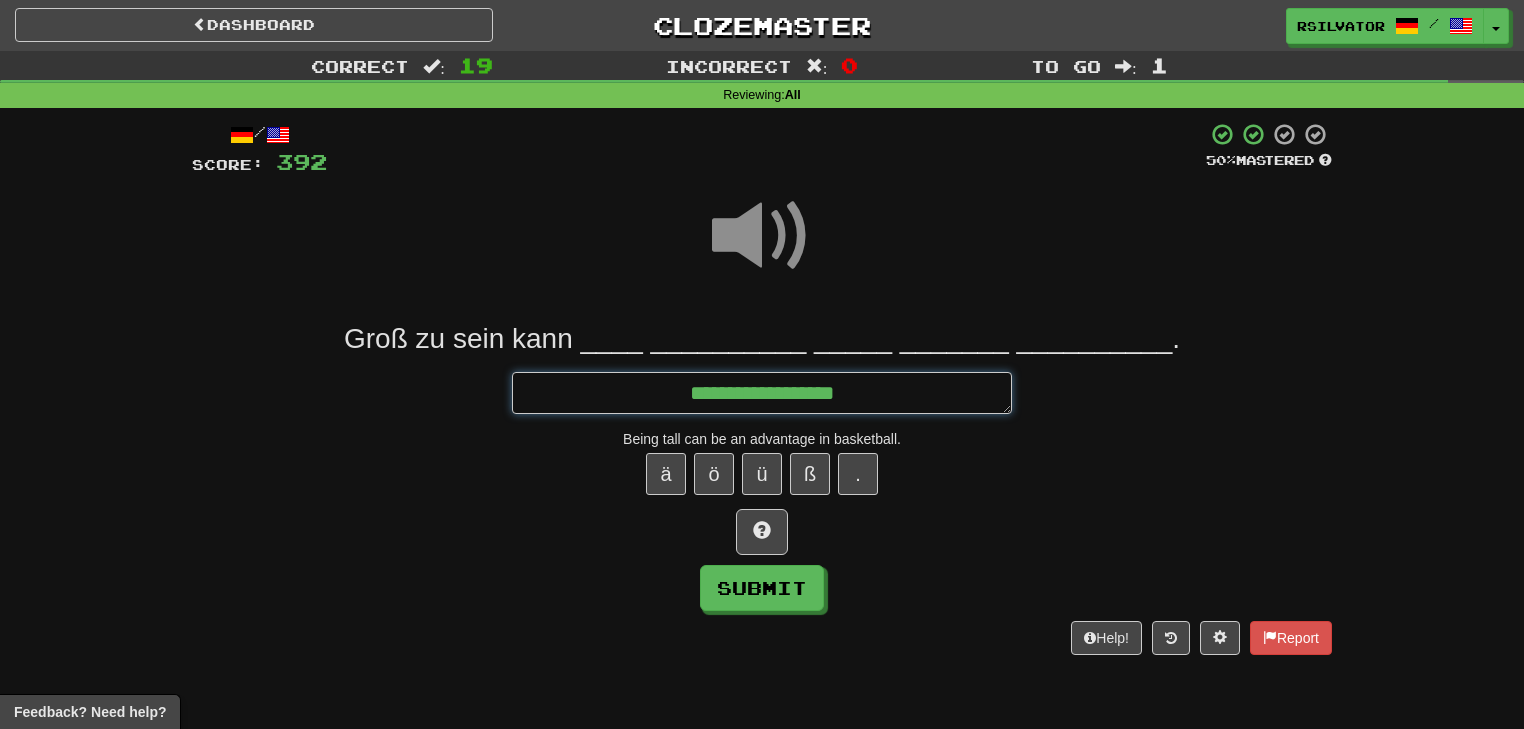click on "**********" at bounding box center (762, 393) 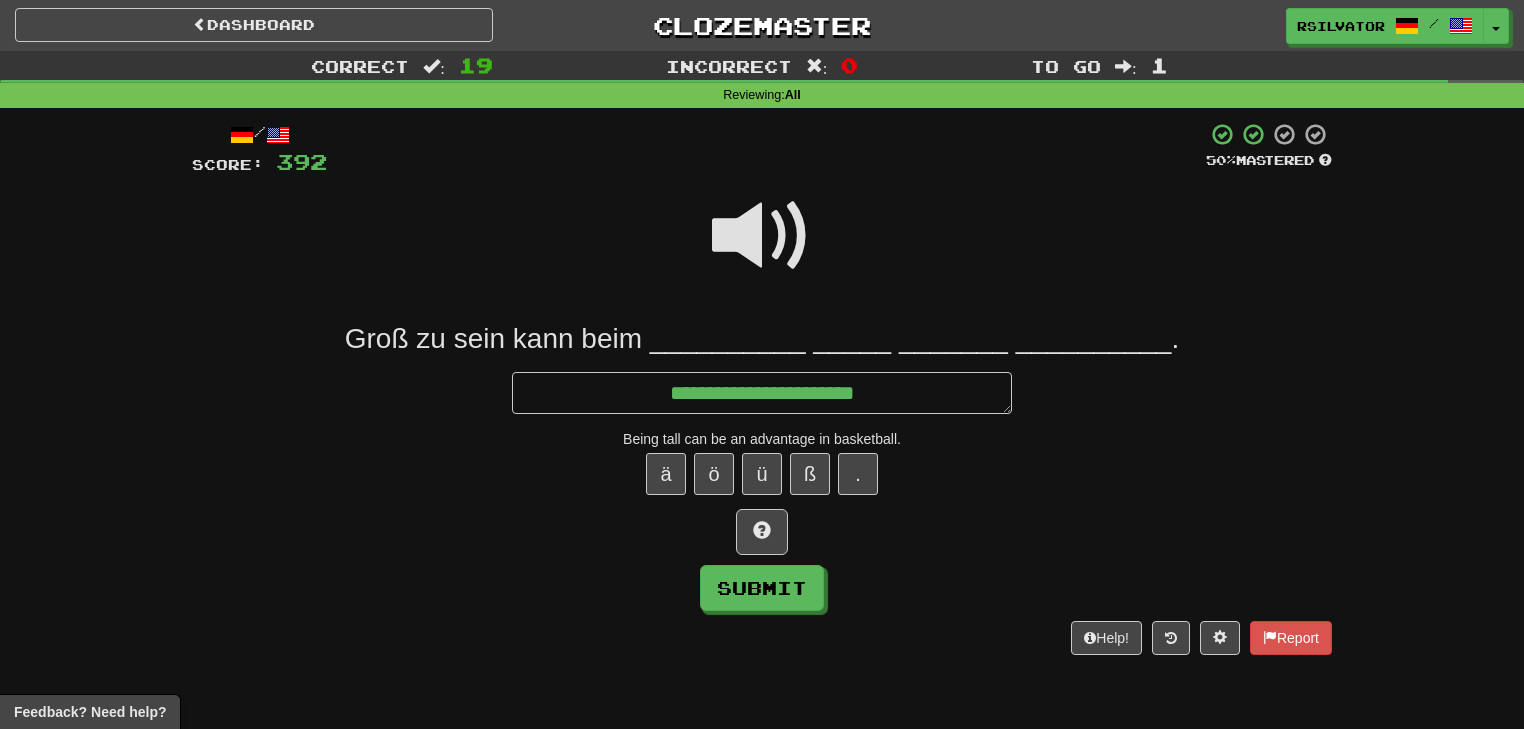 click at bounding box center [762, 236] 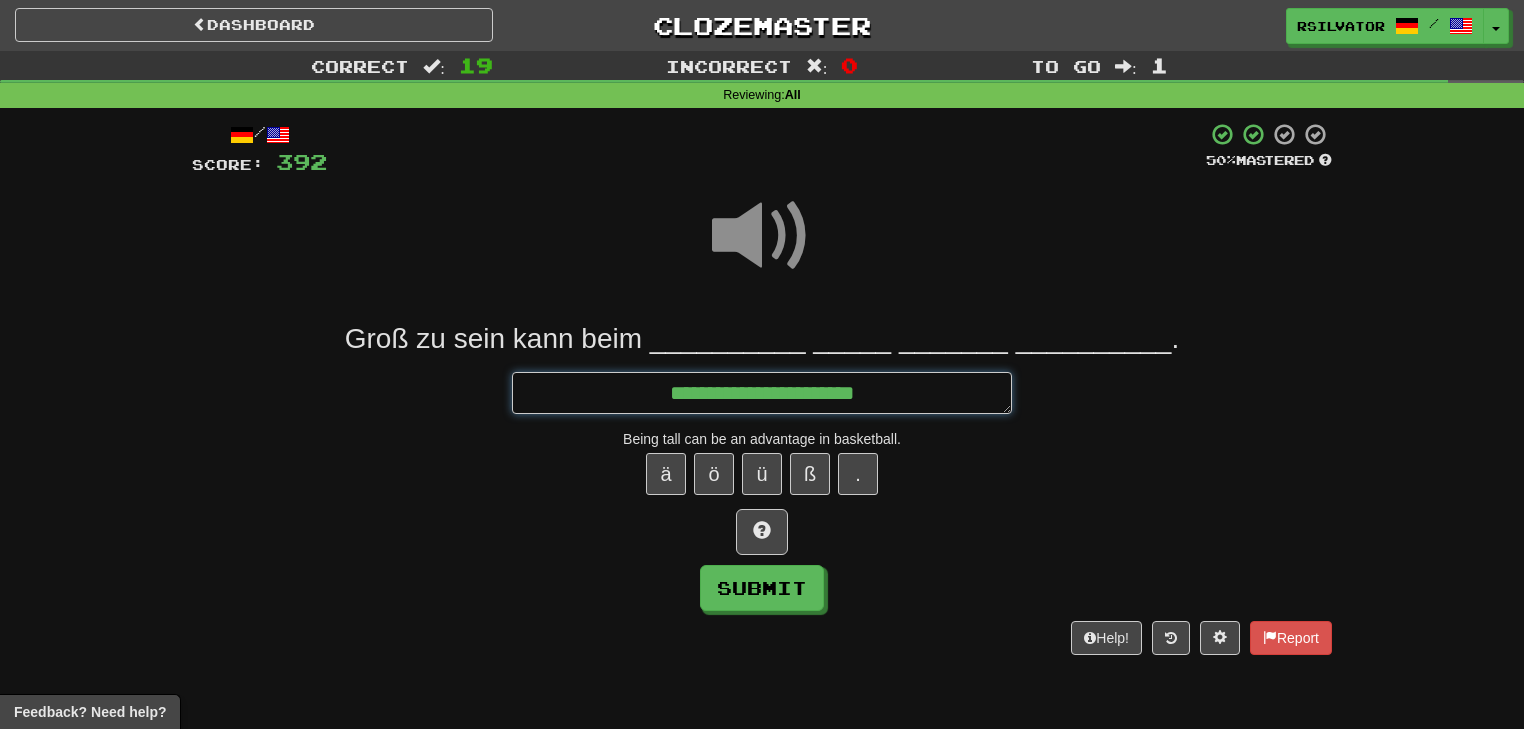 click on "**********" at bounding box center [762, 393] 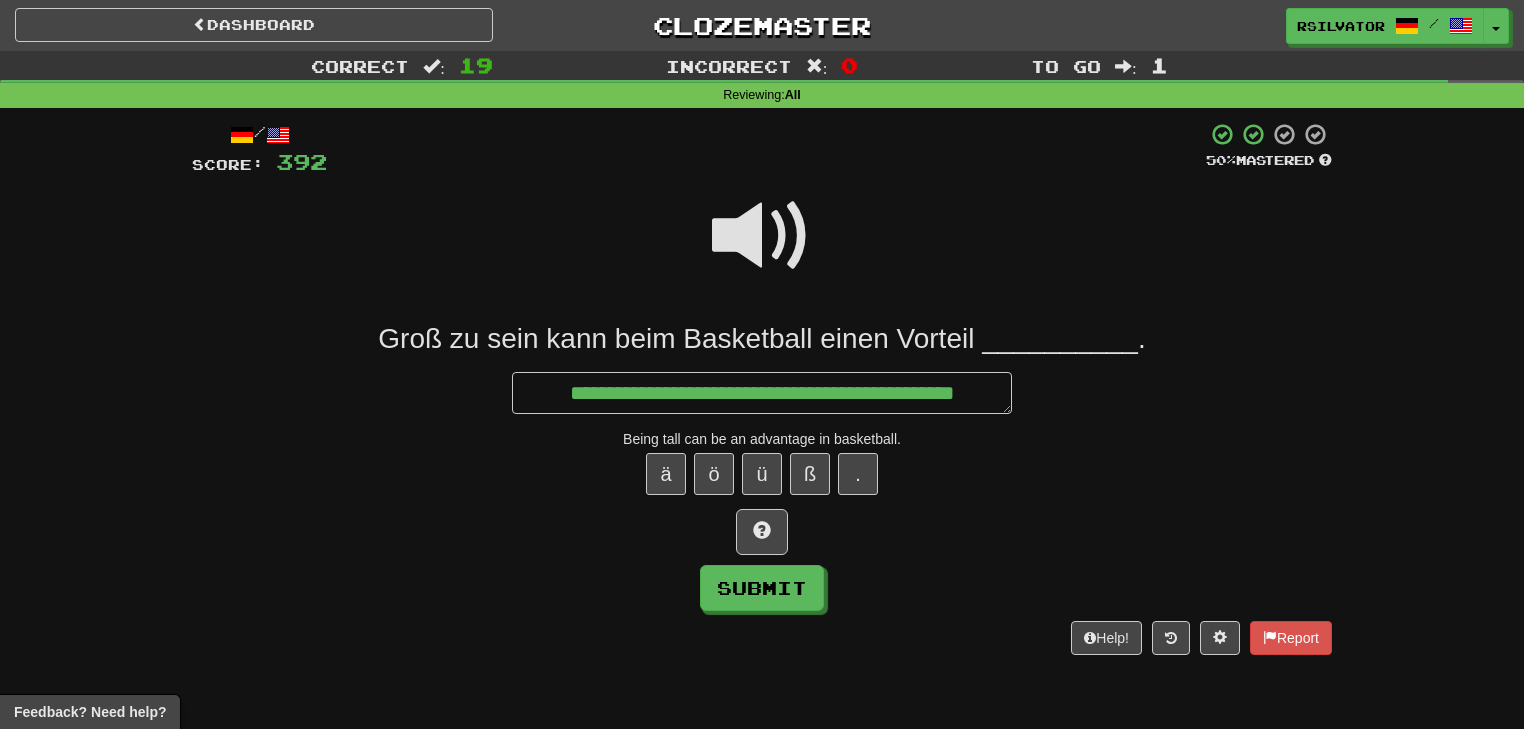 click at bounding box center [762, 236] 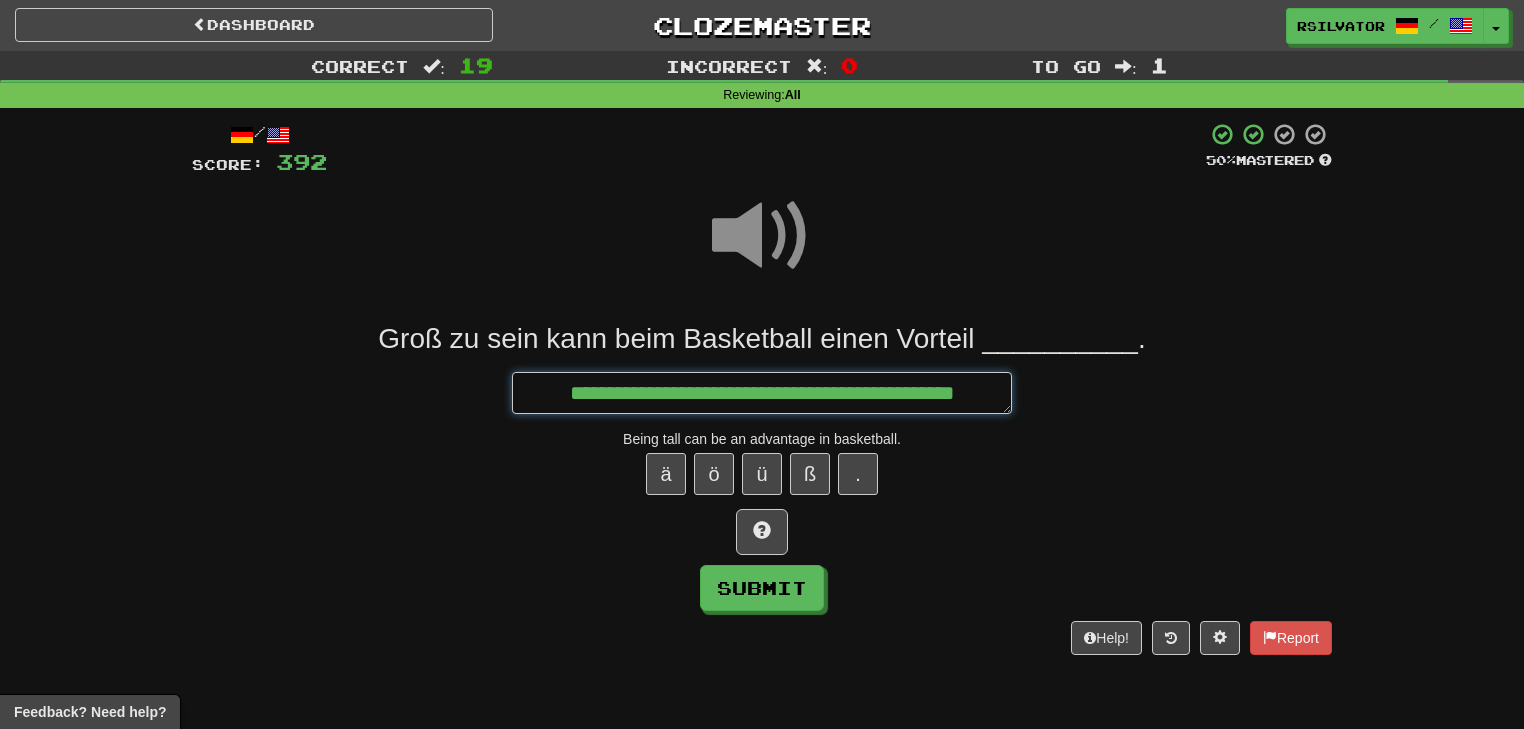 click on "**********" at bounding box center [762, 393] 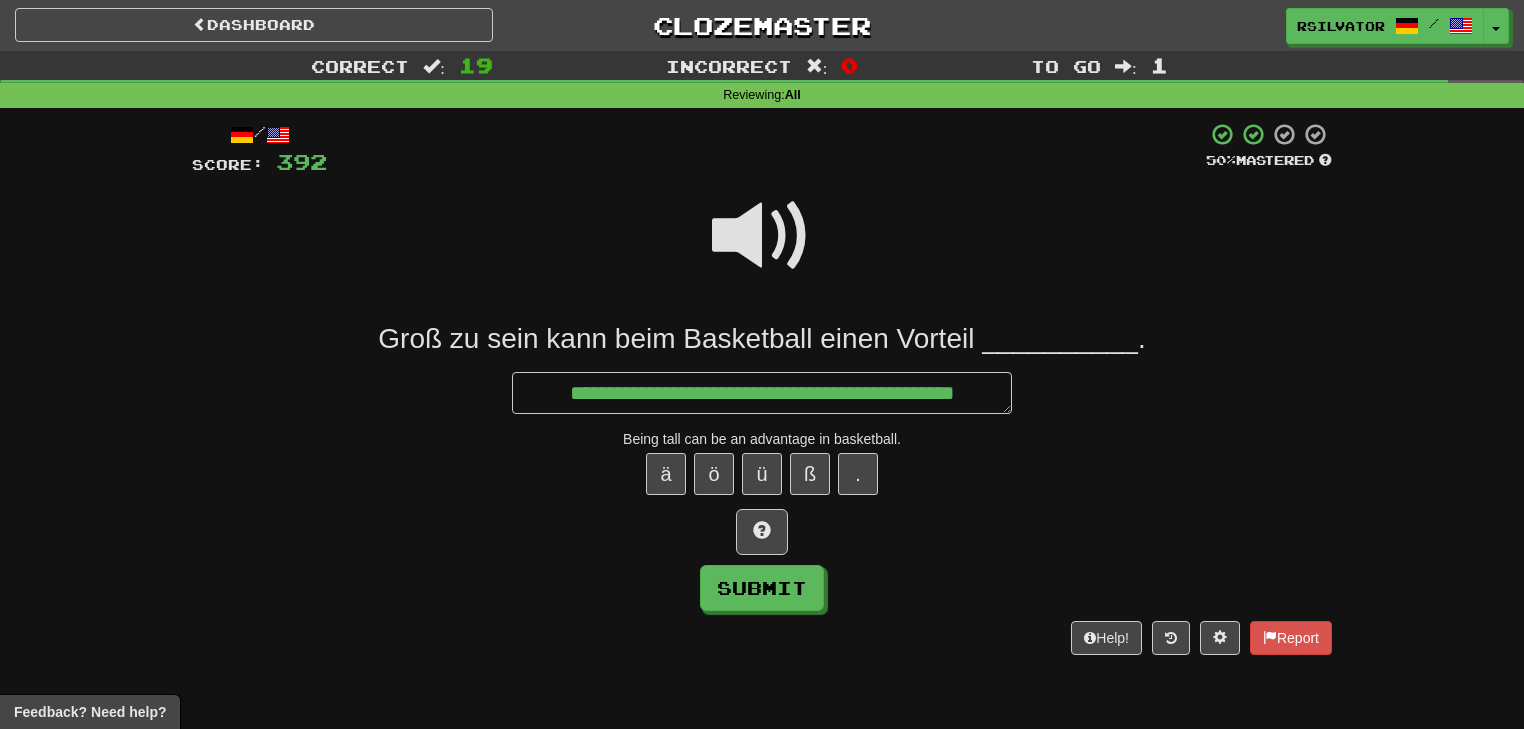 click at bounding box center (762, 236) 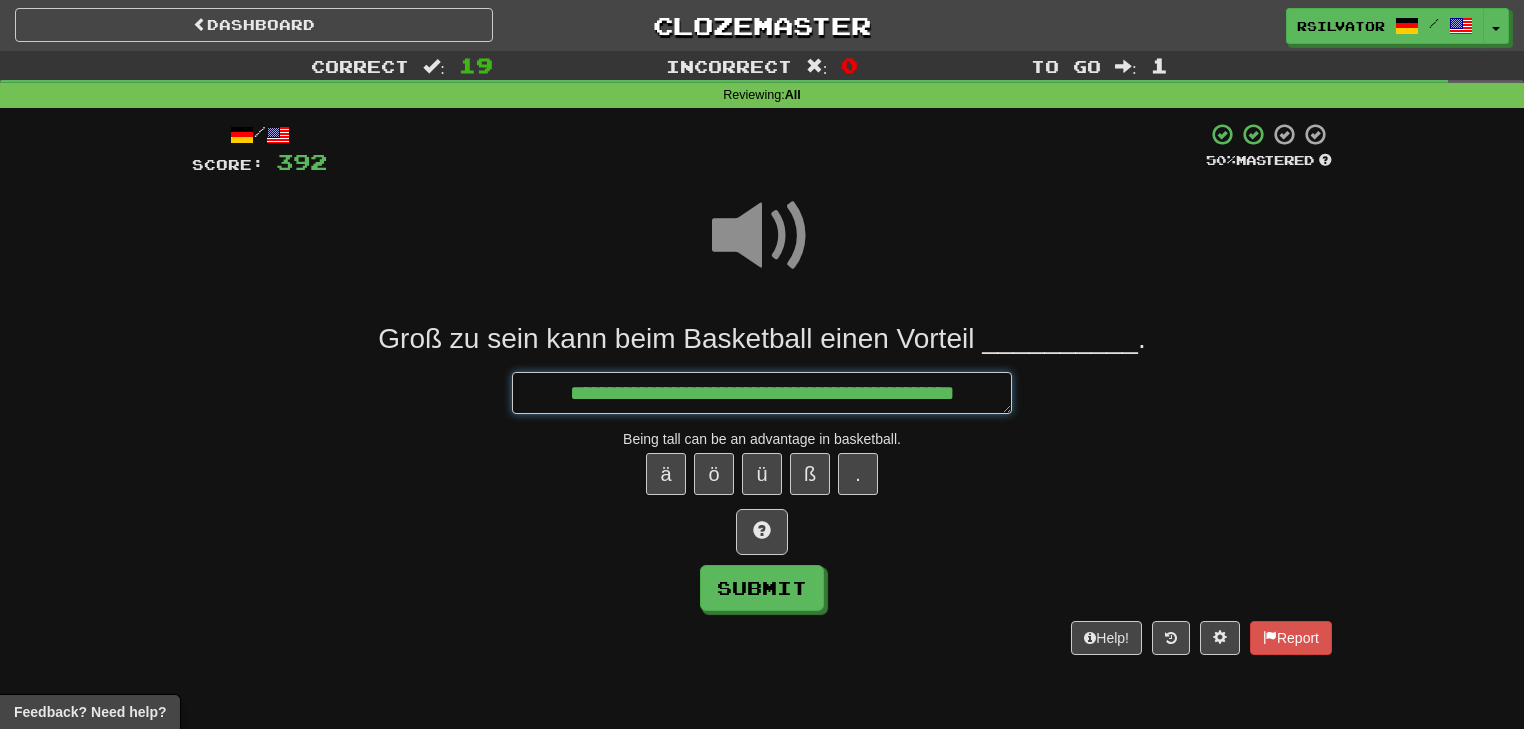 click on "**********" at bounding box center [762, 393] 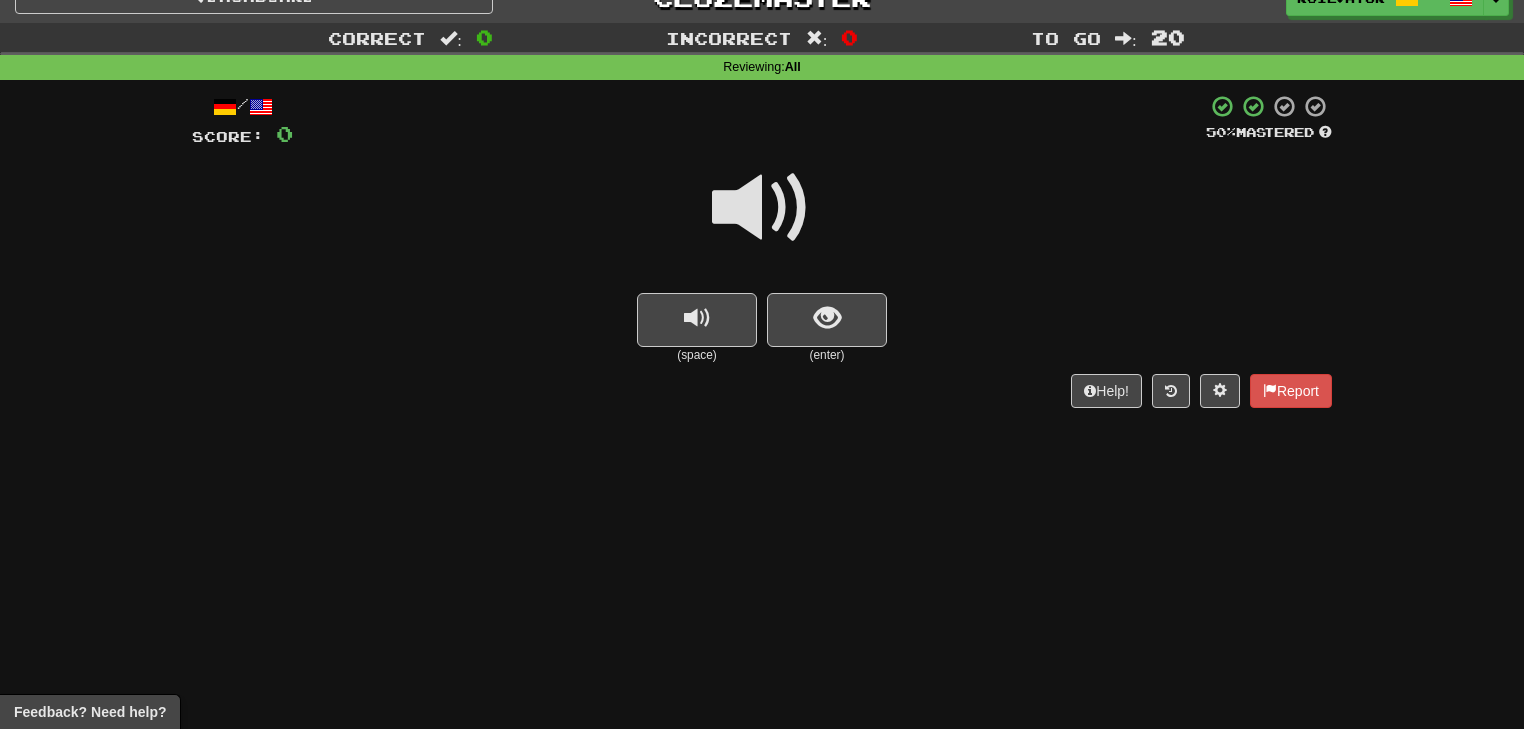scroll, scrollTop: 0, scrollLeft: 0, axis: both 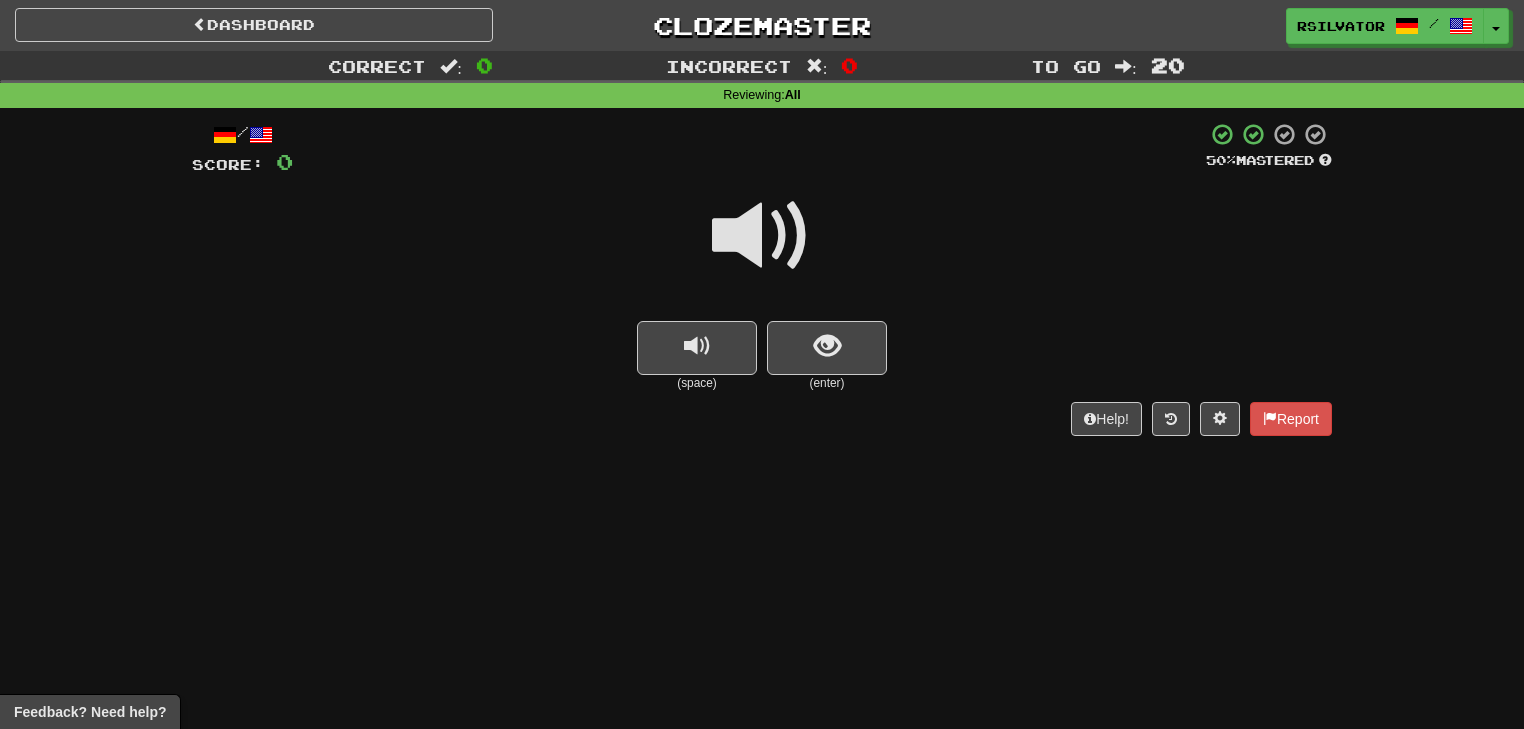 click on "Dashboard
Clozemaster
rsilvator
/
Toggle Dropdown
Dashboard
Leaderboard
Activity Feed
Notifications
Profile
Discussions
Deutsch
/
English
Streak:
39
Review:
220
Daily Goal:  2576 /1000
Languages
Account
Logout
rsilvator
/
Toggle Dropdown
Dashboard
Leaderboard
Activity Feed
Notifications
Profile
Discussions
Deutsch
/
English
Streak:
39
Review:
220
Daily Goal:  2576 /1000
Languages
Account
Logout
clozemaster
Correct   :   0 Incorrect   :   0 To go   :   20 Reviewing :  All  /  Score:   0 50 %  Mastered (space) (enter)  Help!  Report
Feedback? Need help?" at bounding box center [762, 364] 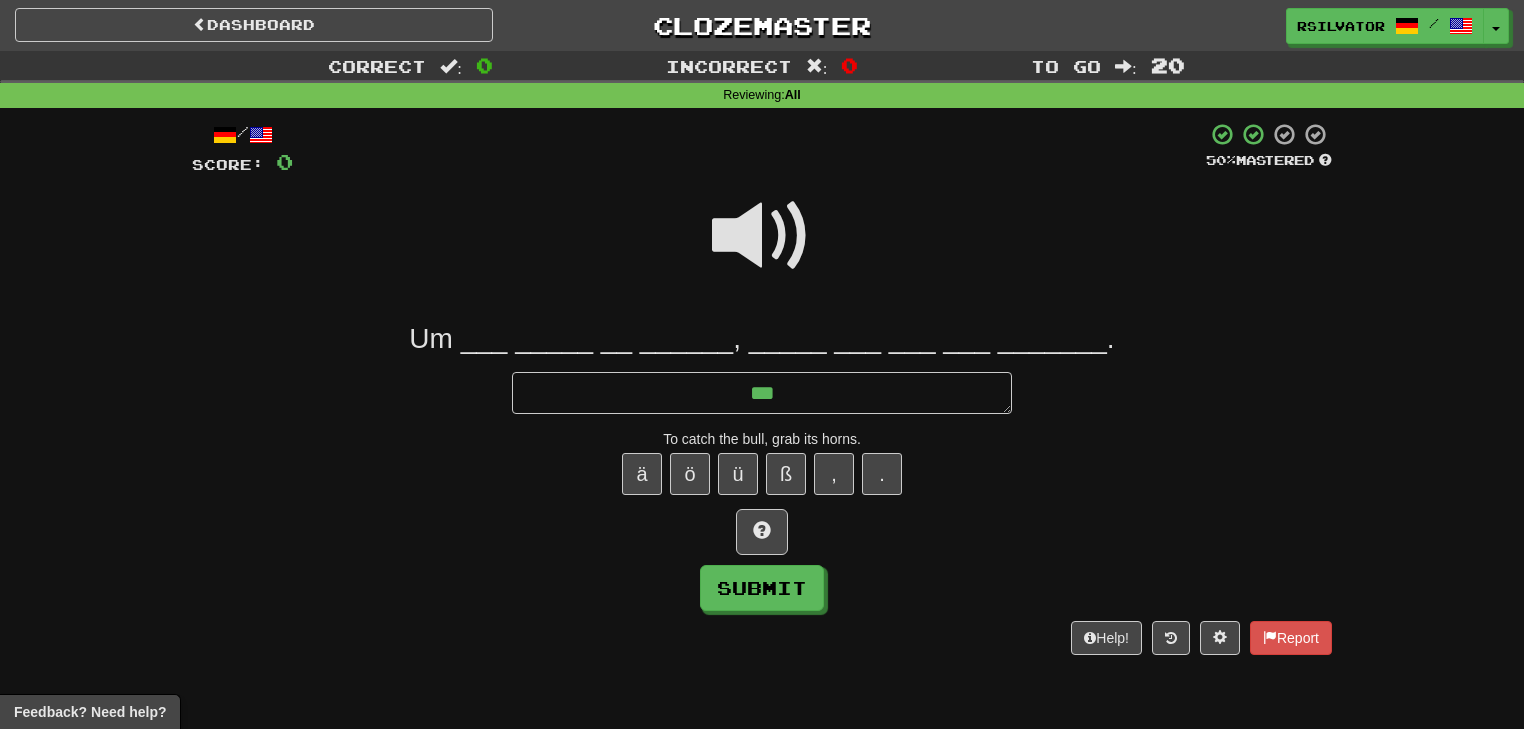 click at bounding box center (762, 236) 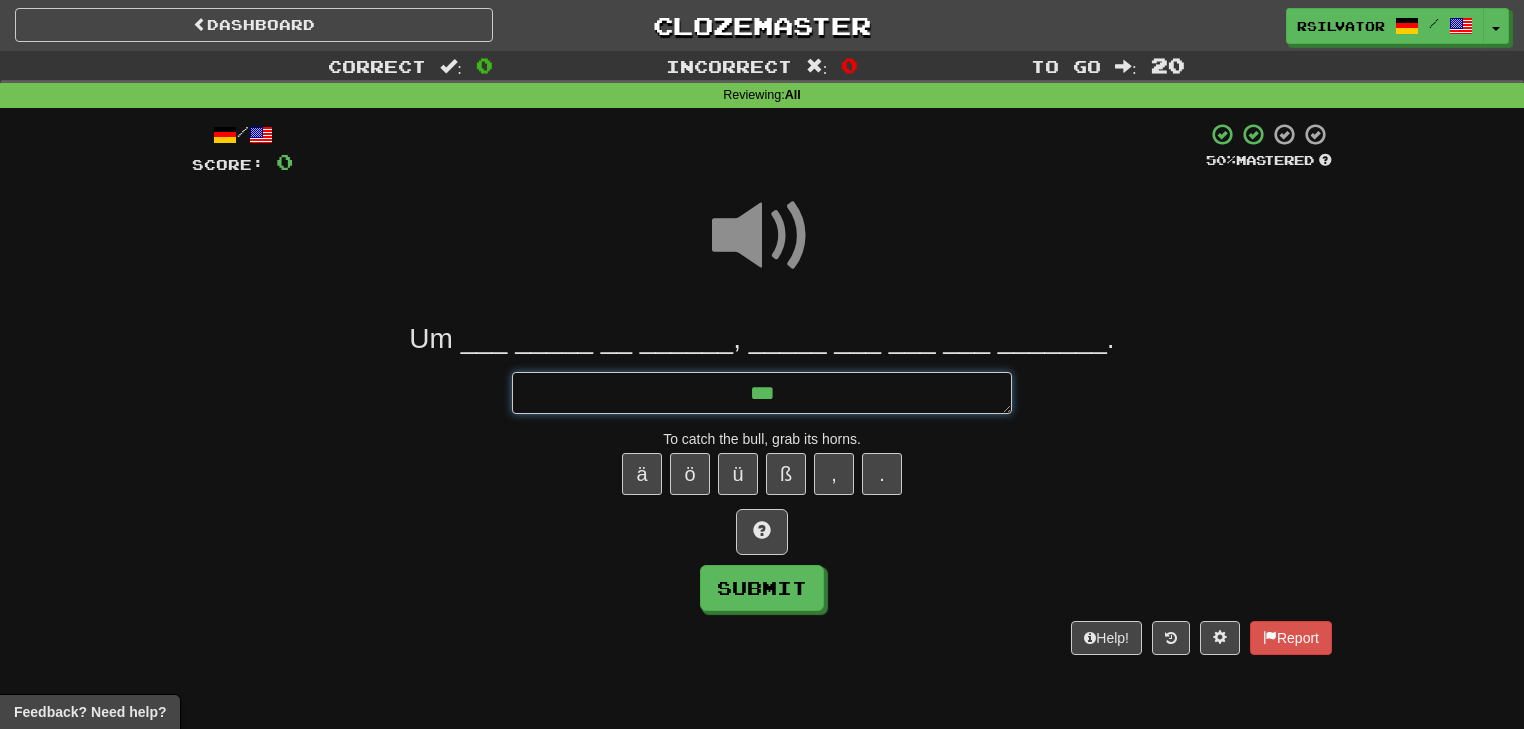 click on "**" at bounding box center [762, 393] 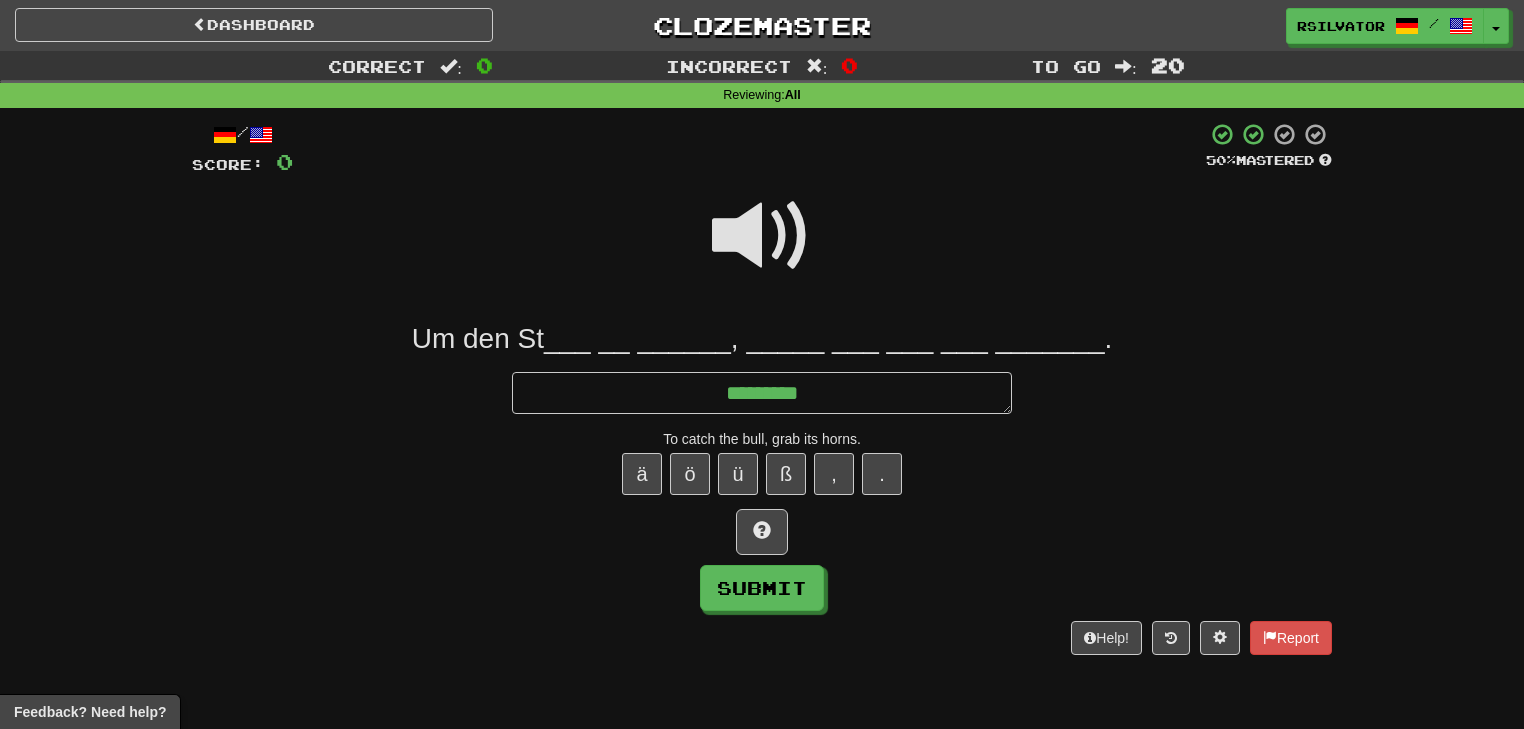 click at bounding box center (762, 236) 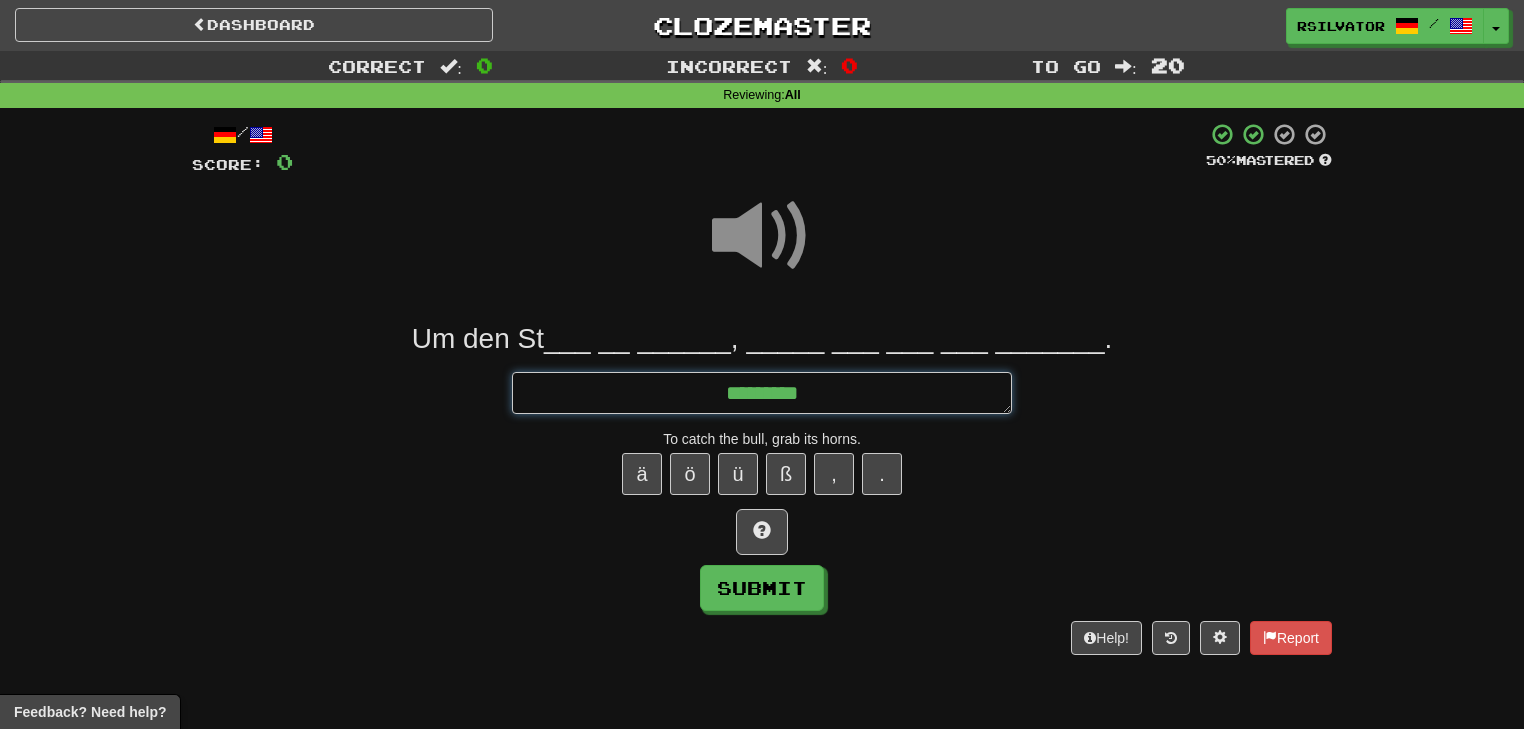 click on "*********" at bounding box center [762, 393] 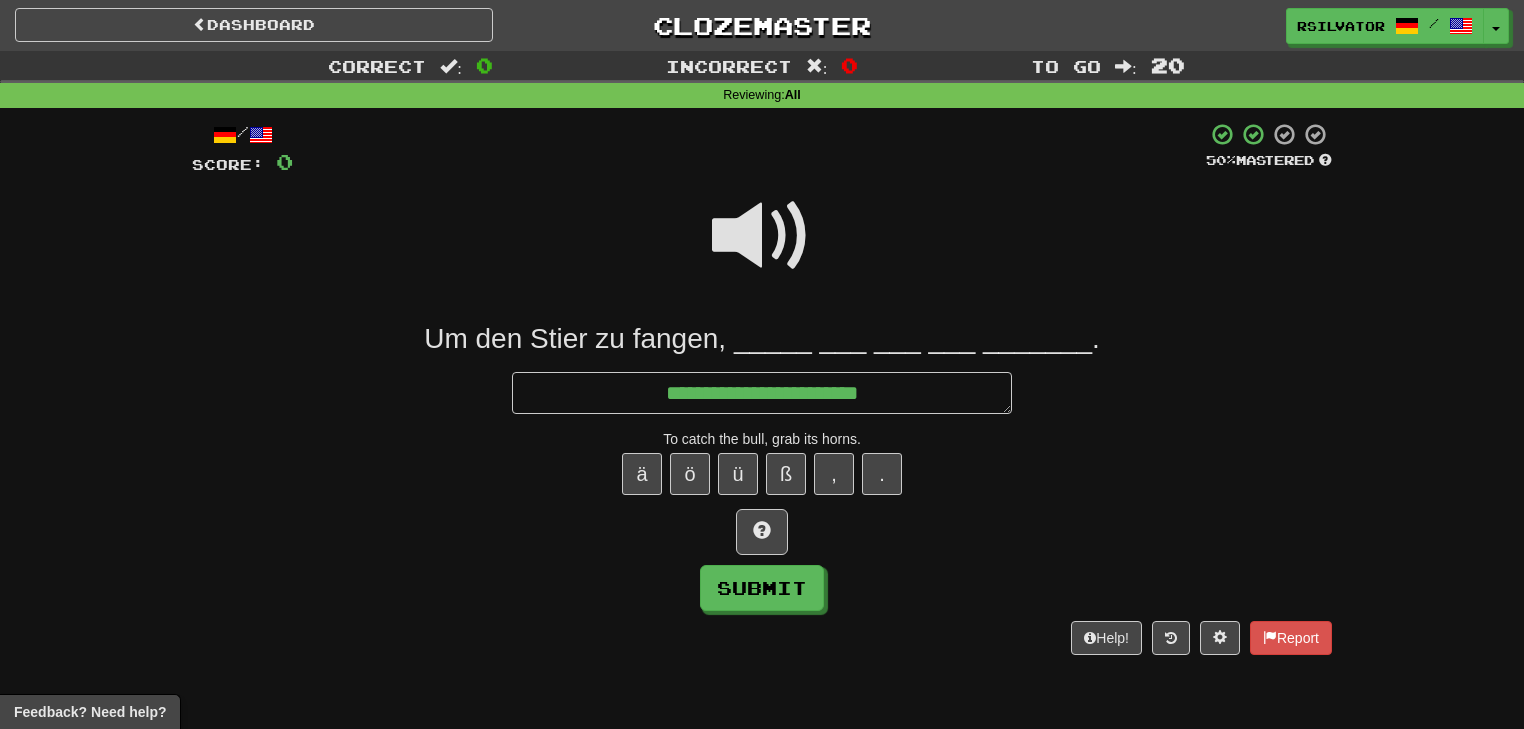 click at bounding box center [762, 236] 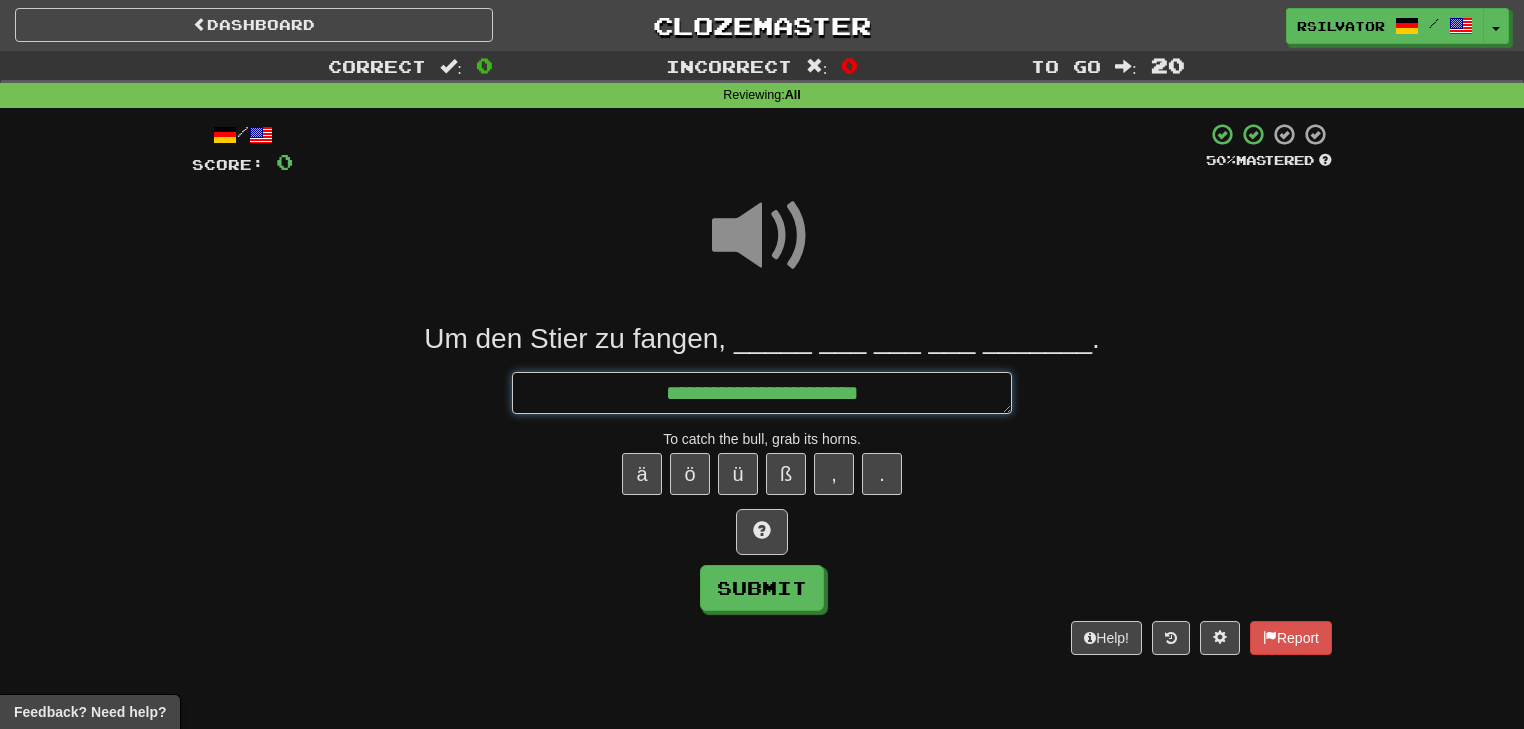 click on "**********" at bounding box center (762, 393) 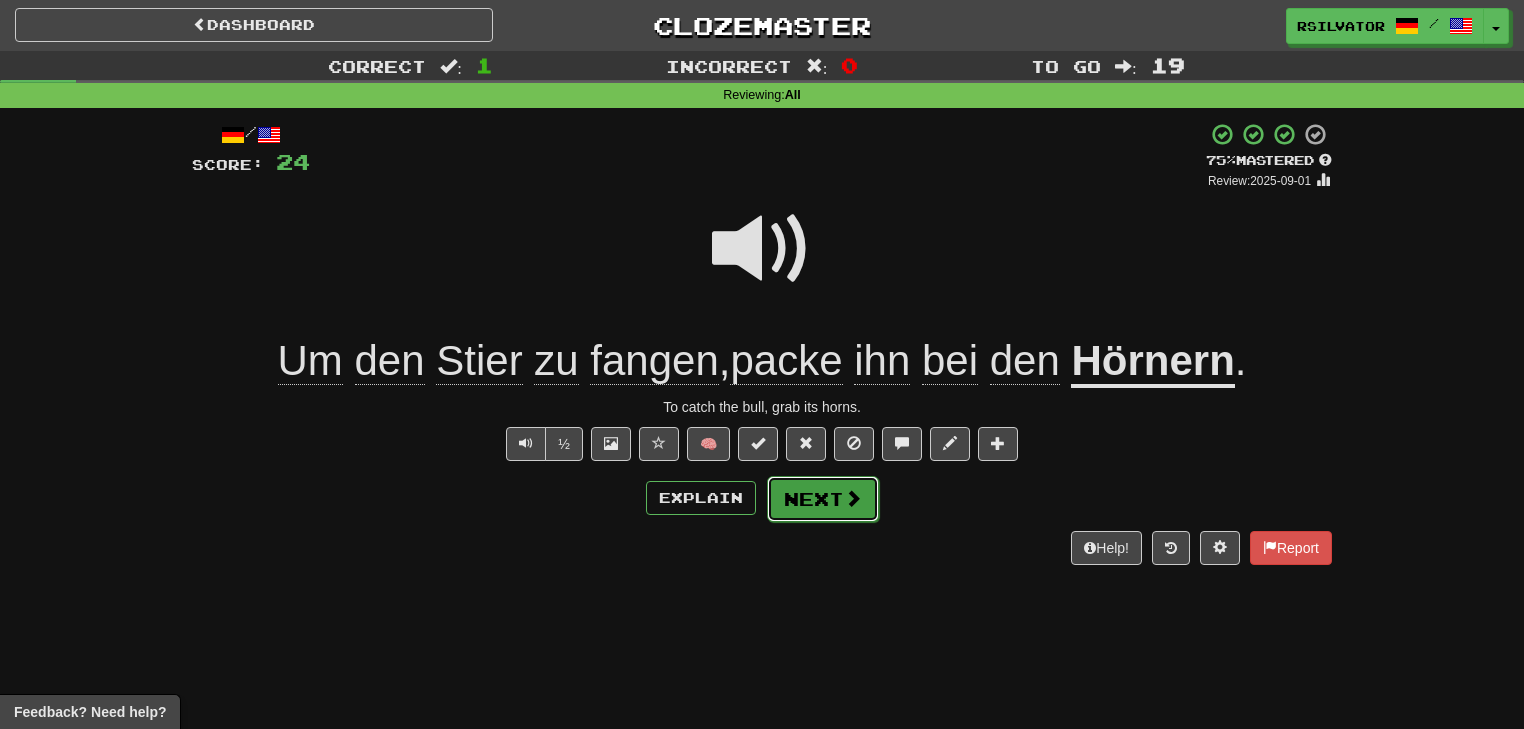 click at bounding box center (853, 498) 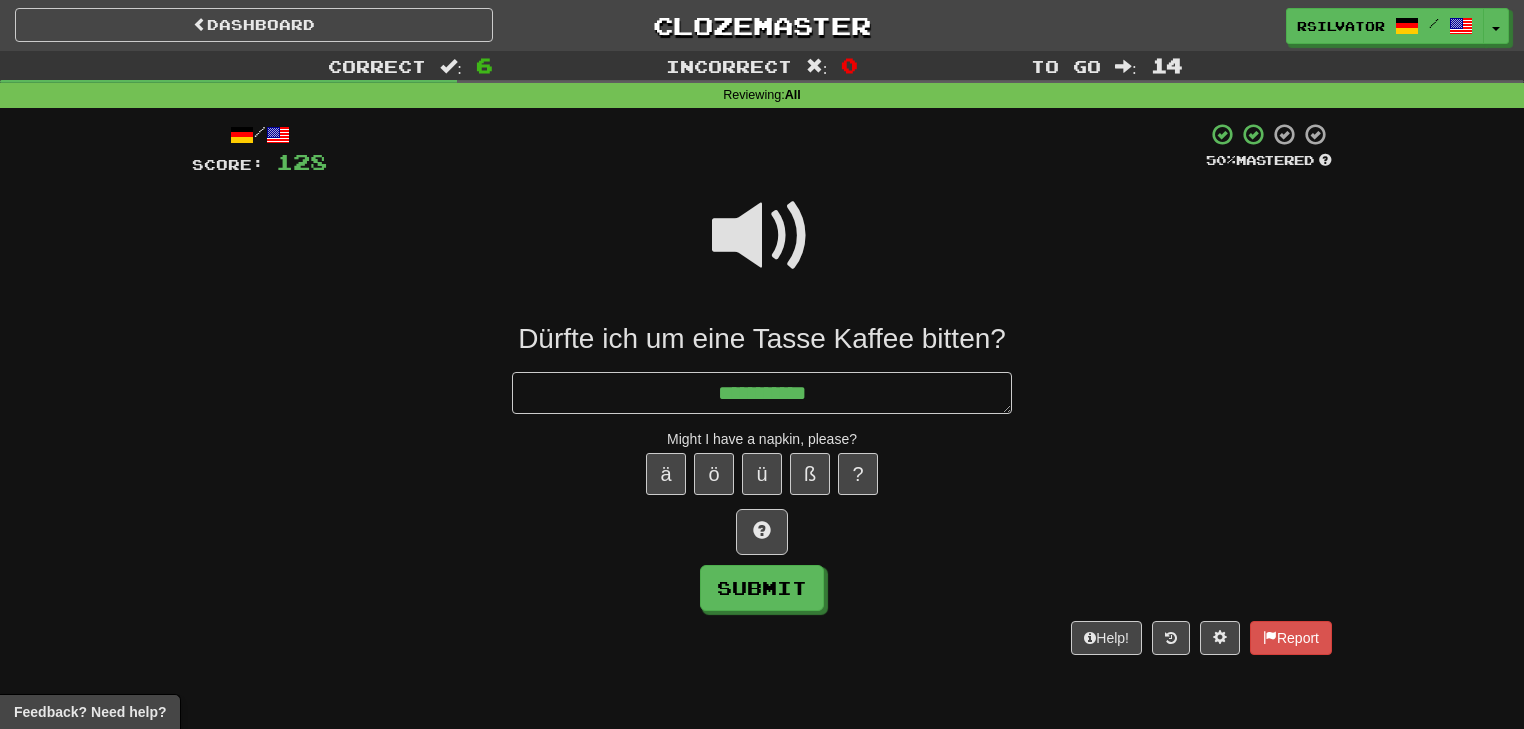 click at bounding box center (762, 236) 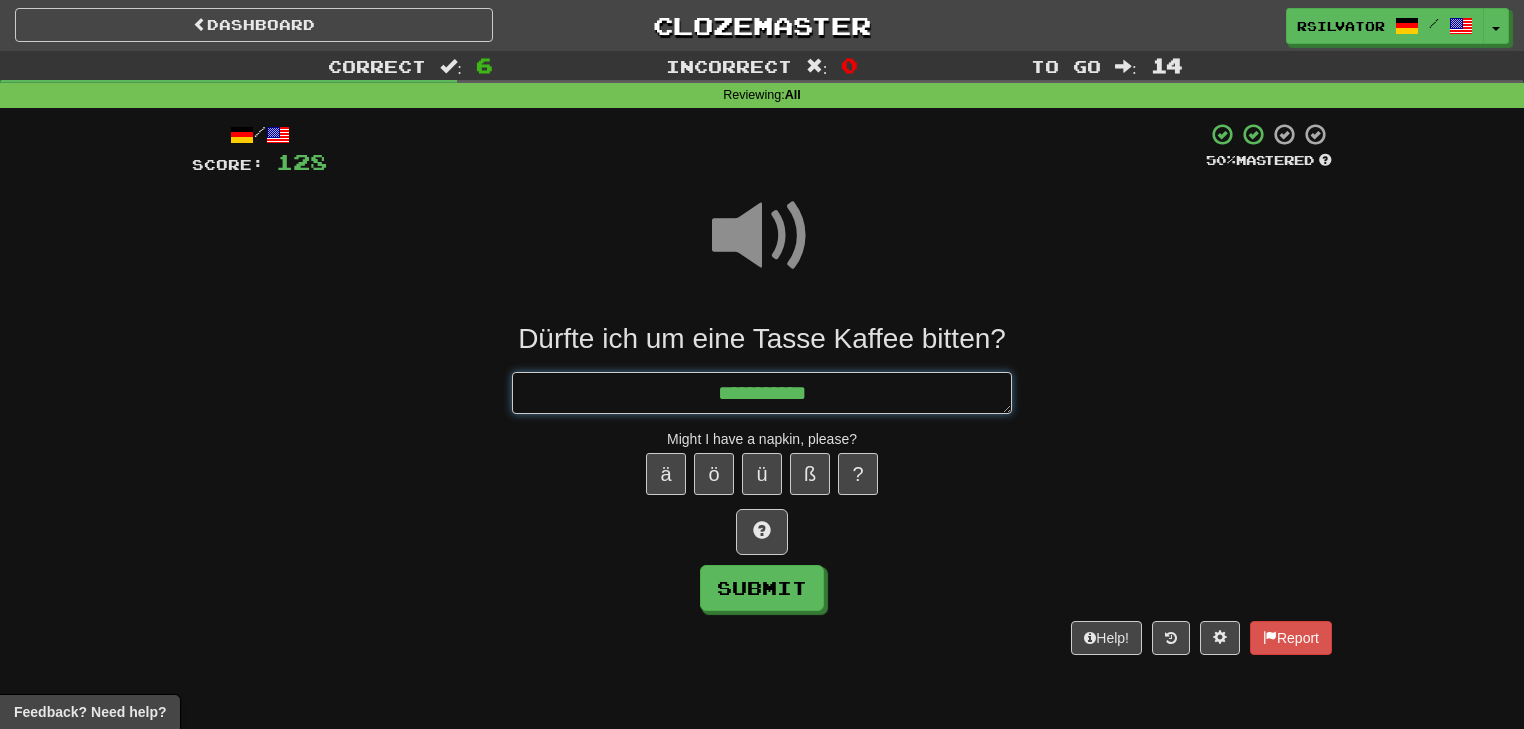 click on "**********" at bounding box center (762, 393) 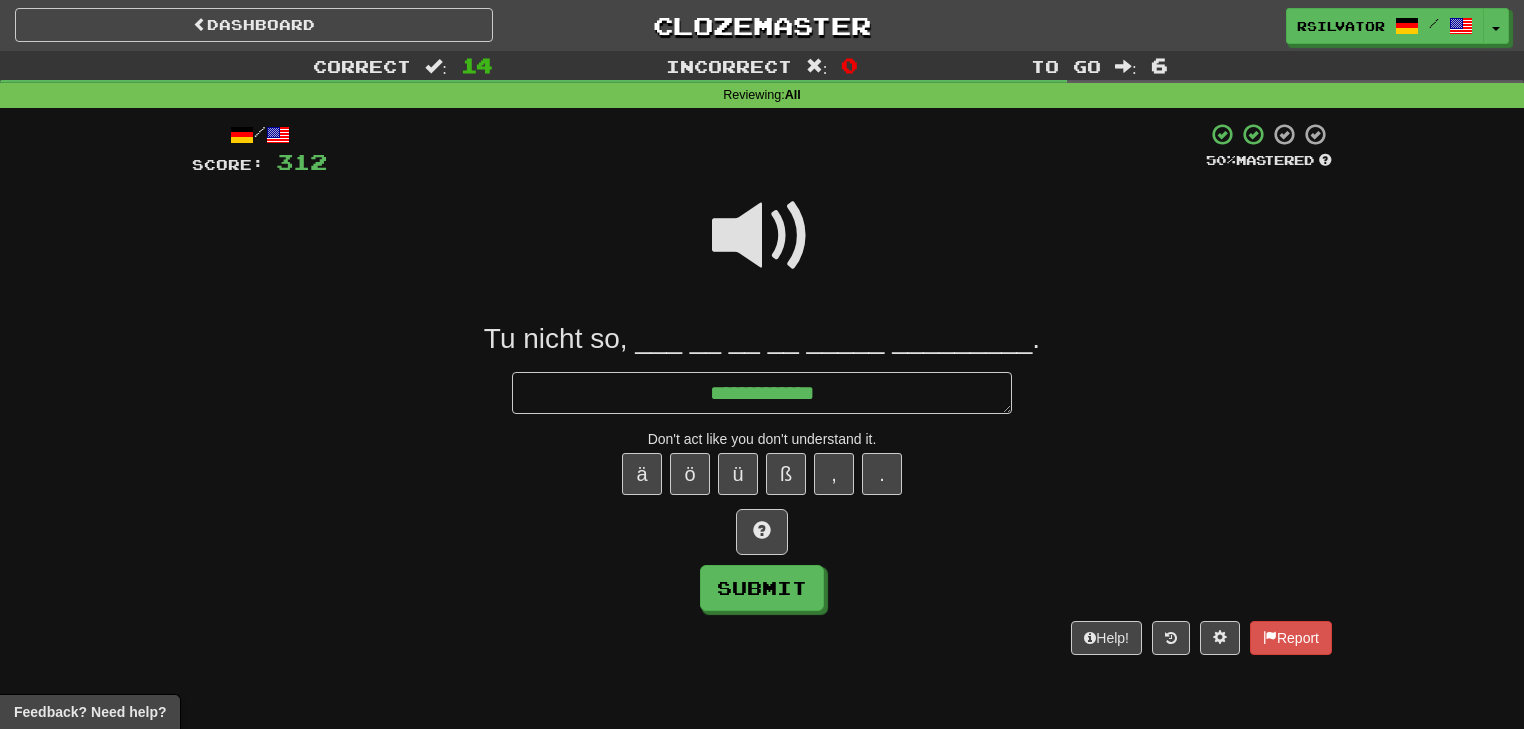 click at bounding box center (762, 236) 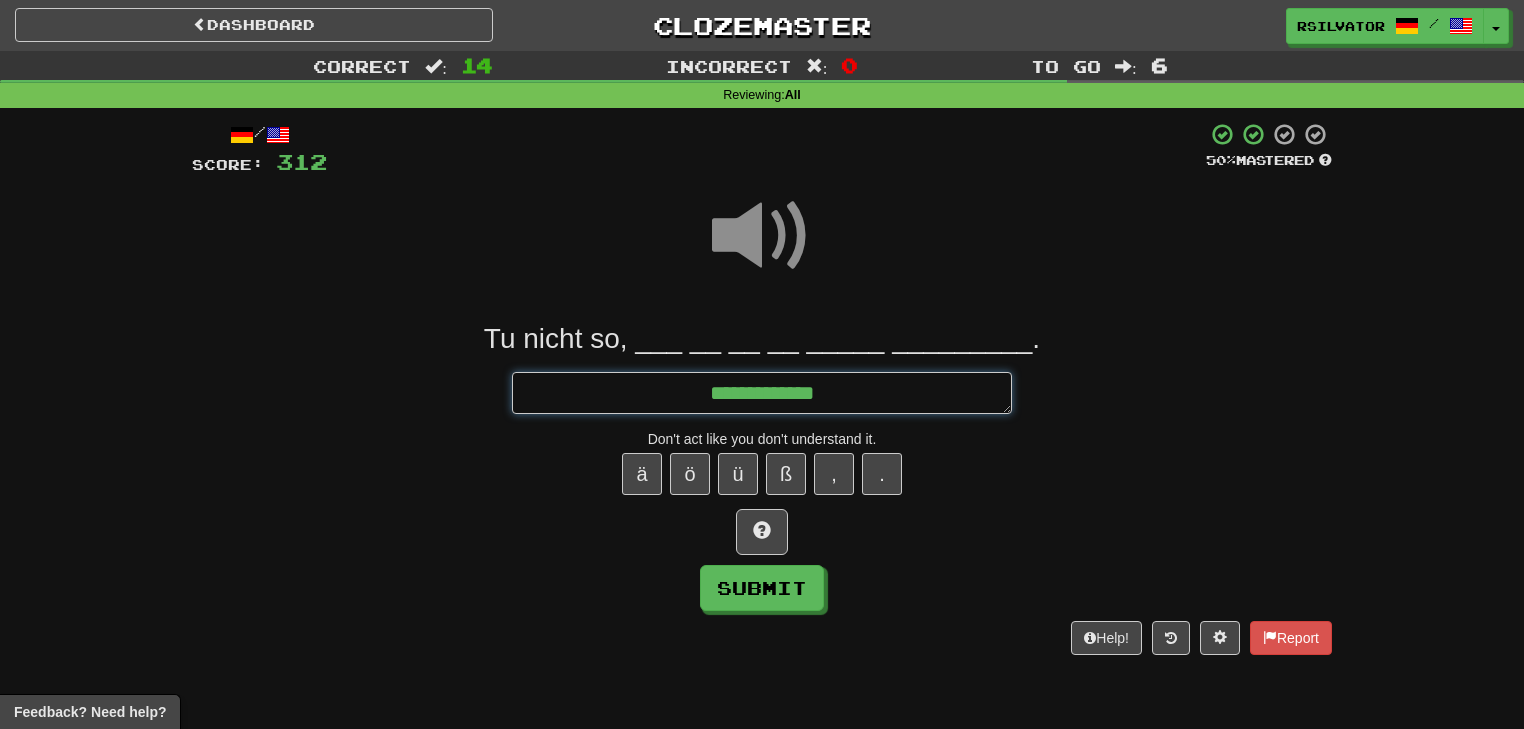 click on "**********" at bounding box center (762, 393) 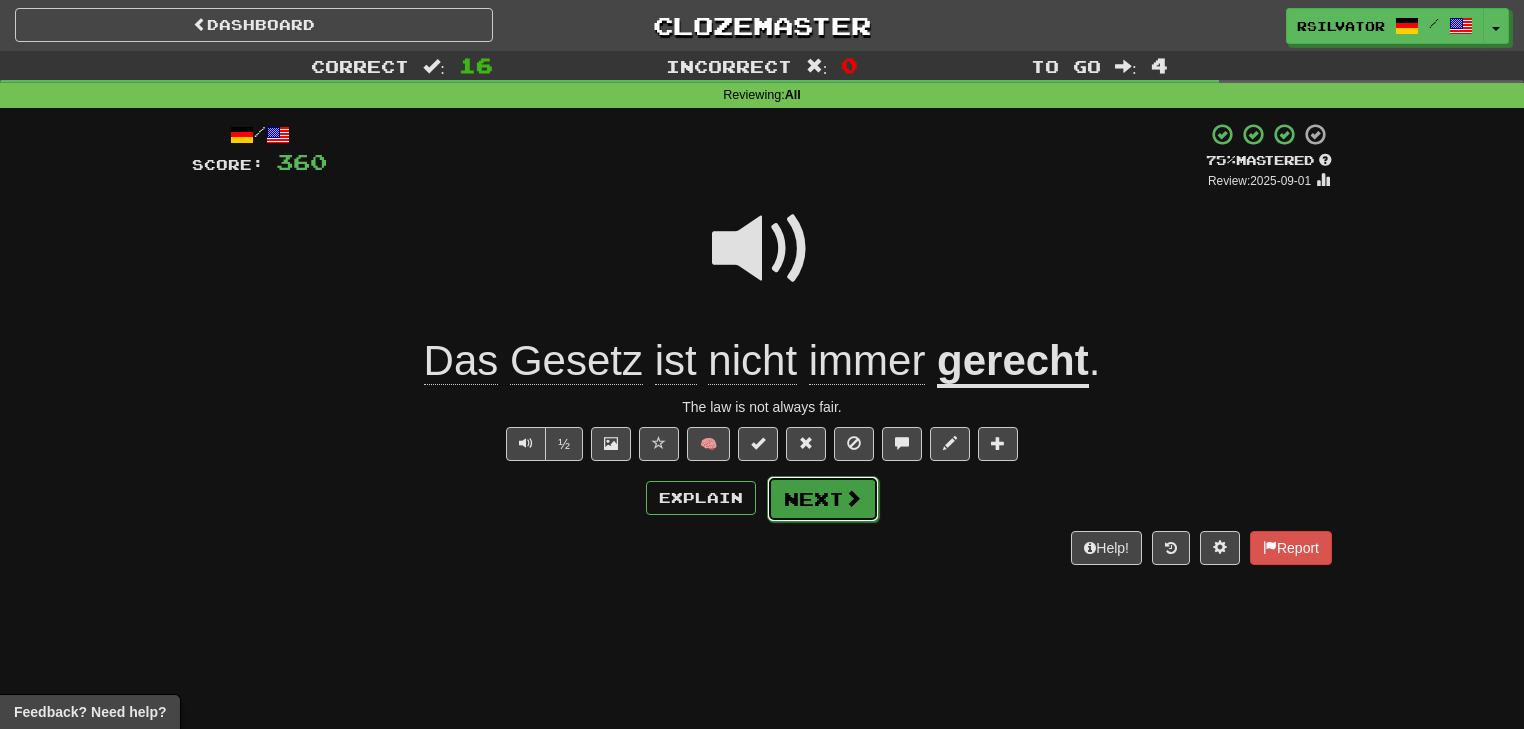 click on "Next" at bounding box center (823, 499) 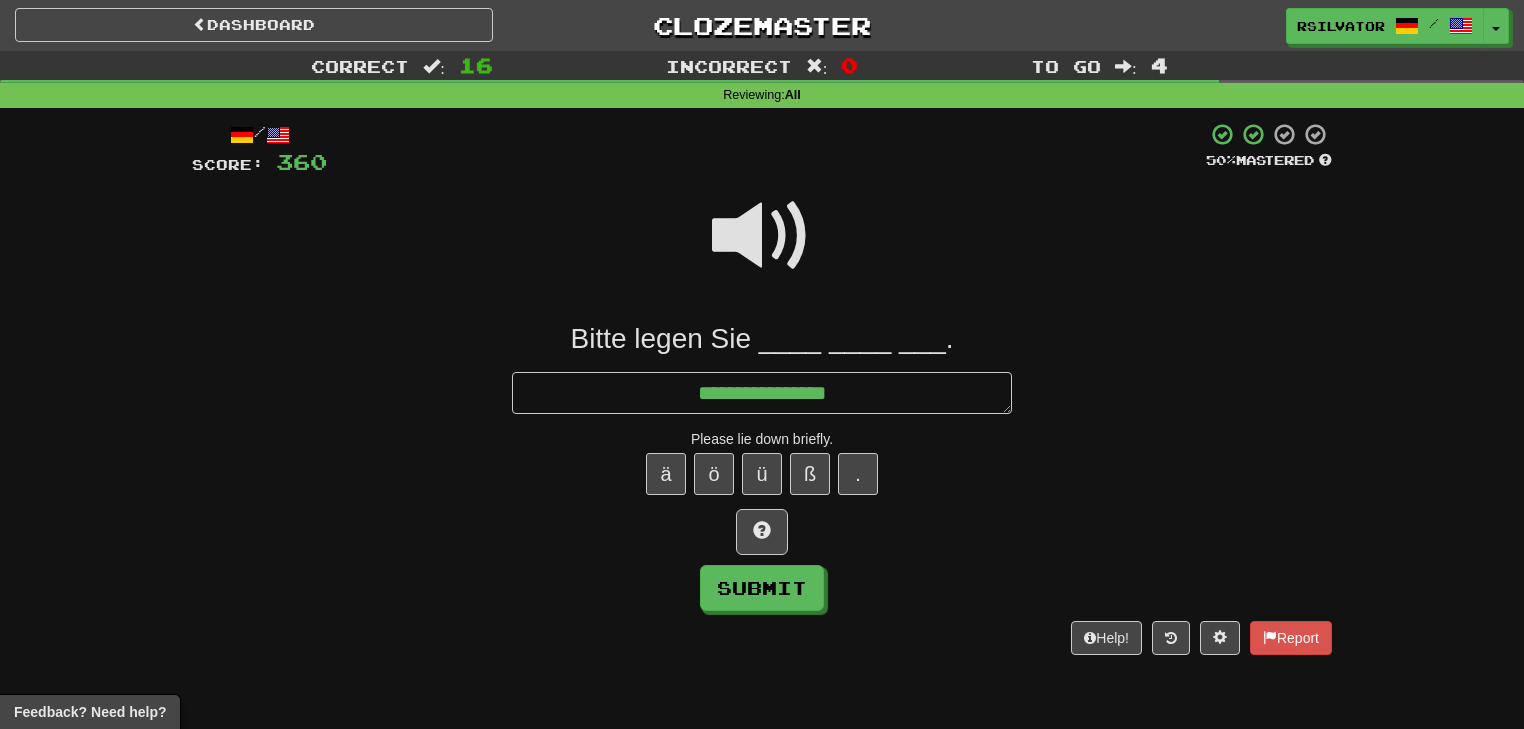 click at bounding box center (762, 236) 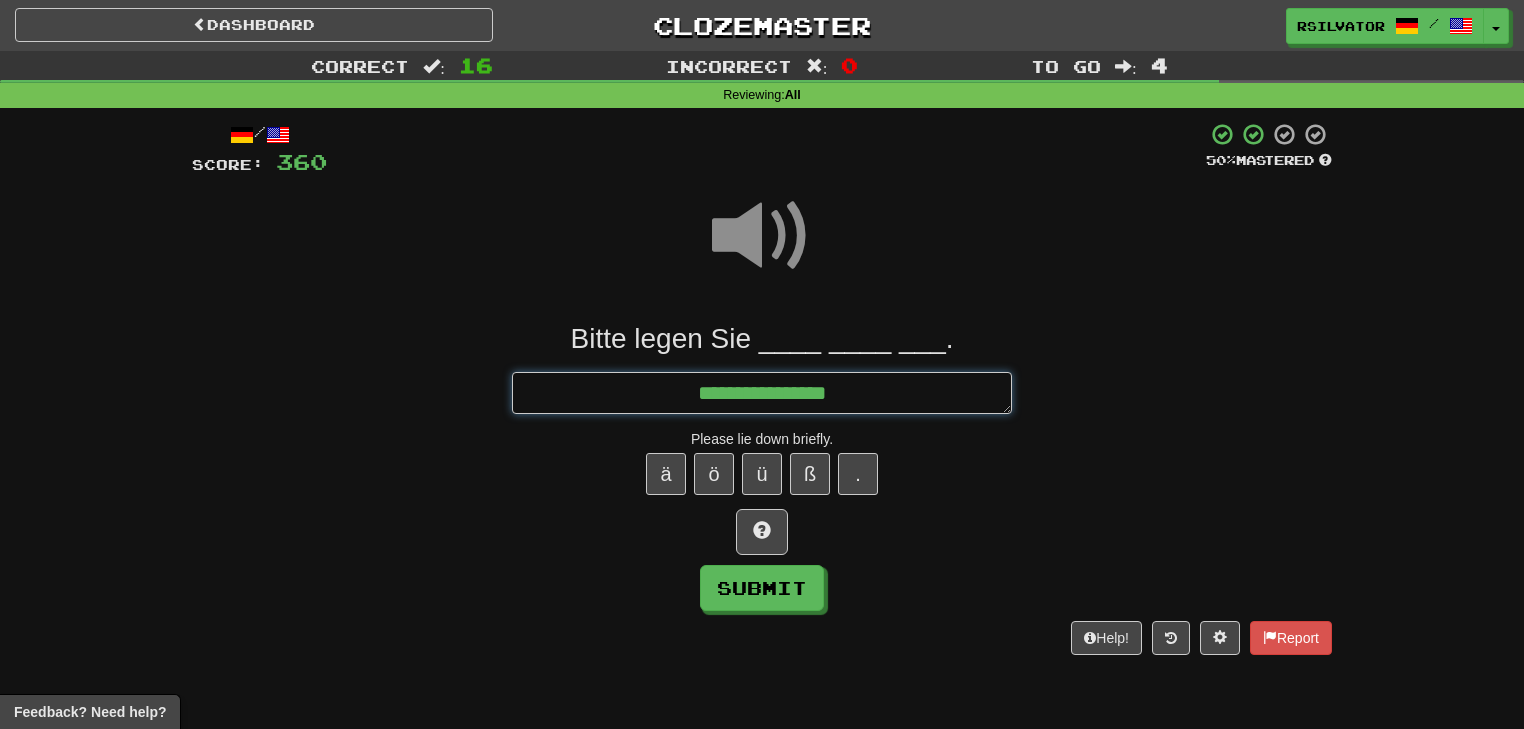 click on "**********" at bounding box center [762, 393] 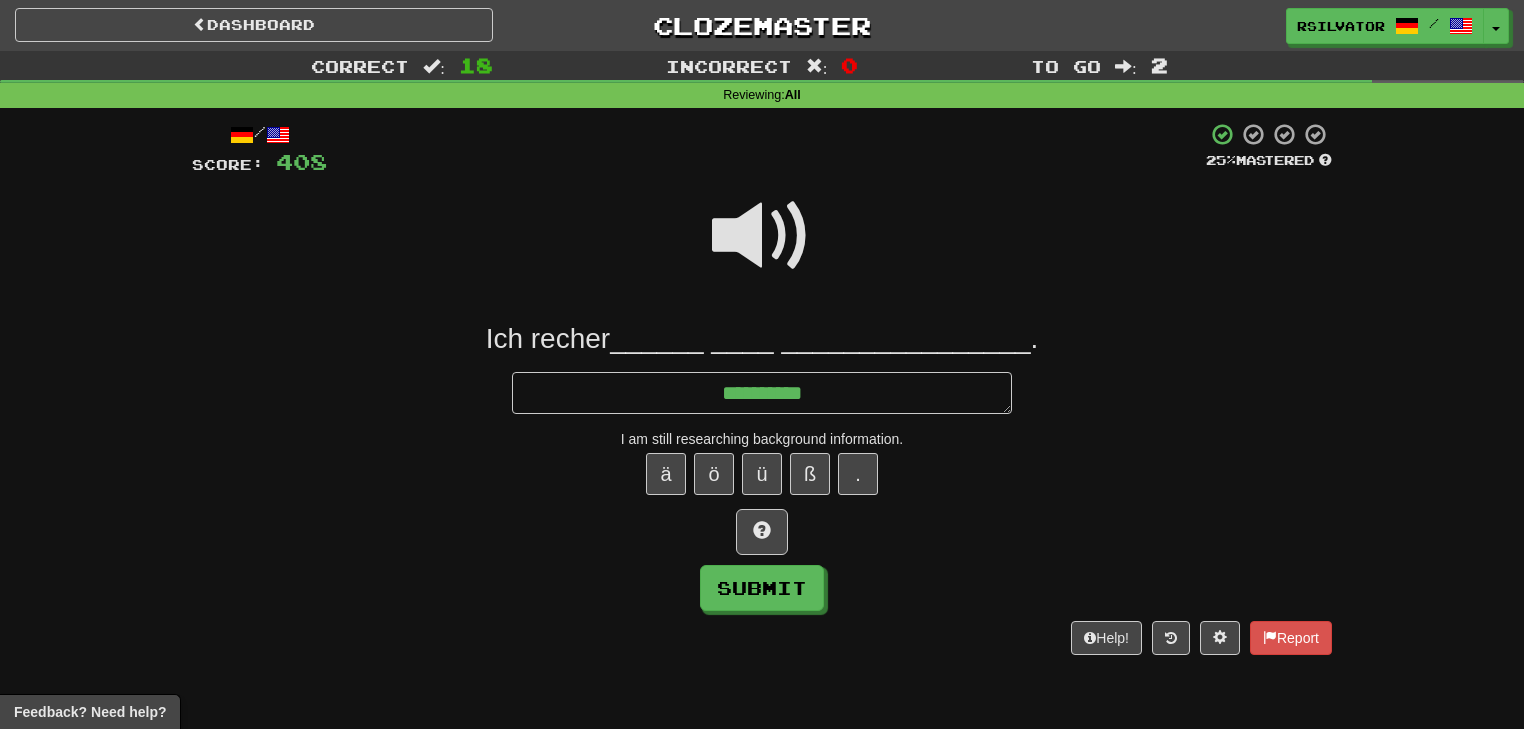 click at bounding box center [762, 236] 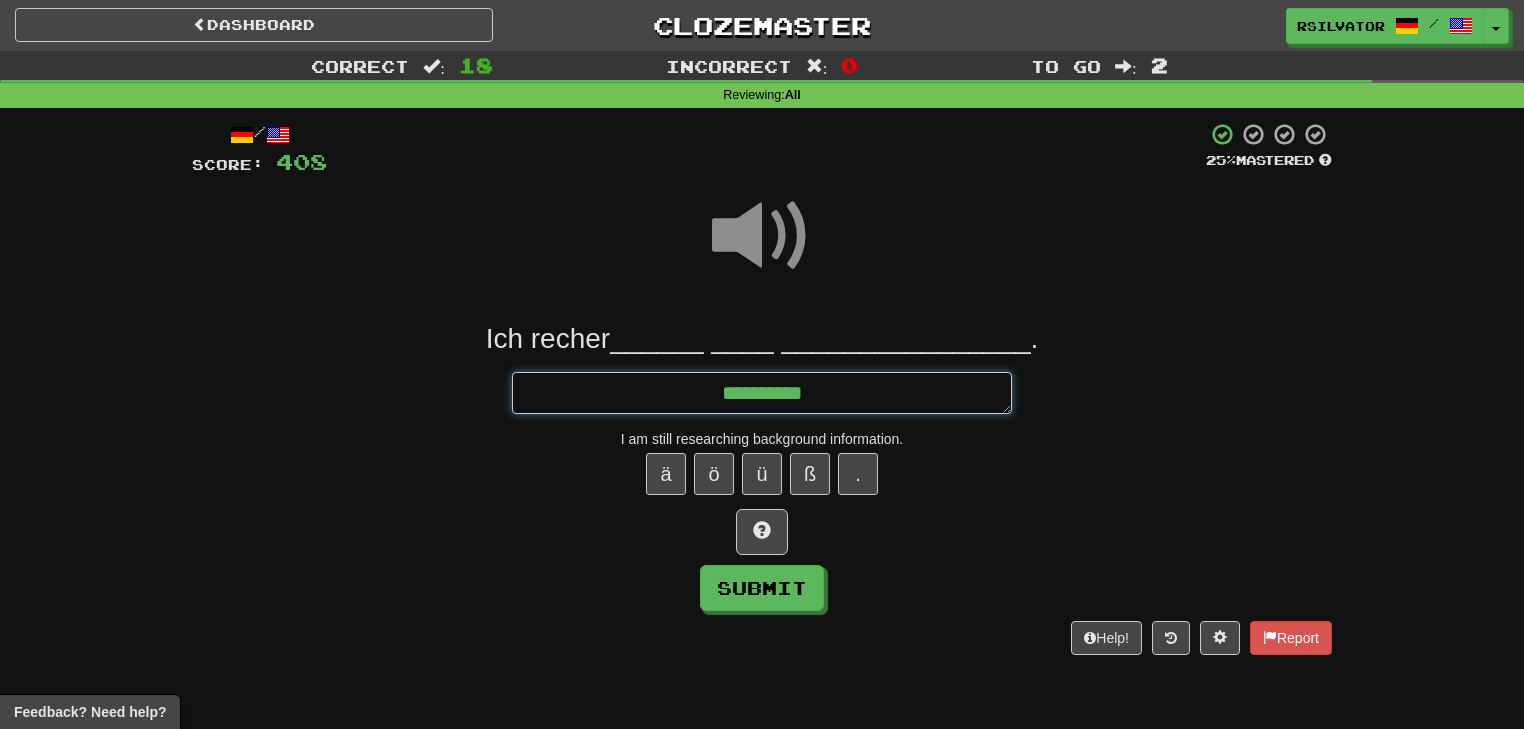 click on "**********" at bounding box center [762, 393] 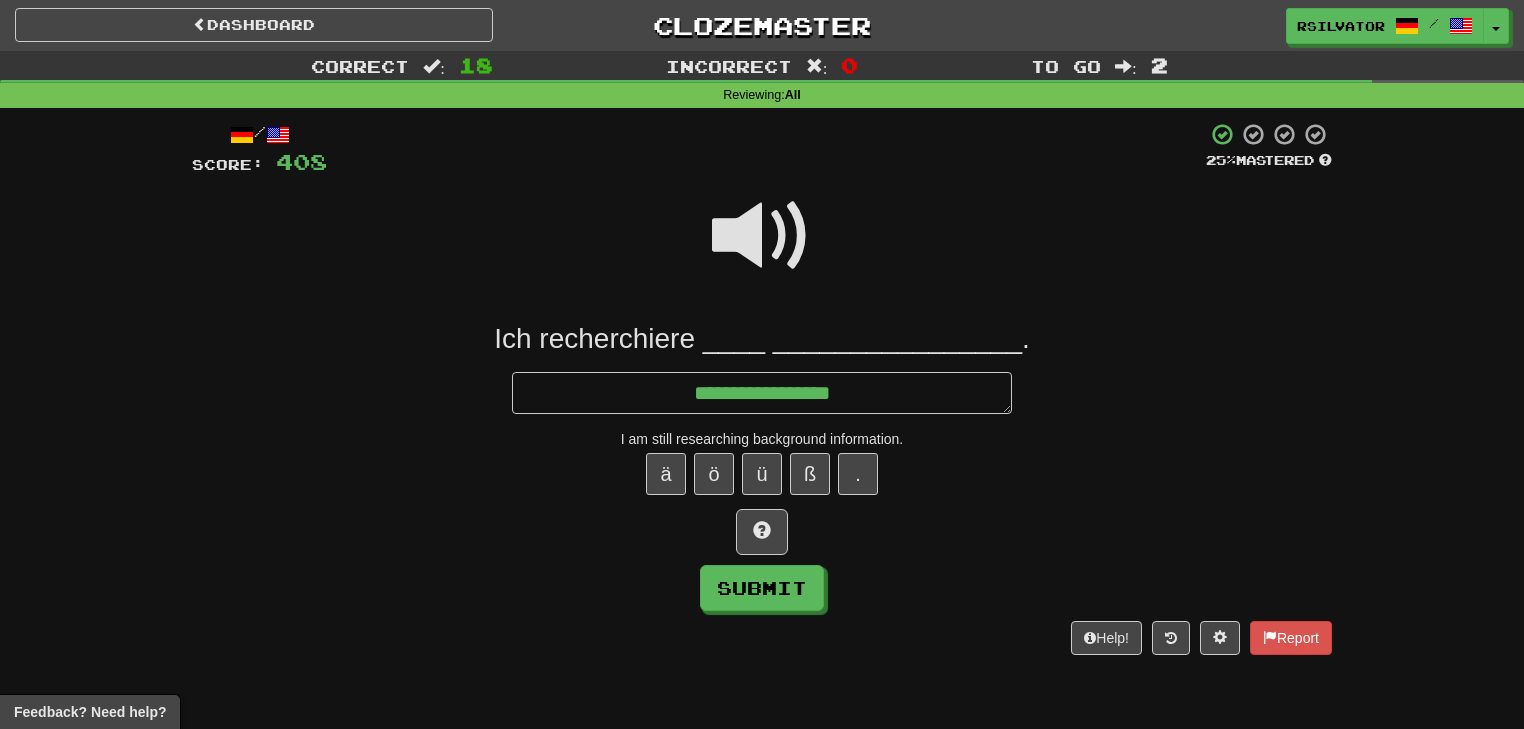 click at bounding box center (762, 236) 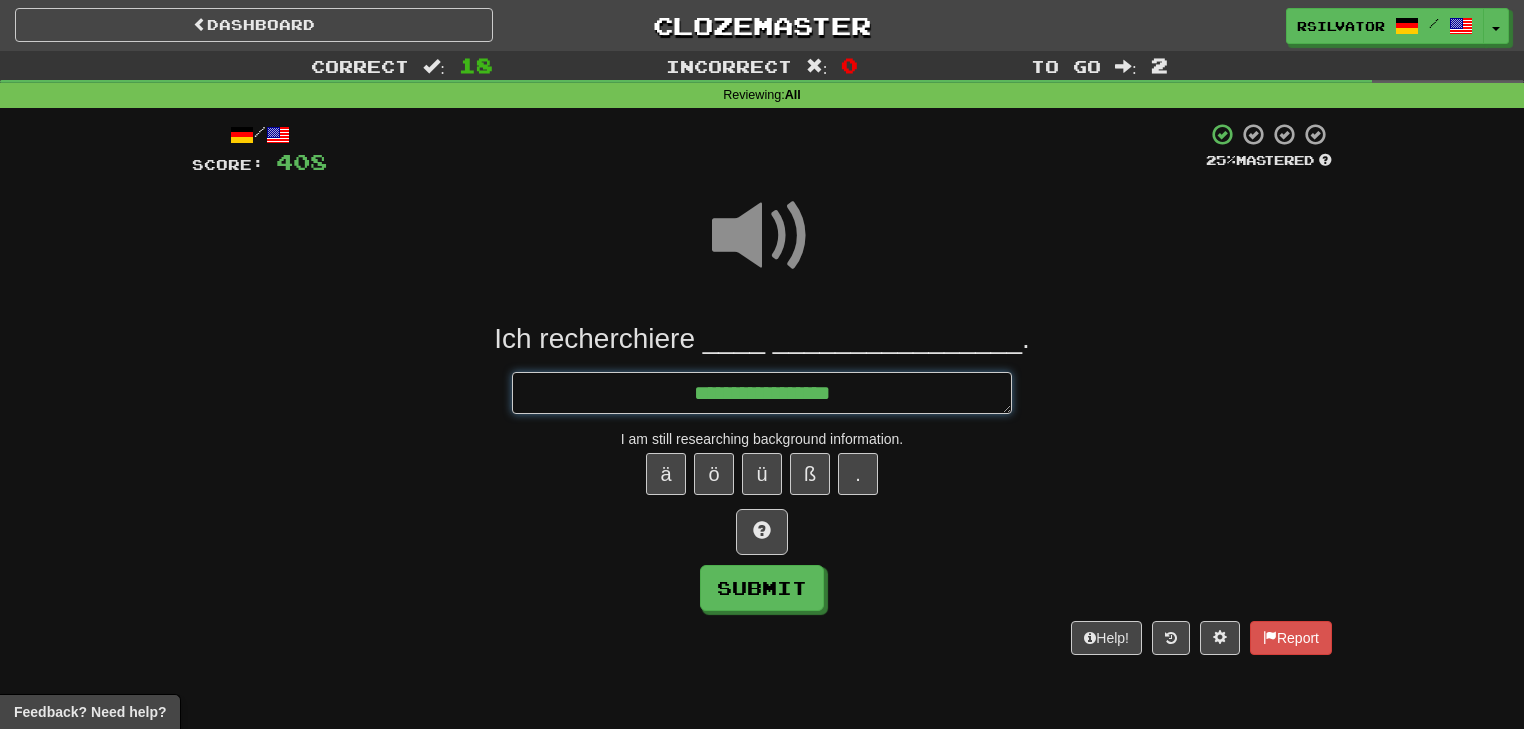 click on "**********" at bounding box center [762, 393] 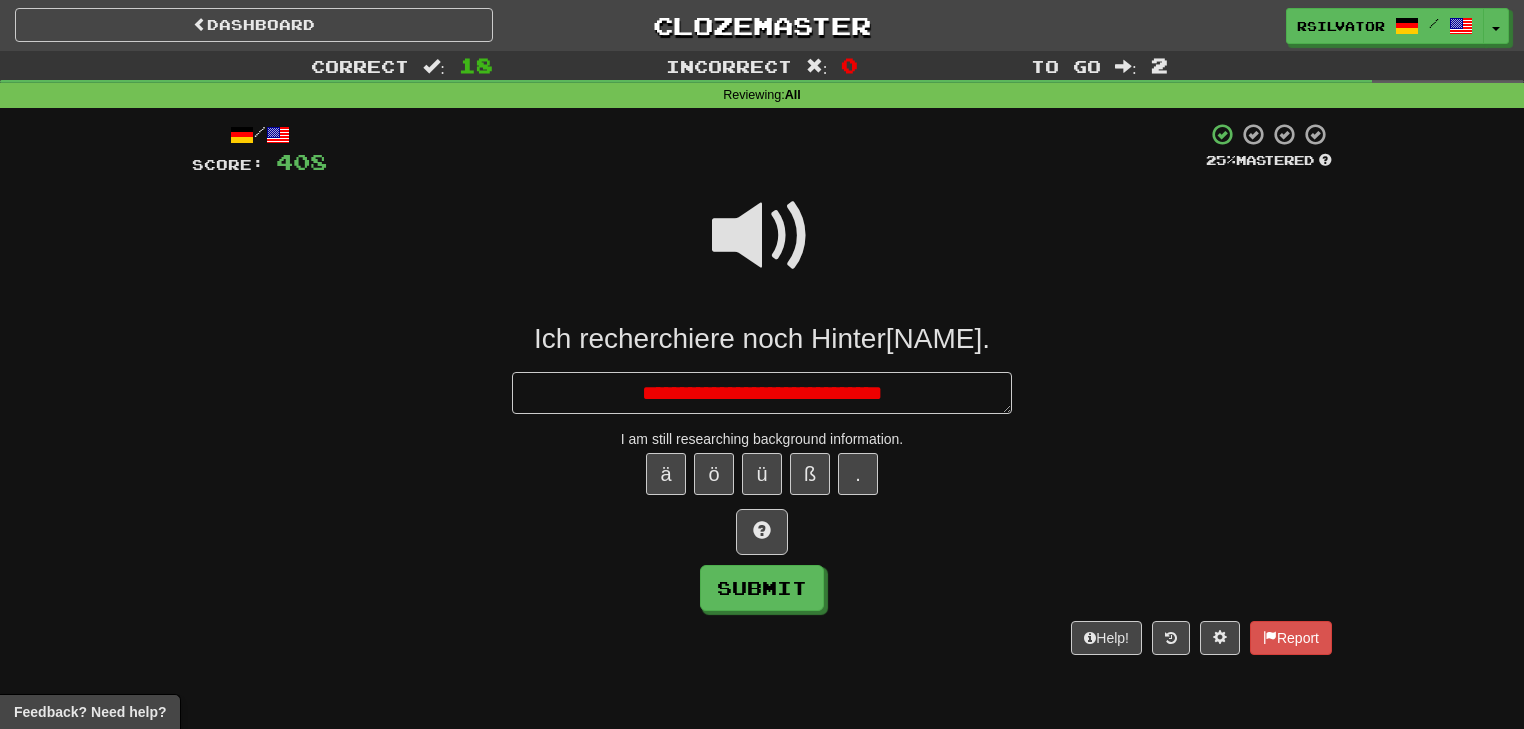 click at bounding box center [762, 236] 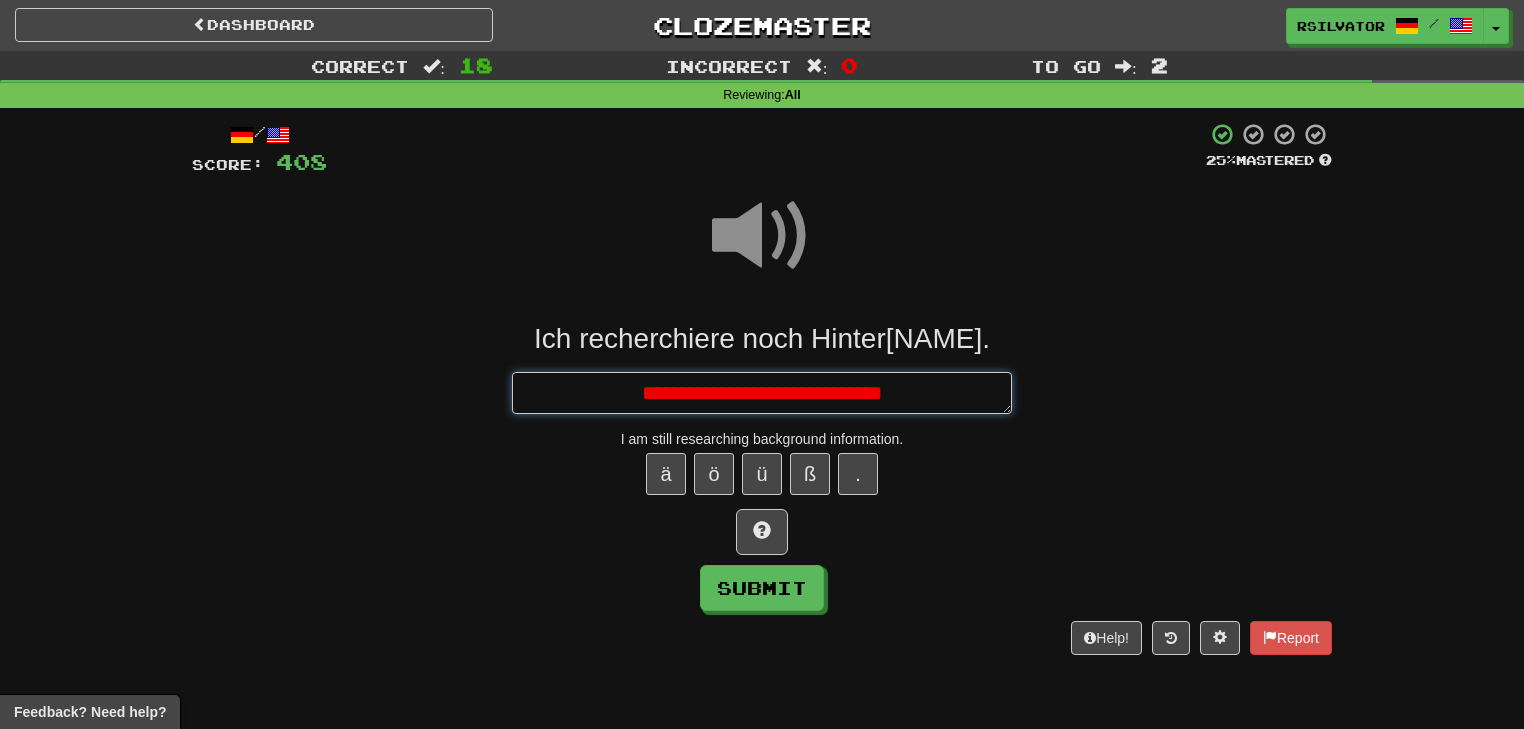 click on "**********" at bounding box center [762, 393] 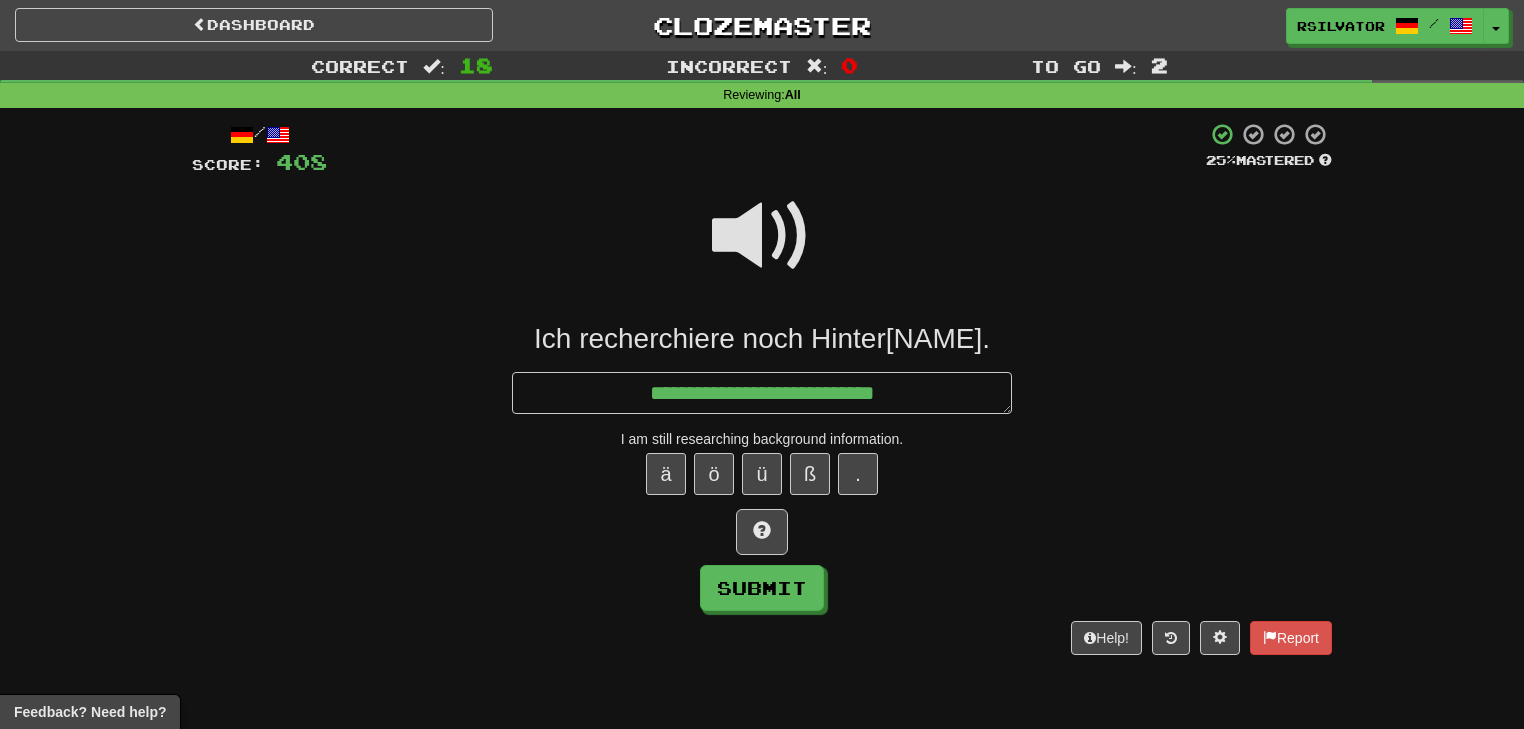 click at bounding box center (762, 236) 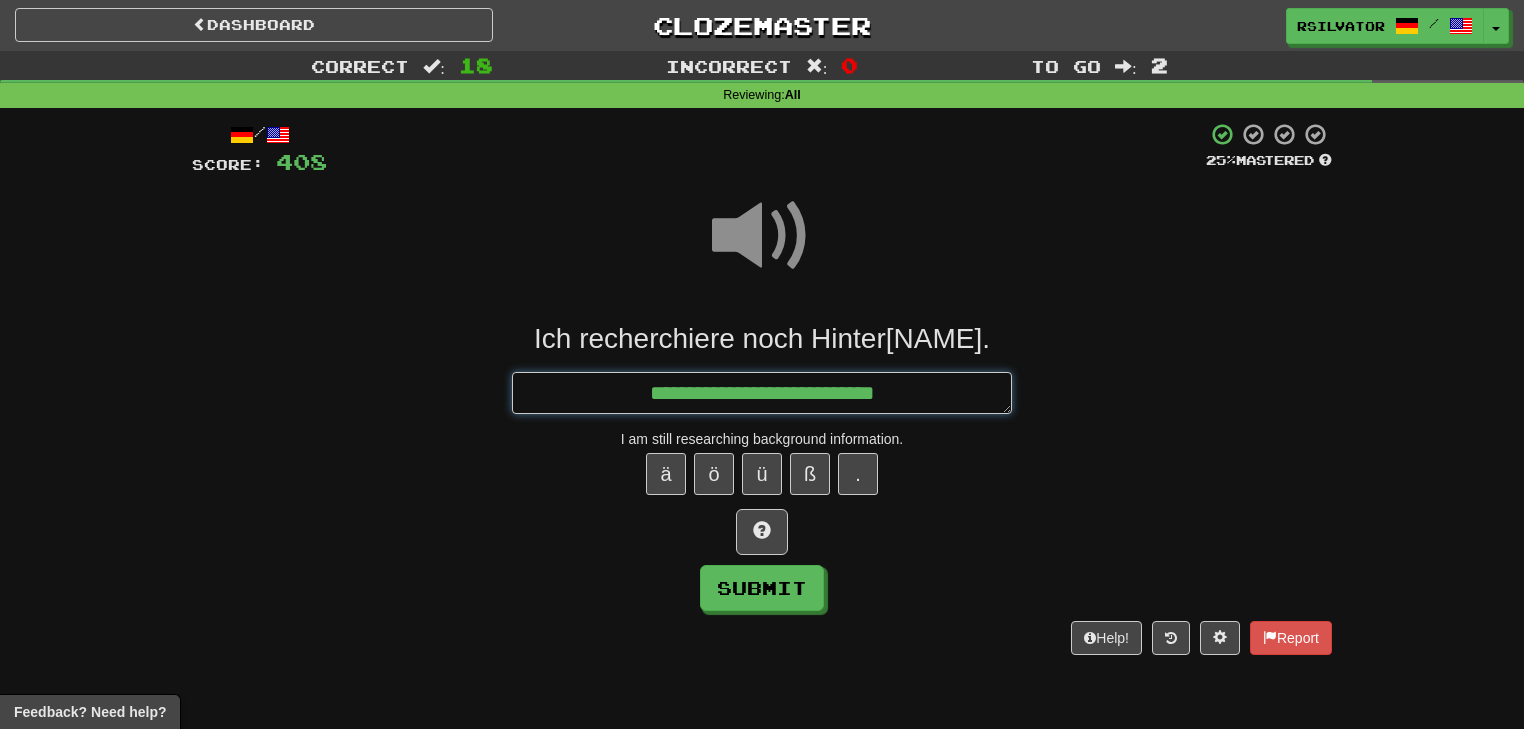 click on "**********" at bounding box center (762, 393) 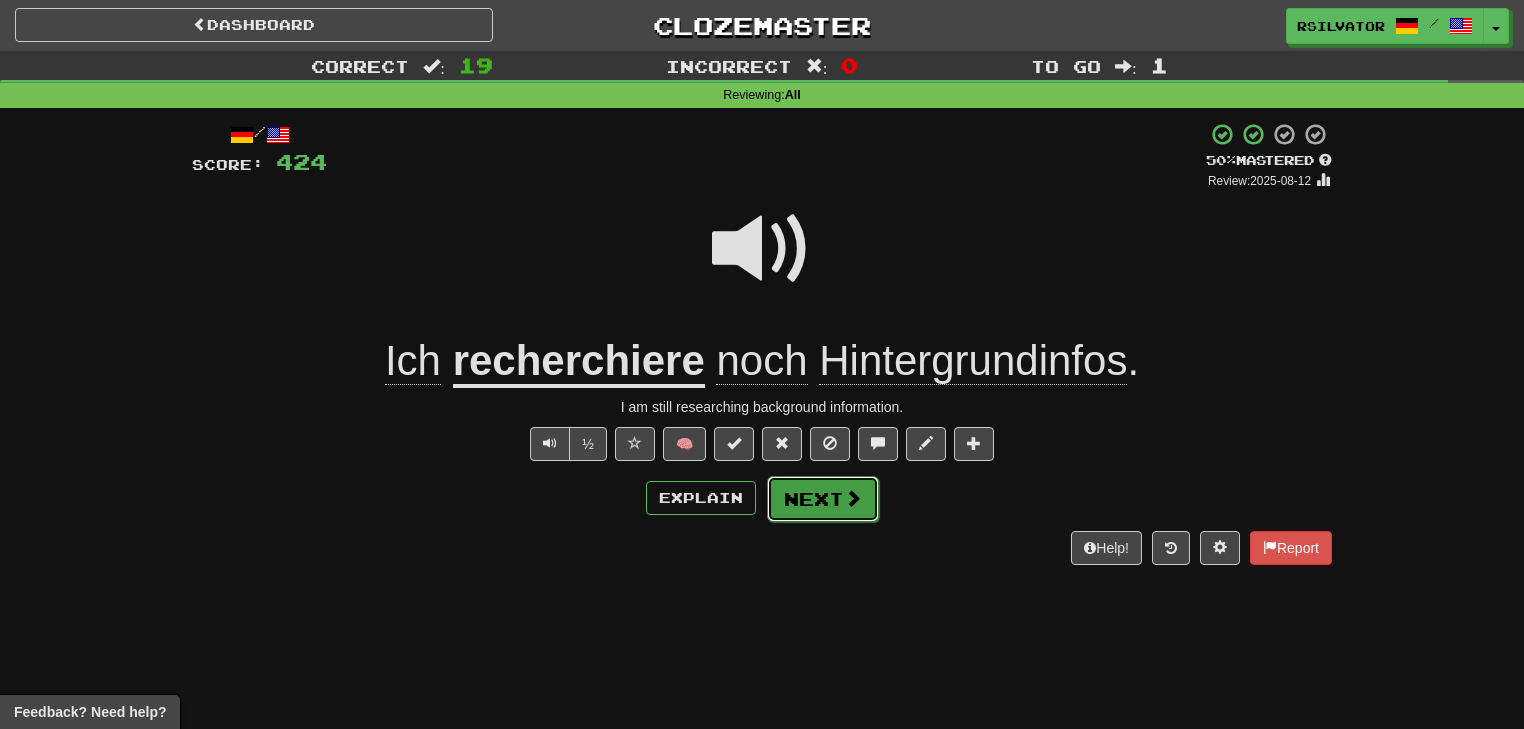 click on "Next" at bounding box center [823, 499] 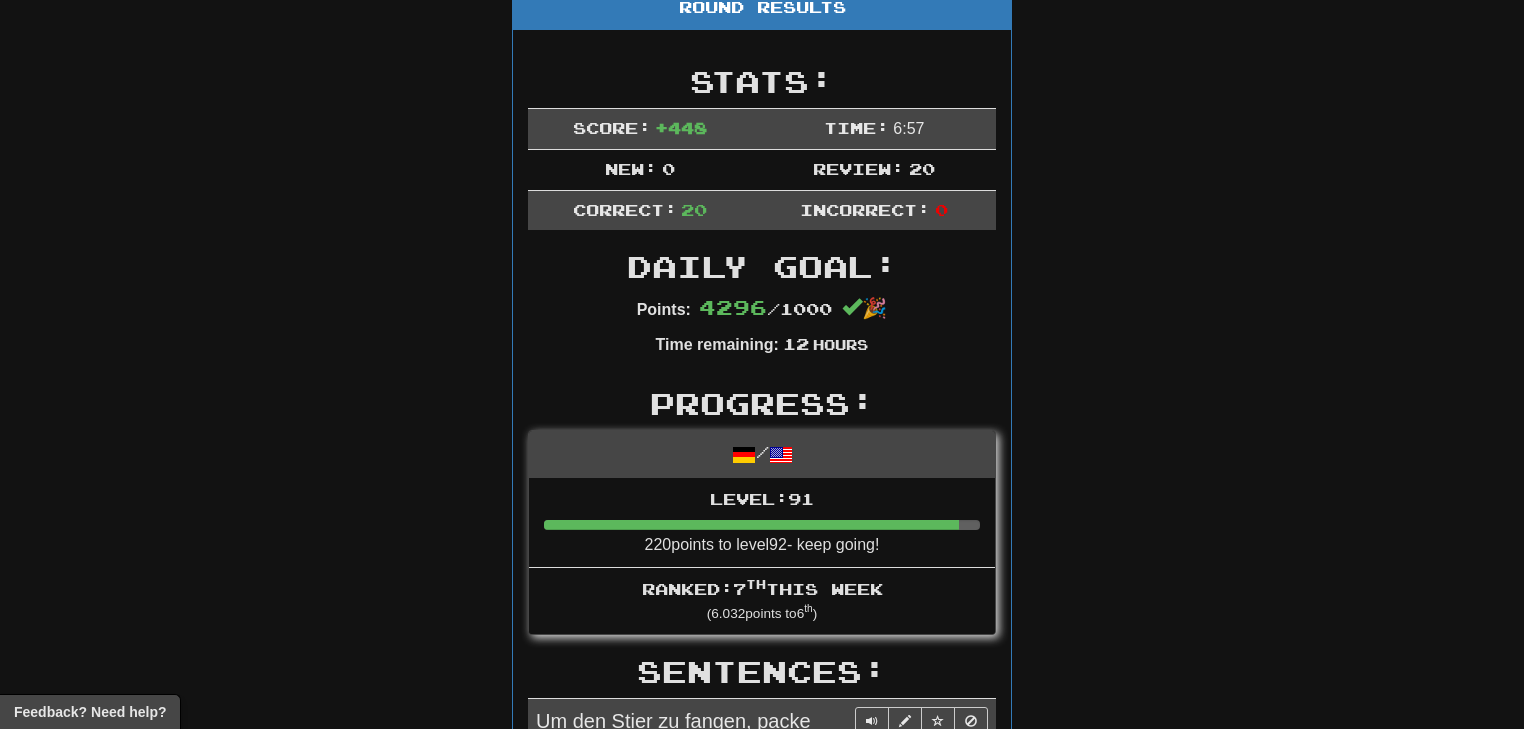 scroll, scrollTop: 0, scrollLeft: 0, axis: both 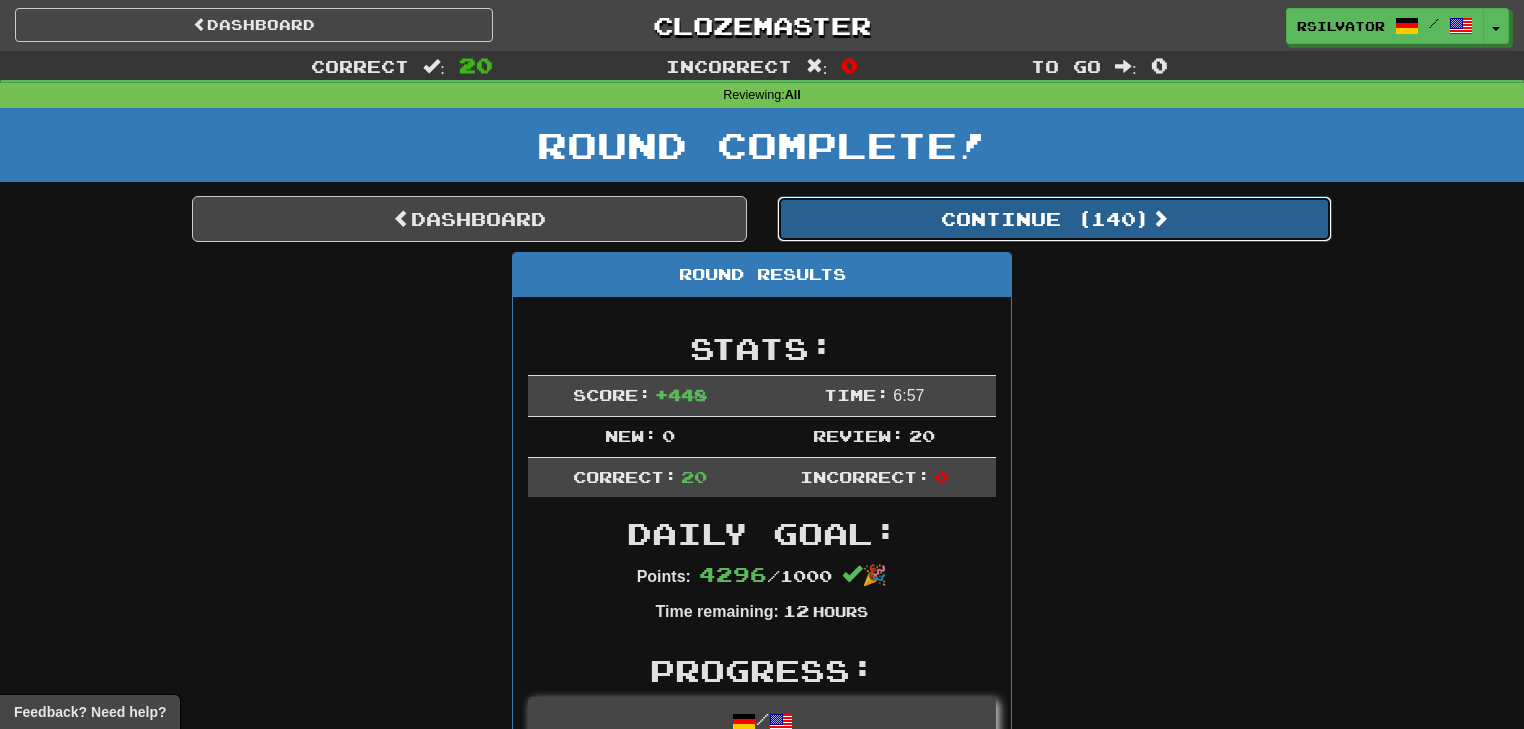 click on "Continue ( 140 )" at bounding box center (1054, 219) 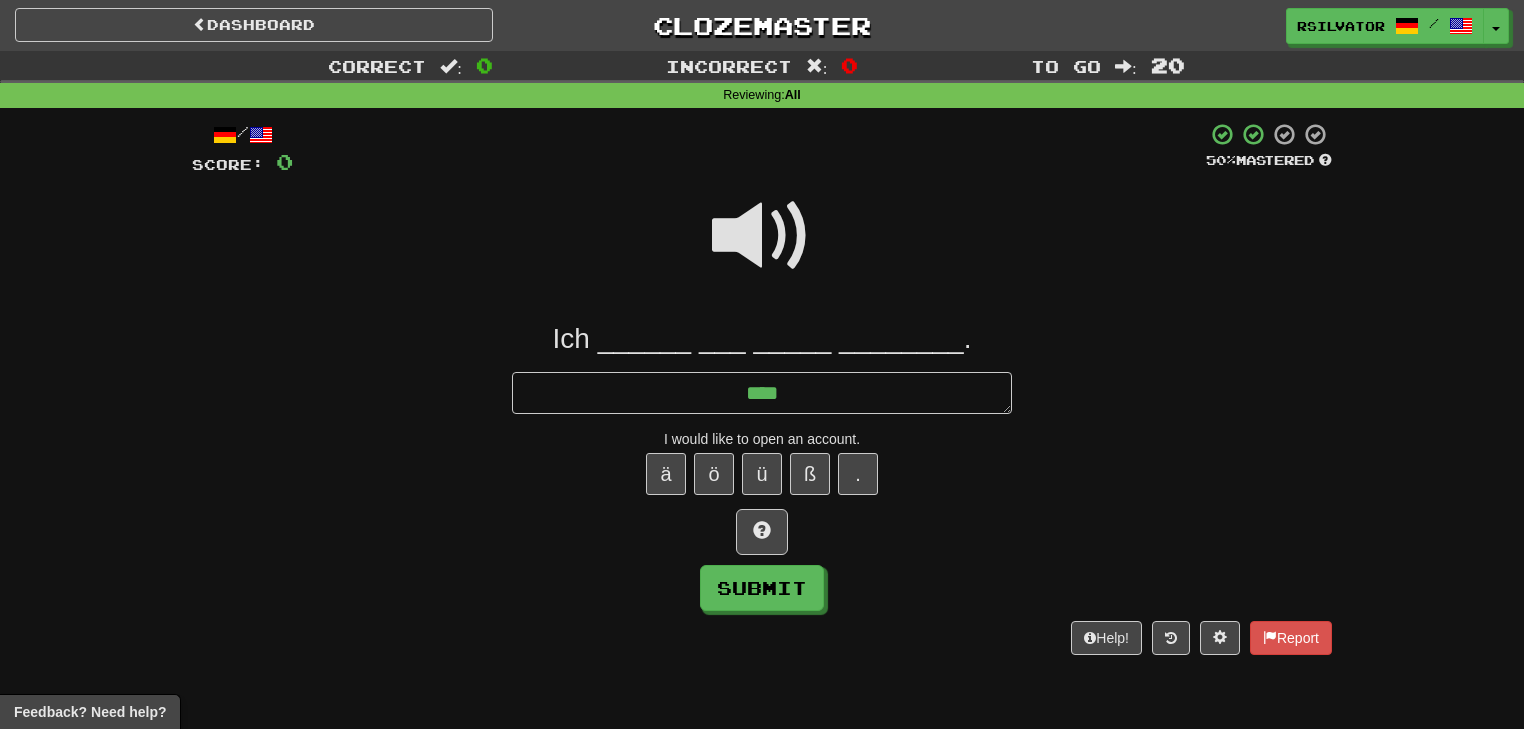click at bounding box center [762, 236] 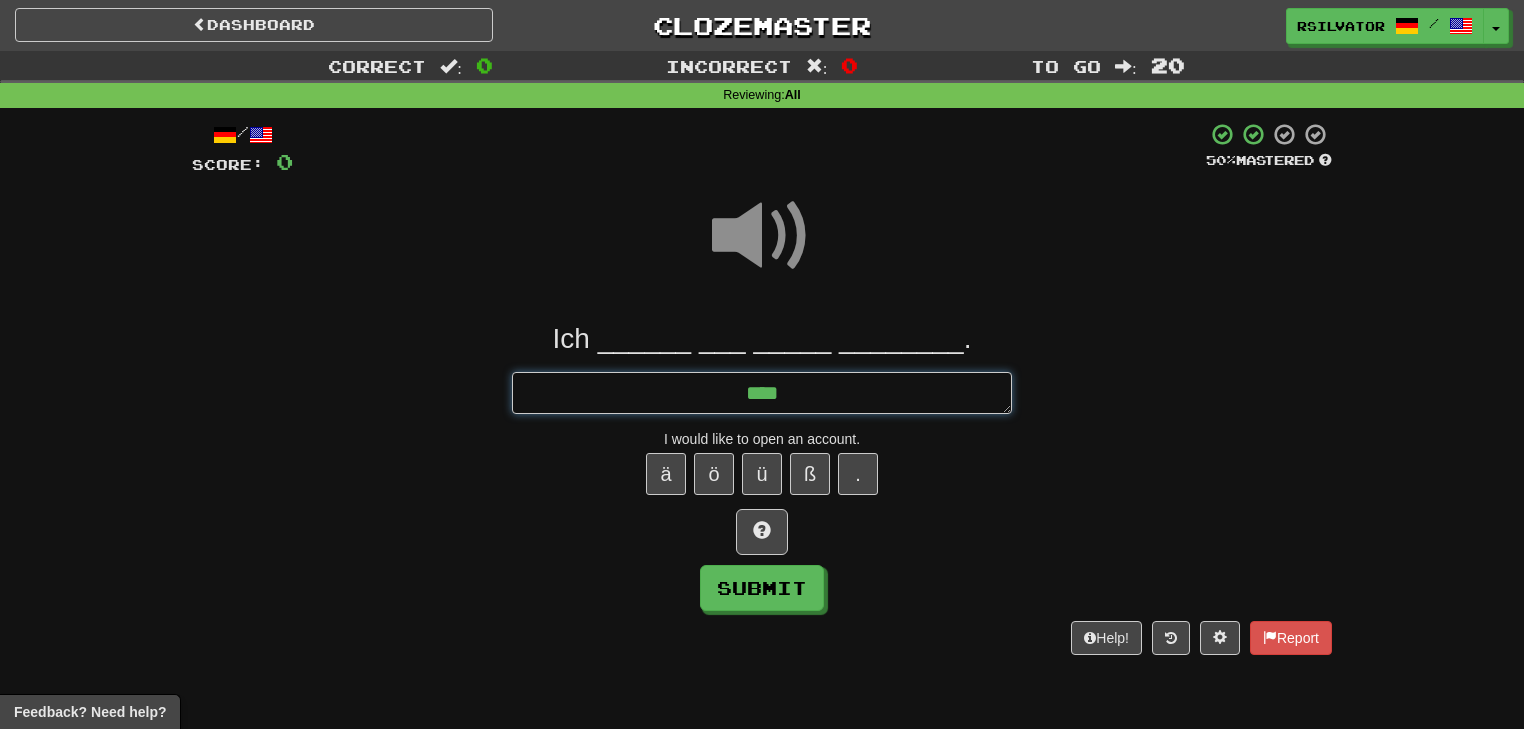 click on "***" at bounding box center [762, 393] 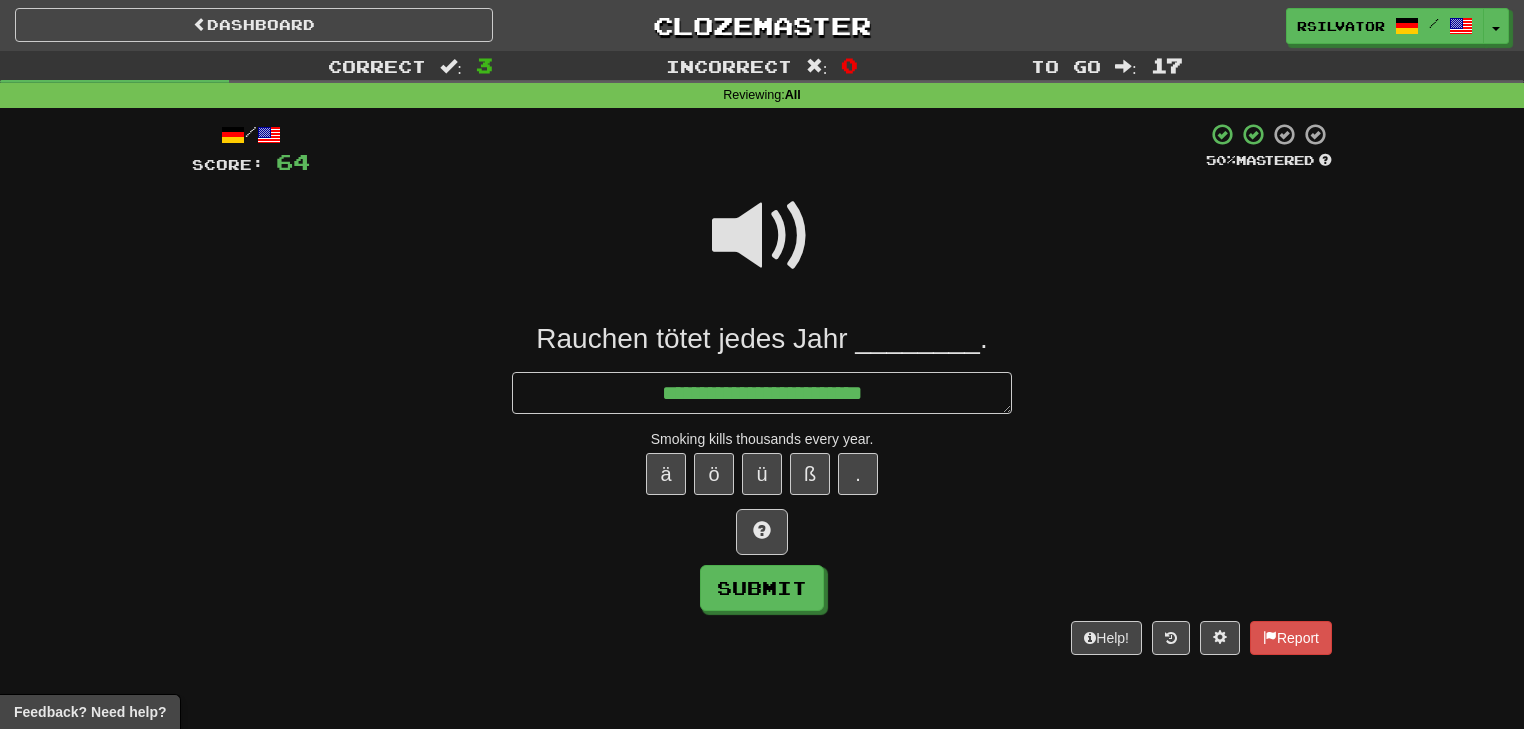 click at bounding box center (762, 236) 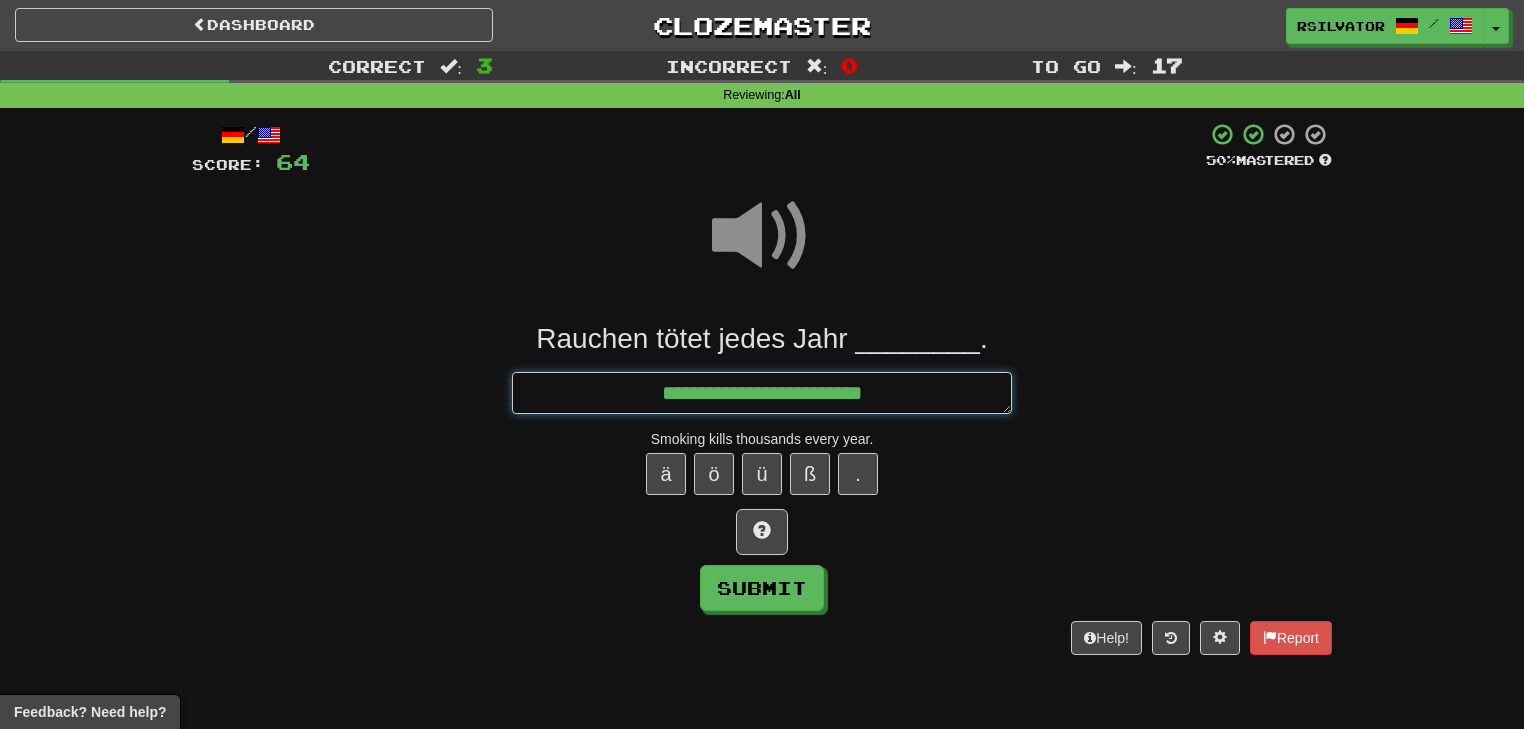 click on "**********" at bounding box center [762, 393] 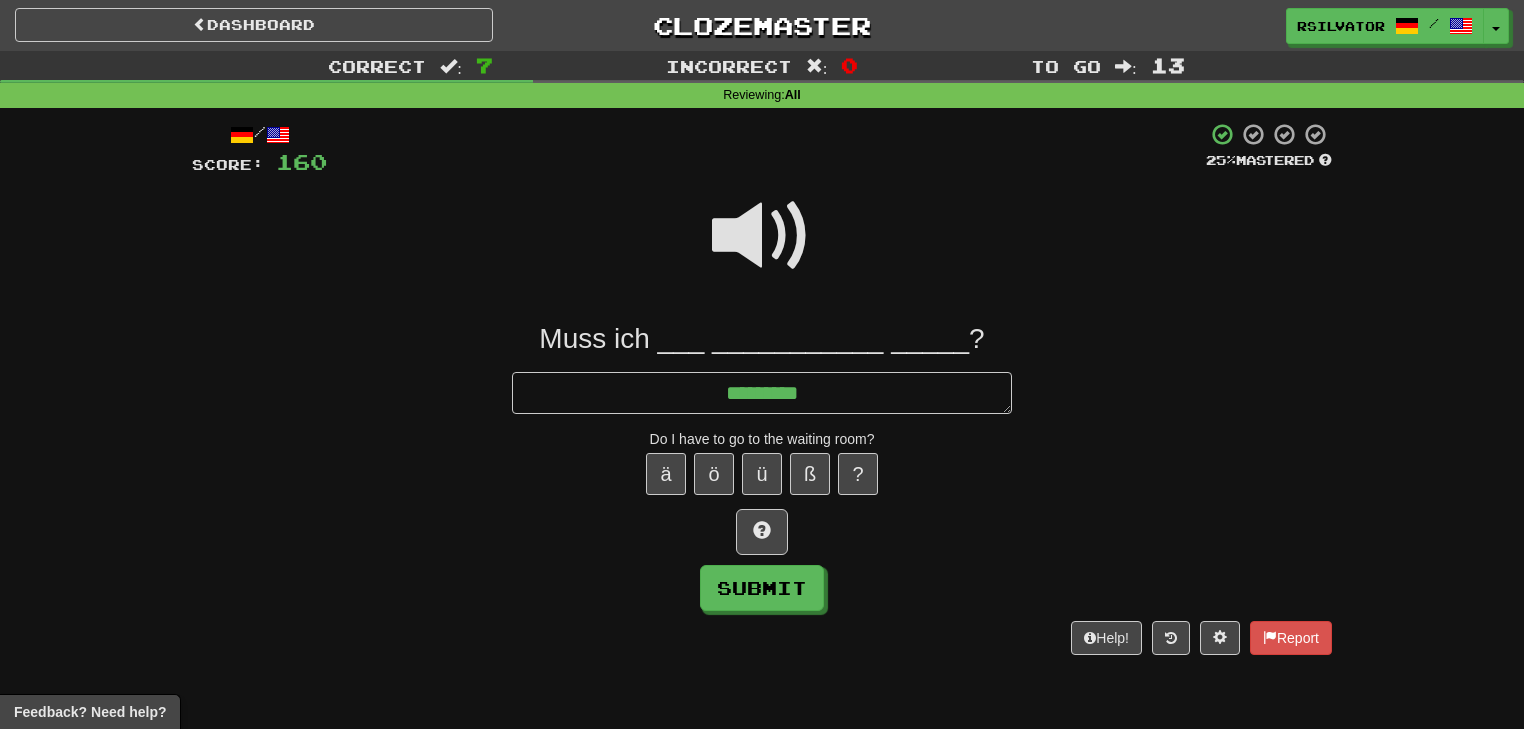 click at bounding box center [762, 236] 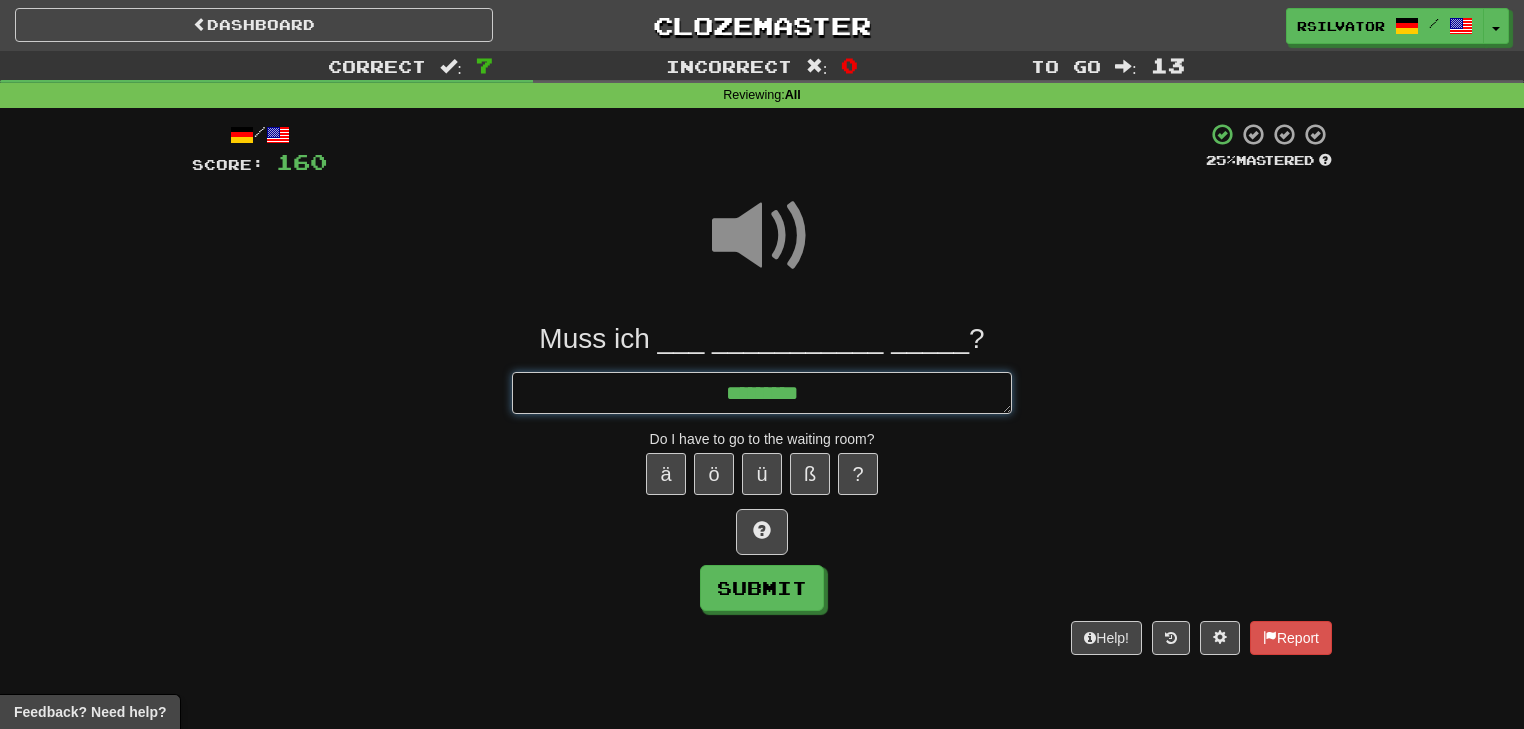 click on "********" at bounding box center (762, 393) 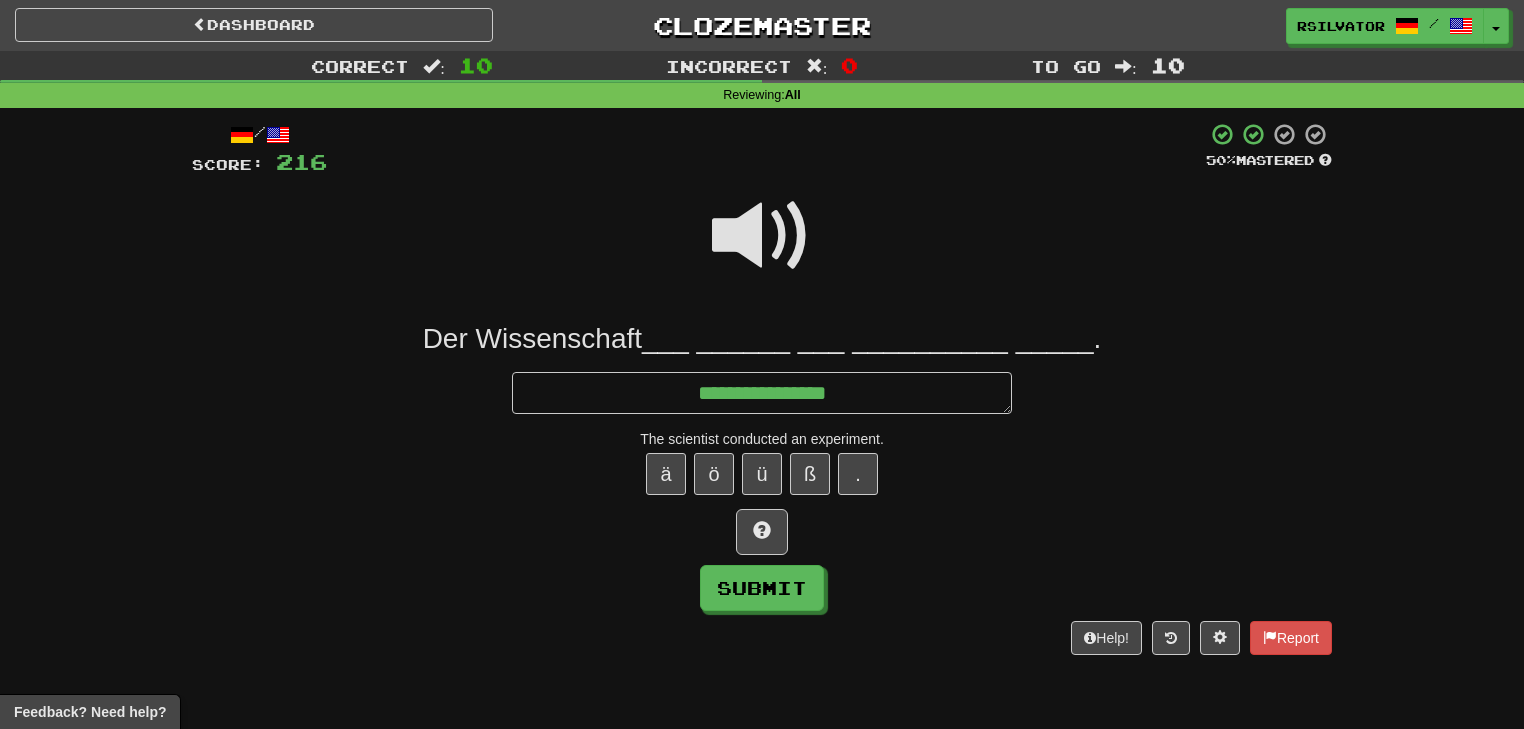 click at bounding box center (762, 236) 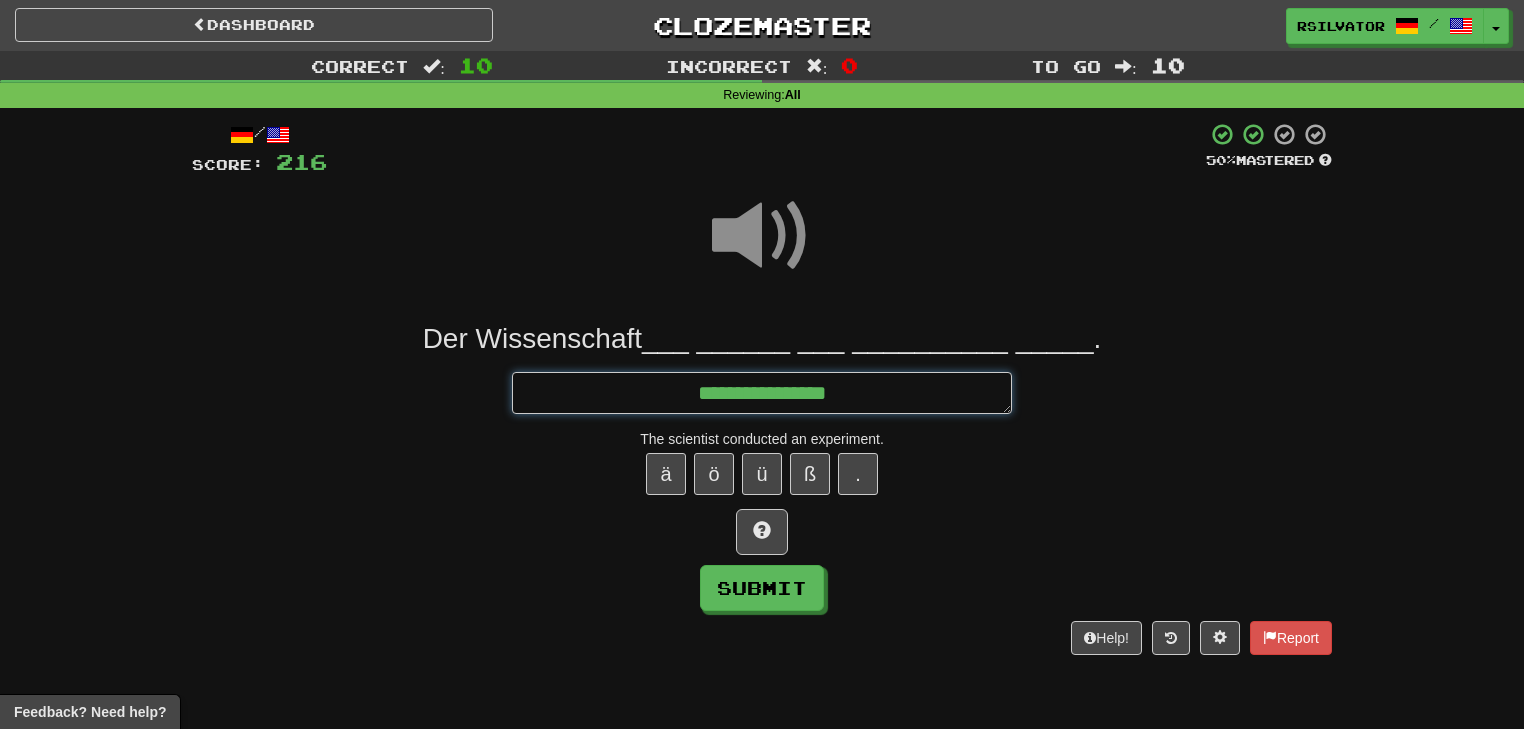click on "**********" at bounding box center (762, 393) 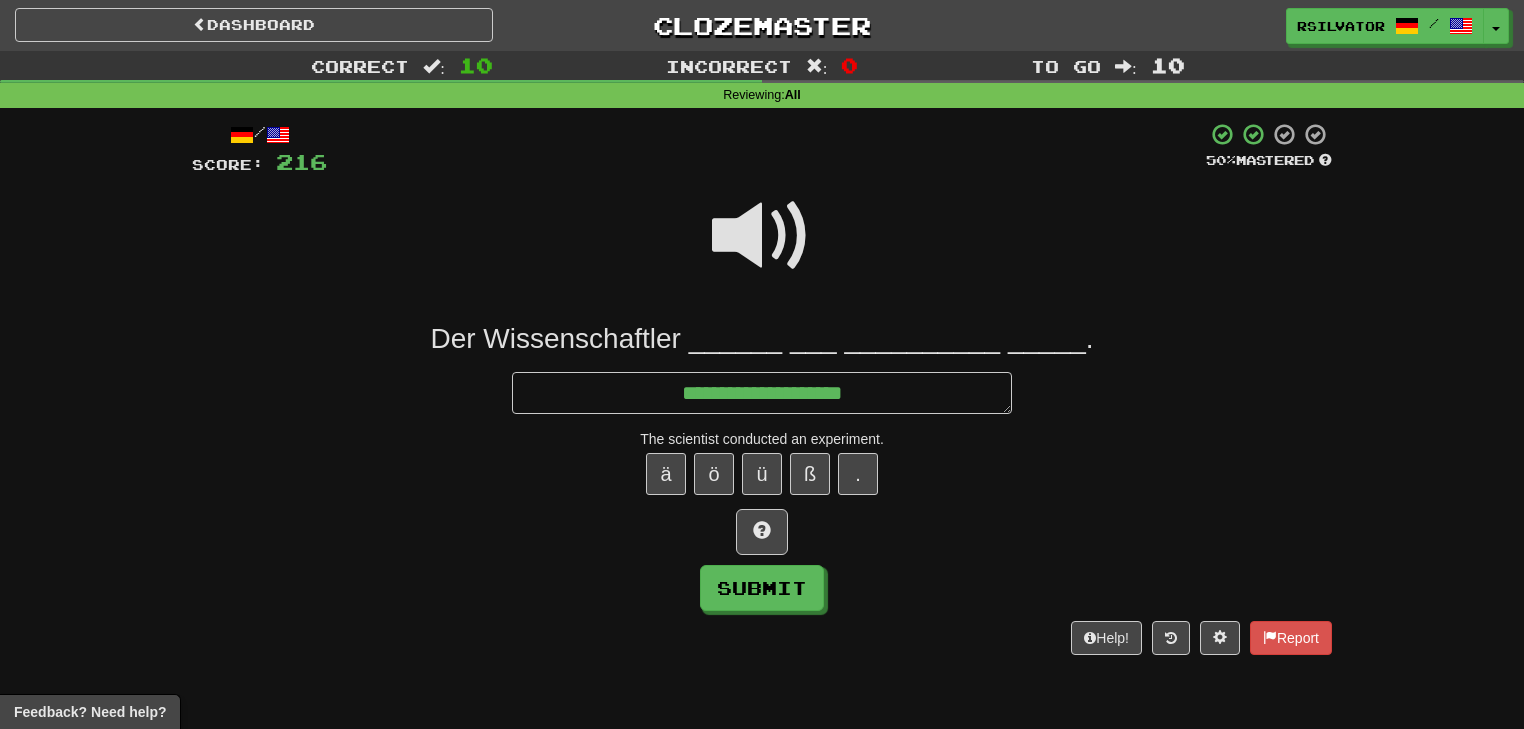 click at bounding box center (762, 249) 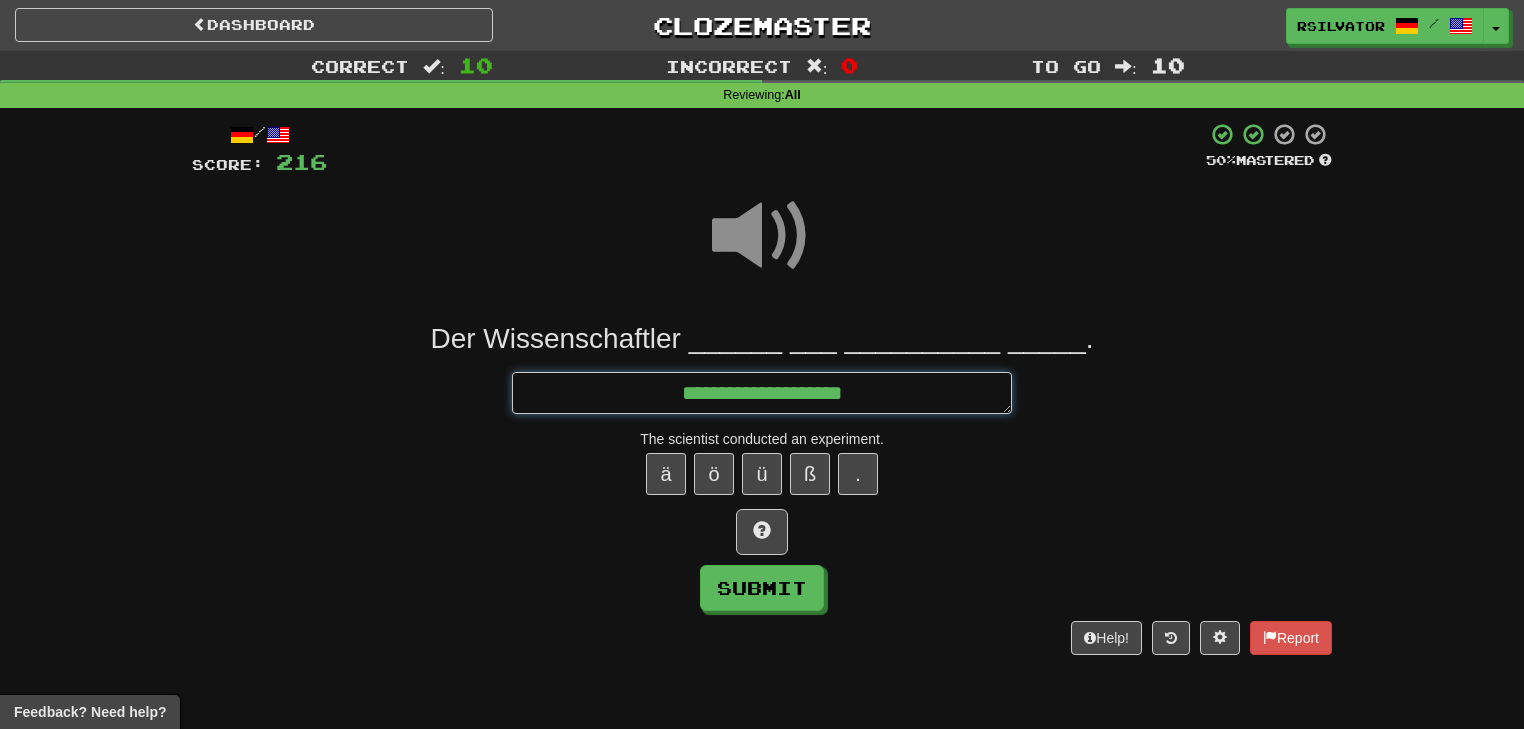 click on "**********" at bounding box center [762, 393] 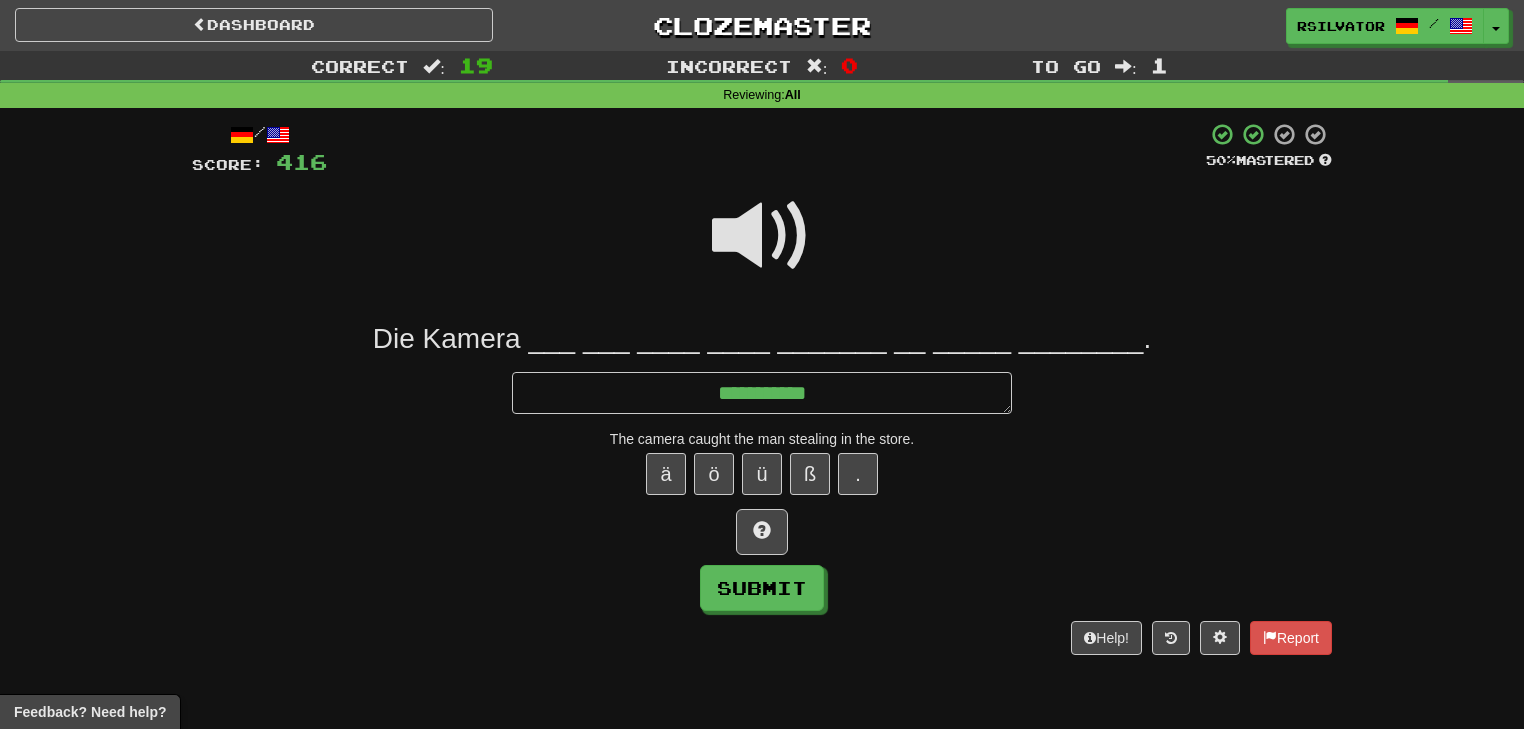 click on "**********" at bounding box center [762, 466] 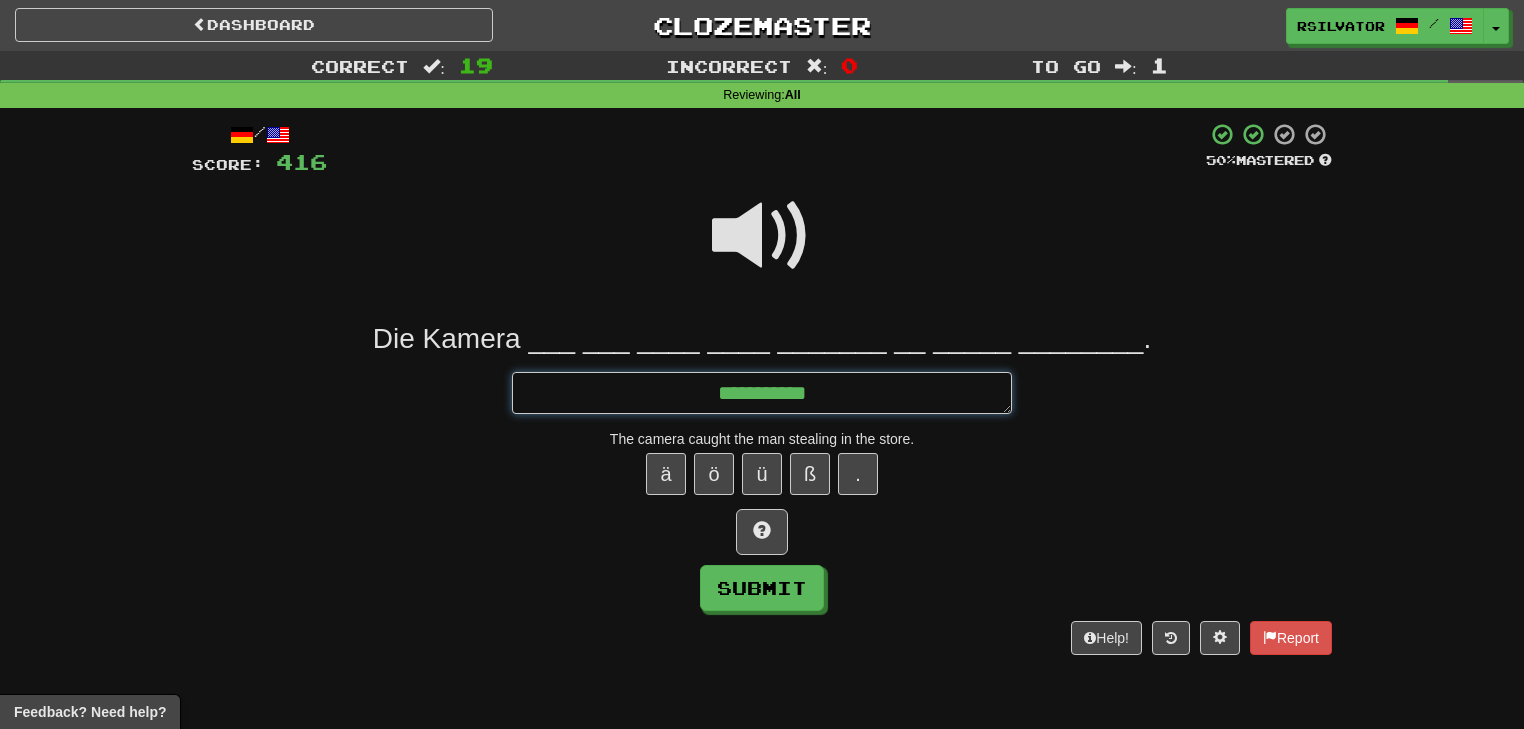 click on "**********" at bounding box center [762, 393] 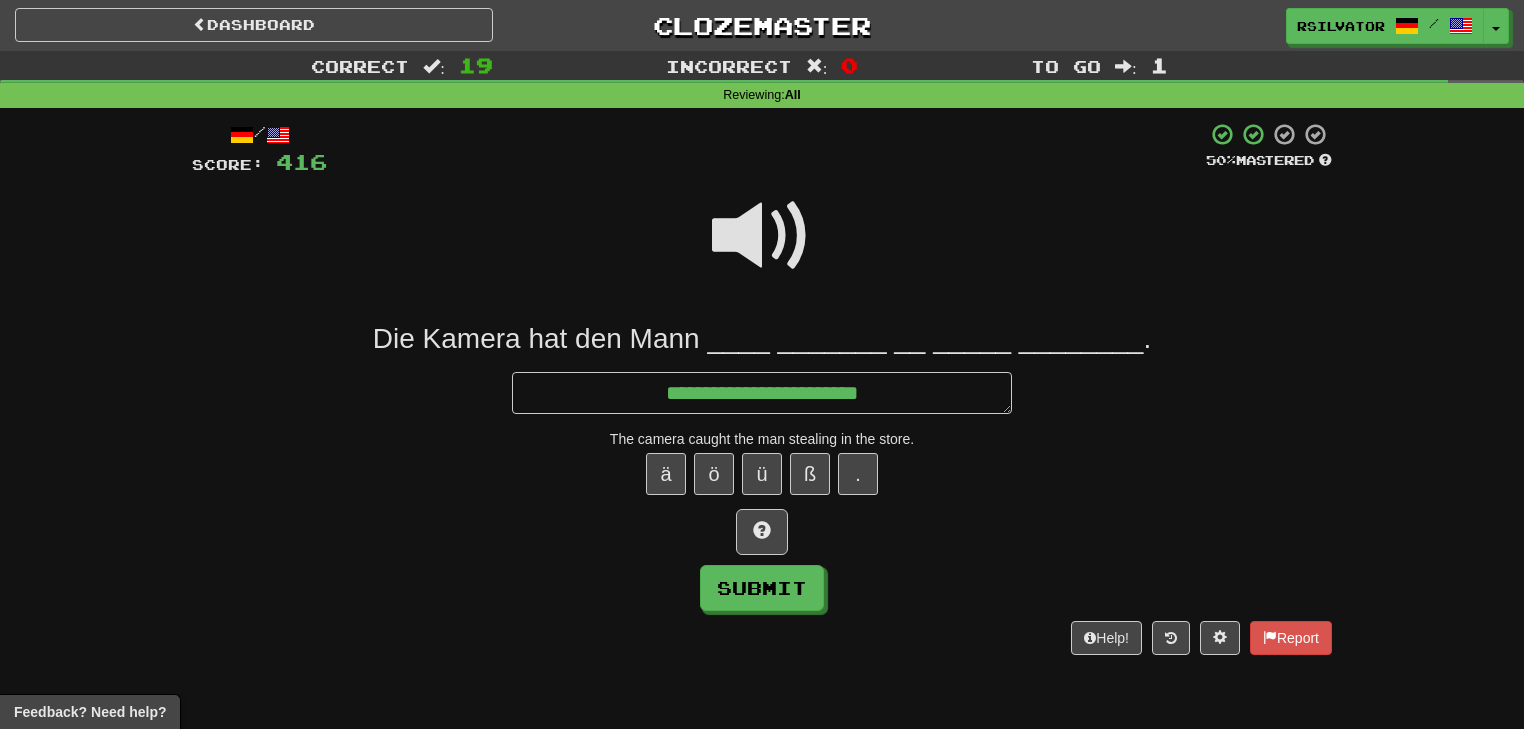 click at bounding box center (762, 236) 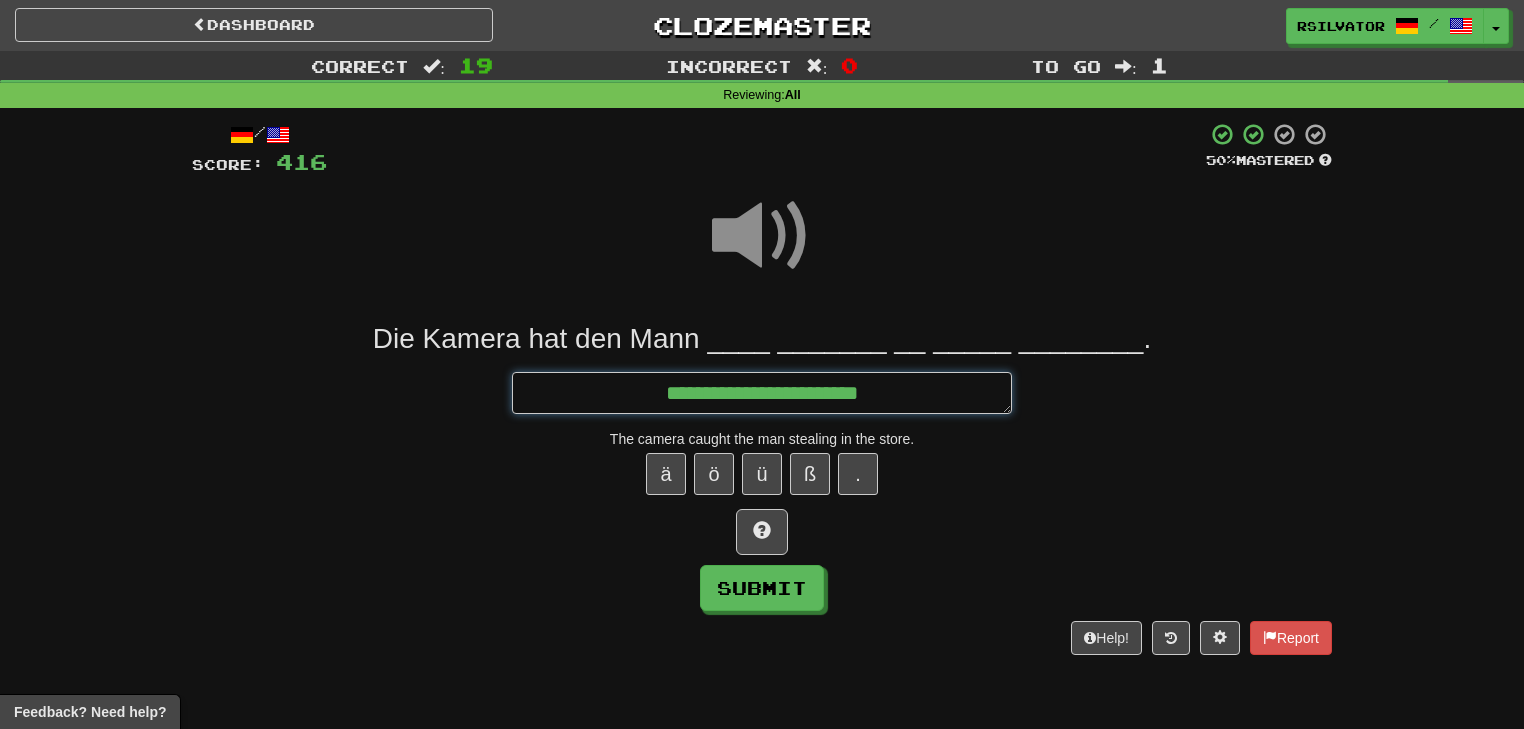 click on "**********" at bounding box center [762, 393] 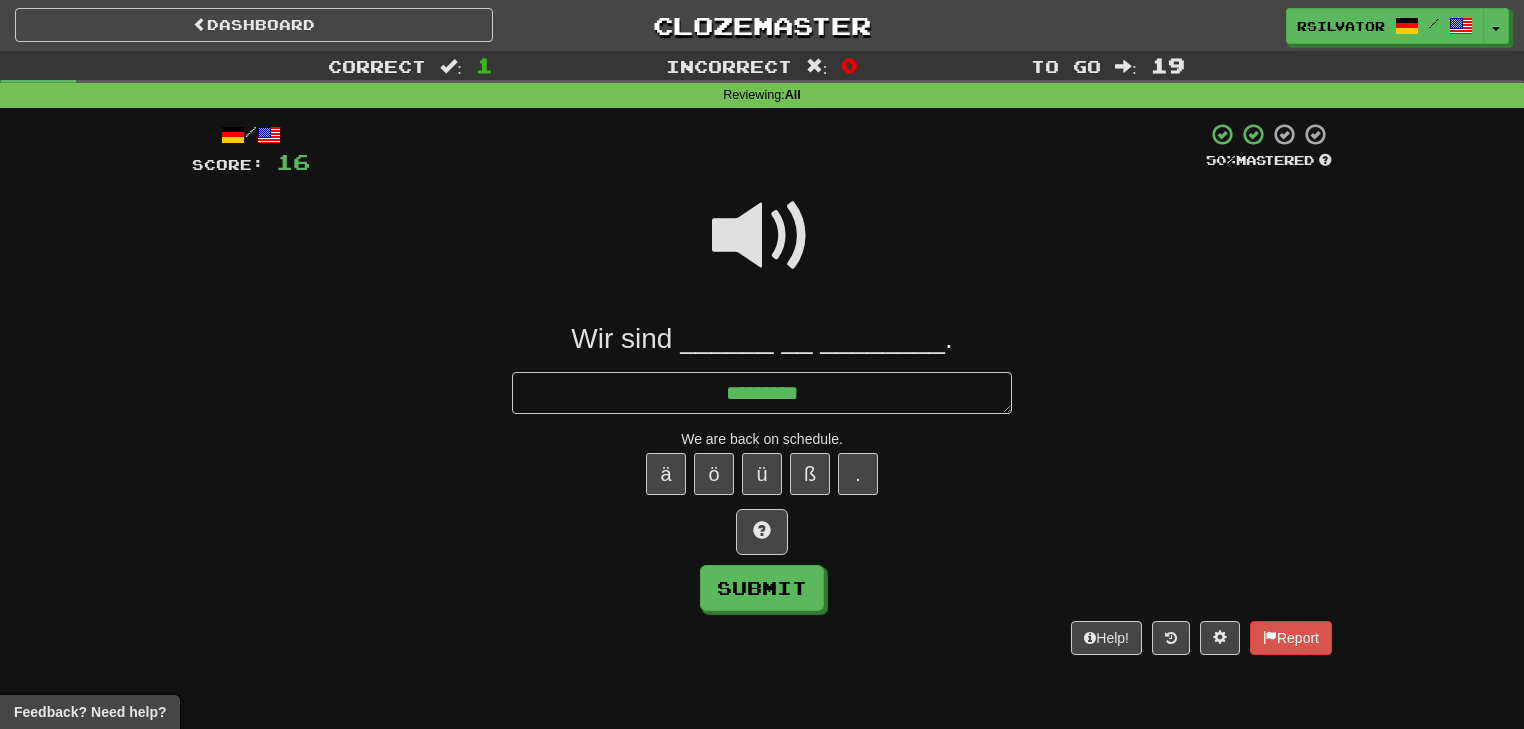 click at bounding box center (762, 236) 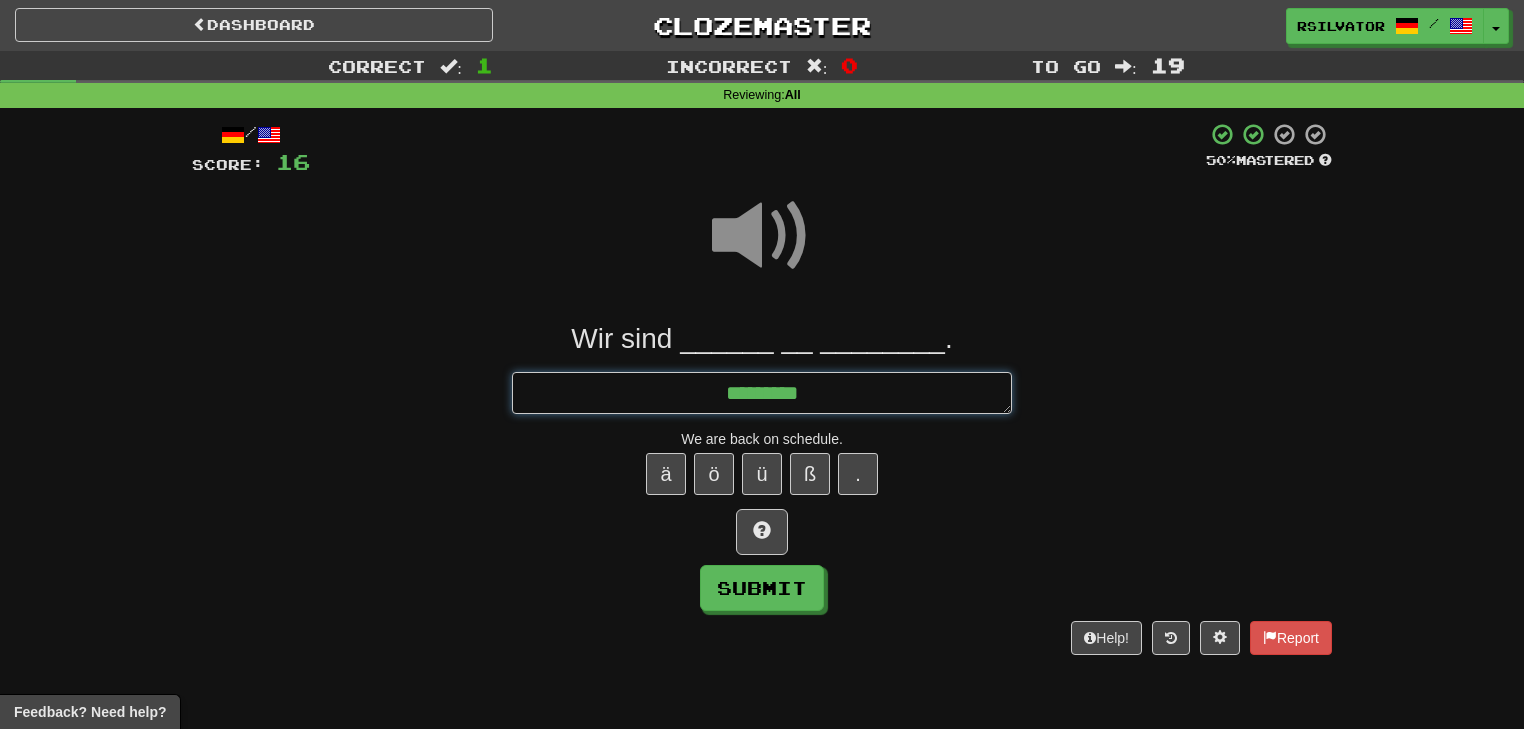 click on "********" at bounding box center [762, 393] 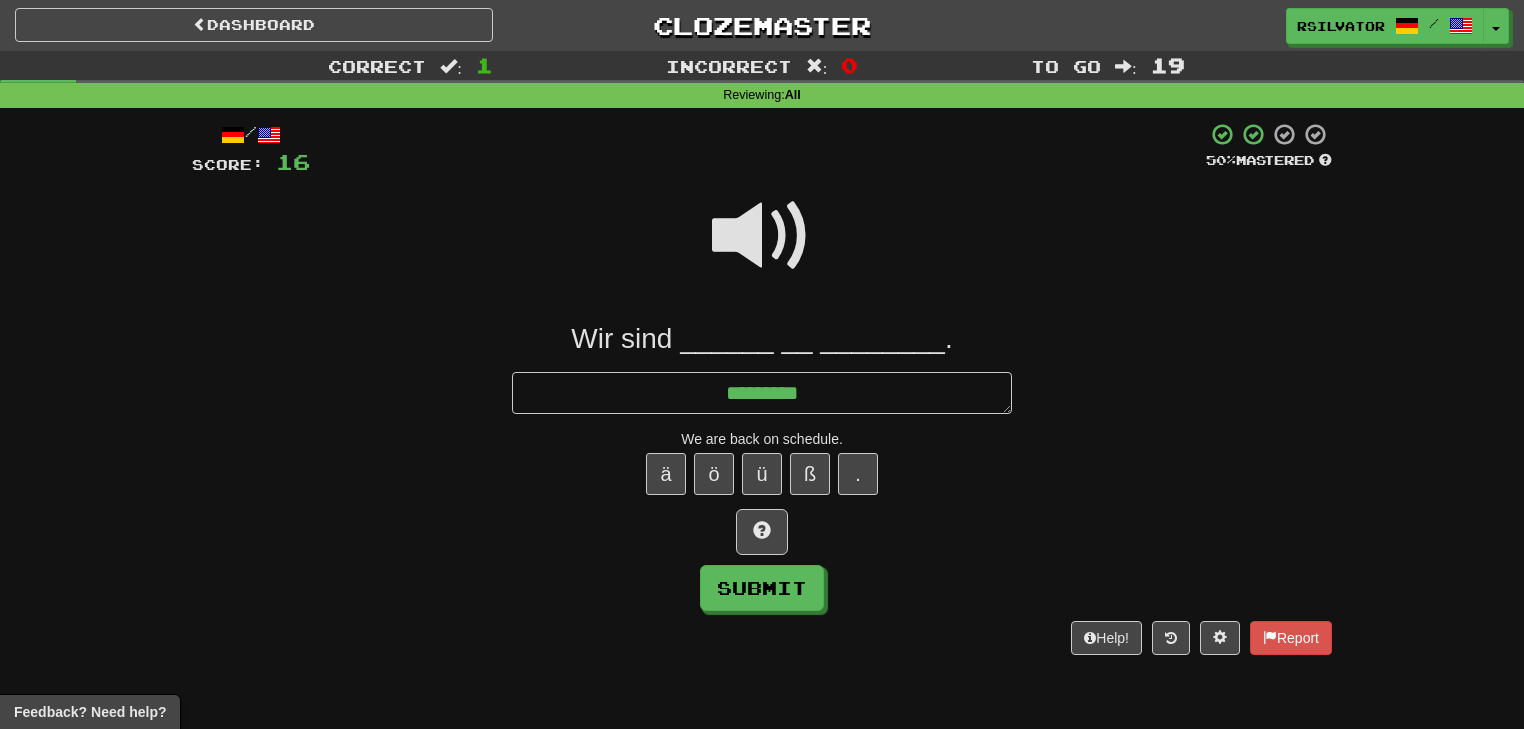 click at bounding box center [762, 236] 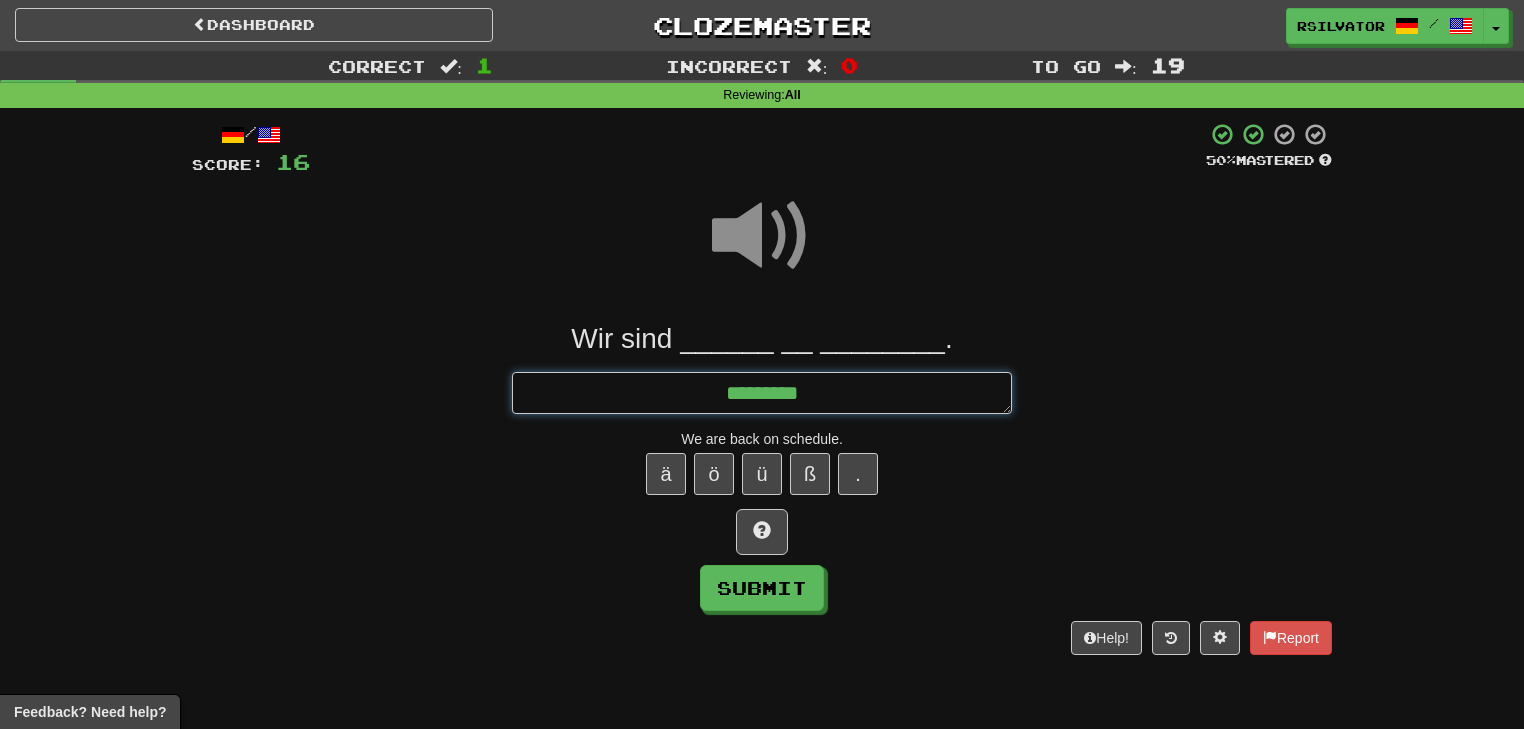 click on "********" at bounding box center [762, 393] 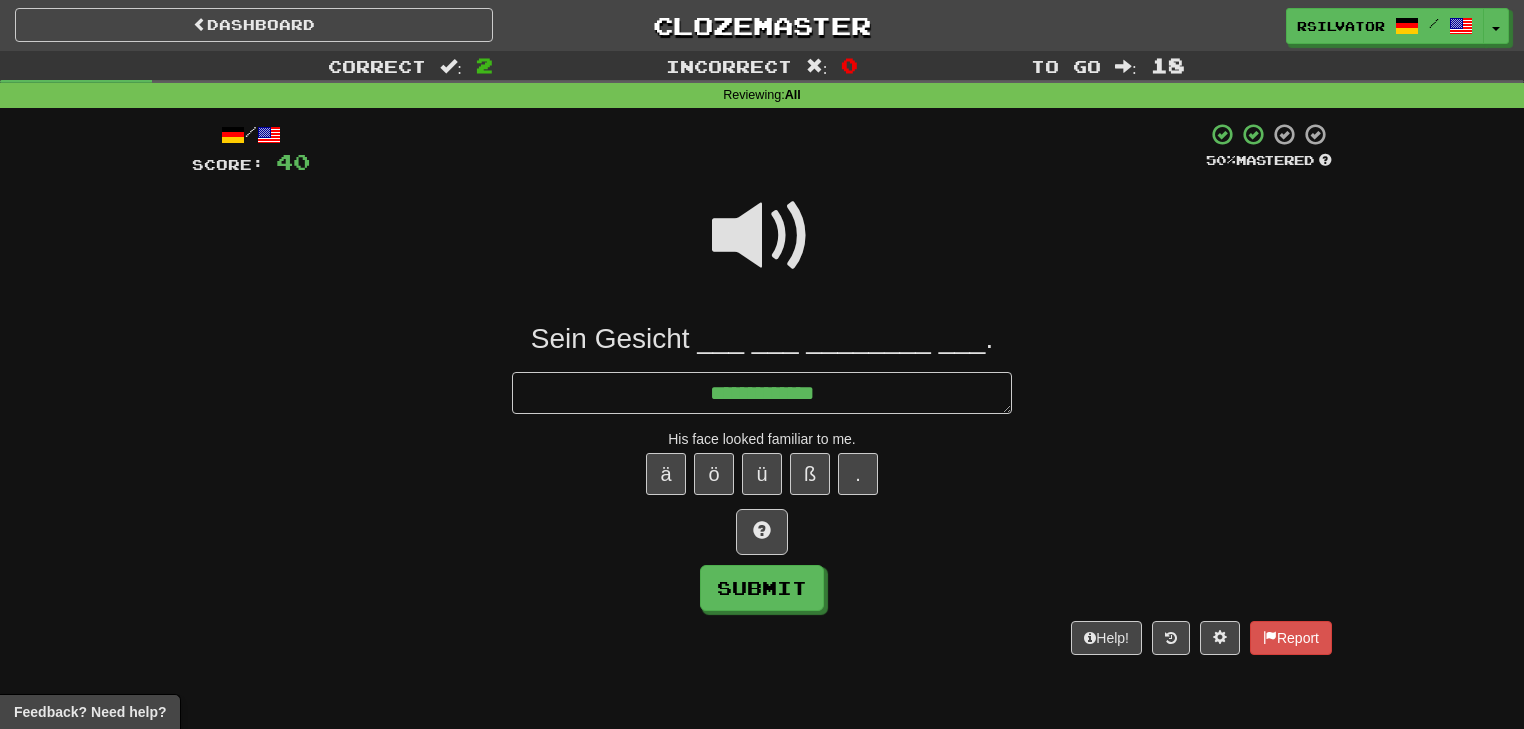 click at bounding box center (762, 236) 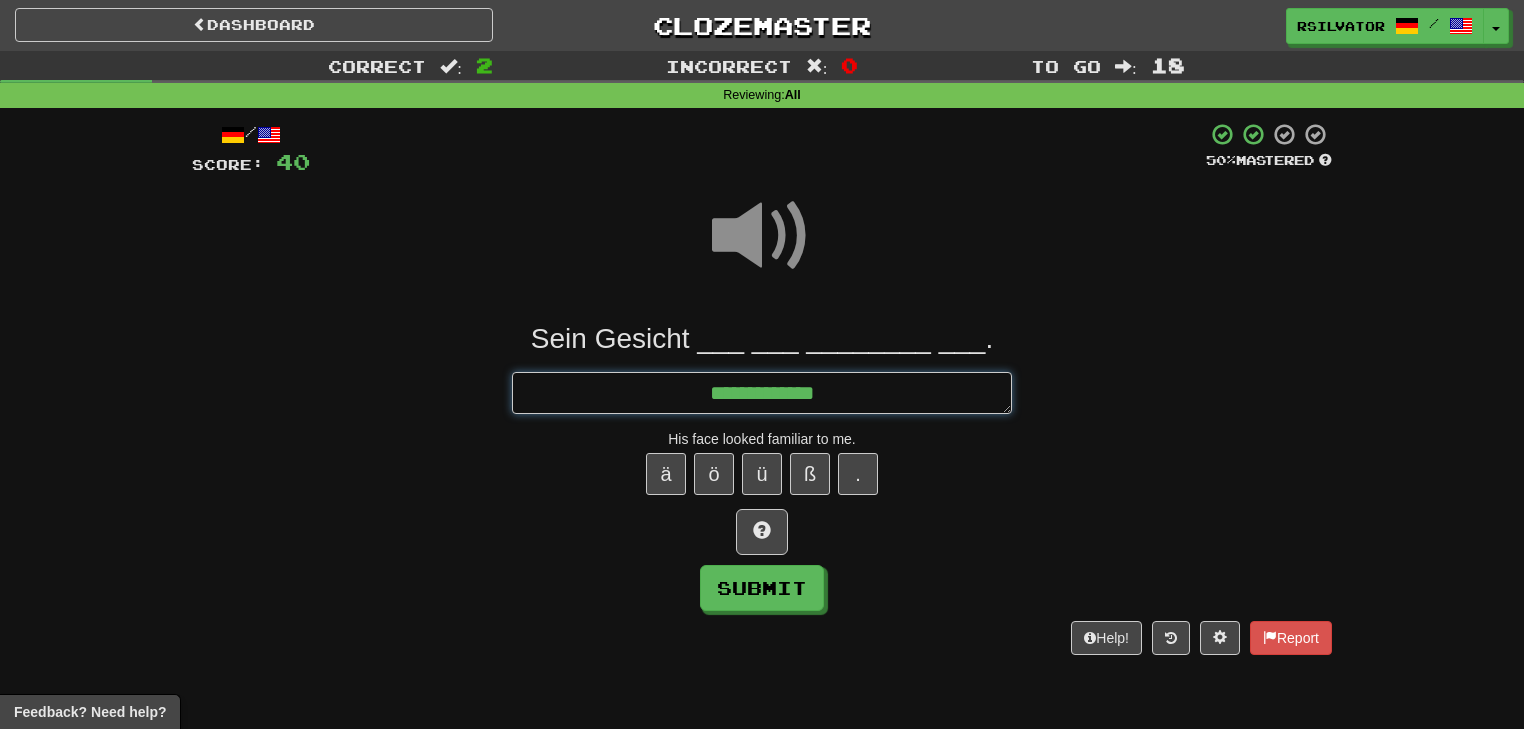 click on "**********" at bounding box center (762, 393) 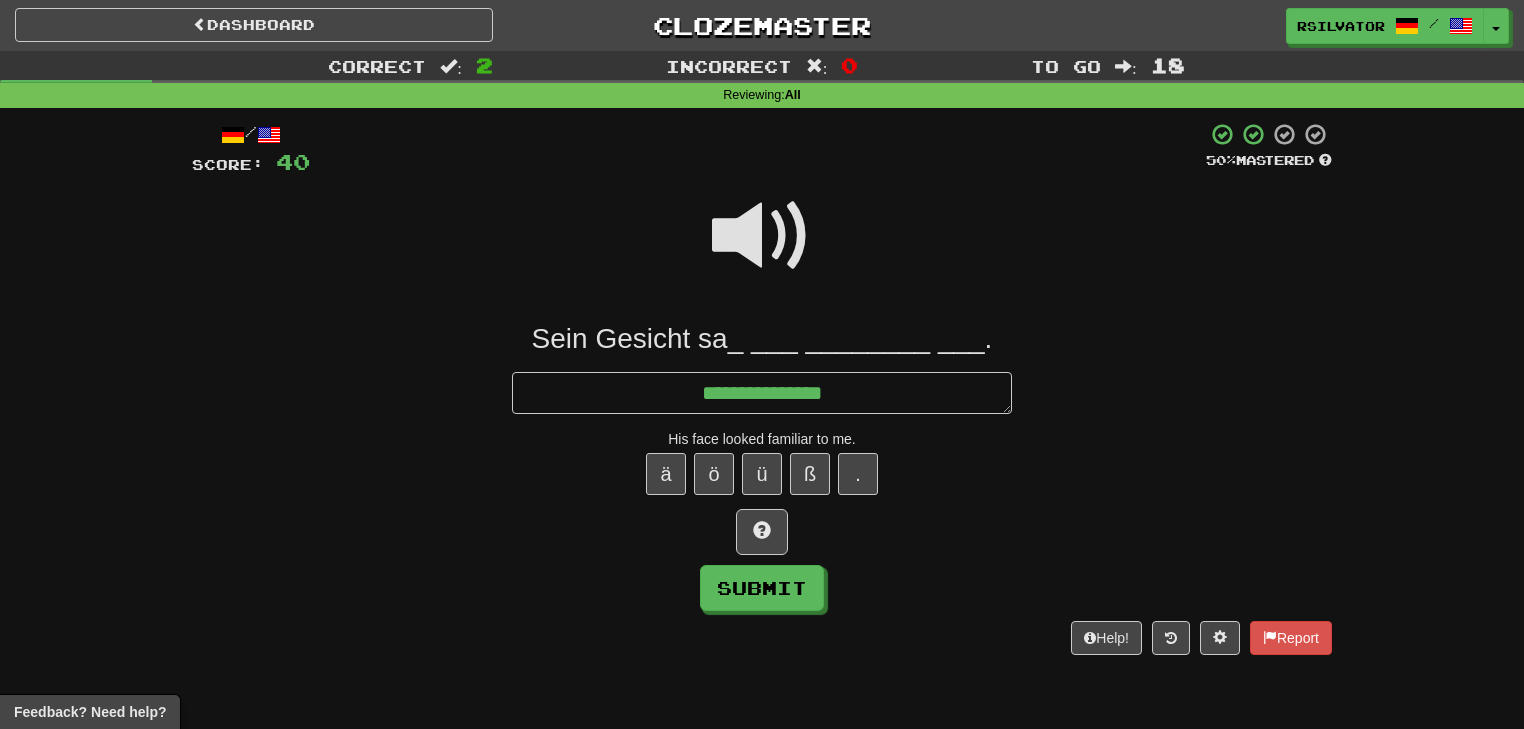click at bounding box center [762, 236] 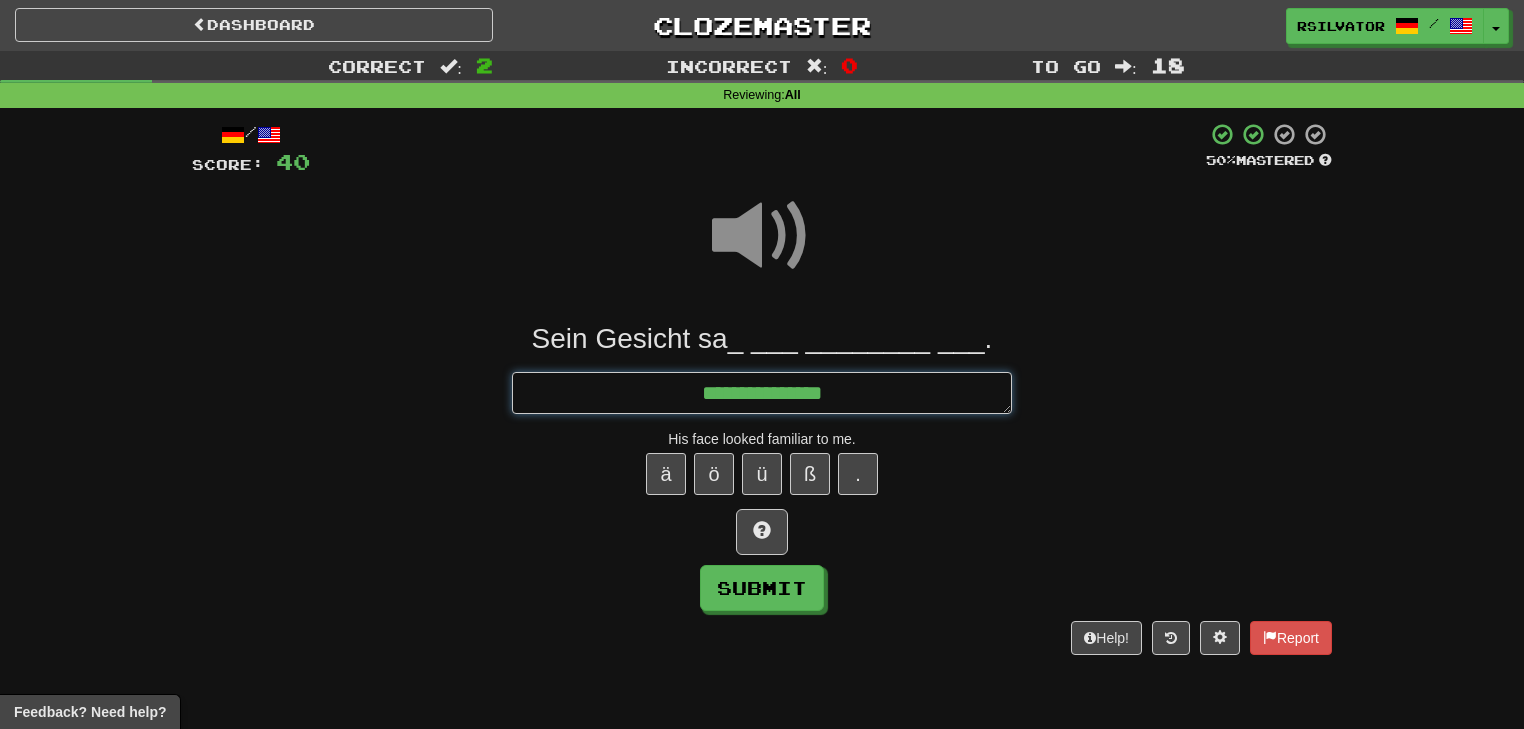 drag, startPoint x: 861, startPoint y: 388, endPoint x: 940, endPoint y: 412, distance: 82.565125 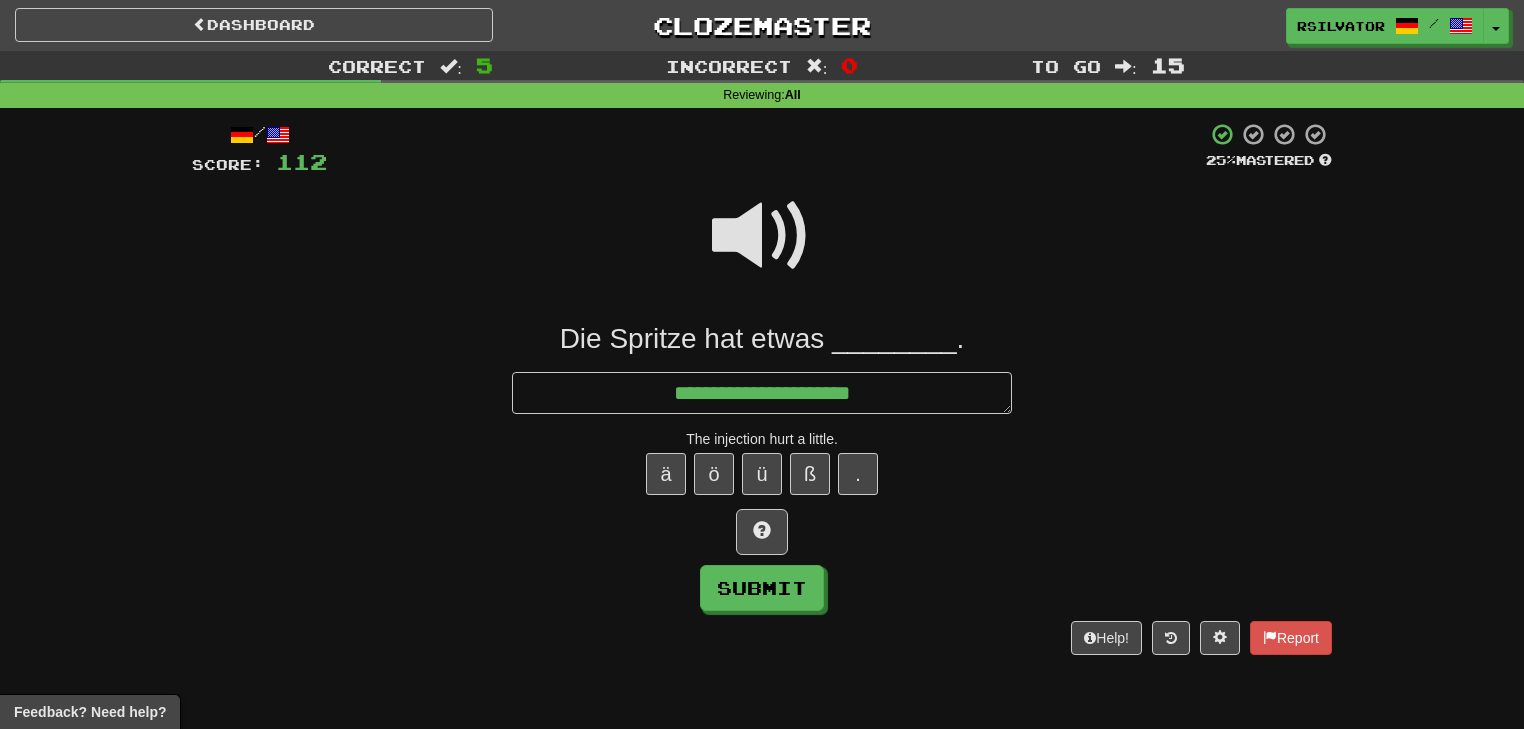 click at bounding box center [762, 249] 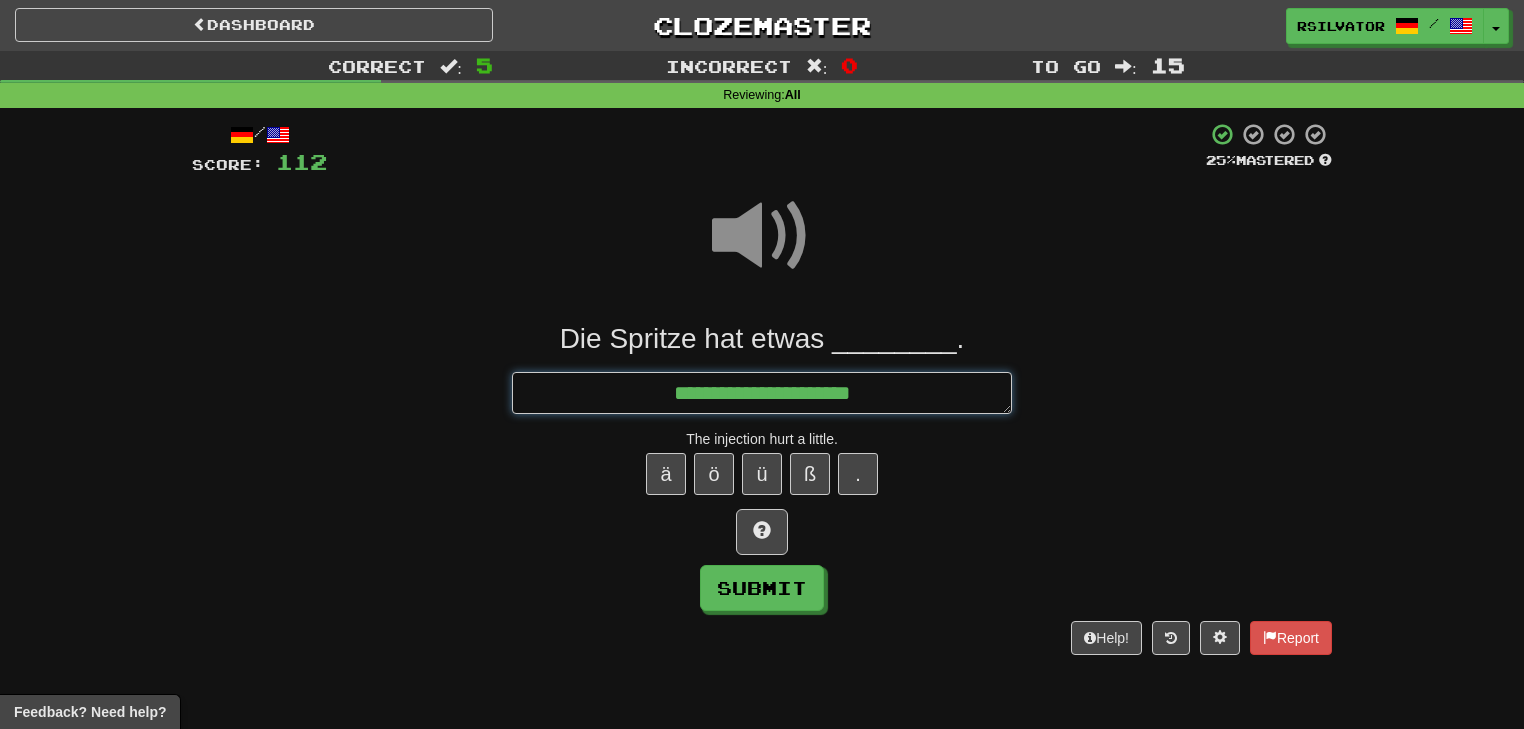 click on "**********" at bounding box center (762, 393) 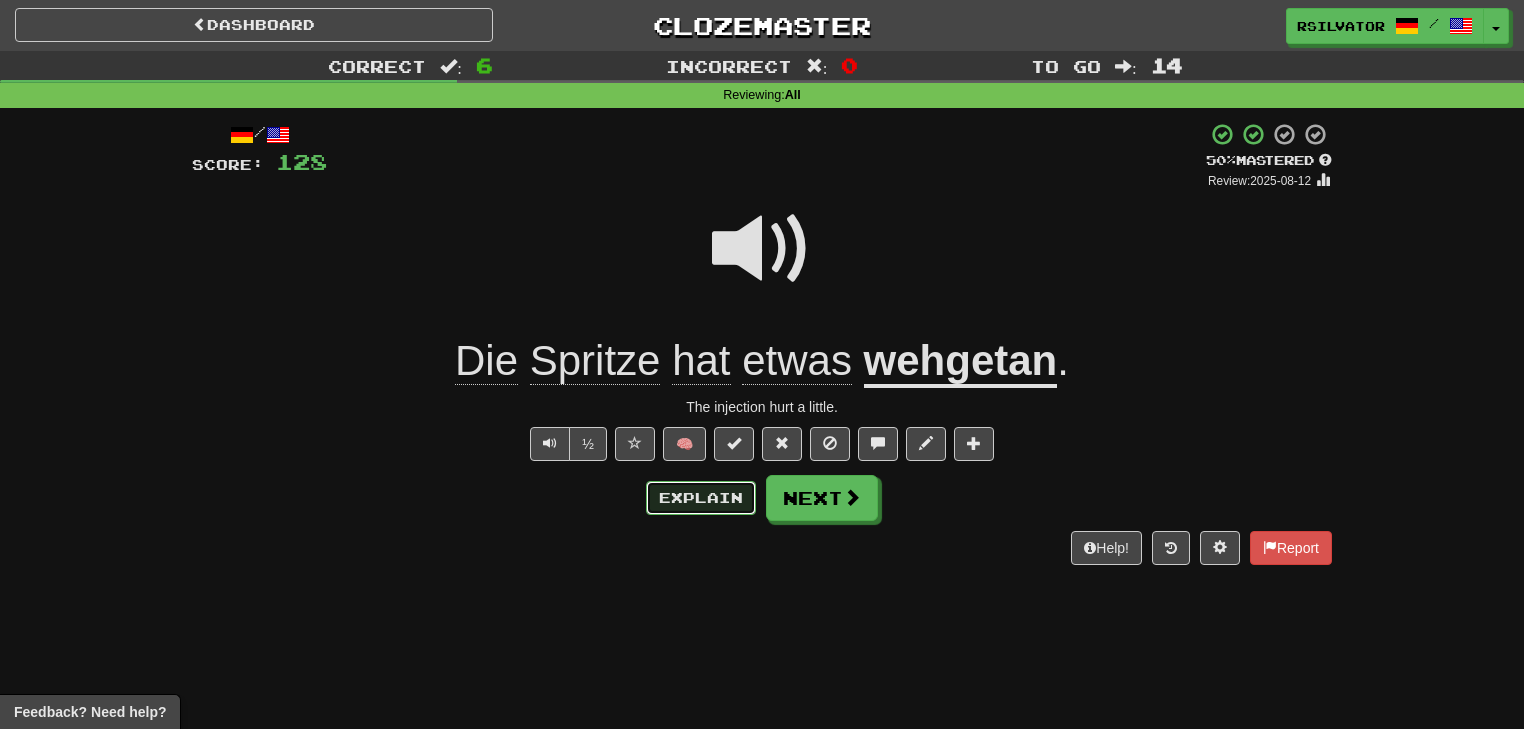 click on "Explain" at bounding box center (701, 498) 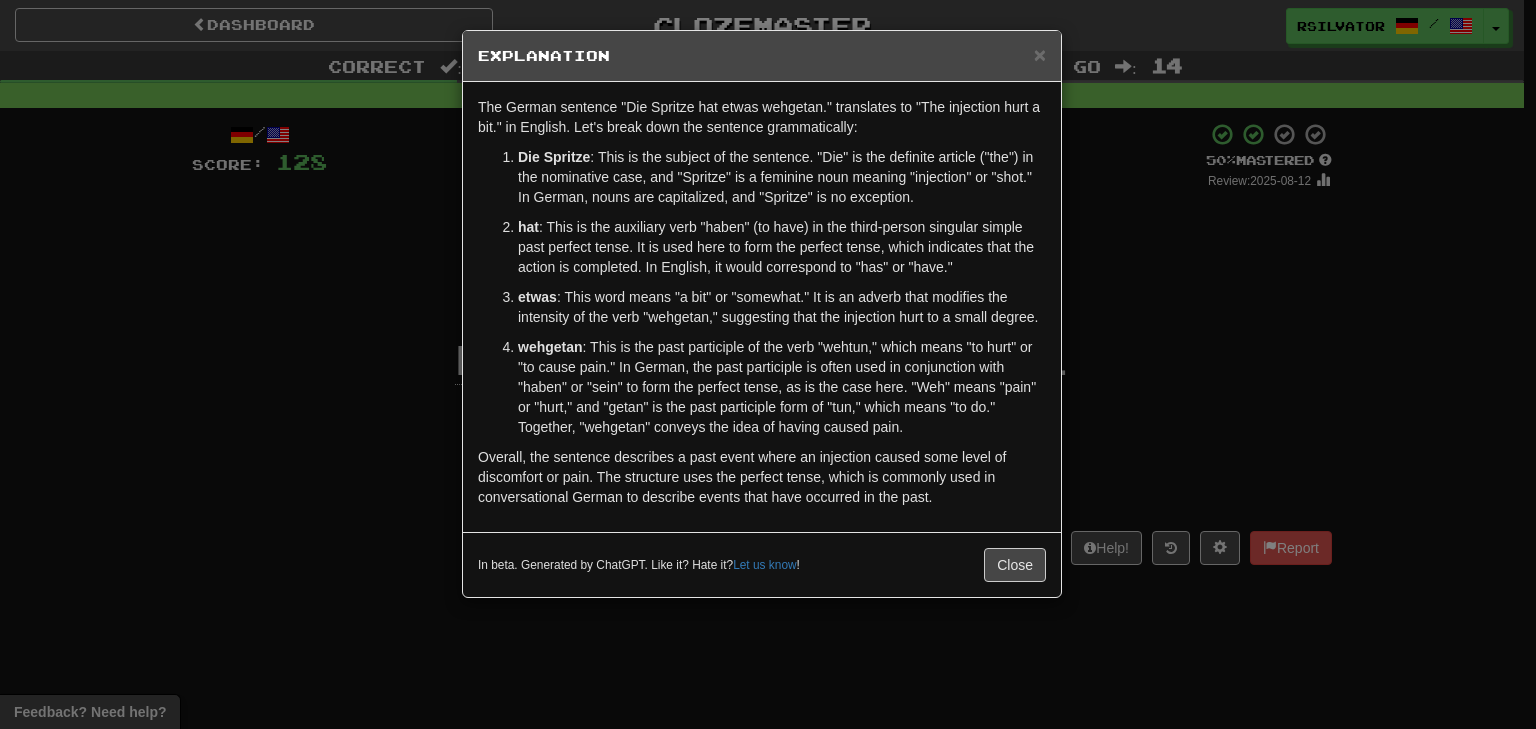 click on "× Explanation The German sentence "Die Spritze hat etwas wehgetan." translates to "The injection hurt a bit." in English. Let's break down the sentence grammatically:
Die Spritze : This is the subject of the sentence. "Die" is the definite article ("the") in the nominative case, and "Spritze" is a feminine noun meaning "injection" or "shot." In German, nouns are capitalized, and "Spritze" is no exception.
hat : This is the auxiliary verb "haben" (to have) in the third-person singular simple past perfect tense. It is used here to form the perfect tense, which indicates that the action is completed. In English, it would correspond to "has" or "have."
etwas : This word means "a bit" or "somewhat." It is an adverb that modifies the intensity of the verb "wehgetan," suggesting that the injection hurt to a small degree.
wehgetan
In beta. Generated by ChatGPT. Like it? Hate it?  Let us know ! Close" at bounding box center [768, 364] 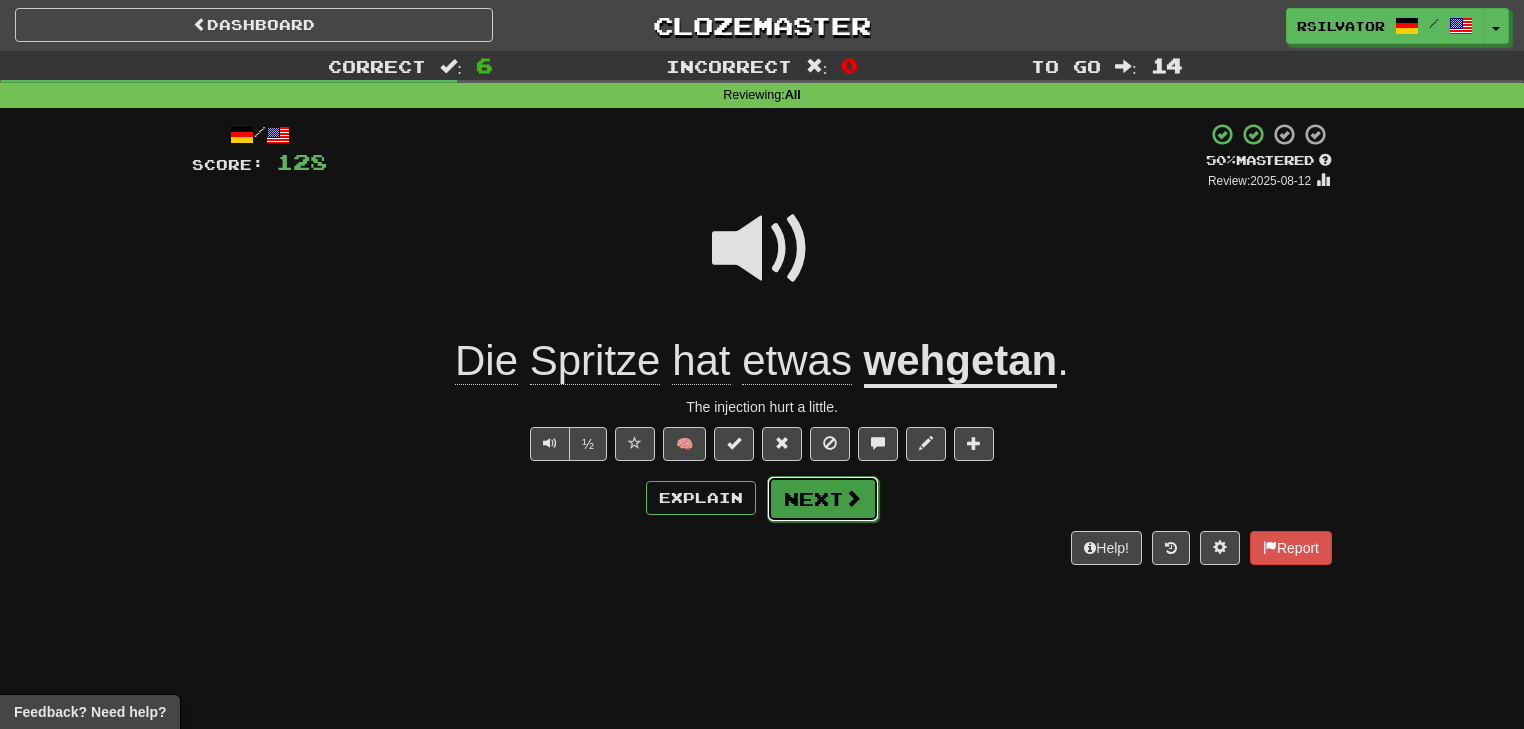 click at bounding box center (853, 498) 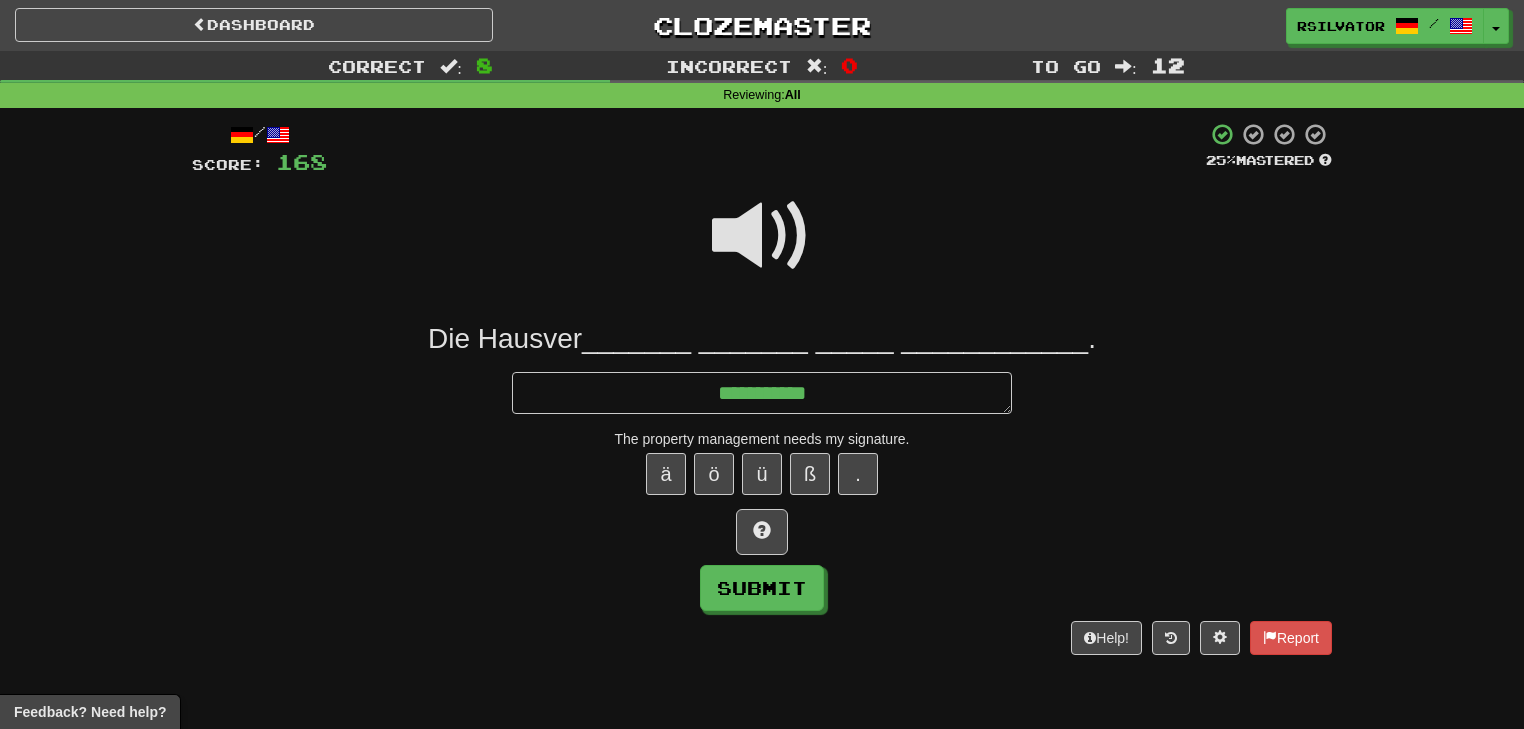click at bounding box center [762, 236] 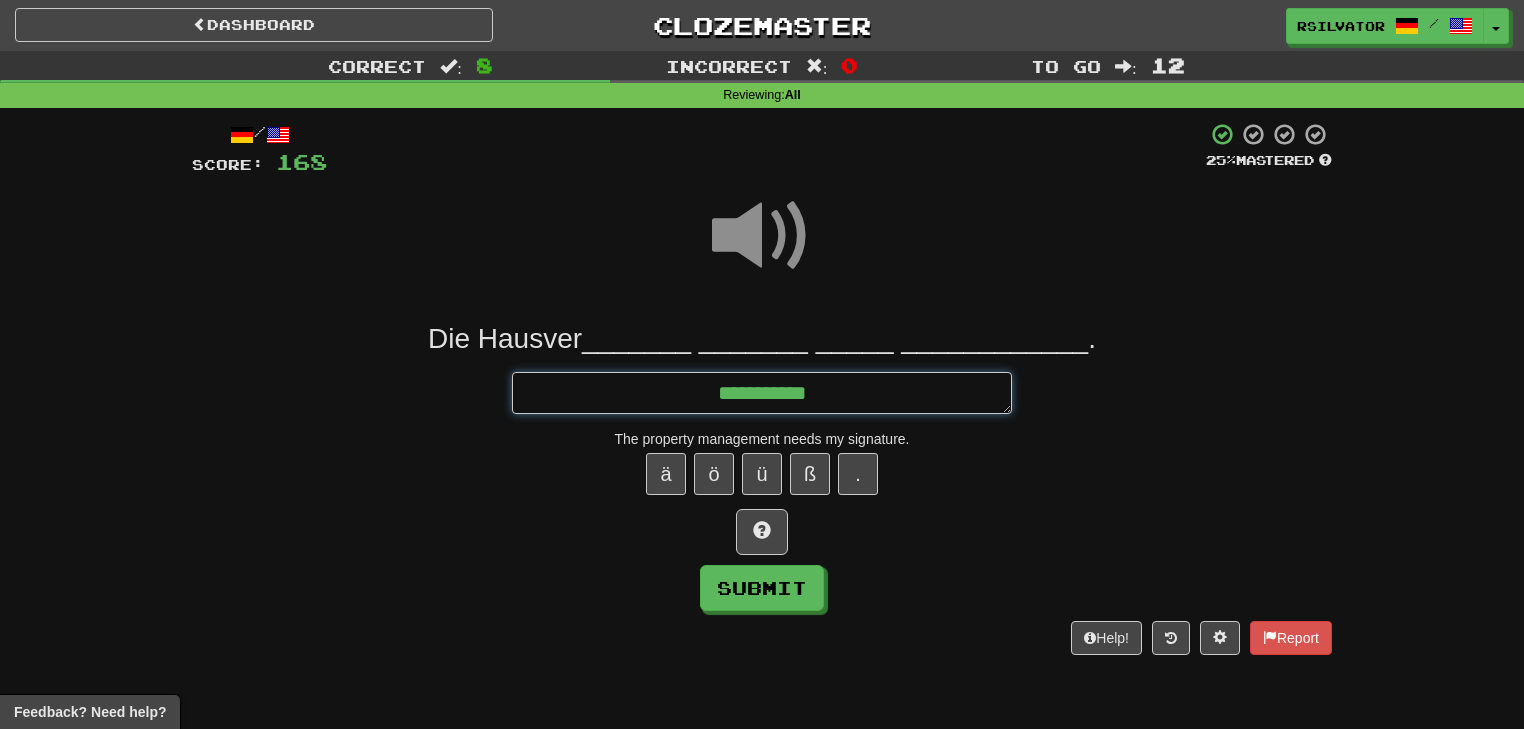 click on "**********" at bounding box center [762, 393] 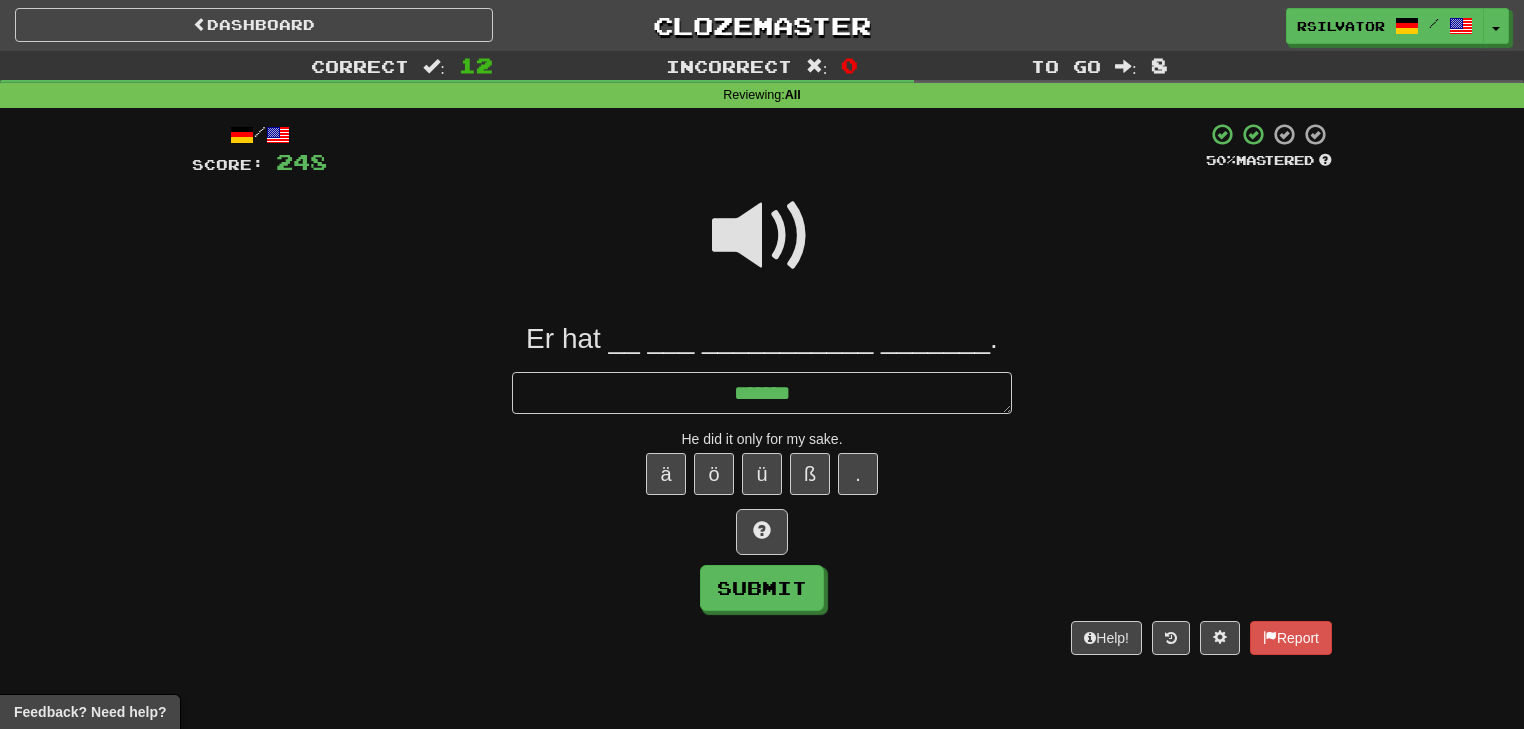 click at bounding box center [762, 236] 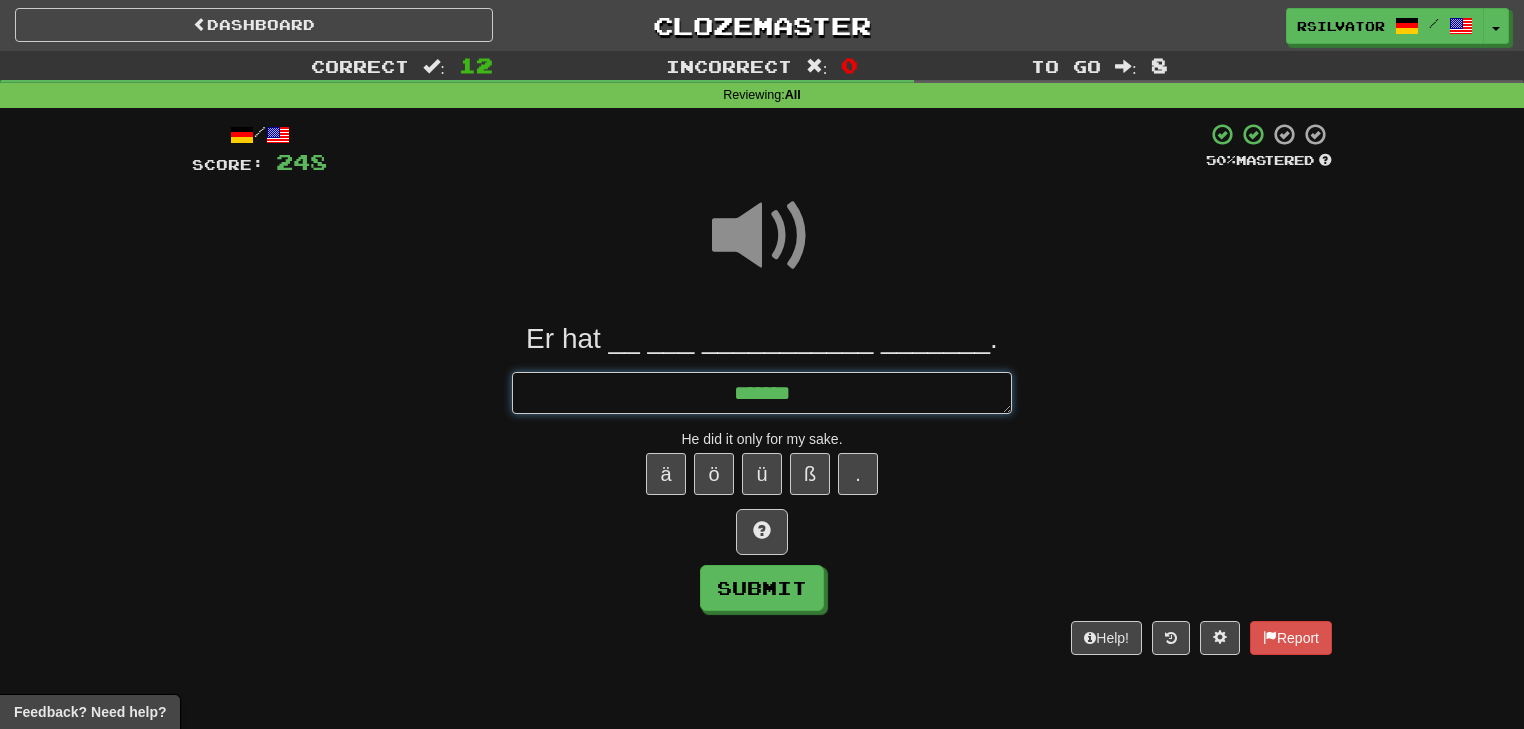 click on "******" at bounding box center [762, 393] 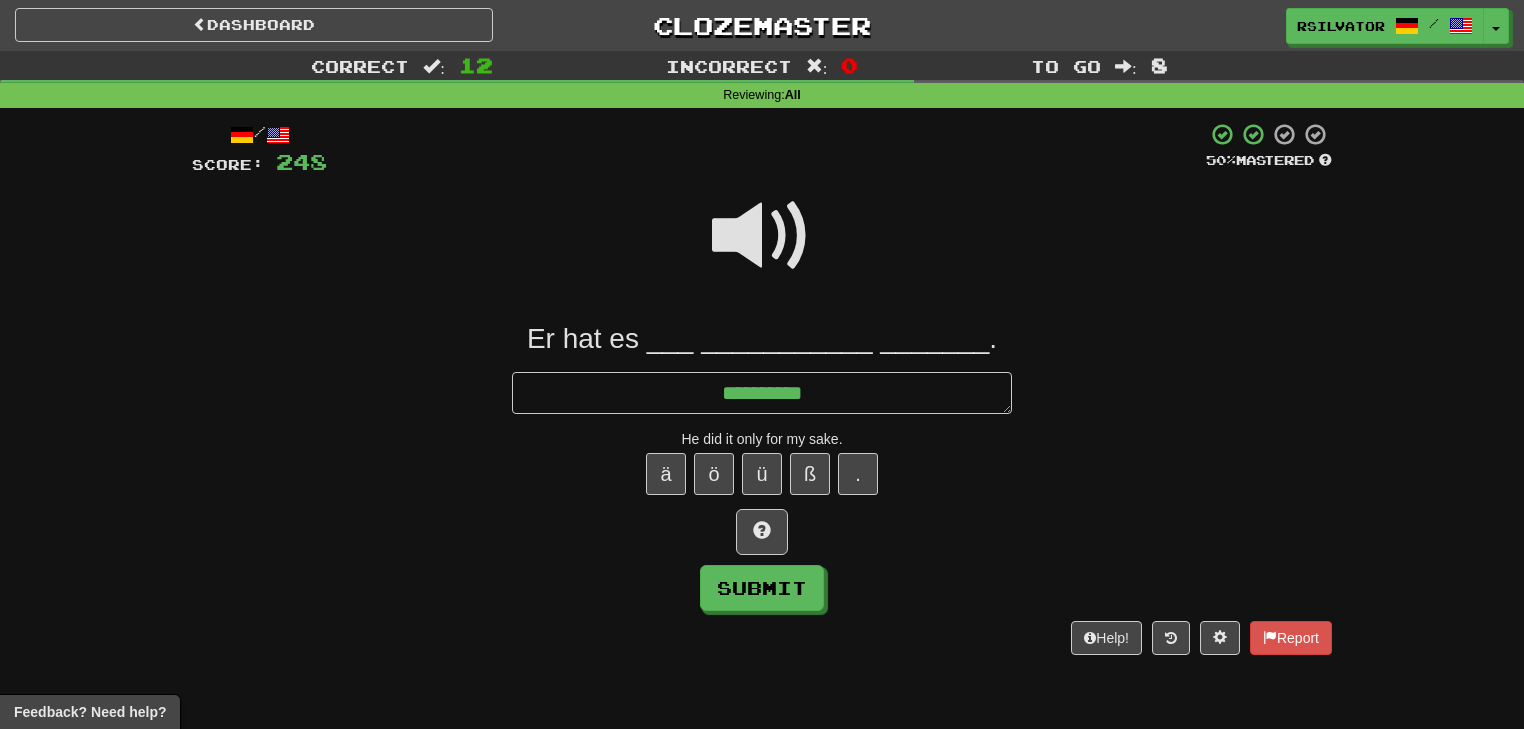 click at bounding box center (762, 236) 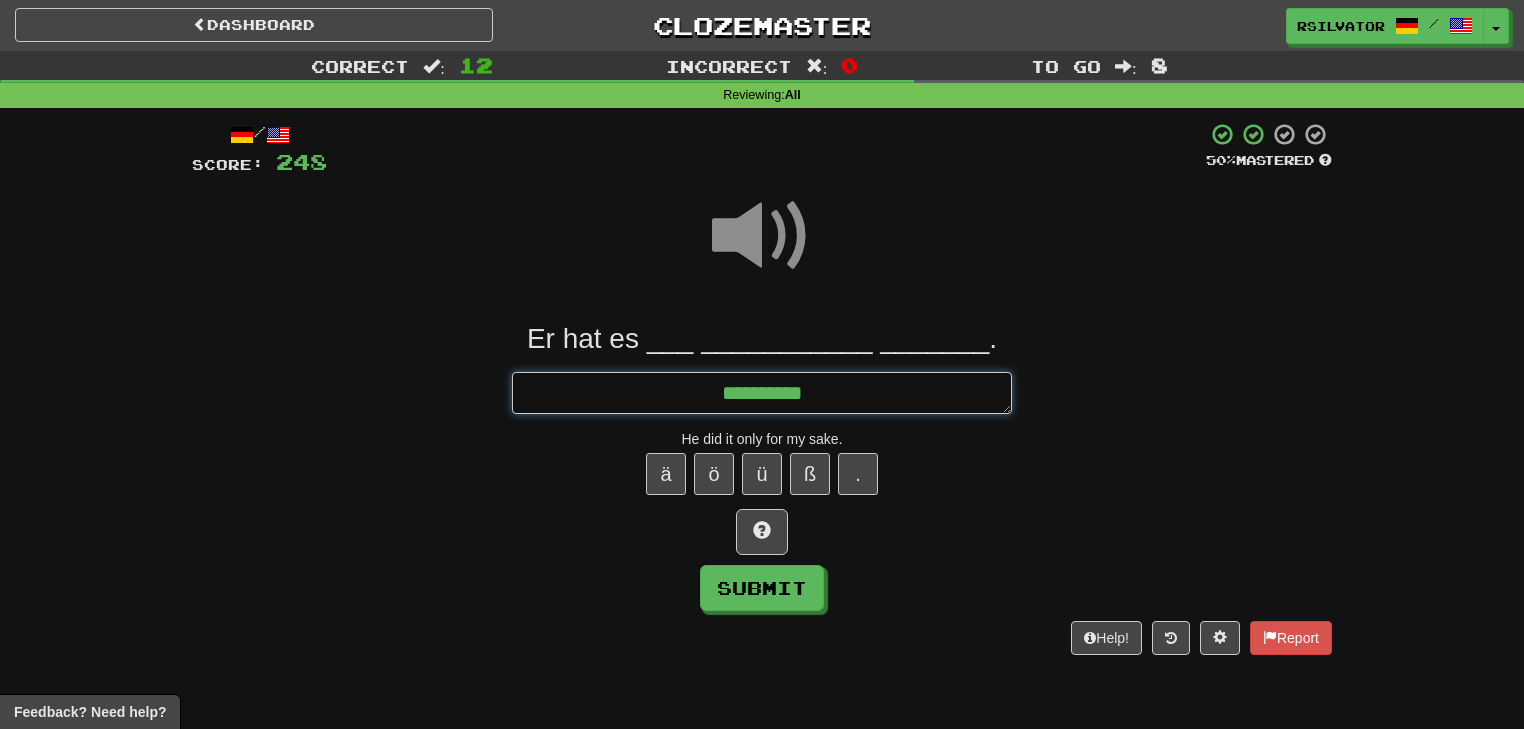 click on "*********" at bounding box center [762, 393] 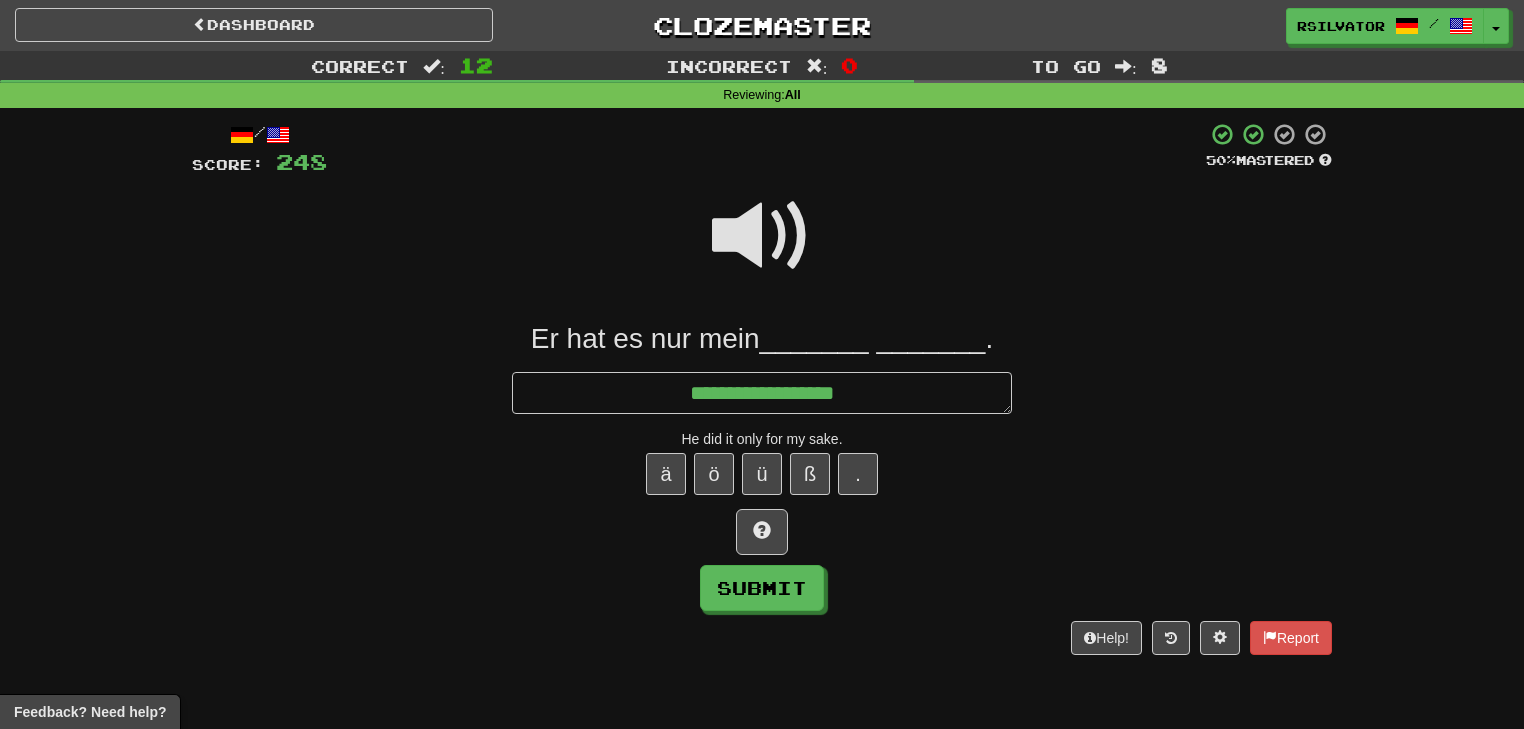 click at bounding box center [762, 236] 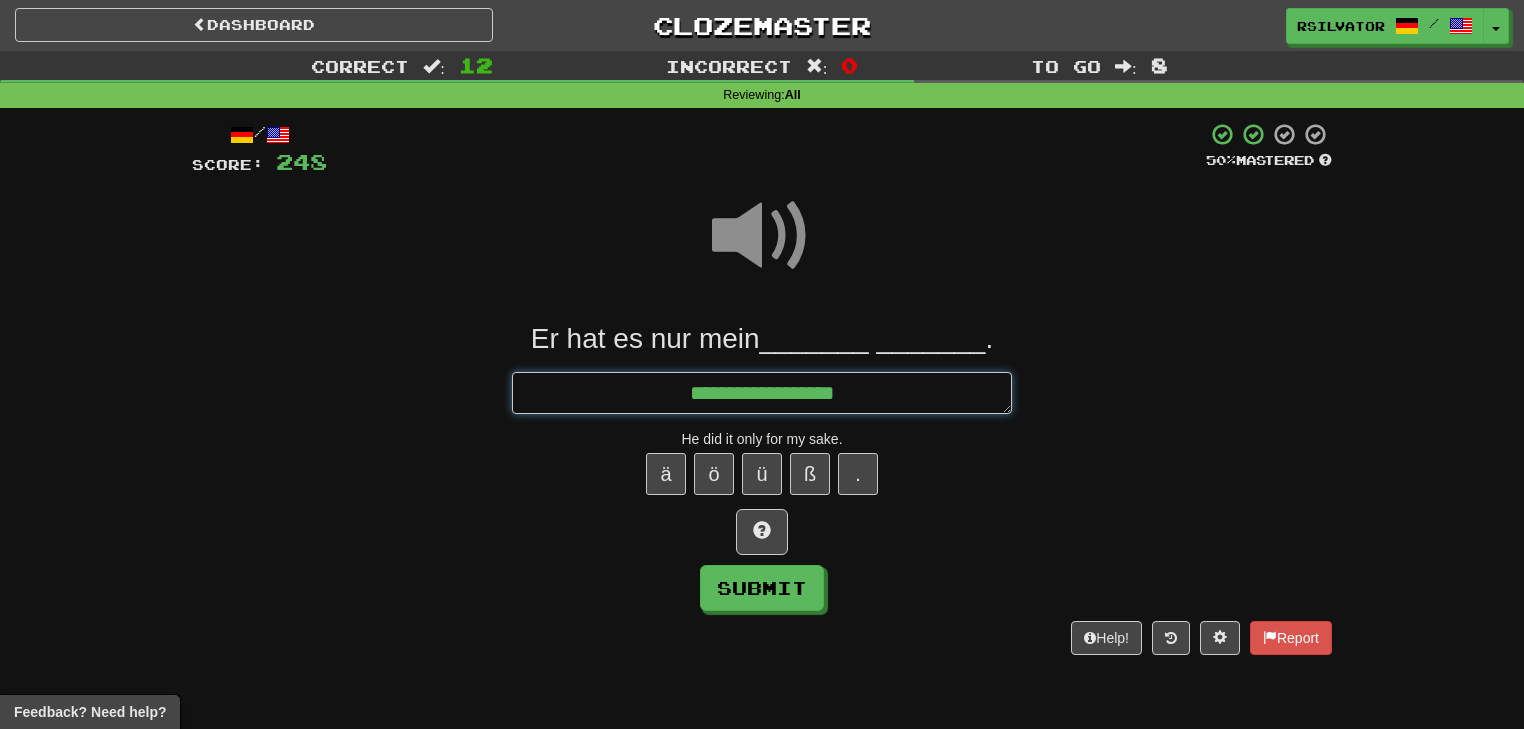 click on "**********" at bounding box center (762, 393) 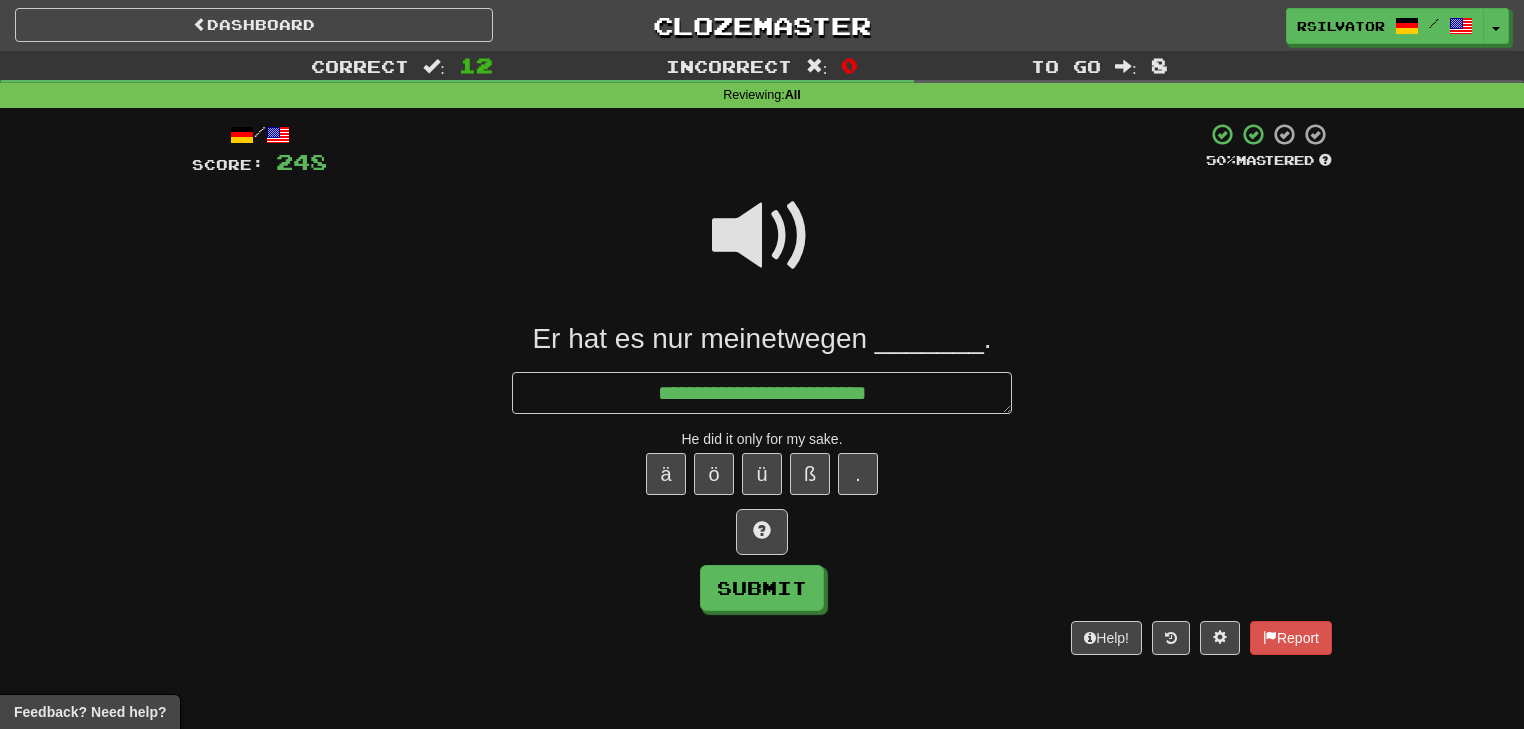 click at bounding box center (762, 236) 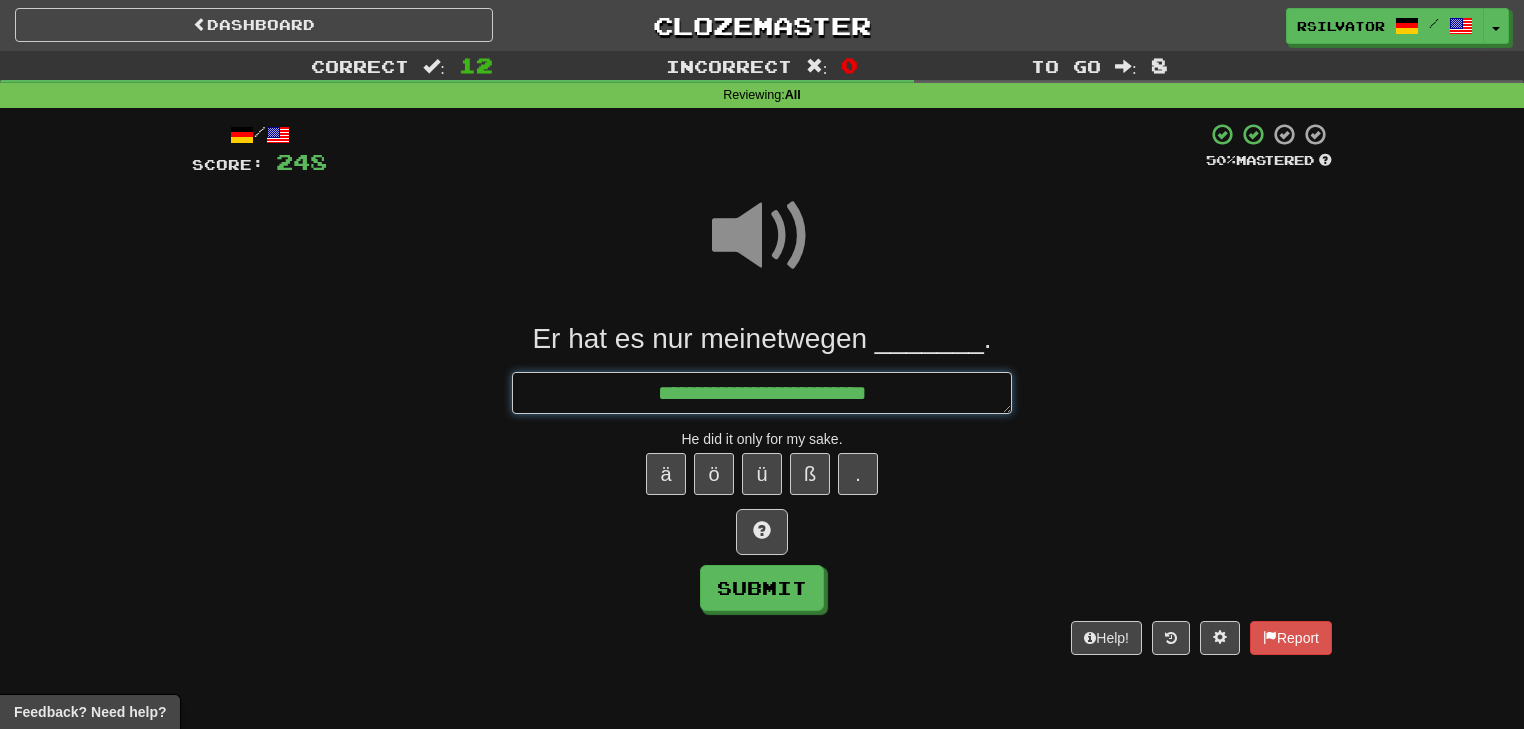 click on "**********" at bounding box center [762, 393] 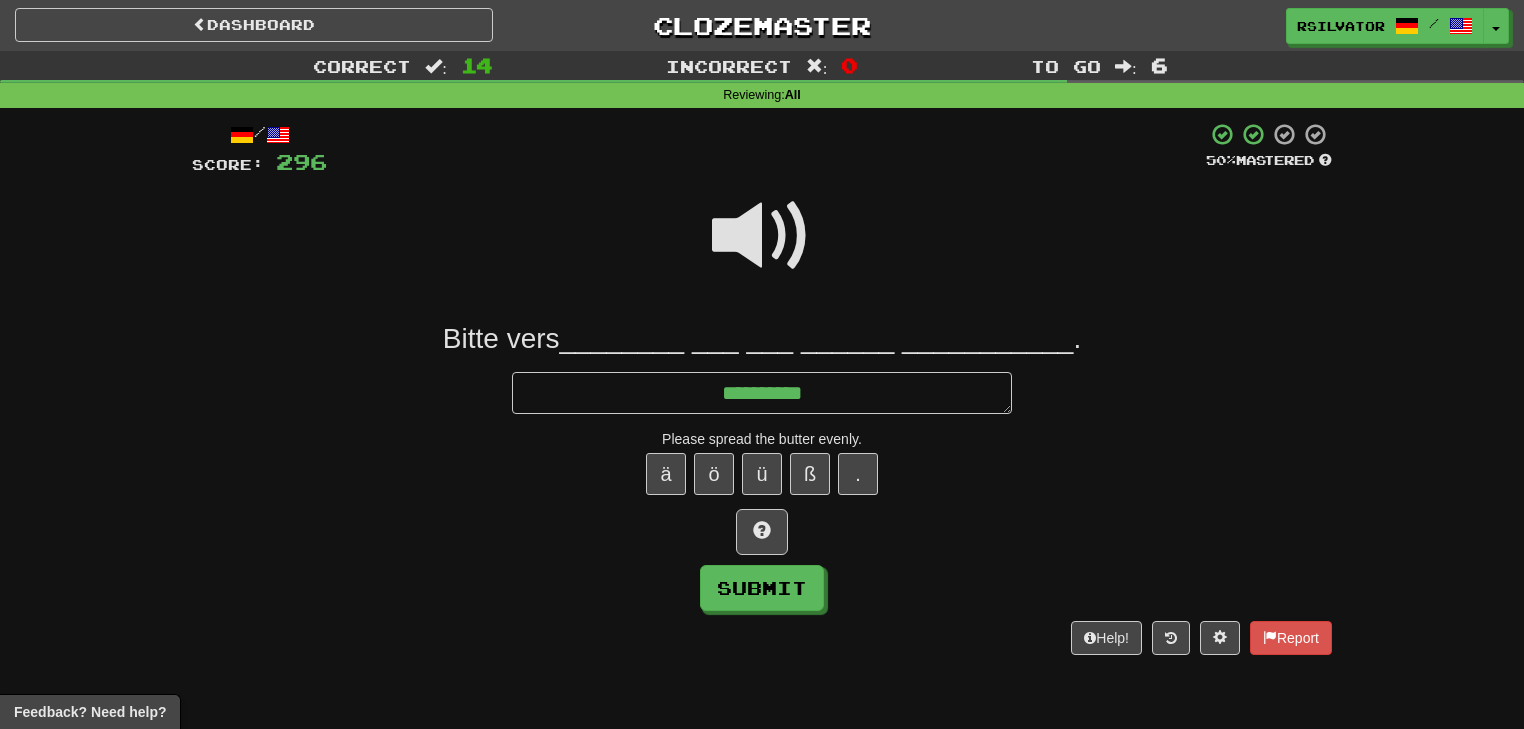 click at bounding box center (762, 249) 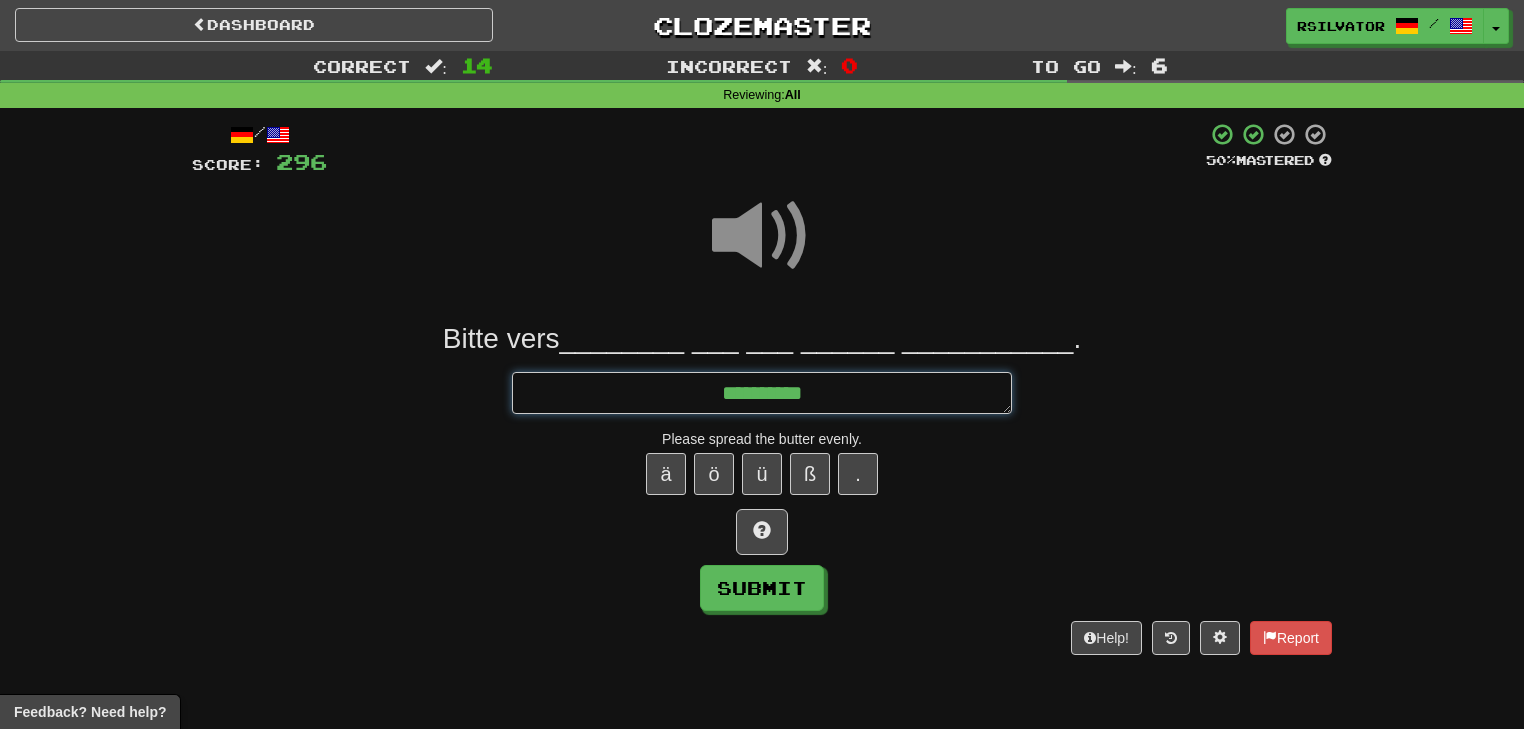 click on "**********" at bounding box center (762, 393) 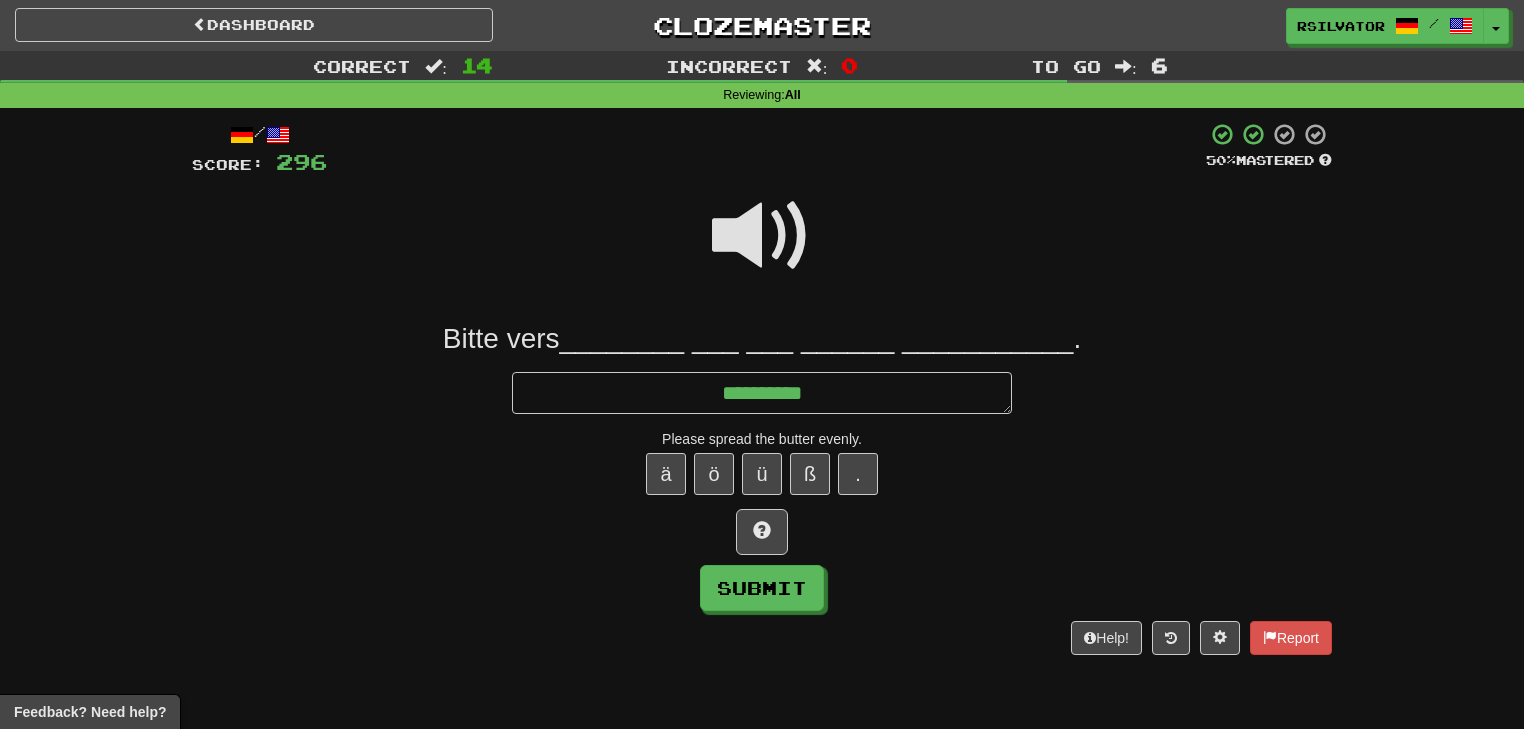 click at bounding box center [762, 249] 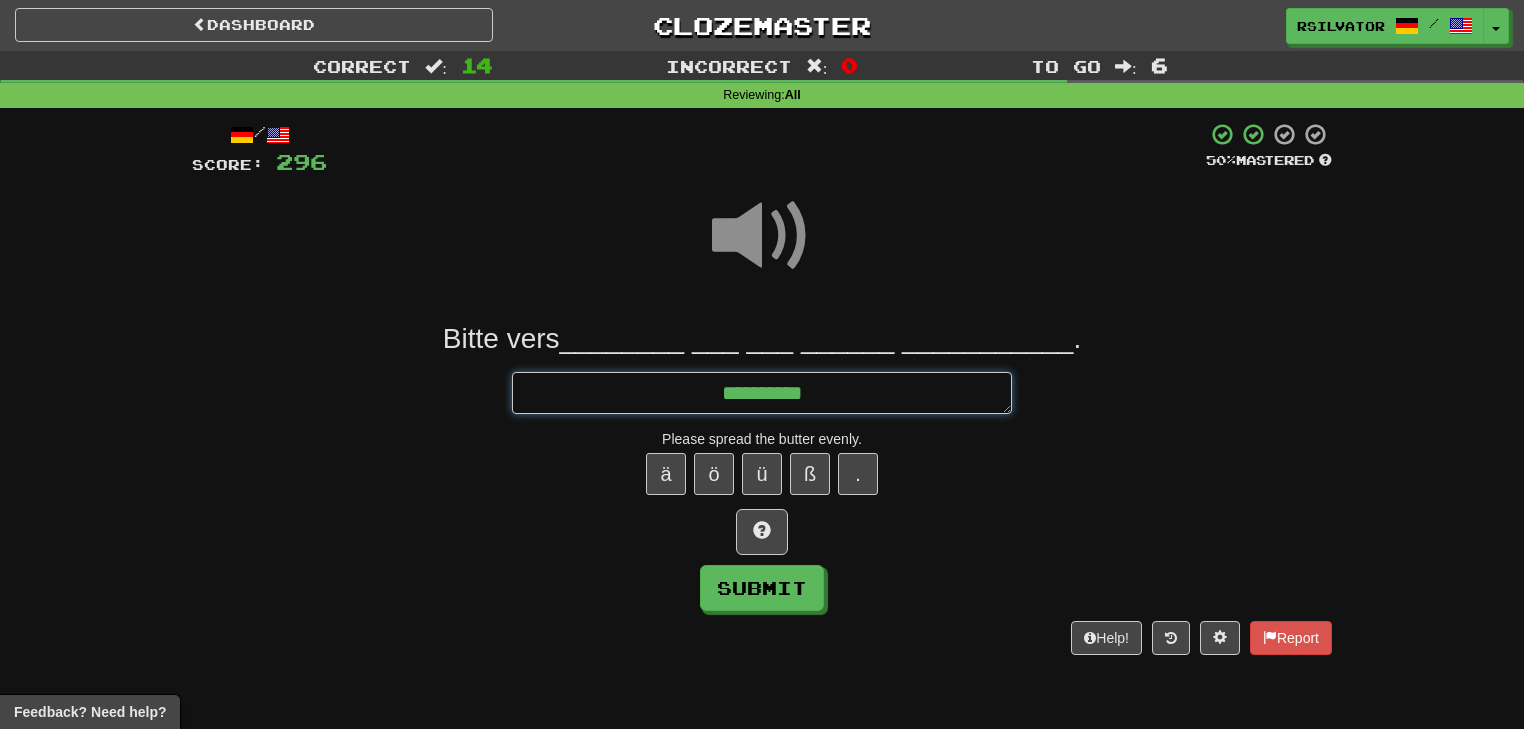 click on "**********" at bounding box center (762, 393) 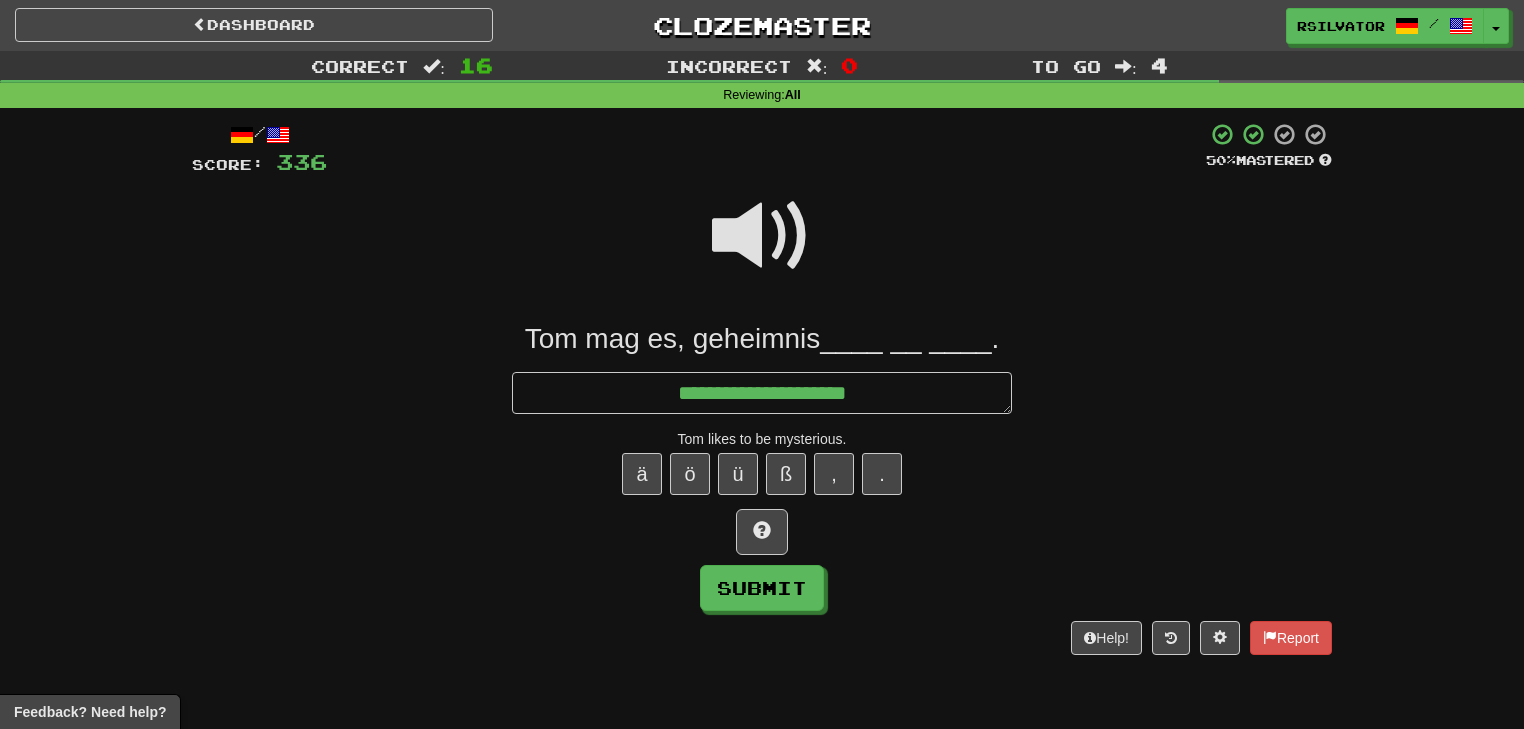 click at bounding box center (762, 236) 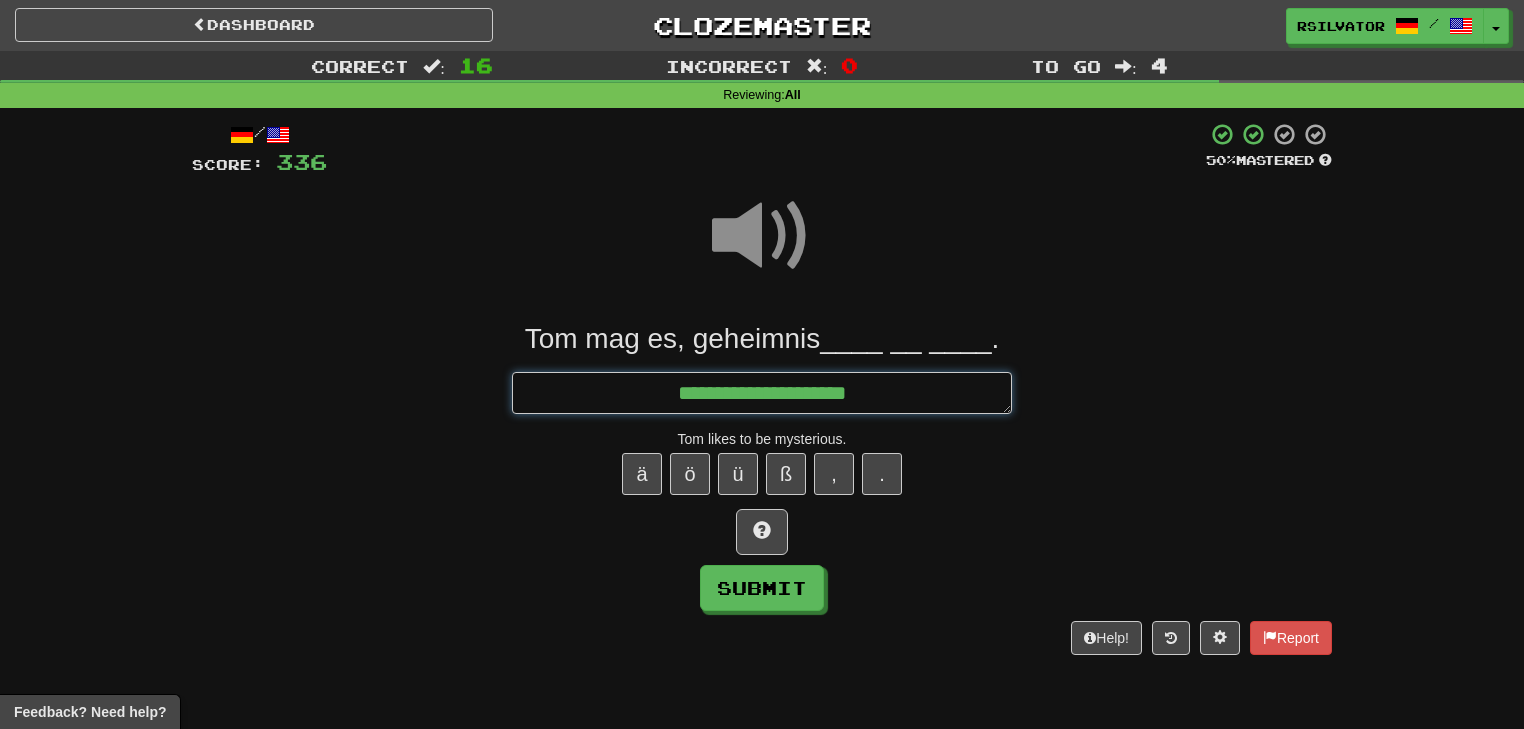 click on "**********" at bounding box center [762, 393] 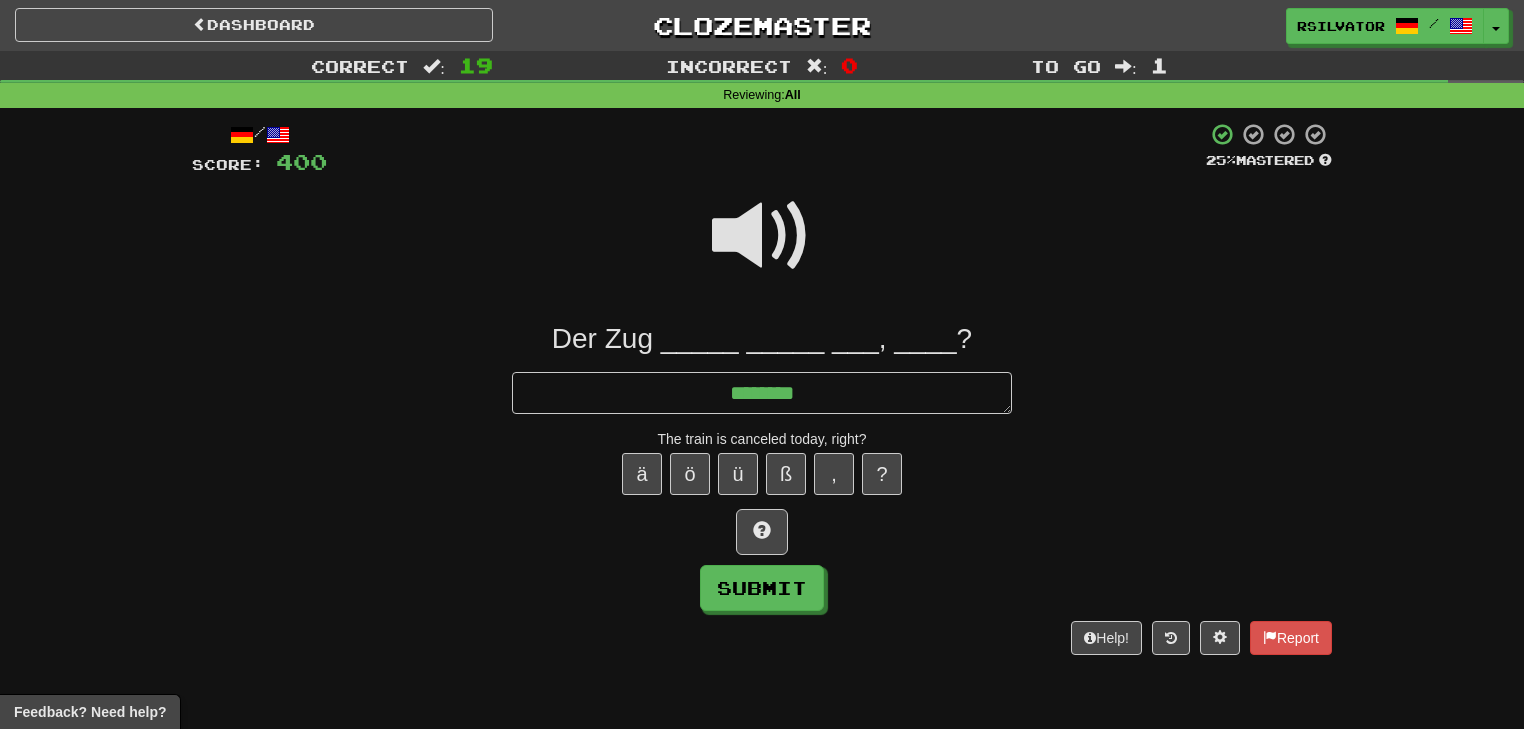 click at bounding box center (762, 236) 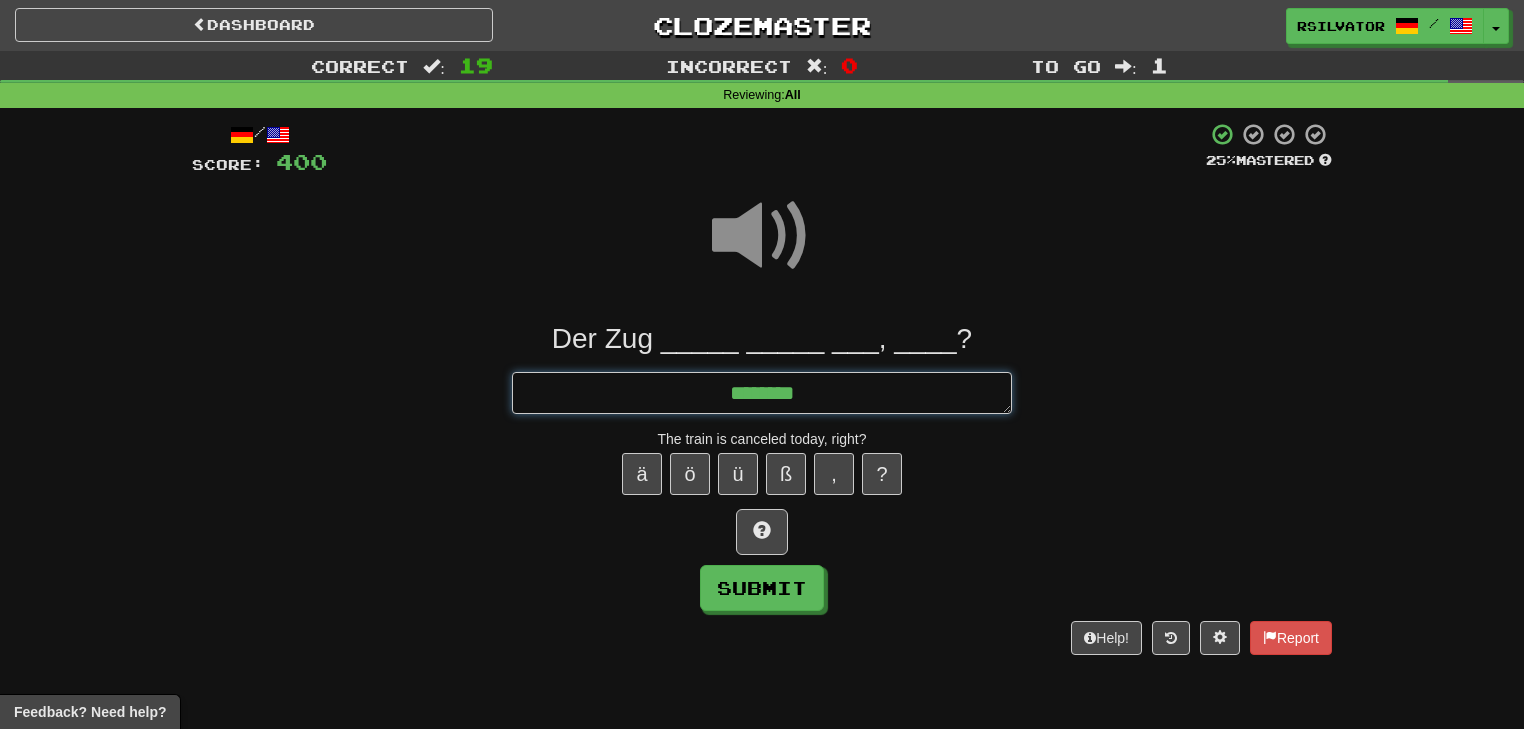 click on "*******" at bounding box center (762, 393) 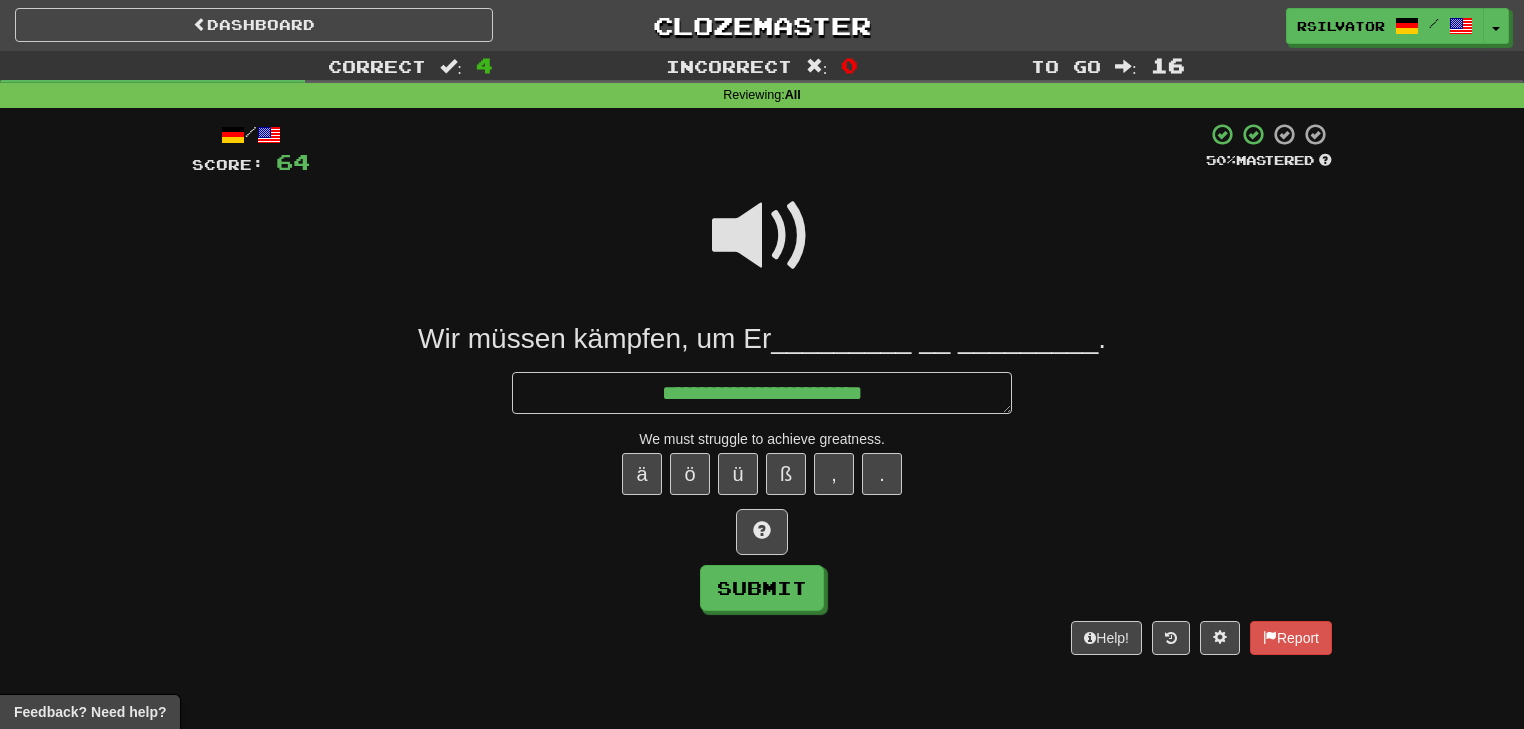 click on "ä ö ü ß , ." at bounding box center (762, 474) 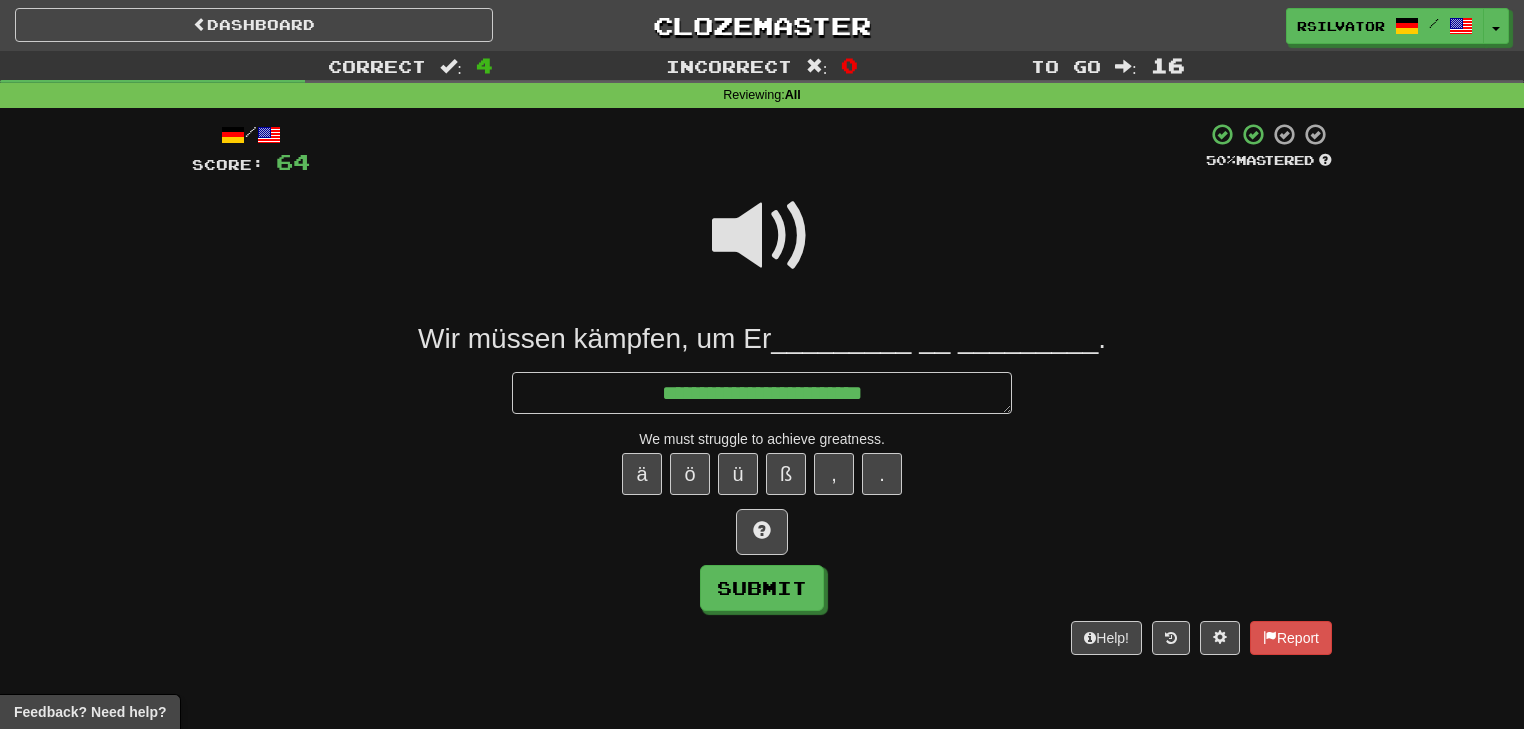 click on "ä ö ü ß , ." at bounding box center [762, 474] 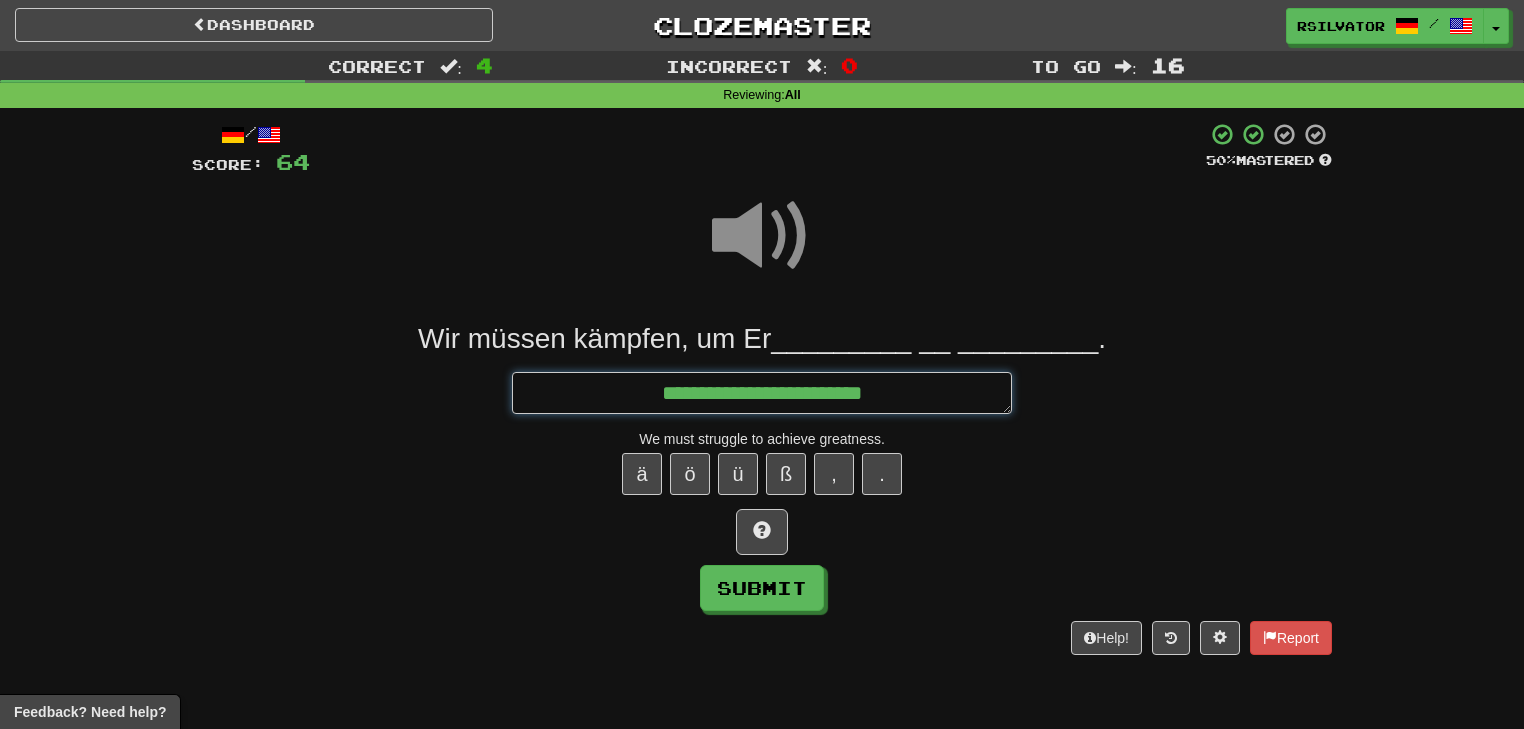 click on "**********" at bounding box center (762, 393) 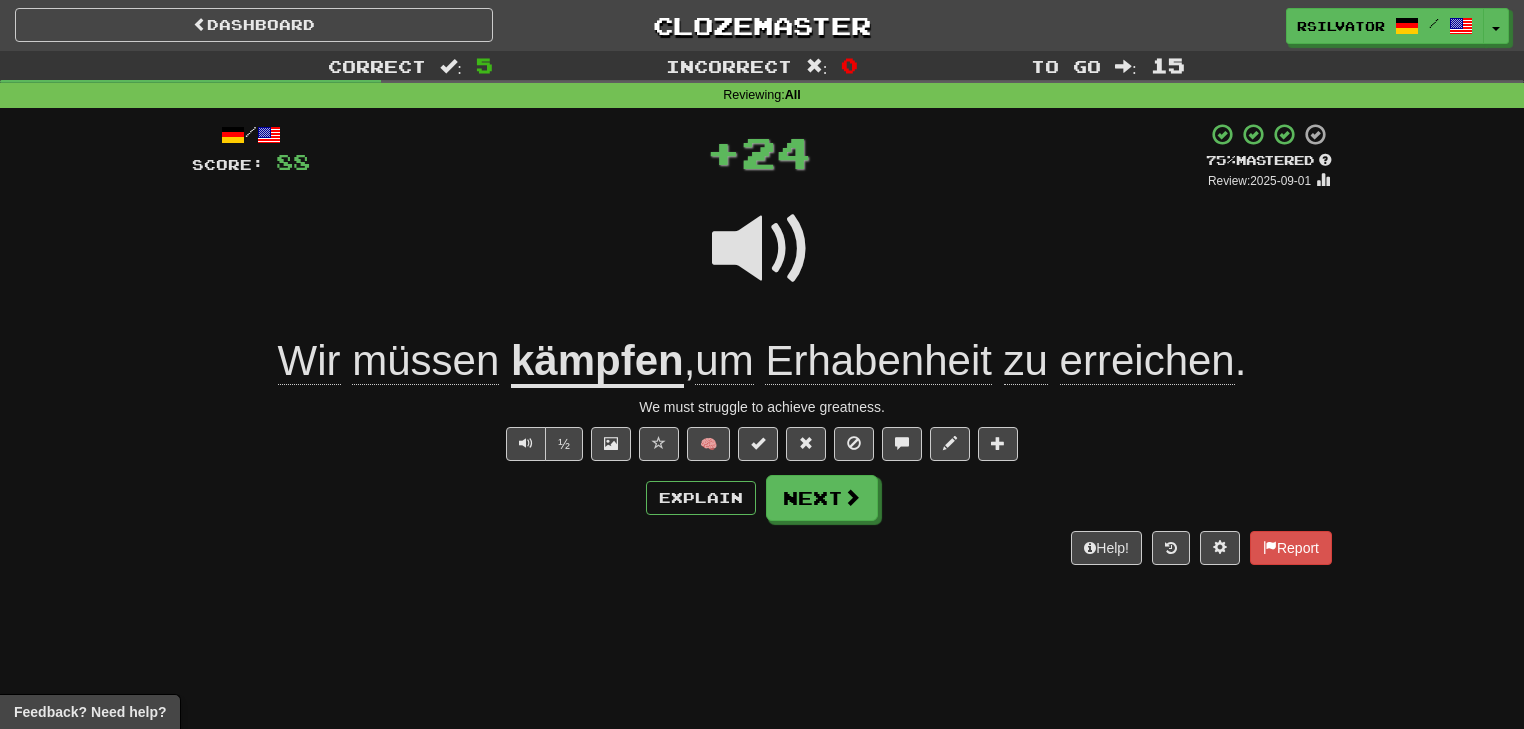 click on "Erhabenheit" at bounding box center (878, 361) 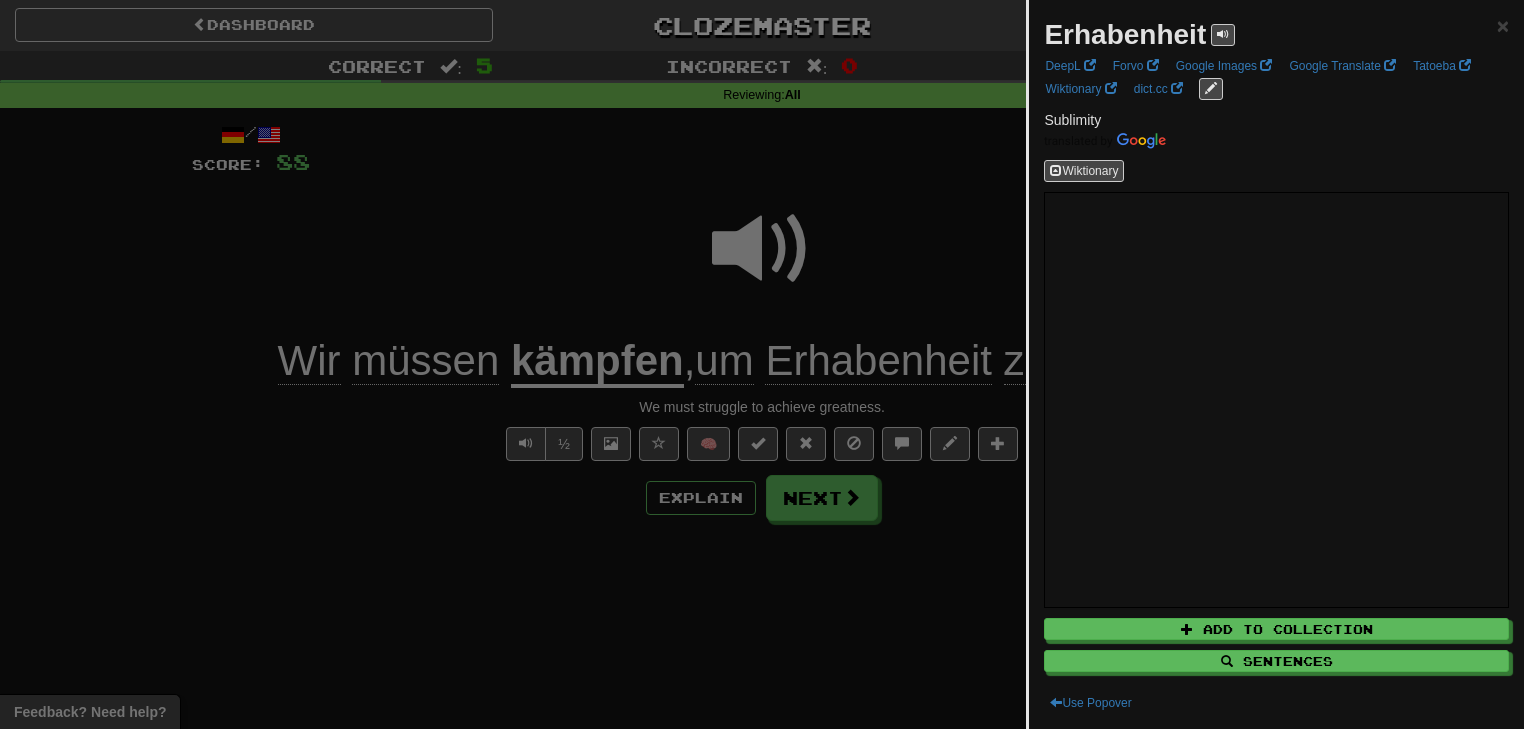 click on "Erhabenheit" at bounding box center (1125, 34) 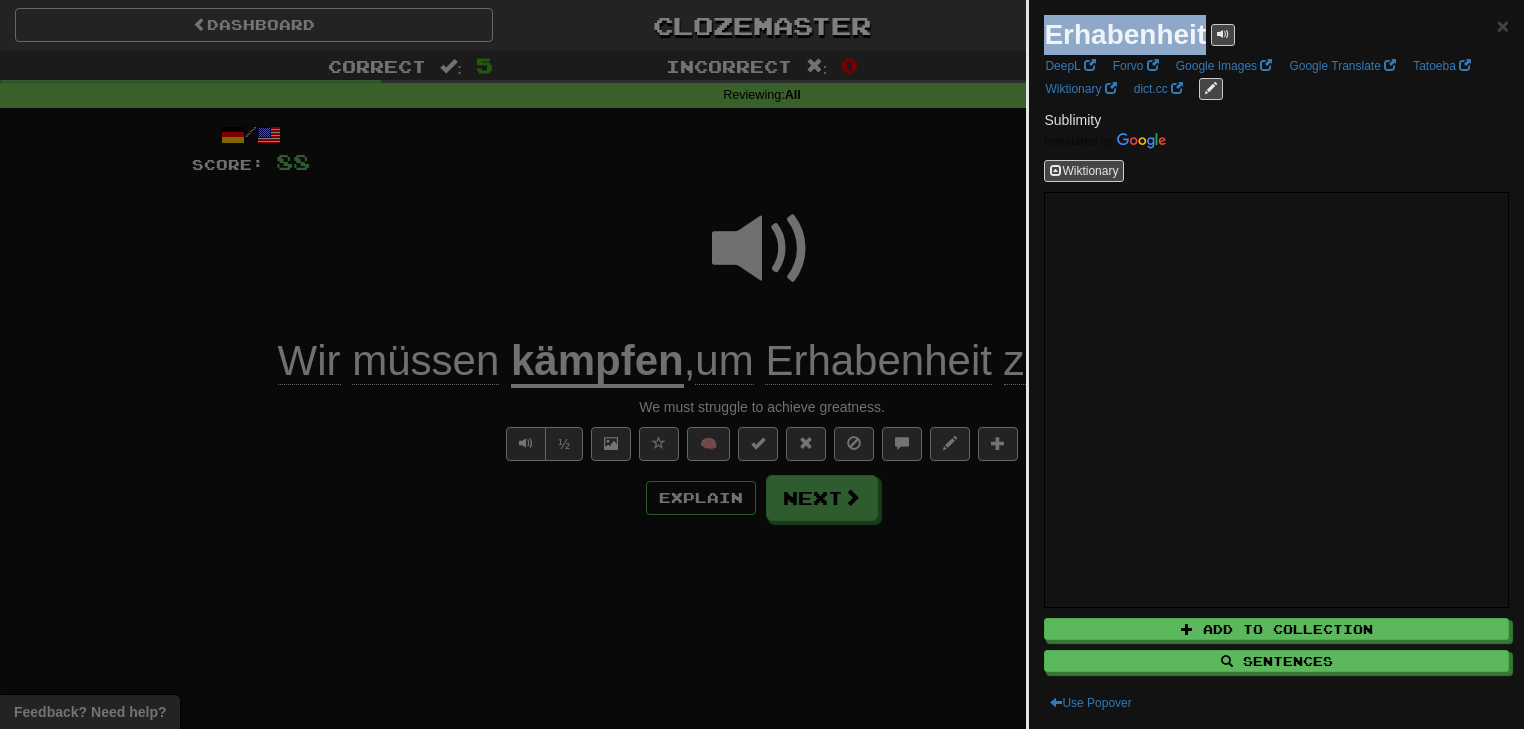 click on "Erhabenheit" at bounding box center [1125, 34] 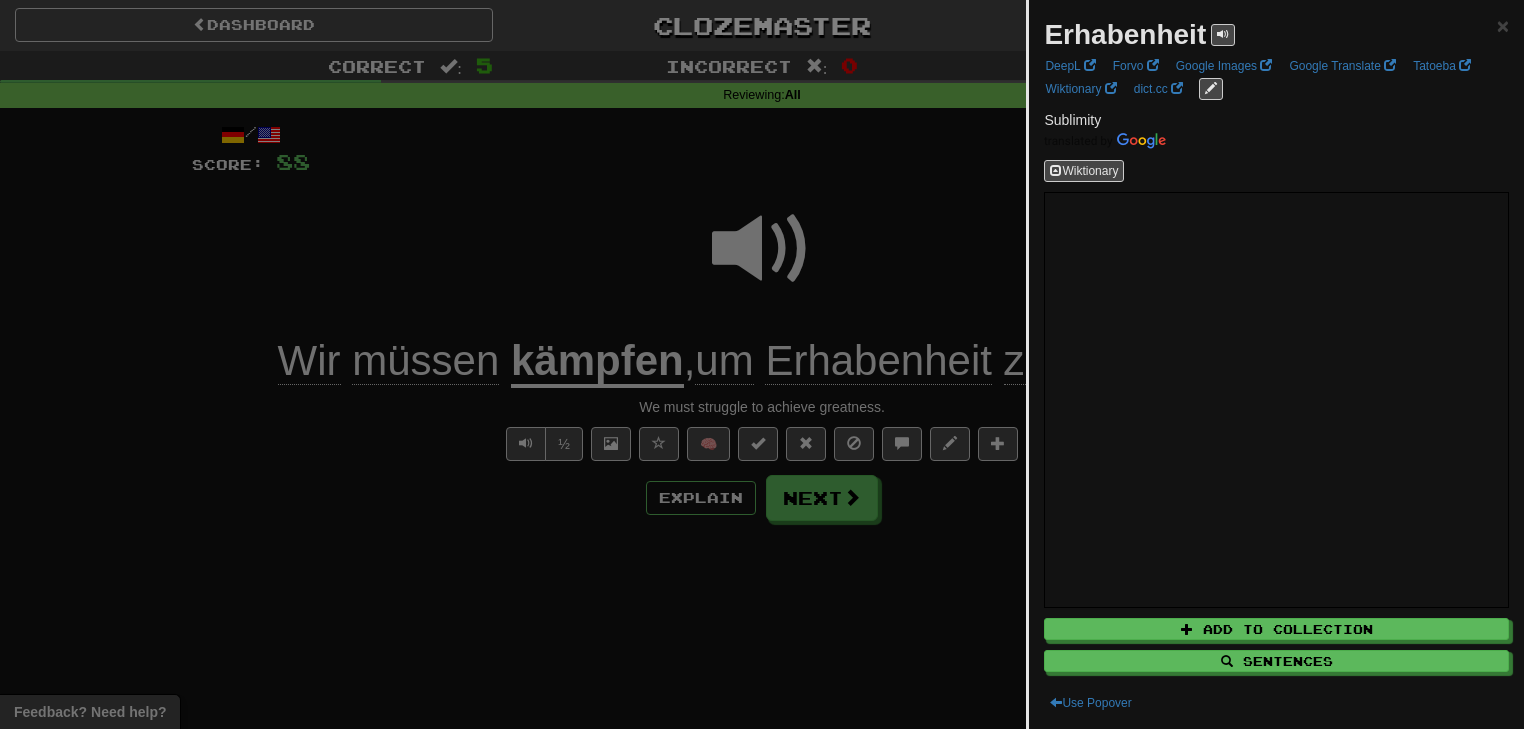 click at bounding box center [762, 364] 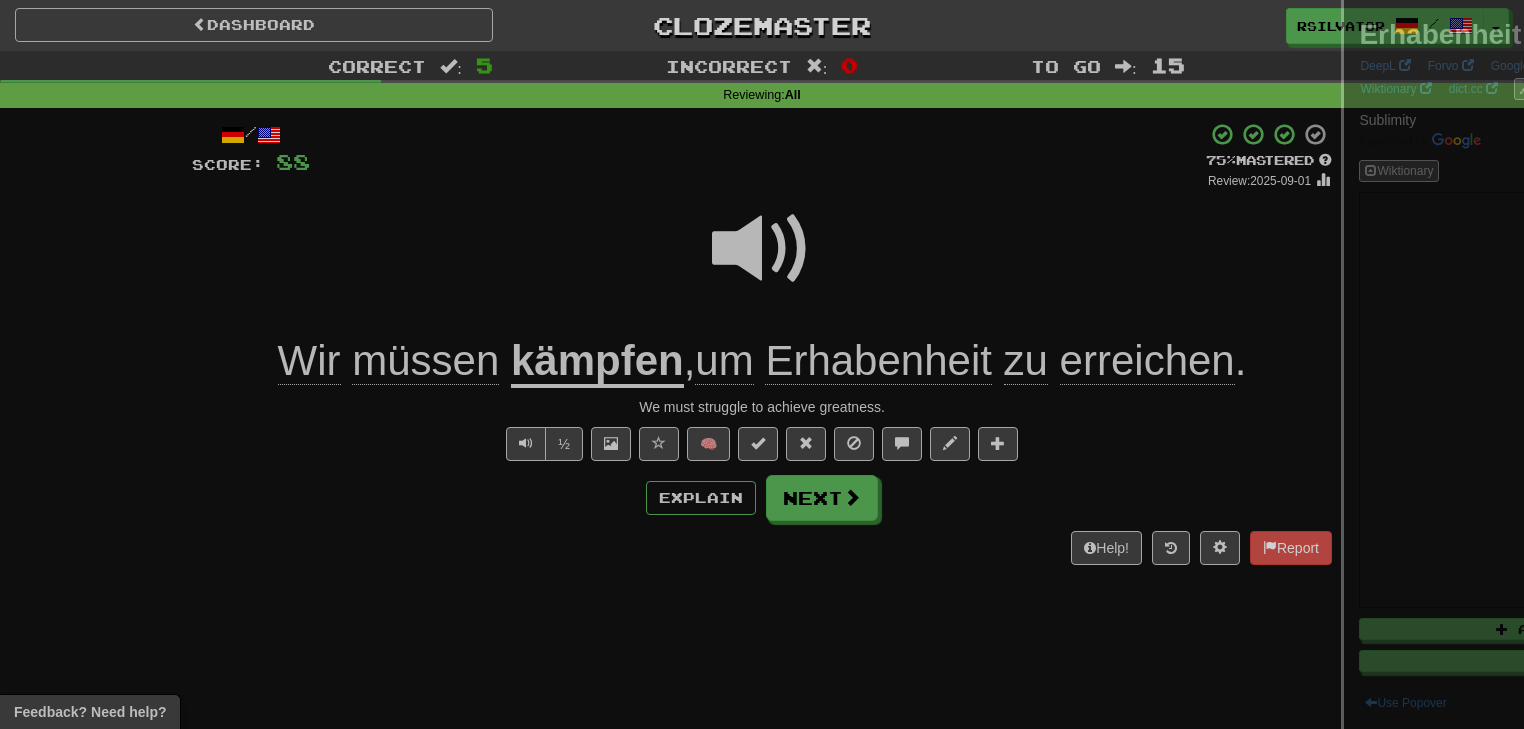 click at bounding box center [762, 364] 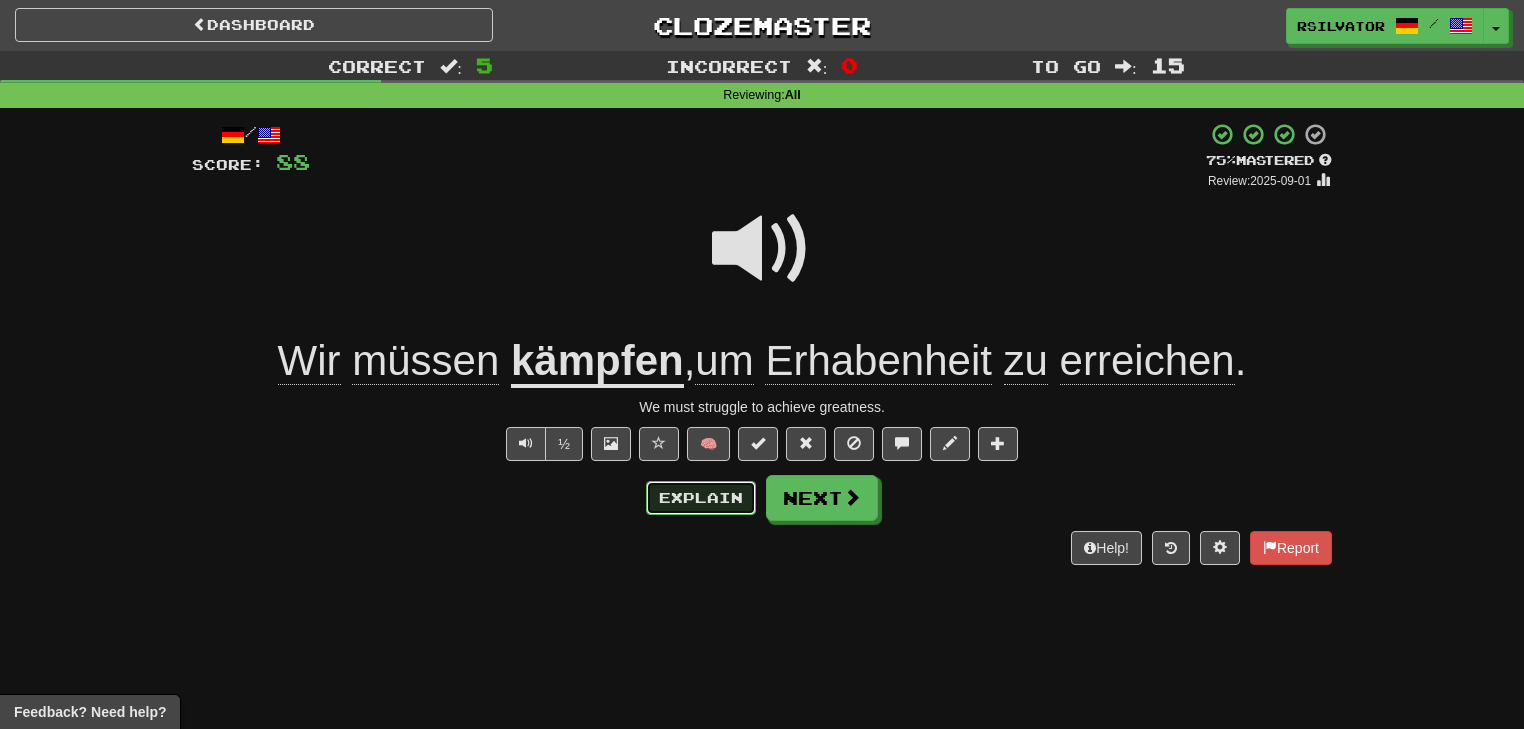 click on "Explain" at bounding box center [701, 498] 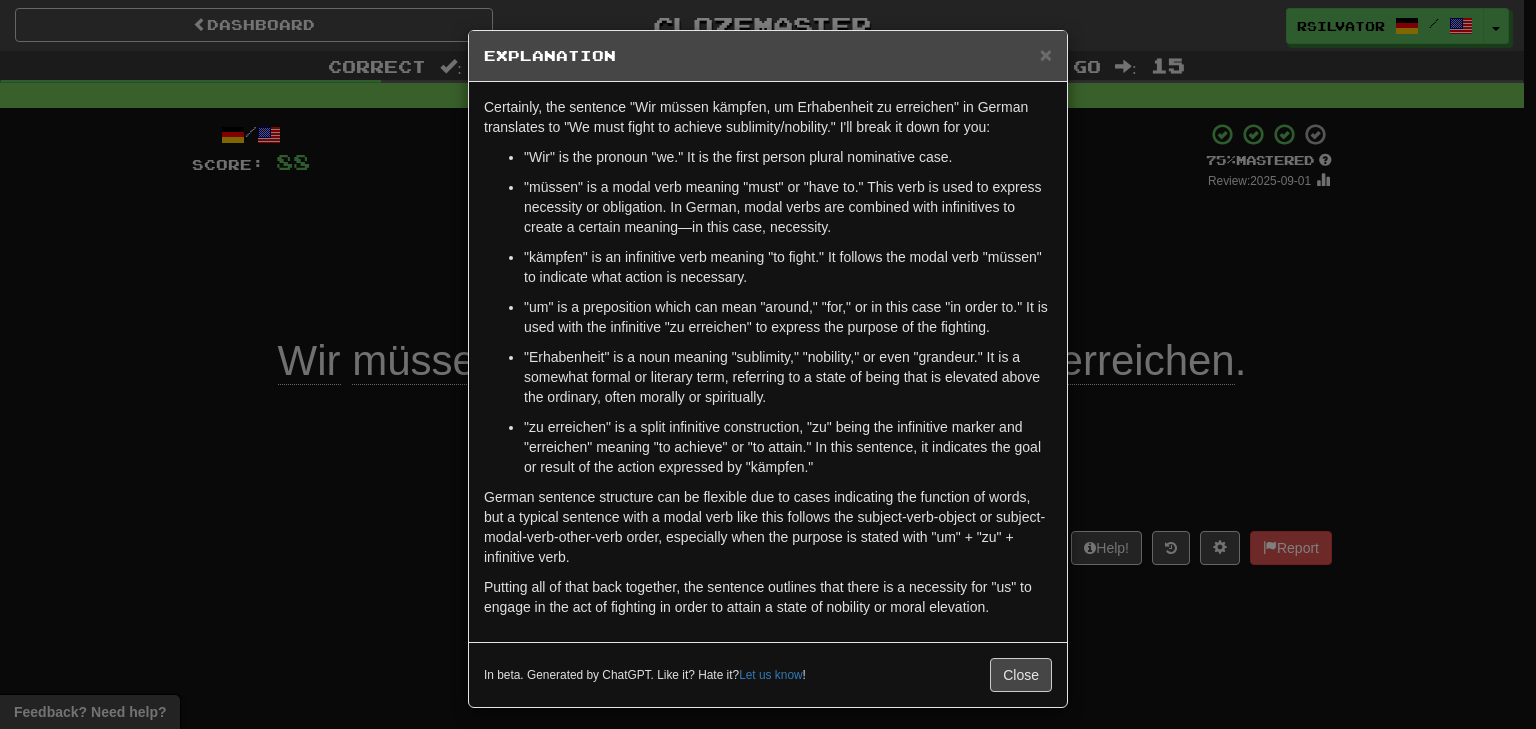 click on "× Explanation Certainly, the sentence "Wir müssen kämpfen, um Erhabenheit zu erreichen" in German translates to "We must fight to achieve sublimity/nobility." I'll break it down for you:
"Wir" is the pronoun "we." It is the first person plural nominative case.
"müssen" is a modal verb meaning "must" or "have to." This verb is used to express necessity or obligation. In German, modal verbs are combined with infinitives to create a certain meaning—in this case, necessity.
"kämpfen" is an infinitive verb meaning "to fight." It follows the modal verb "müssen" to indicate what action is necessary.
"um" is a preposition which can mean "around," "for," or in this case "in order to." It is used with the infinitive "zu erreichen" to express the purpose of the fighting.
"Erhabenheit" is a noun meaning "sublimity," "nobility," or even "grandeur." It is a somewhat formal or literary term, referring to a state of being that is elevated above the ordinary, often morally or spiritually." at bounding box center [768, 364] 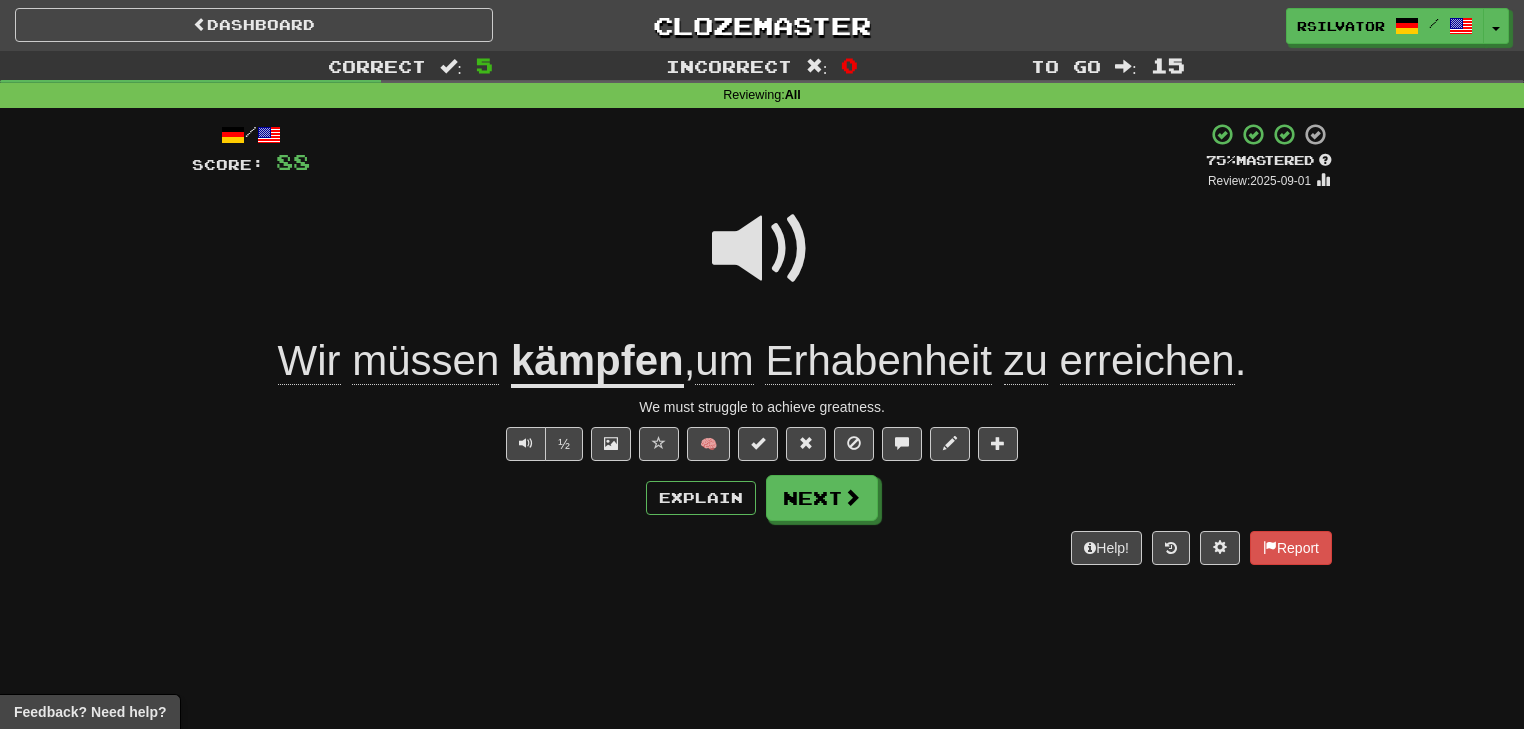 click on "/  Score:   88 + 24 75 %  Mastered Review:  2025-09-01 Wir   müssen   kämpfen ,  um   Erhabenheit   zu   erreichen . We must struggle to achieve greatness. ½ 🧠 Explain Next  Help!  Report" at bounding box center (762, 343) 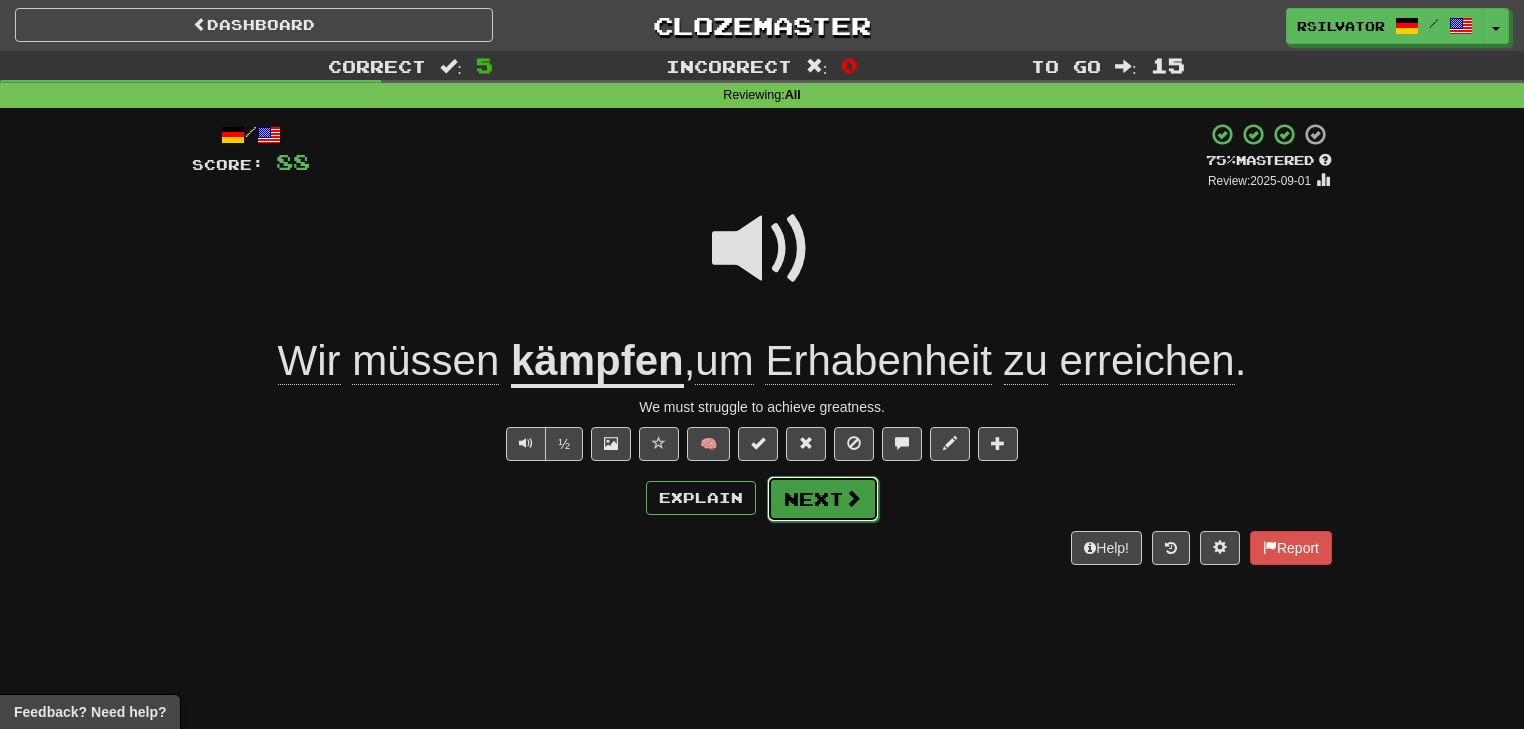 click on "Next" at bounding box center (823, 499) 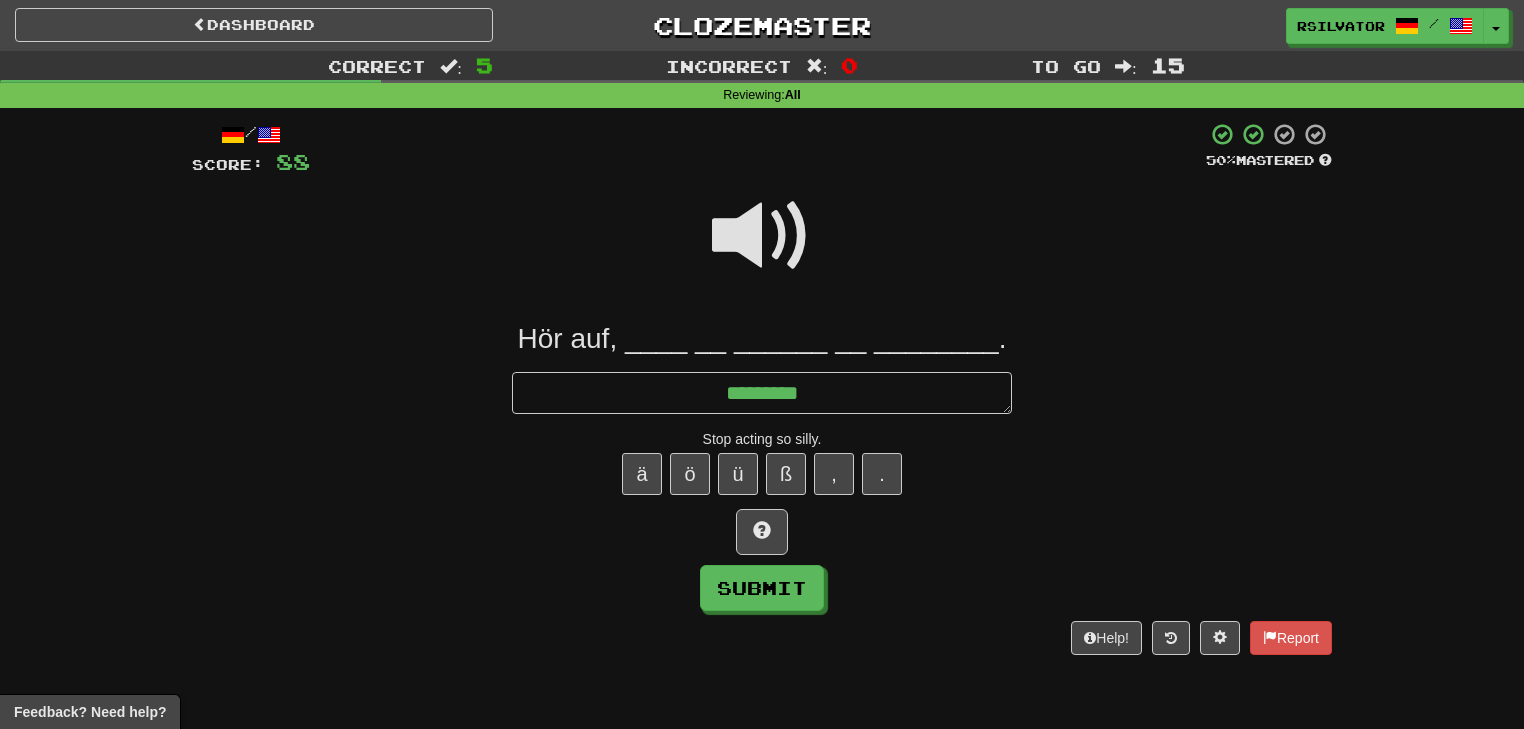 click on "Submit" at bounding box center [762, 588] 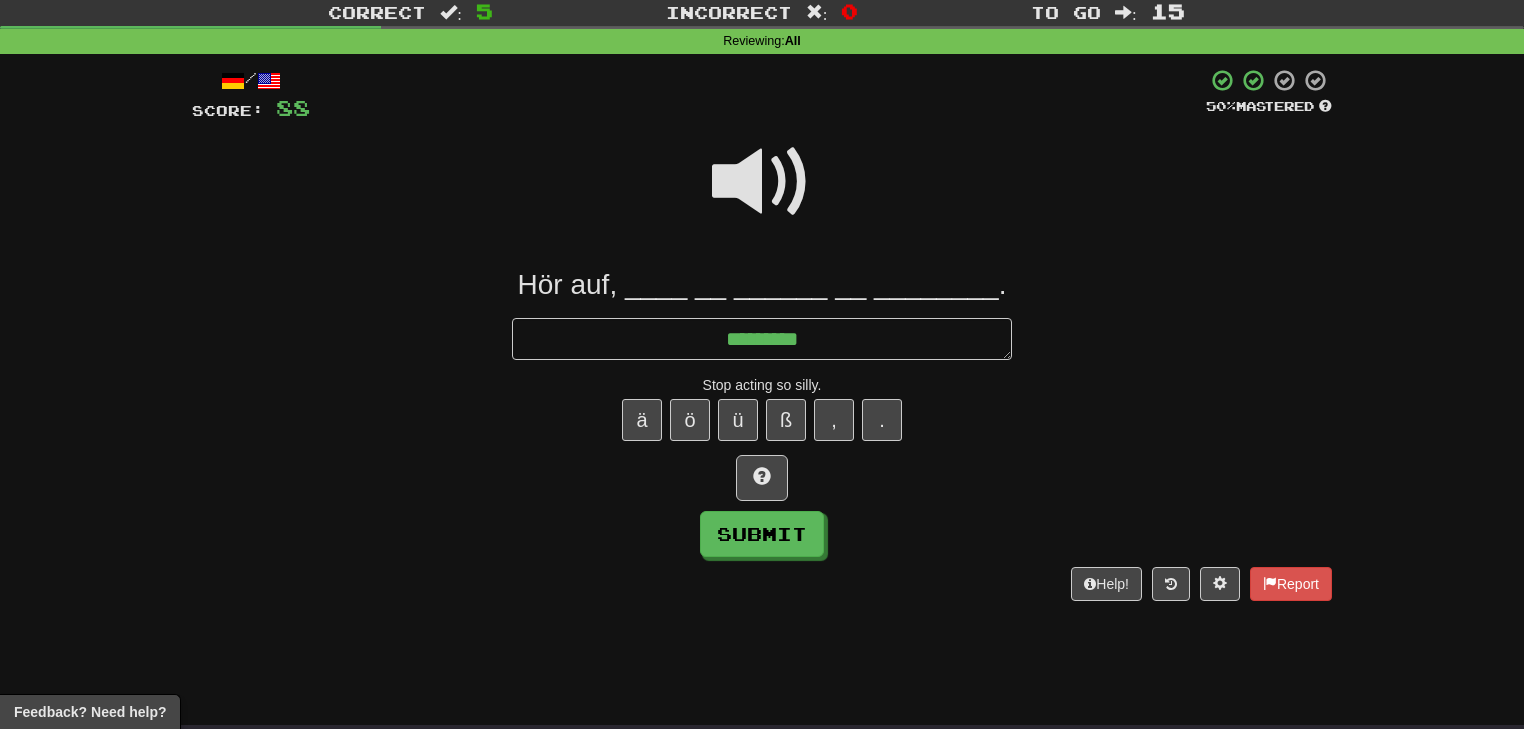 scroll, scrollTop: 0, scrollLeft: 0, axis: both 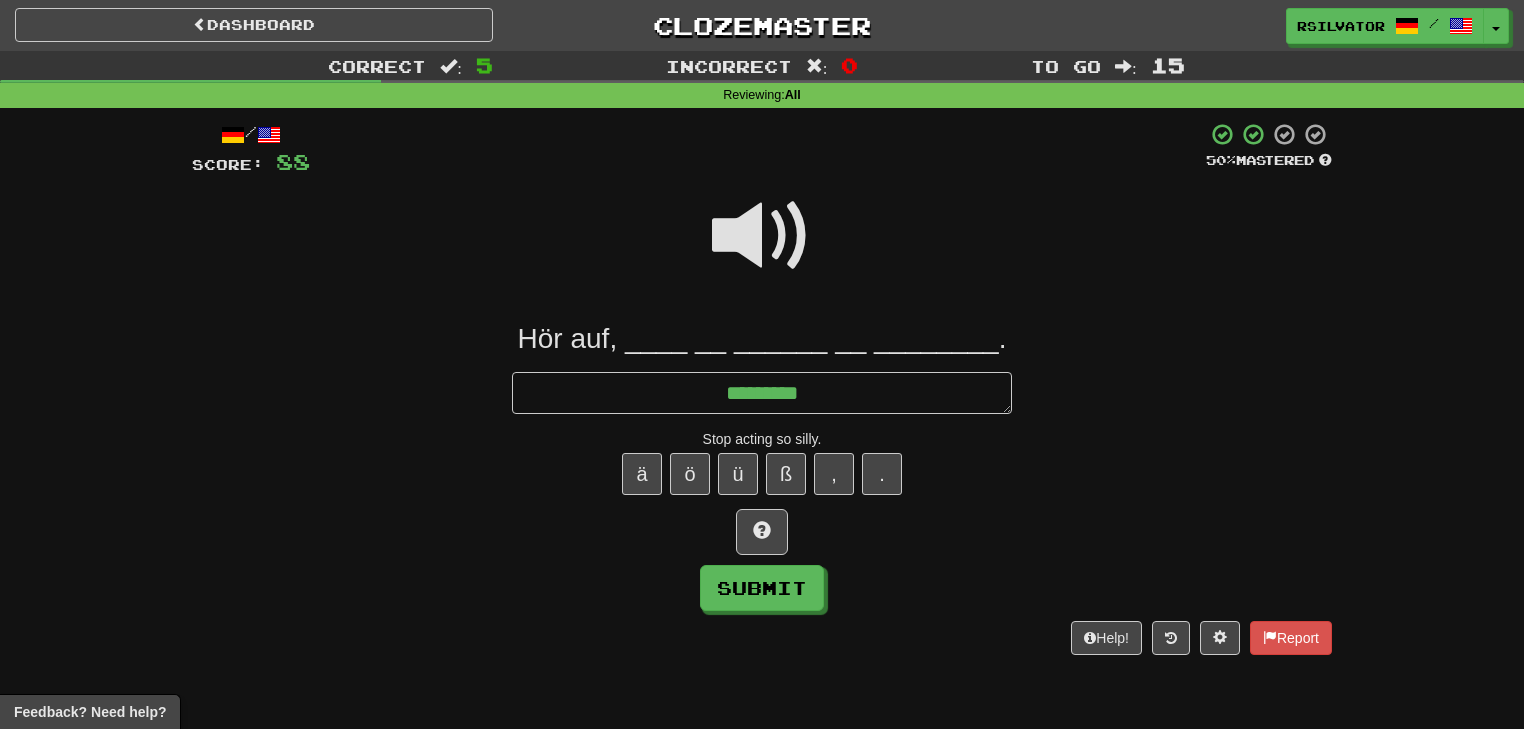 click at bounding box center [762, 236] 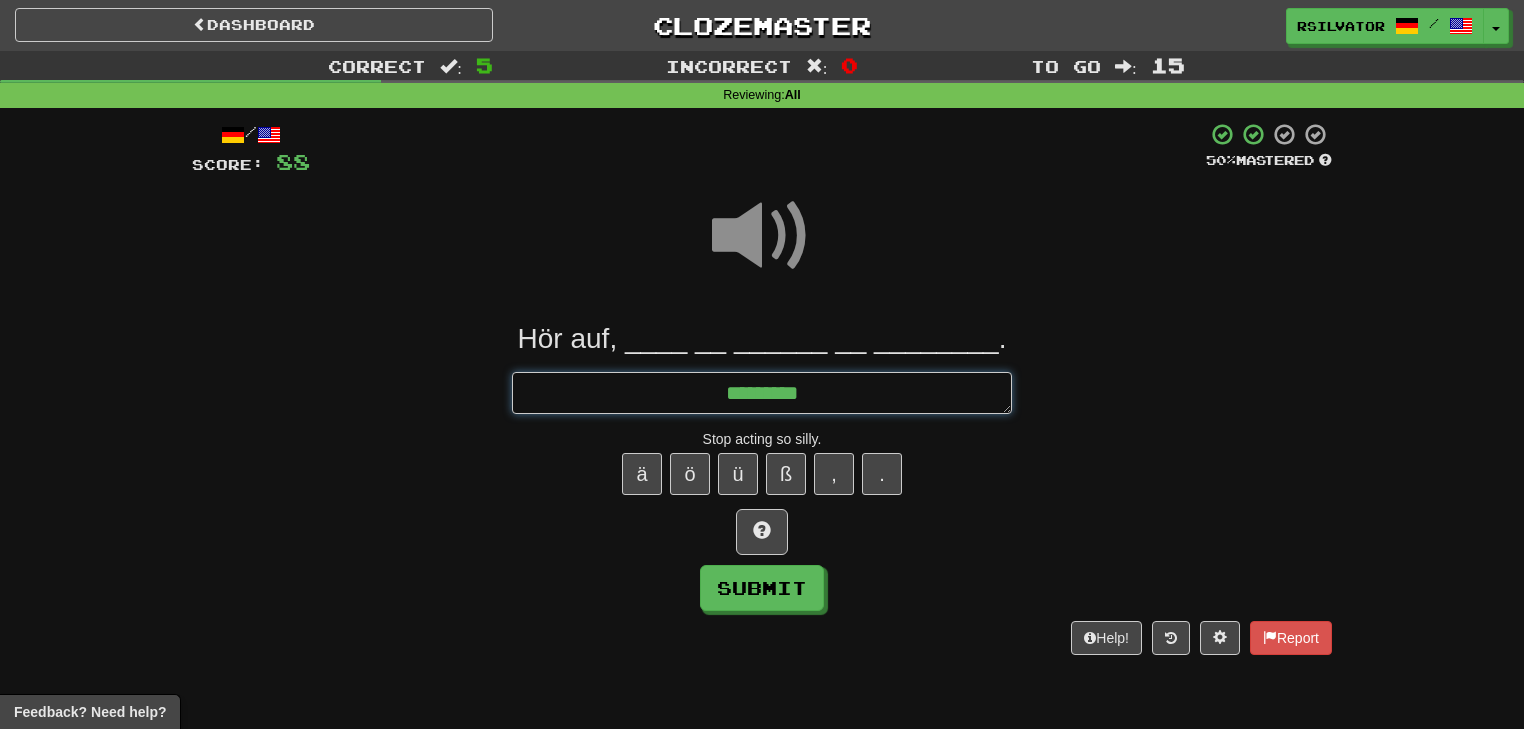 click on "********" at bounding box center [762, 393] 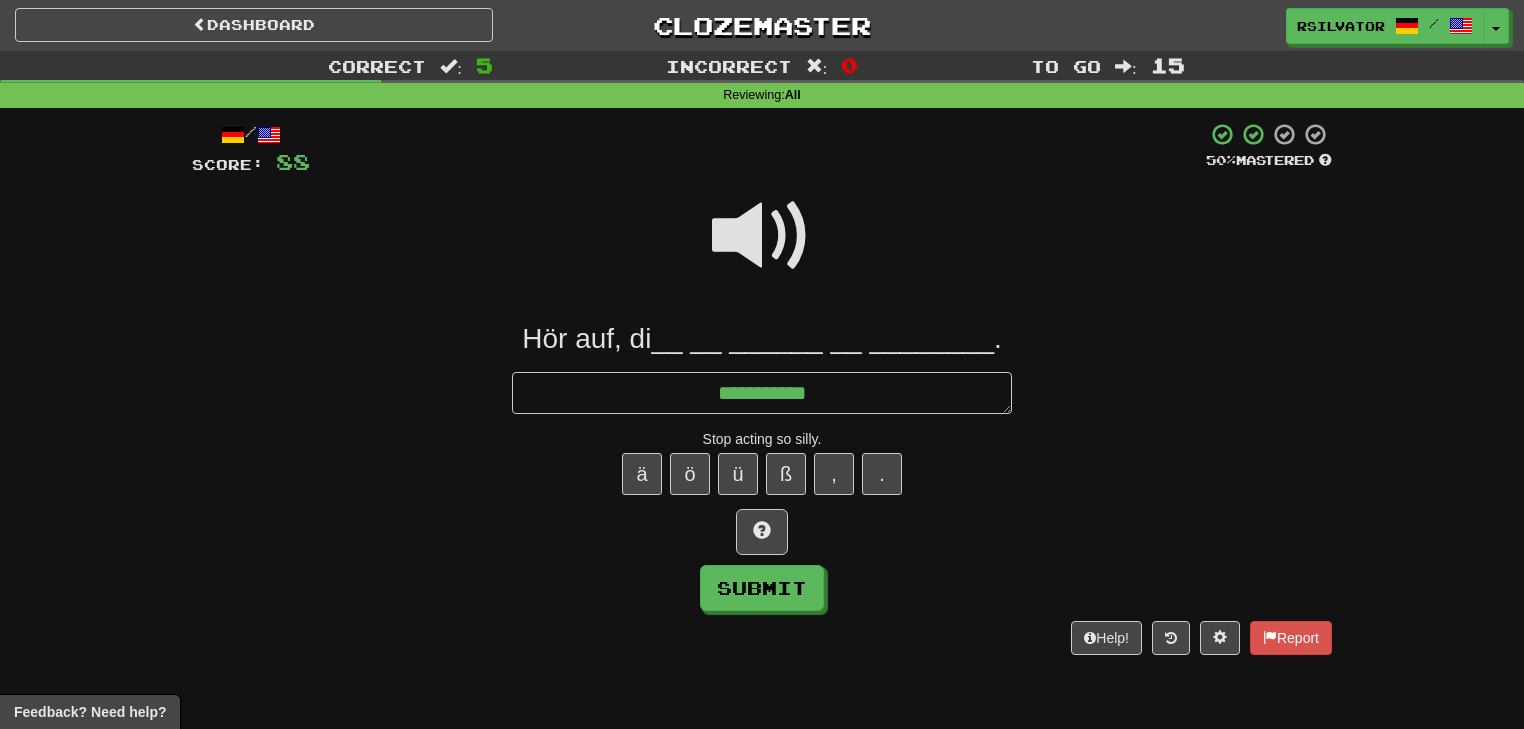 click at bounding box center (762, 236) 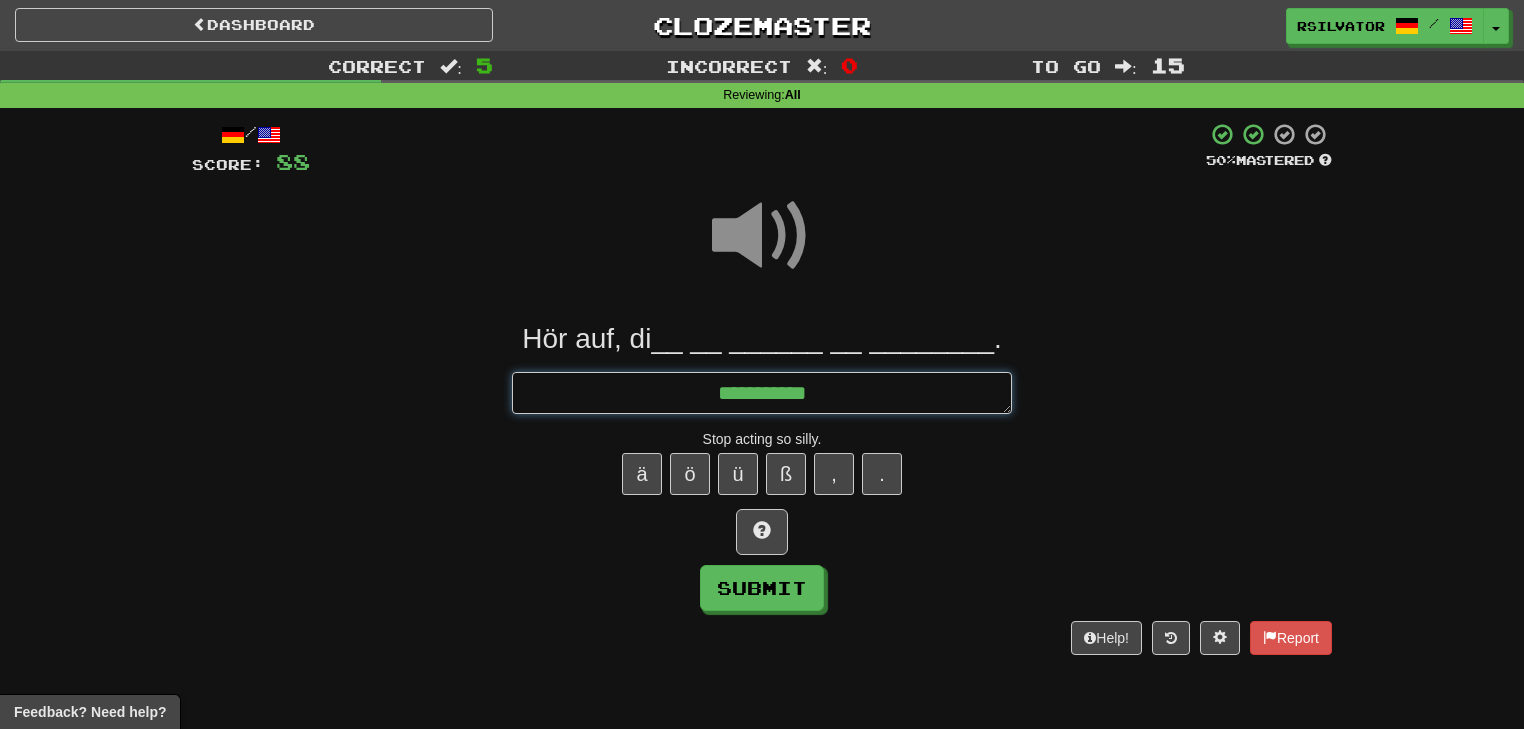 click on "**********" at bounding box center [762, 393] 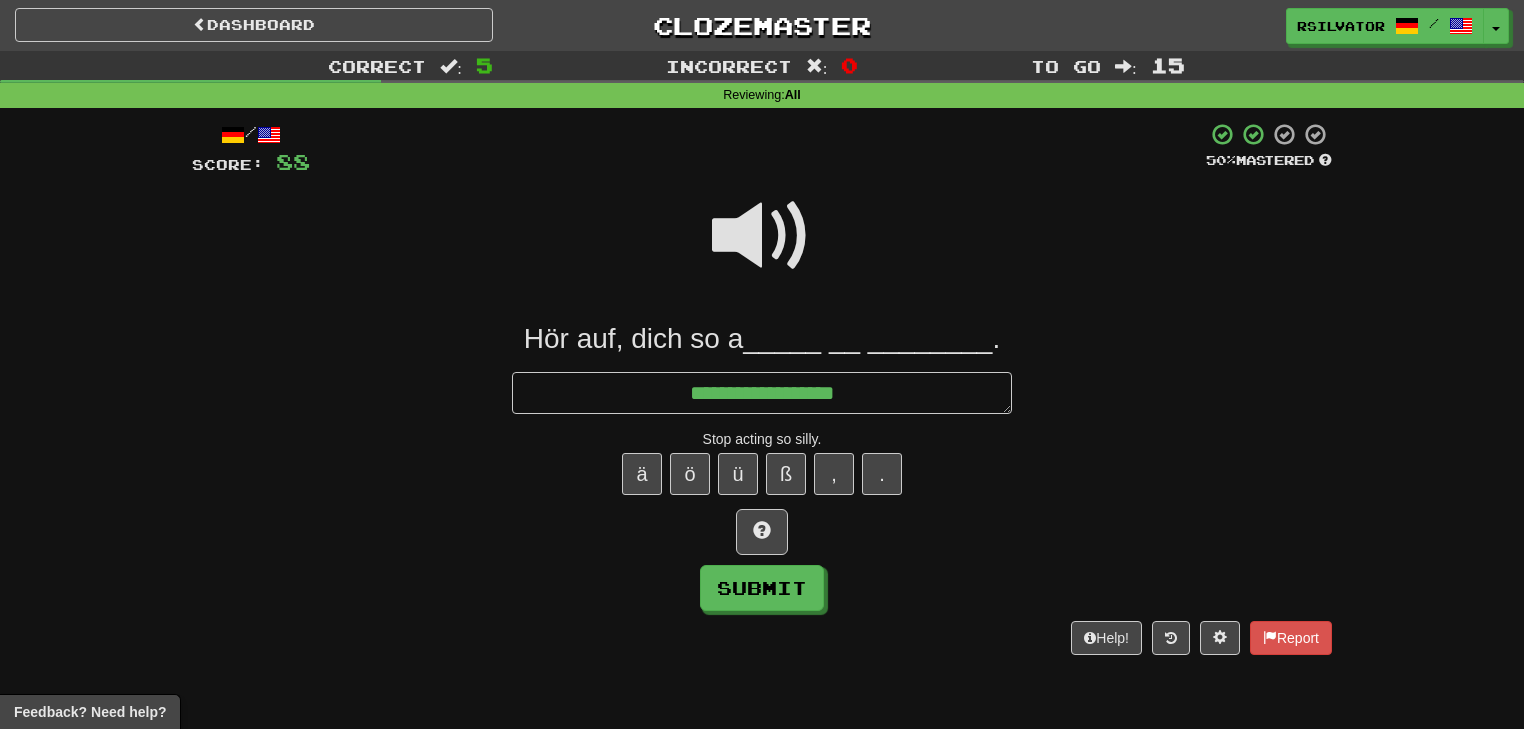 click at bounding box center (762, 236) 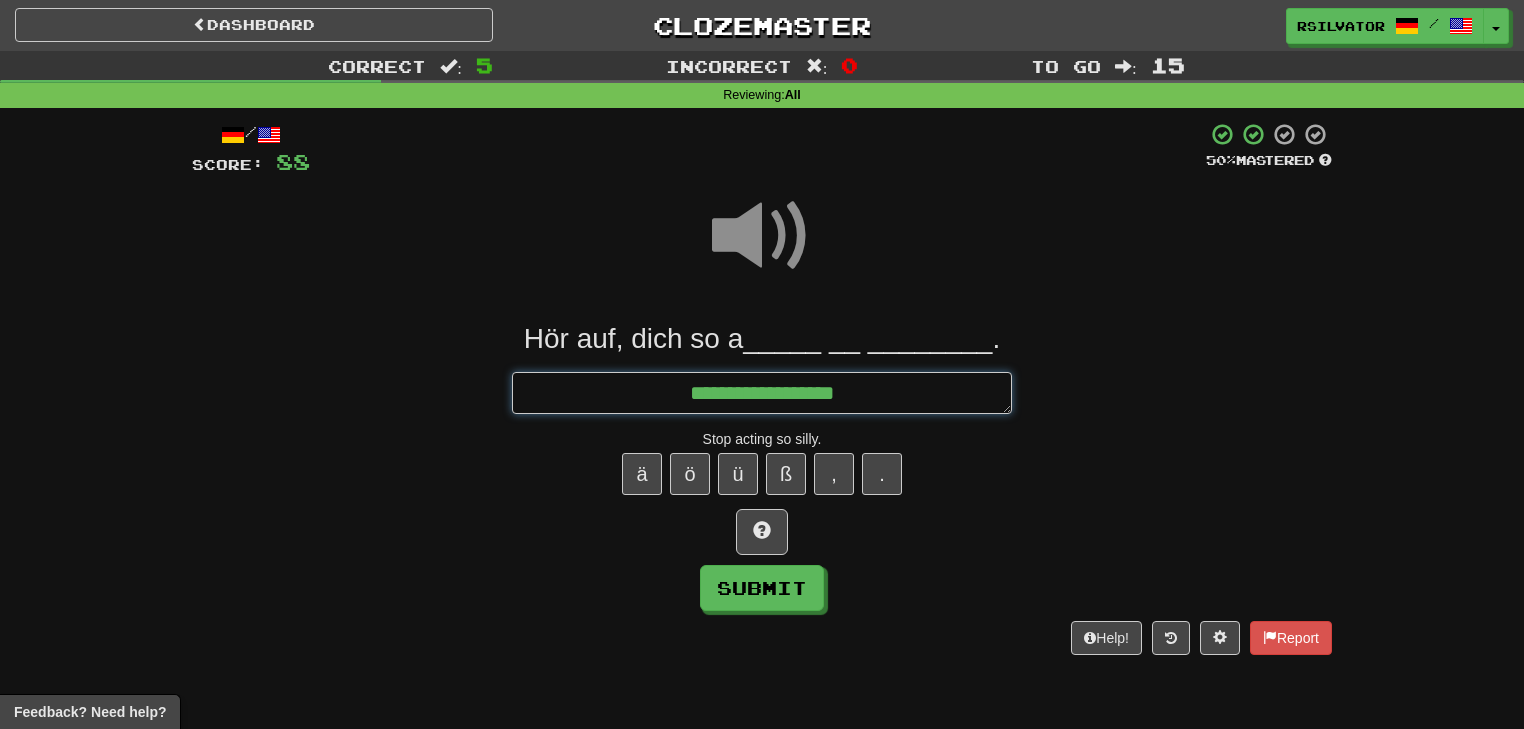 click on "**********" at bounding box center [762, 393] 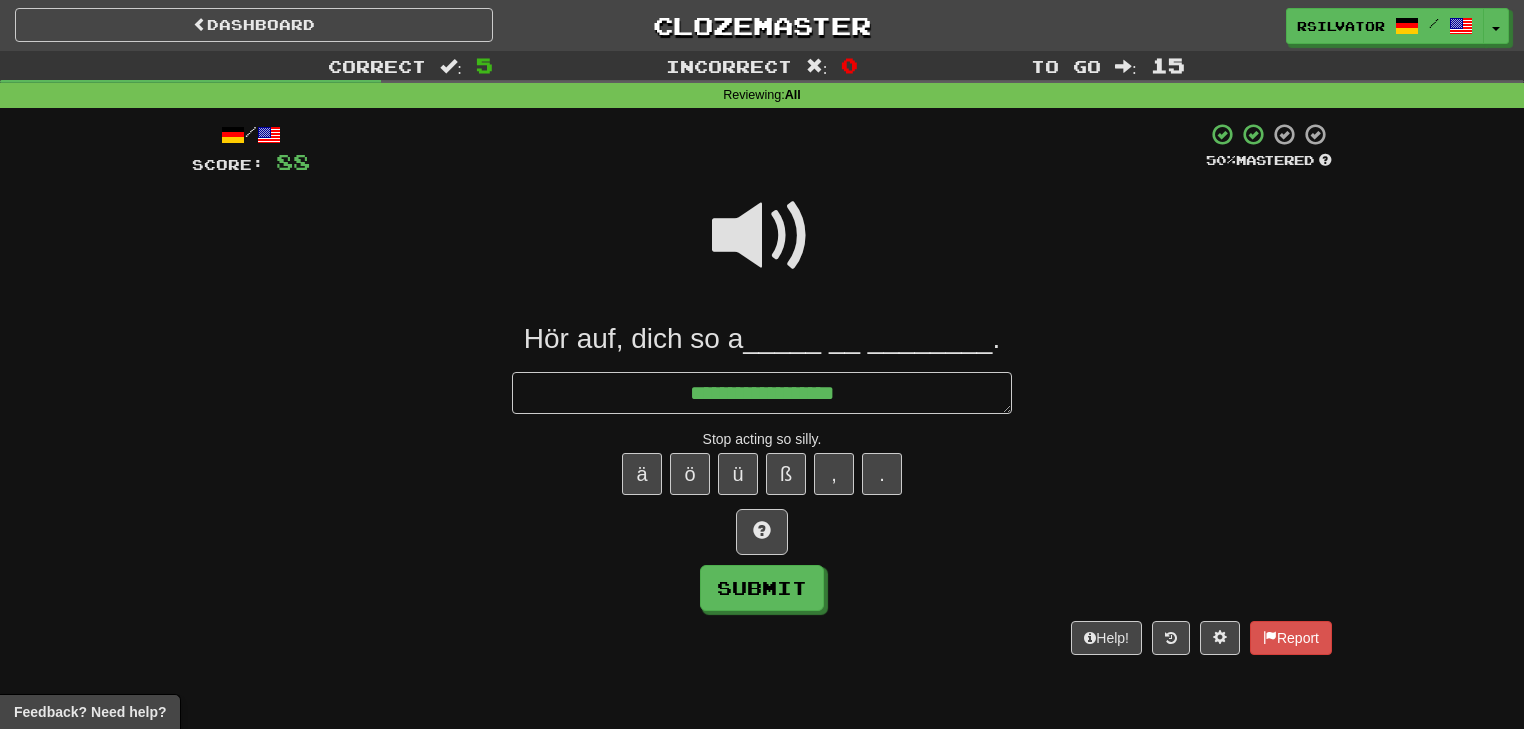 click at bounding box center [762, 236] 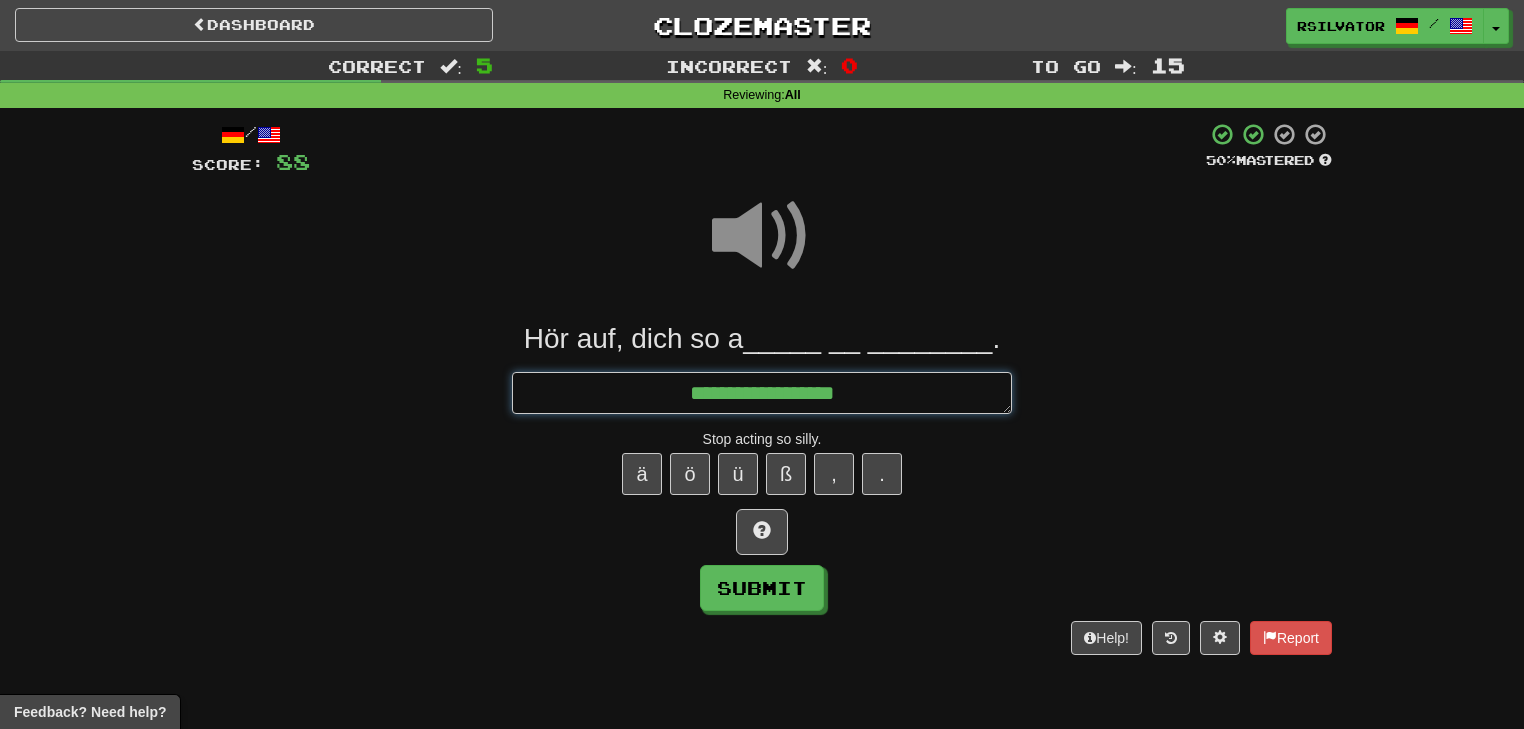click on "**********" at bounding box center (762, 393) 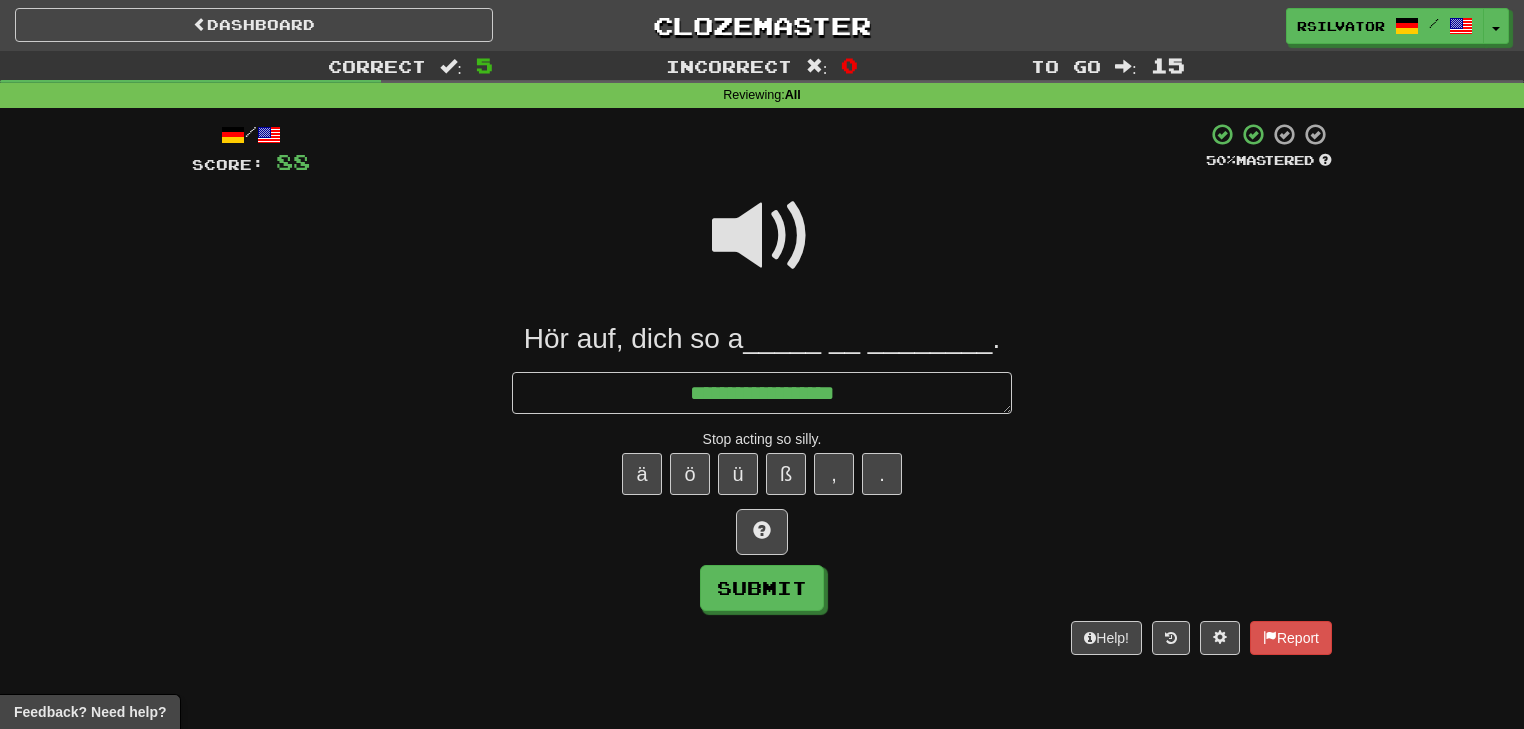 click at bounding box center [762, 236] 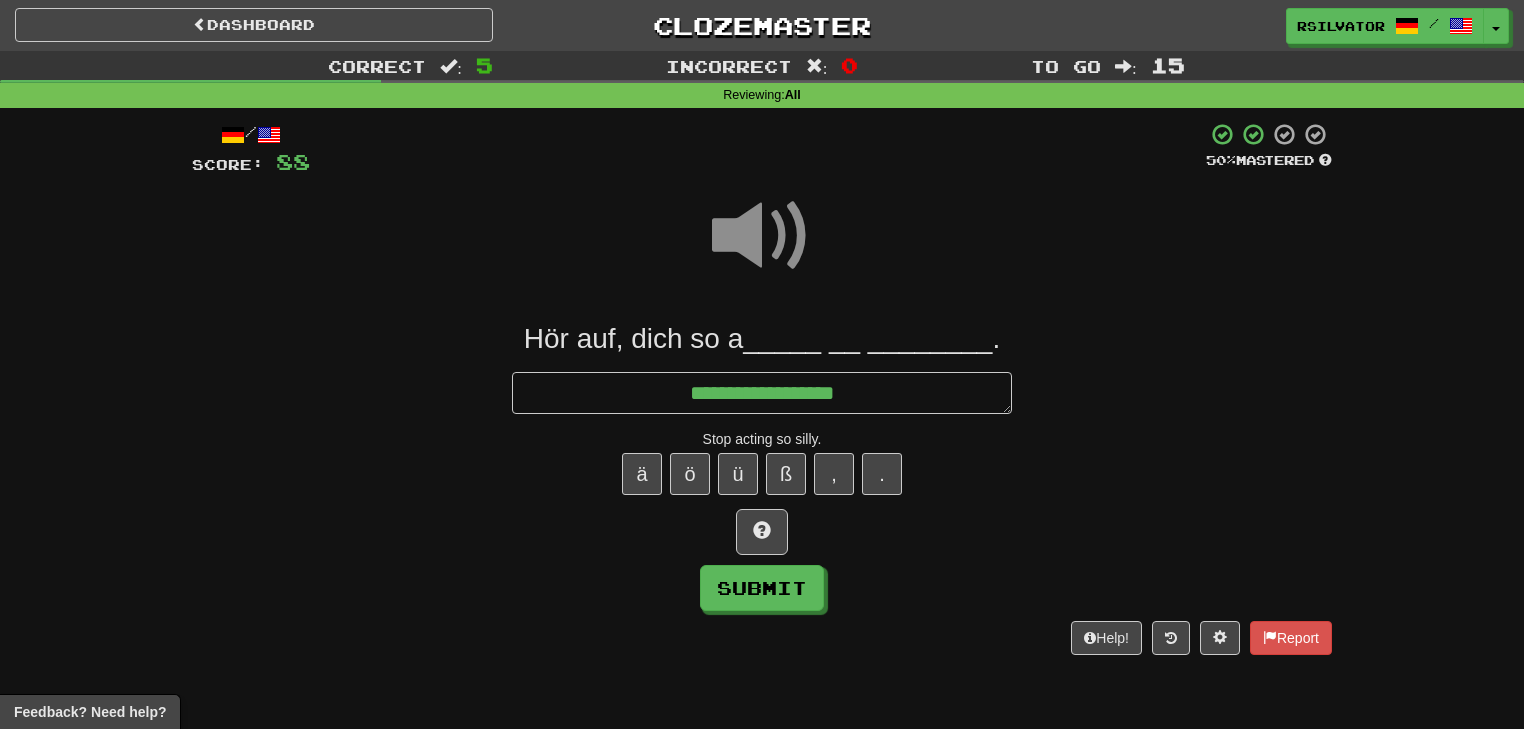 click on "Hör auf, dich so a_____ __ ________." at bounding box center (762, 339) 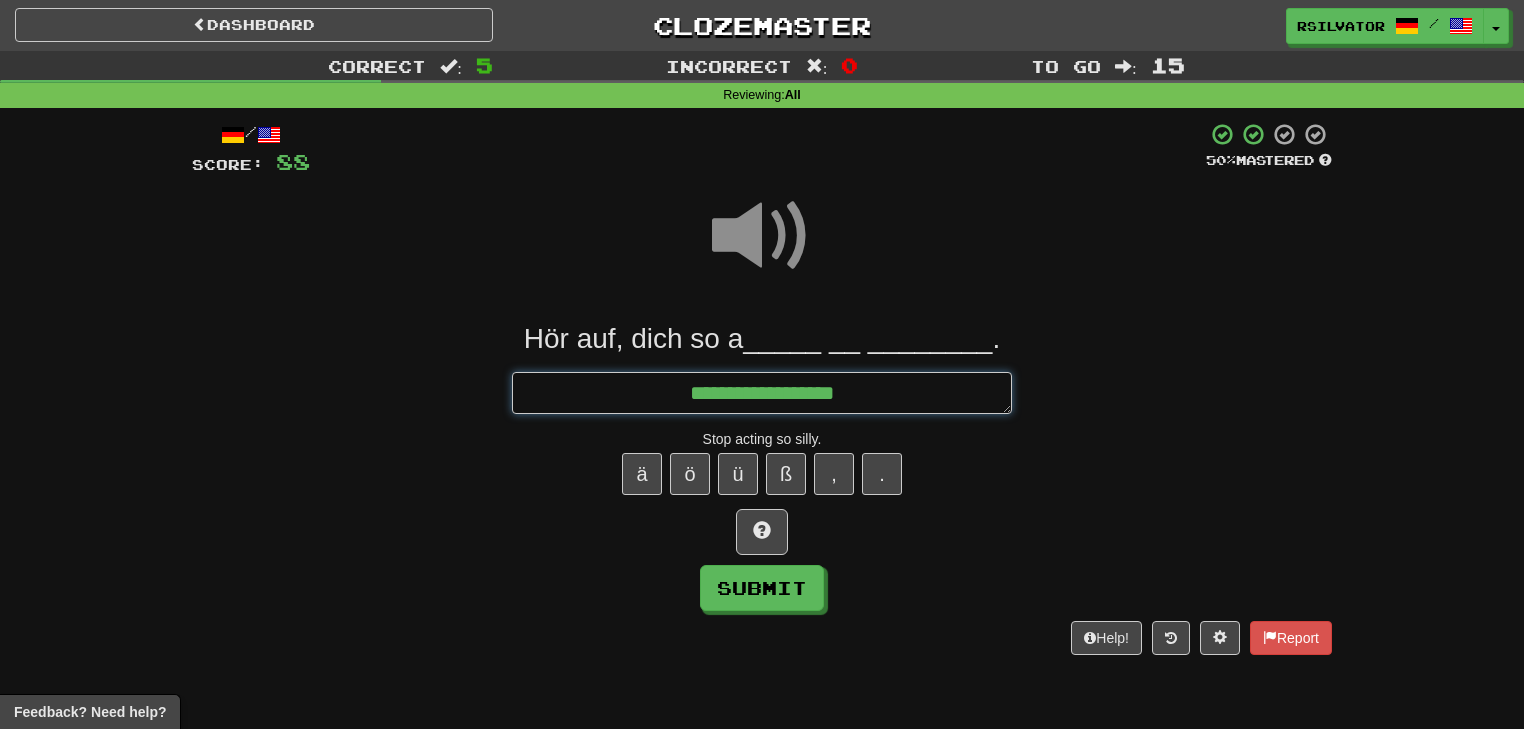 click on "**********" at bounding box center (762, 393) 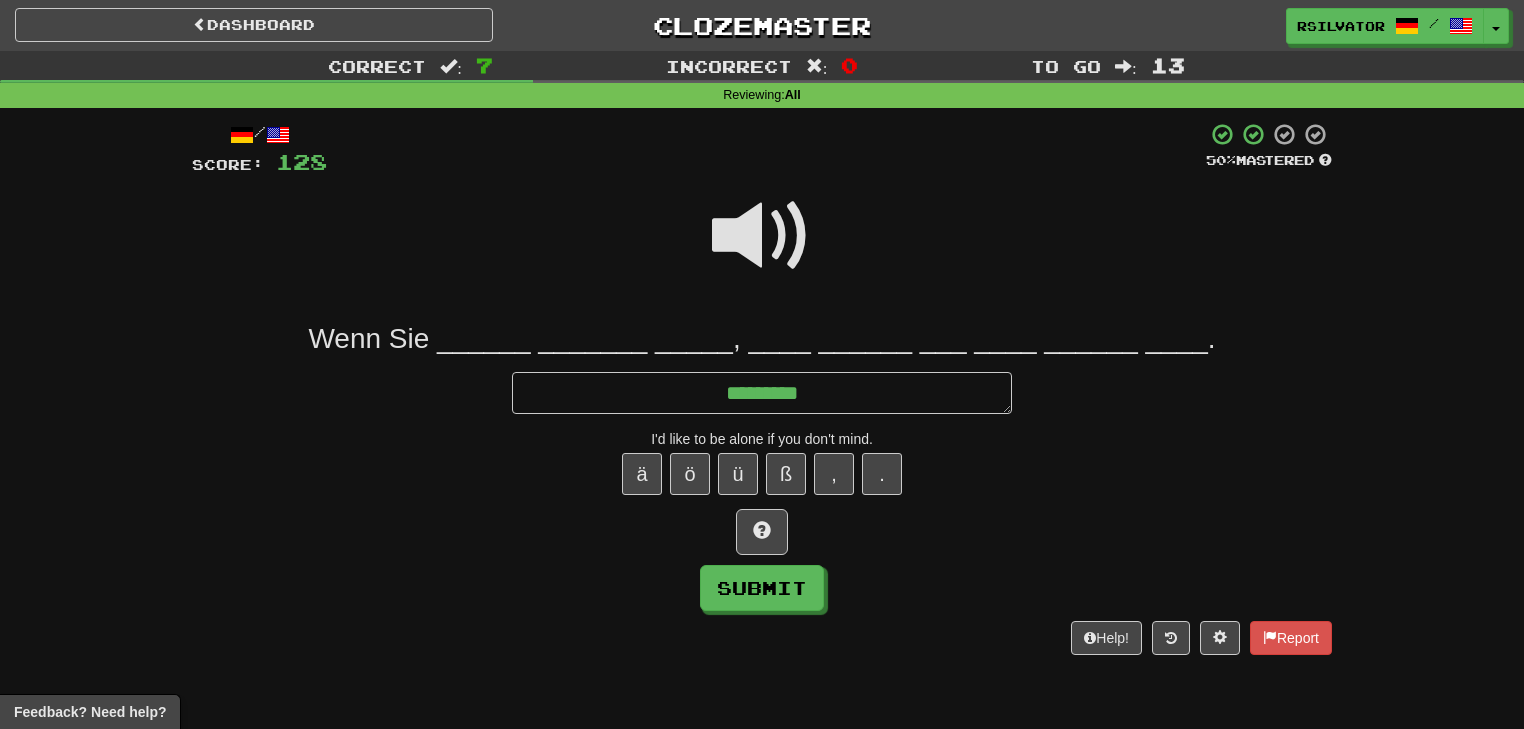 click at bounding box center [762, 236] 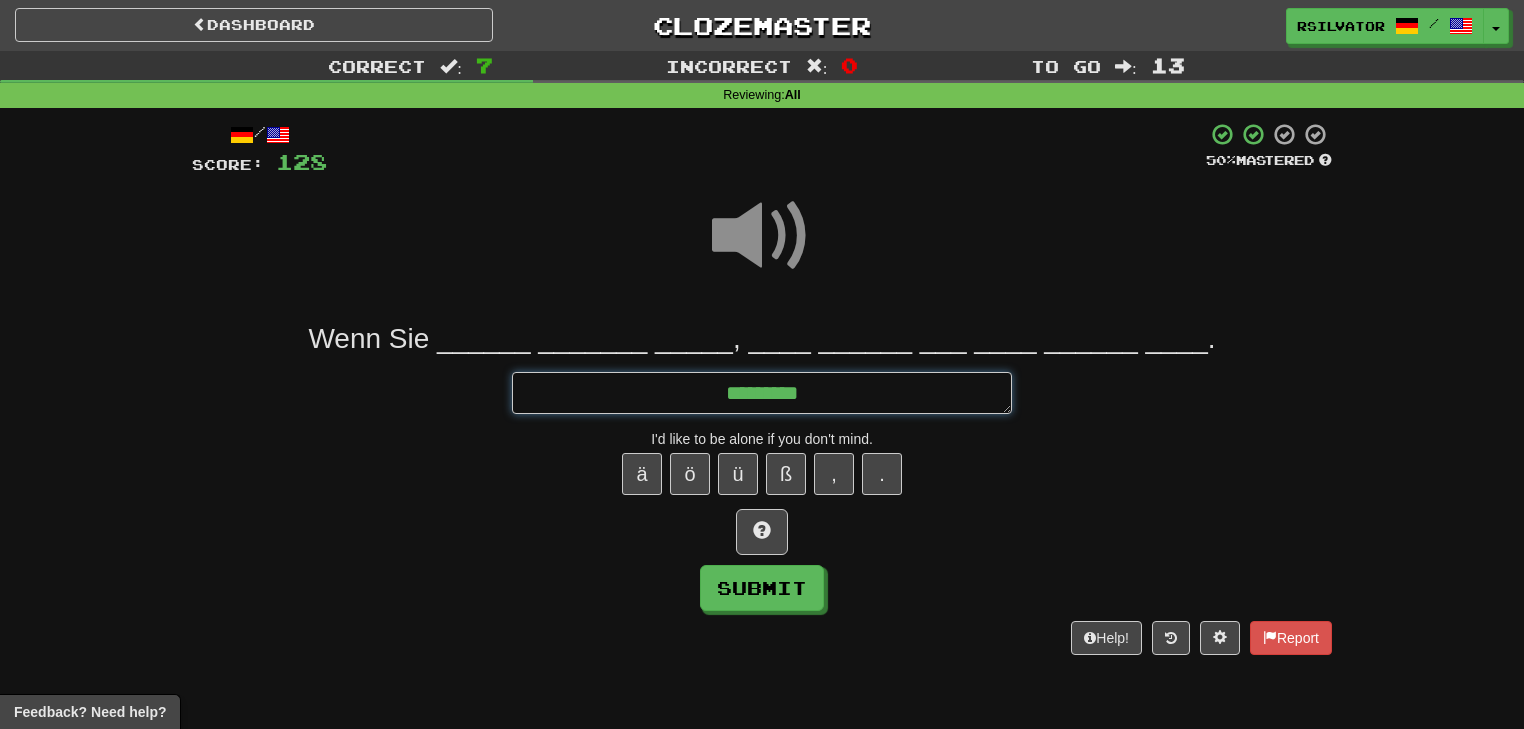 click on "********" at bounding box center (762, 393) 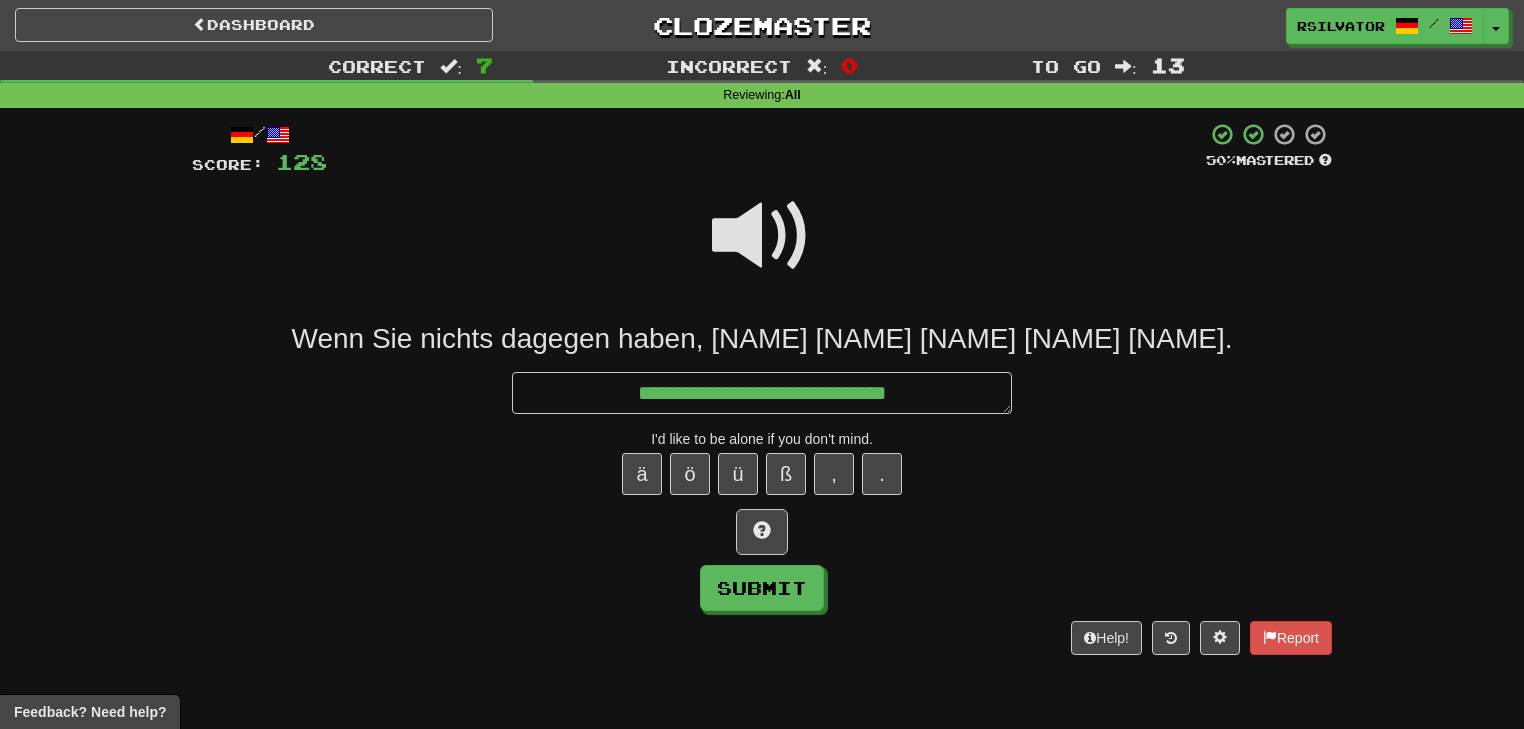 click at bounding box center [762, 236] 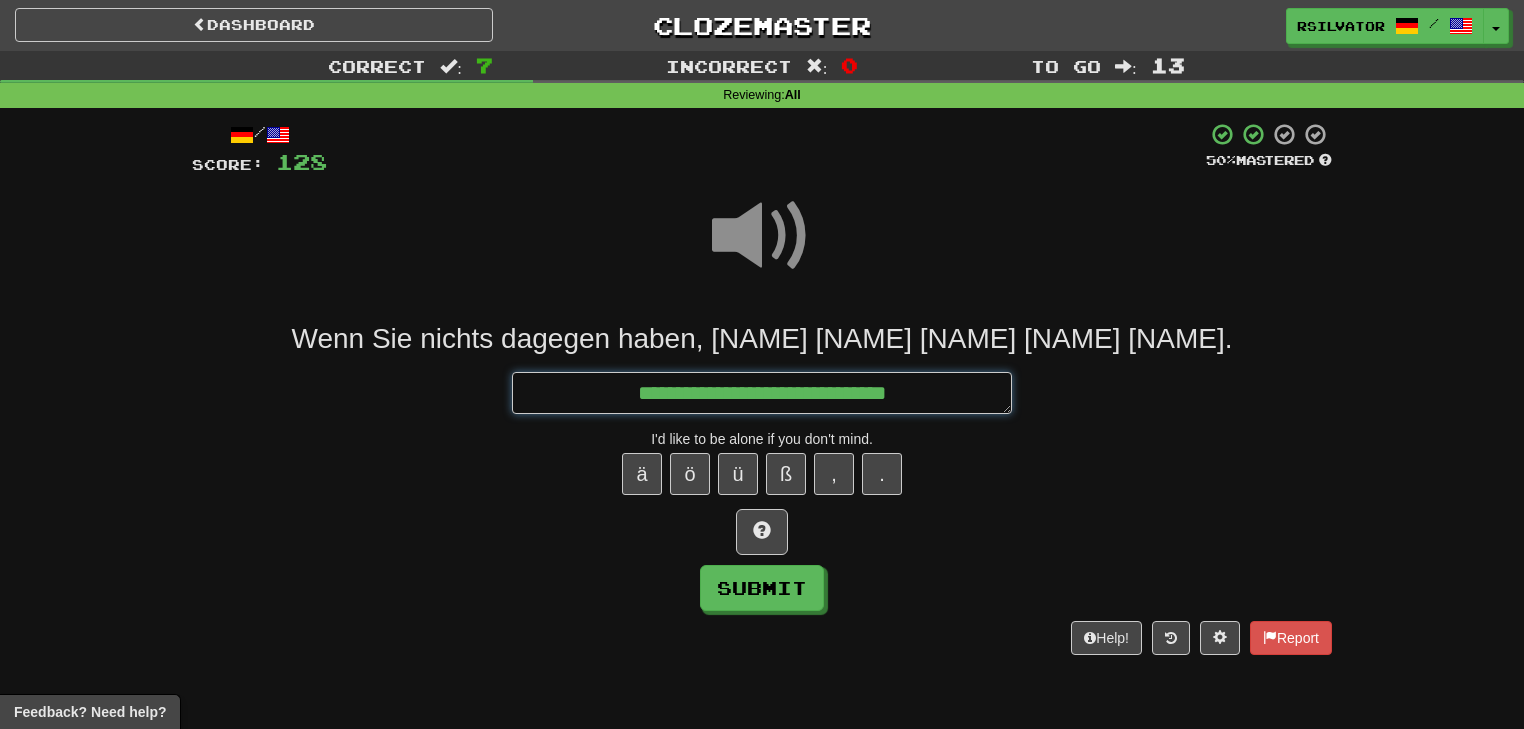 click on "**********" at bounding box center [762, 393] 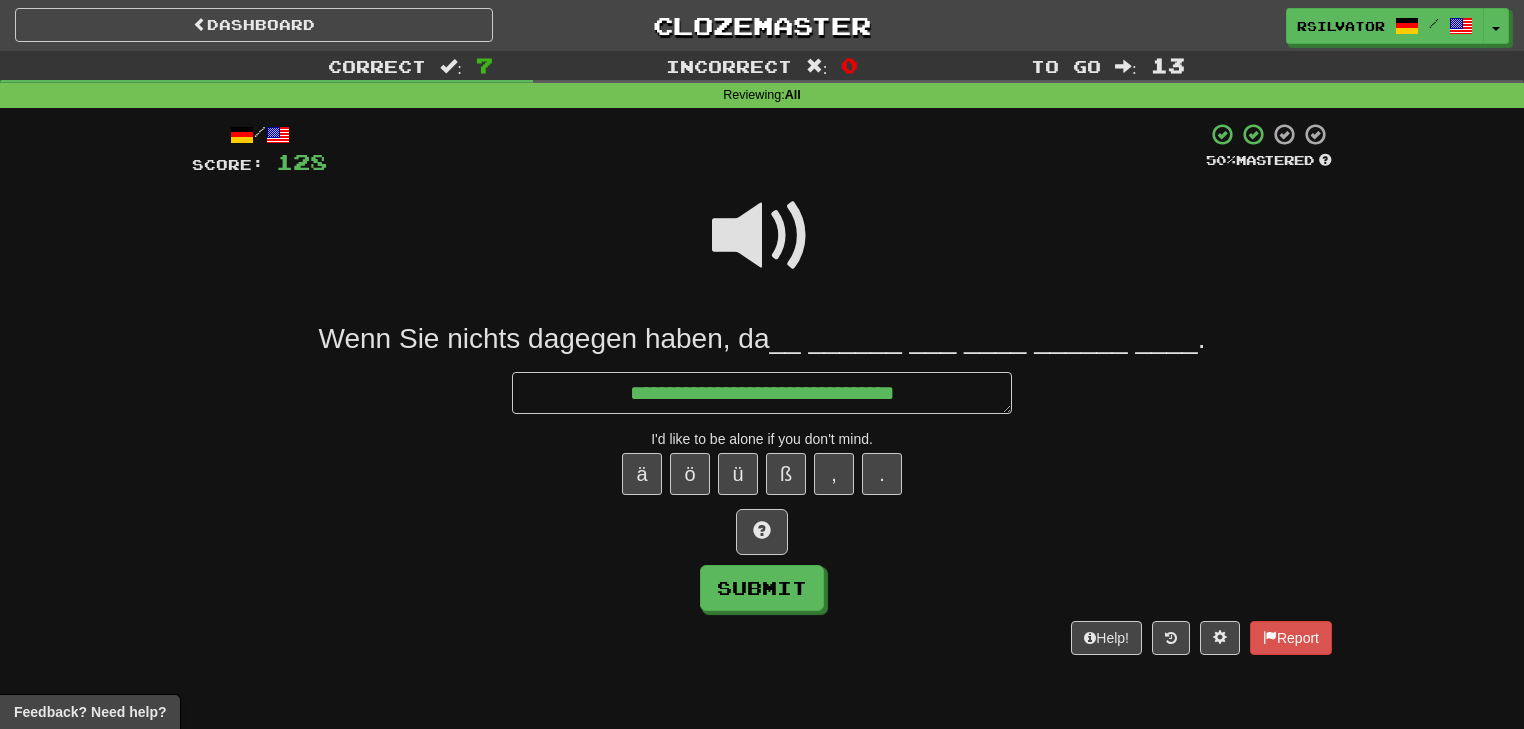 click at bounding box center (762, 236) 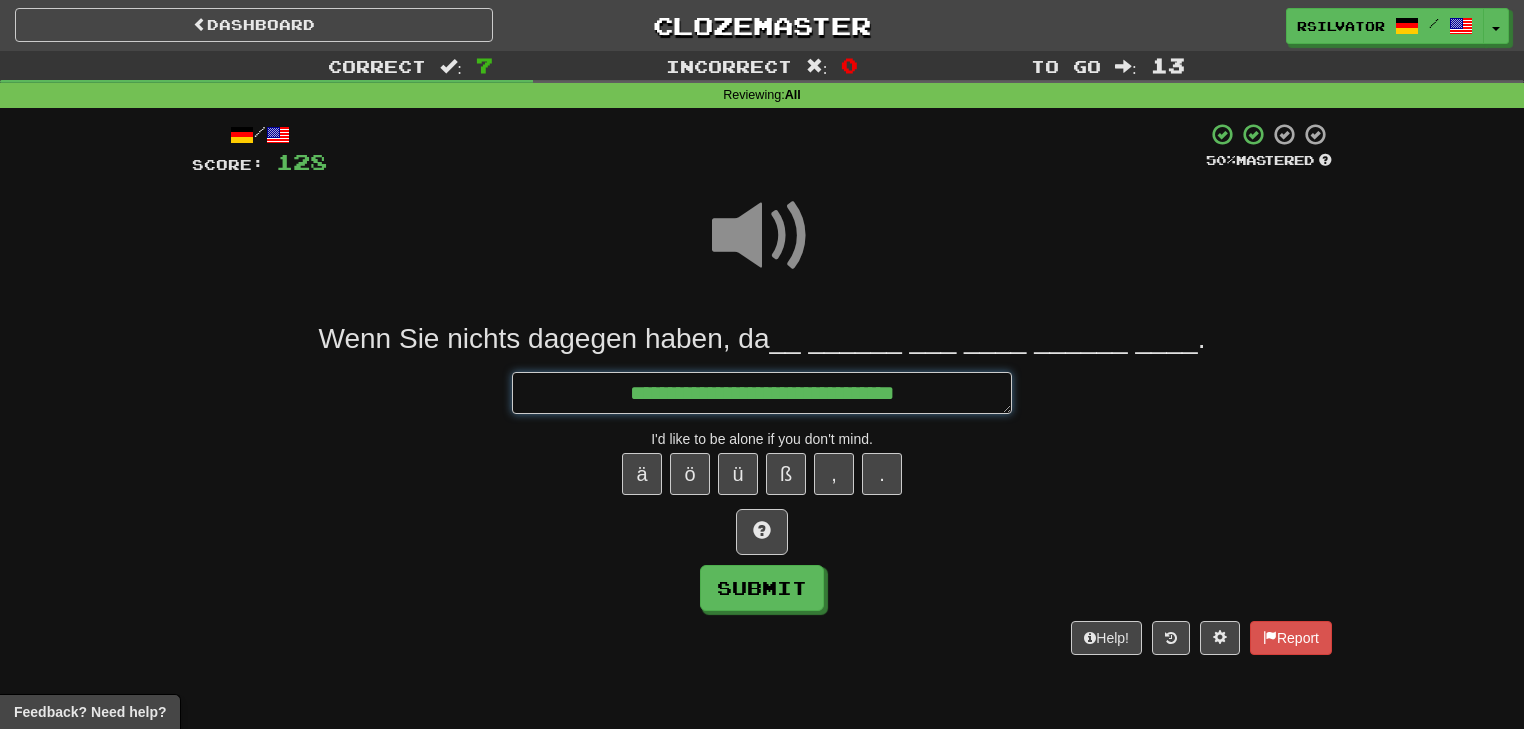 click on "**********" at bounding box center [762, 393] 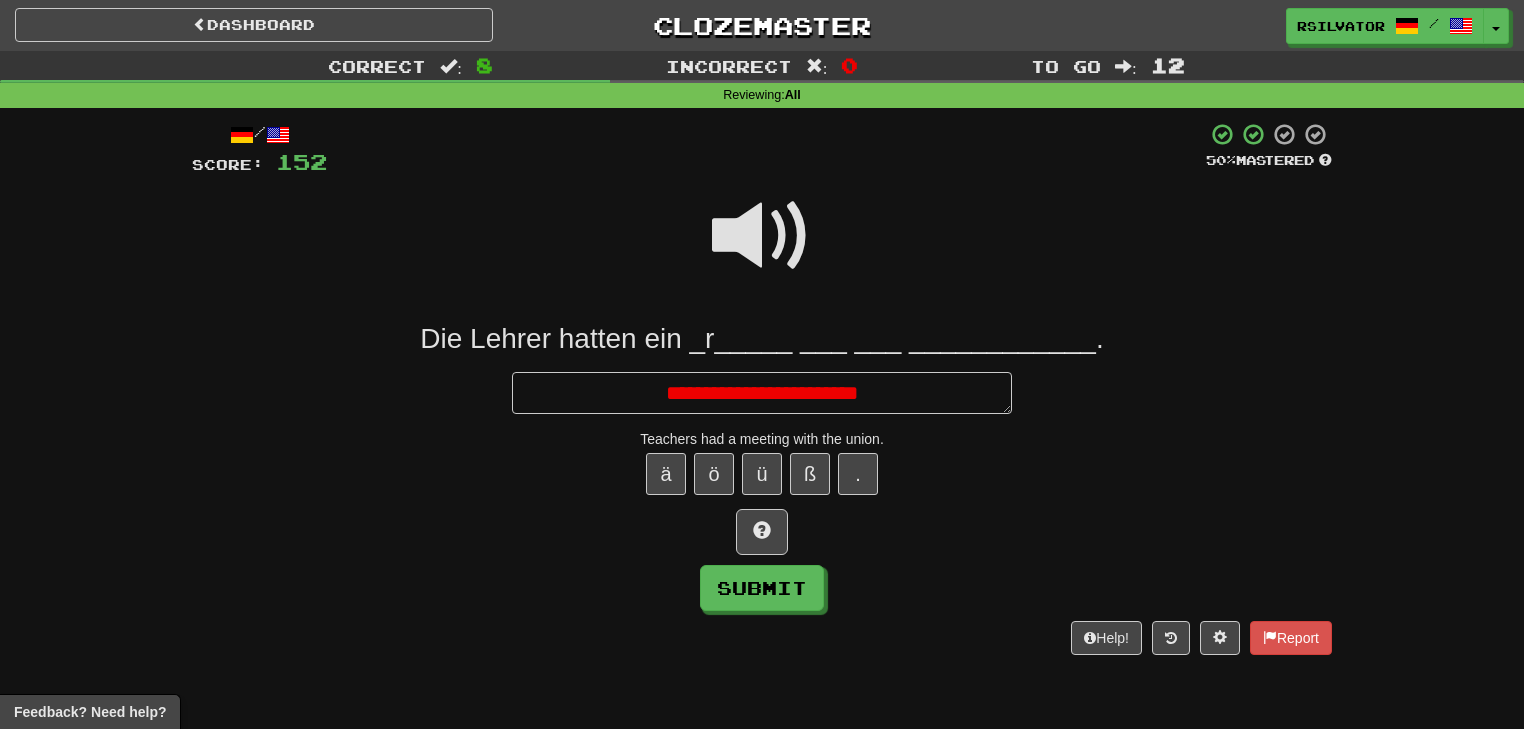 click at bounding box center [762, 236] 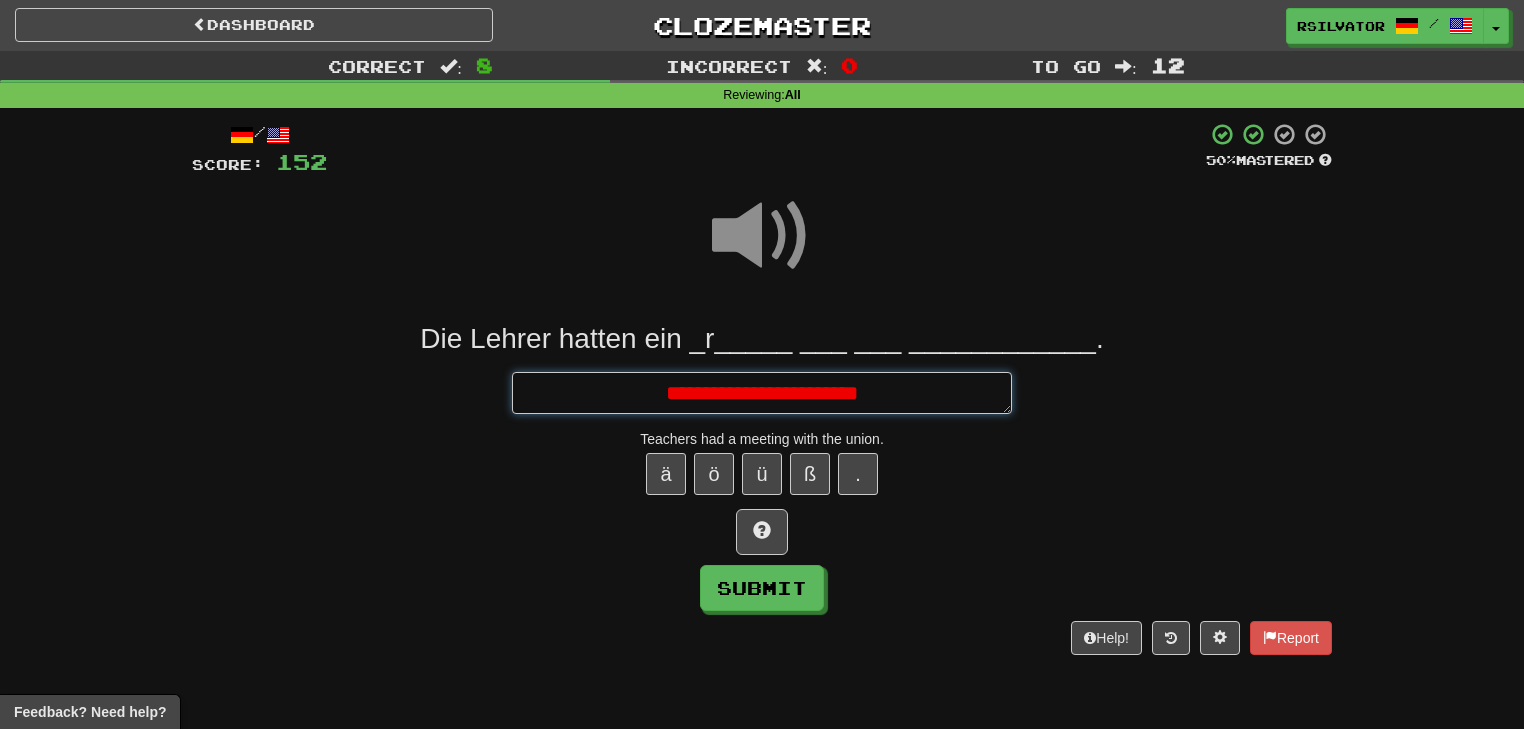 click on "**********" at bounding box center [762, 393] 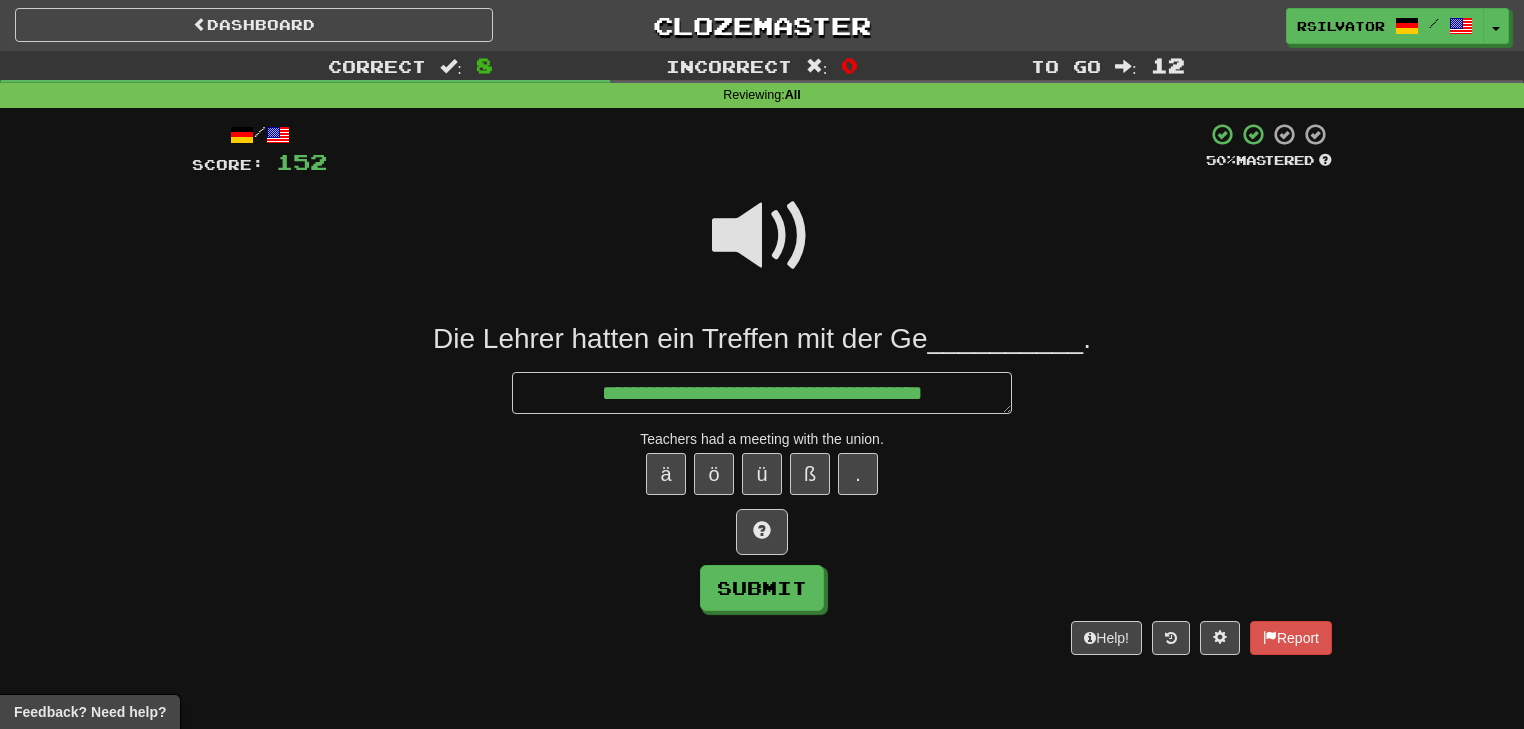 click at bounding box center [762, 236] 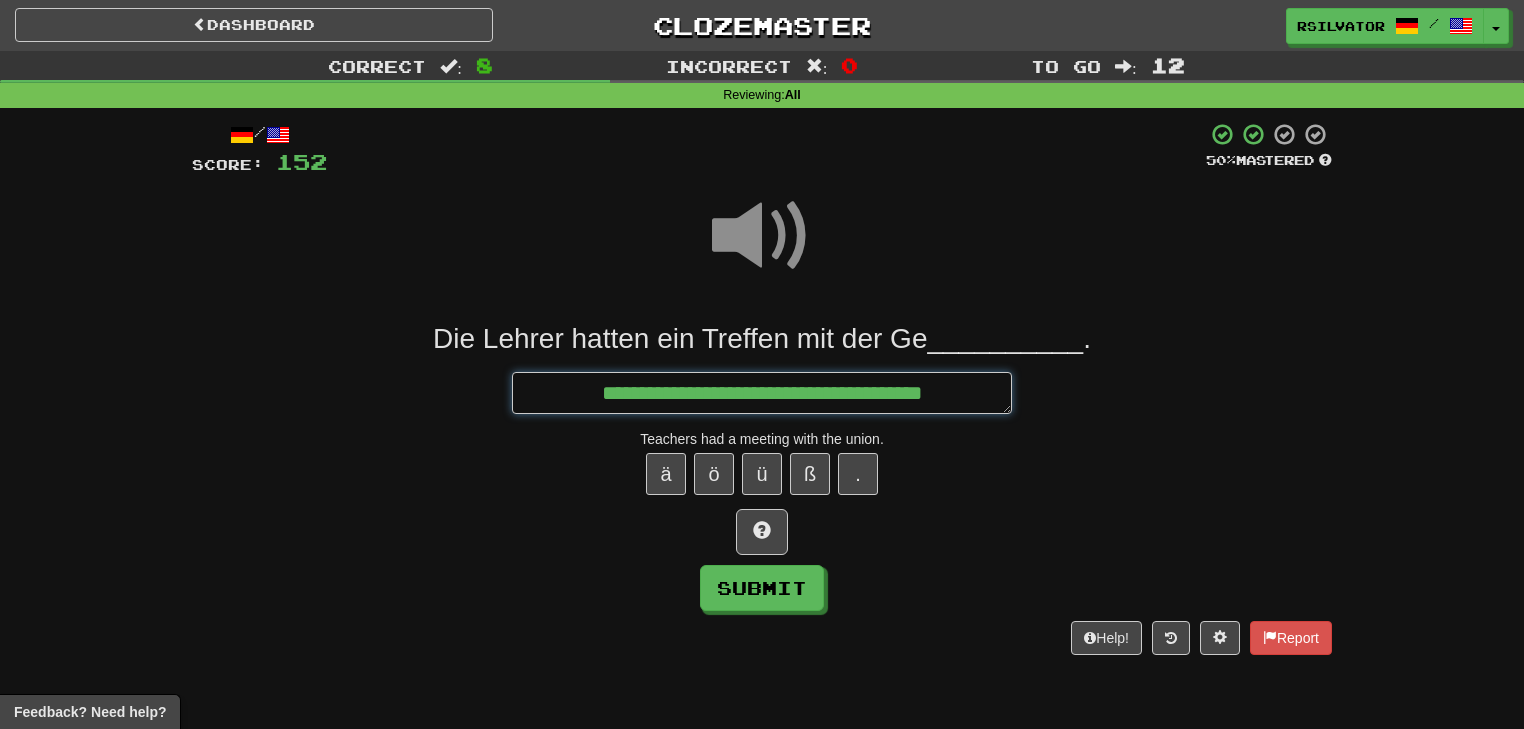 click on "**********" at bounding box center (762, 393) 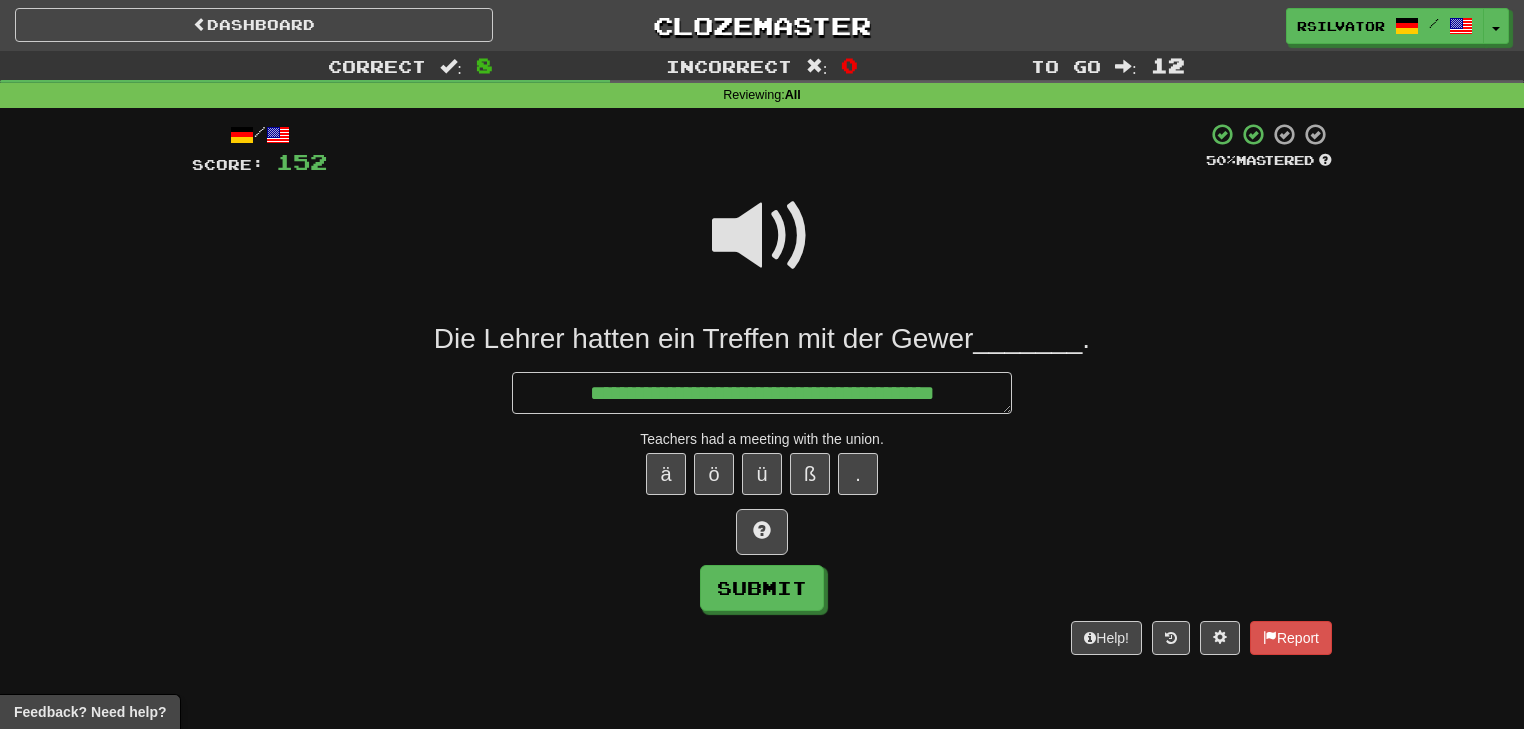click at bounding box center [762, 236] 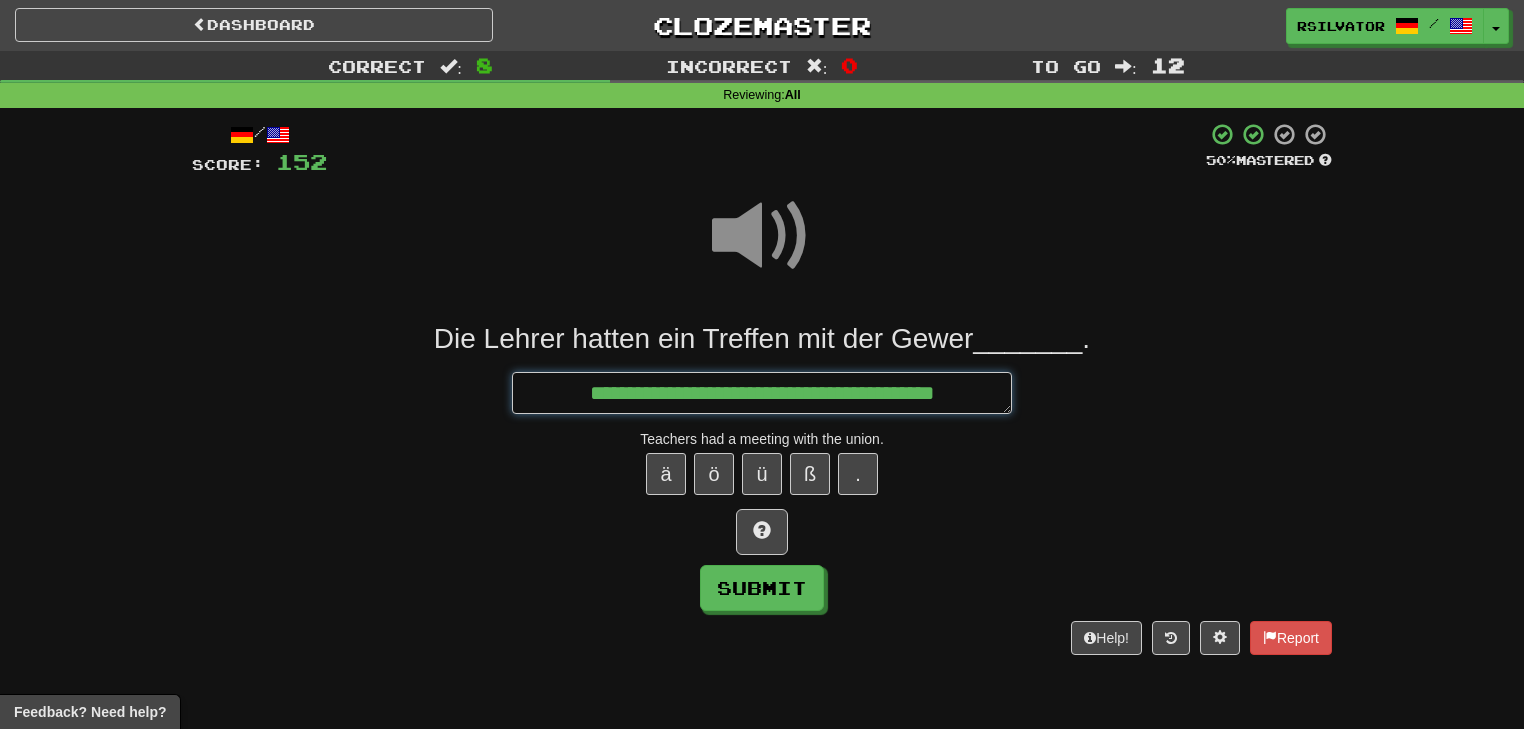 click on "**********" at bounding box center [762, 393] 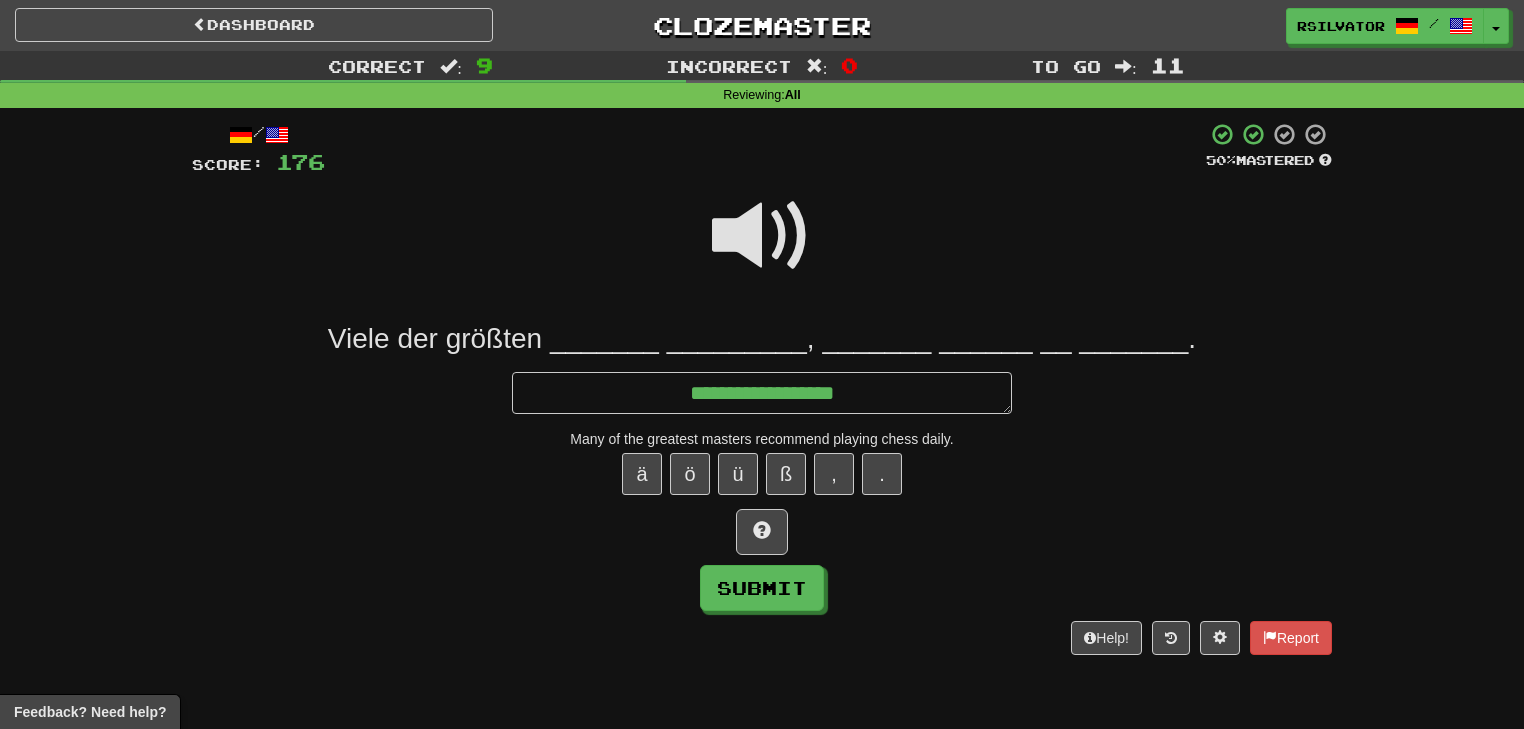 click at bounding box center [762, 249] 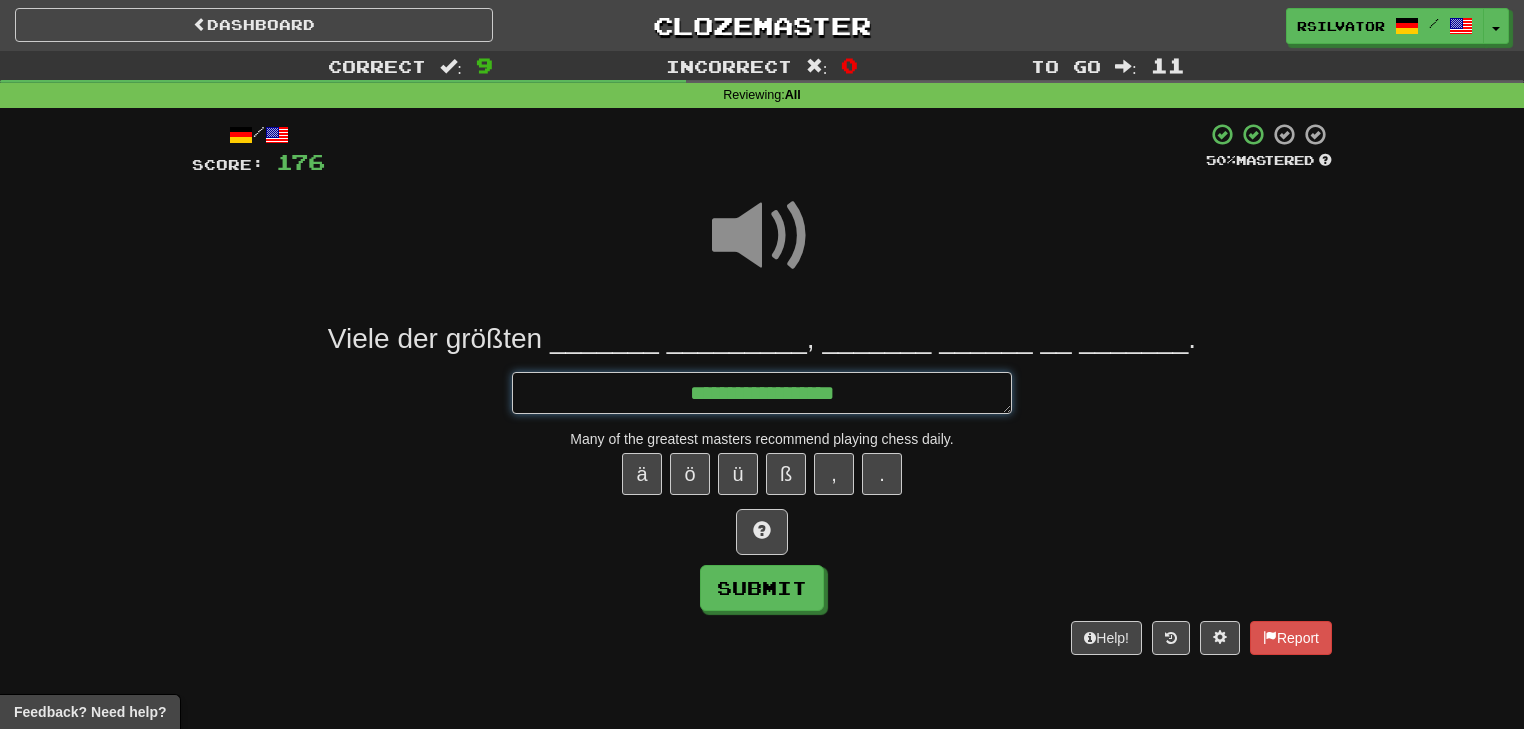 click on "**********" at bounding box center [762, 393] 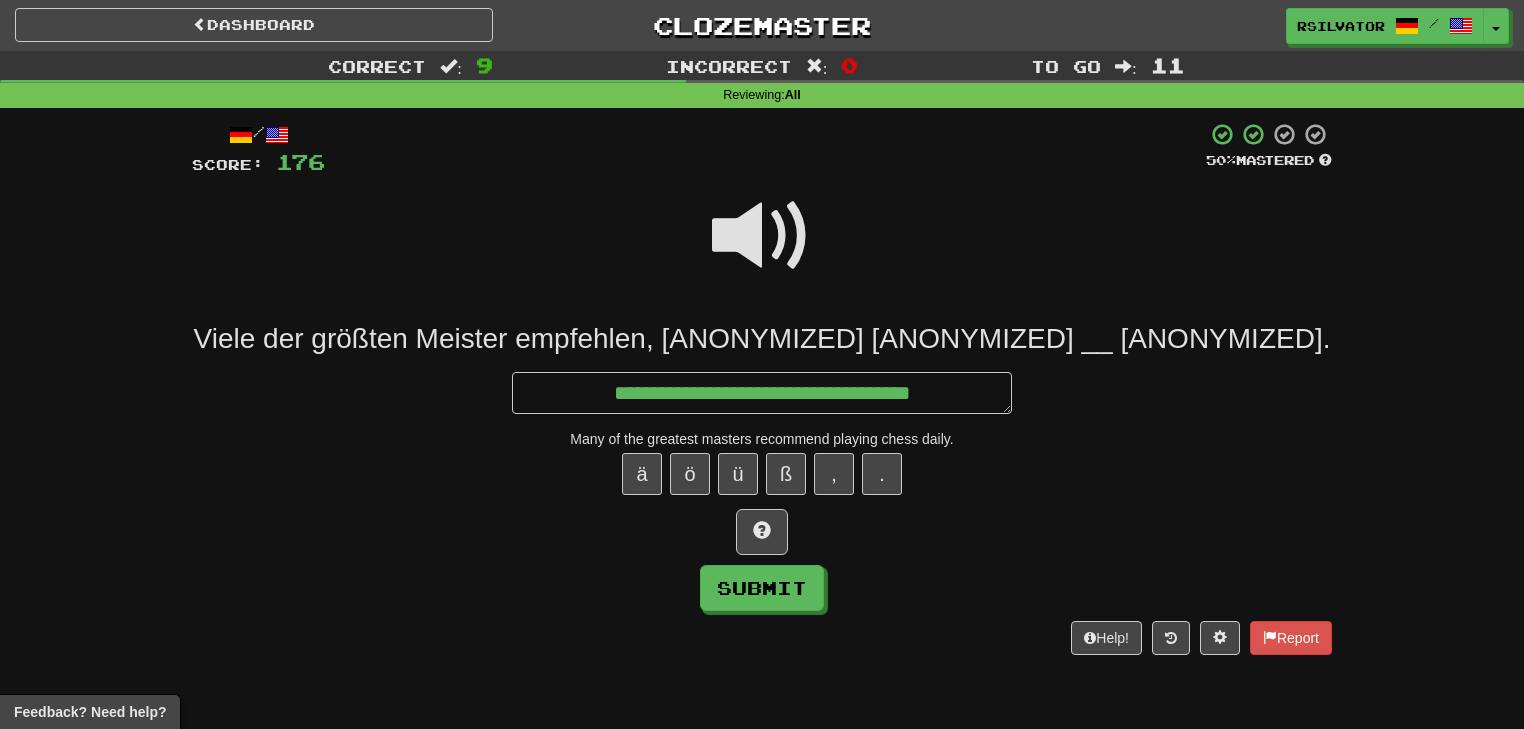 click at bounding box center [762, 236] 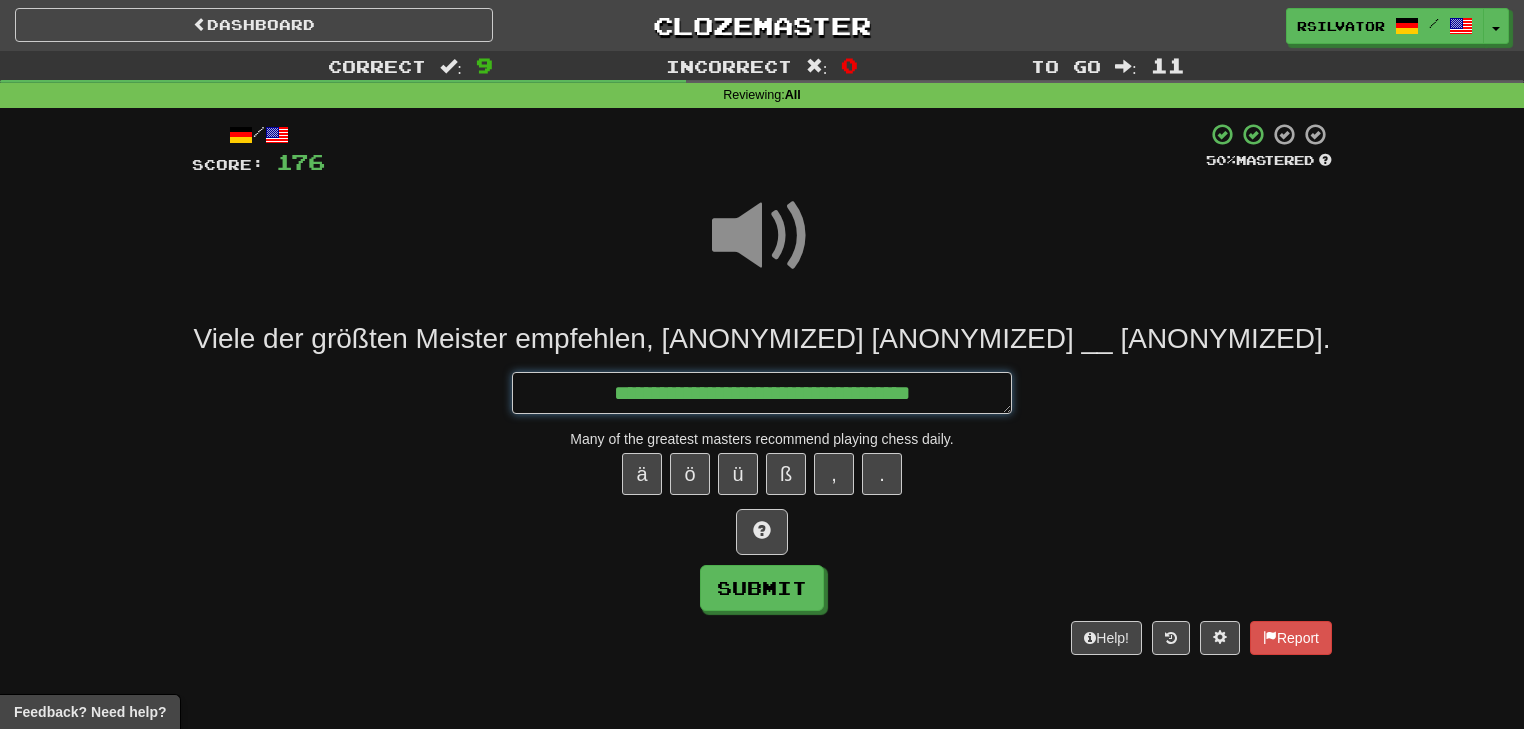 click on "**********" at bounding box center (762, 393) 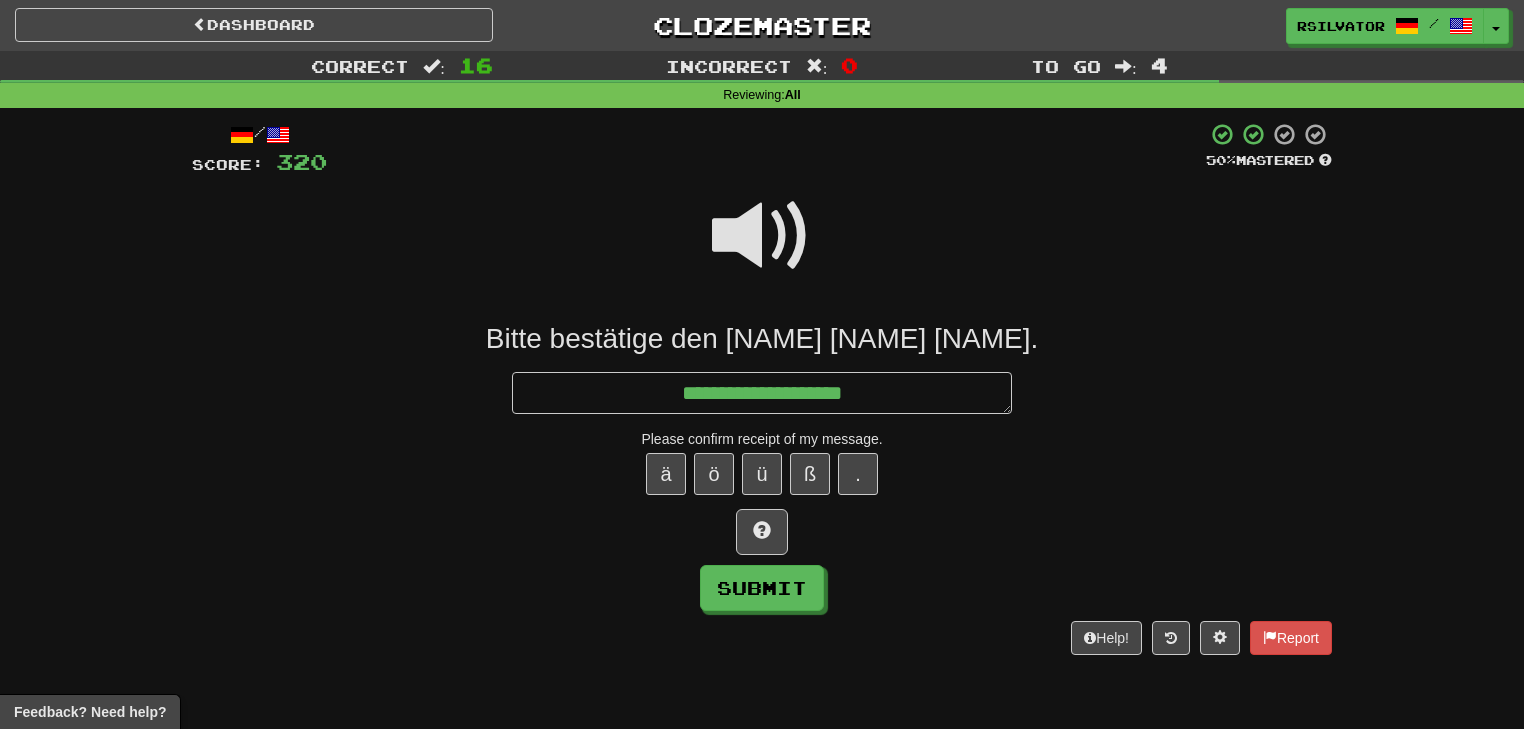 click at bounding box center [762, 236] 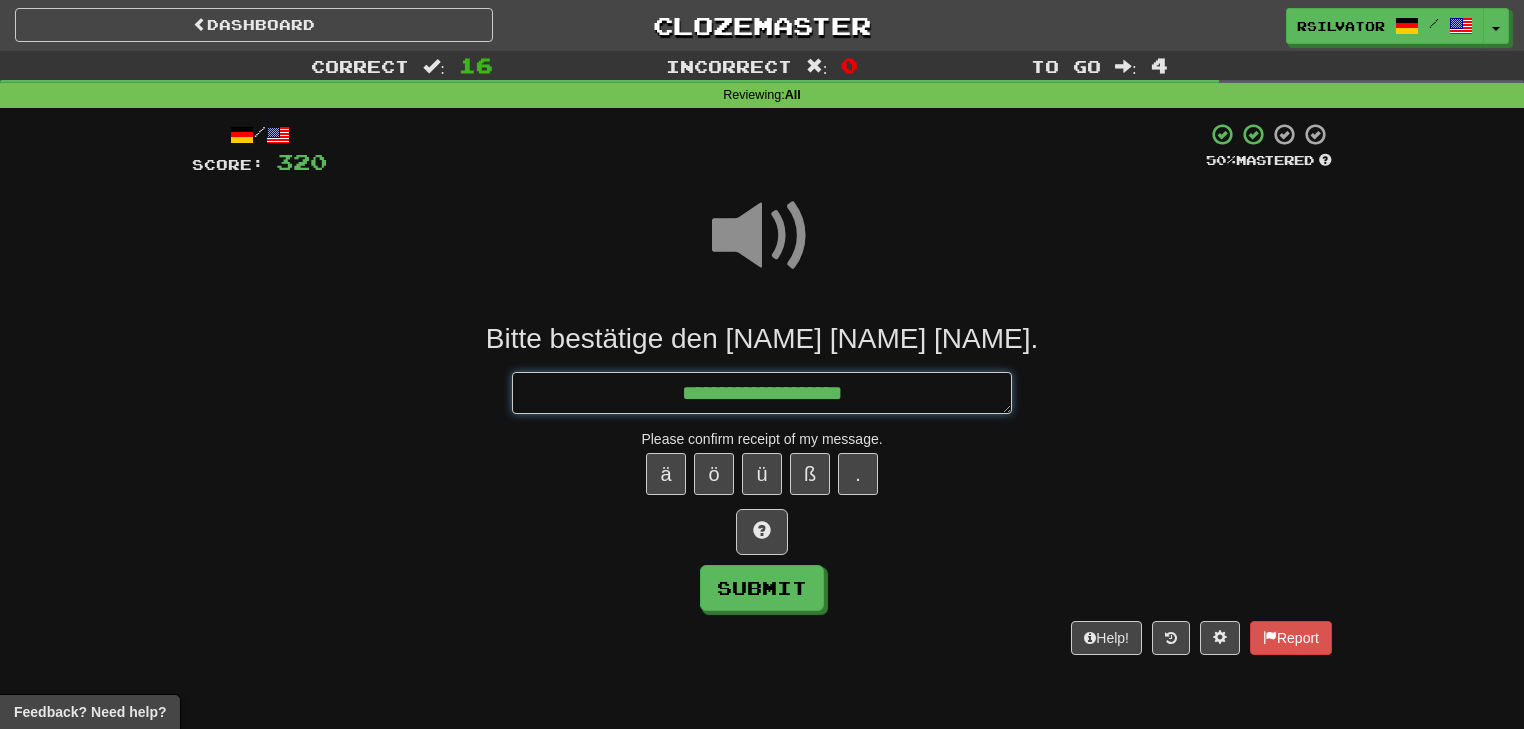 drag, startPoint x: 879, startPoint y: 400, endPoint x: 984, endPoint y: 412, distance: 105.68349 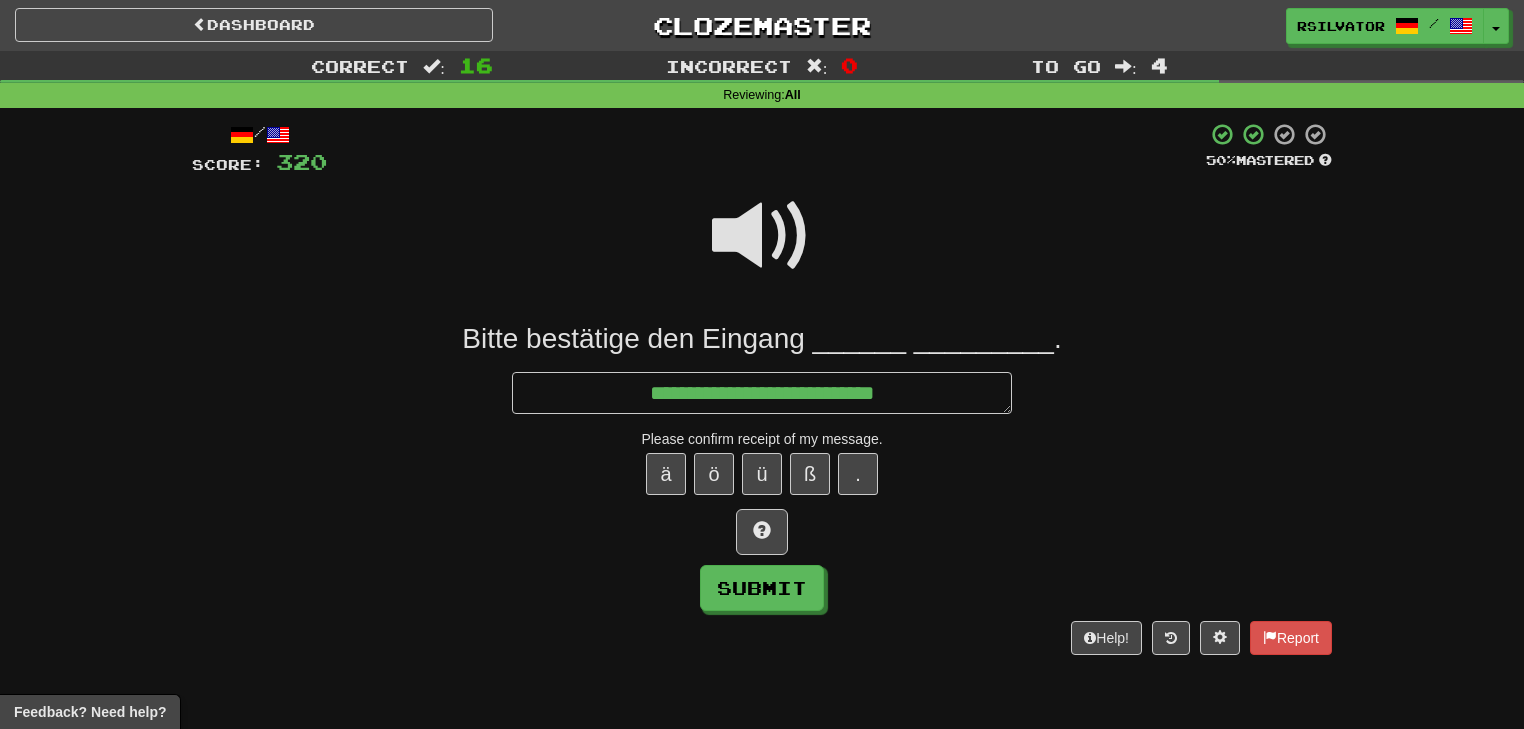 click at bounding box center [762, 236] 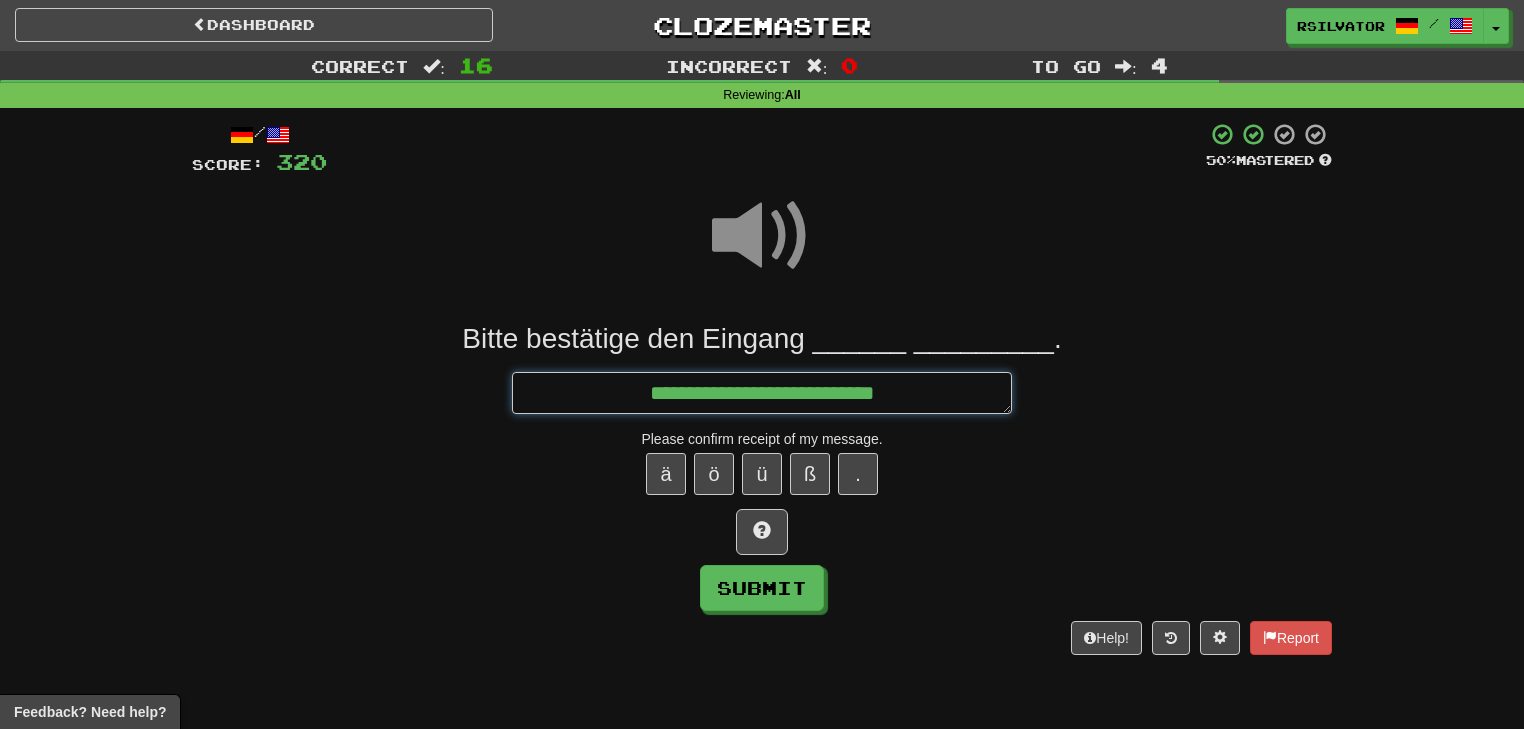click on "**********" at bounding box center [762, 393] 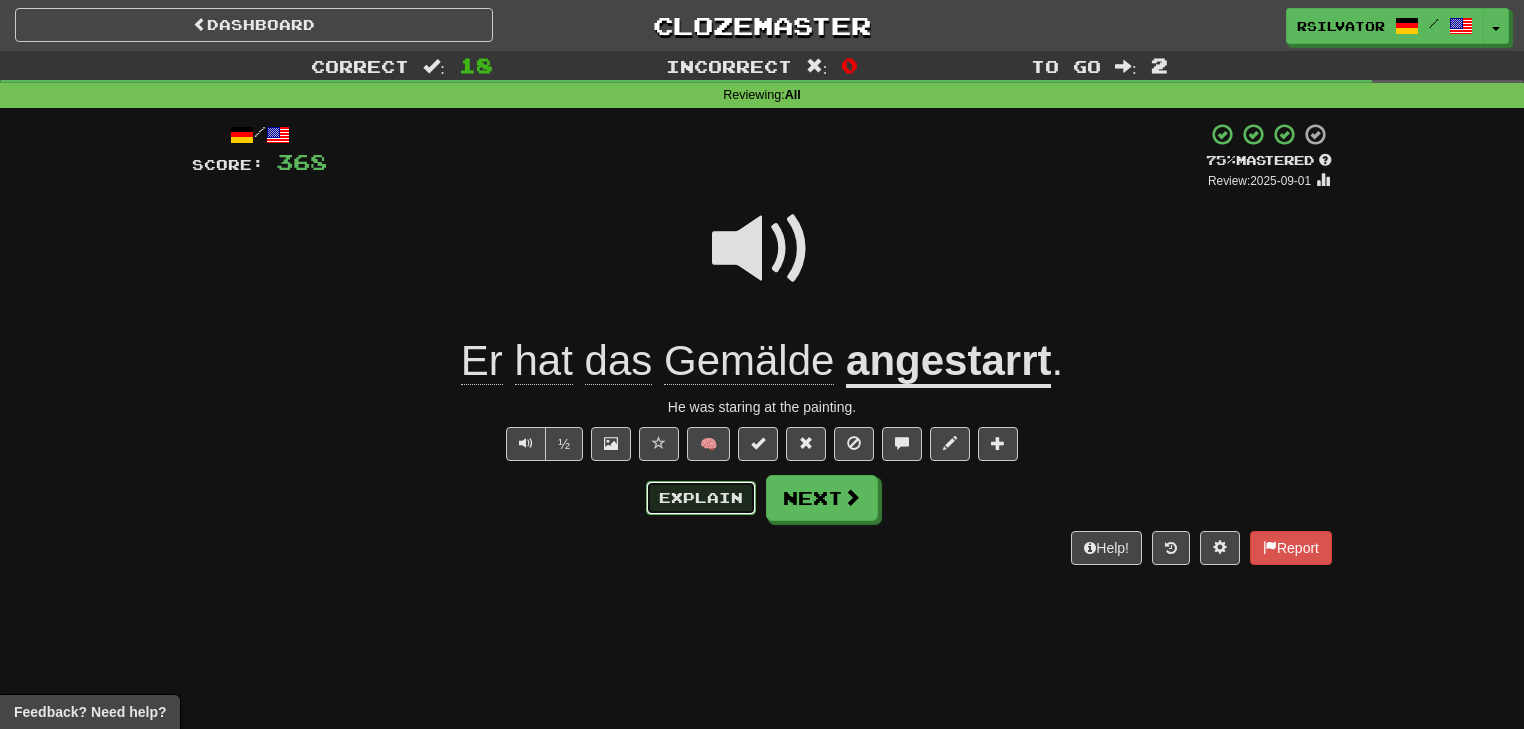 click on "Explain" at bounding box center (701, 498) 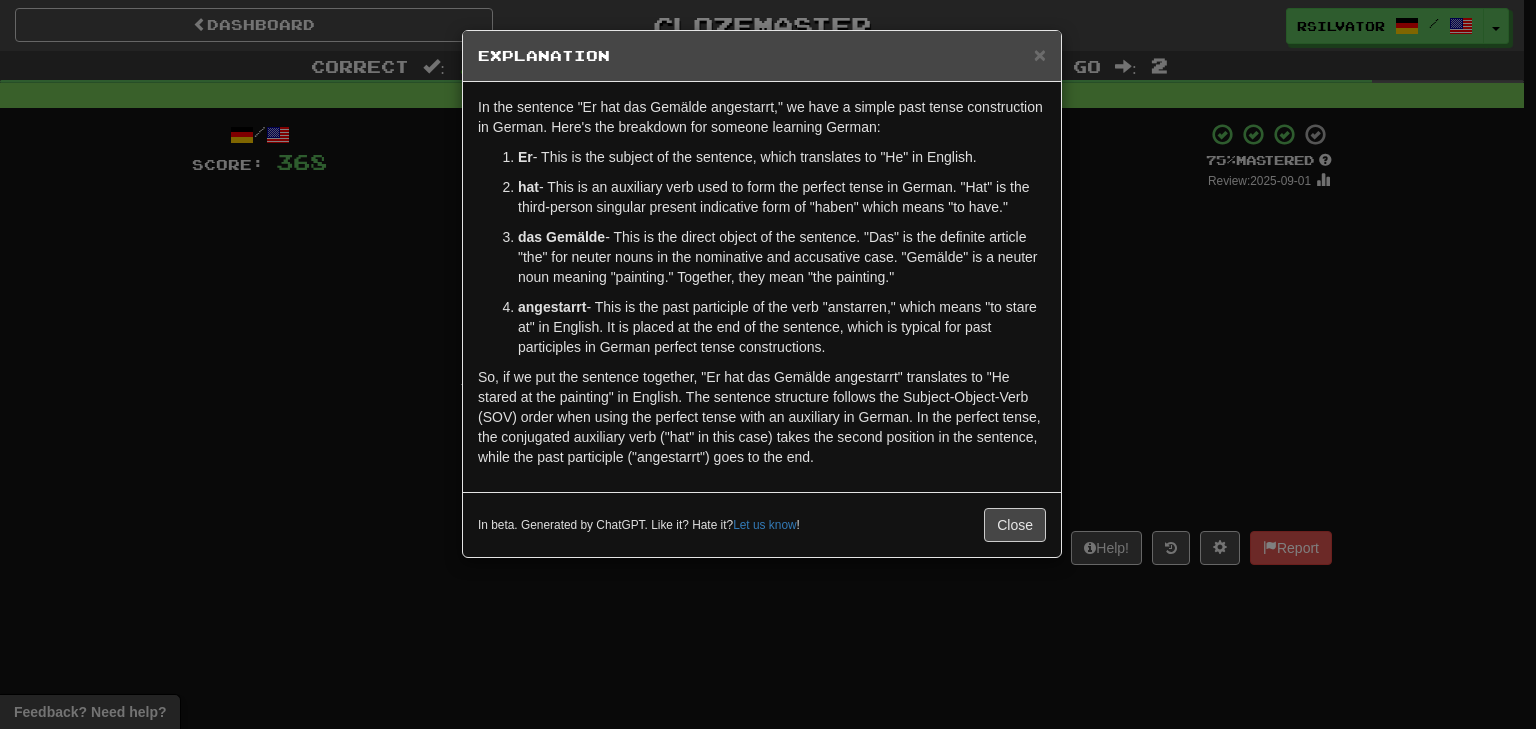click on "angestarrt  - This is the past participle of the verb "anstarren," which means "to stare at" in English. It is placed at the end of the sentence, which is typical for past participles in German perfect tense constructions." at bounding box center [782, 327] 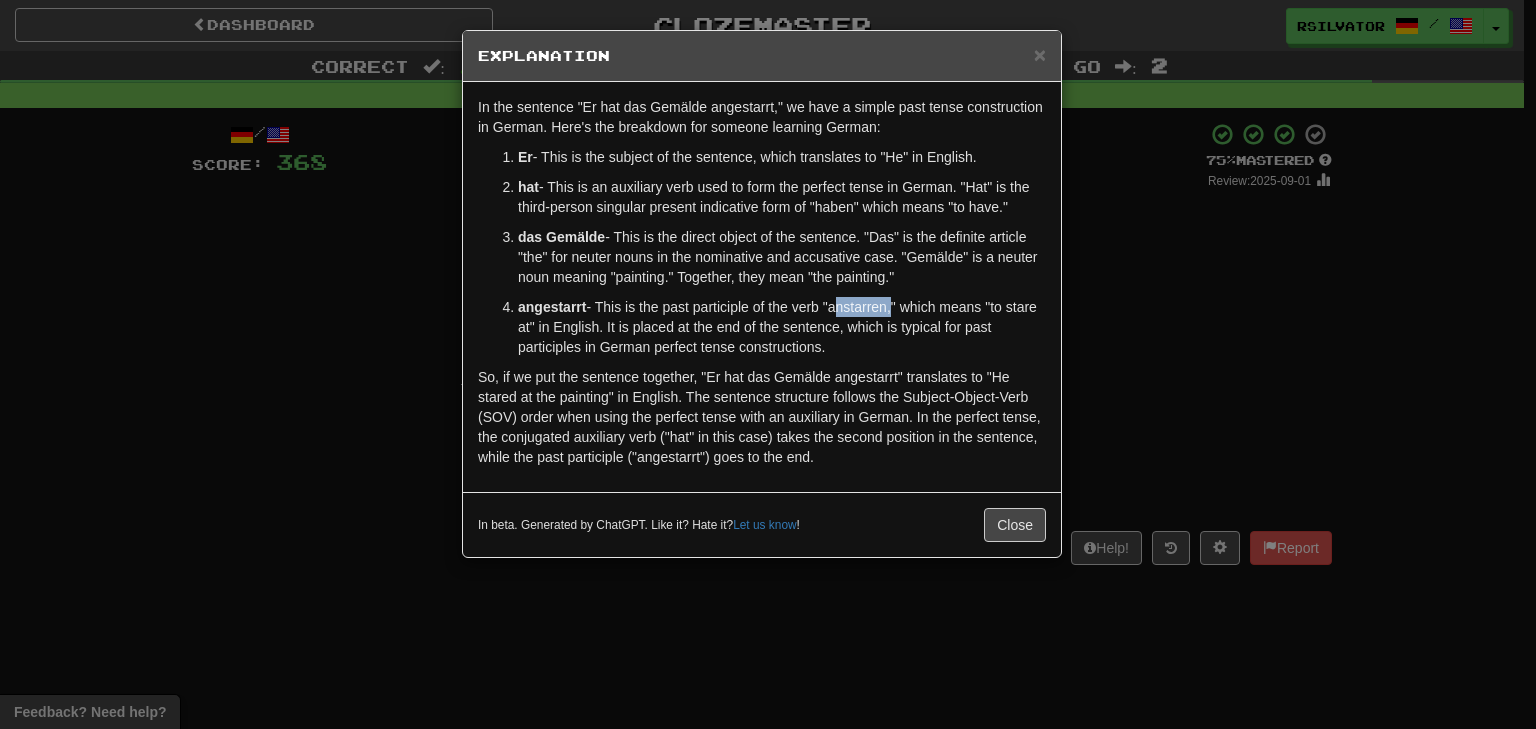 click on "angestarrt  - This is the past participle of the verb "anstarren," which means "to stare at" in English. It is placed at the end of the sentence, which is typical for past participles in German perfect tense constructions." at bounding box center [782, 327] 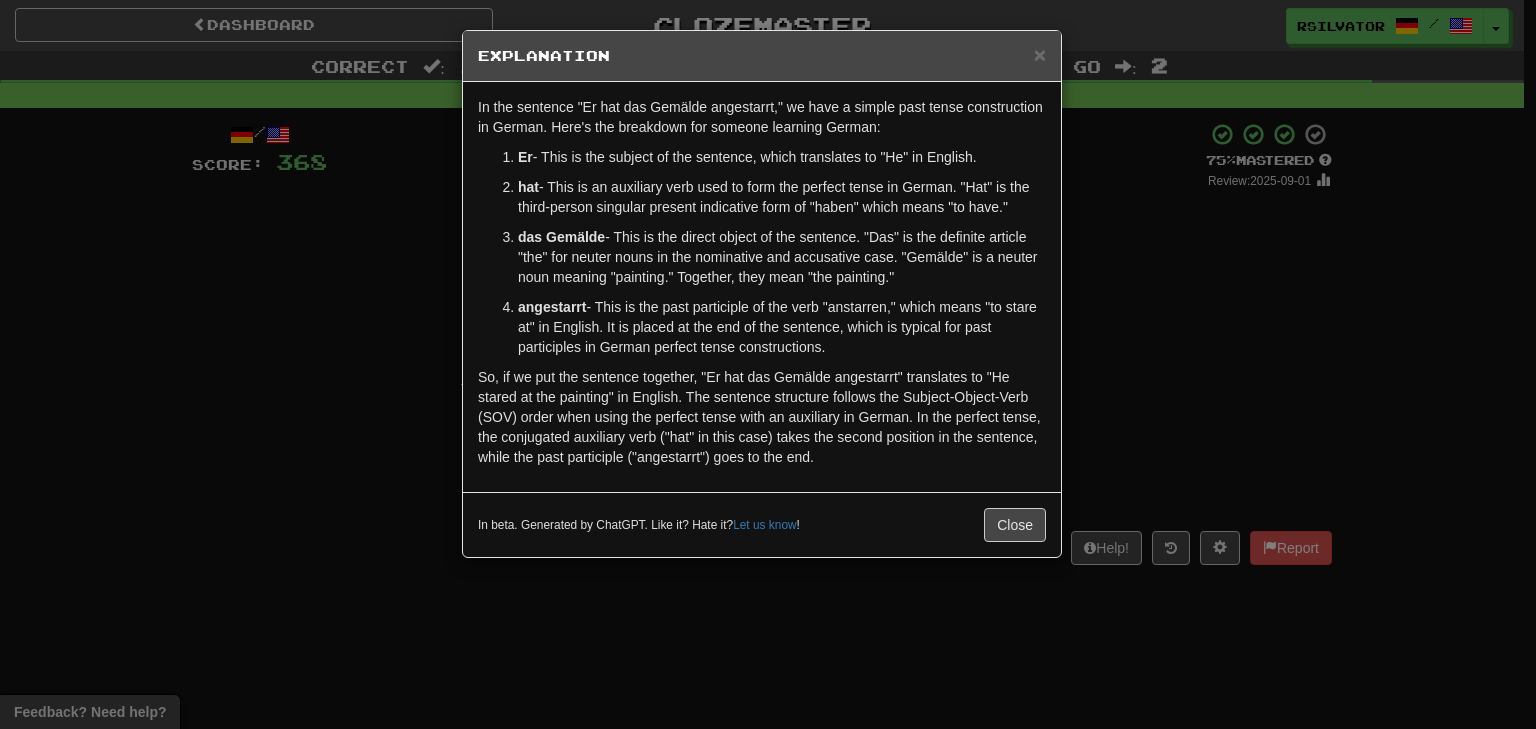 click on "× Explanation In the sentence "Er hat das Gemälde angestarrt," we have a simple past tense construction in German. Here's the breakdown for someone learning German:
Er  - This is the subject of the sentence, which translates to "He" in English.
hat  - This is an auxiliary verb used to form the perfect tense in German. "Hat" is the third-person singular present indicative form of "haben" which means "to have."
das Gemälde  - This is the direct object of the sentence. "Das" is the definite article "the" for neuter nouns in the nominative and accusative case. "Gemälde" is a neuter noun meaning "painting." Together, they mean "the painting."
angestarrt  - This is the past participle of the verb "anstarren," which means "to stare at" in English. It is placed at the end of the sentence, which is typical for past participles in German perfect tense constructions.
In beta. Generated by ChatGPT. Like it? Hate it?  Let us know ! Close" at bounding box center [768, 364] 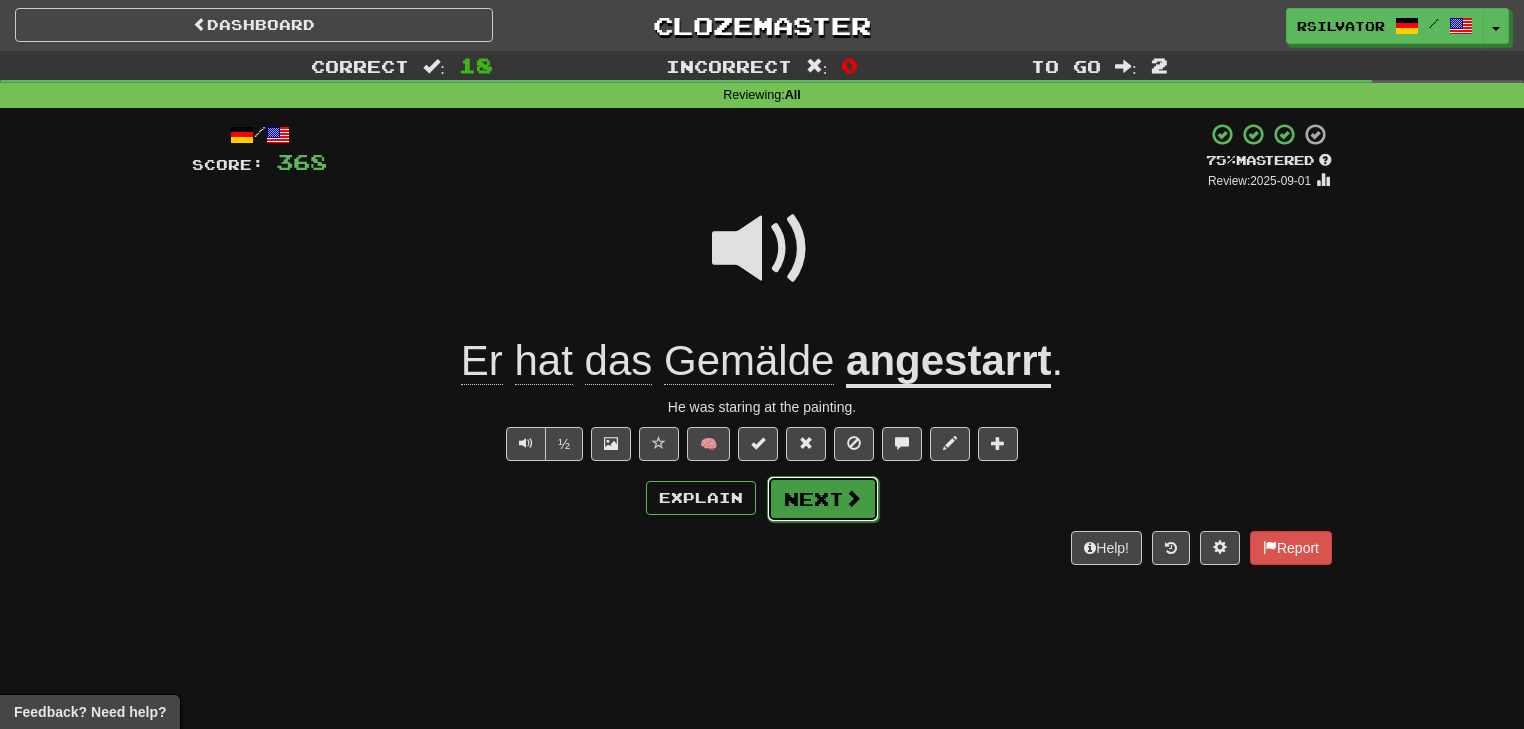 click on "Next" at bounding box center (823, 499) 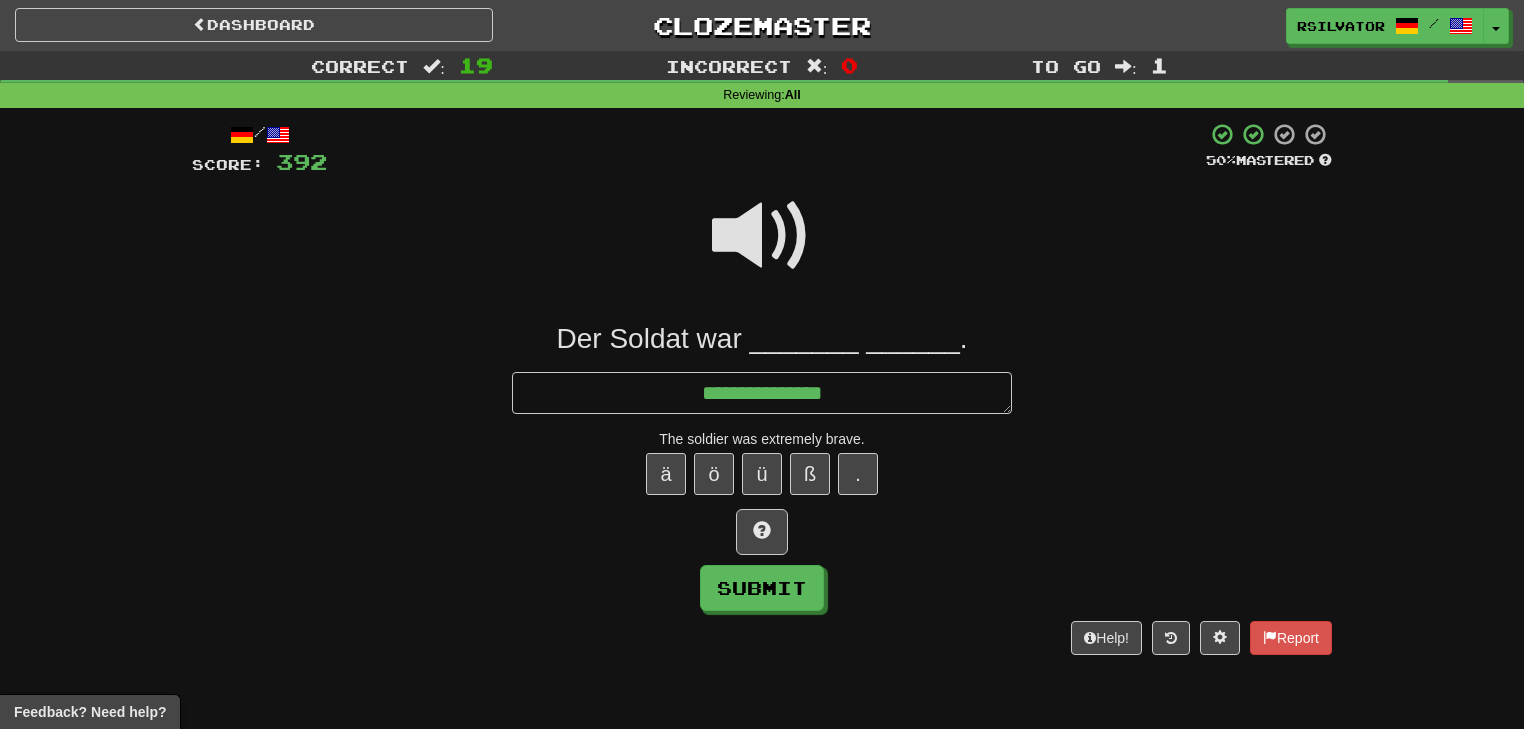 click at bounding box center [762, 236] 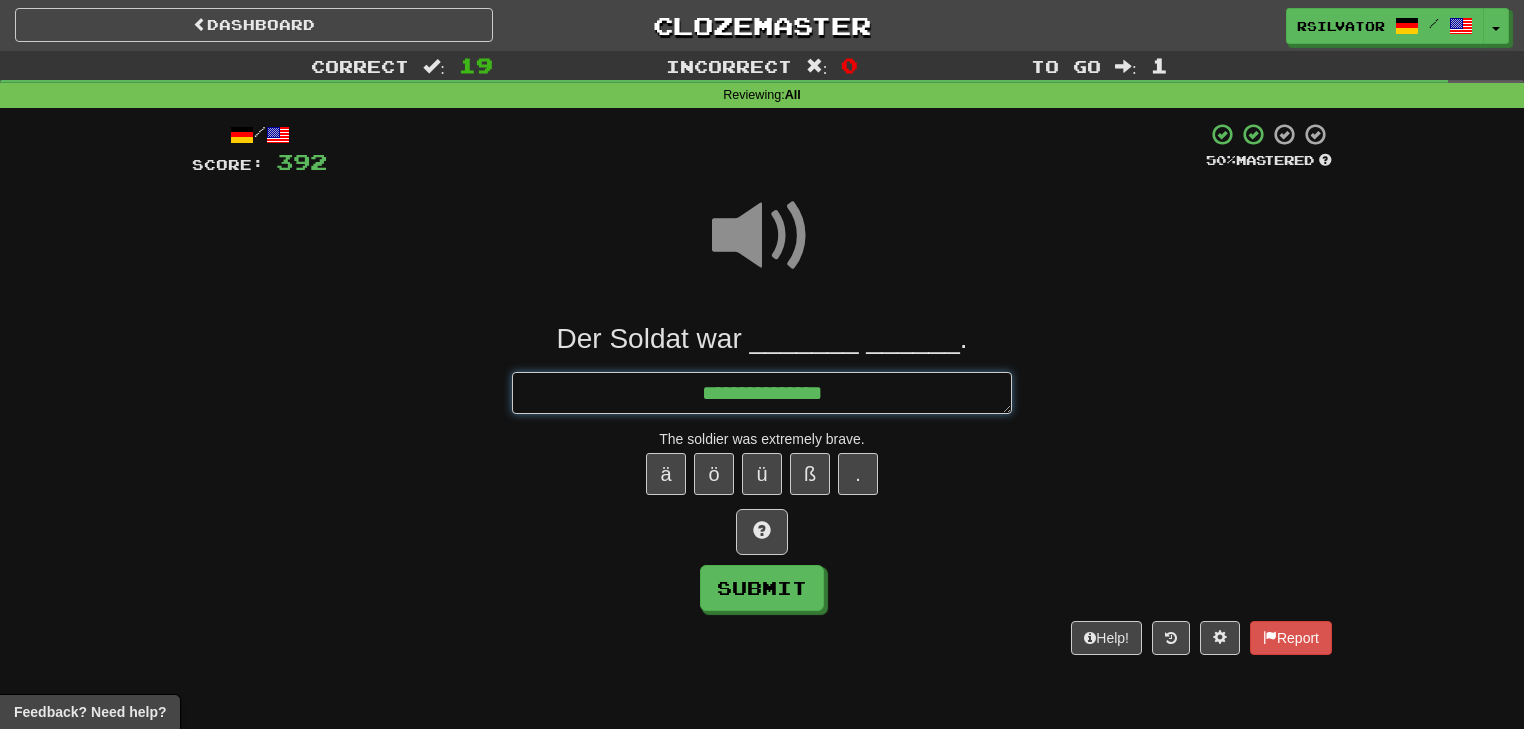 click on "**********" at bounding box center (762, 393) 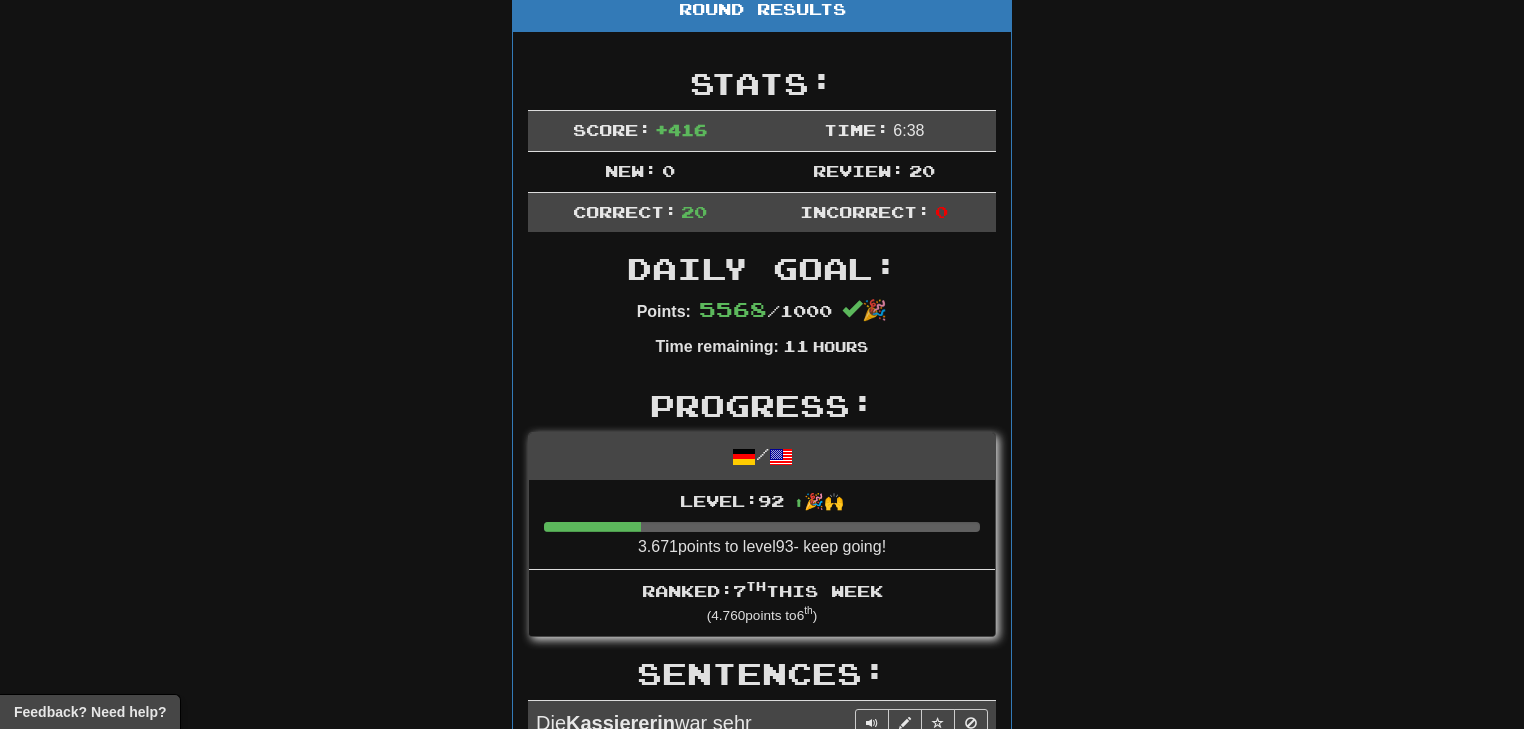 scroll, scrollTop: 0, scrollLeft: 0, axis: both 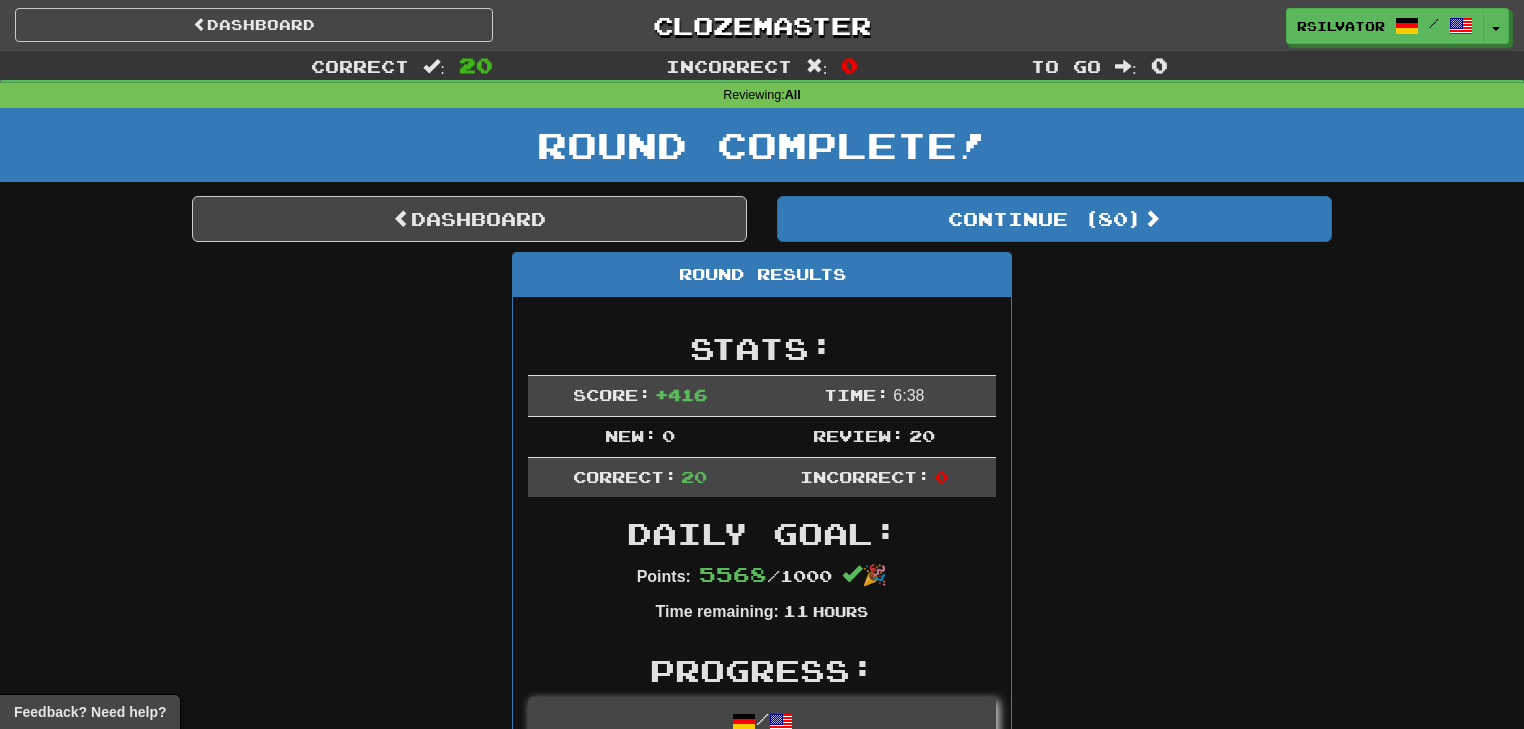 click on "Round Results" at bounding box center (762, 275) 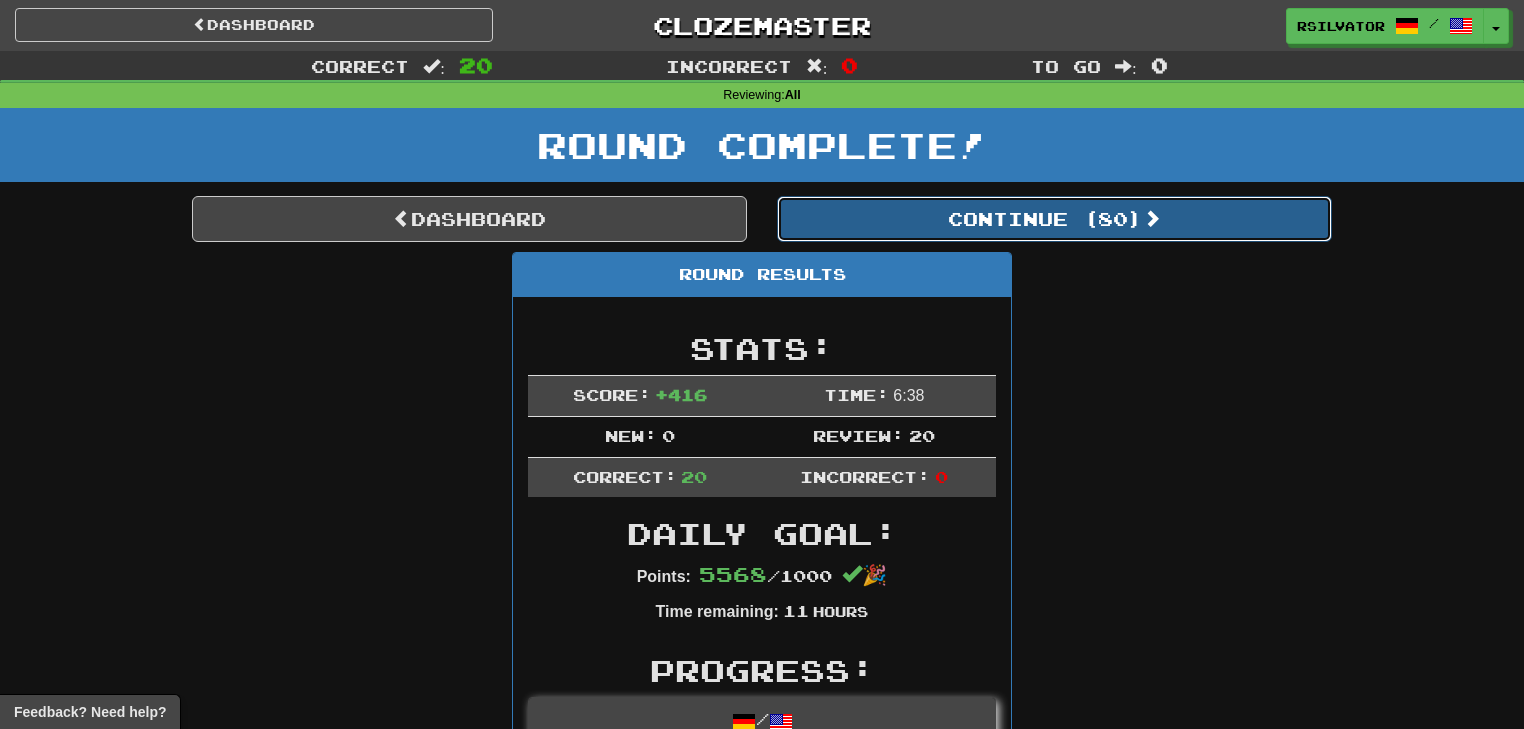 click on "Continue ( 80 )" at bounding box center (1054, 219) 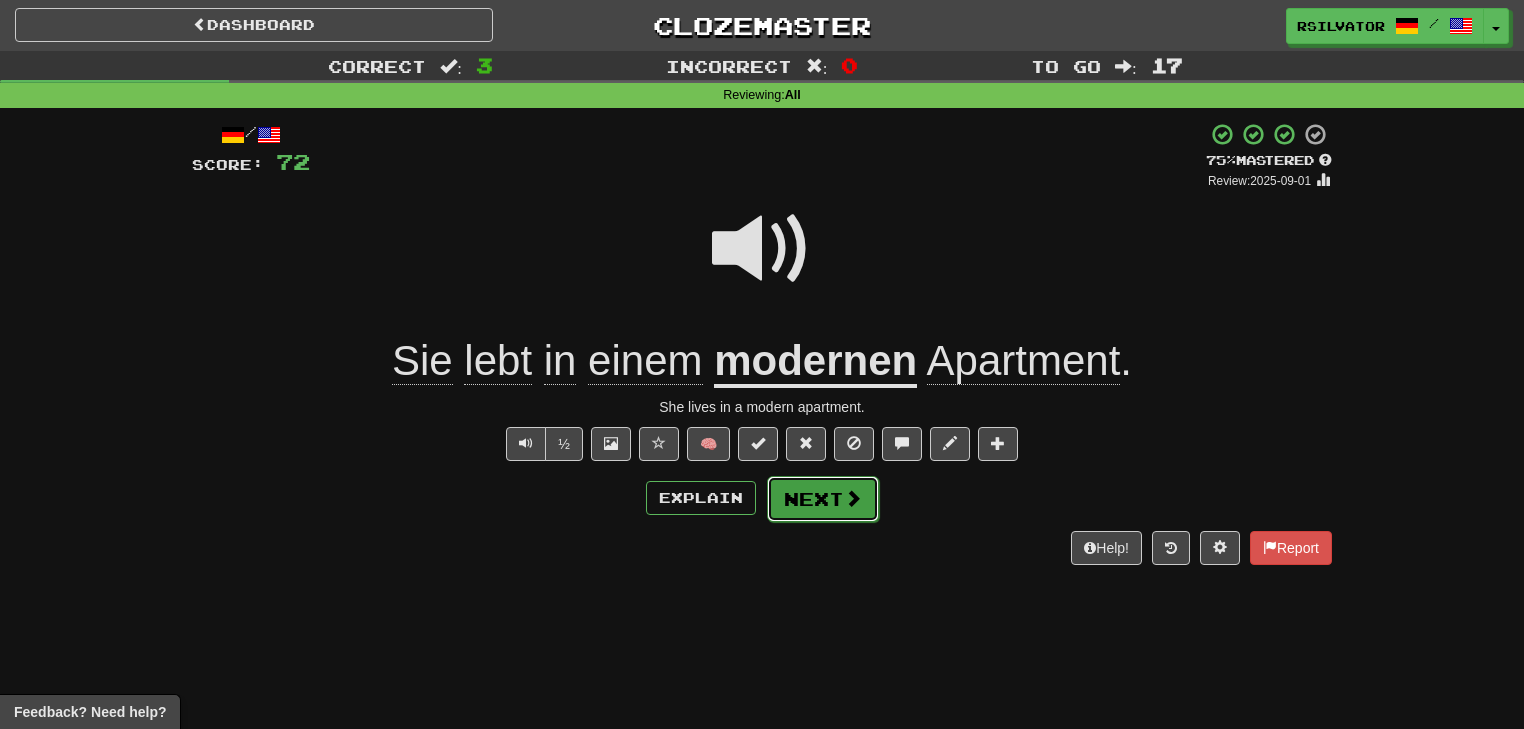 click on "Next" at bounding box center (823, 499) 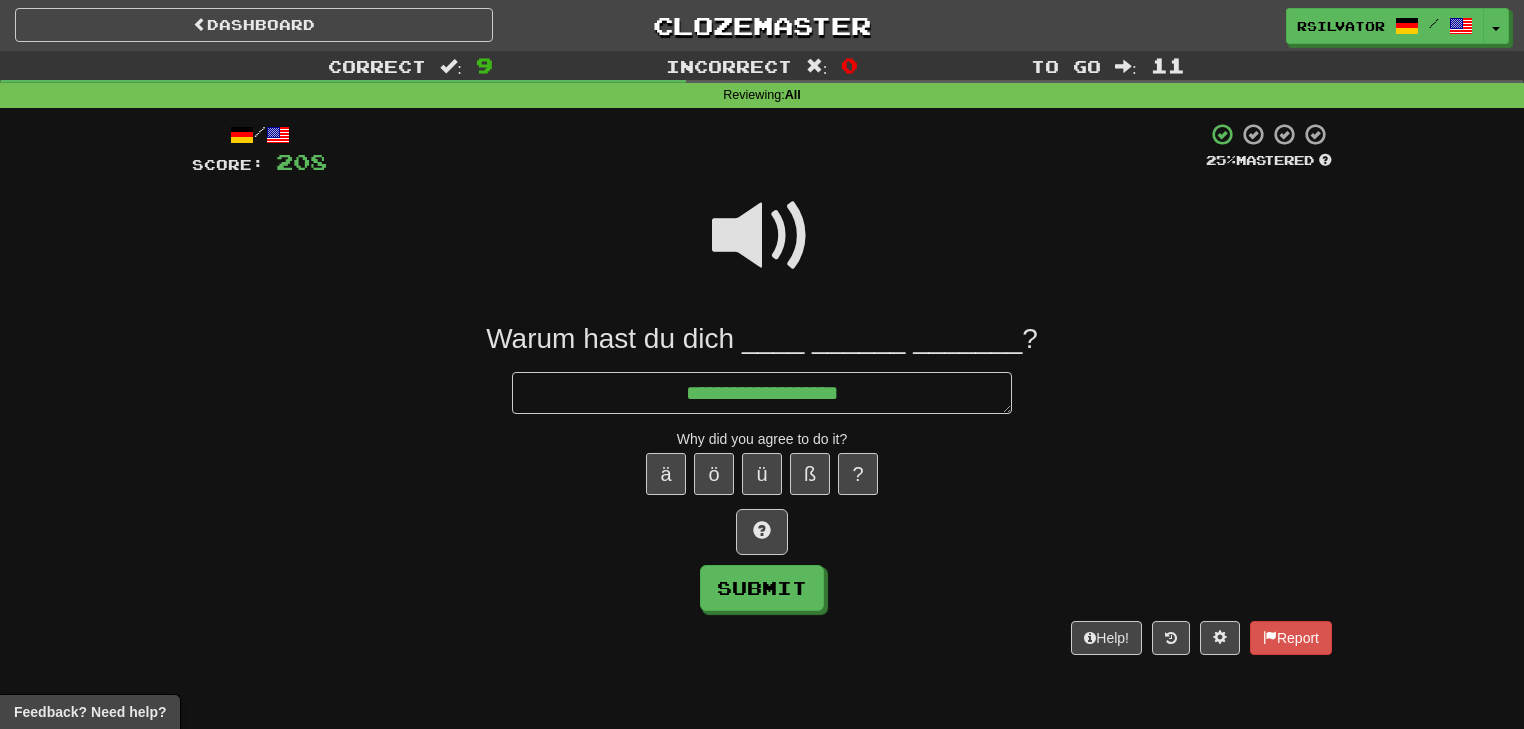 click at bounding box center (762, 236) 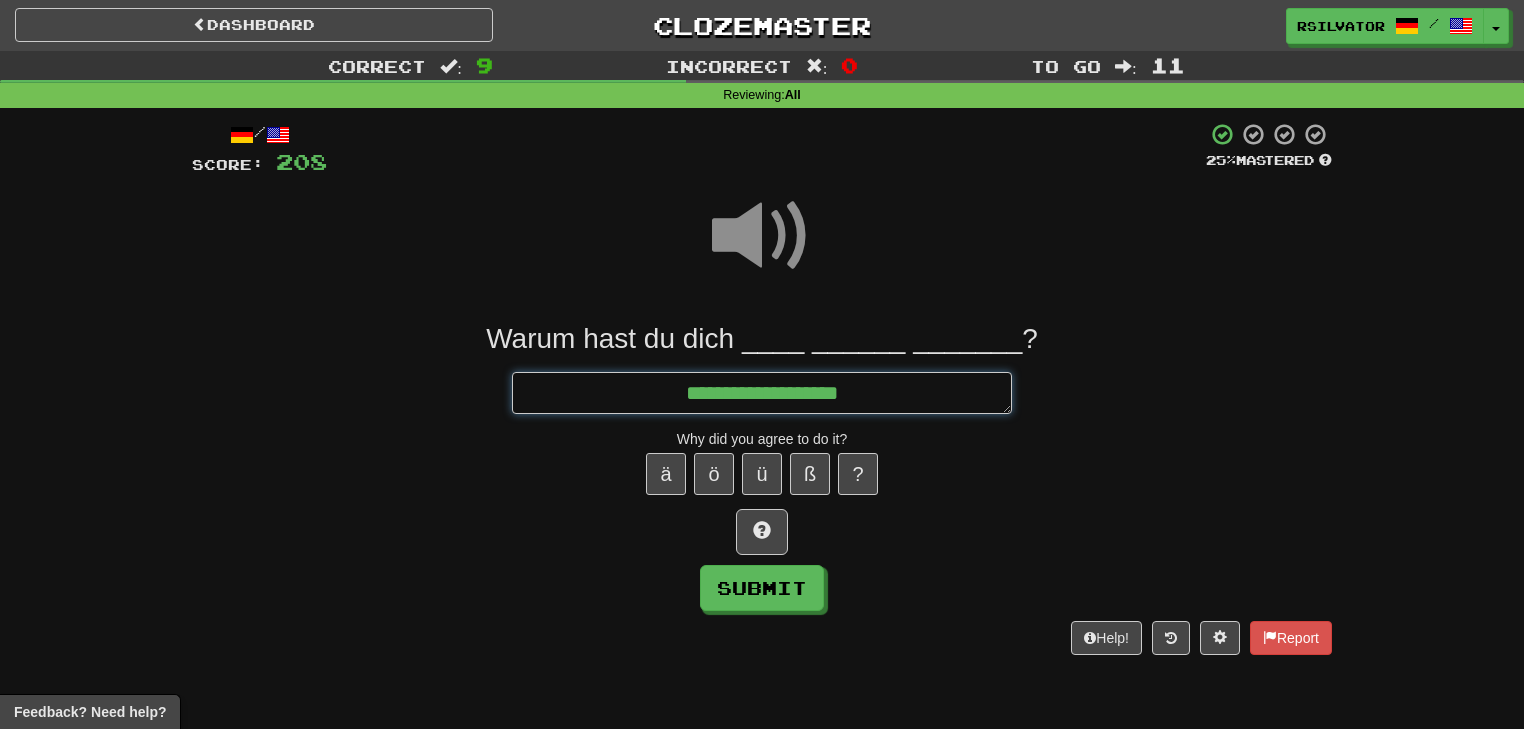 click on "**********" at bounding box center [762, 393] 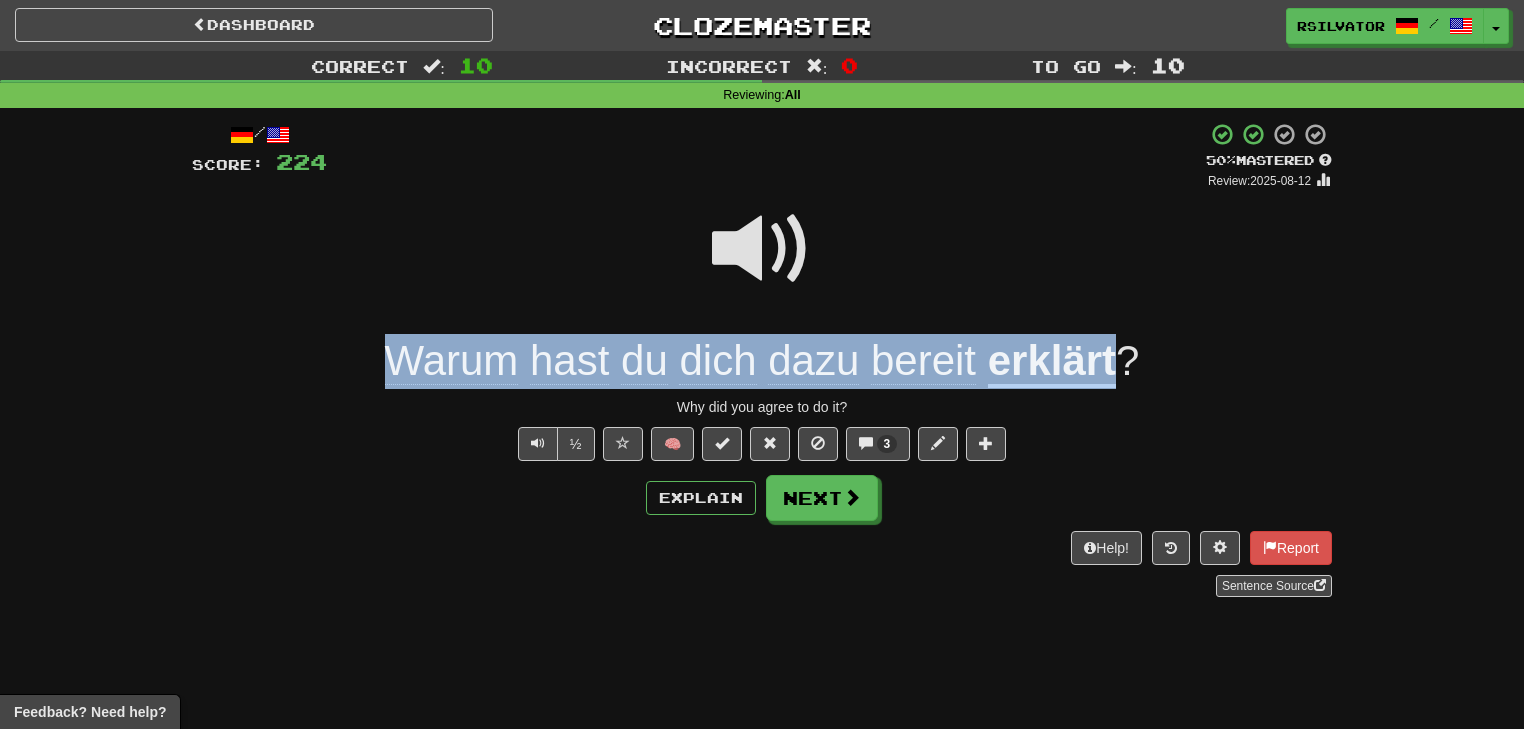 drag, startPoint x: 310, startPoint y: 364, endPoint x: 1116, endPoint y: 375, distance: 806.0751 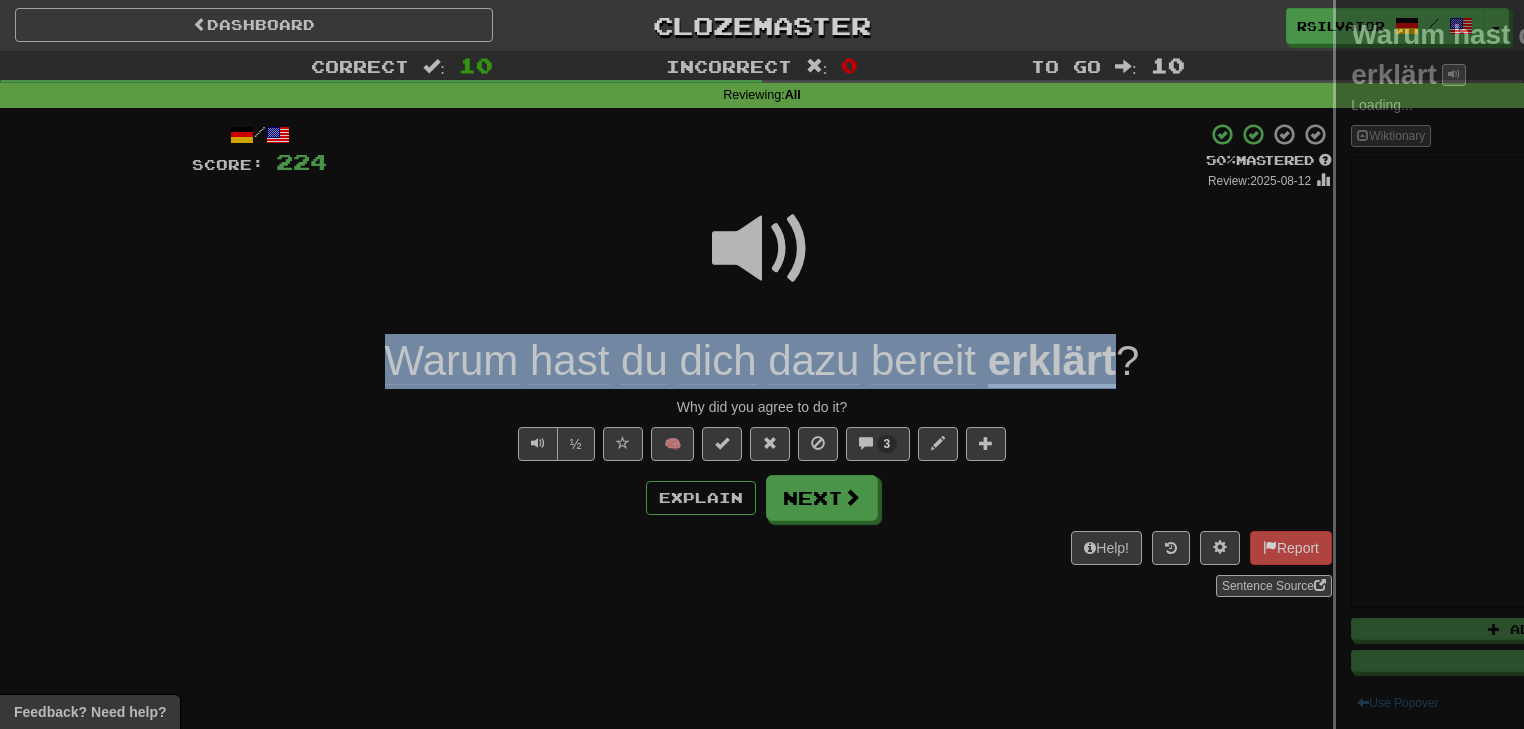copy on "Warum   hast   du   dich   dazu   bereit   erklärt" 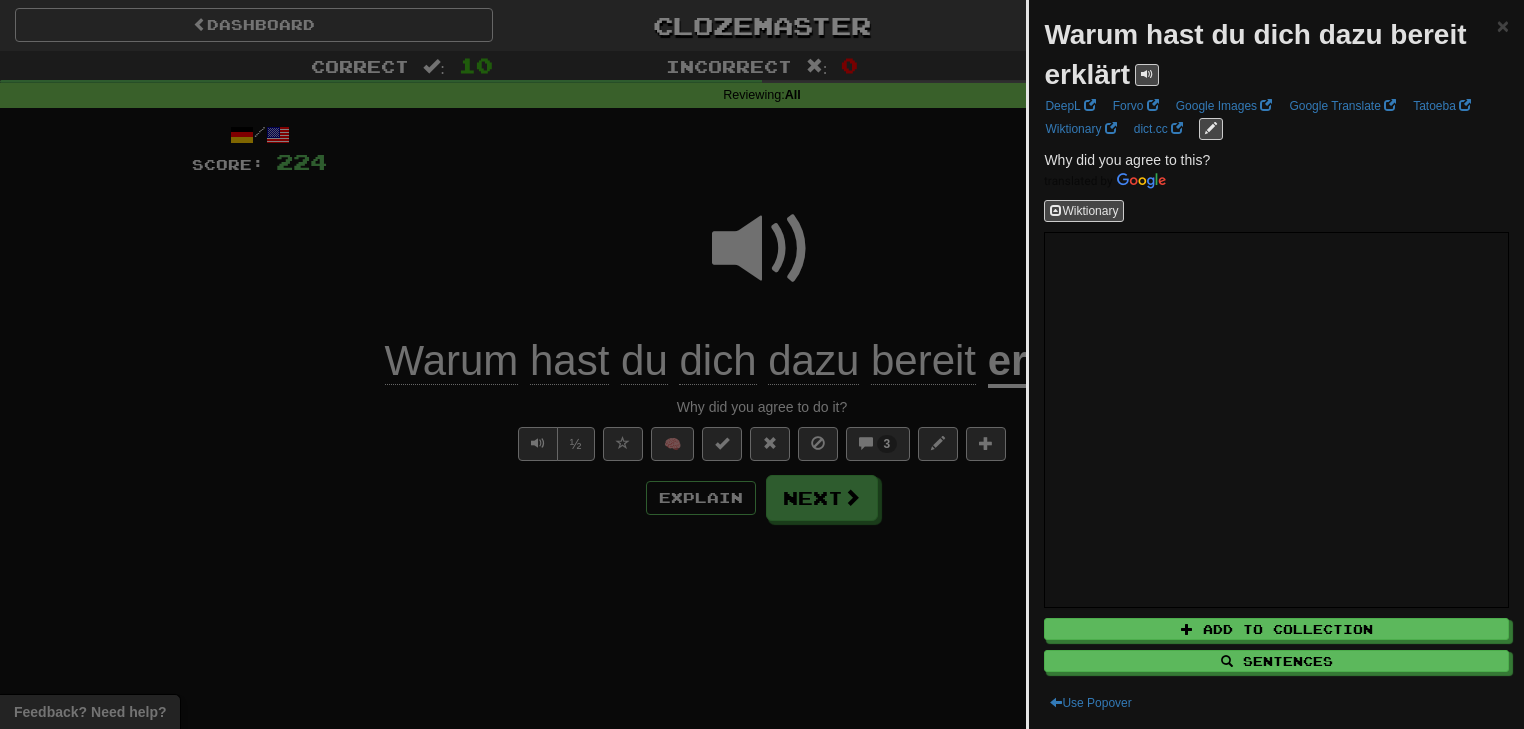 click at bounding box center [762, 364] 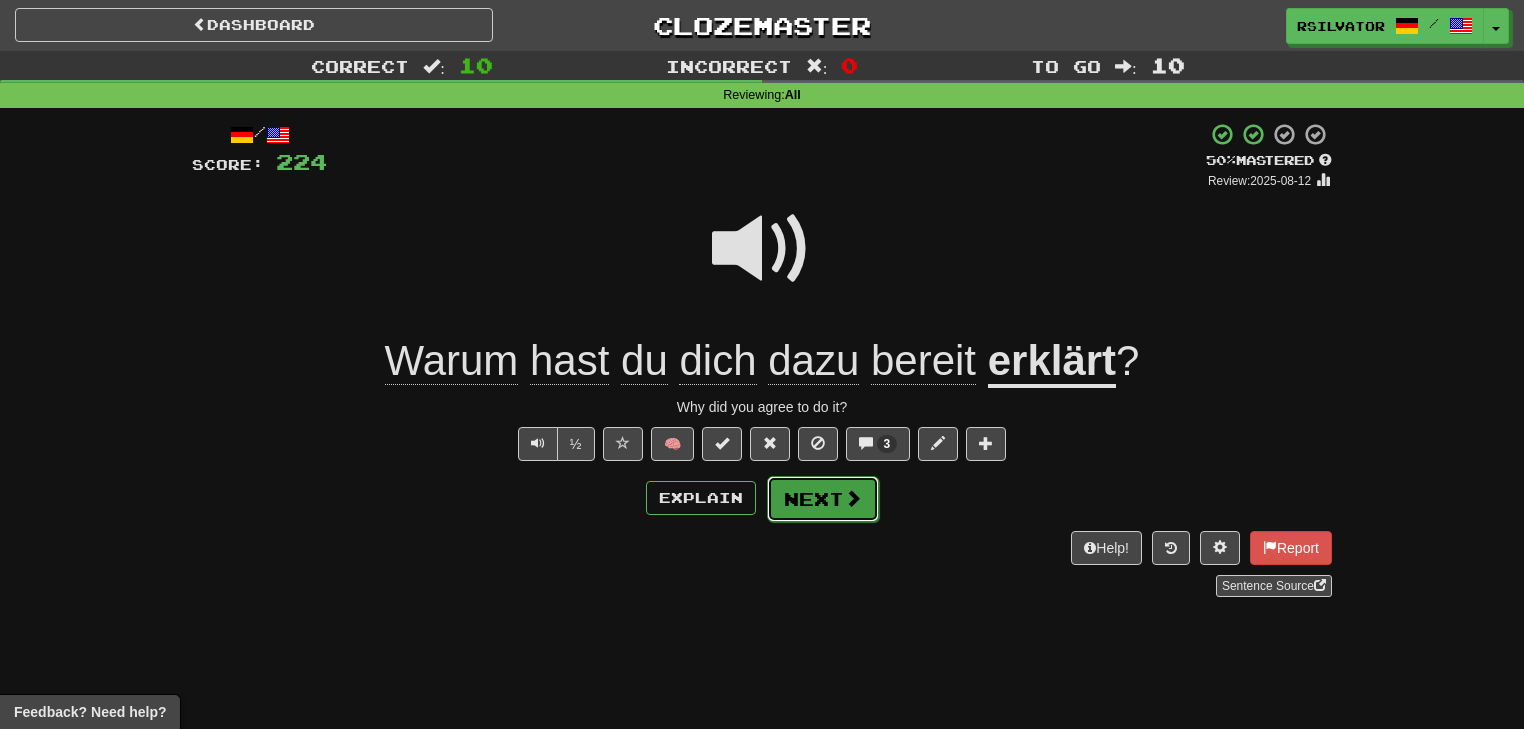 click at bounding box center [853, 498] 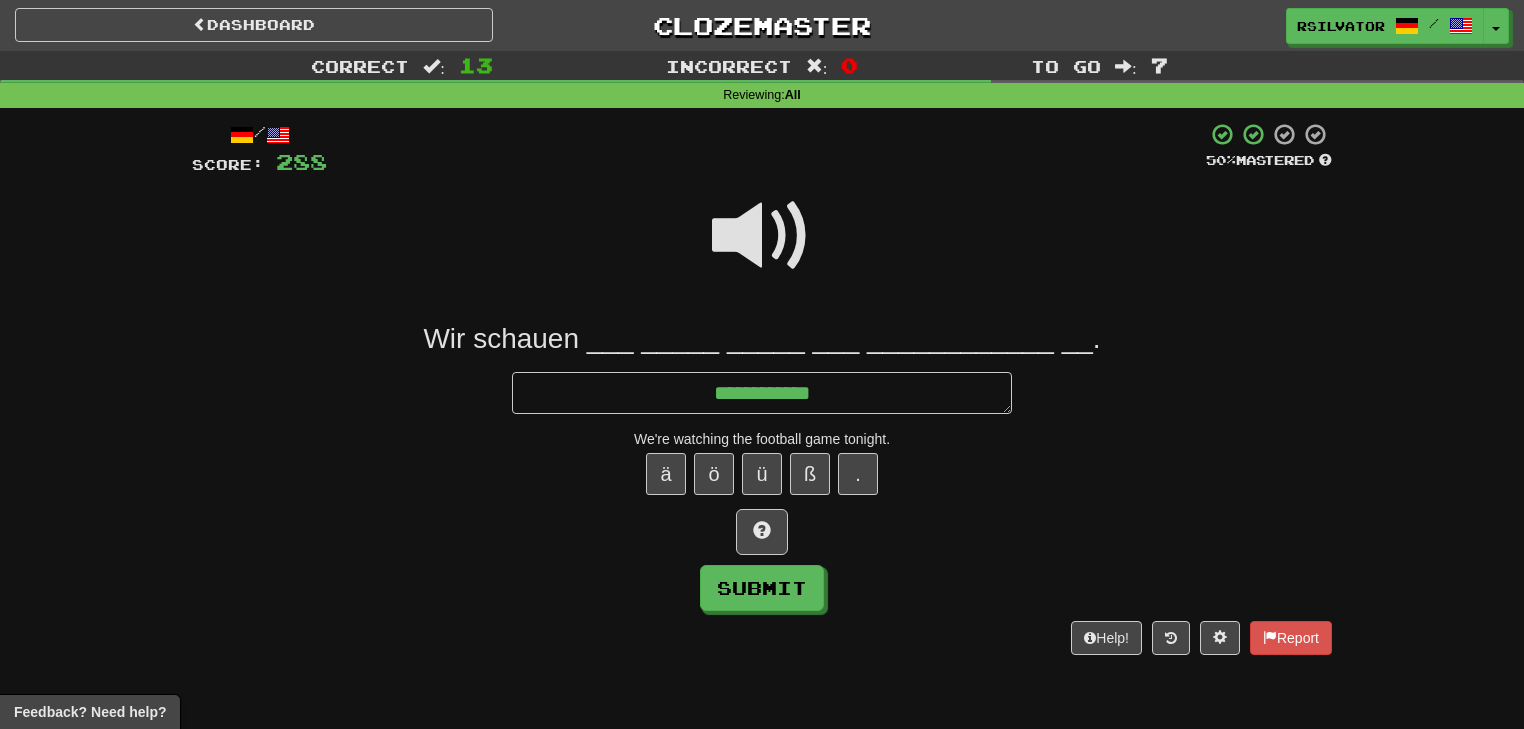 click at bounding box center [762, 249] 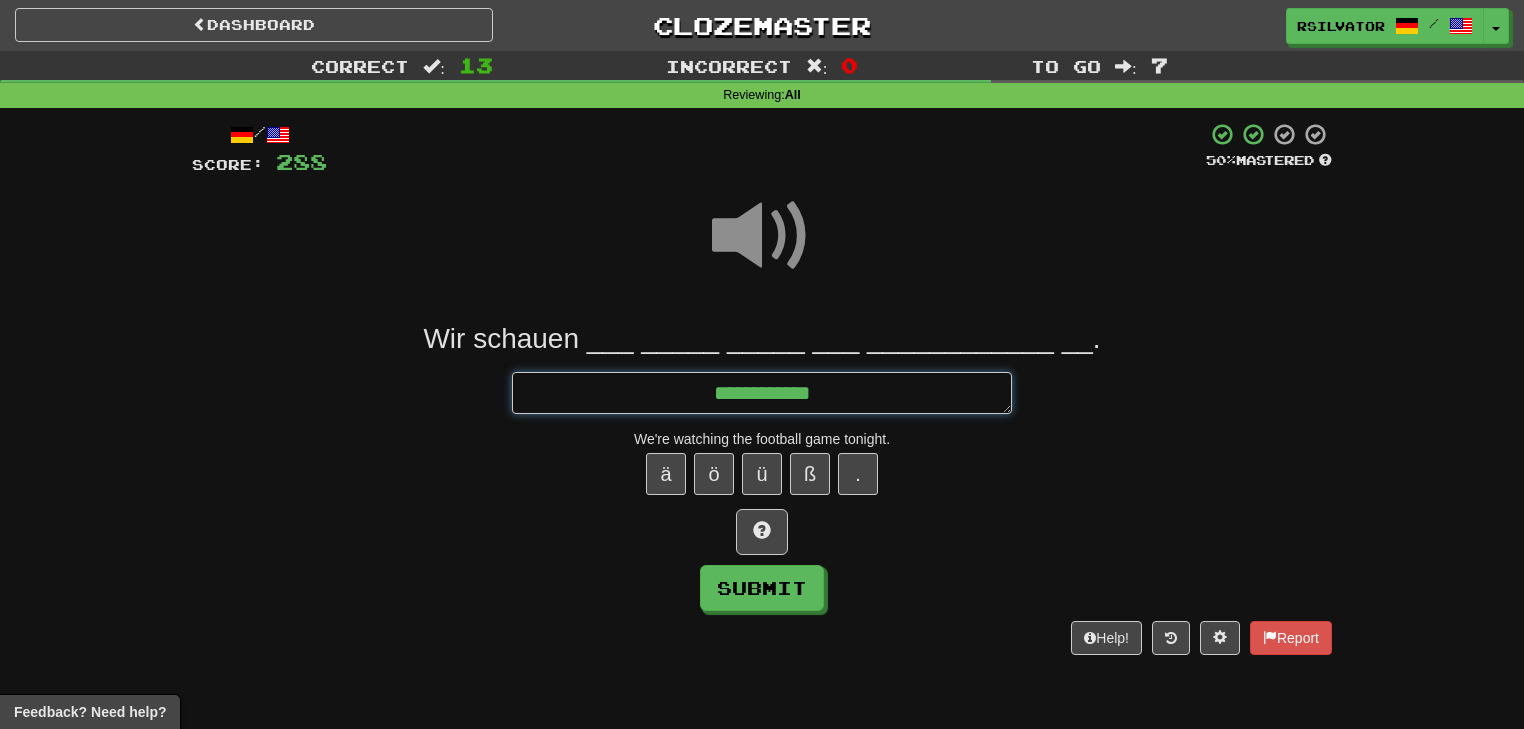 click on "**********" at bounding box center [762, 393] 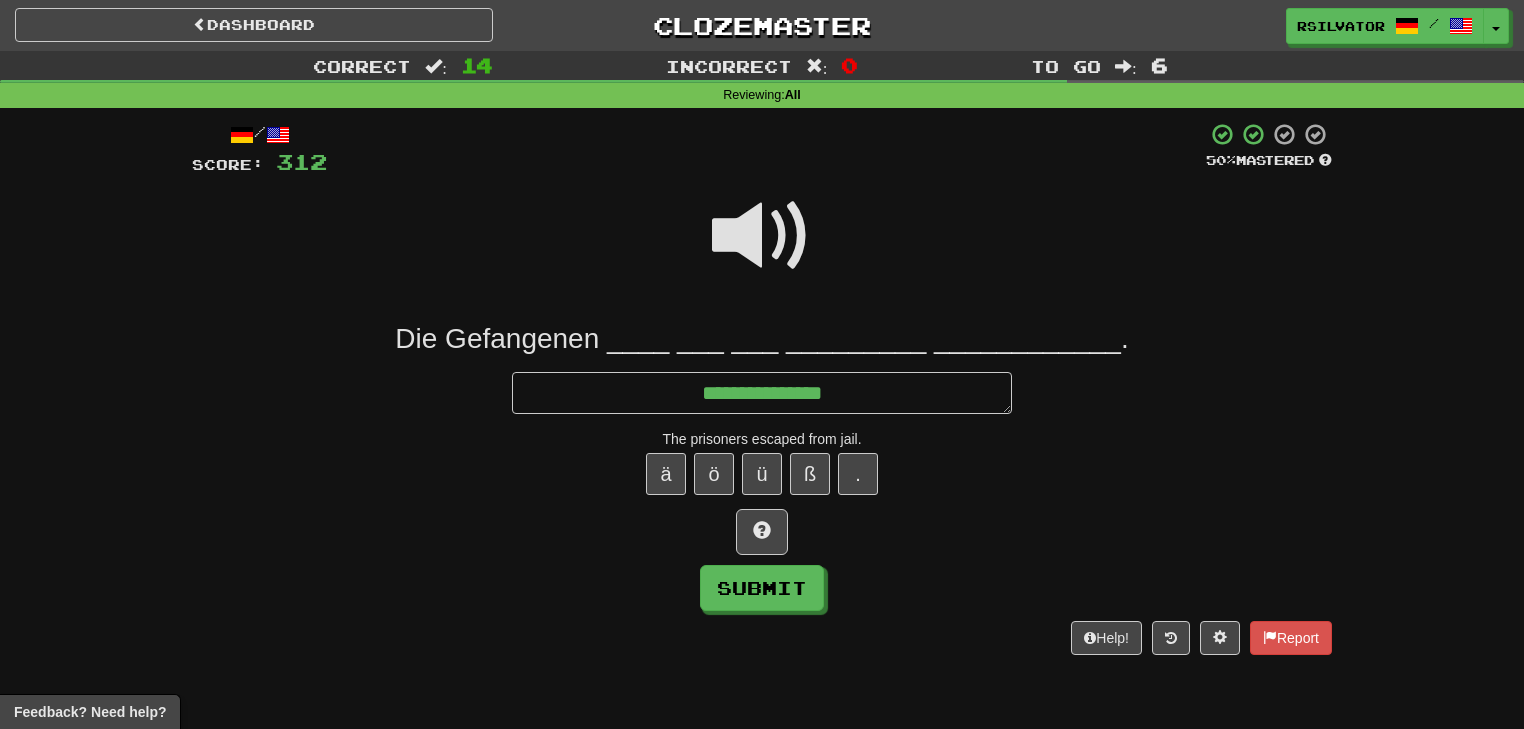 click at bounding box center [762, 236] 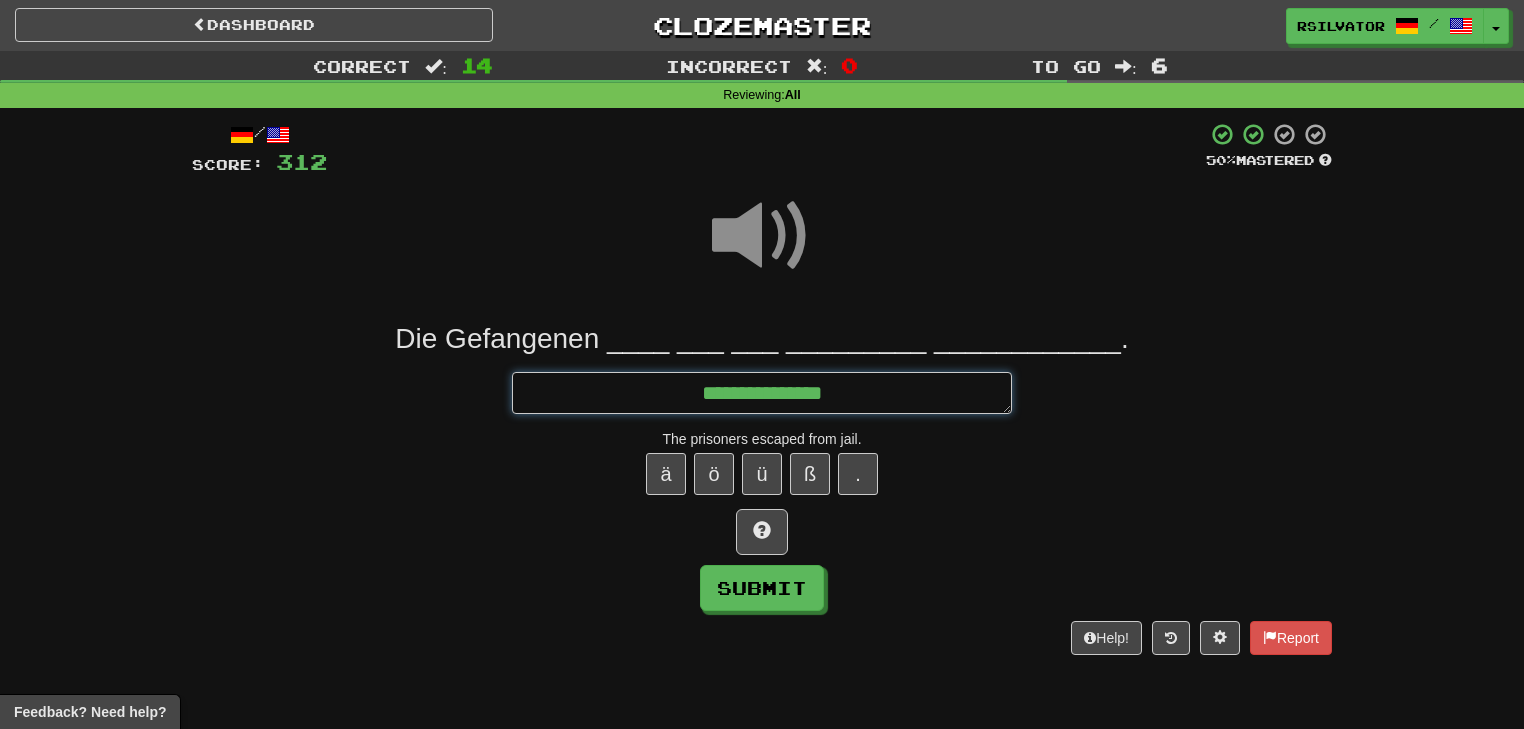 click on "**********" at bounding box center [762, 393] 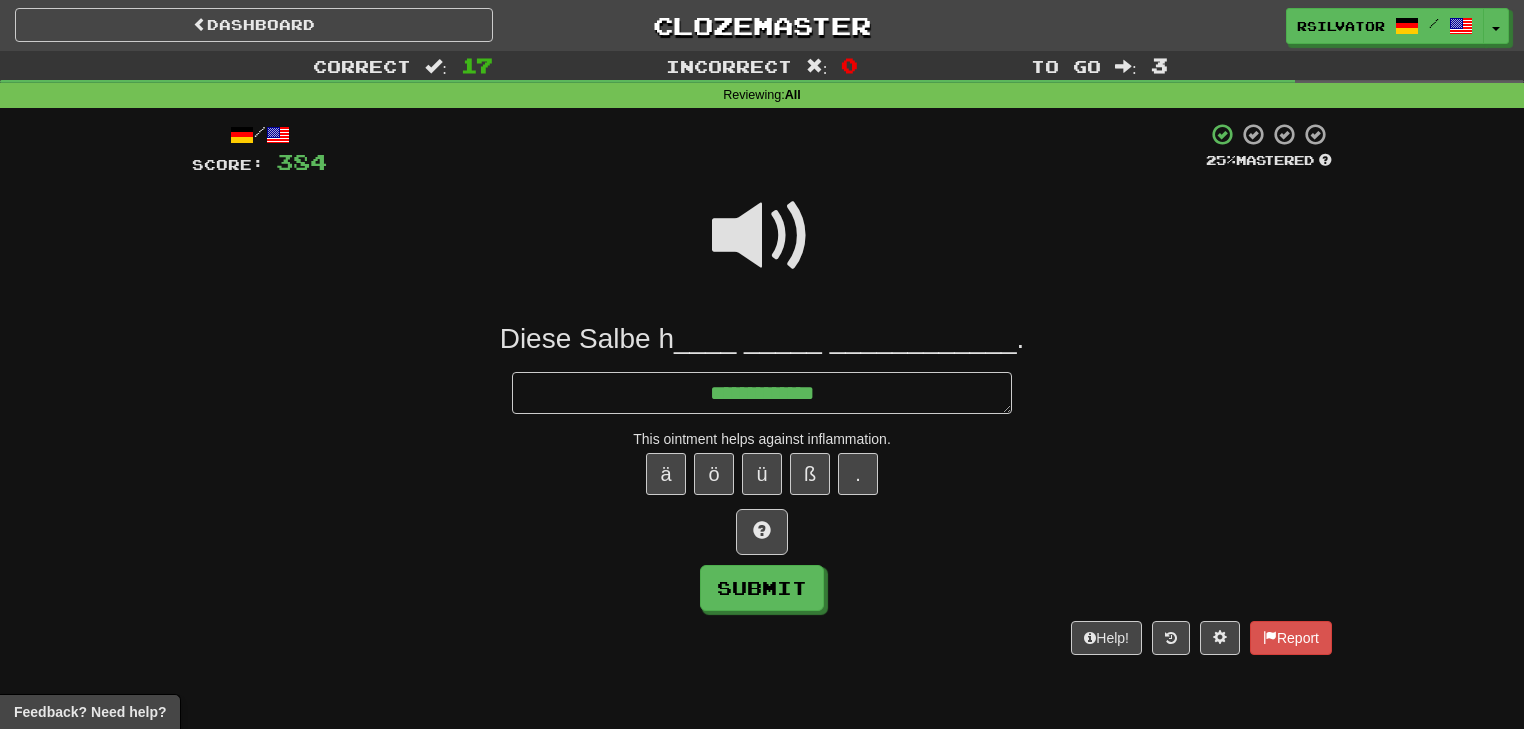 click at bounding box center (762, 236) 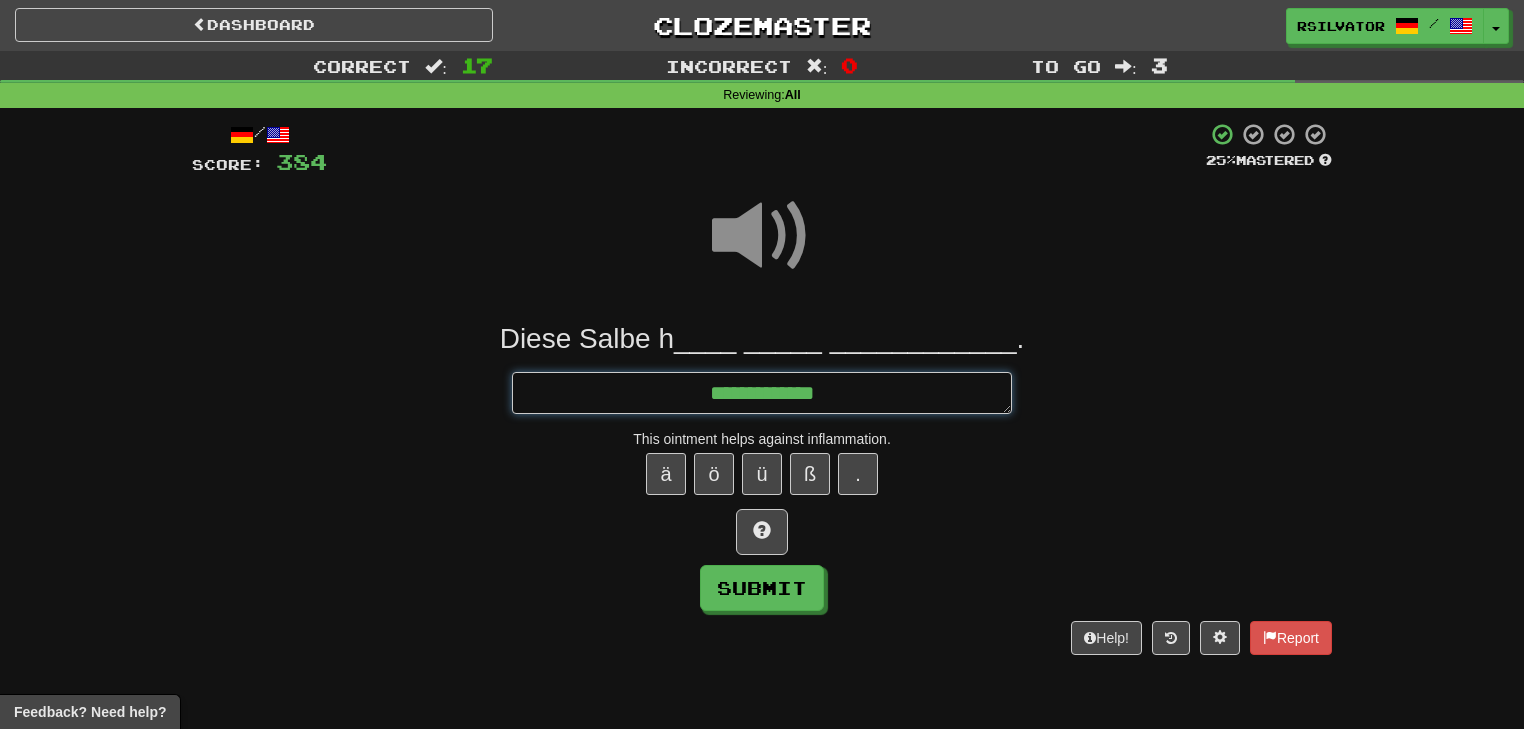 click on "**********" at bounding box center (762, 393) 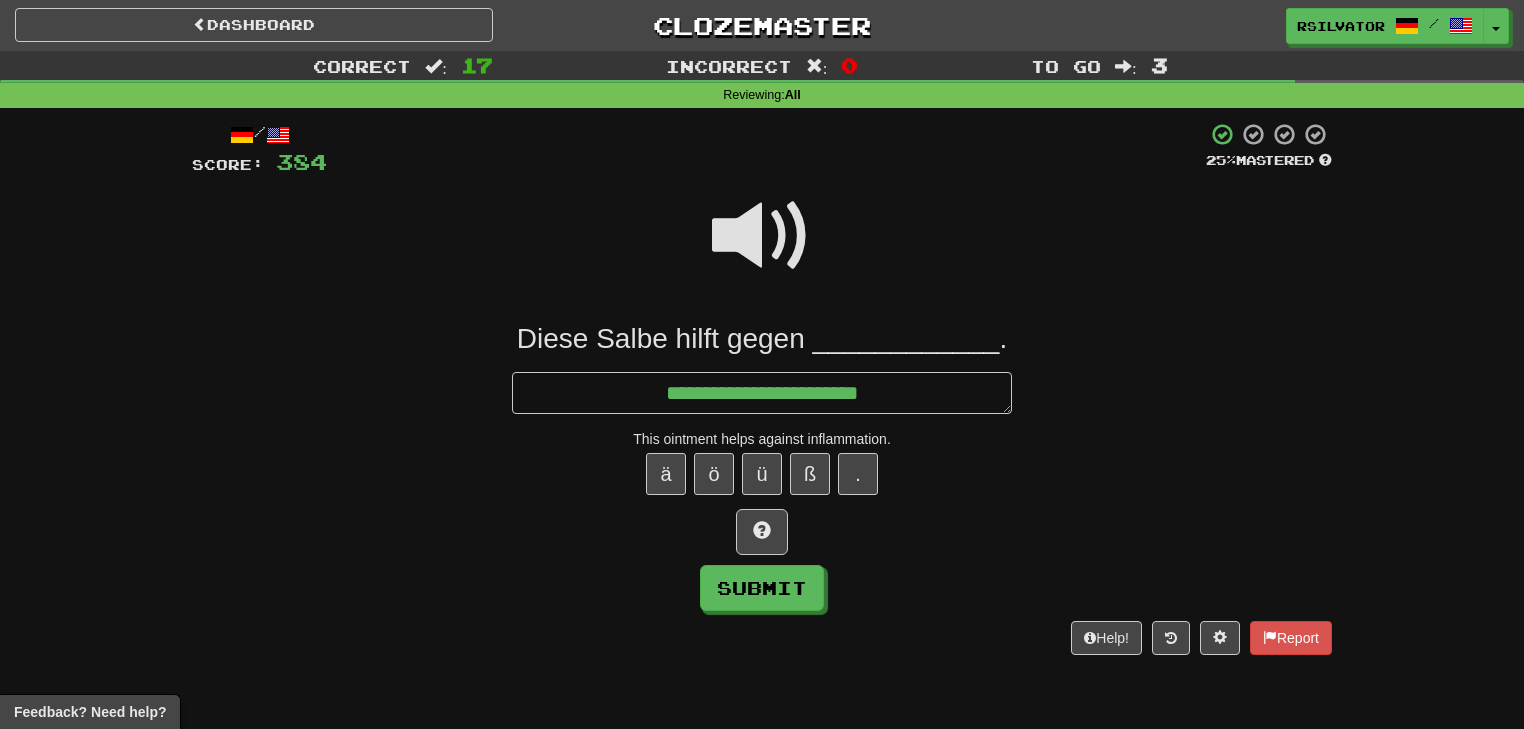 click at bounding box center [762, 236] 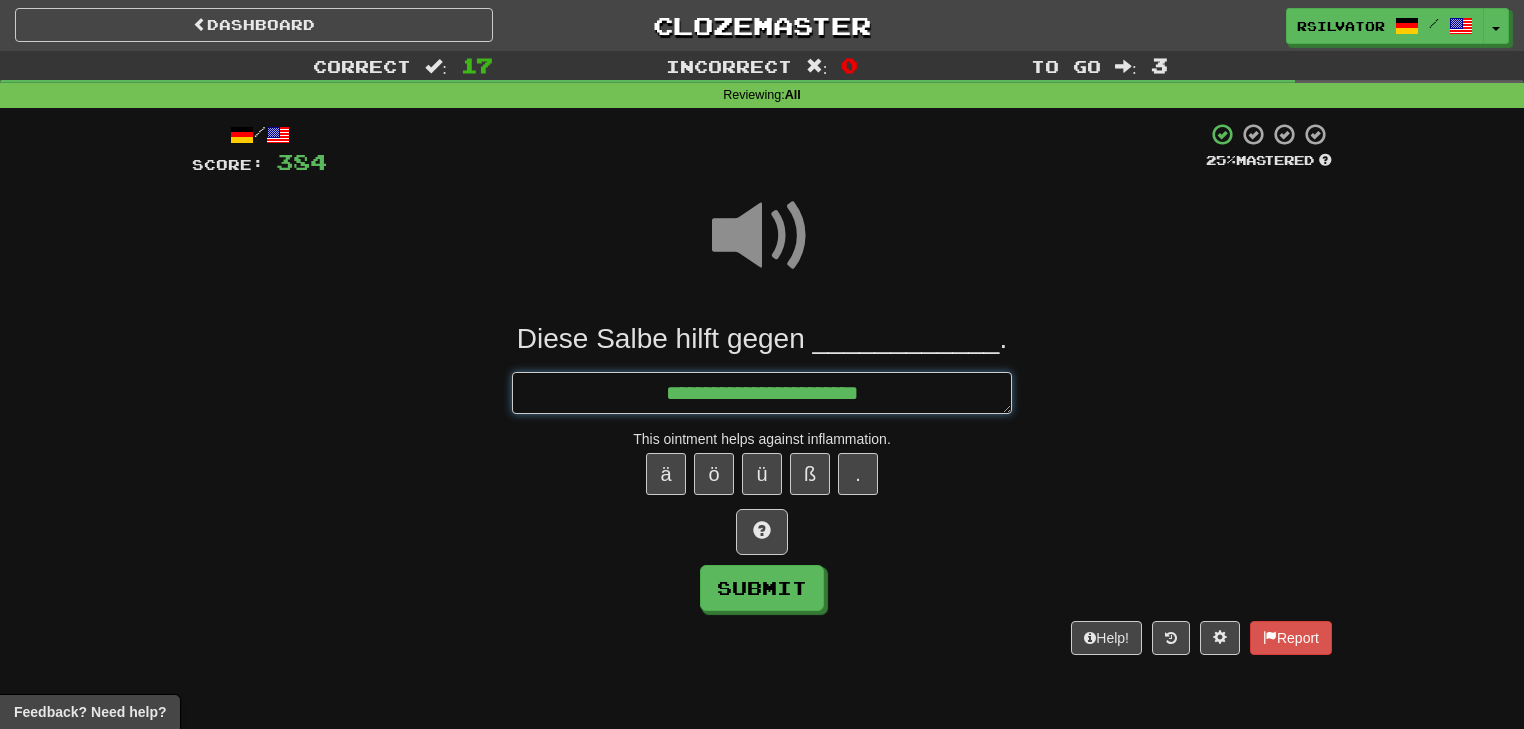 click on "**********" at bounding box center [762, 393] 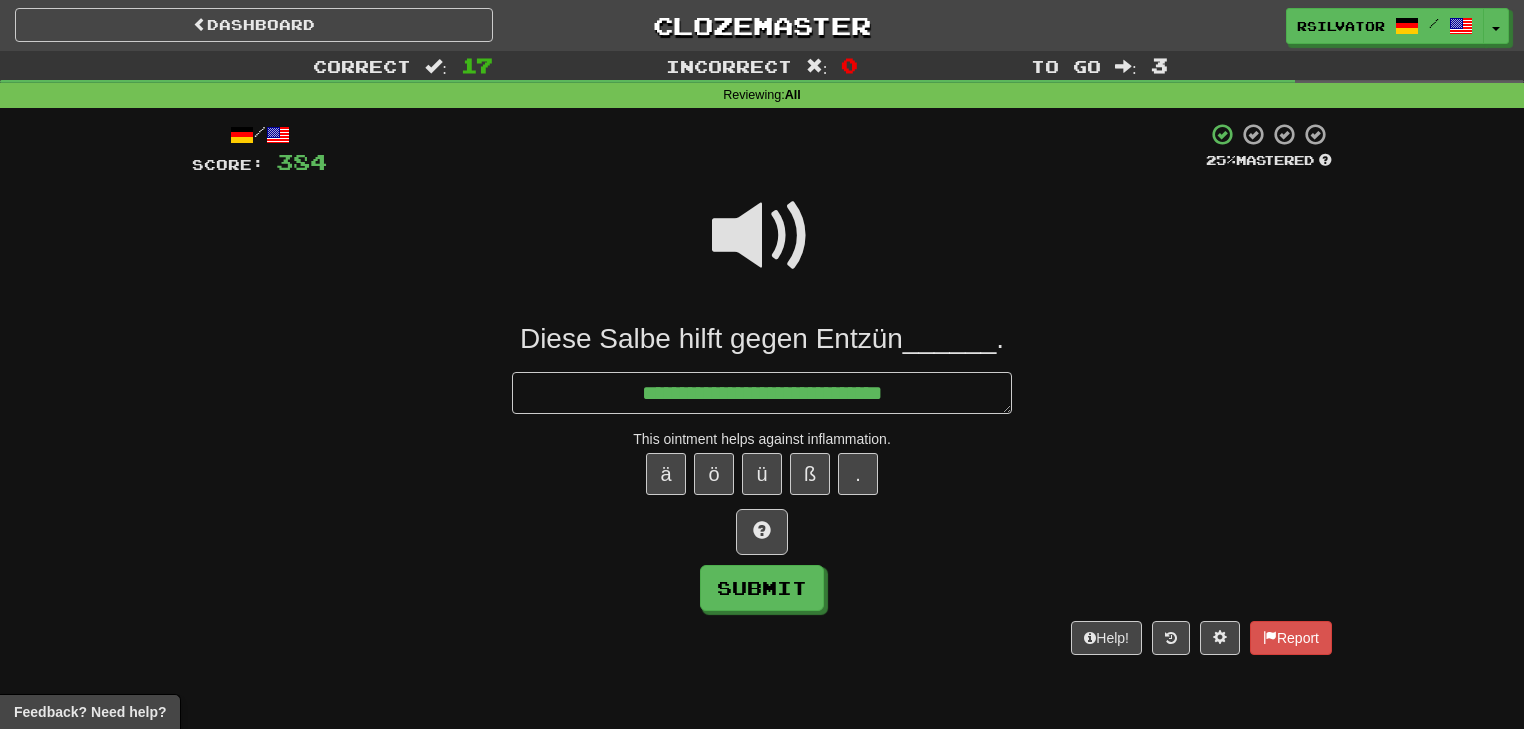 click at bounding box center [762, 236] 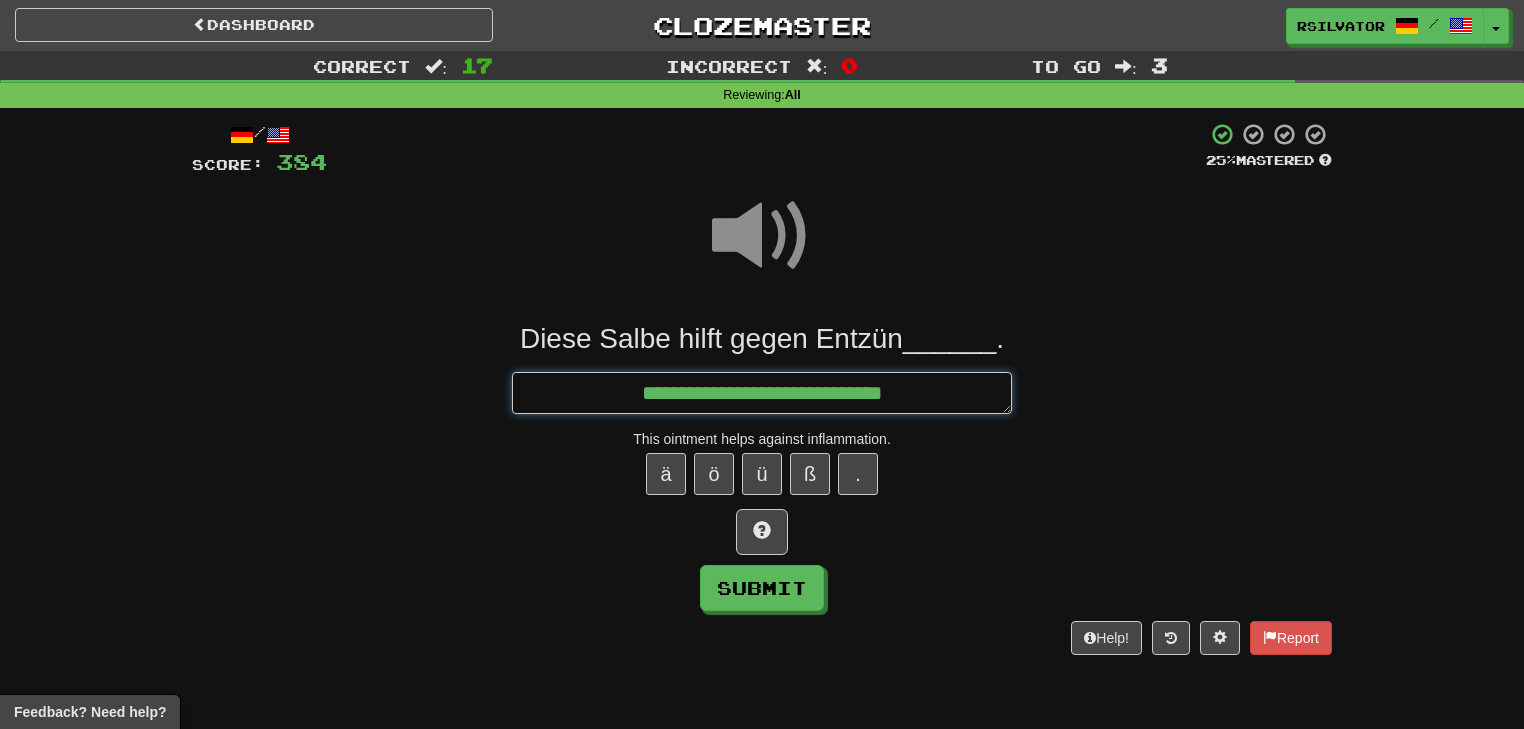 click on "**********" at bounding box center [762, 393] 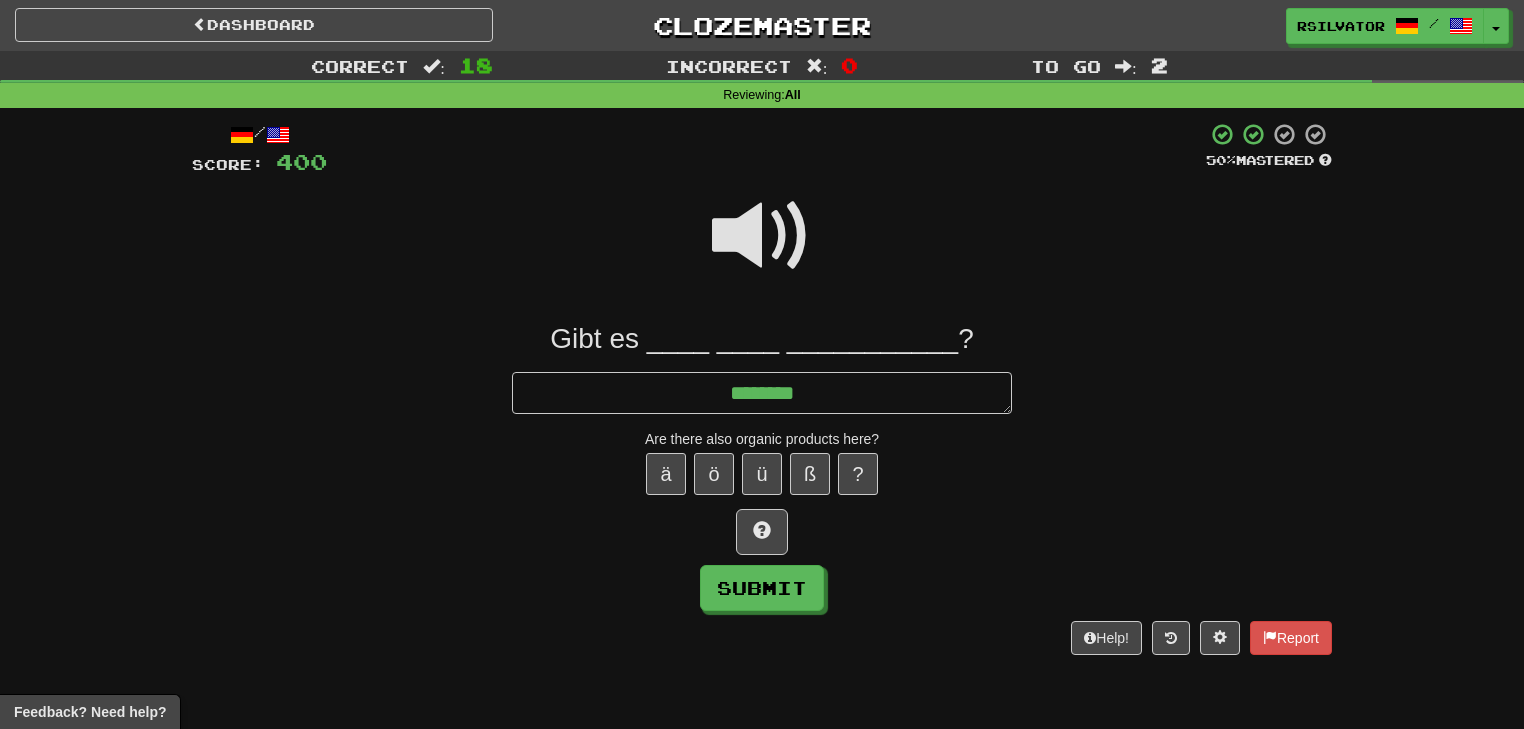 click at bounding box center [762, 236] 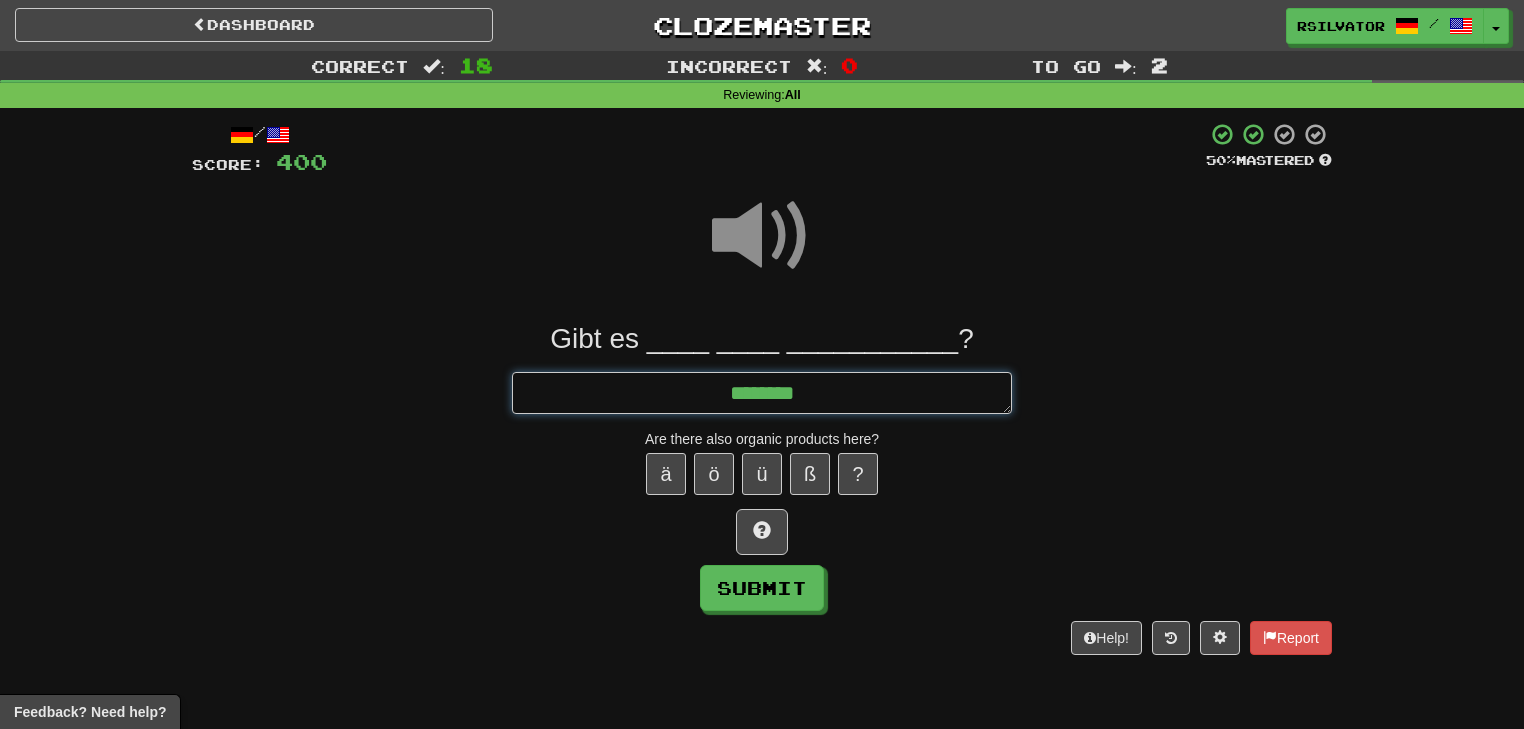 click on "*******" at bounding box center (762, 393) 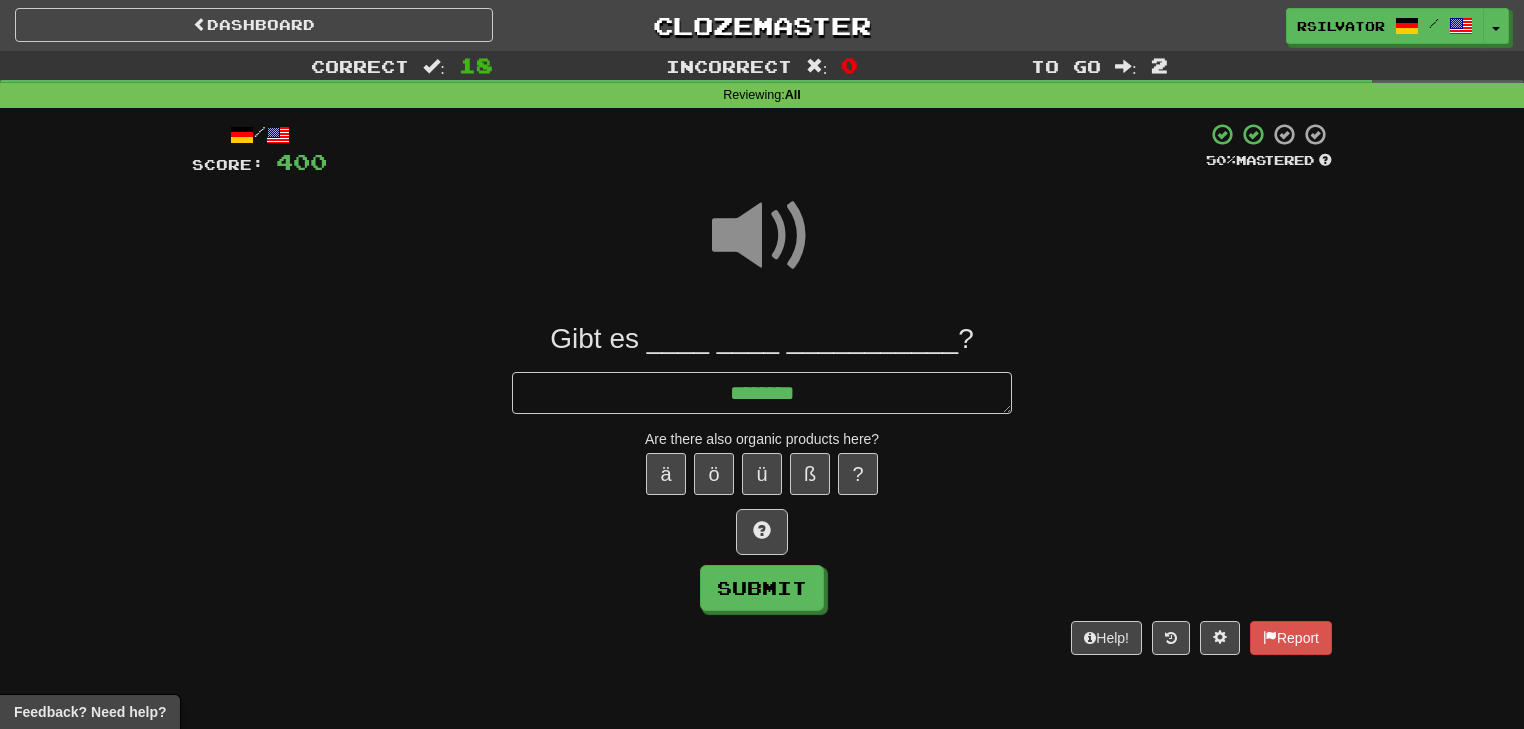 click at bounding box center [762, 236] 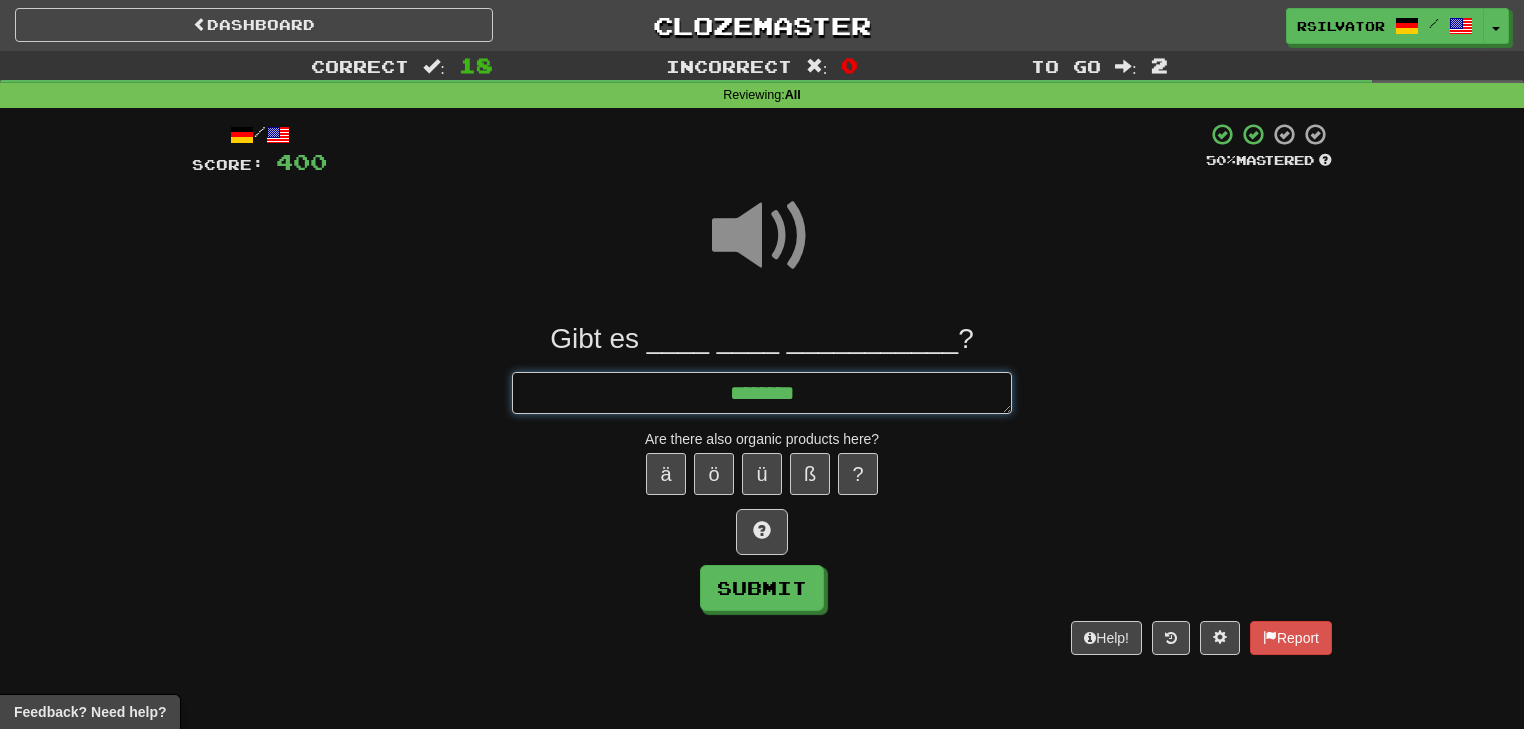 click on "*******" at bounding box center [762, 393] 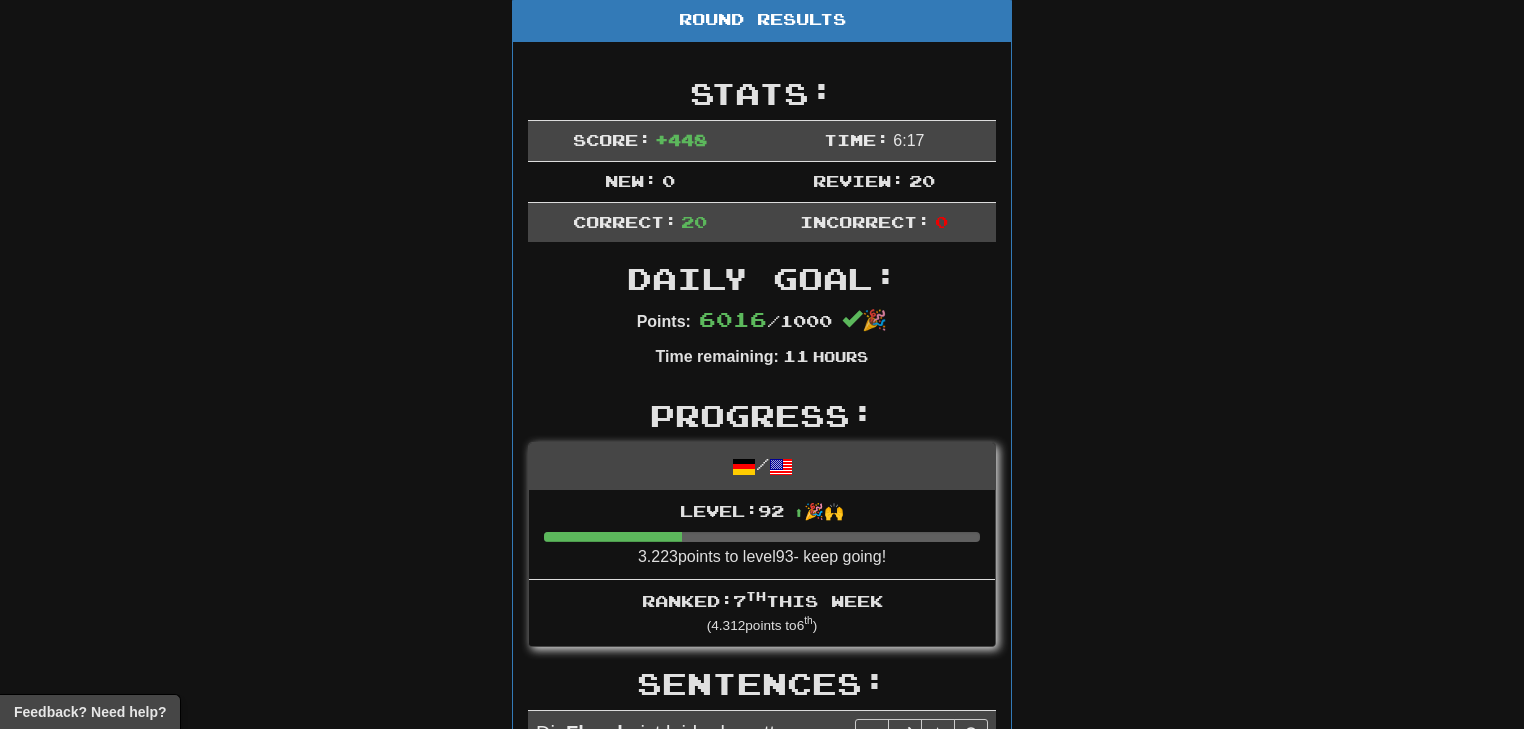 scroll, scrollTop: 0, scrollLeft: 0, axis: both 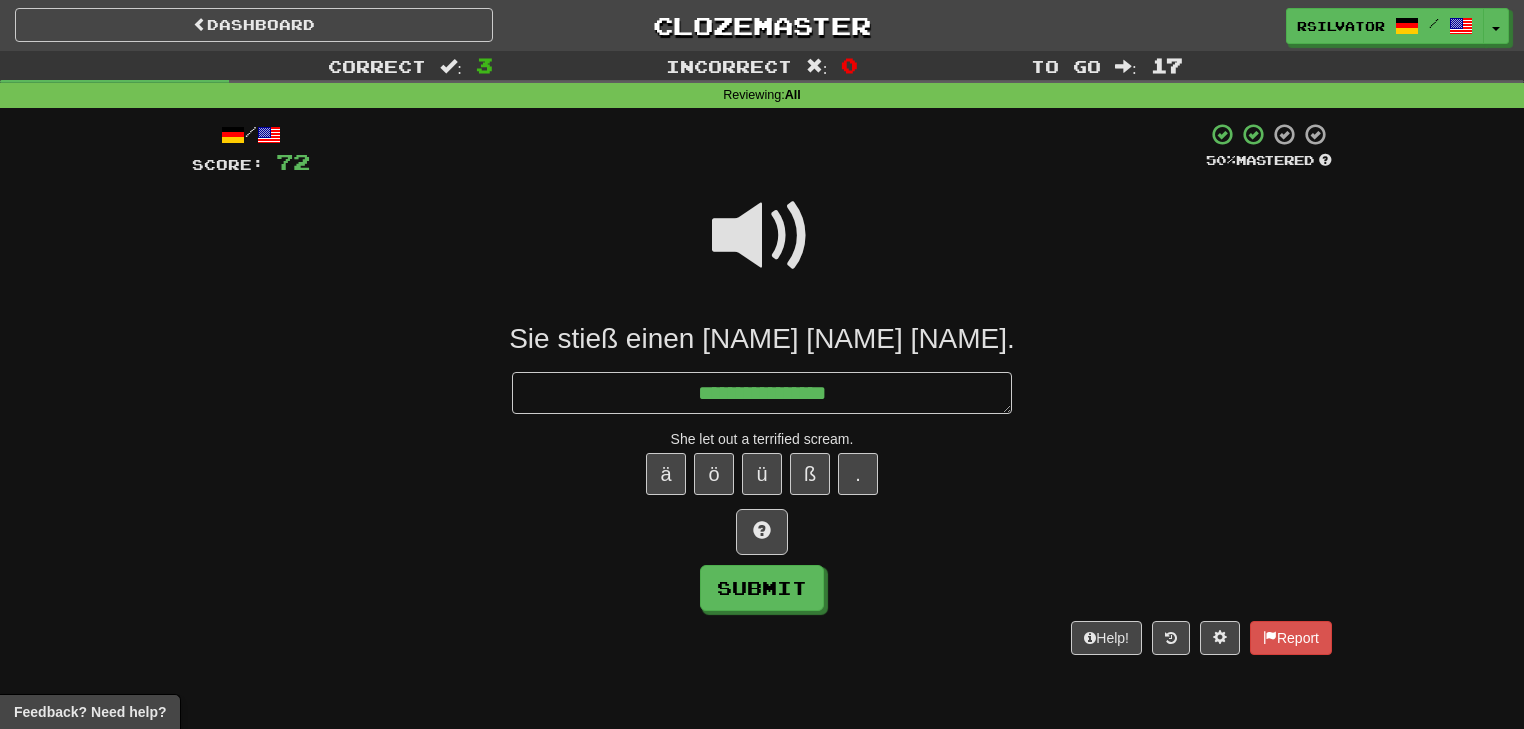 click at bounding box center [762, 249] 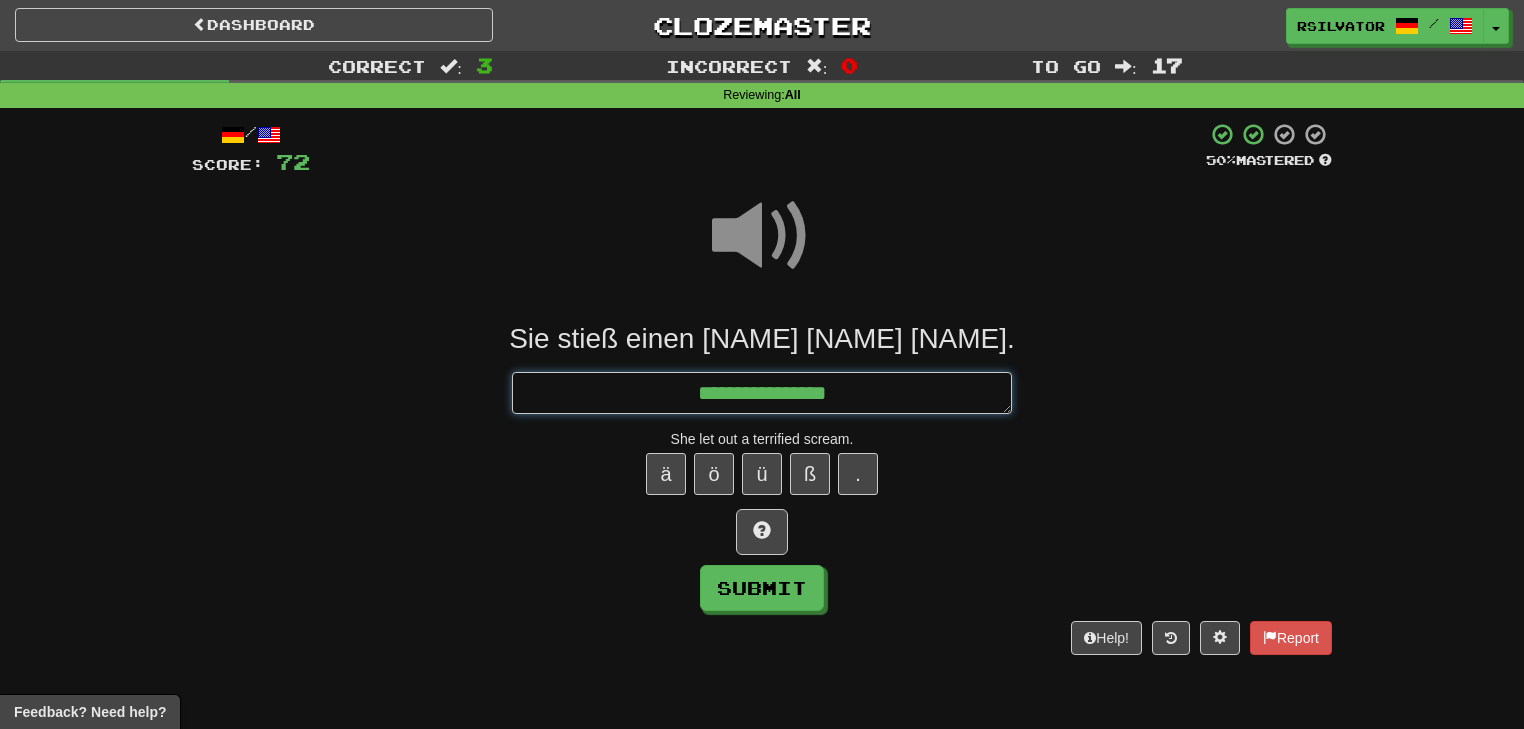click on "**********" at bounding box center [762, 393] 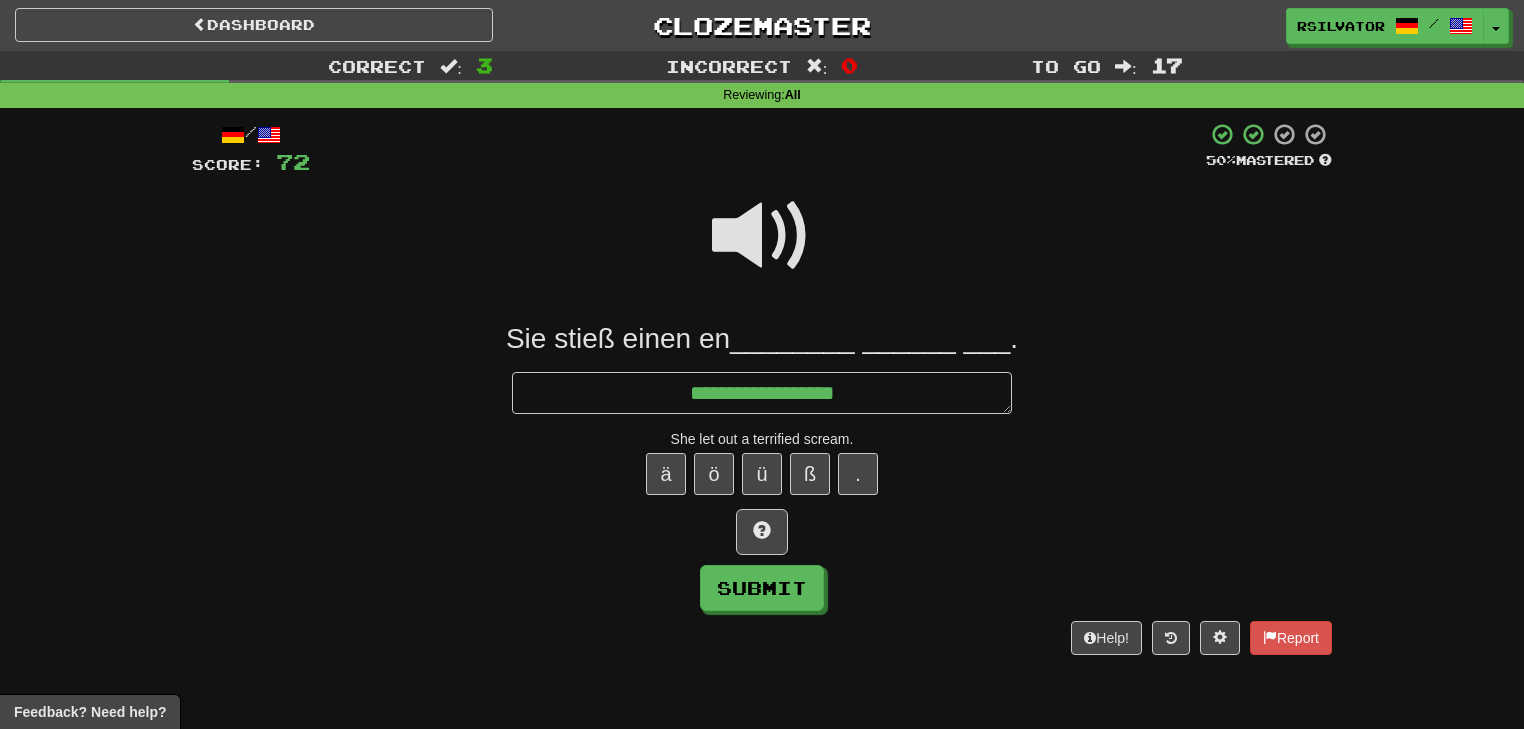 click at bounding box center [762, 236] 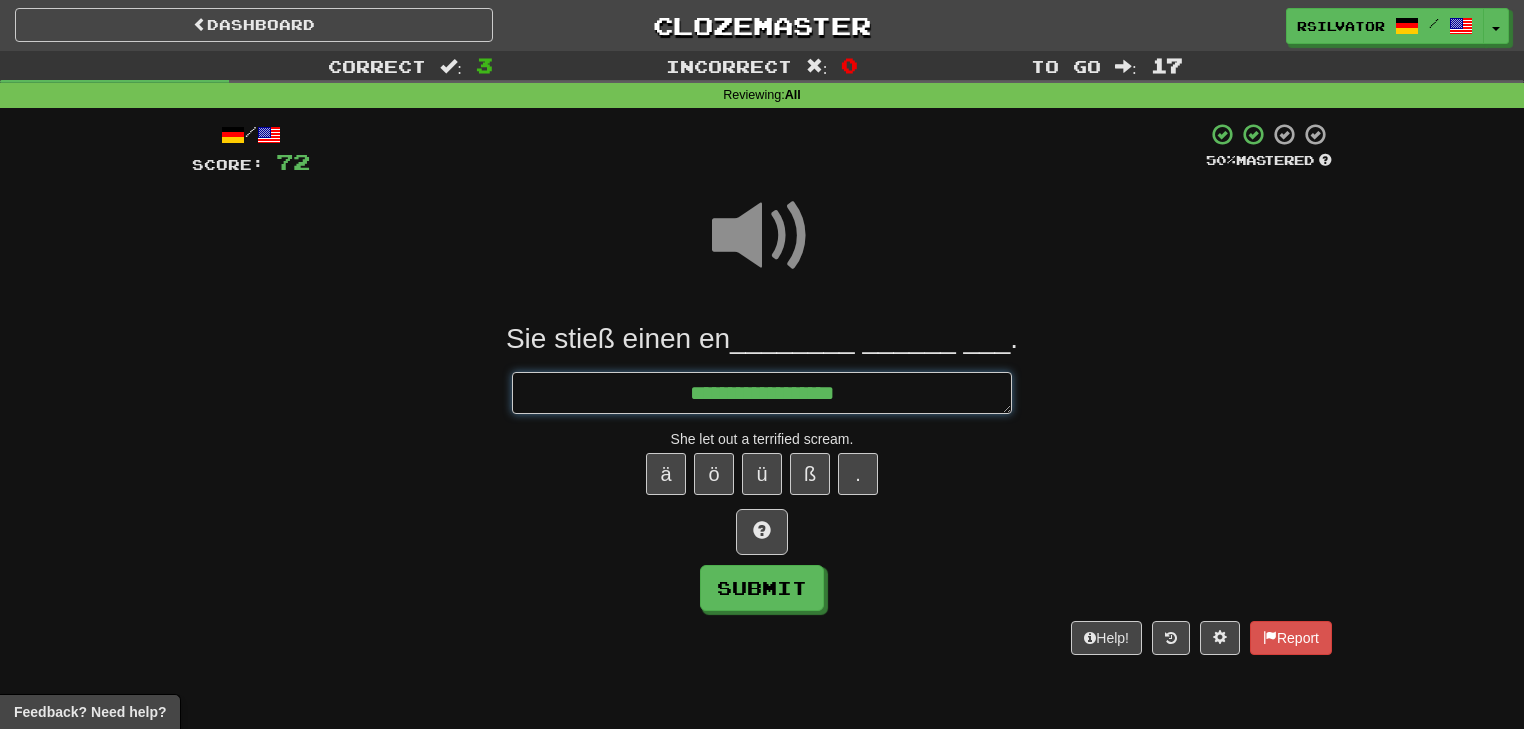 click on "**********" at bounding box center [762, 393] 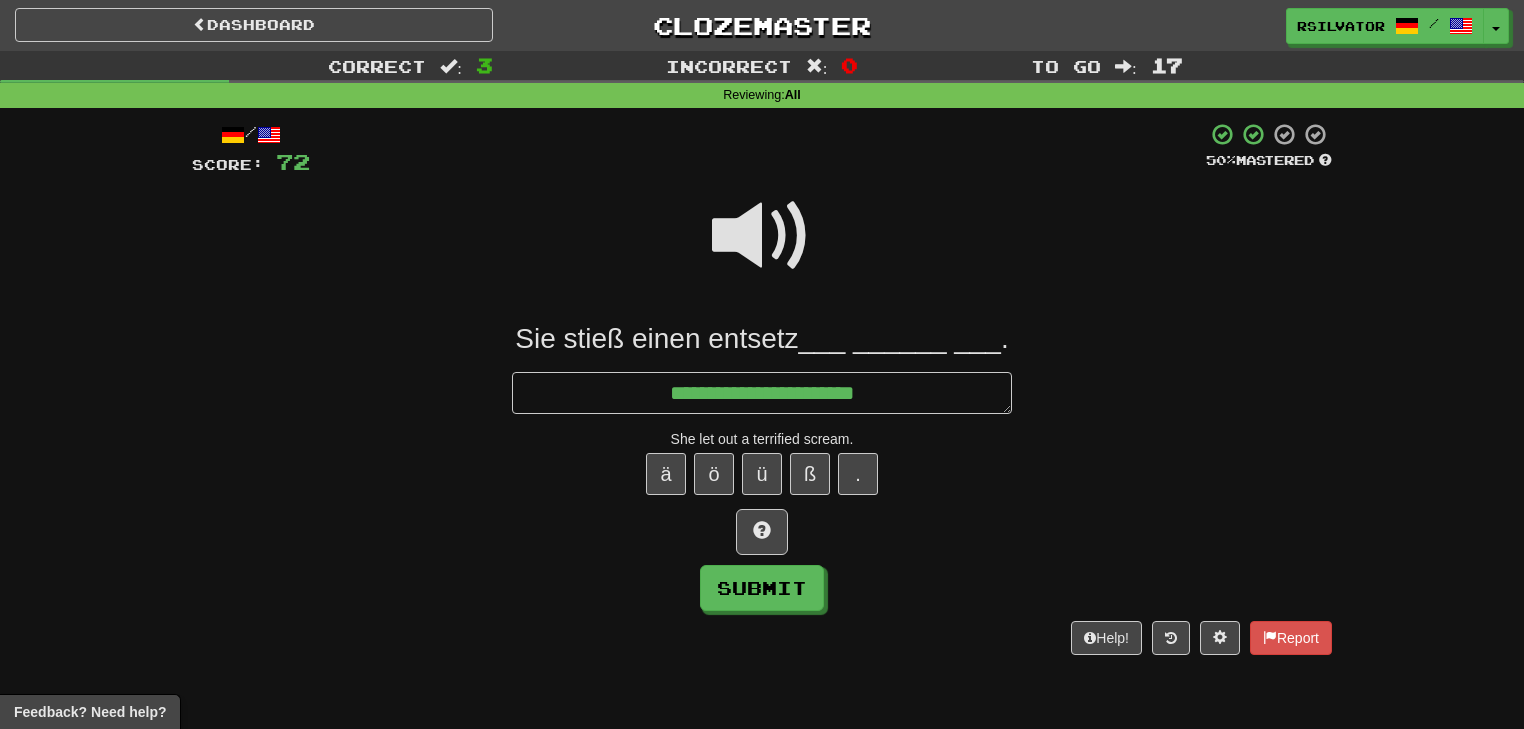 click at bounding box center (762, 249) 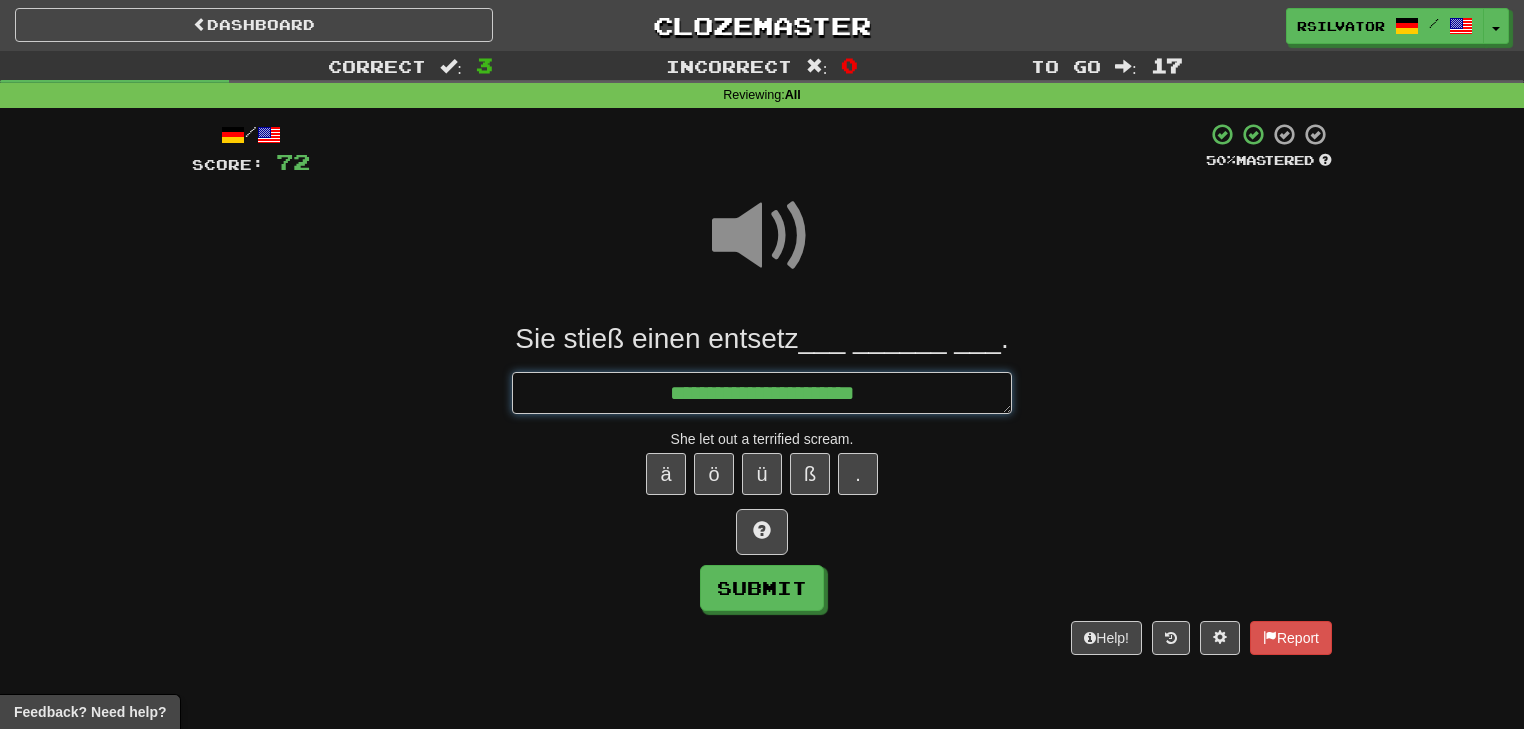 click on "**********" at bounding box center [762, 393] 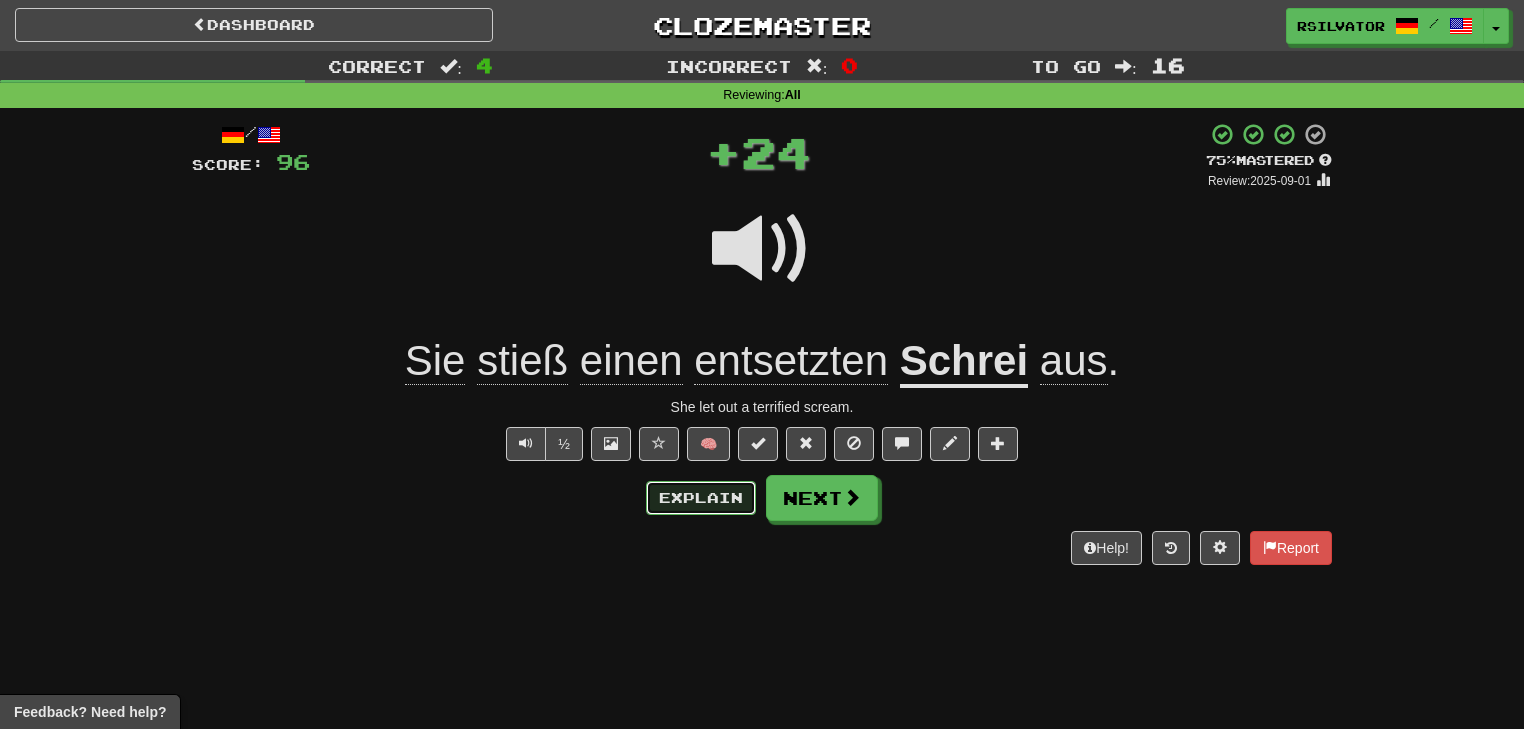 click on "Explain" at bounding box center (701, 498) 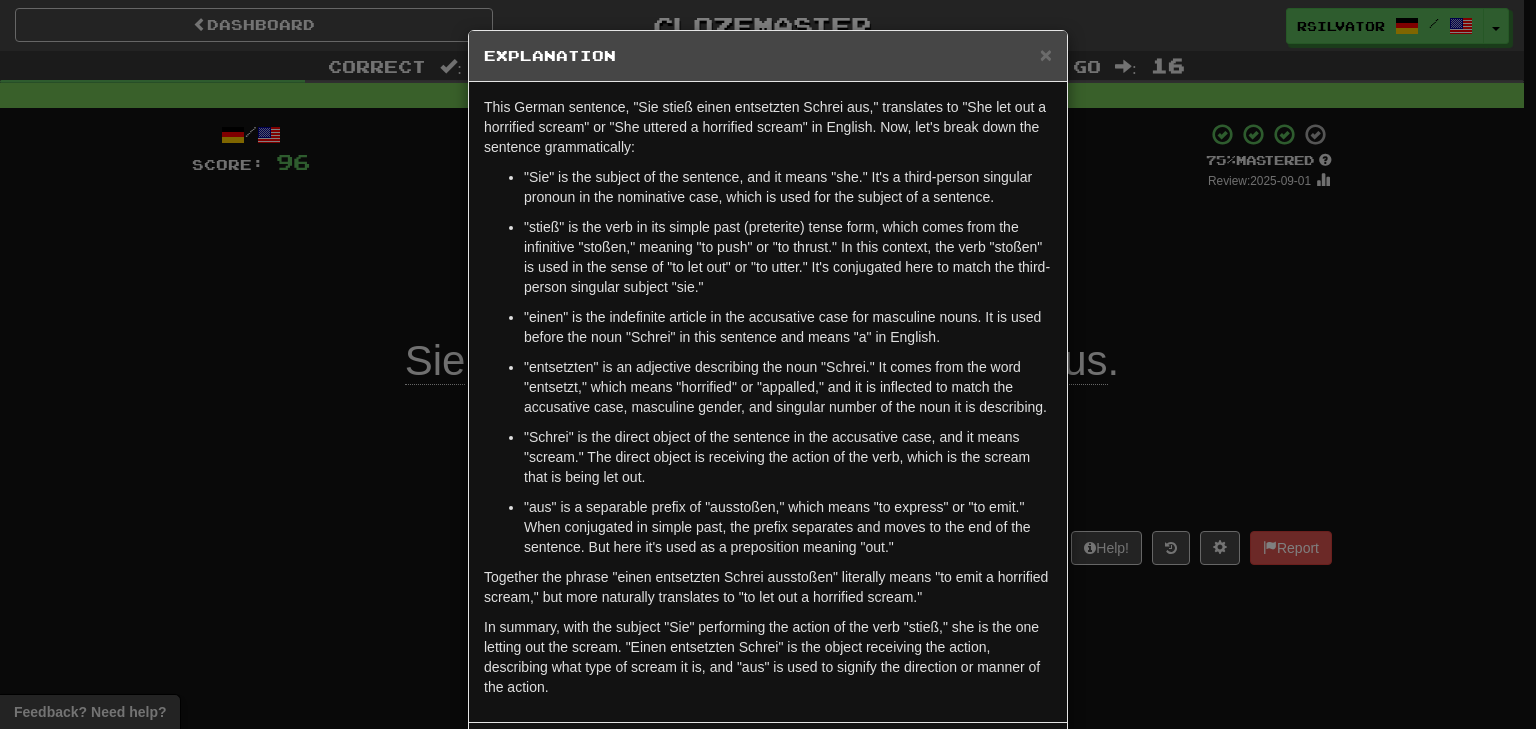 click on ""stieß" is the verb in its simple past (preterite) tense form, which comes from the infinitive "stoßen," meaning "to push" or "to thrust." In this context, the verb "stoßen" is used in the sense of "to let out" or "to utter." It's conjugated here to match the third-person singular subject "sie."" at bounding box center [788, 257] 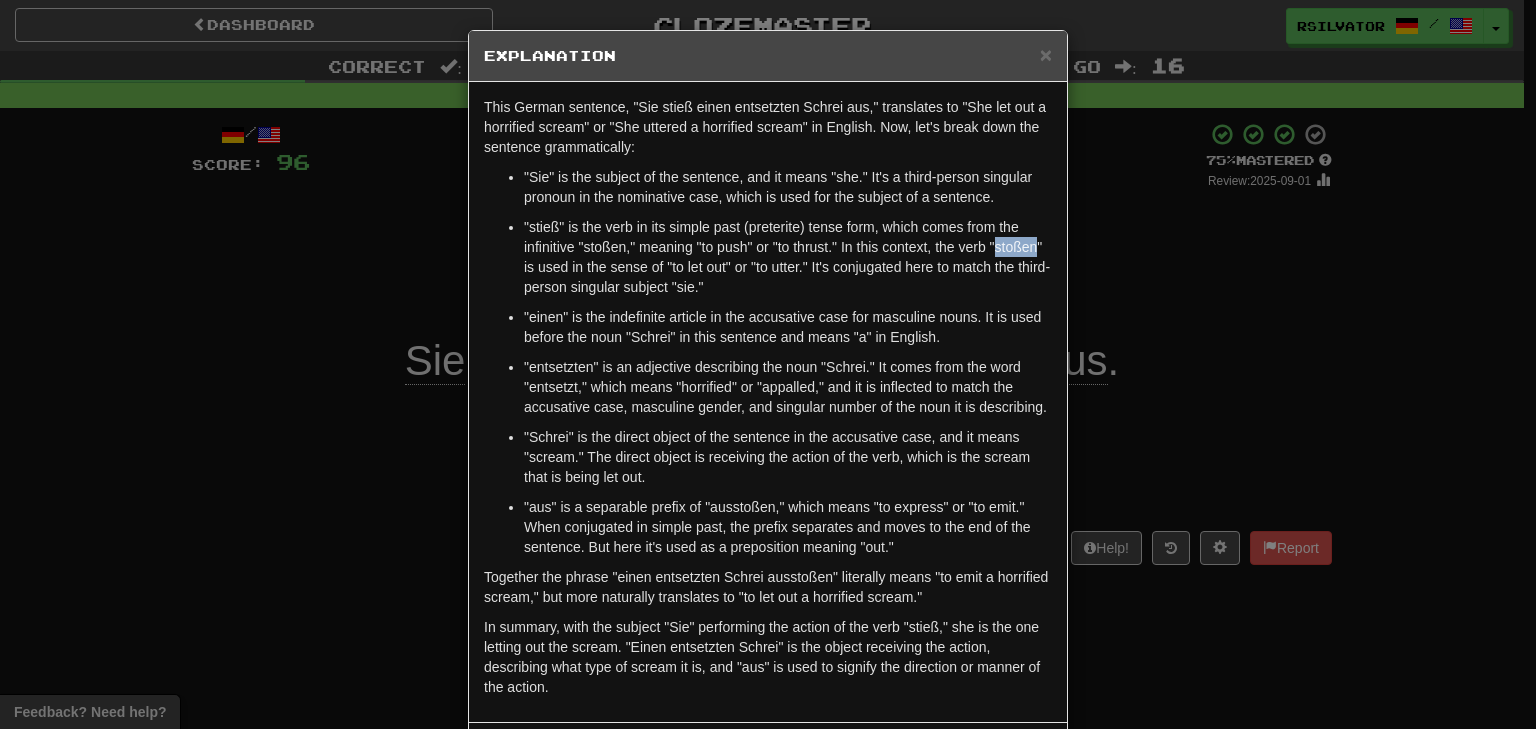 click on ""stieß" is the verb in its simple past (preterite) tense form, which comes from the infinitive "stoßen," meaning "to push" or "to thrust." In this context, the verb "stoßen" is used in the sense of "to let out" or "to utter." It's conjugated here to match the third-person singular subject "sie."" at bounding box center (788, 257) 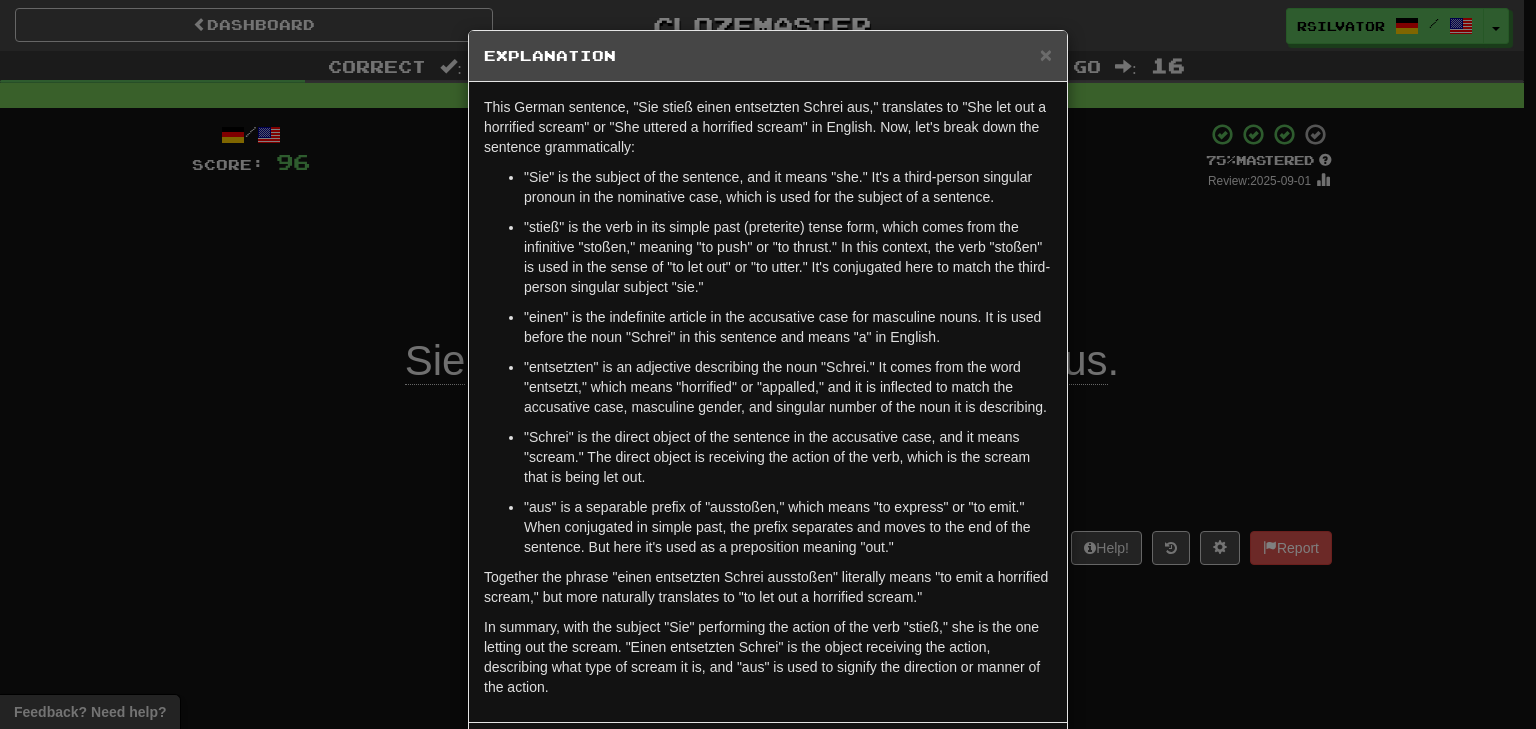 click on "× Explanation This German sentence, "Sie stieß einen entsetzten Schrei aus," translates to "She let out a horrified scream" or "She uttered a horrified scream" in English. Now, let's break down the sentence grammatically:
"Sie" is the subject of the sentence, and it means "she." It's a third-person singular pronoun in the nominative case, which is used for the subject of a sentence.
"stieß" is the verb in its simple past (preterite) tense form, which comes from the infinitive "stoßen," meaning "to push" or "to thrust." In this context, the verb "stoßen" is used in the sense of "to let out" or "to utter." It's conjugated here to match the third-person singular subject "sie."
"einen" is the indefinite article in the accusative case for masculine nouns. It is used before the noun "Schrei" in this sentence and means "a" in English.
In beta. Generated by ChatGPT. Like it? Hate it?  Let us know ! Close" at bounding box center (768, 364) 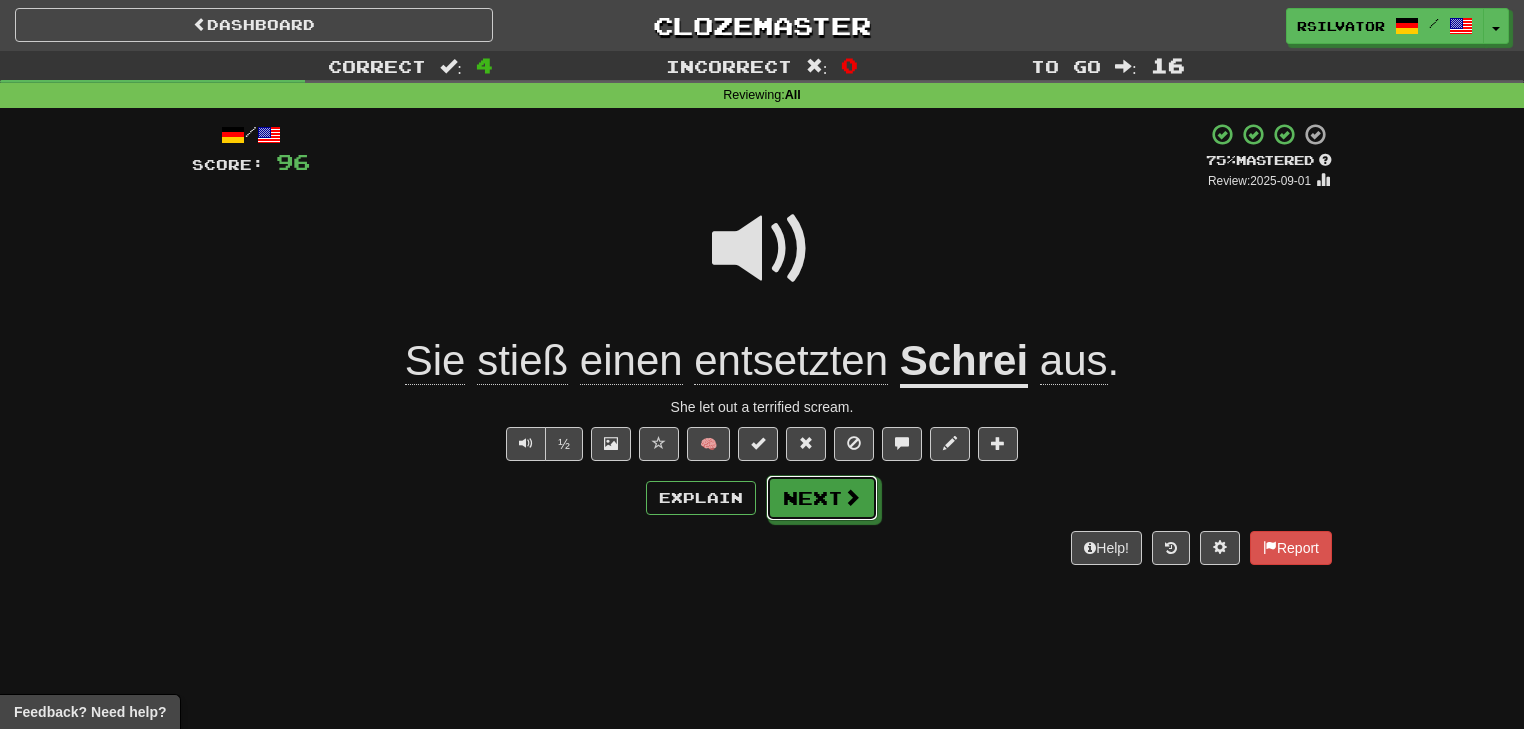 click on "Next" at bounding box center [822, 498] 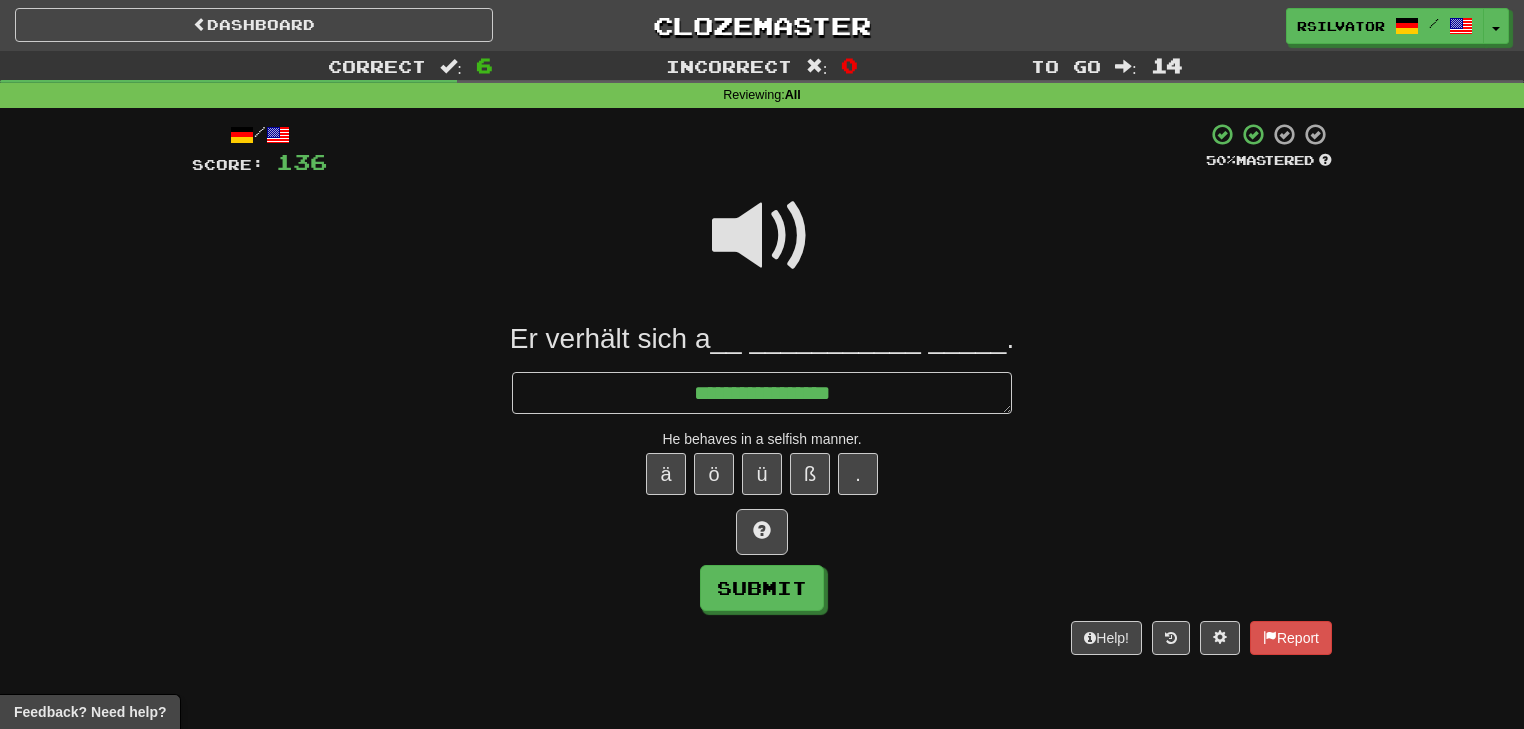 click at bounding box center (762, 236) 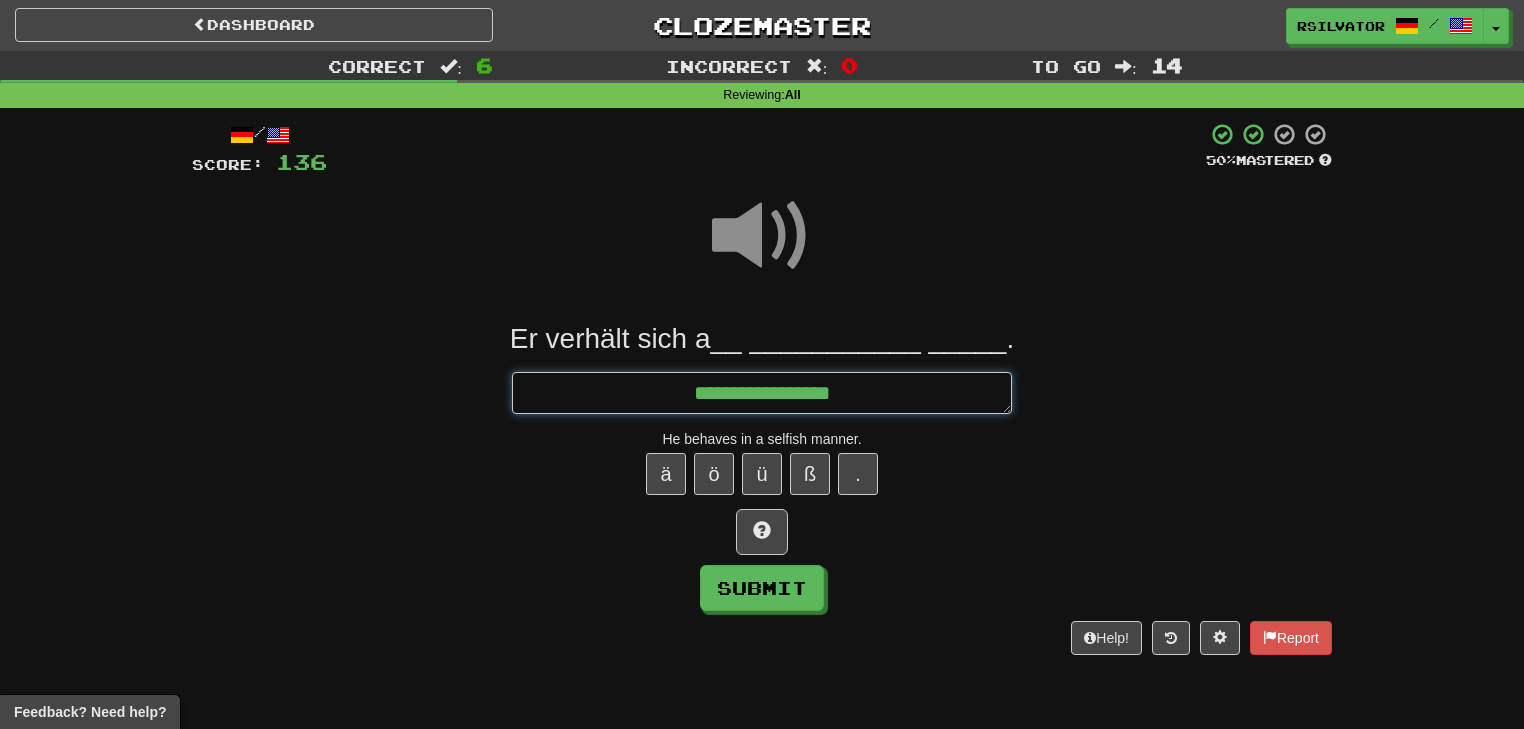 click on "**********" at bounding box center (762, 393) 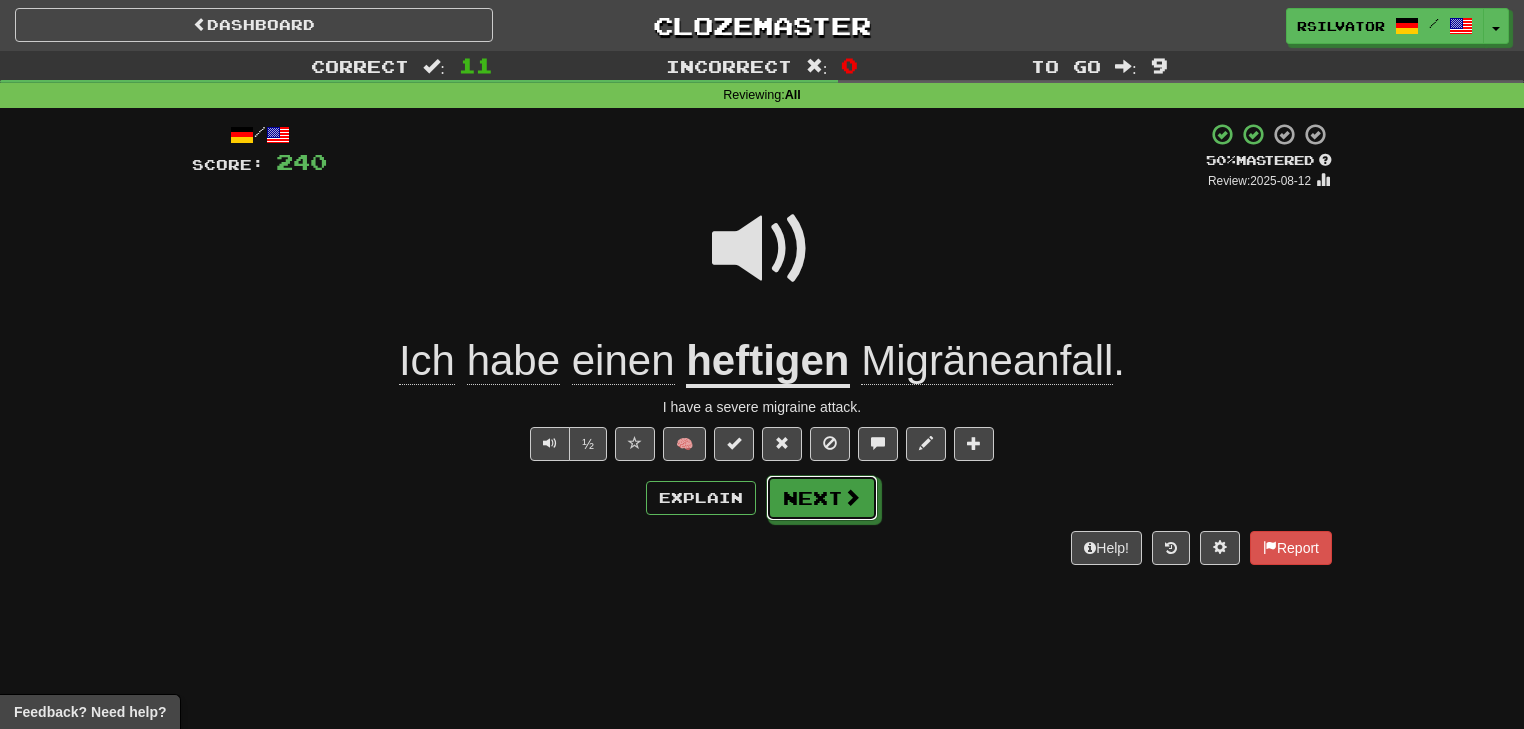 click on "Next" at bounding box center (822, 498) 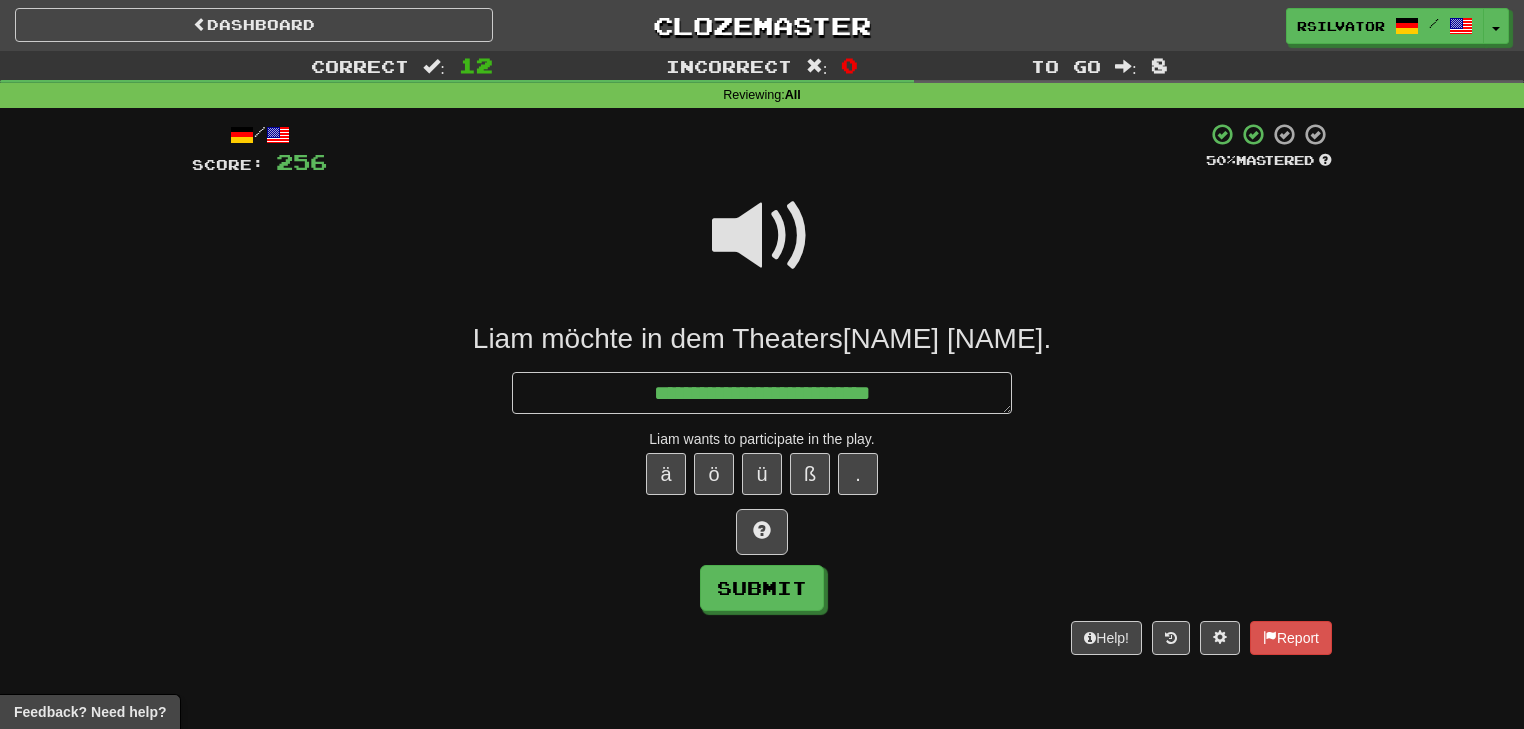 click at bounding box center [762, 236] 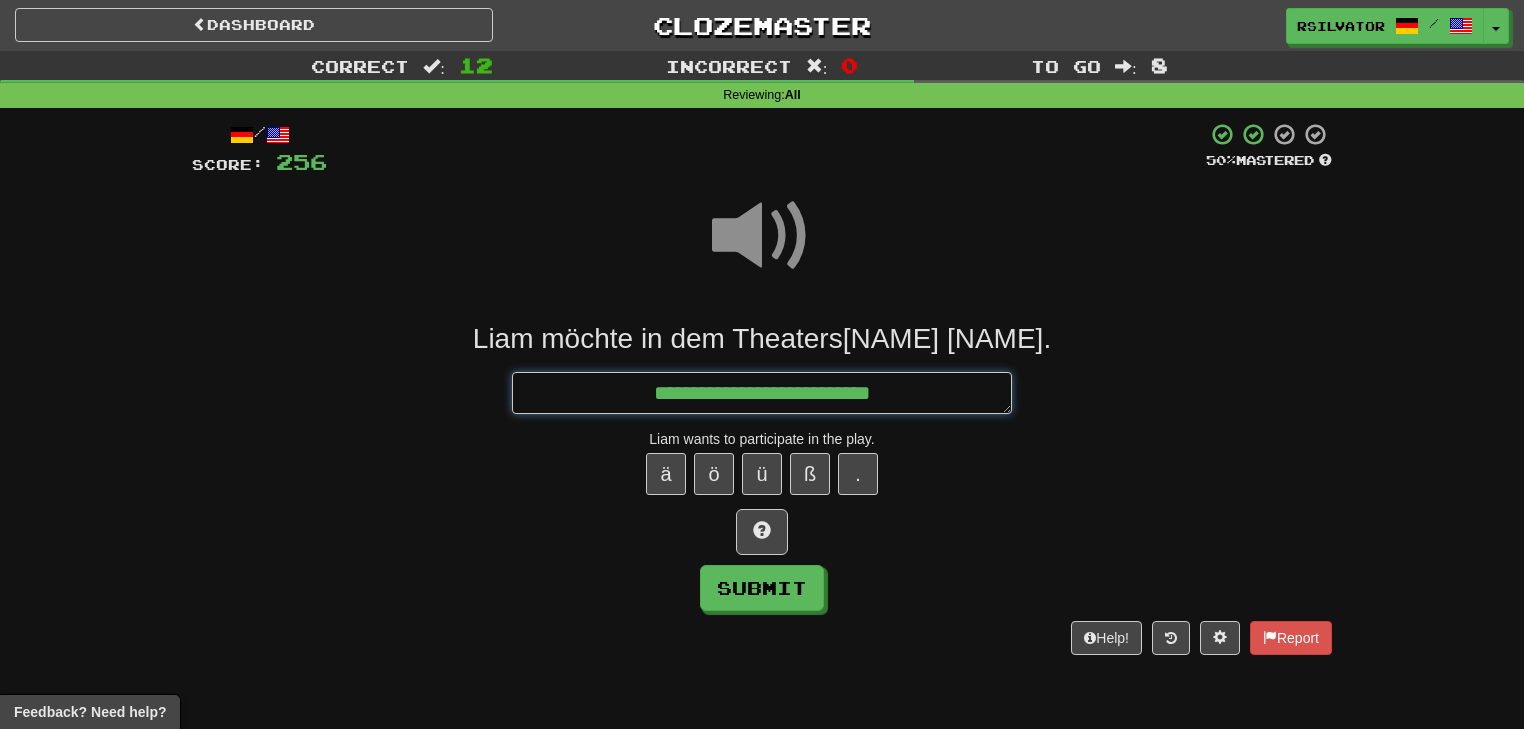 click on "**********" at bounding box center (762, 393) 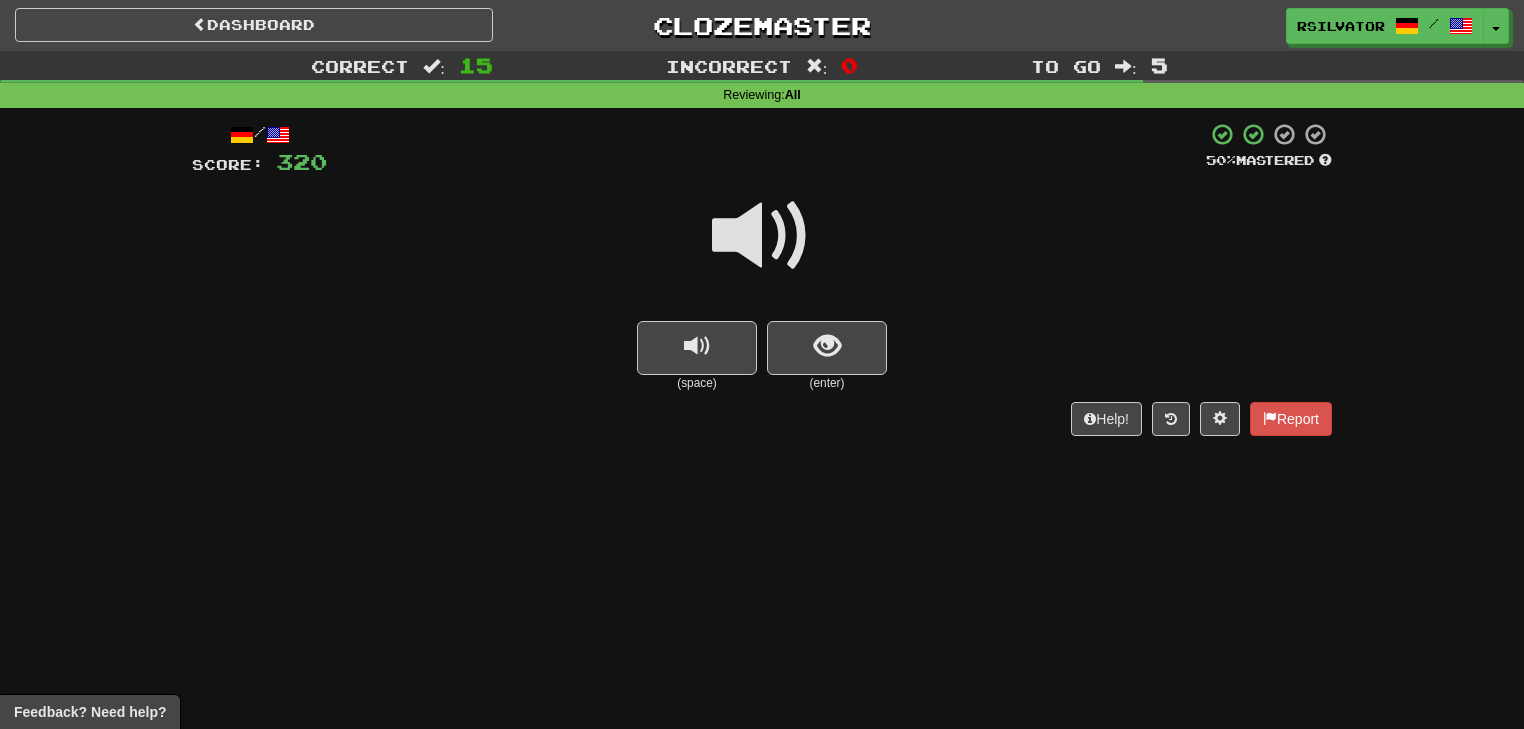 click at bounding box center [762, 236] 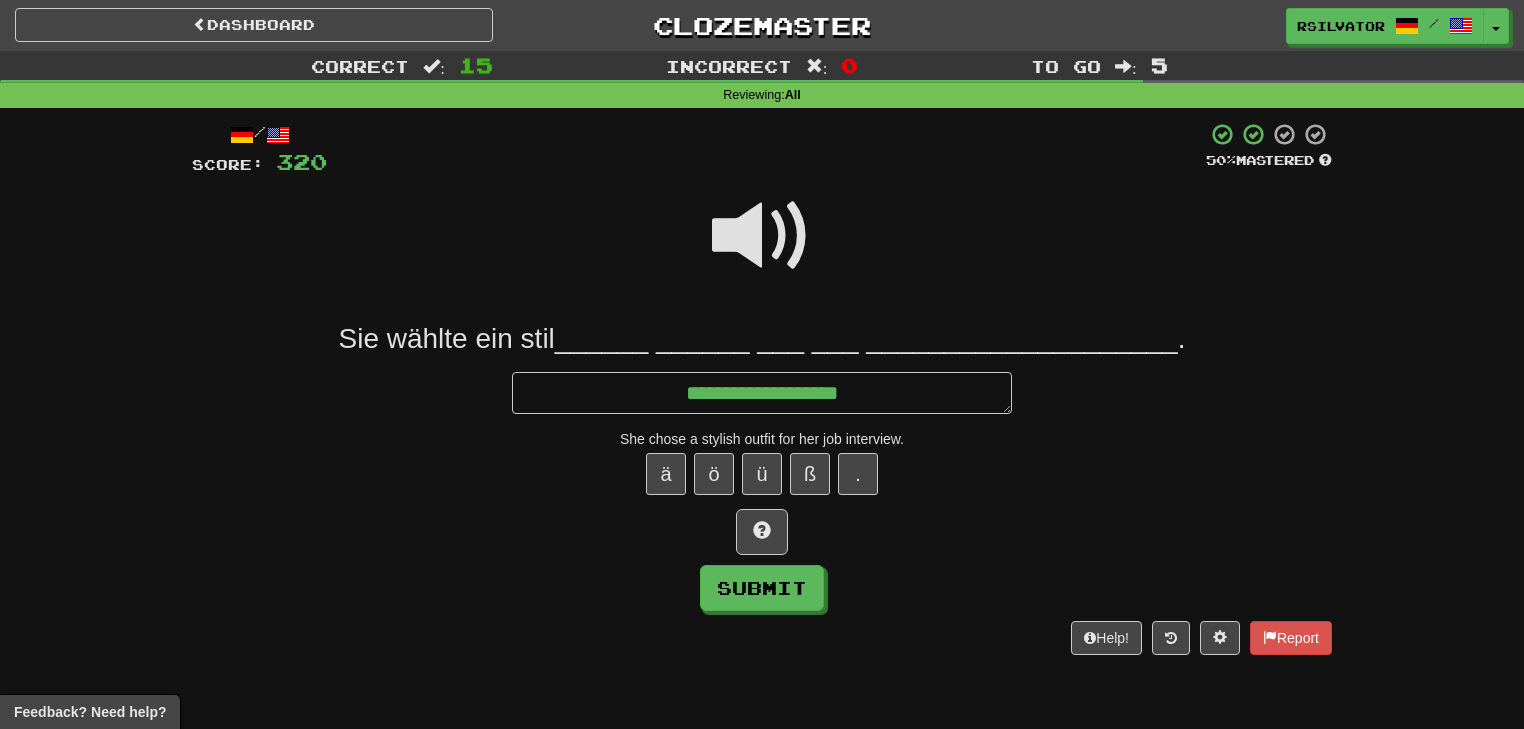 click at bounding box center [762, 236] 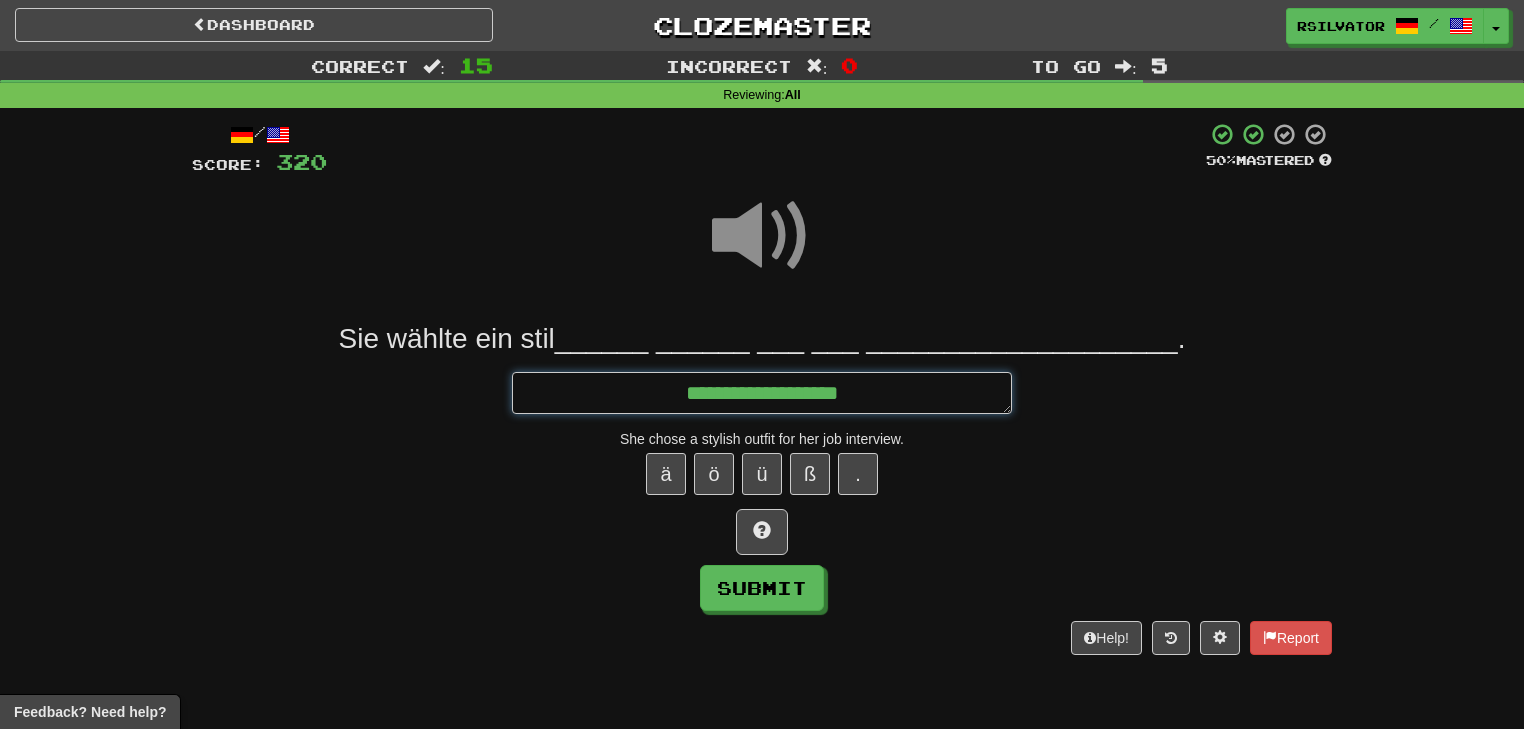 click on "**********" at bounding box center [762, 393] 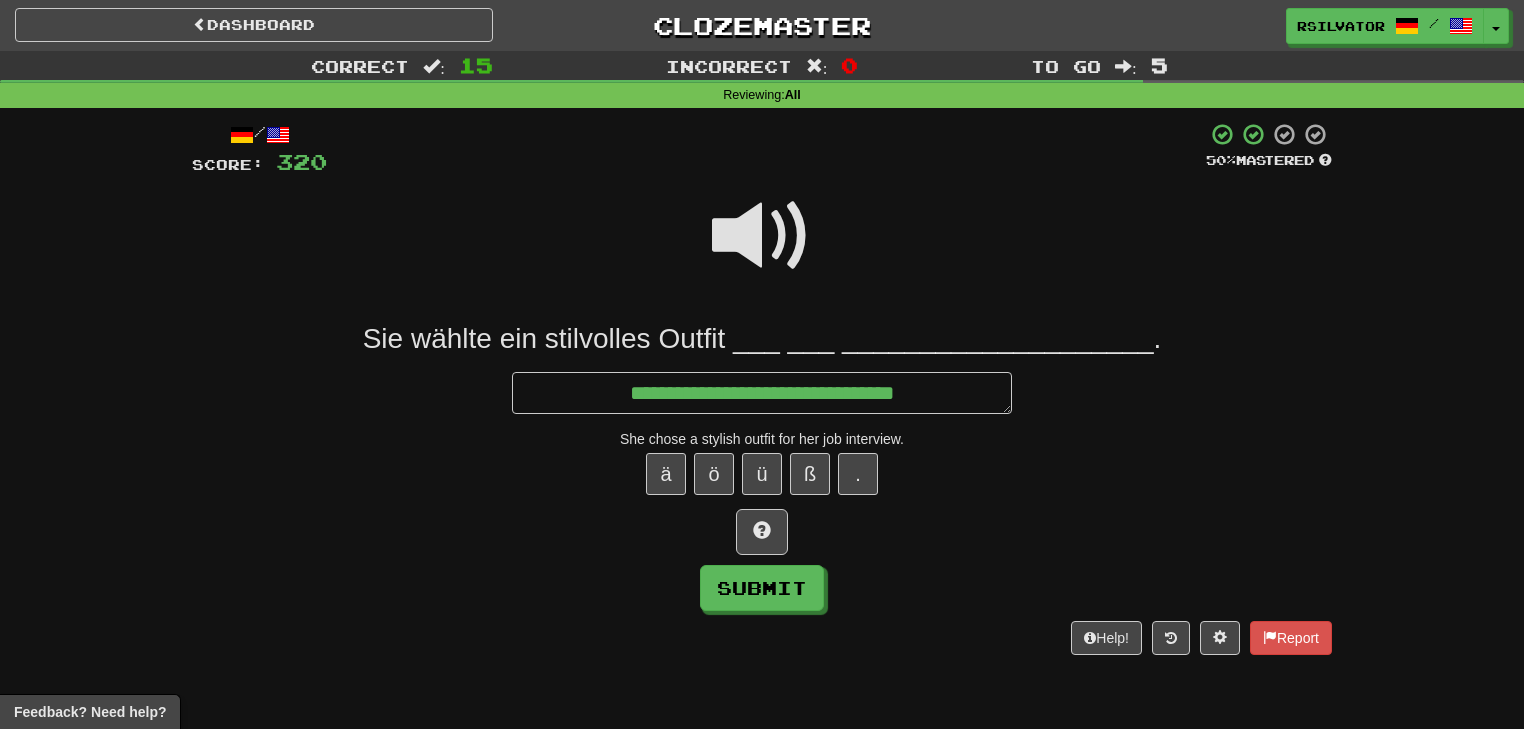 click at bounding box center [762, 236] 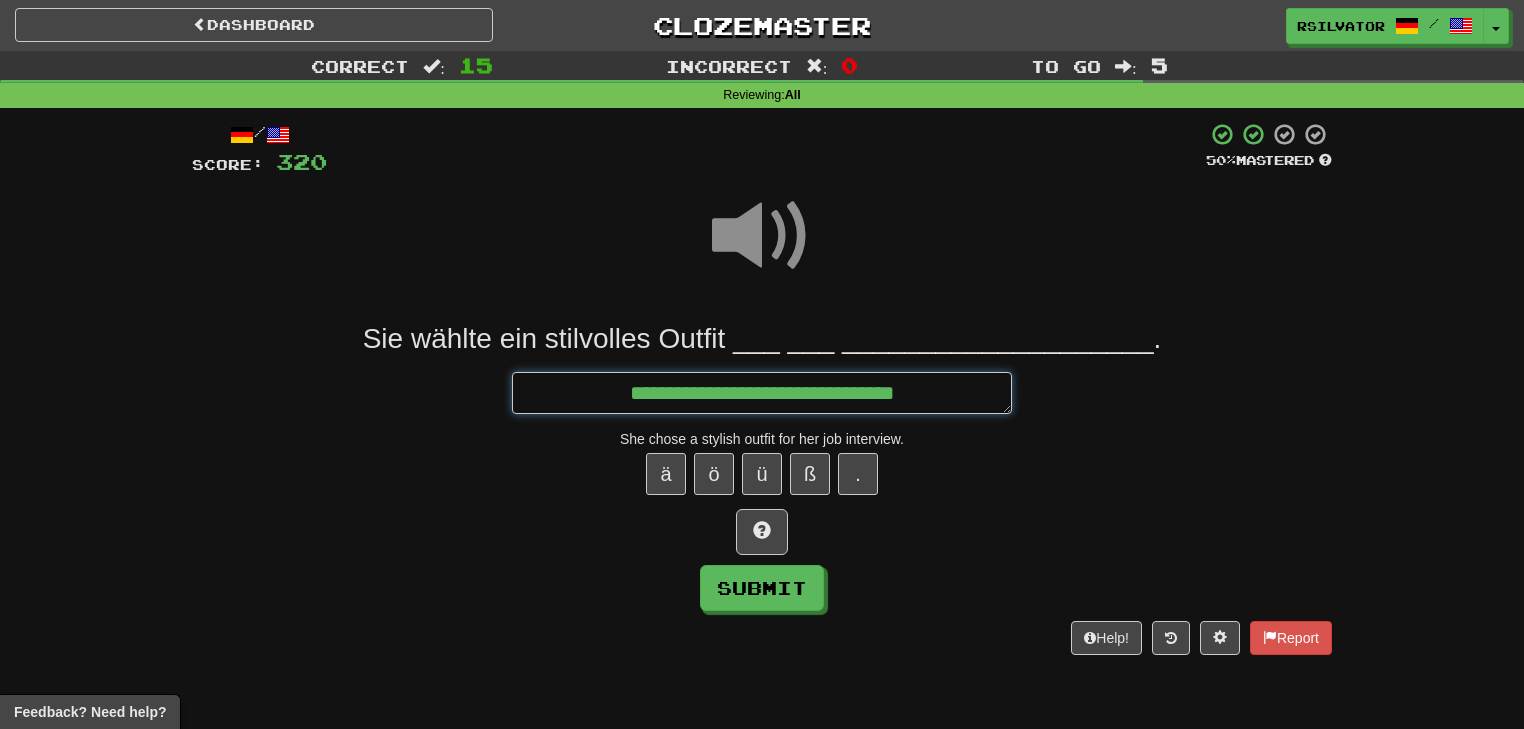 click on "**********" at bounding box center [762, 393] 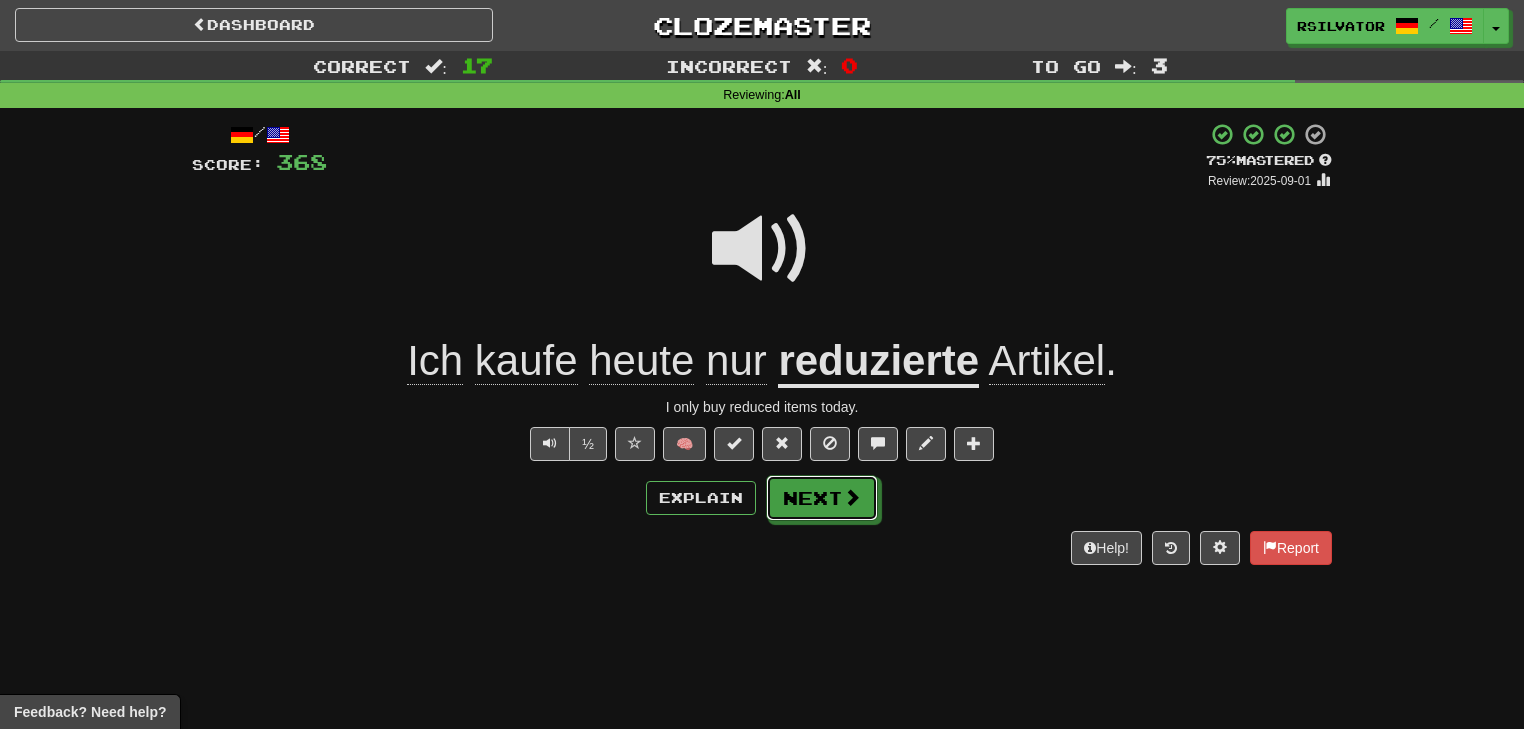 click on "Next" at bounding box center (822, 498) 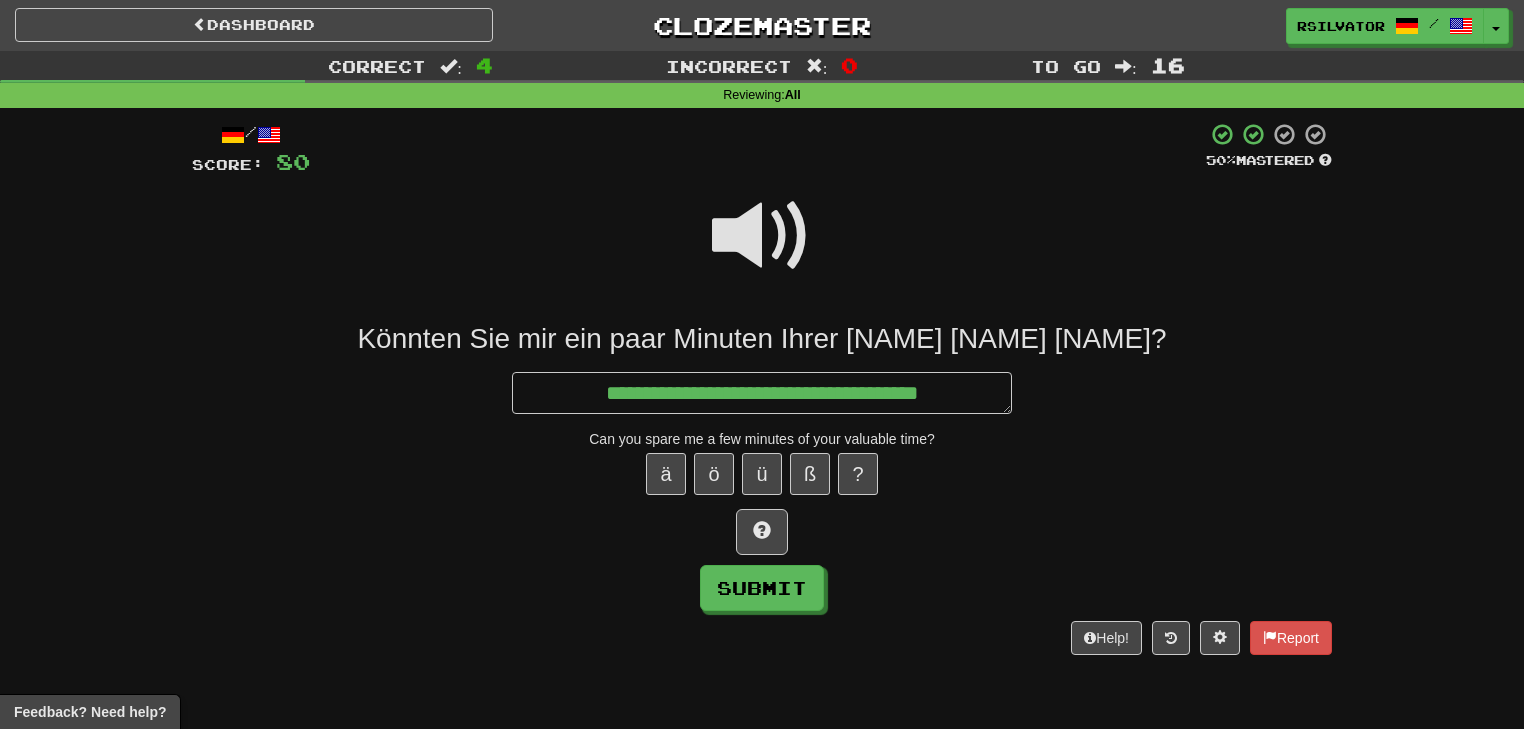 click at bounding box center [762, 249] 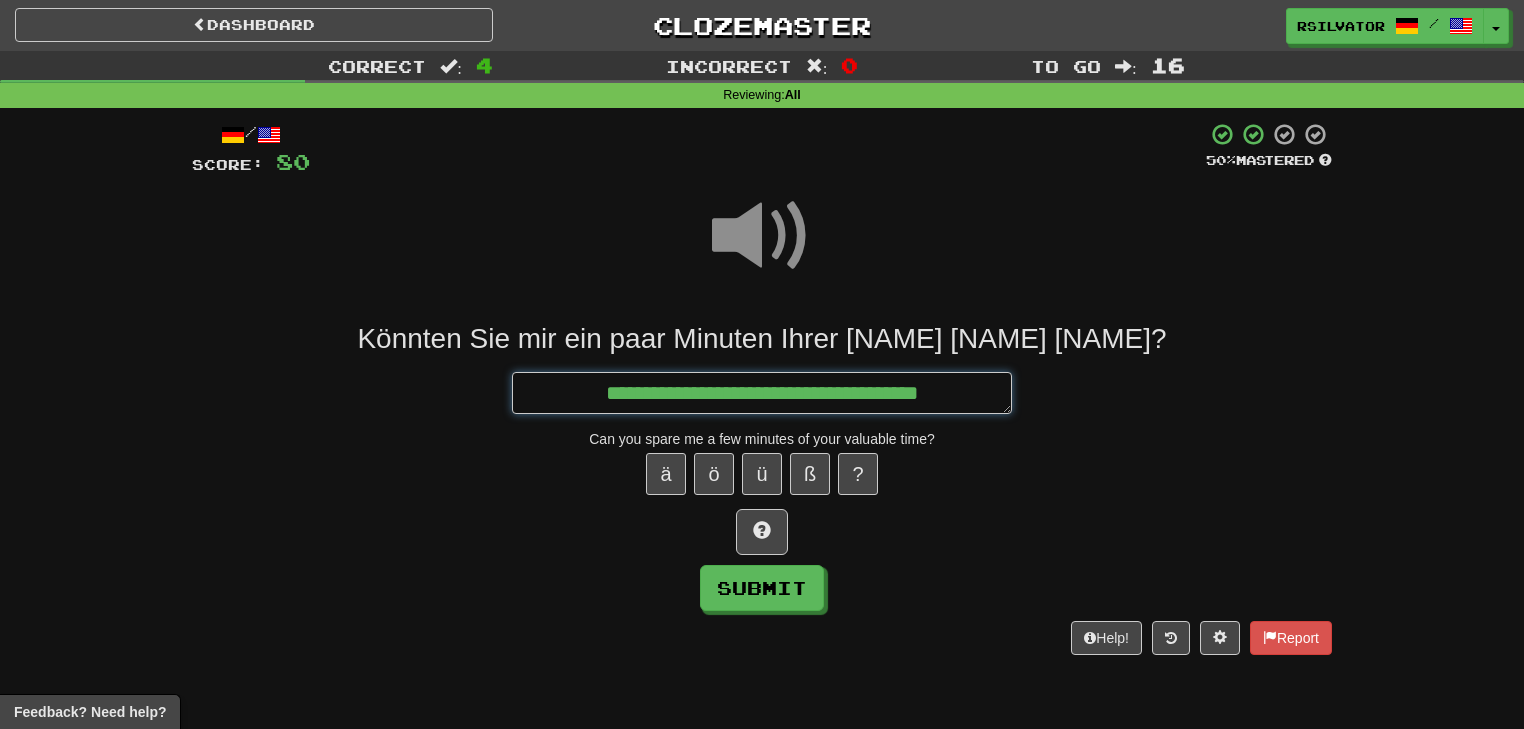 click on "**********" at bounding box center (762, 393) 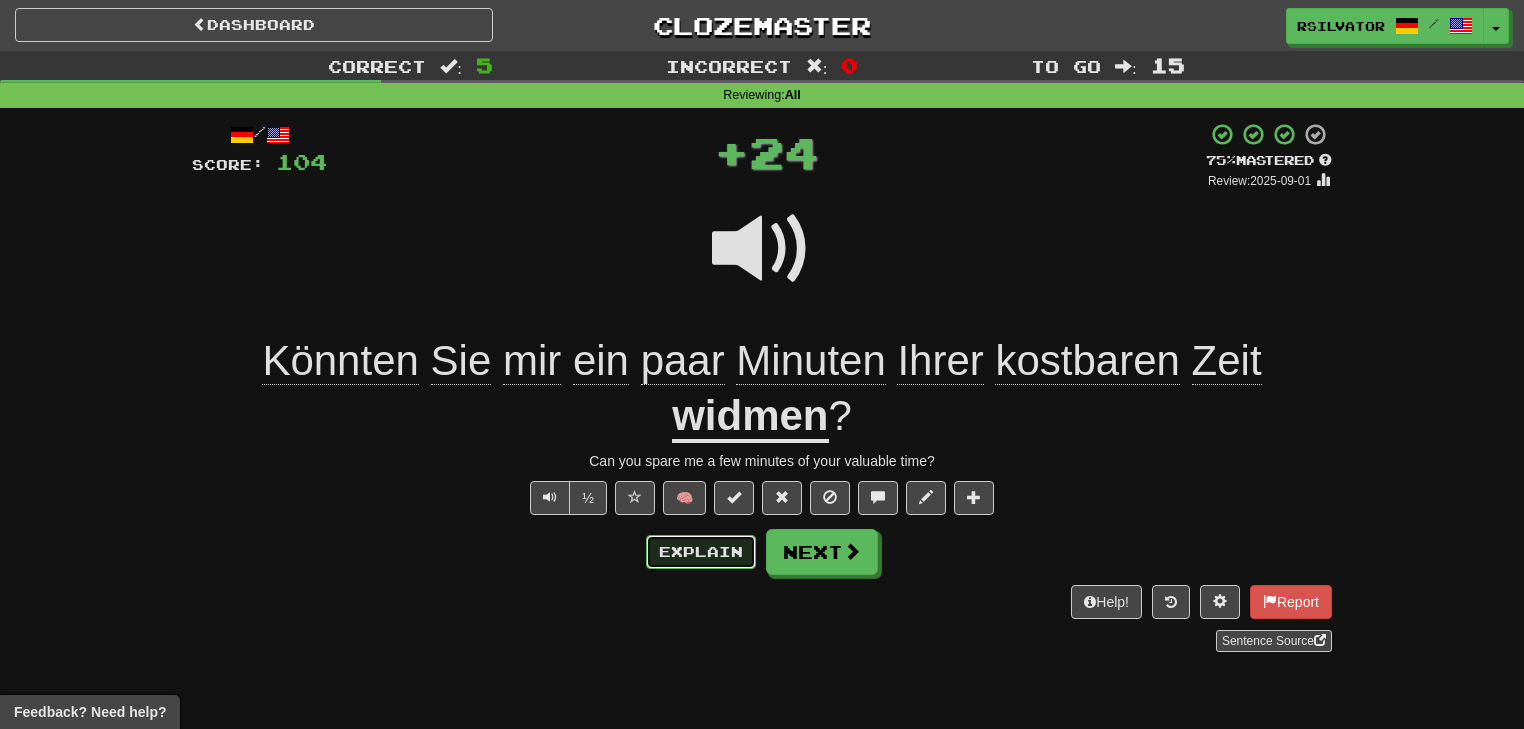 click on "Explain" at bounding box center [701, 552] 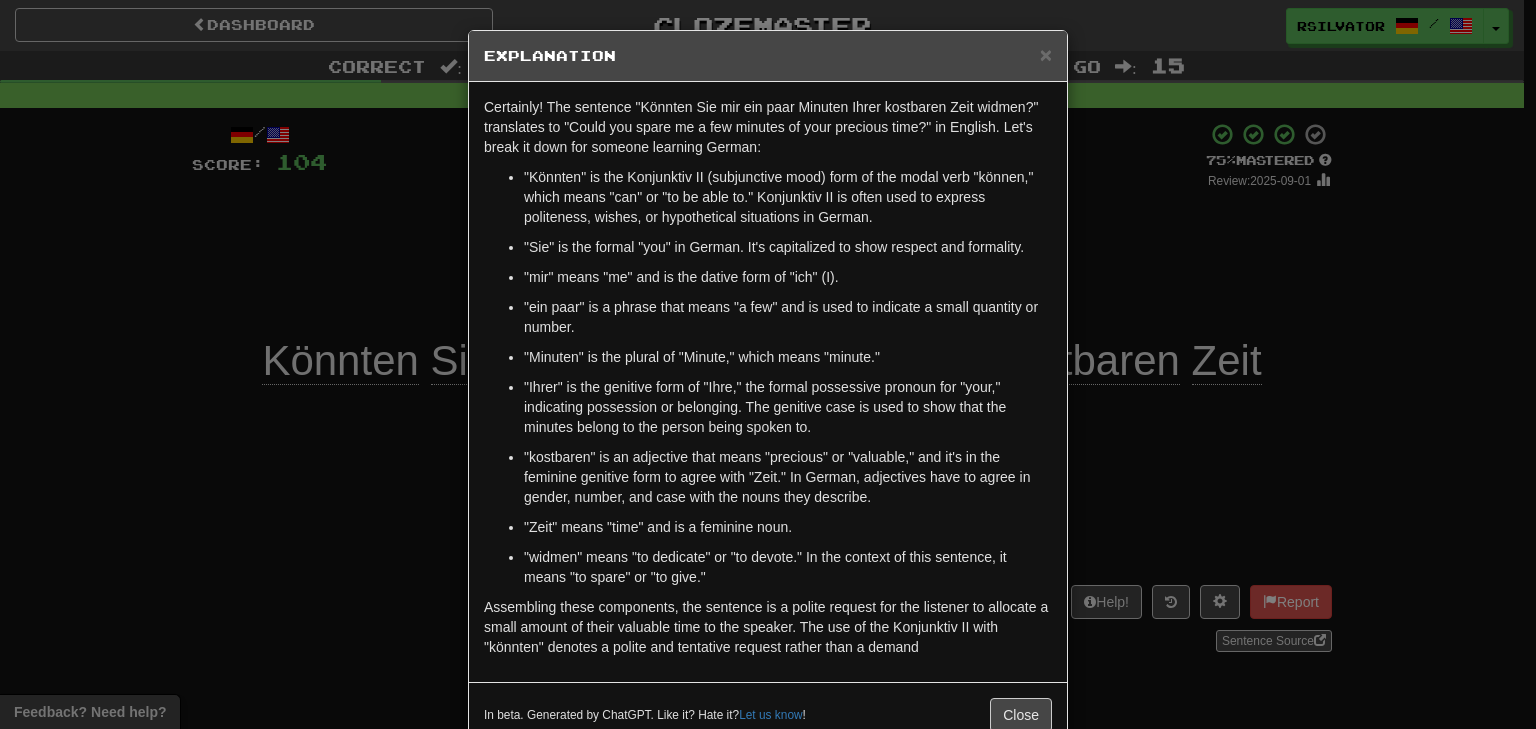click on "× Explanation Certainly! The sentence "Könnten Sie mir ein paar Minuten Ihrer kostbaren Zeit widmen?" translates to "Could you spare me a few minutes of your precious time?" in English. Let's break it down for someone learning German:
"Könnten" is the Konjunktiv II (subjunctive mood) form of the modal verb "können," which means "can" or "to be able to." Konjunktiv II is often used to express politeness, wishes, or hypothetical situations in German.
"Sie" is the formal "you" in German. It's capitalized to show respect and formality.
"mir" means "me" and is the dative form of "ich" (I).
"ein paar" is a phrase that means "a few" and is used to indicate a small quantity or number.
"Minuten" is the plural of "Minute," which means "minute."
"Ihrer" is the genitive form of "Ihre," the formal possessive pronoun for "your," indicating possession or belonging. The genitive case is used to show that the minutes belong to the person being spoken to.
! Close" at bounding box center [768, 364] 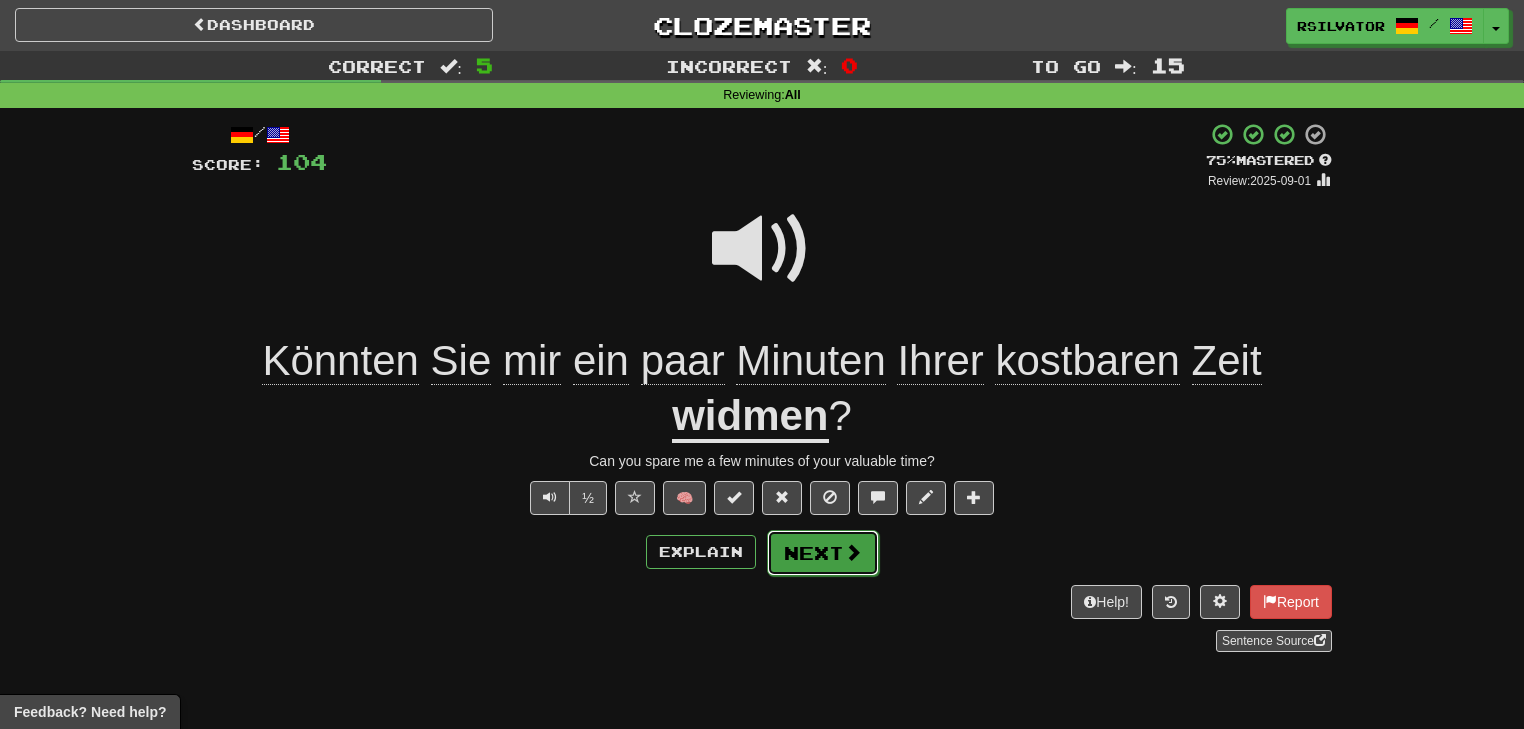 click on "Next" at bounding box center [823, 553] 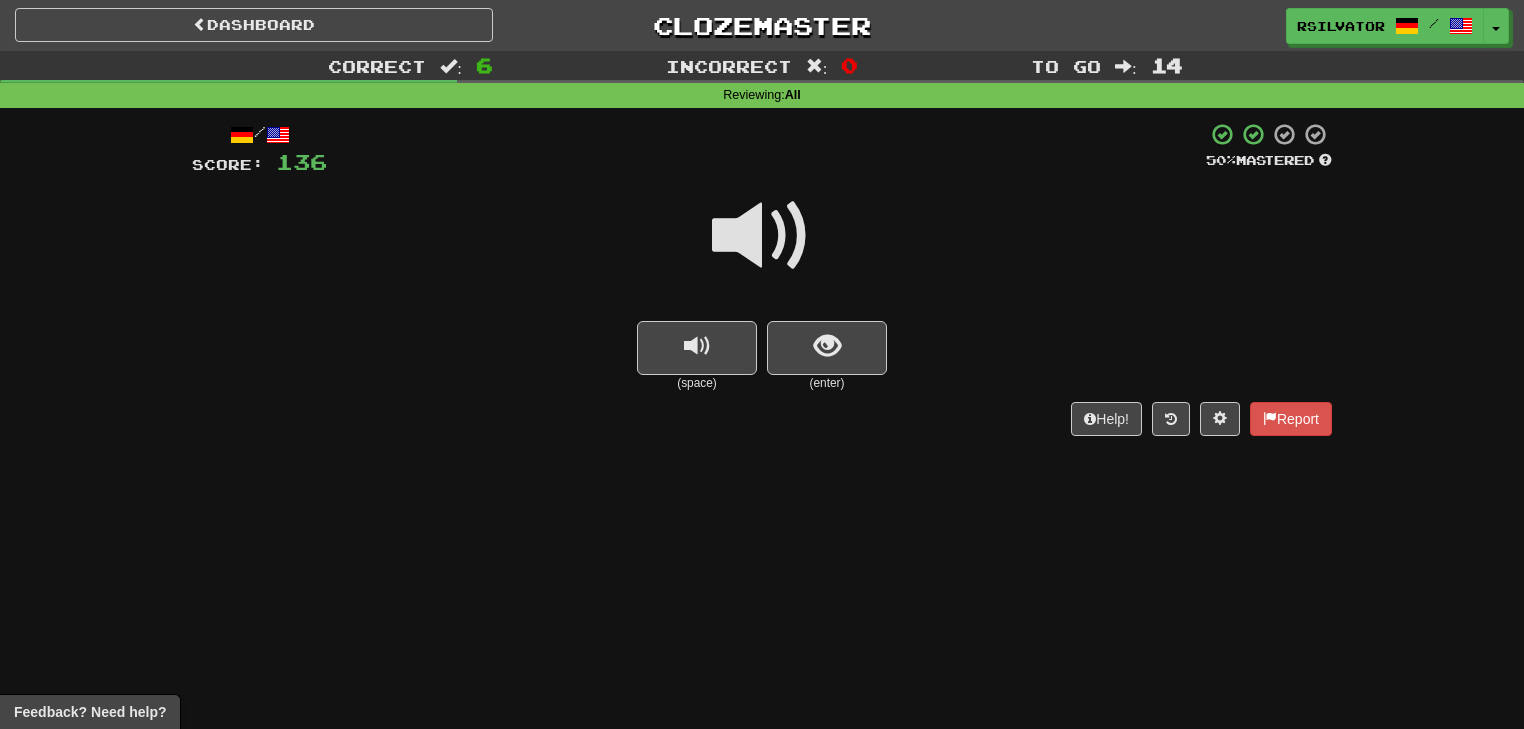 click at bounding box center [762, 236] 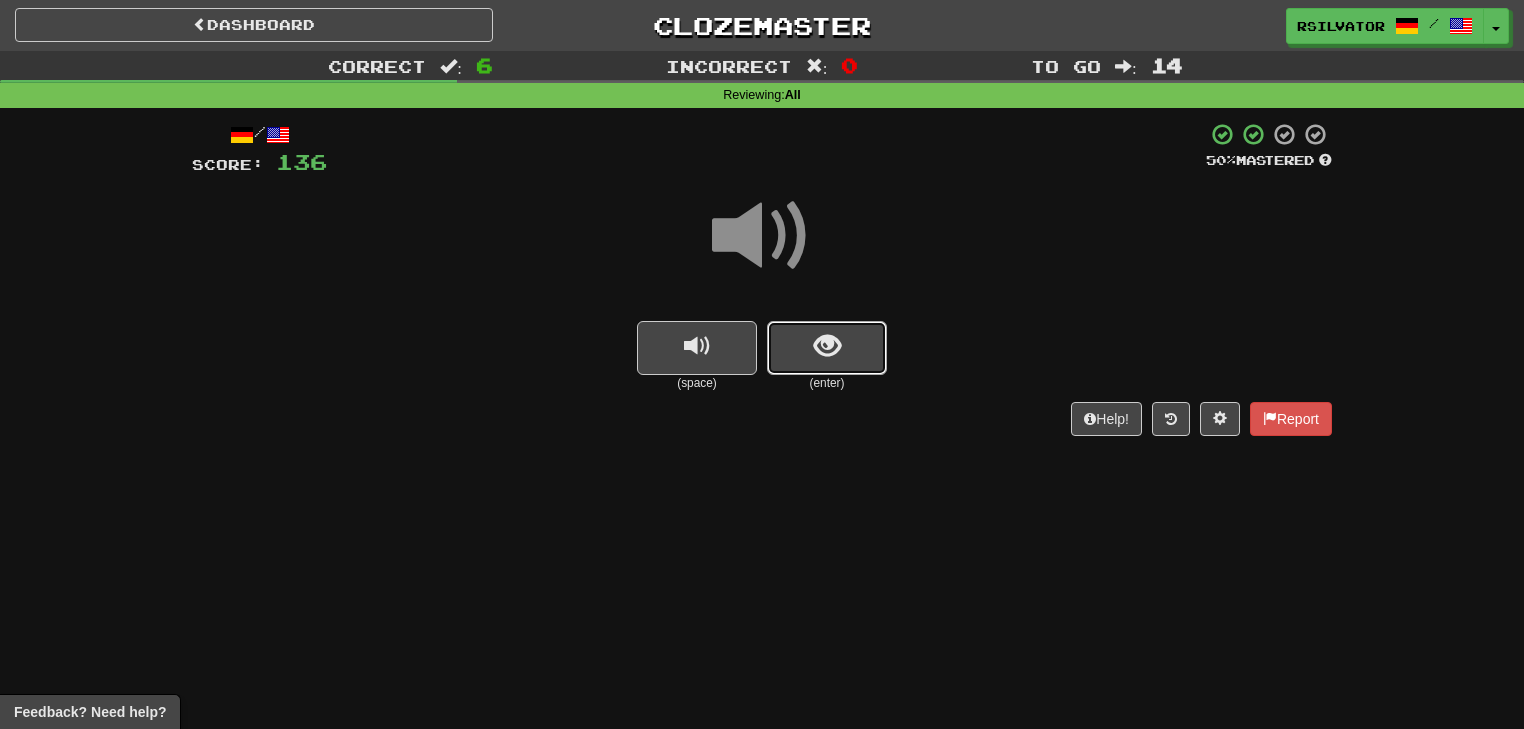 click at bounding box center [827, 348] 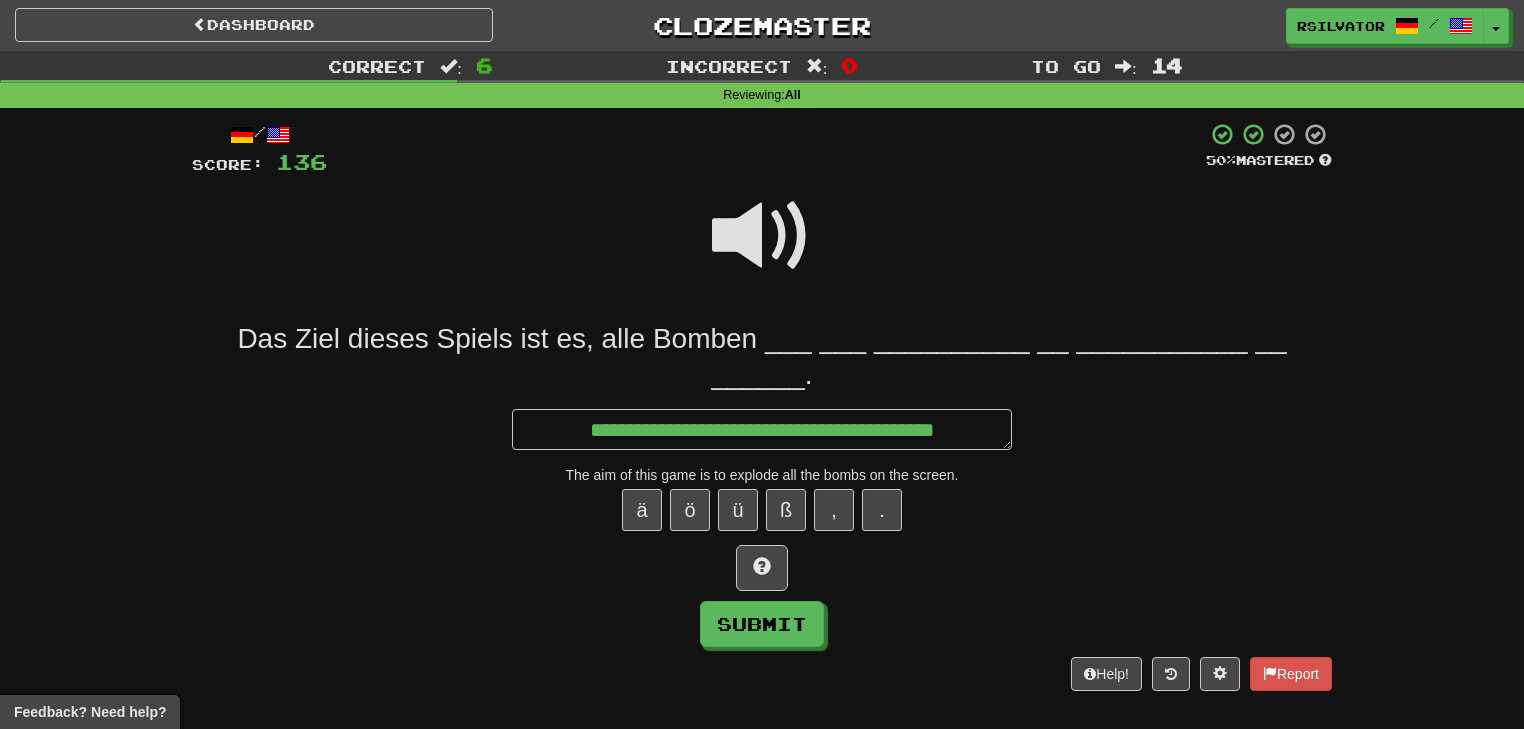 click at bounding box center (762, 236) 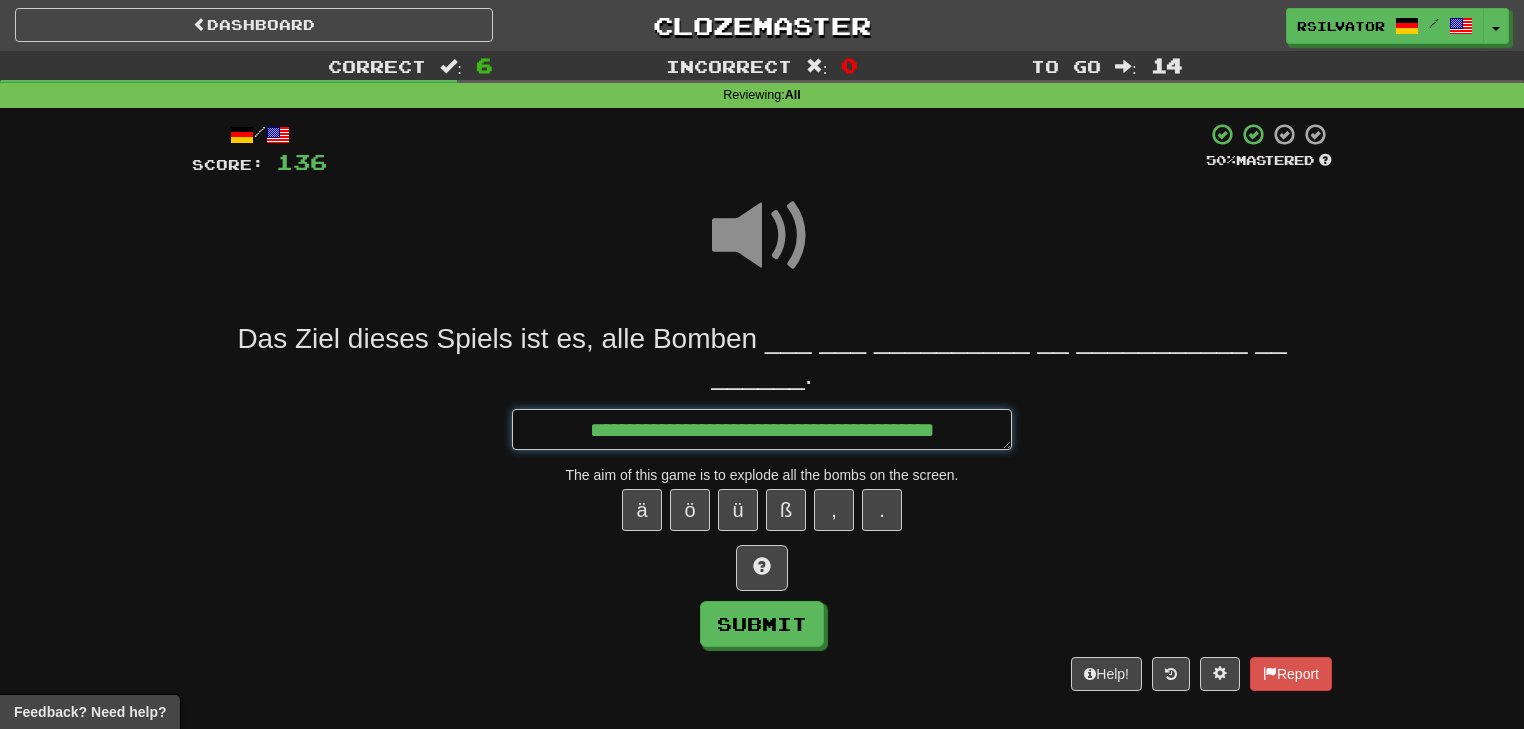 click on "**********" at bounding box center (762, 430) 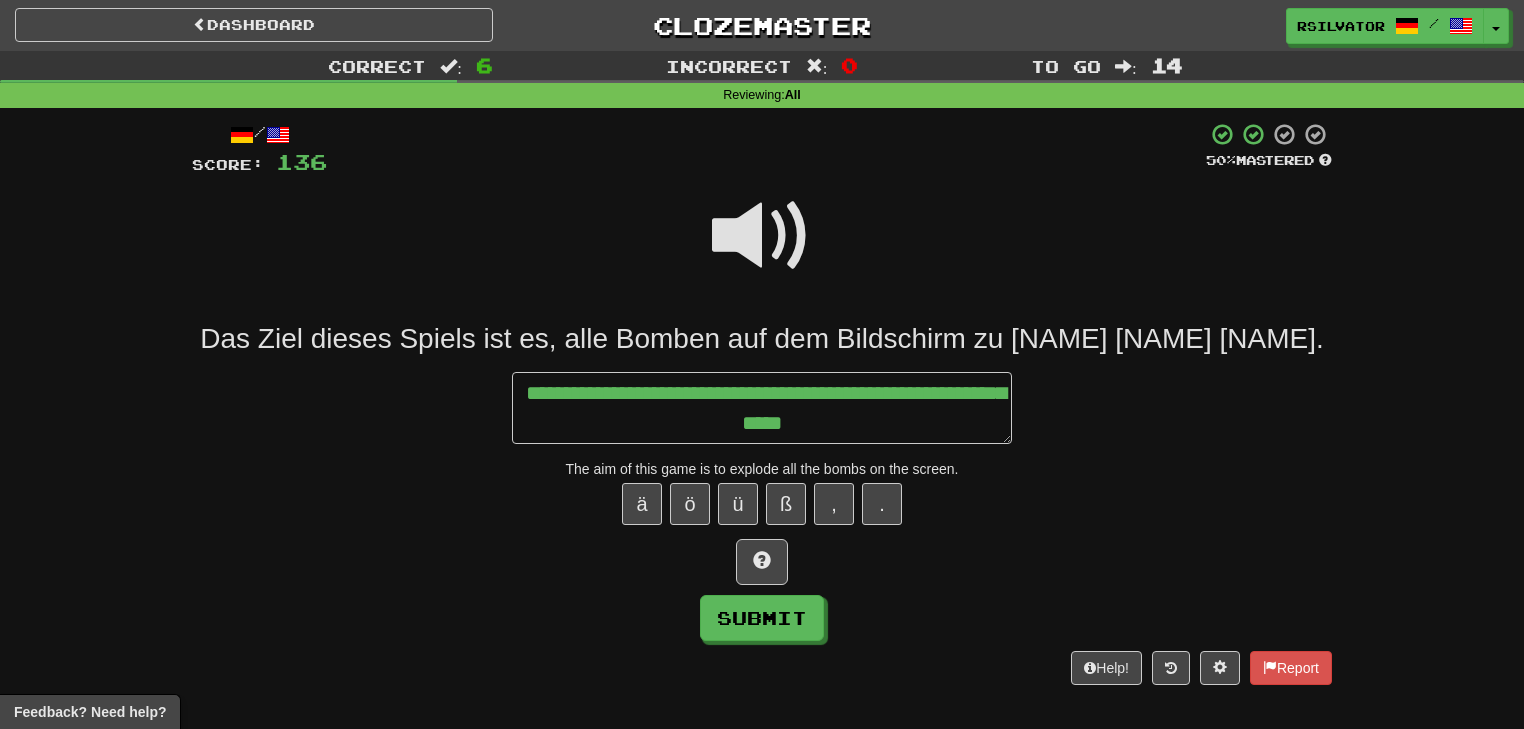 click at bounding box center (762, 236) 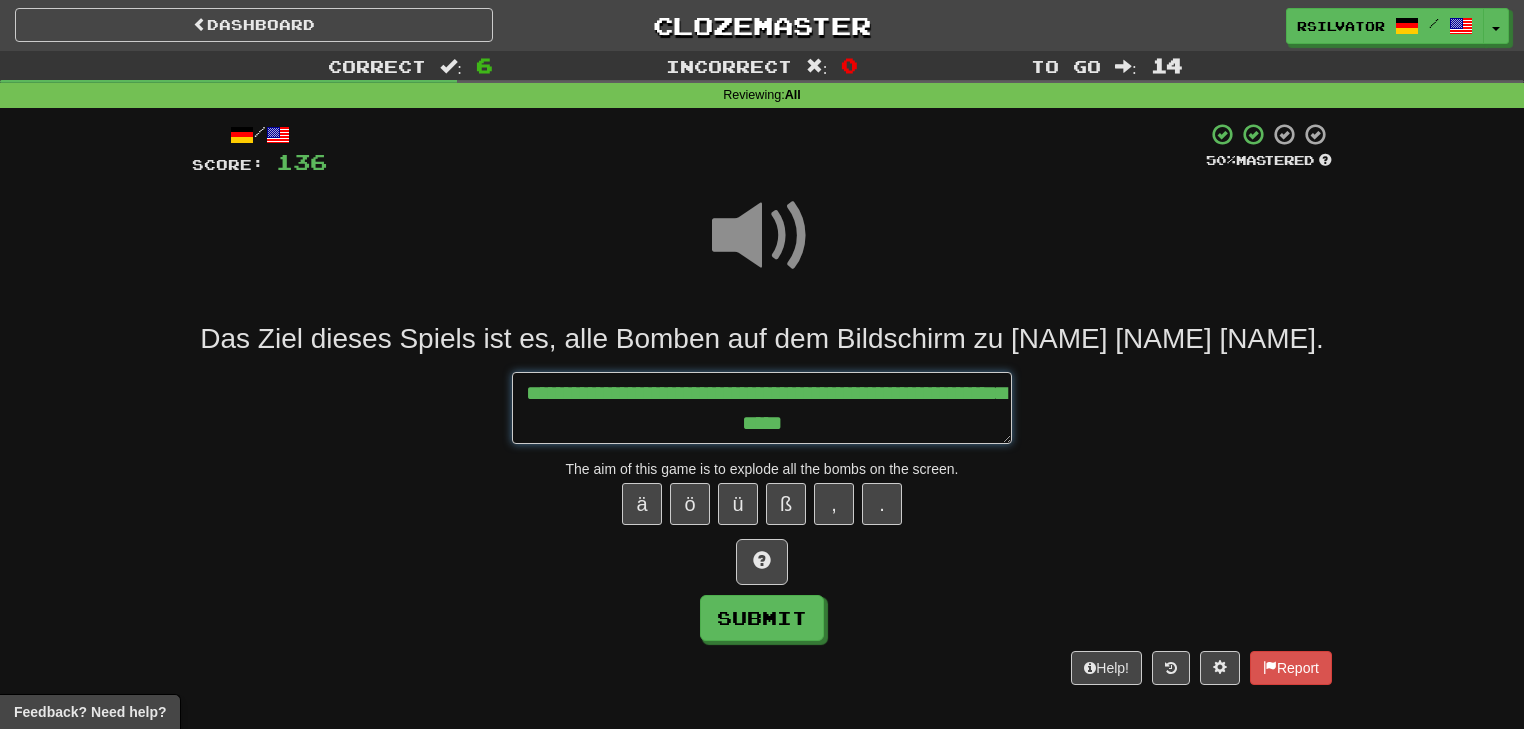 click on "**********" at bounding box center (762, 408) 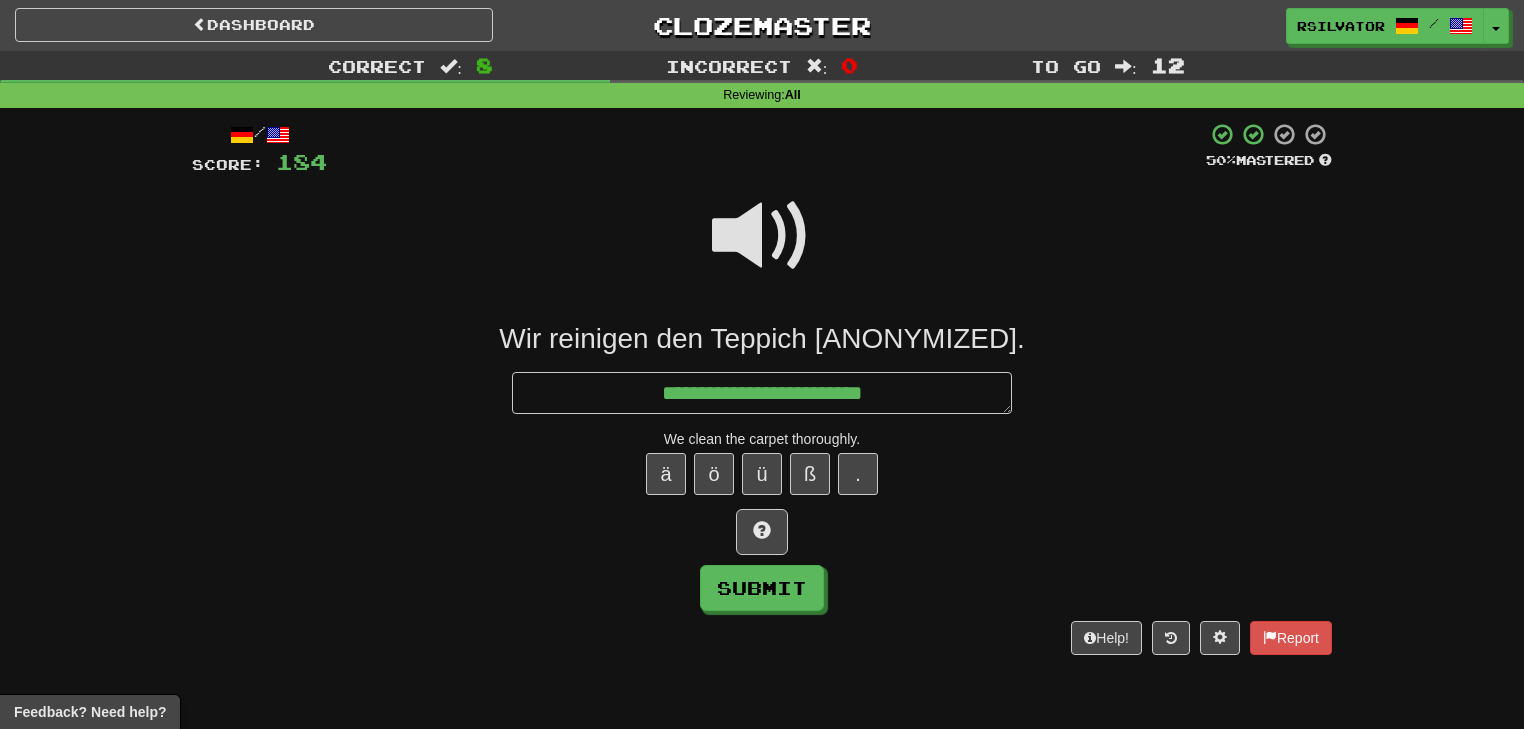 click at bounding box center [762, 236] 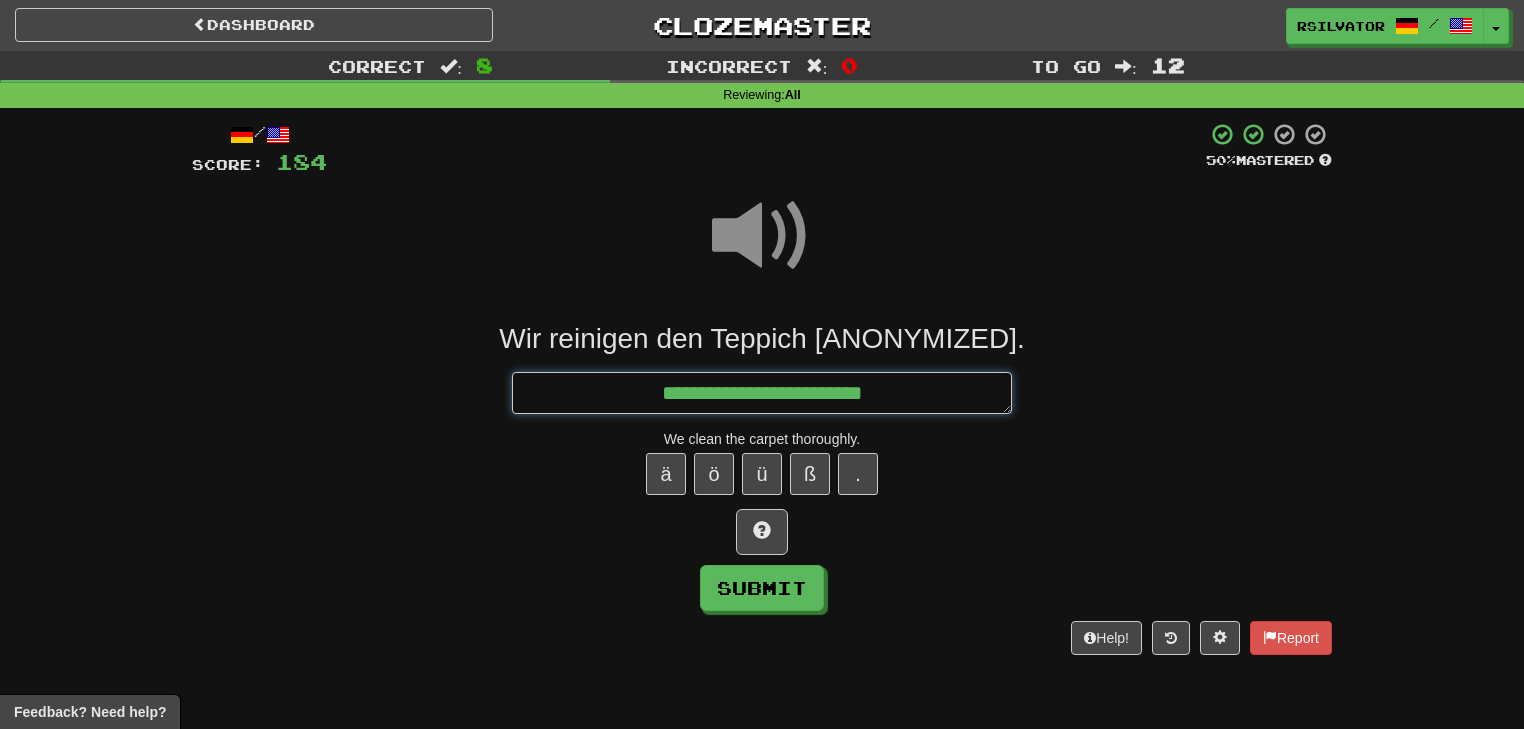 click on "**********" at bounding box center (762, 393) 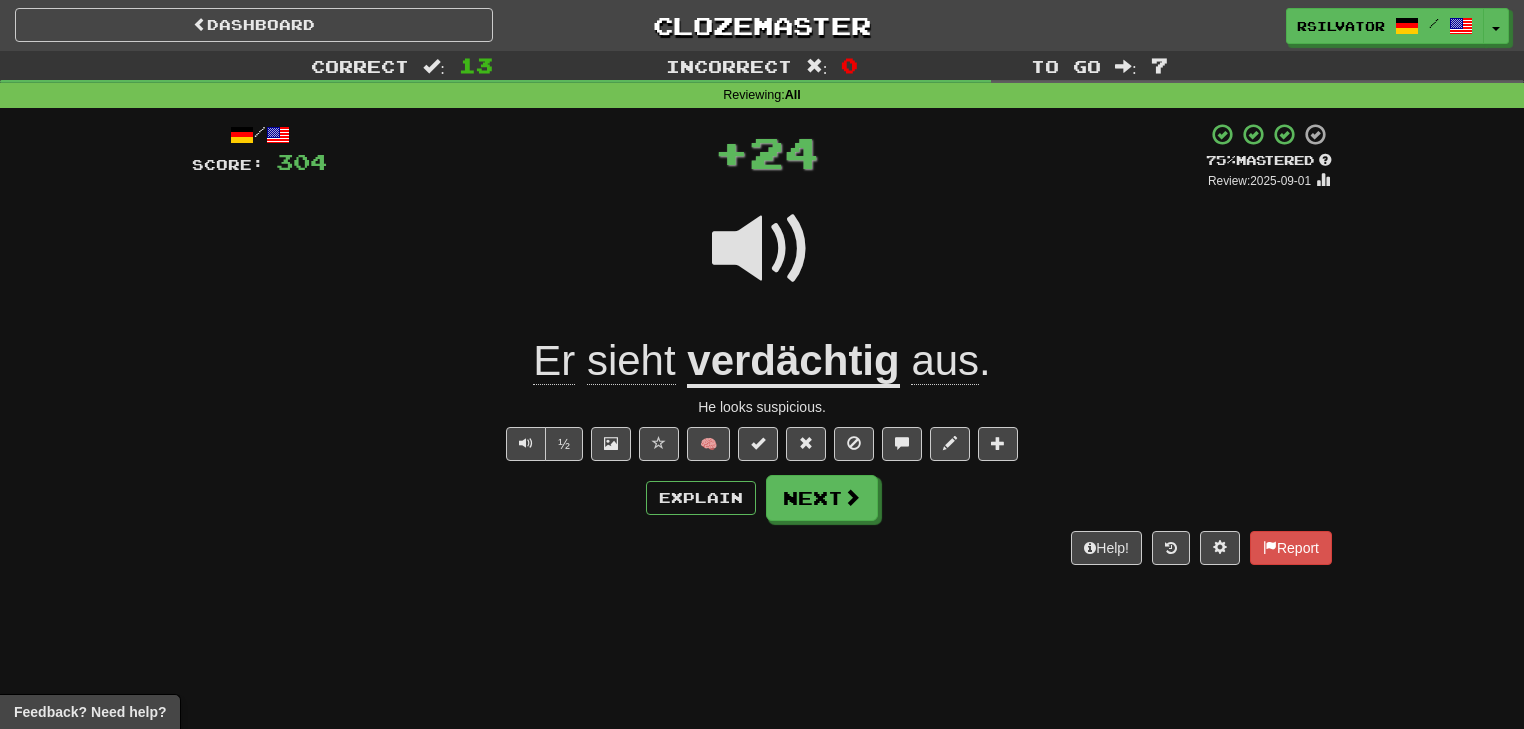 click on "Er   sieht   verdächtig   aus ." at bounding box center (762, 361) 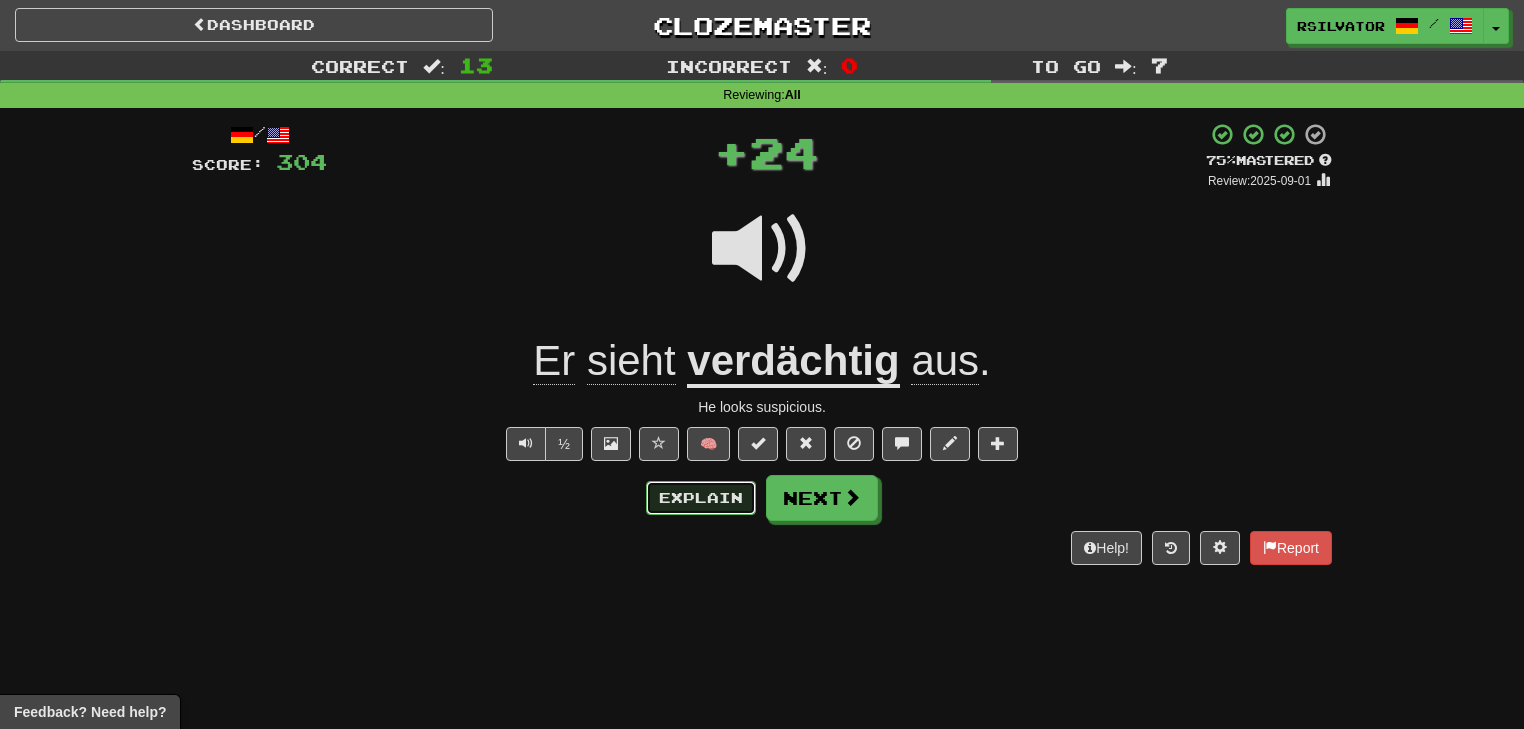 click on "Explain" at bounding box center (701, 498) 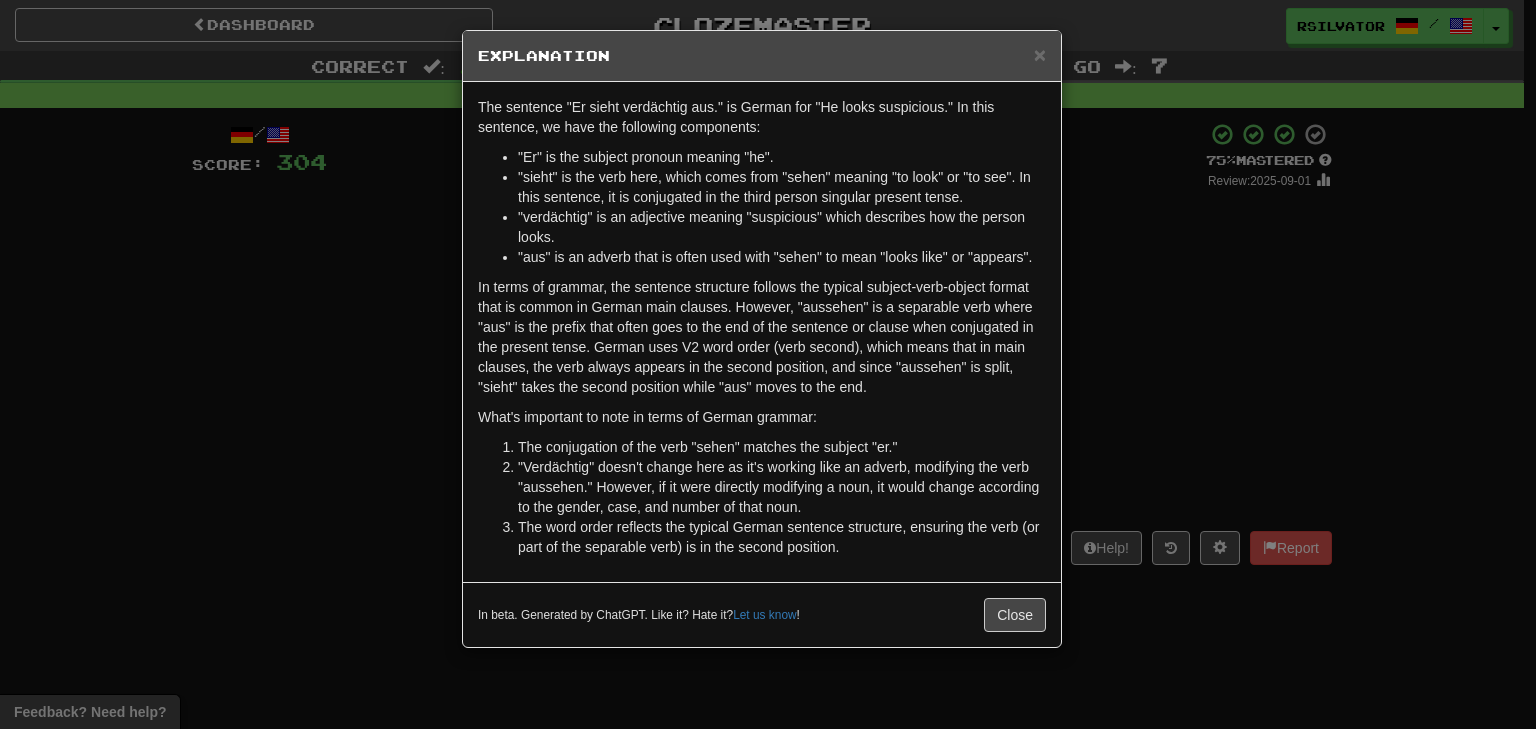 click on ""sieht" is the verb here, which comes from "sehen" meaning "to look" or "to see". In this sentence, it is conjugated in the third person singular present tense." at bounding box center (782, 187) 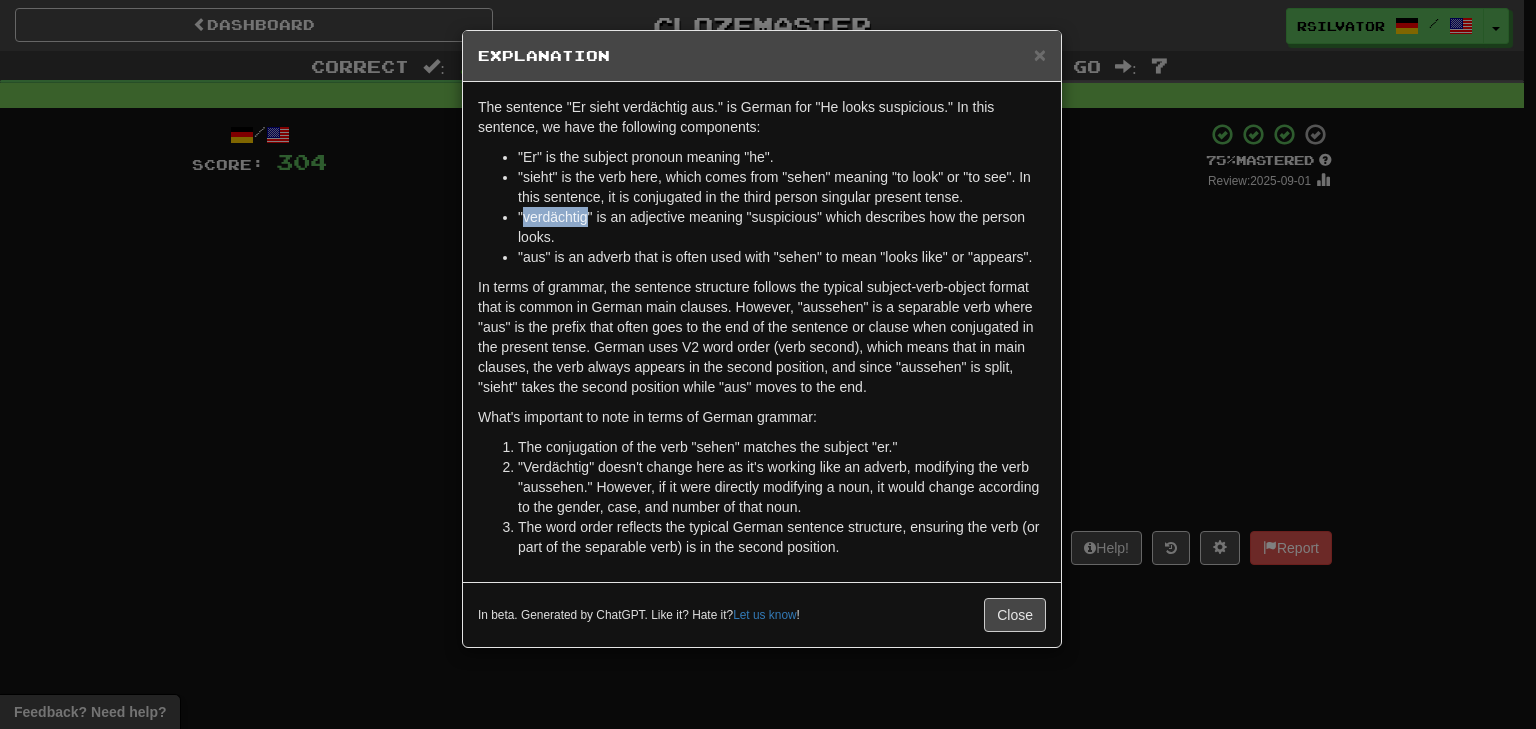 click on ""verdächtig" is an adjective meaning "suspicious" which describes how the person looks." at bounding box center [782, 227] 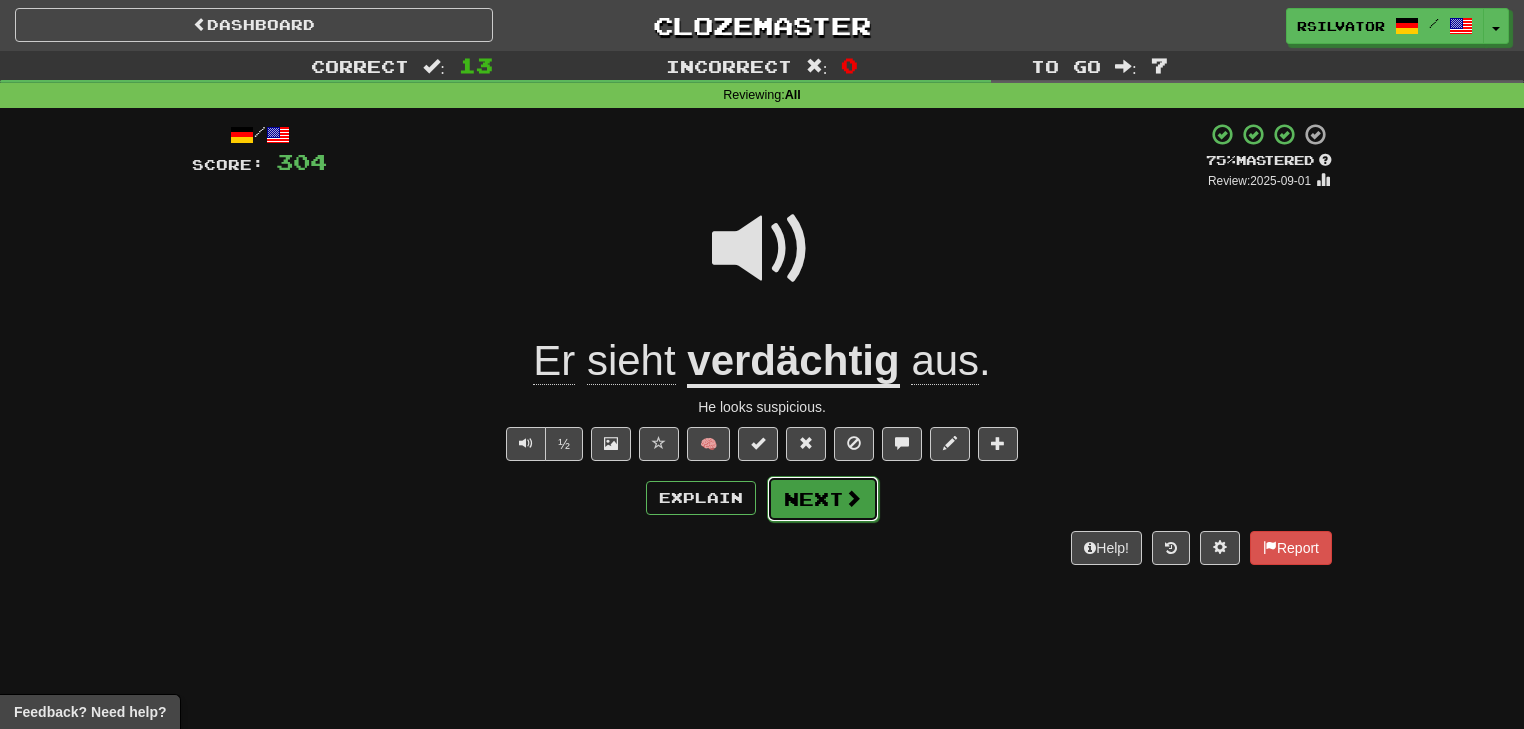 click on "Next" at bounding box center (823, 499) 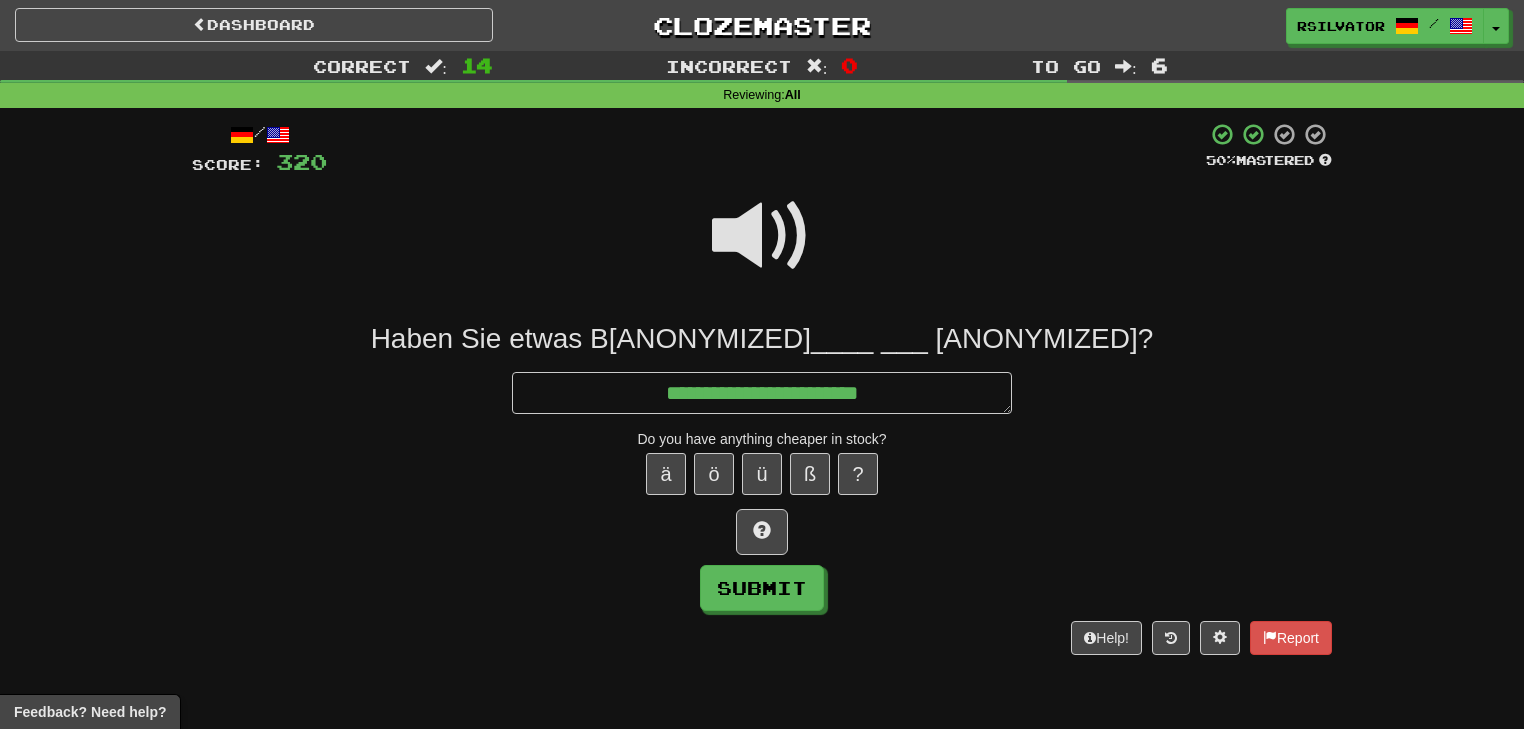 click at bounding box center [762, 236] 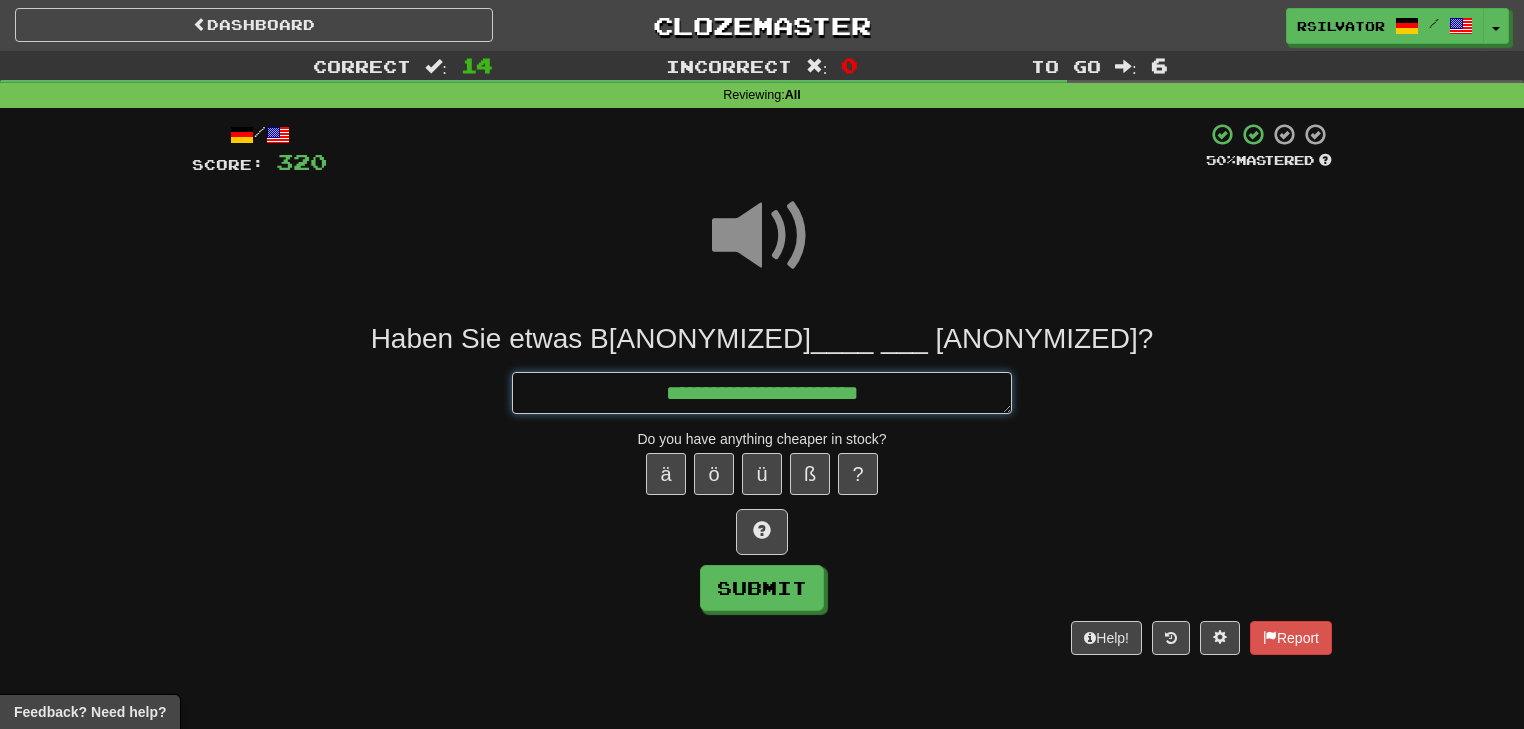 click on "**********" at bounding box center (762, 393) 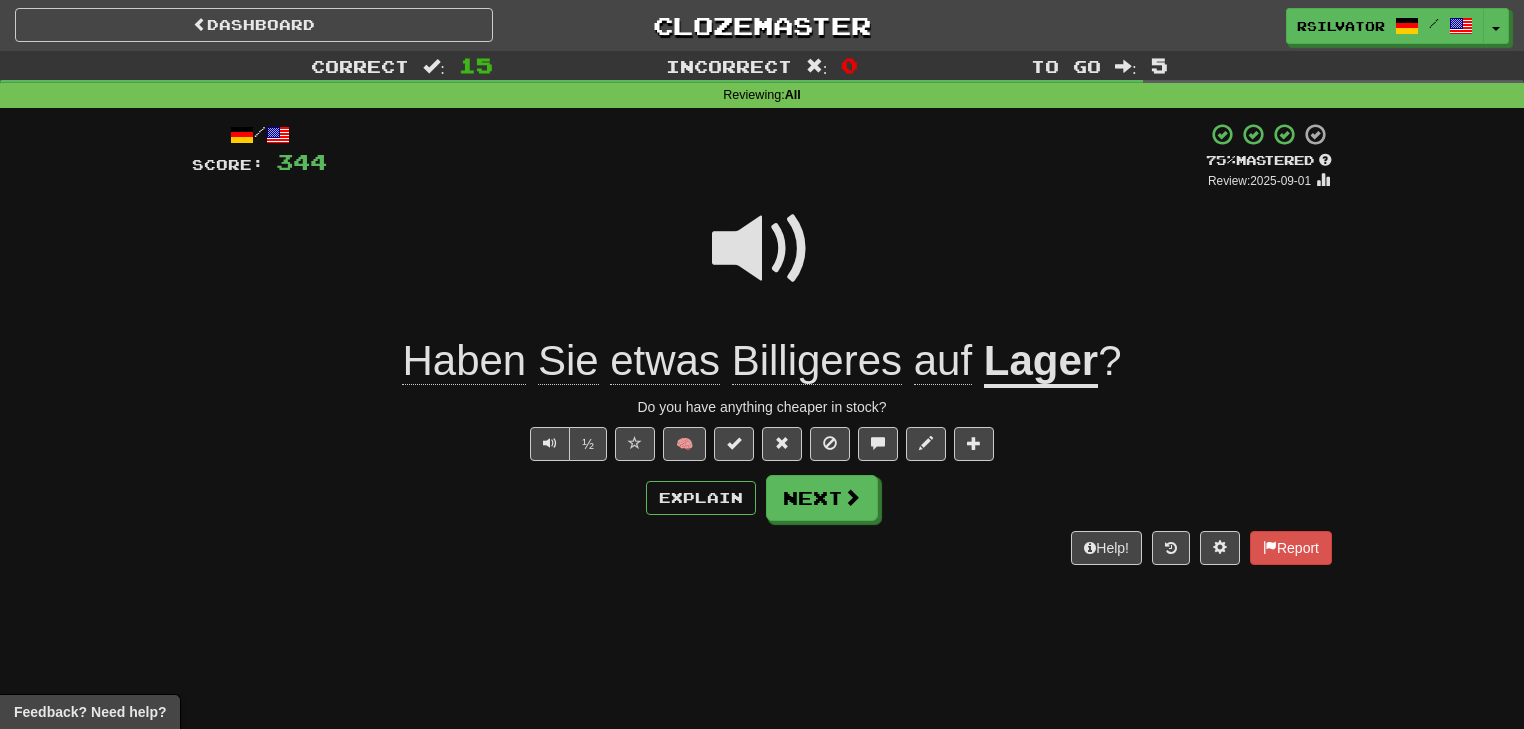 click on "Help!  Report" at bounding box center (762, 548) 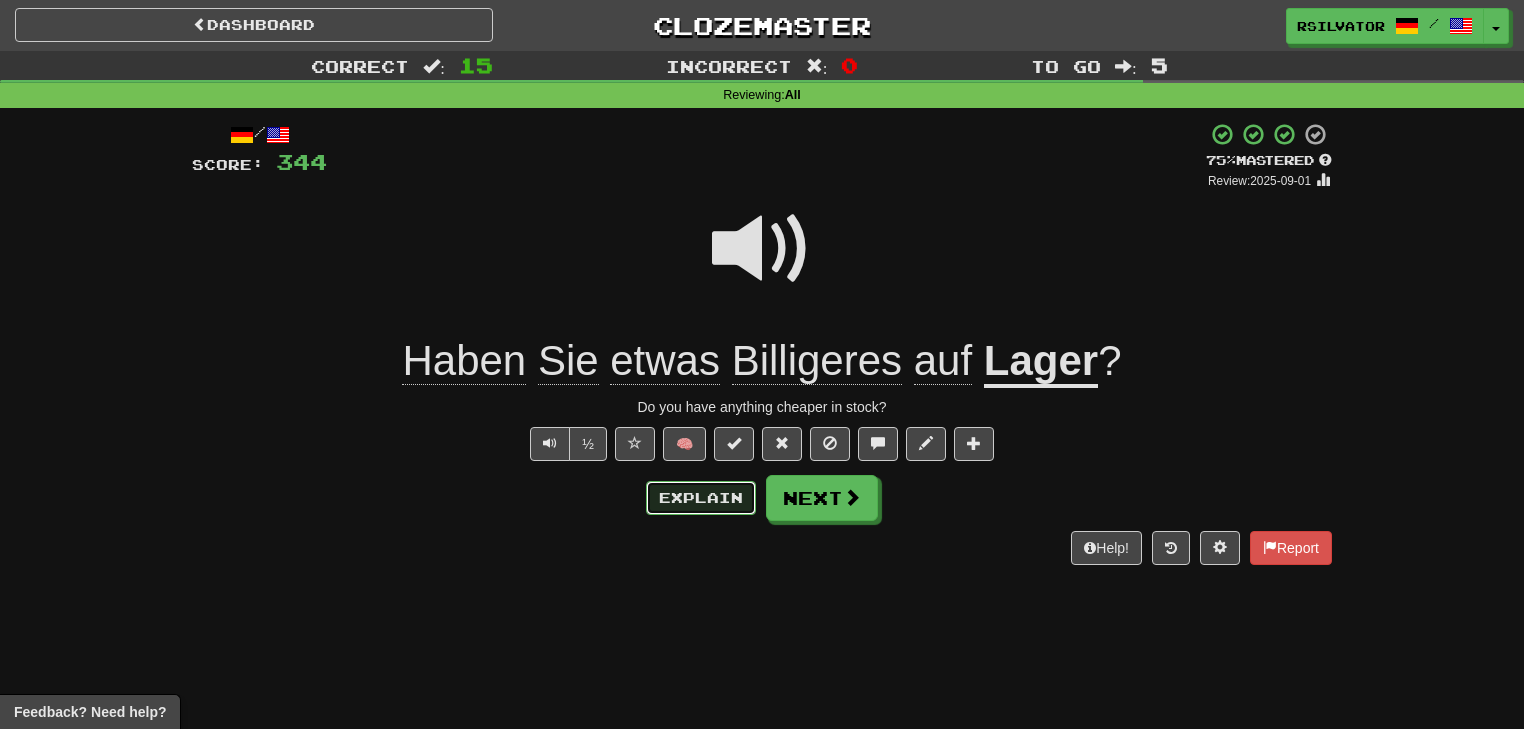 click on "Explain" at bounding box center (701, 498) 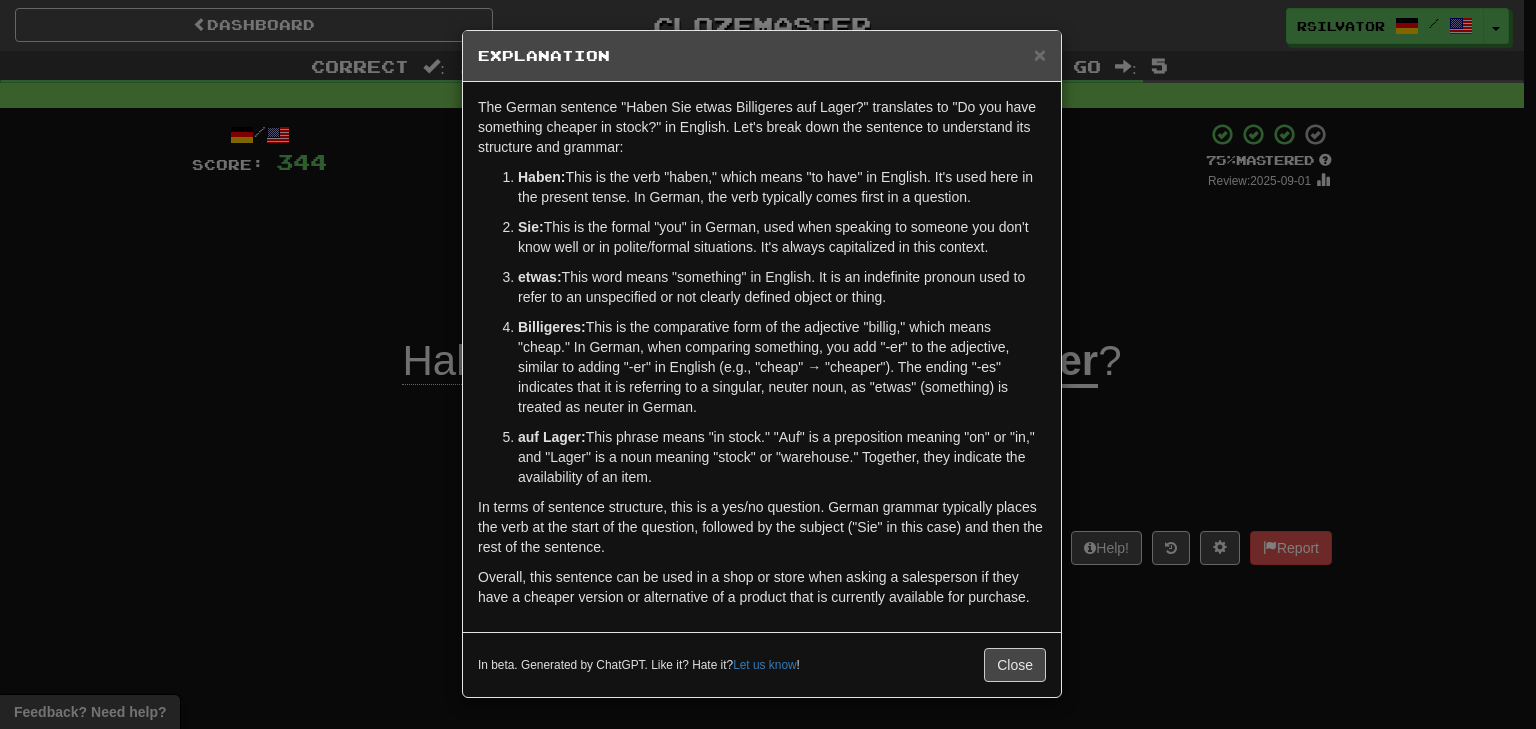 click on "Billigeres:" at bounding box center [552, 327] 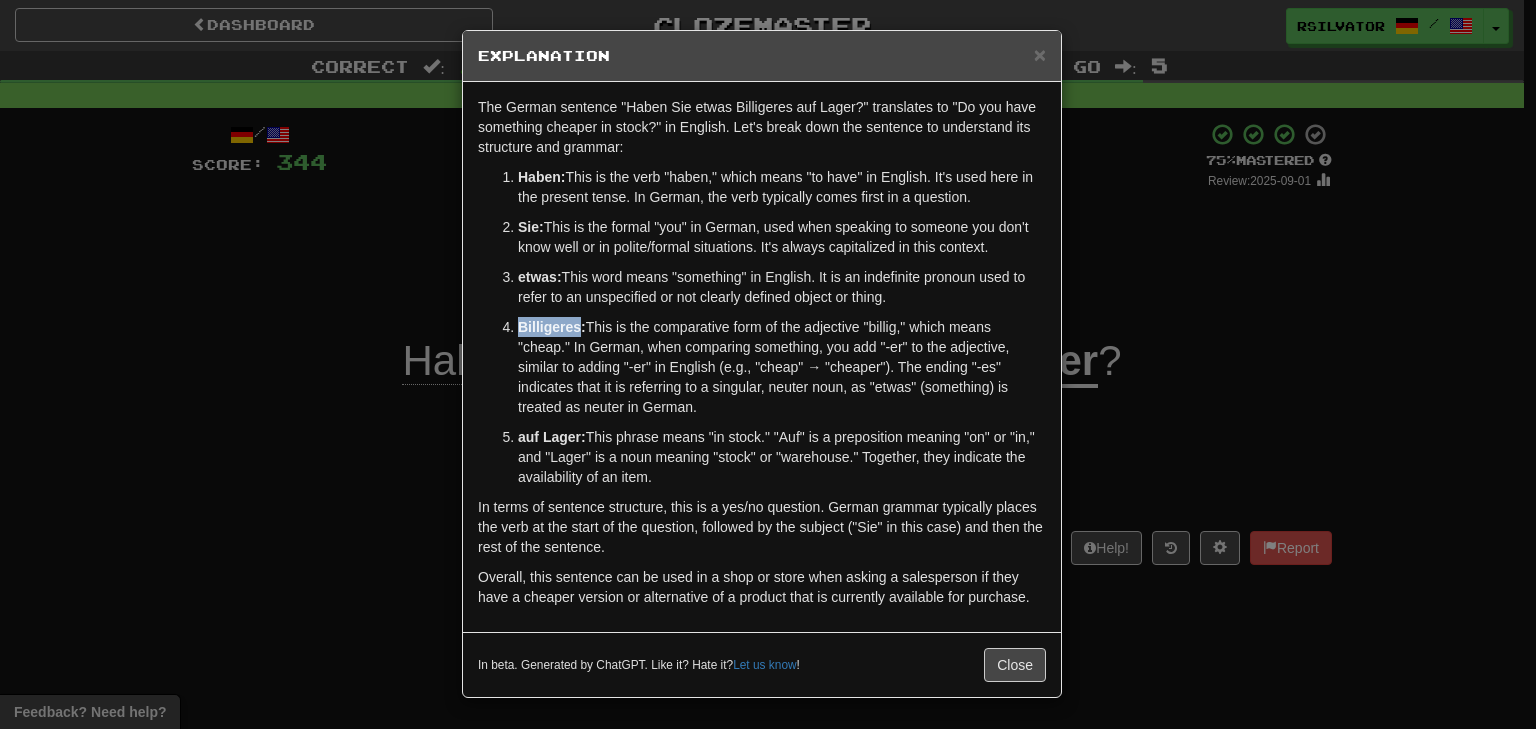 click on "Billigeres:" at bounding box center [552, 327] 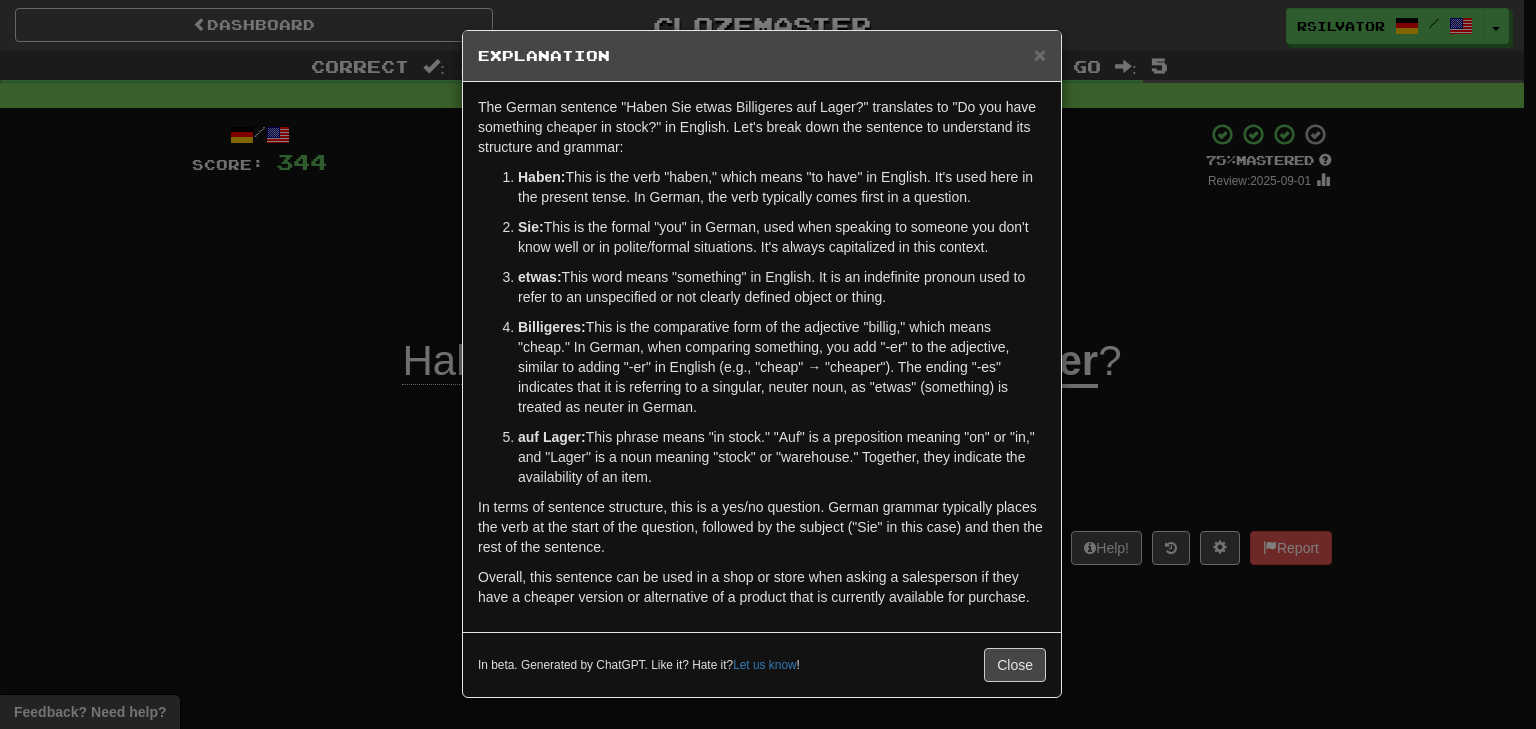 click on "× Explanation The German sentence "Haben Sie etwas Billigeres auf Lager?" translates to "Do you have something cheaper in stock?" in English. Let's break down the sentence to understand its structure and grammar:
Haben:  This is the verb "haben," which means "to have" in English. It's used here in the present tense. In German, the verb typically comes first in a question.
Sie:  This is the formal "you" in German, used when speaking to someone you don't know well or in polite/formal situations. It's always capitalized in this context.
etwas:  This word means "something" in English. It is an indefinite pronoun used to refer to an unspecified or not clearly defined object or thing.
Billigeres:
auf Lager:  This phrase means "in stock." "Auf" is a preposition meaning "on" or "in," and "Lager" is a noun meaning "stock" or "warehouse." Together, they indicate the availability of an item.
In beta. Generated by ChatGPT. Like it? Hate it?  Let us know ! Close" at bounding box center [768, 364] 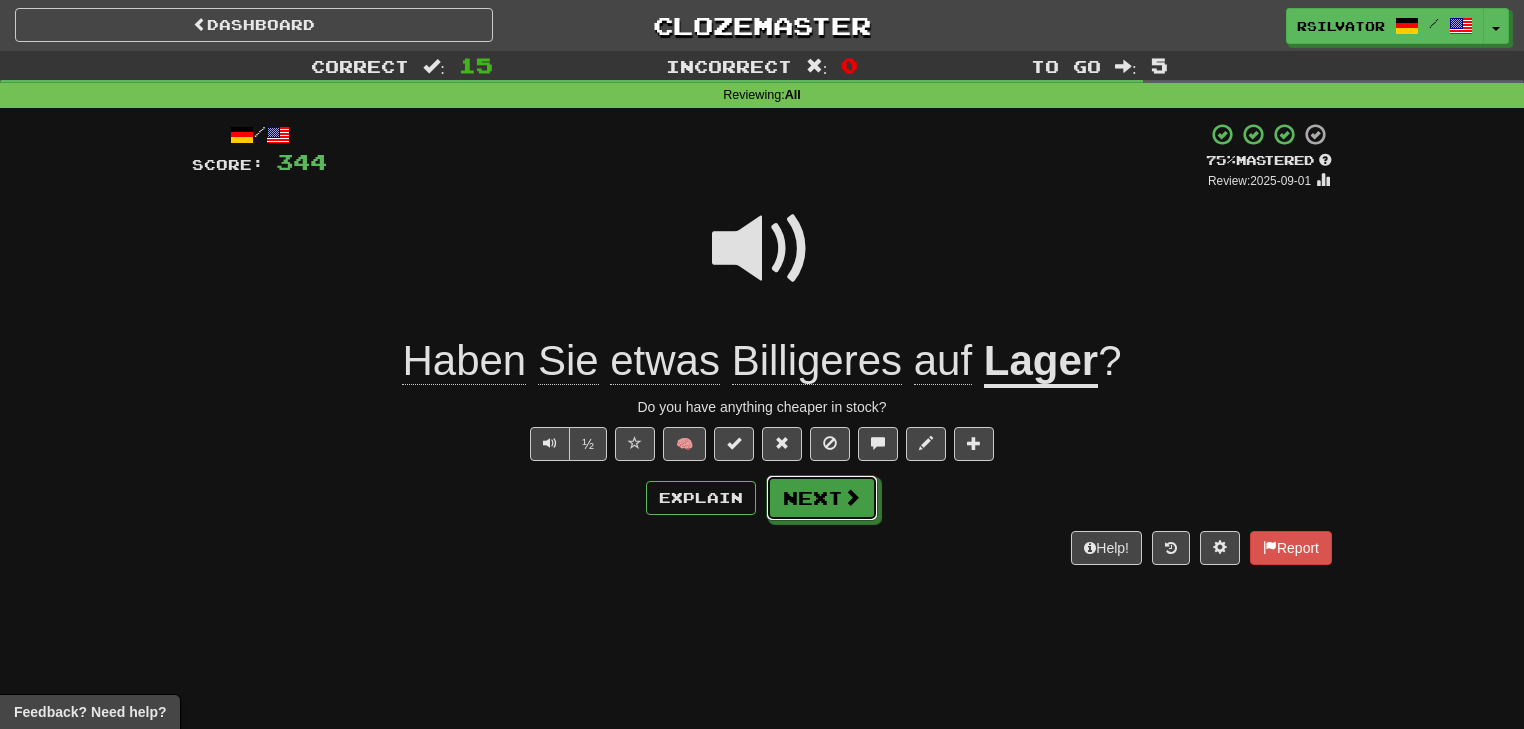 click on "Next" at bounding box center [822, 498] 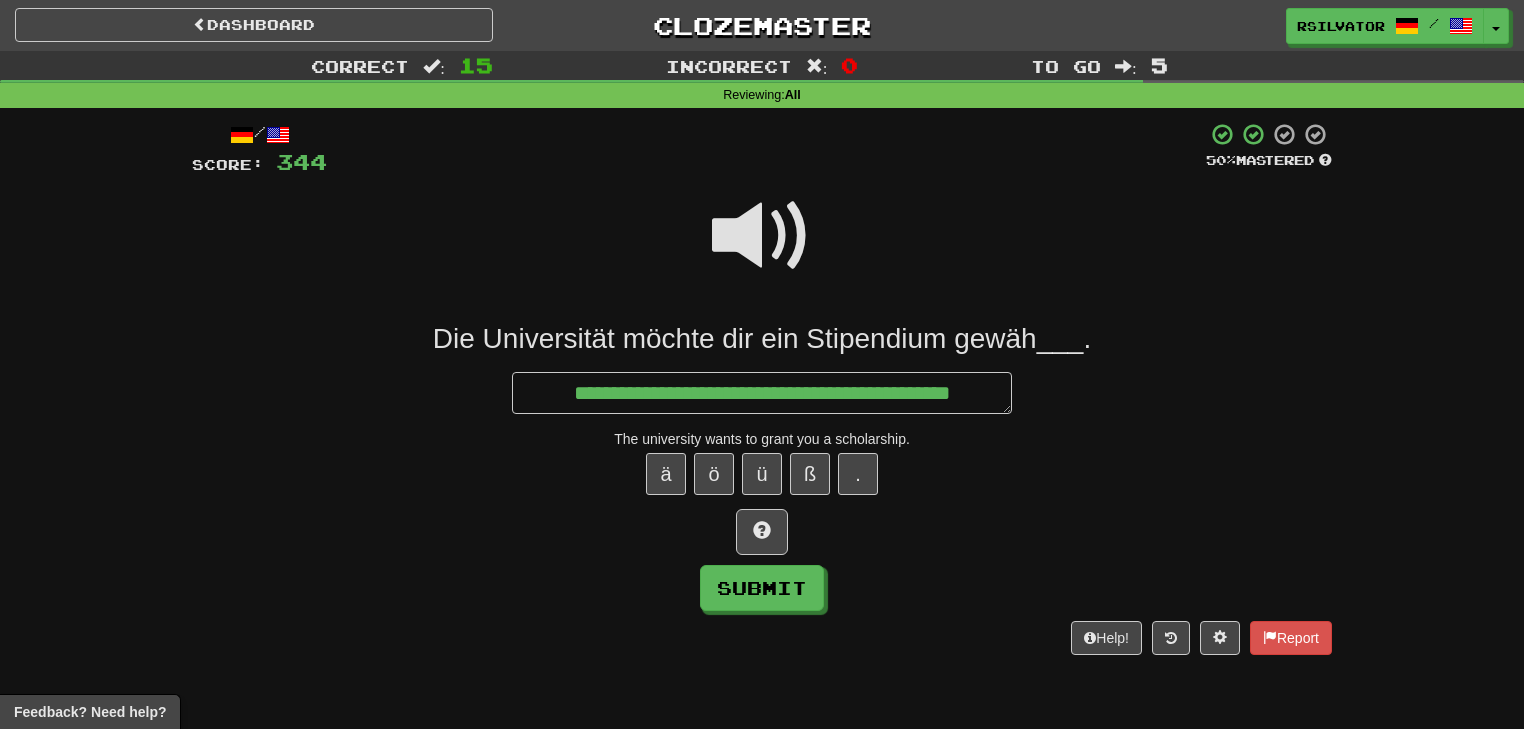 click at bounding box center [762, 236] 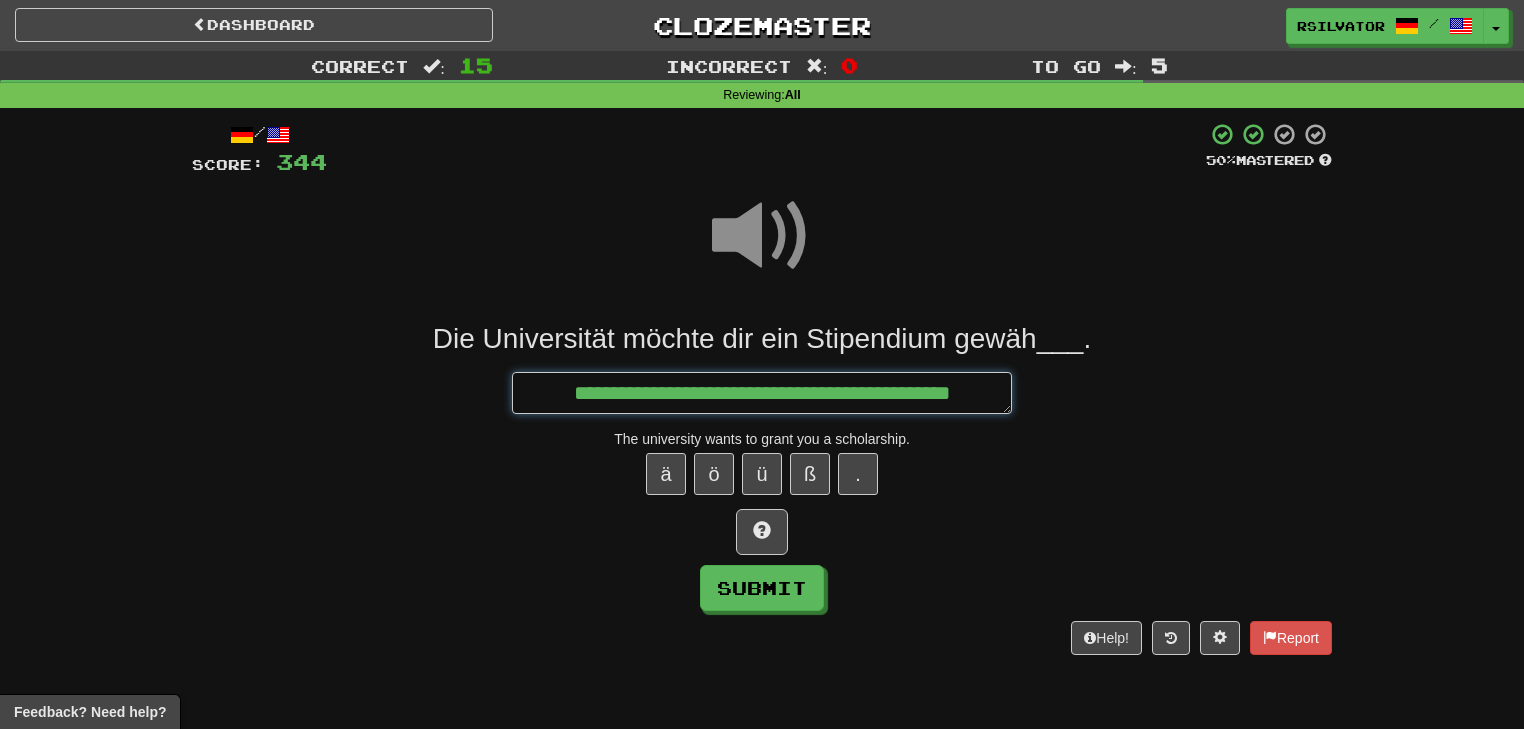 click on "**********" at bounding box center [762, 393] 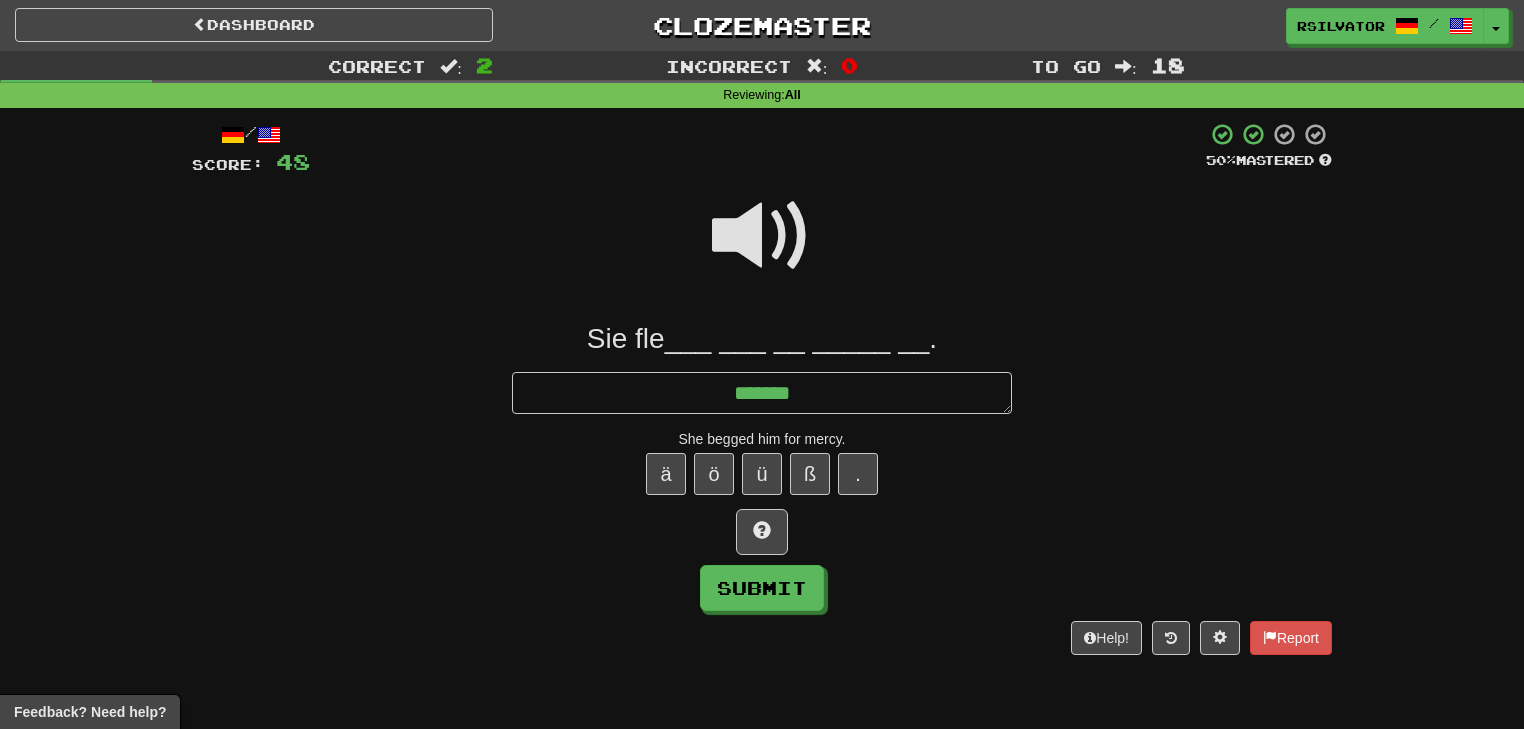 click at bounding box center [762, 236] 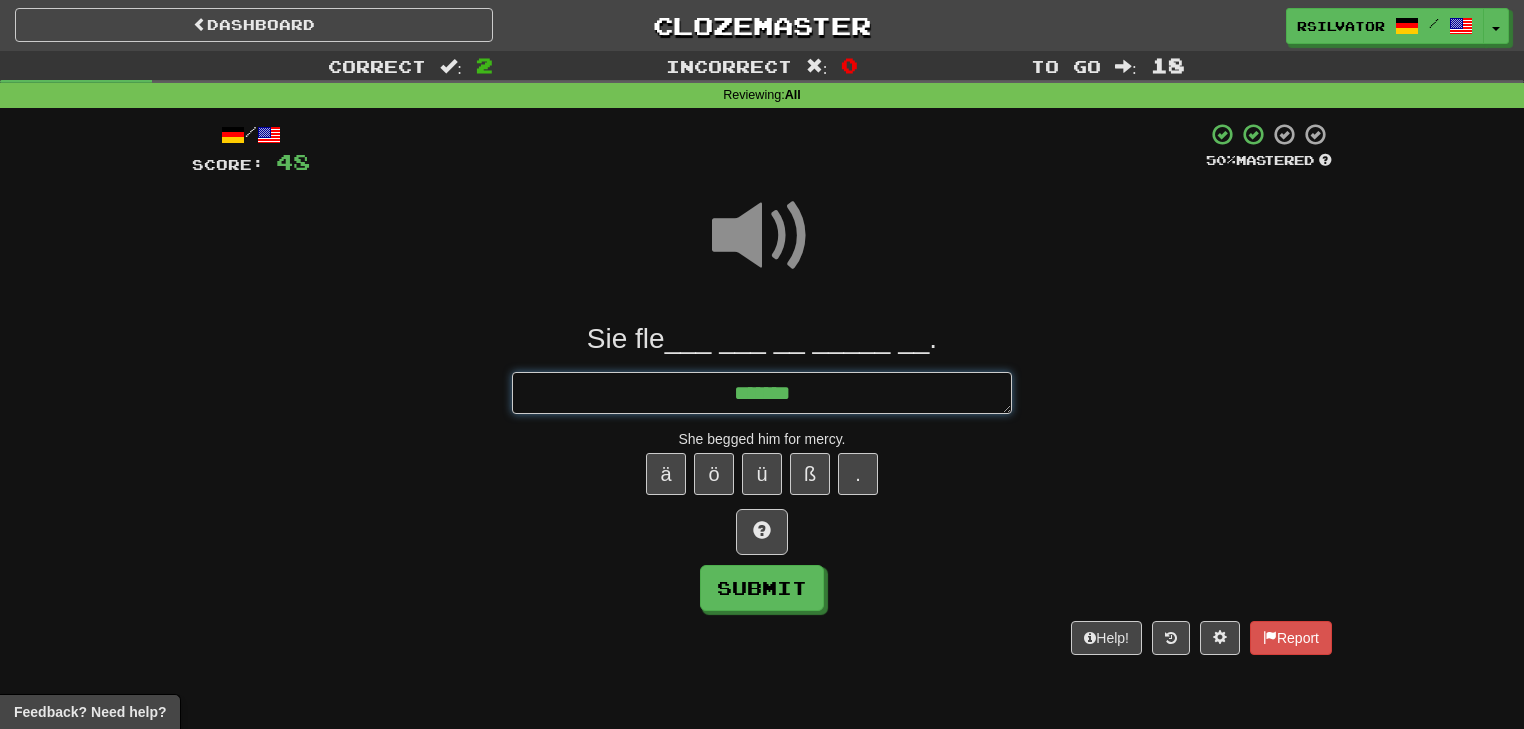 click on "*******" at bounding box center [762, 393] 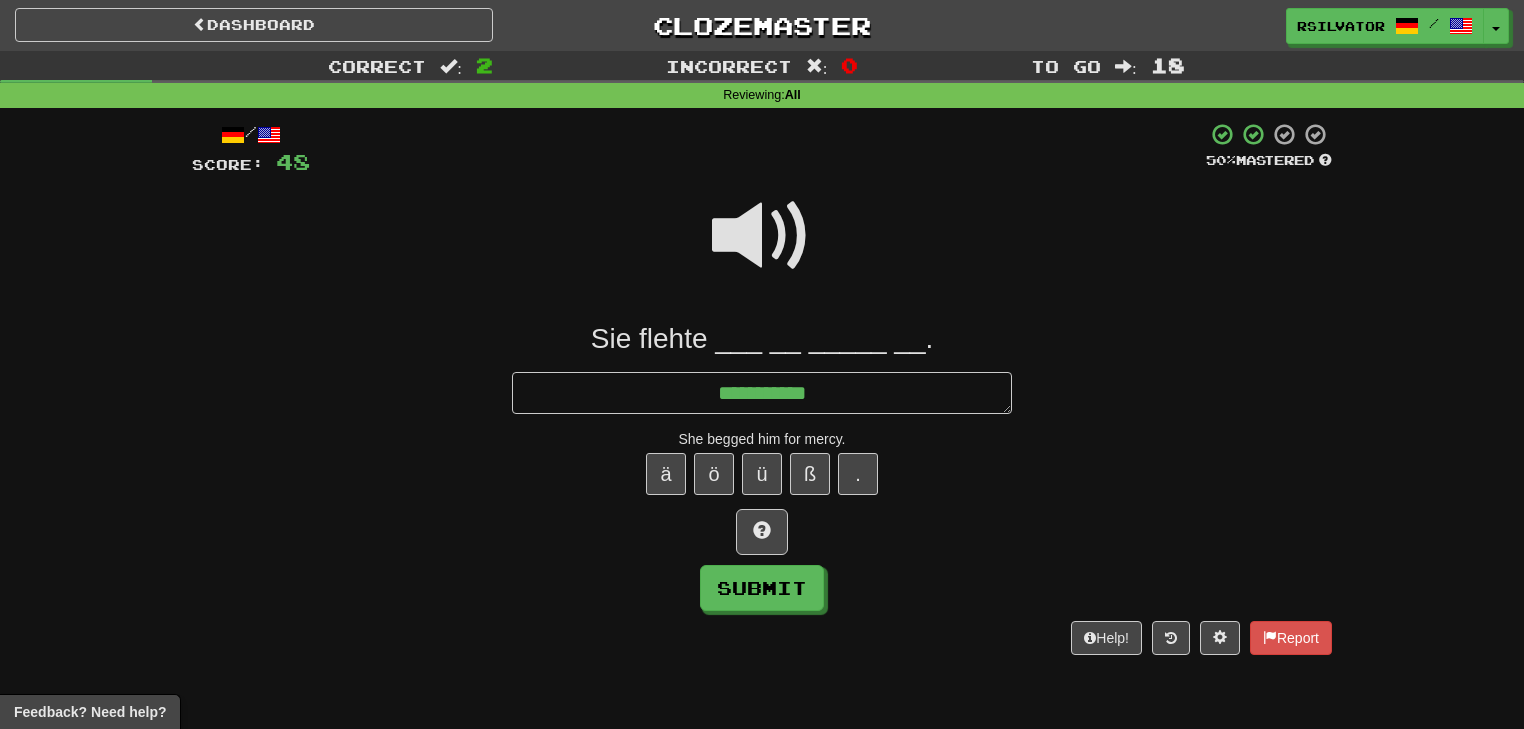 click at bounding box center (762, 236) 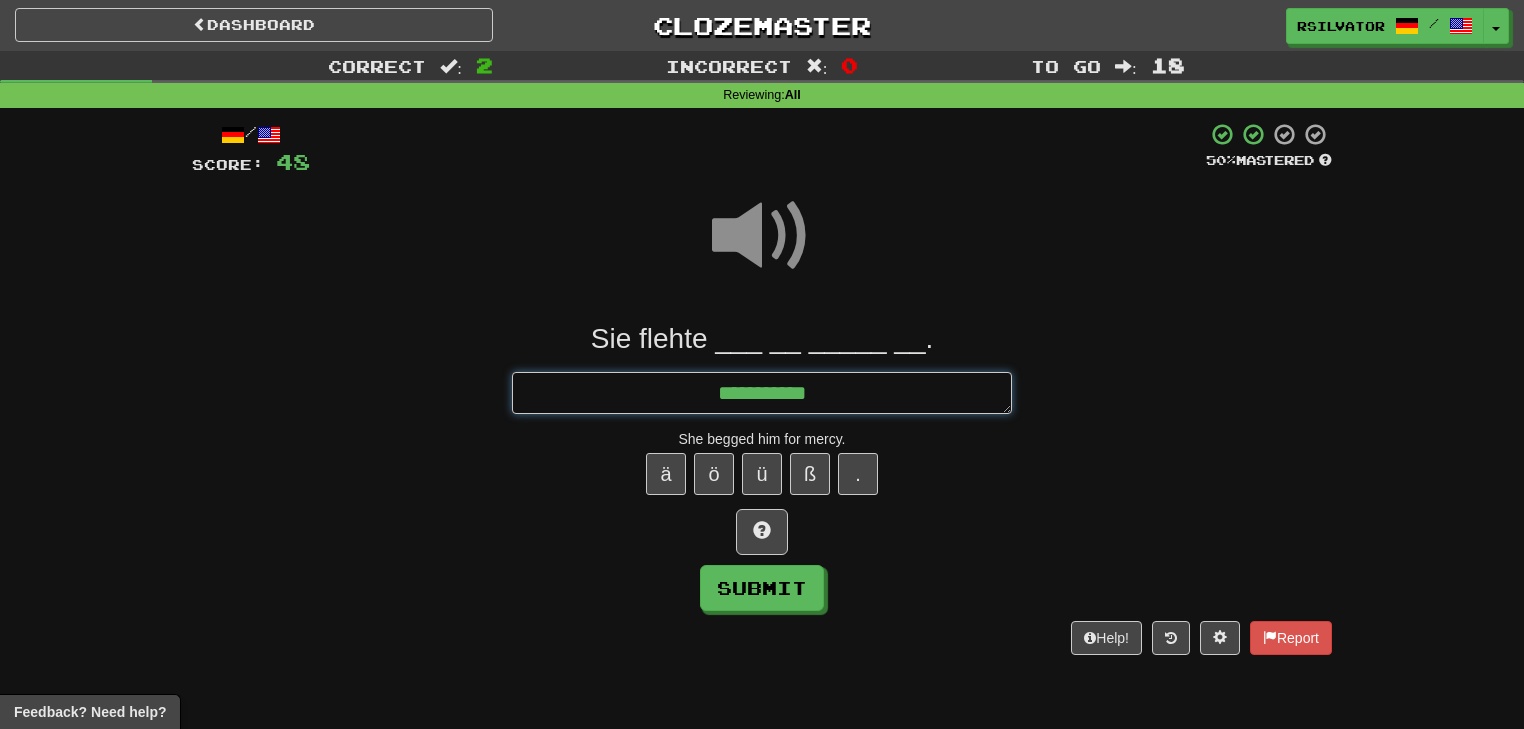 click on "**********" at bounding box center (762, 393) 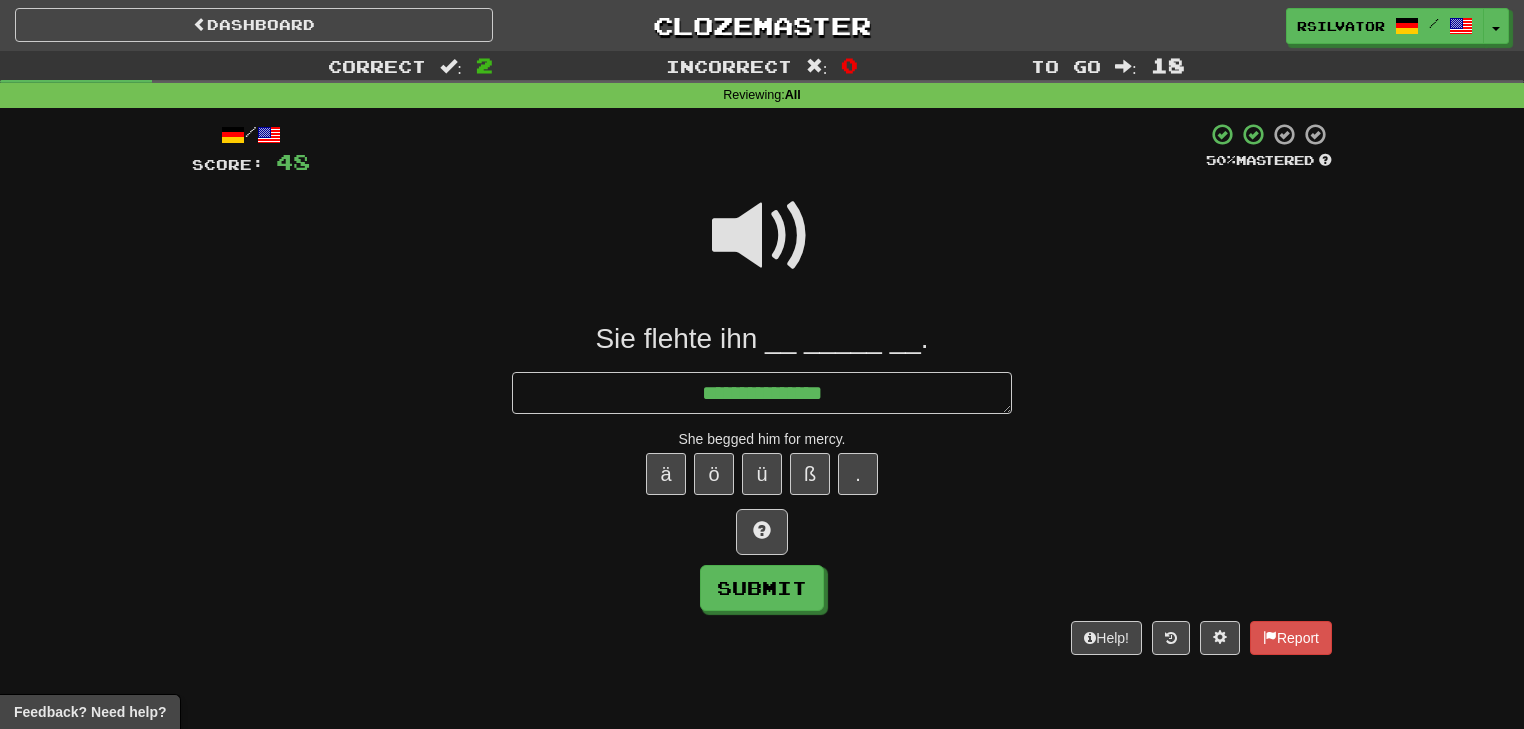 click at bounding box center [762, 236] 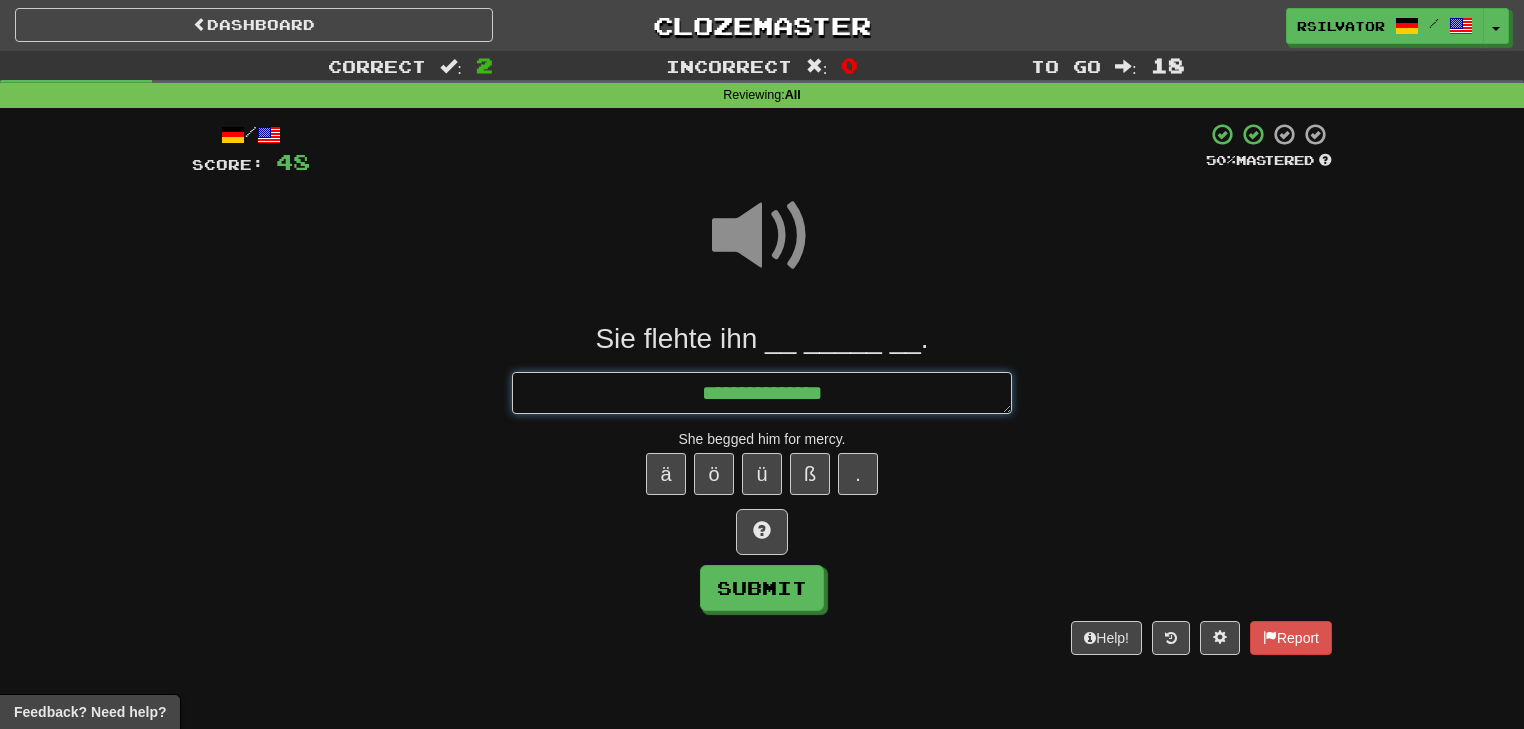 click on "**********" at bounding box center [762, 393] 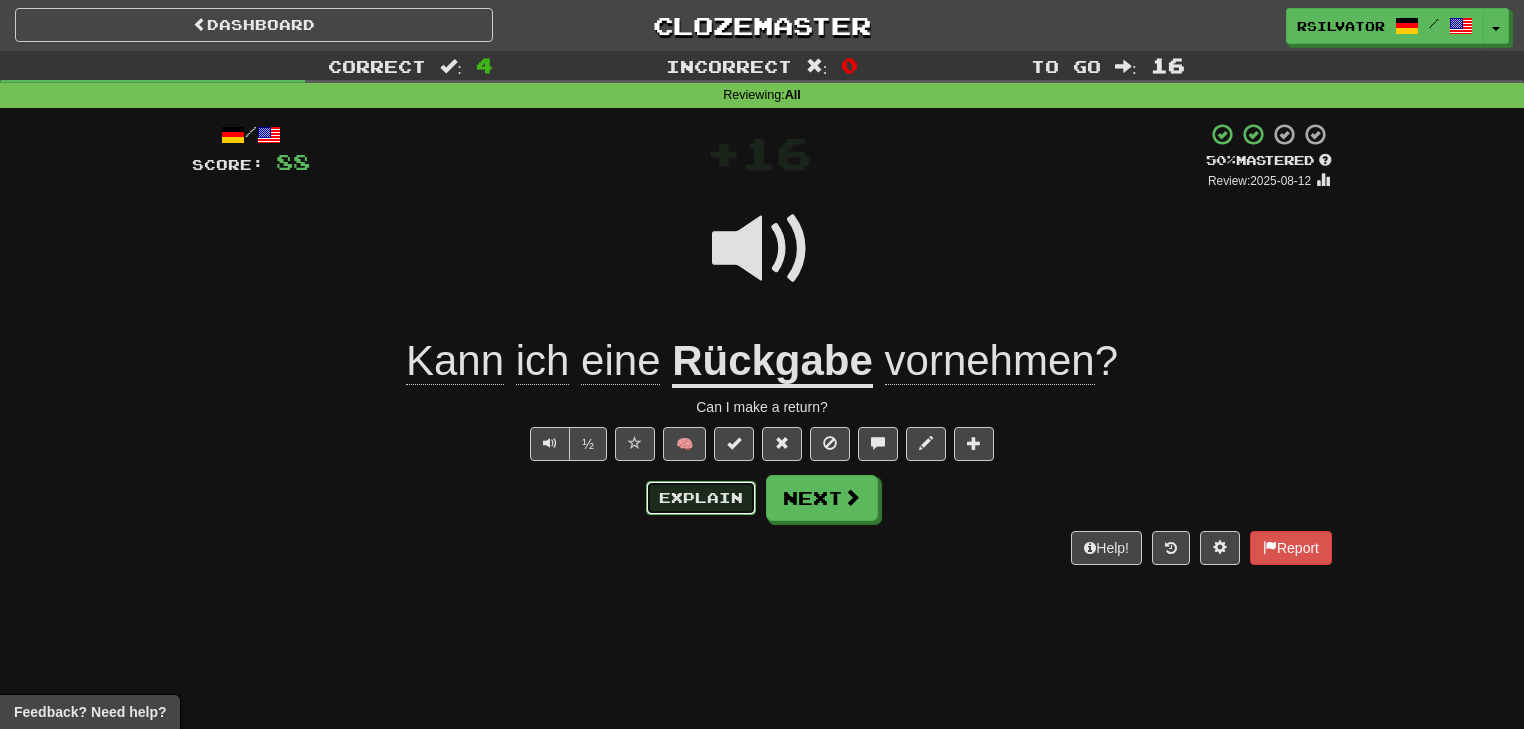 click on "Explain" at bounding box center (701, 498) 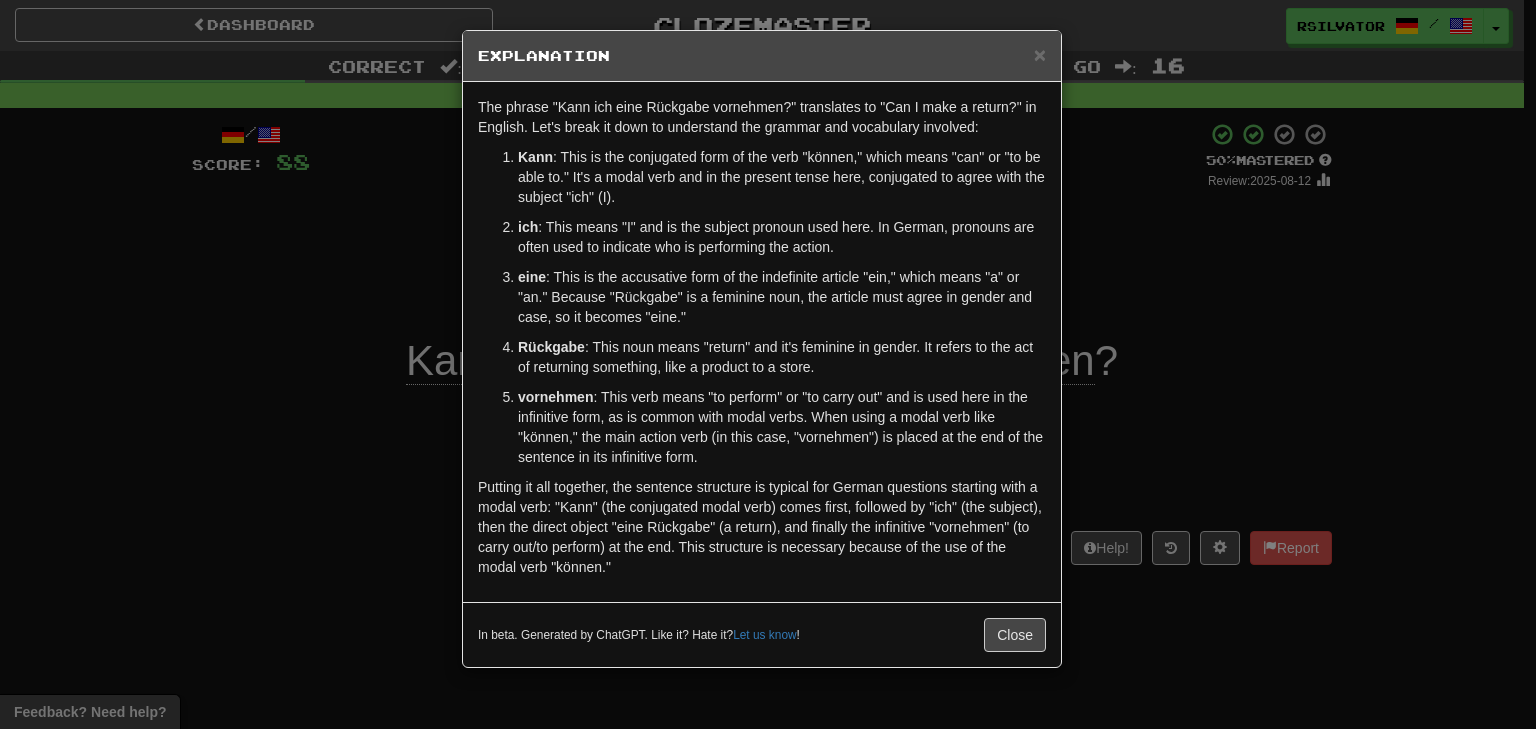 click on "vornehmen" at bounding box center [555, 397] 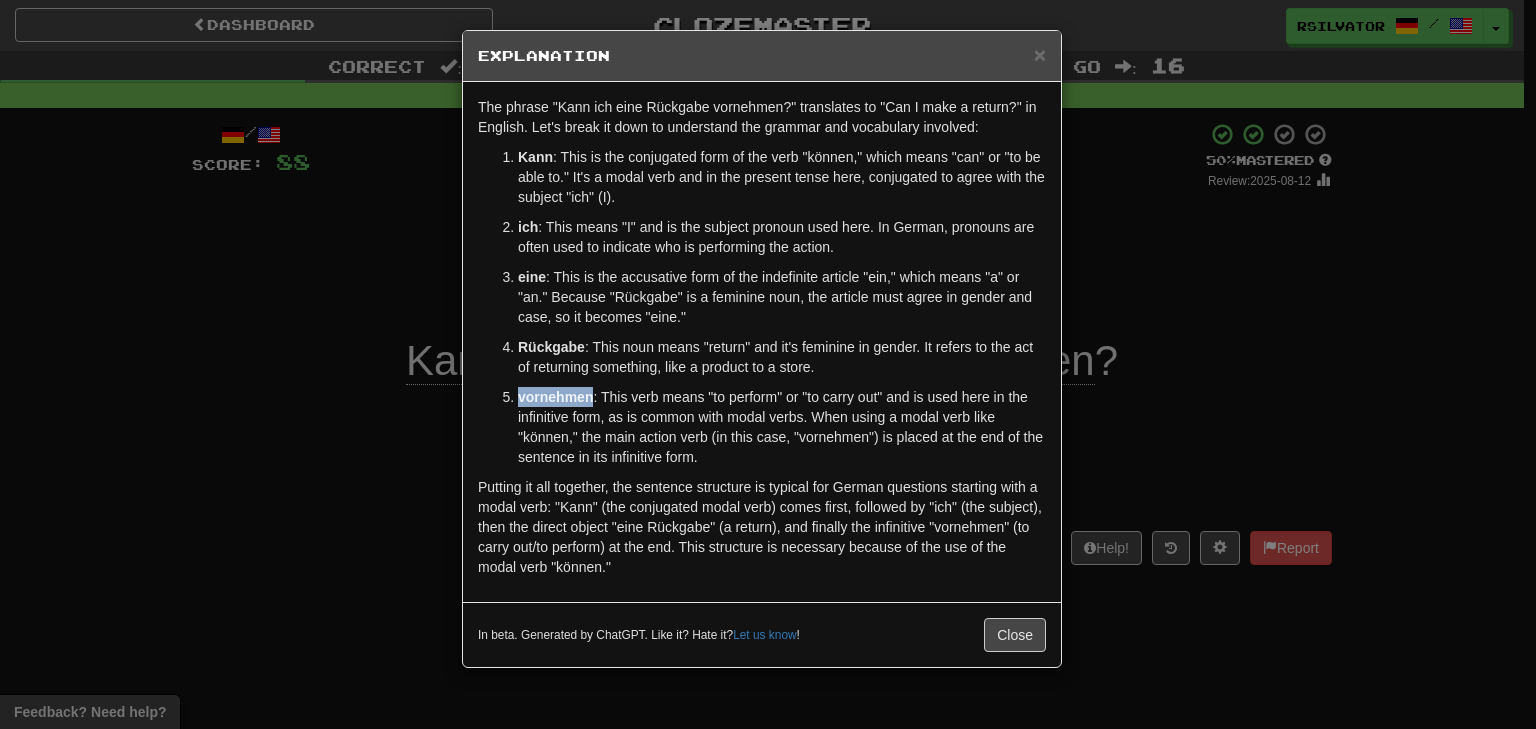 click on "vornehmen" at bounding box center [555, 397] 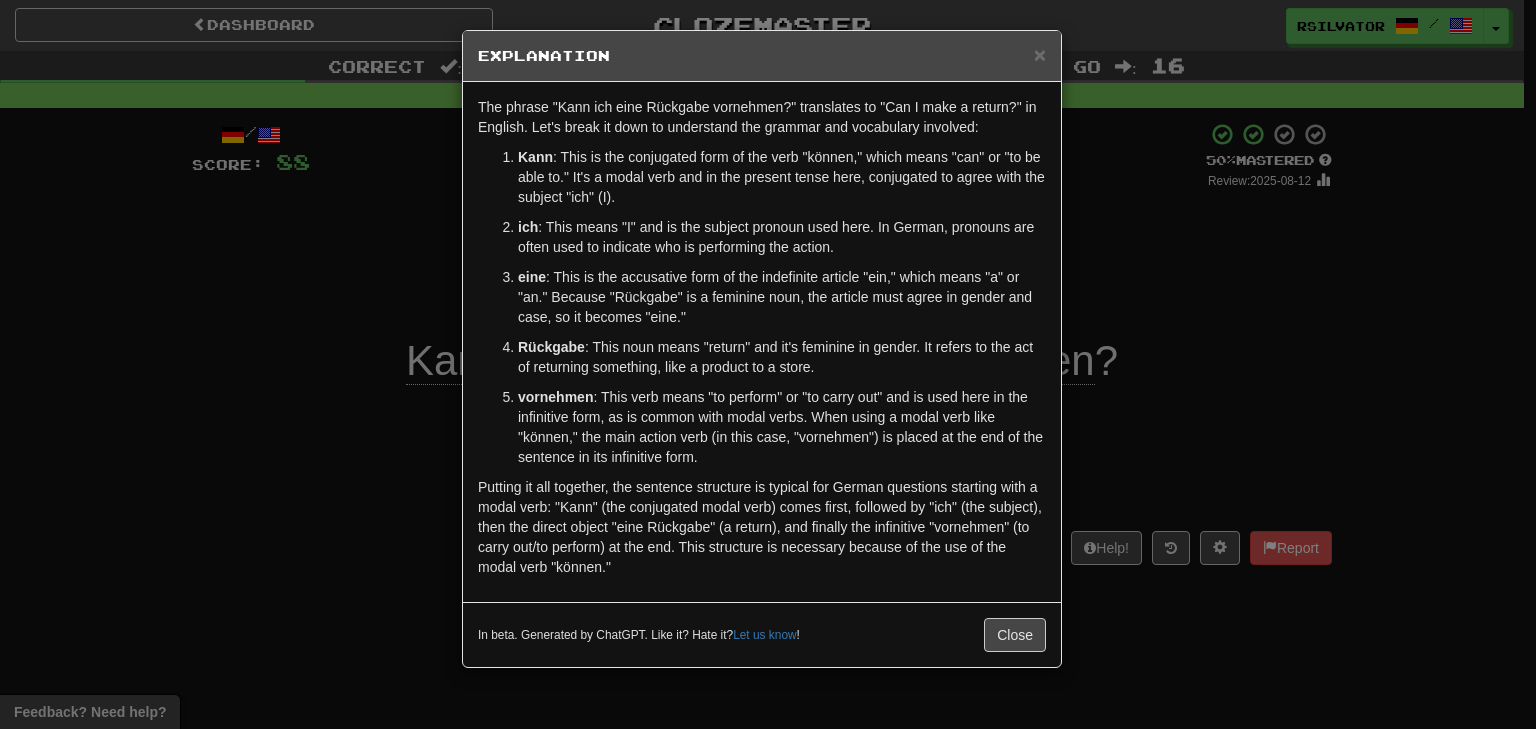 click on "× Explanation The phrase "Kann ich eine Rückgabe vornehmen?" translates to "Can I make a return?" in English. Let's break it down to understand the grammar and vocabulary involved:
Kann : This is the conjugated form of the verb "können," which means "can" or "to be able to." It's a modal verb and in the present tense here, conjugated to agree with the subject "ich" (I).
ich : This means "I" and is the subject pronoun used here. In German, pronouns are often used to indicate who is performing the action.
eine : This is the accusative form of the indefinite article "ein," which means "a" or "an." Because "Rückgabe" is a feminine noun, the article must agree in gender and case, so it becomes "eine."
Rückgabe : This noun means "return" and it's feminine in gender. It refers to the act of returning something, like a product to a store.
vornehmen
In beta. Generated by ChatGPT. Like it? Hate it?  Let us know ! Close" at bounding box center (768, 364) 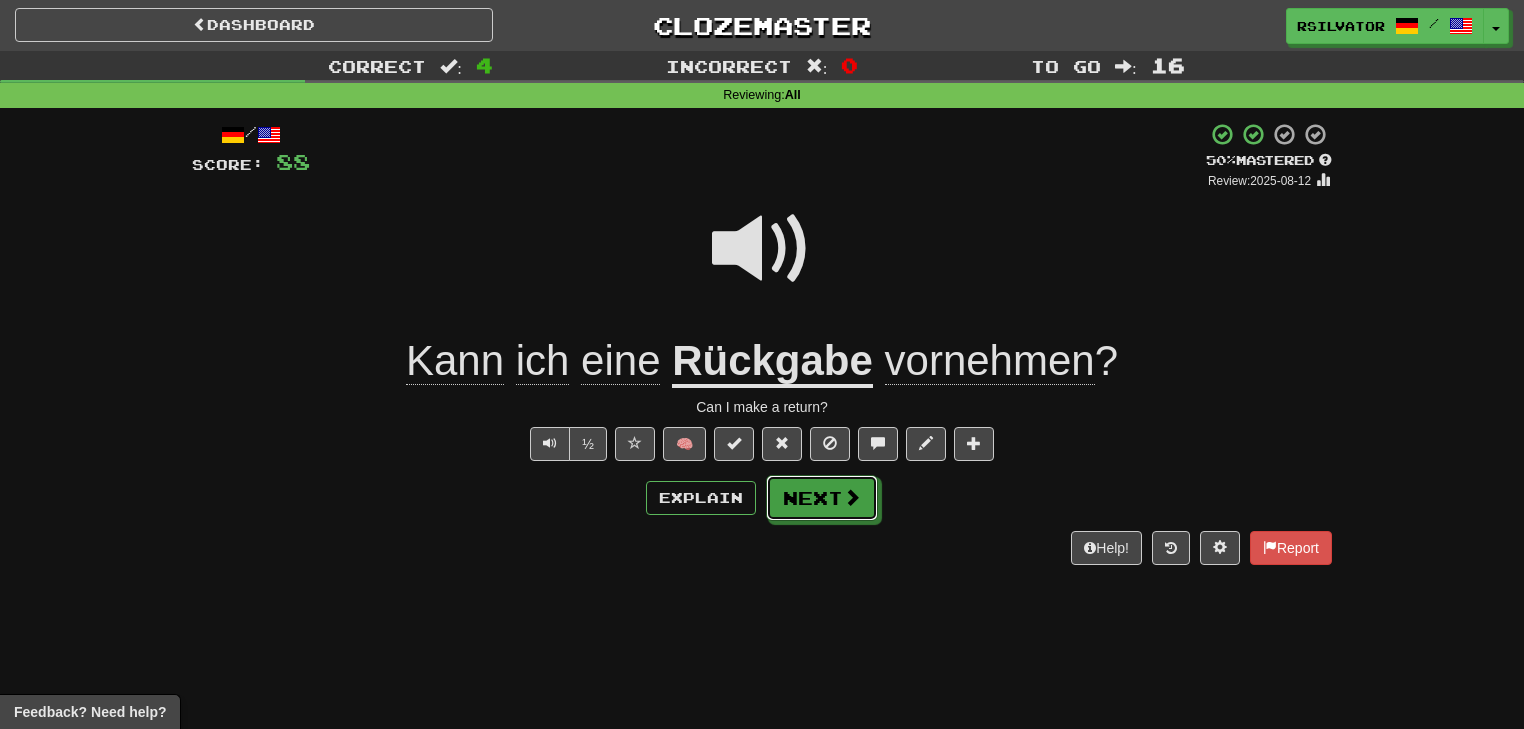 click on "Next" at bounding box center [822, 498] 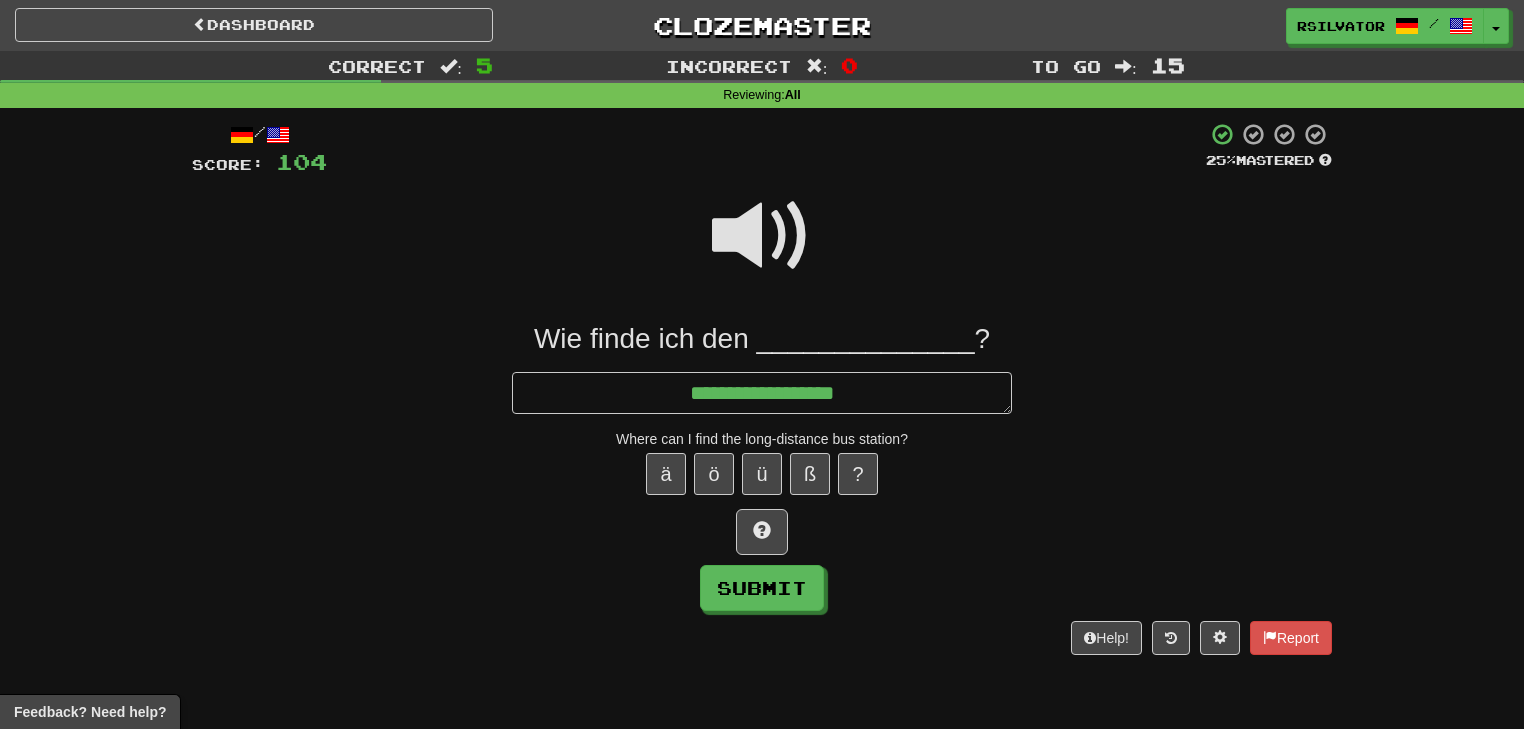 click at bounding box center [762, 236] 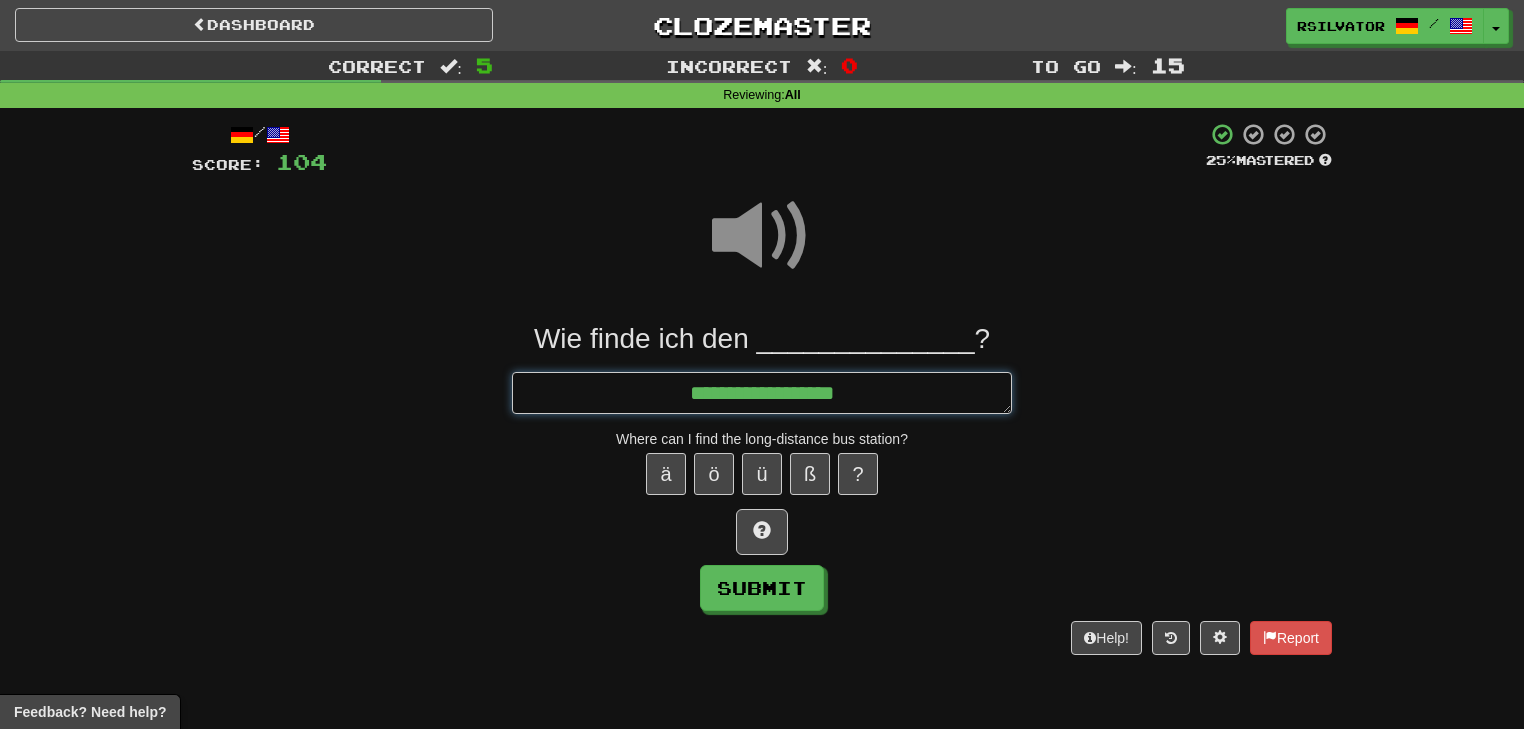 click on "**********" at bounding box center (762, 393) 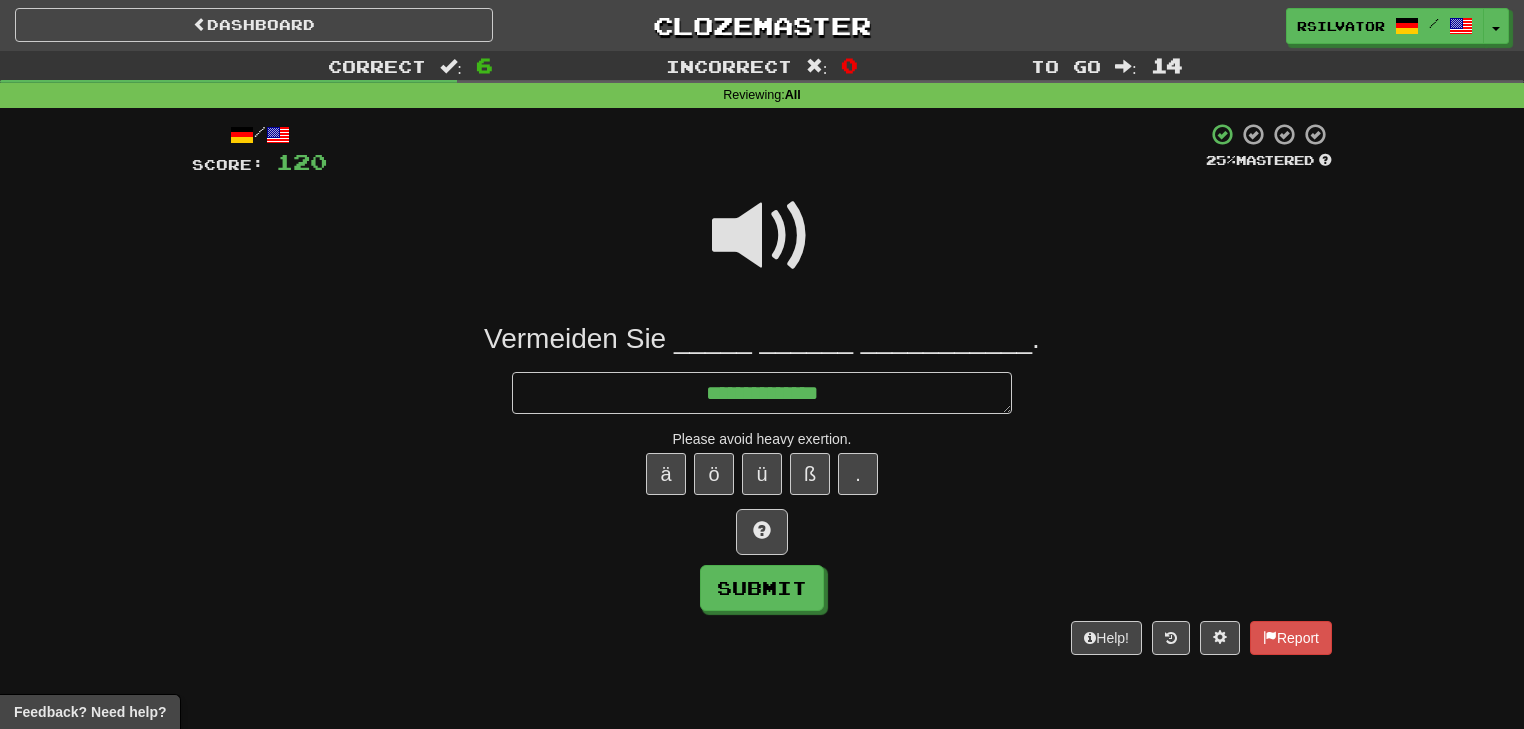 click at bounding box center (762, 249) 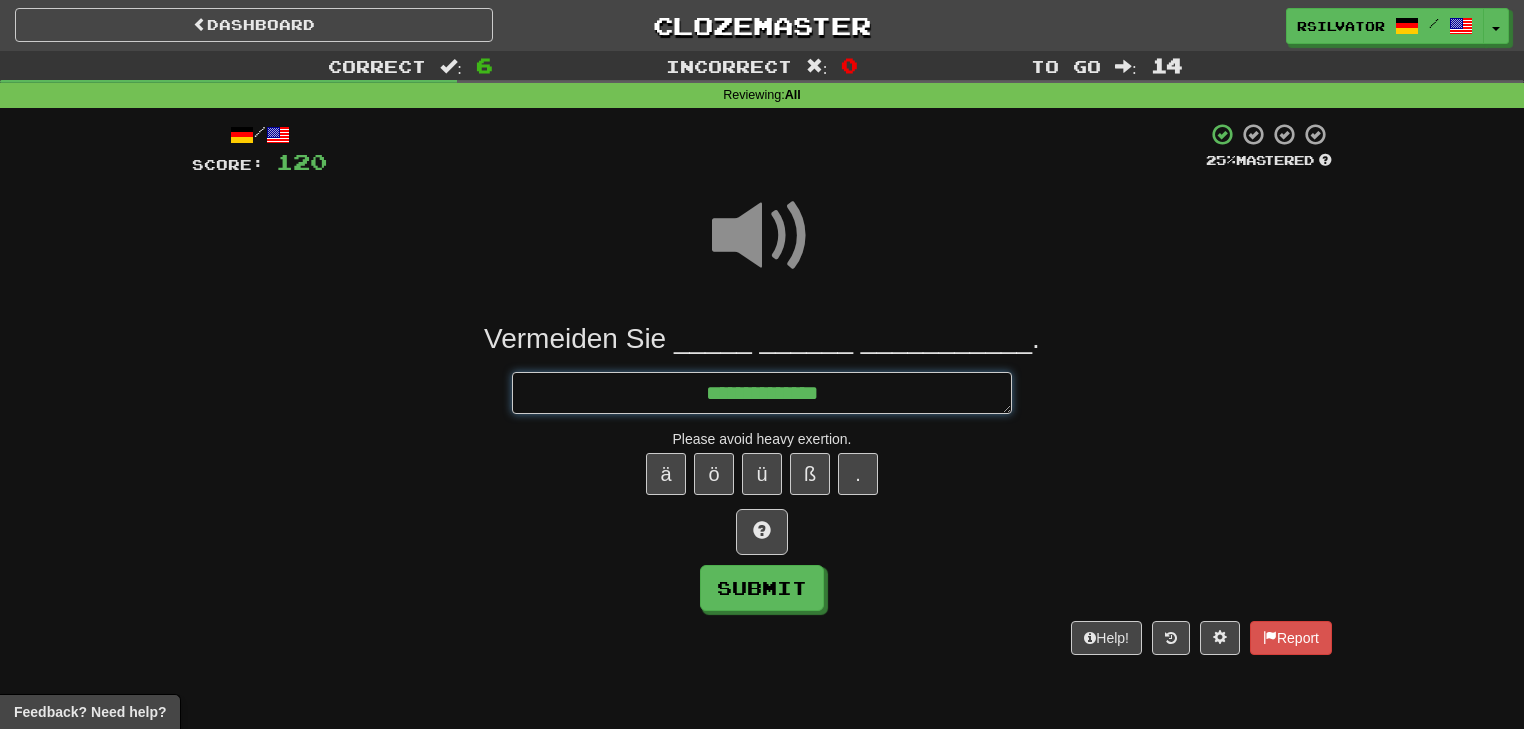 click on "**********" at bounding box center (762, 393) 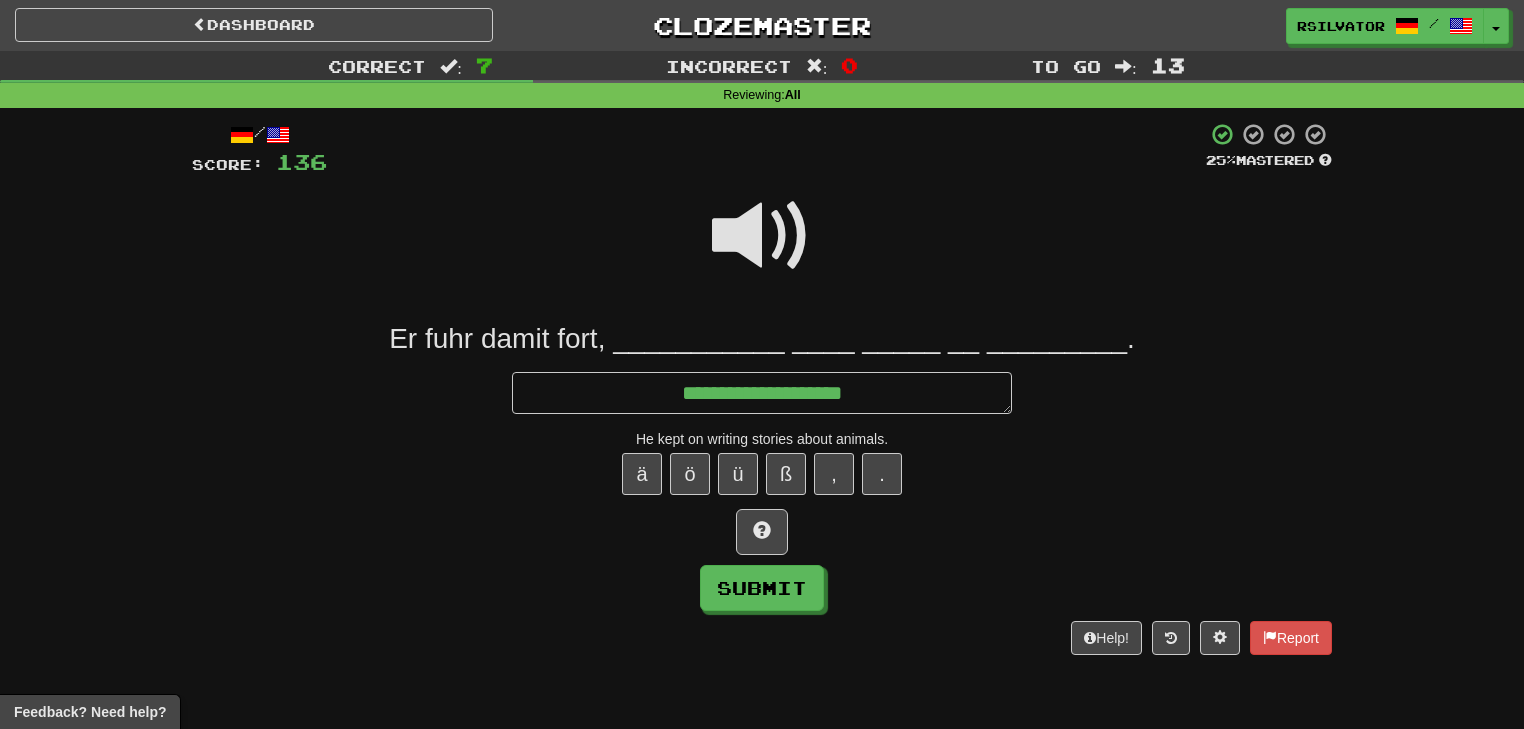 click at bounding box center (762, 236) 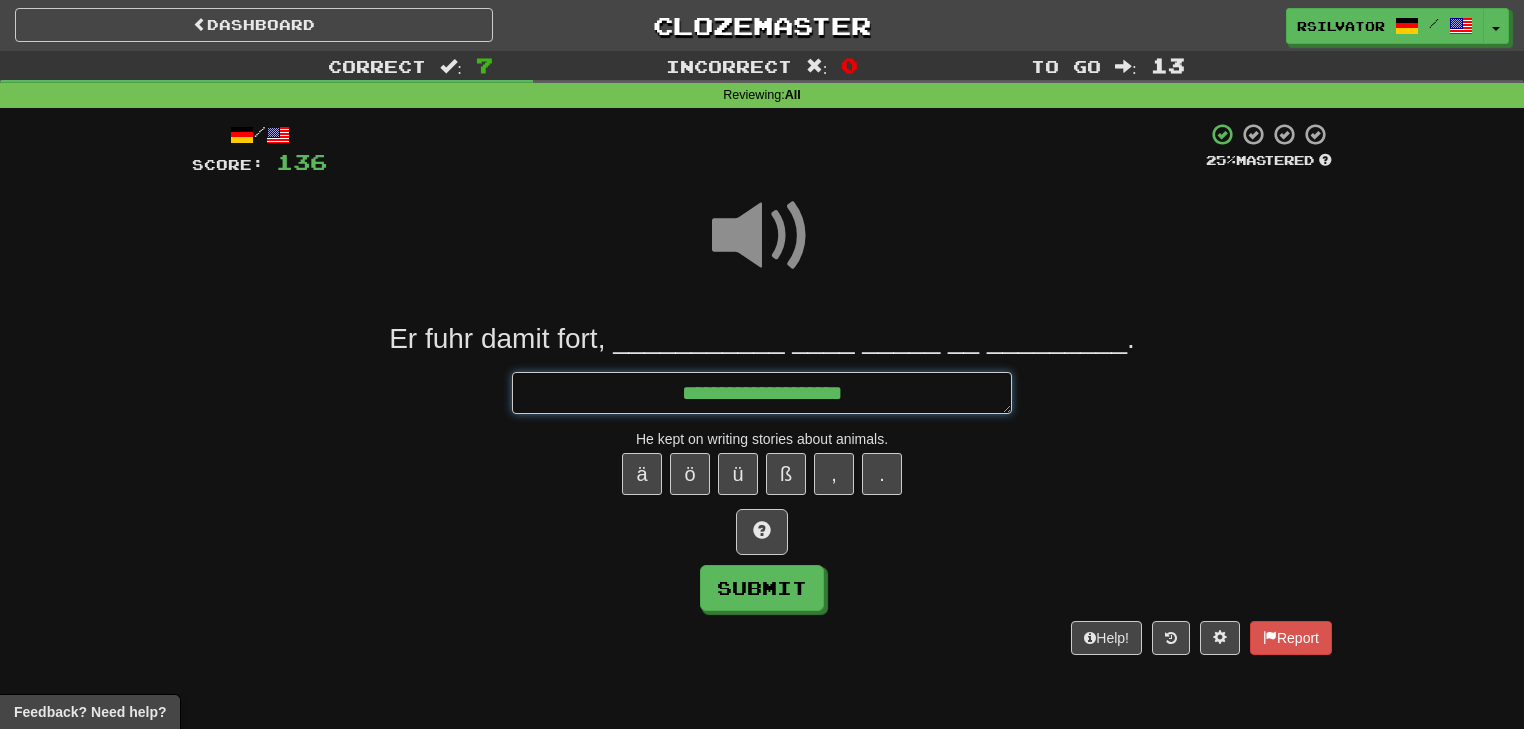 click on "**********" at bounding box center [762, 393] 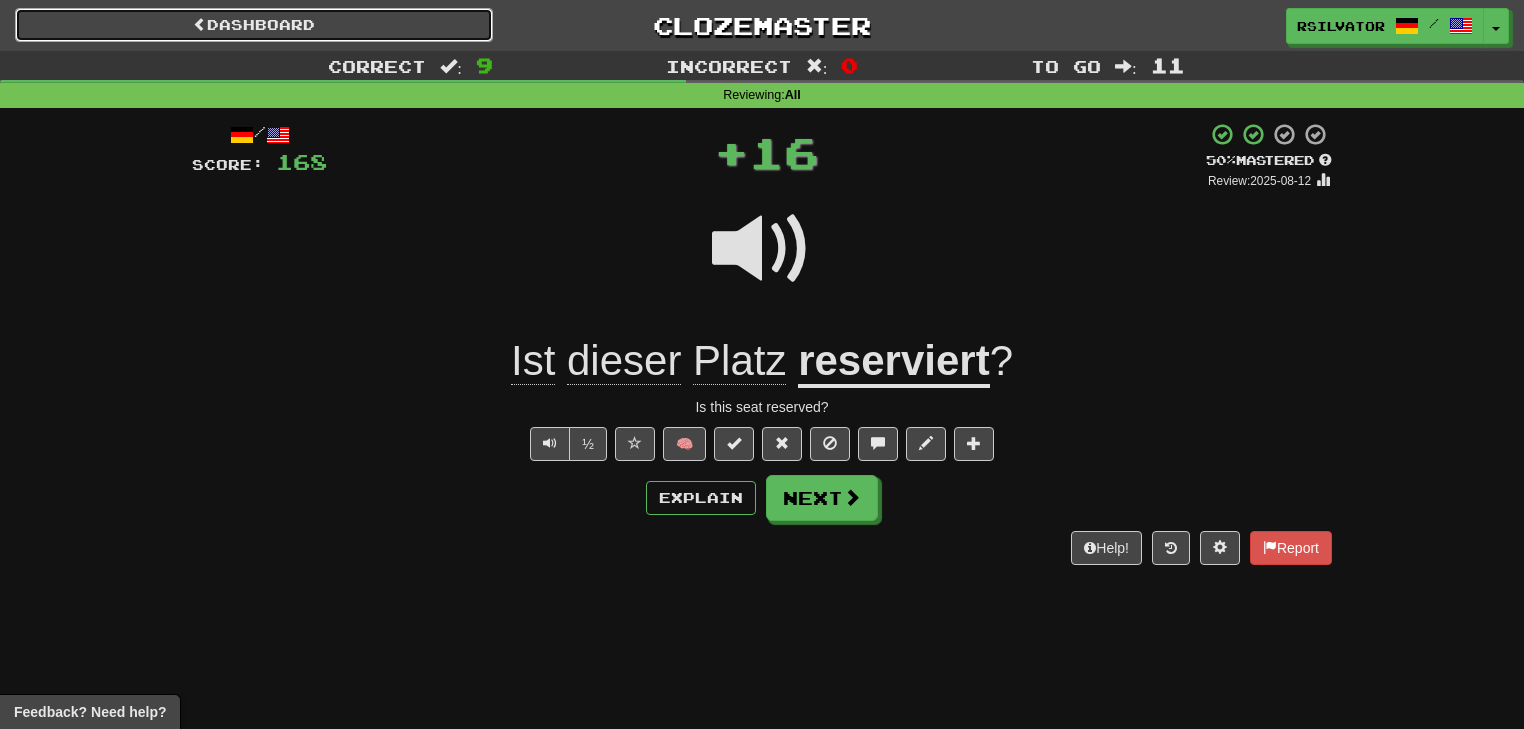 click on "Dashboard" at bounding box center (254, 25) 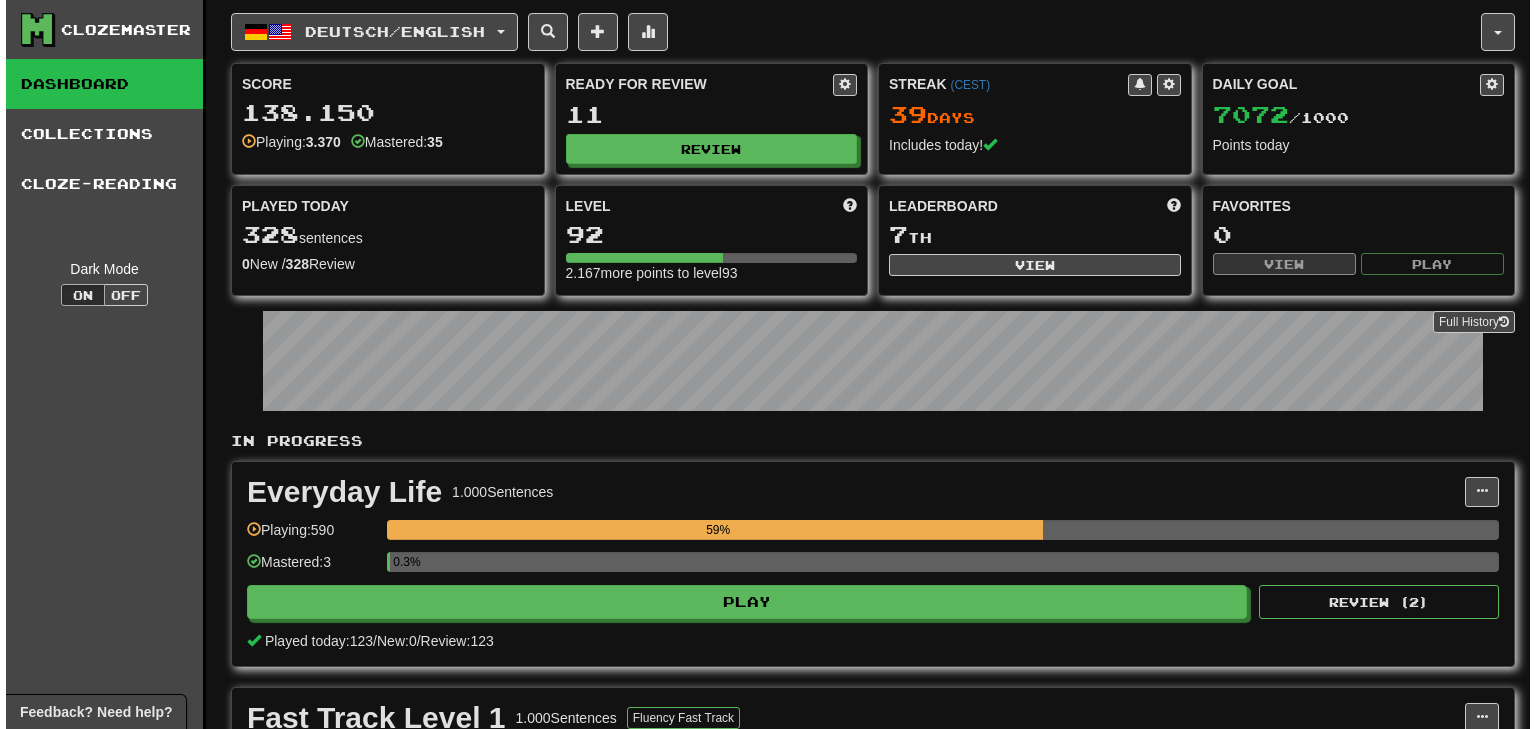 scroll, scrollTop: 0, scrollLeft: 0, axis: both 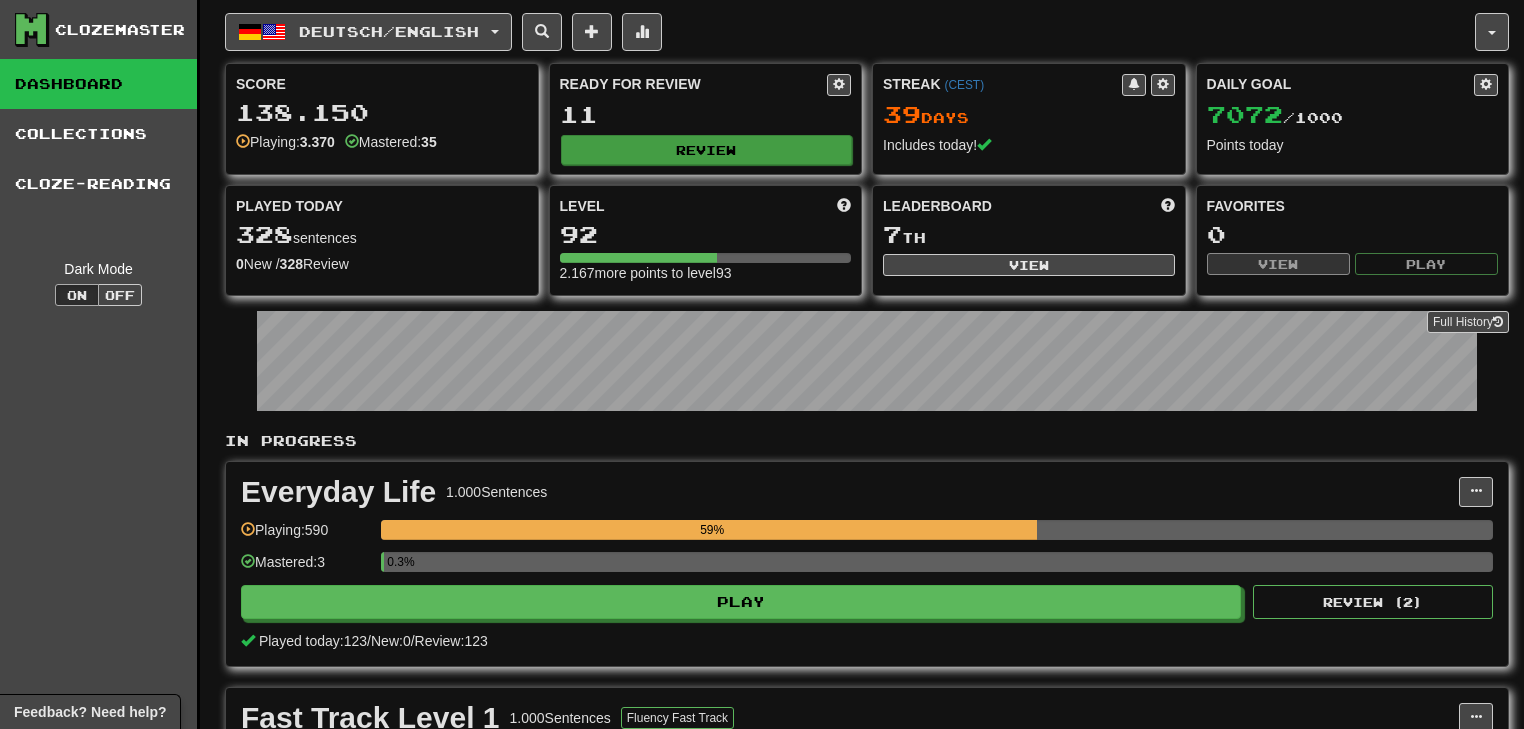click on "Ready for Review 11   Review" at bounding box center [706, 119] 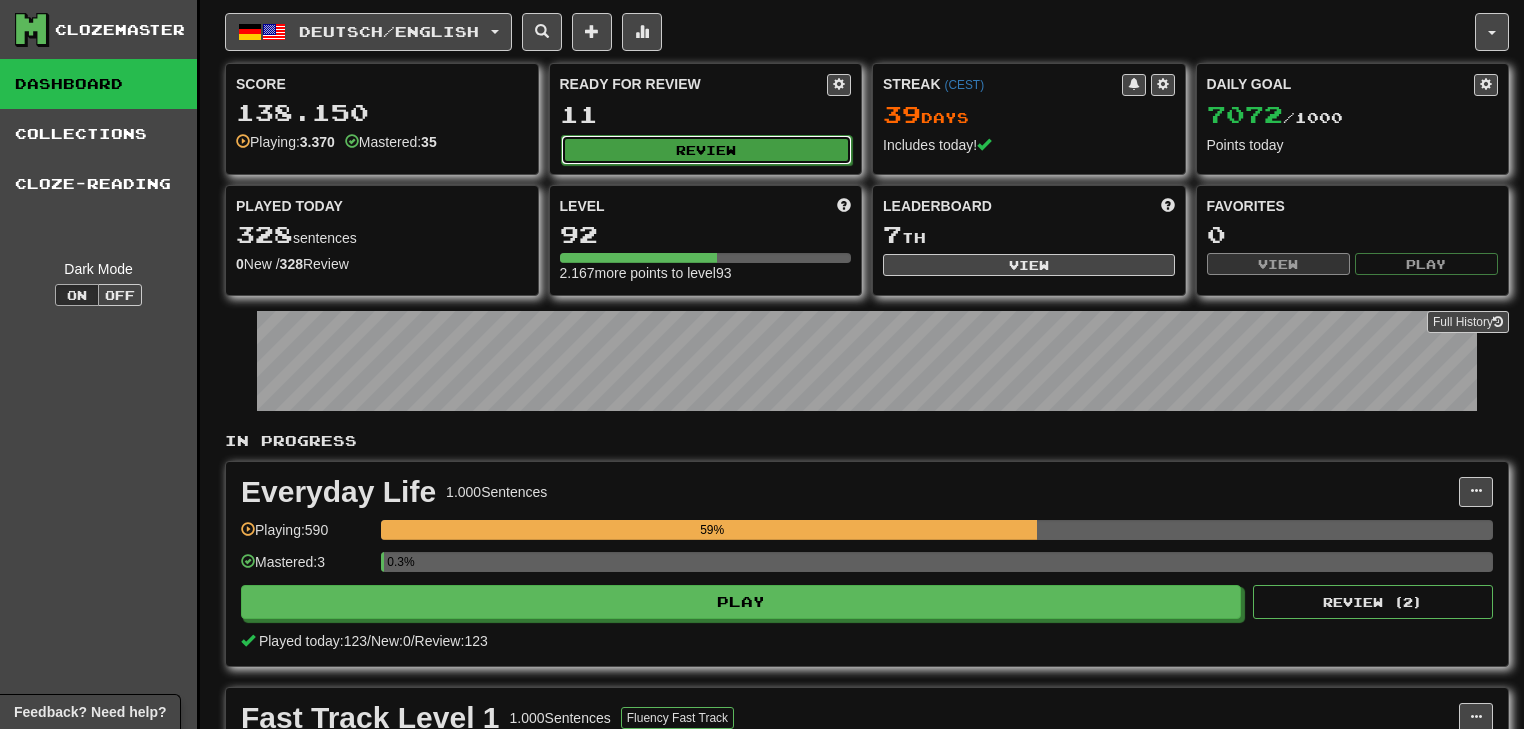click on "Review" at bounding box center [707, 150] 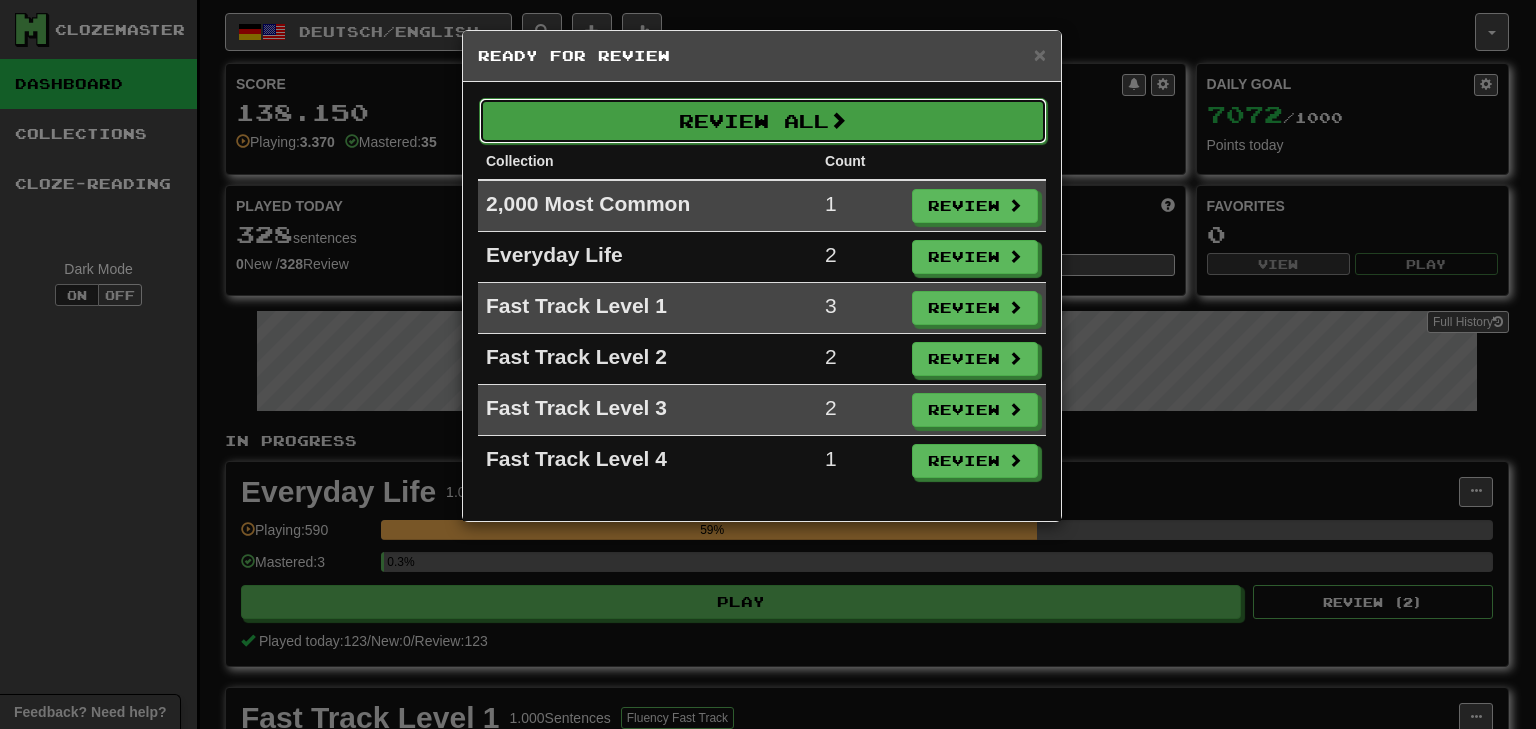 click on "Review All" at bounding box center (763, 121) 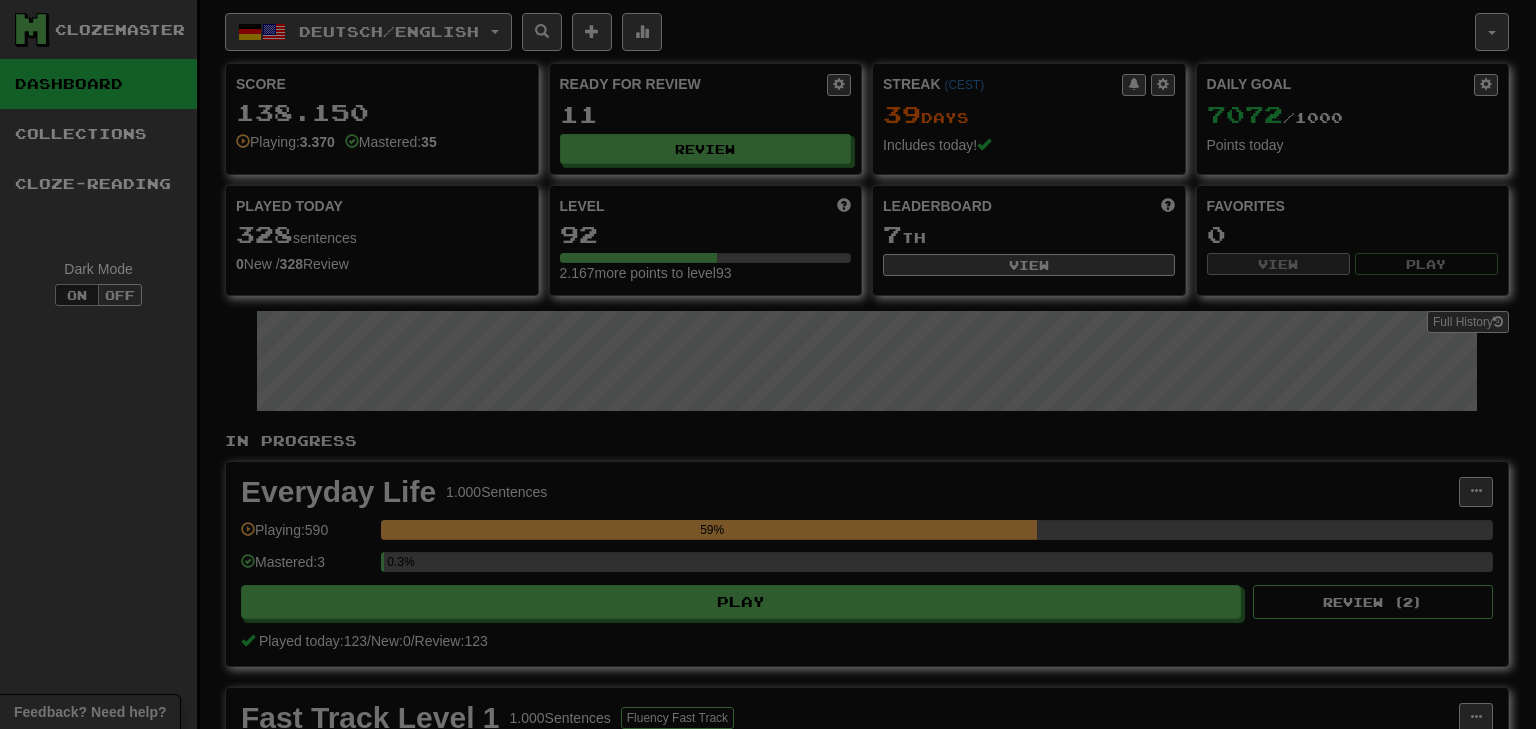 select on "**" 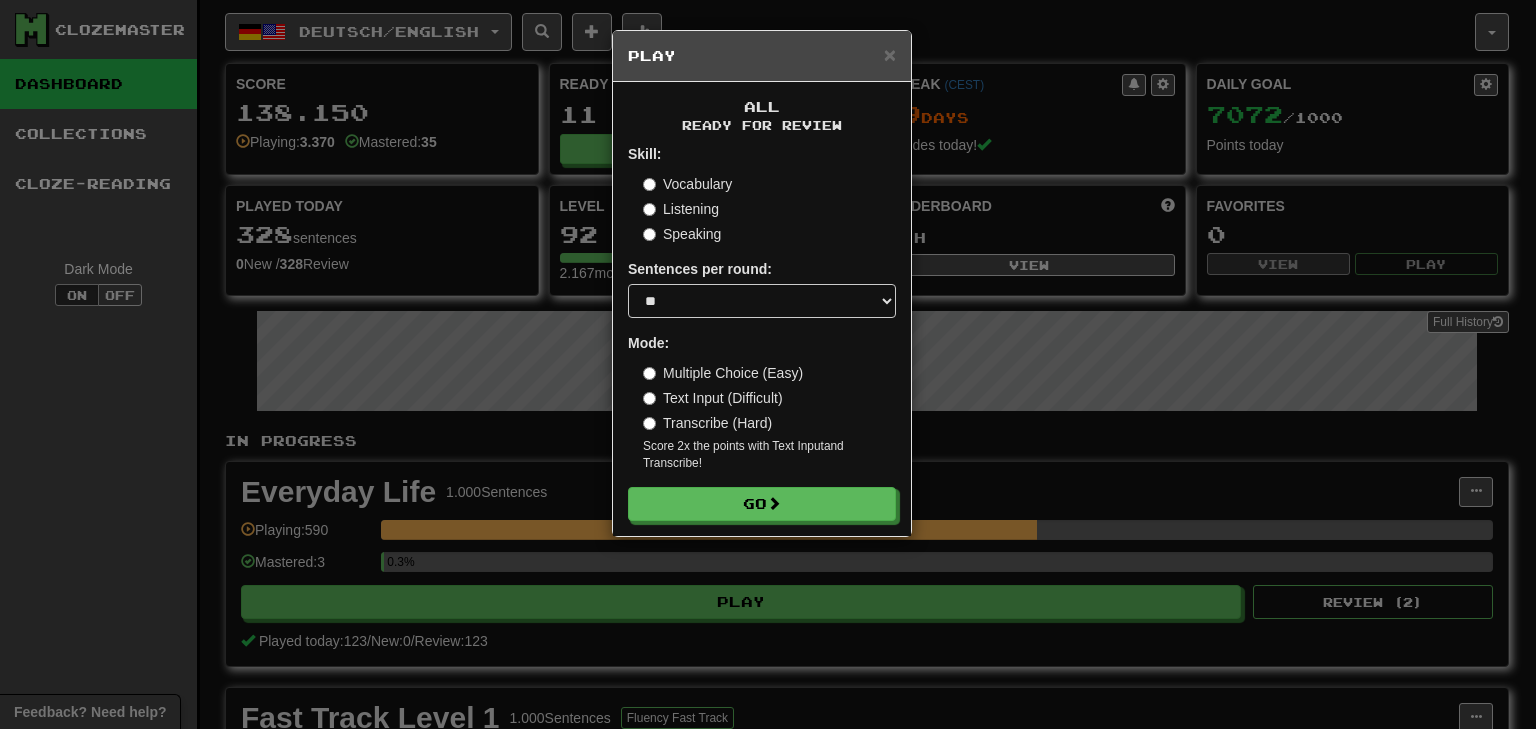 click on "Vocabulary" at bounding box center (687, 184) 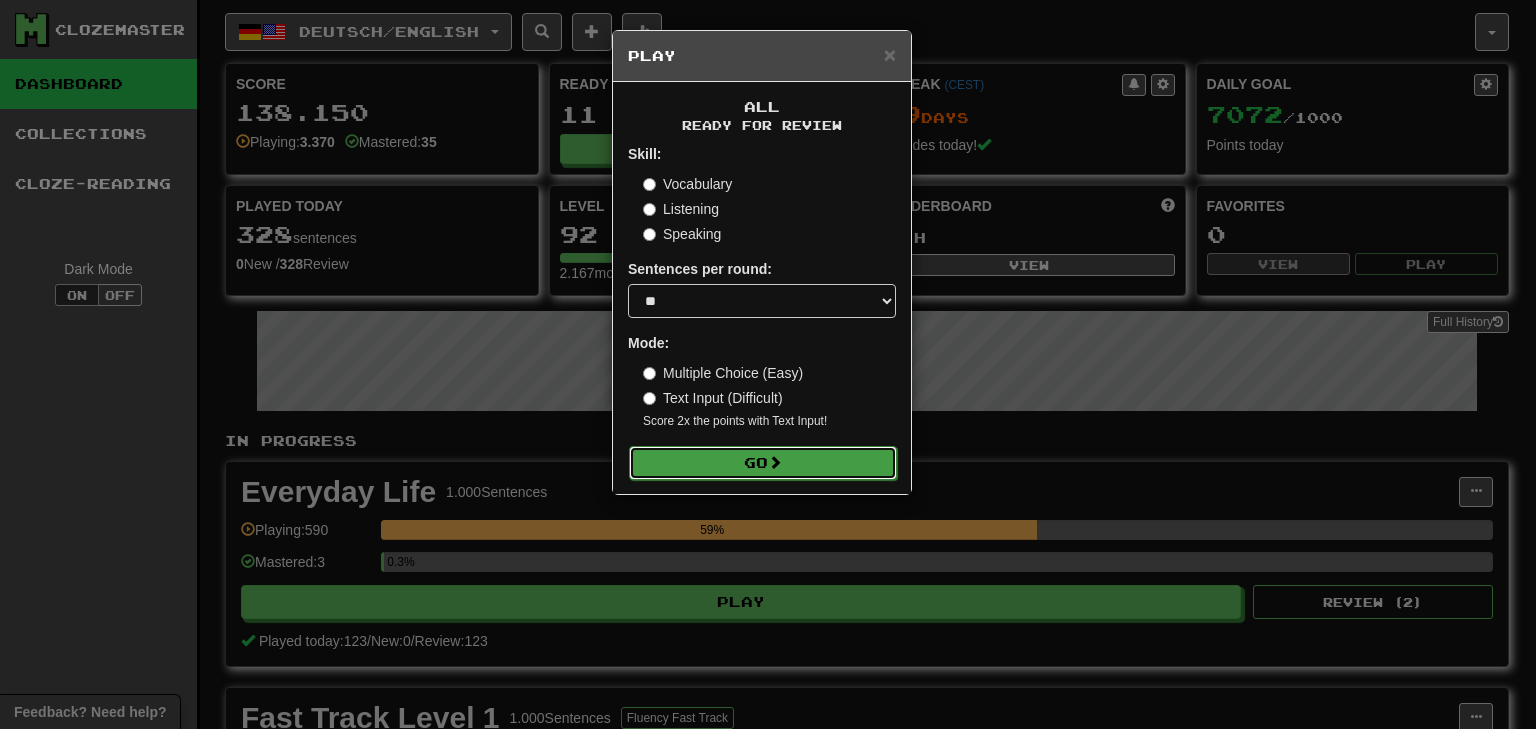click on "Go" at bounding box center [763, 463] 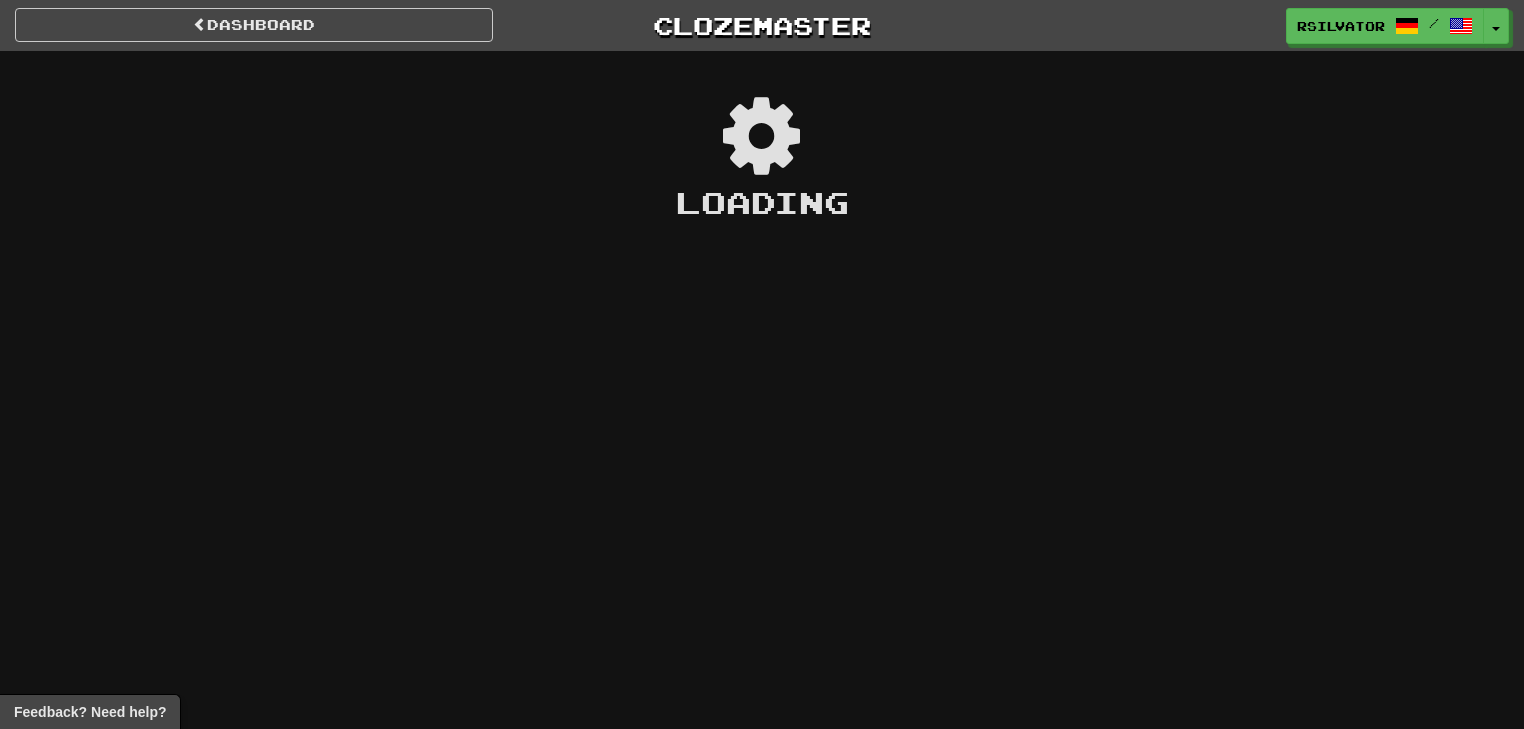 scroll, scrollTop: 0, scrollLeft: 0, axis: both 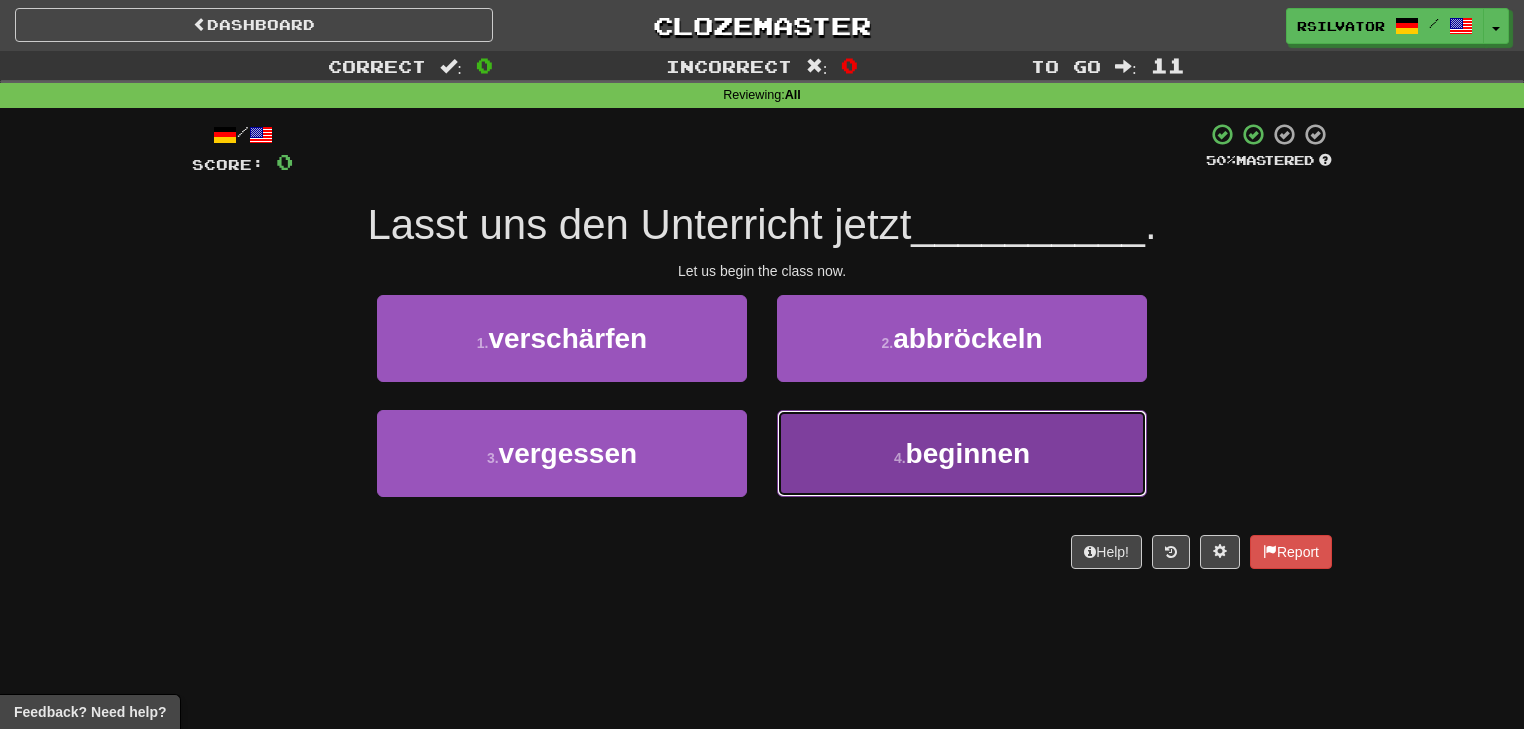 click on "4 .  beginnen" at bounding box center [962, 453] 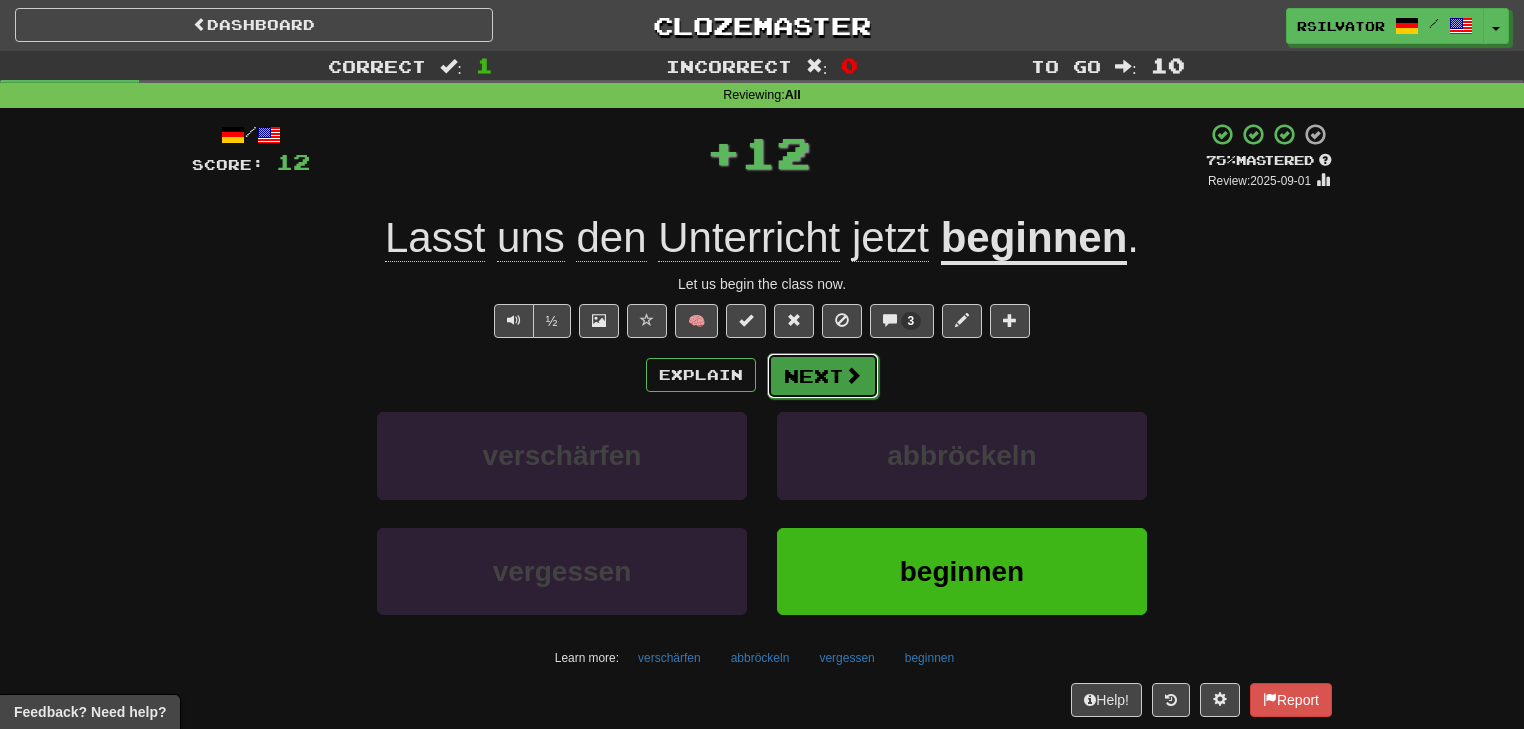 click at bounding box center (853, 375) 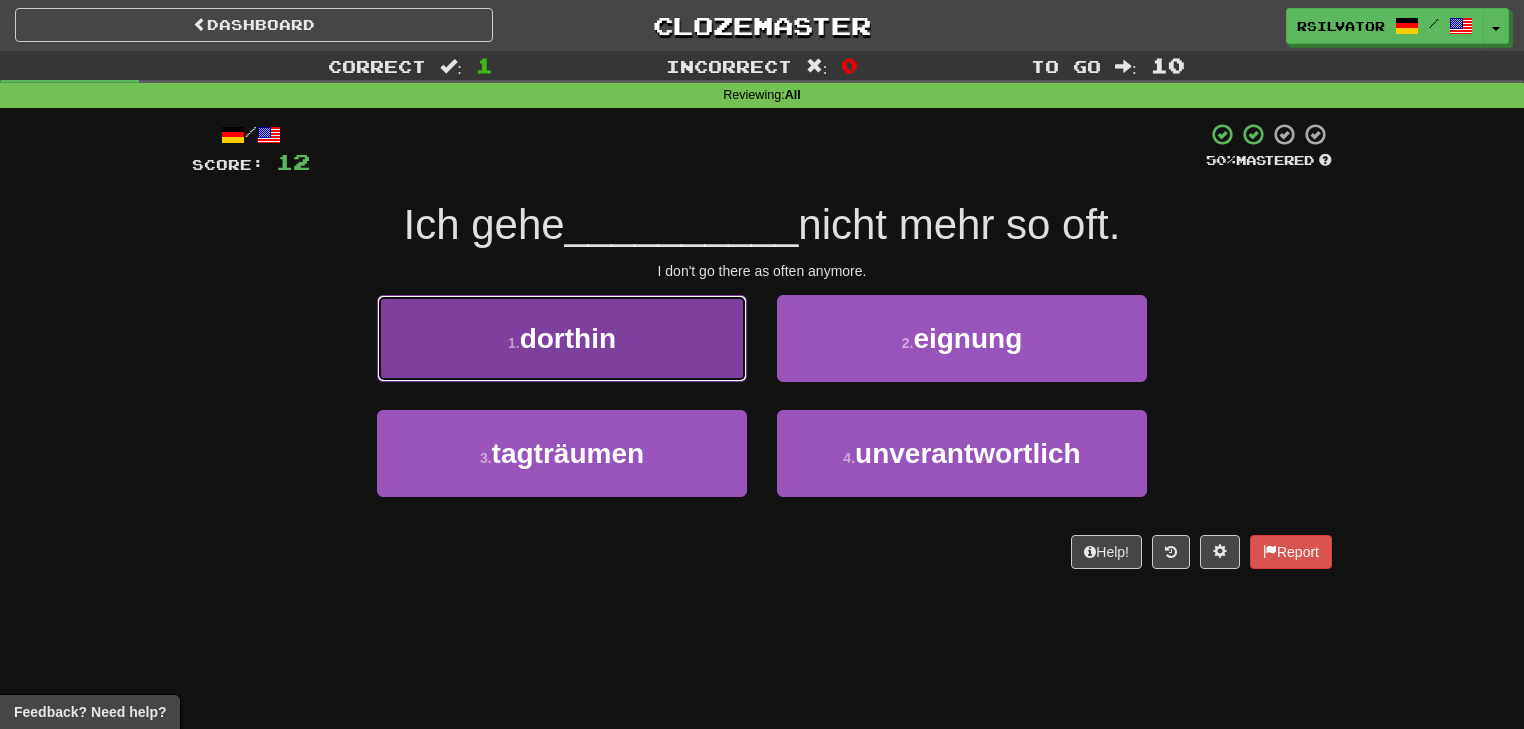 click on "1 .  dorthin" at bounding box center [562, 338] 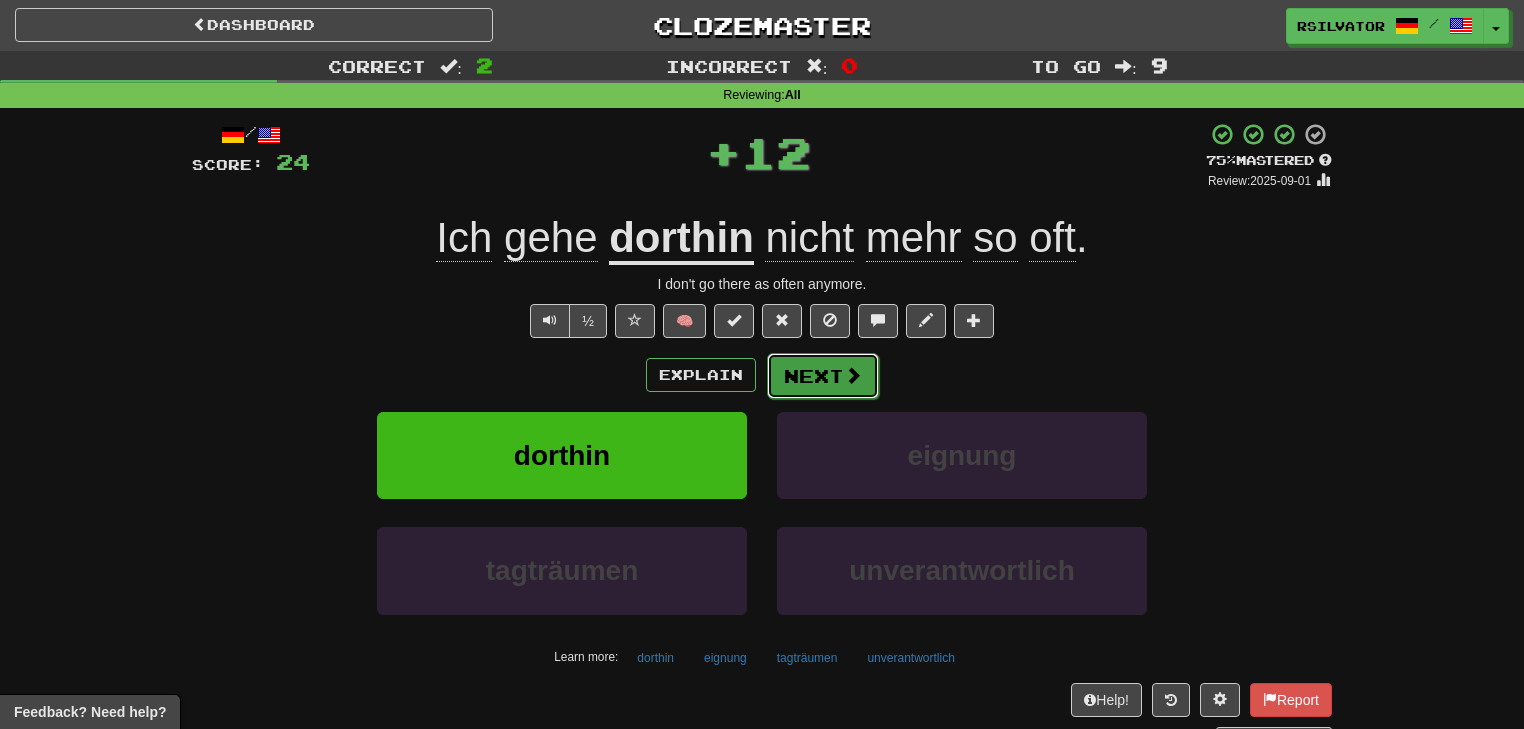click at bounding box center (853, 375) 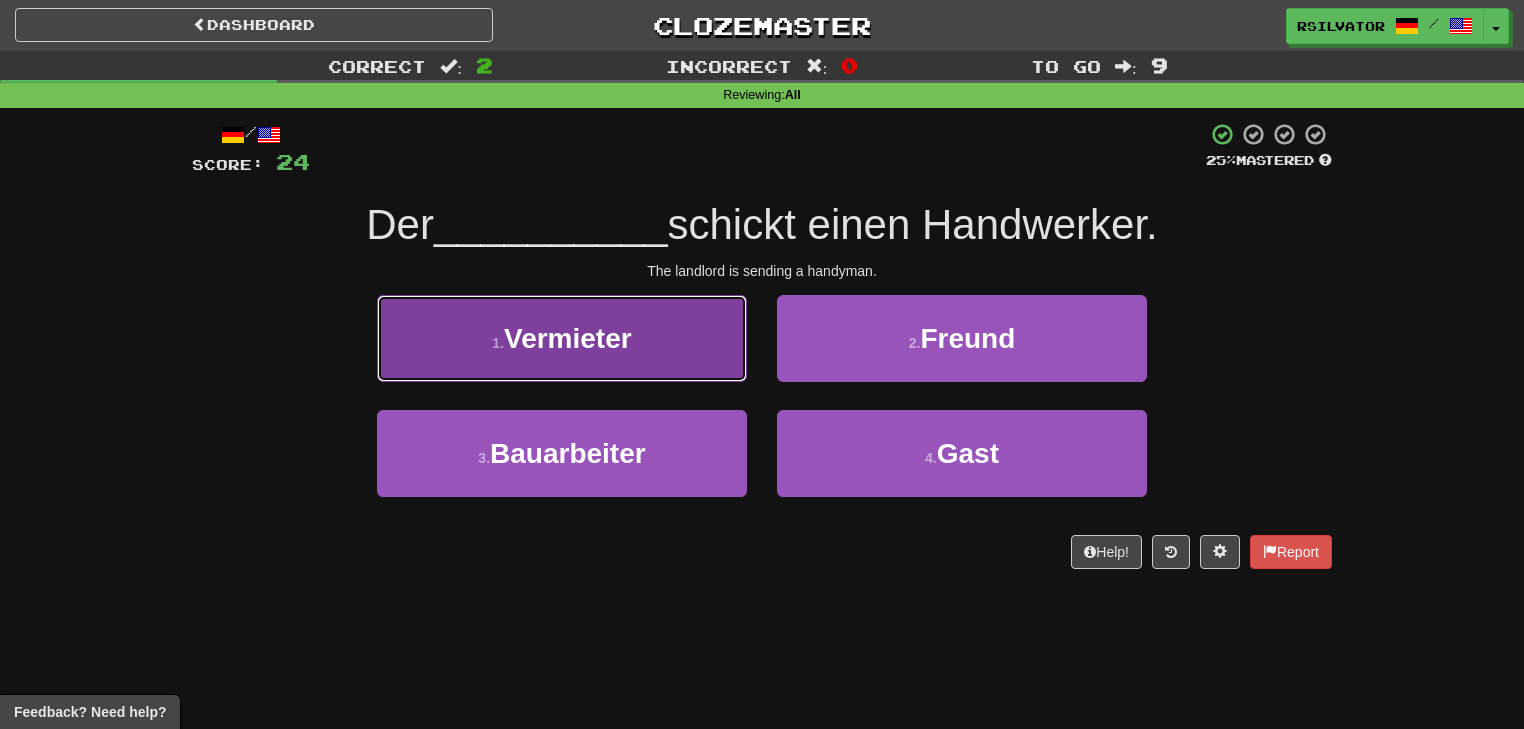 click on "1 .  Vermieter" at bounding box center [562, 338] 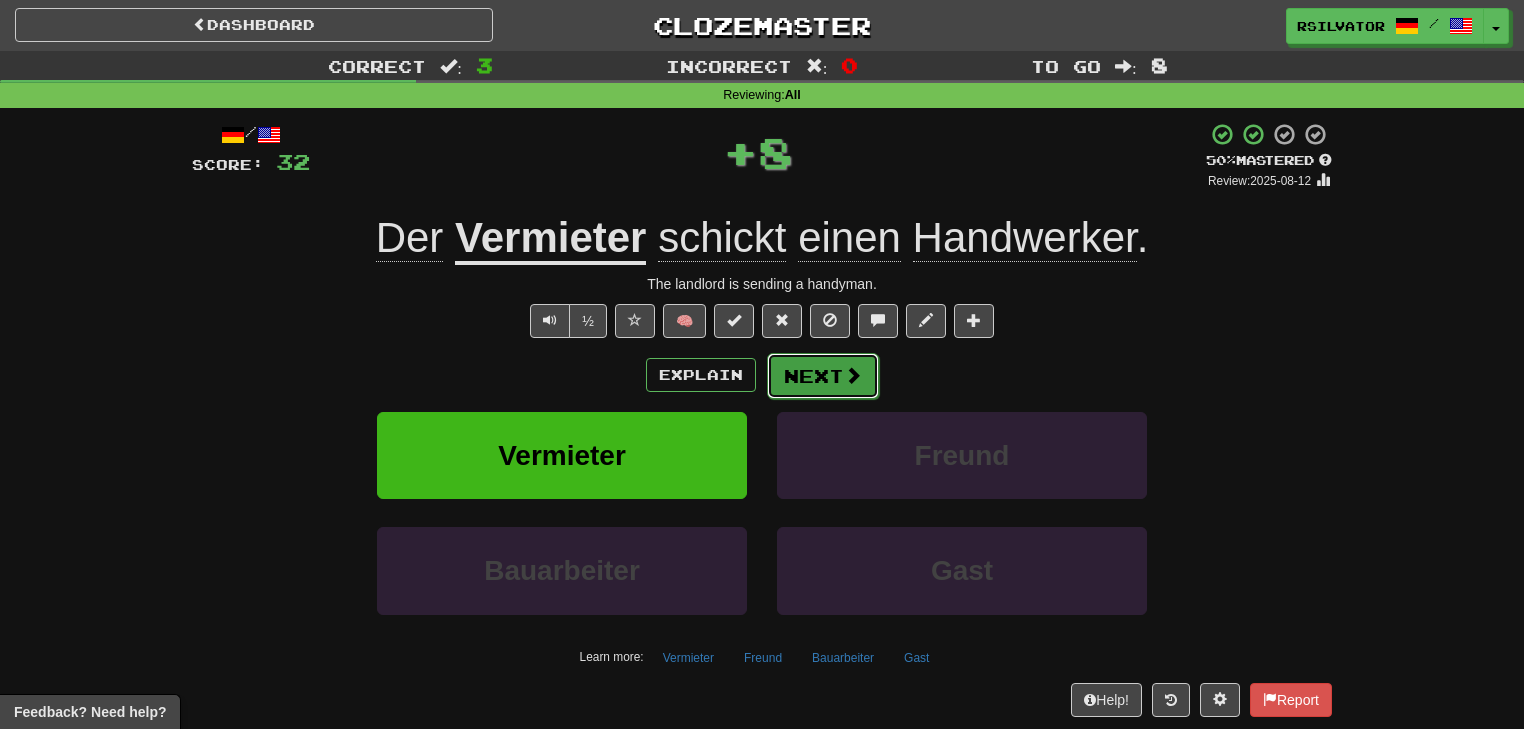 click on "Next" at bounding box center [823, 376] 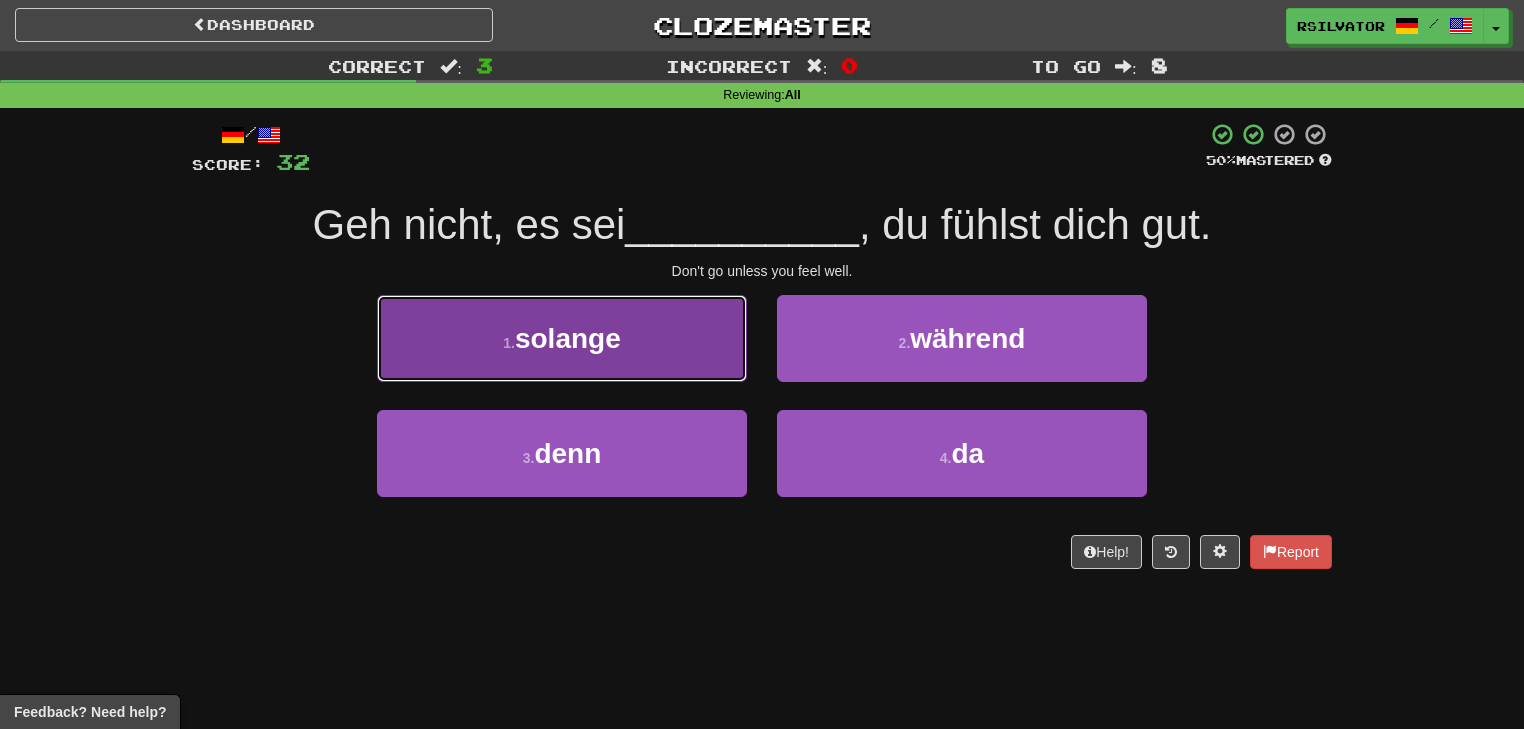 click on "1 .  solange" at bounding box center [562, 338] 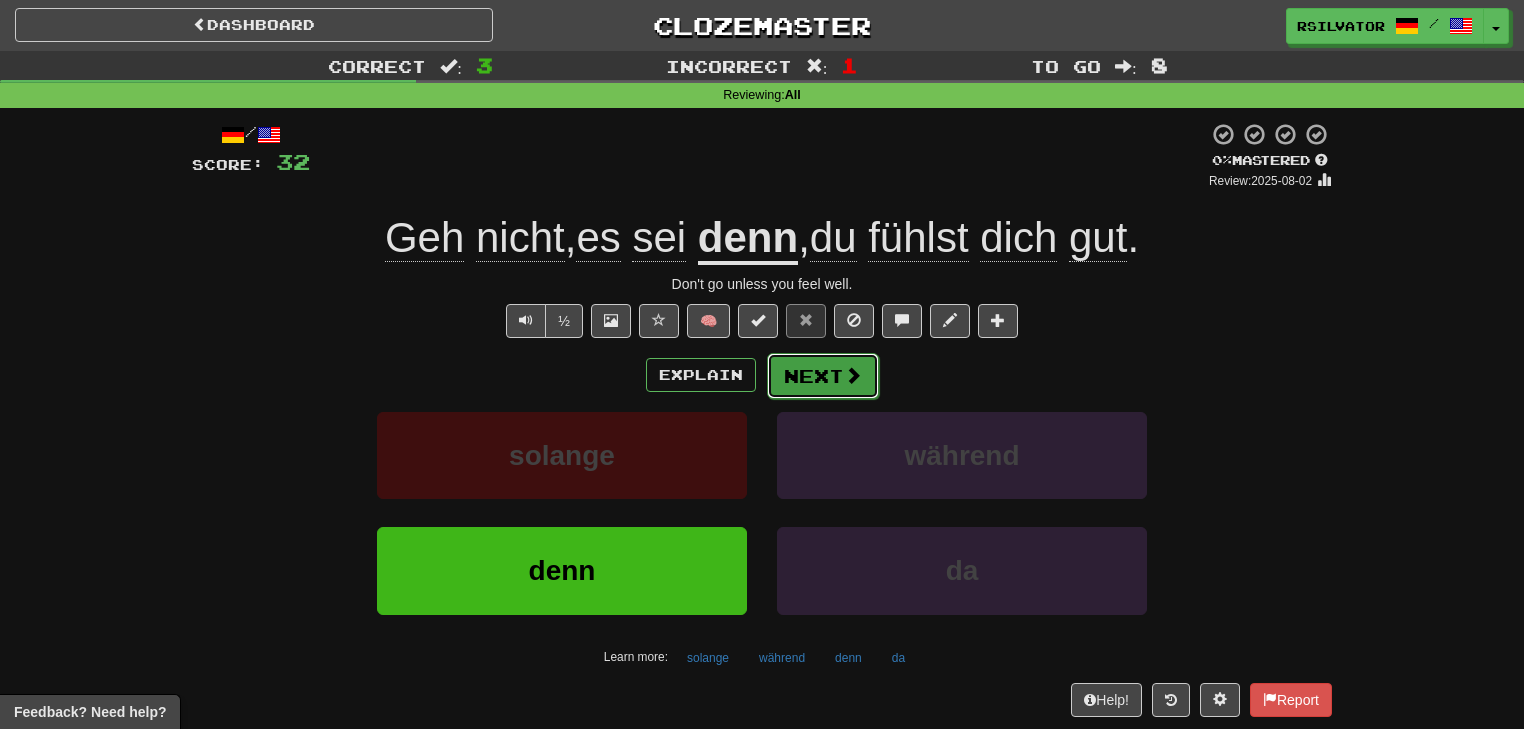 click on "Next" at bounding box center (823, 376) 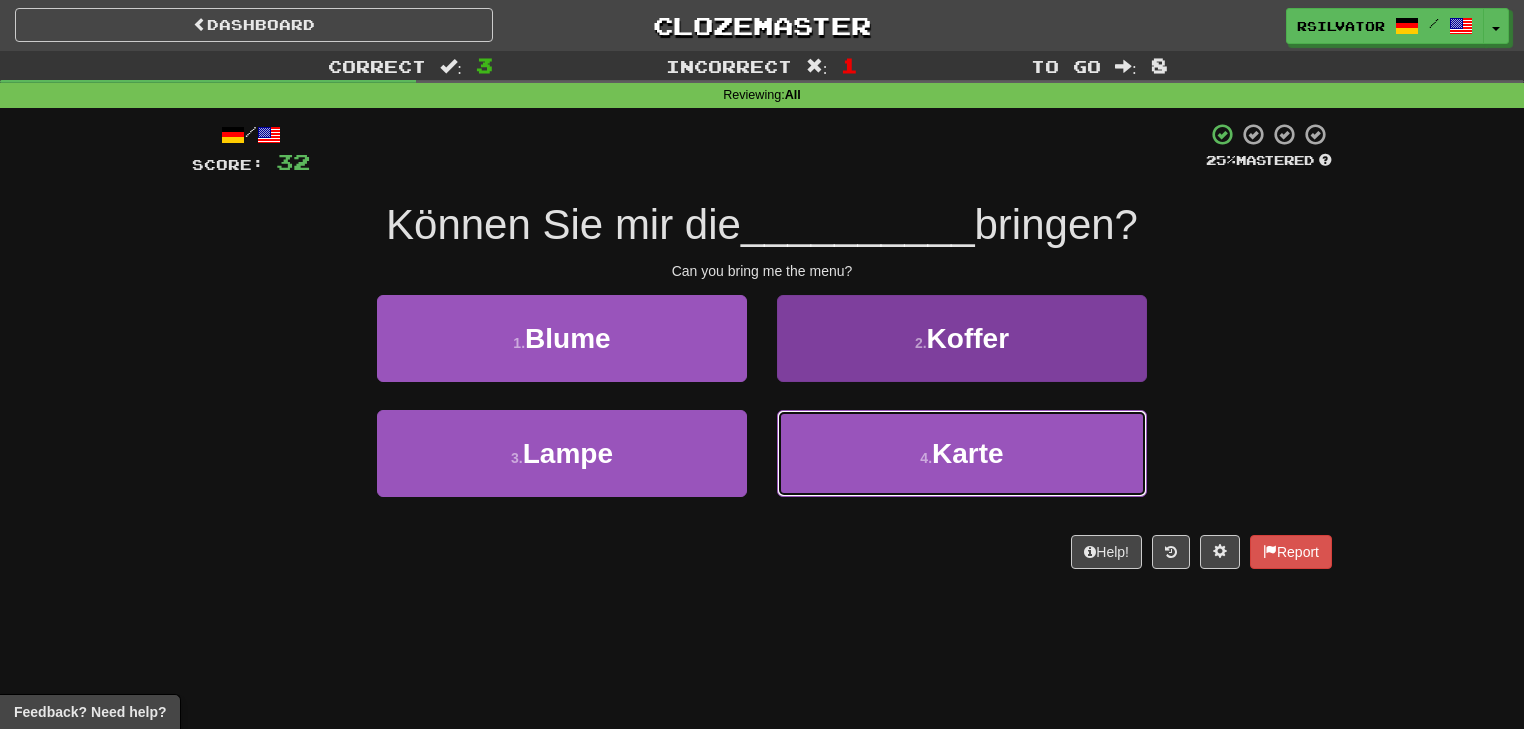 click on "4 .  Karte" at bounding box center (962, 453) 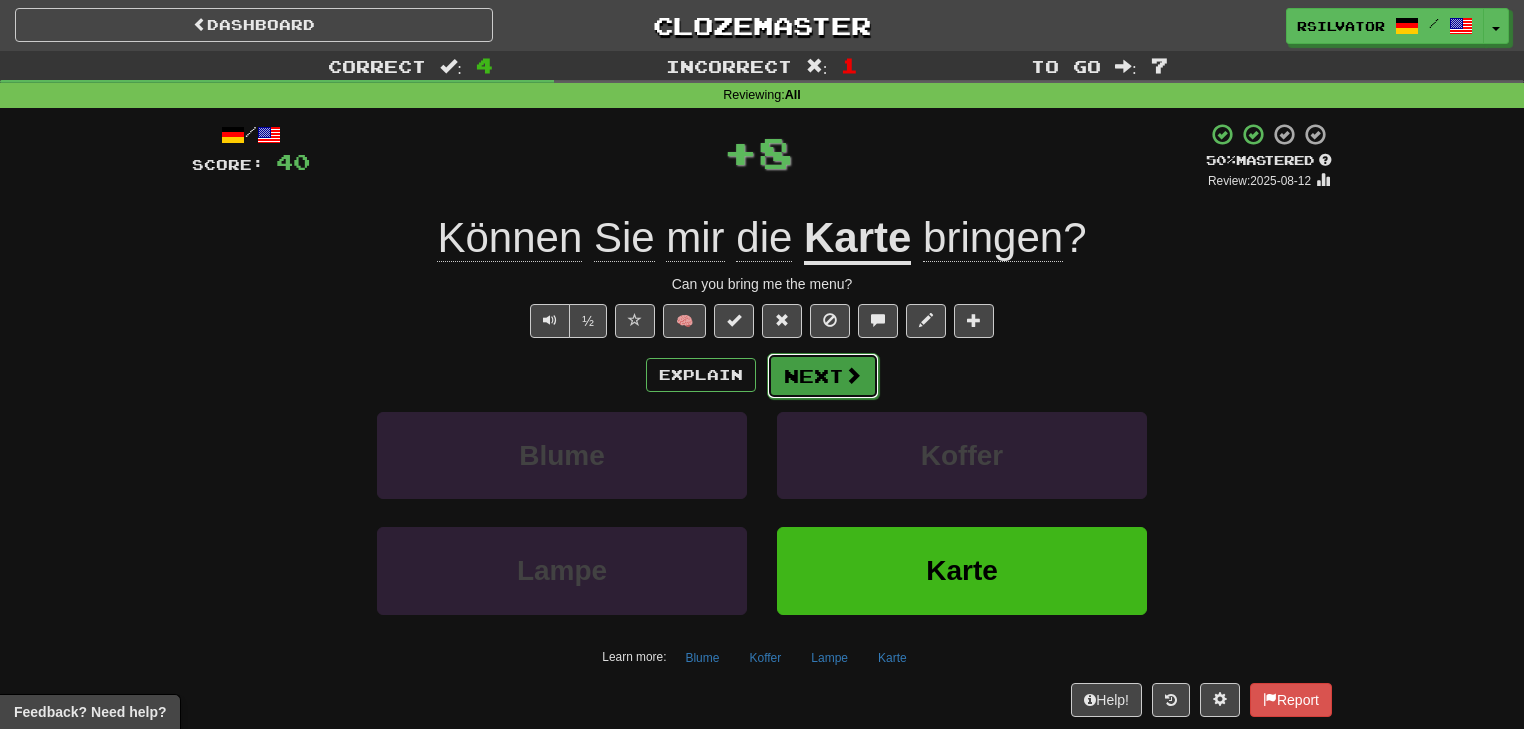 click at bounding box center [853, 375] 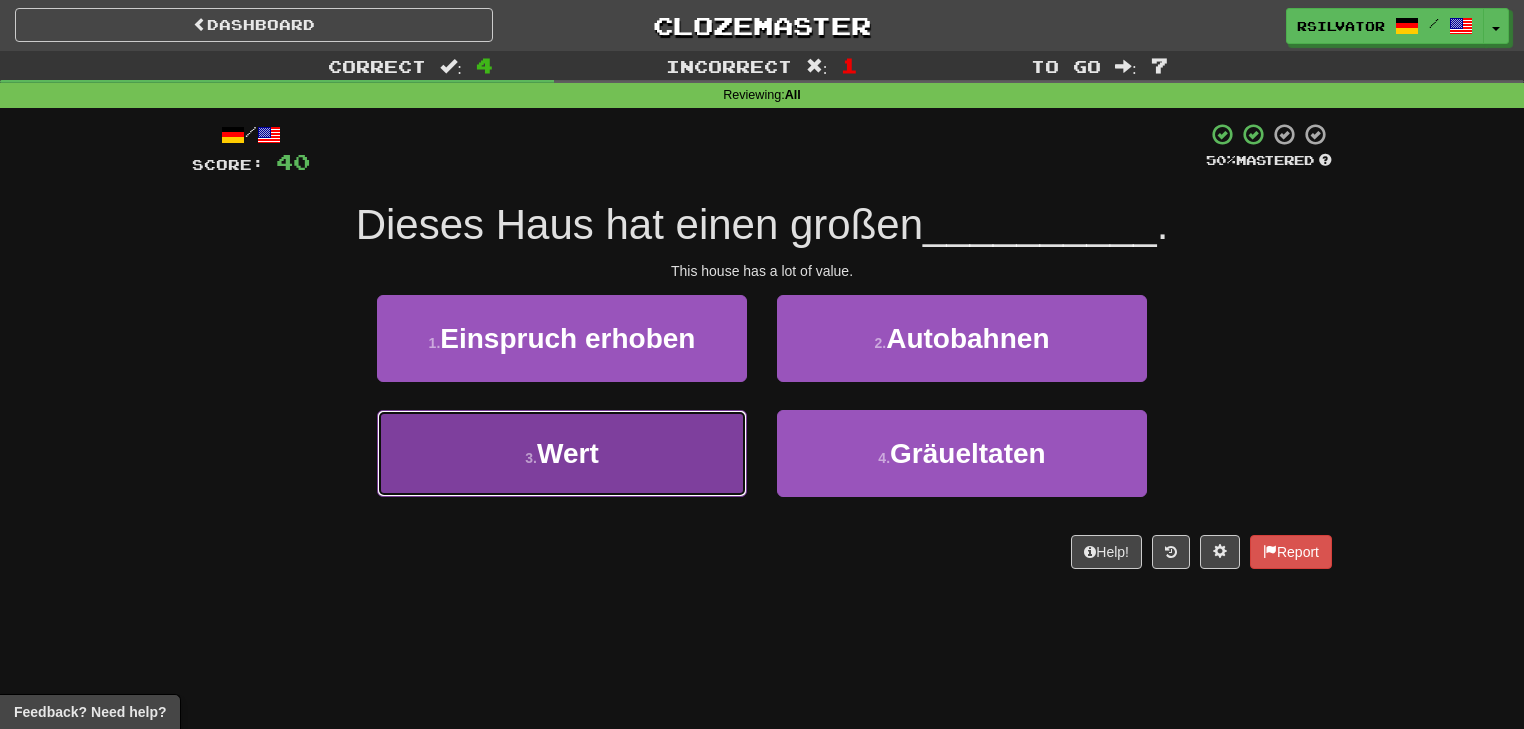 click on "3 .  Wert" at bounding box center [562, 453] 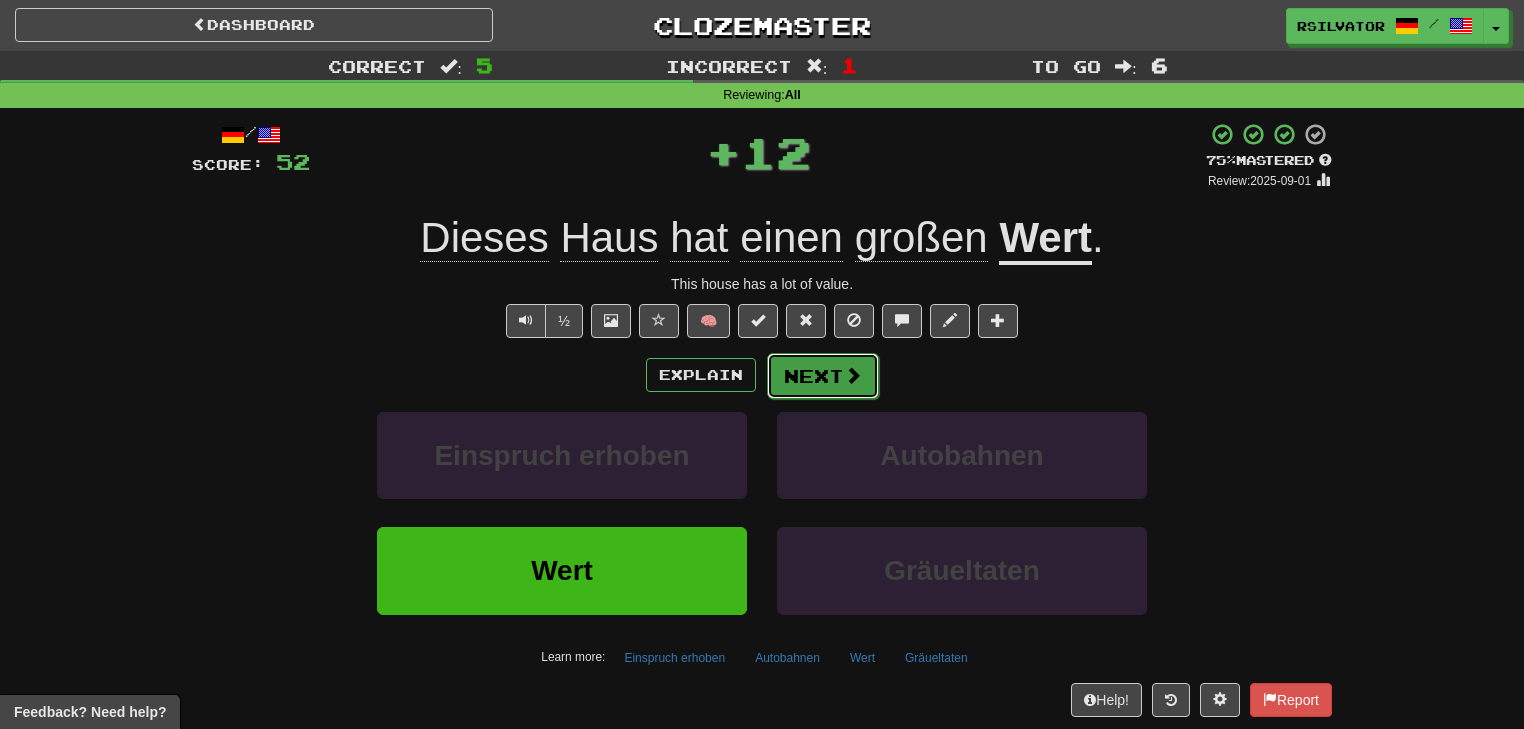 click on "Next" at bounding box center (823, 376) 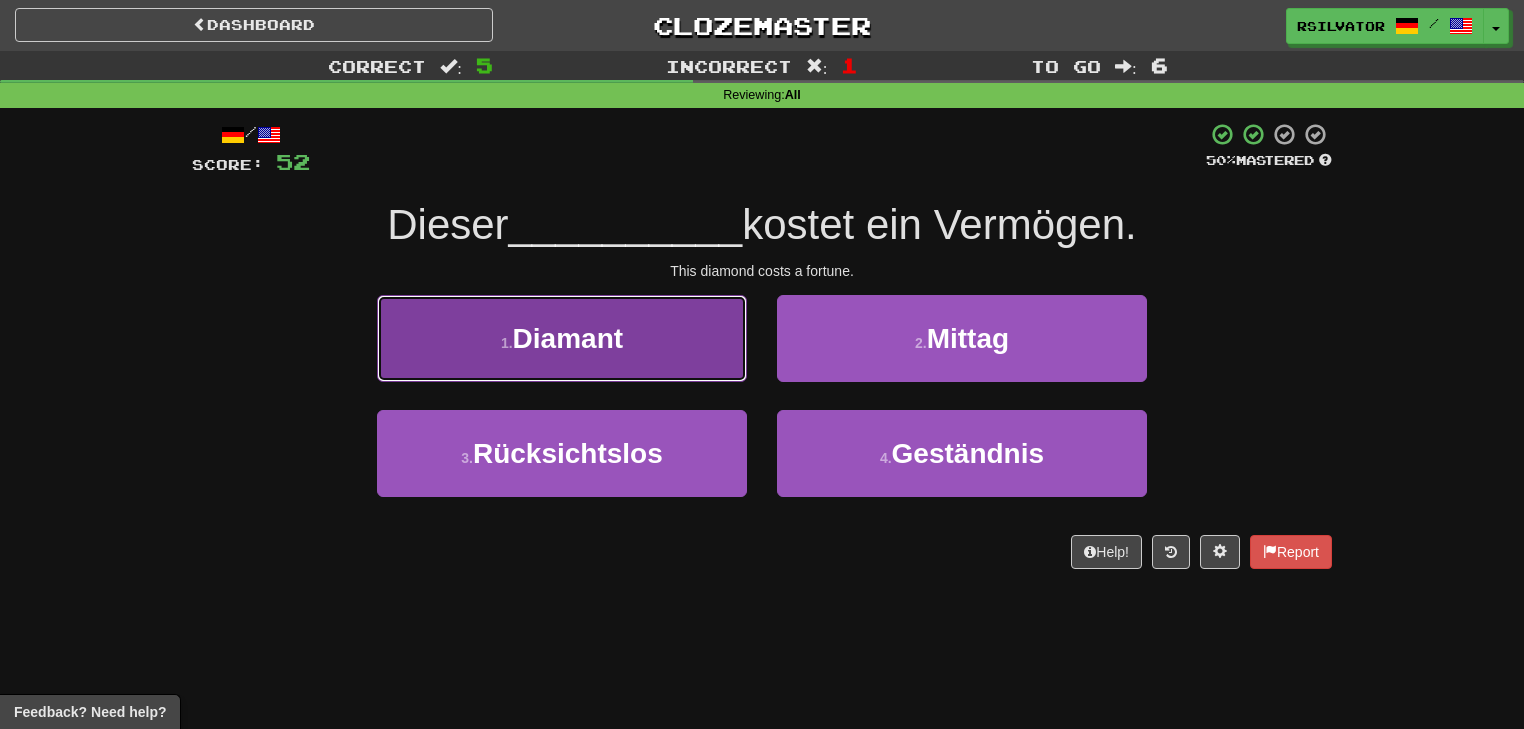 click on "1 .  Diamant" at bounding box center (562, 338) 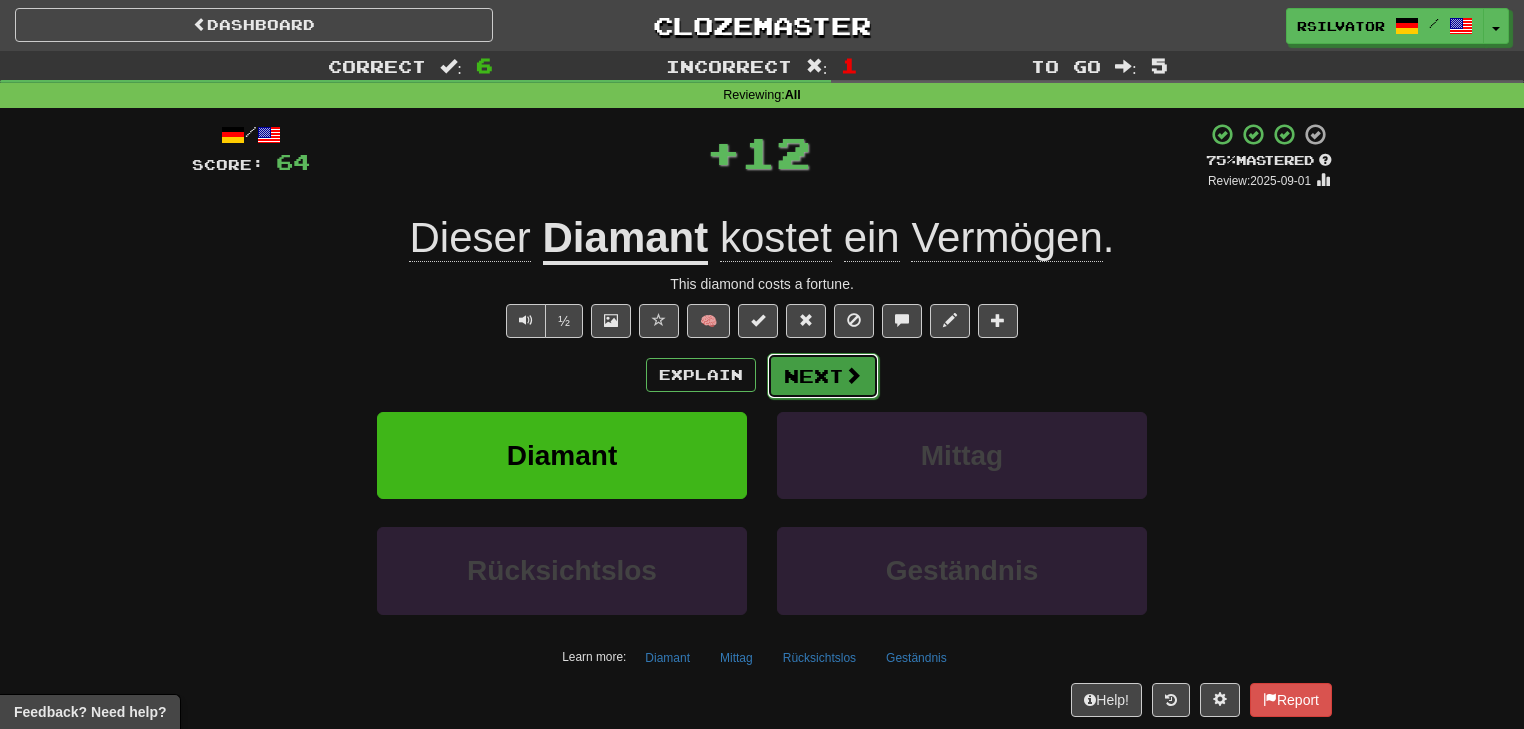 click on "Next" at bounding box center (823, 376) 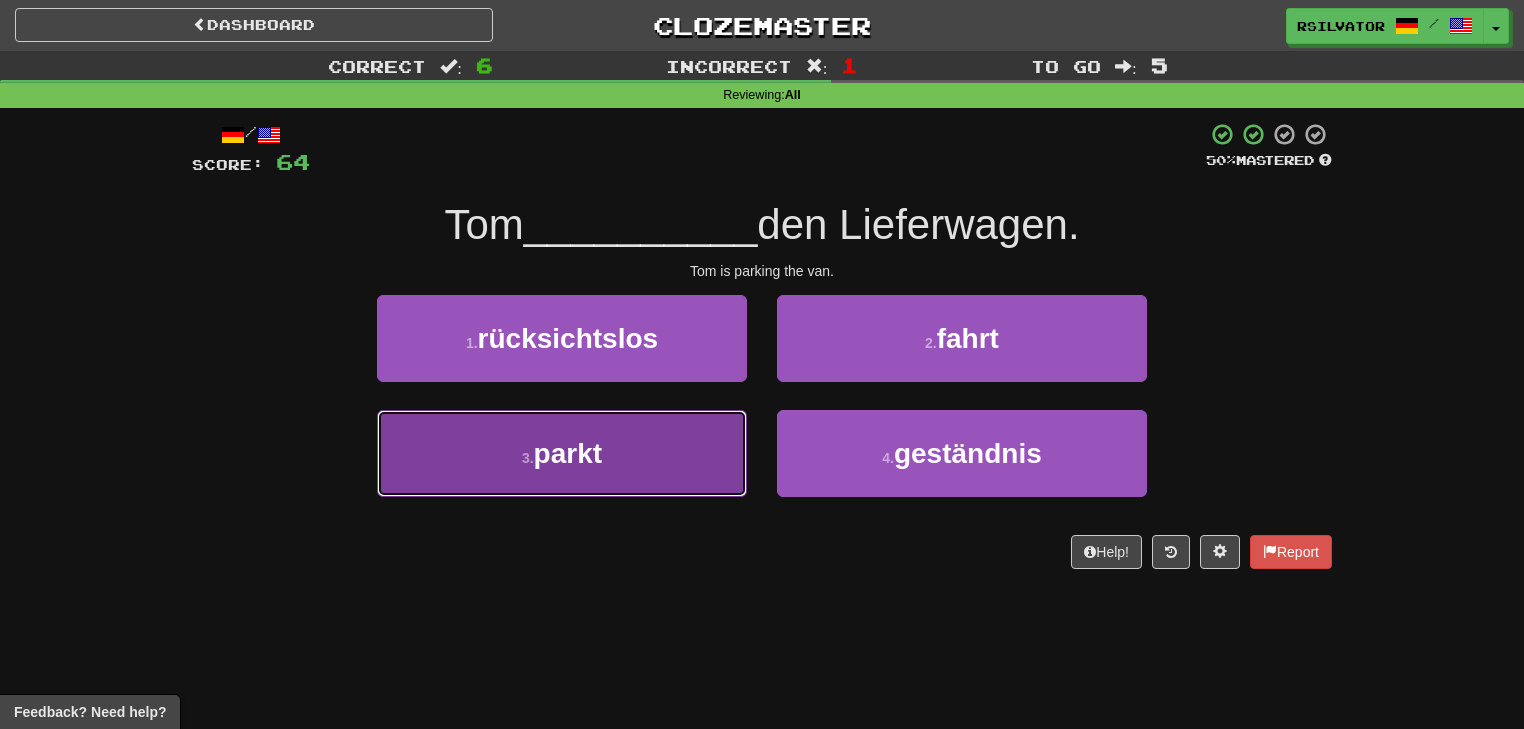 click on "3 .  parkt" at bounding box center [562, 453] 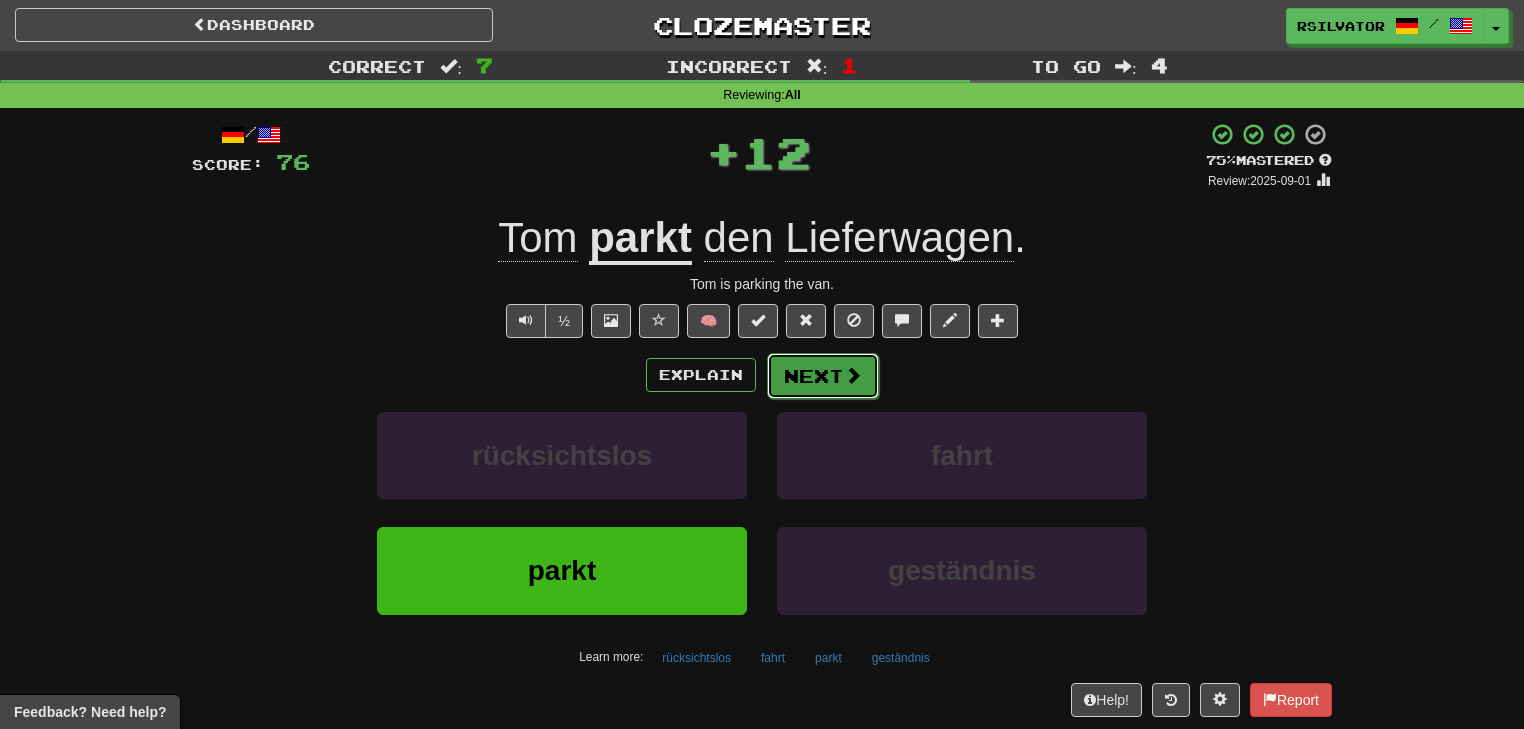 click on "Next" at bounding box center [823, 376] 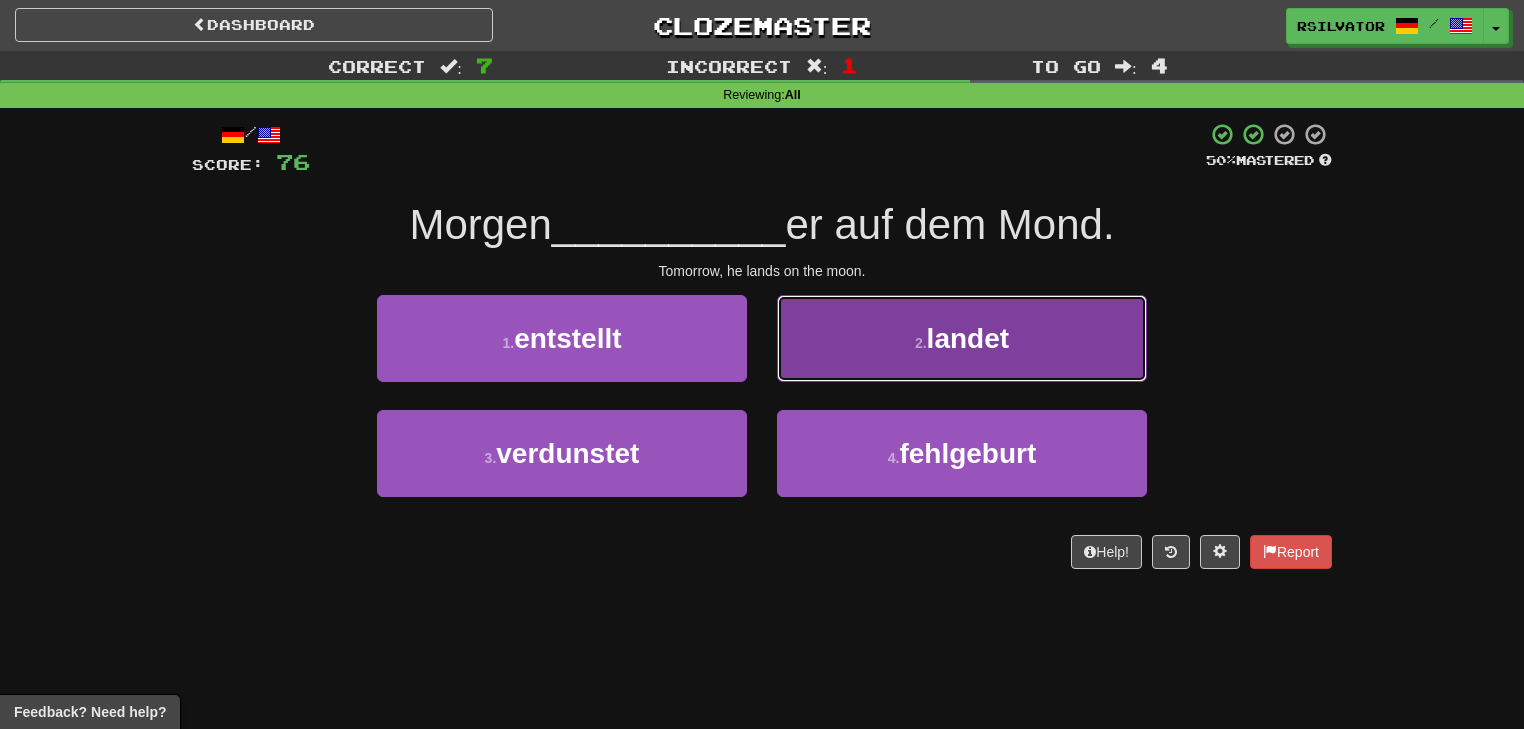 click on "2 .  landet" at bounding box center (962, 338) 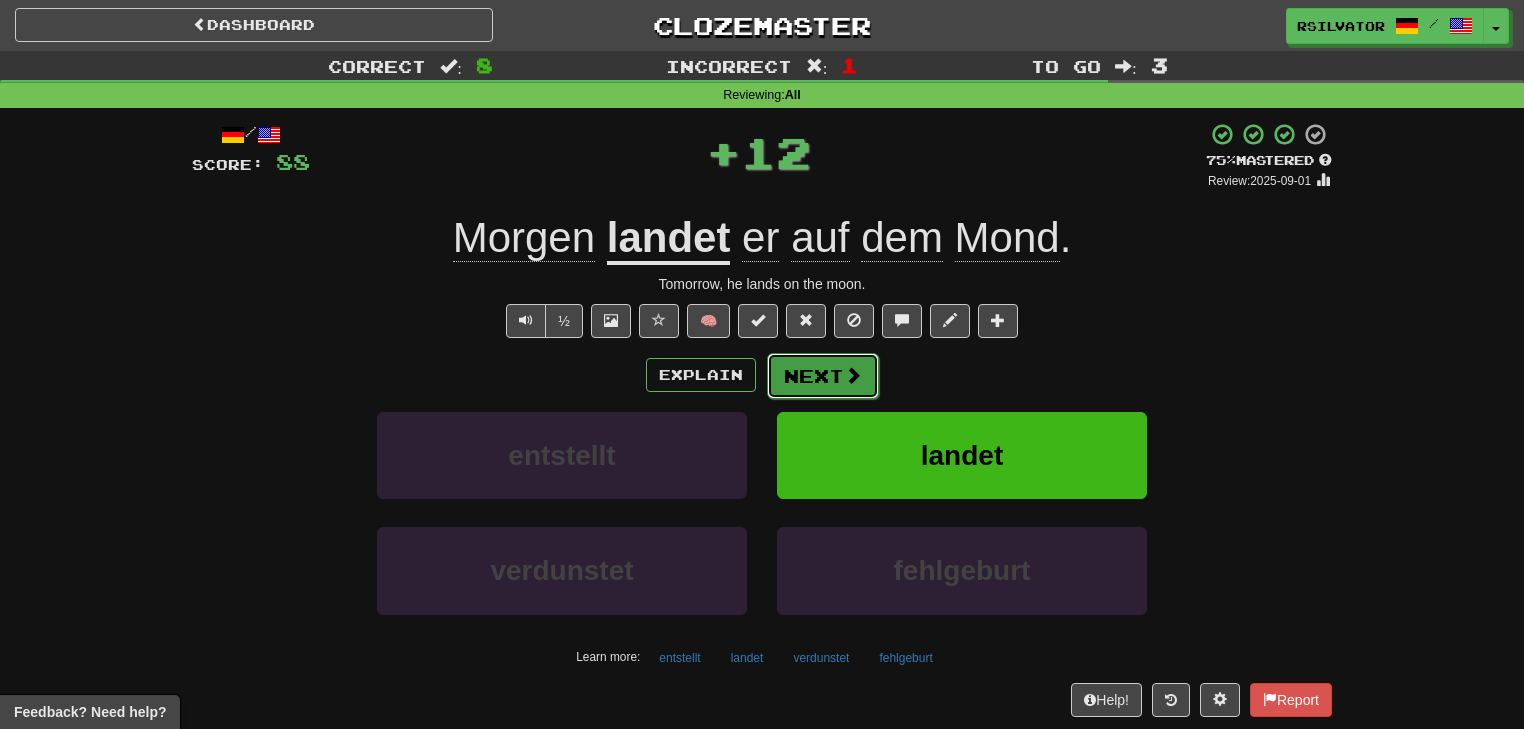 click on "Next" at bounding box center [823, 376] 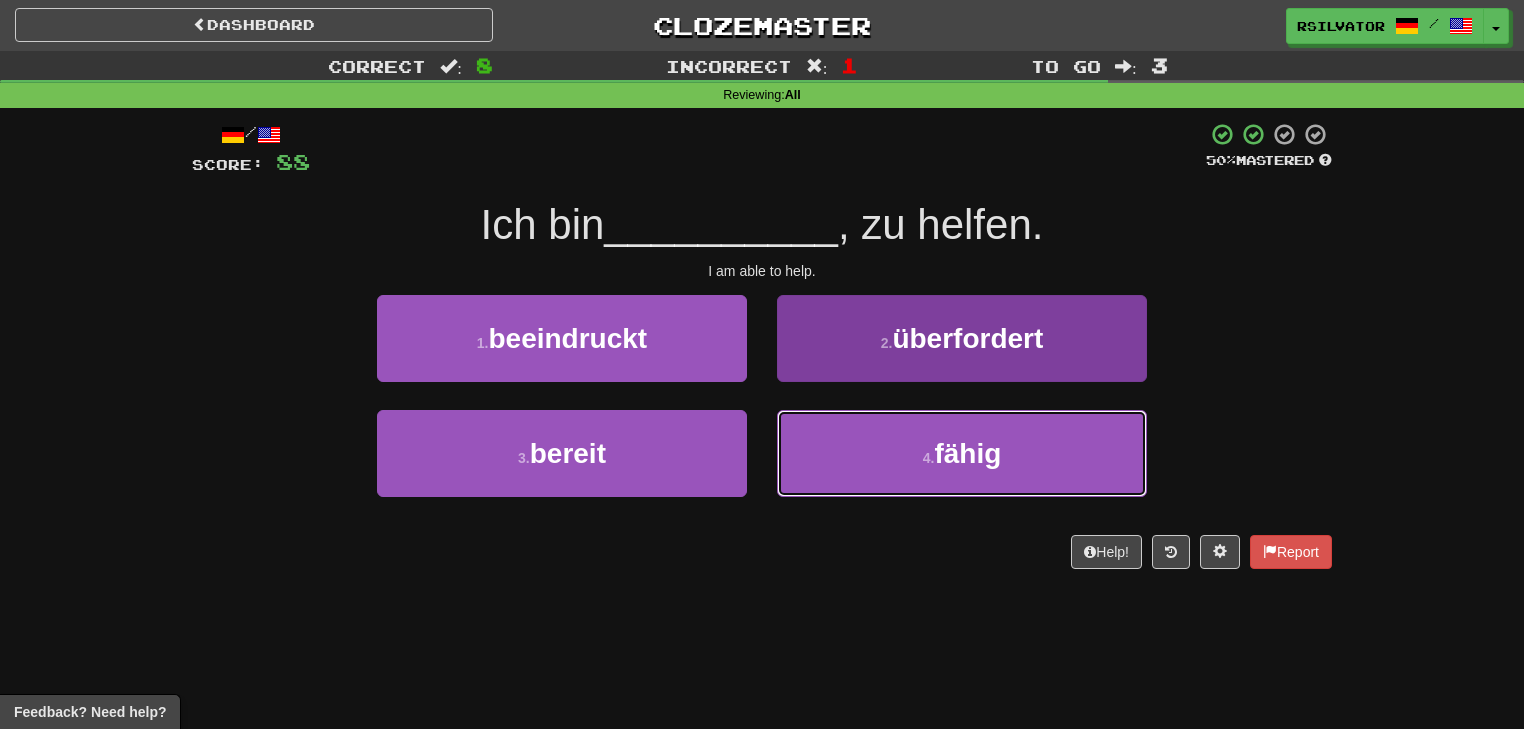 drag, startPoint x: 1112, startPoint y: 468, endPoint x: 1121, endPoint y: 479, distance: 14.21267 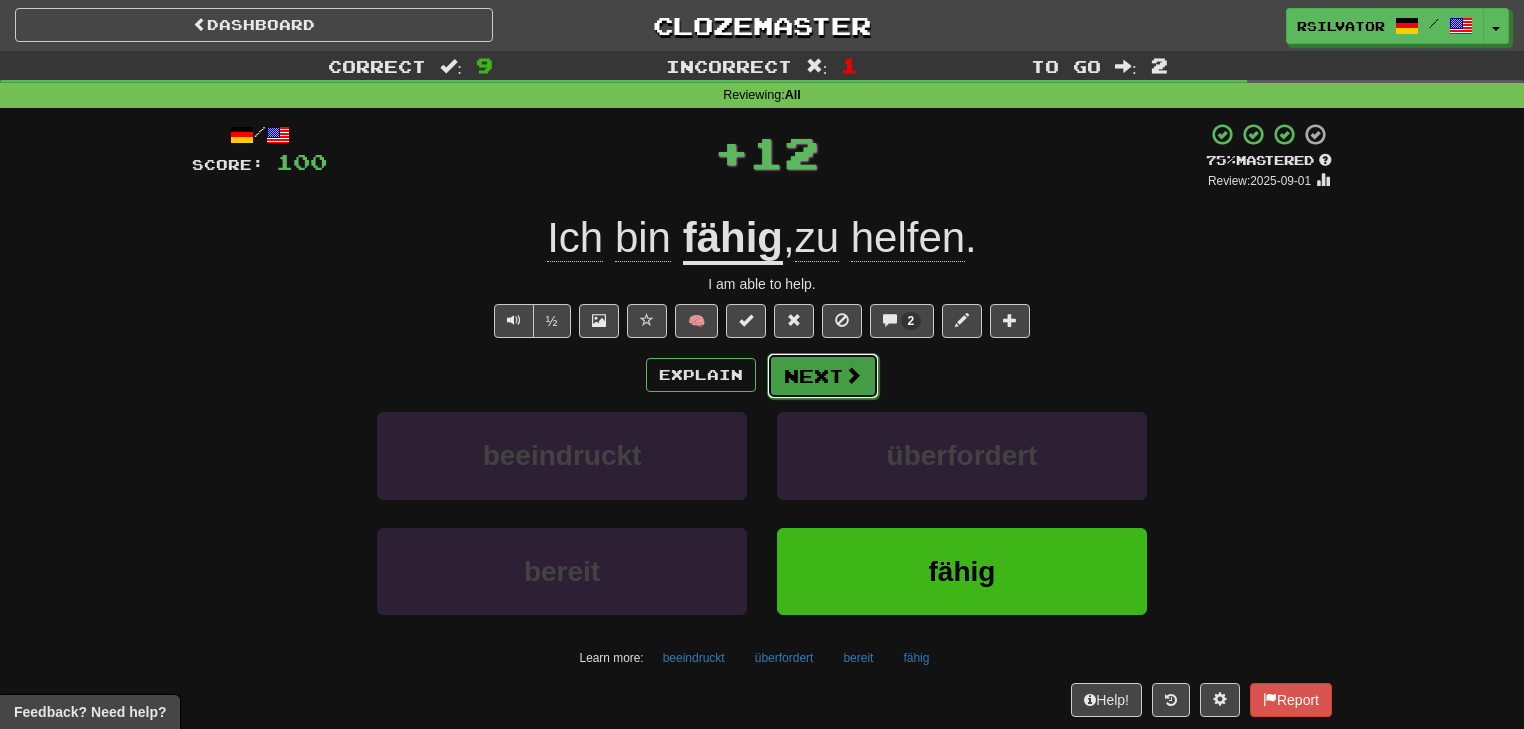 click on "Next" at bounding box center (823, 376) 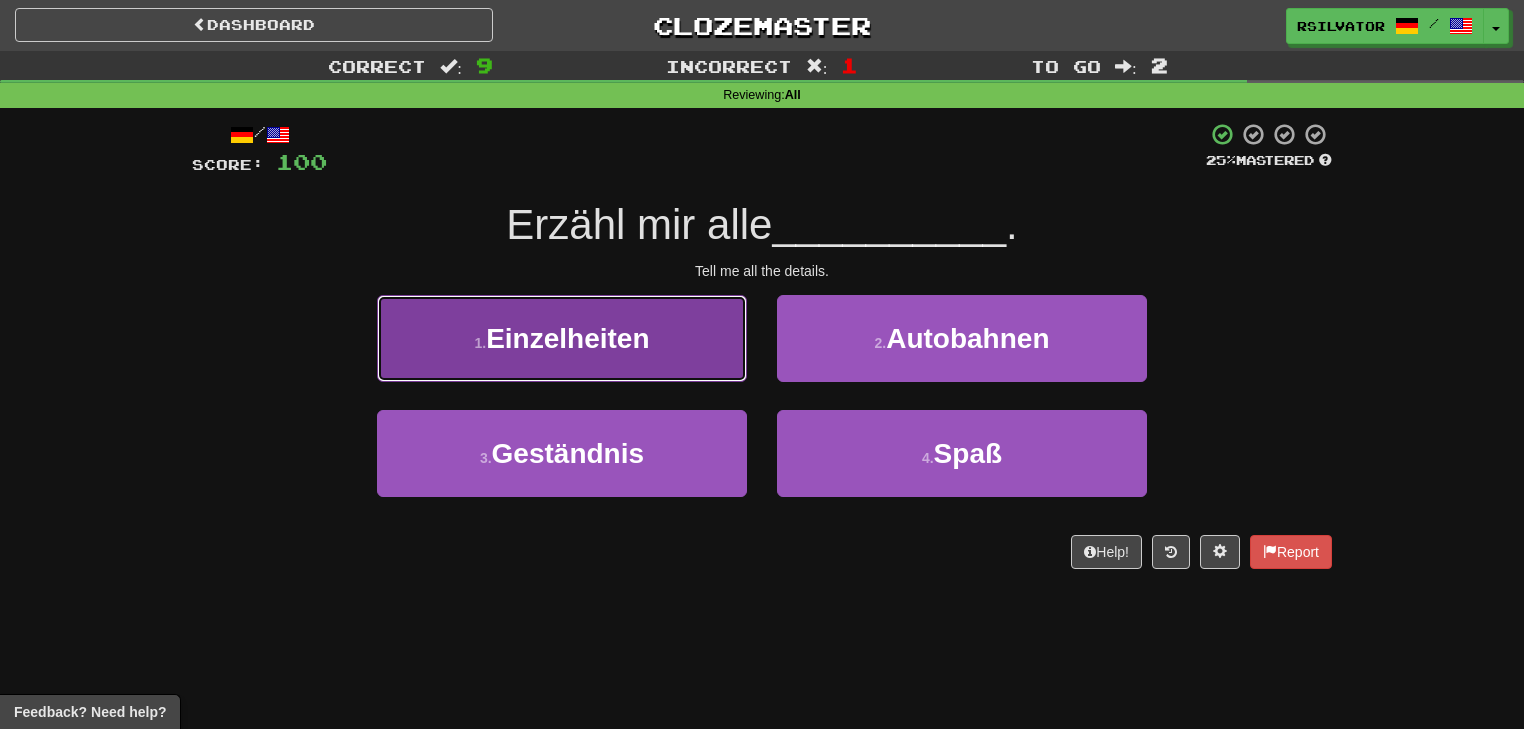 click on "1 .  Einzelheiten" at bounding box center (562, 338) 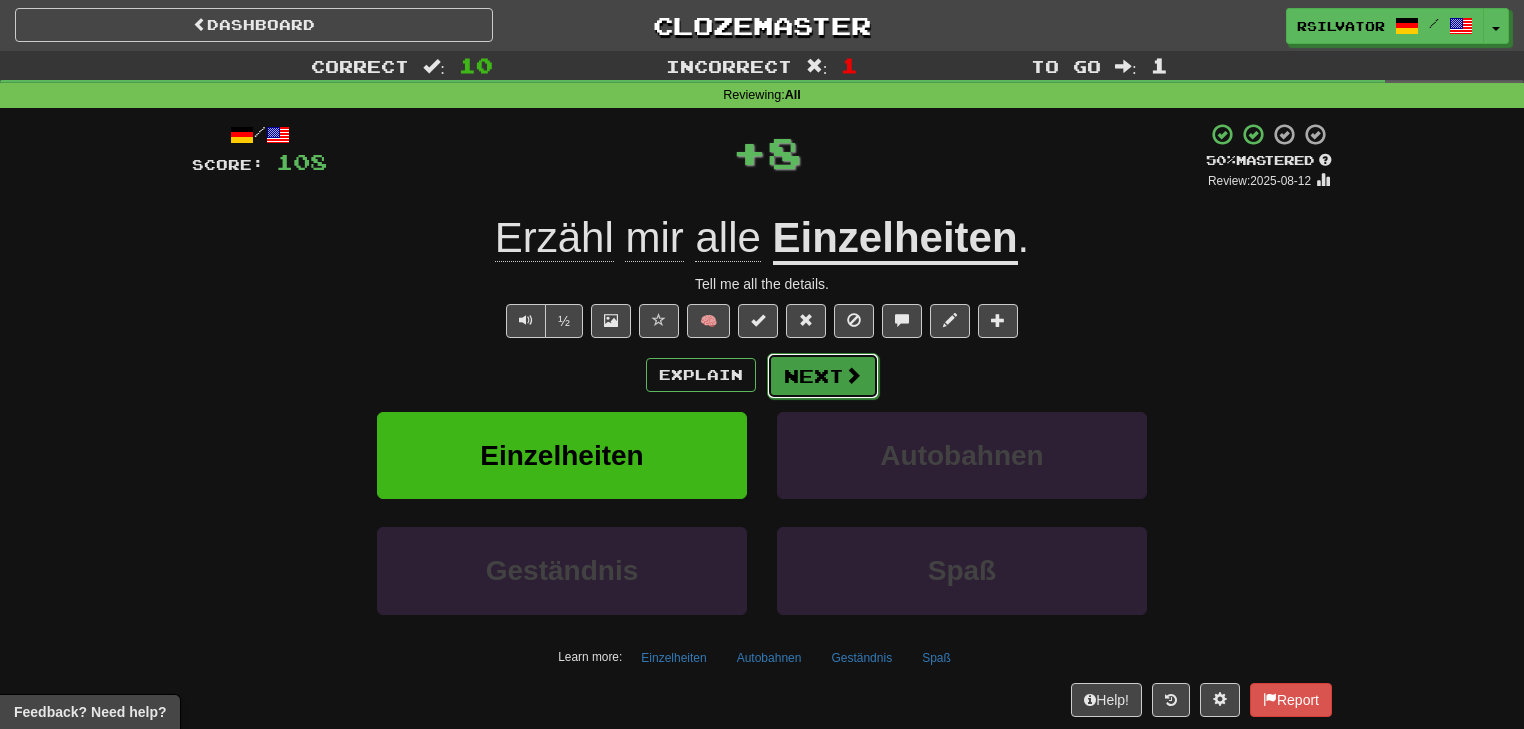 click on "Next" at bounding box center [823, 376] 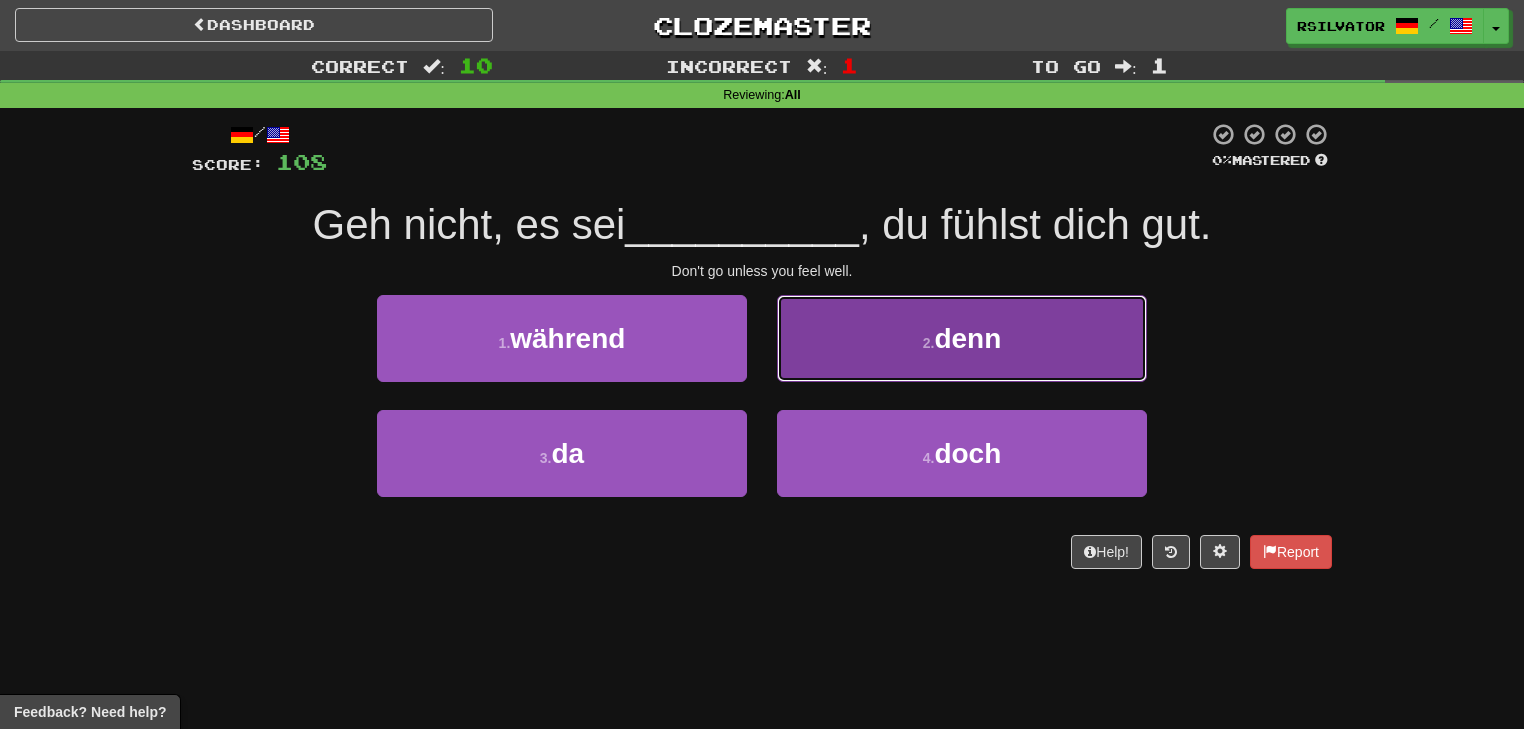 click on "2 .  denn" at bounding box center (962, 338) 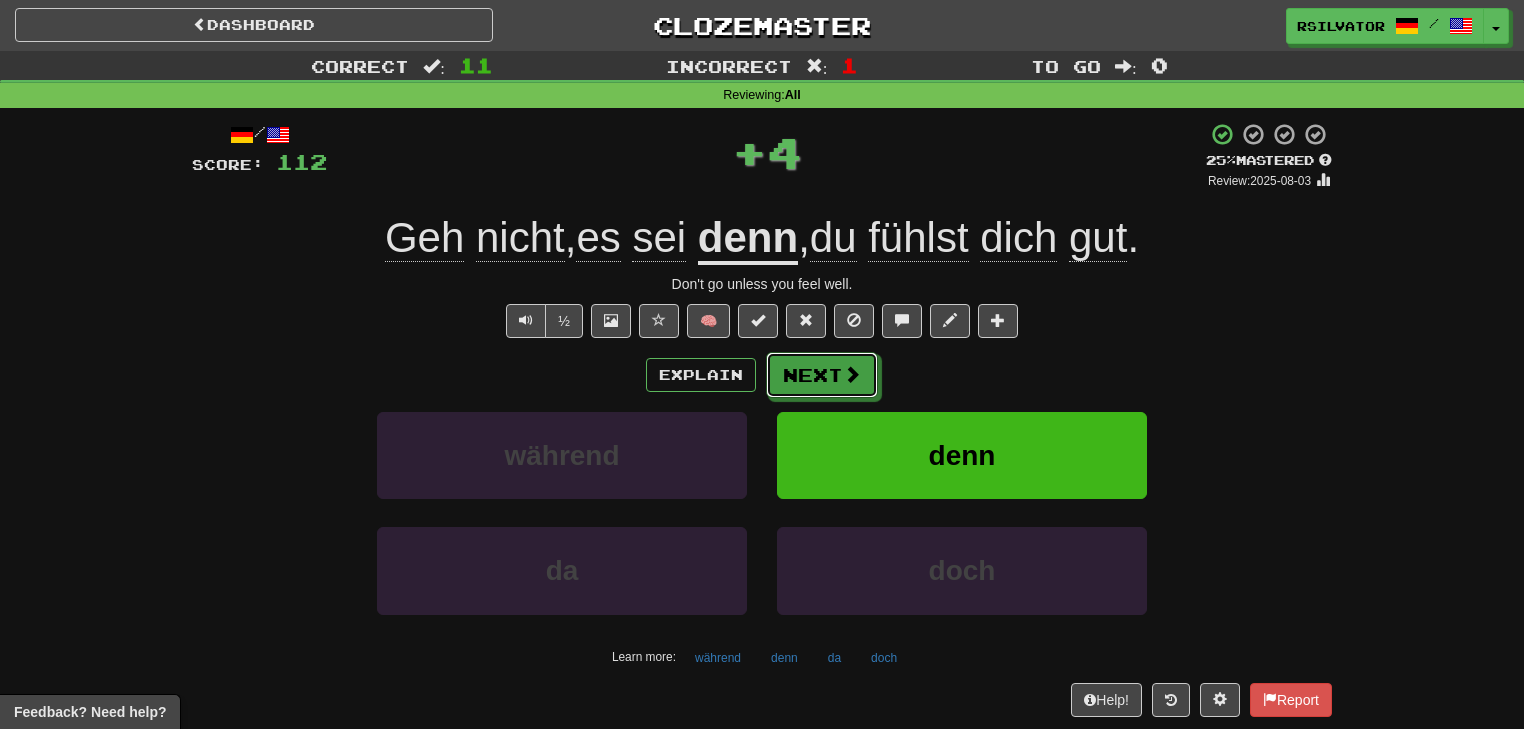 click on "Next" at bounding box center [822, 375] 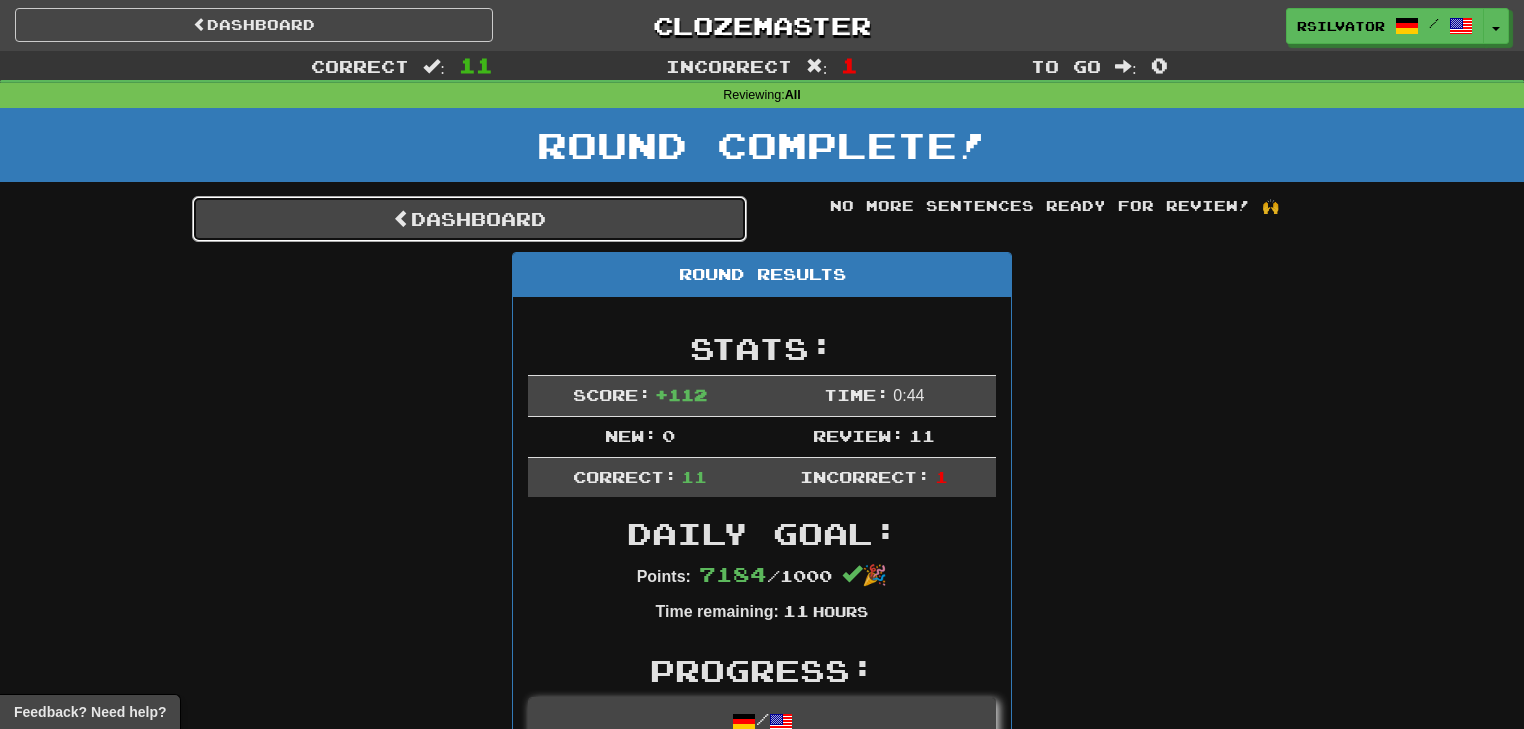 click on "Dashboard" at bounding box center (469, 219) 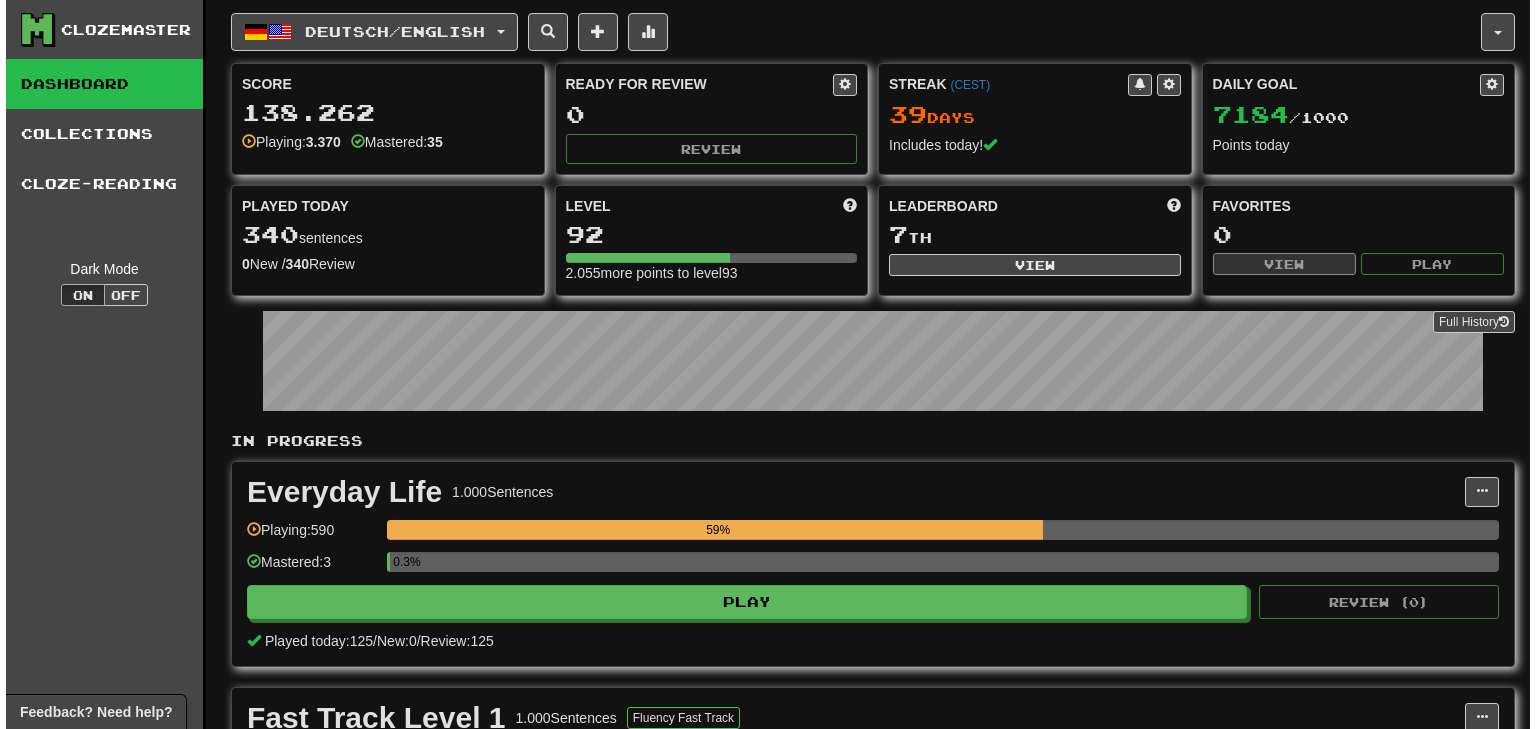scroll, scrollTop: 0, scrollLeft: 0, axis: both 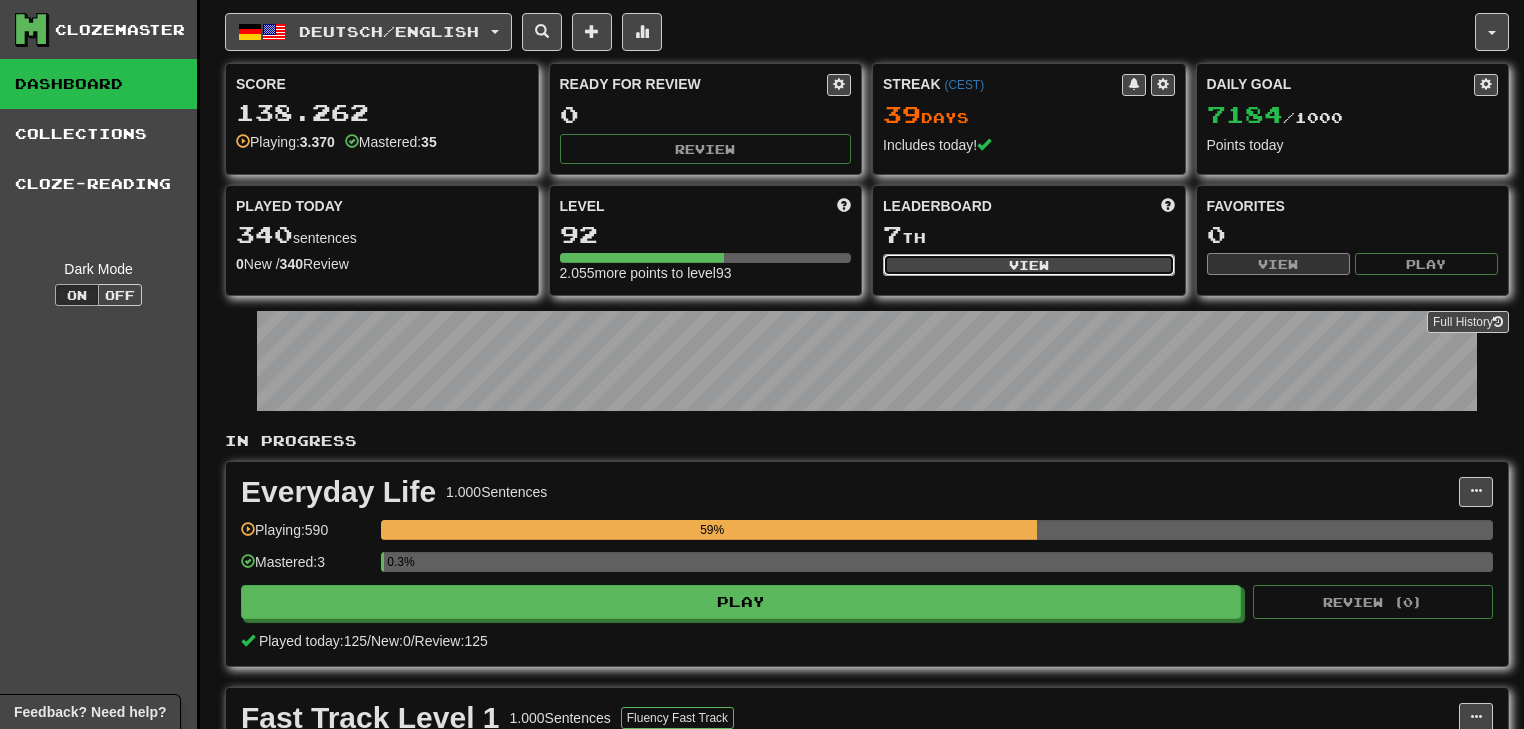 click on "View" at bounding box center [1029, 265] 